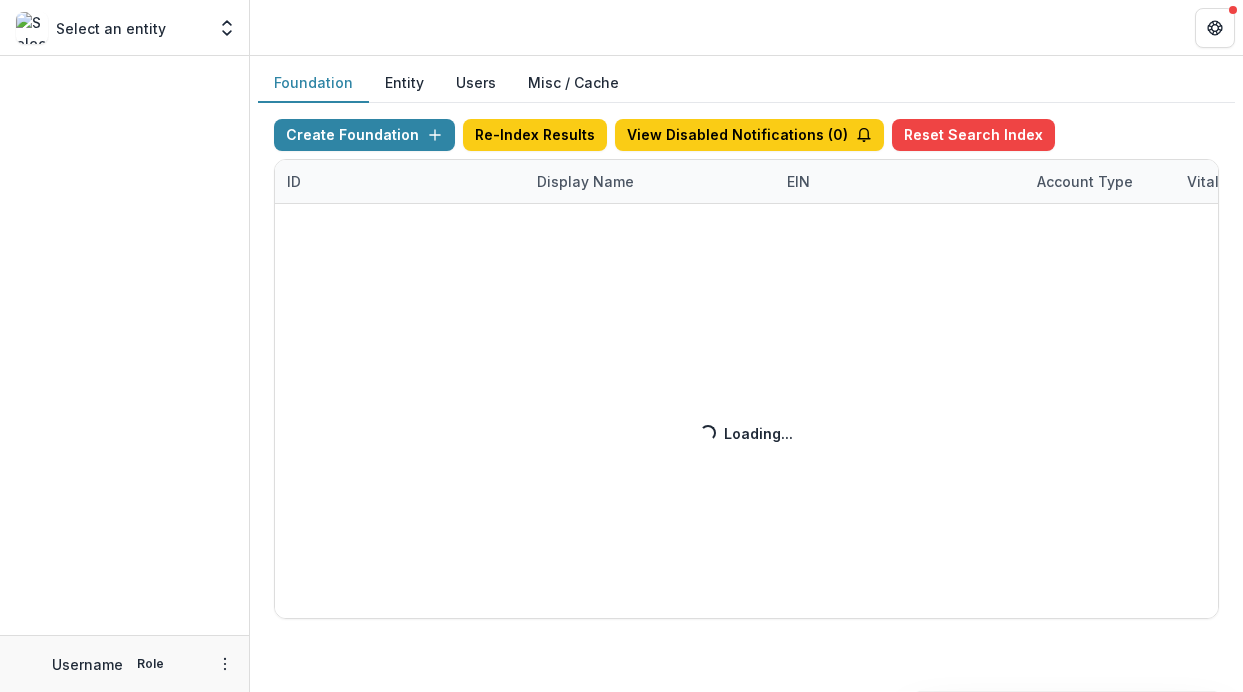 scroll, scrollTop: 0, scrollLeft: 0, axis: both 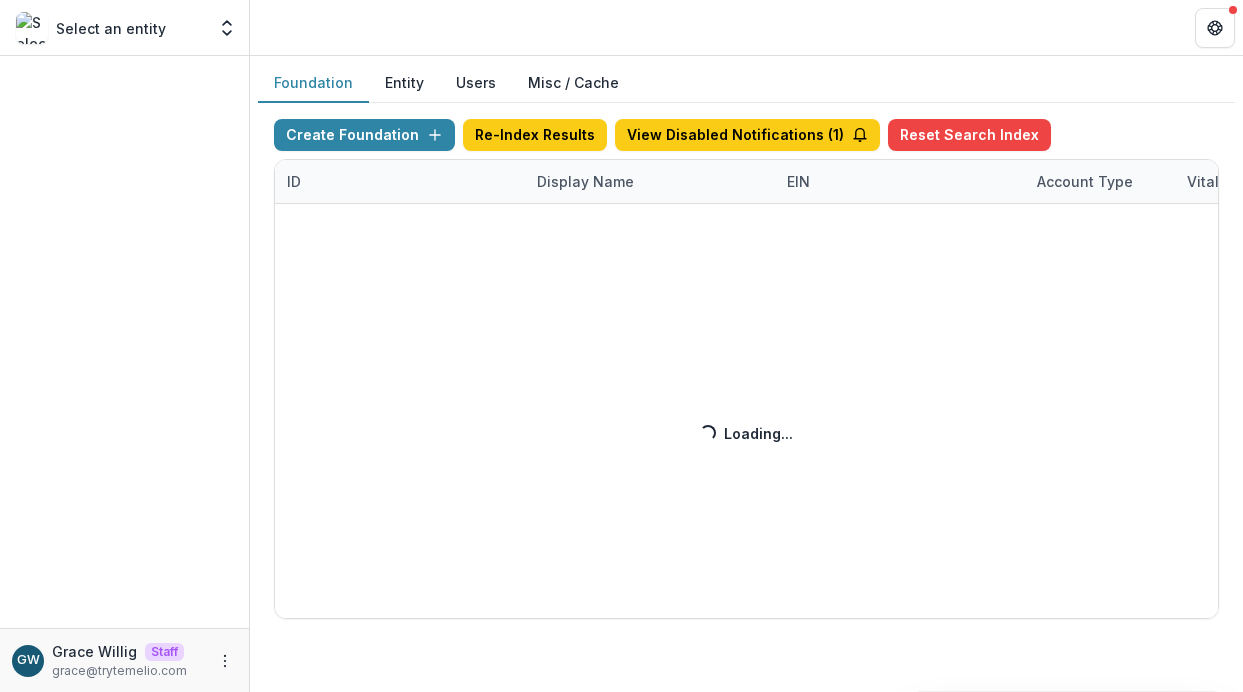 click on "Create Foundation Re-Index Results View Disabled Notifications ( 1 ) Reset Search Index ID Display Name EIN Account Type Vitally Id Subdomain Created on Actions Feature Flags Loading... Loading..." at bounding box center (746, 369) 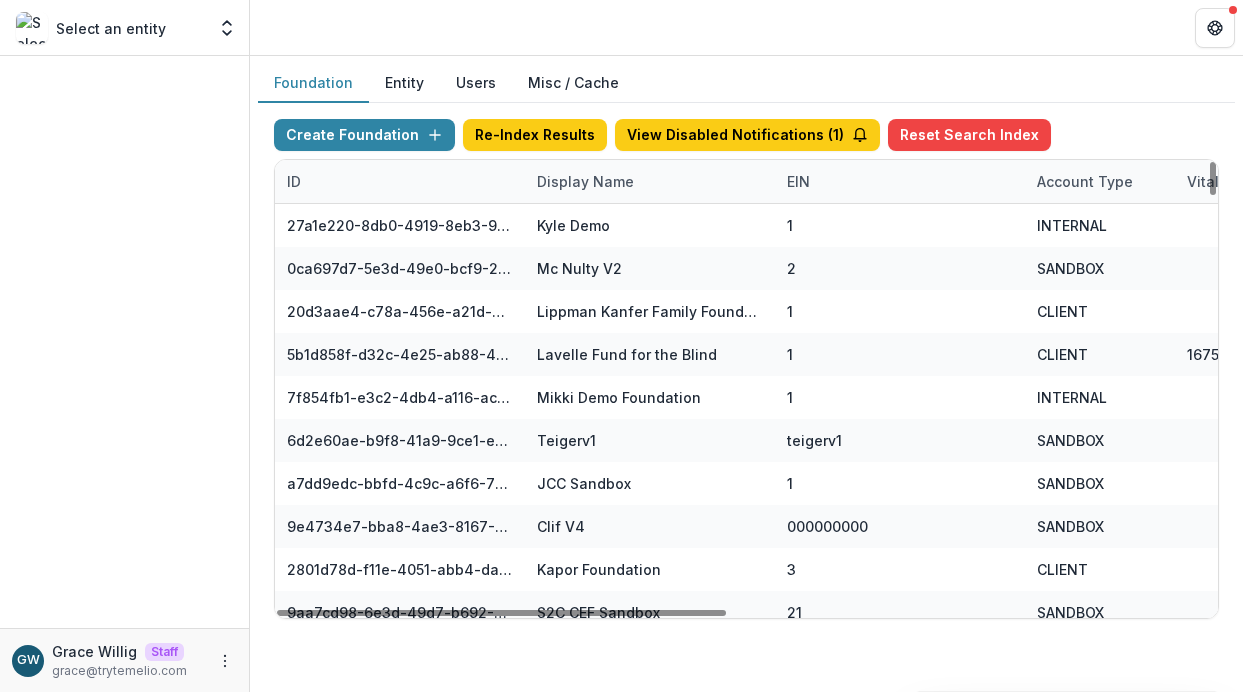 click on "Display Name" at bounding box center [585, 181] 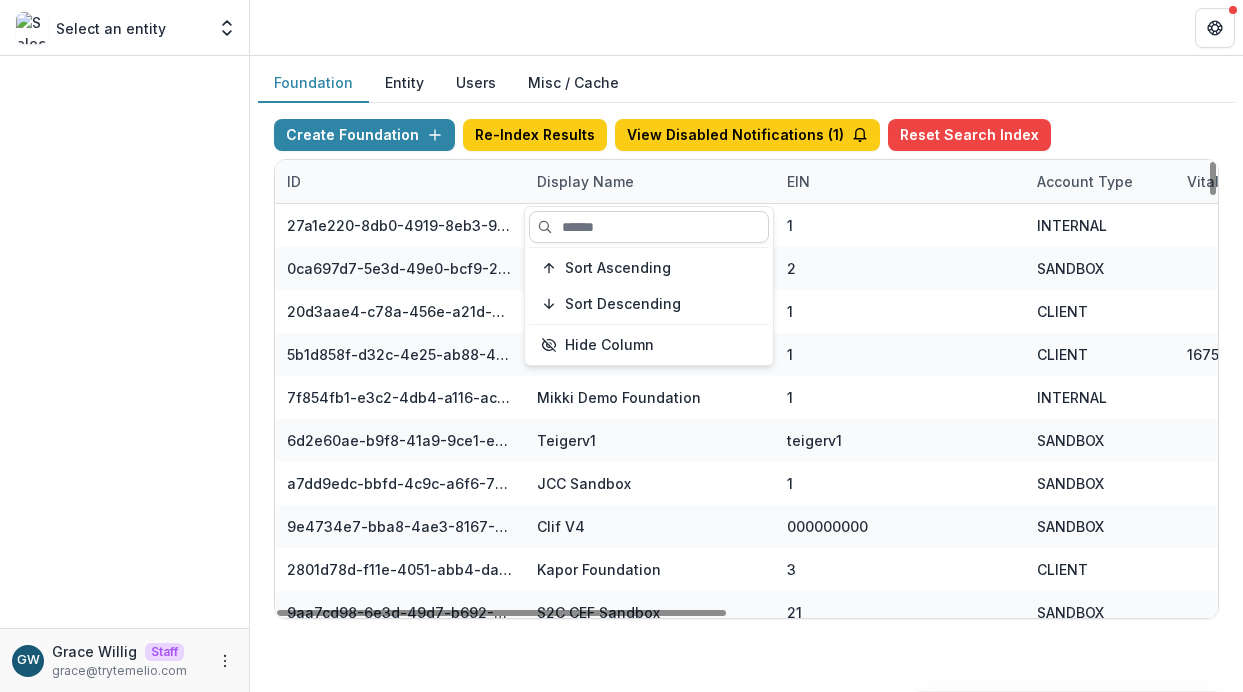 click at bounding box center (649, 227) 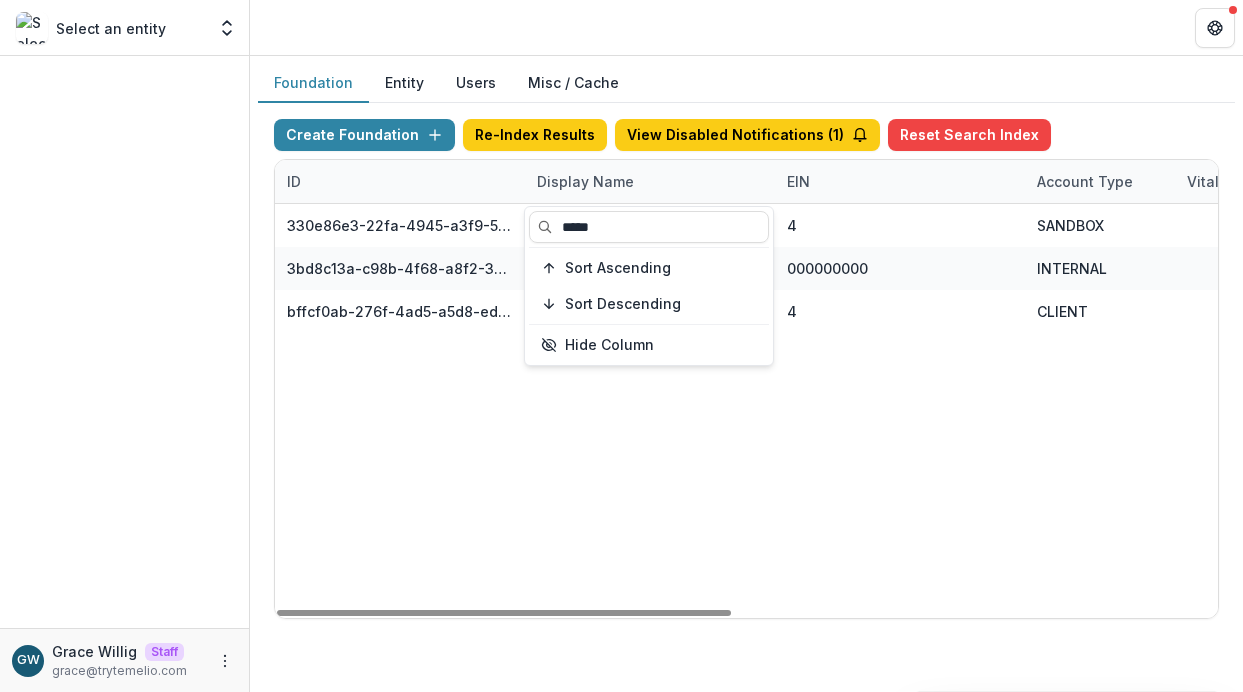 type on "*****" 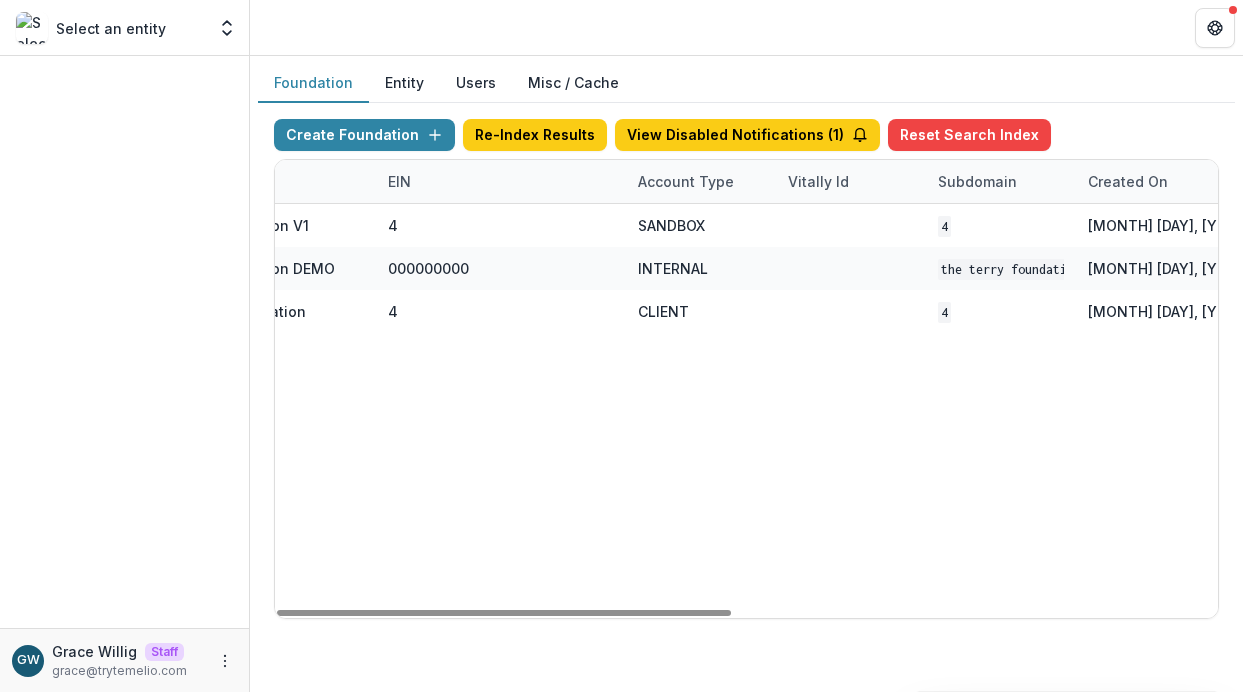 scroll, scrollTop: 0, scrollLeft: 809, axis: horizontal 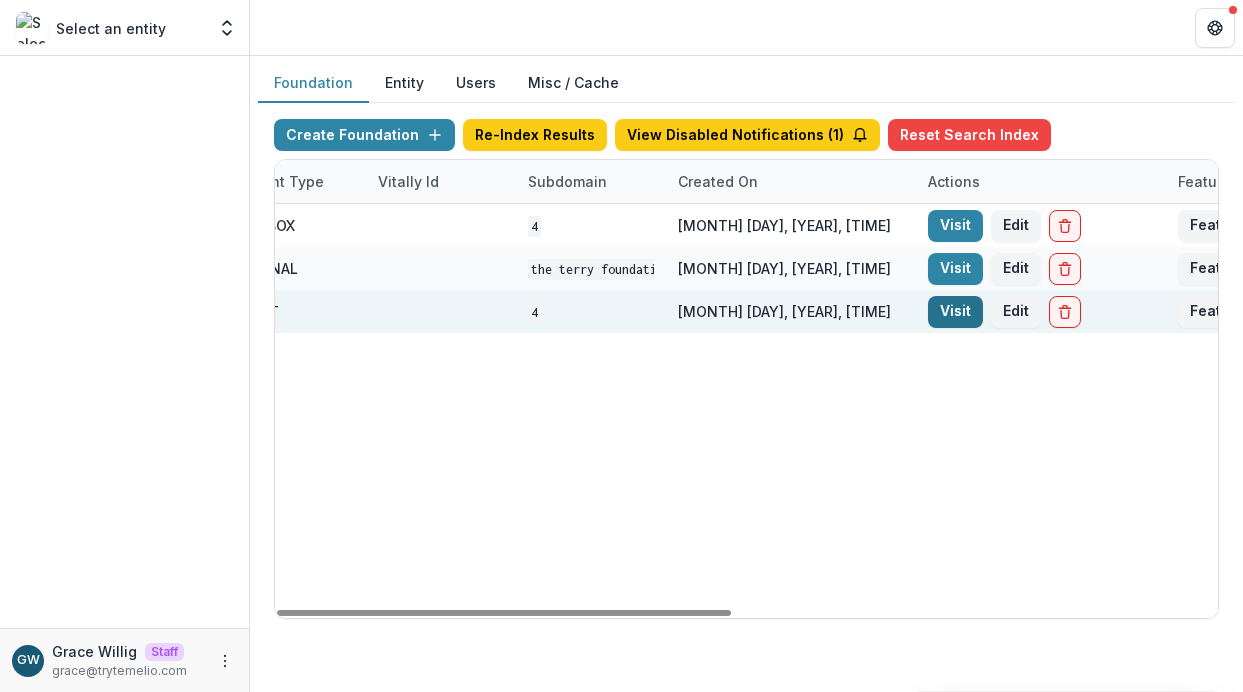 click on "Visit" at bounding box center [955, 312] 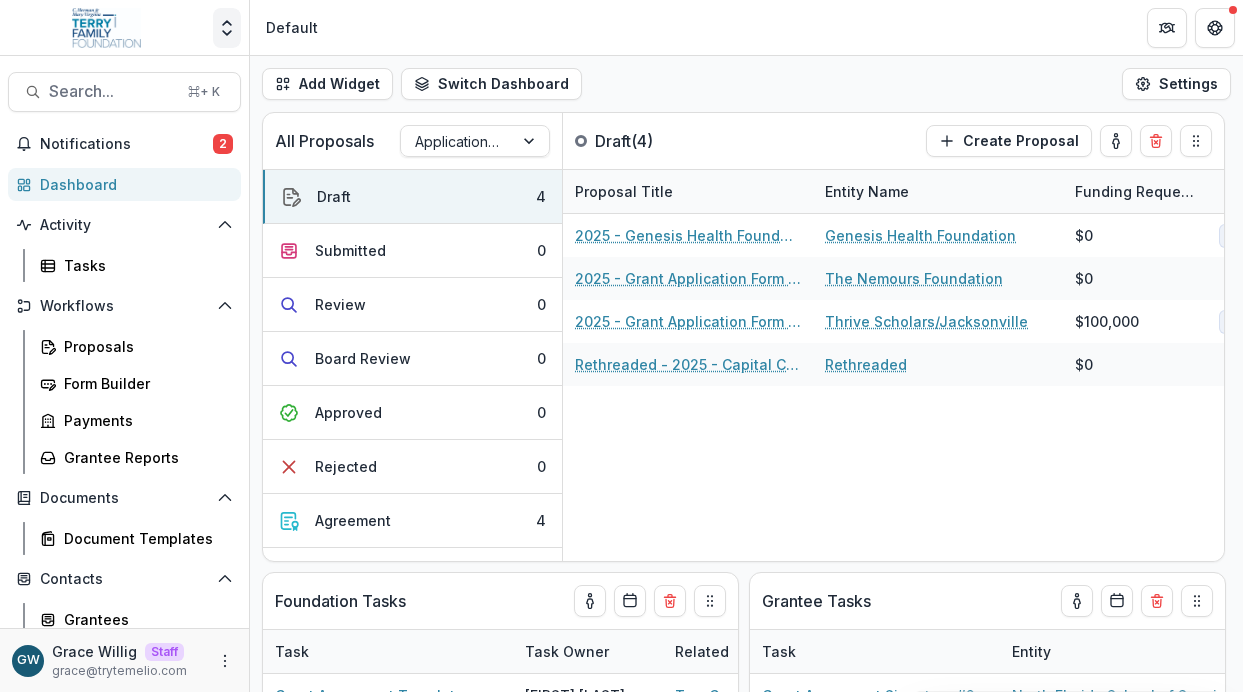 click 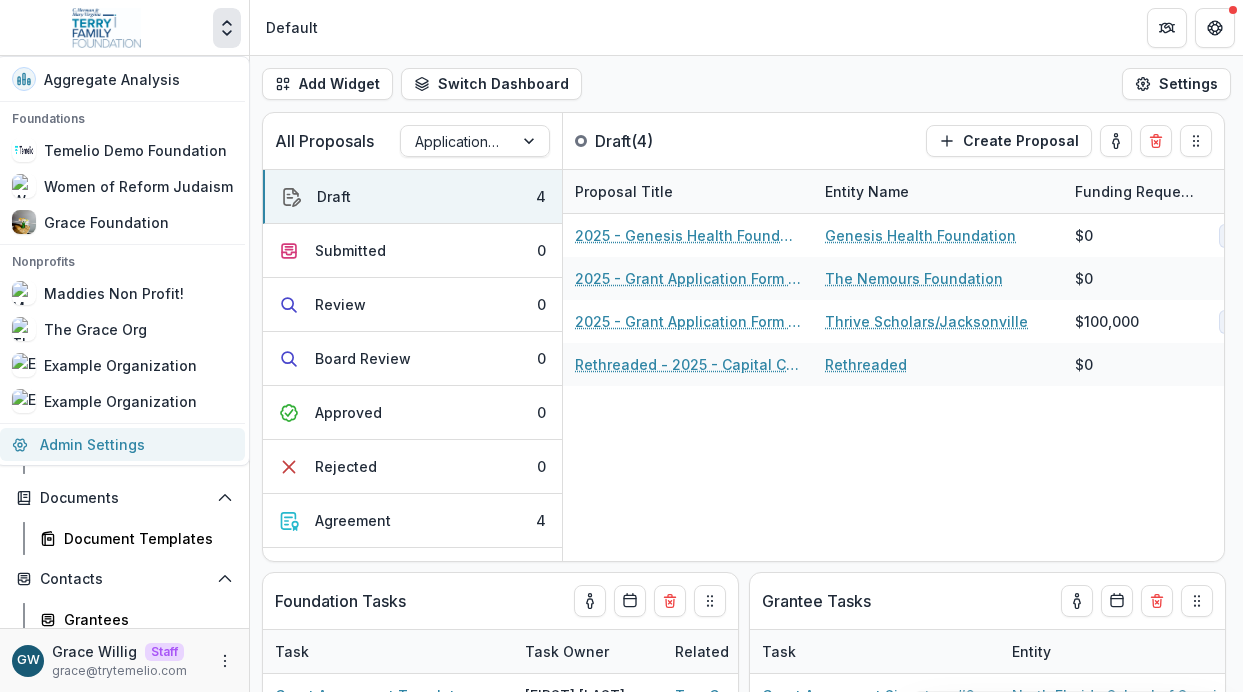 click on "Admin Settings" at bounding box center [122, 444] 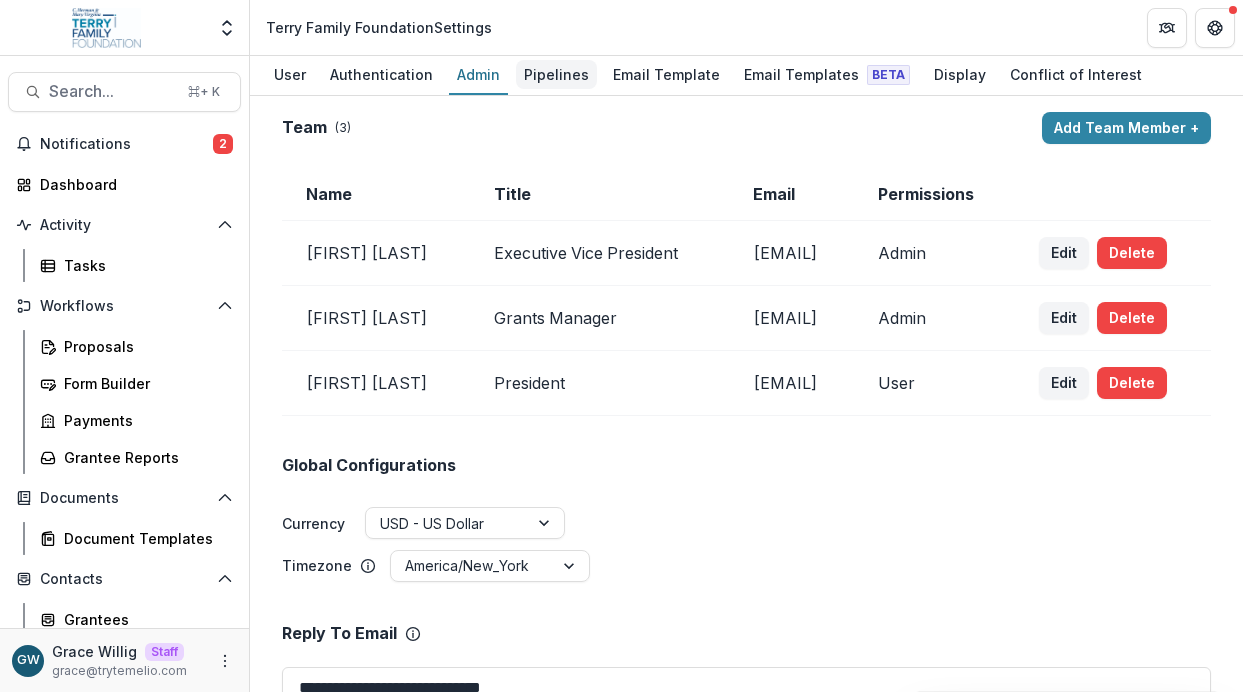 click on "Pipelines" at bounding box center (556, 74) 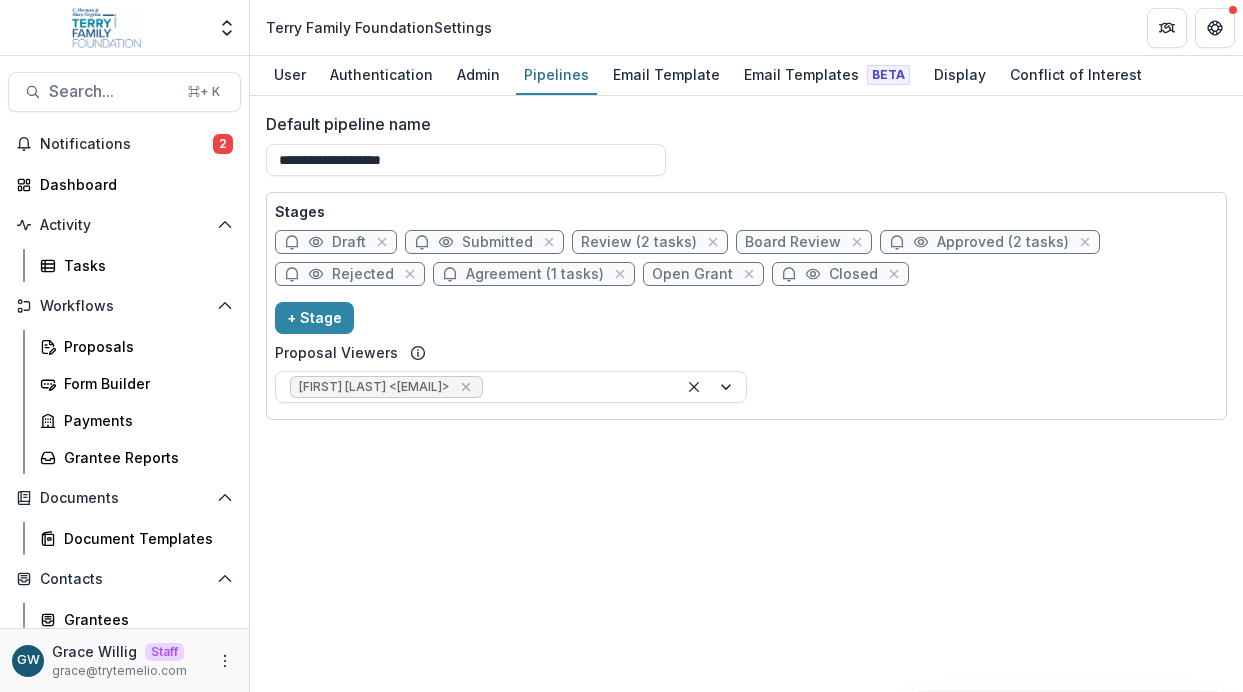 click on "Agreement (1 tasks)" at bounding box center (535, 274) 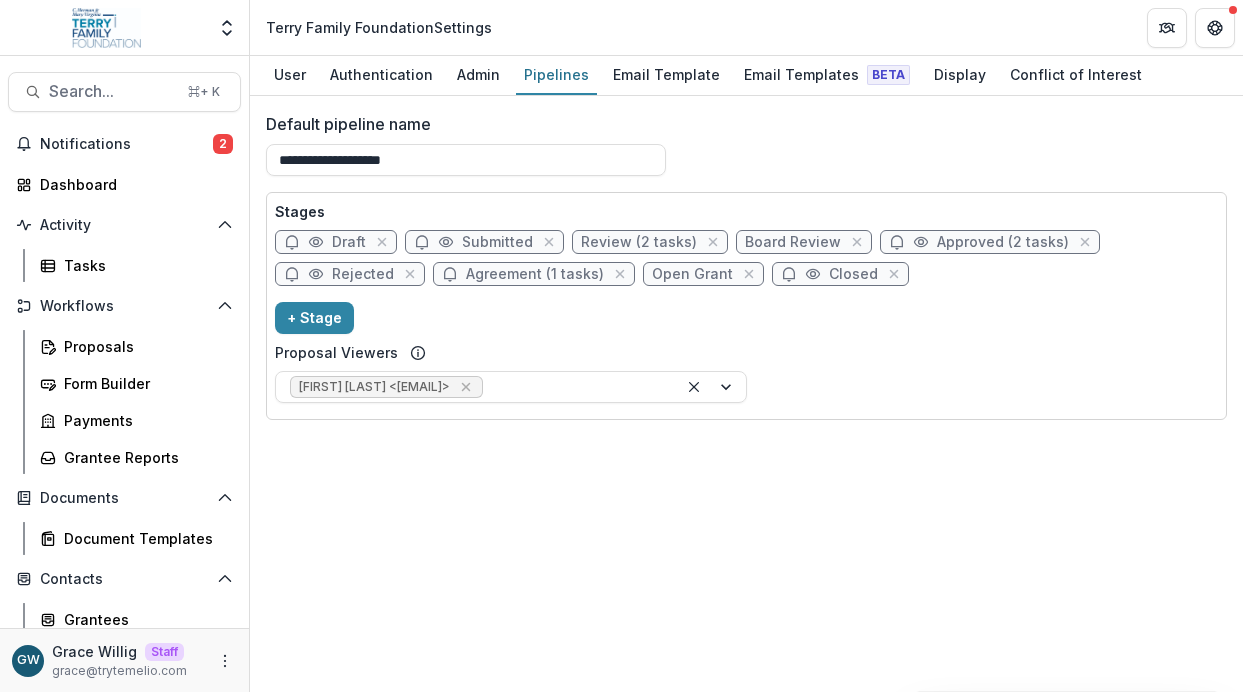 select on "********" 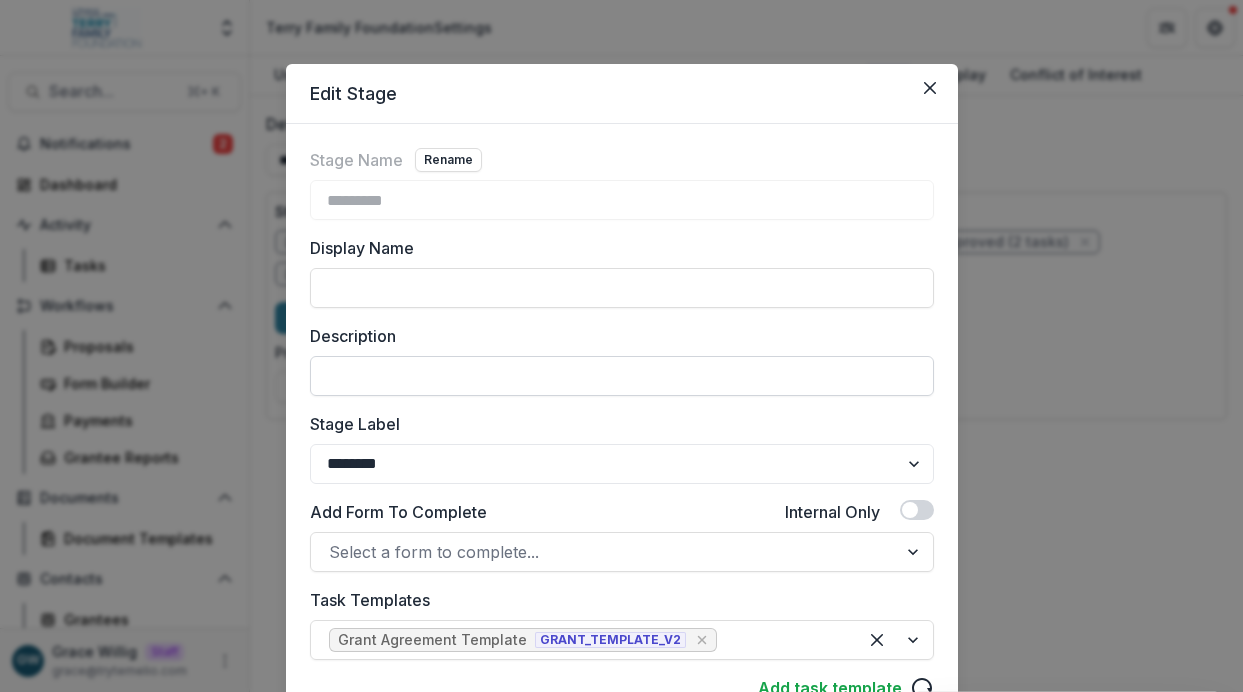 scroll, scrollTop: 2, scrollLeft: 0, axis: vertical 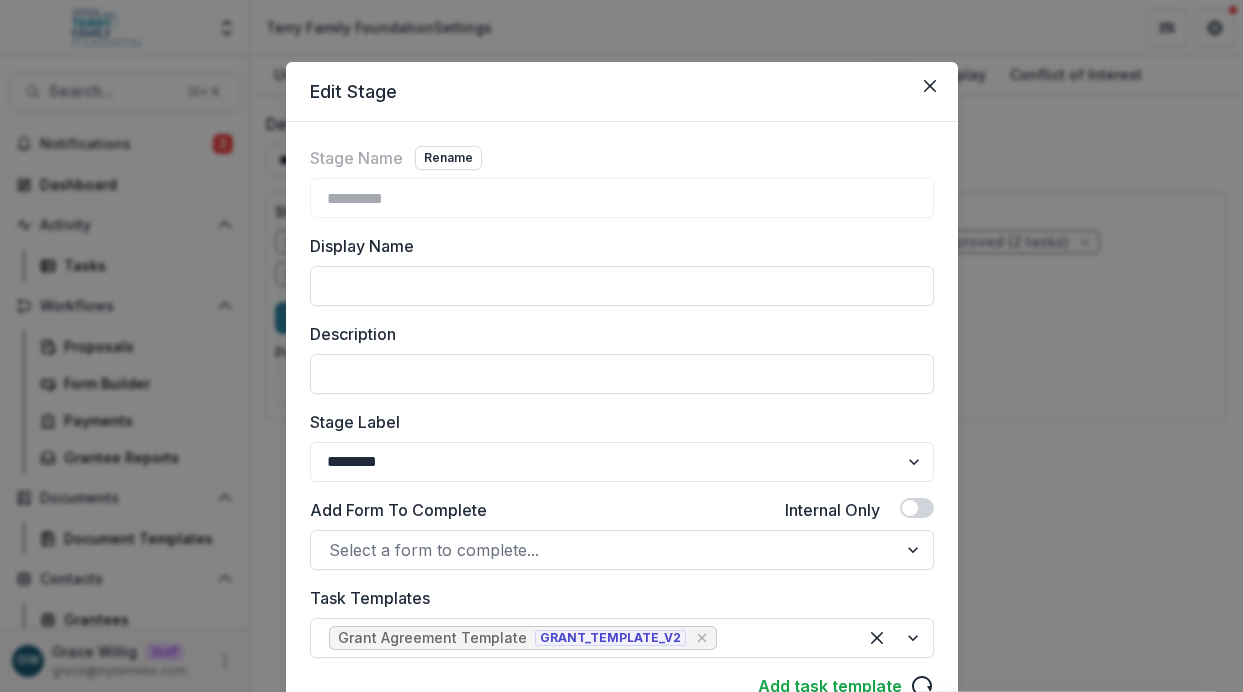 click on "**********" at bounding box center [621, 346] 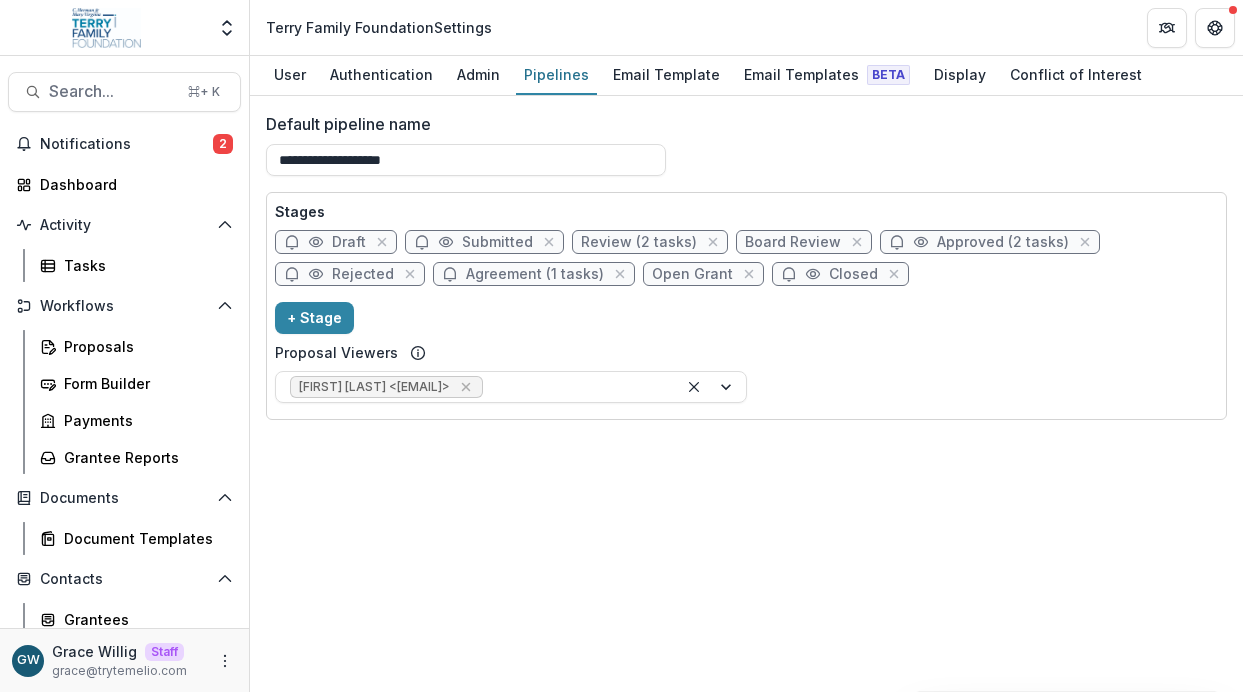 click on "Agreement (1 tasks)" at bounding box center (535, 274) 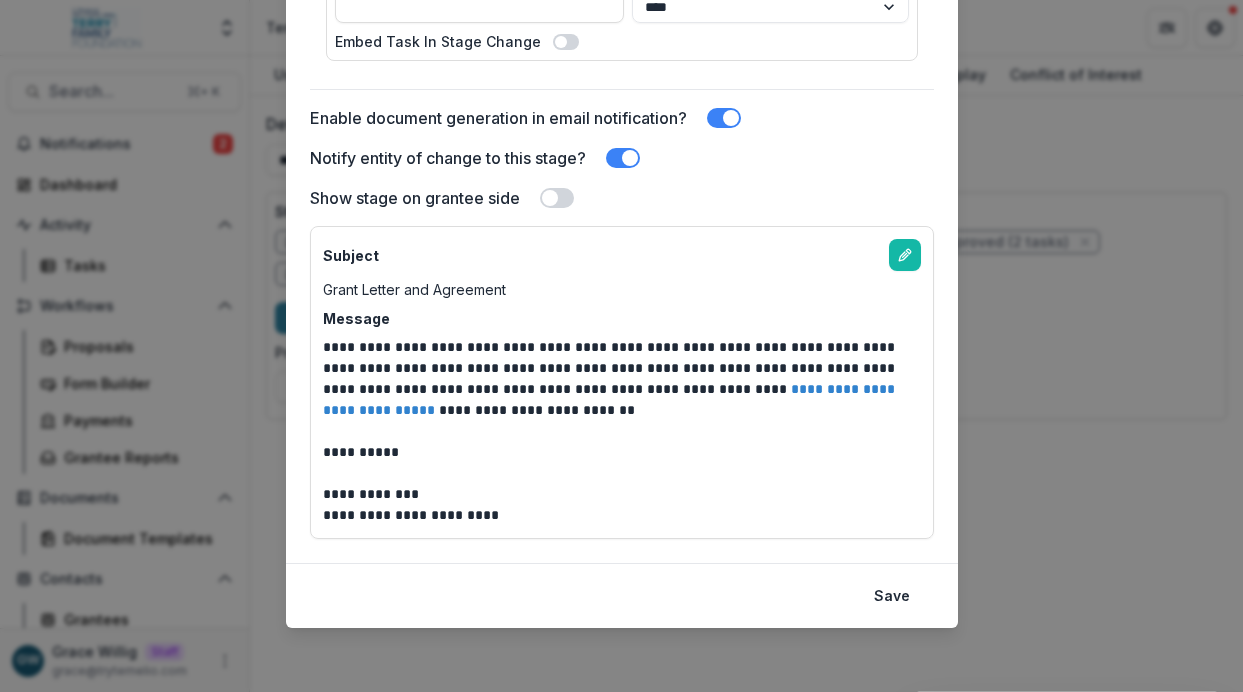 scroll, scrollTop: 857, scrollLeft: 0, axis: vertical 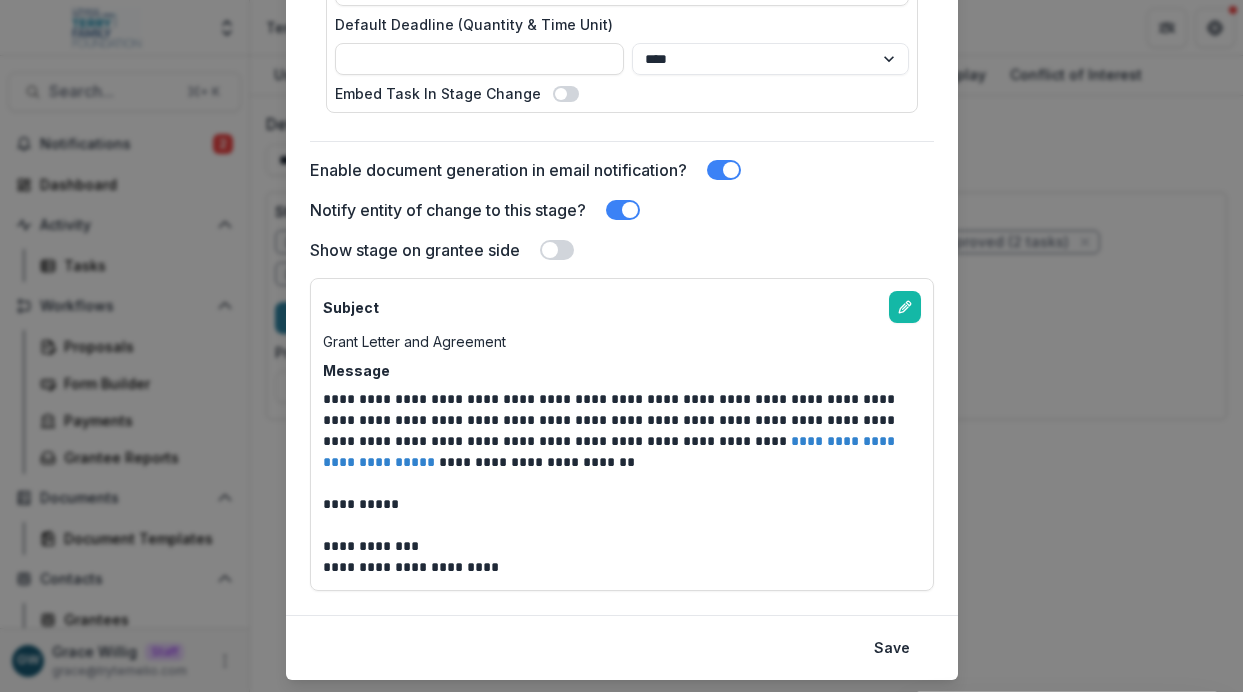 click on "**********" at bounding box center [621, 346] 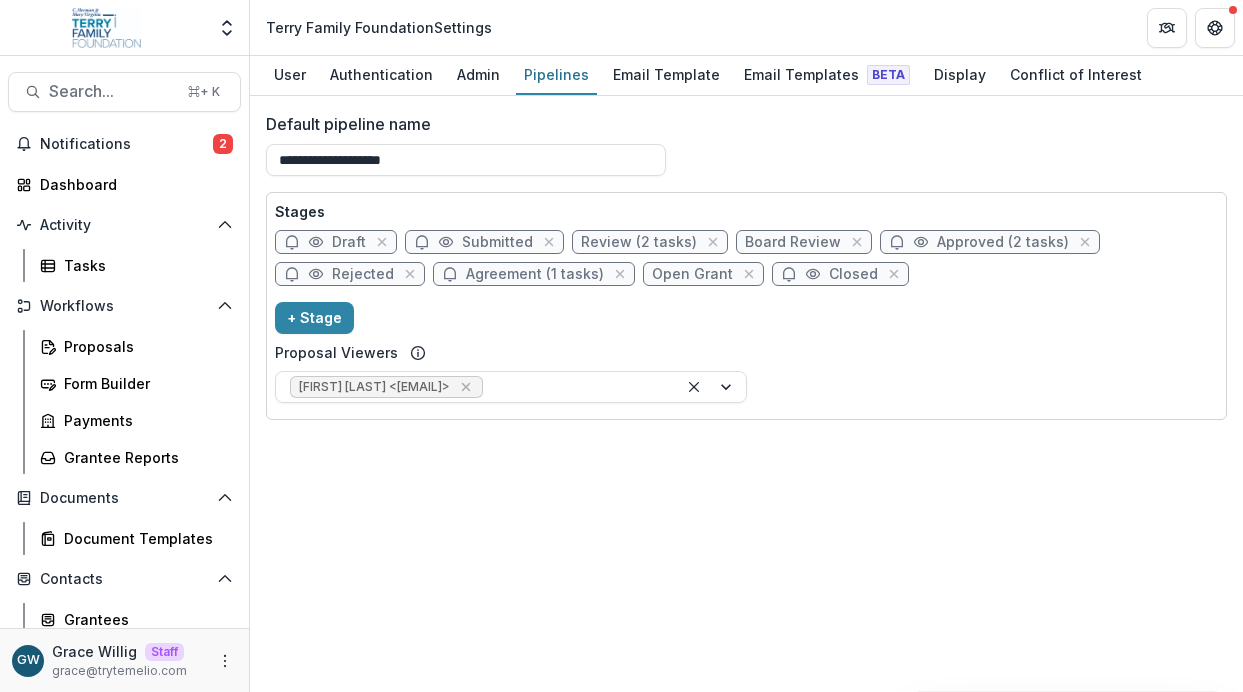 click on "Agreement (1 tasks)" at bounding box center (535, 274) 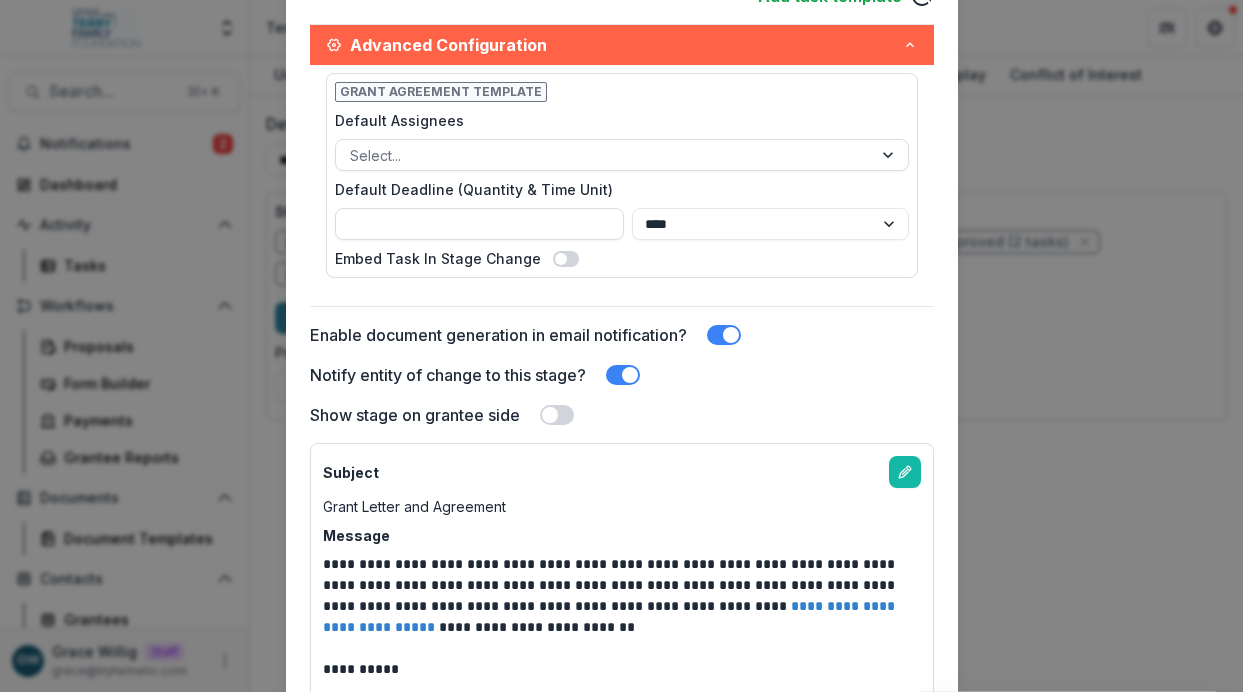 scroll, scrollTop: 701, scrollLeft: 0, axis: vertical 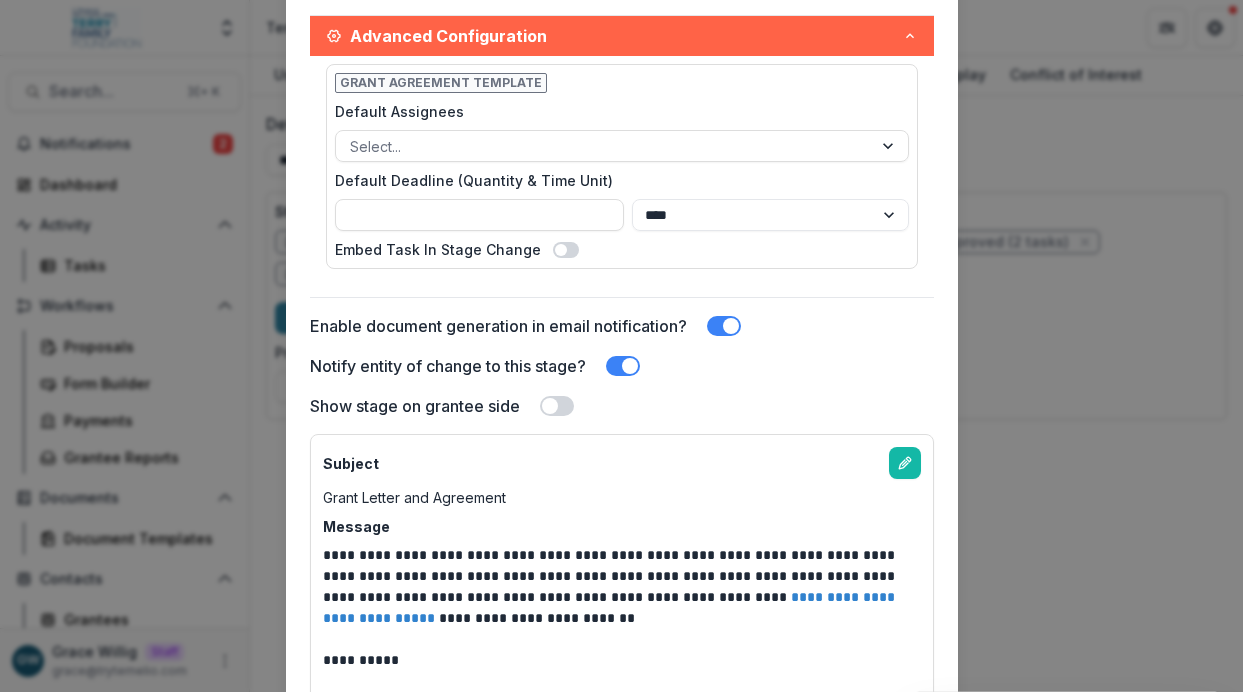 click on "**********" at bounding box center (621, 346) 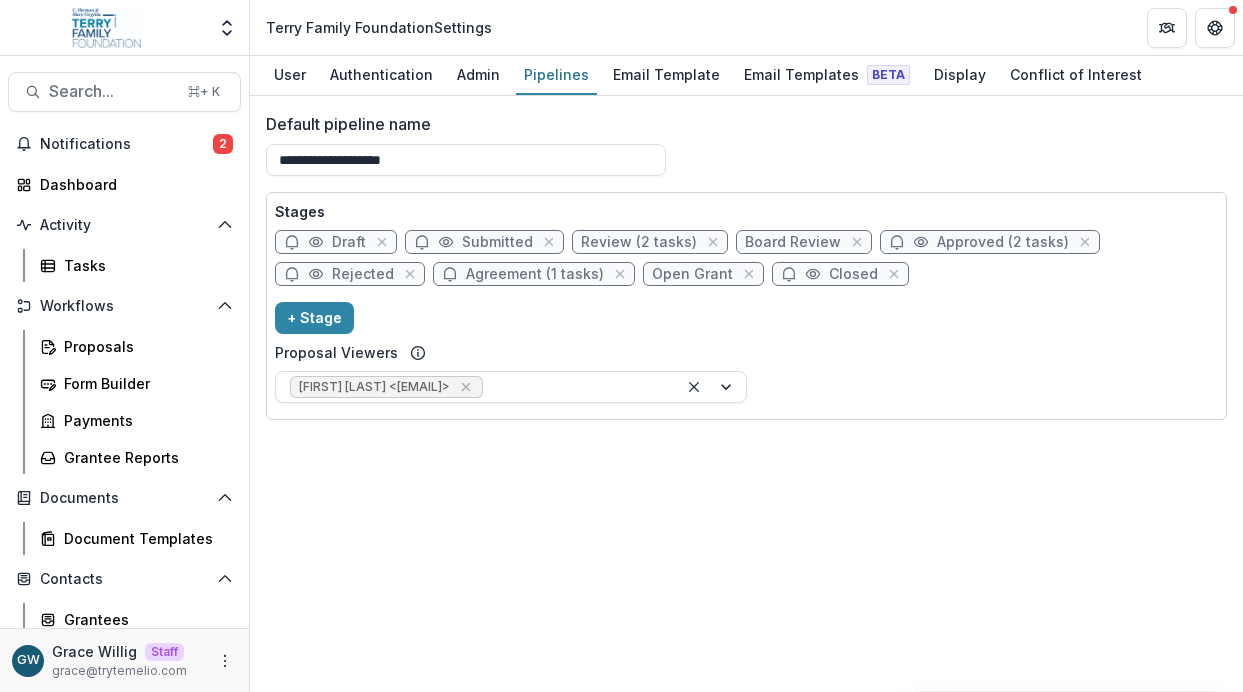 click on "Agreement (1 tasks)" at bounding box center (535, 274) 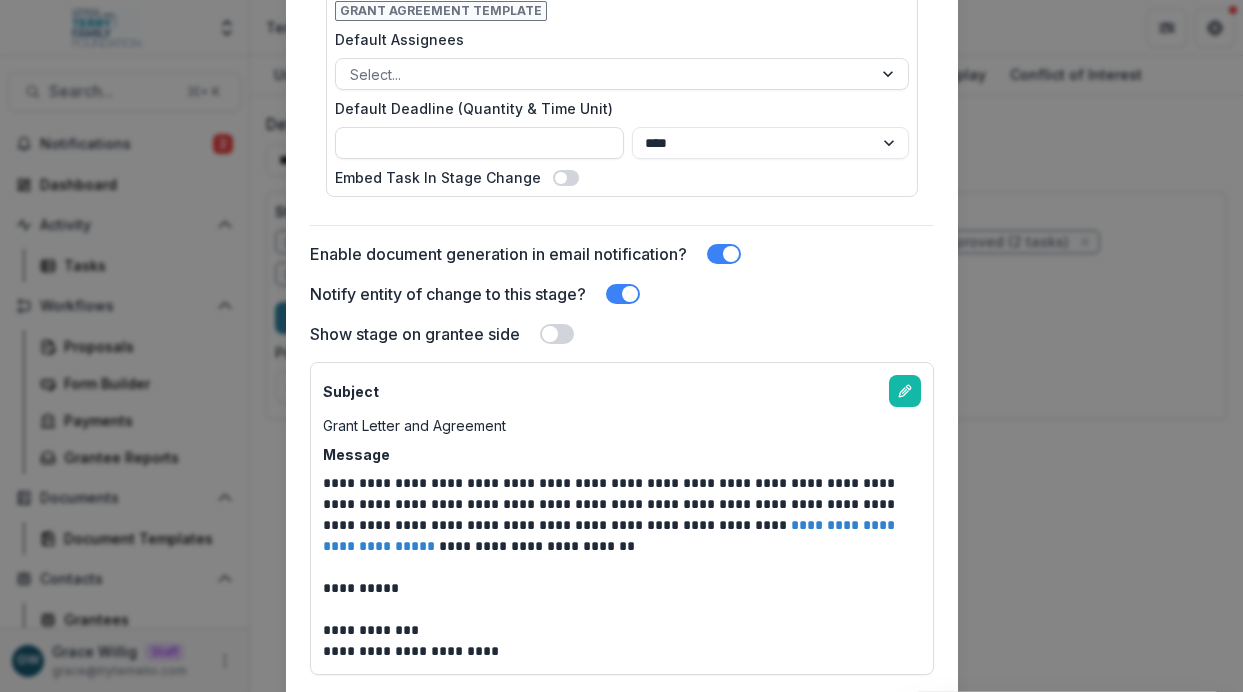 scroll, scrollTop: 765, scrollLeft: 0, axis: vertical 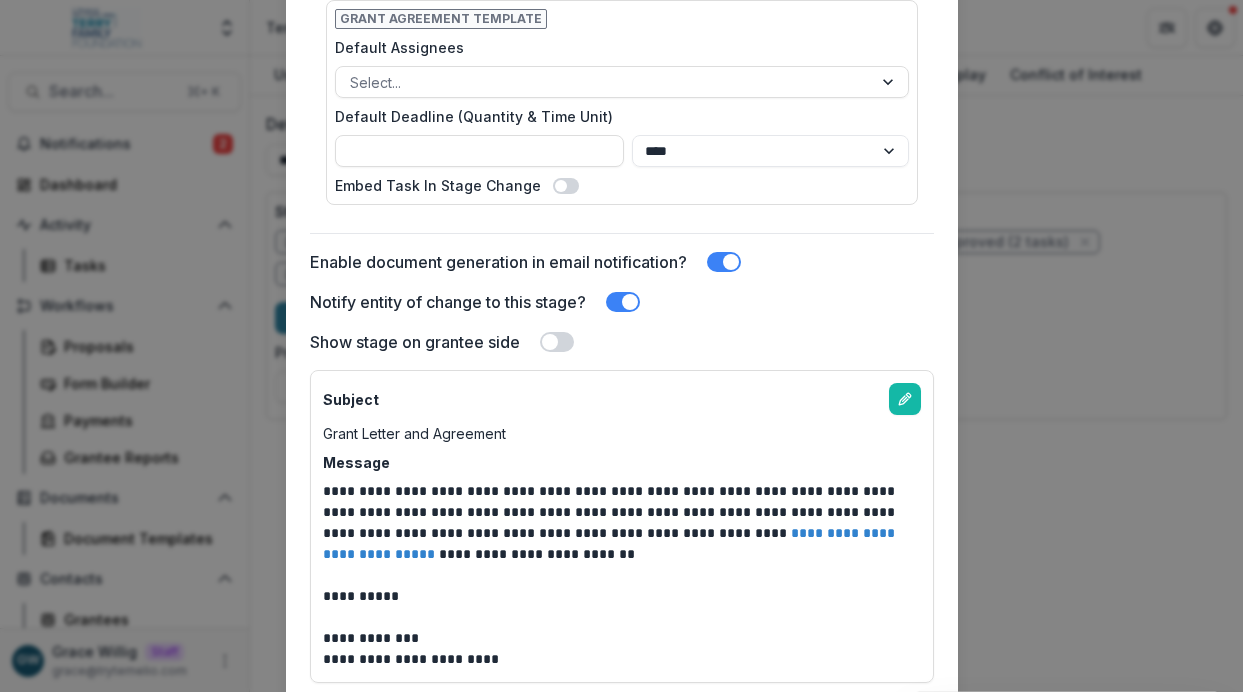 click at bounding box center (731, 262) 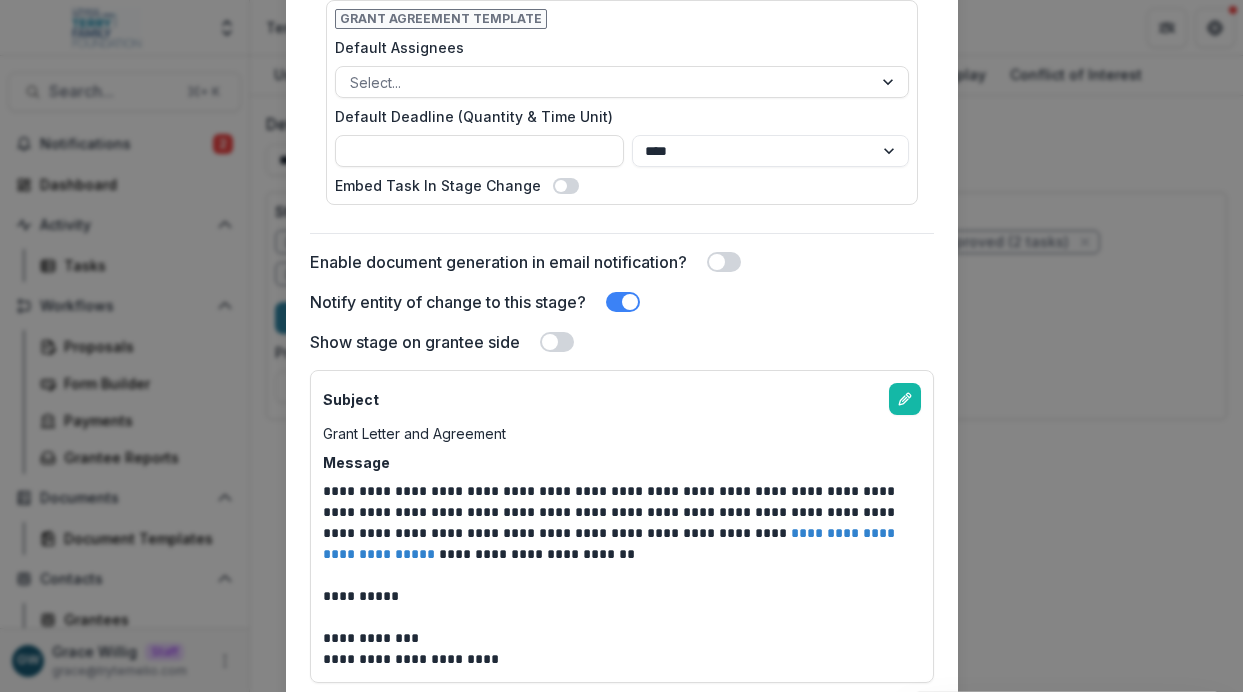 click on "**********" at bounding box center [621, 346] 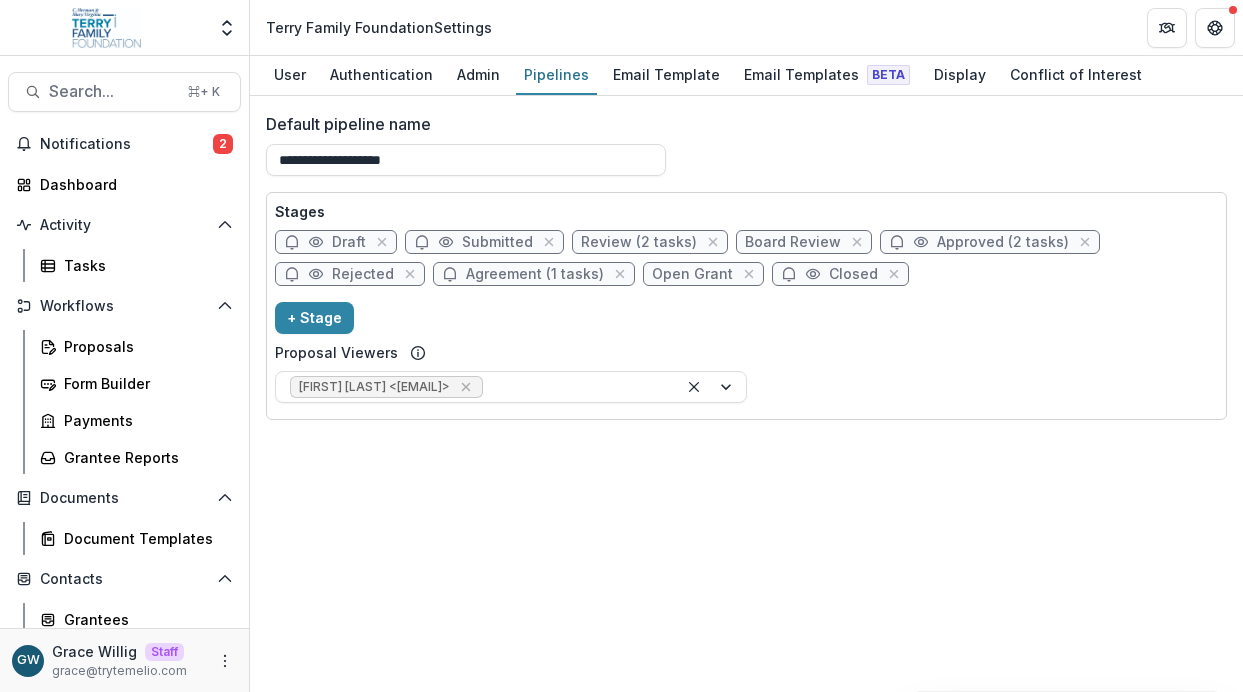 click on "Agreement (1 tasks)" at bounding box center (535, 274) 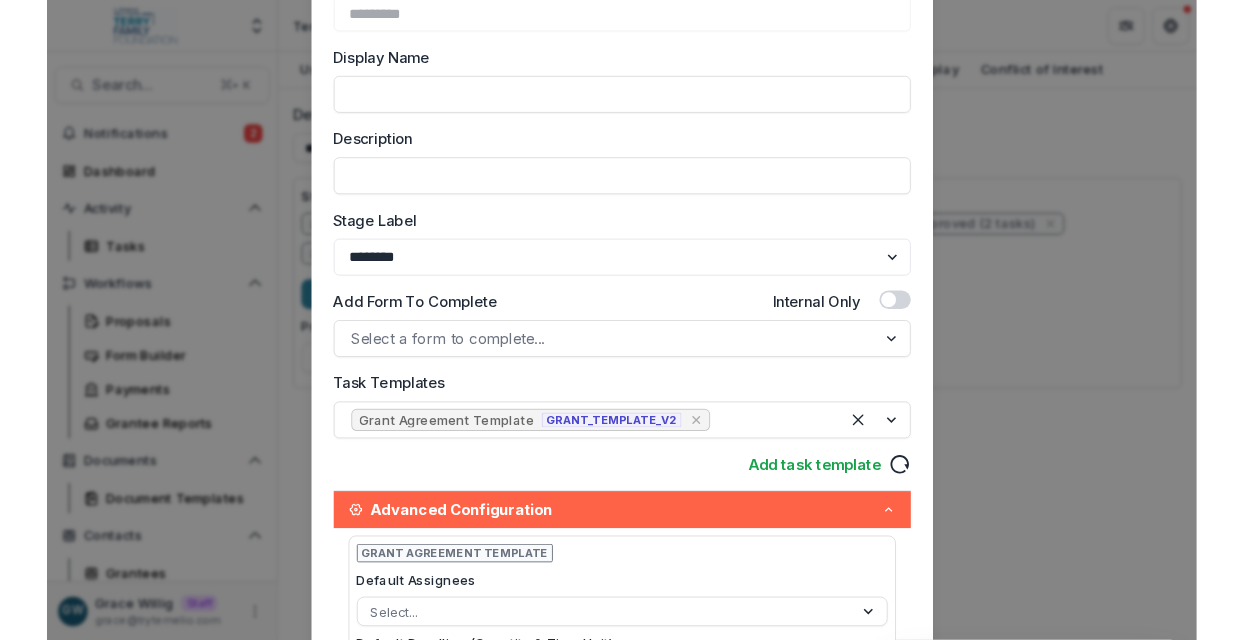 scroll, scrollTop: 194, scrollLeft: 0, axis: vertical 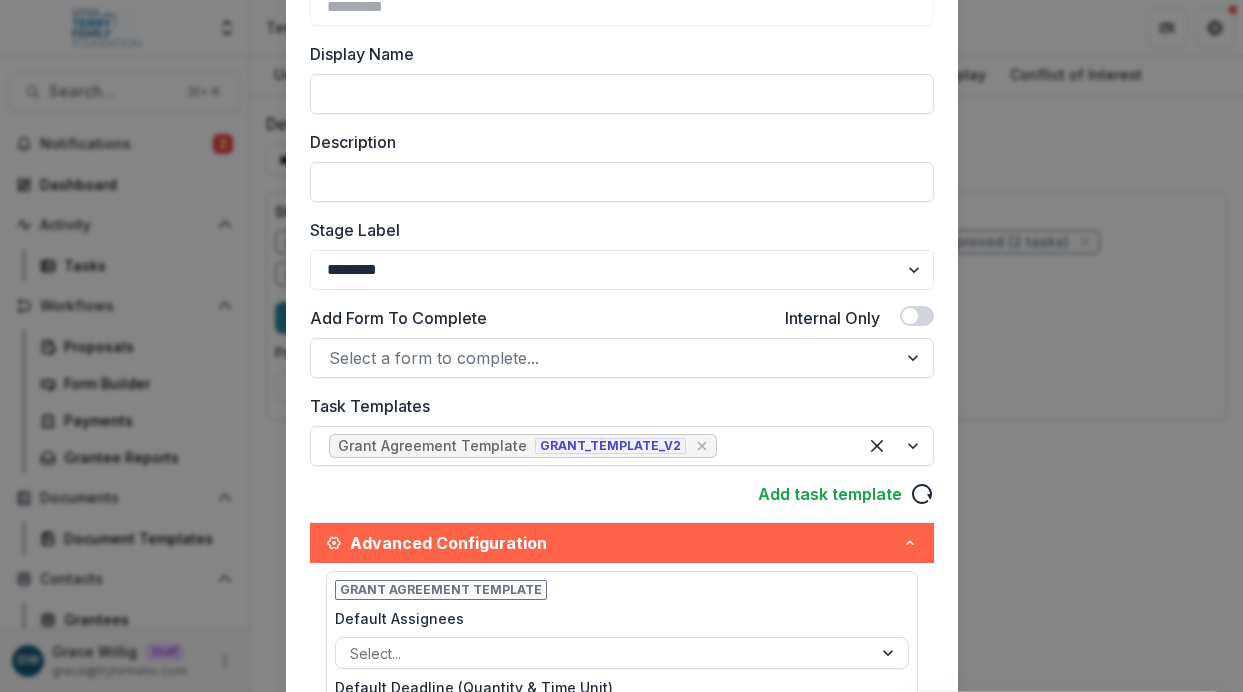 click on "**********" at bounding box center [621, 346] 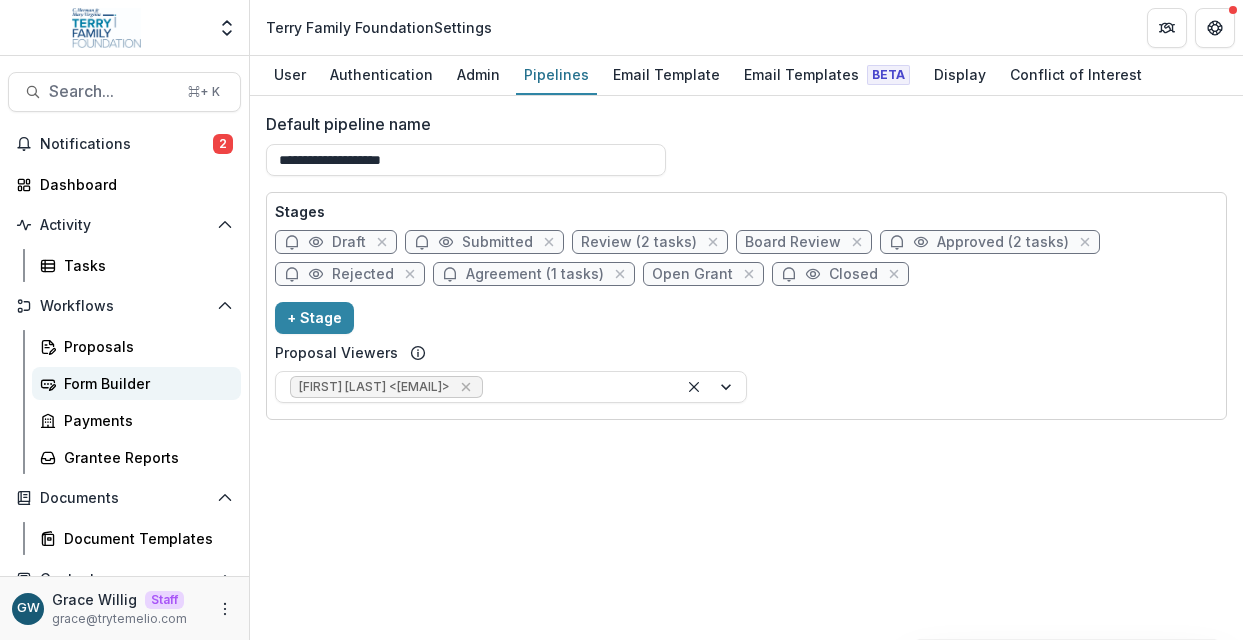 click on "Form Builder" at bounding box center [144, 383] 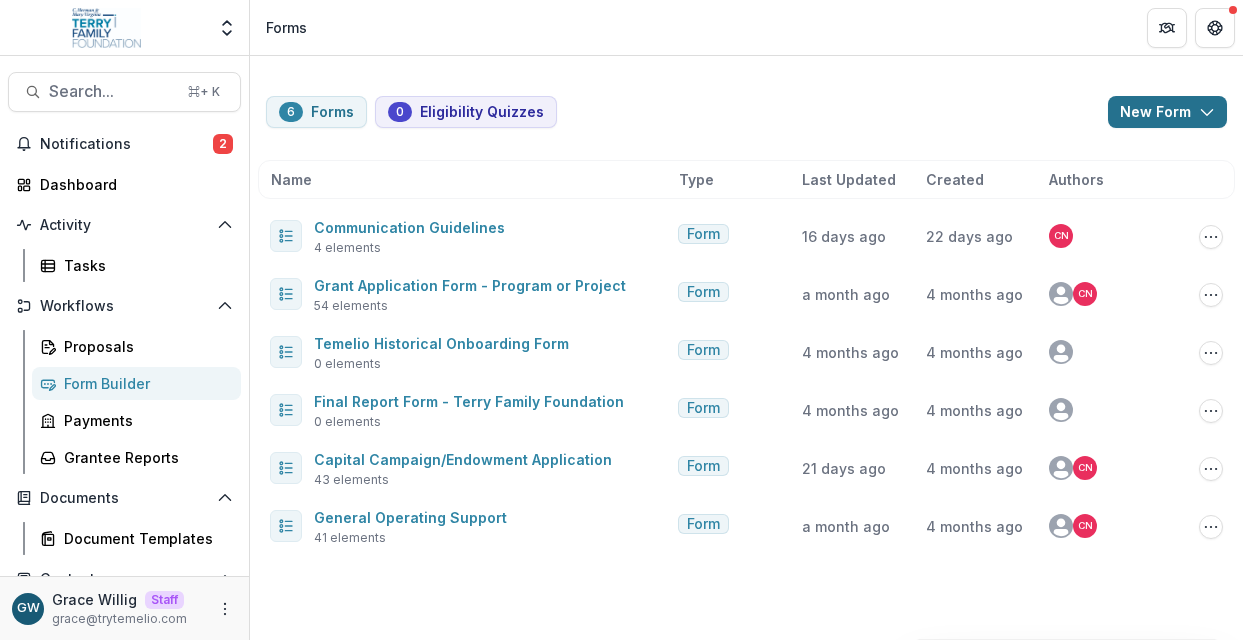 click on "New Form" at bounding box center [1167, 112] 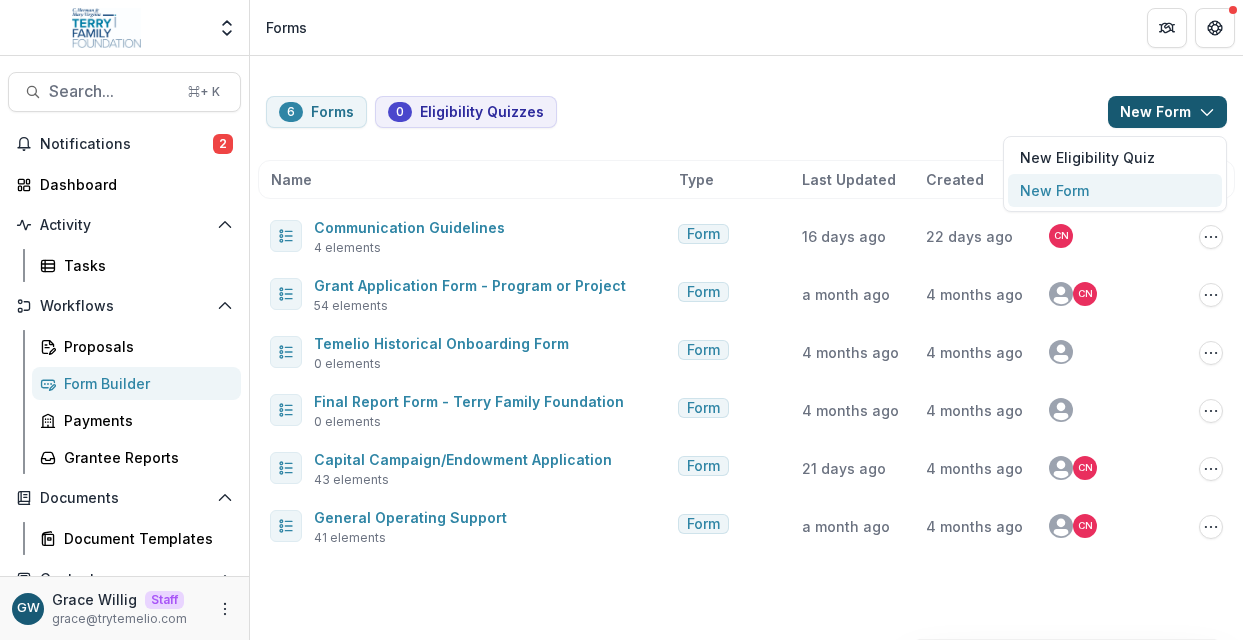 click on "New Form" at bounding box center (1115, 190) 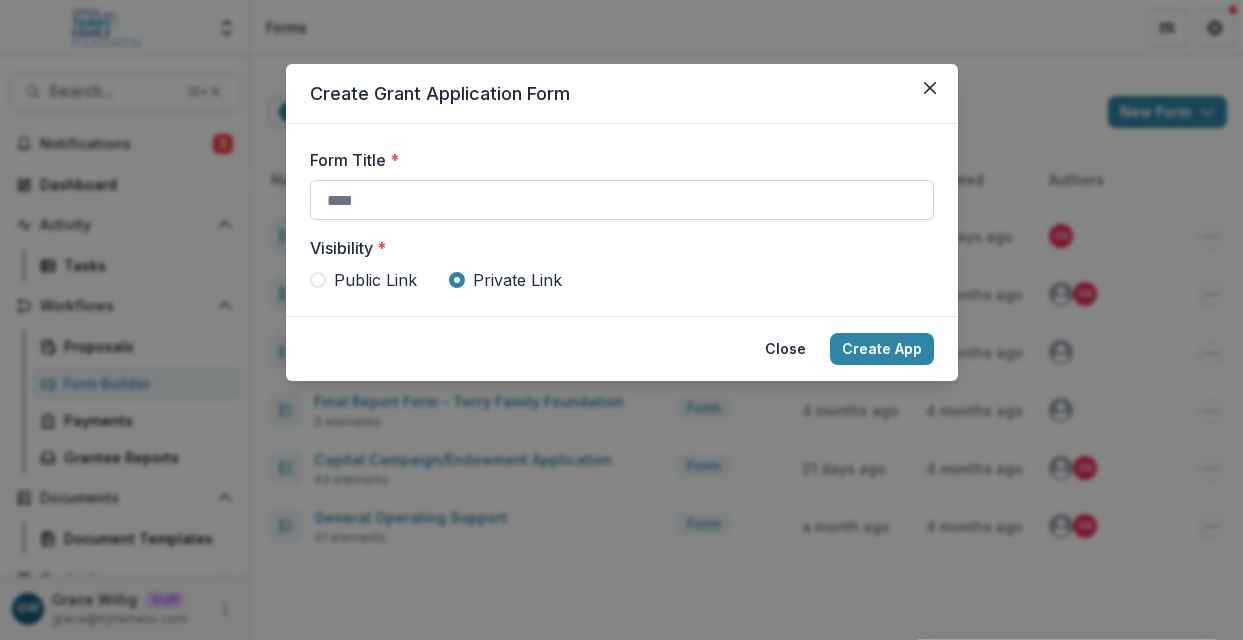 click on "Form Title *" at bounding box center (622, 200) 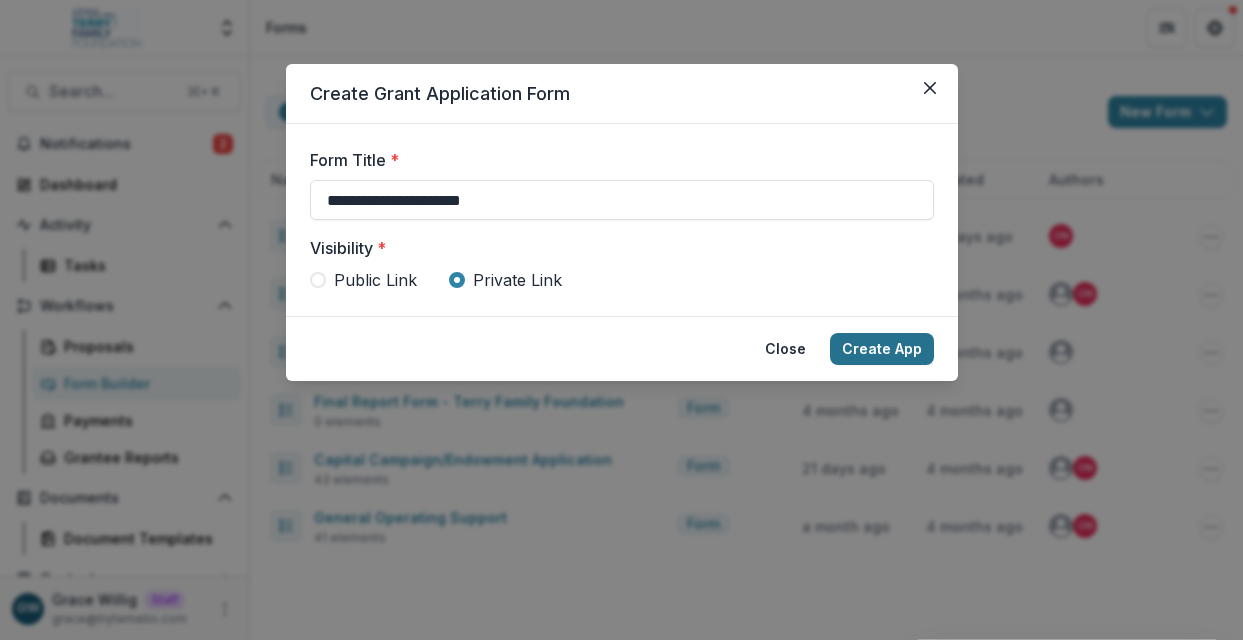 type on "**********" 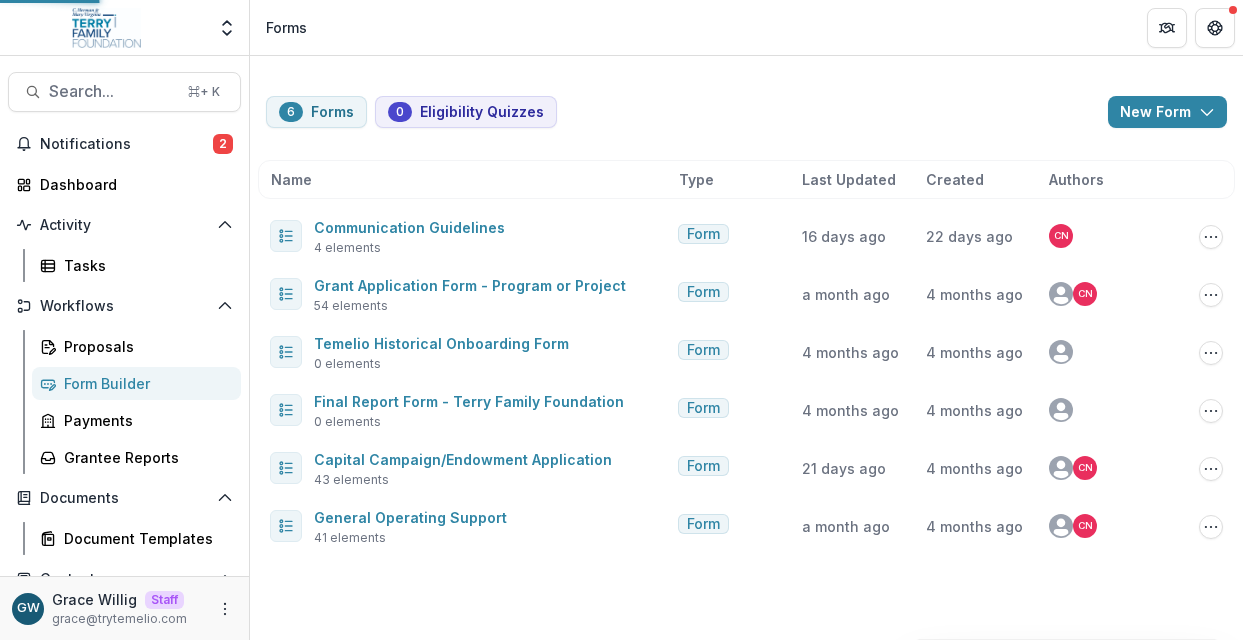 type 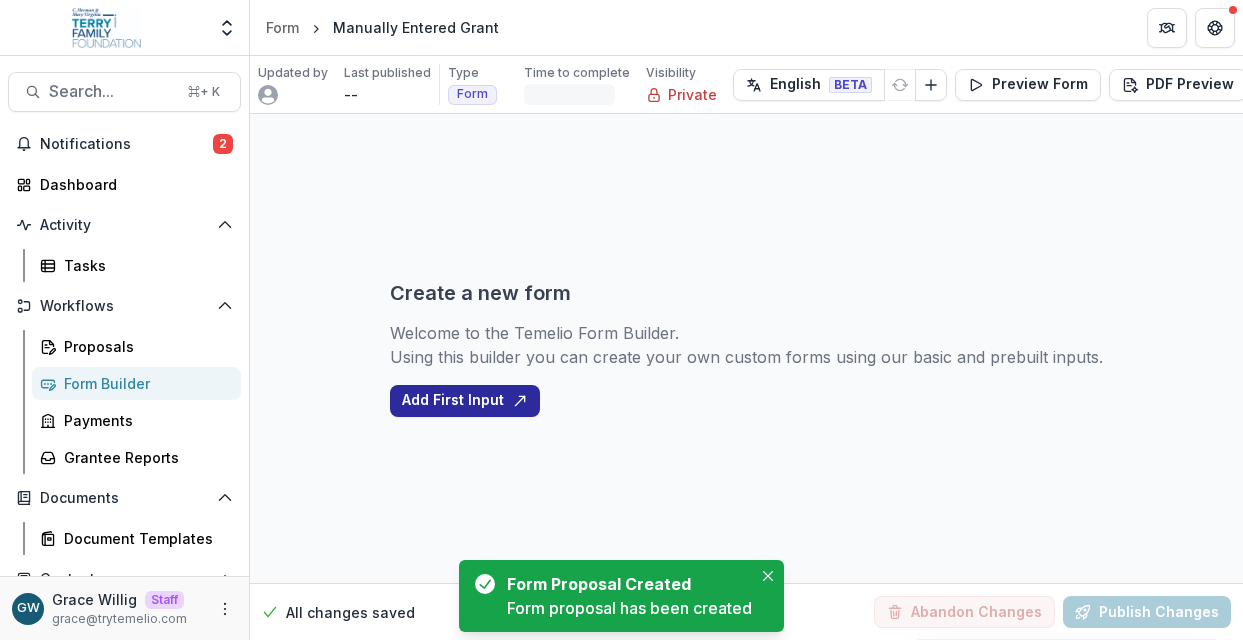 click on "Add First Input" at bounding box center (465, 401) 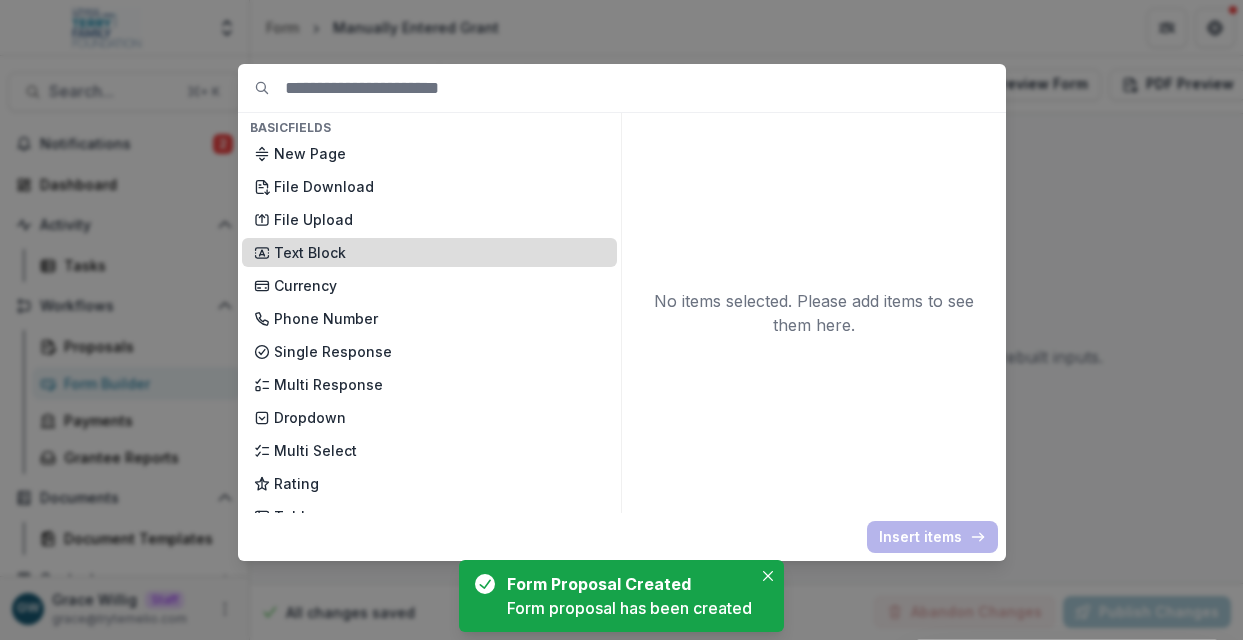 click on "Text Block" at bounding box center [439, 252] 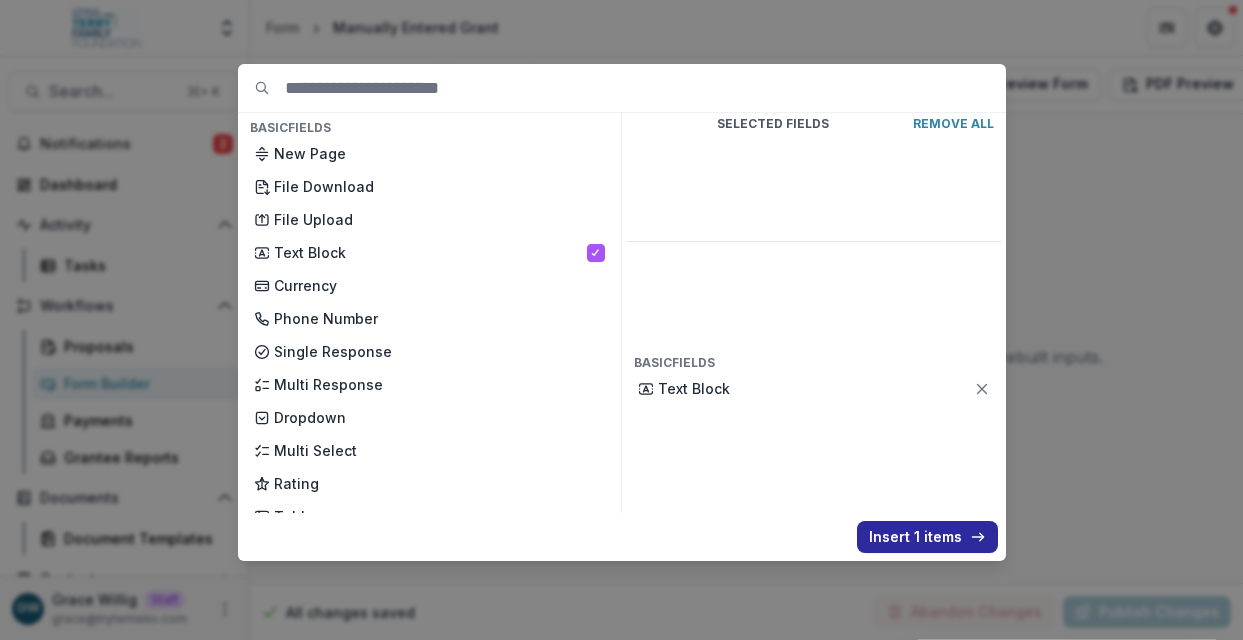 click on "Insert 1 items" at bounding box center (927, 537) 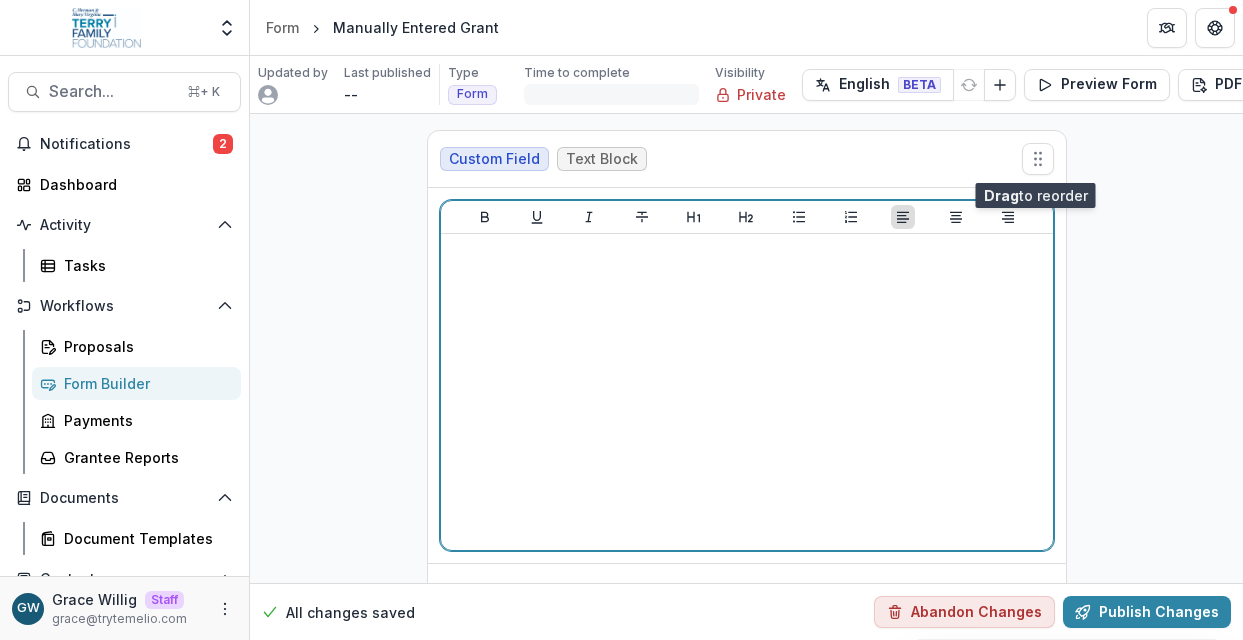click at bounding box center [747, 392] 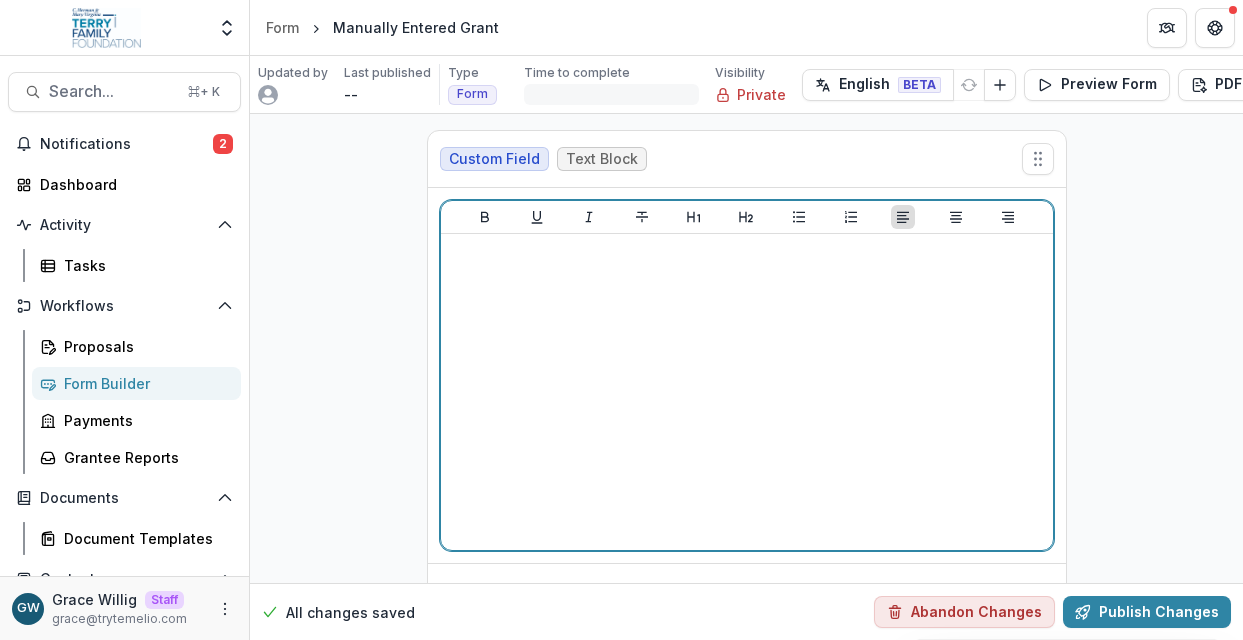 type 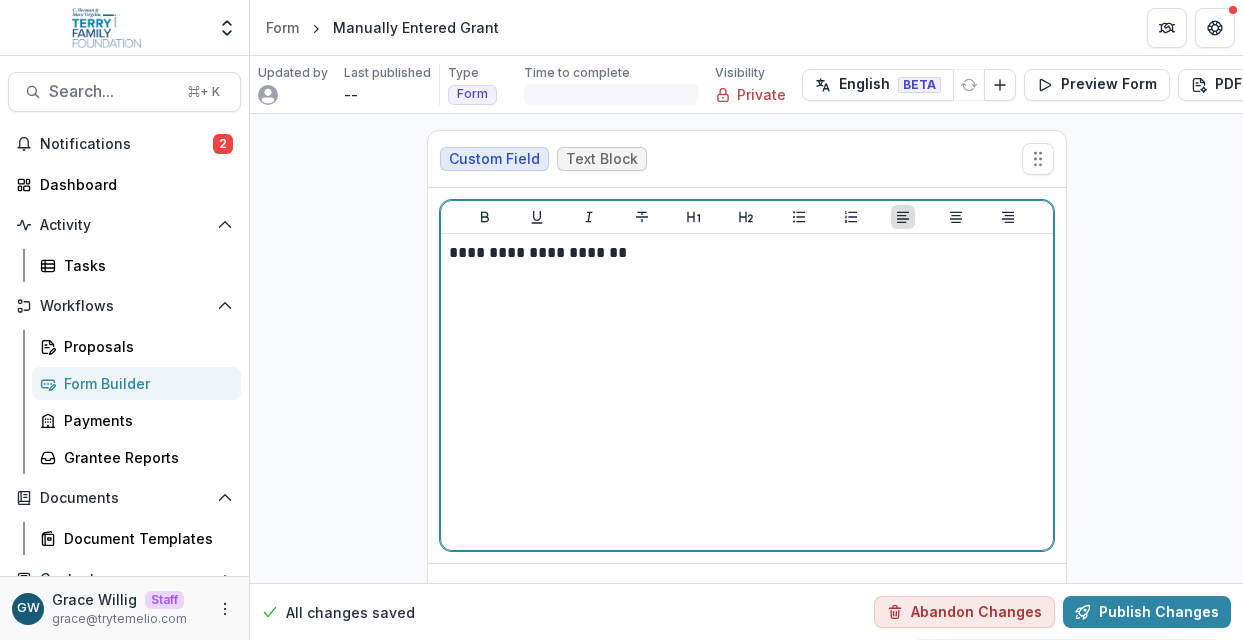 click on "**********" at bounding box center (747, 253) 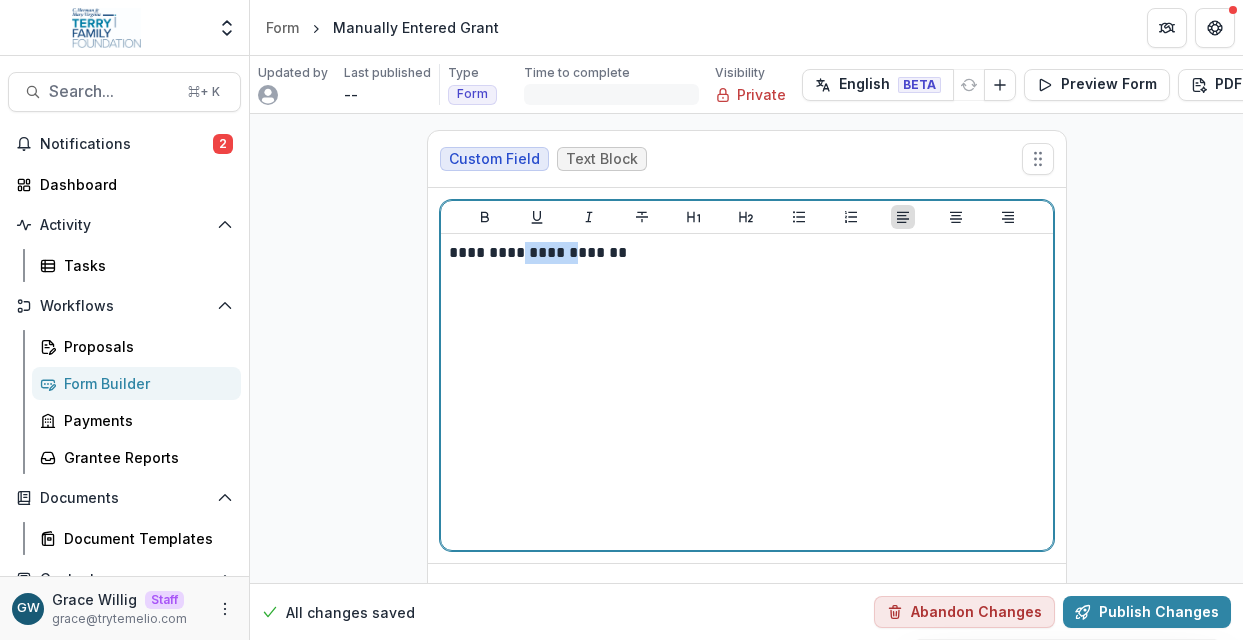 click on "**********" at bounding box center (747, 253) 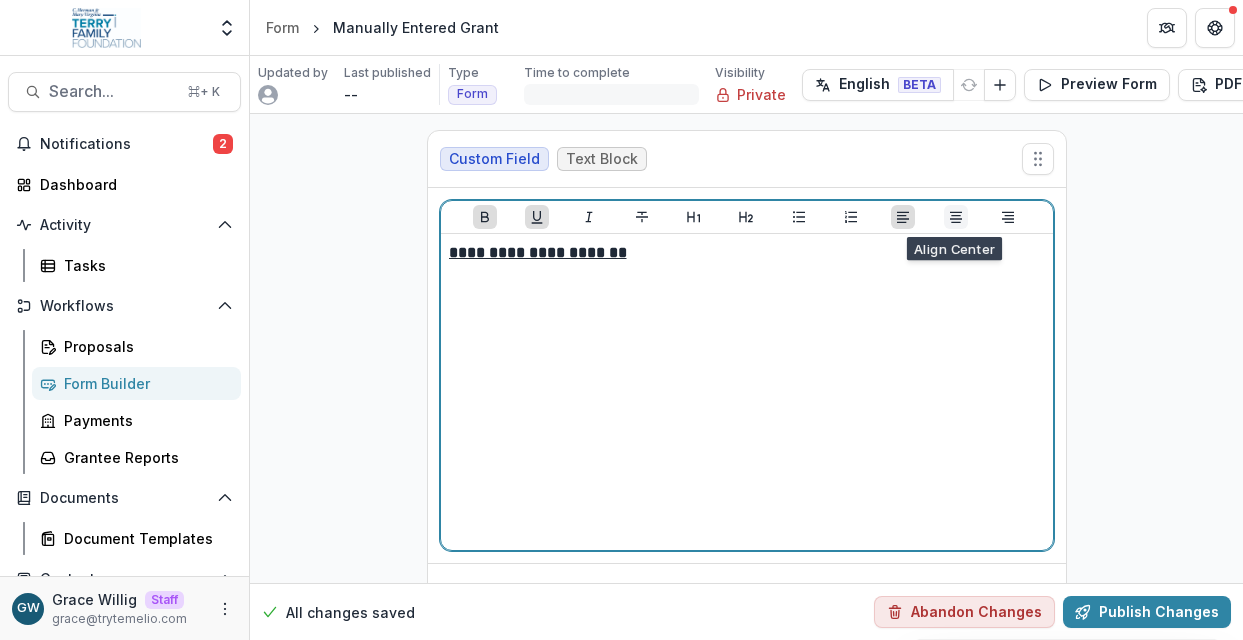 click 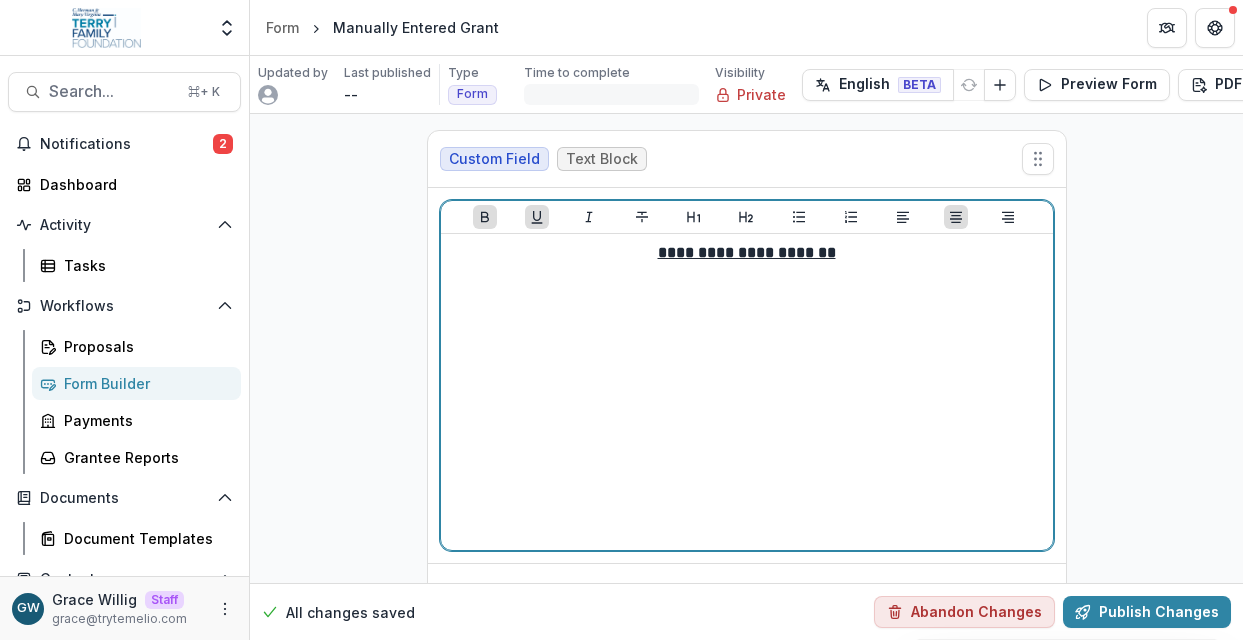 scroll, scrollTop: 69, scrollLeft: 0, axis: vertical 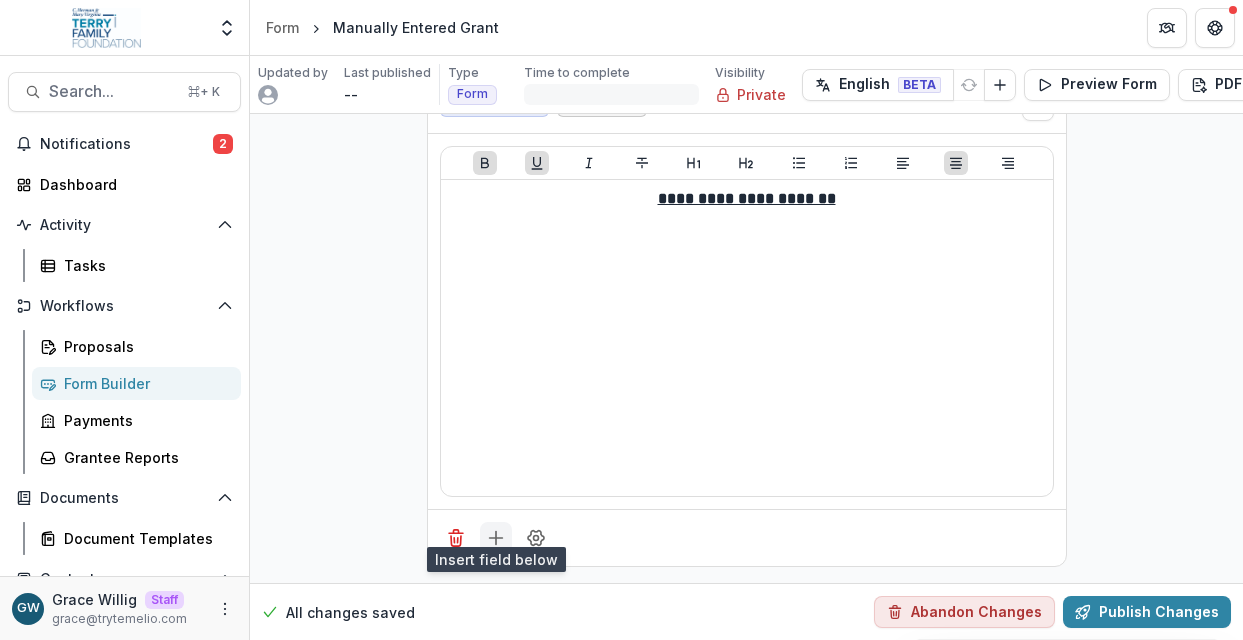click 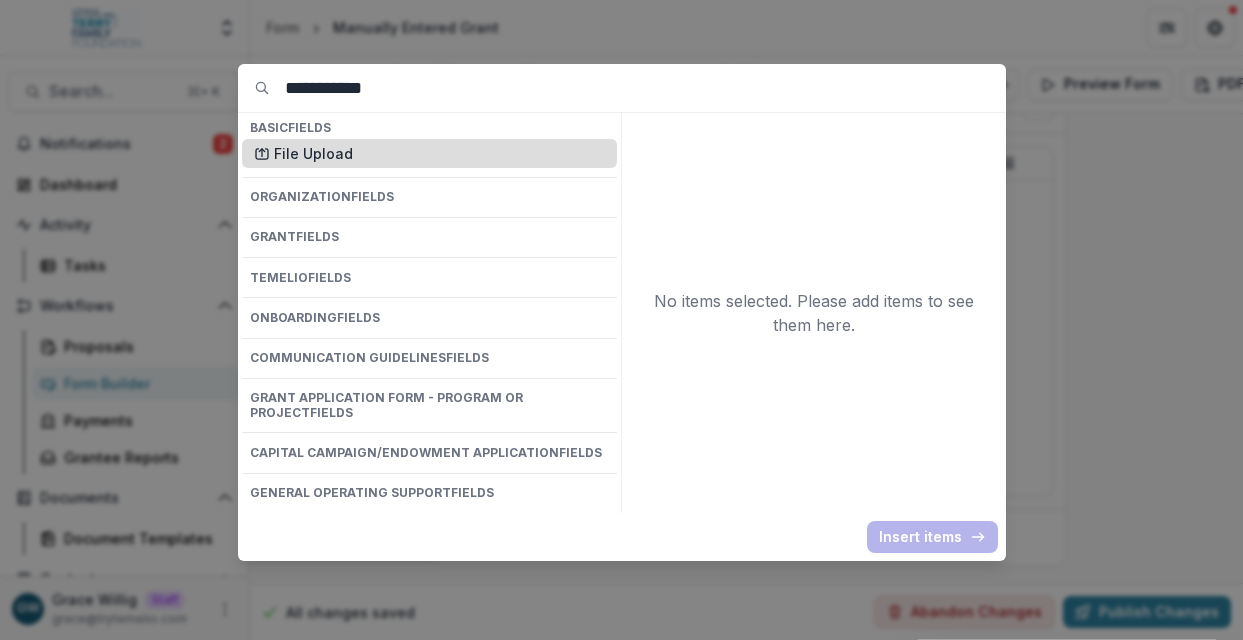 type on "**********" 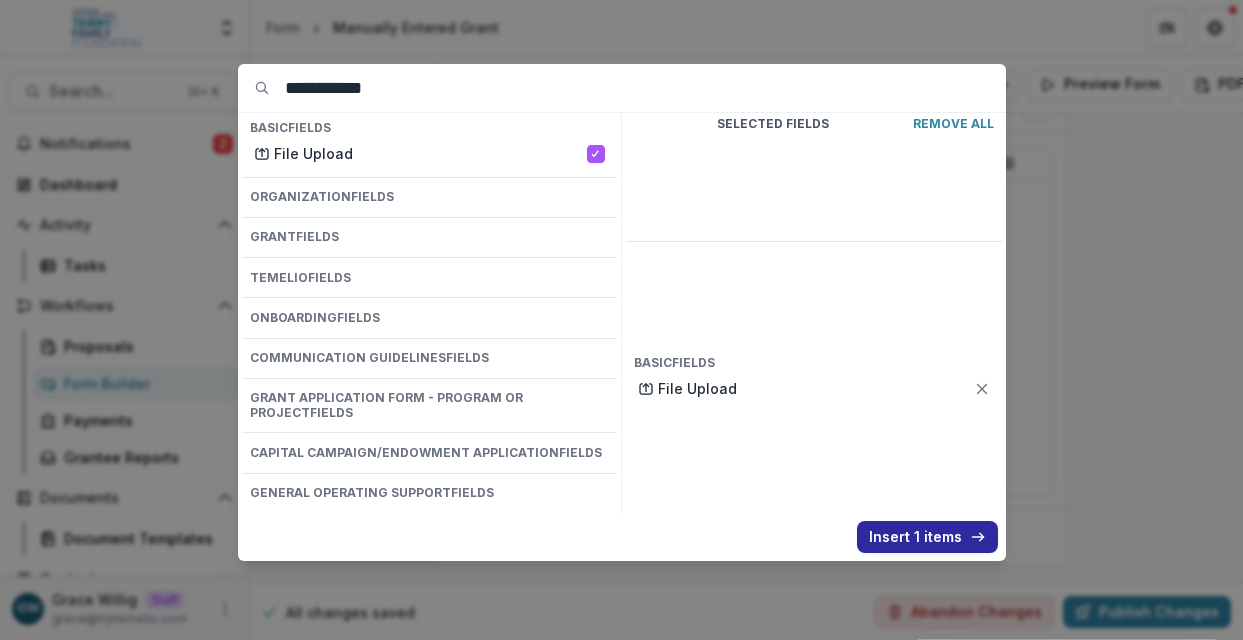 click on "Insert 1 items" at bounding box center (927, 537) 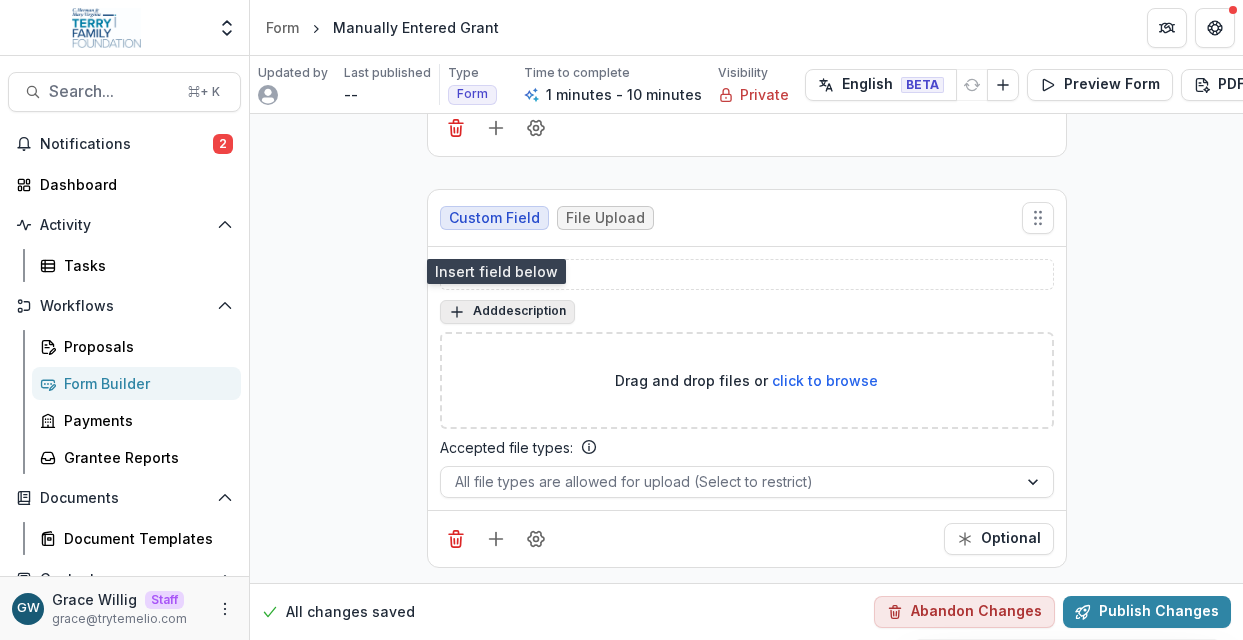 scroll, scrollTop: 479, scrollLeft: 0, axis: vertical 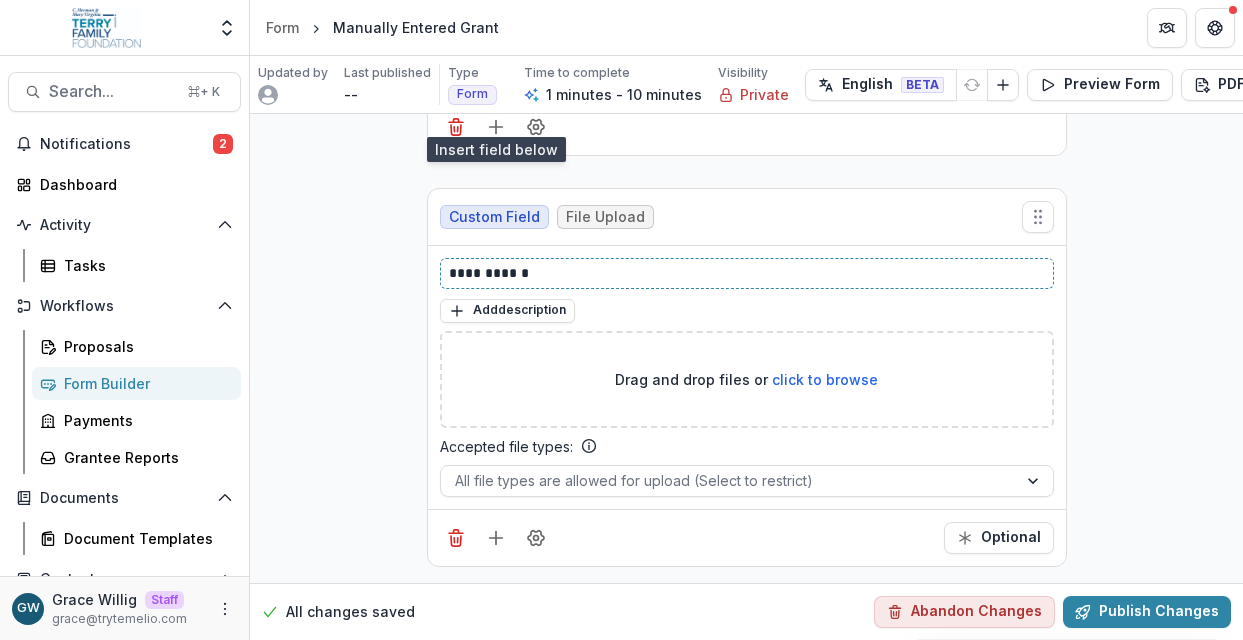 click on "**********" at bounding box center (747, 273) 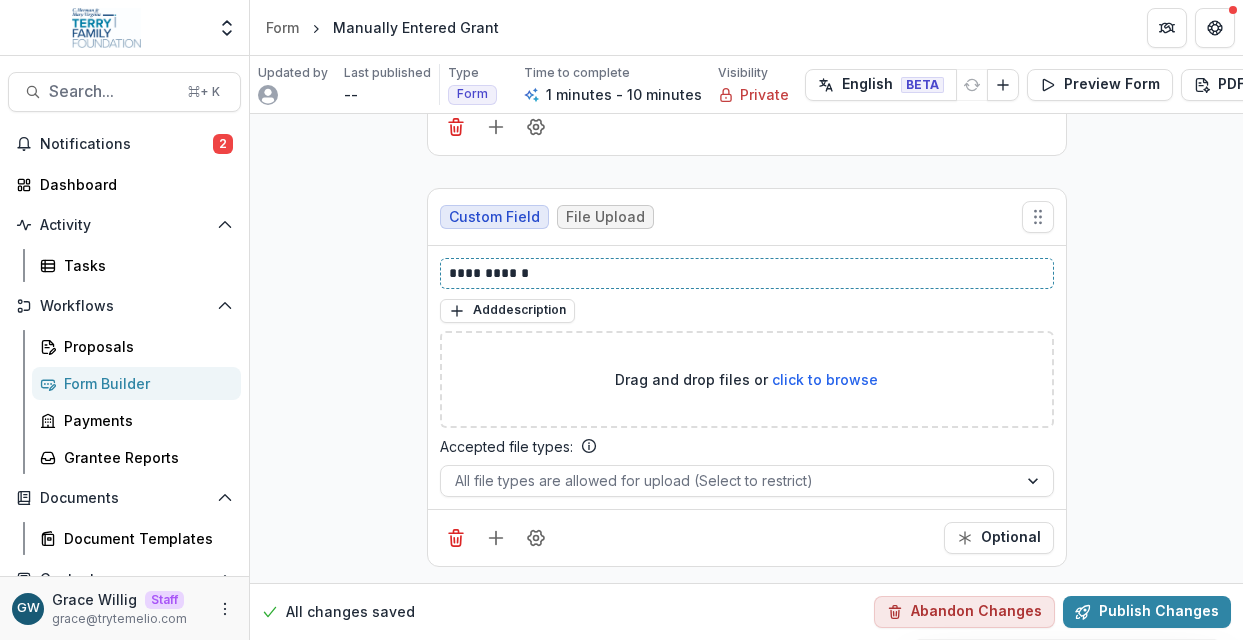 click on "**********" at bounding box center (747, 273) 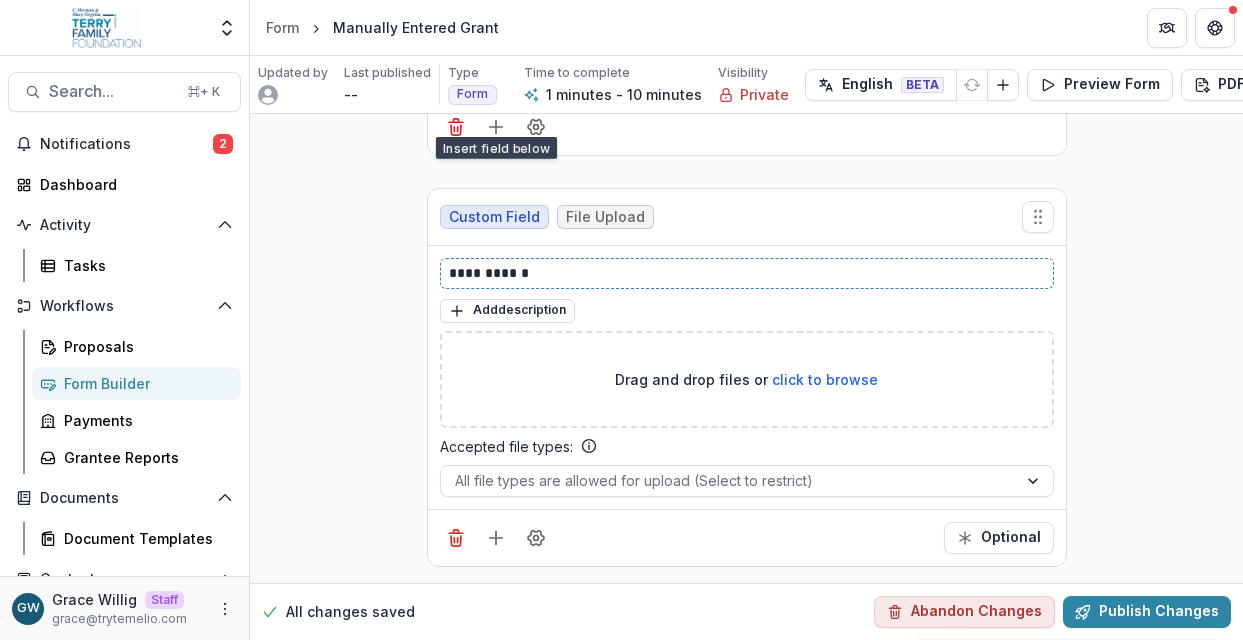 click on "**********" at bounding box center [747, 273] 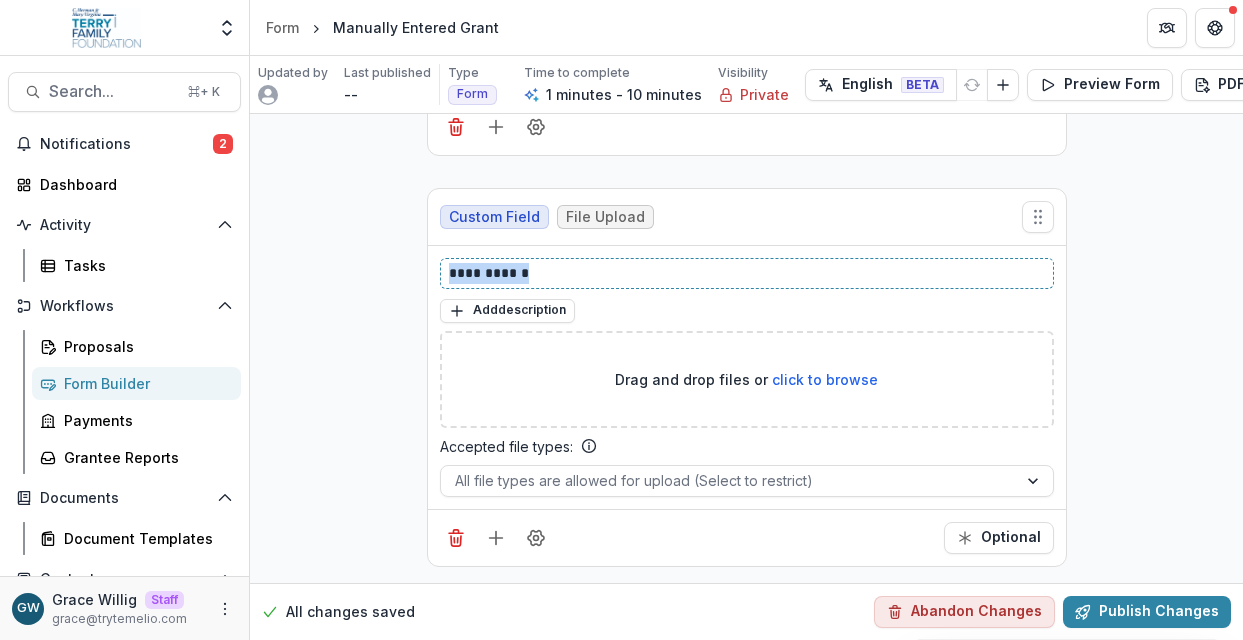 type 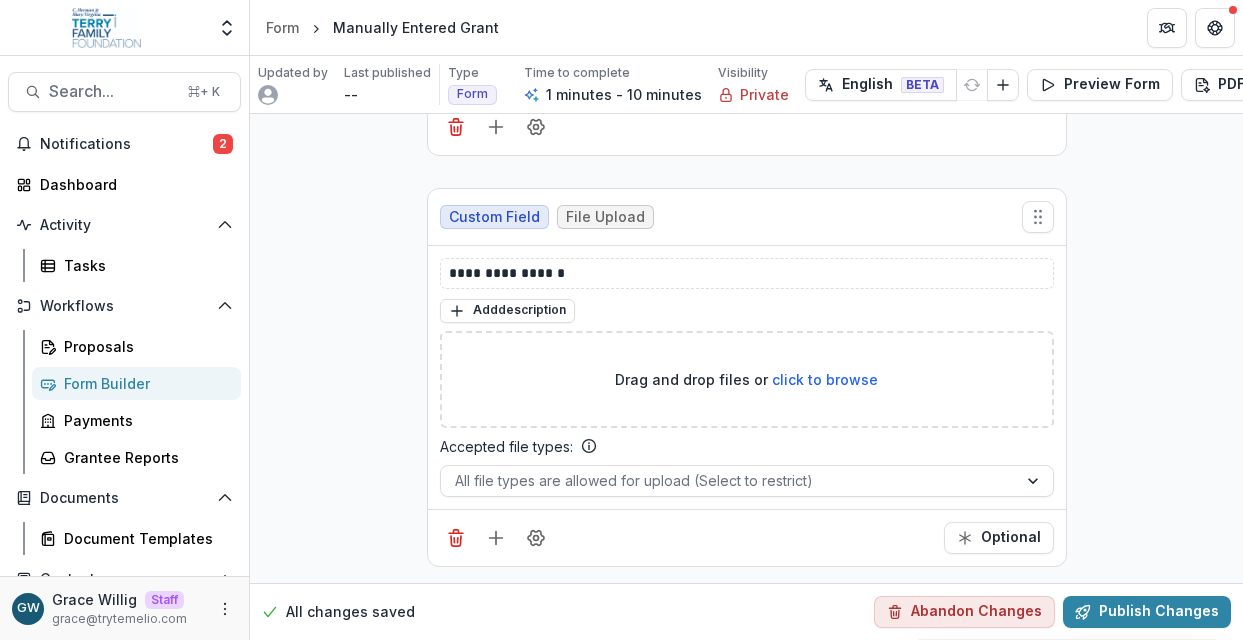 click on "**********" at bounding box center (746, 116) 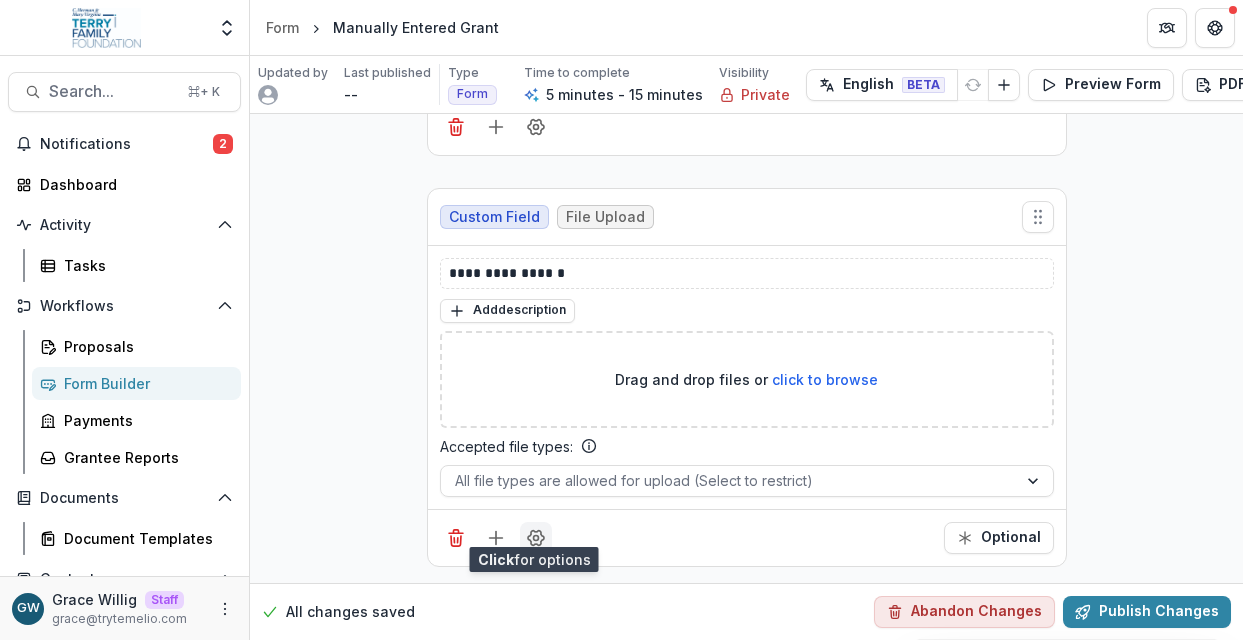 click 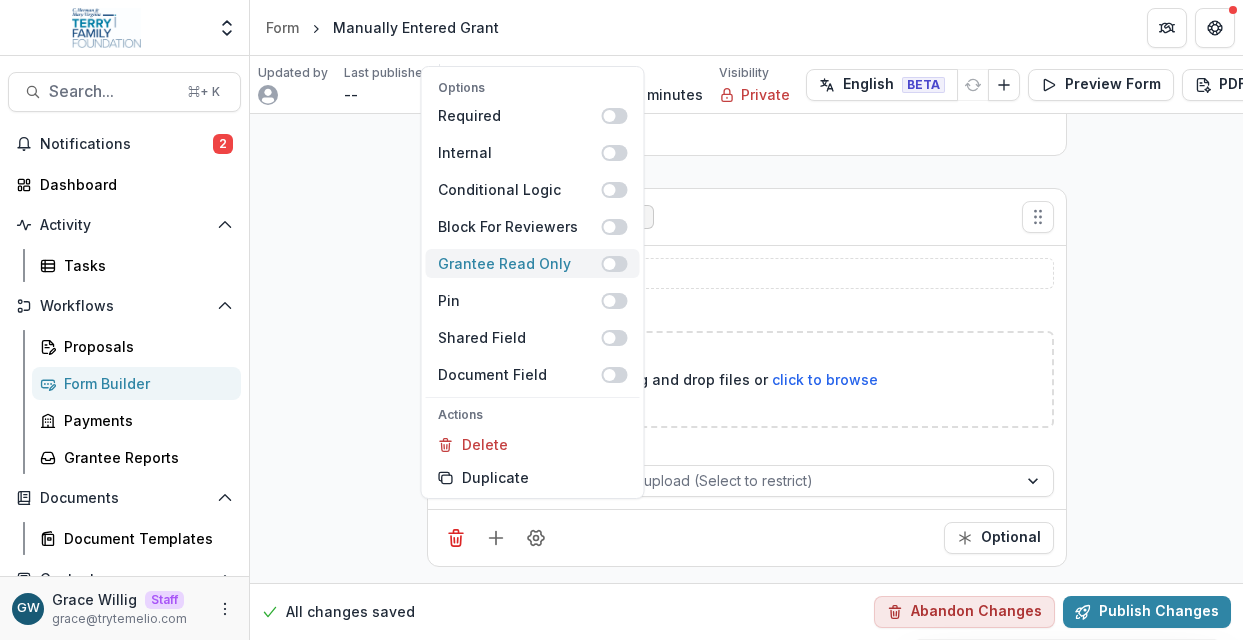 click at bounding box center (615, 264) 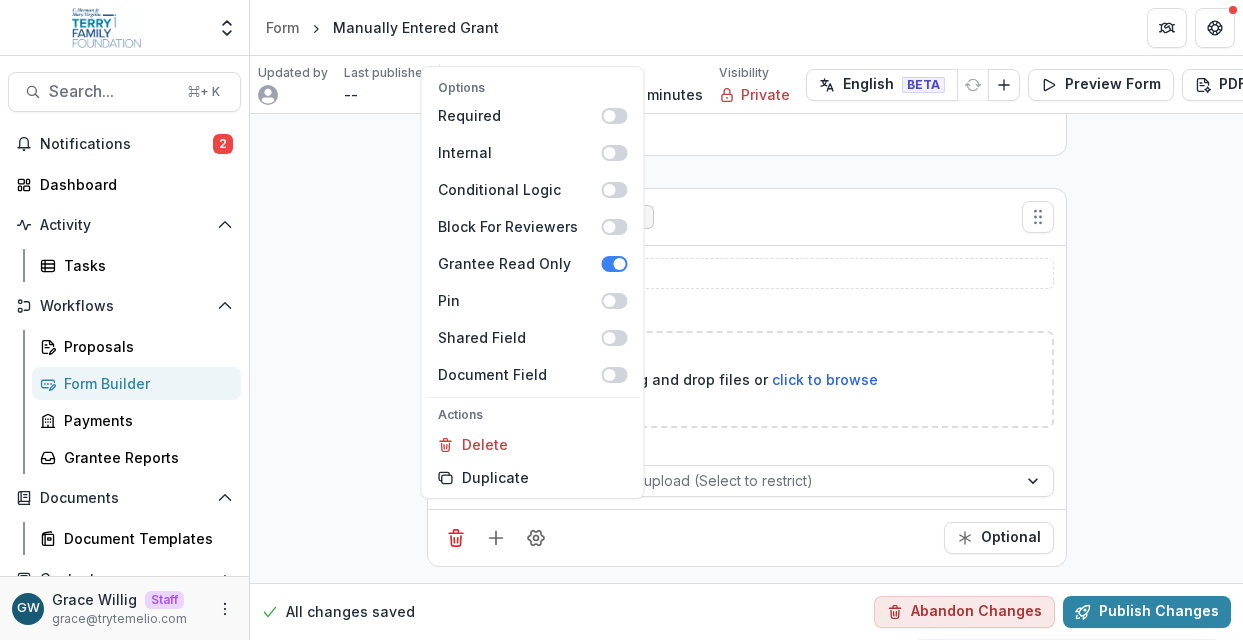 click on "**********" at bounding box center (746, 116) 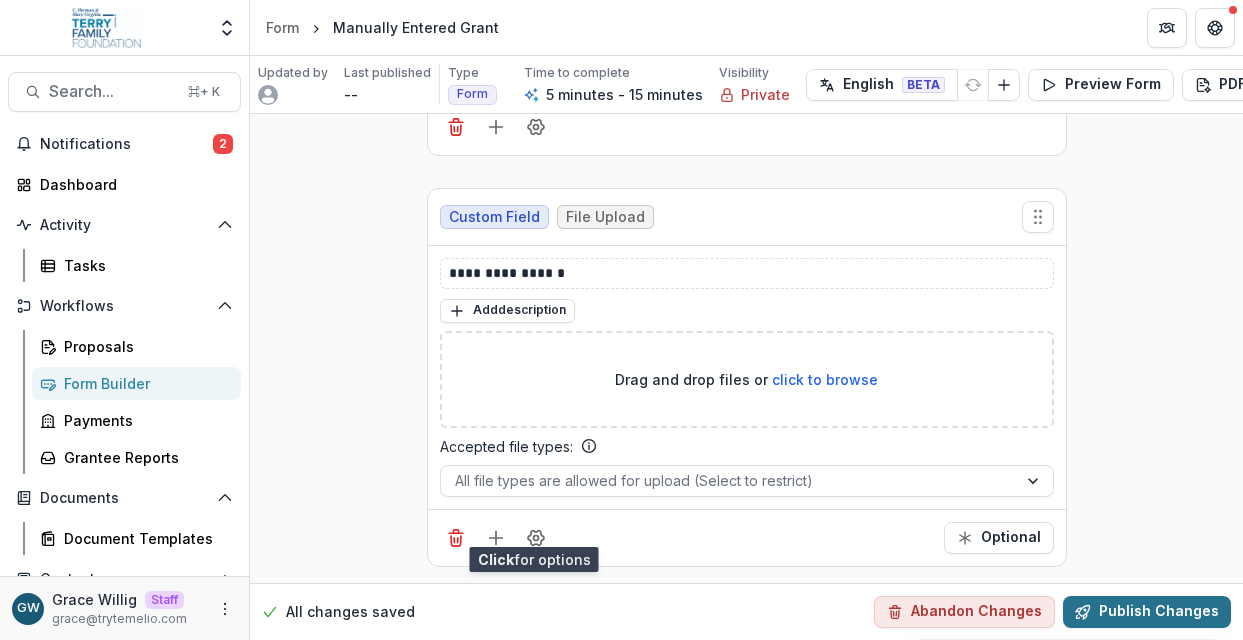 click on "Publish Changes" at bounding box center [1147, 612] 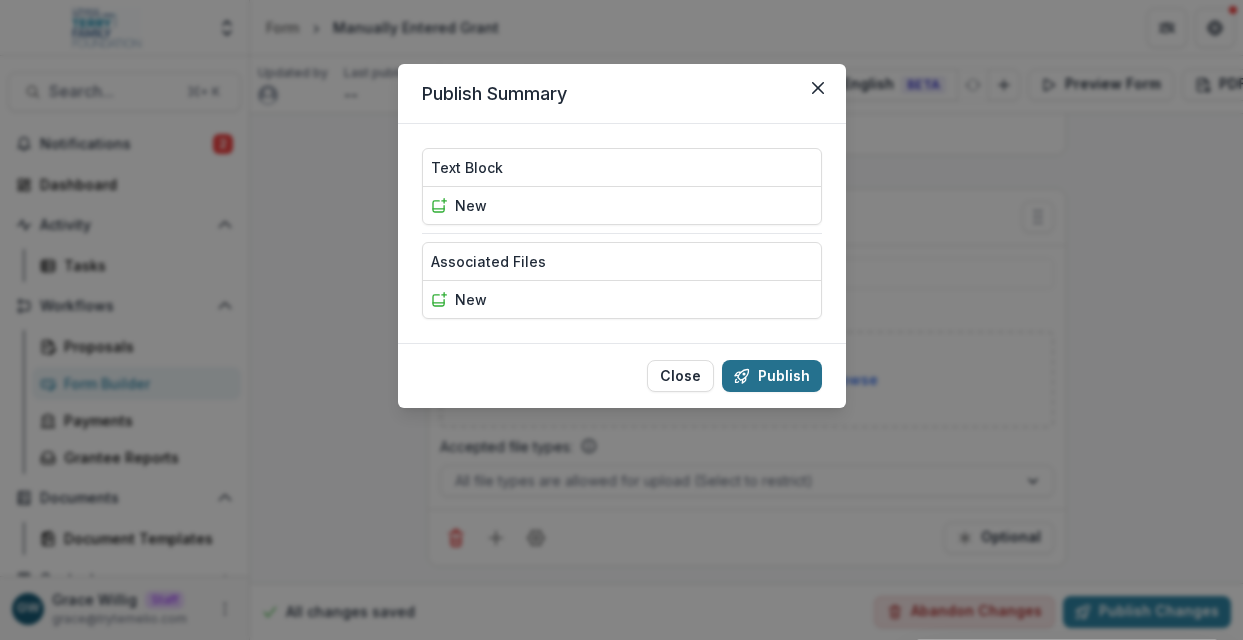 click on "Publish" at bounding box center (772, 376) 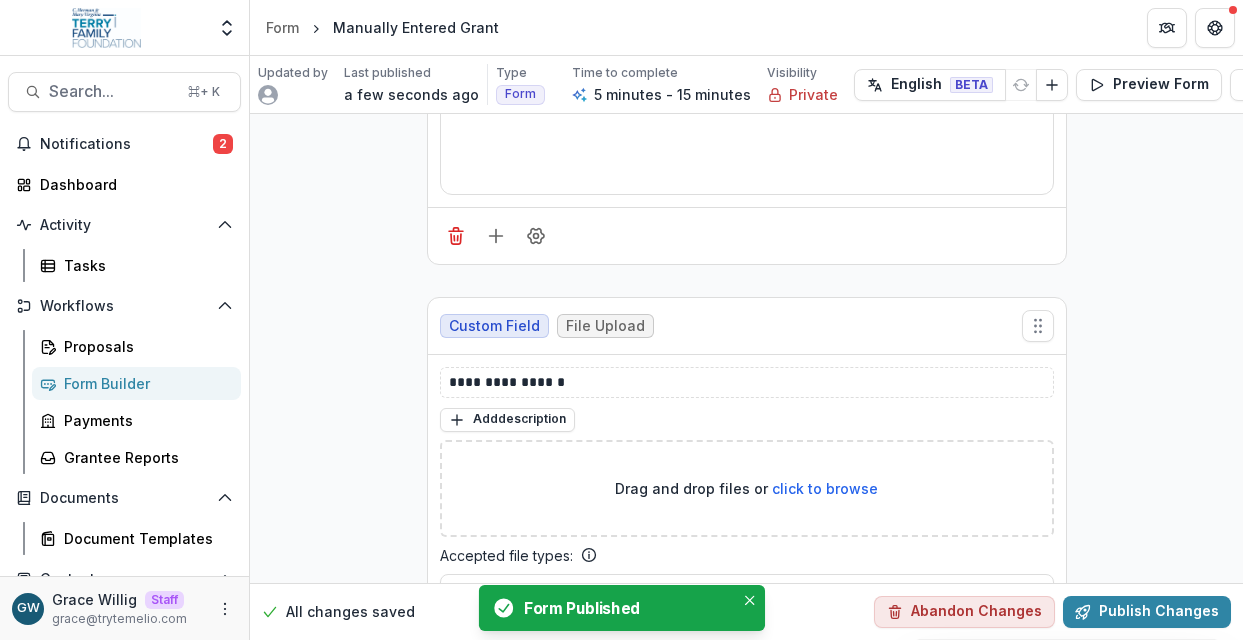 scroll, scrollTop: 355, scrollLeft: 0, axis: vertical 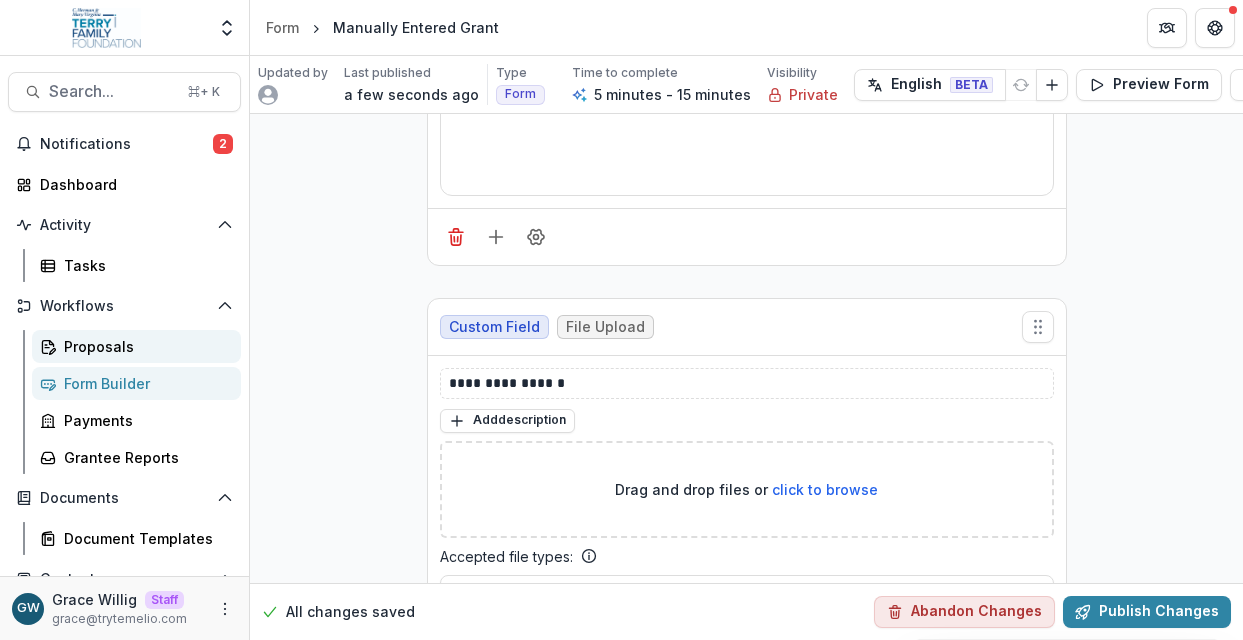click on "Proposals" at bounding box center (144, 346) 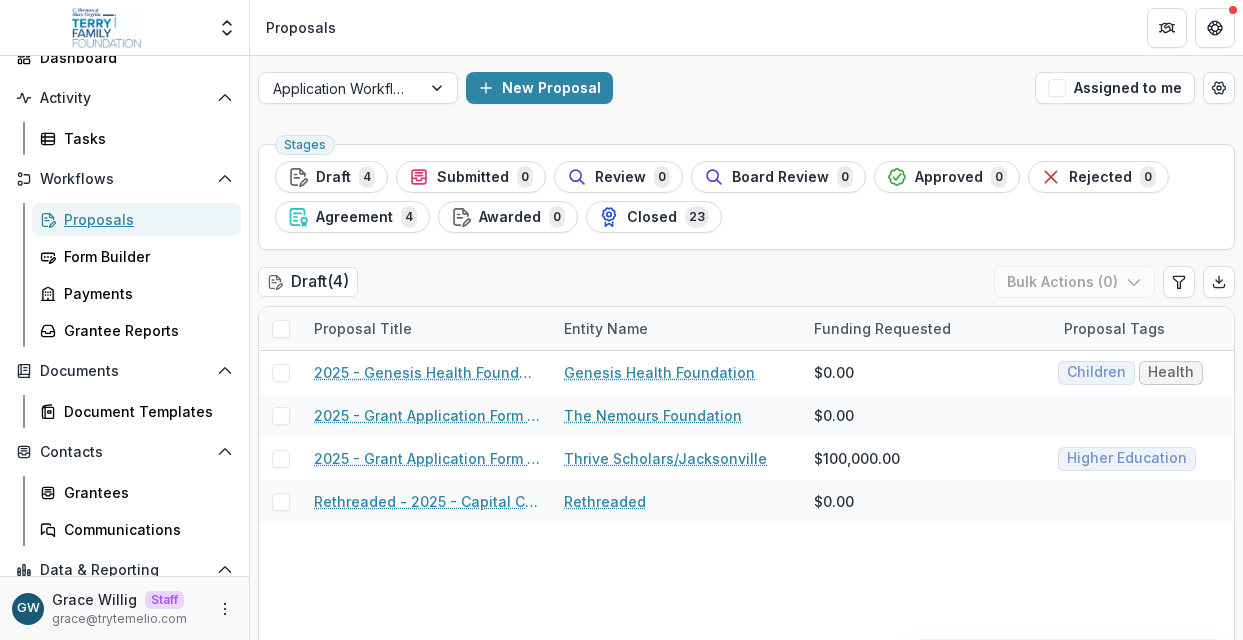 scroll, scrollTop: 136, scrollLeft: 0, axis: vertical 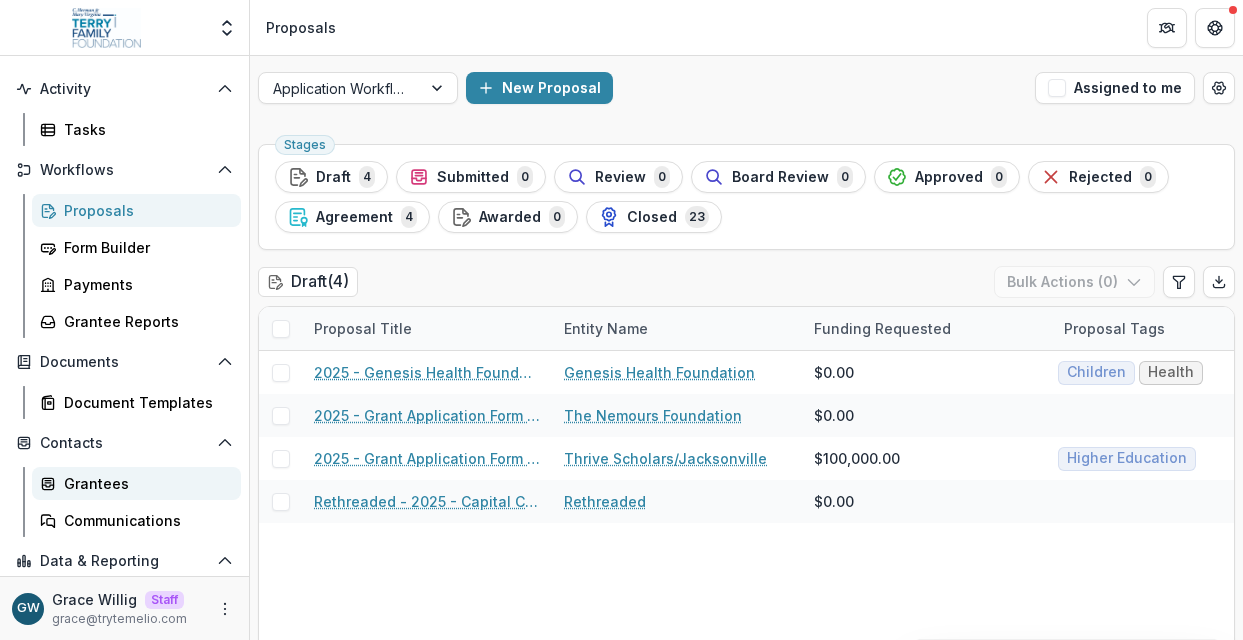 click on "Grantees" at bounding box center (144, 483) 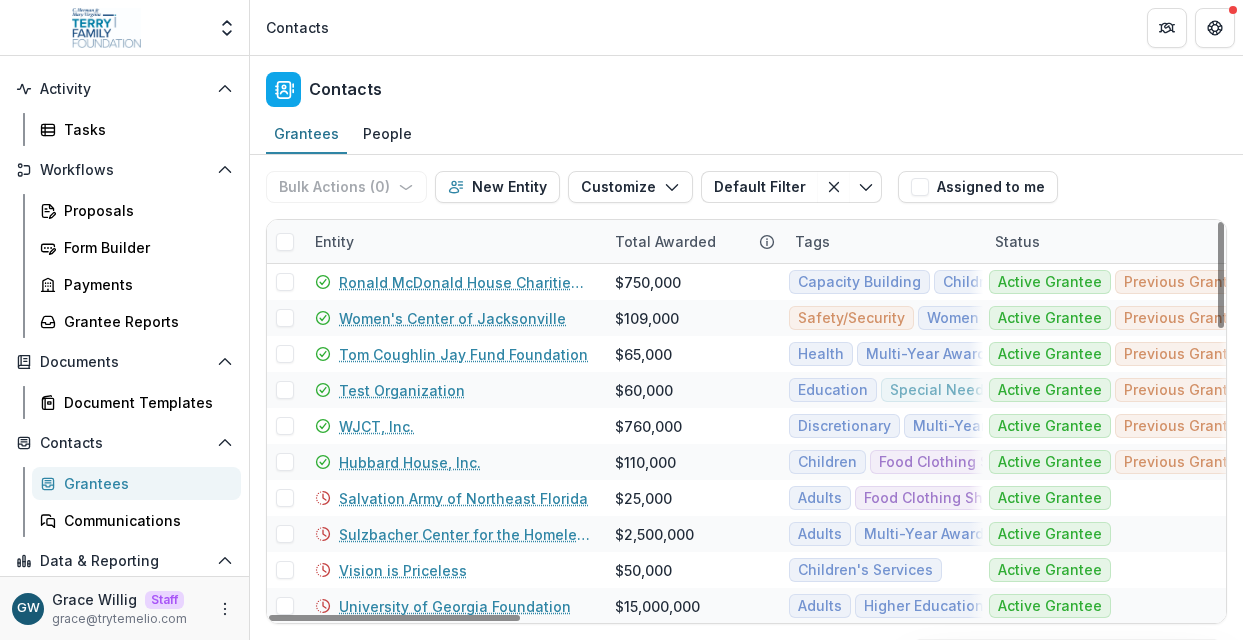 click on "Entity" at bounding box center (453, 241) 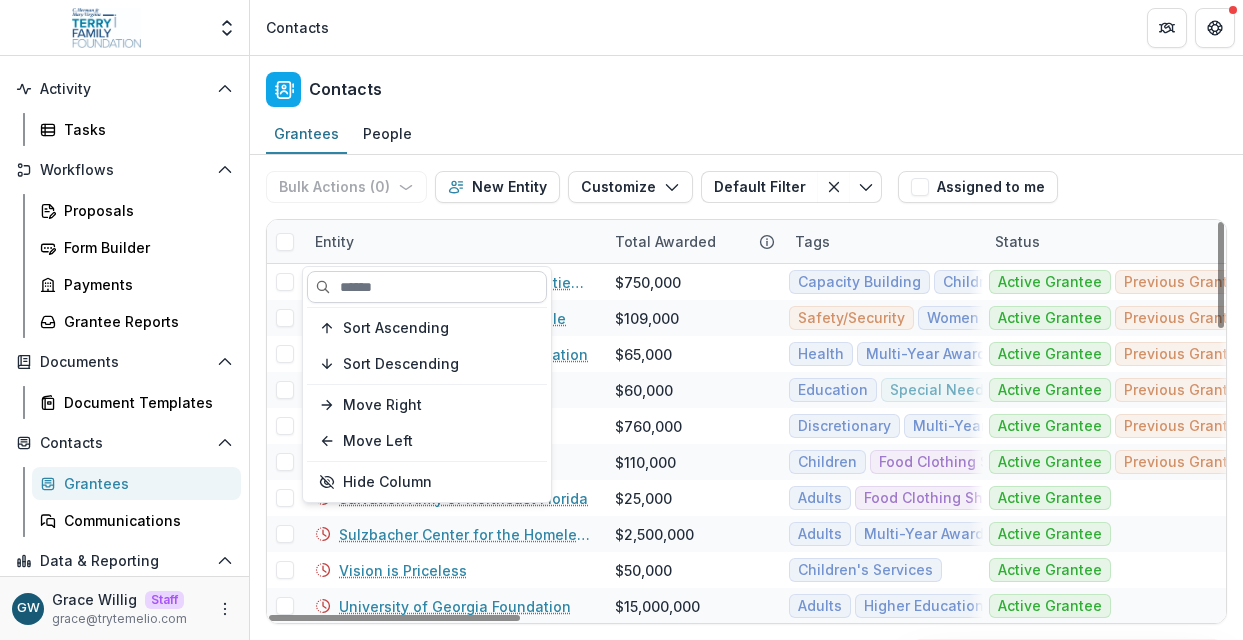 click at bounding box center [427, 287] 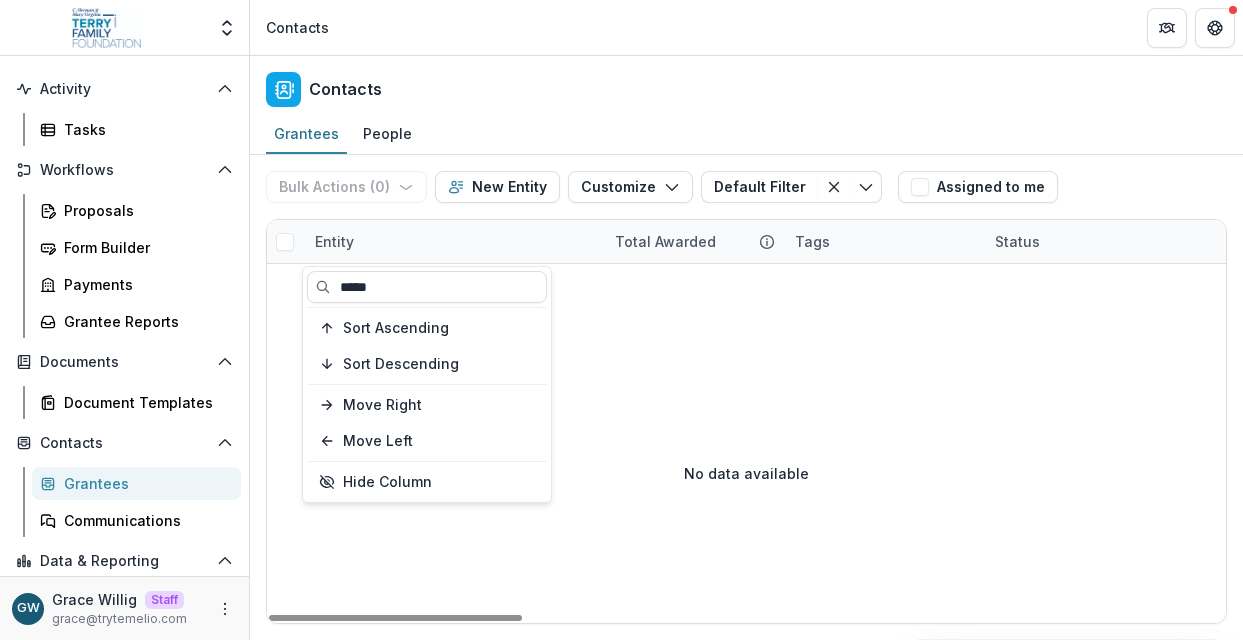 type on "*****" 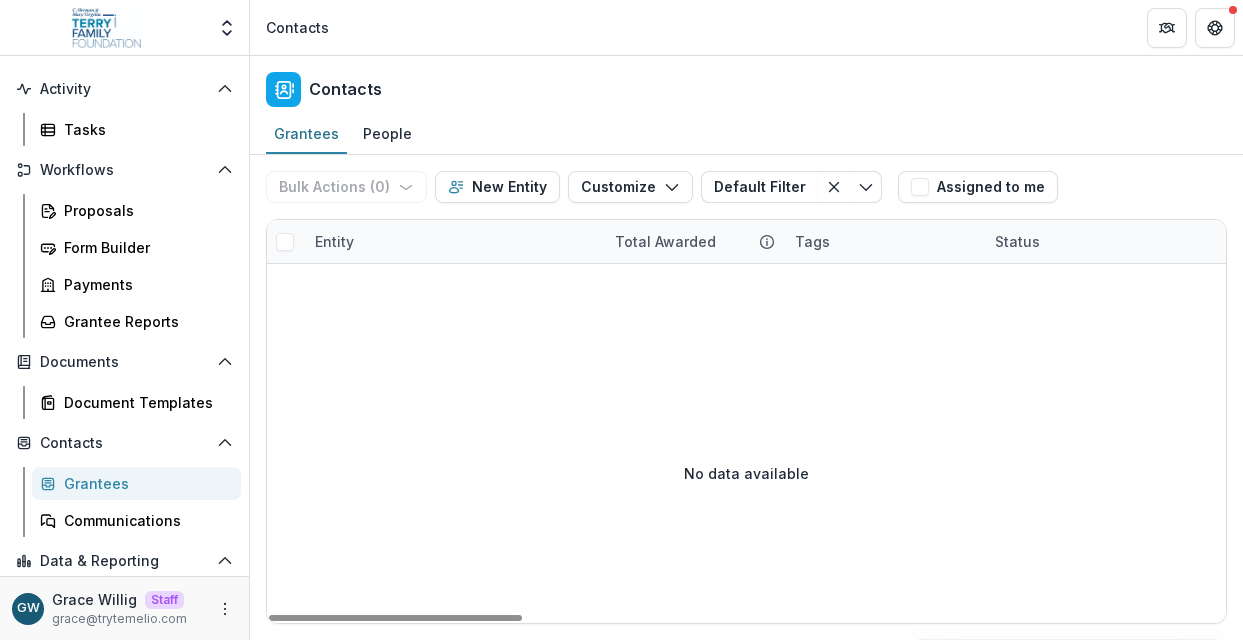 click on "Entity" at bounding box center (453, 241) 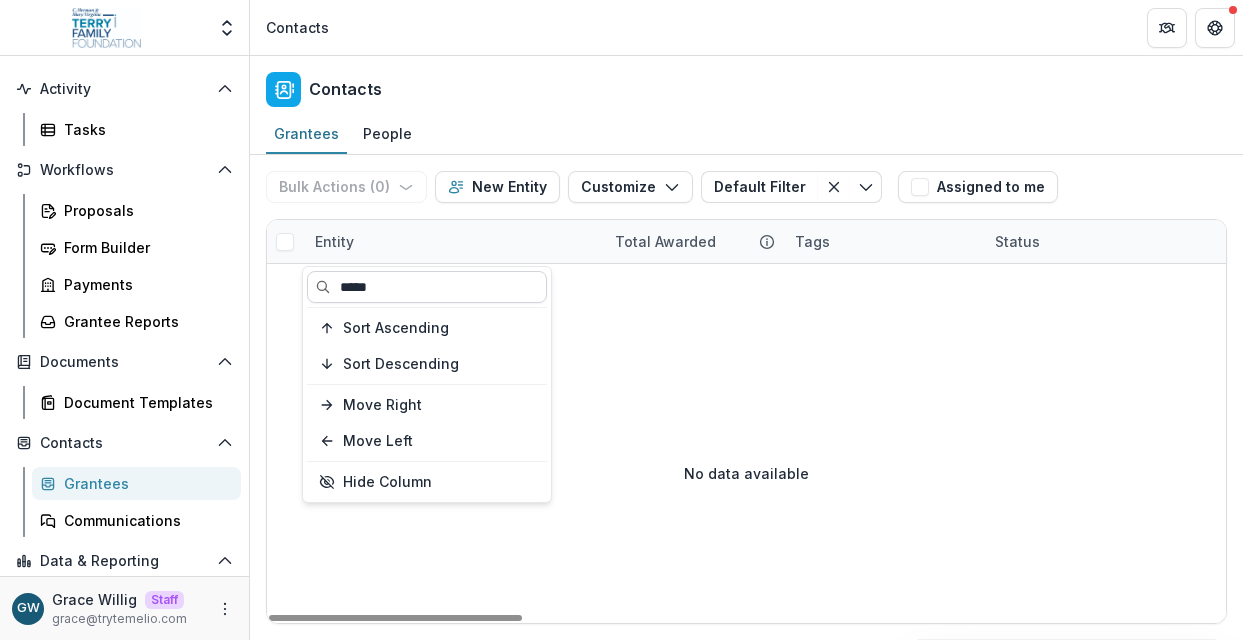 click on "*****" at bounding box center (427, 287) 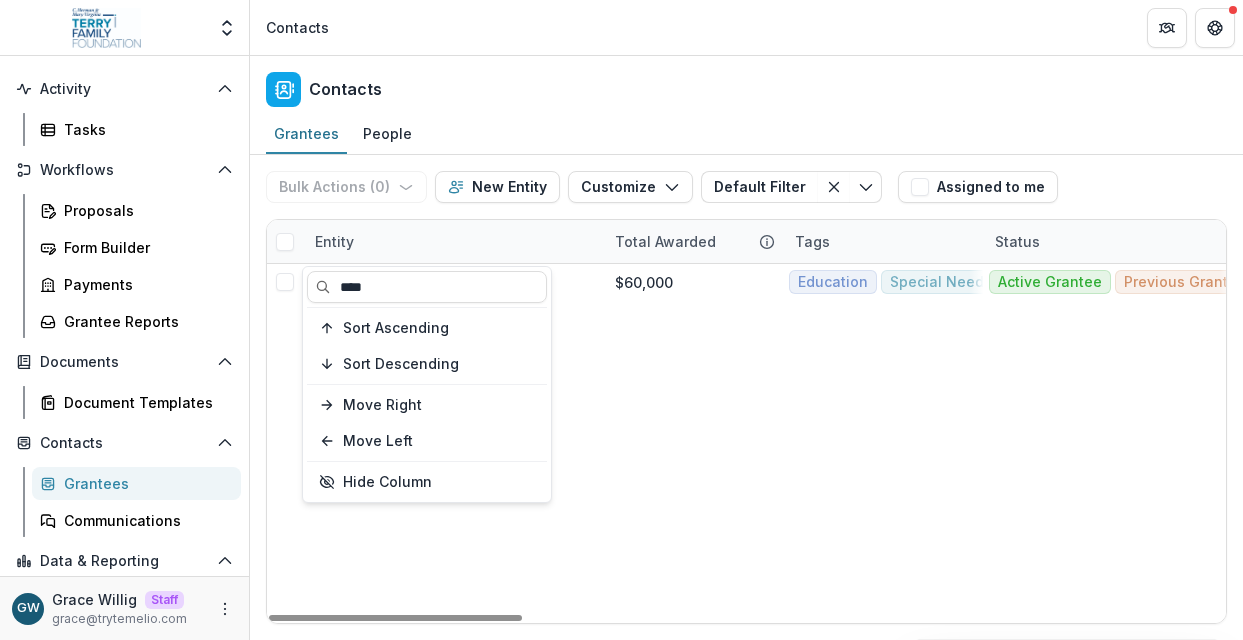 type on "****" 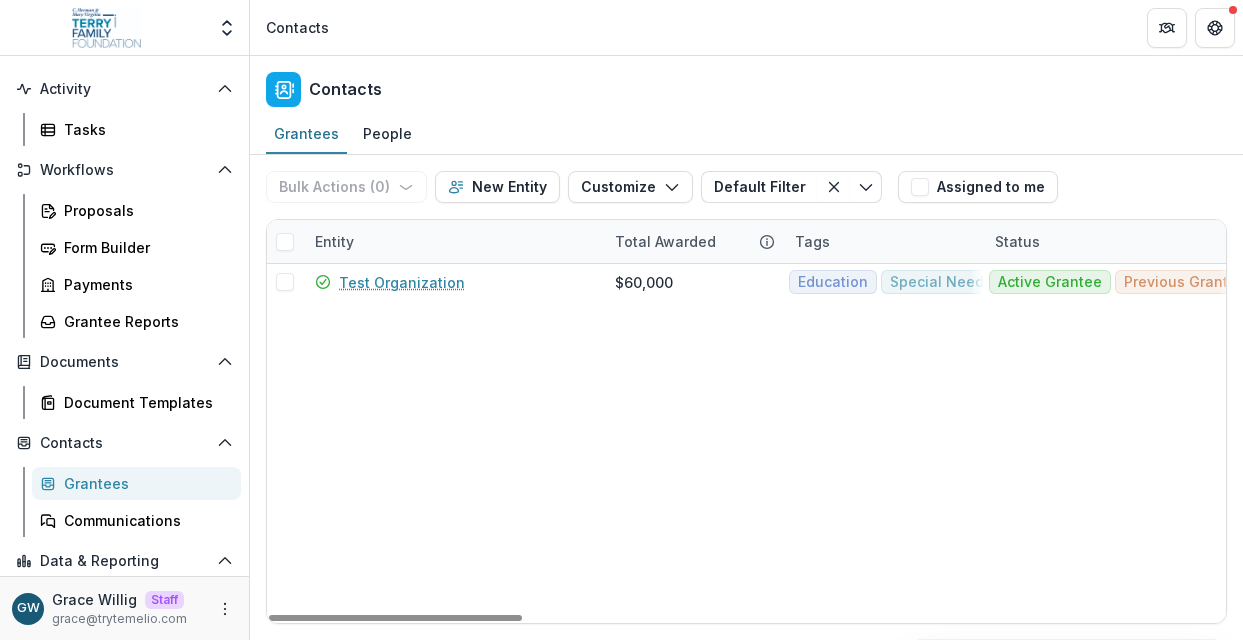 click on "Bulk Actions ( 0 ) Send Email Create Proposals Create Tasks New Entity Customize New Custom Field Manage Custom Fields Manage Grantee Status Default Filter Default Filter Save changes New Filter Assigned to me" at bounding box center [746, 187] 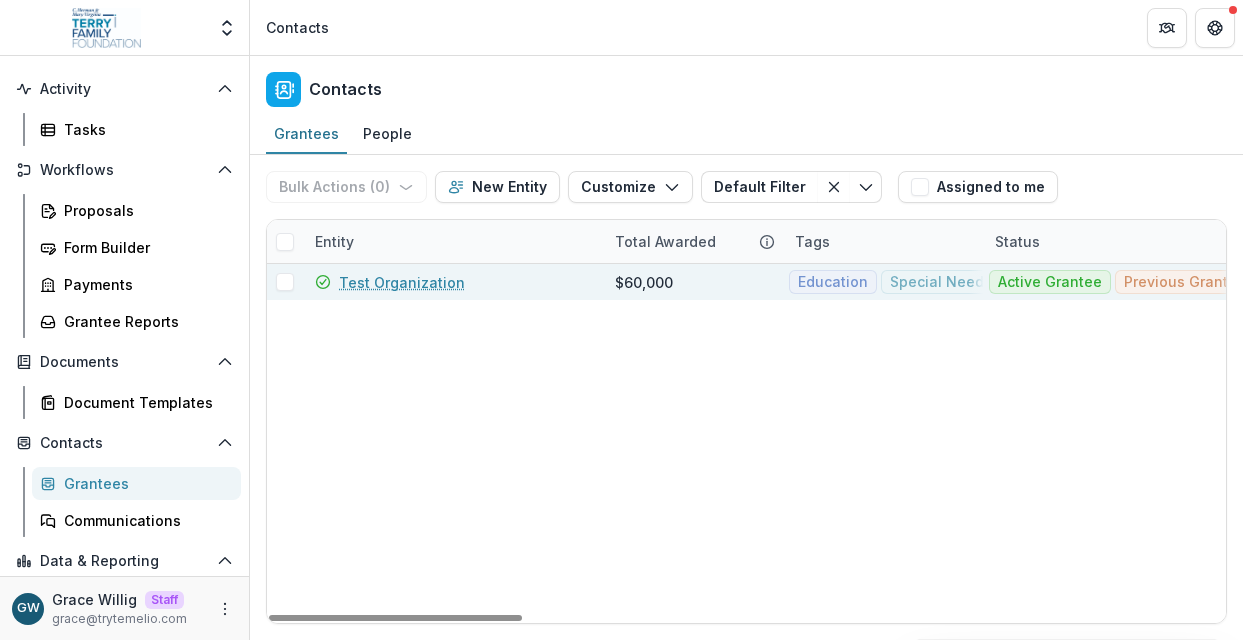 click on "Test Organization" at bounding box center (402, 282) 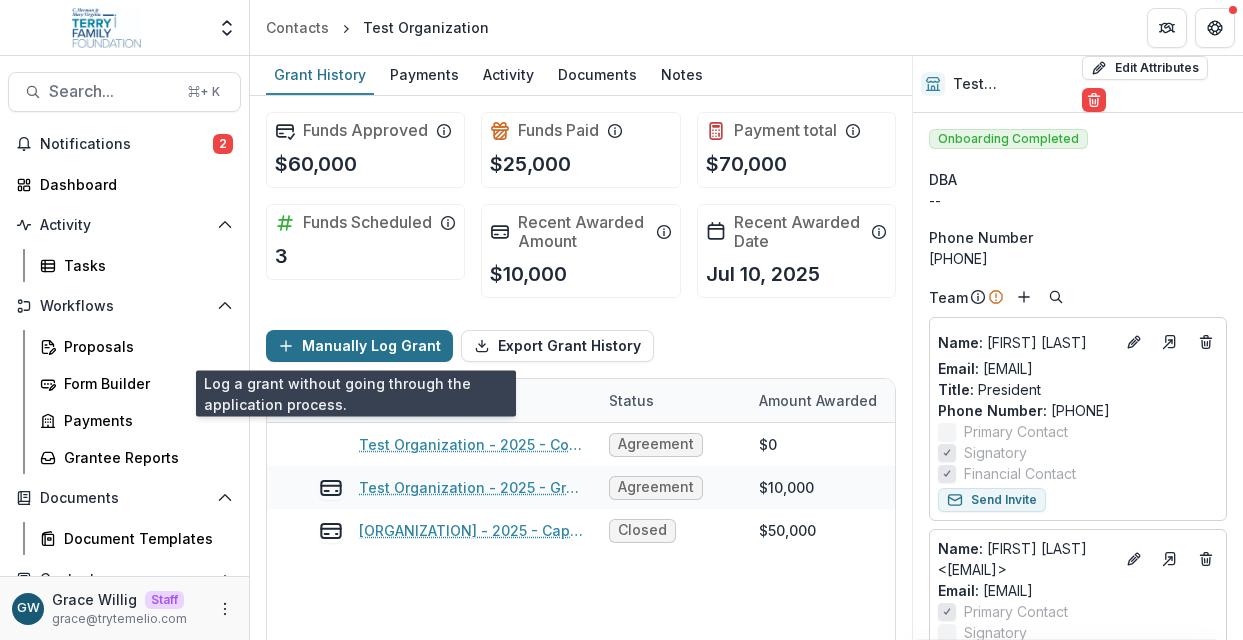 click on "Manually Log Grant" at bounding box center [359, 346] 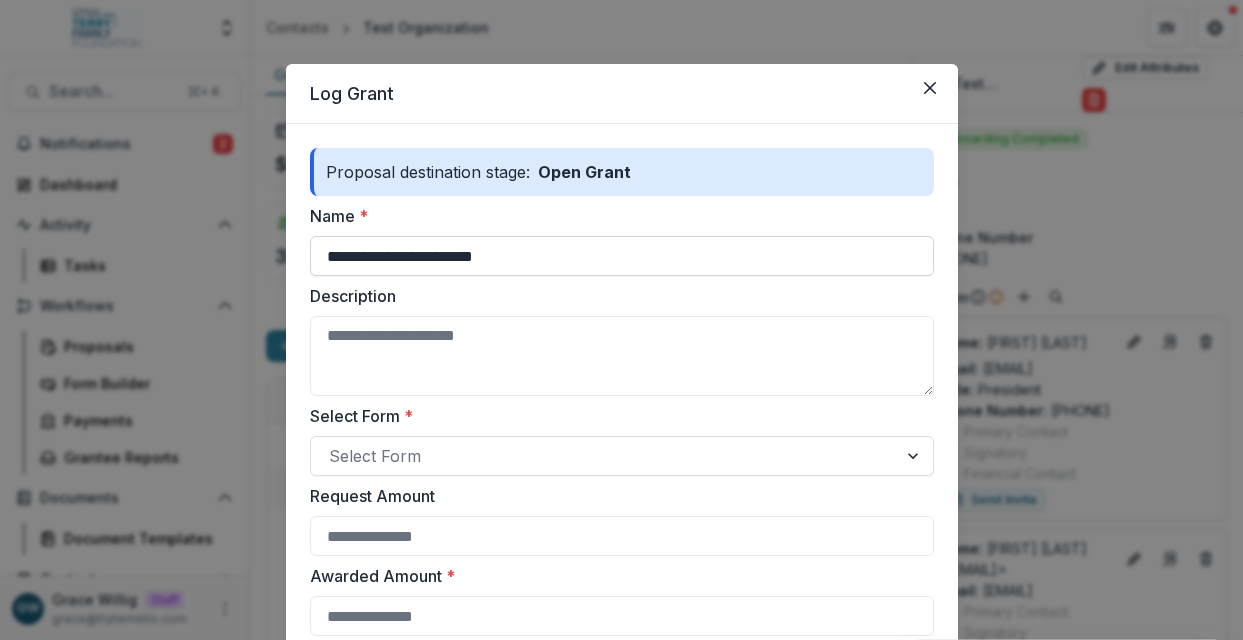 click on "**********" at bounding box center [622, 256] 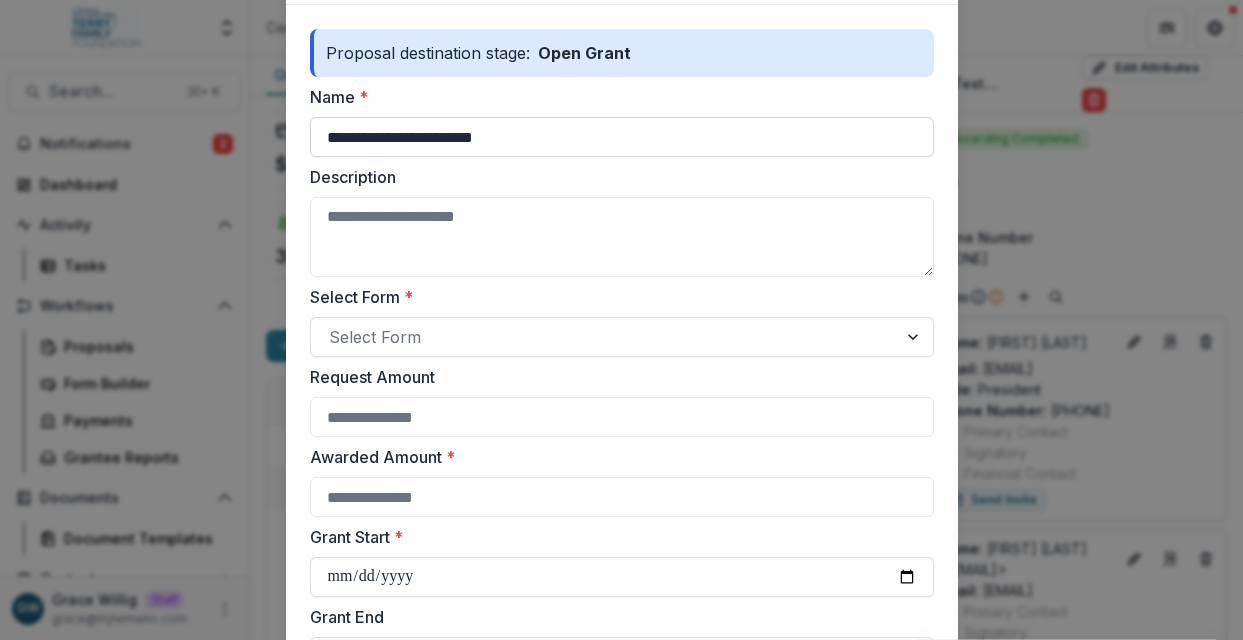 scroll, scrollTop: 122, scrollLeft: 0, axis: vertical 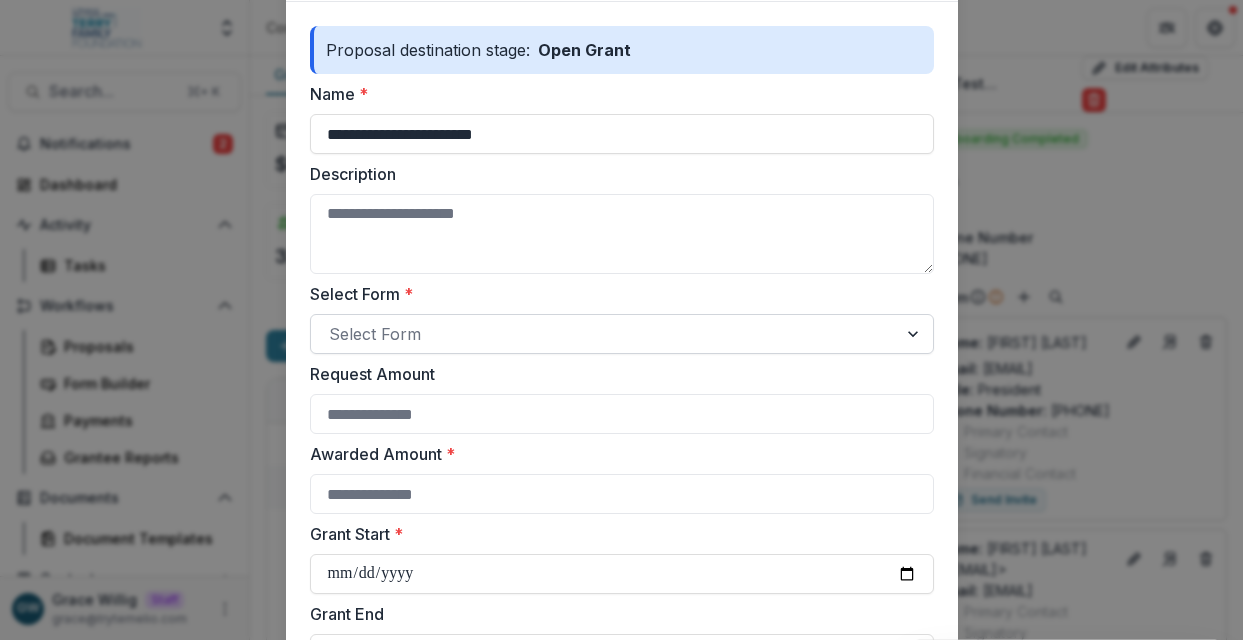 click at bounding box center (604, 334) 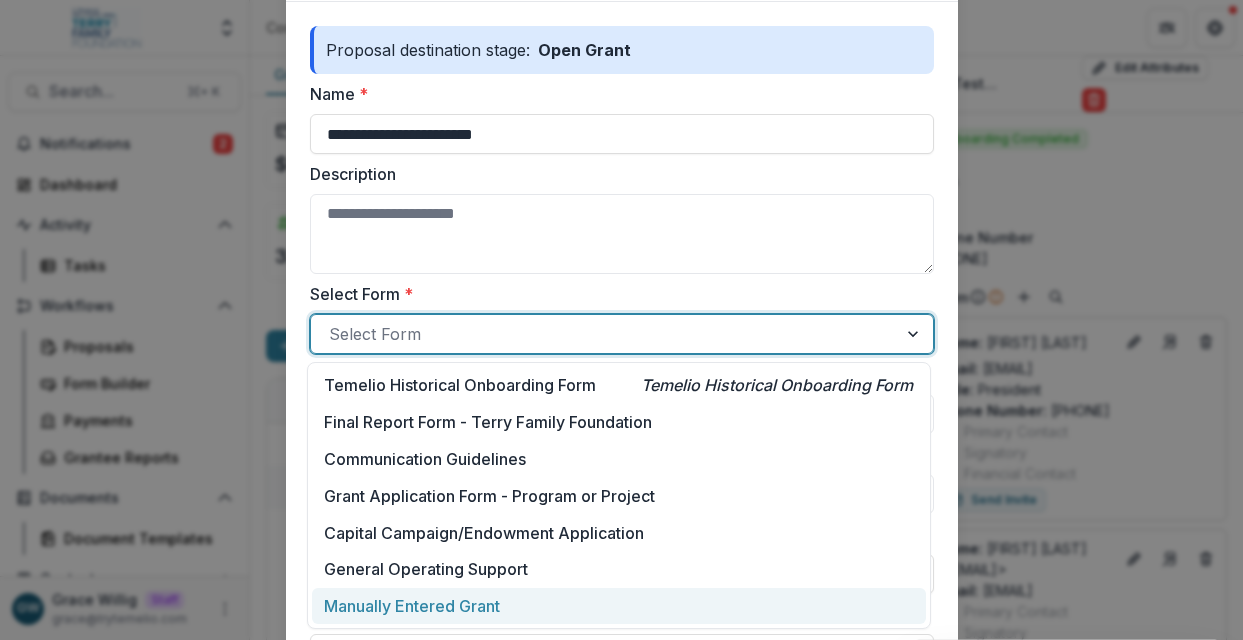 click on "Manually Entered Grant" at bounding box center [412, 606] 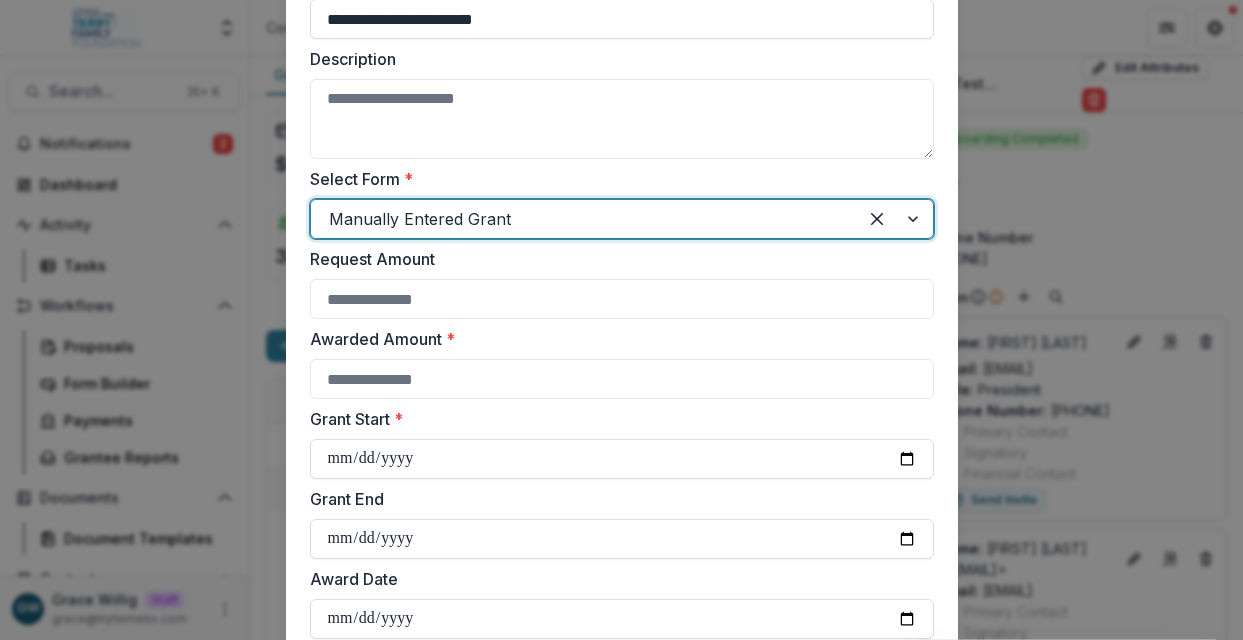 scroll, scrollTop: 243, scrollLeft: 0, axis: vertical 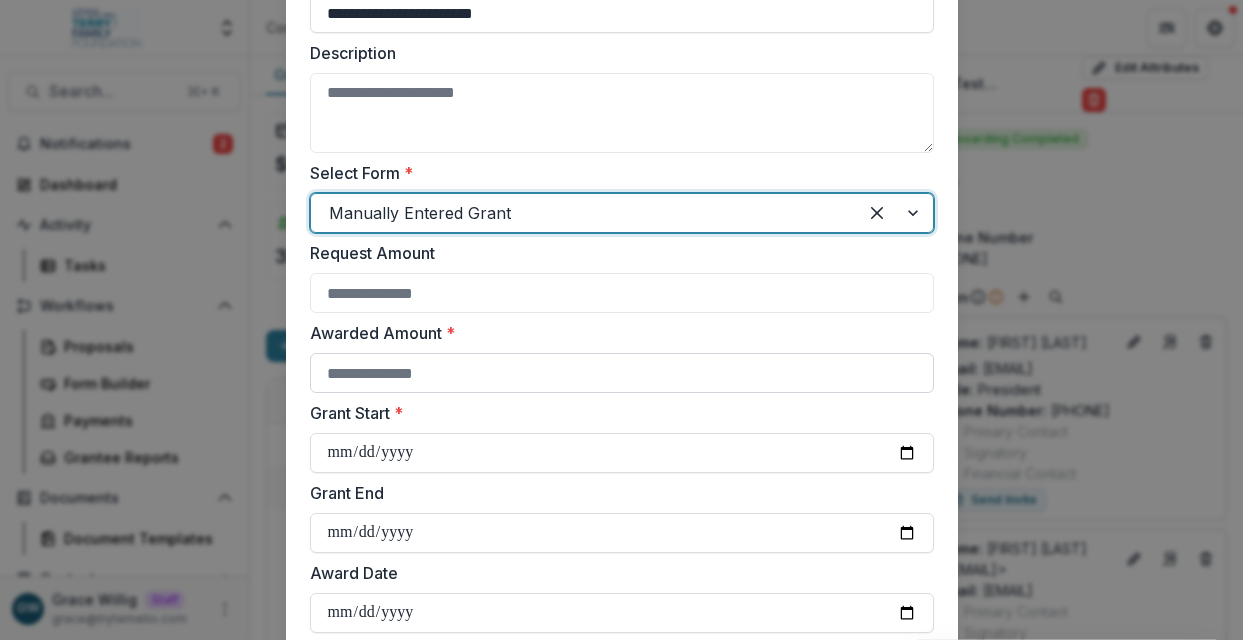 click on "Awarded Amount *" at bounding box center [622, 373] 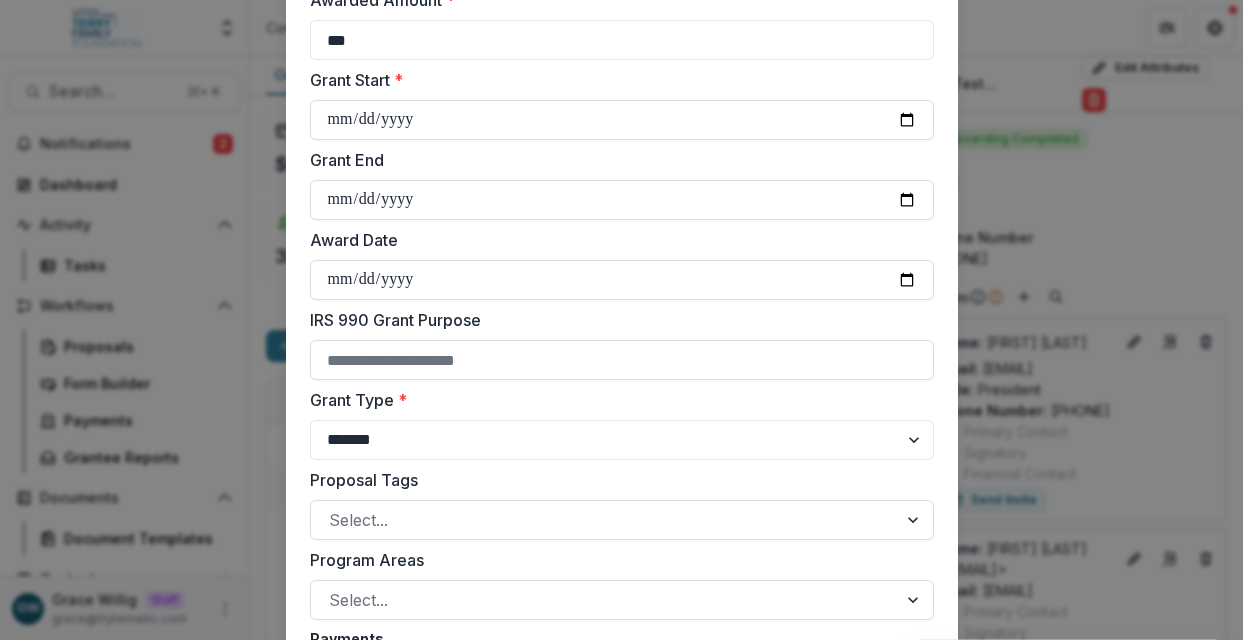 scroll, scrollTop: 507, scrollLeft: 0, axis: vertical 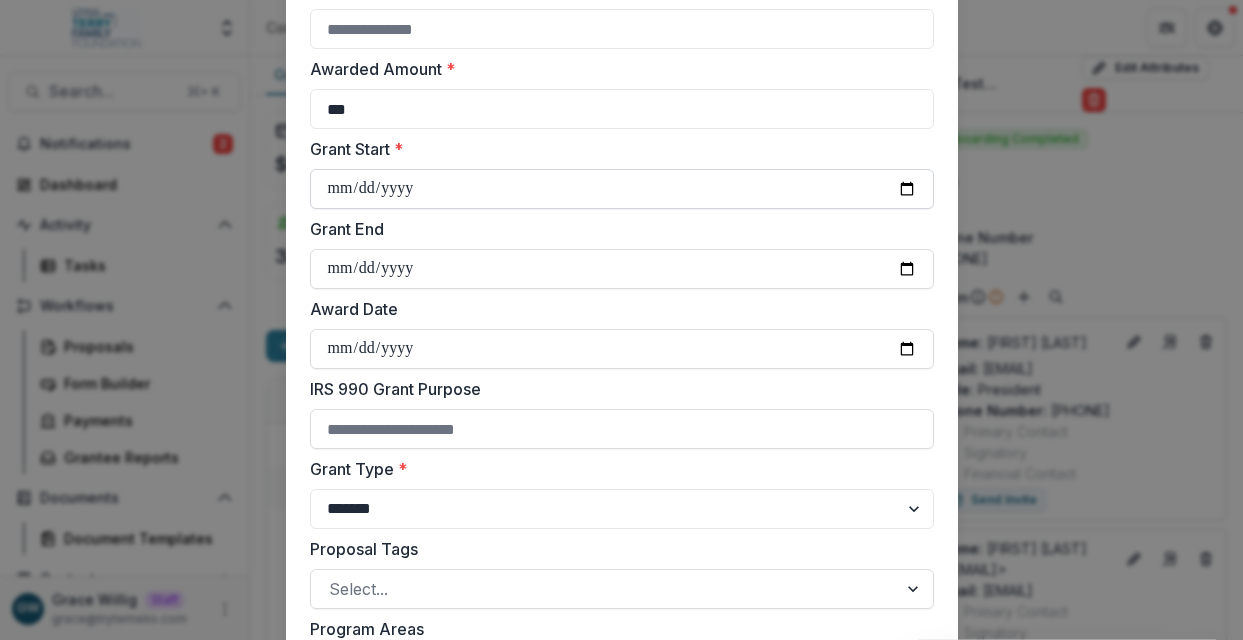type on "***" 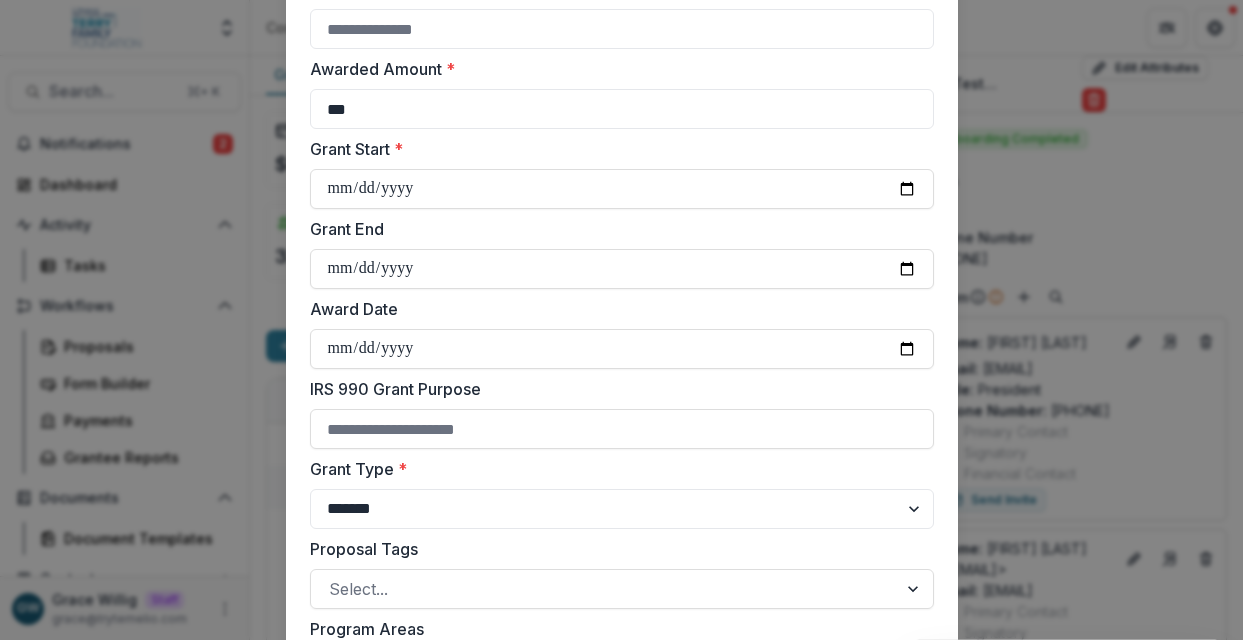 type on "**********" 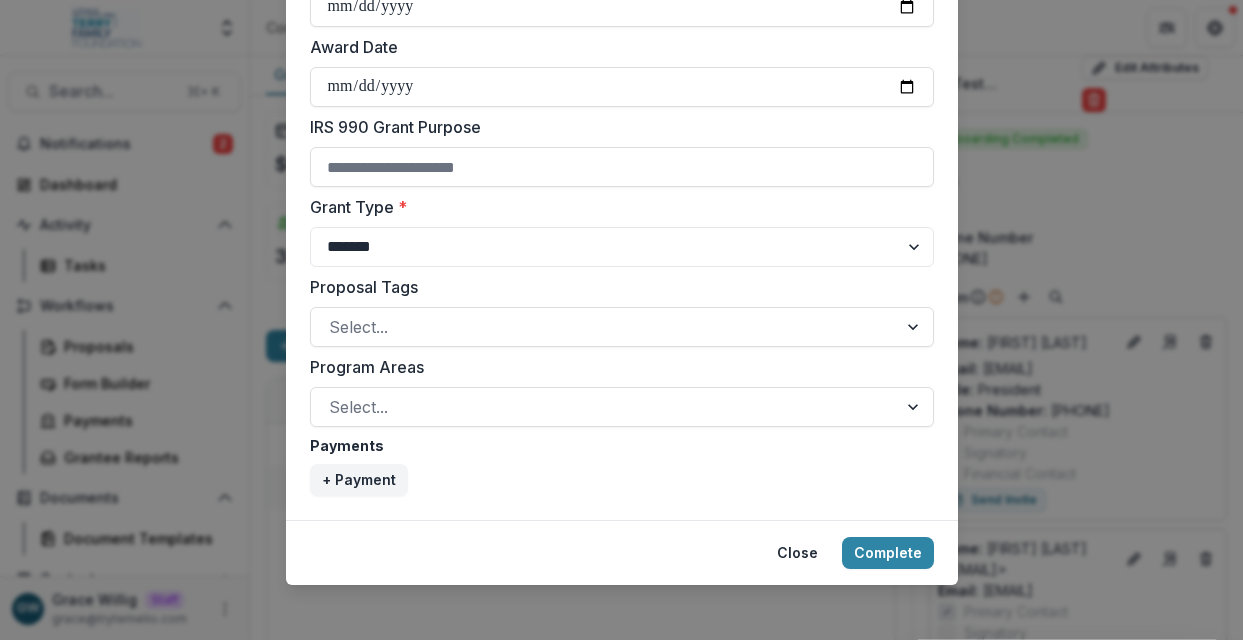 scroll, scrollTop: 778, scrollLeft: 0, axis: vertical 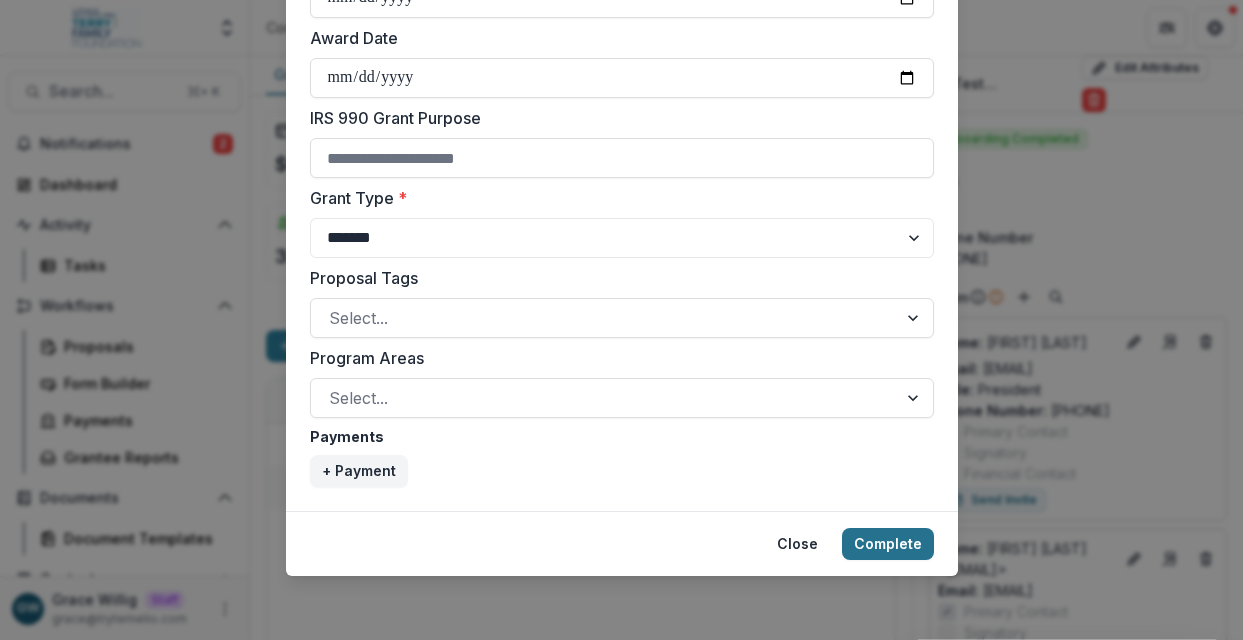 click on "Complete" at bounding box center (888, 544) 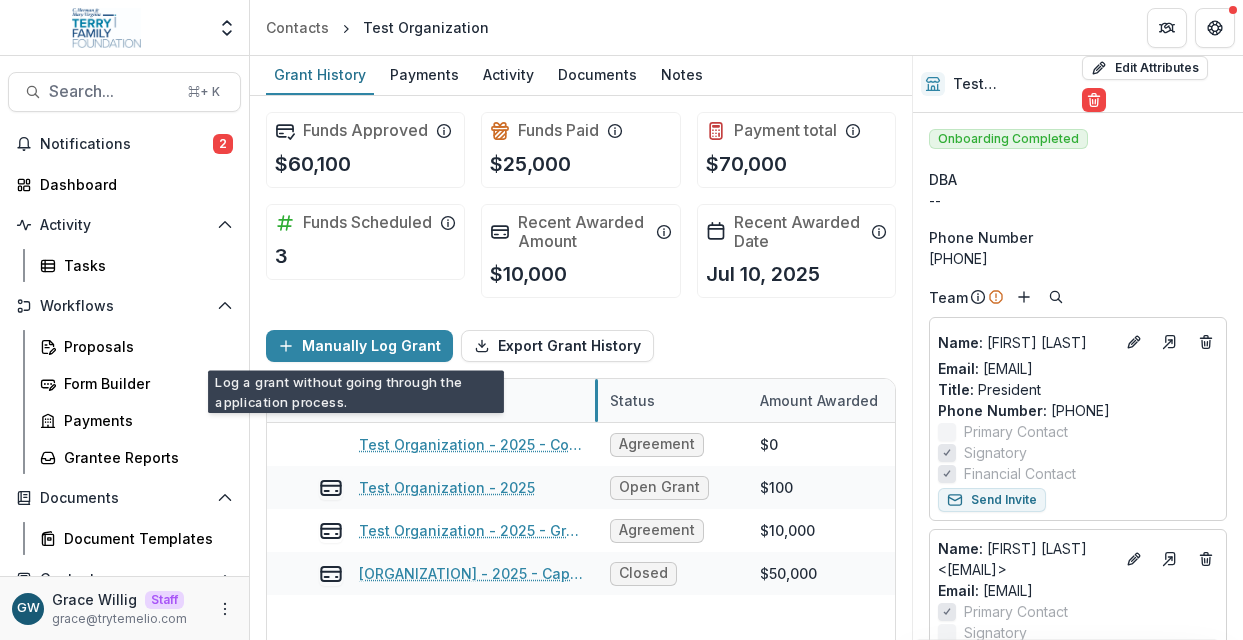 drag, startPoint x: 594, startPoint y: 400, endPoint x: 683, endPoint y: 400, distance: 89 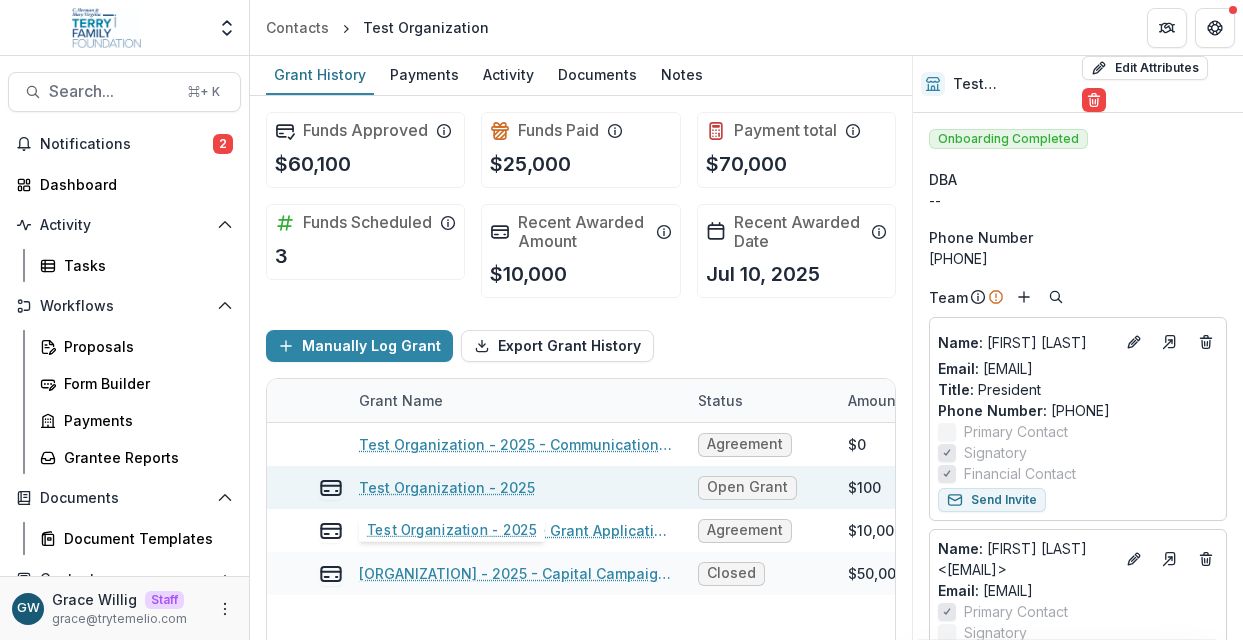 click on "Test Organization - 2025" at bounding box center (447, 487) 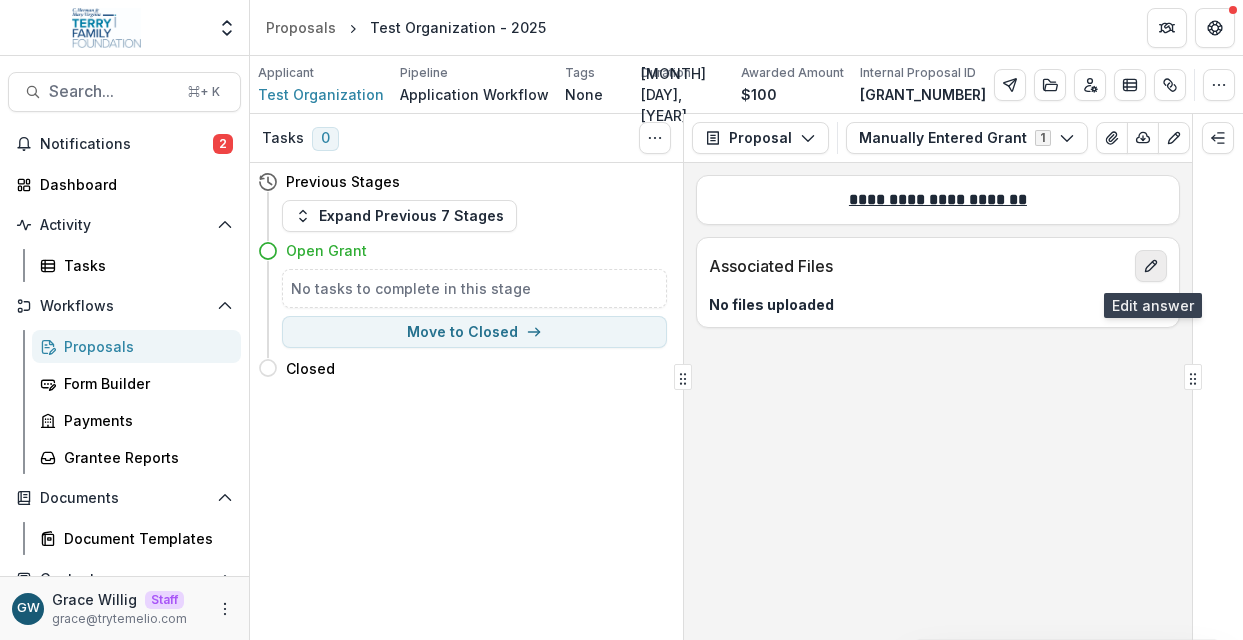 click 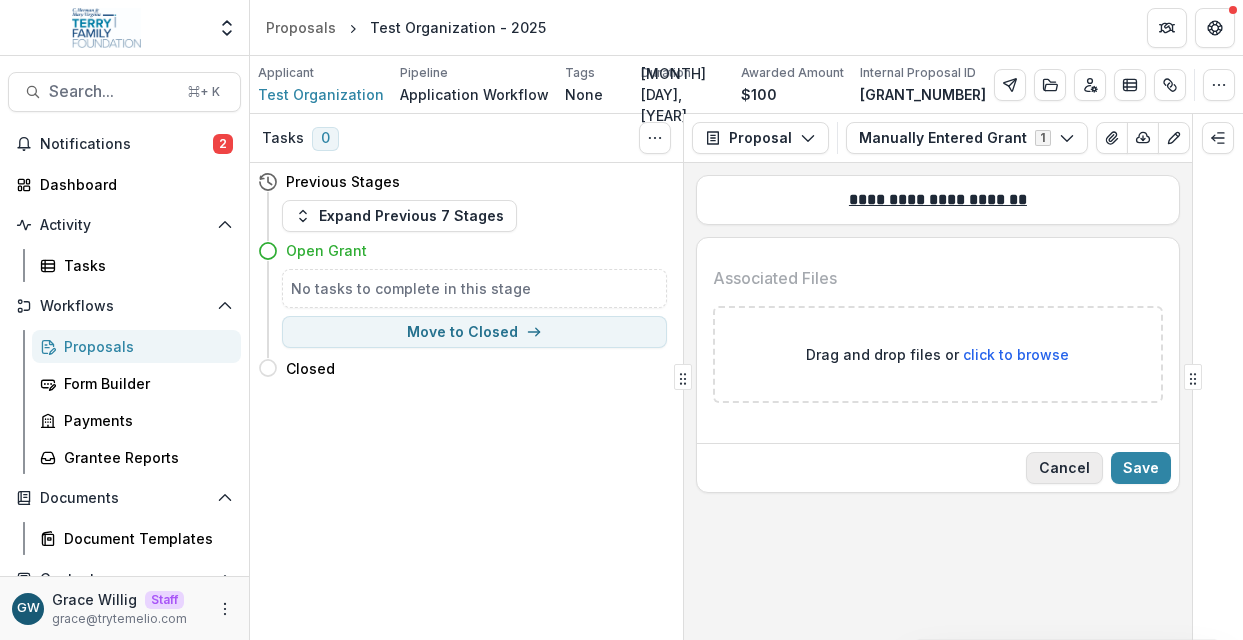 click on "Cancel" at bounding box center [1064, 468] 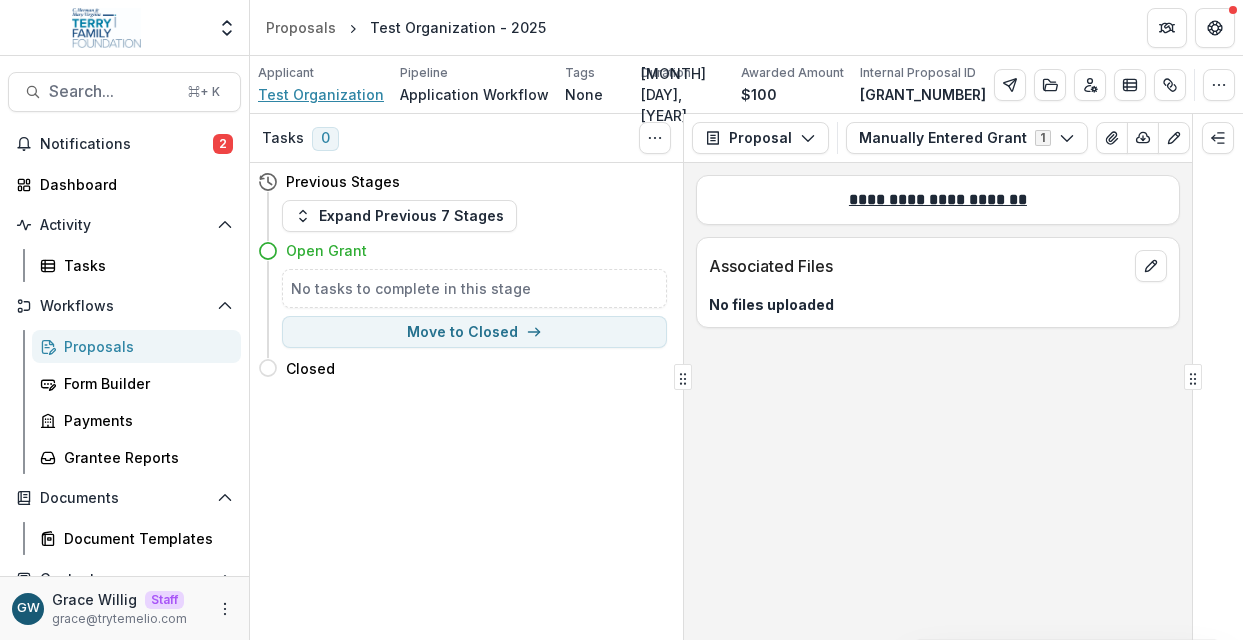 click on "Test Organization" at bounding box center [321, 94] 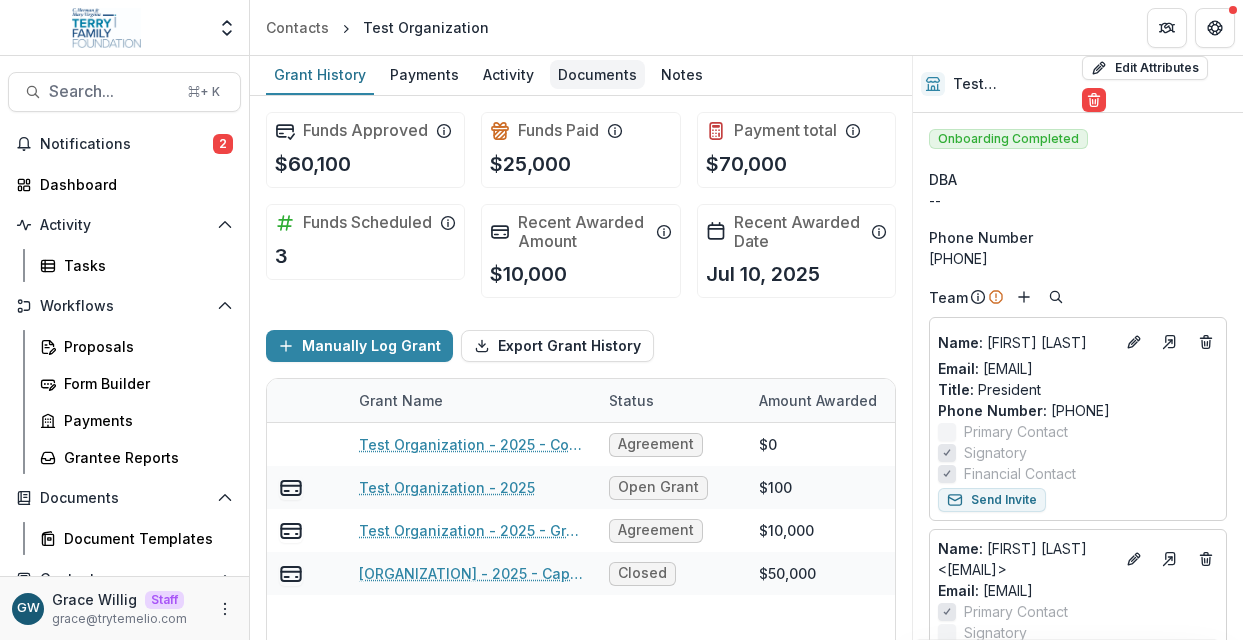 click on "Documents" at bounding box center (597, 74) 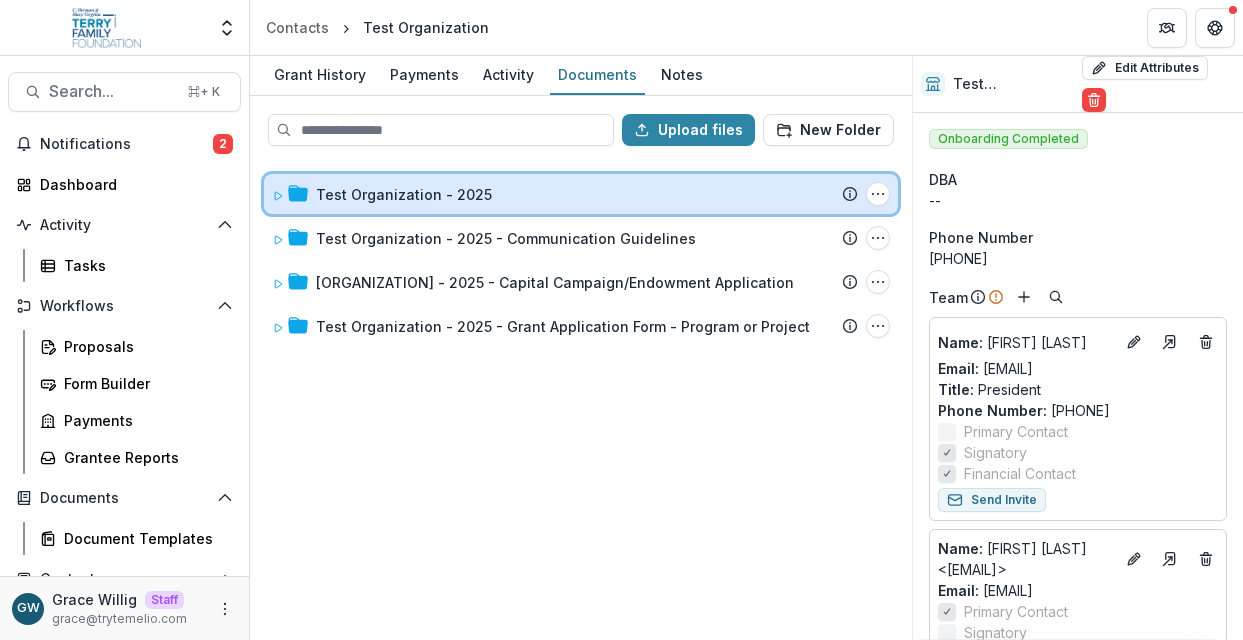 click 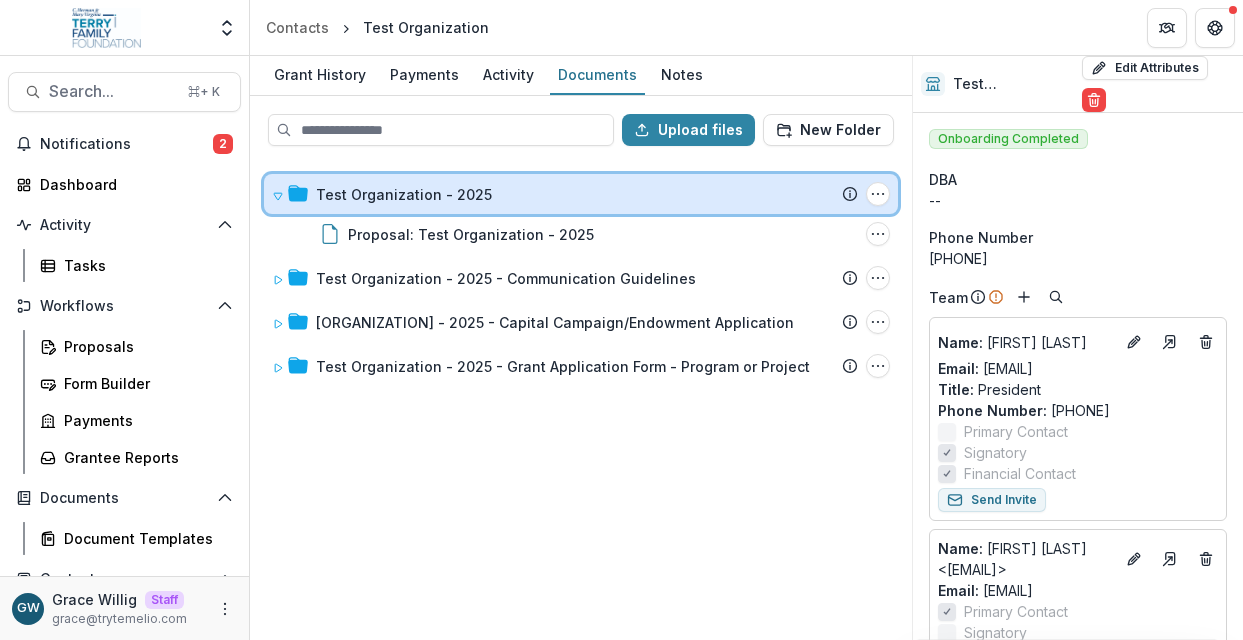 click 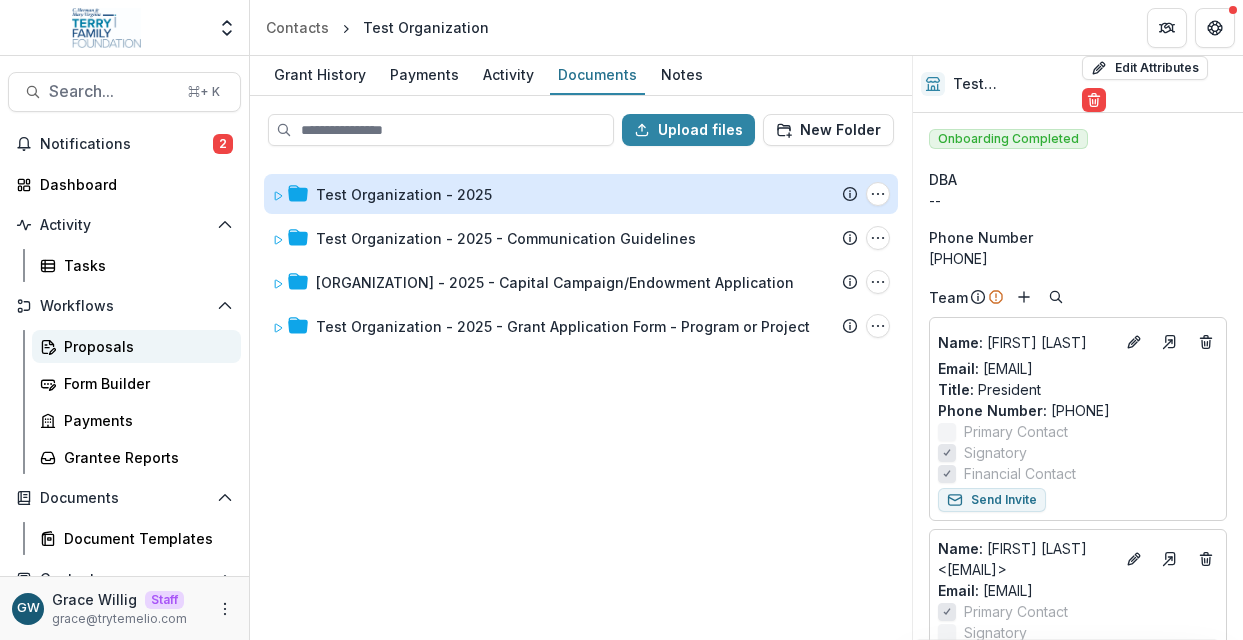 click on "Proposals" at bounding box center [144, 346] 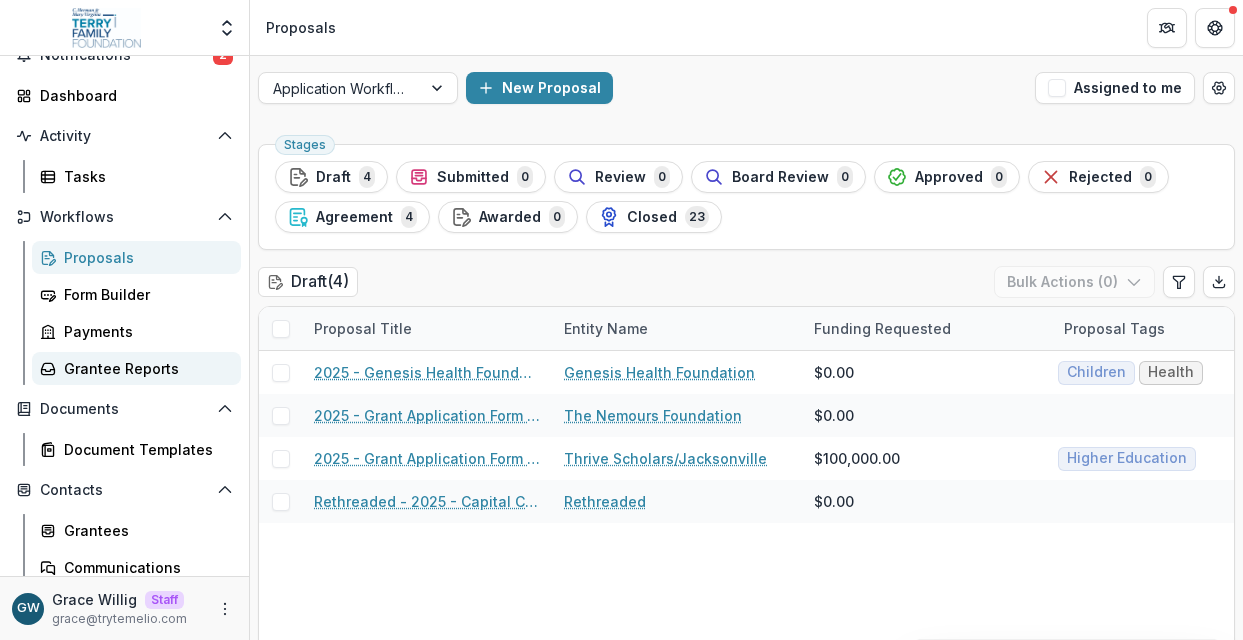 scroll, scrollTop: 96, scrollLeft: 0, axis: vertical 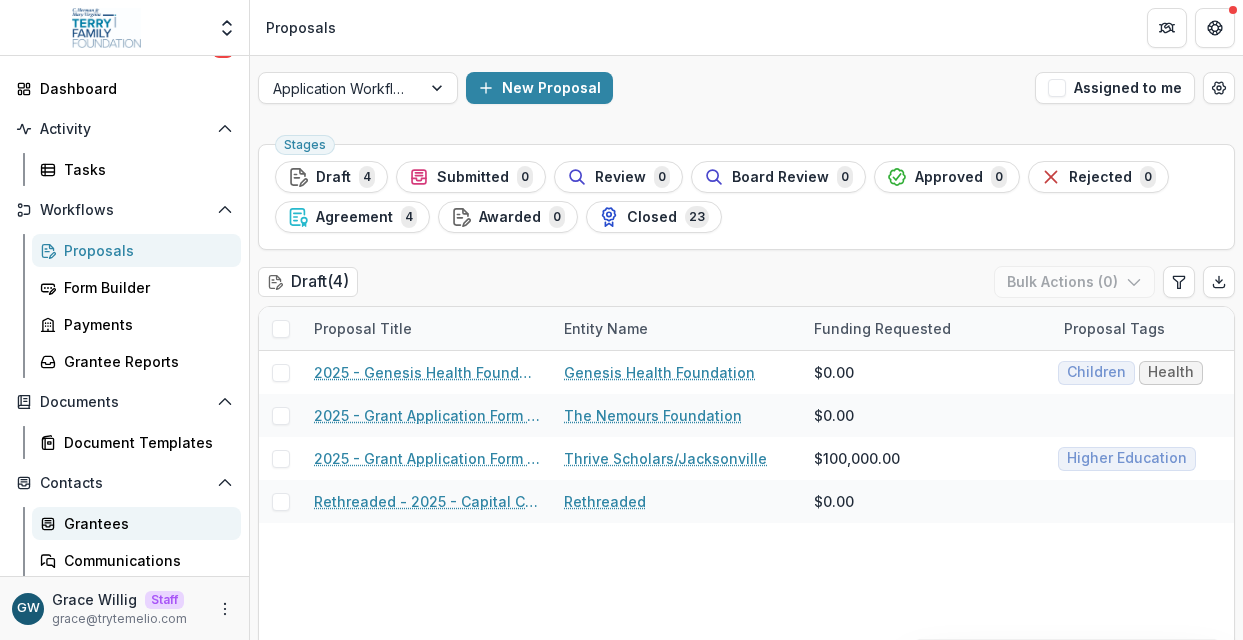 click on "Grantees" at bounding box center (144, 523) 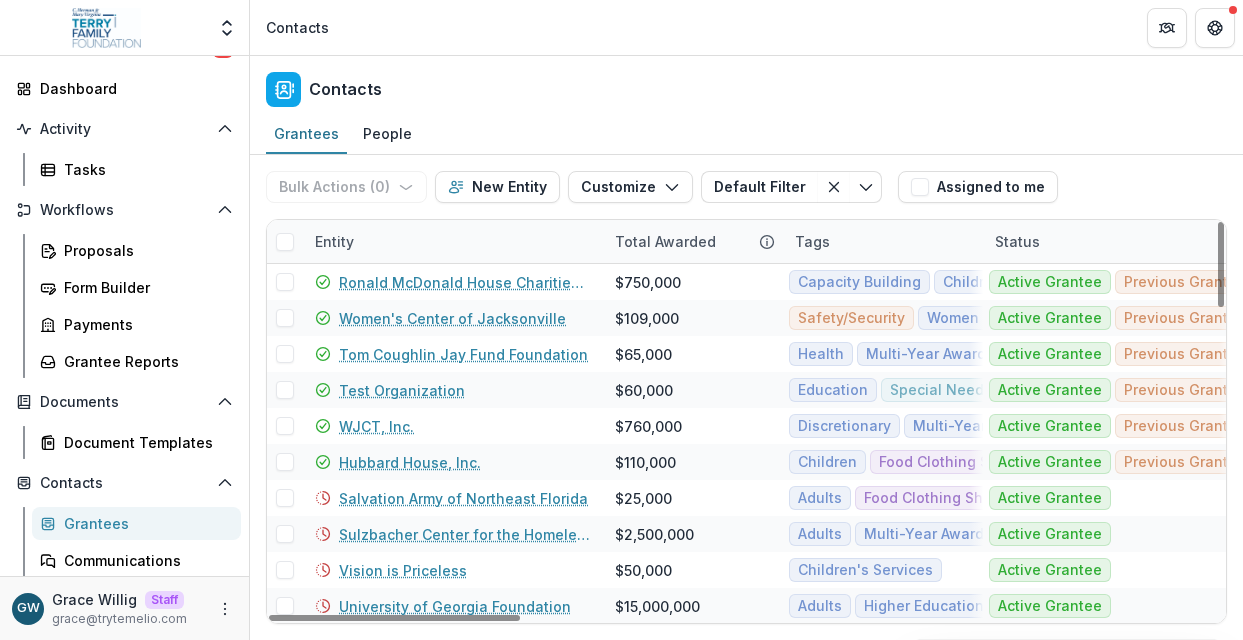 click on "Entity" at bounding box center (334, 241) 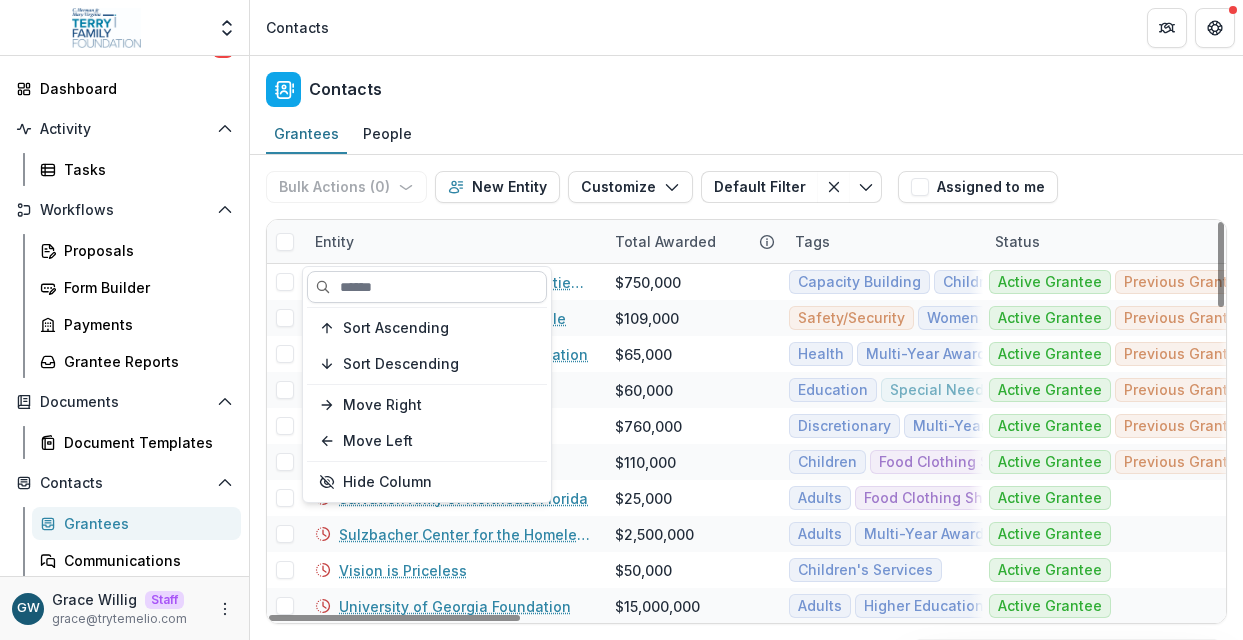 click at bounding box center [427, 287] 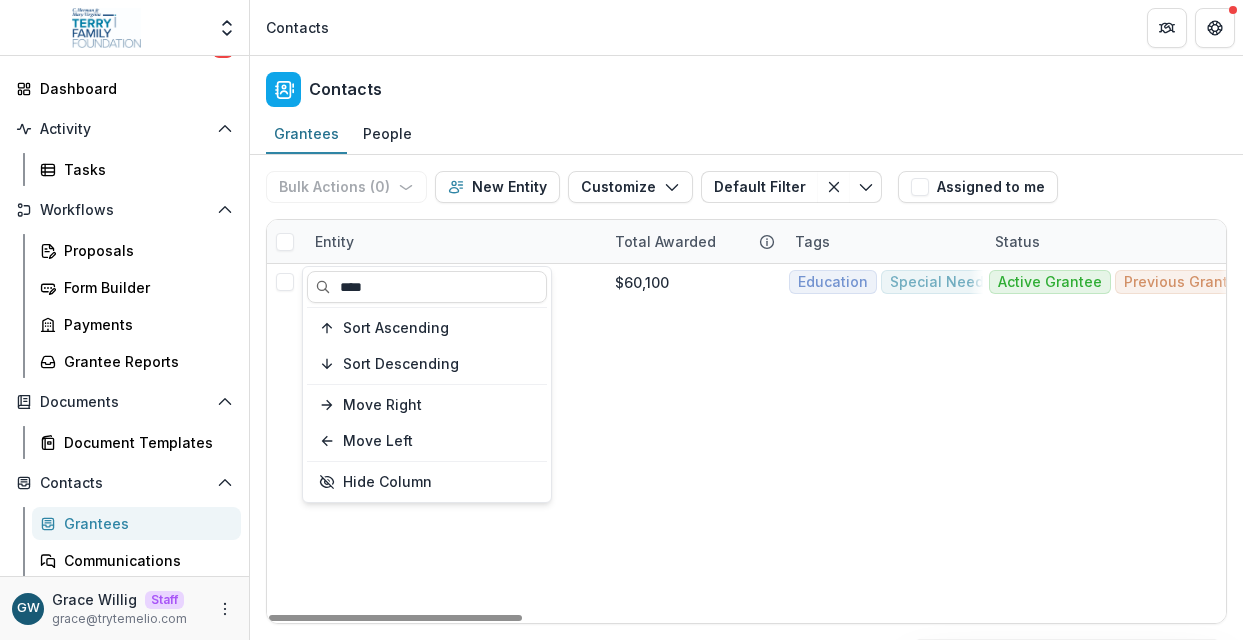 type on "****" 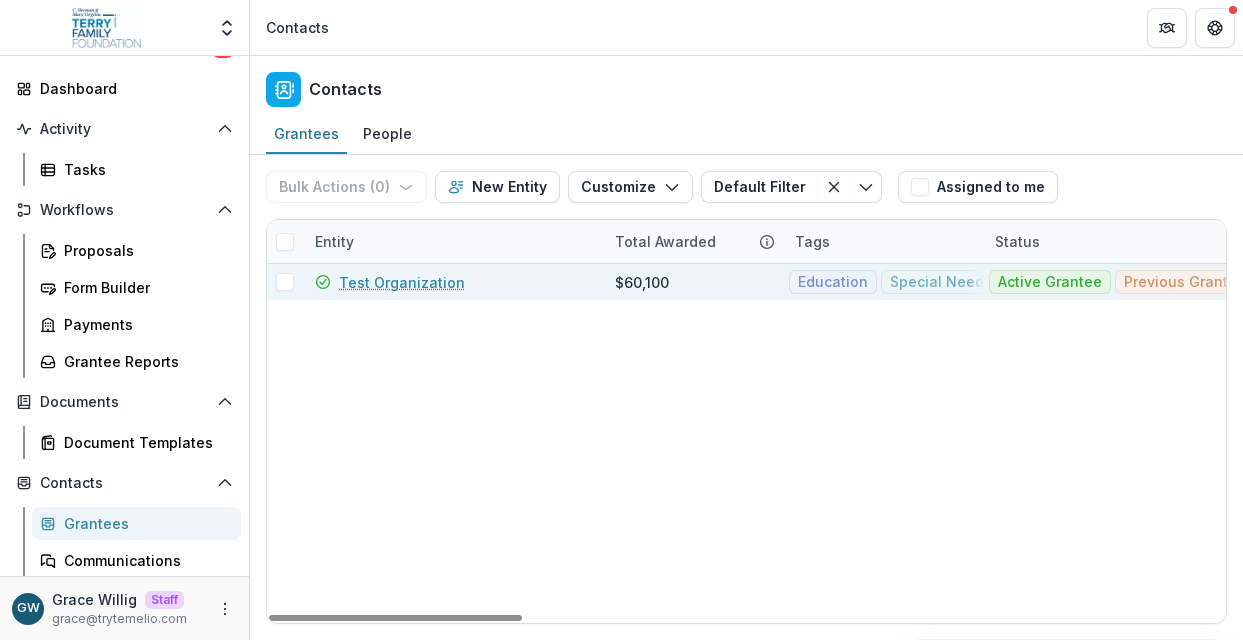 click on "Test Organization" at bounding box center [402, 282] 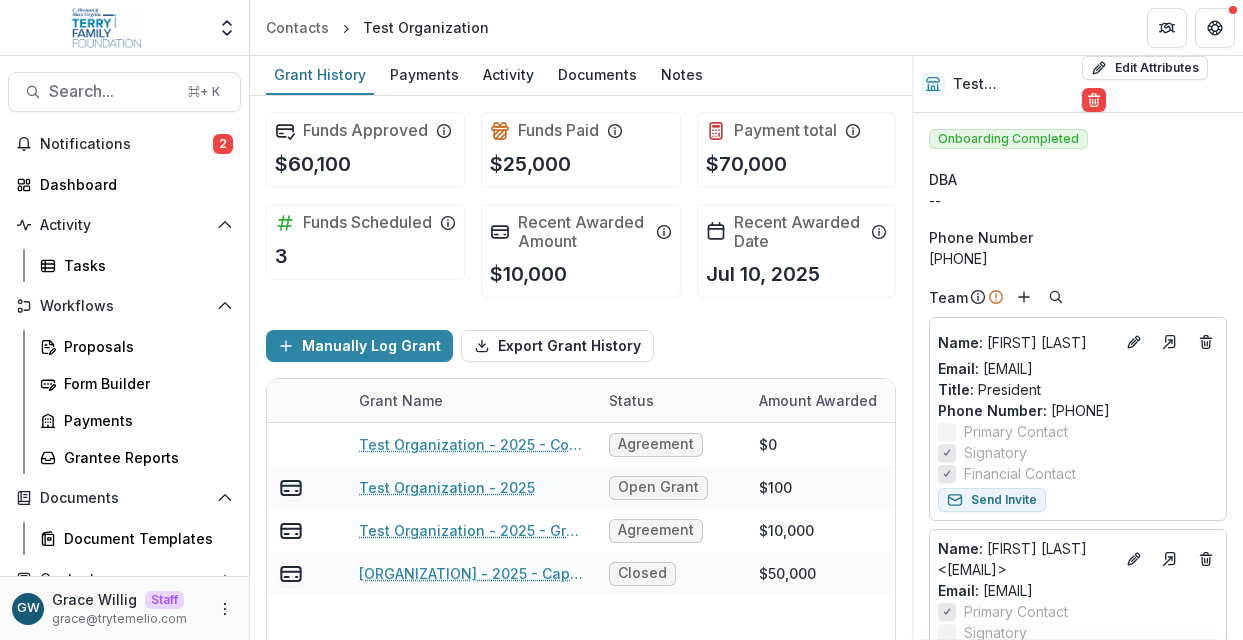 scroll, scrollTop: 52, scrollLeft: 0, axis: vertical 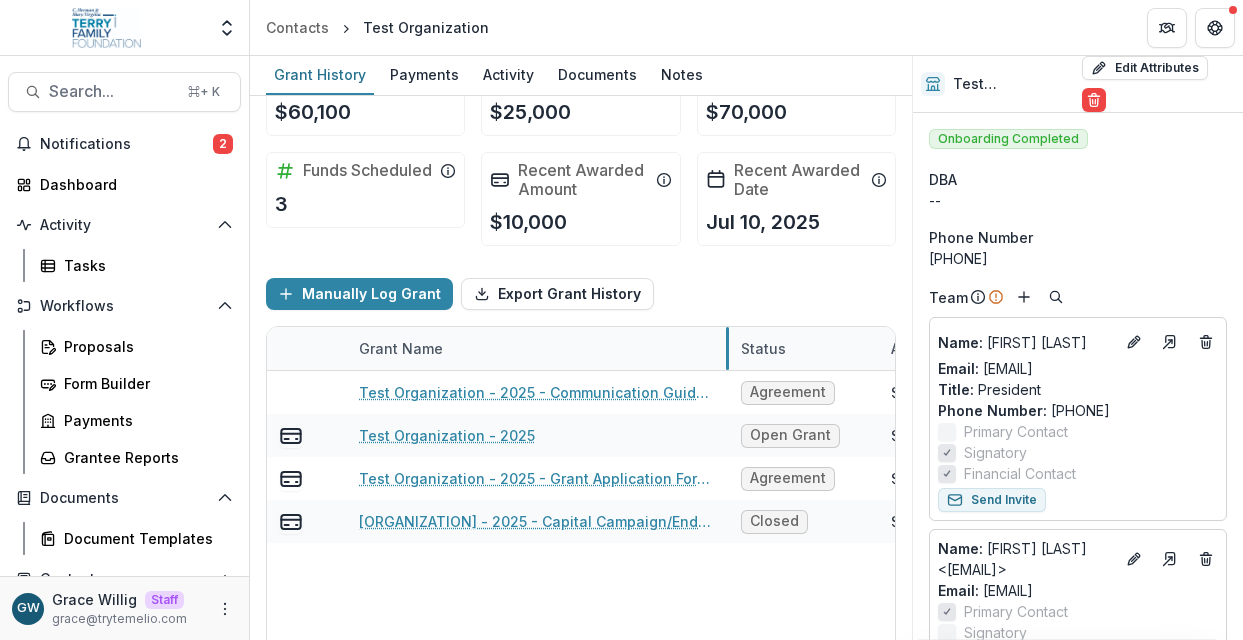 drag, startPoint x: 594, startPoint y: 349, endPoint x: 726, endPoint y: 349, distance: 132 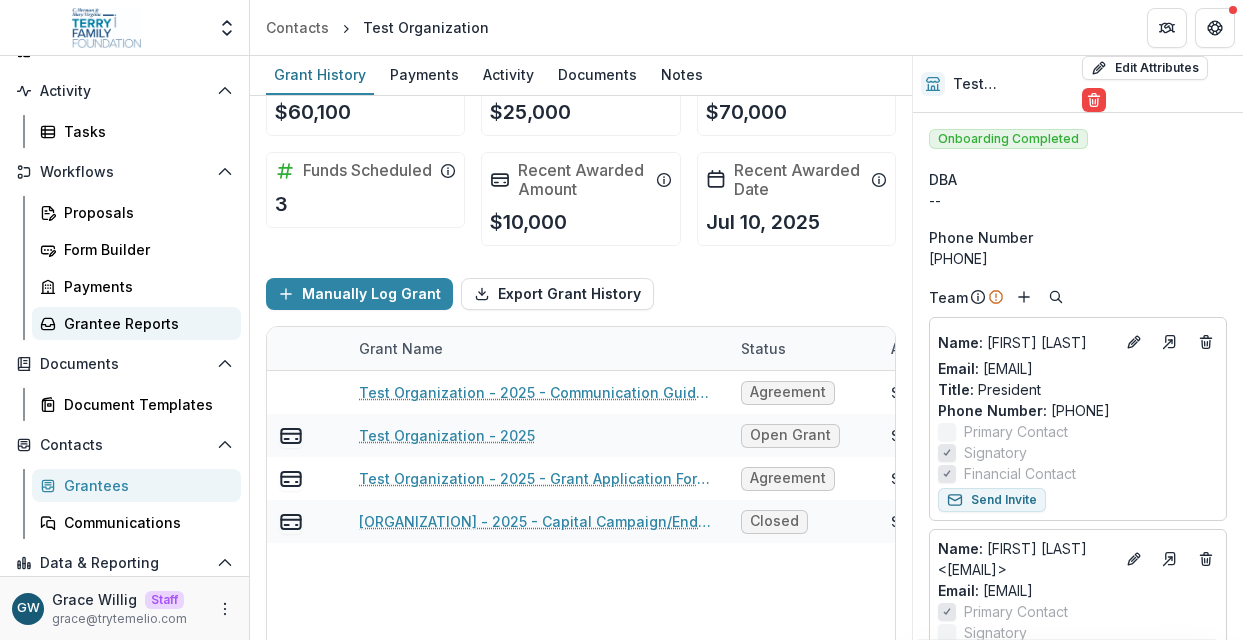 scroll, scrollTop: 147, scrollLeft: 0, axis: vertical 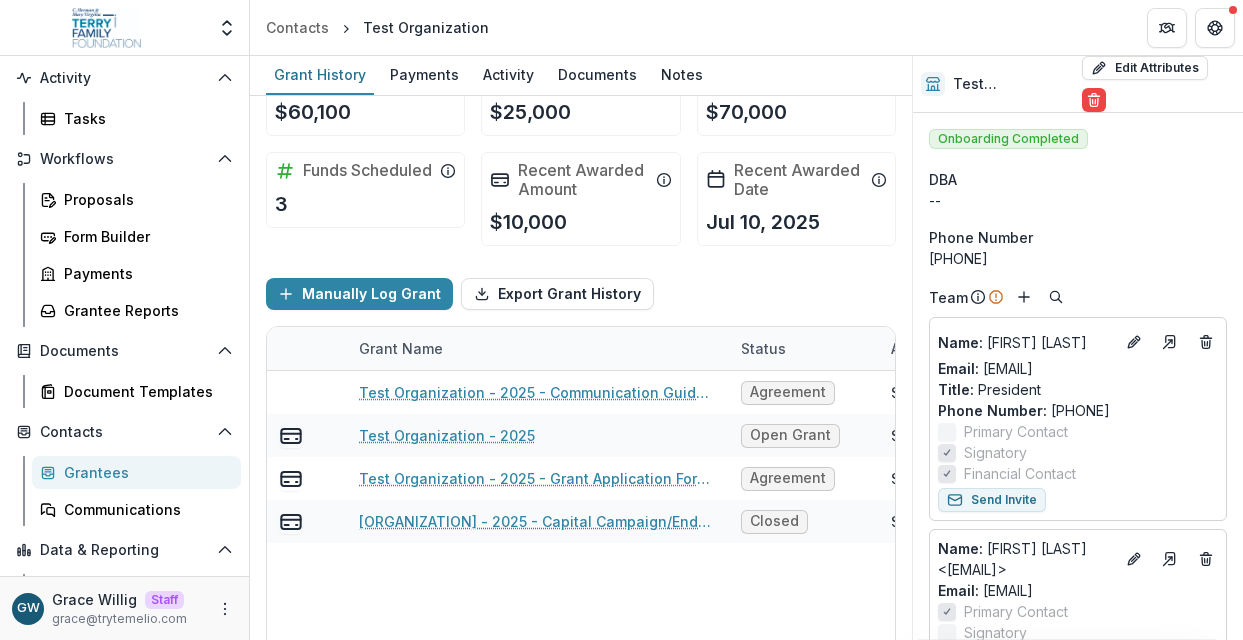 click on "Grantees" at bounding box center (144, 472) 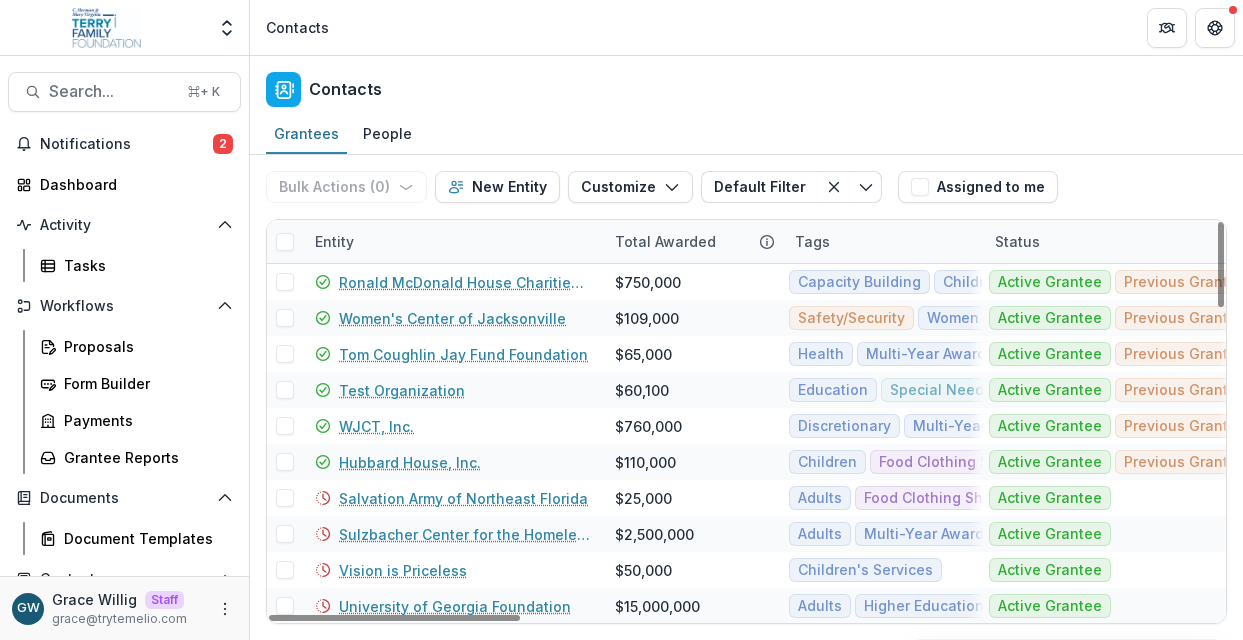 click on "Entity" at bounding box center [453, 241] 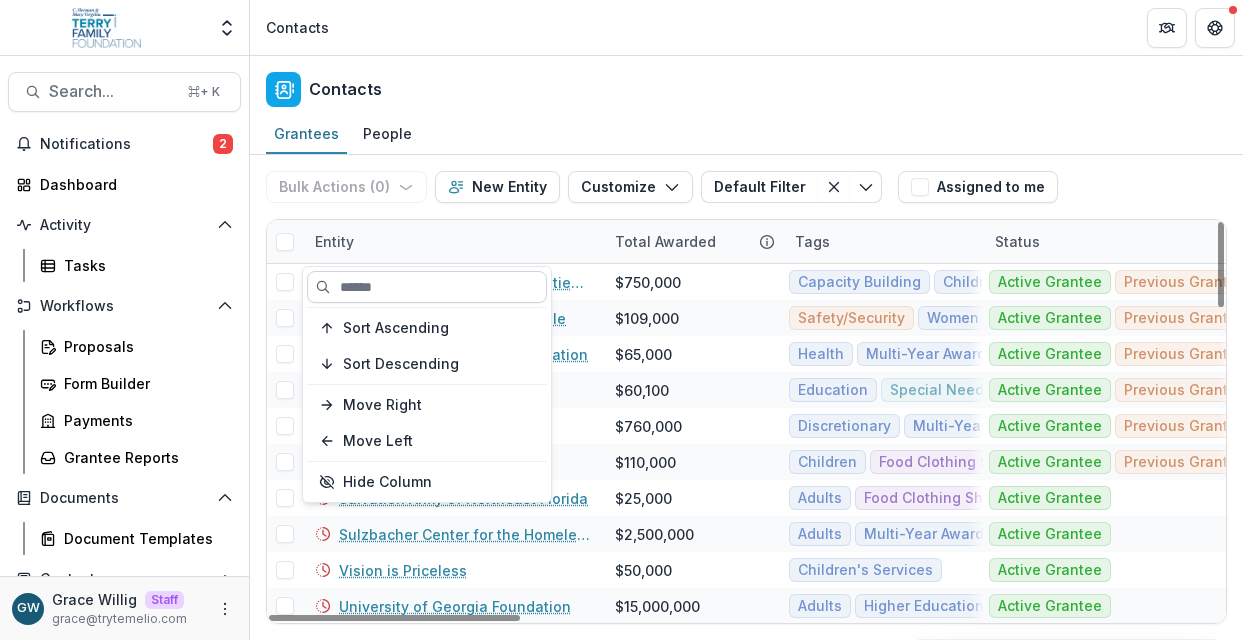 click at bounding box center [427, 287] 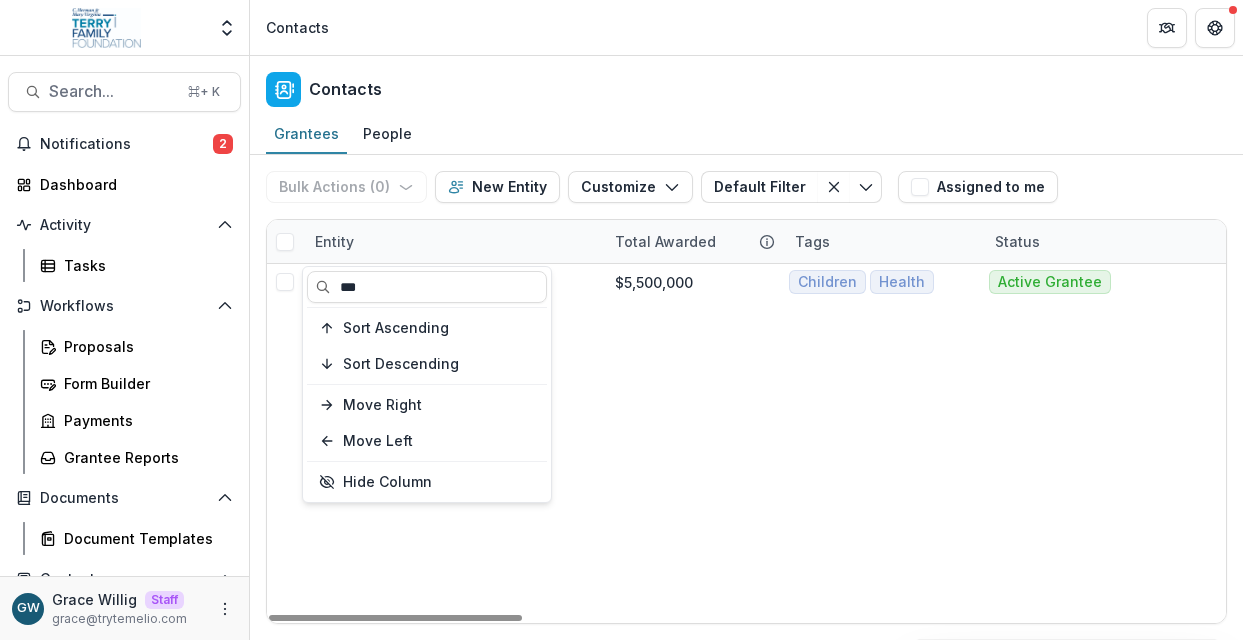 type on "***" 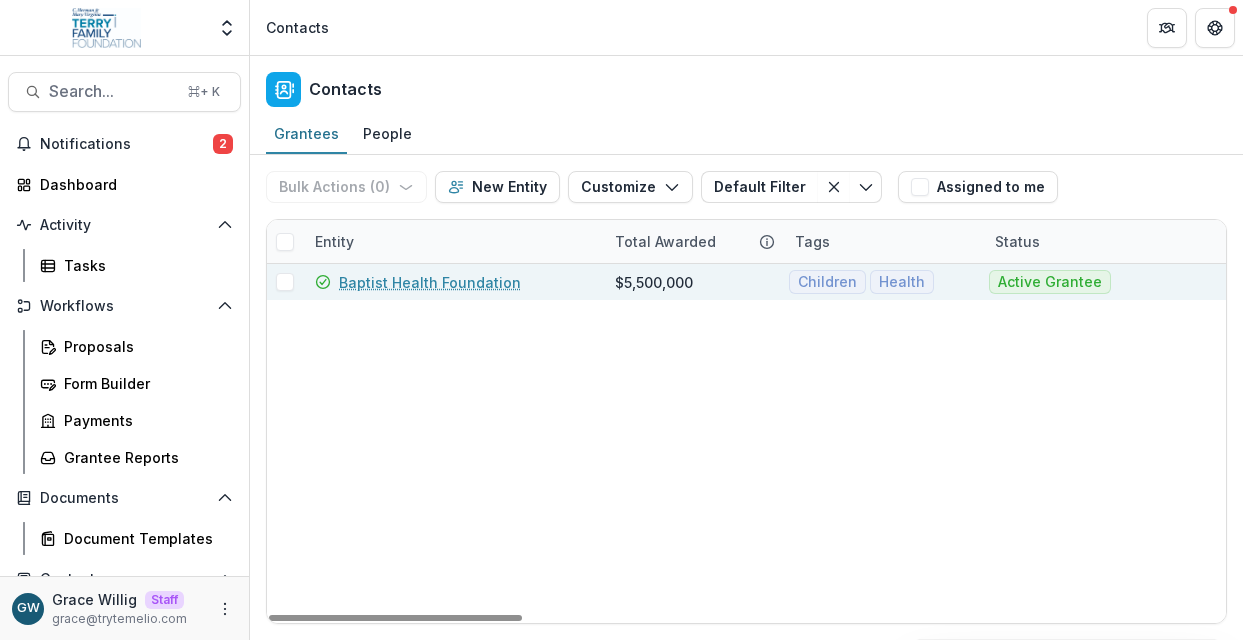 click on "Baptist Health Foundation" at bounding box center [430, 282] 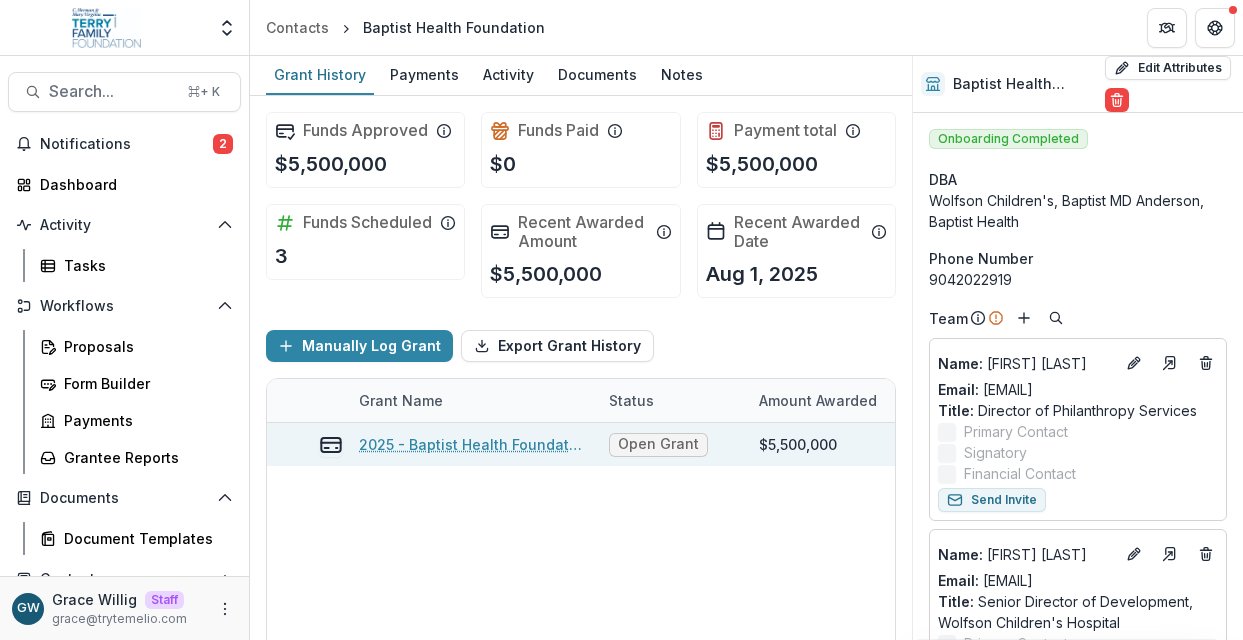 click on "2025 - Baptist Health Foundation - Wolfson Children's Hospital" at bounding box center [472, 444] 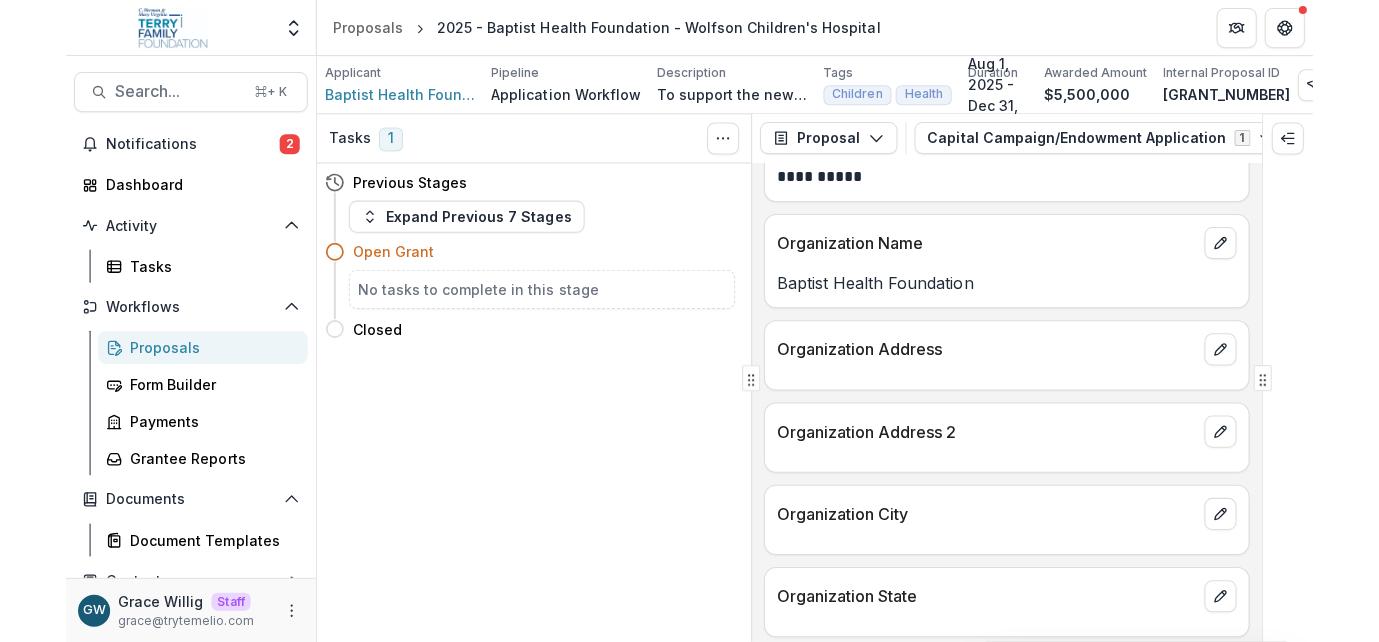 scroll, scrollTop: 0, scrollLeft: 0, axis: both 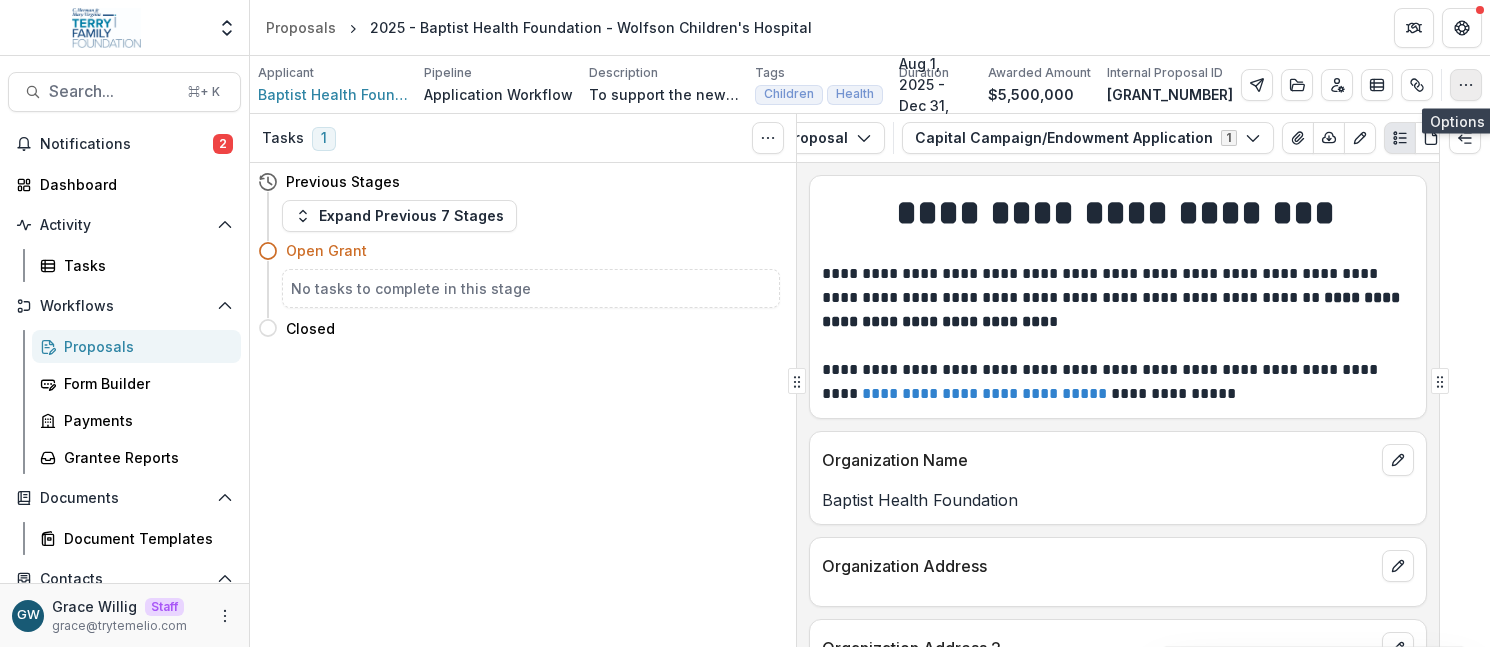 click 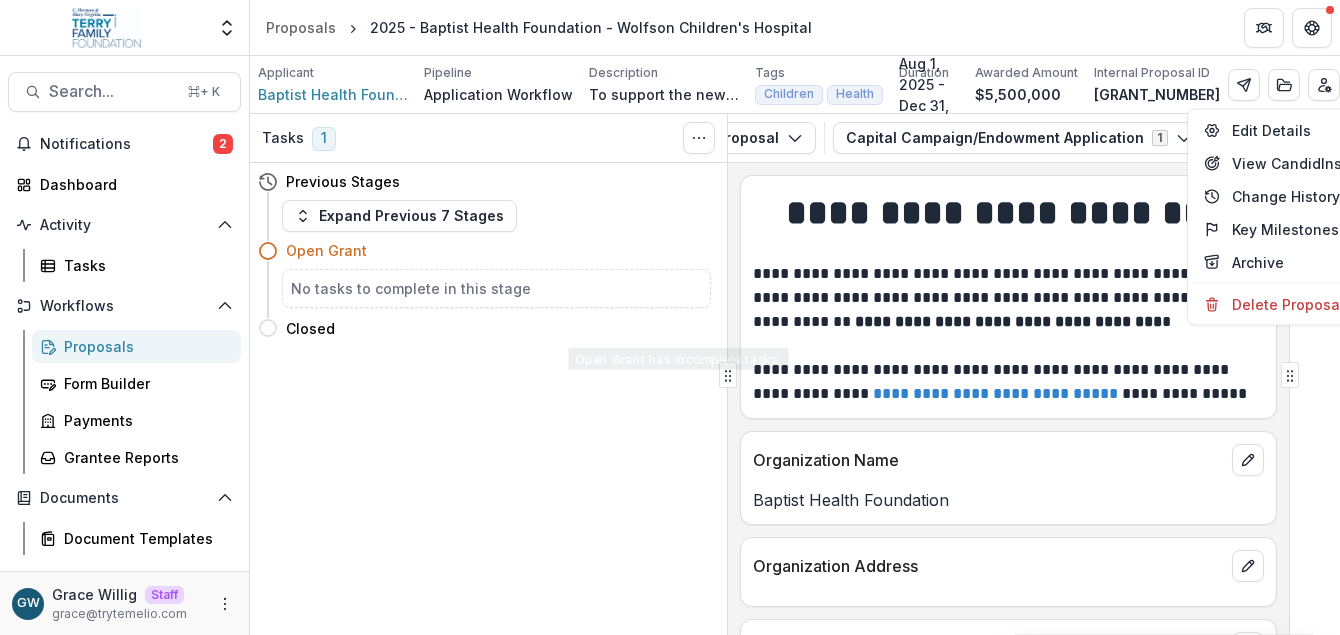 click on "Tasks 1 Show Cancelled Tasks Previous Stages Expand Previous 7 Stages Open Grant No tasks to complete in this stage Closed Move here" at bounding box center [488, 374] 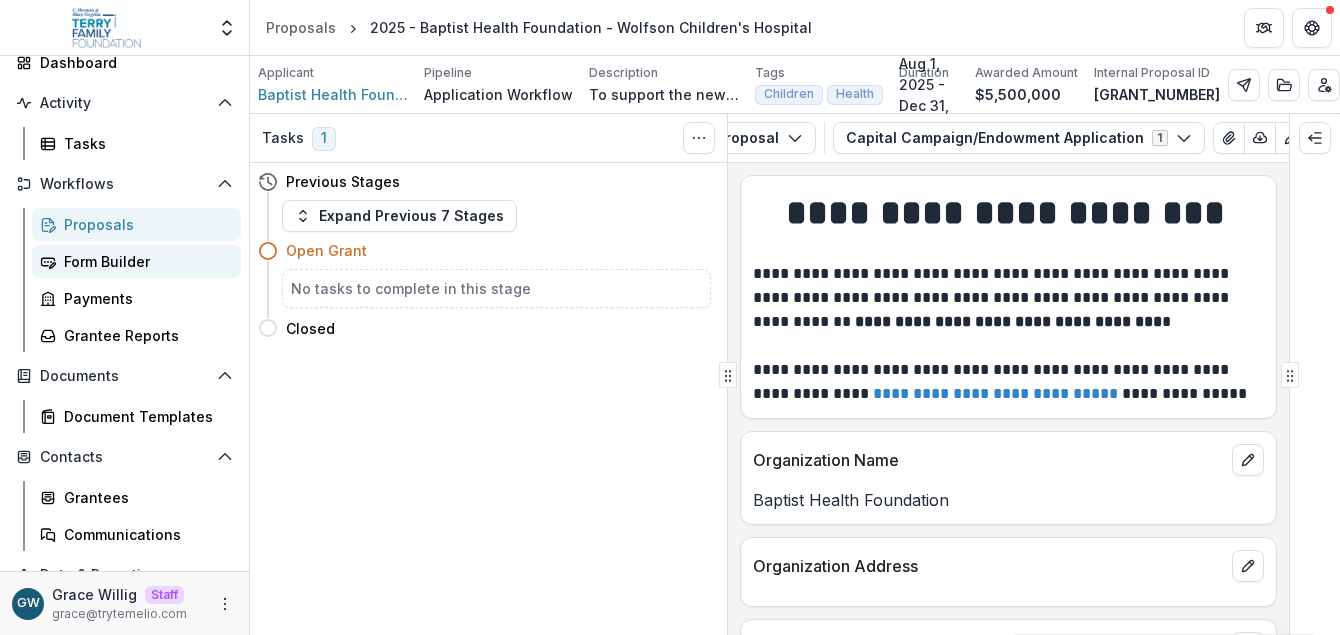 scroll, scrollTop: 136, scrollLeft: 0, axis: vertical 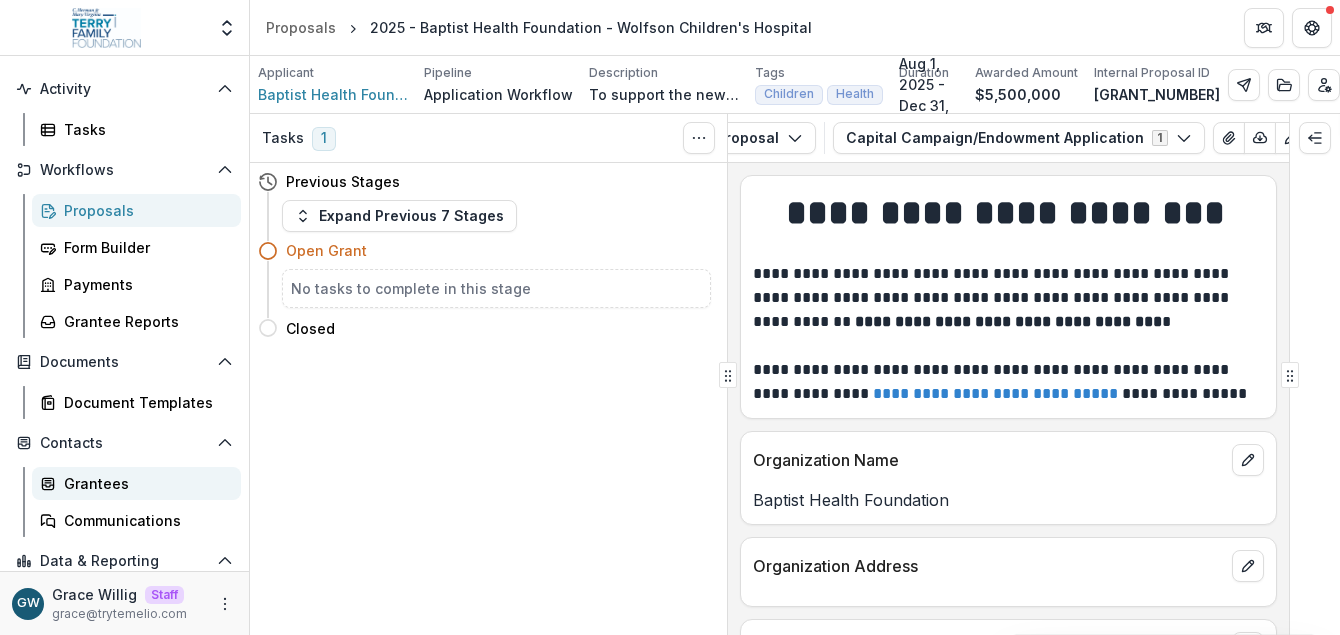 click on "Grantees" at bounding box center (144, 483) 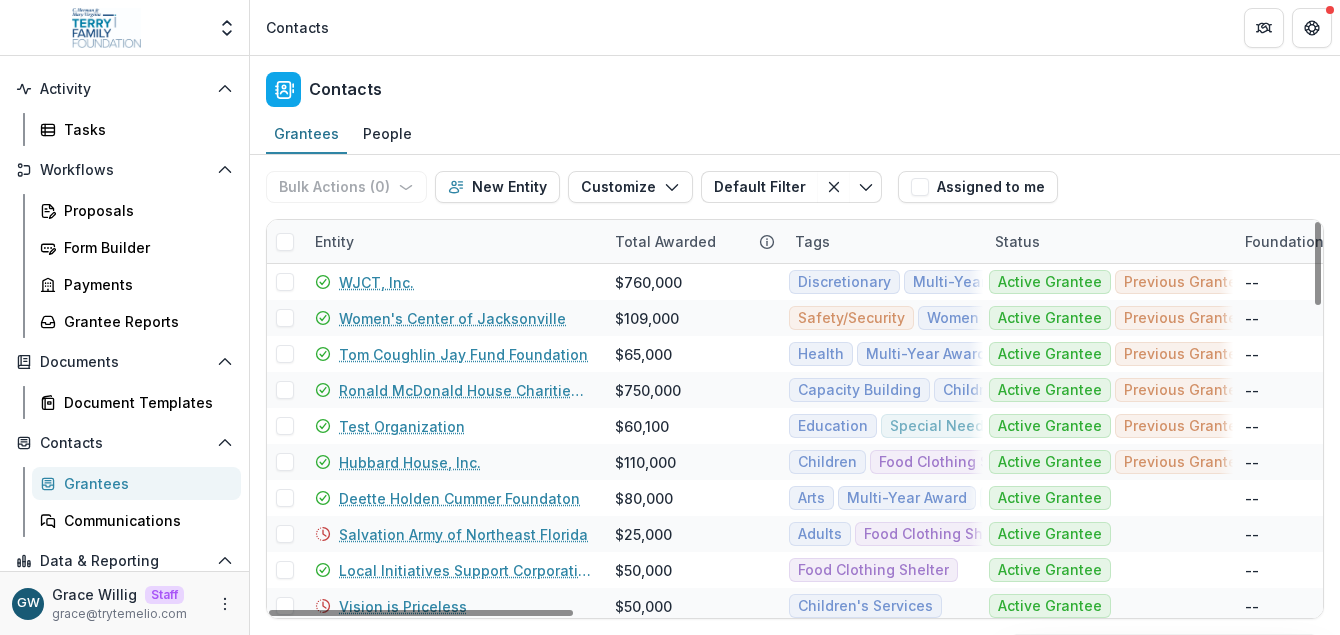 click on "Entity" at bounding box center (453, 241) 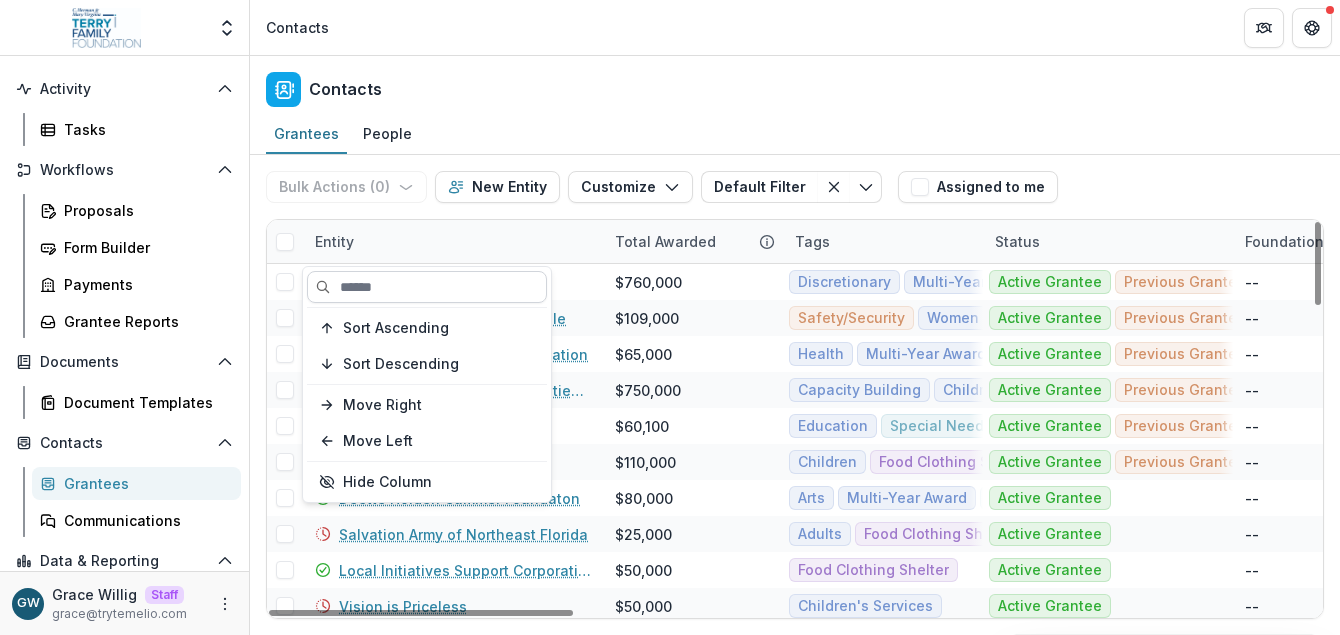 click at bounding box center (427, 287) 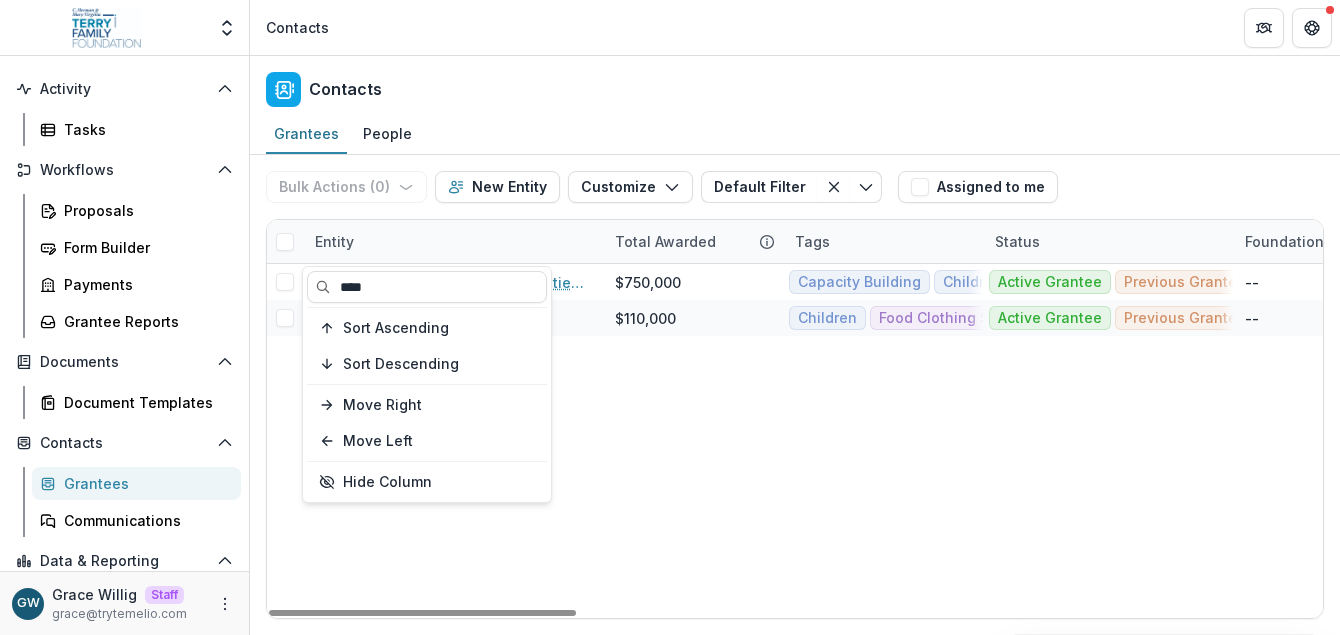 type on "****" 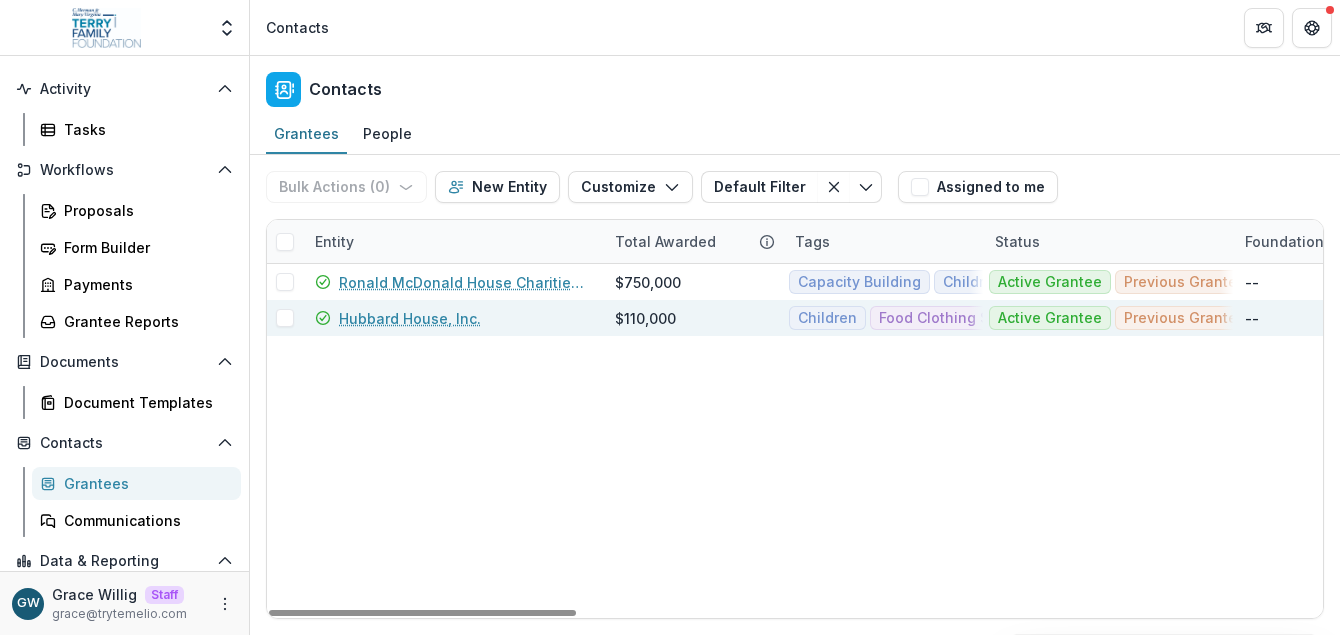 click on "Hubbard House, Inc." at bounding box center [410, 318] 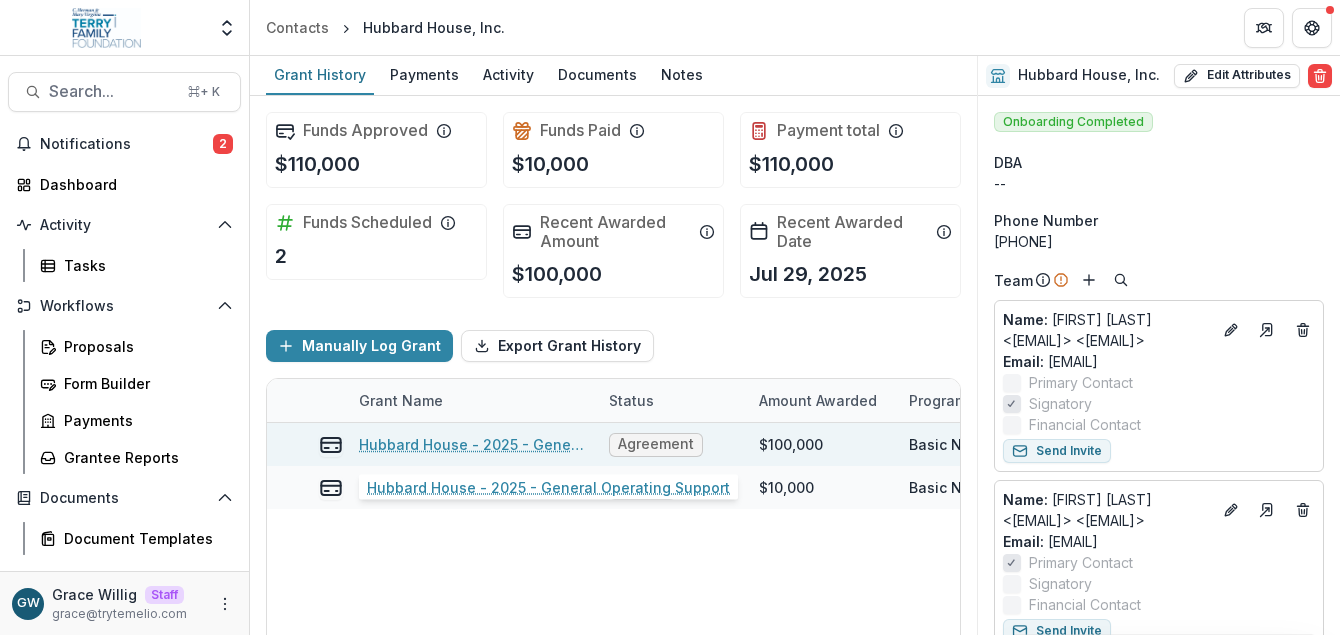 click on "Hubbard House - 2025 - General Operating Support" at bounding box center (472, 444) 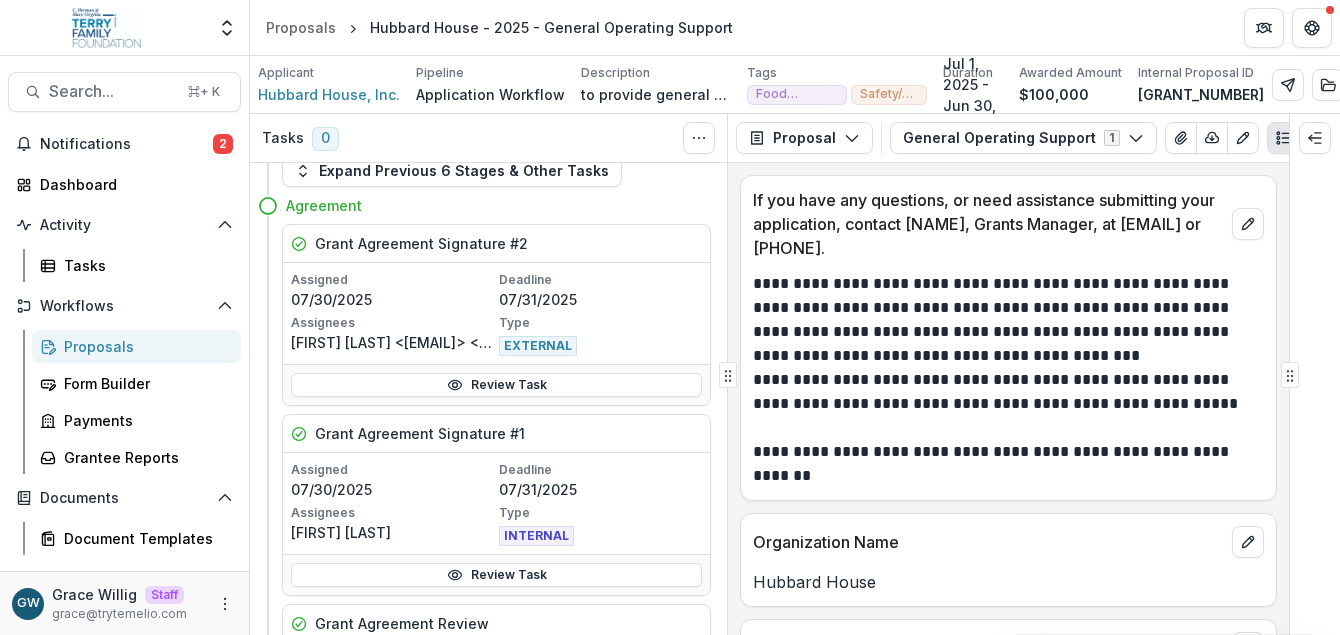 scroll, scrollTop: 42, scrollLeft: 0, axis: vertical 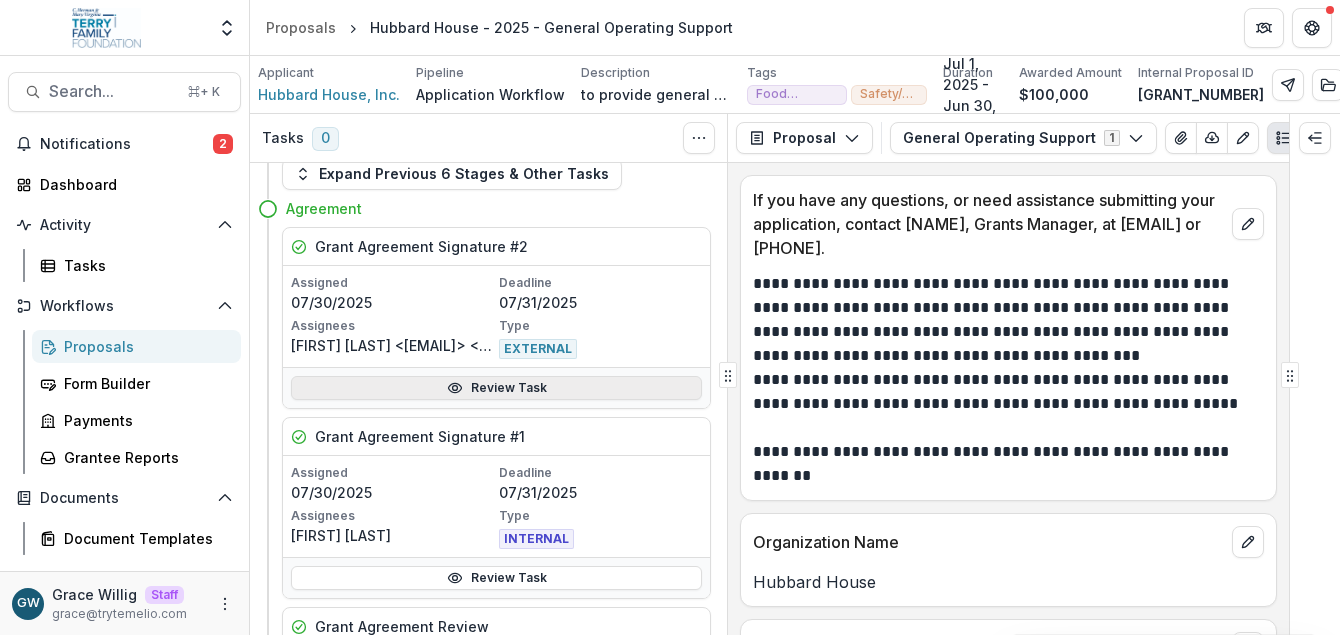 click on "Review Task" at bounding box center [496, 388] 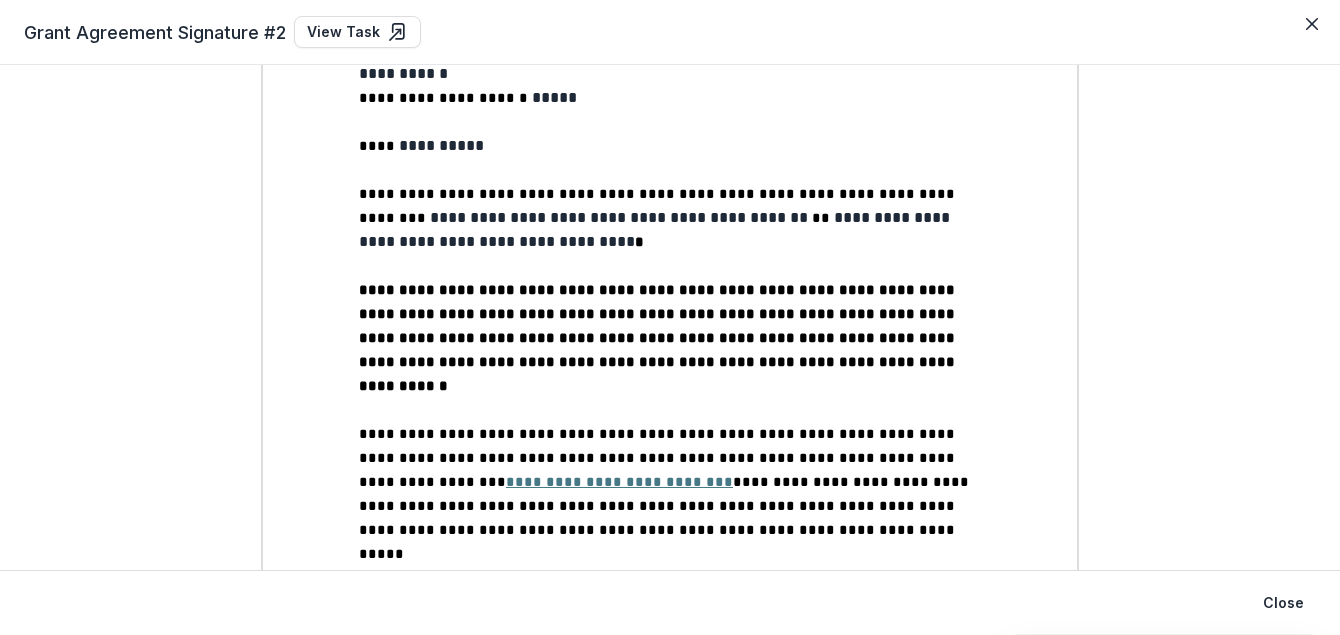 scroll, scrollTop: 0, scrollLeft: 0, axis: both 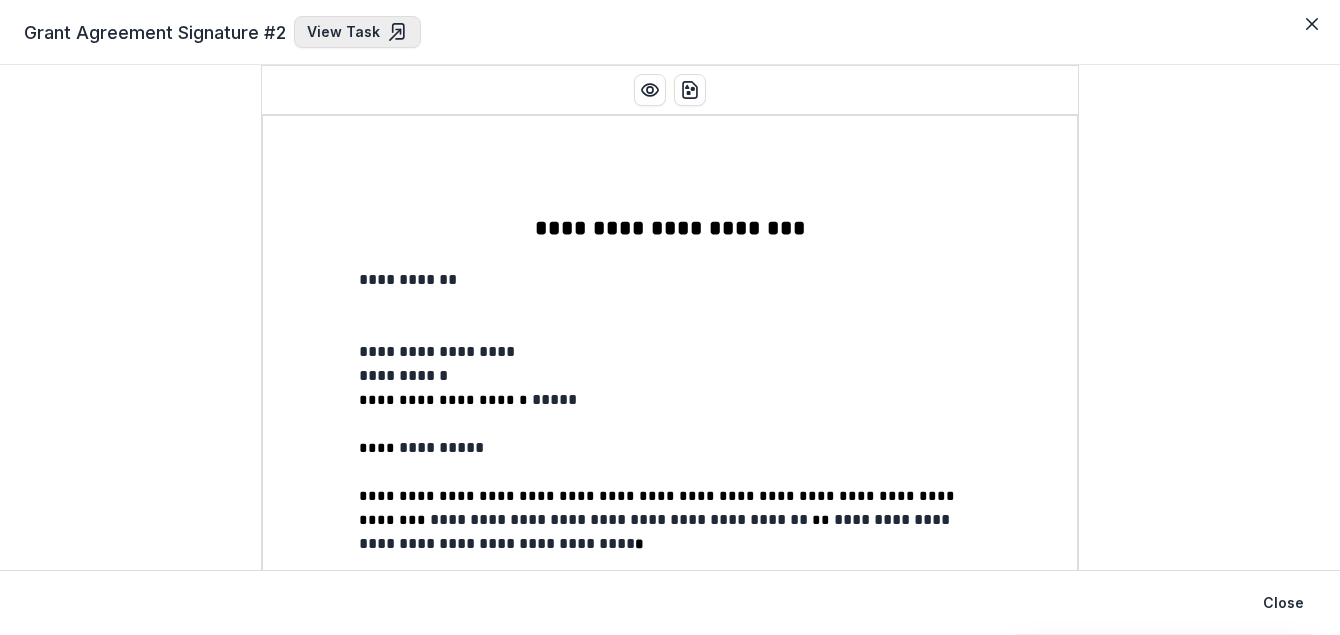 click 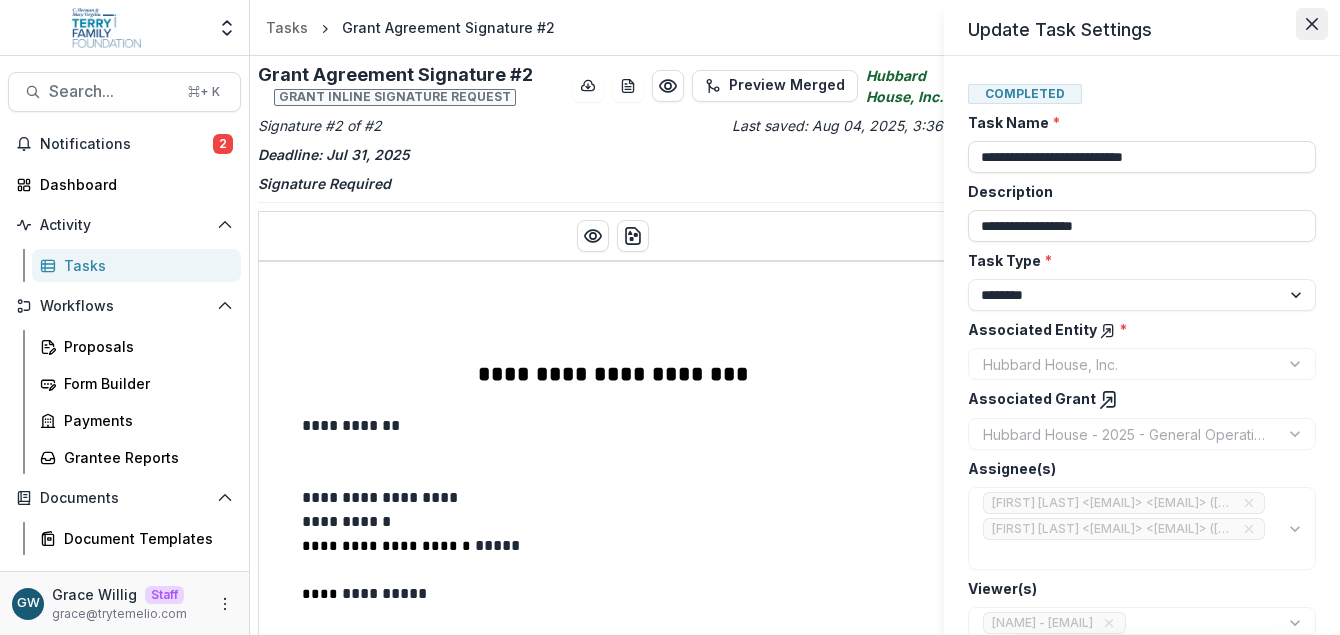 click 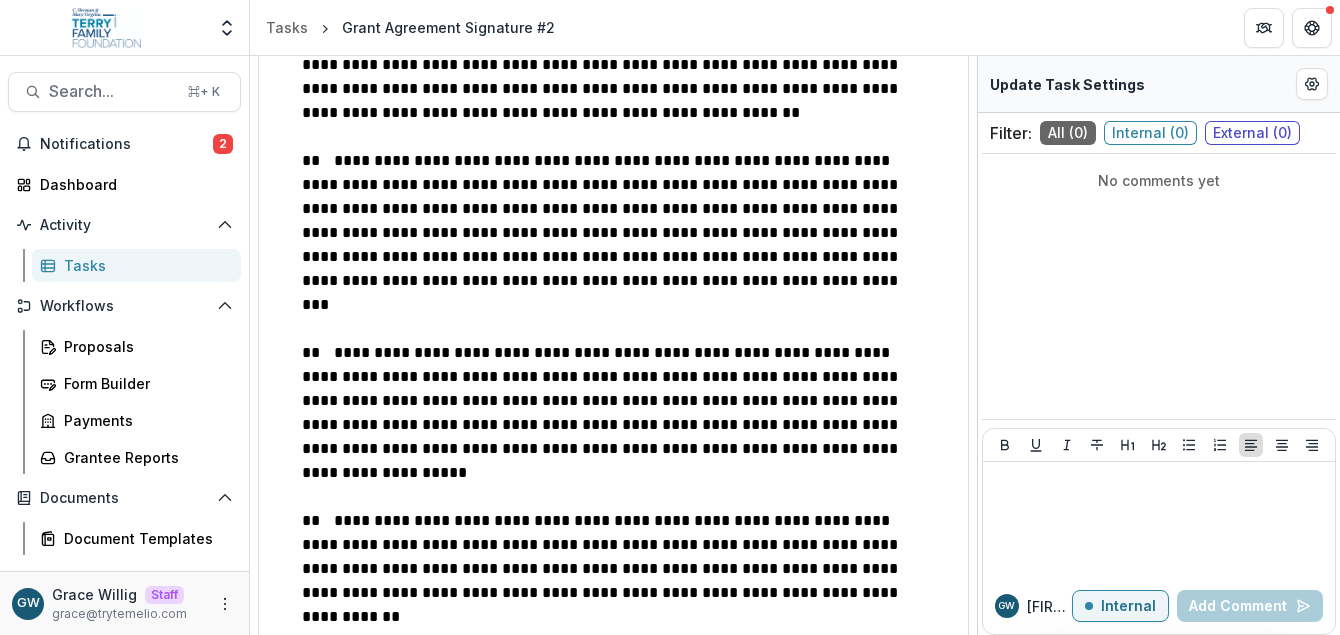 scroll, scrollTop: 2336, scrollLeft: 0, axis: vertical 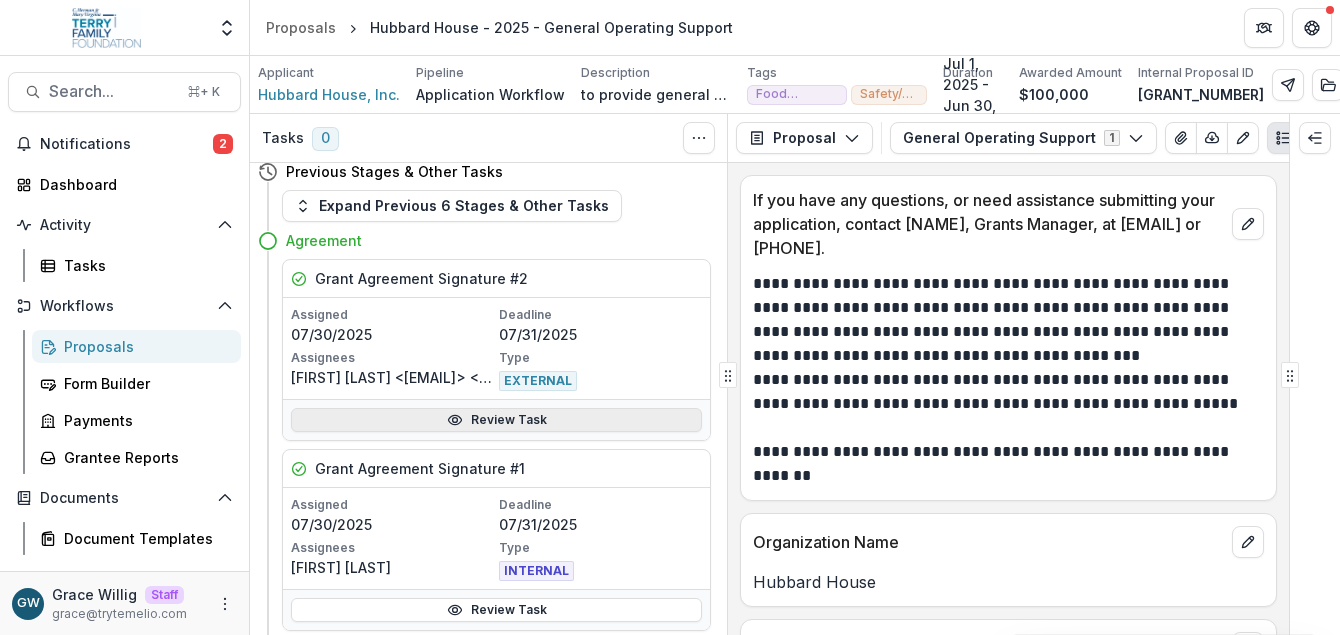 click on "Review Task" at bounding box center [496, 420] 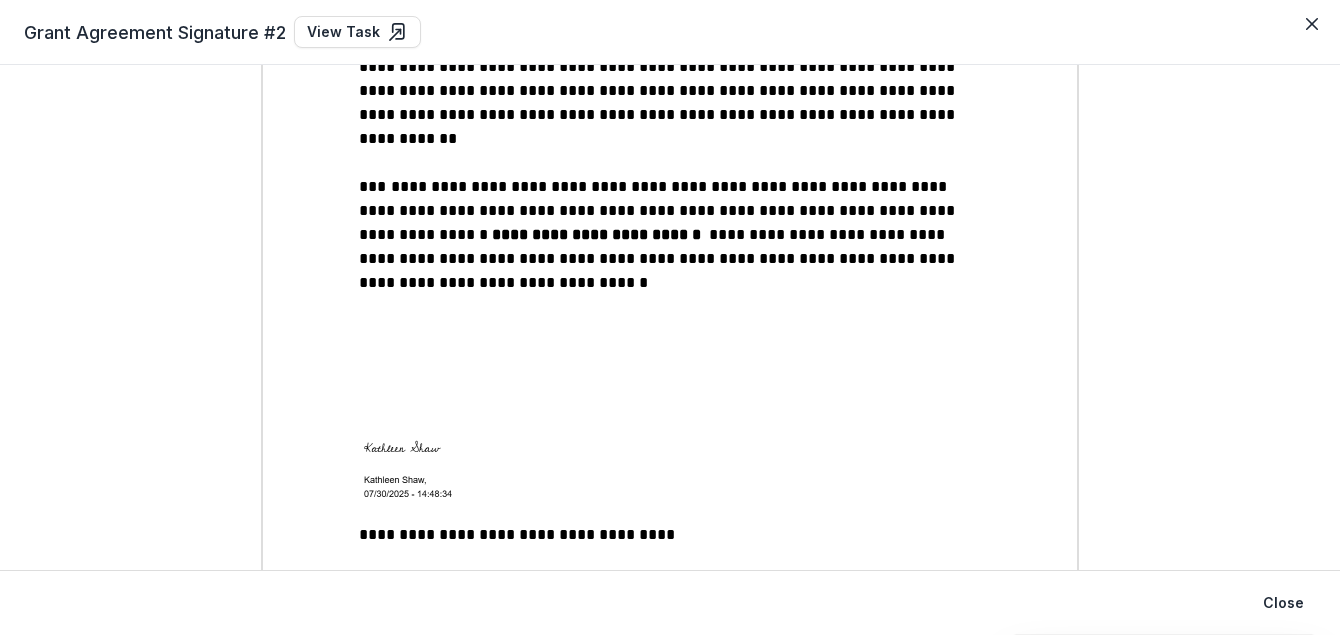 scroll, scrollTop: 2889, scrollLeft: 0, axis: vertical 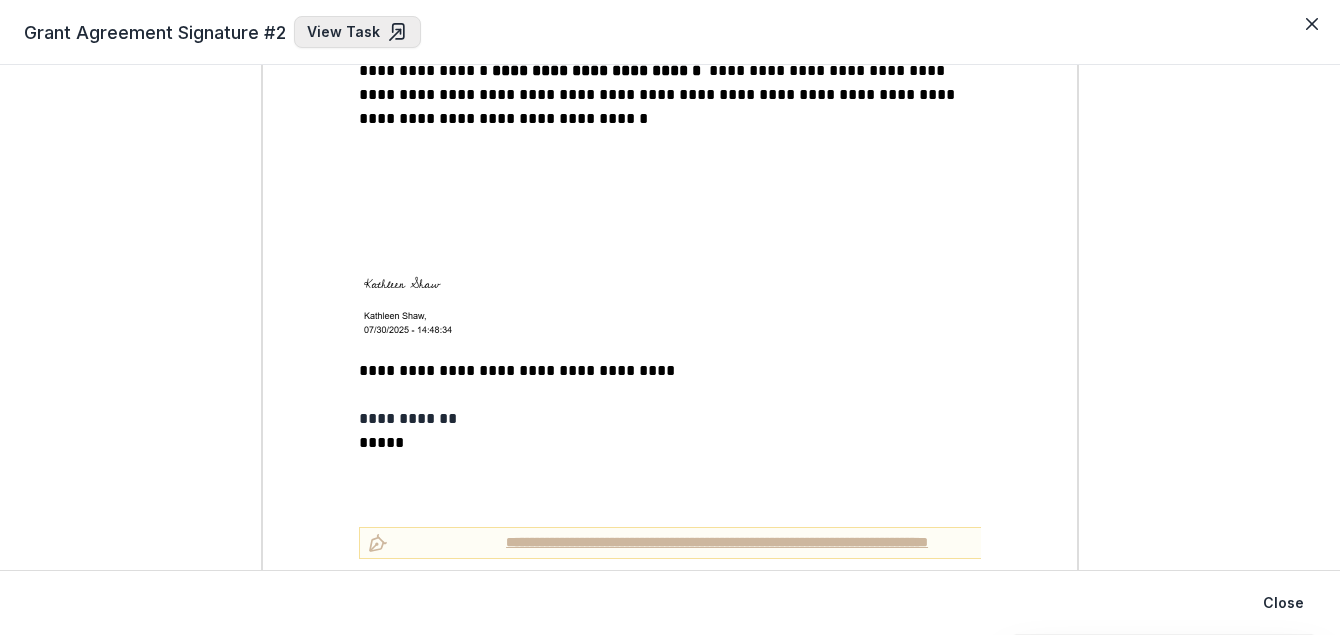 click on "View Task" at bounding box center [357, 32] 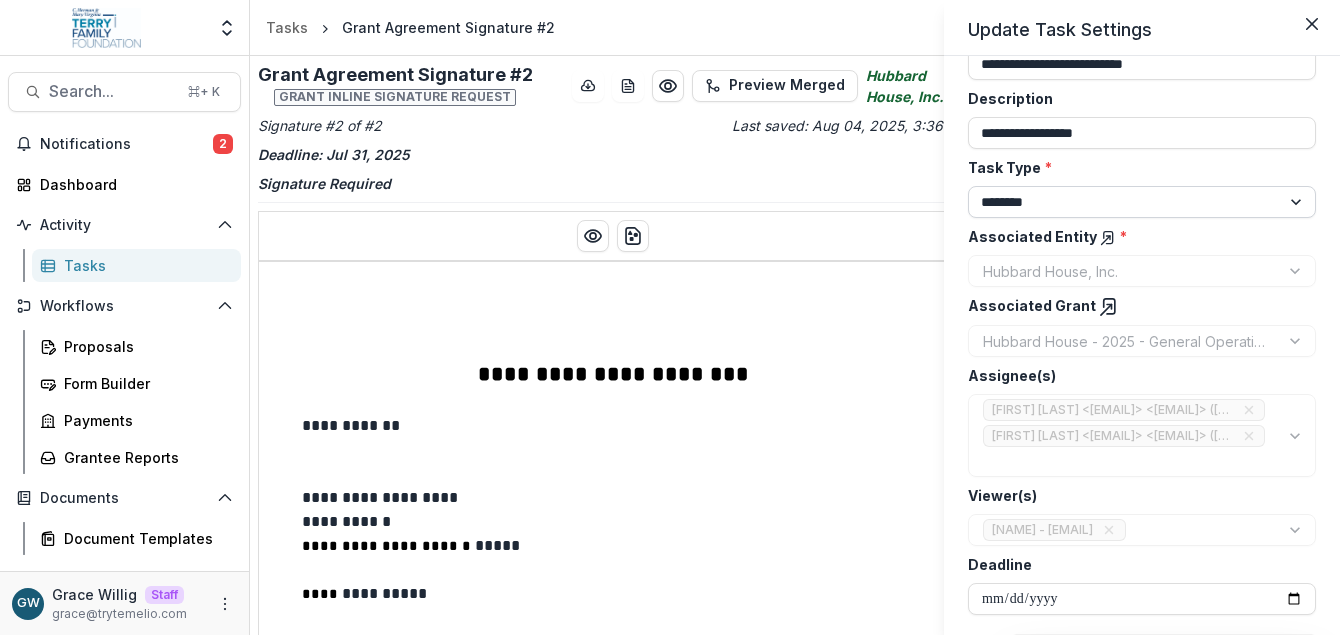 scroll, scrollTop: 115, scrollLeft: 0, axis: vertical 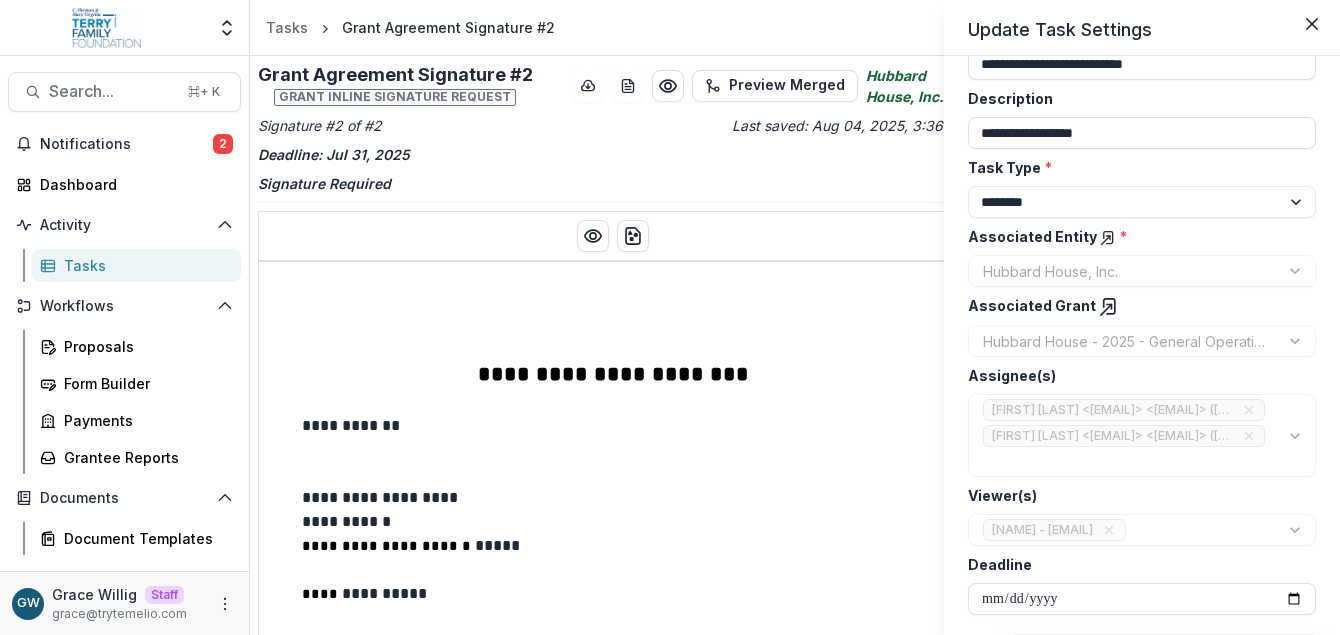 click on "Gail Patin <ceo@hubbardhouse.org> <gpatin@hubbardhouse.org> (ceo@hubbardhouse.org) Kristi Brandon <kbrandon@hubbardhouse.org> <kbrandon@hubbardhouse.org> (kbrandon@hubbardhouse.org)" at bounding box center (1142, 435) 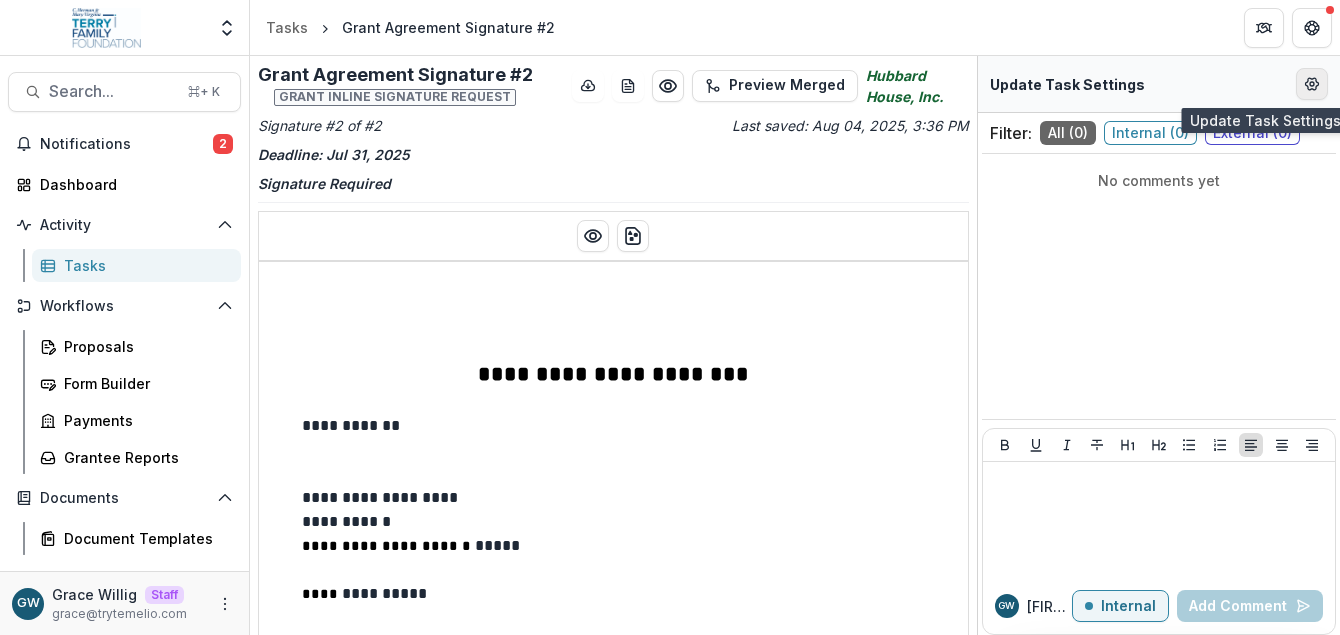 click 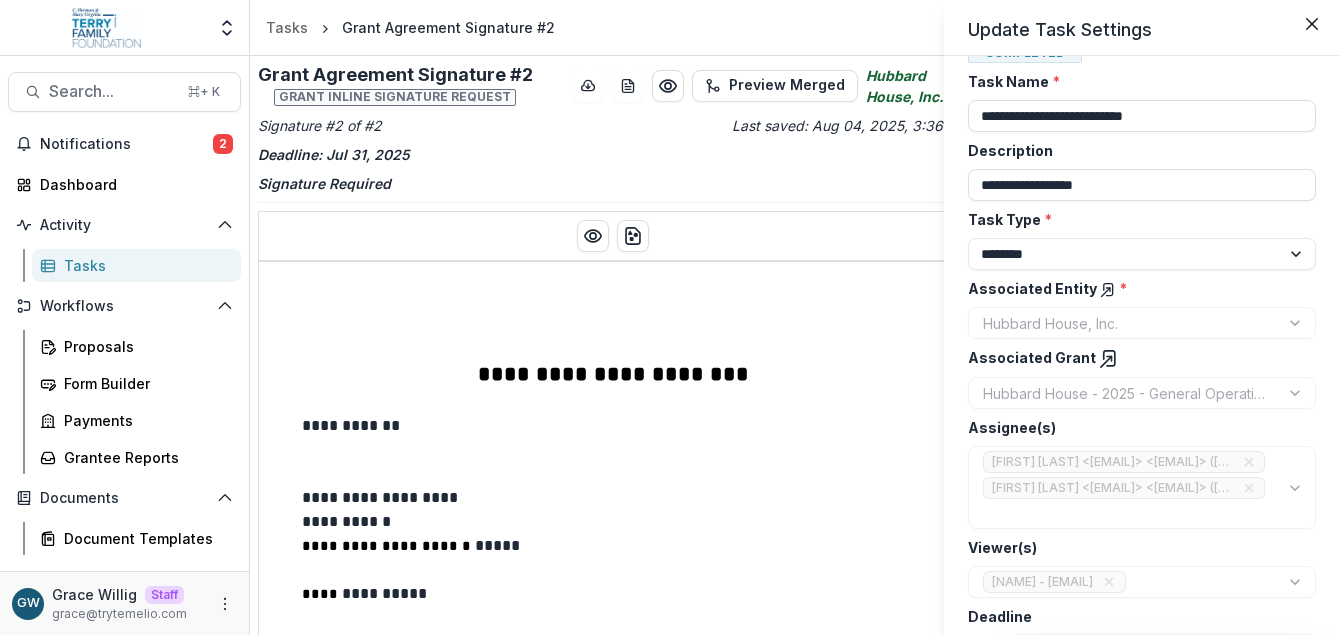 scroll, scrollTop: 117, scrollLeft: 0, axis: vertical 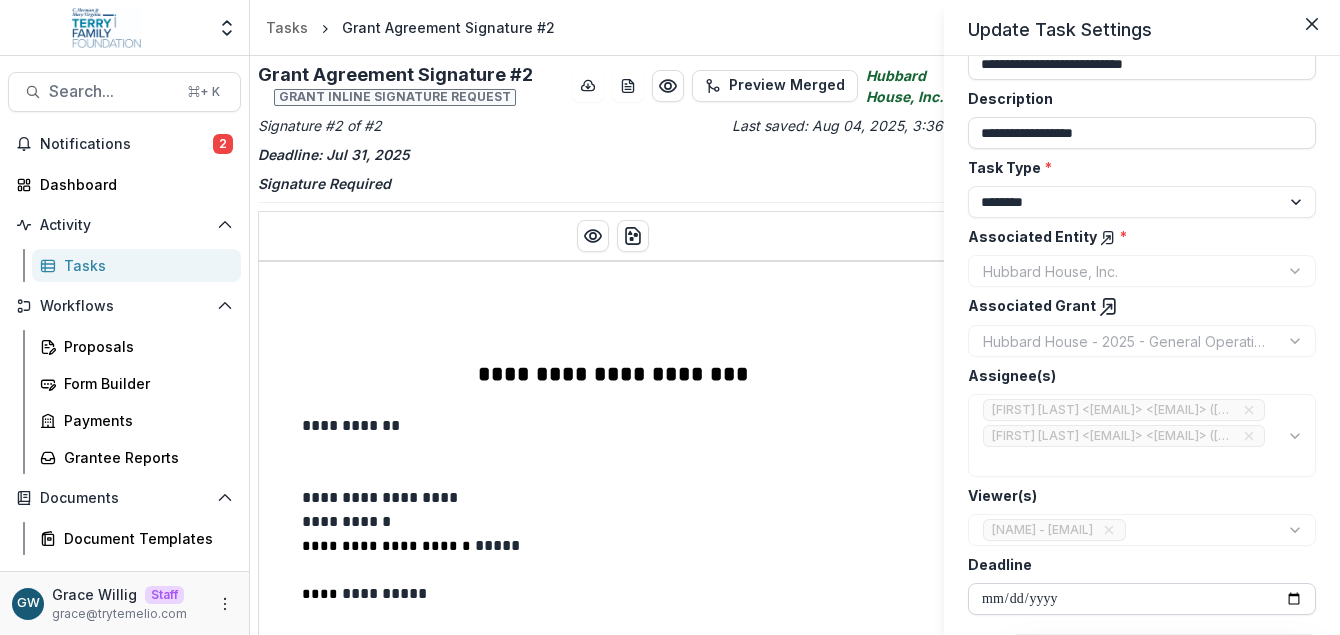 click on "**********" at bounding box center [1142, 599] 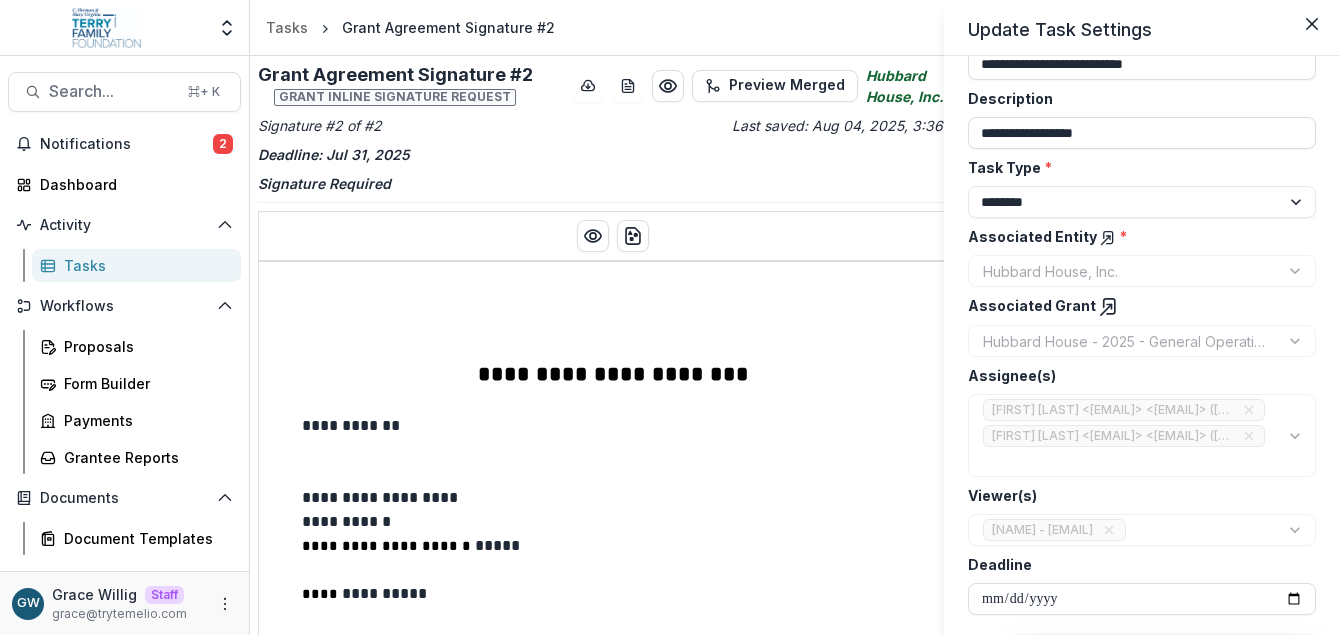 click on "Deadline" at bounding box center (1136, 564) 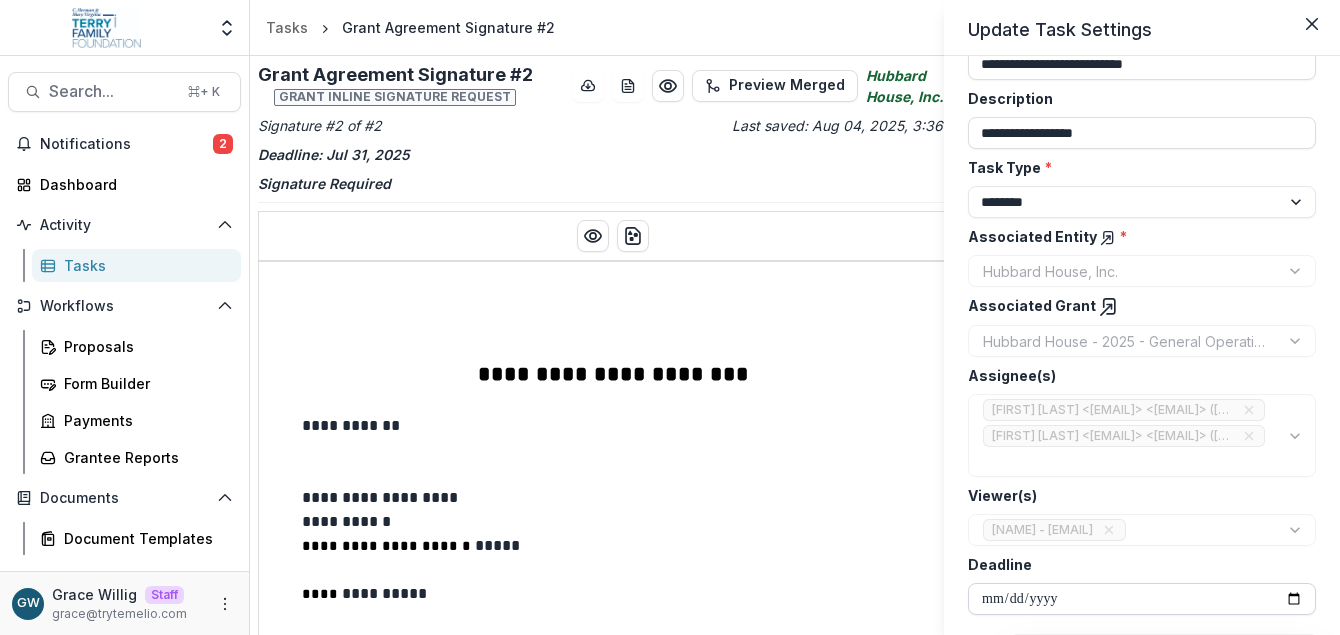 click on "**********" at bounding box center [1142, 599] 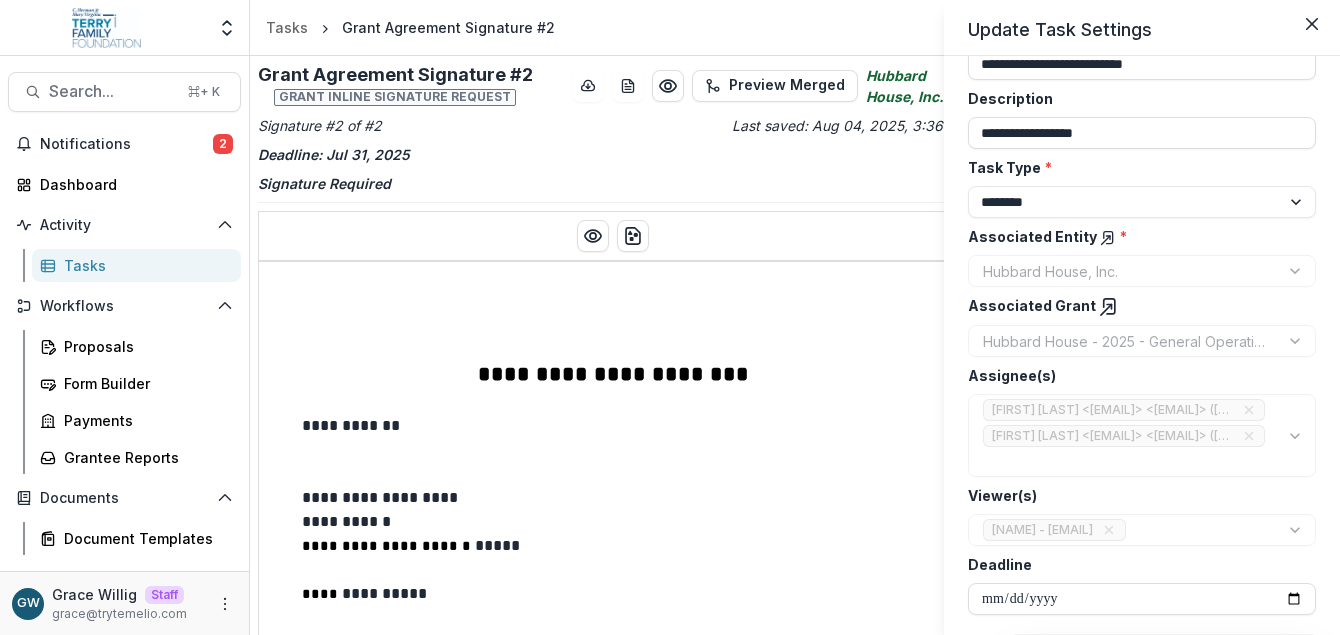 type on "**********" 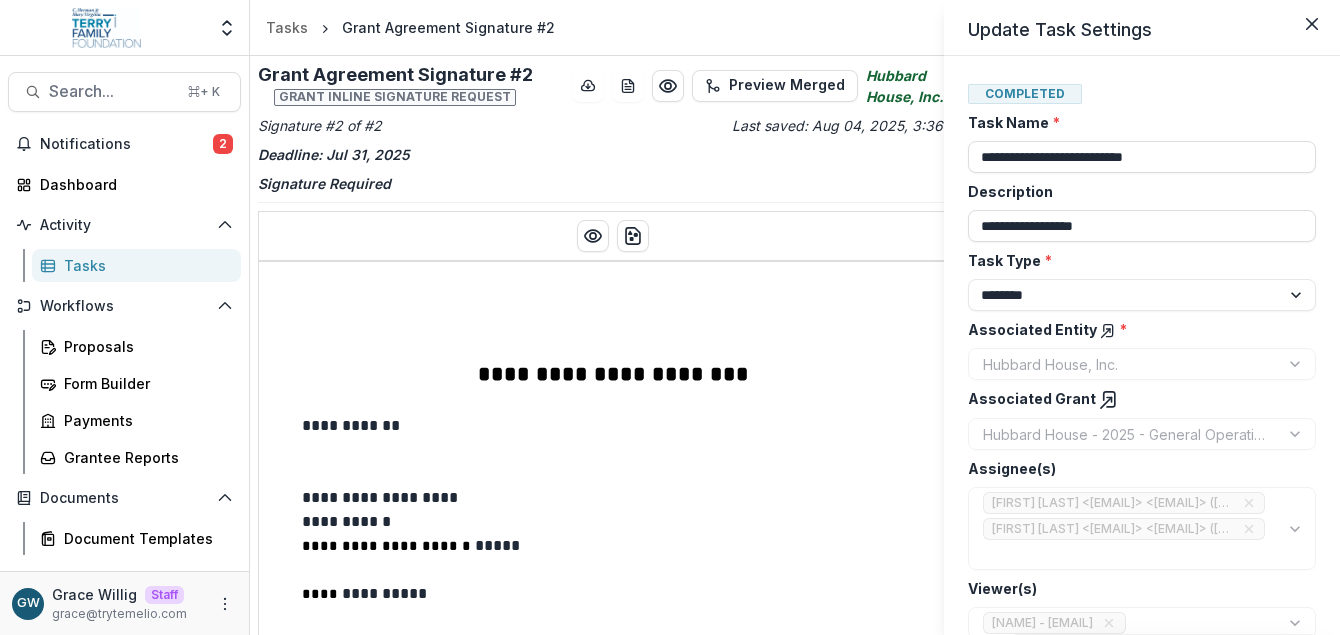 scroll, scrollTop: 117, scrollLeft: 0, axis: vertical 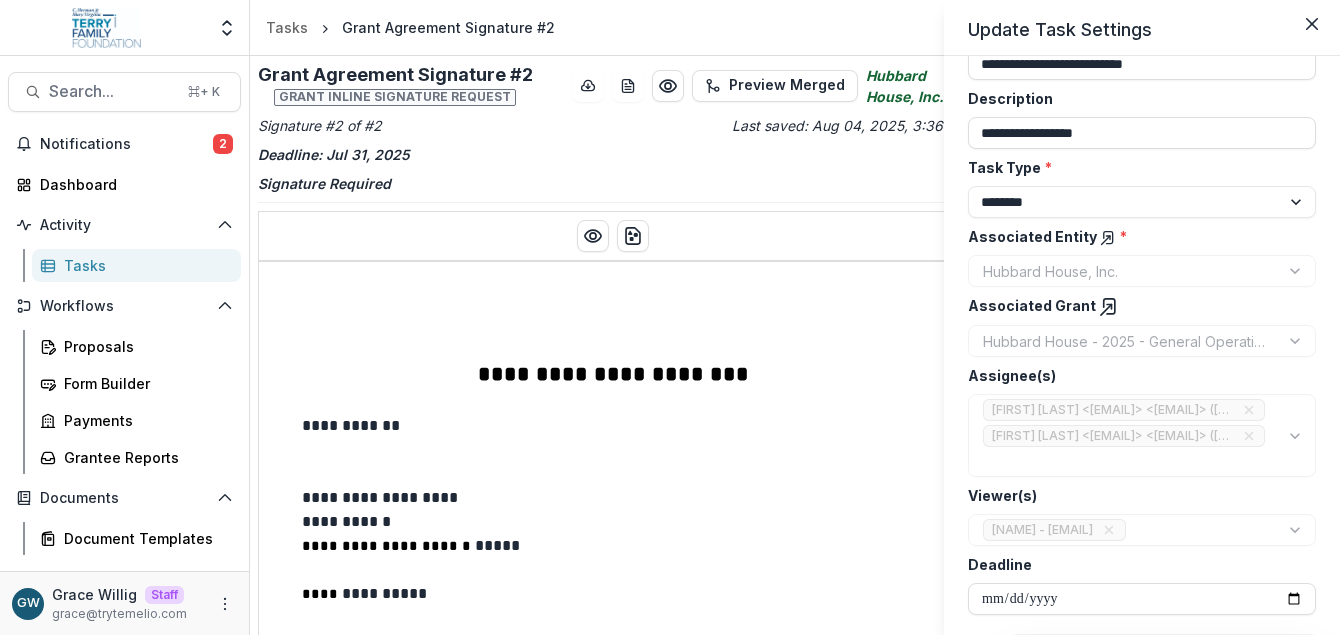 click on "Deadline" at bounding box center [1136, 564] 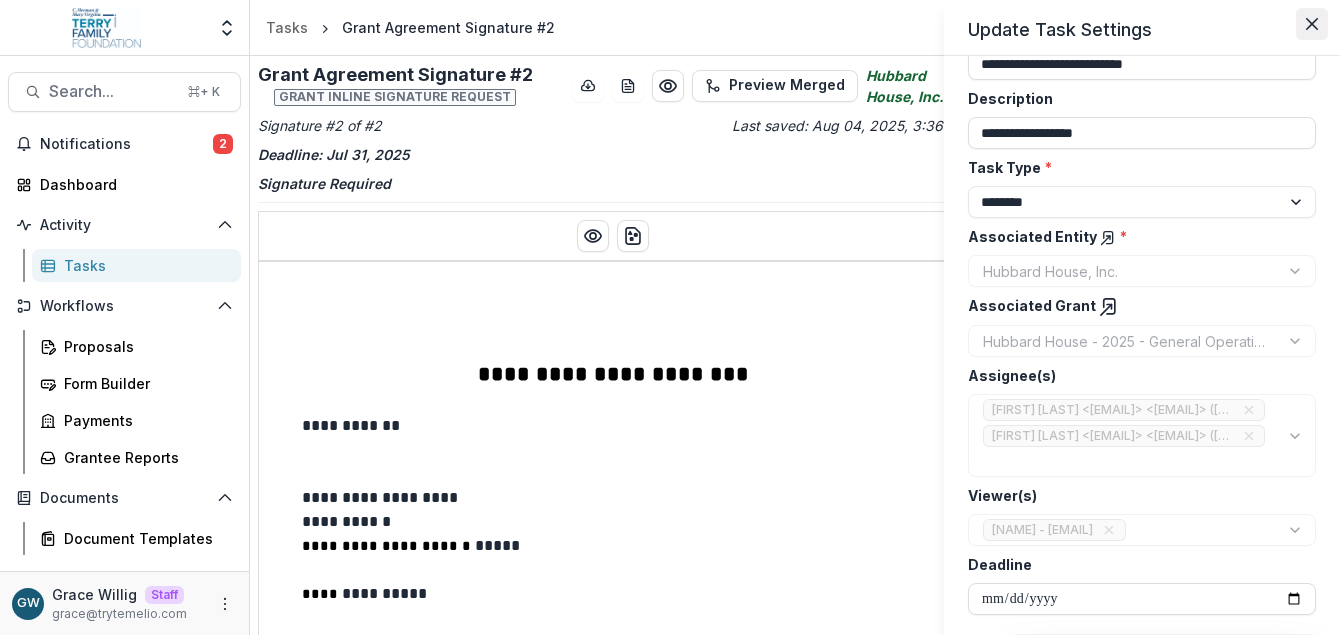 click 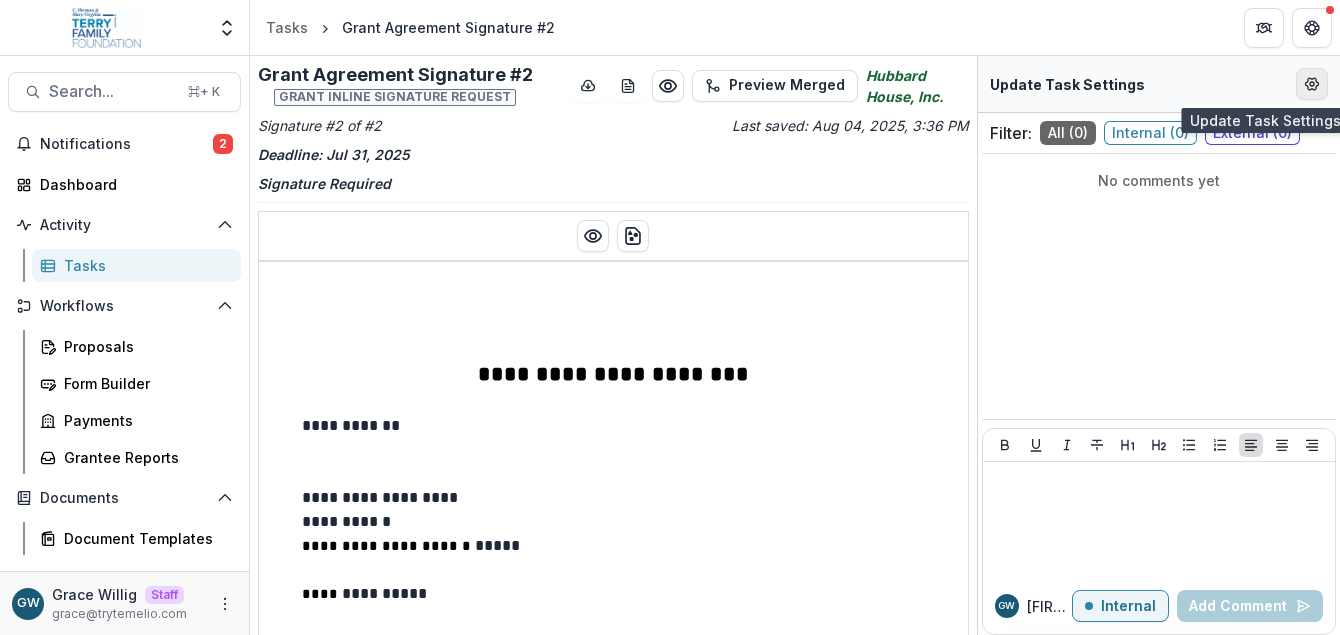 click 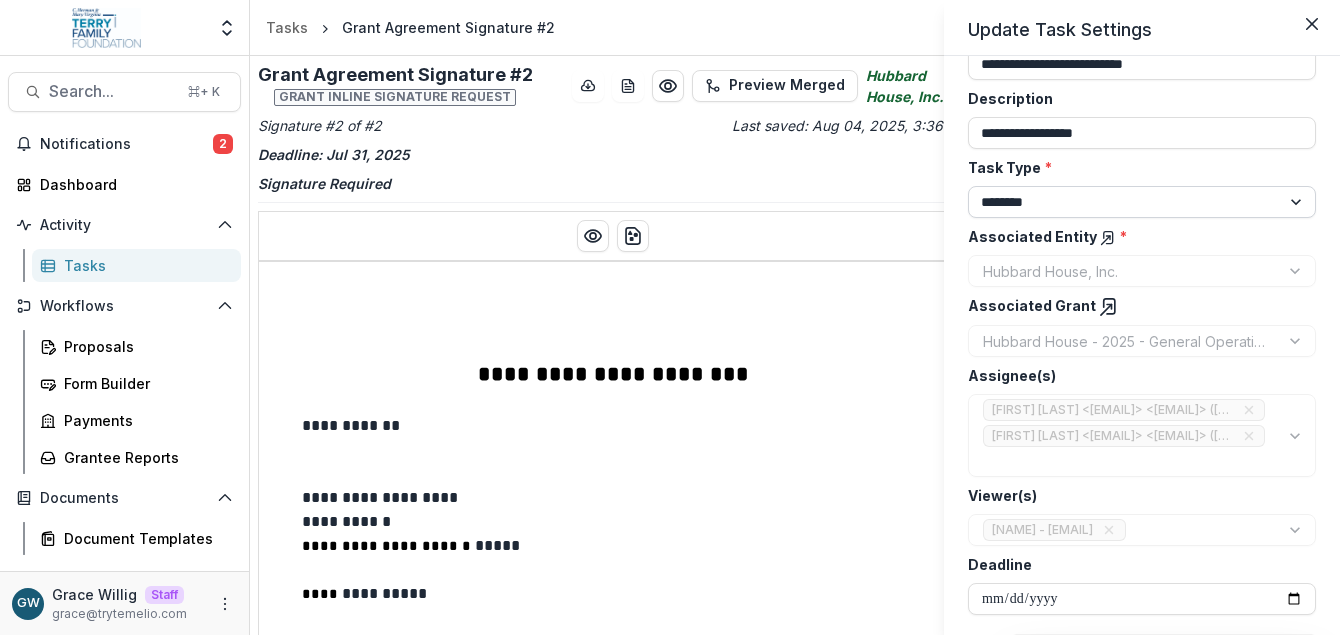 scroll, scrollTop: 117, scrollLeft: 0, axis: vertical 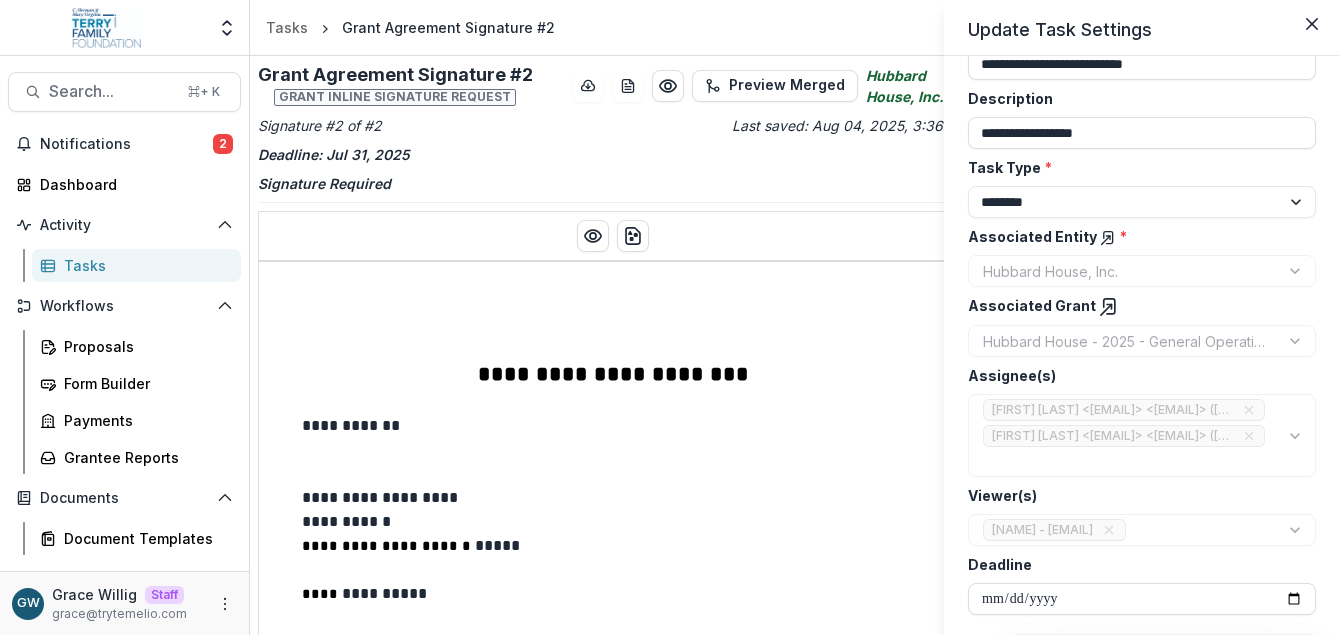 click on "**********" at bounding box center (670, 317) 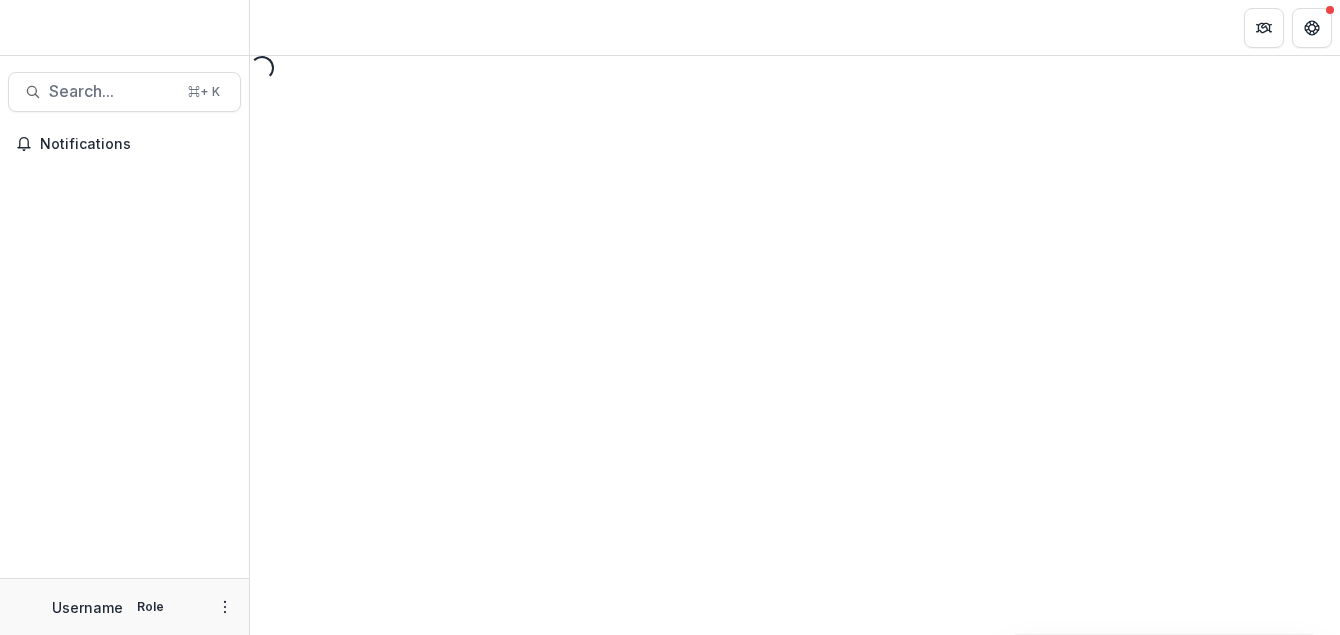 scroll, scrollTop: 0, scrollLeft: 0, axis: both 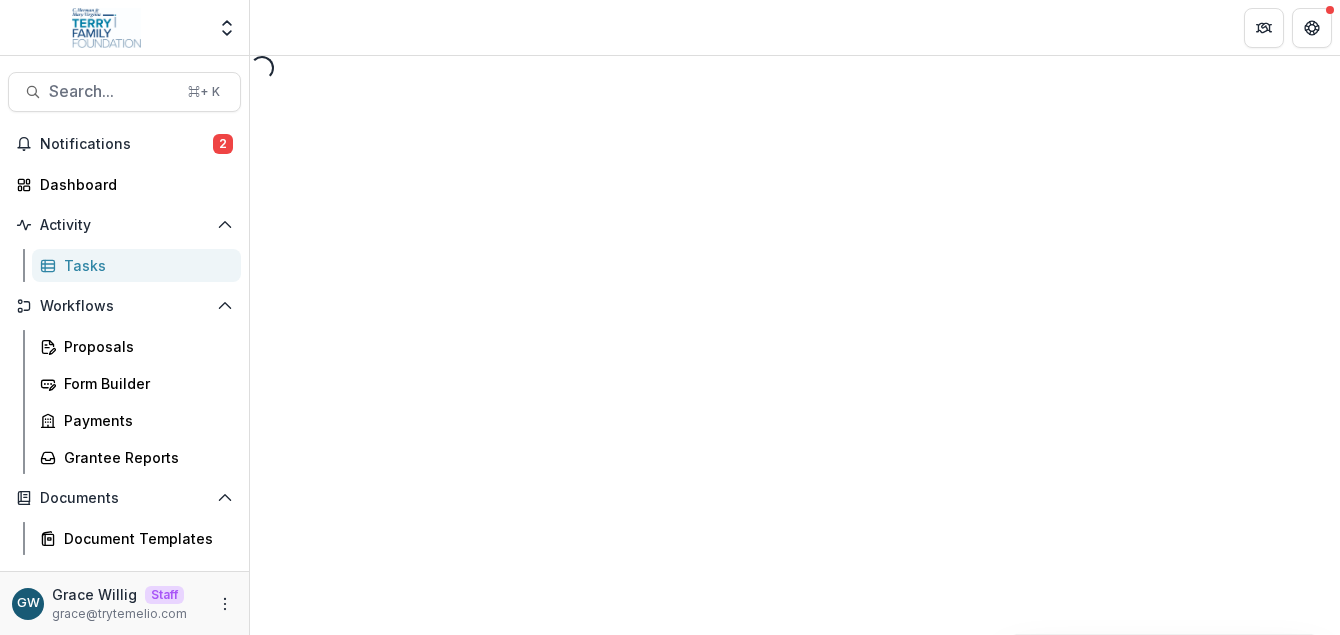 select on "********" 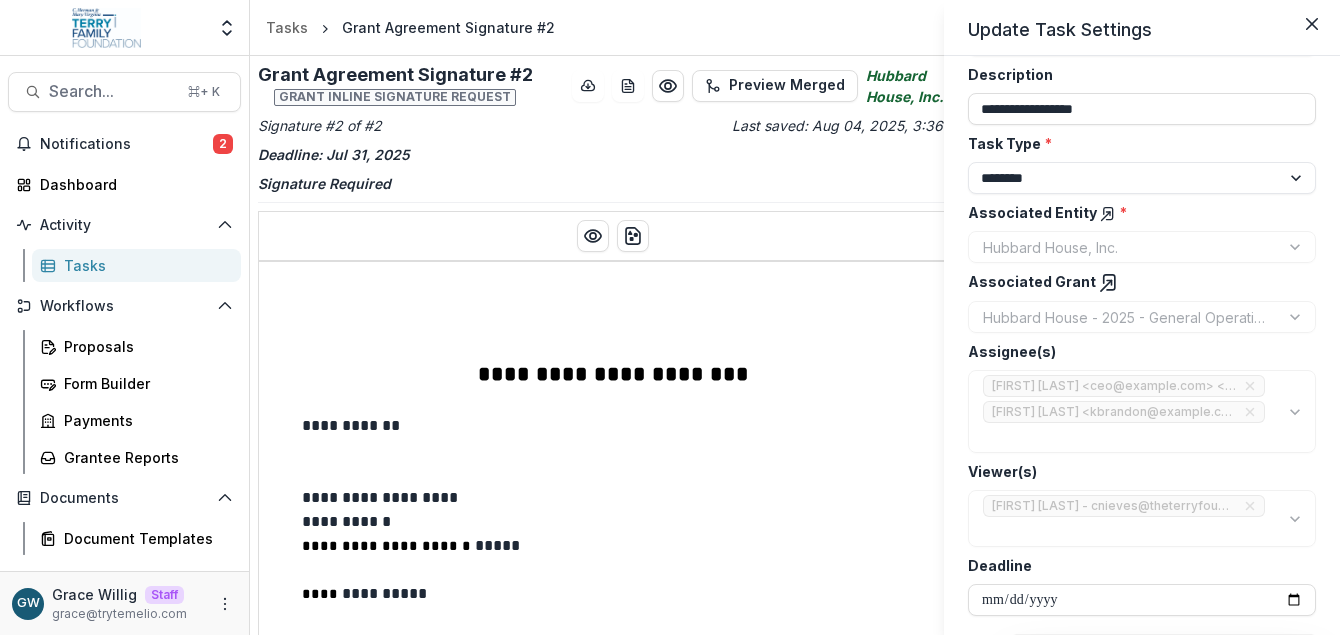 scroll, scrollTop: 0, scrollLeft: 0, axis: both 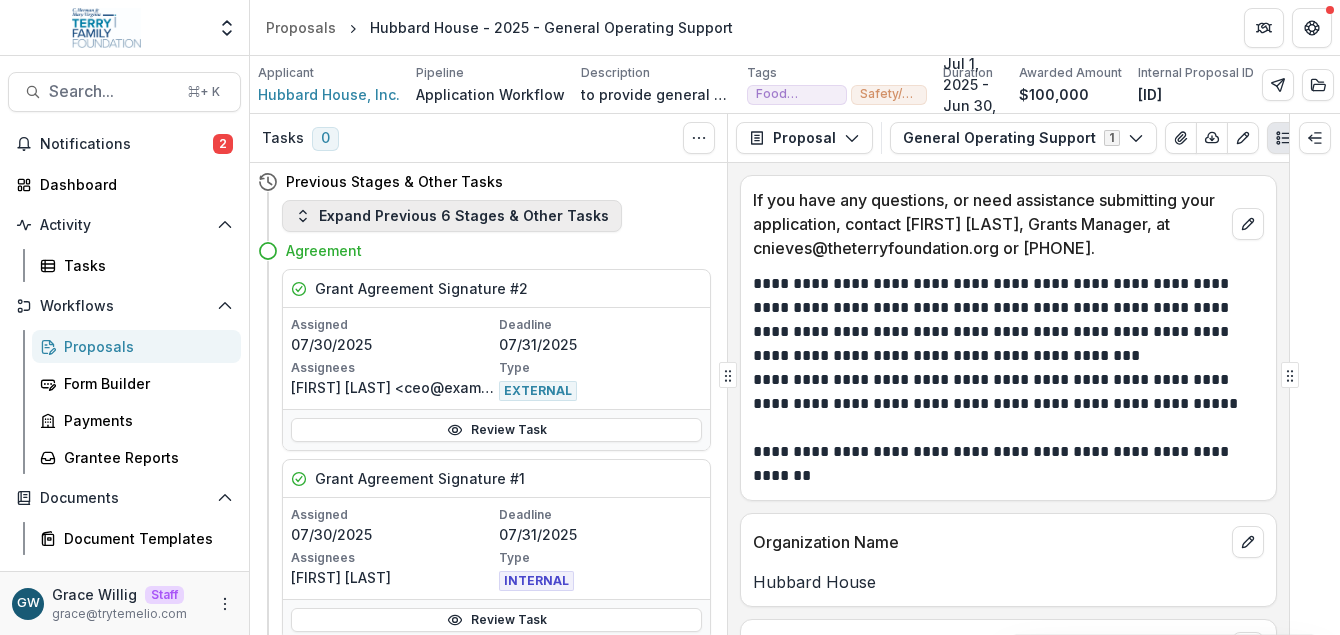 click on "Expand Previous 6 Stages & Other Tasks" at bounding box center [452, 216] 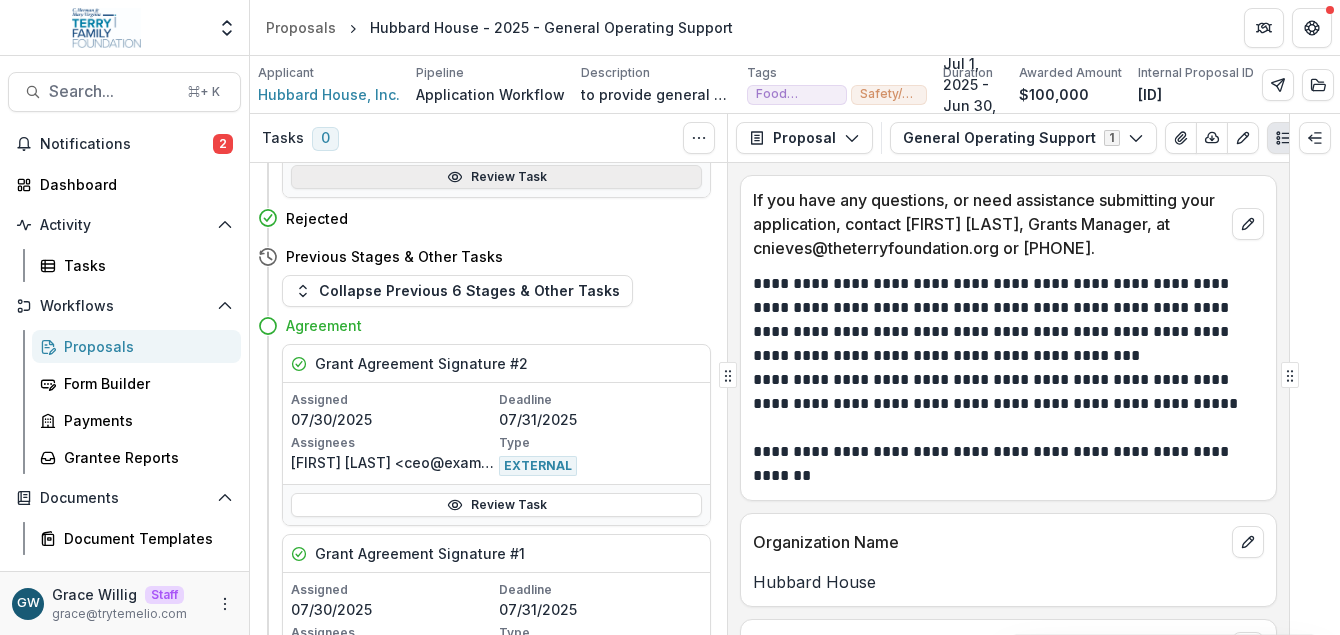 scroll, scrollTop: 1723, scrollLeft: 0, axis: vertical 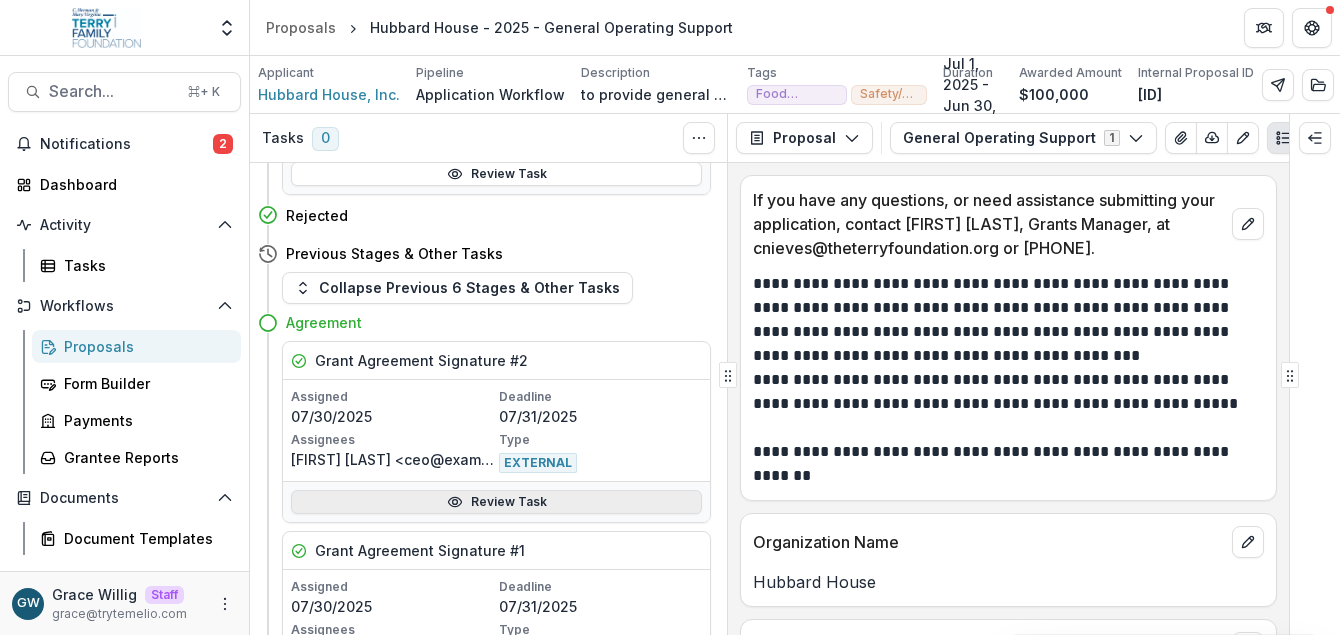click on "Review Task" at bounding box center (496, 502) 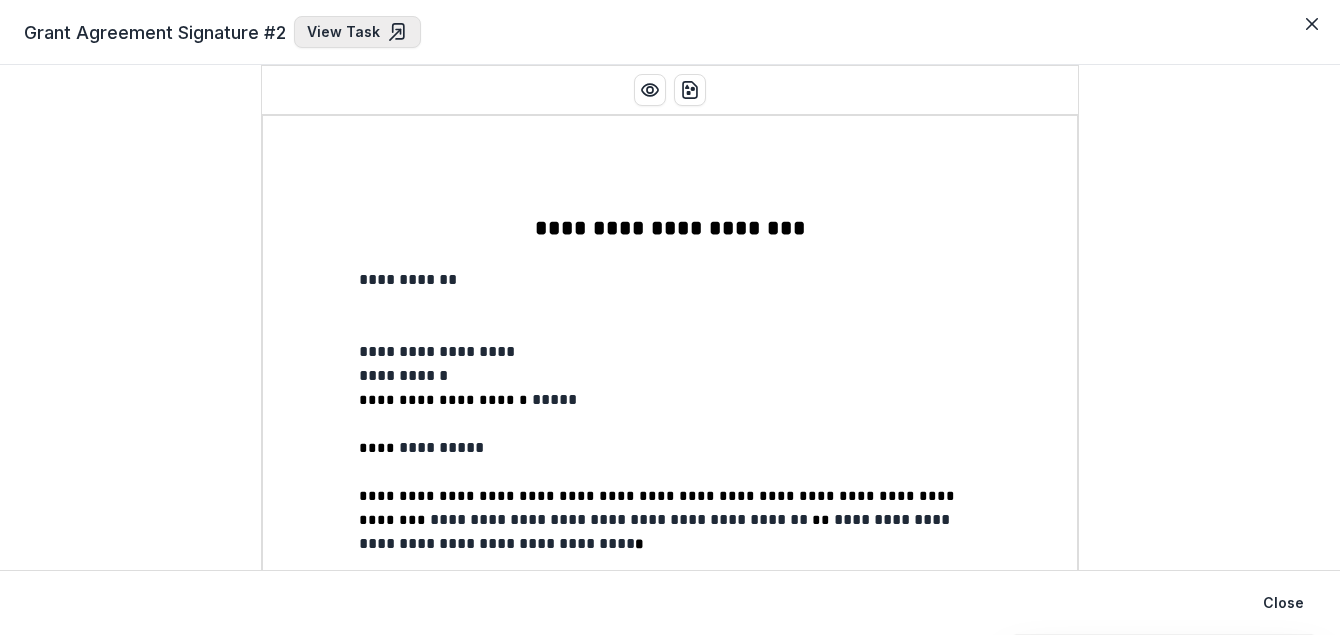 click on "View Task" at bounding box center [357, 32] 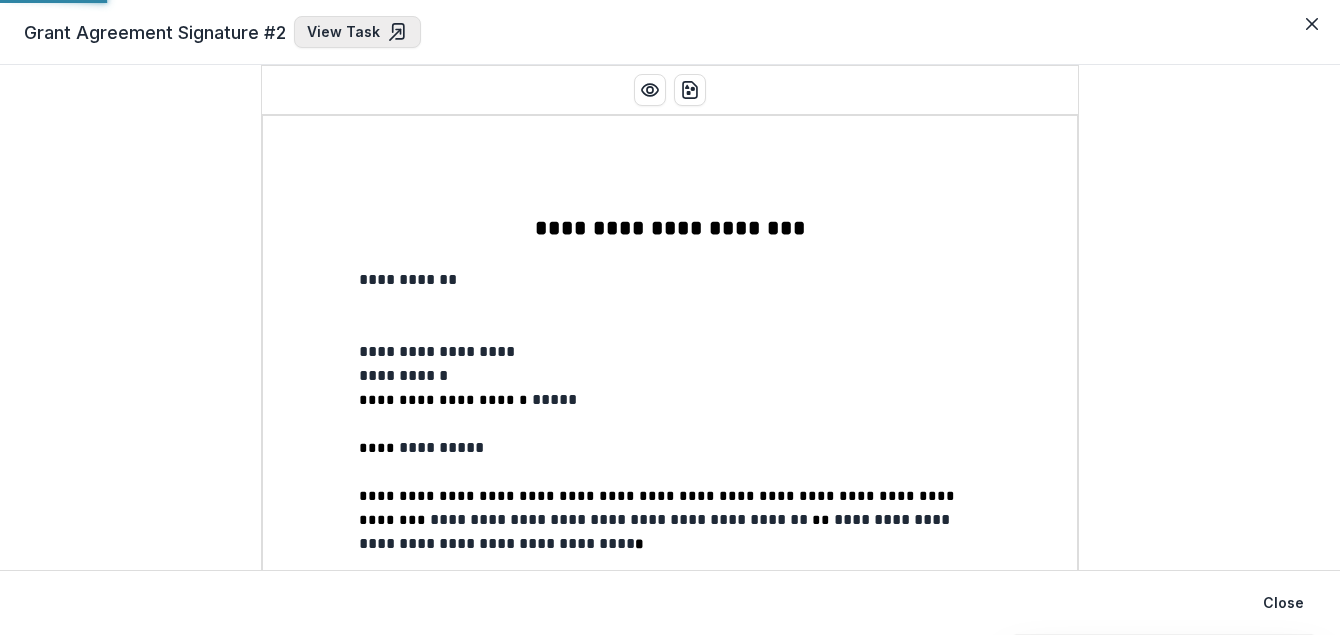 select on "********" 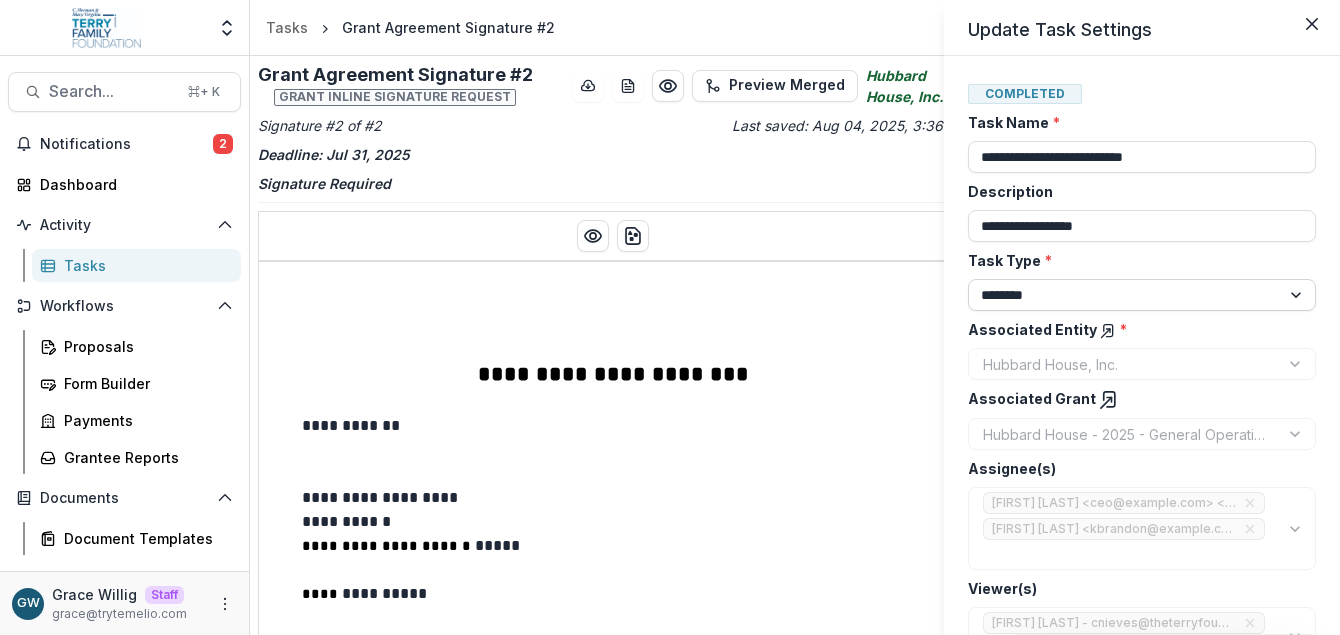 scroll, scrollTop: 117, scrollLeft: 0, axis: vertical 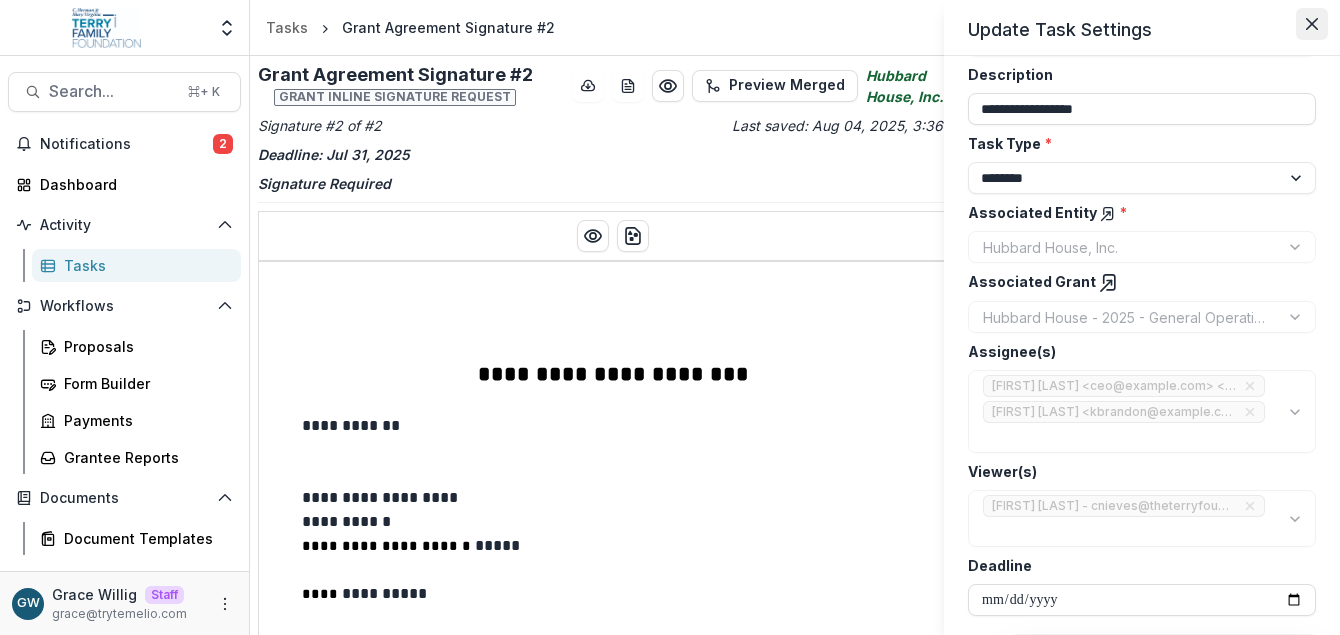 click 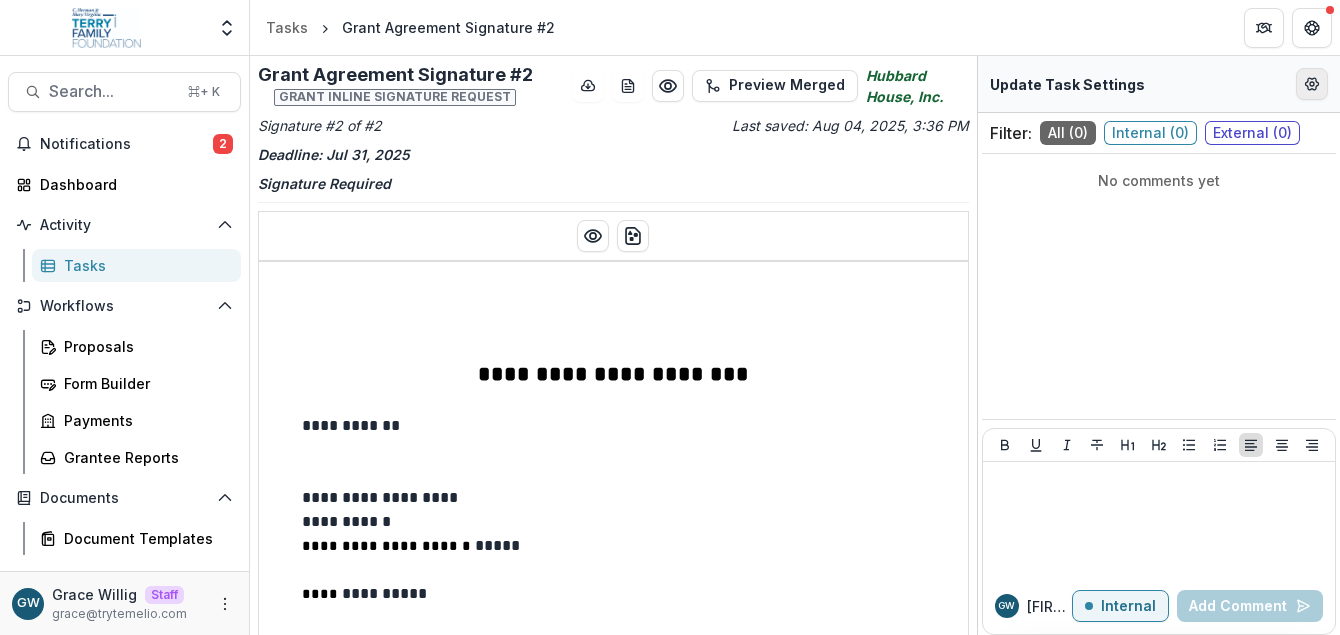 click 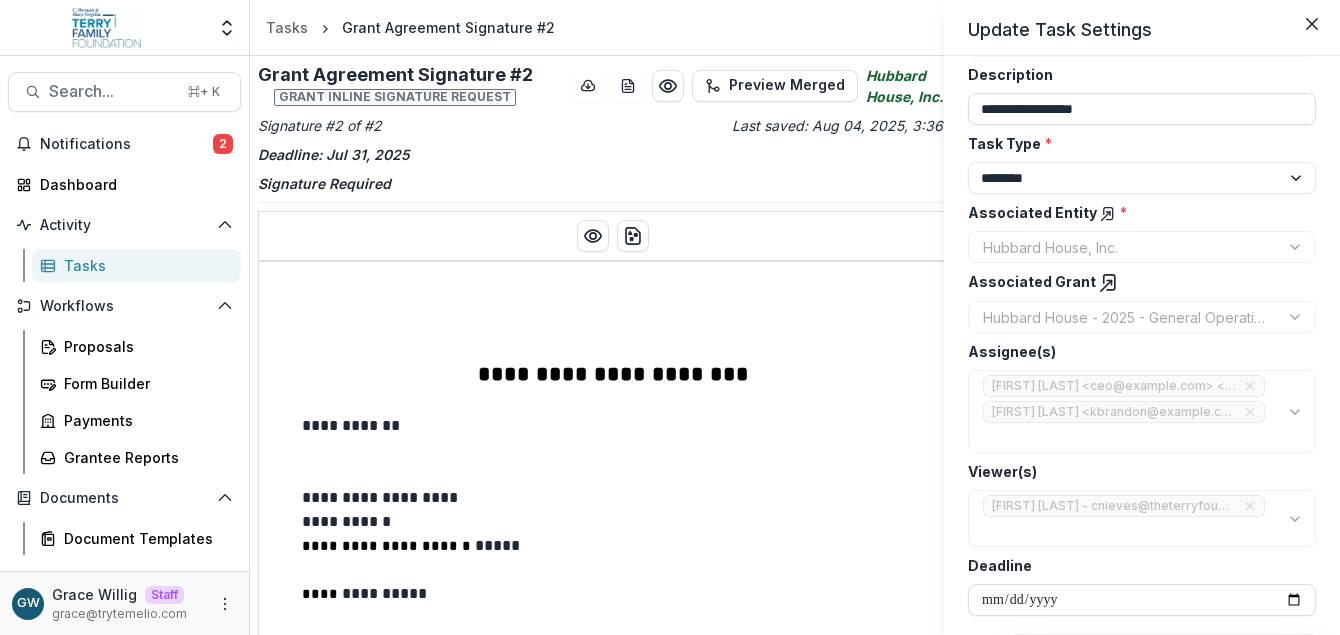scroll, scrollTop: 0, scrollLeft: 0, axis: both 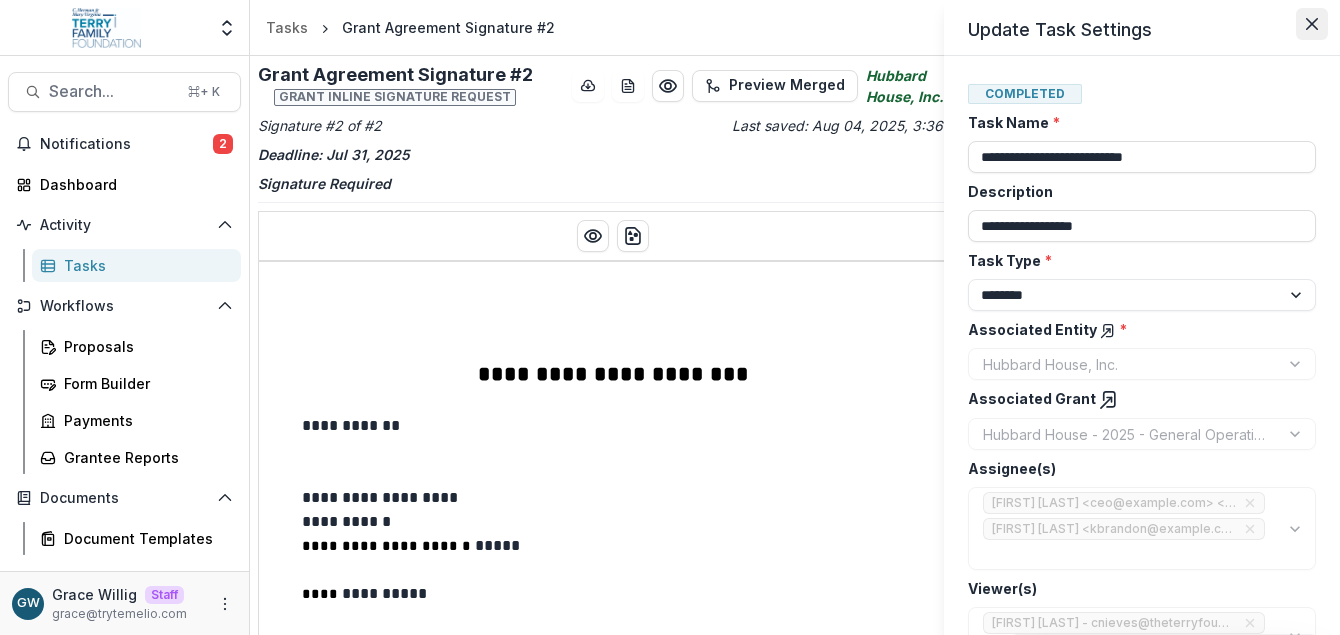 click at bounding box center [1312, 24] 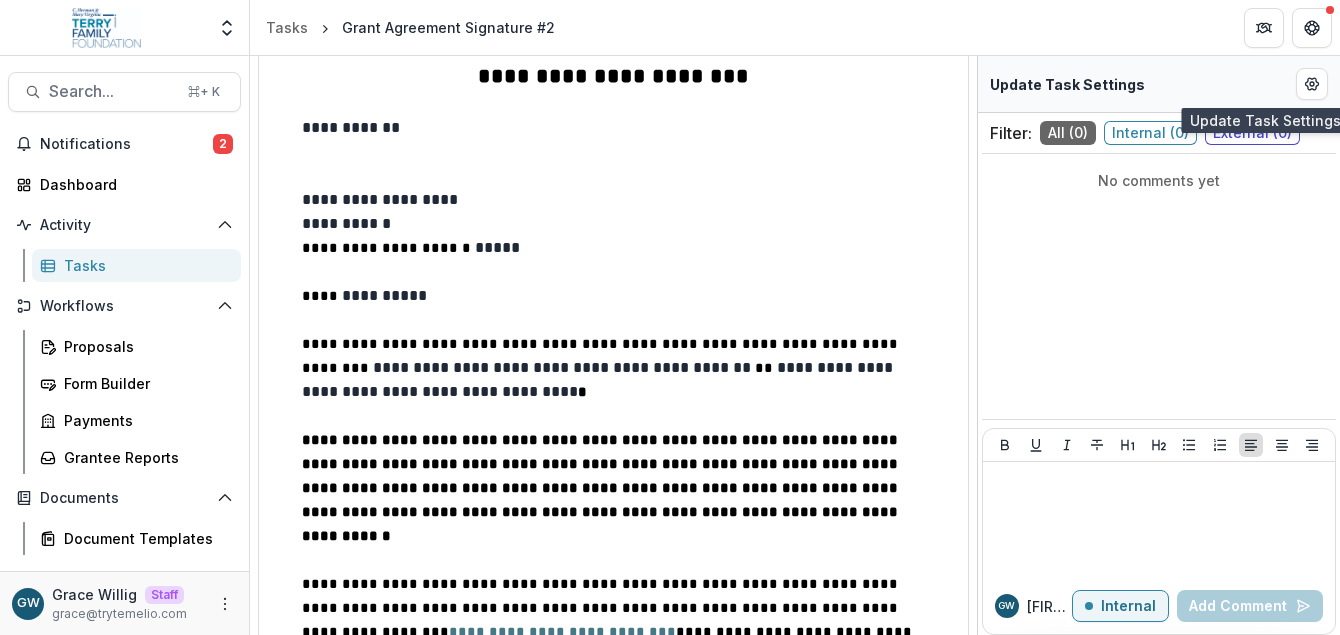 scroll, scrollTop: 0, scrollLeft: 0, axis: both 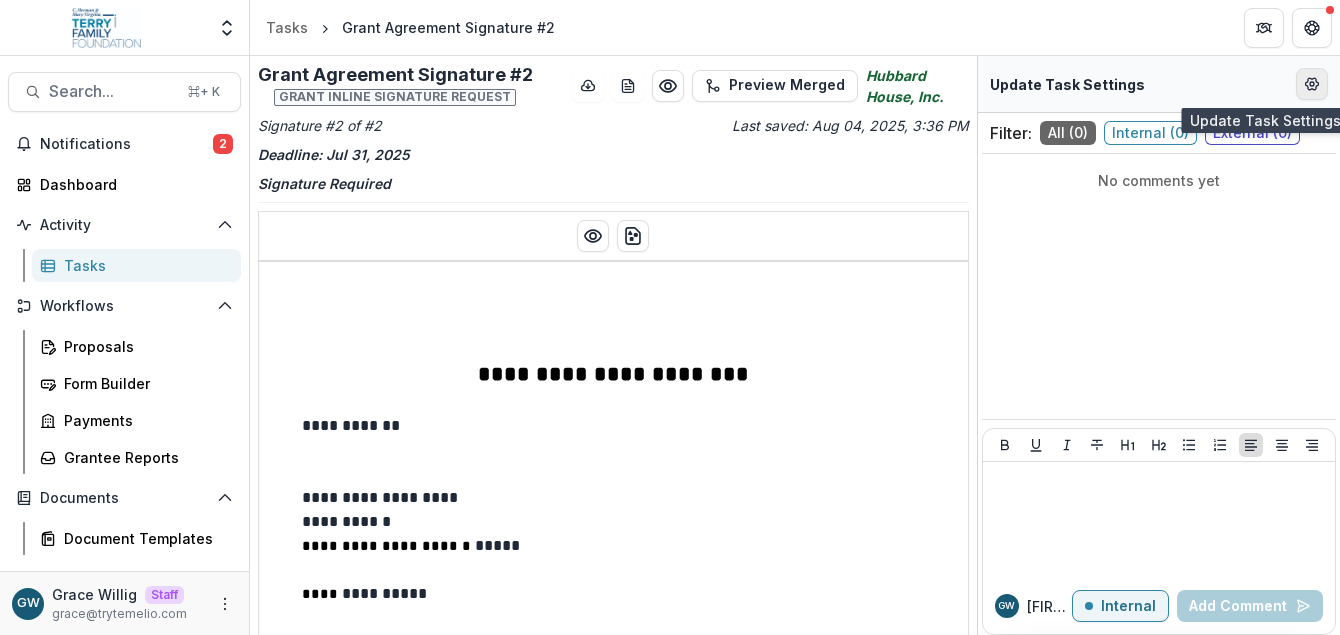 click at bounding box center [1312, 84] 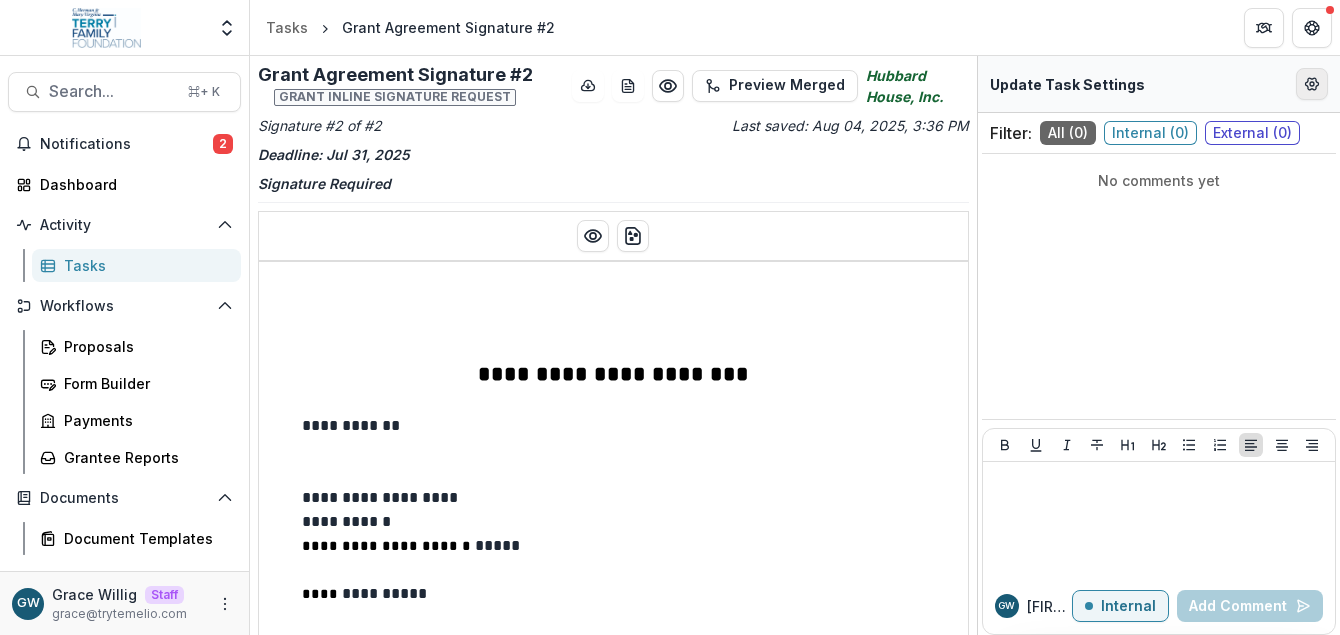 select on "********" 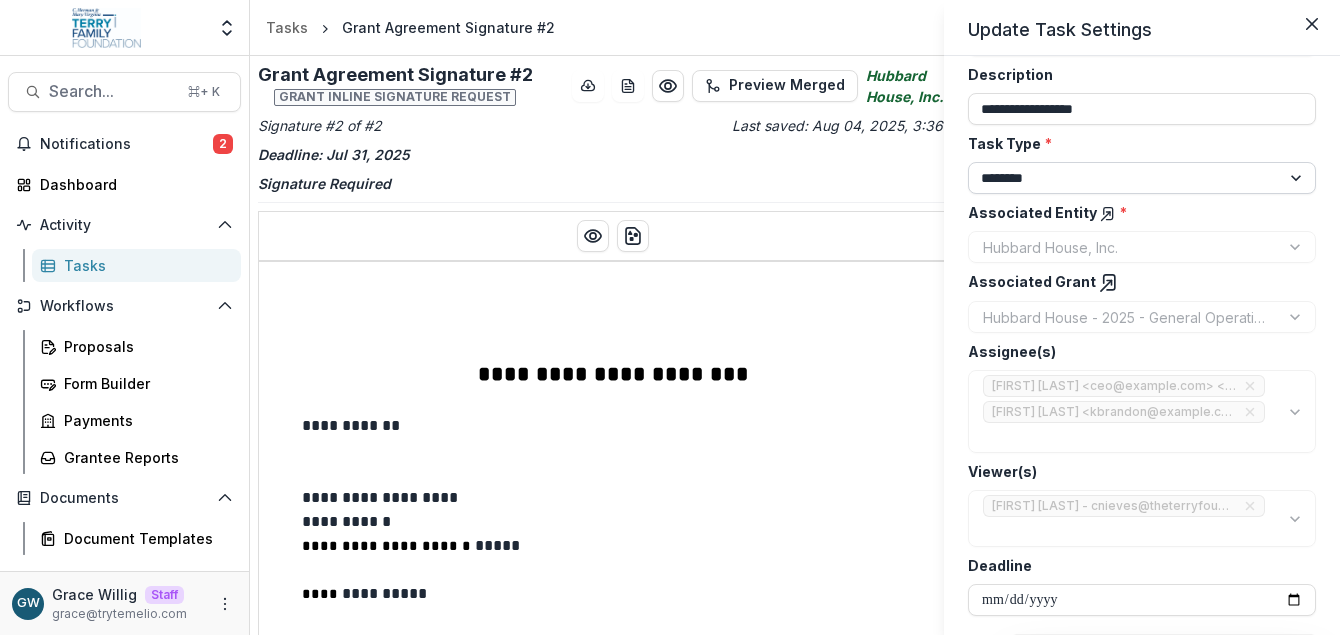 scroll, scrollTop: 0, scrollLeft: 0, axis: both 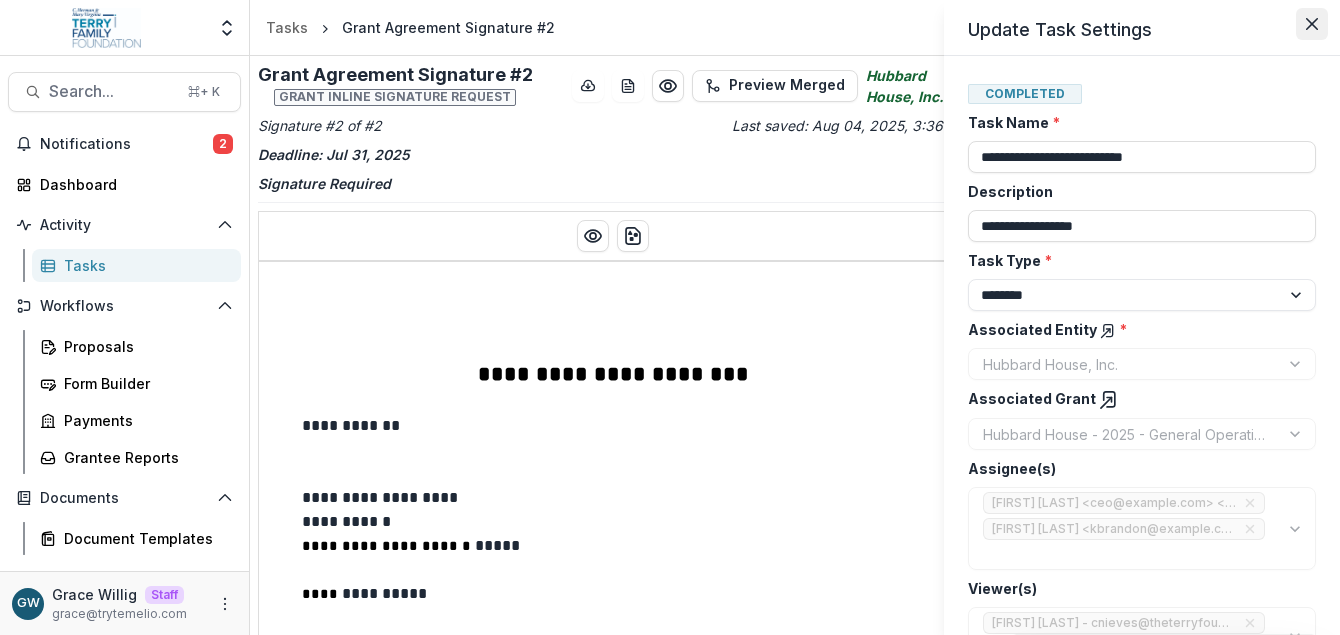 click 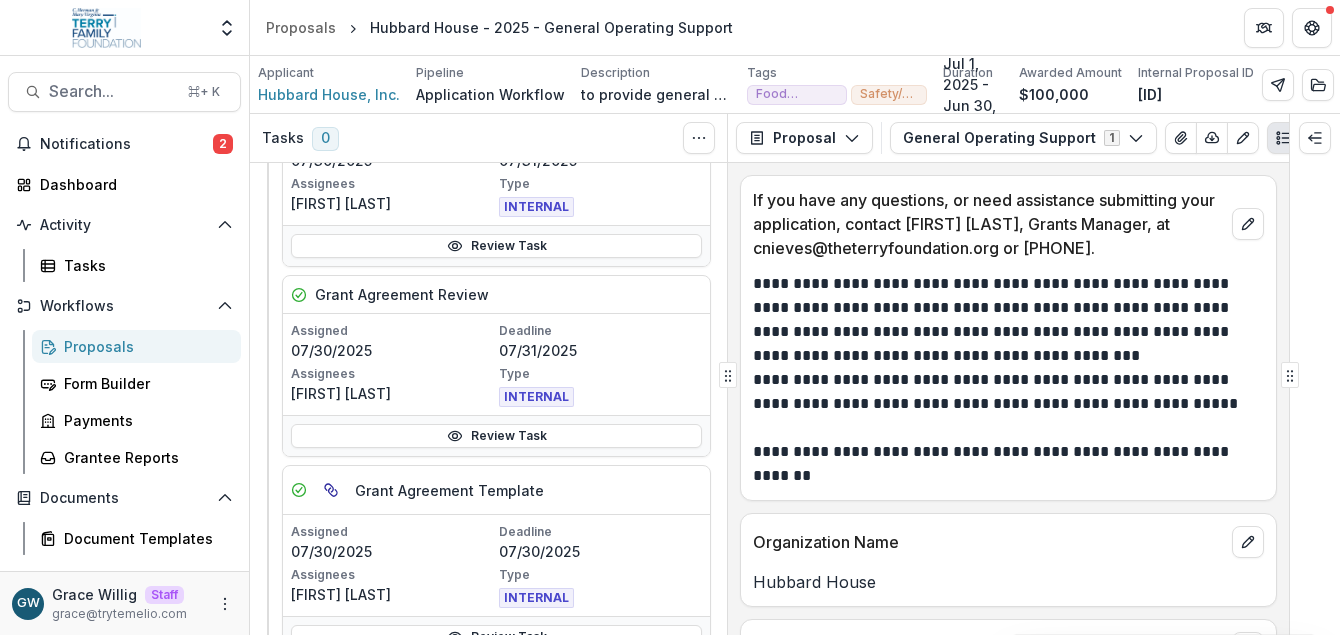 scroll, scrollTop: 517, scrollLeft: 0, axis: vertical 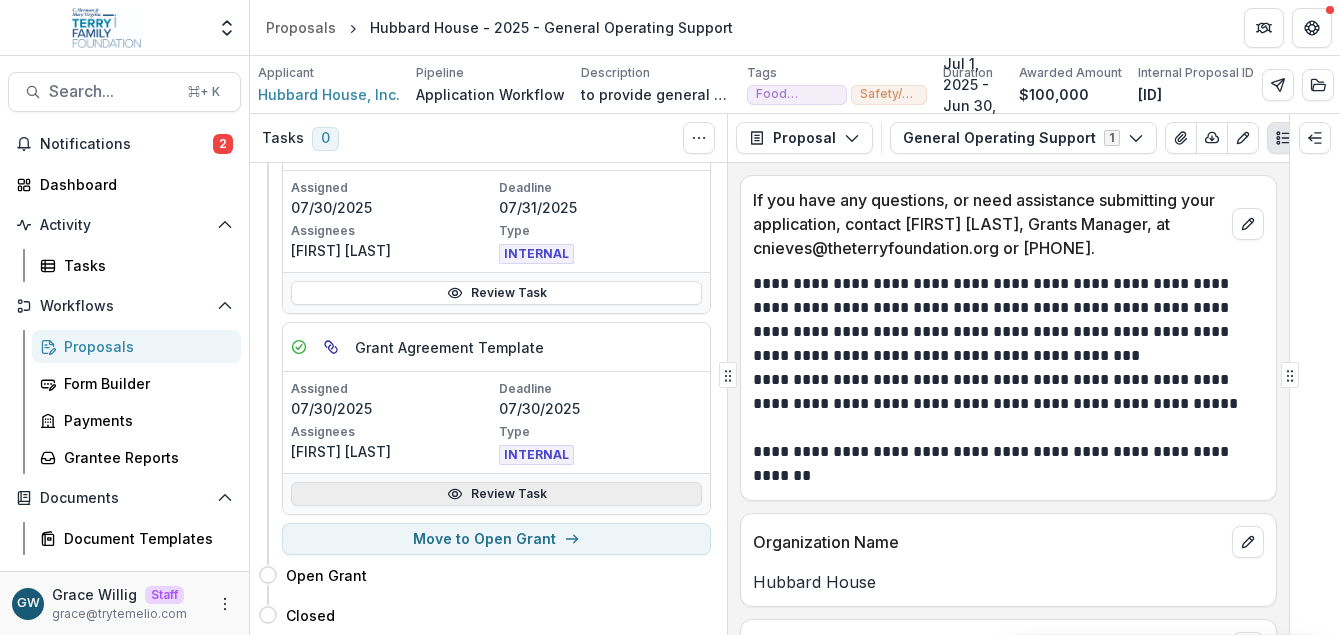 click on "Review Task" at bounding box center [496, 494] 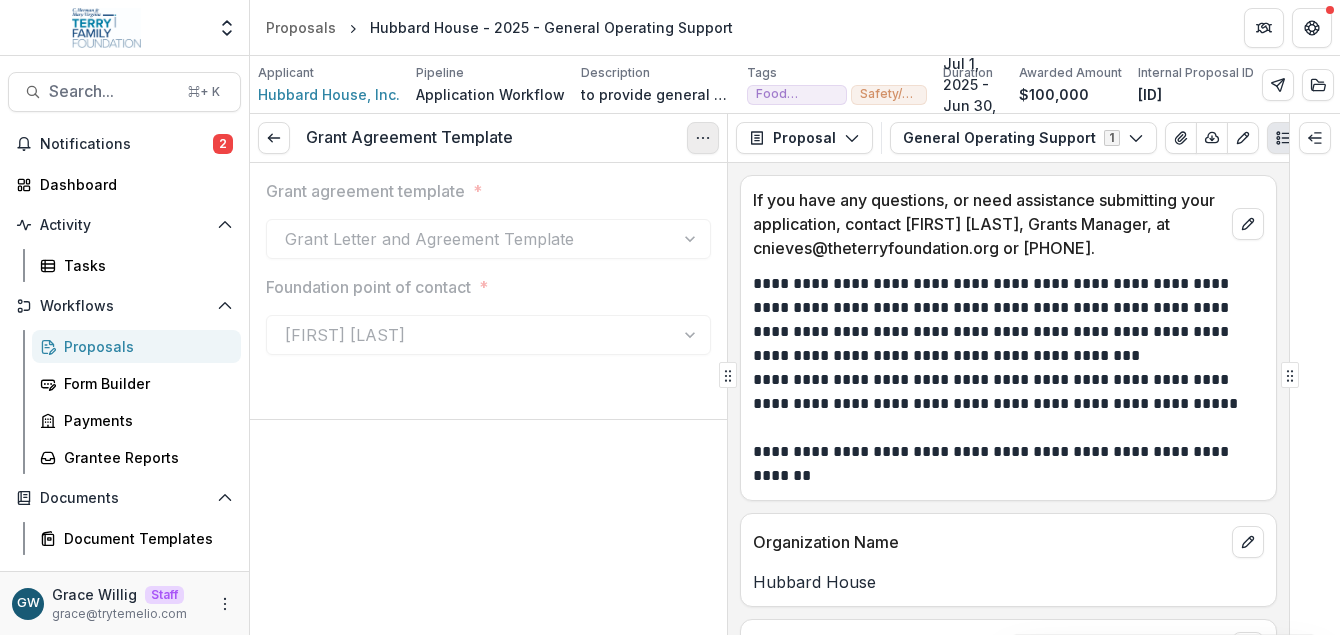 click 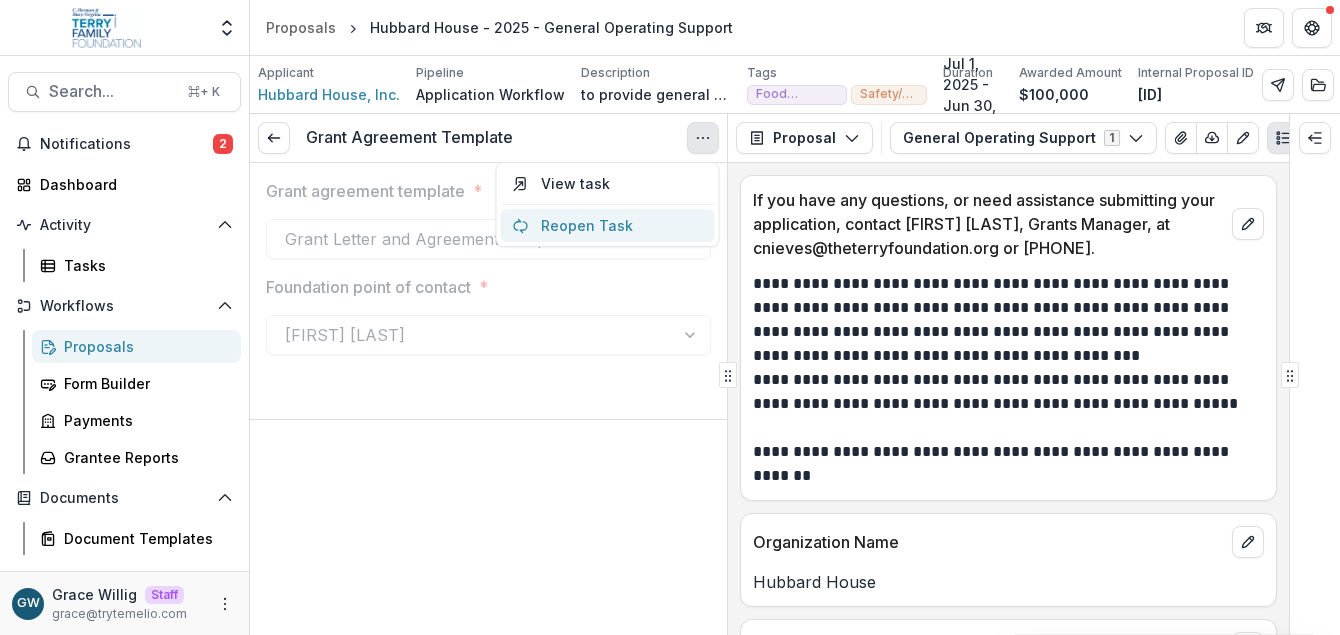click on "Reopen Task" at bounding box center [608, 225] 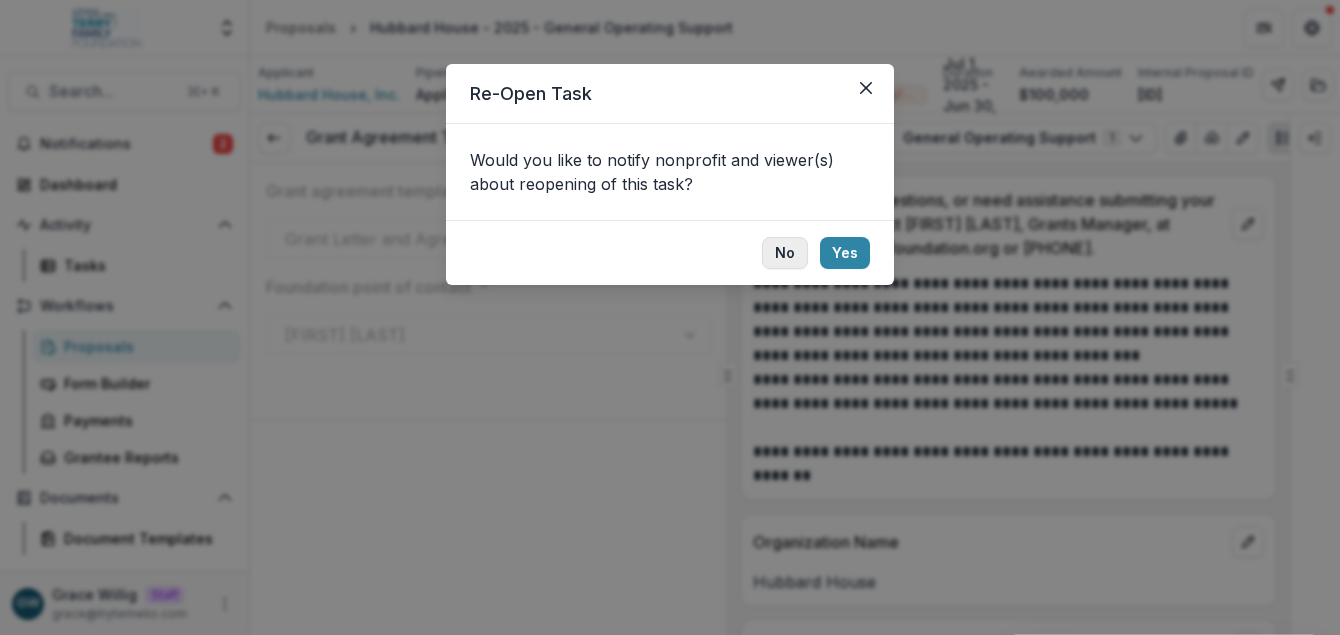 click on "No" at bounding box center (785, 253) 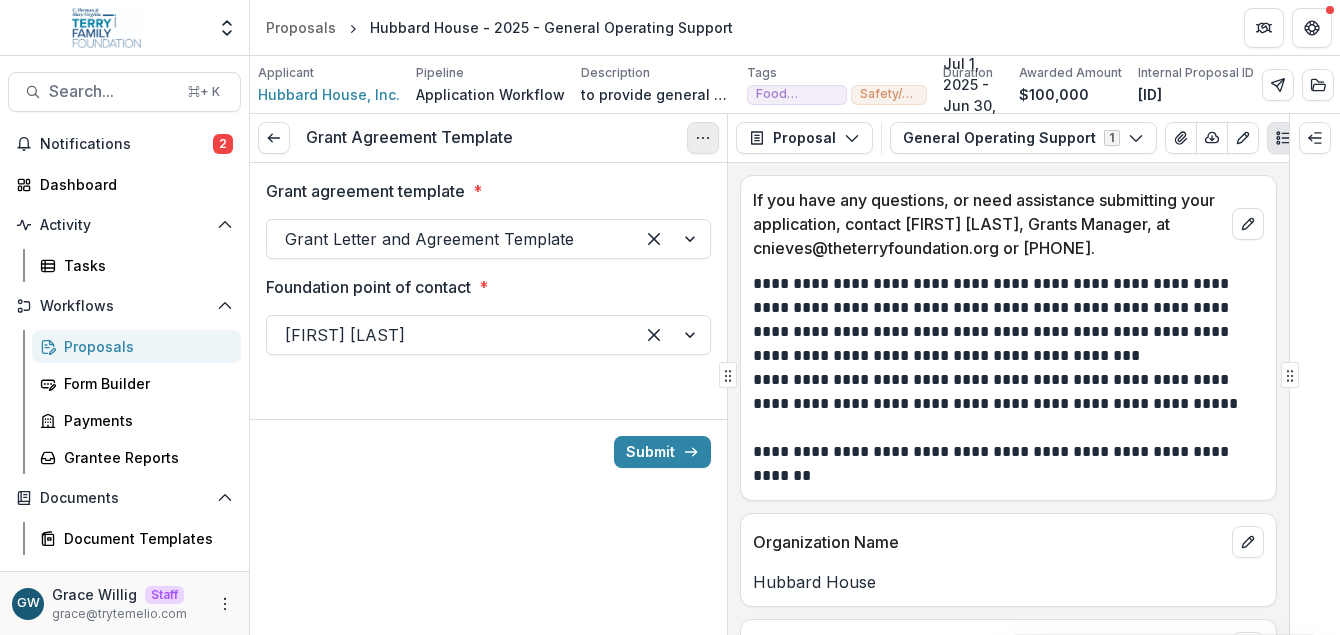 click at bounding box center (703, 138) 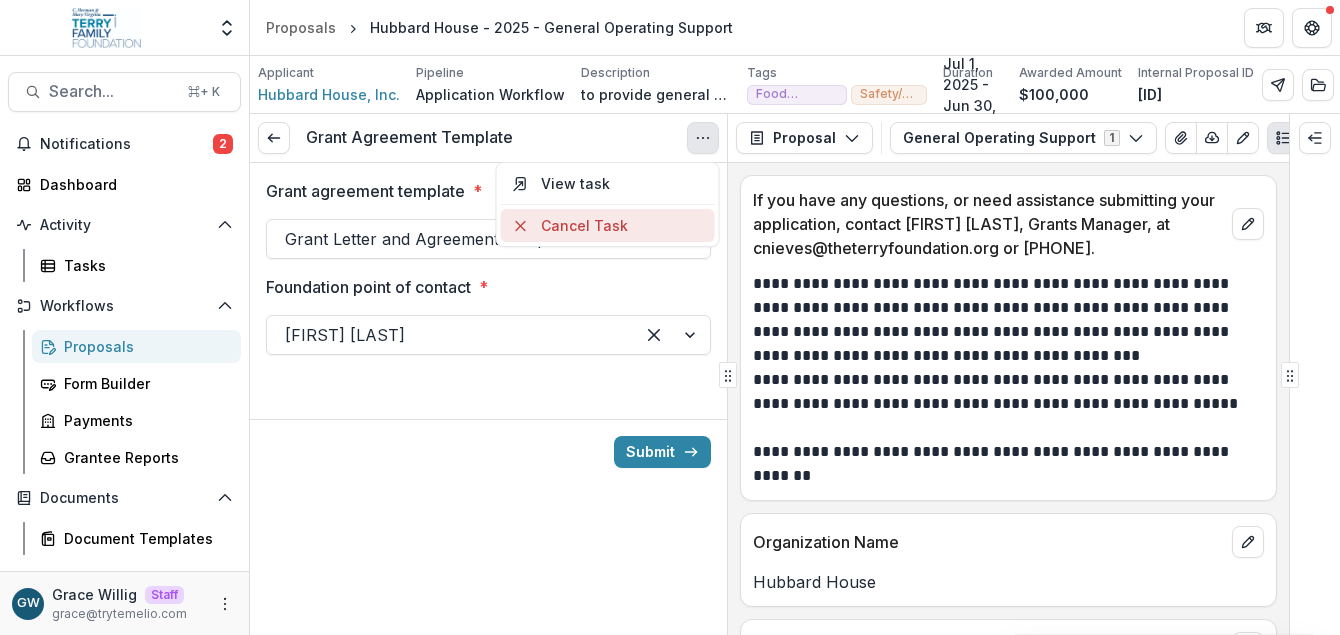 click on "Cancel Task" at bounding box center (608, 225) 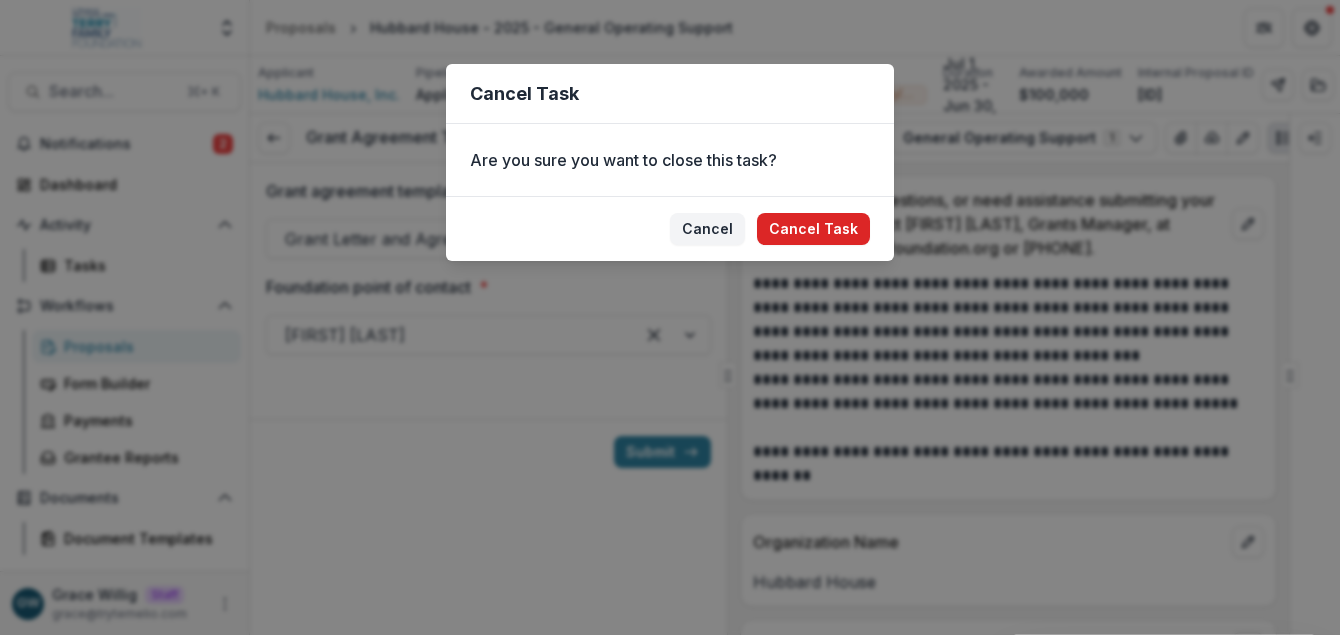 click on "Cancel Task" at bounding box center [813, 229] 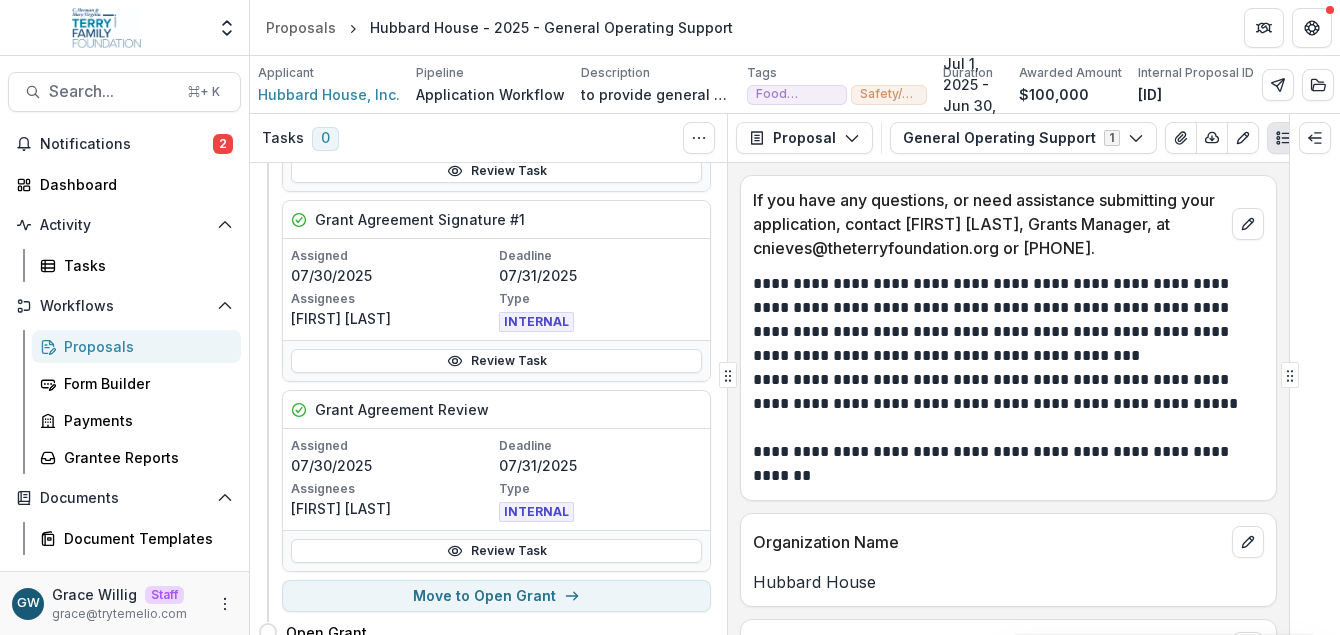 scroll, scrollTop: 290, scrollLeft: 0, axis: vertical 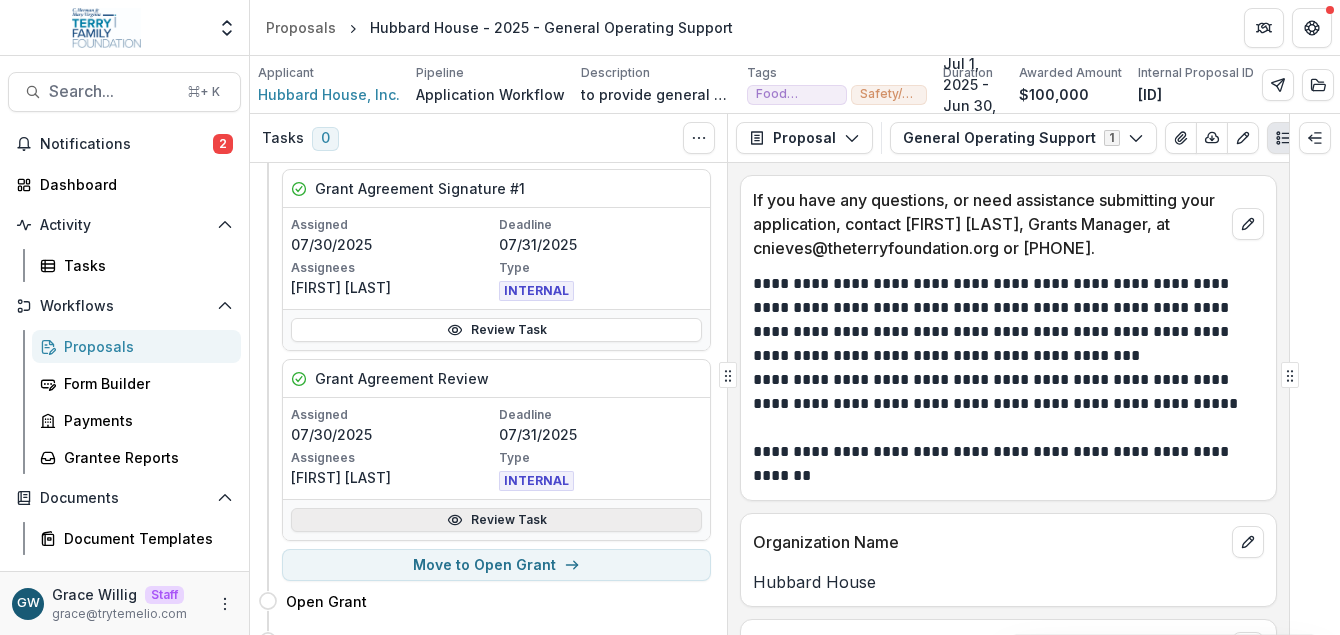 click on "Review Task" at bounding box center [496, 520] 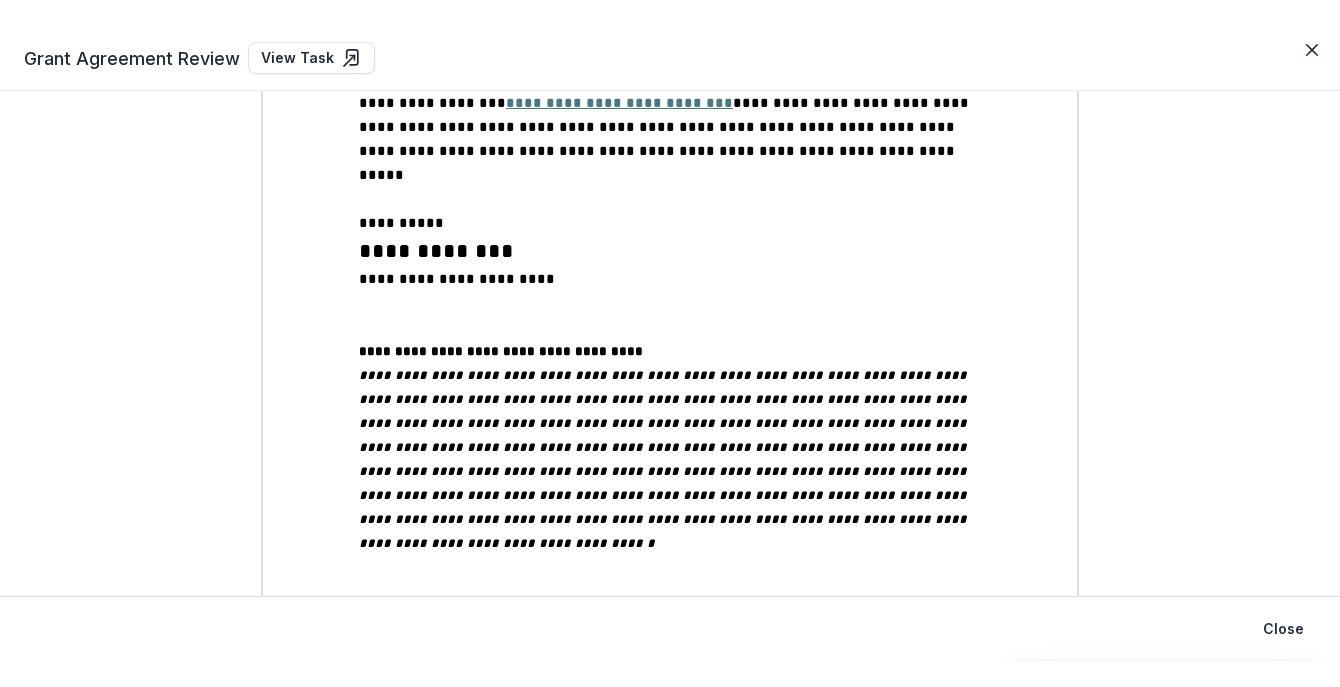 scroll, scrollTop: 673, scrollLeft: 0, axis: vertical 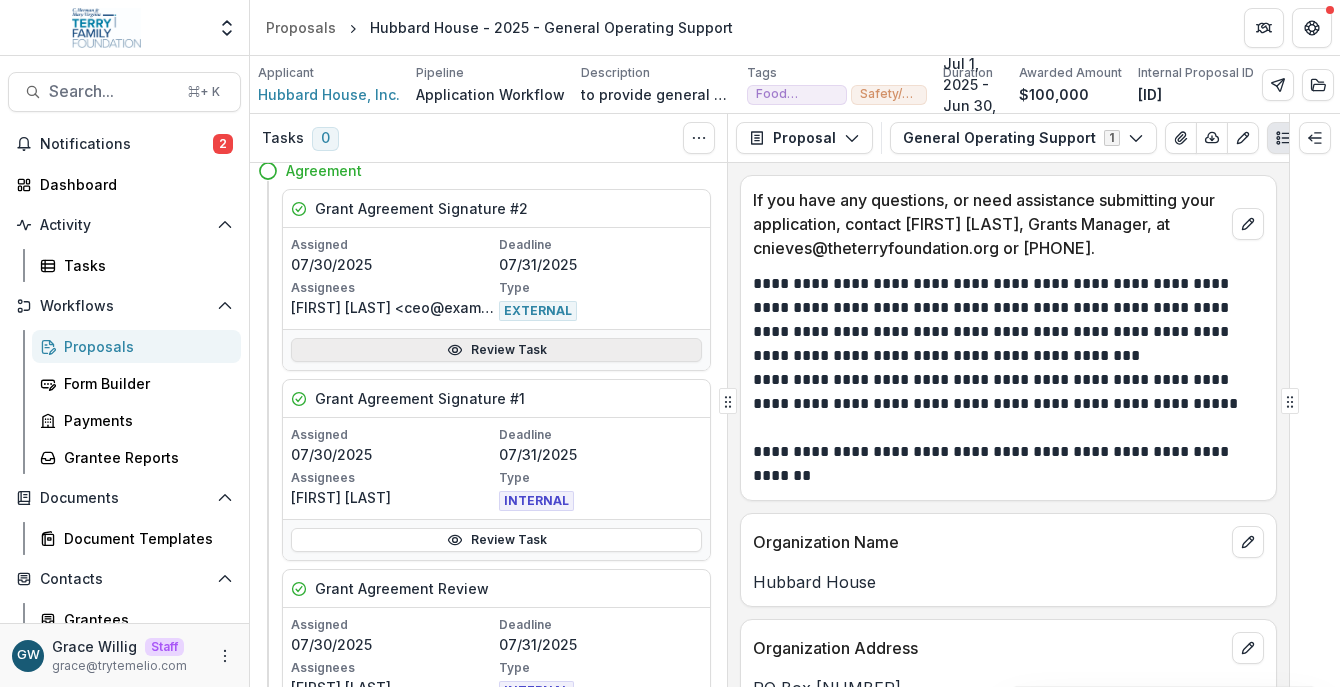 click on "Review Task" at bounding box center [496, 350] 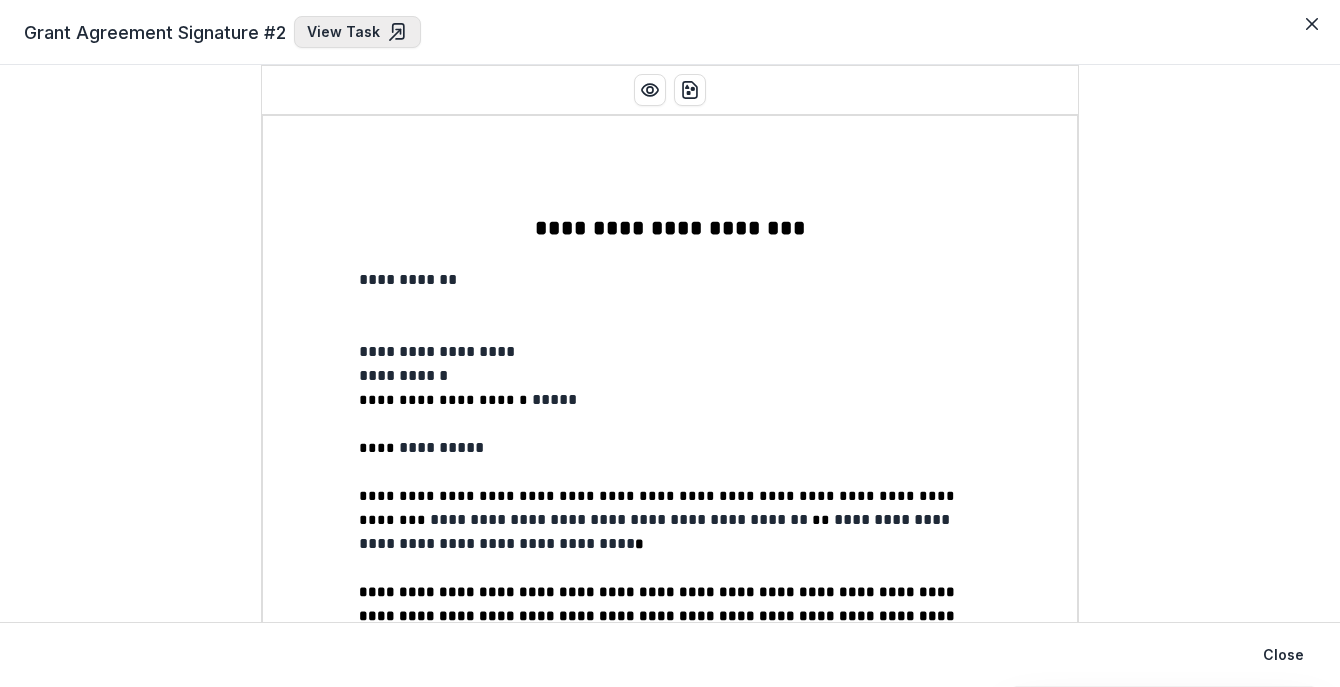 click on "View Task" at bounding box center [357, 32] 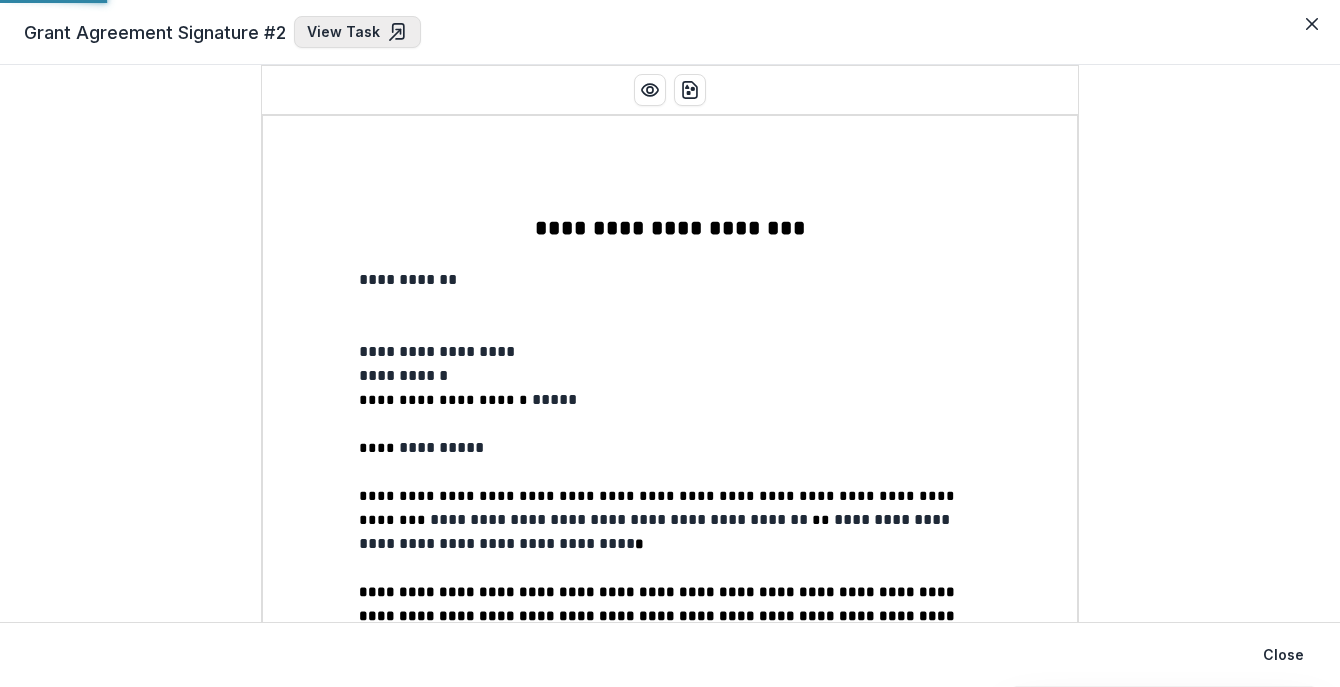 select on "********" 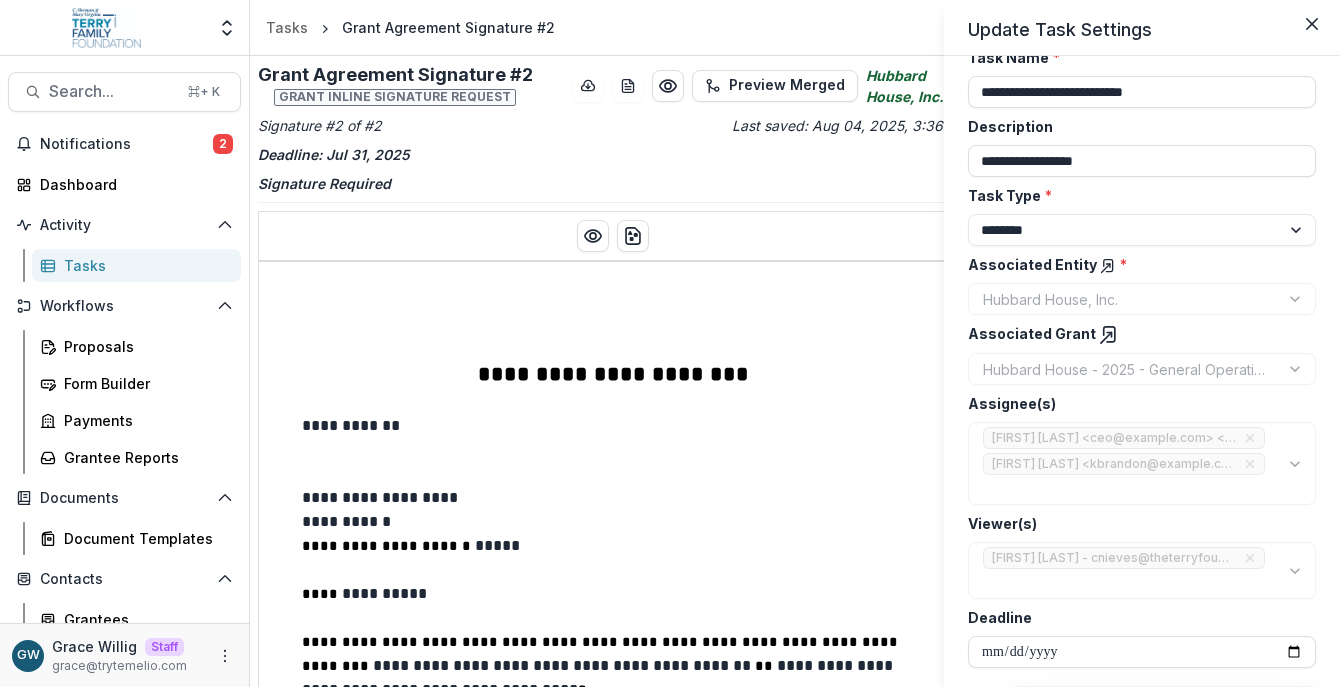 scroll, scrollTop: 0, scrollLeft: 0, axis: both 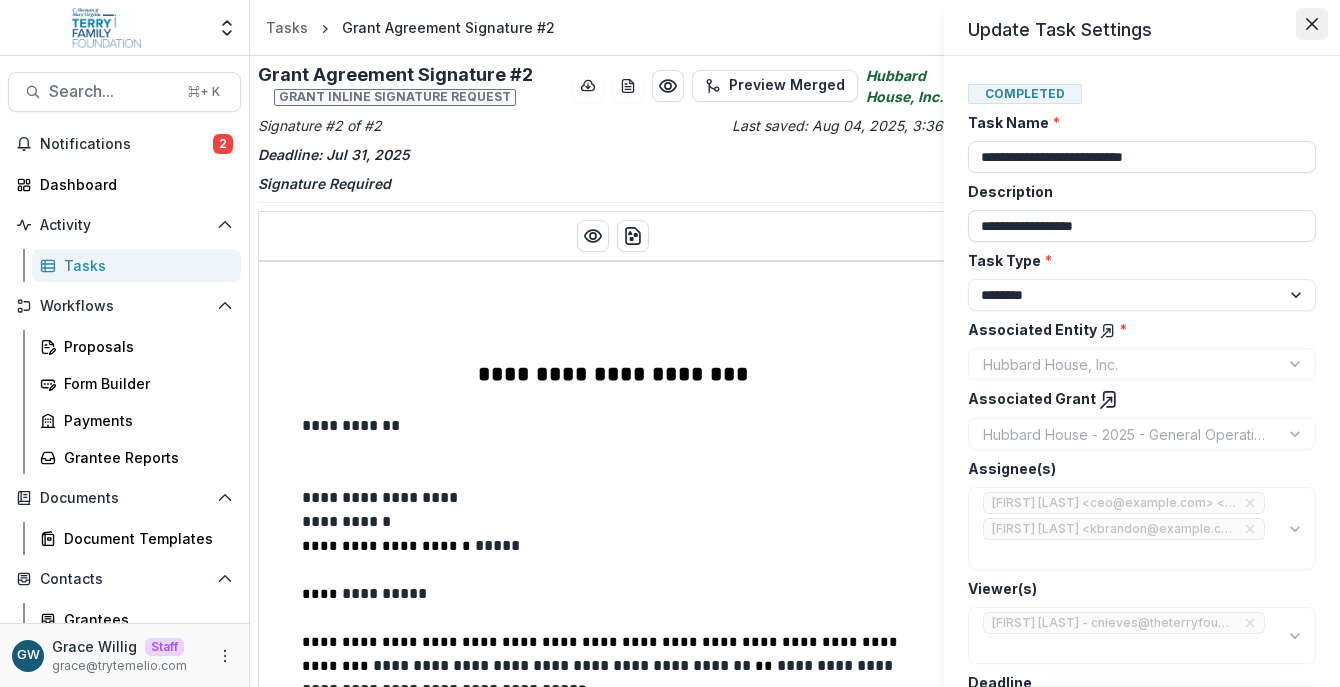 click 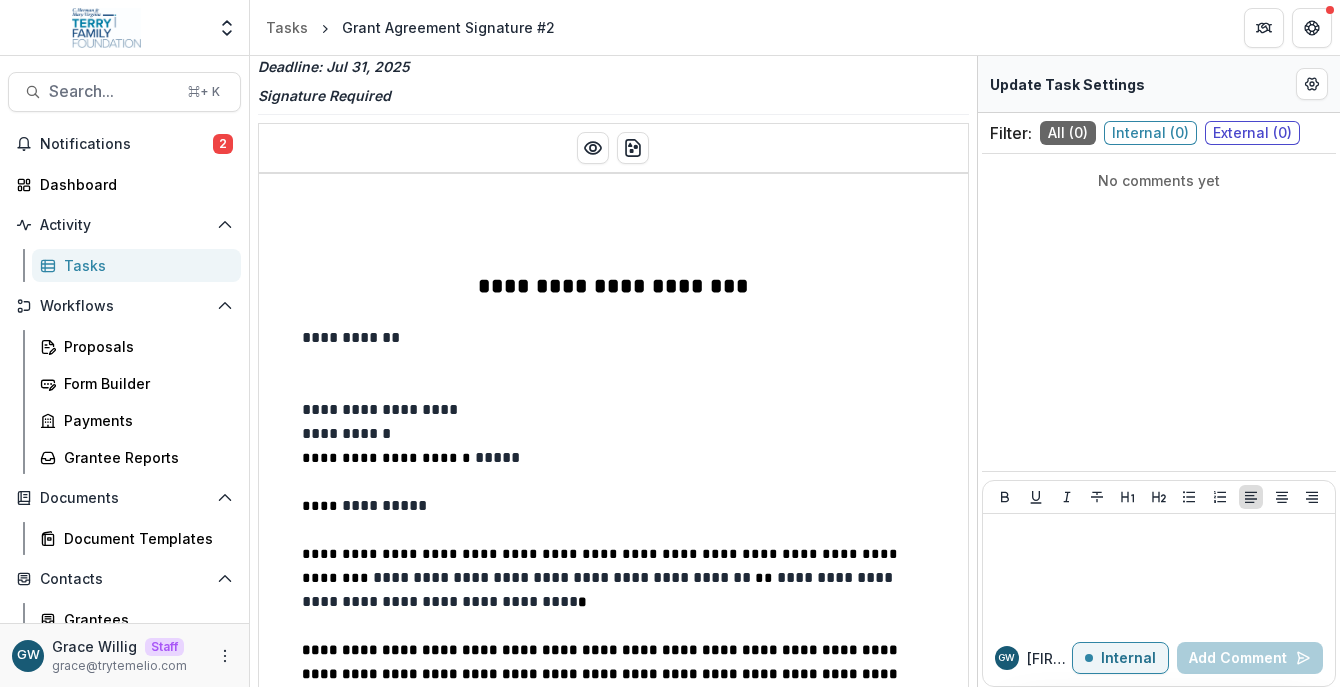 scroll, scrollTop: 0, scrollLeft: 0, axis: both 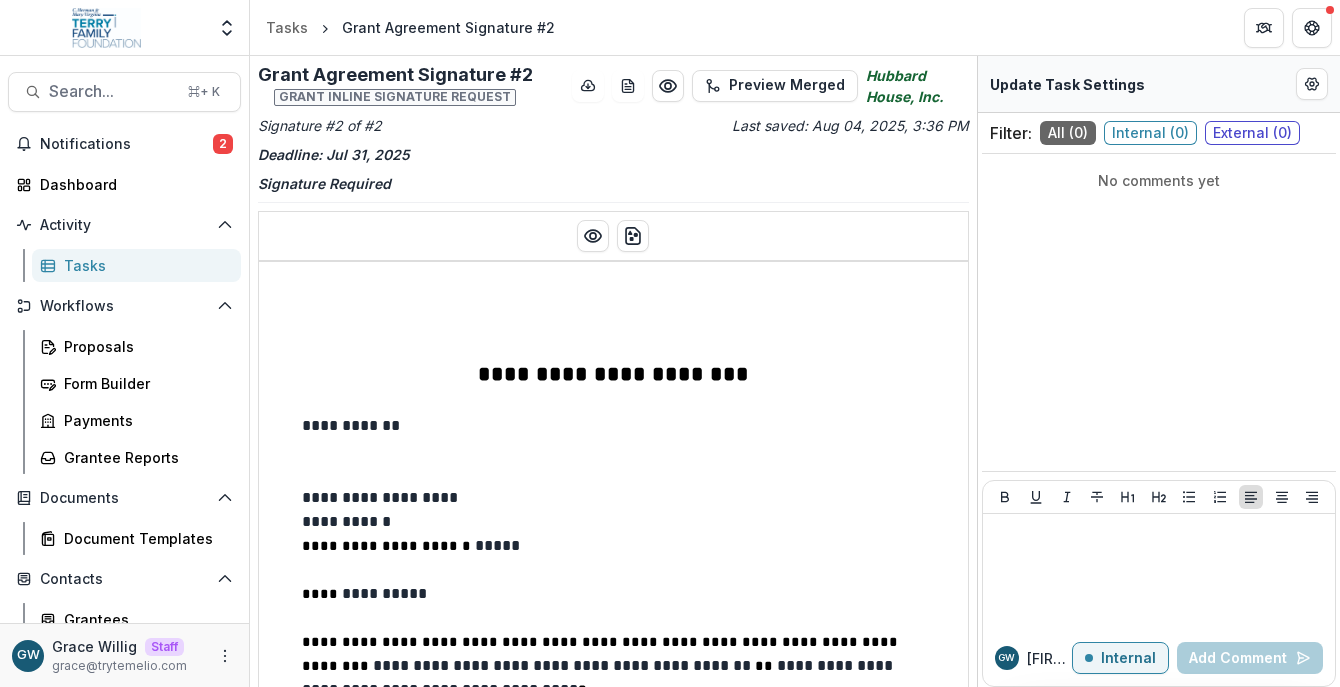 click on "Tasks" at bounding box center (136, 265) 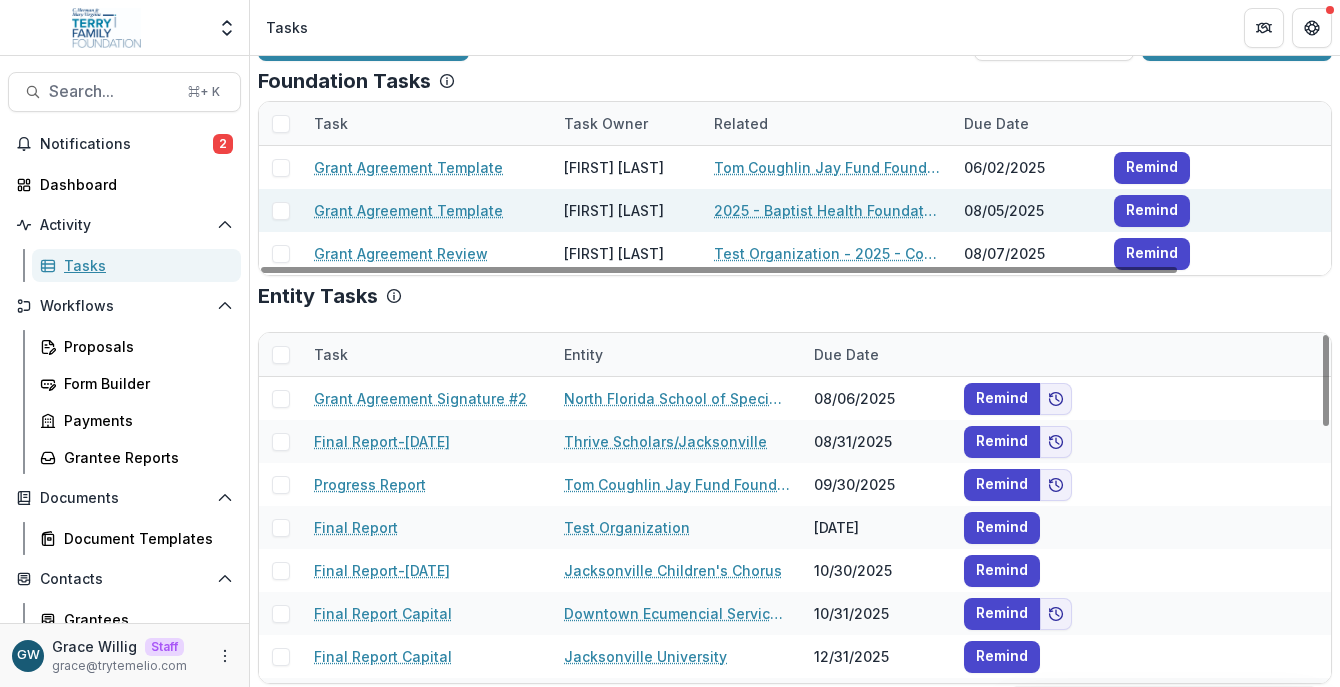 scroll, scrollTop: 38, scrollLeft: 0, axis: vertical 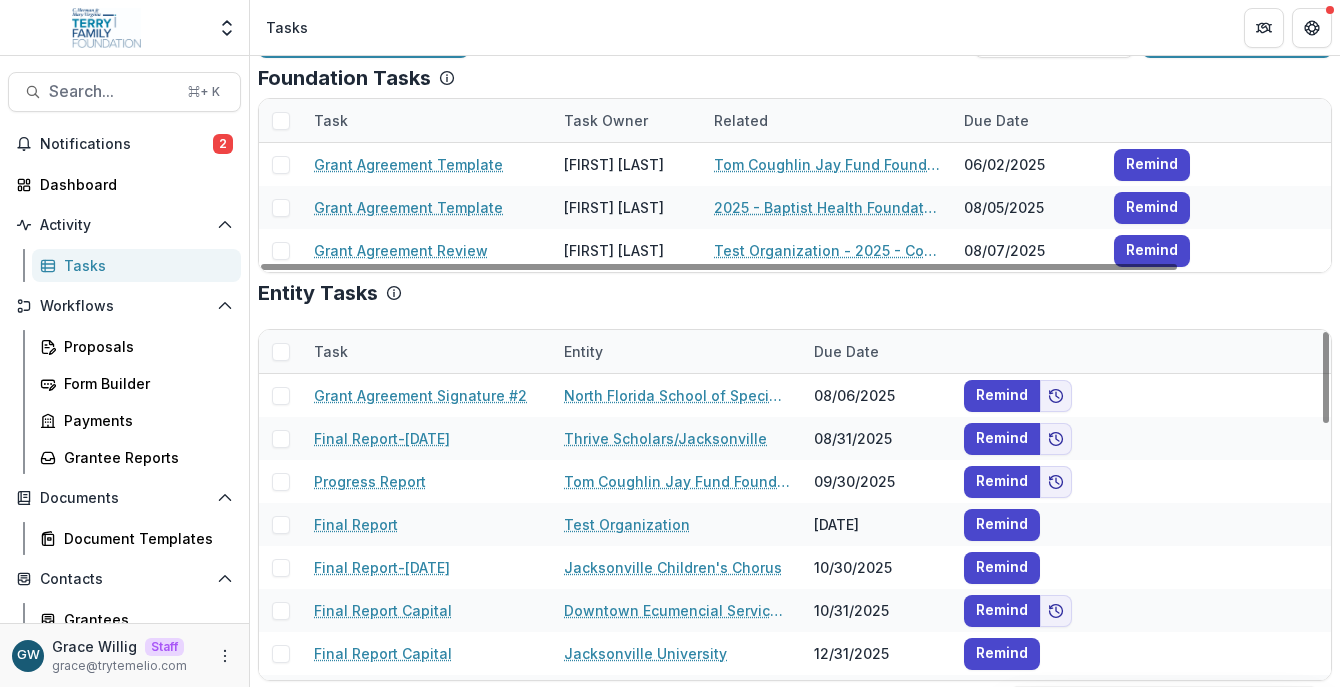 select on "********" 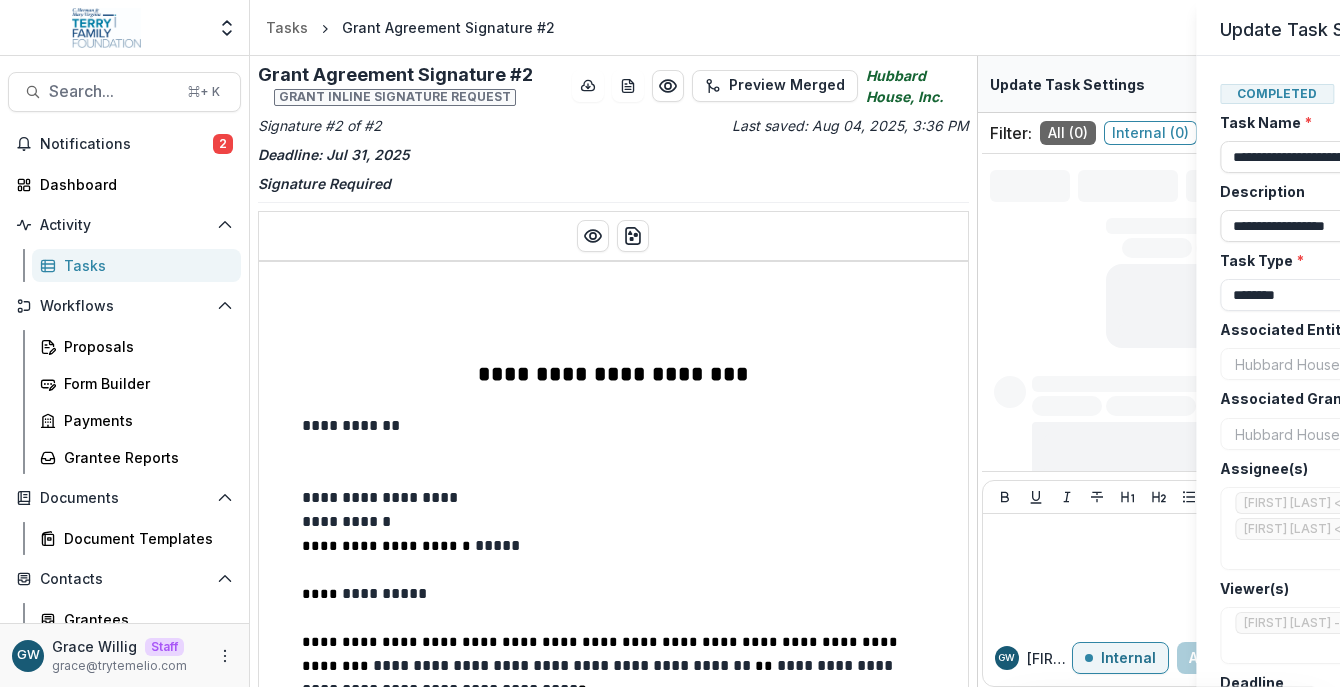 scroll, scrollTop: 0, scrollLeft: 0, axis: both 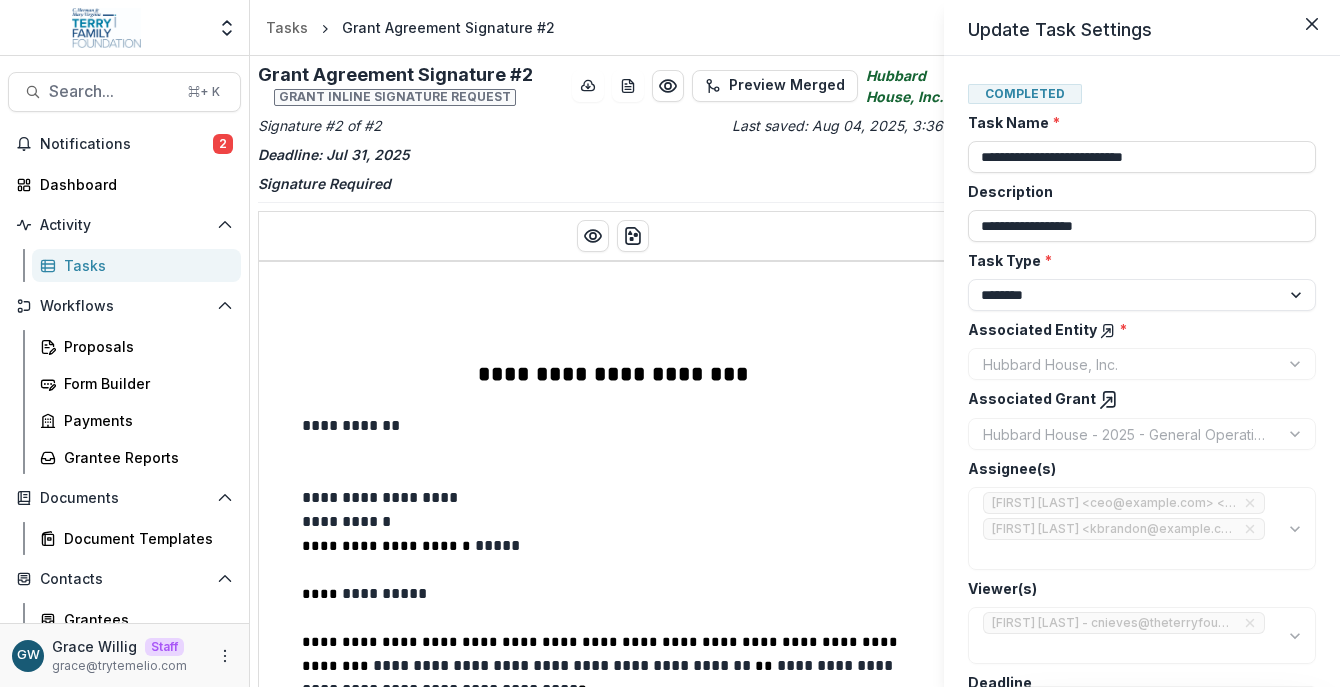 click on "**********" at bounding box center [670, 343] 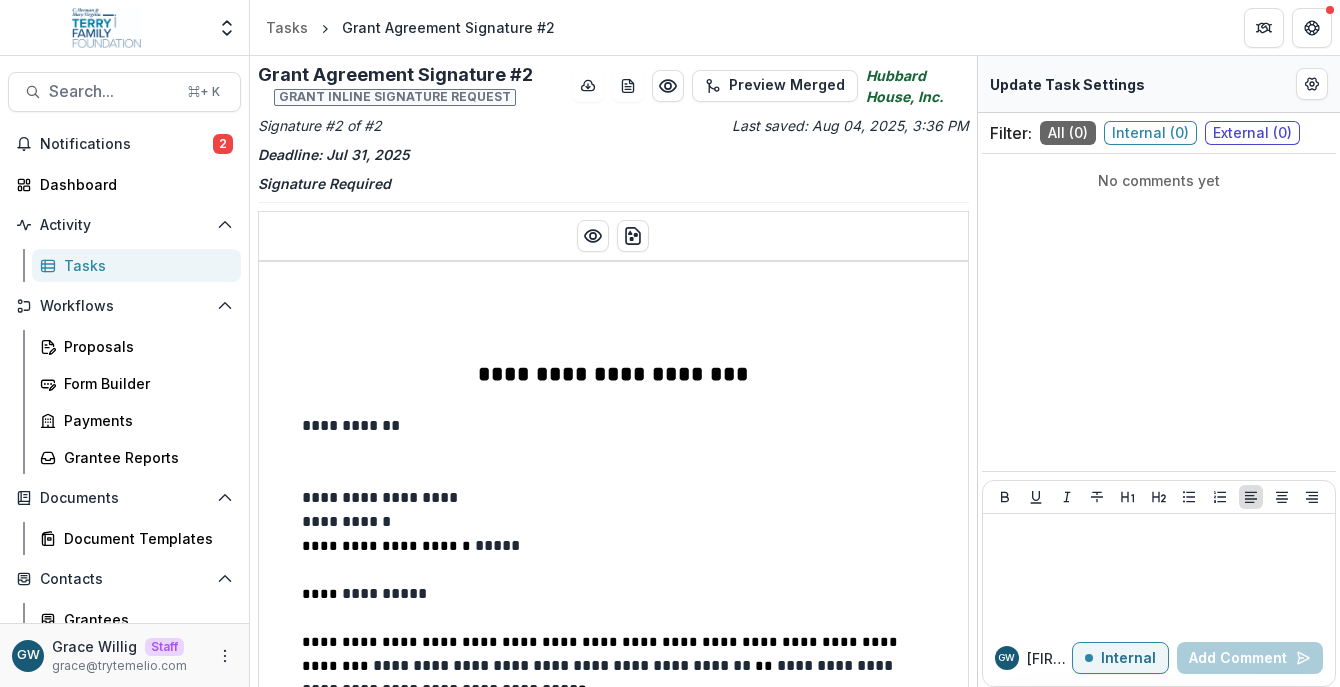 click on "Tasks" at bounding box center [144, 265] 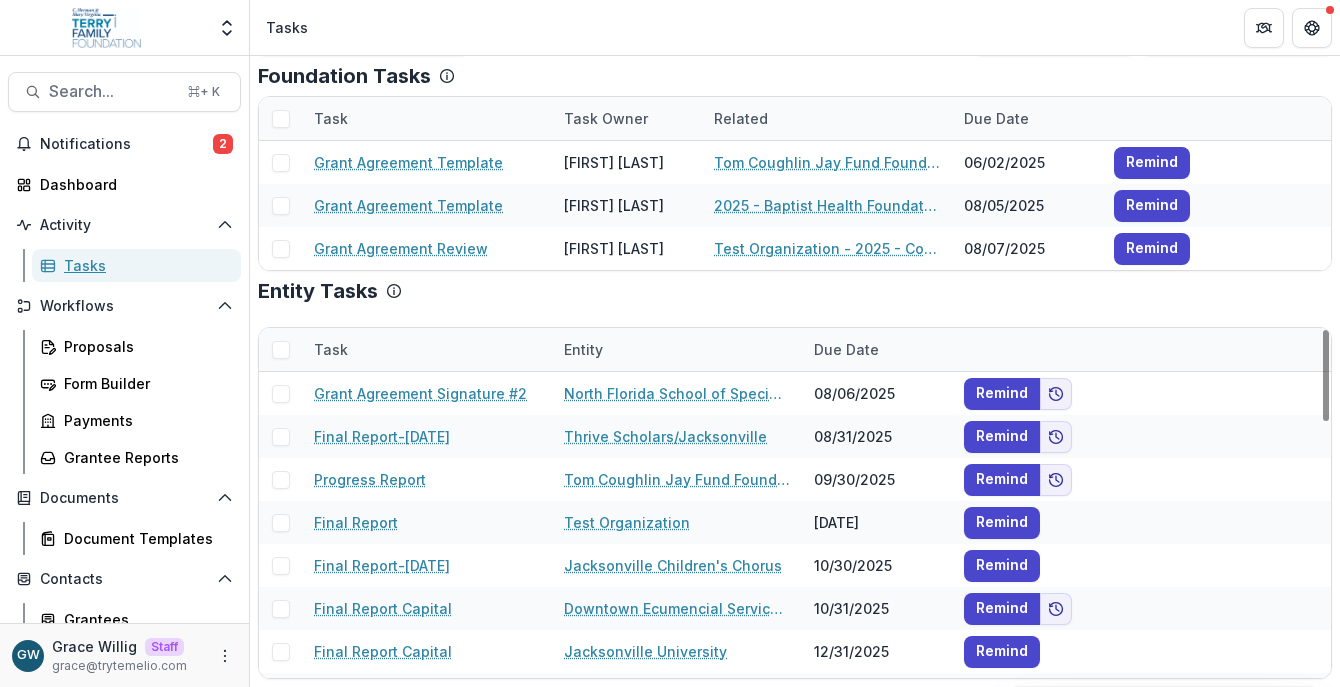 scroll, scrollTop: 35, scrollLeft: 0, axis: vertical 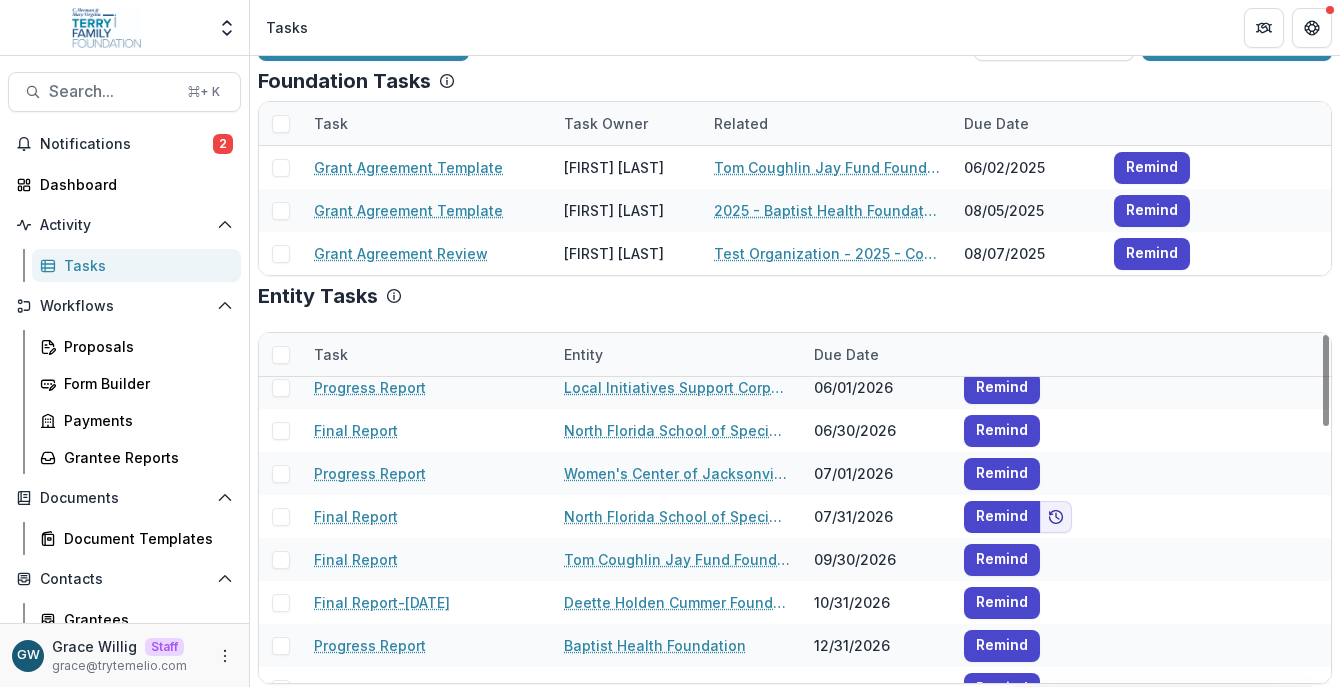 click on "Entity" at bounding box center (583, 354) 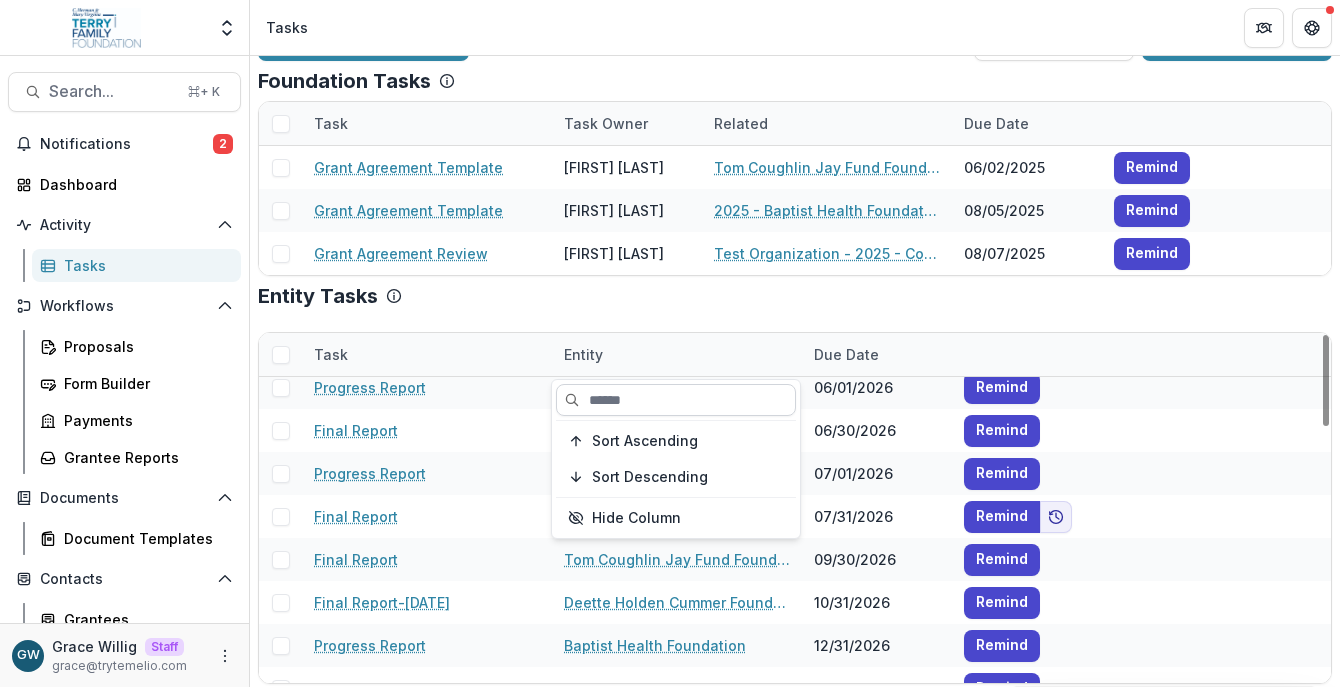 click at bounding box center [676, 400] 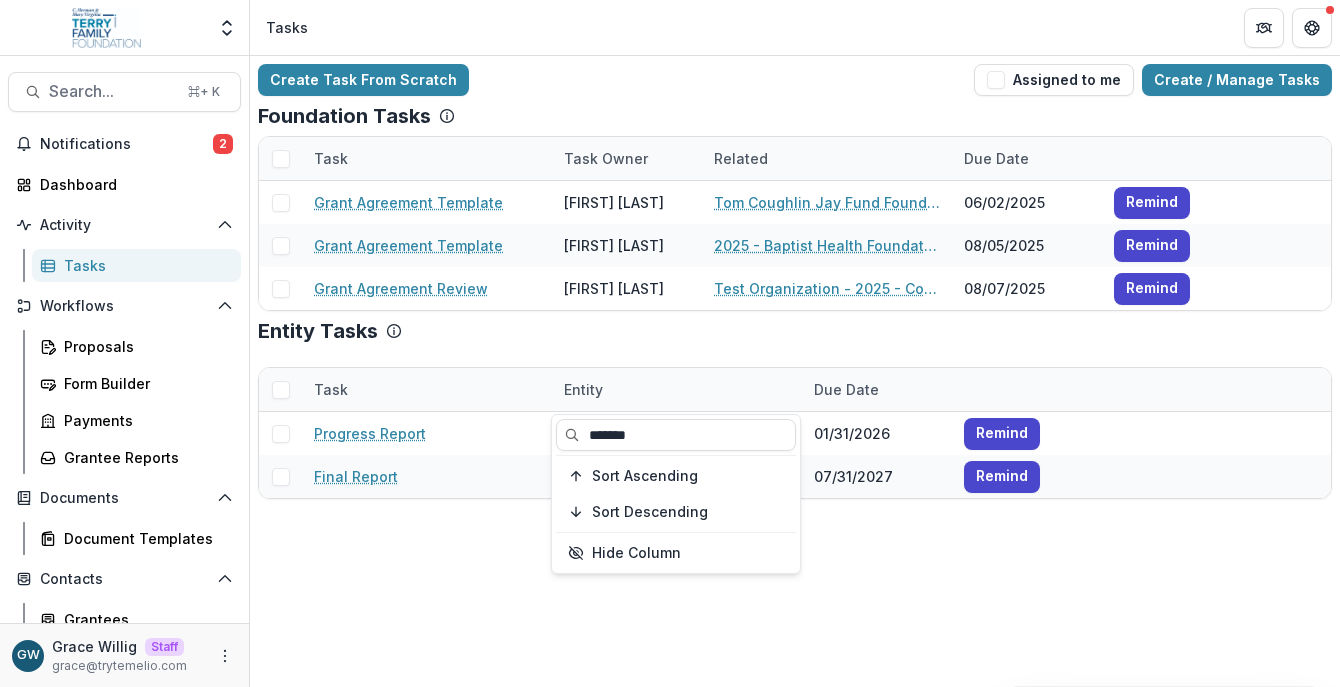 scroll, scrollTop: 0, scrollLeft: 0, axis: both 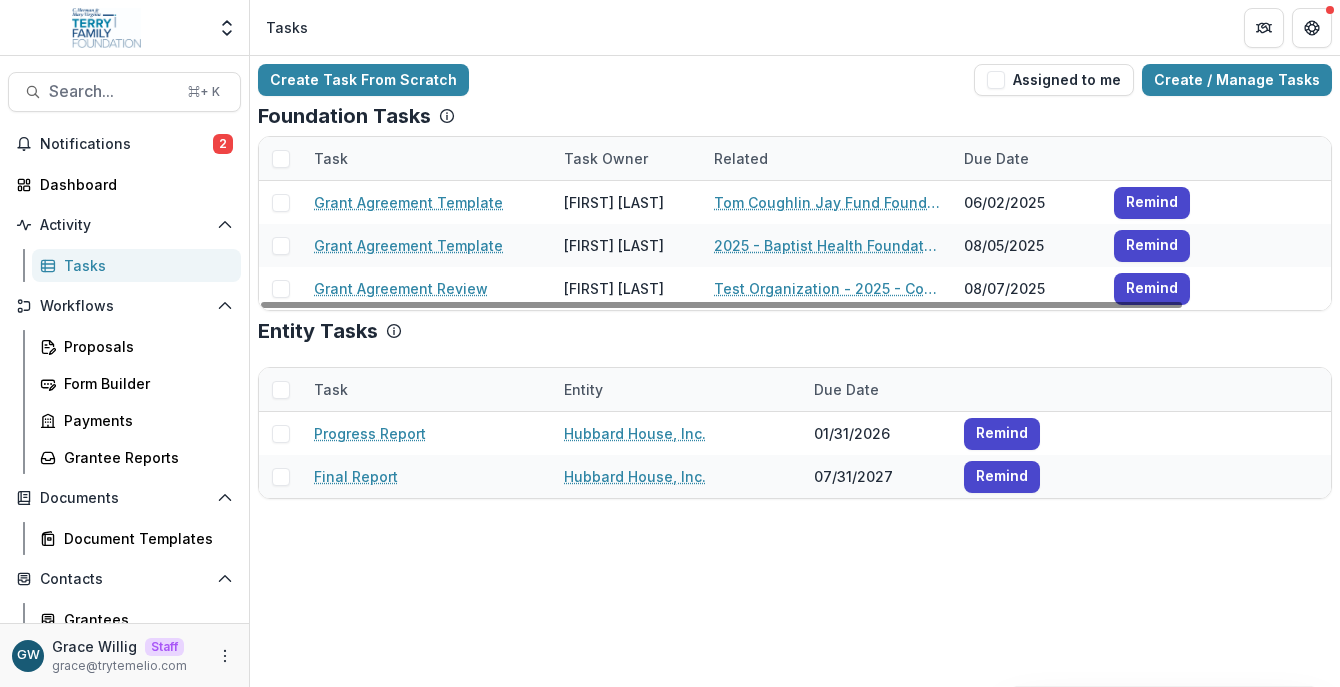 select on "********" 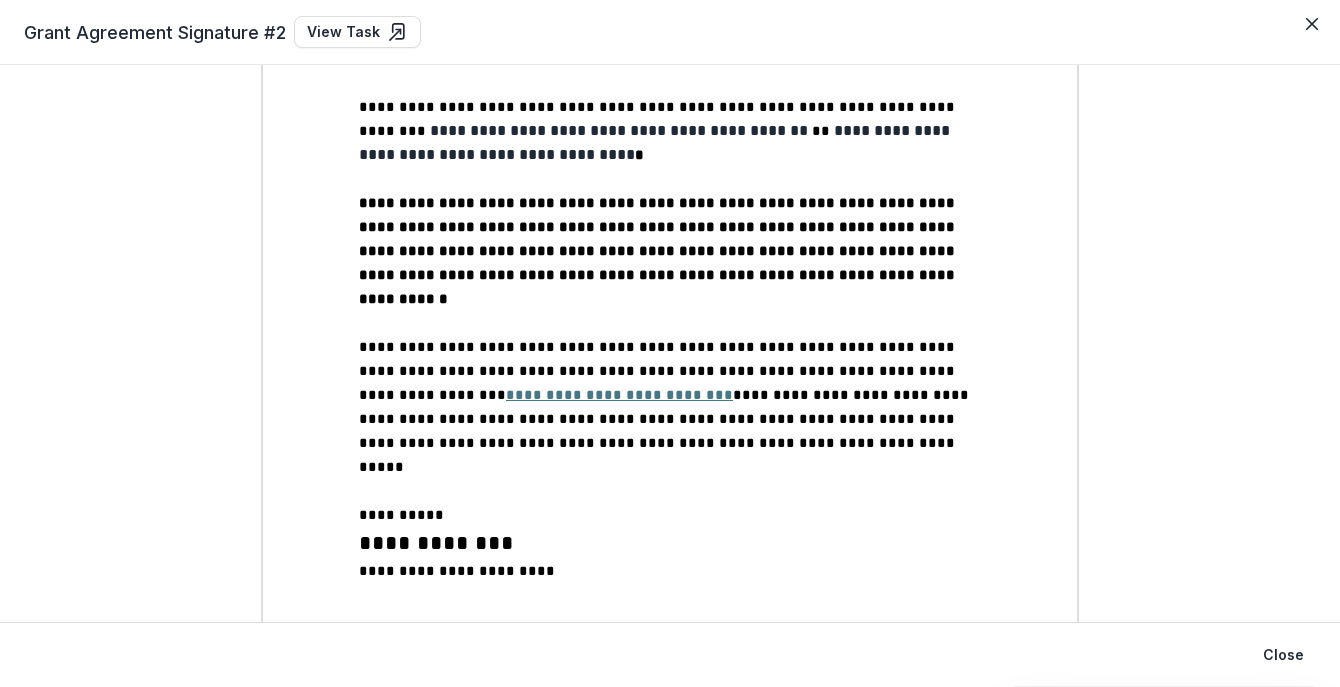 scroll, scrollTop: 422, scrollLeft: 0, axis: vertical 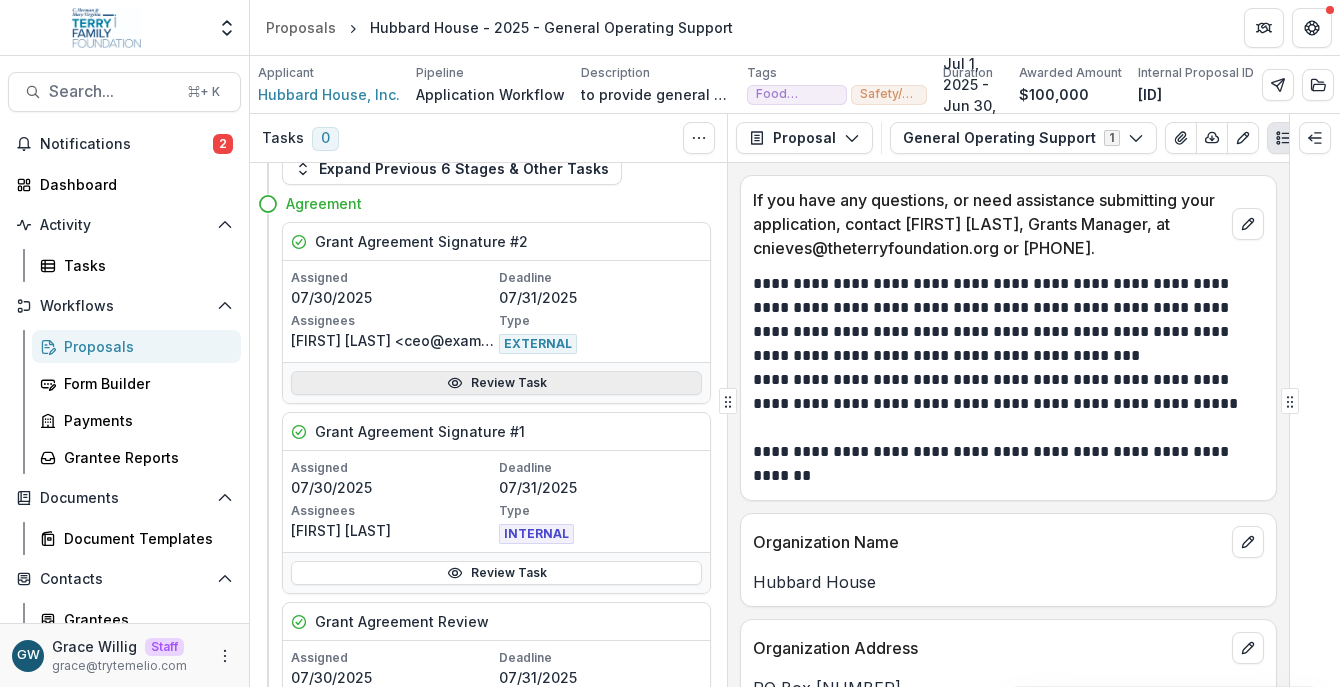 click on "Review Task" at bounding box center [496, 383] 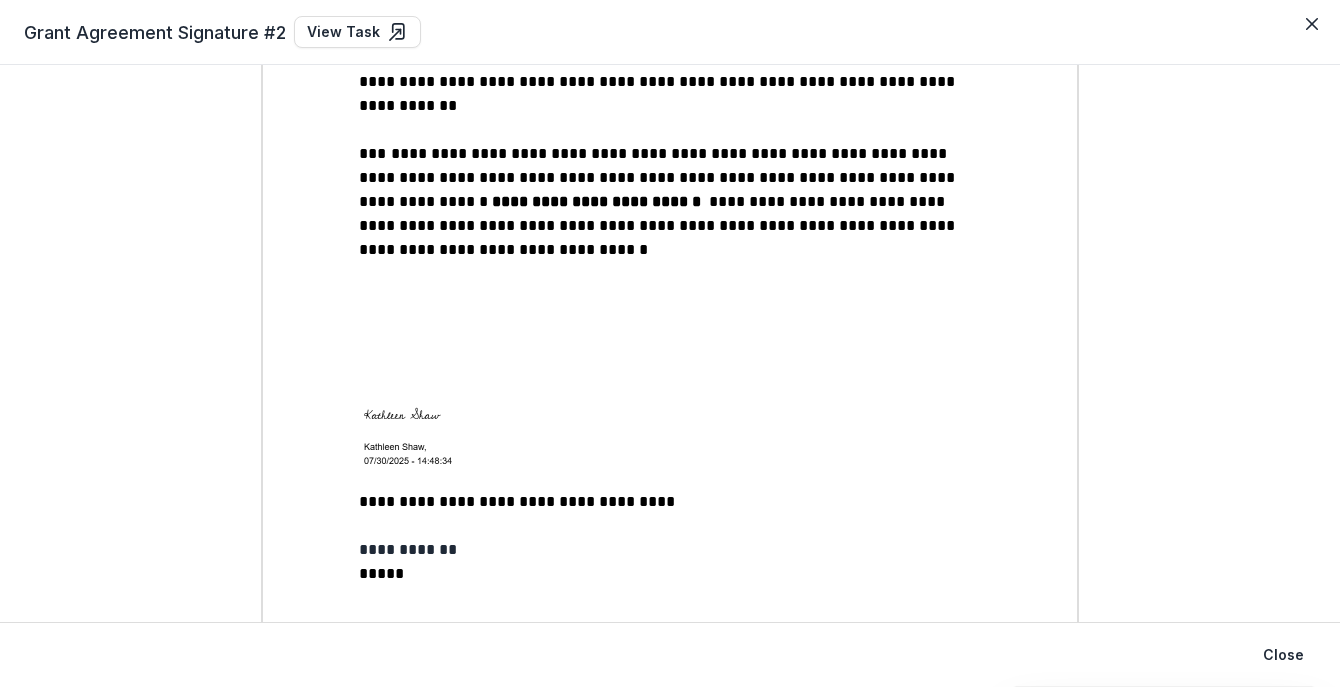 scroll, scrollTop: 2770, scrollLeft: 0, axis: vertical 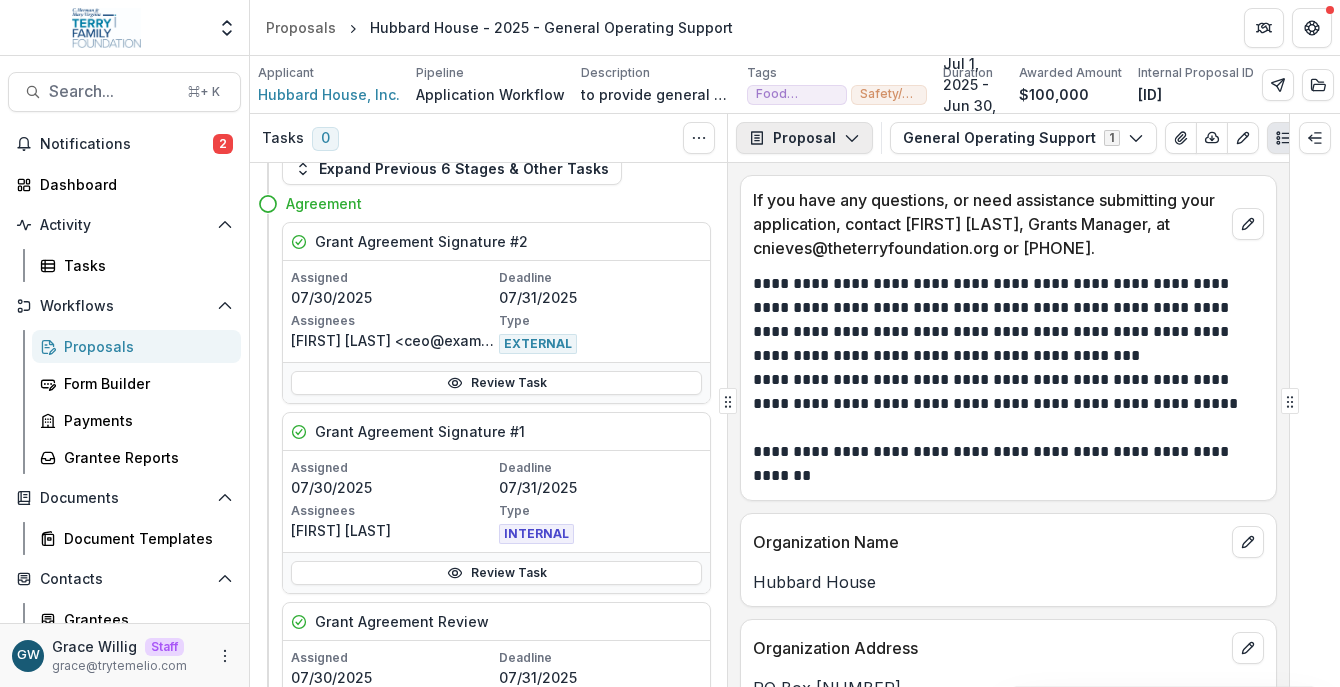 click on "Proposal" at bounding box center (804, 138) 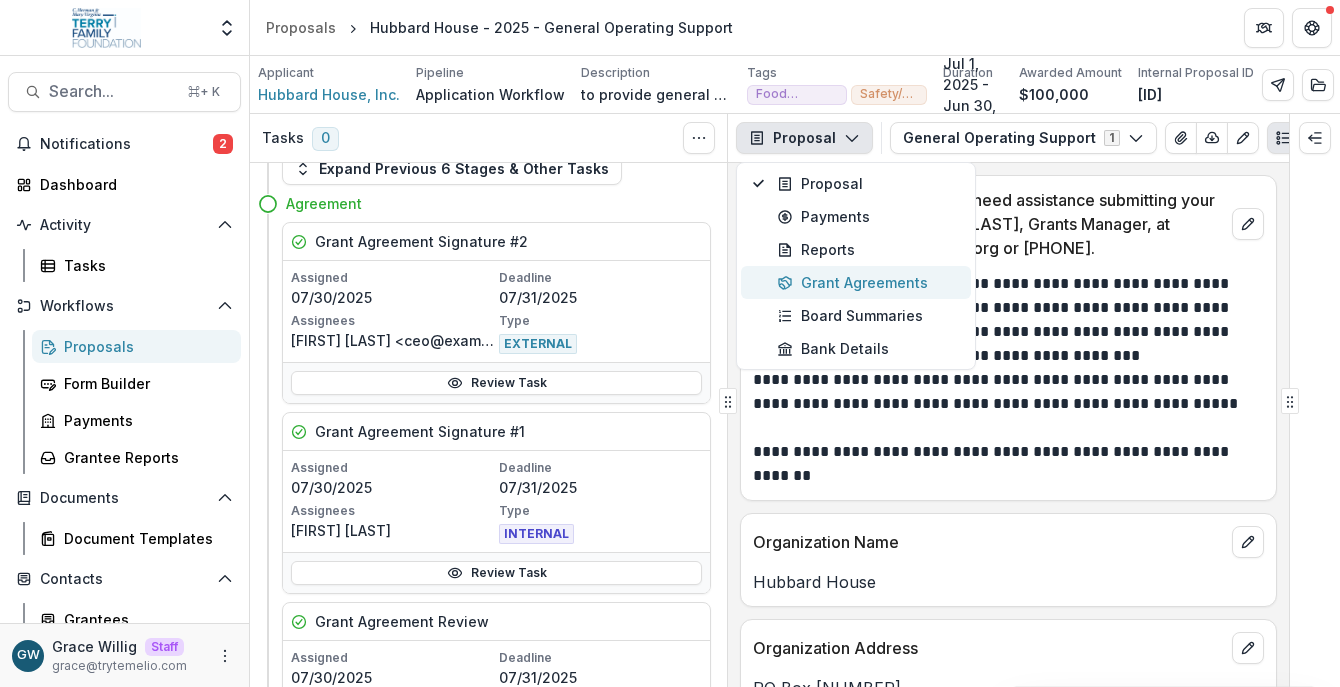 click on "Grant Agreements" at bounding box center [868, 282] 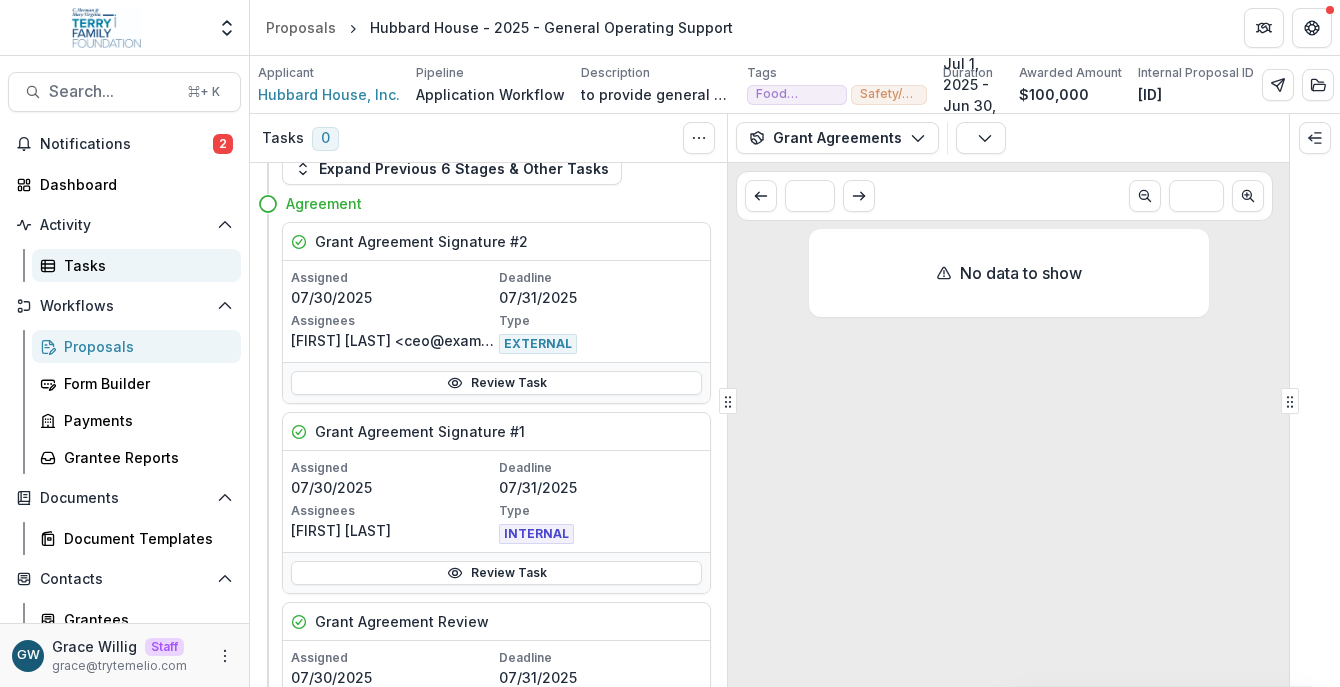 click on "Tasks" at bounding box center [144, 265] 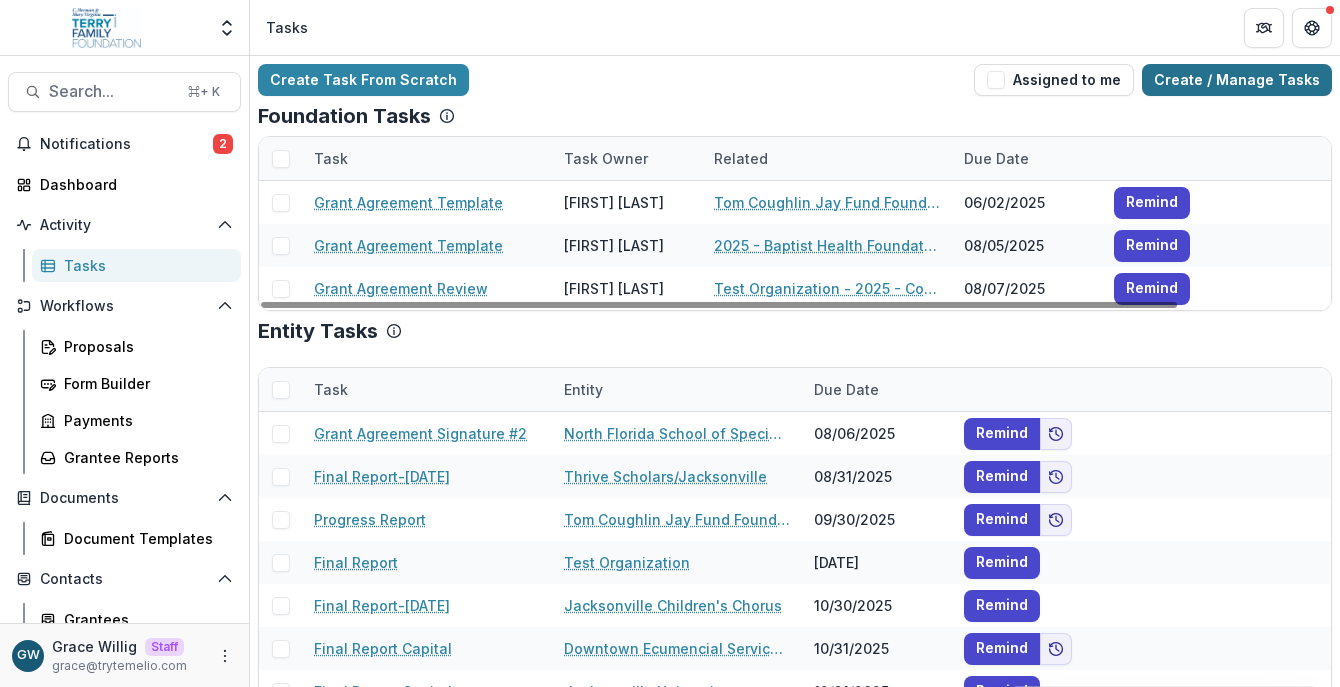 click on "Create / Manage Tasks" at bounding box center [1237, 80] 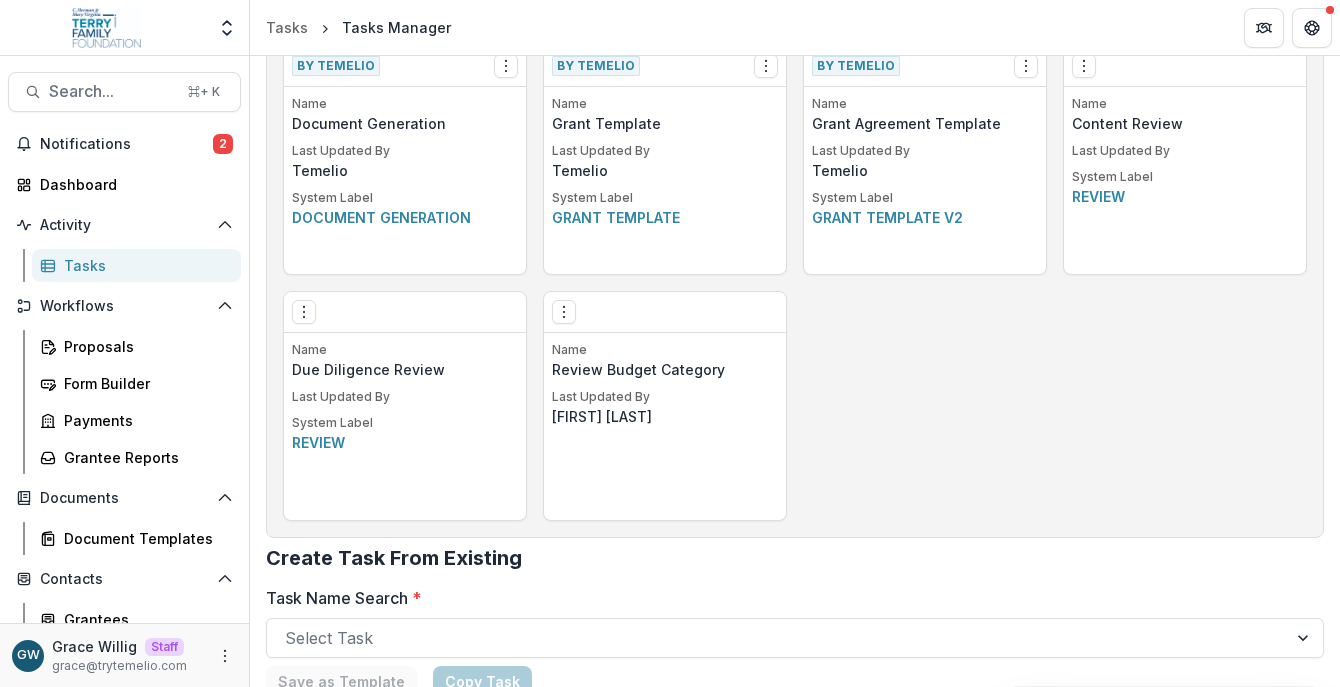 scroll, scrollTop: 1486, scrollLeft: 0, axis: vertical 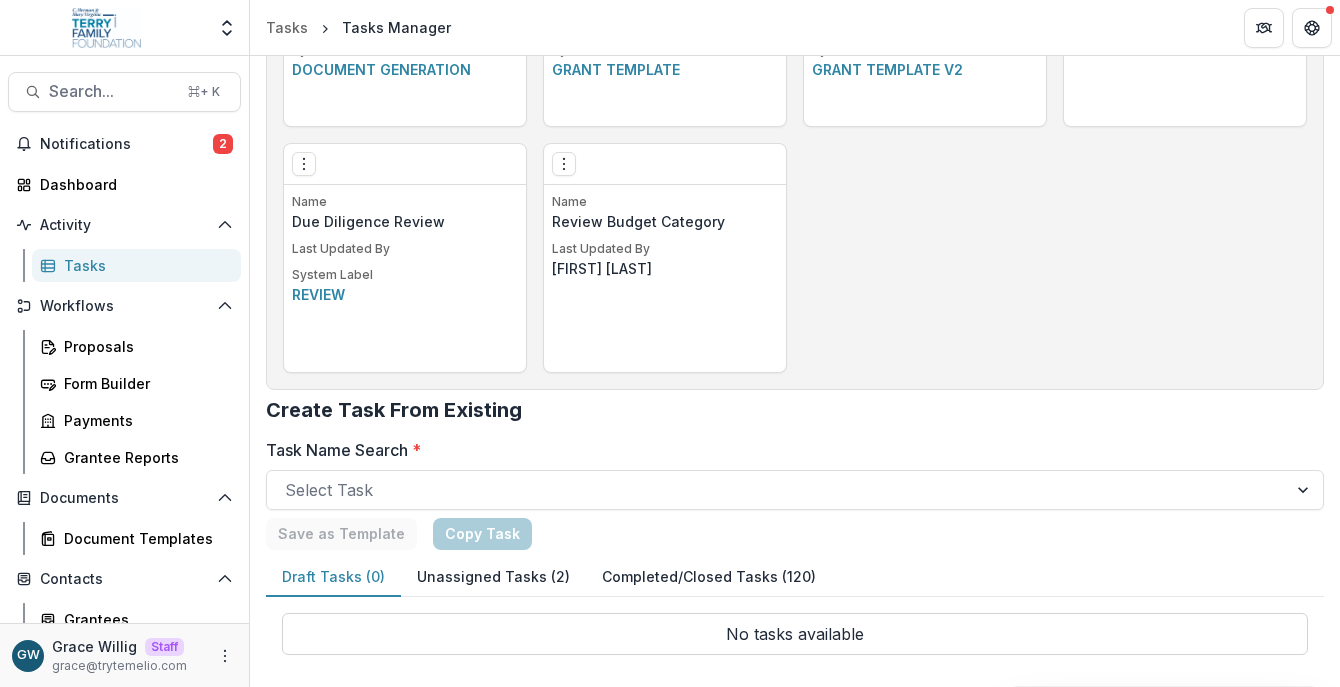 click on "Completed/Closed Tasks (120)" at bounding box center (709, 577) 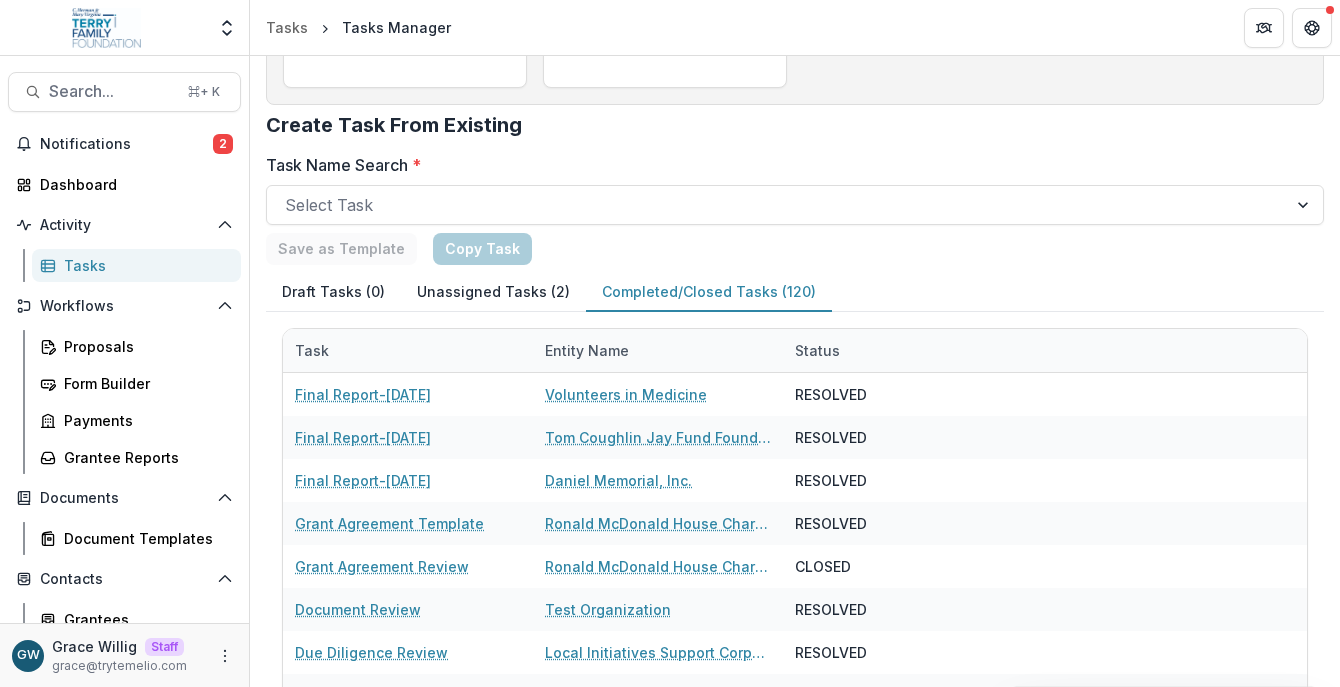 scroll, scrollTop: 1777, scrollLeft: 0, axis: vertical 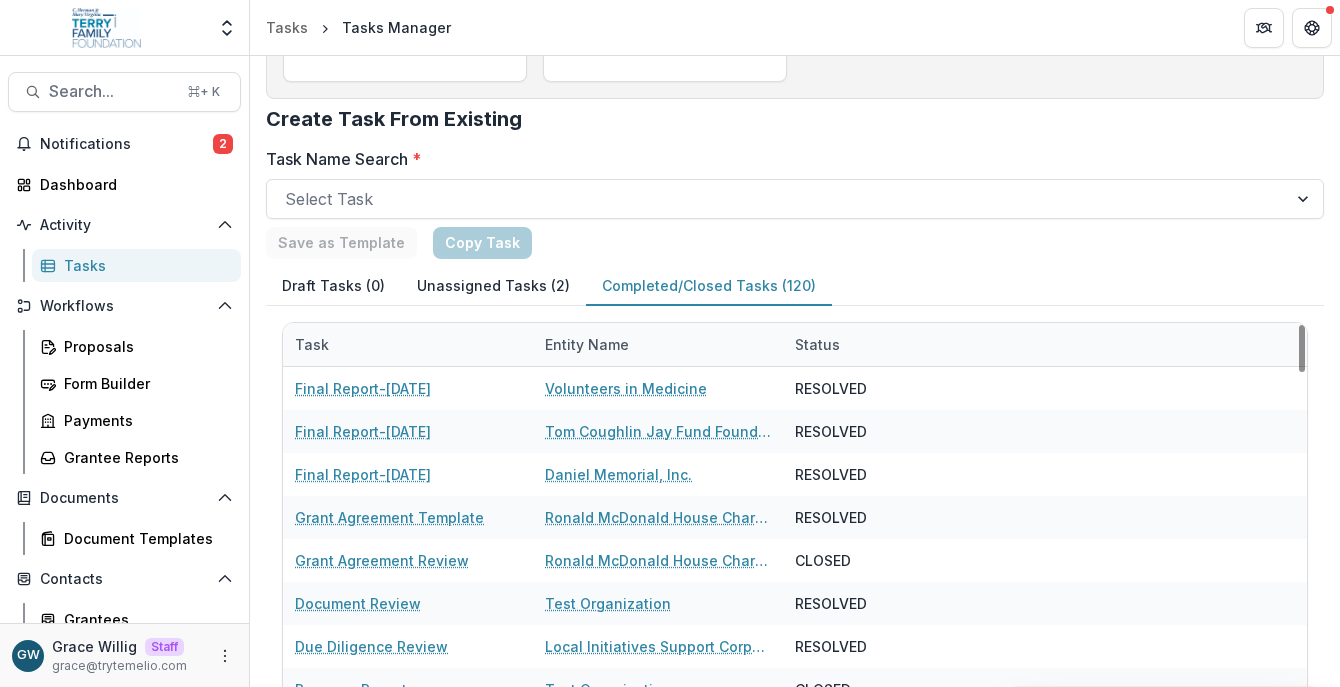 click on "Entity Name" at bounding box center [587, 344] 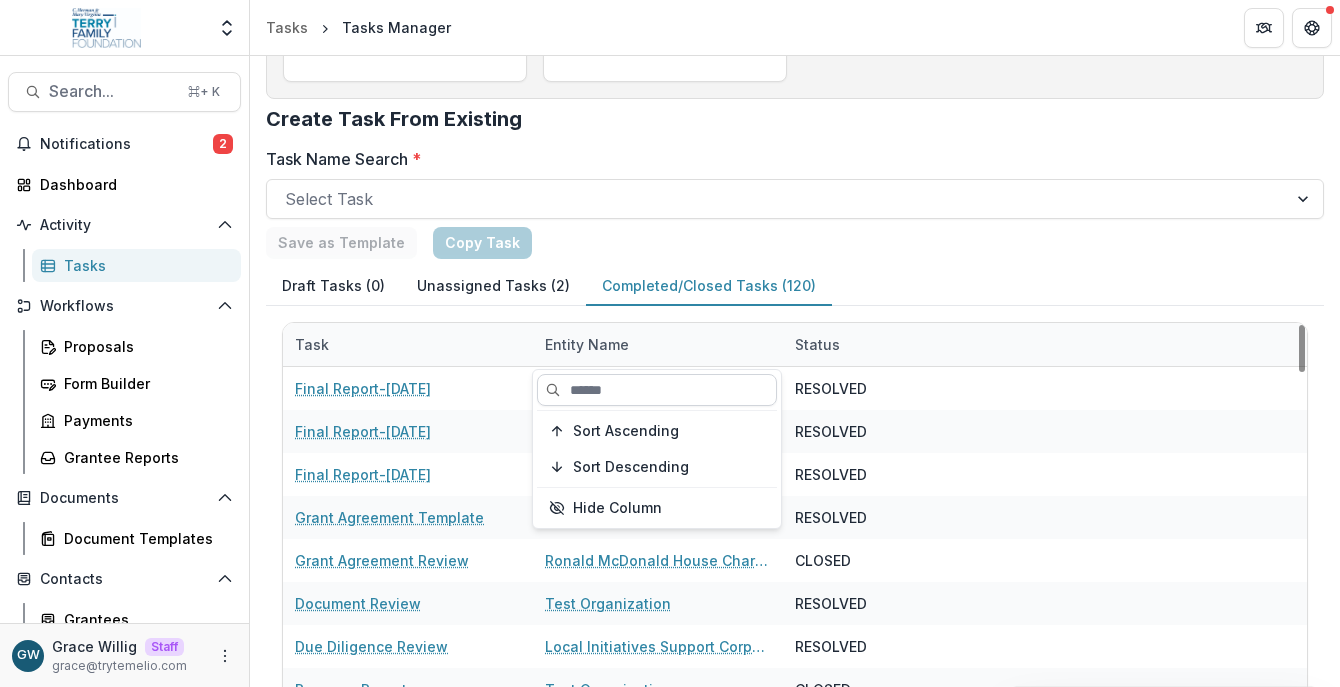 click at bounding box center (657, 390) 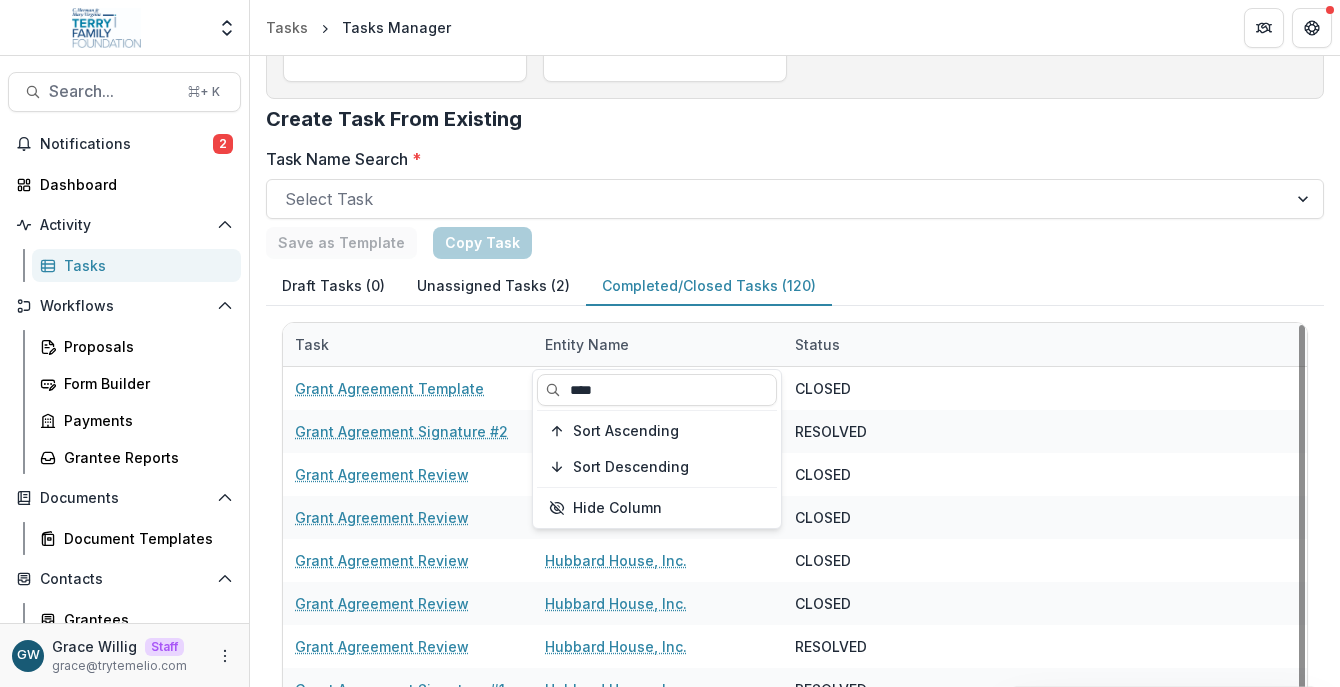 type on "****" 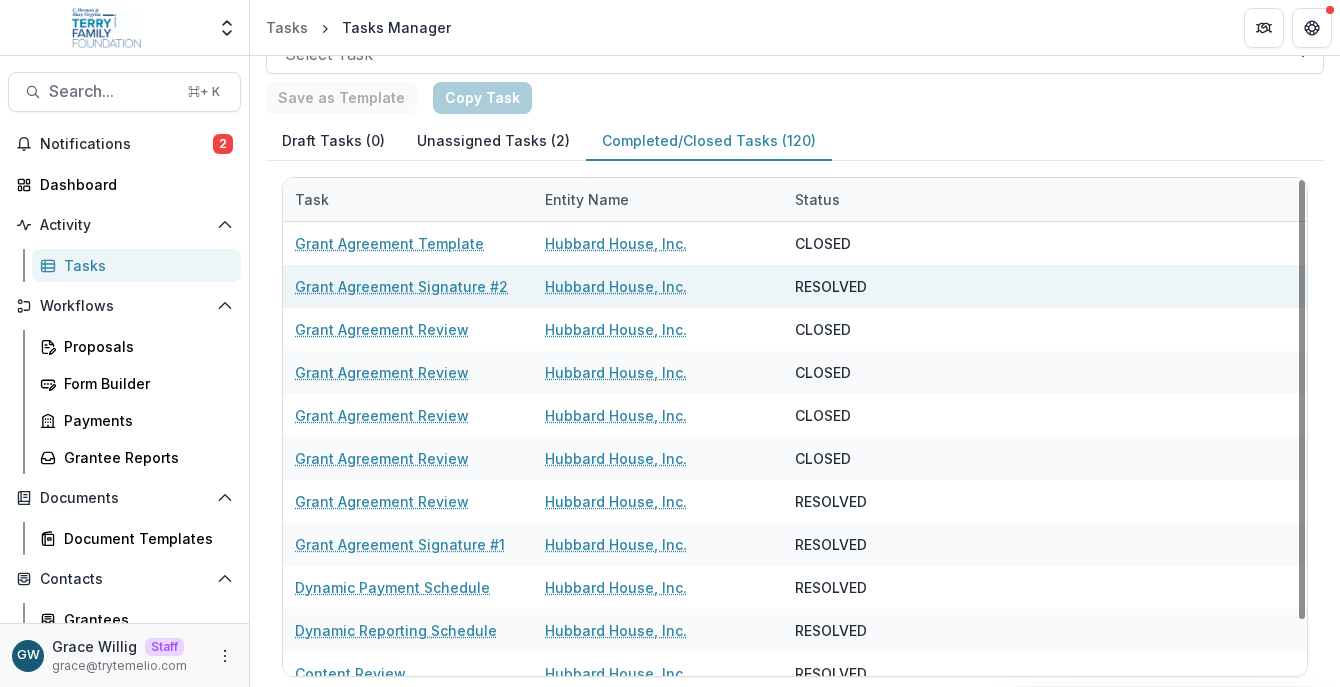 scroll, scrollTop: 1931, scrollLeft: 0, axis: vertical 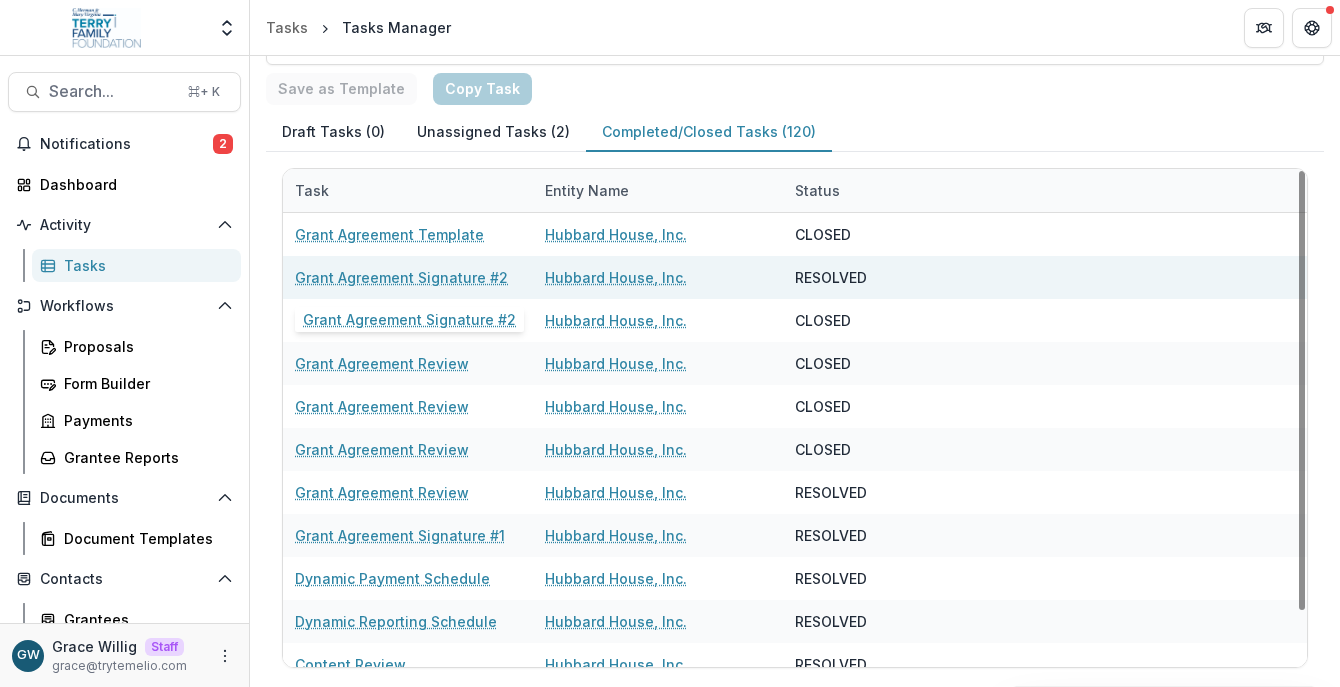 click on "Grant Agreement Signature #2" at bounding box center (401, 277) 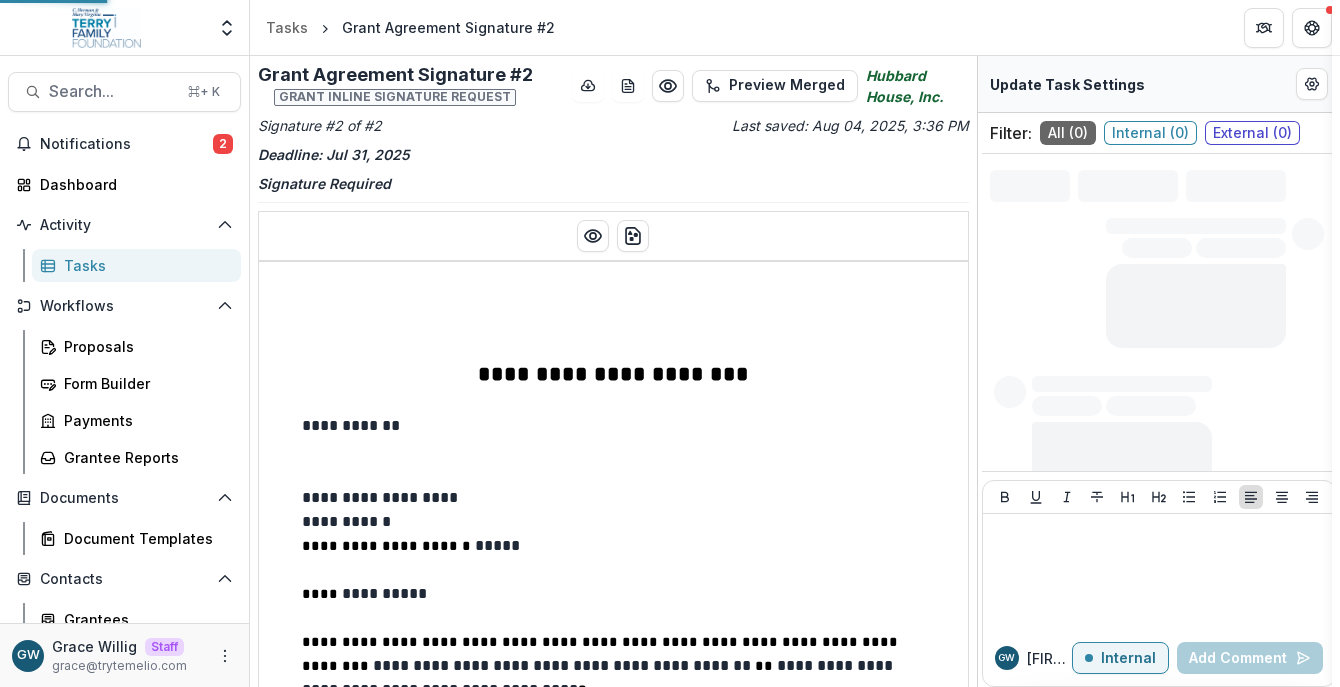 scroll, scrollTop: 0, scrollLeft: 0, axis: both 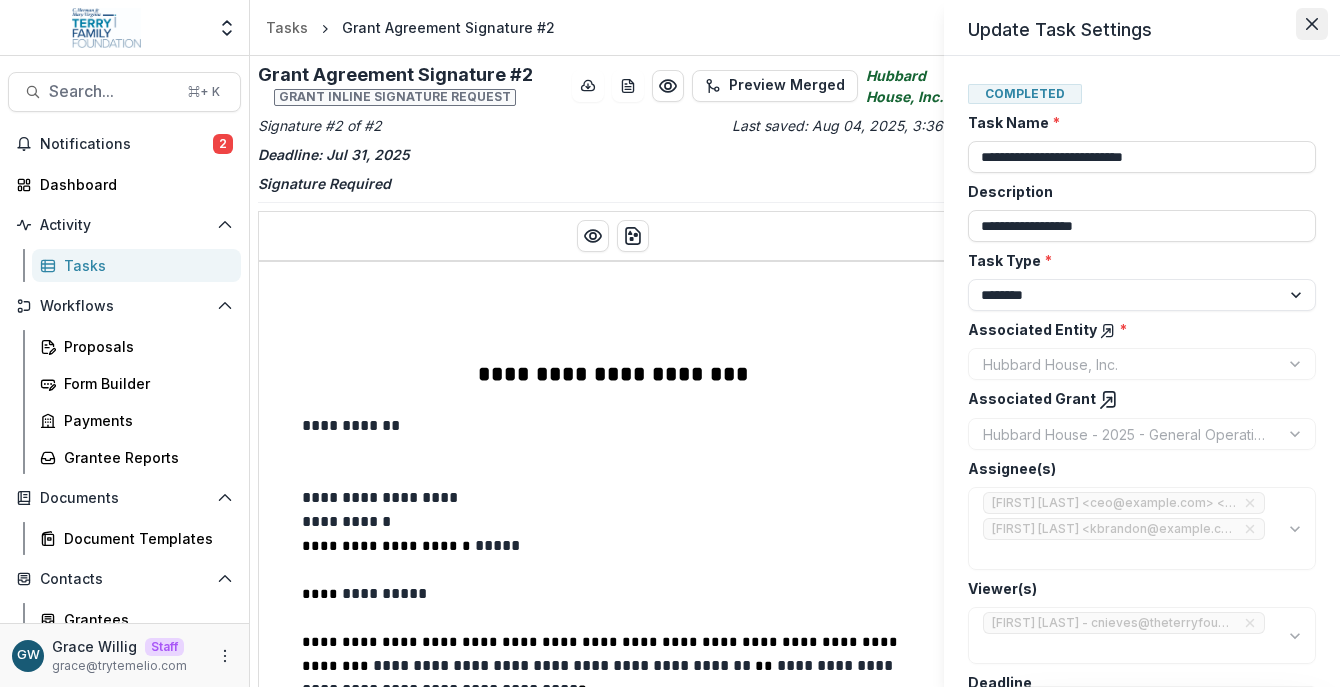 click at bounding box center (1312, 24) 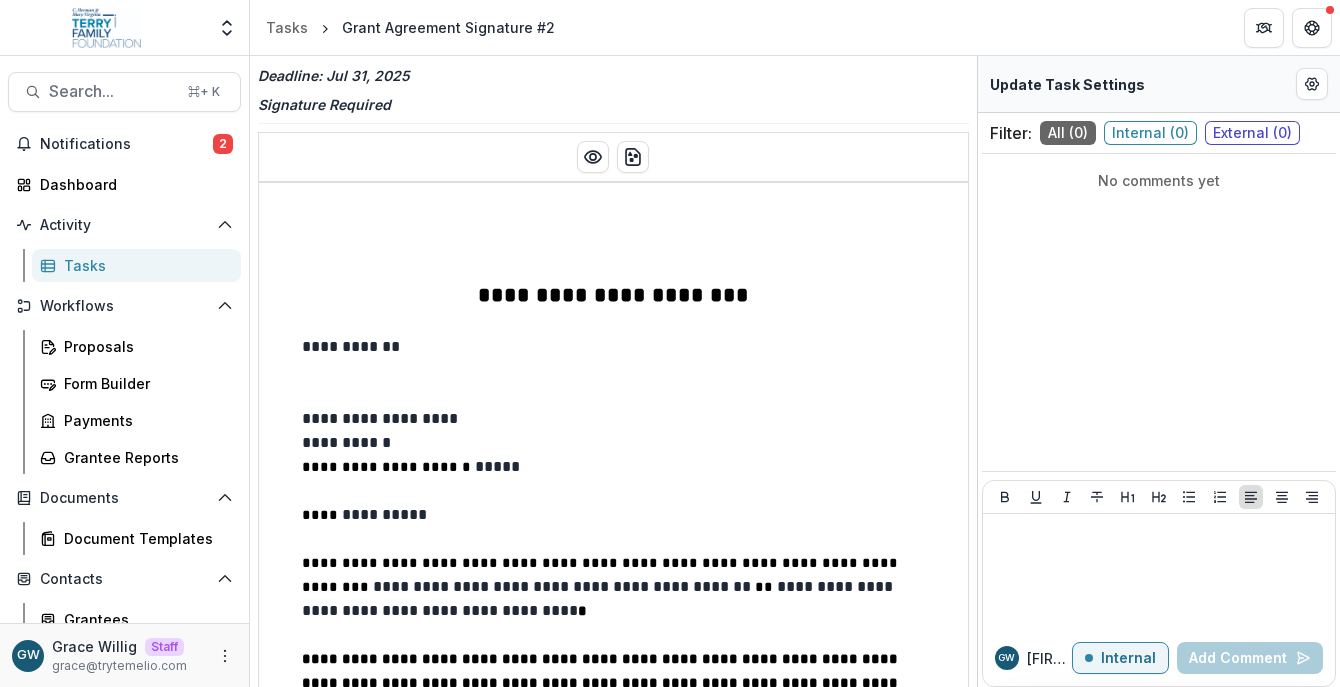 scroll, scrollTop: 0, scrollLeft: 0, axis: both 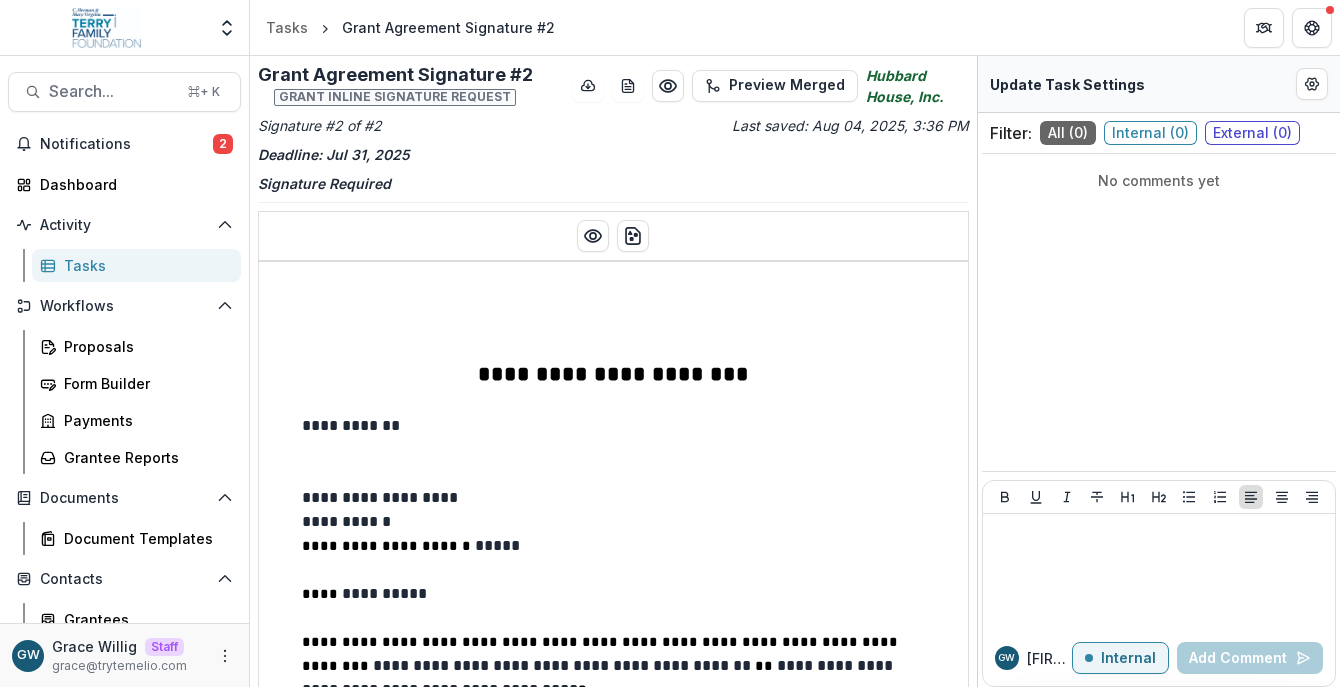 click on "Tasks" at bounding box center [144, 265] 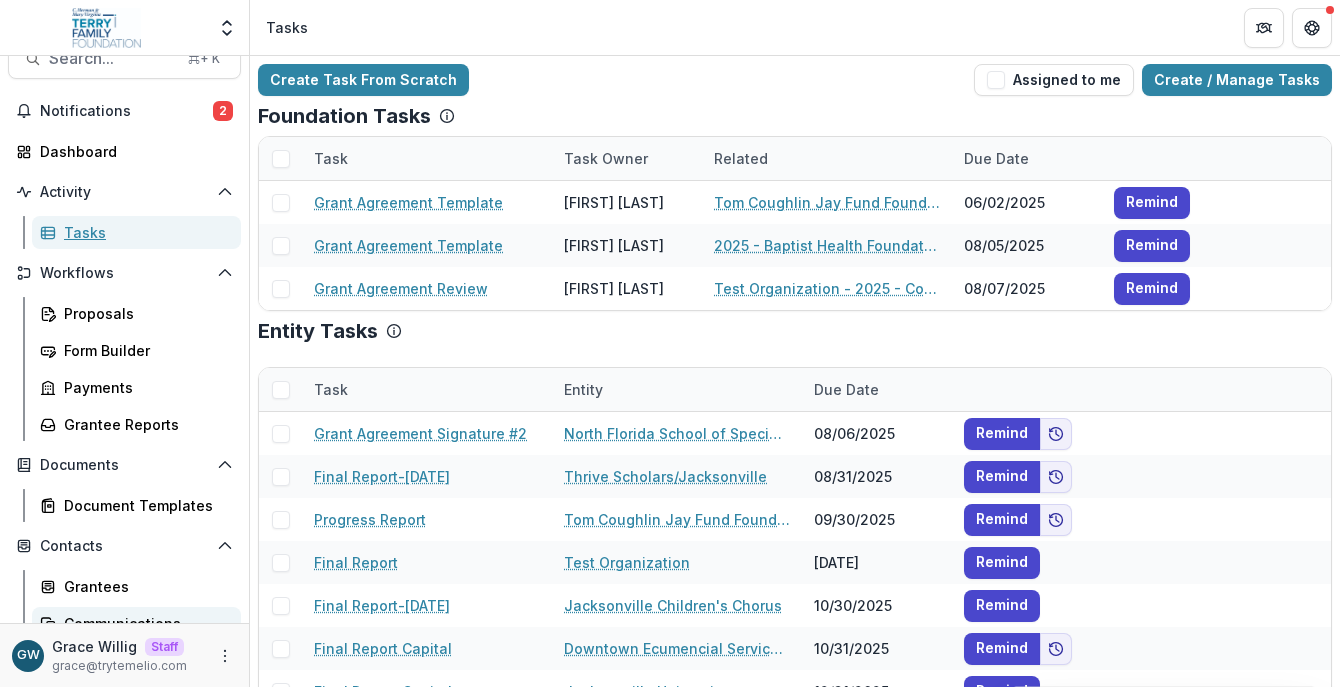 scroll, scrollTop: 88, scrollLeft: 0, axis: vertical 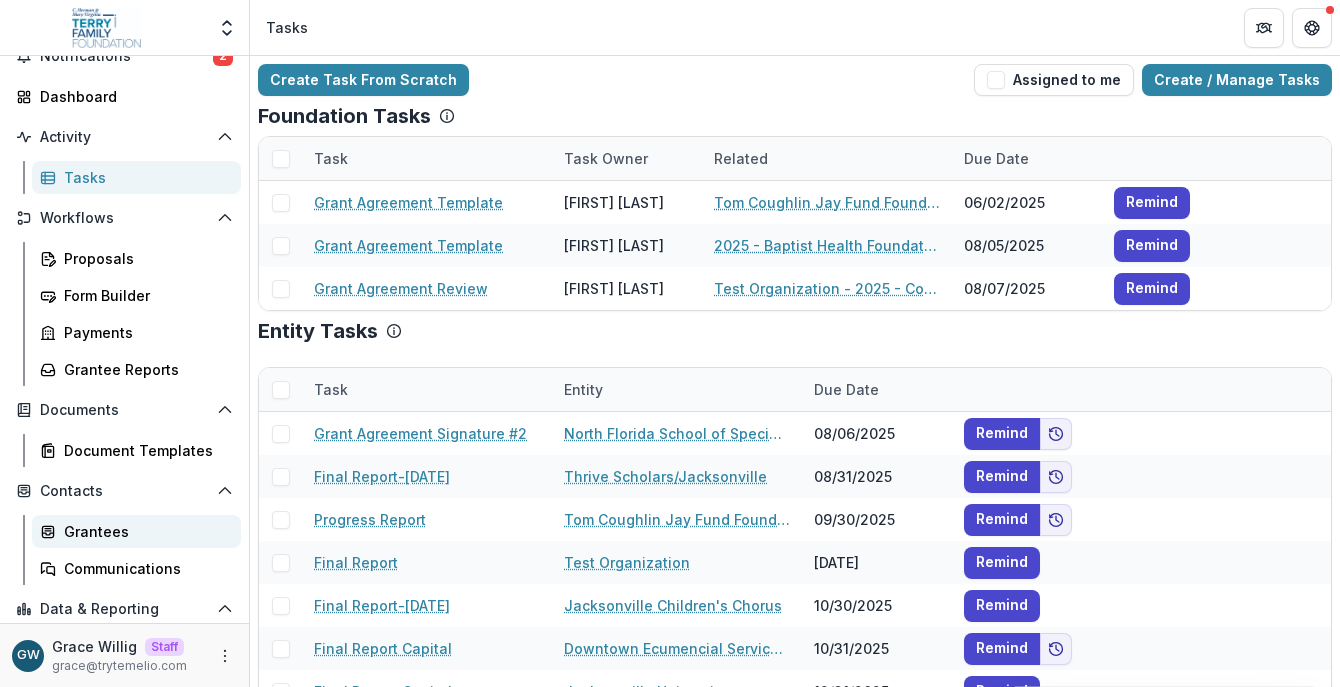 click on "Grantees" at bounding box center (144, 531) 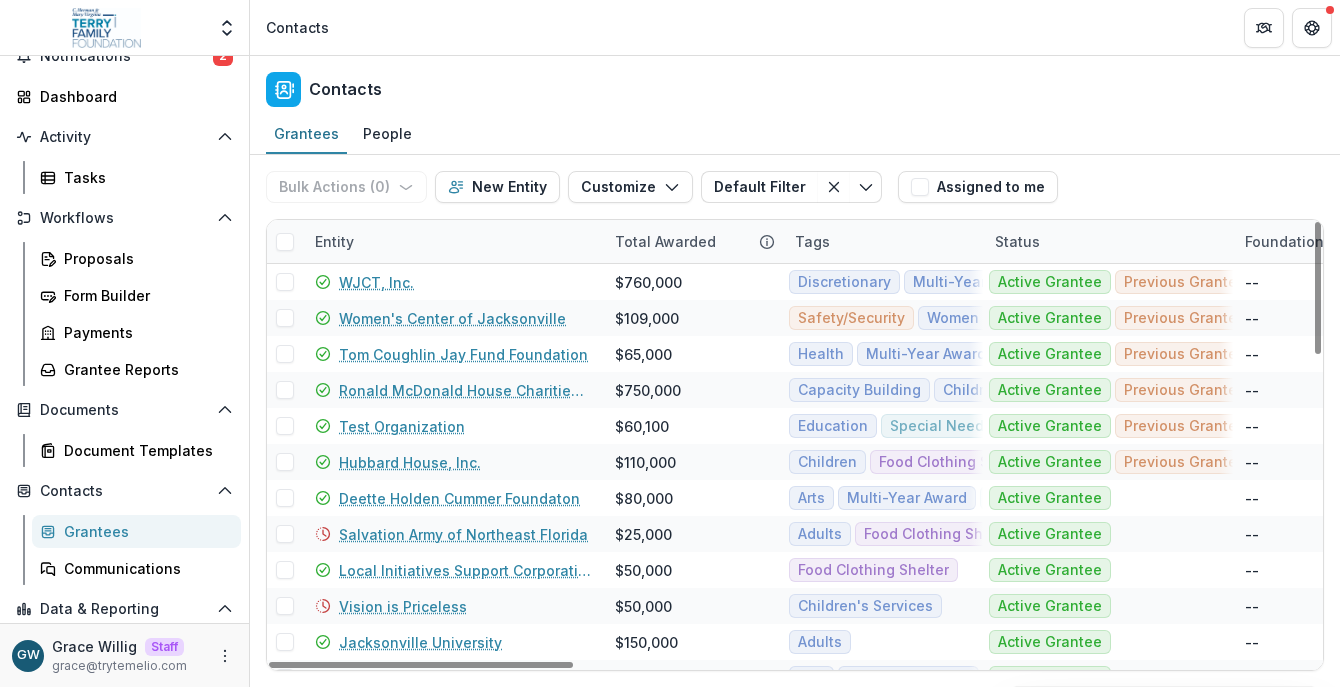 drag, startPoint x: 438, startPoint y: 246, endPoint x: 436, endPoint y: 265, distance: 19.104973 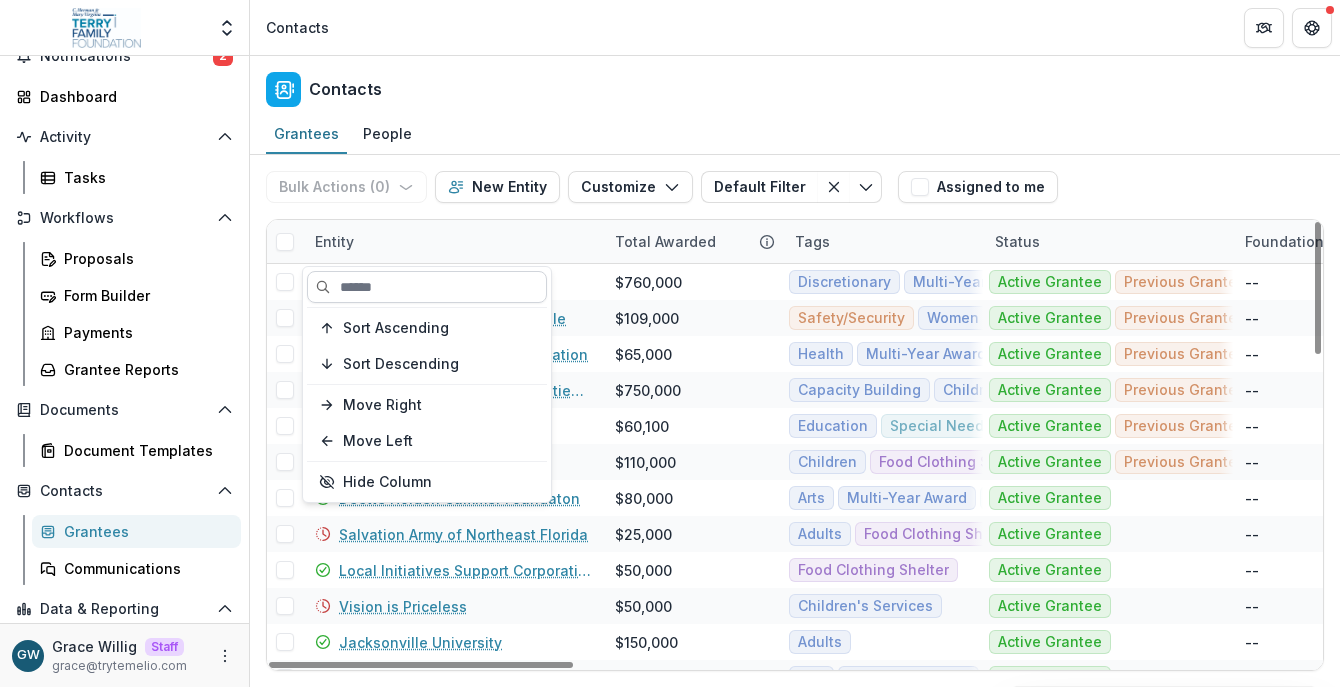 click at bounding box center [427, 287] 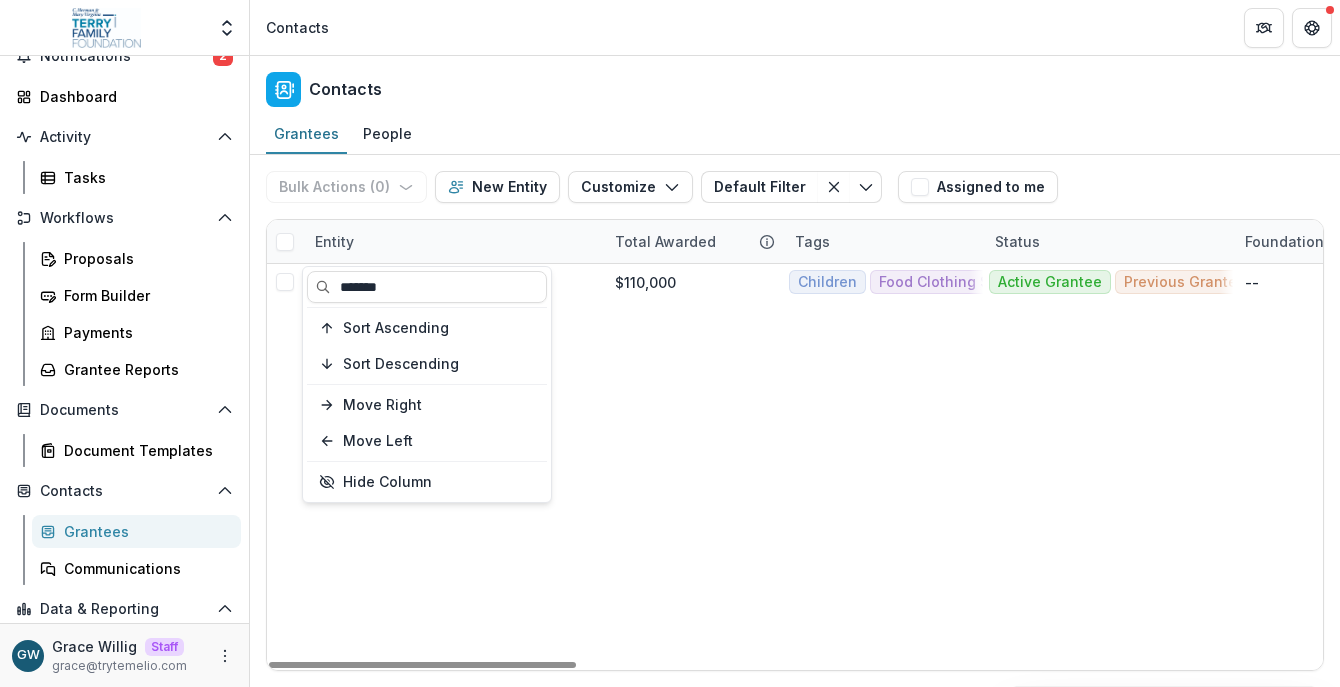 type on "*******" 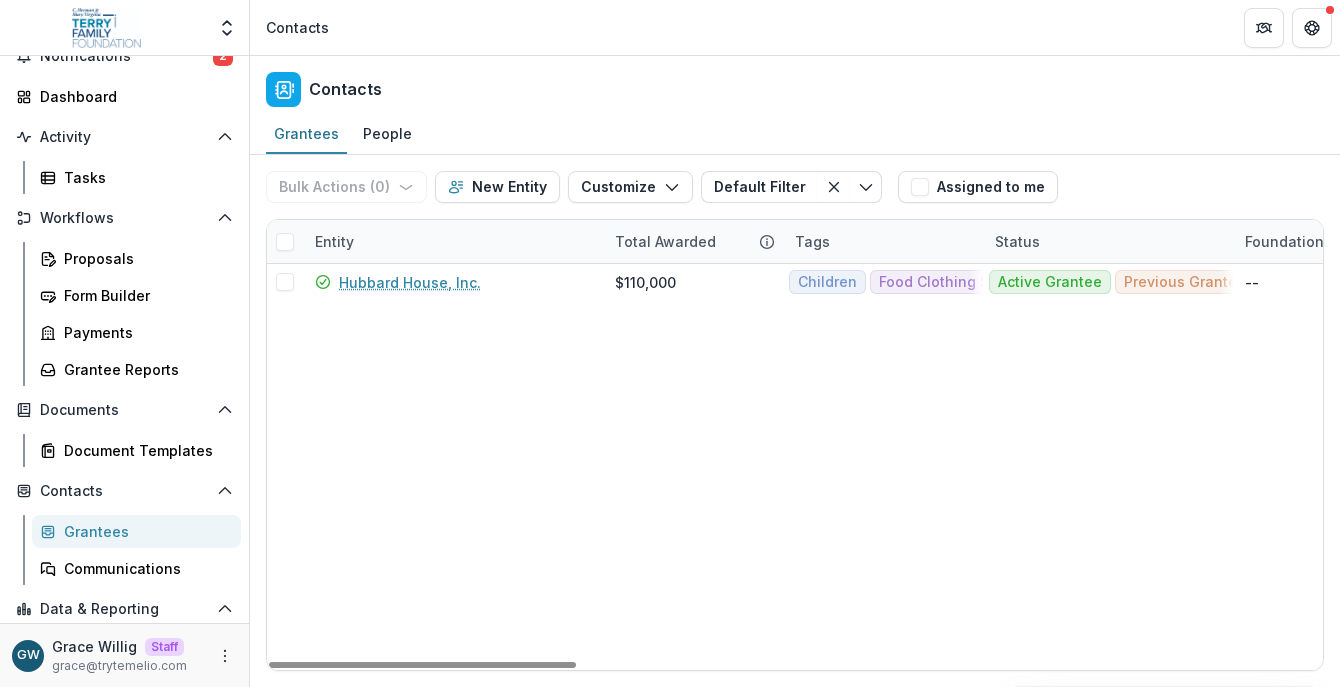 click on "Bulk Actions ( 0 ) Send Email Create Proposals Create Tasks New Entity Customize New Custom Field Manage Custom Fields Manage Grantee Status Default Filter Default Filter Save changes New Filter Assigned to me" at bounding box center [795, 187] 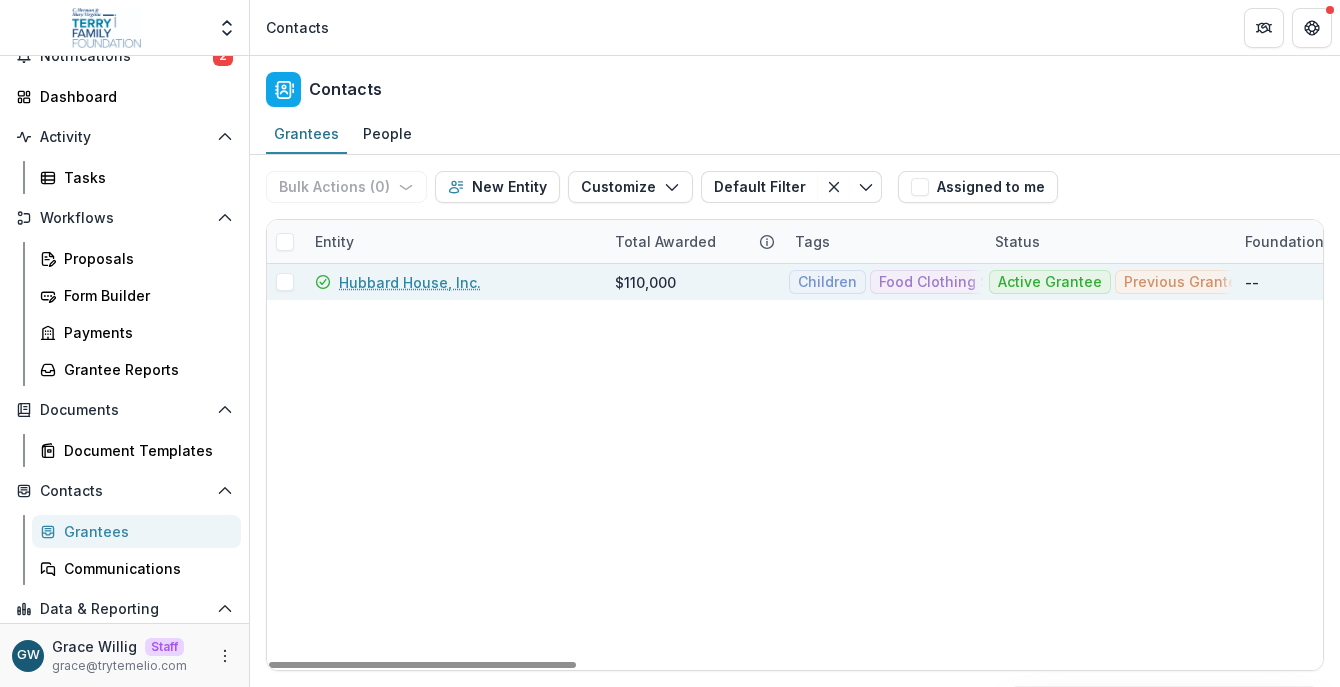 click on "Hubbard House, Inc." at bounding box center [410, 282] 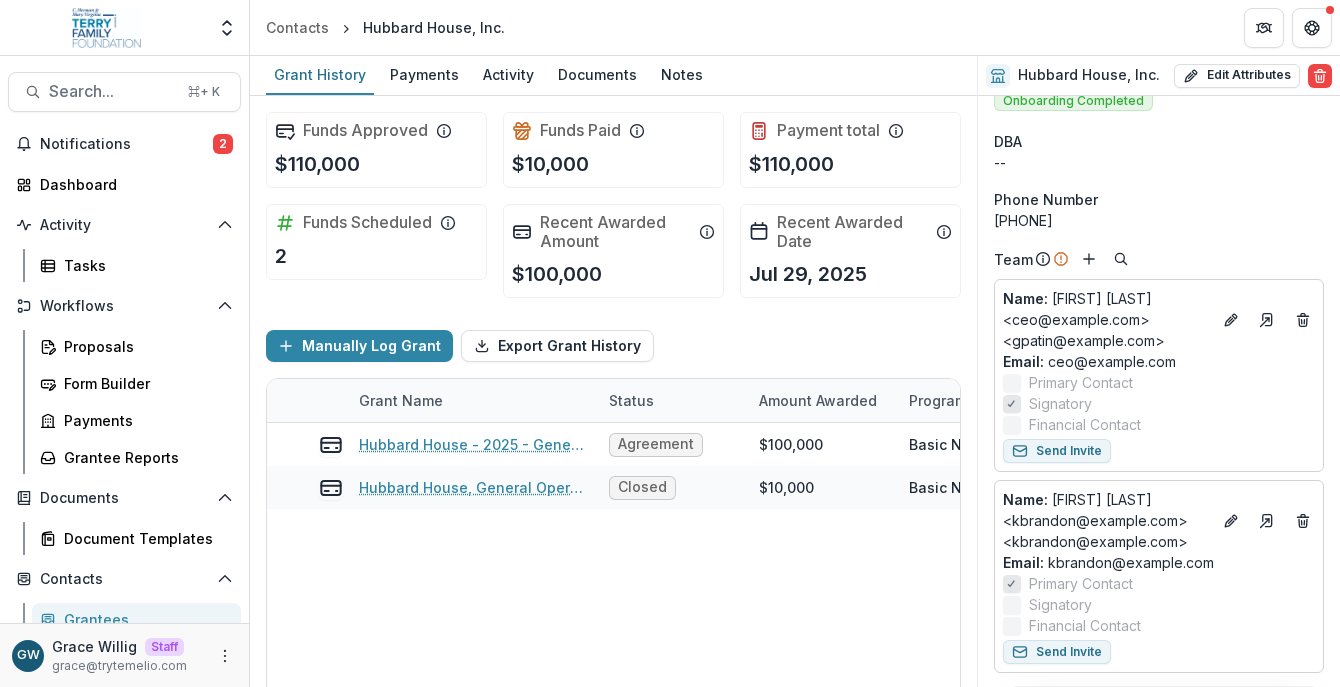 scroll, scrollTop: 24, scrollLeft: 0, axis: vertical 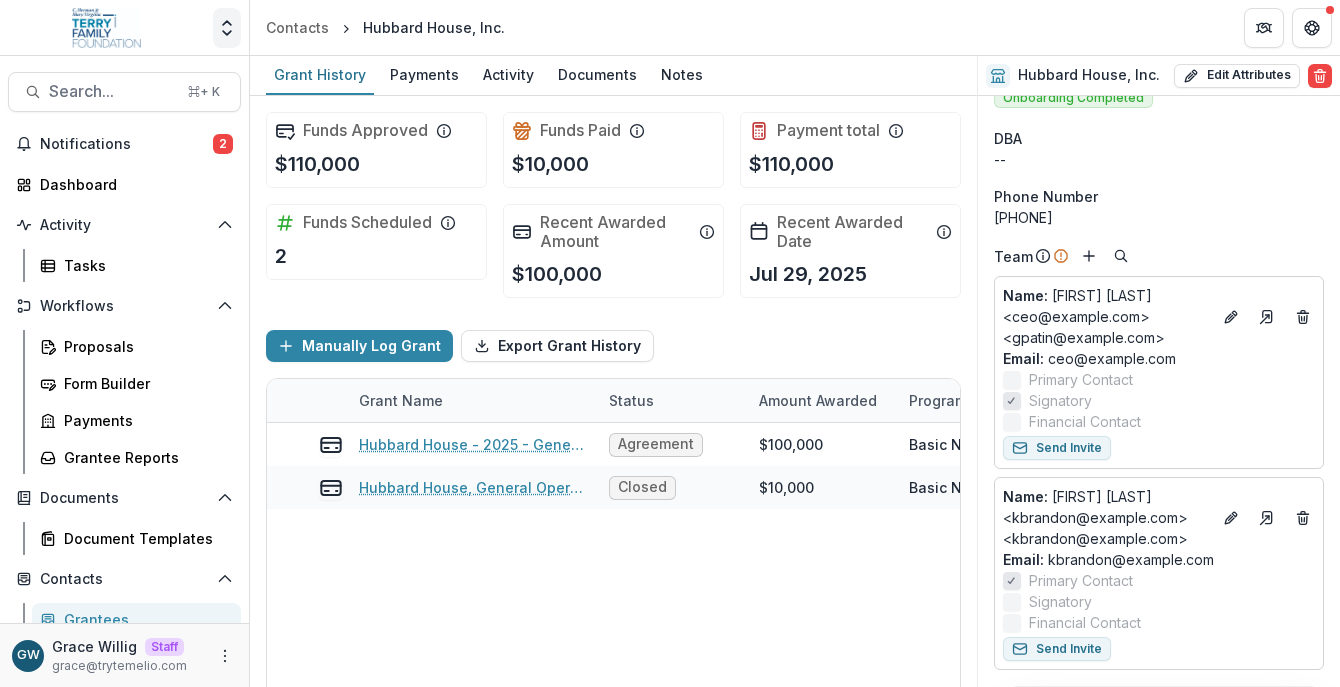 click 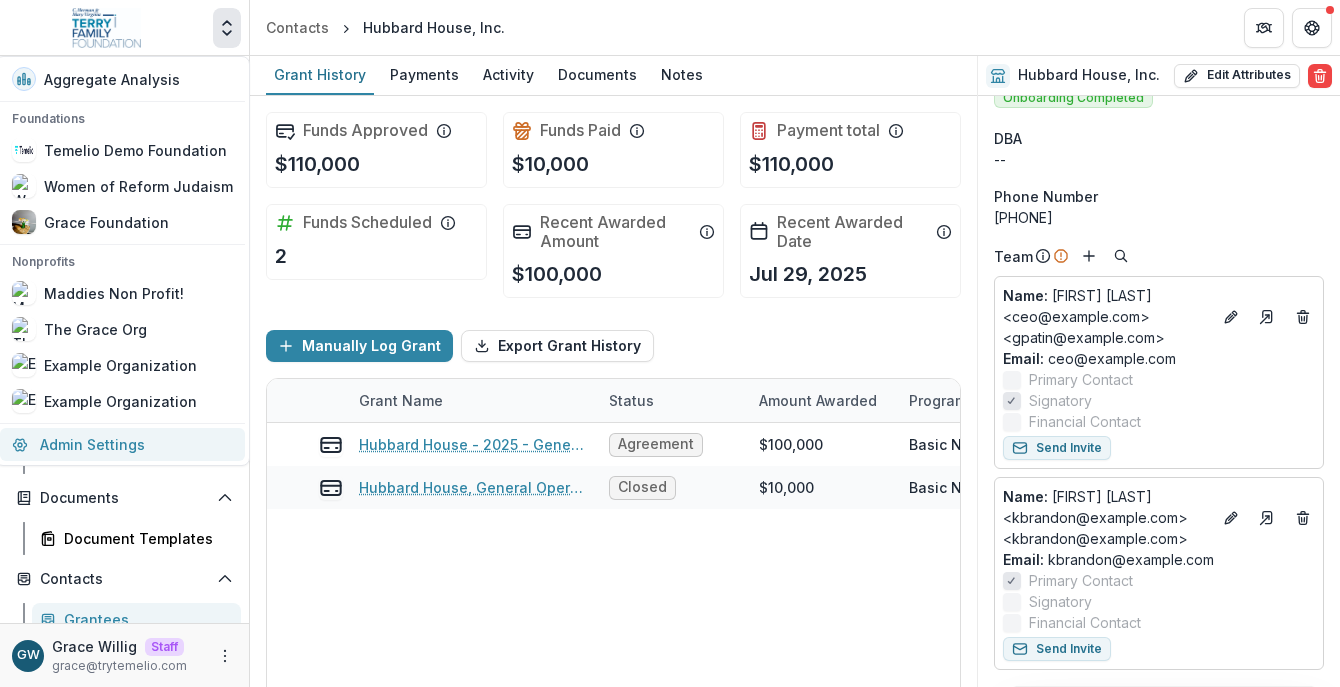 click on "Admin Settings" at bounding box center (122, 444) 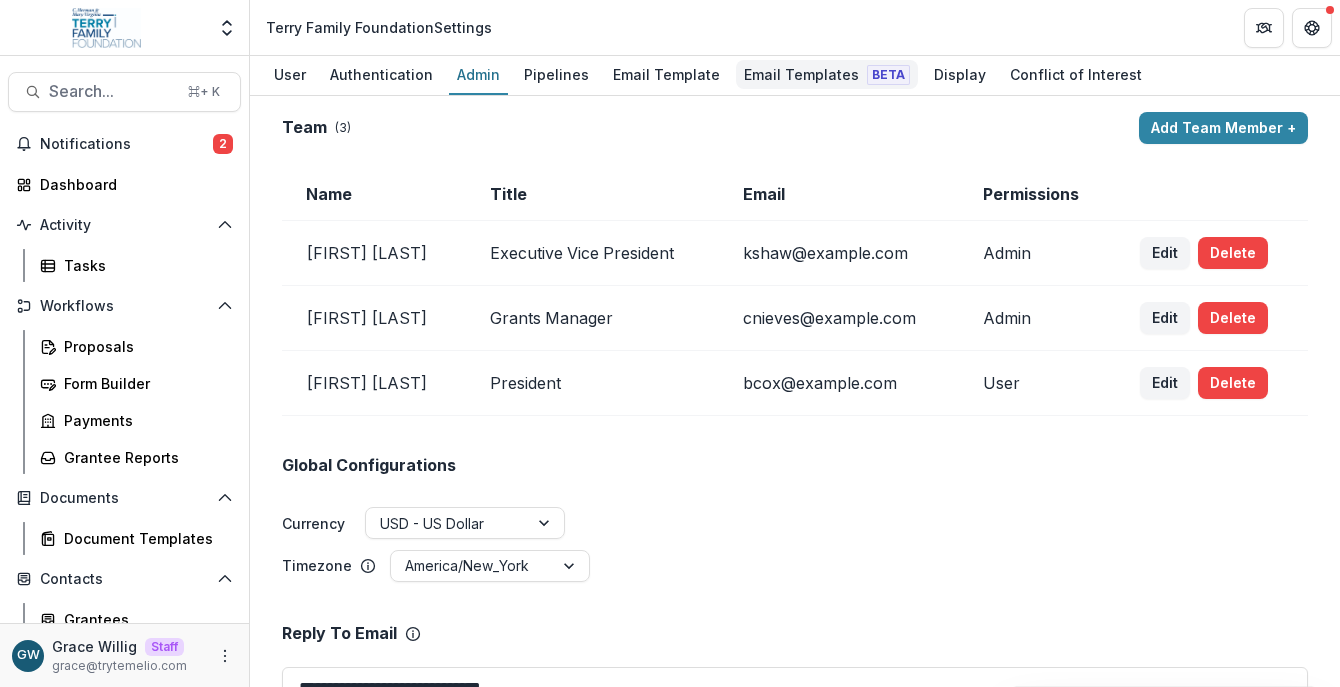 click on "Email Templates   Beta" at bounding box center (827, 74) 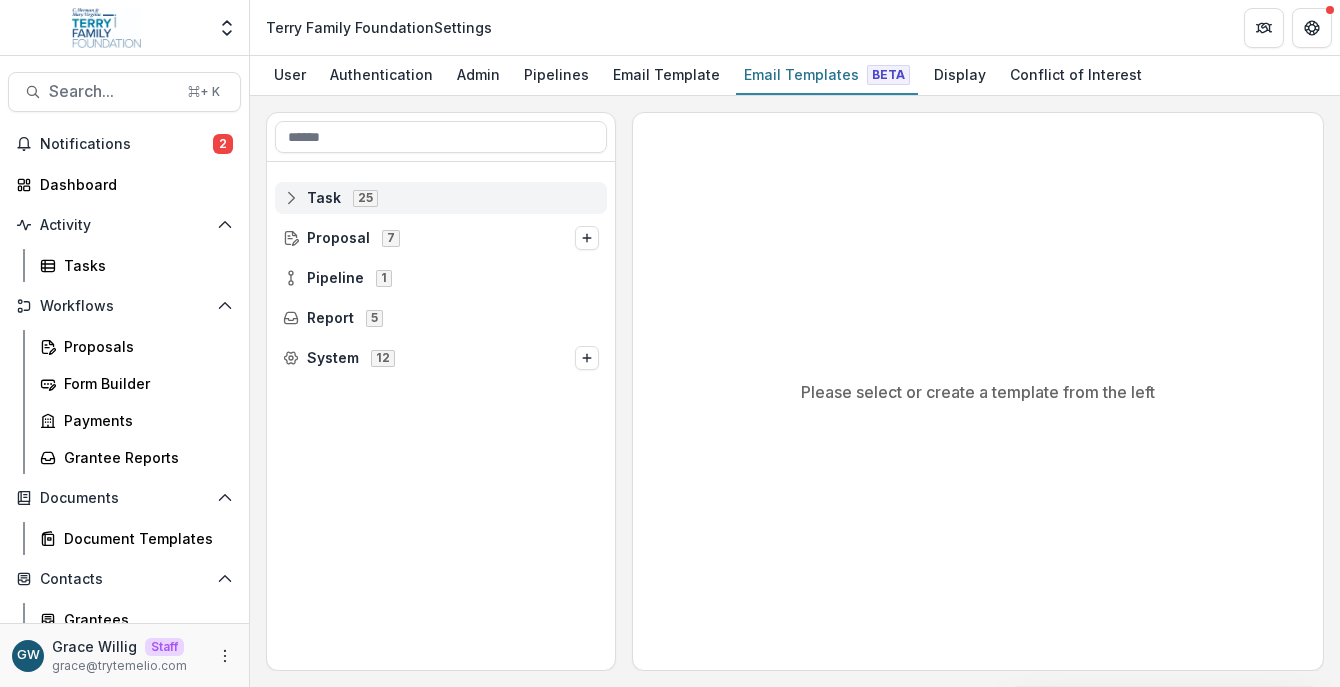 click 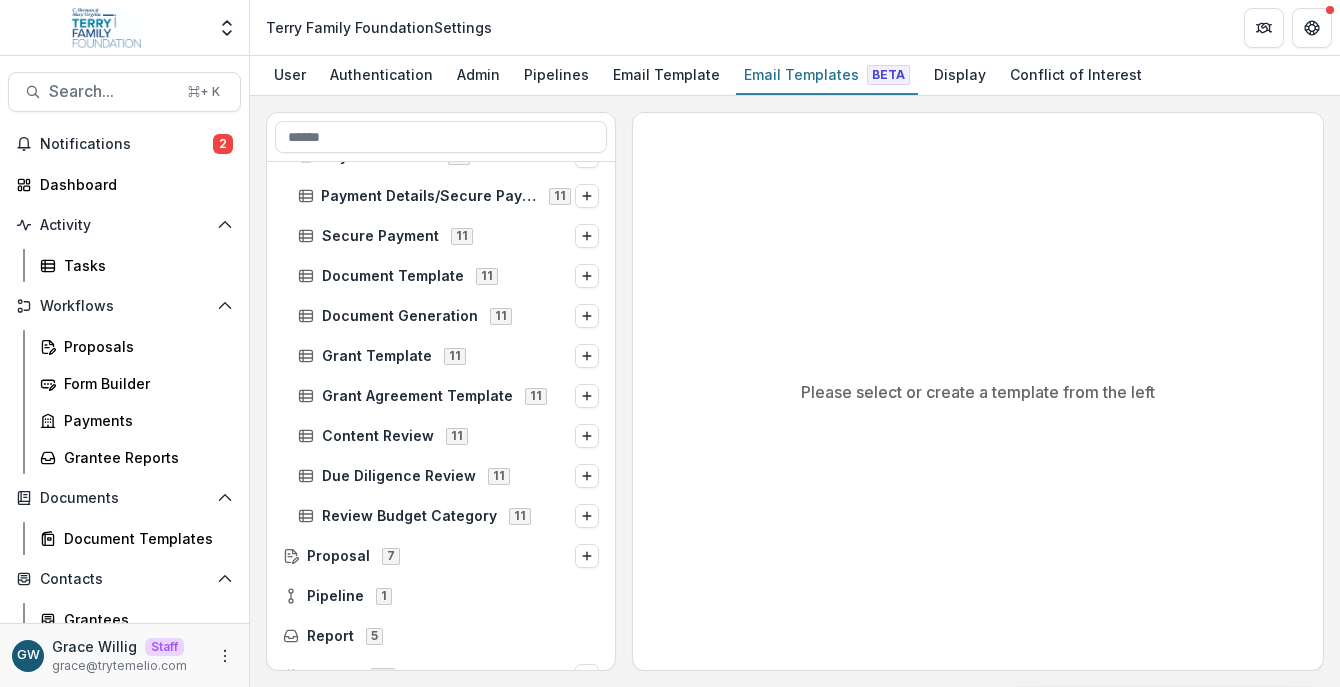 scroll, scrollTop: 708, scrollLeft: 0, axis: vertical 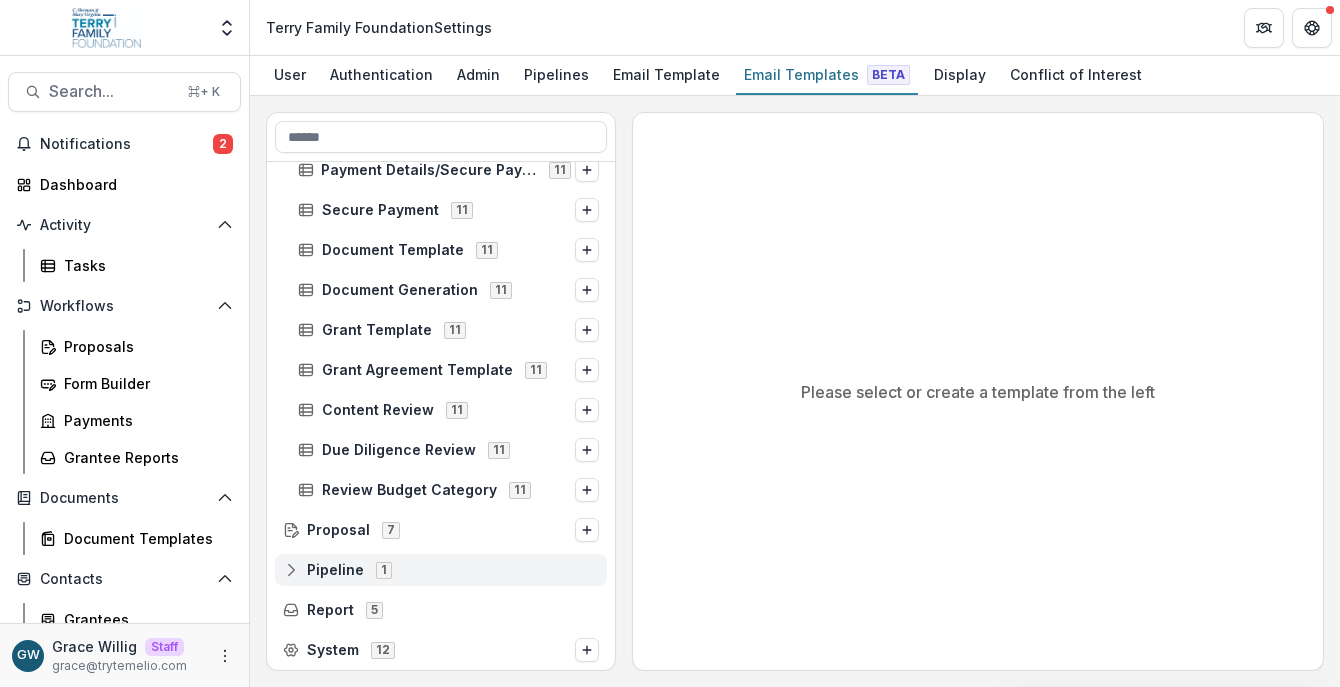 click 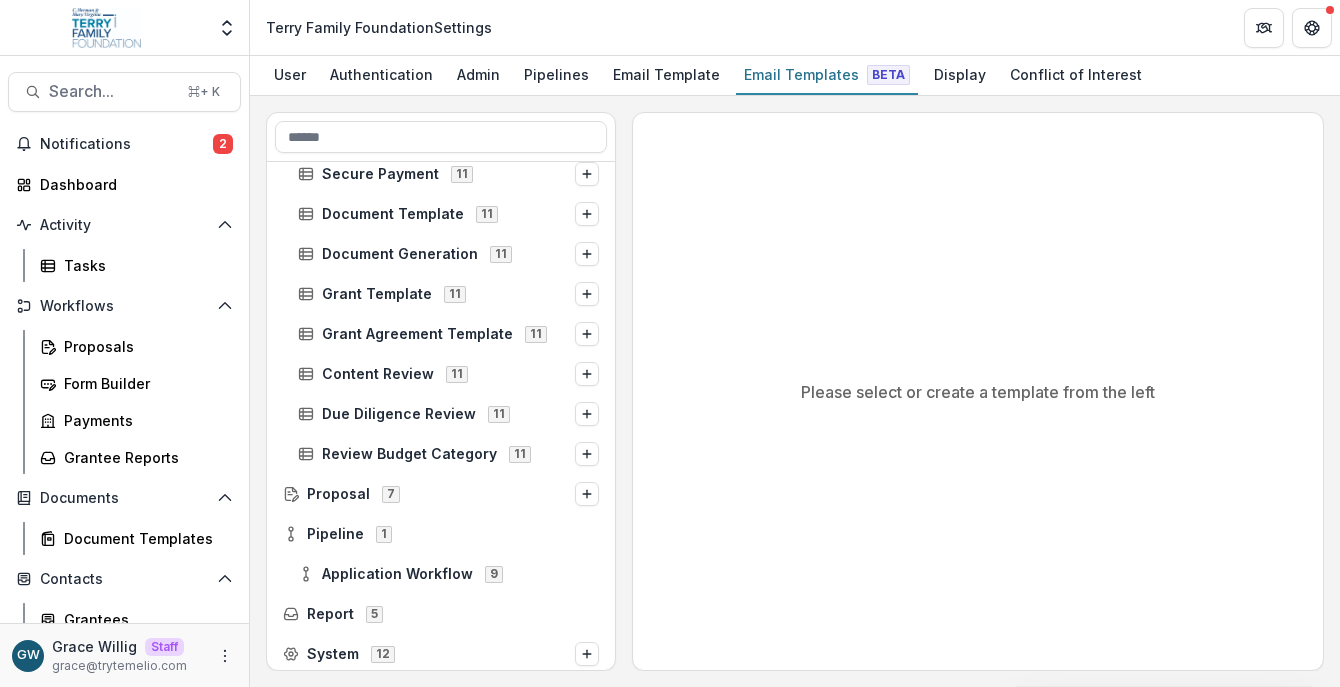 scroll, scrollTop: 748, scrollLeft: 0, axis: vertical 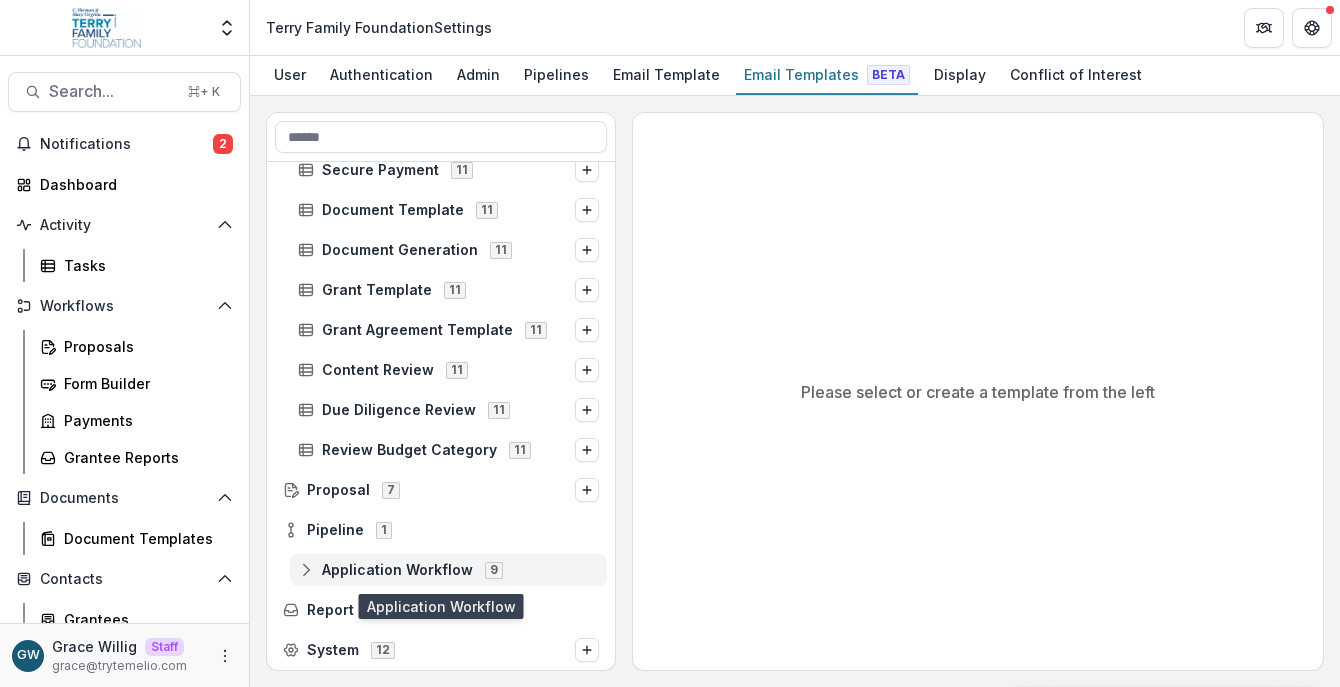 click 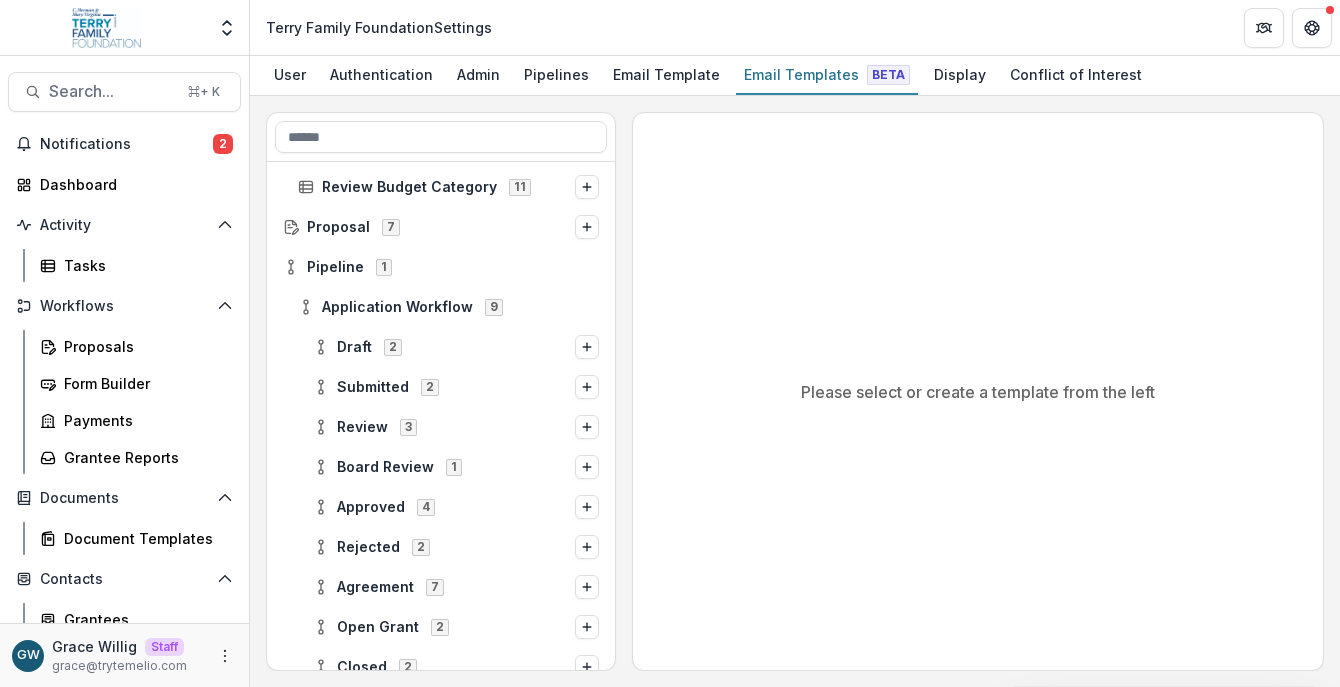scroll, scrollTop: 1108, scrollLeft: 0, axis: vertical 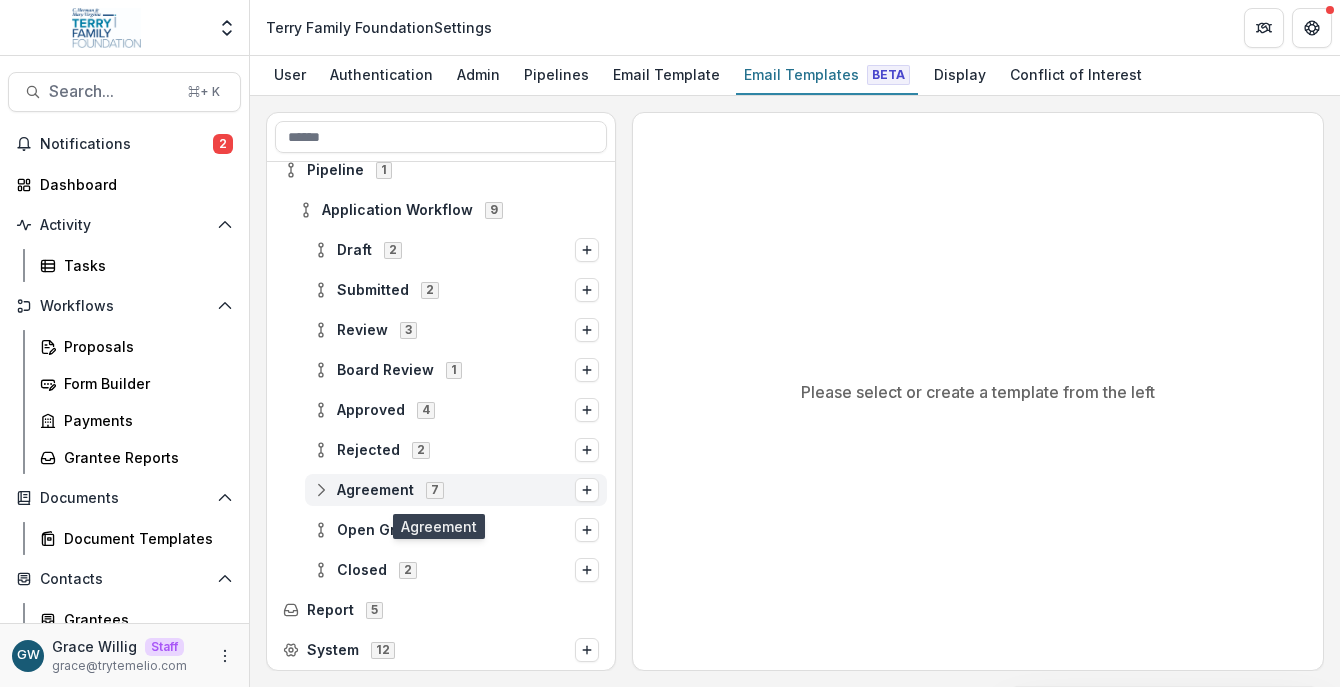 click 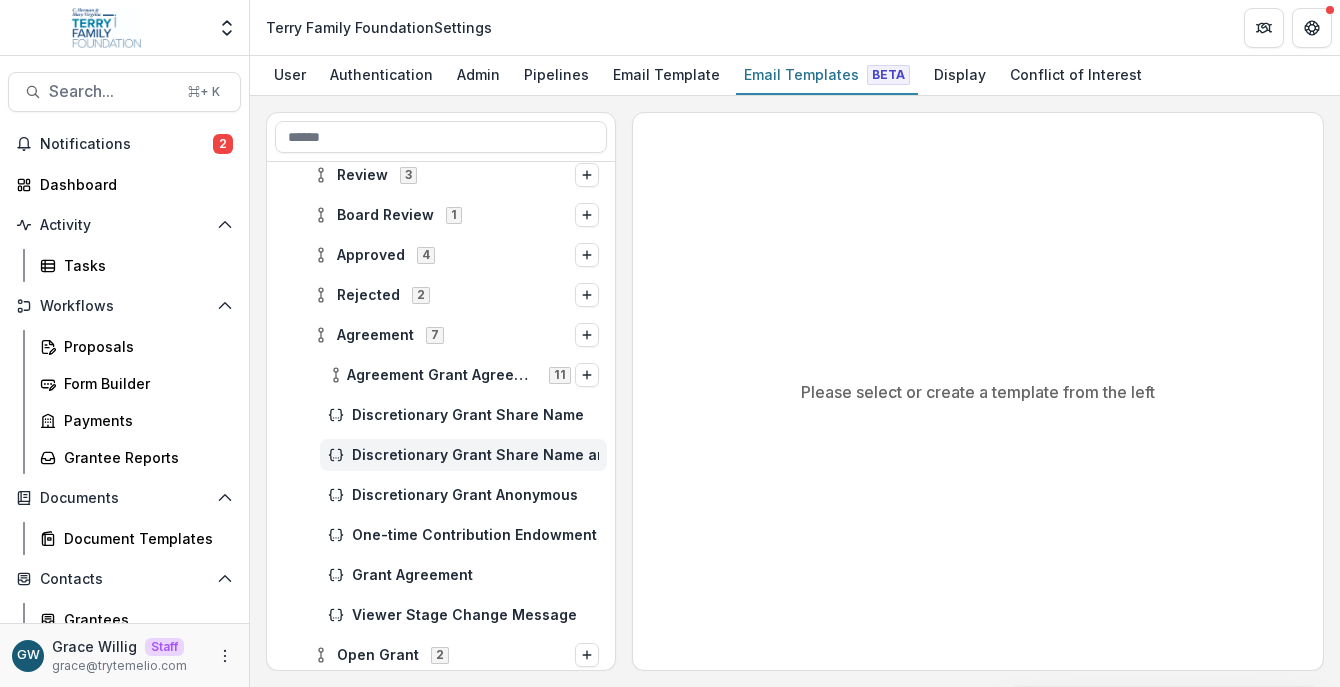 scroll, scrollTop: 1267, scrollLeft: 0, axis: vertical 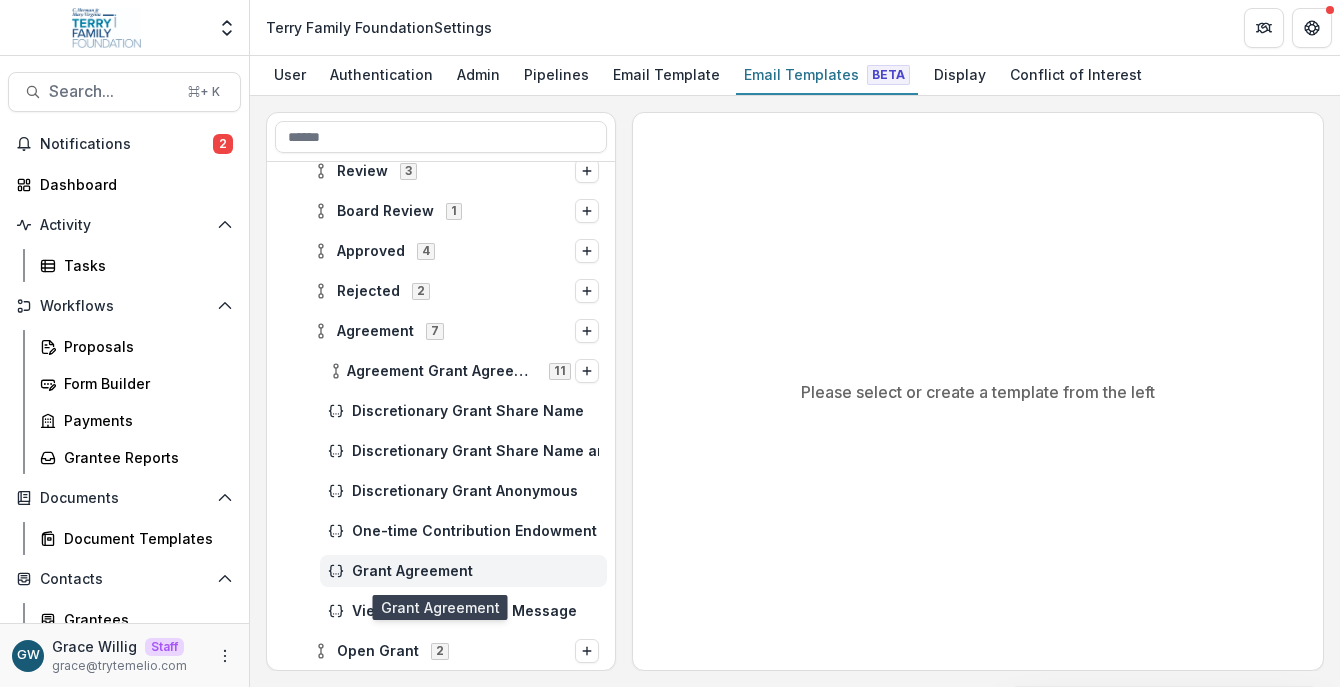 click on "Grant Agreement" at bounding box center [463, 571] 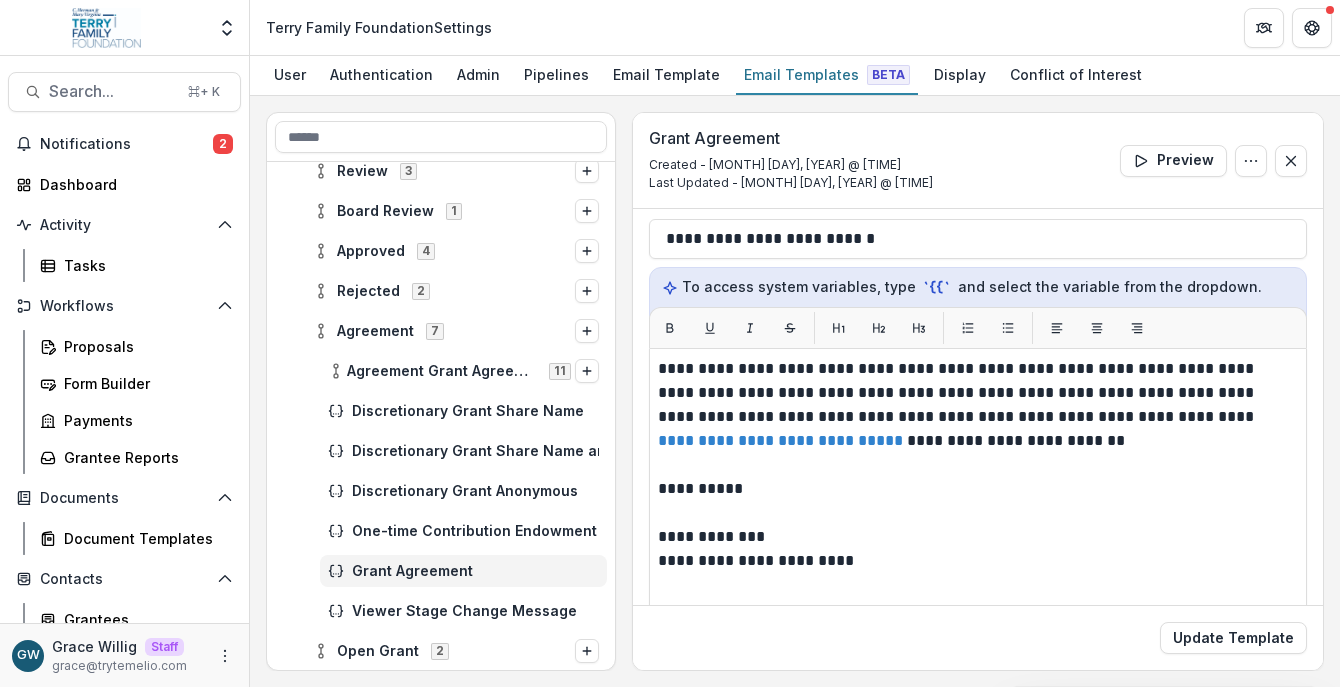 scroll, scrollTop: 203, scrollLeft: 0, axis: vertical 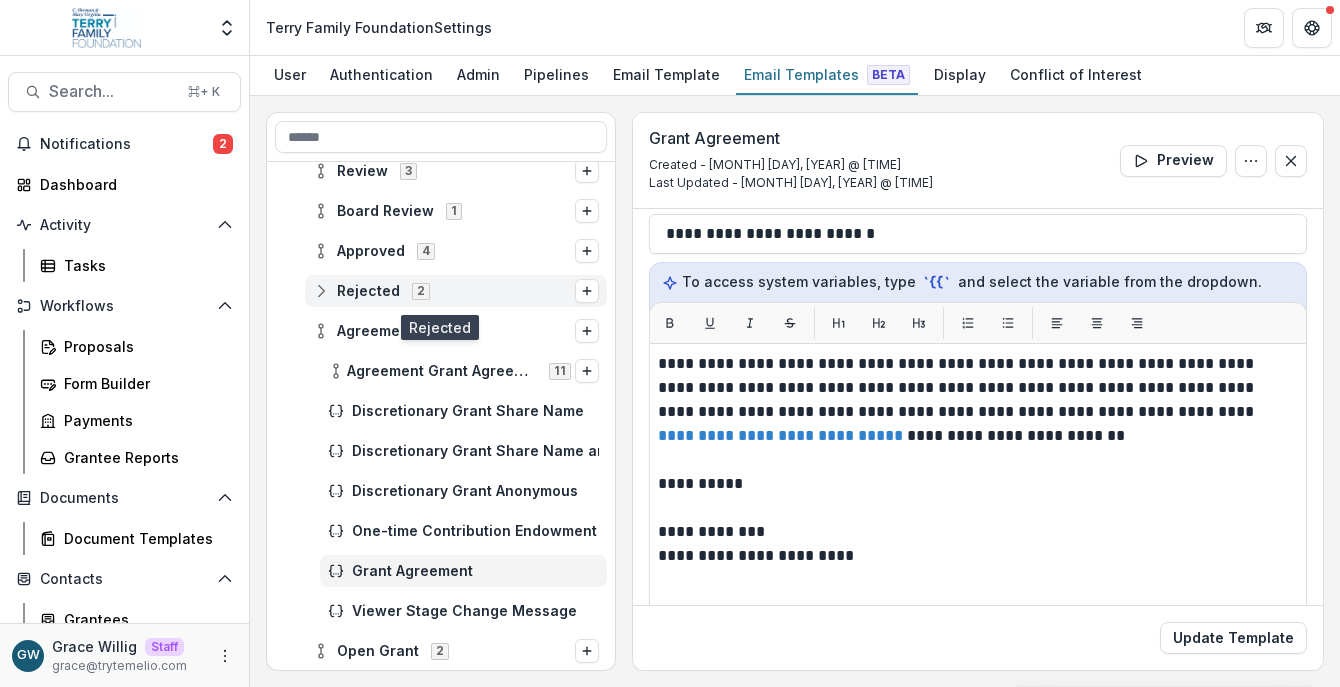 click 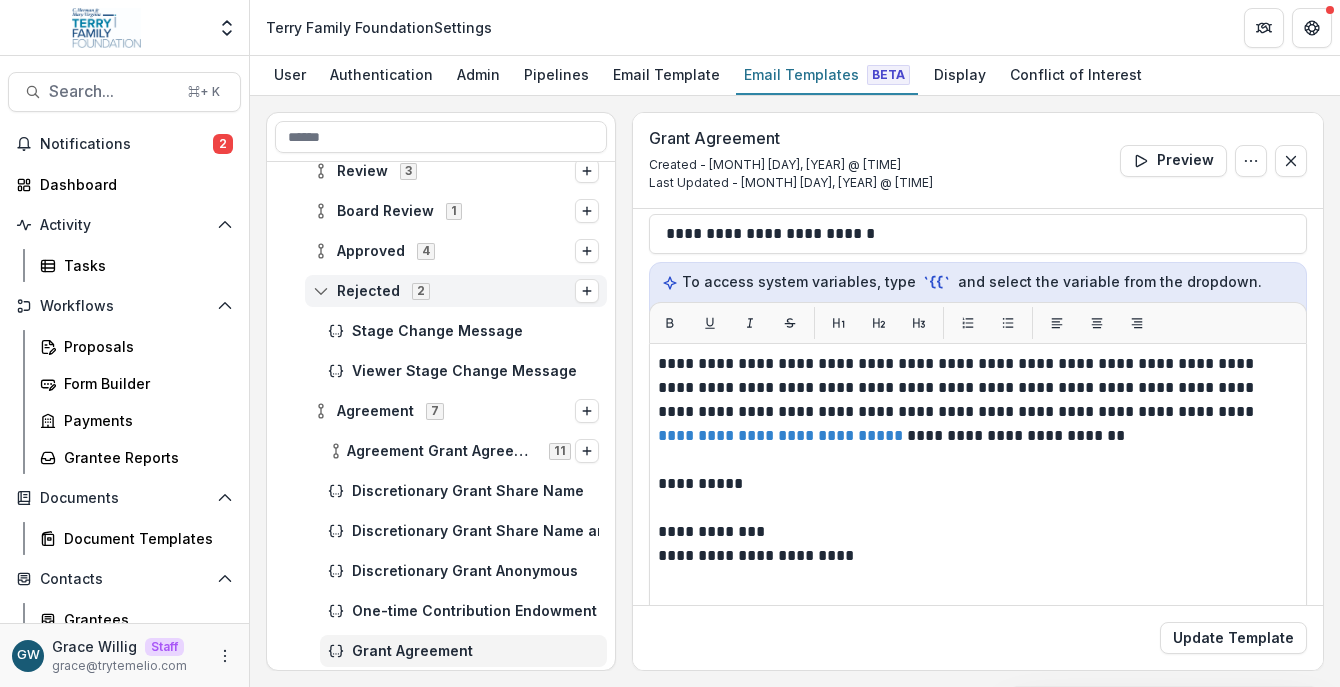 click 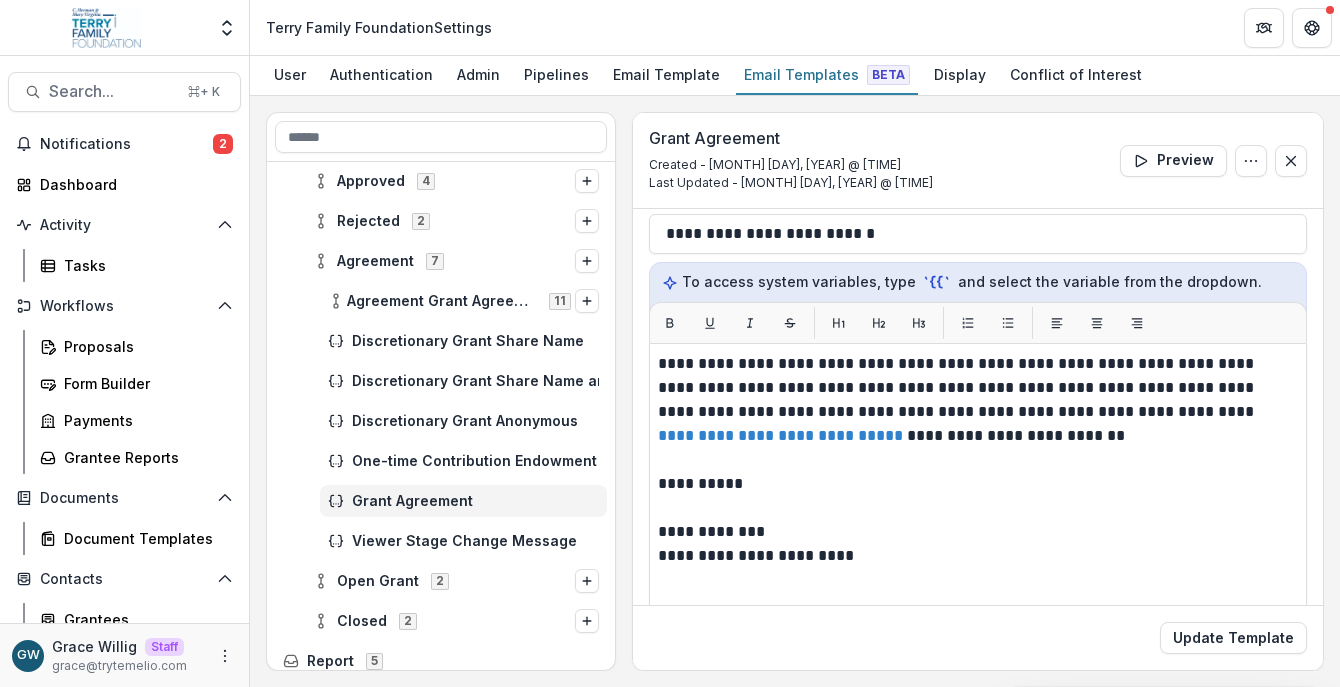 scroll, scrollTop: 1340, scrollLeft: 0, axis: vertical 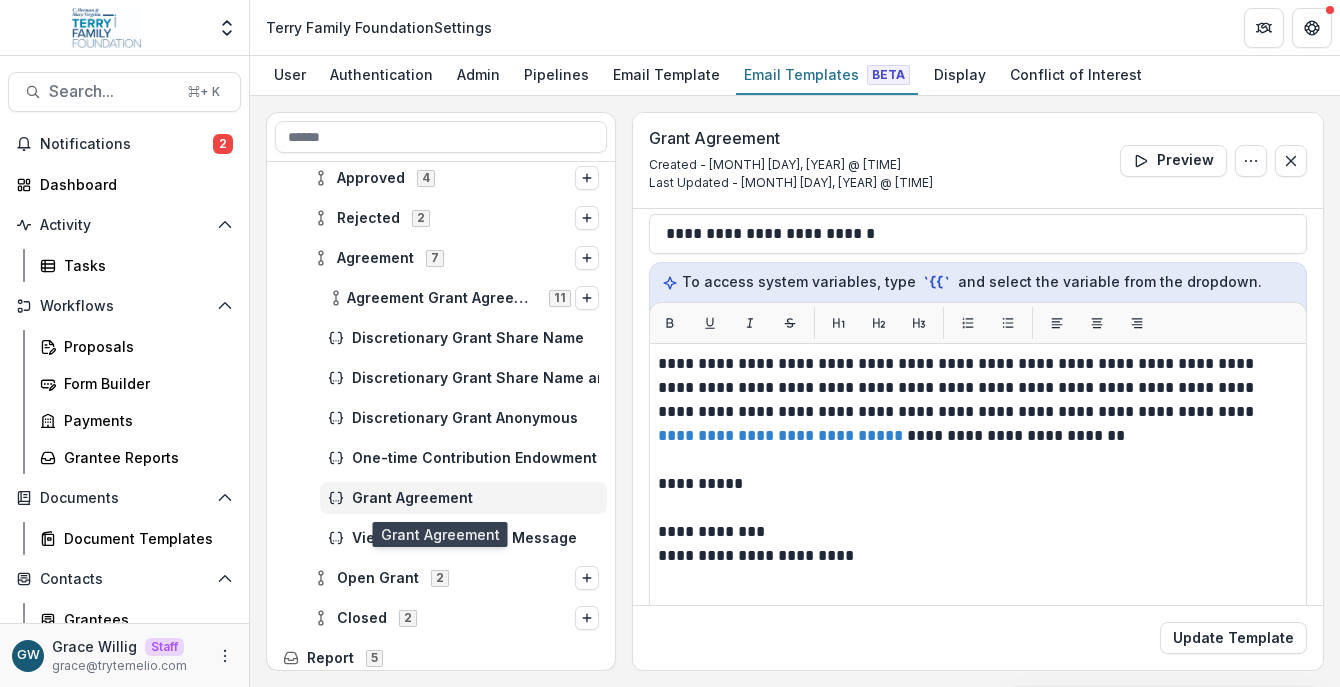 click on "Grant Agreement" at bounding box center [475, 498] 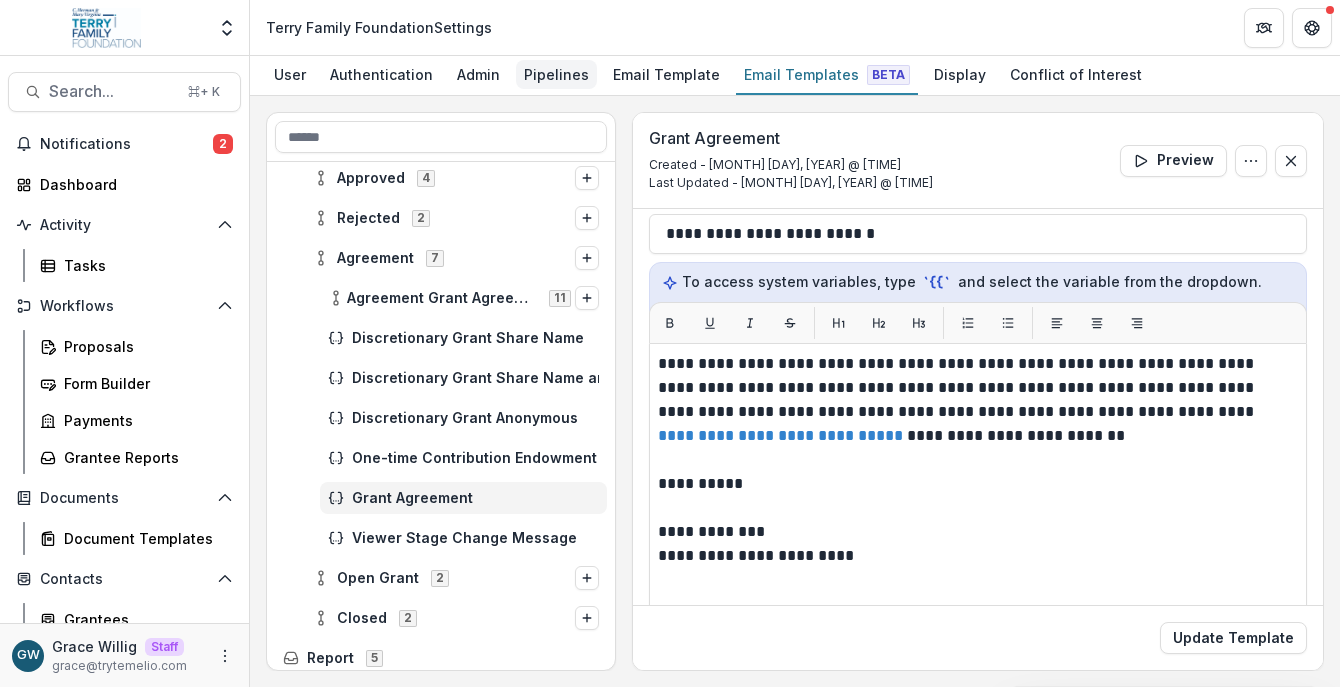 click on "Pipelines" at bounding box center [556, 74] 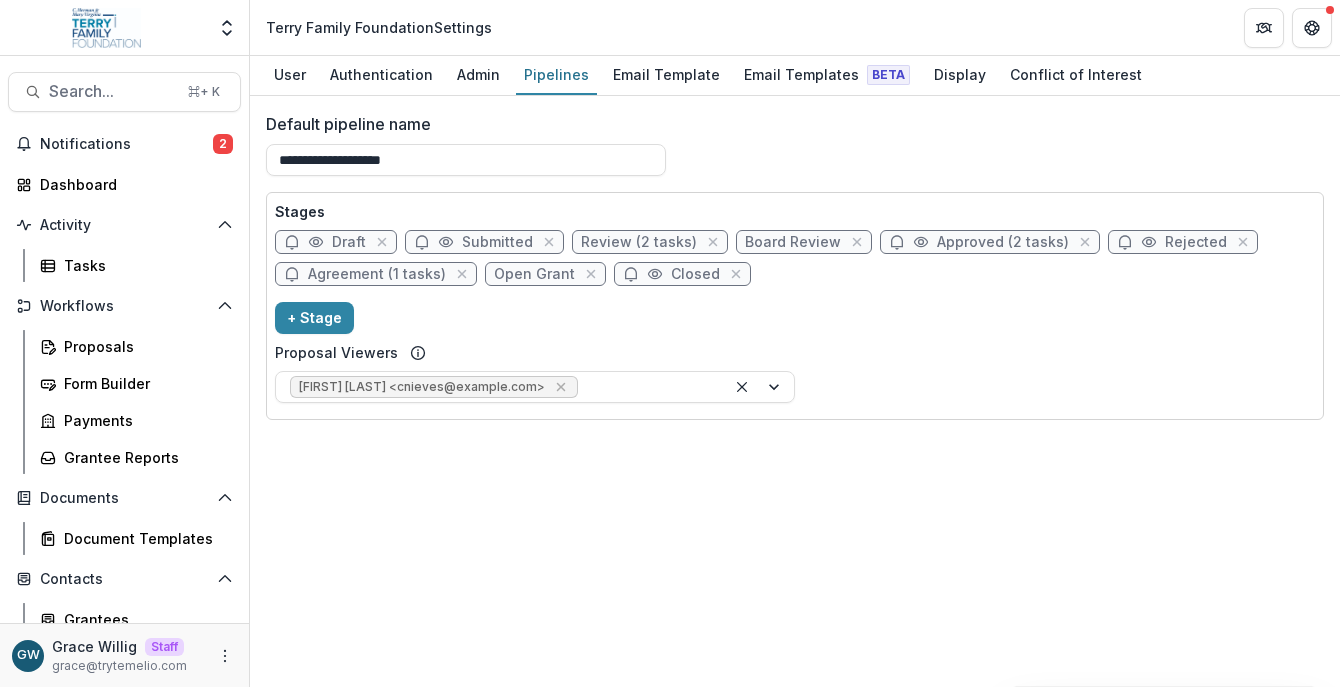 click on "Agreement (1 tasks)" at bounding box center (377, 274) 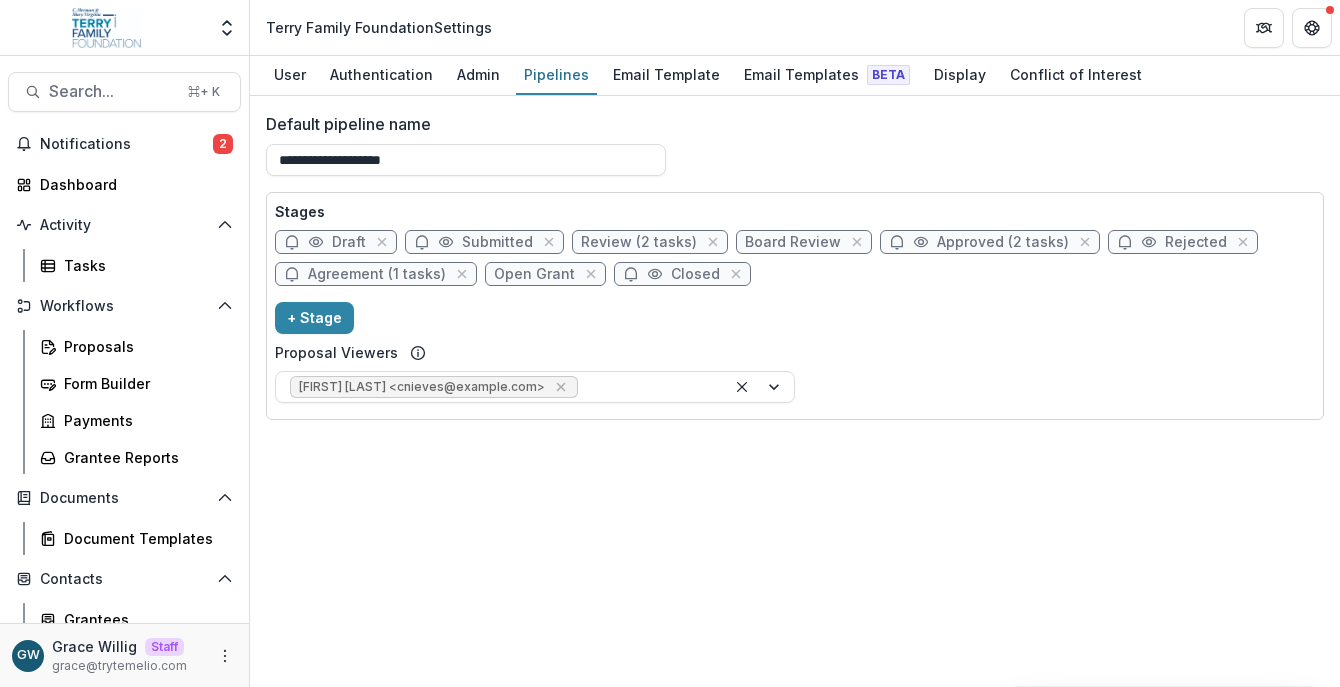 select on "********" 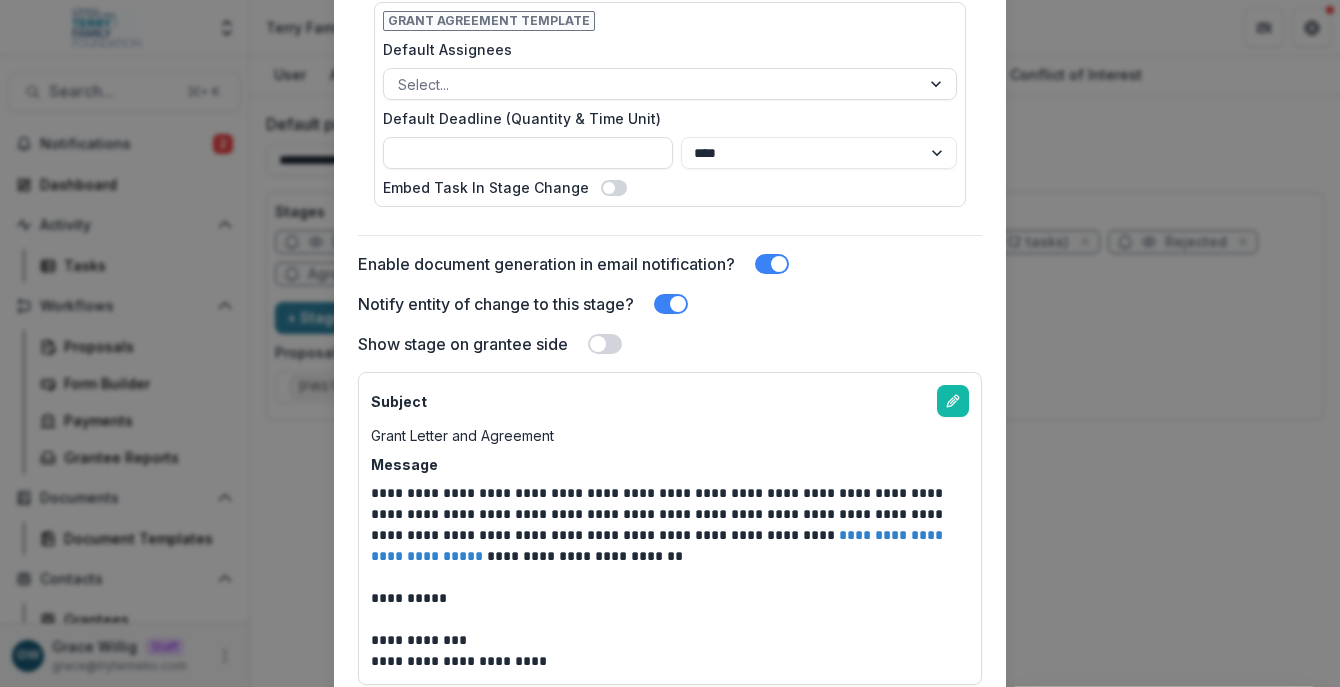 scroll, scrollTop: 766, scrollLeft: 0, axis: vertical 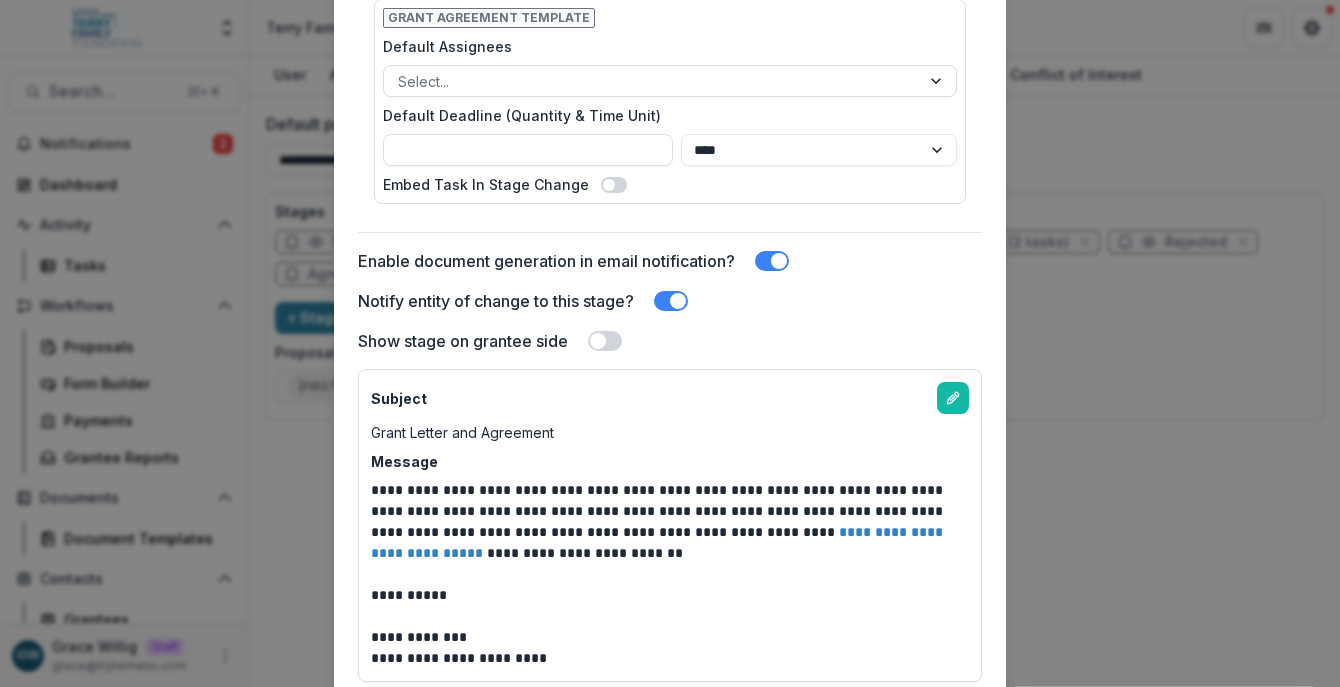 click at bounding box center (678, 301) 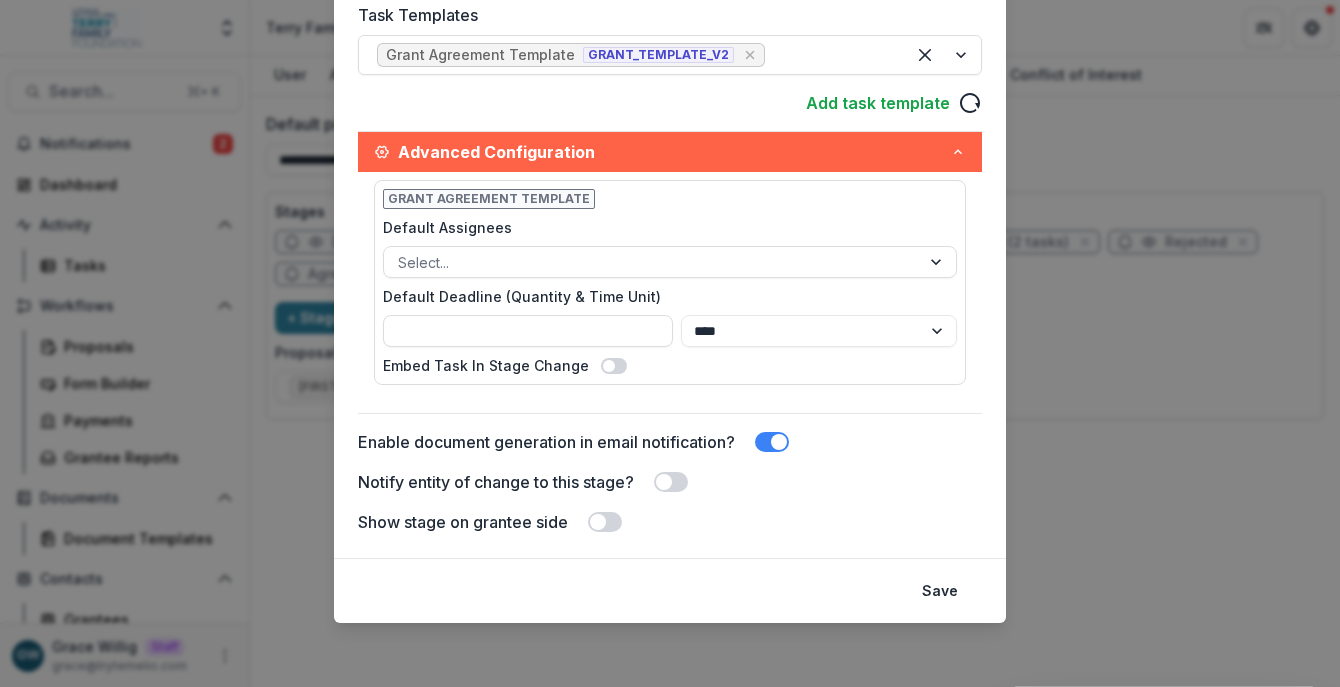 click at bounding box center [671, 482] 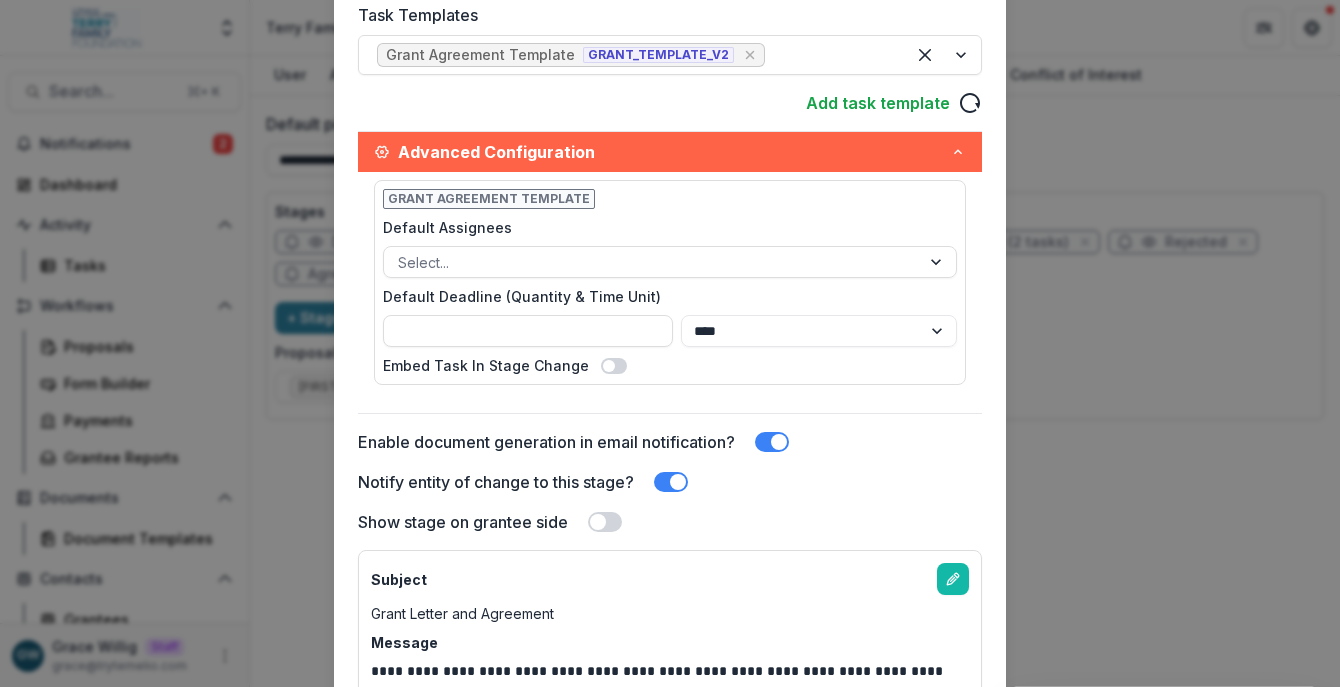 scroll, scrollTop: 766, scrollLeft: 0, axis: vertical 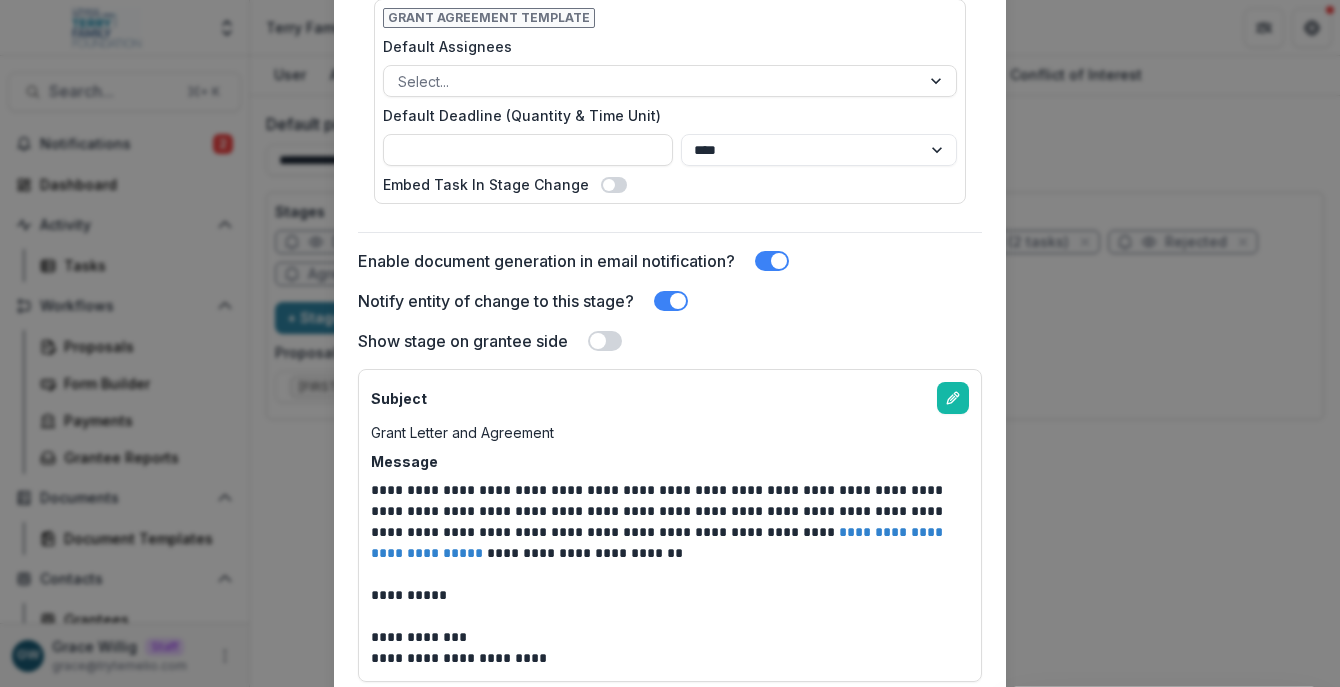 click on "**********" at bounding box center [670, 32] 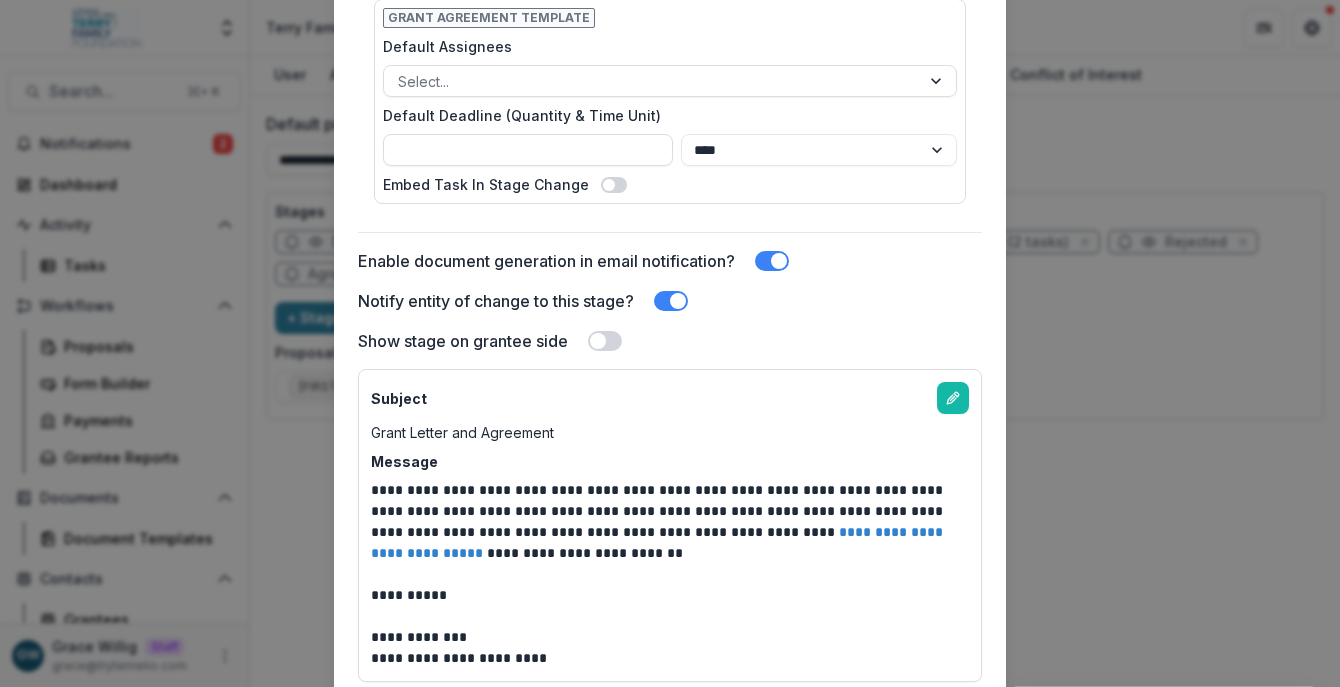 click on "**********" at bounding box center [670, 343] 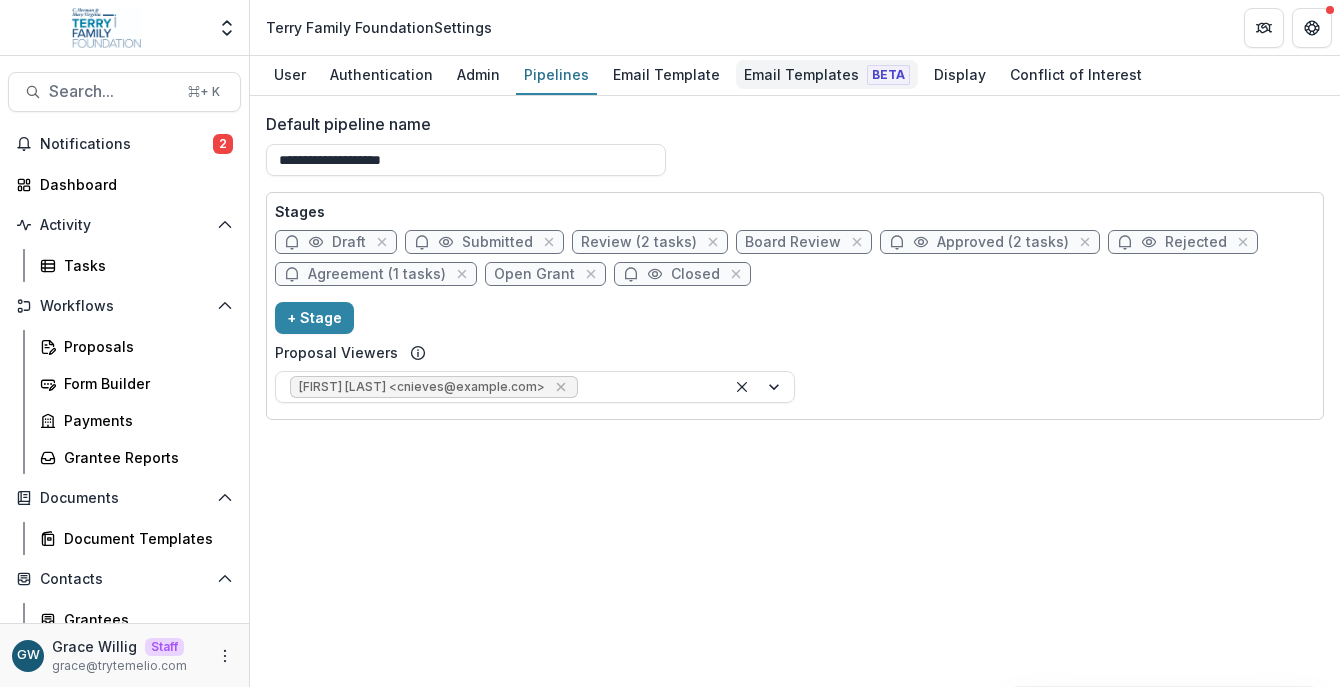 drag, startPoint x: 753, startPoint y: 76, endPoint x: 742, endPoint y: 85, distance: 14.21267 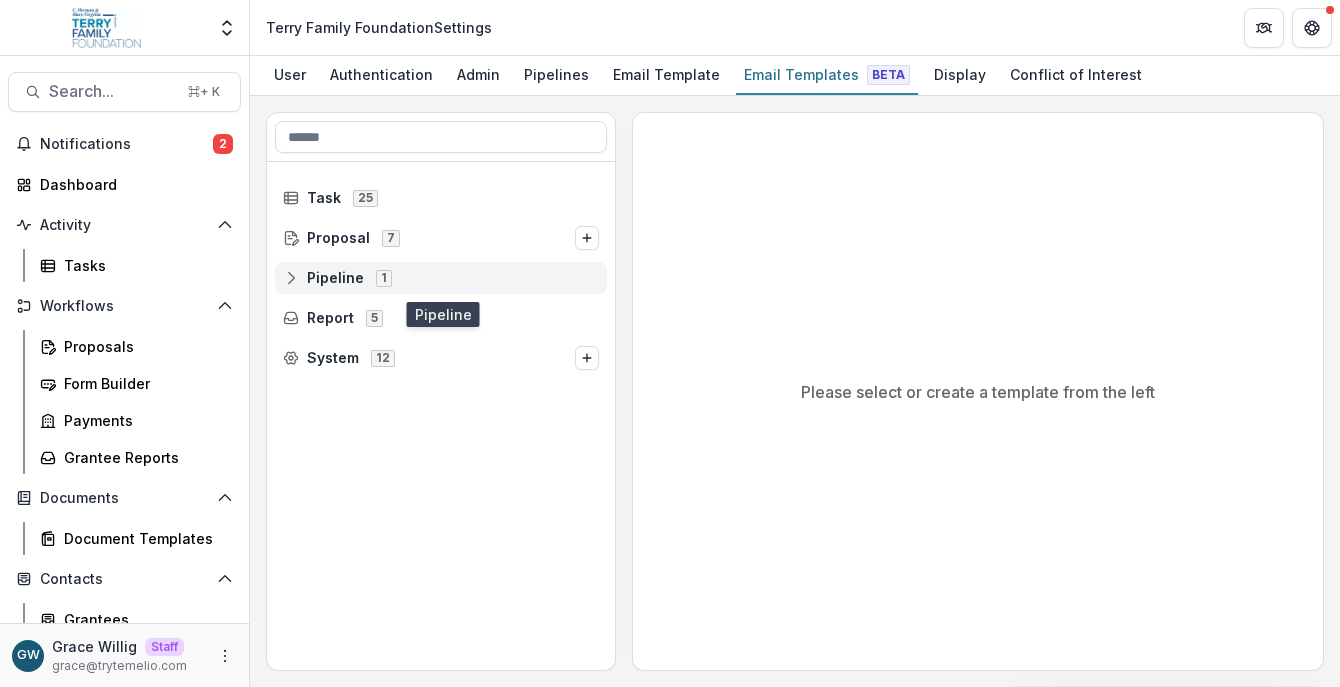 click 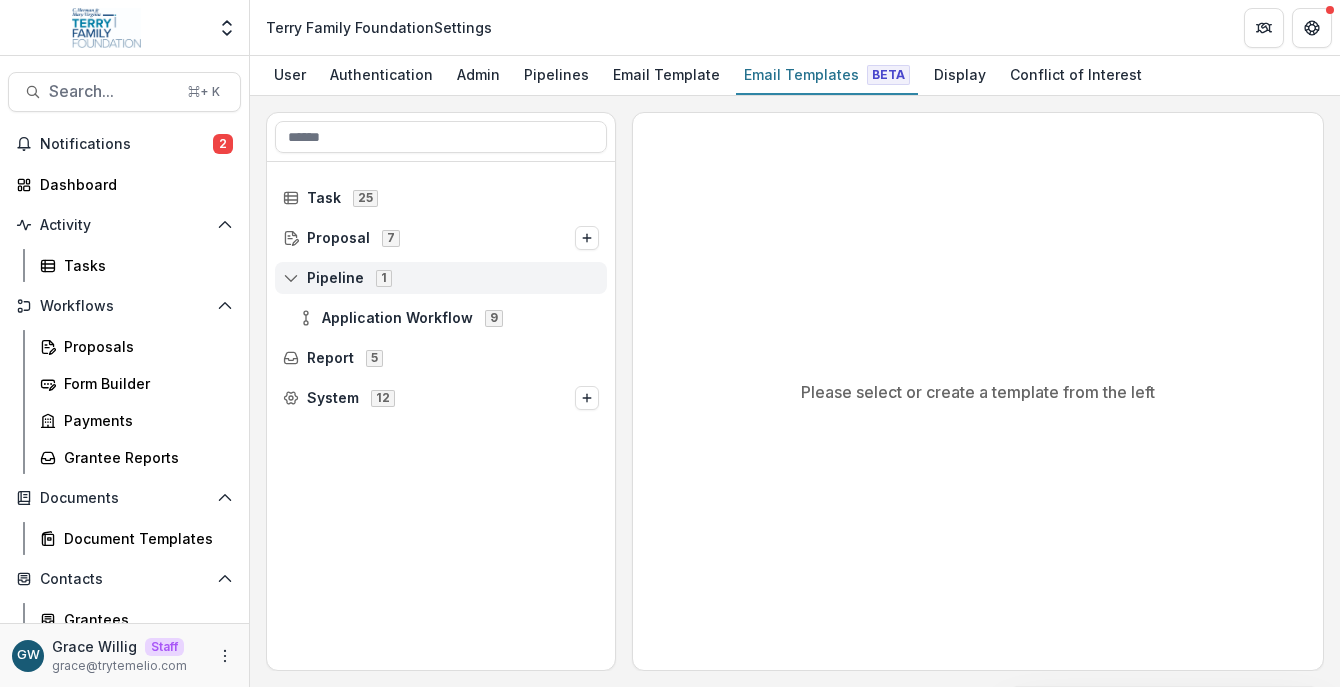click 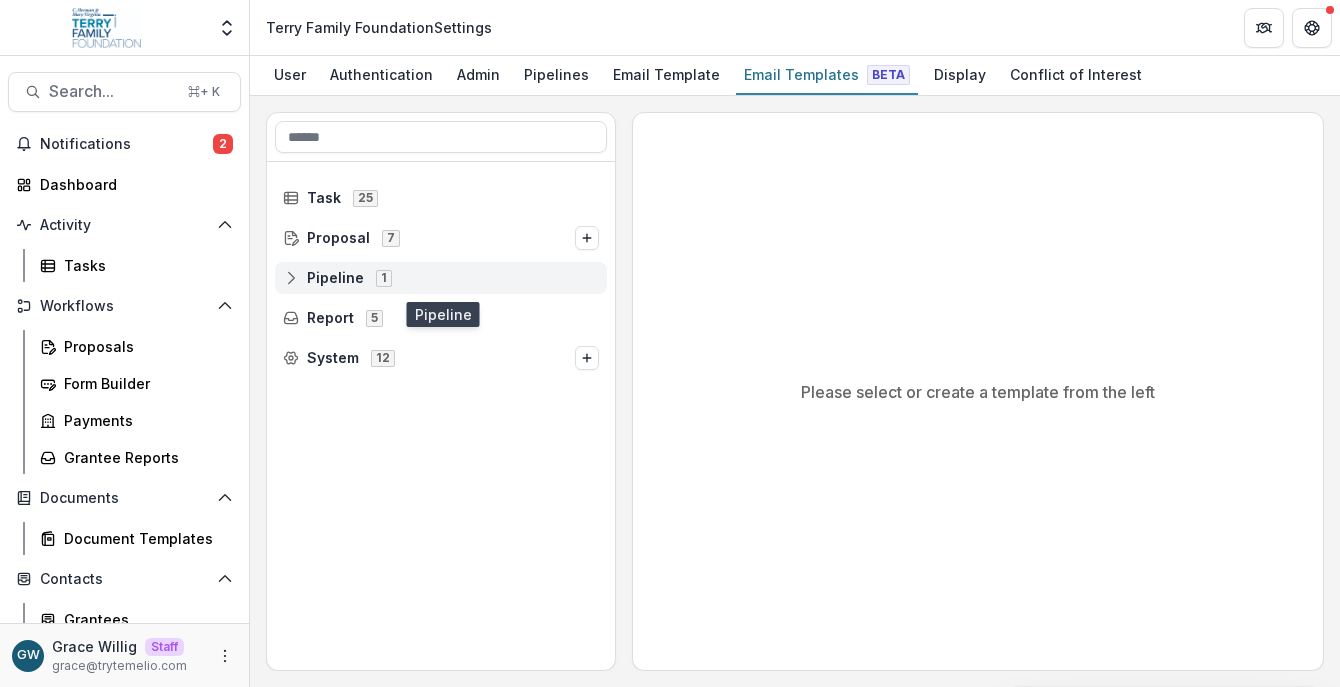 click 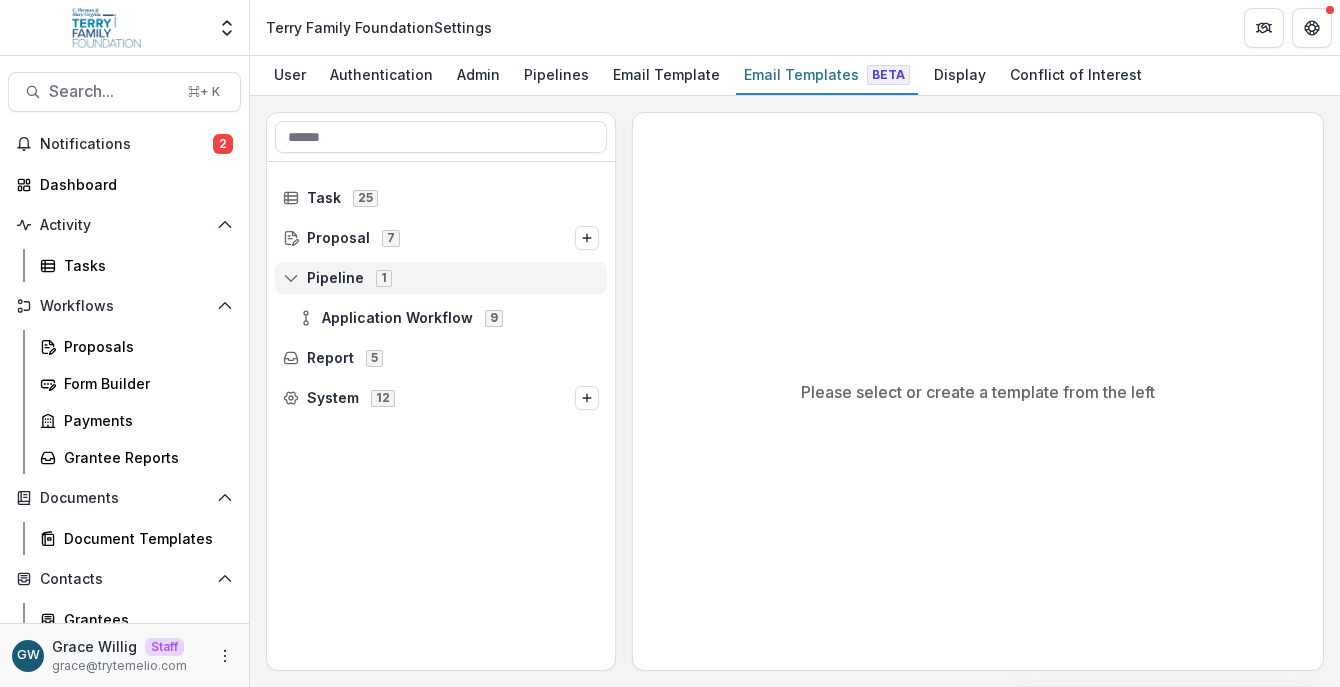 click 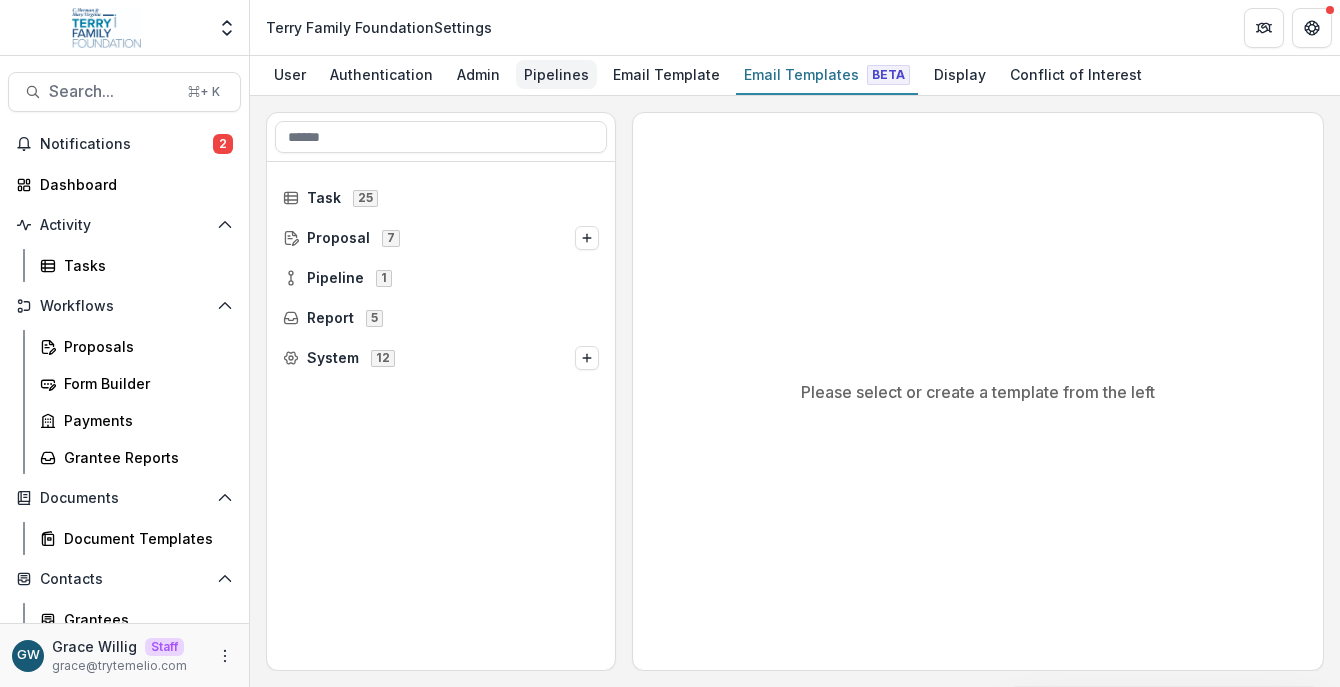 click on "Pipelines" at bounding box center [556, 74] 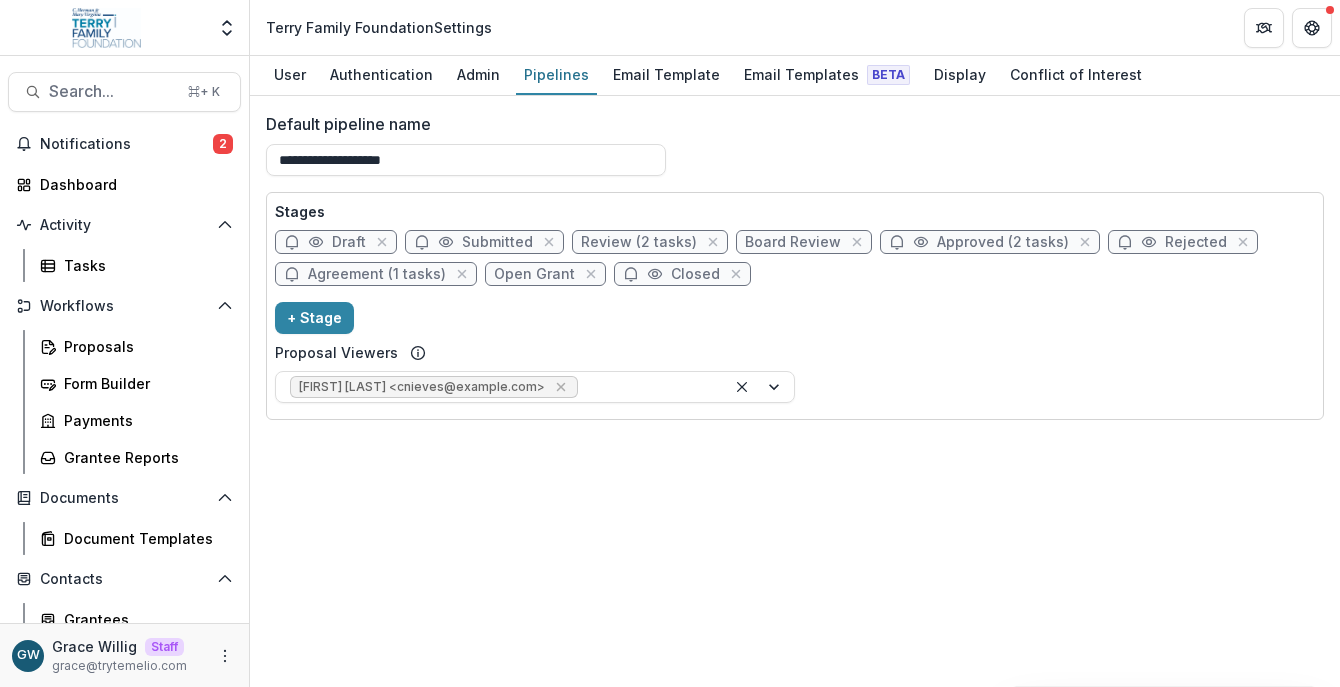 click on "Approved (2 tasks)" at bounding box center [1003, 242] 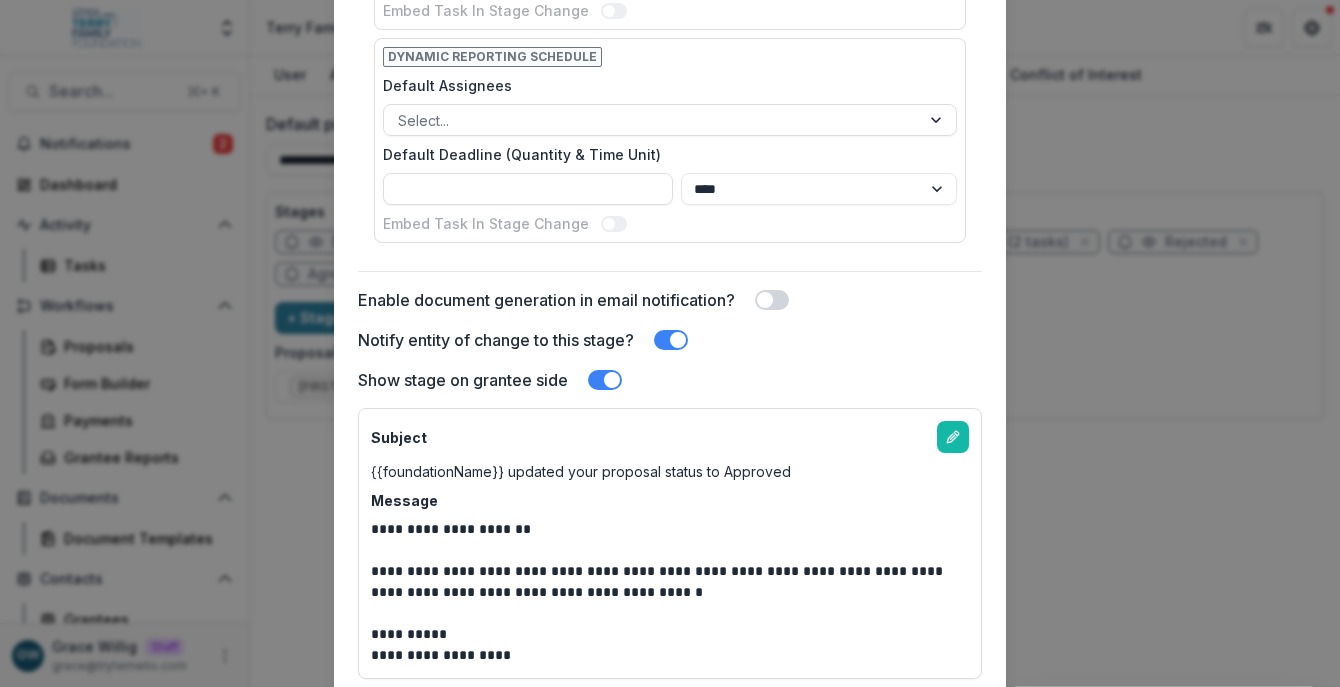 scroll, scrollTop: 933, scrollLeft: 0, axis: vertical 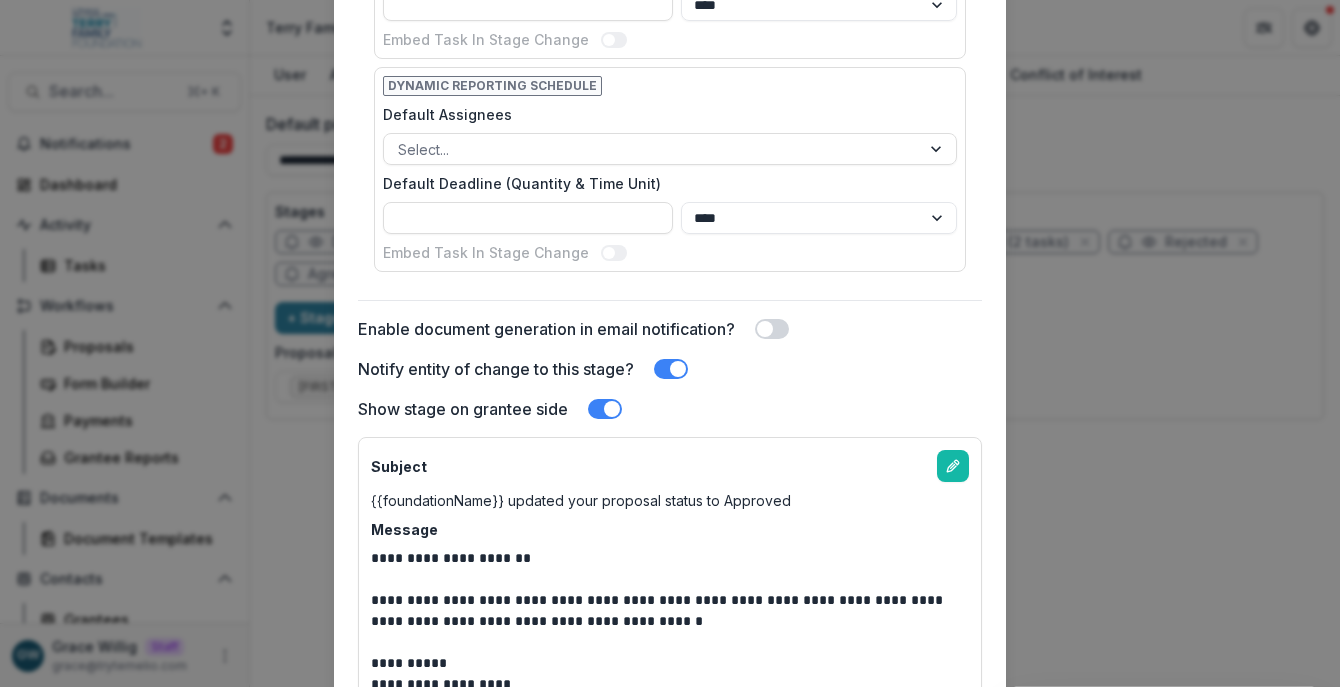click on "**********" at bounding box center [670, 343] 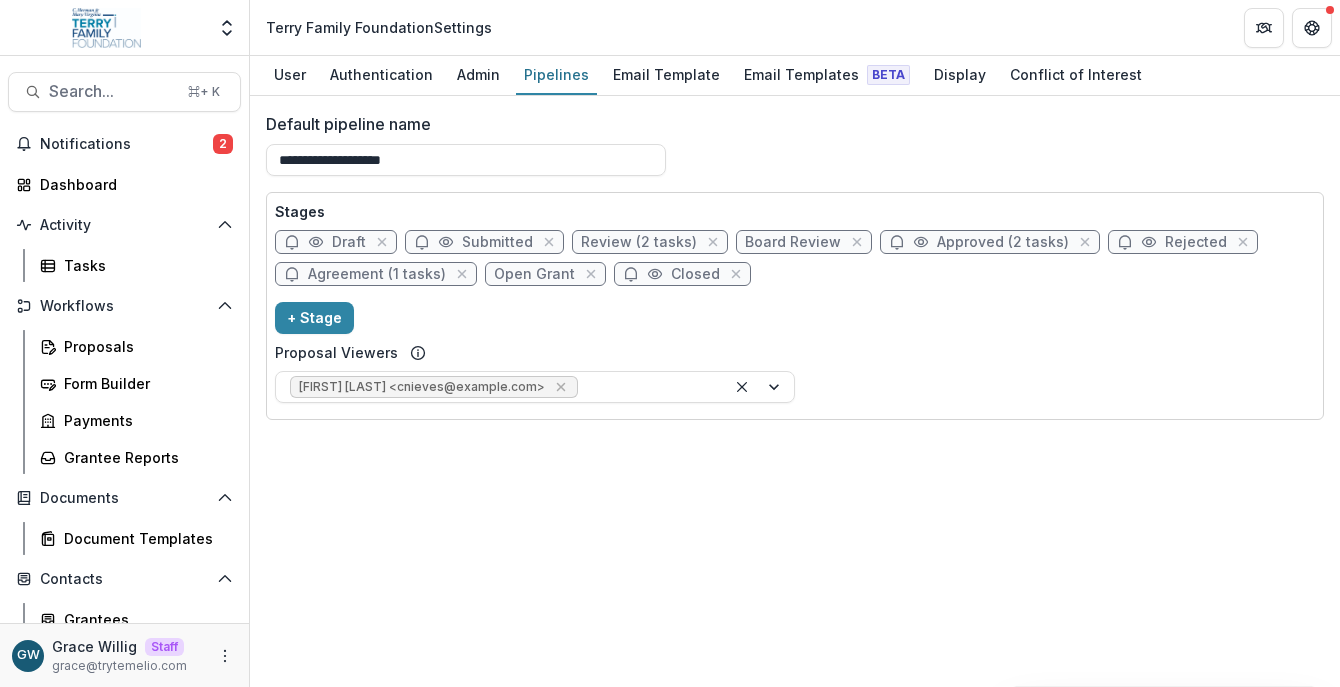 click on "Agreement (1 tasks)" at bounding box center [377, 274] 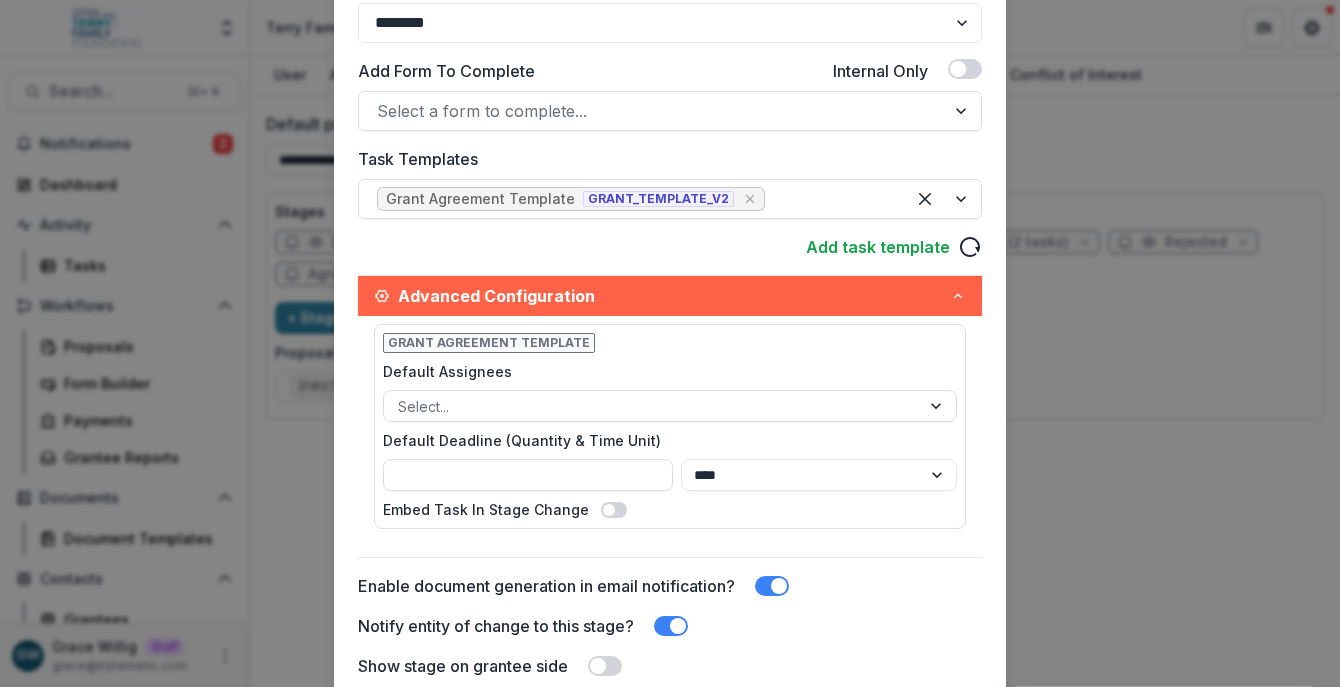 scroll, scrollTop: 686, scrollLeft: 0, axis: vertical 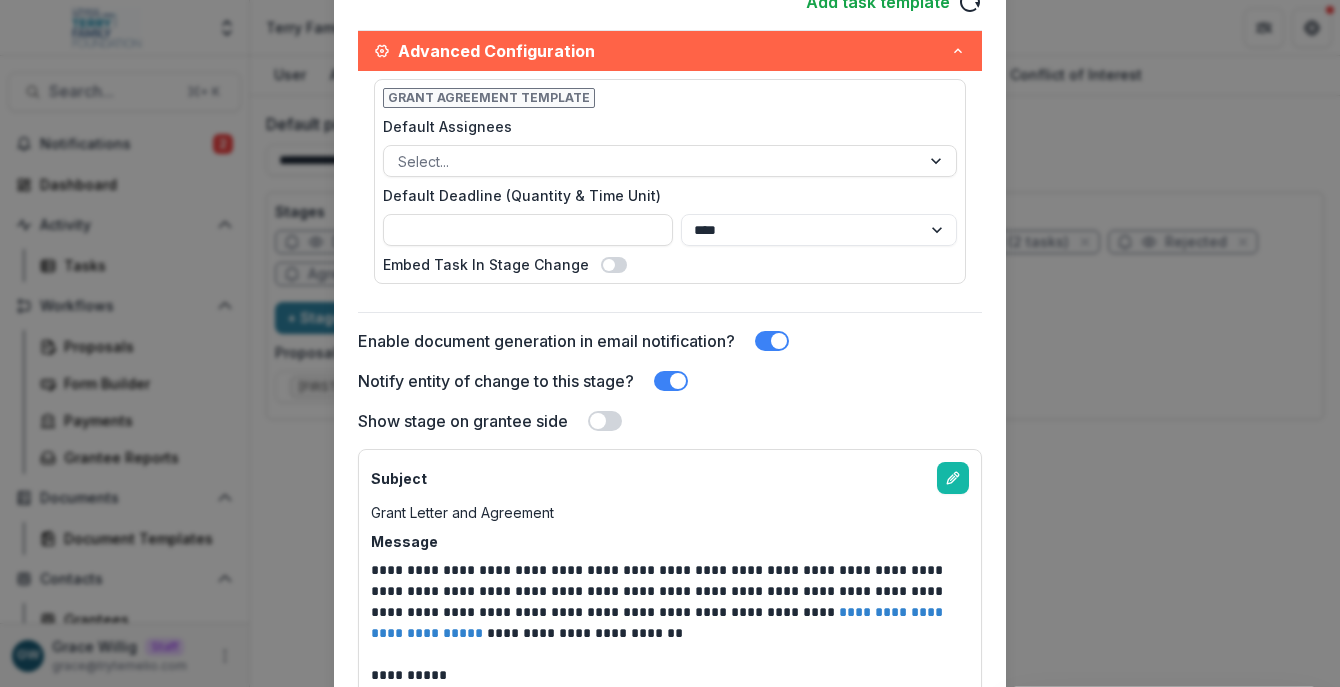 click at bounding box center [678, 381] 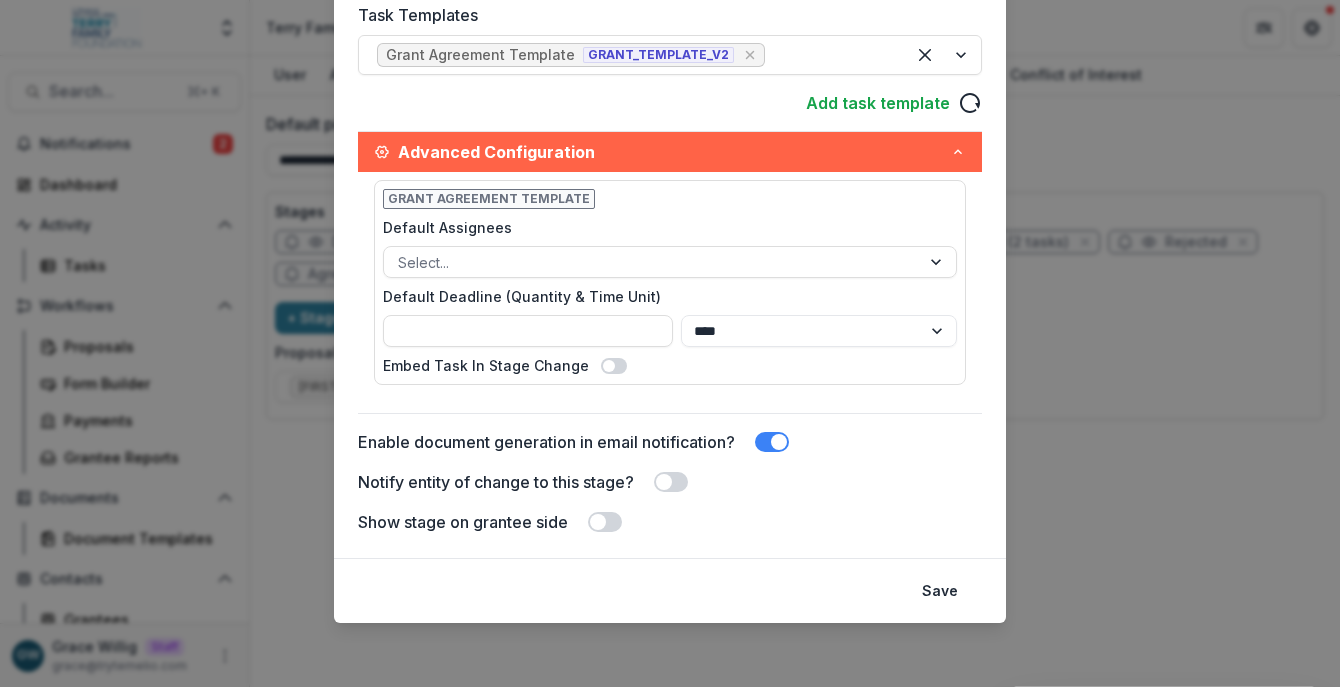 click at bounding box center [779, 442] 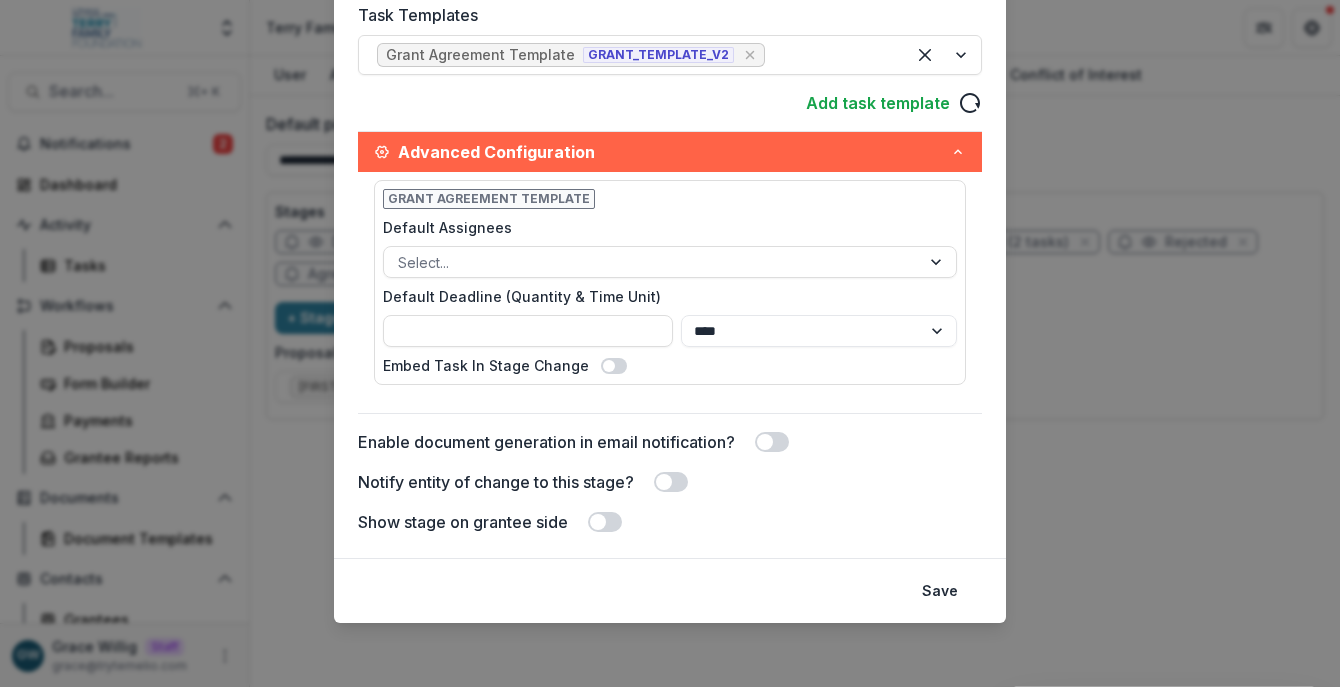 click on "Save" at bounding box center [940, 591] 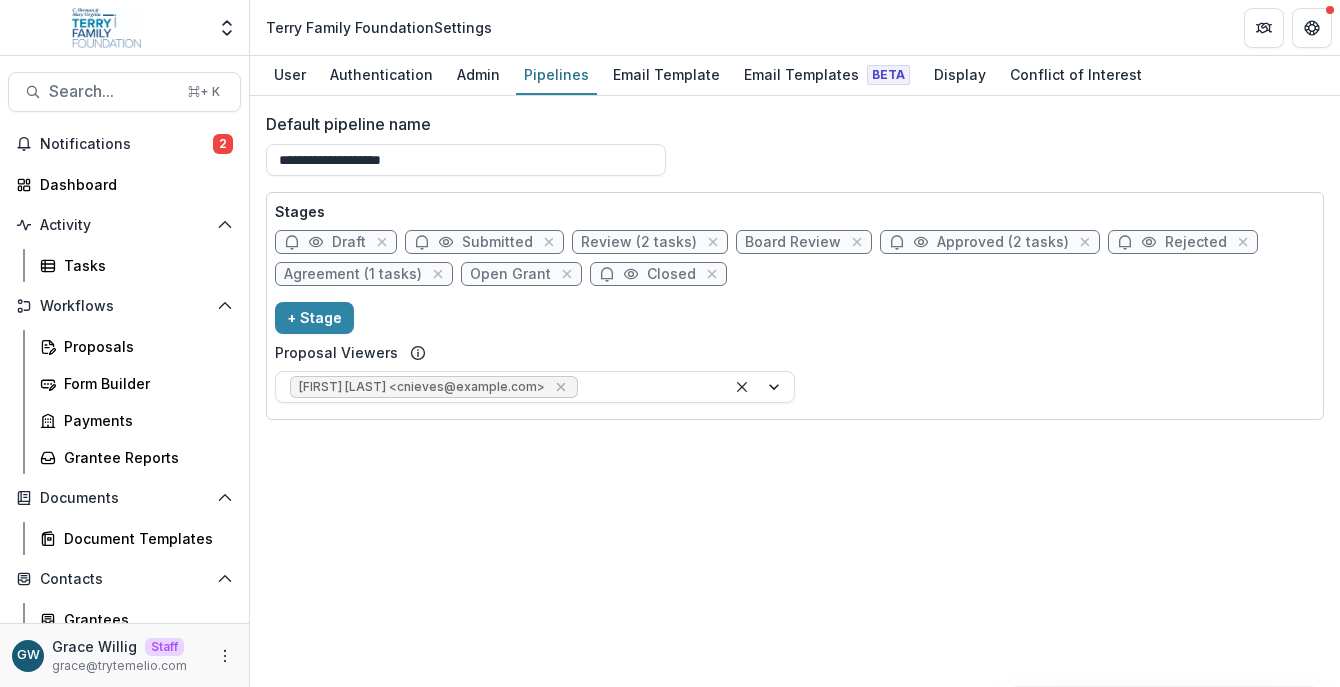 click on "Agreement (1 tasks)" at bounding box center [353, 274] 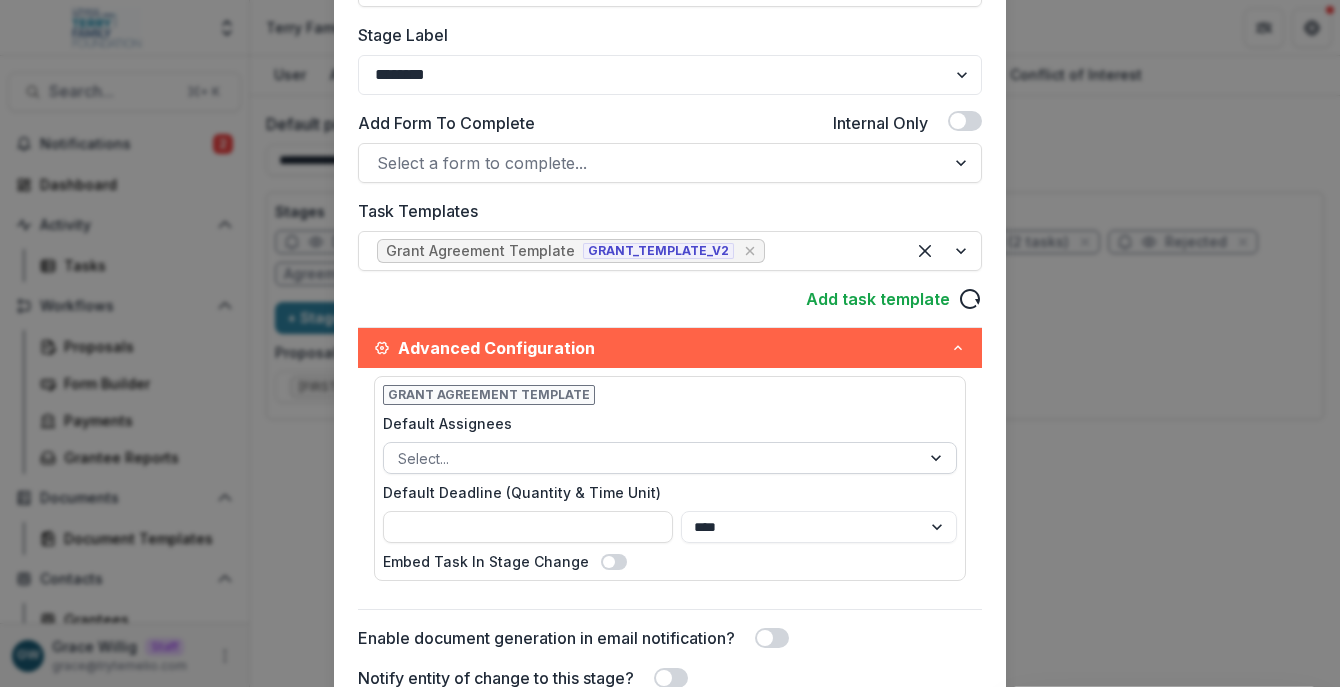 scroll, scrollTop: 183, scrollLeft: 0, axis: vertical 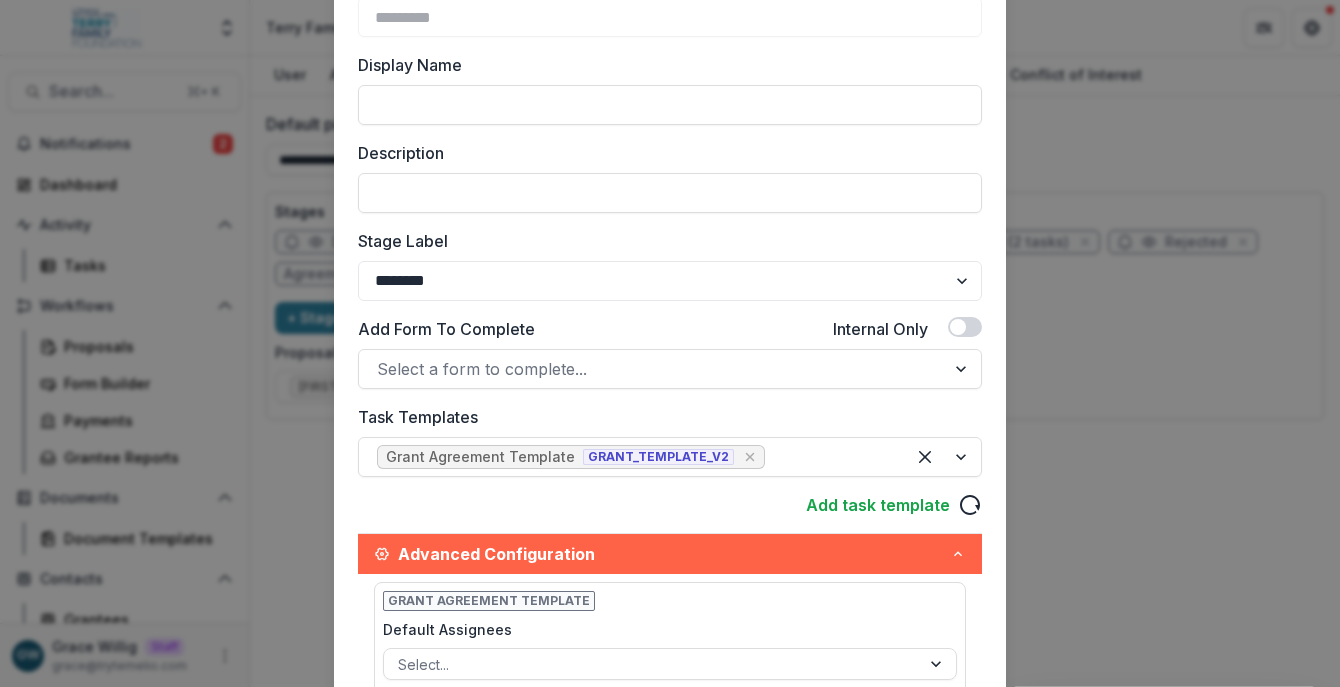 click on "Edit Stage Stage Name Rename ********* Display Name Description Stage Label ******* ***** ********* ****** ******* ******** ******** ******* ********* ******* ****** Add Form To Complete Internal Only Select a form to complete... Task Templates Grant Agreement Template GRANT_TEMPLATE_V2 Add task template Advanced Configuration Grant Agreement Template Default Assignees Select... Default Deadline (Quantity & Time Unit) **** ***** ****** ***** Embed Task In Stage Change Enable document generation in email notification? Notify entity of change to this stage? Show stage on grantee side Save" at bounding box center [670, 343] 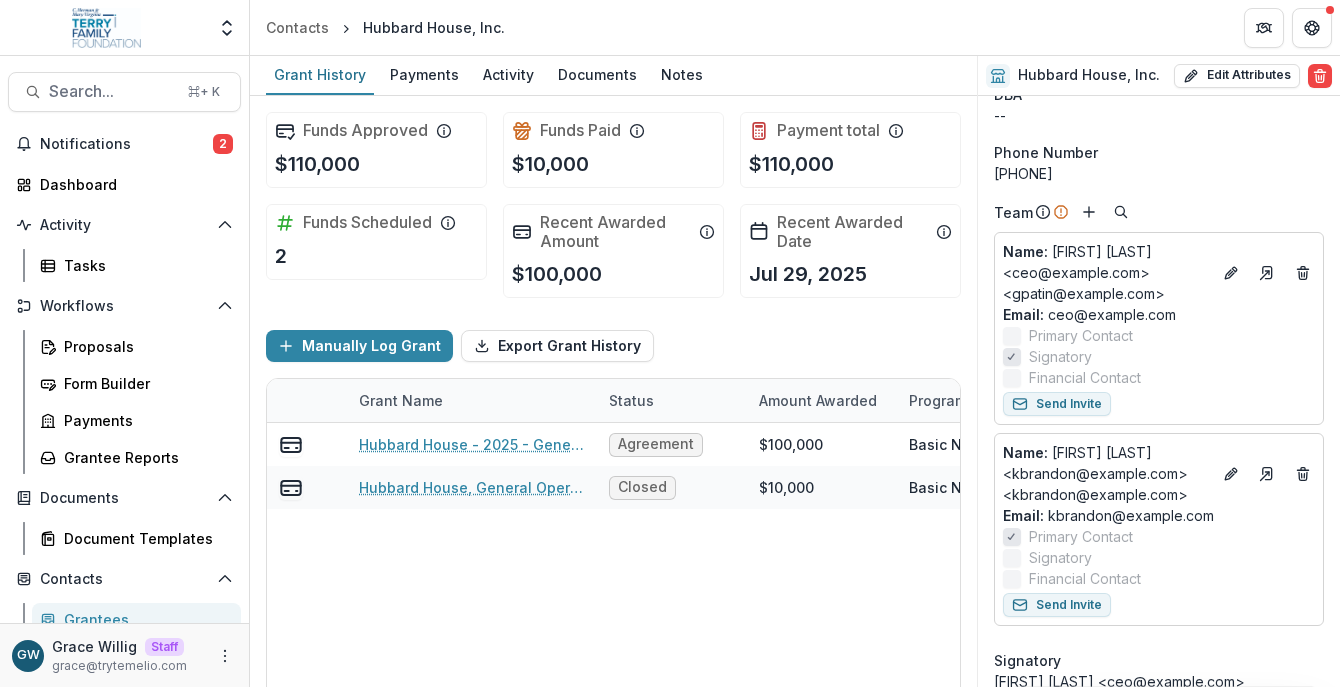 scroll, scrollTop: 69, scrollLeft: 0, axis: vertical 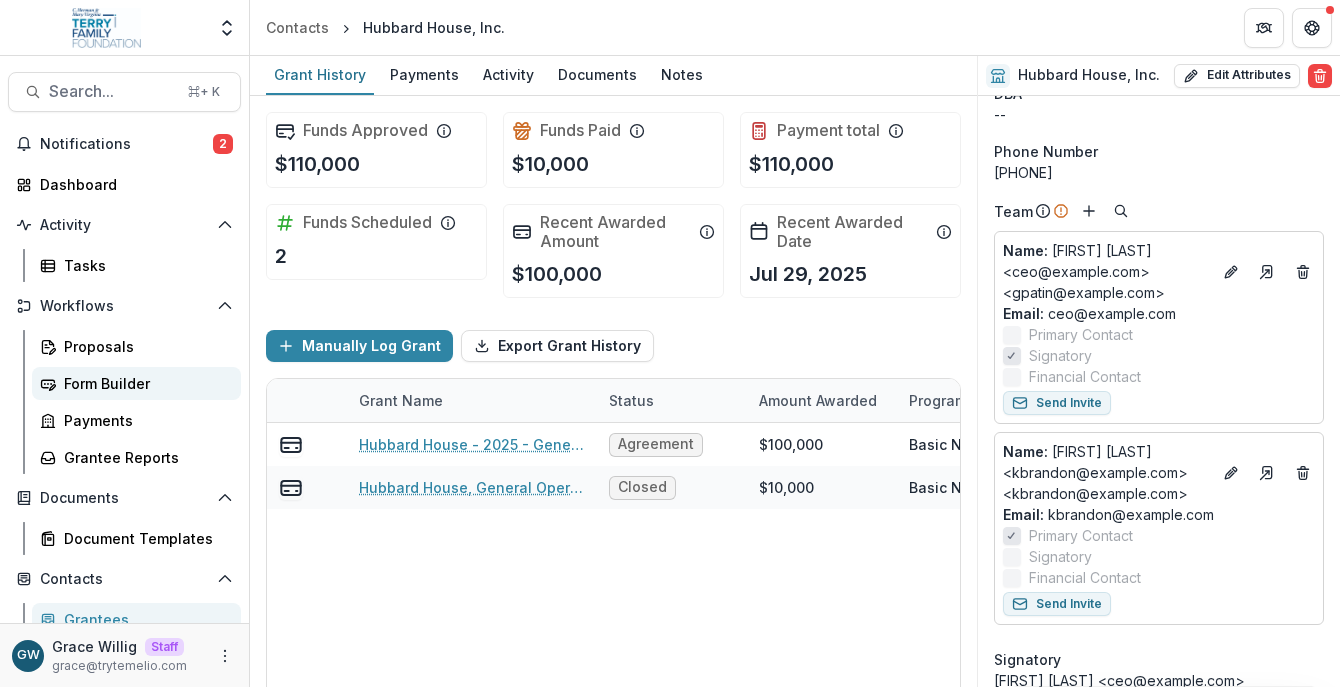 click on "Form Builder" at bounding box center (144, 383) 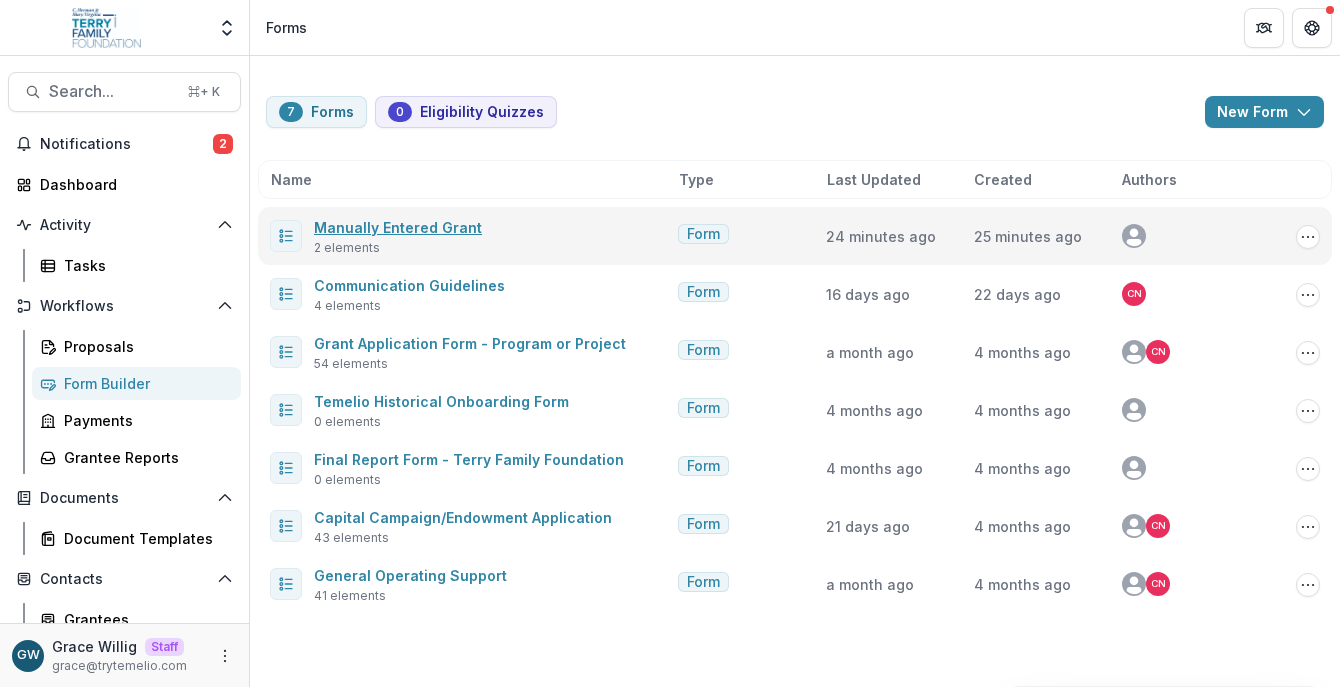 click on "Manually Entered Grant" at bounding box center (398, 227) 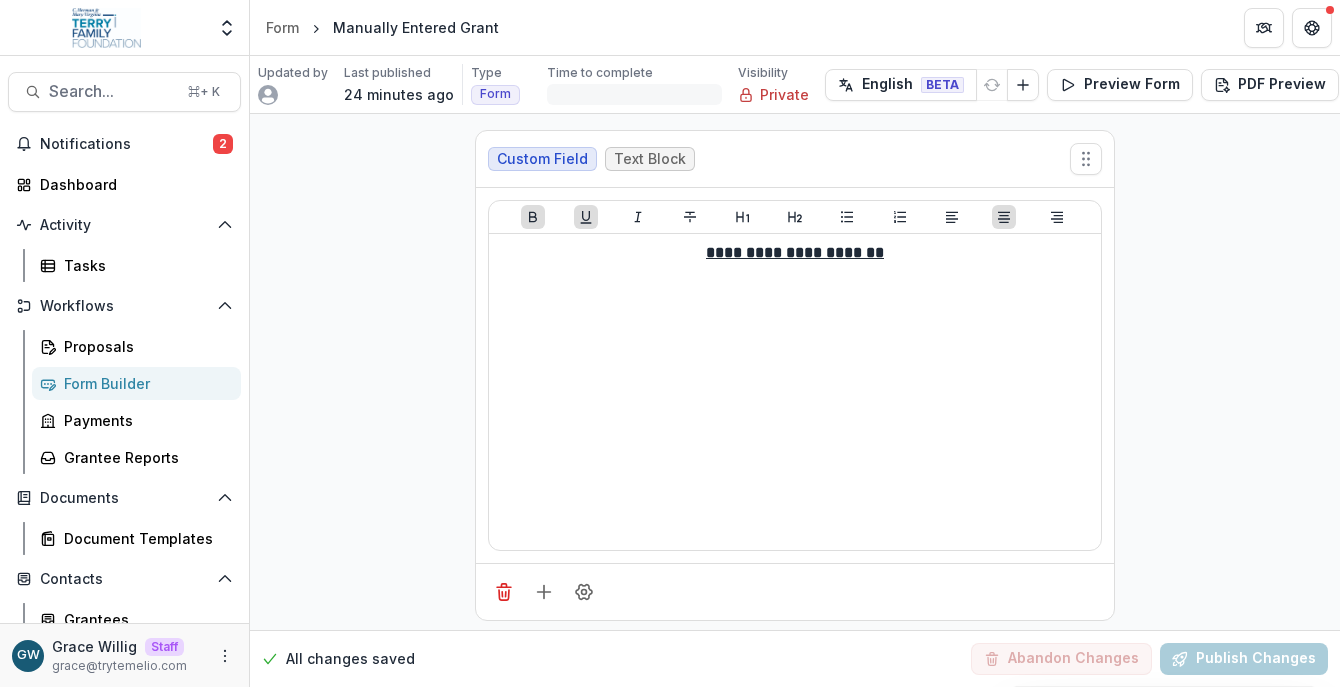 scroll, scrollTop: 432, scrollLeft: 0, axis: vertical 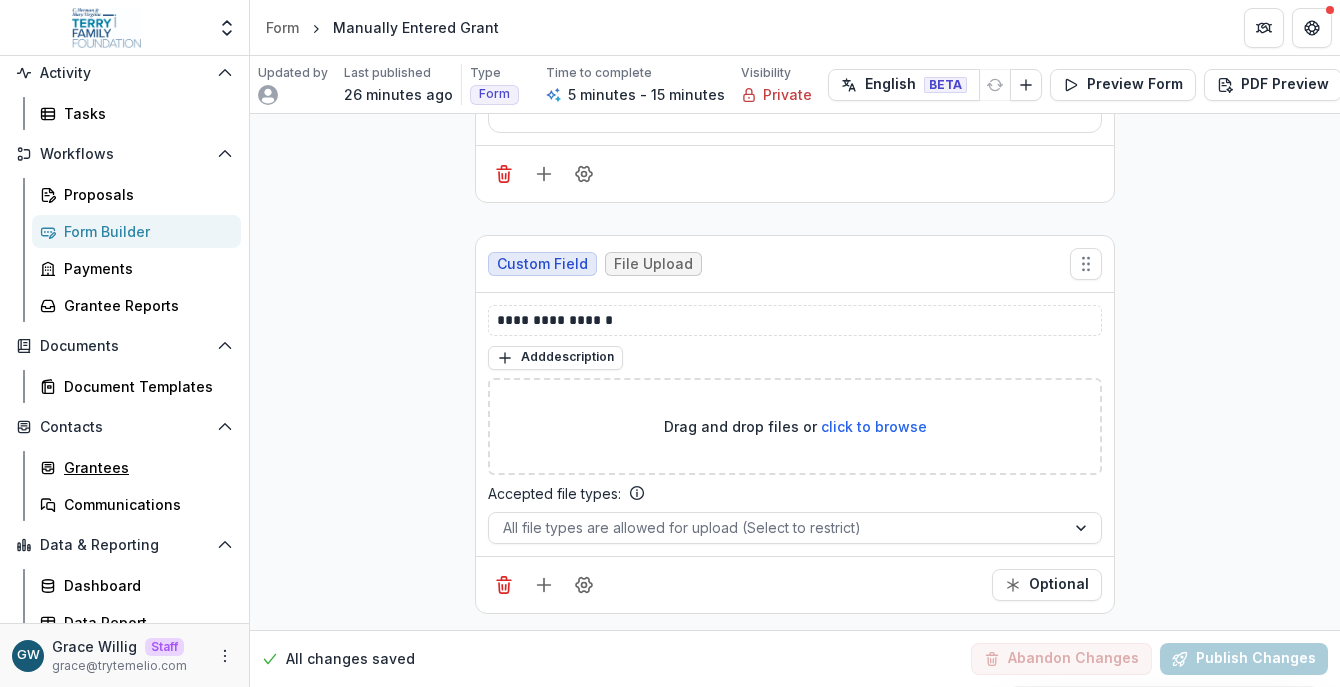 drag, startPoint x: 116, startPoint y: 476, endPoint x: 220, endPoint y: 404, distance: 126.491104 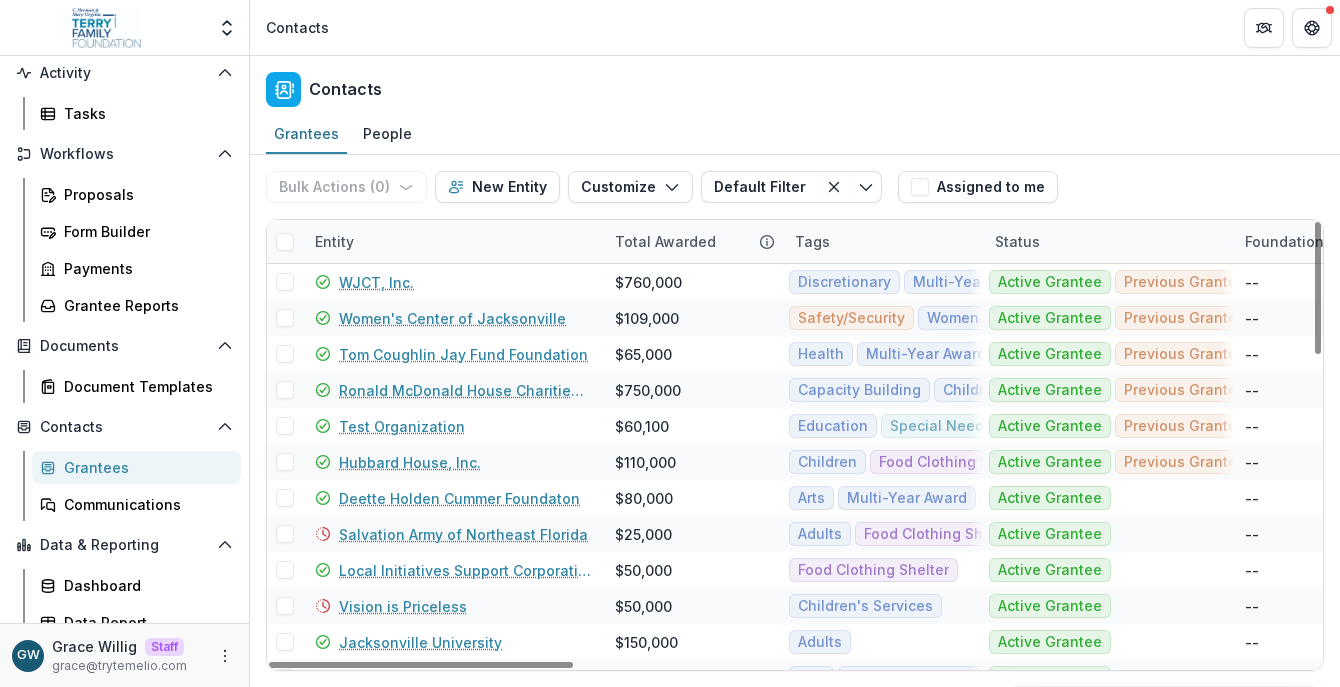 click on "Entity" at bounding box center (453, 241) 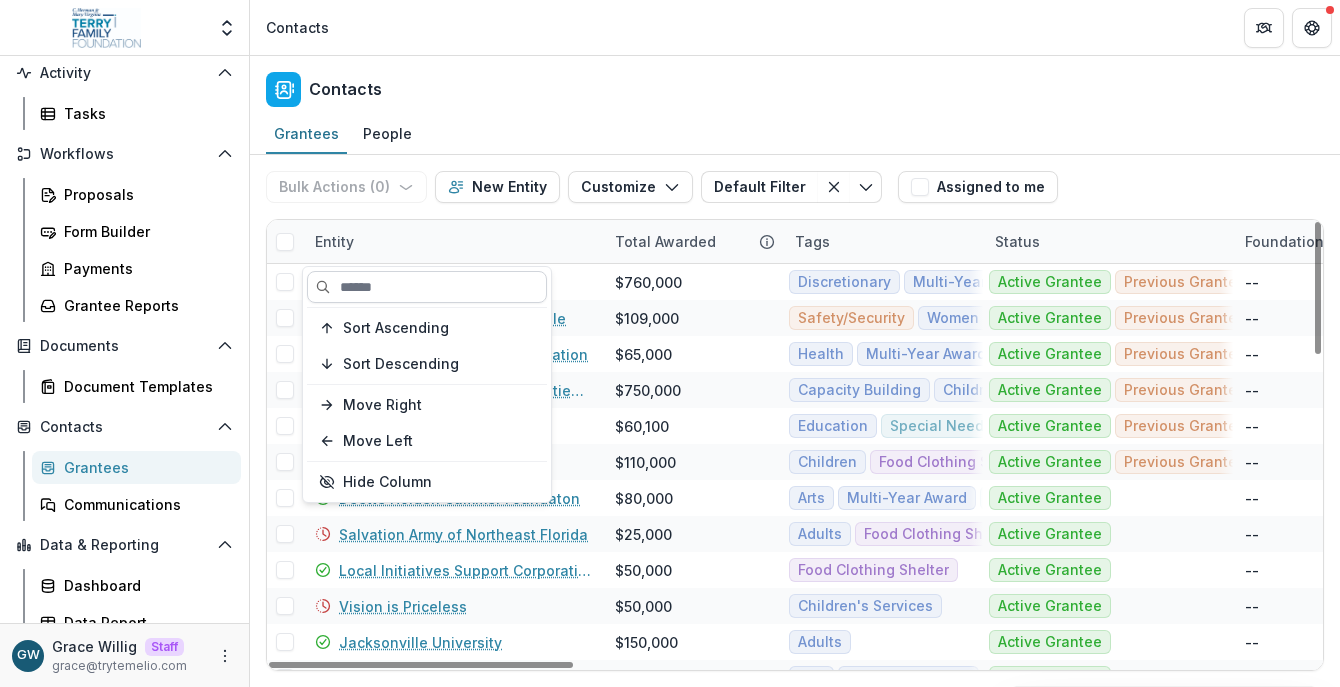 click at bounding box center [427, 287] 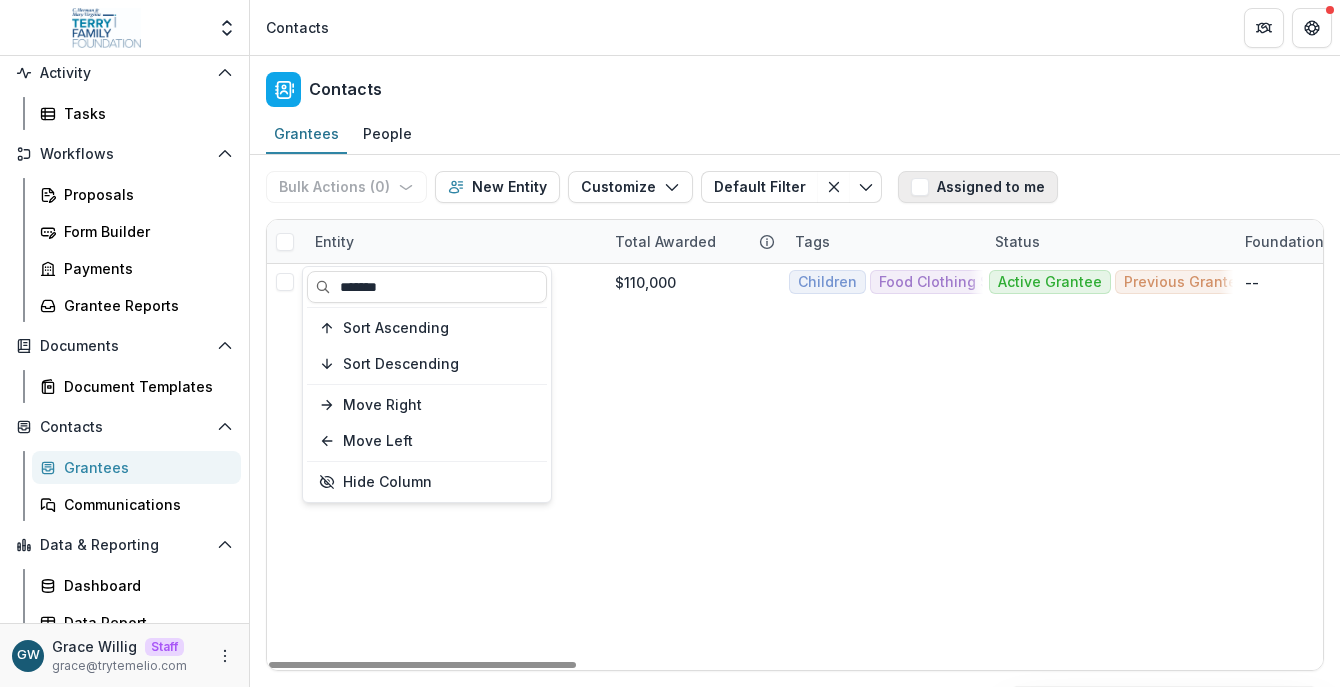 type on "*******" 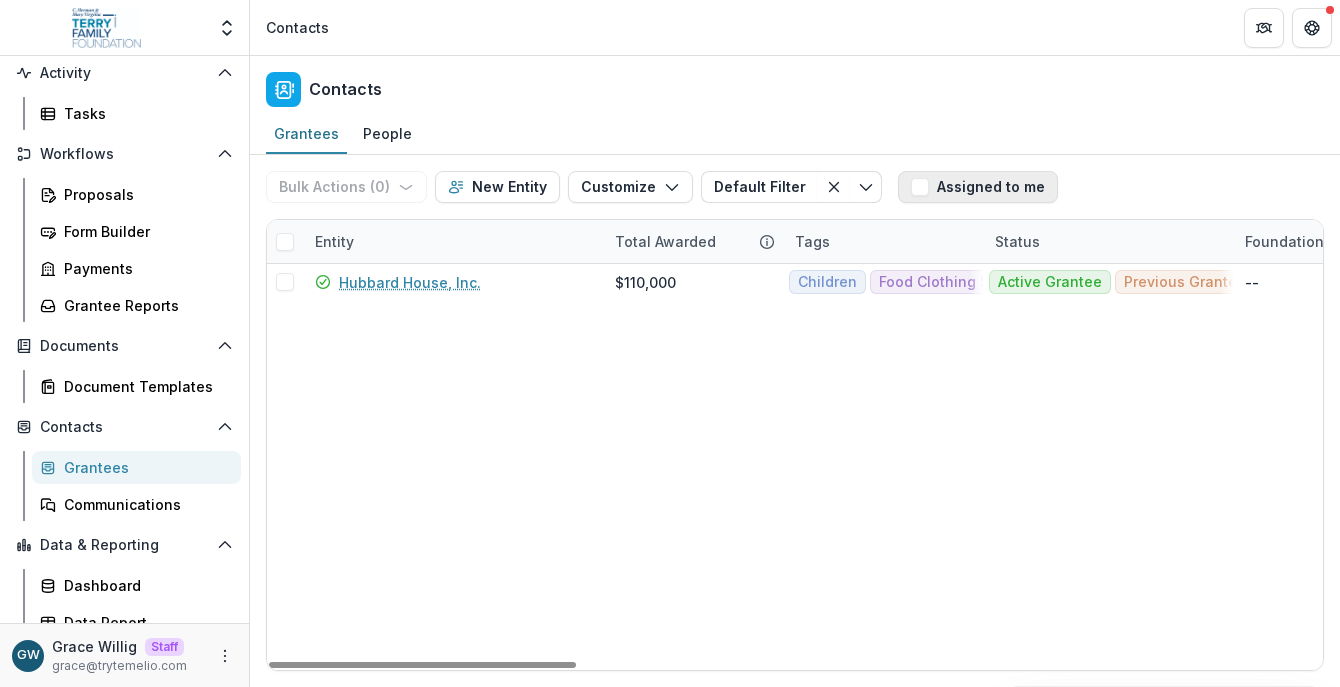 click on "Bulk Actions ( 0 ) Send Email Create Proposals Create Tasks New Entity Customize New Custom Field Manage Custom Fields Manage Grantee Status Default Filter Default Filter Save changes New Filter Assigned to me" at bounding box center (795, 187) 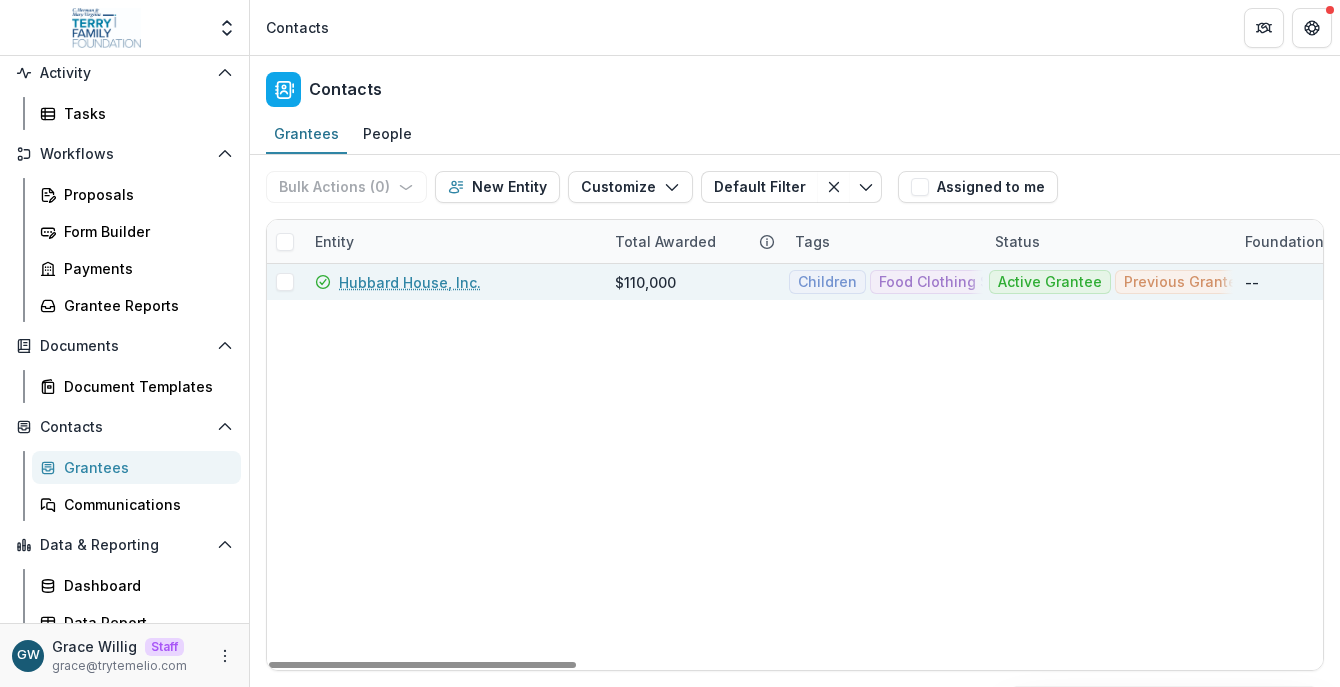 click on "Hubbard House, Inc." at bounding box center (410, 282) 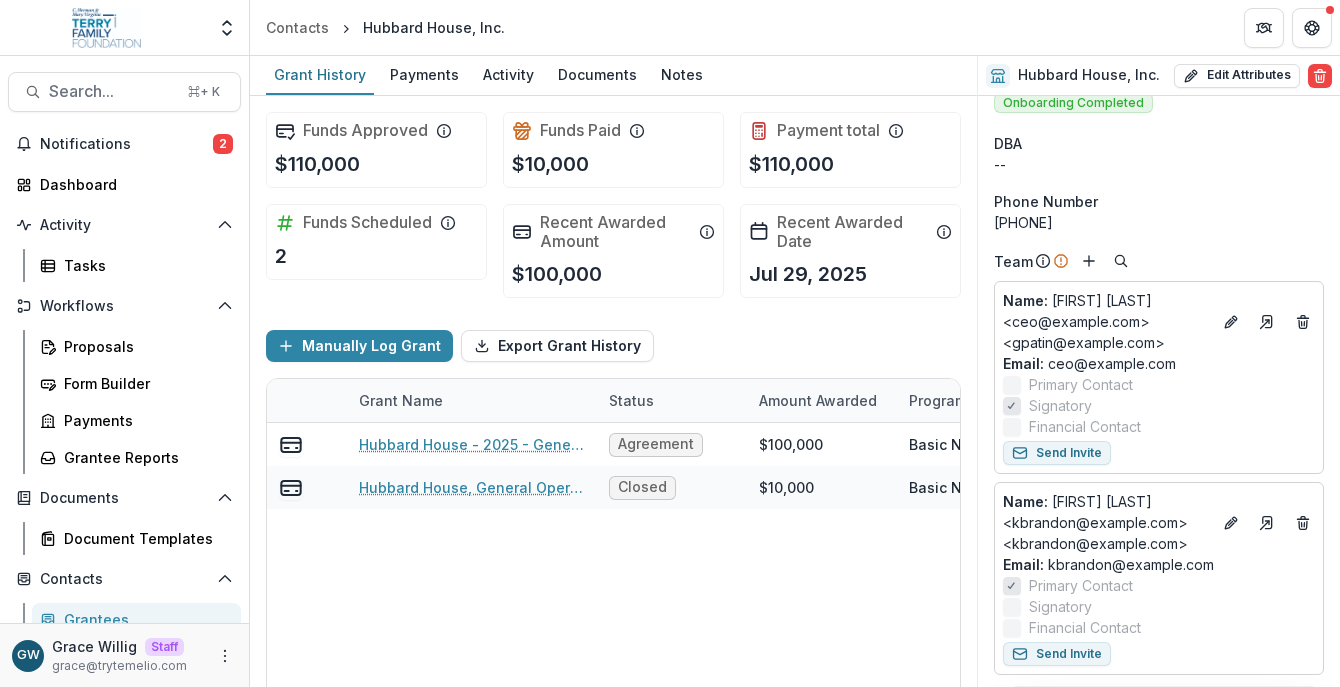 scroll, scrollTop: 27, scrollLeft: 0, axis: vertical 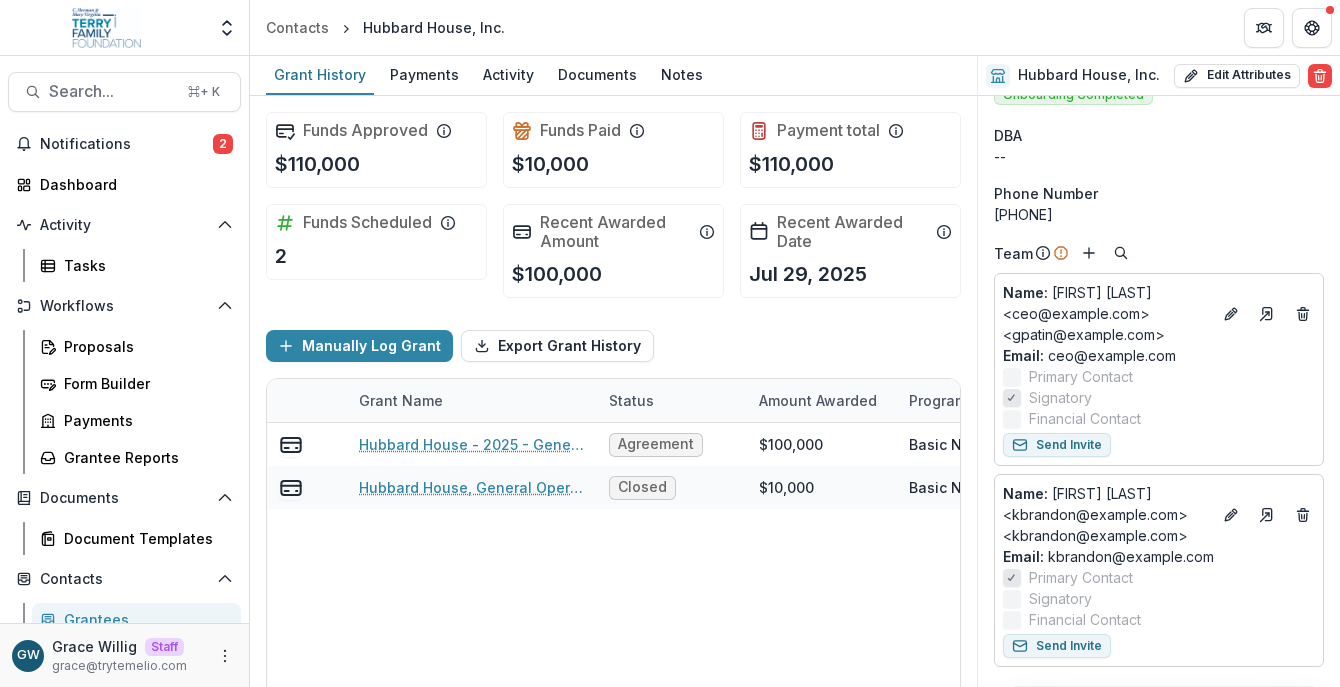 click on "Grantees" at bounding box center [144, 619] 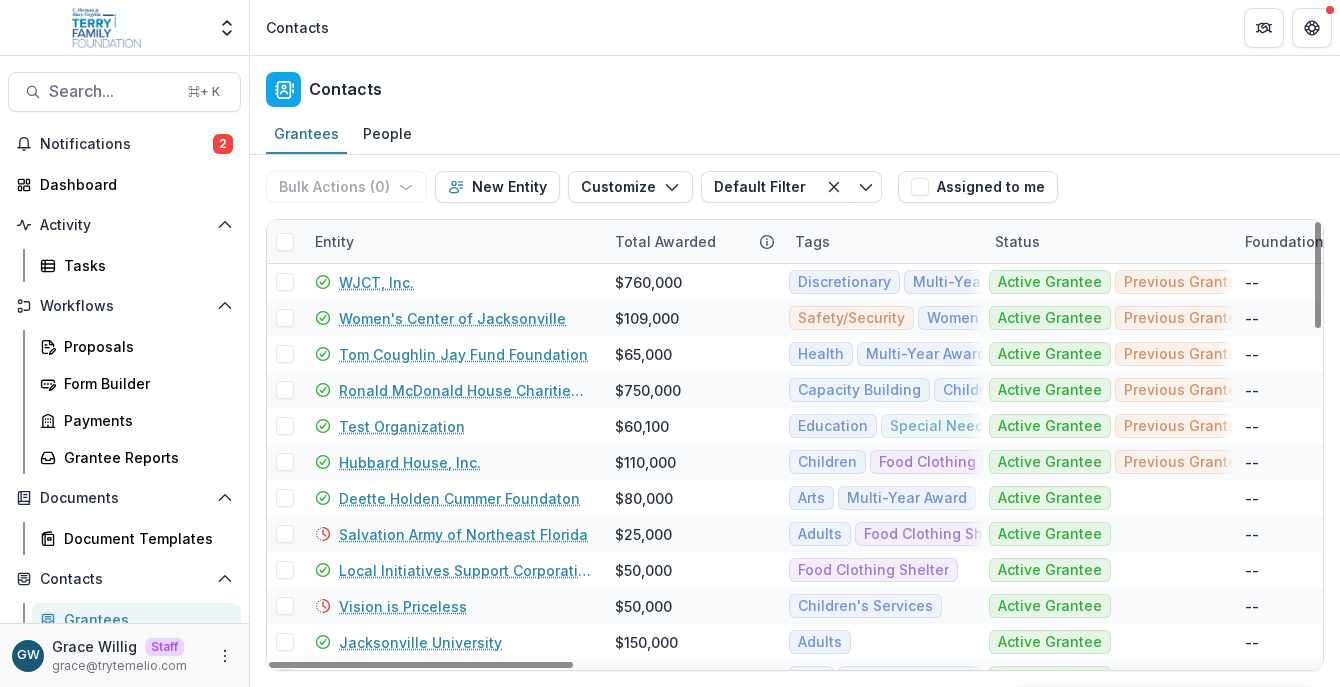 click on "Entity" at bounding box center (453, 241) 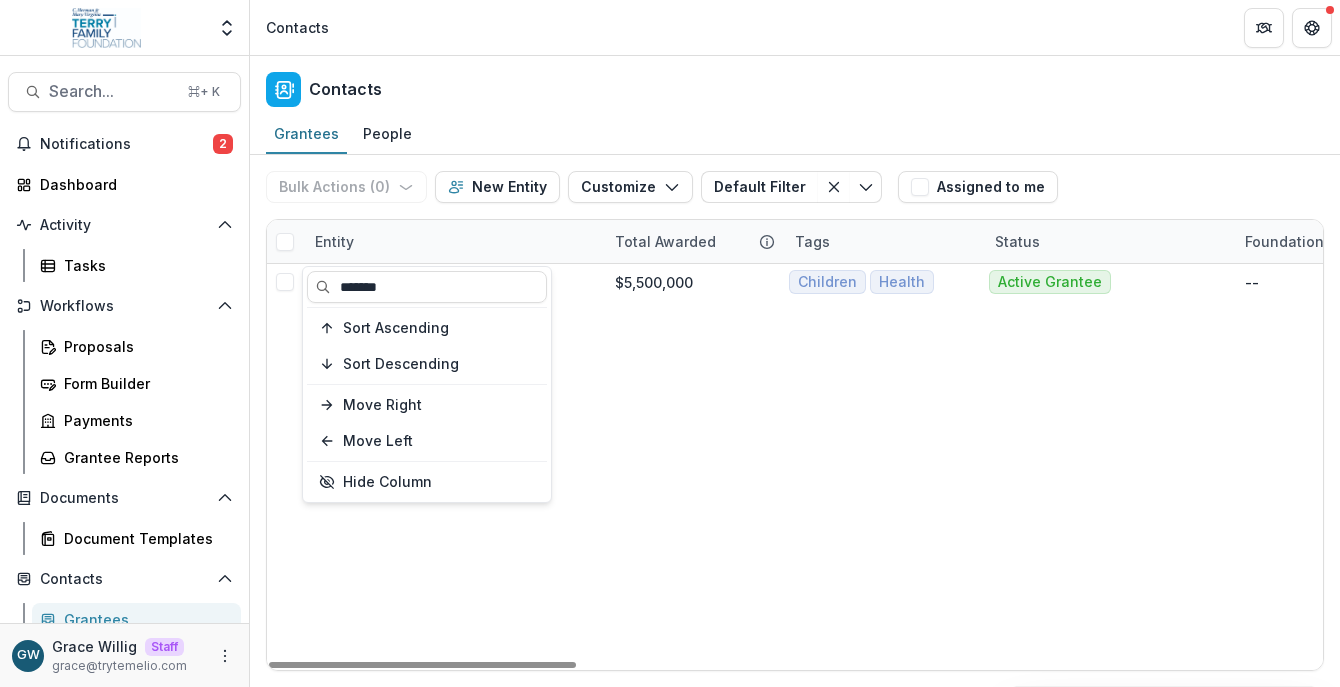 type on "*******" 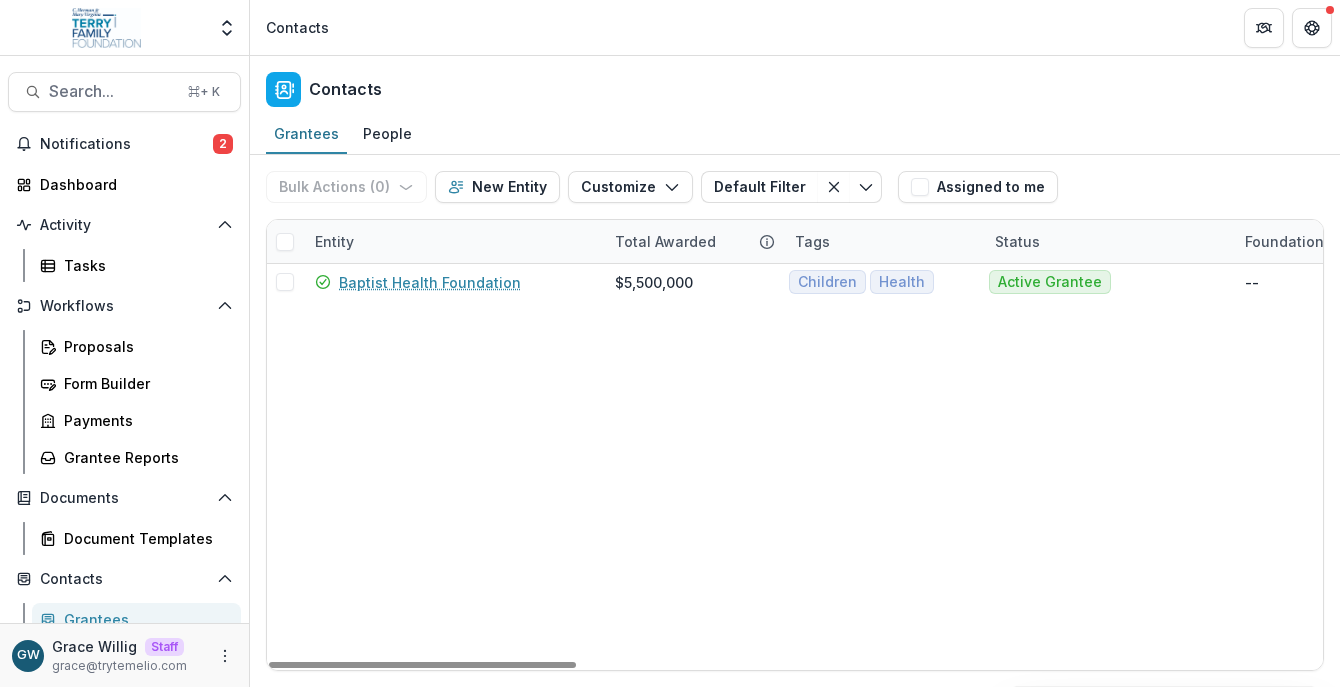 click on "Bulk Actions ( 0 ) Send Email Create Proposals Create Tasks New Entity Customize New Custom Field Manage Custom Fields Manage Grantee Status Default Filter Default Filter Save changes New Filter Assigned to me" at bounding box center [795, 187] 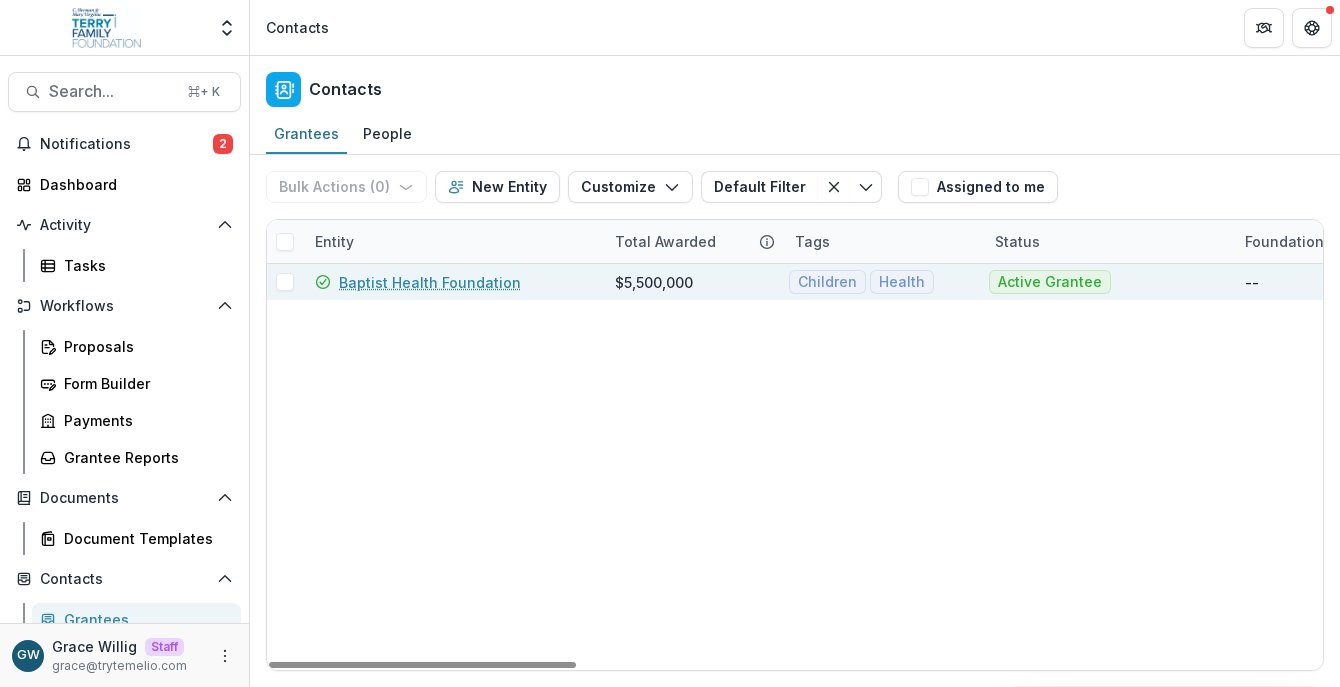 click on "Baptist Health Foundation" at bounding box center [430, 282] 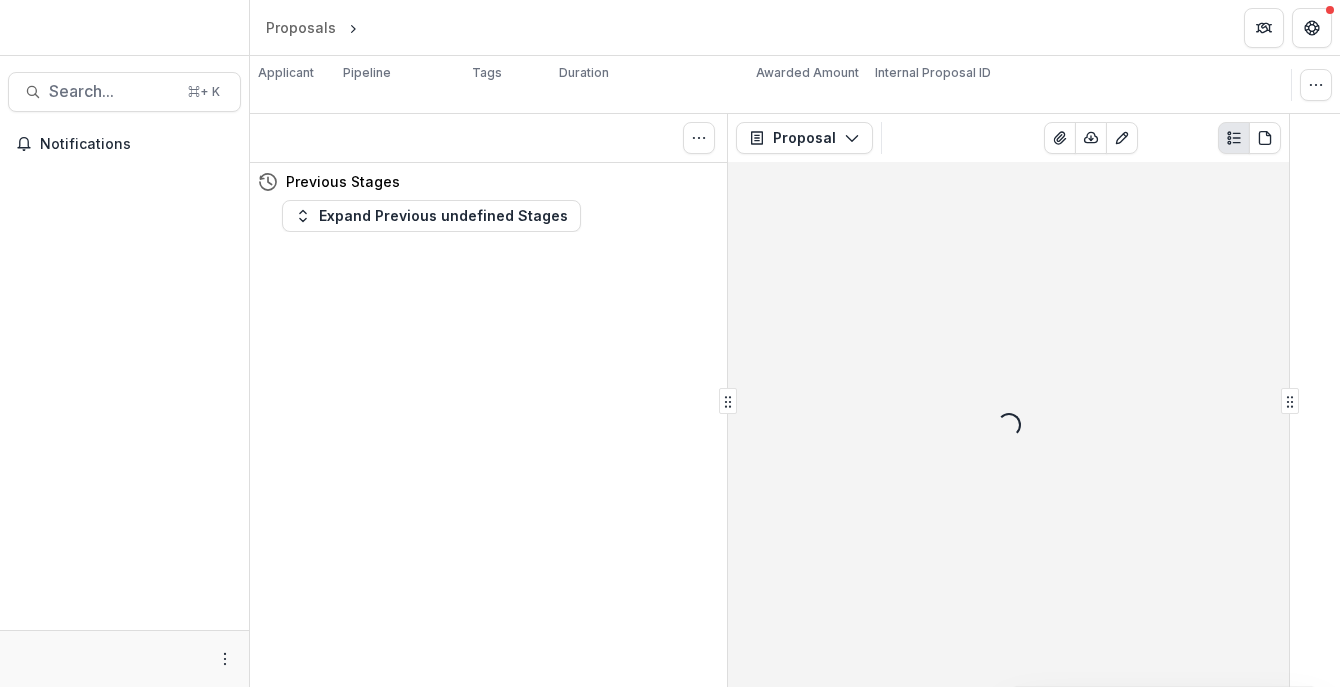 scroll, scrollTop: 0, scrollLeft: 0, axis: both 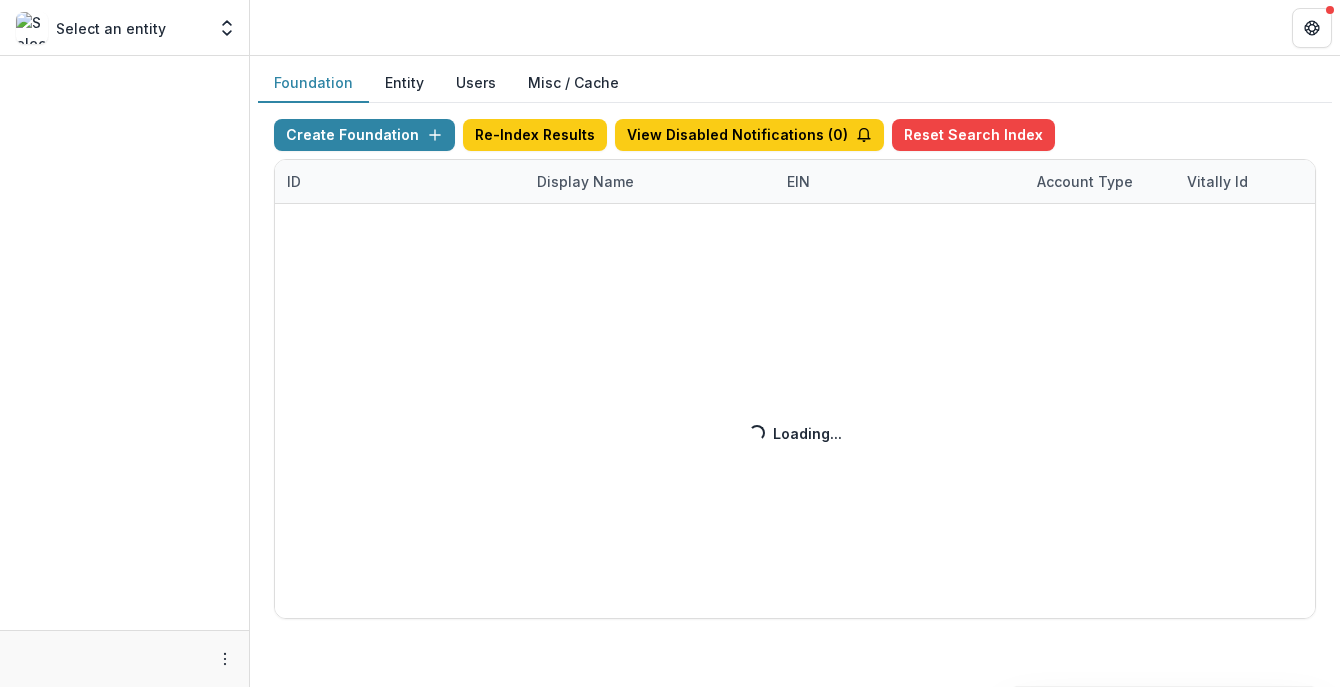 click on "Create Foundation Re-Index Results View Disabled Notifications ( 0 ) Reset Search Index ID Display Name EIN Account Type Vitally Id Subdomain Created on Actions Feature Flags Loading... Loading..." at bounding box center (795, 369) 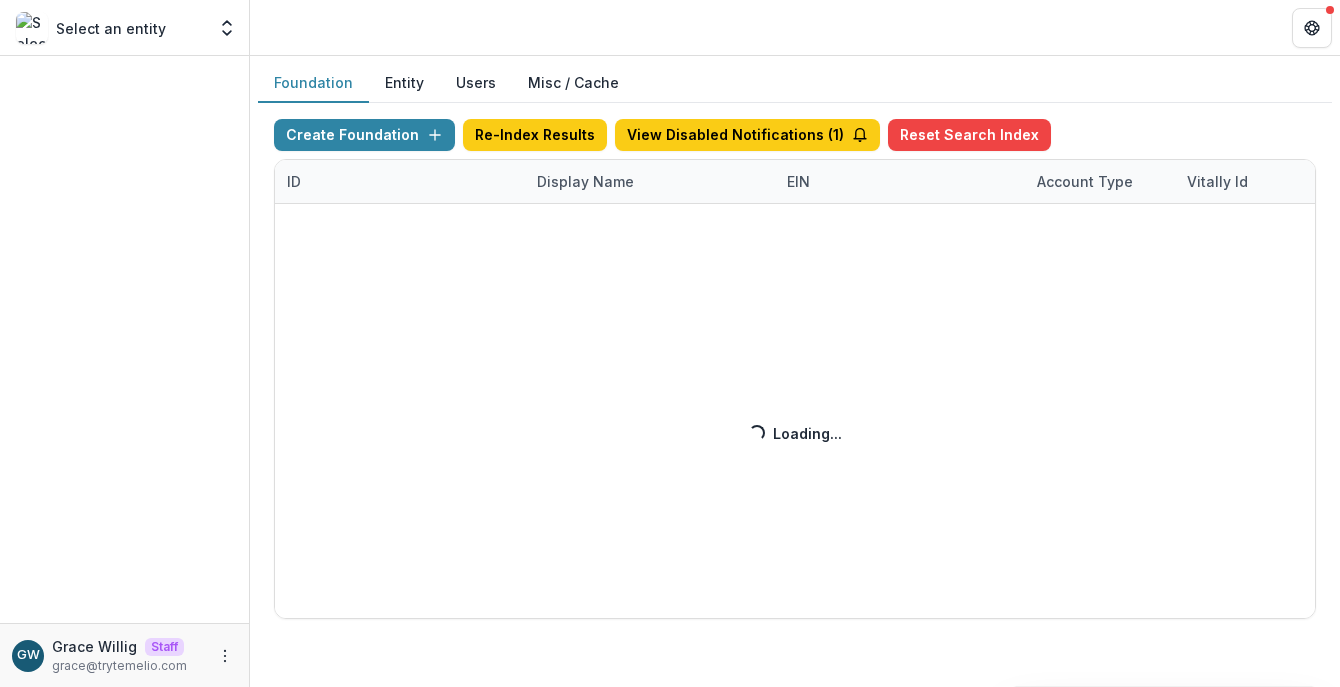 click on "Create Foundation Re-Index Results View Disabled Notifications ( 1 ) Reset Search Index ID Display Name EIN Account Type Vitally Id Subdomain Created on Actions Feature Flags Loading... Loading..." at bounding box center [795, 369] 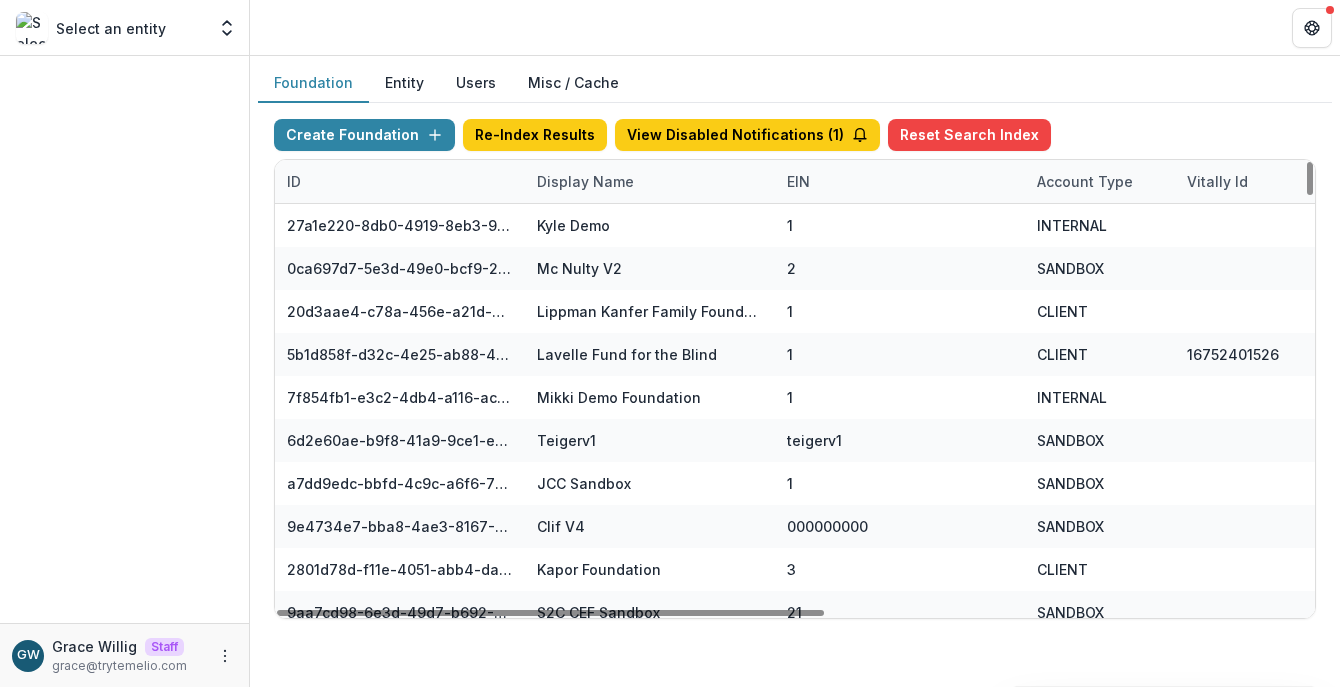 click on "Display Name" at bounding box center (585, 181) 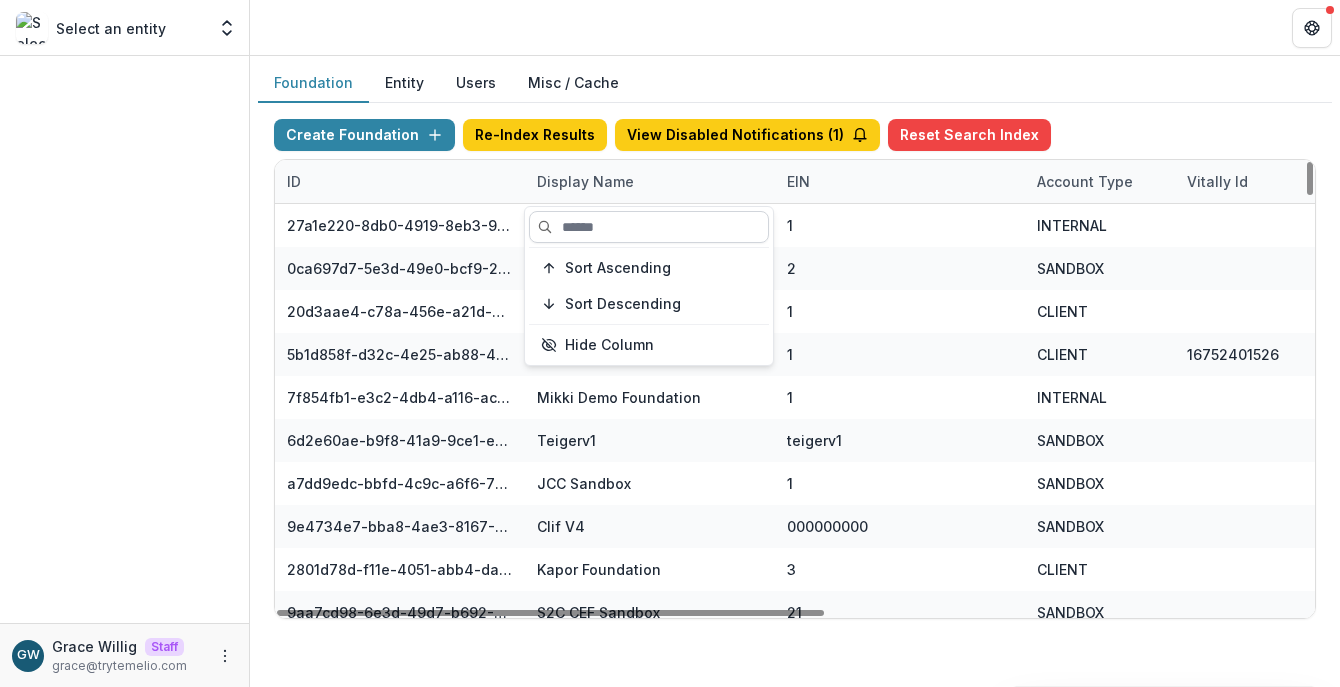 click at bounding box center [649, 227] 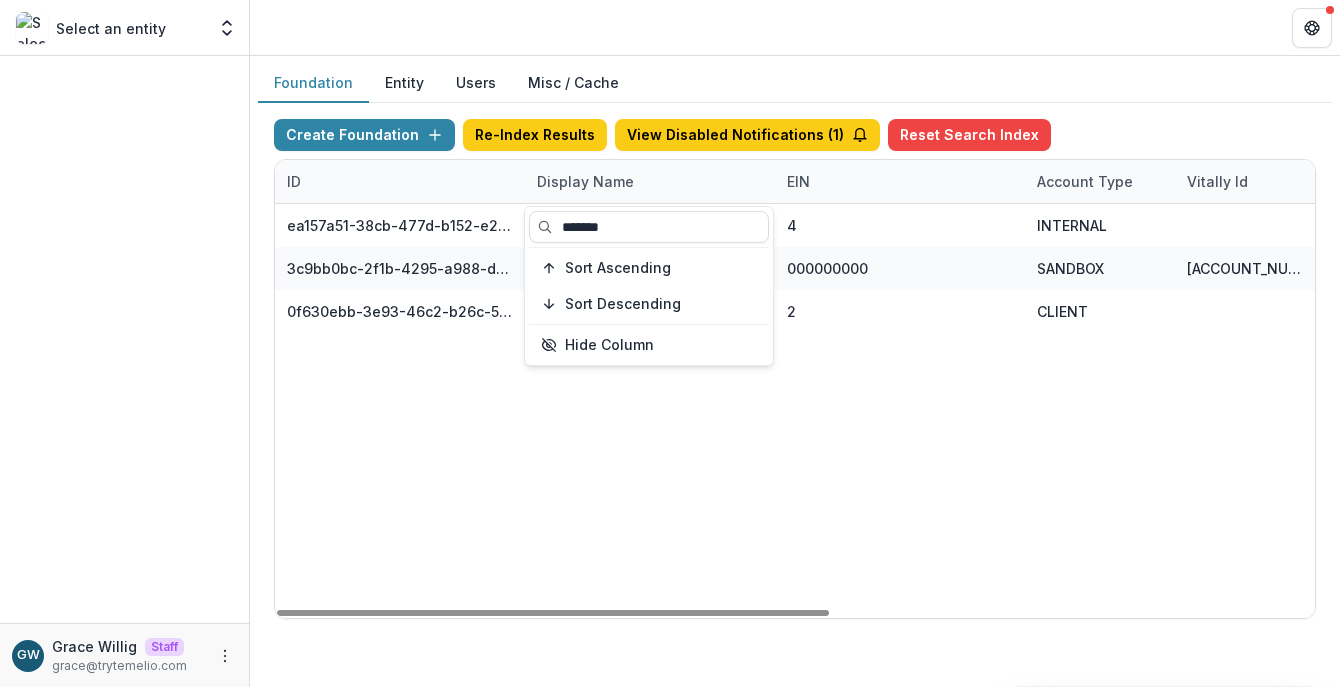 type on "*******" 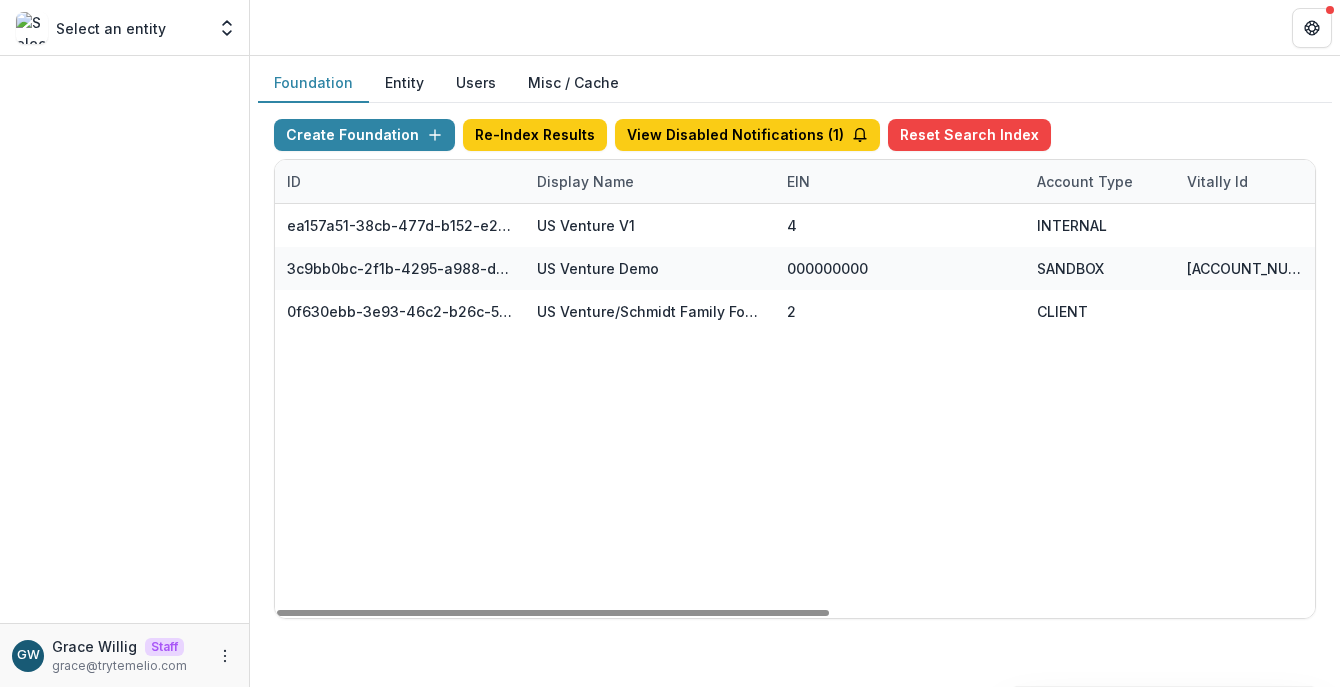 click on "ea157a51-38cb-477d-b152-e23d45b01a47 US Venture V1 4 INTERNAL 4 Mar 17, 2025, 11:54 AM Visit Edit Feature Flags 3c9bb0bc-2f1b-4295-a988-dfa0ea377c7d US Venture Demo 000000000 SANDBOX 17790194354 US Venture Demo Mar 11, 2025, 1:31 PM Visit Edit Feature Flags 0f630ebb-3e93-46c2-b26c-5f88148a9e7a US Venture/Schmidt Family Foundation 2 CLIENT 2 Mar 27, 2025, 5:45 PM Visit Edit Feature Flags" at bounding box center (1250, 411) 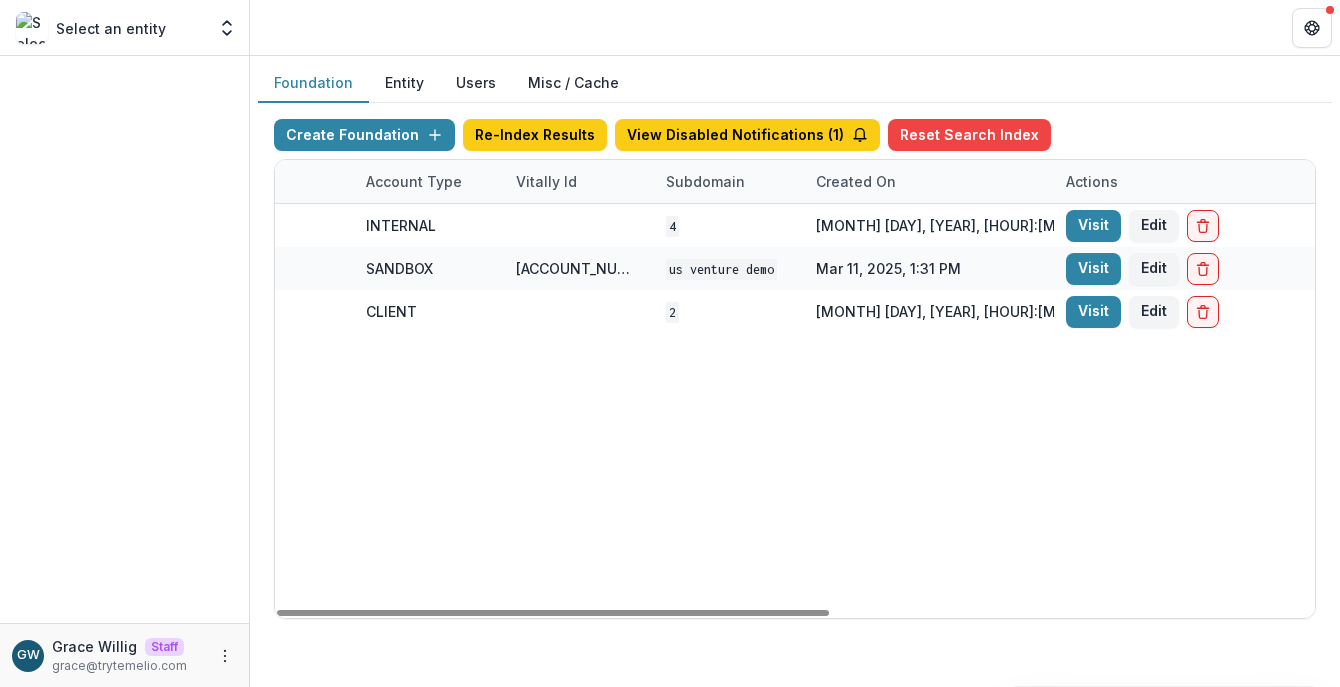 scroll, scrollTop: 0, scrollLeft: 910, axis: horizontal 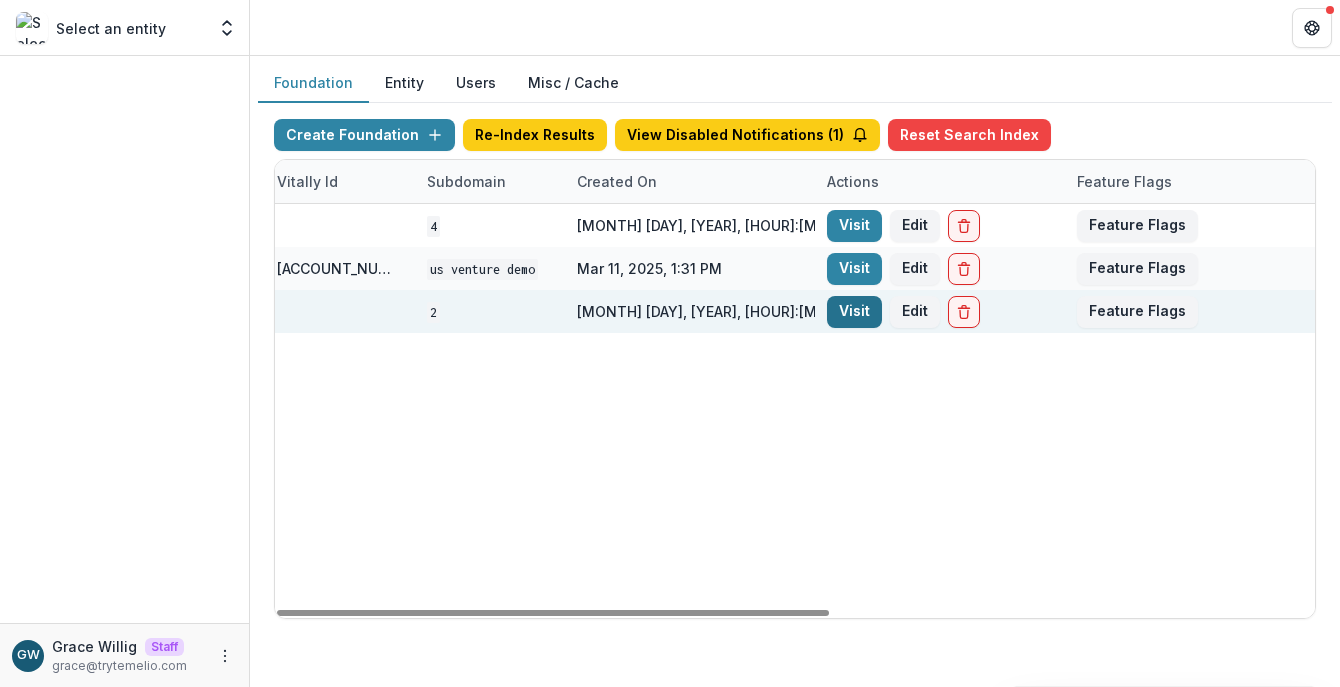 click on "Visit" at bounding box center (854, 312) 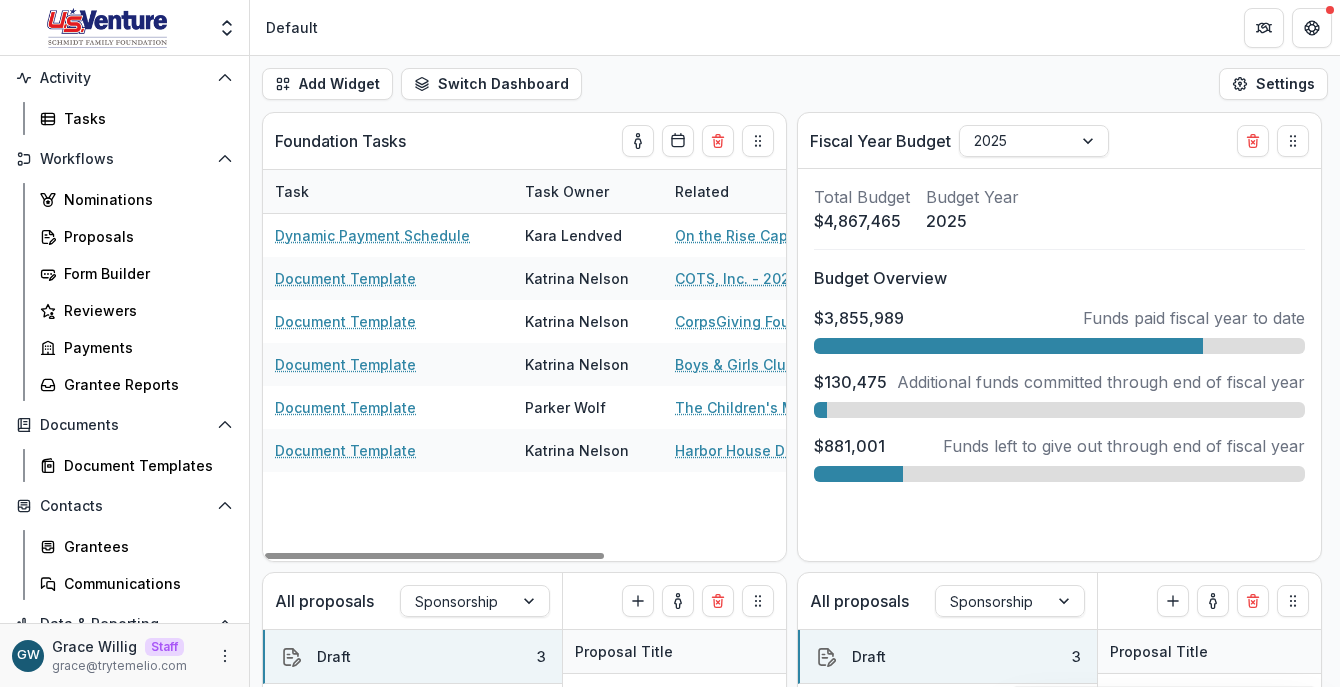scroll, scrollTop: 149, scrollLeft: 0, axis: vertical 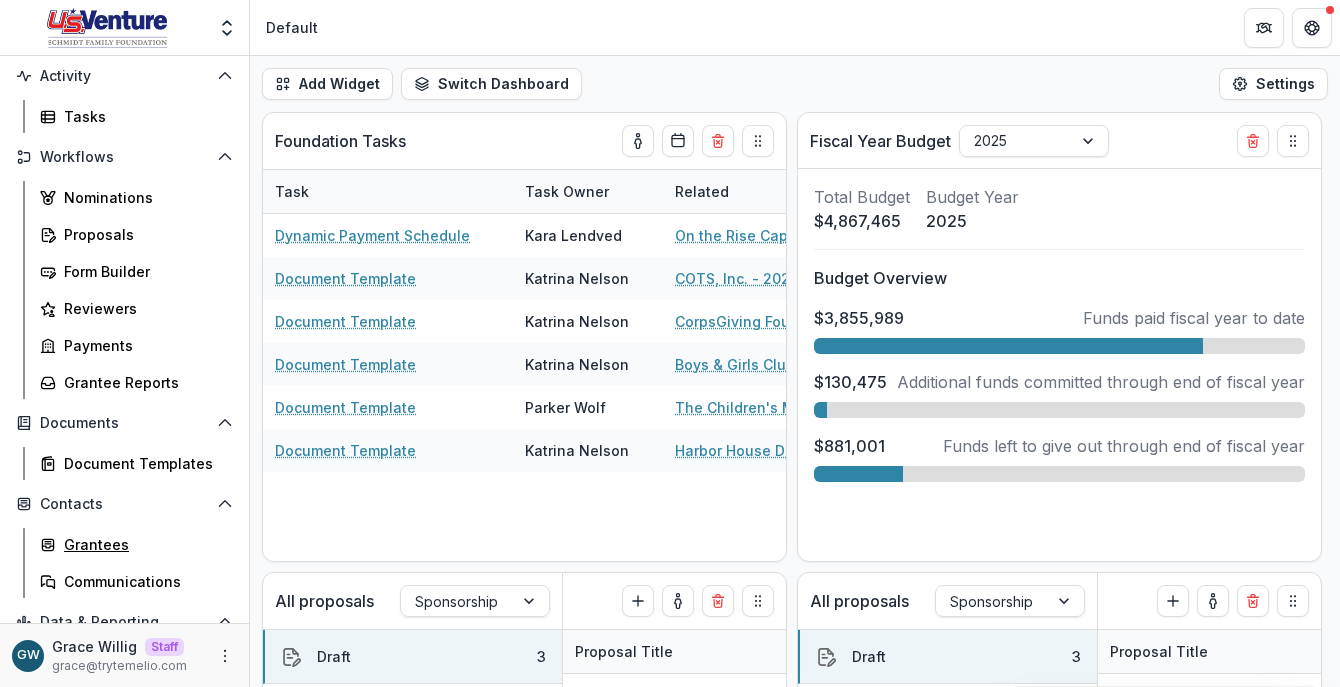 drag, startPoint x: 93, startPoint y: 536, endPoint x: 113, endPoint y: 523, distance: 23.853722 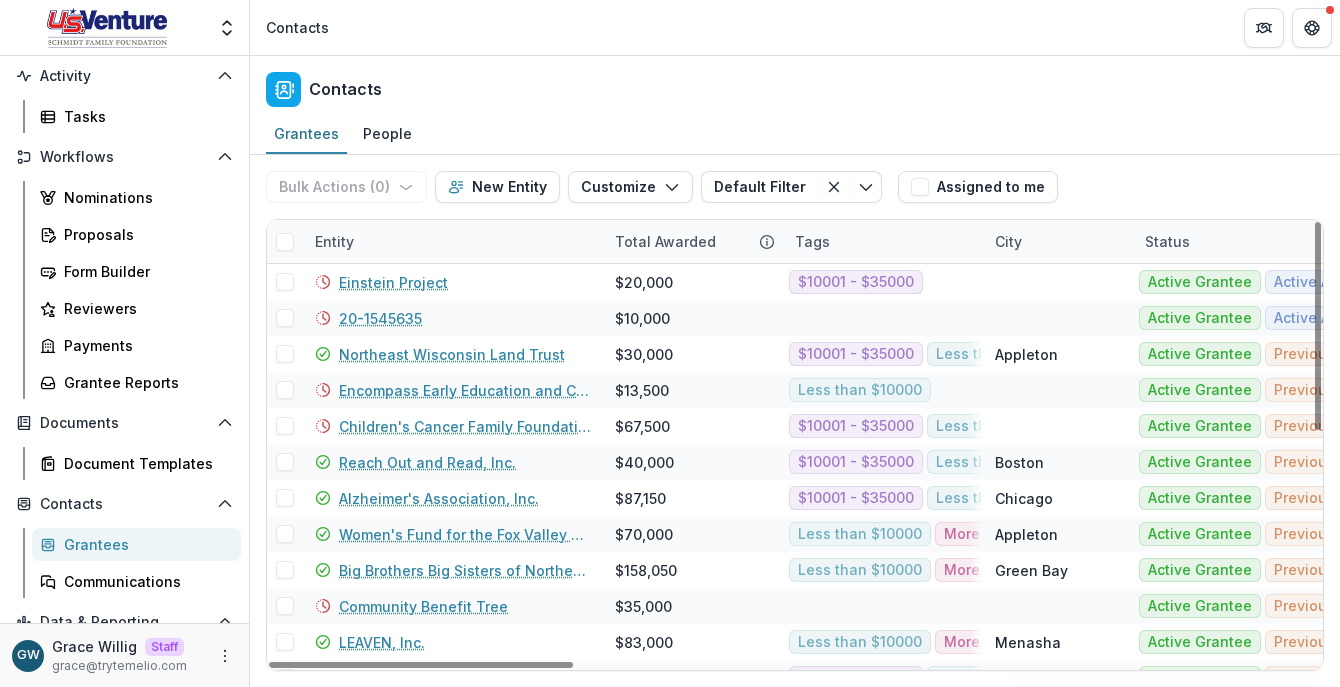 click on "Entity" at bounding box center (453, 241) 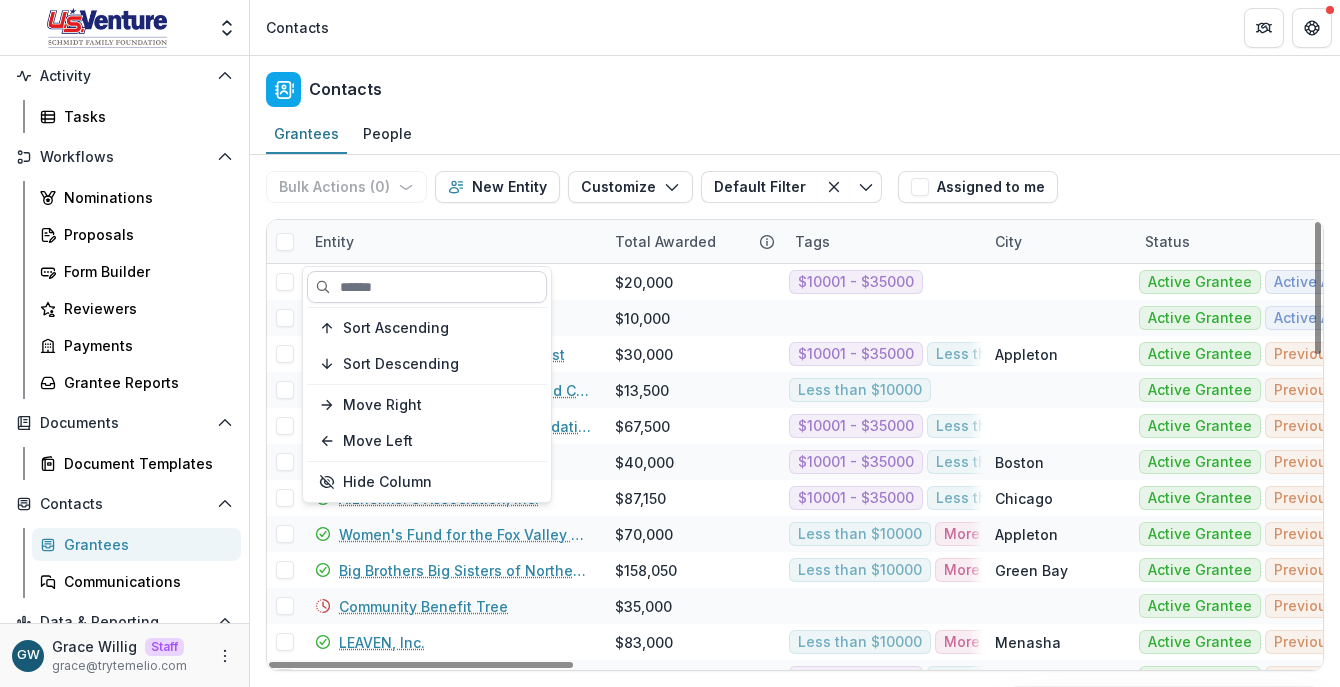 click at bounding box center (427, 287) 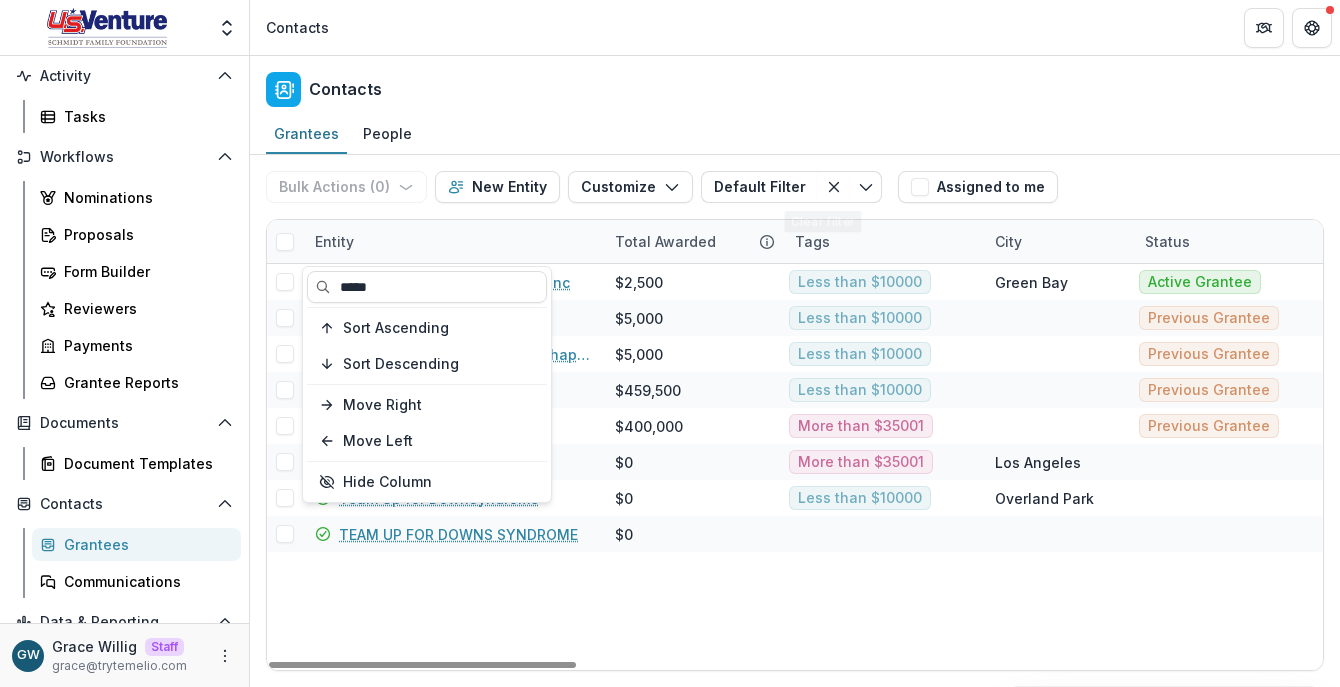 type on "****" 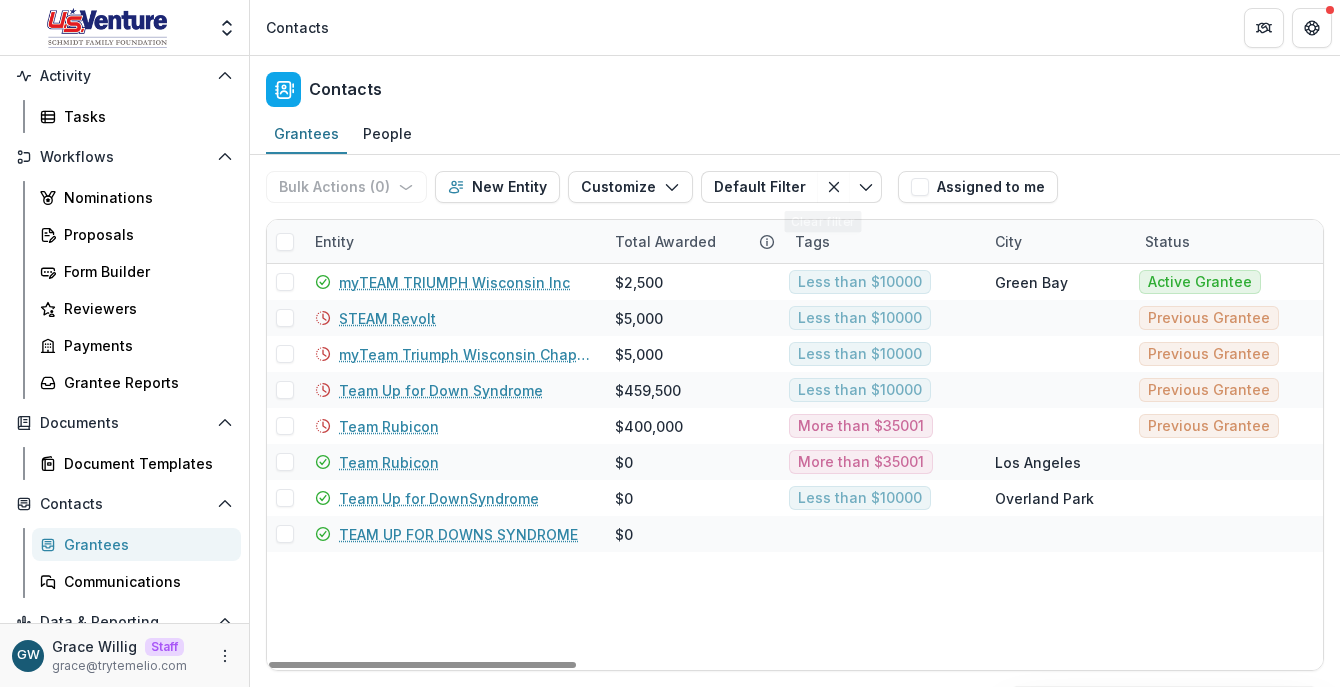 drag, startPoint x: 1171, startPoint y: 163, endPoint x: 970, endPoint y: 204, distance: 205.13898 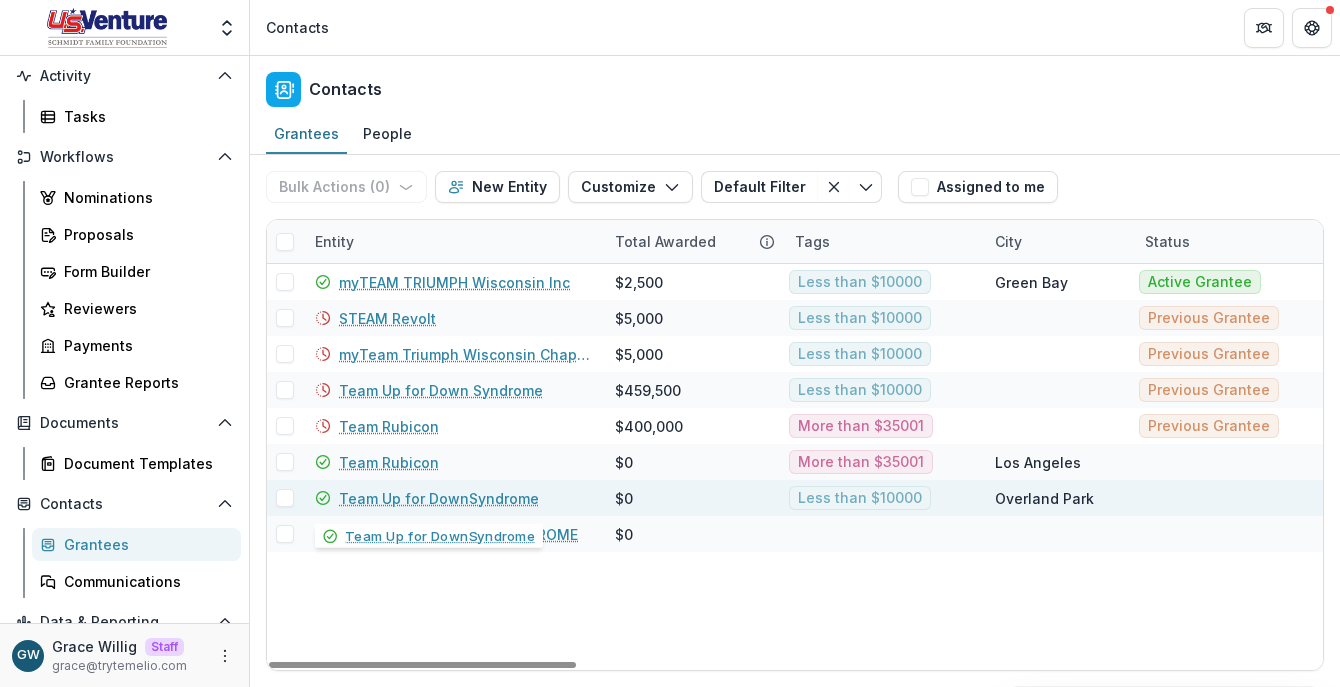 click on "Team Up for DownSyndrome" at bounding box center (439, 498) 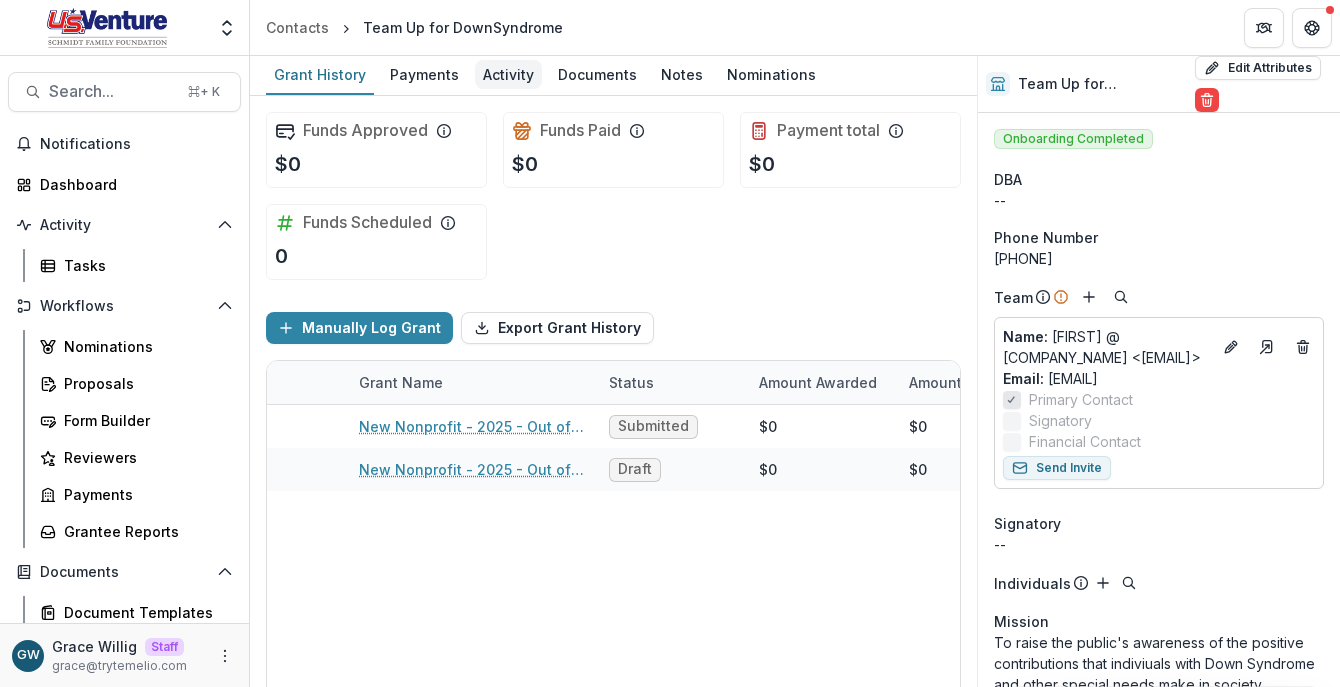 click on "Activity" at bounding box center (508, 74) 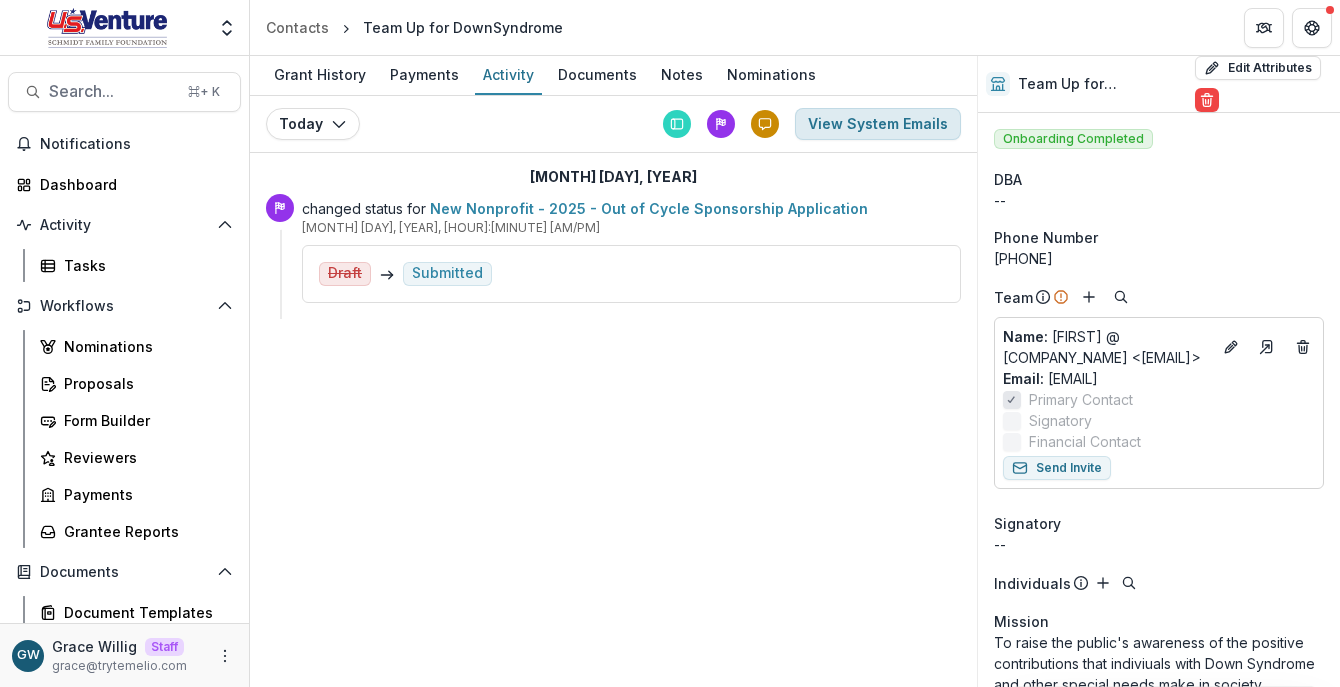 click on "View System Emails" at bounding box center [878, 124] 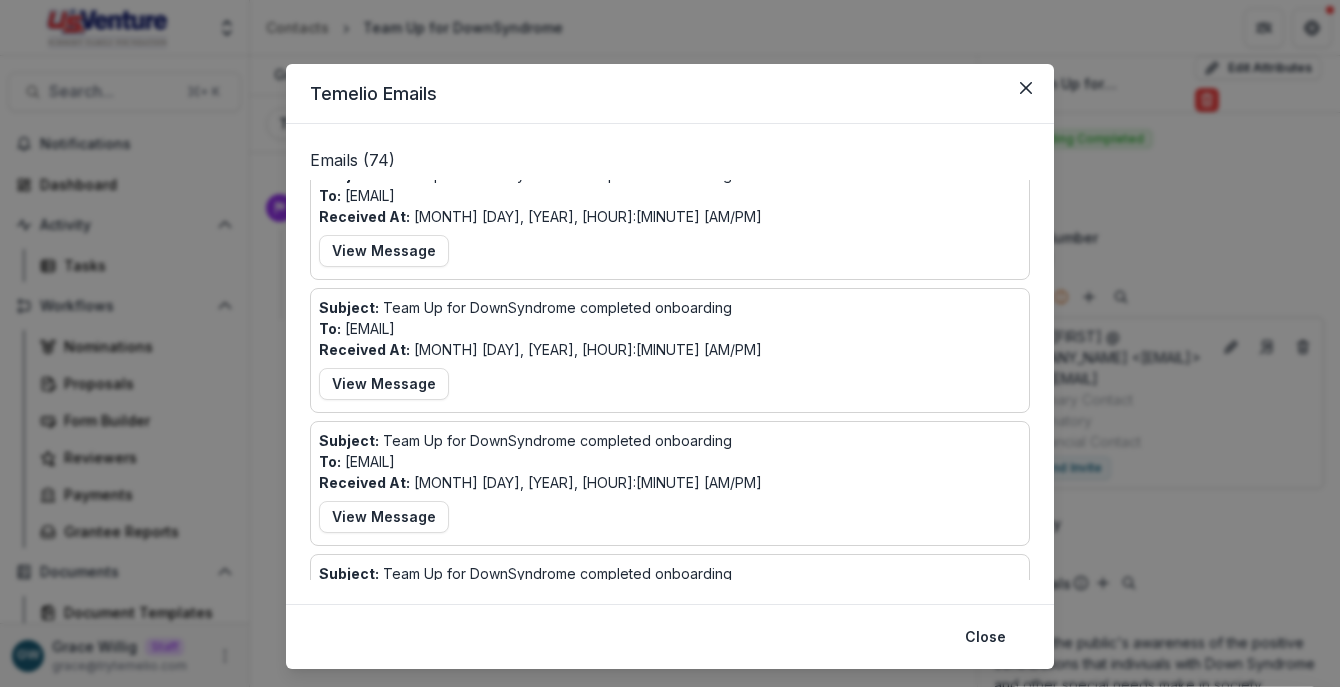 scroll, scrollTop: 693, scrollLeft: 0, axis: vertical 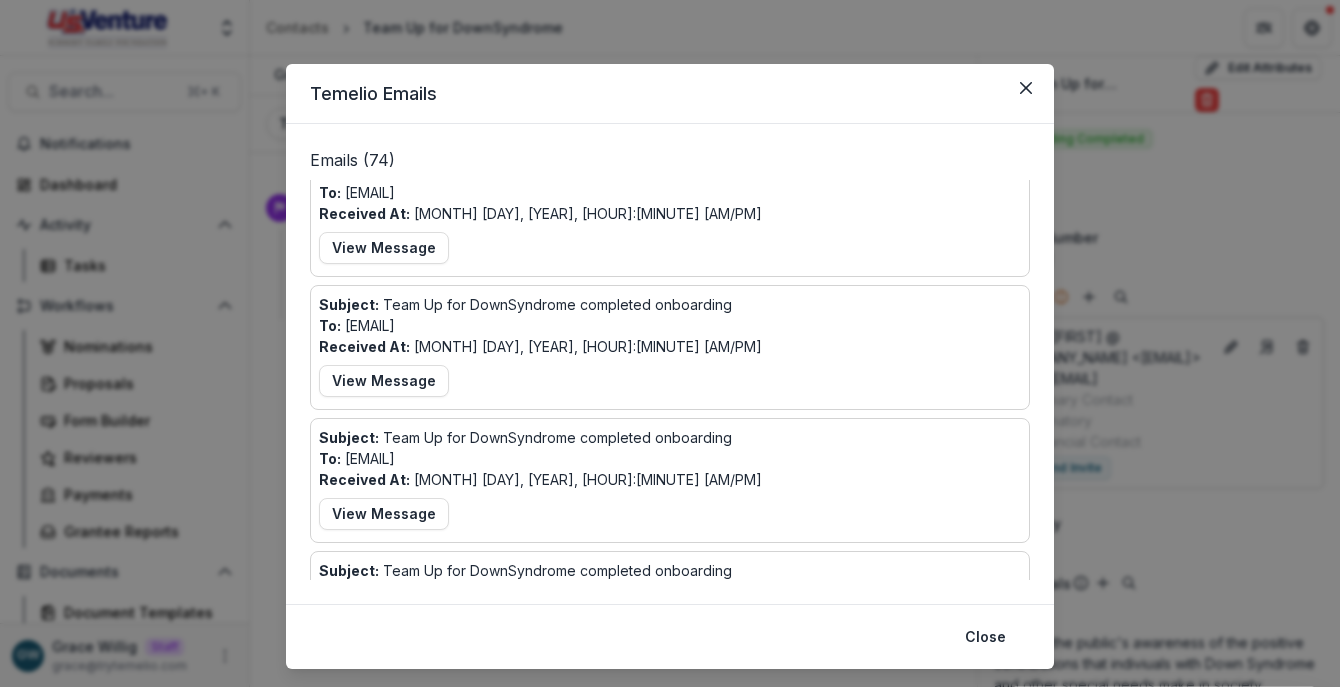 click on "Temelio Emails Emails ( 74 ) Subject:   Your Proposal for US Venture/Schmidt Family Foundation has been Submitted To:   teamup@teamupfordownsyndrome.org Received At:   Jul 29, 2025, 6:22 PM View Message Subject:   Team Up for DownSyndrome completed onboarding To:   pwolf@usventure.com Received At:   Jul 29, 2025, 5:57 PM View Message Subject:   Team Up for DownSyndrome completed onboarding To:   knelson@usventure.com Received At:   Jul 29, 2025, 5:57 PM View Message Subject:   Team Up for DownSyndrome completed onboarding To:   klendved@usventure.com Received At:   Jul 29, 2025, 5:57 PM View Message Subject:   Team Up for DownSyndrome completed onboarding To:   blitwin@usventure.com Received At:   Jul 29, 2025, 5:57 PM View Message Subject:   Team Up for DownSyndrome completed onboarding To:   druchala@usventure.com Received At:   Jul 29, 2025, 5:57 PM View Message Subject:   Team Up for DownSyndrome completed onboarding To:   gvandenberg@usventure.com Received At:   Jul 29, 2025, 5:57 PM View Message   To:" at bounding box center [670, 343] 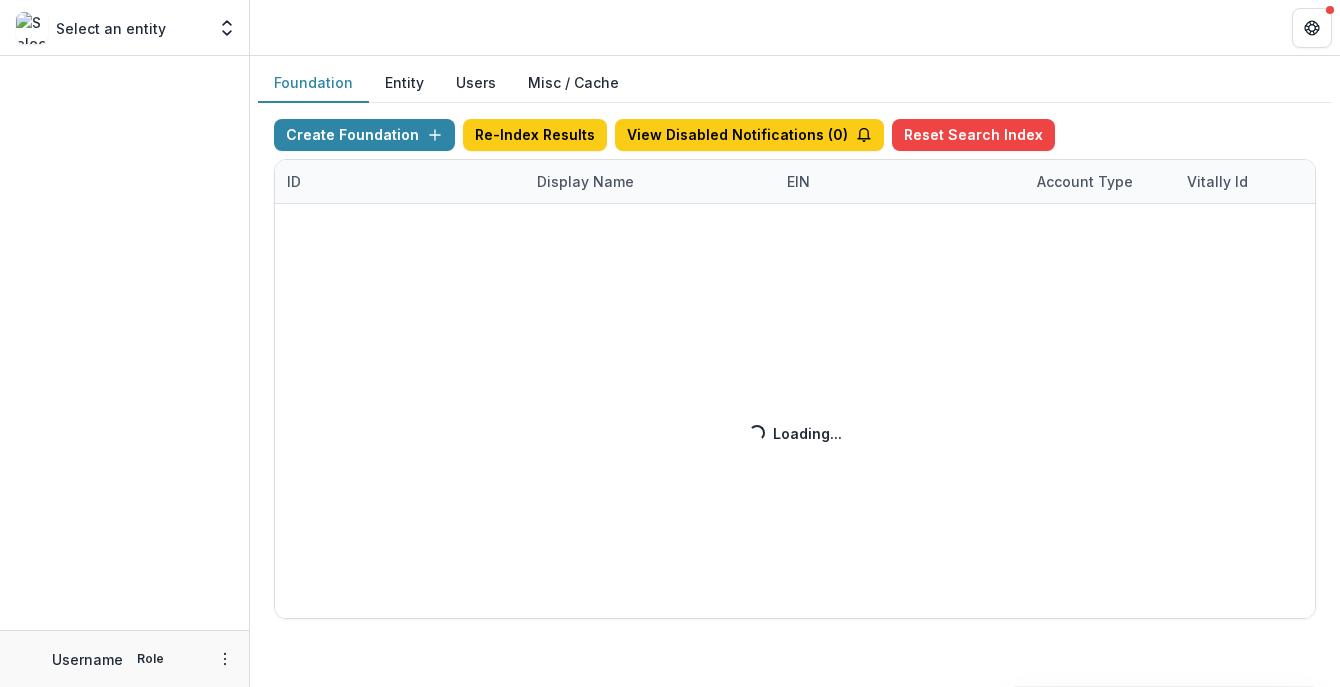 scroll, scrollTop: 0, scrollLeft: 0, axis: both 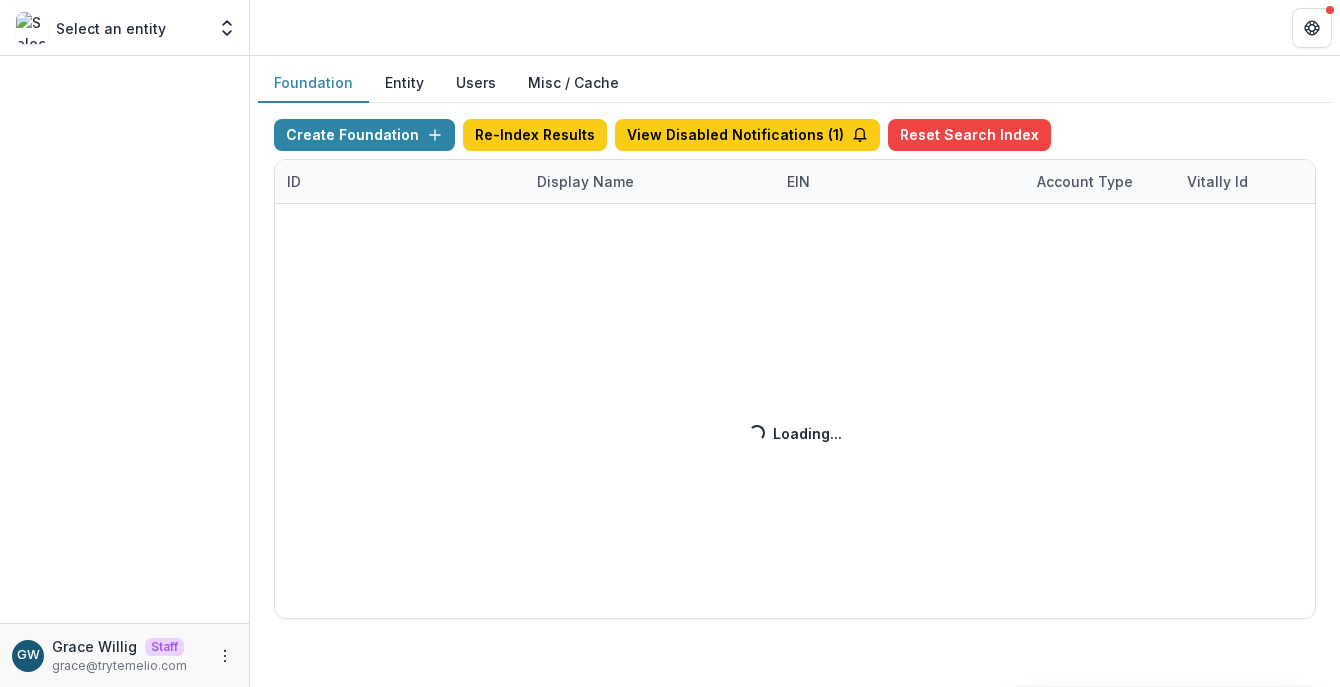 click on "Create Foundation Re-Index Results View Disabled Notifications ( 1 ) Reset Search Index ID Display Name EIN Account Type Vitally Id Subdomain Created on Actions Feature Flags Loading... Loading..." at bounding box center (795, 369) 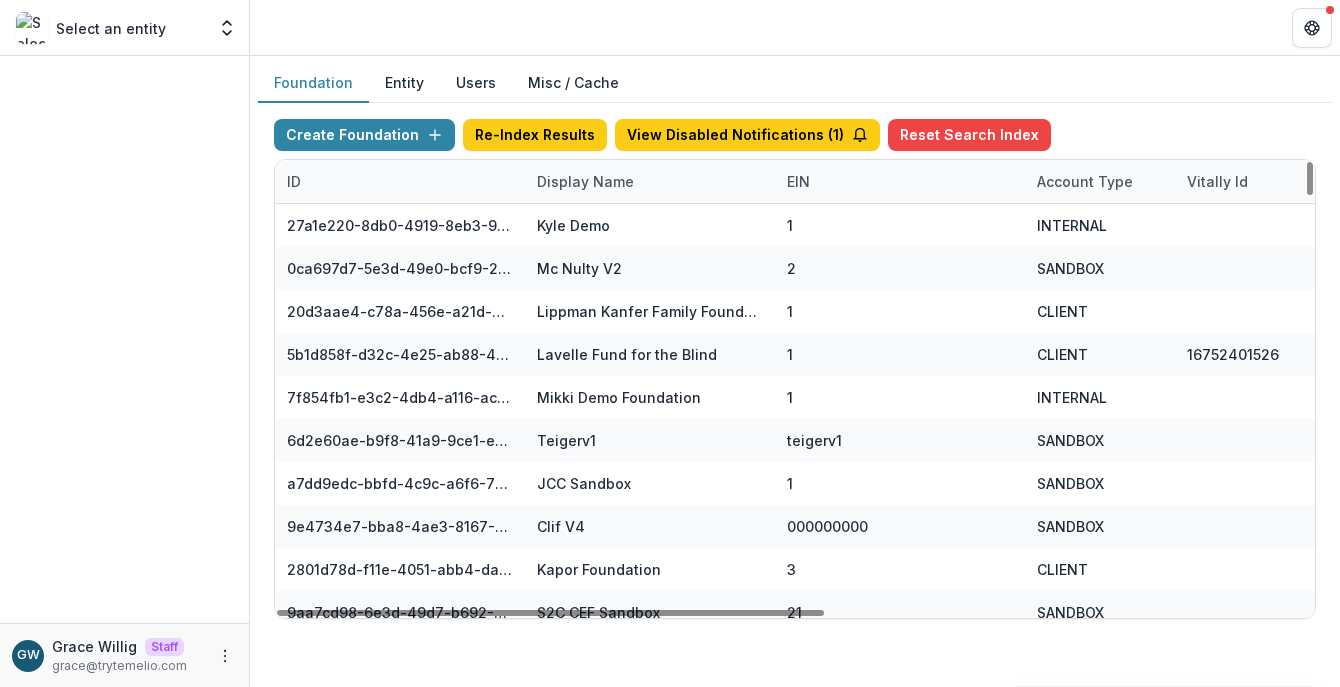 click on "Display Name" at bounding box center [585, 181] 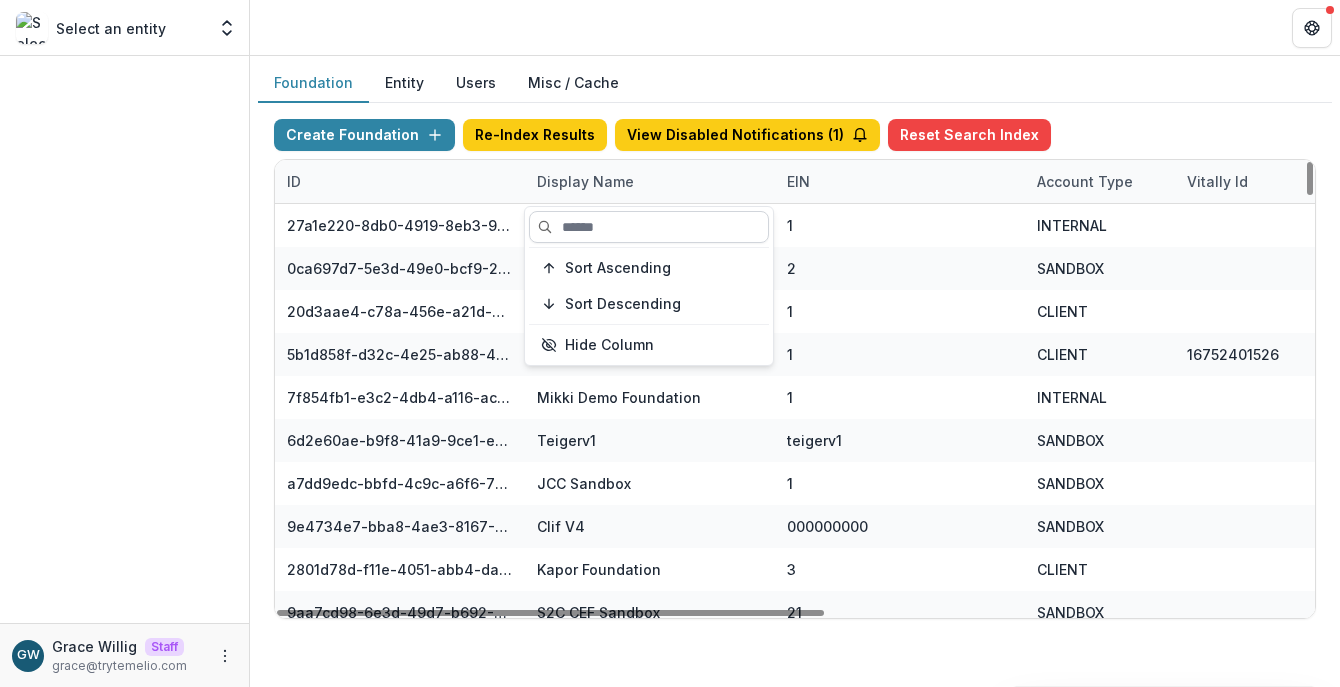 click at bounding box center (649, 227) 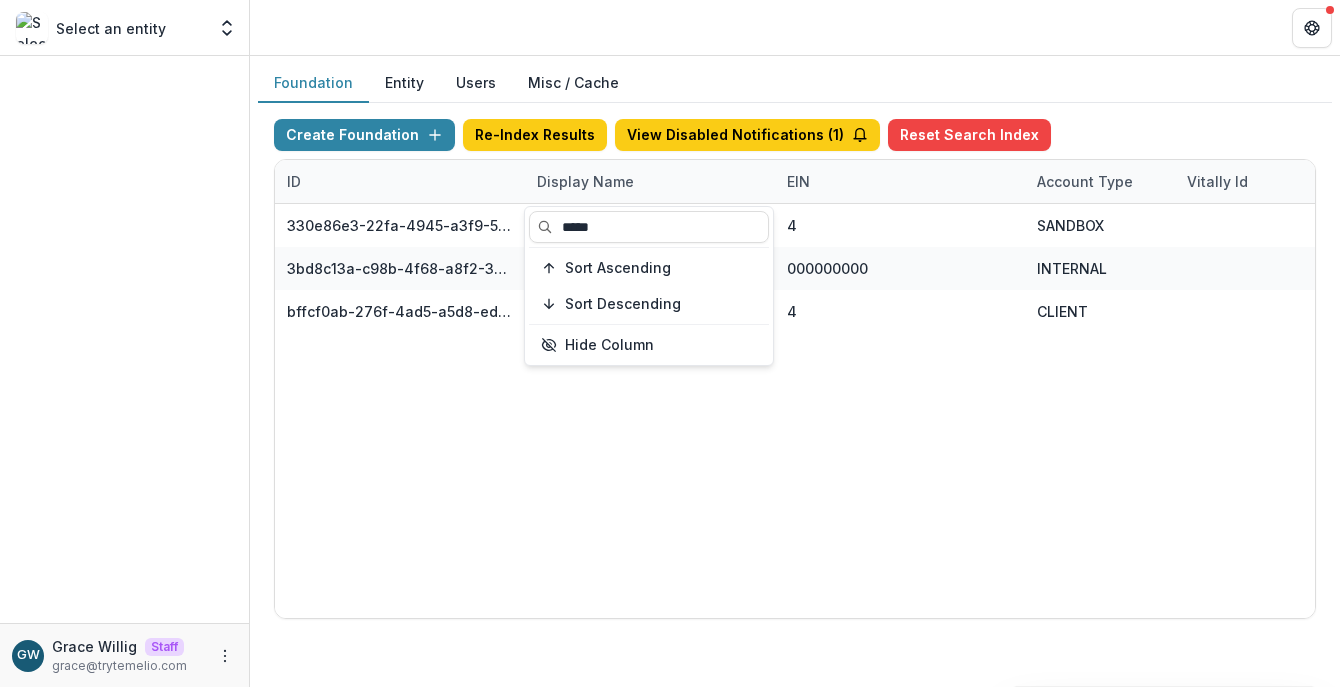 type on "*****" 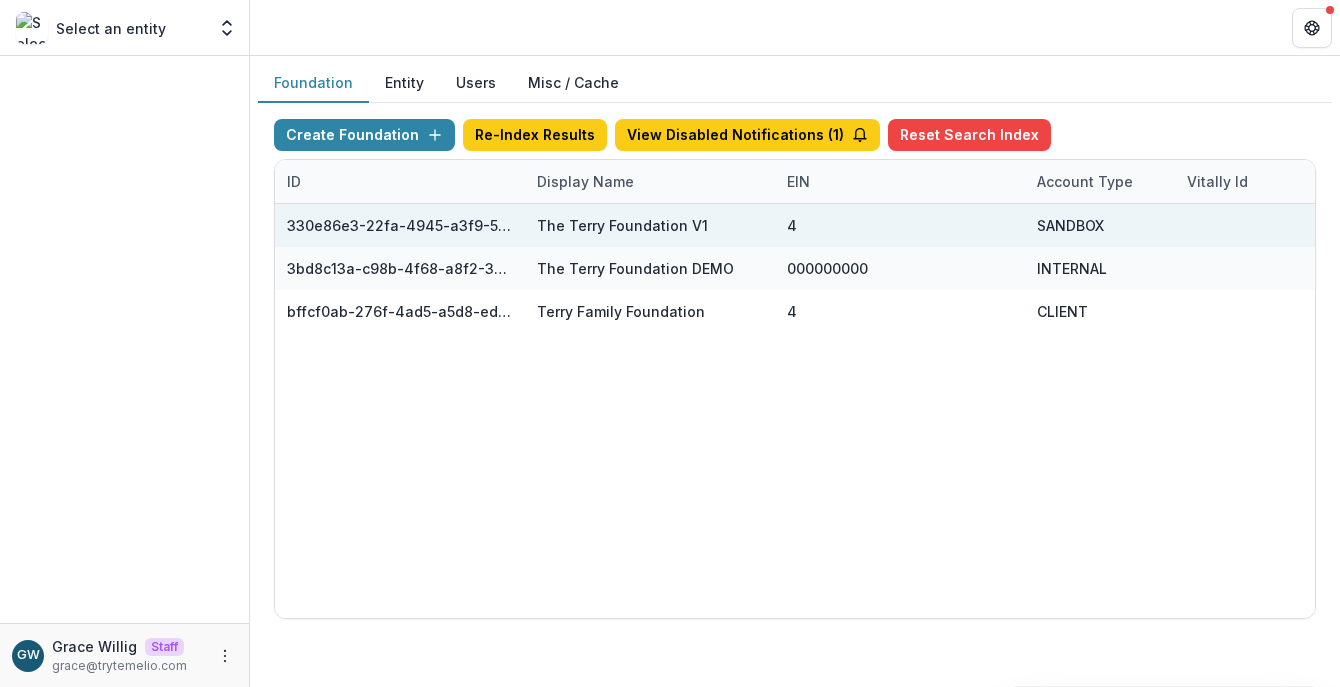 drag, startPoint x: 1169, startPoint y: 102, endPoint x: 1010, endPoint y: 239, distance: 209.88092 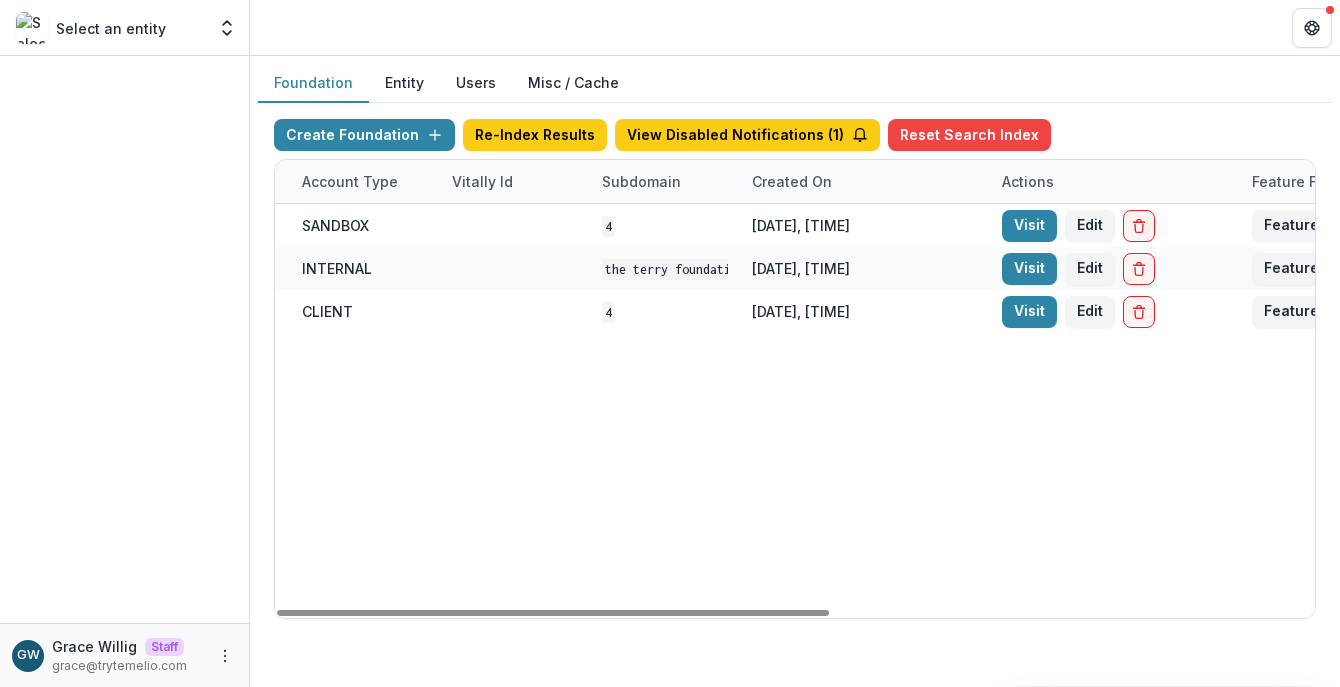 scroll, scrollTop: 0, scrollLeft: 910, axis: horizontal 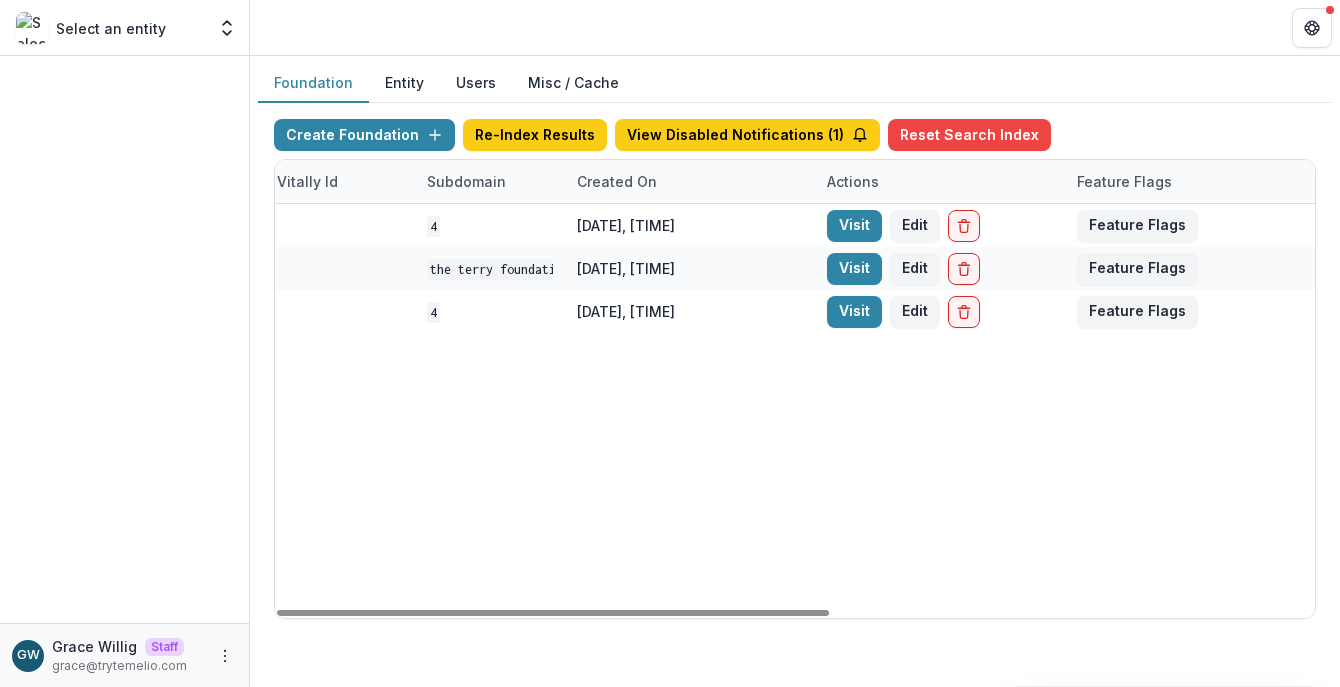 click on "Visit" at bounding box center (854, 312) 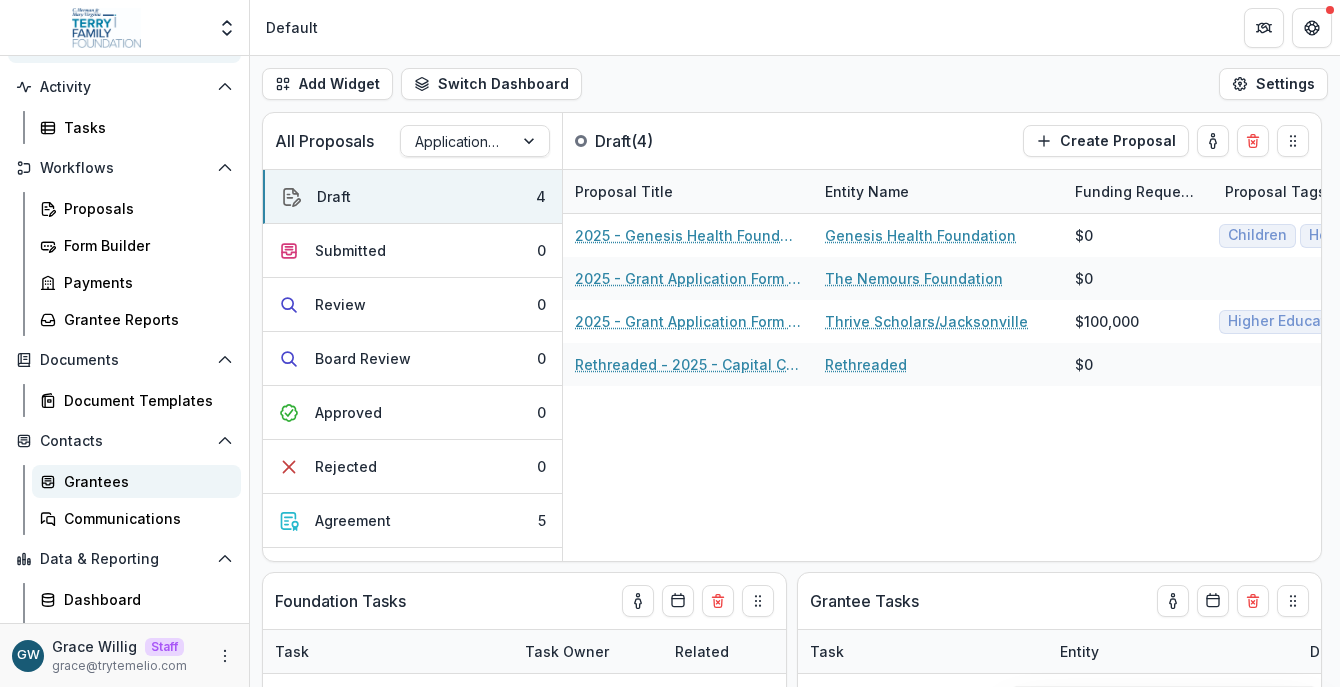 scroll, scrollTop: 139, scrollLeft: 0, axis: vertical 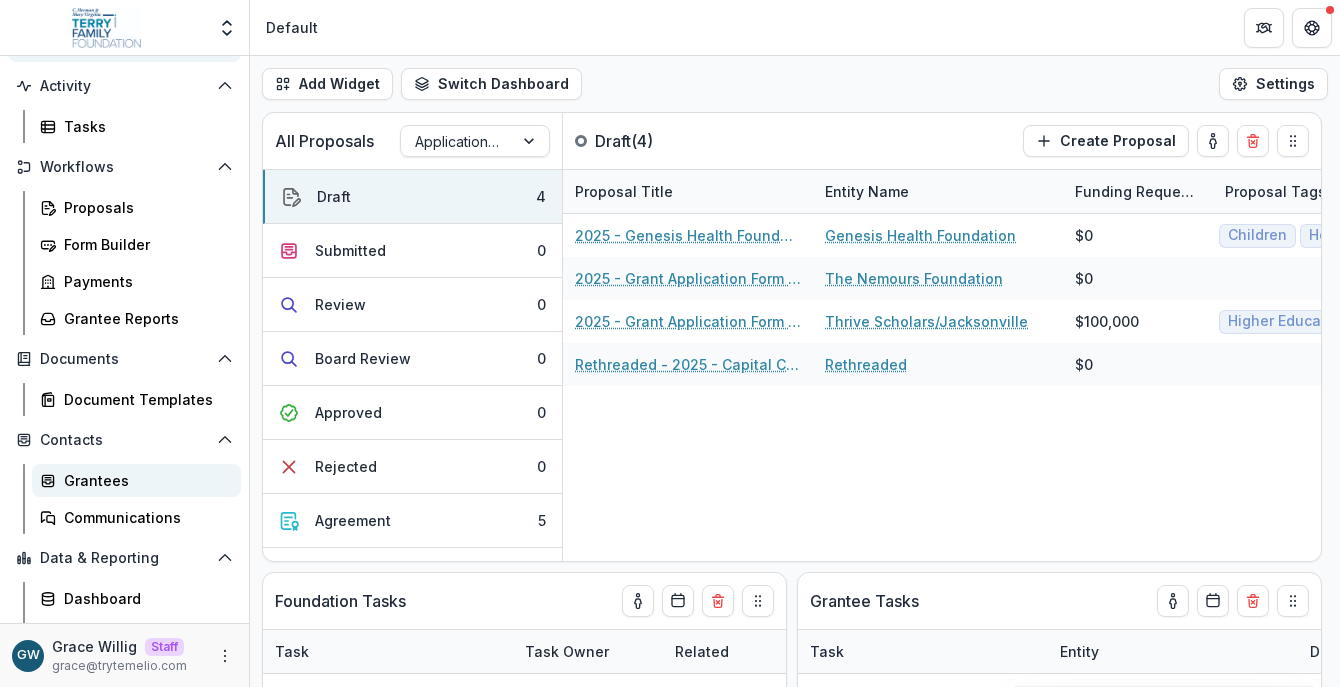 click on "Grantees" at bounding box center [144, 480] 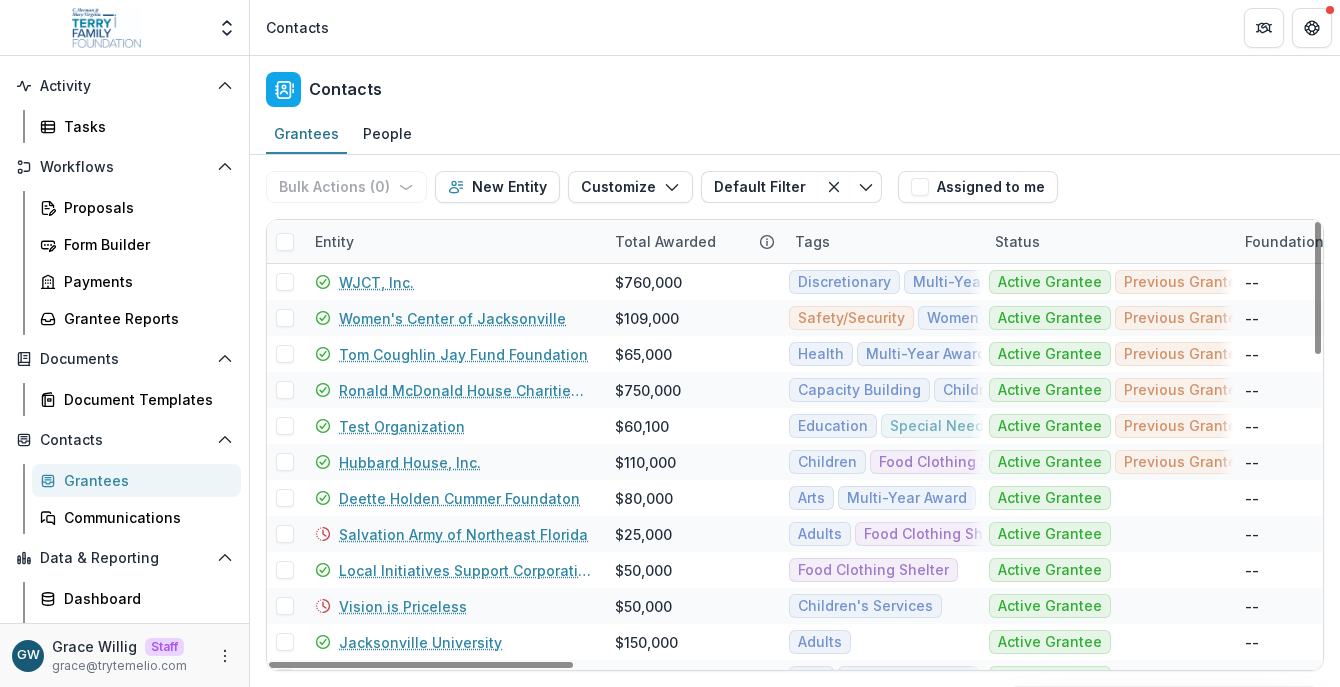 click on "Entity" at bounding box center (453, 241) 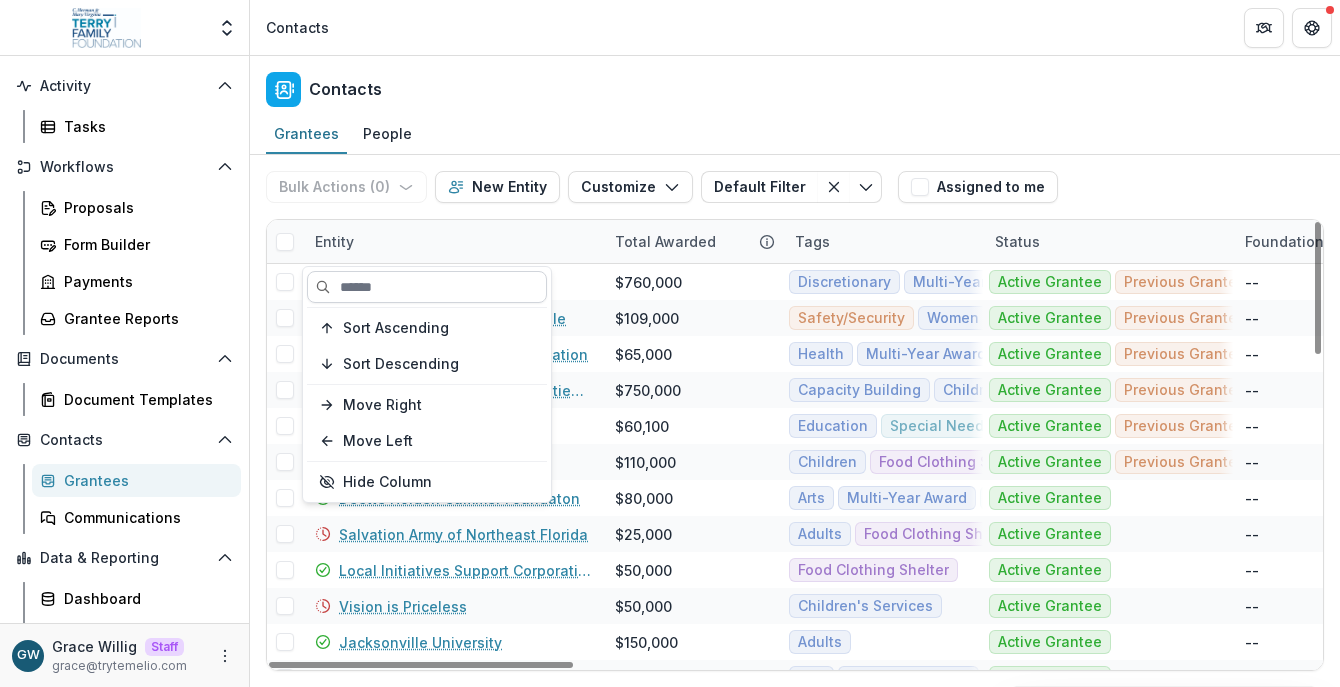 click at bounding box center (427, 287) 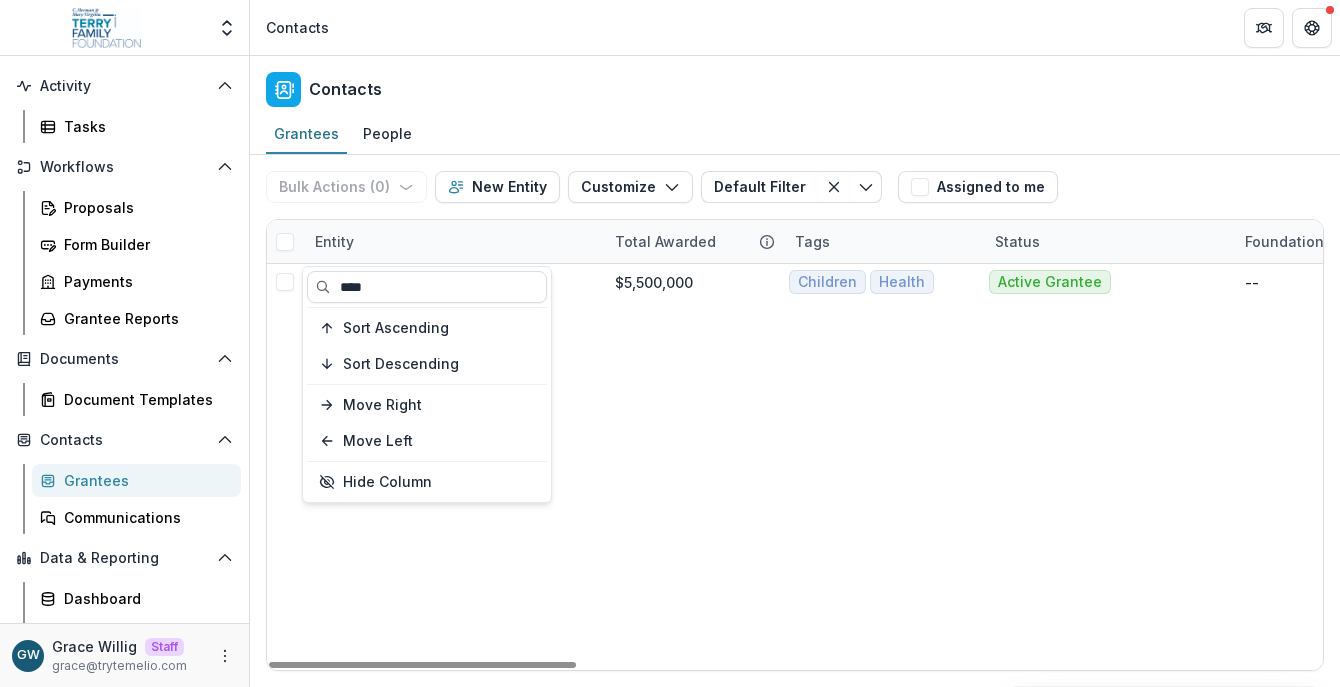 type on "****" 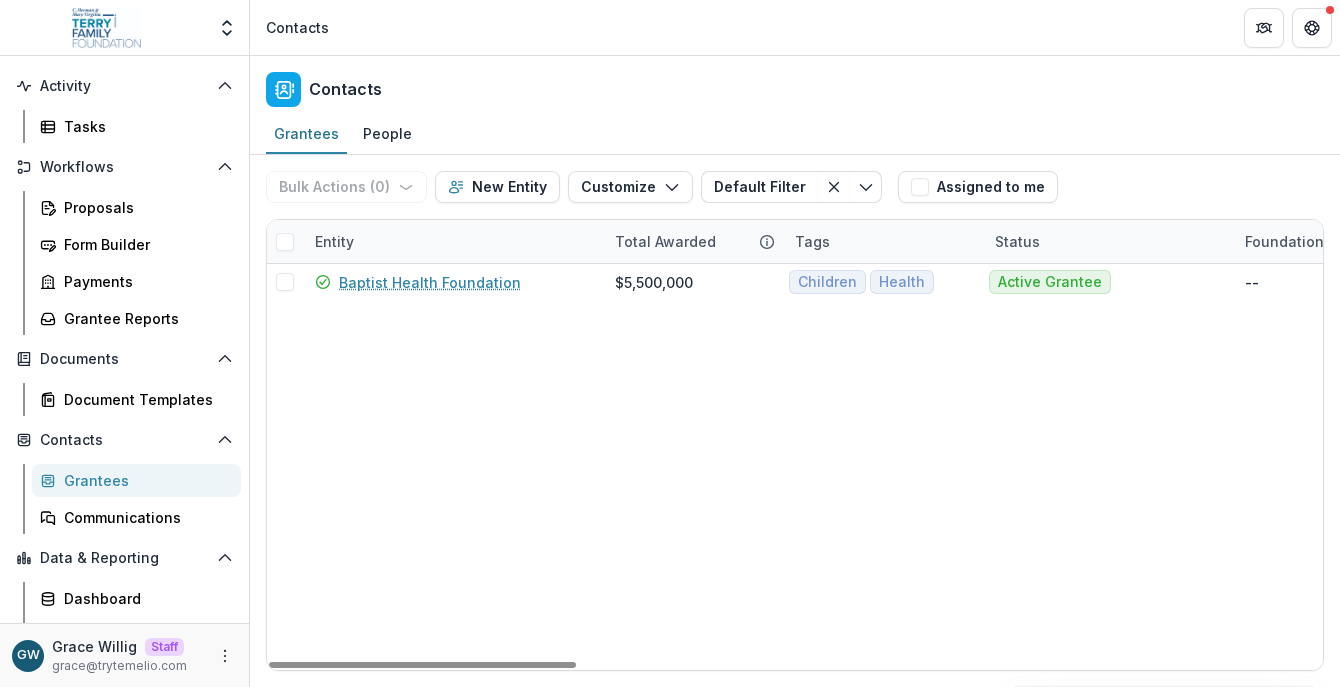 click on "Bulk Actions ( 0 ) Send Email Create Proposals Create Tasks New Entity Customize New Custom Field Manage Custom Fields Manage Grantee Status Default Filter Default Filter Save changes New Filter Assigned to me" at bounding box center (795, 187) 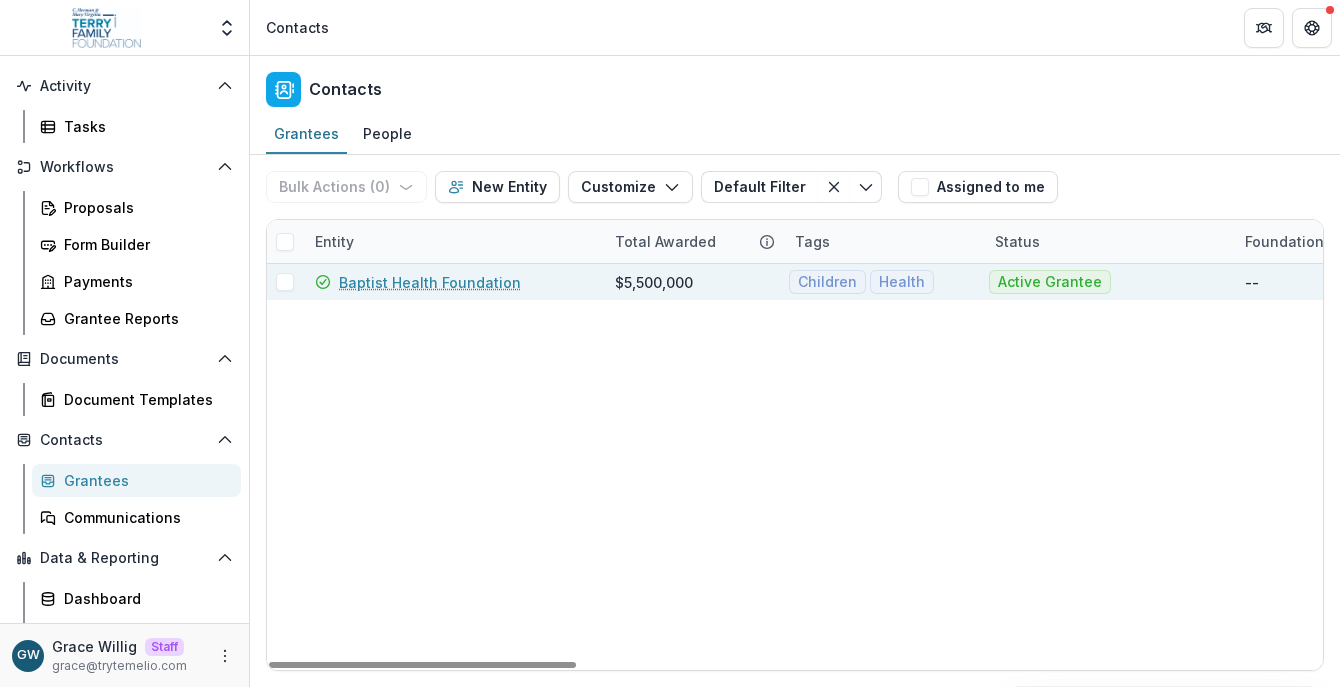click on "Baptist Health Foundation" at bounding box center (430, 282) 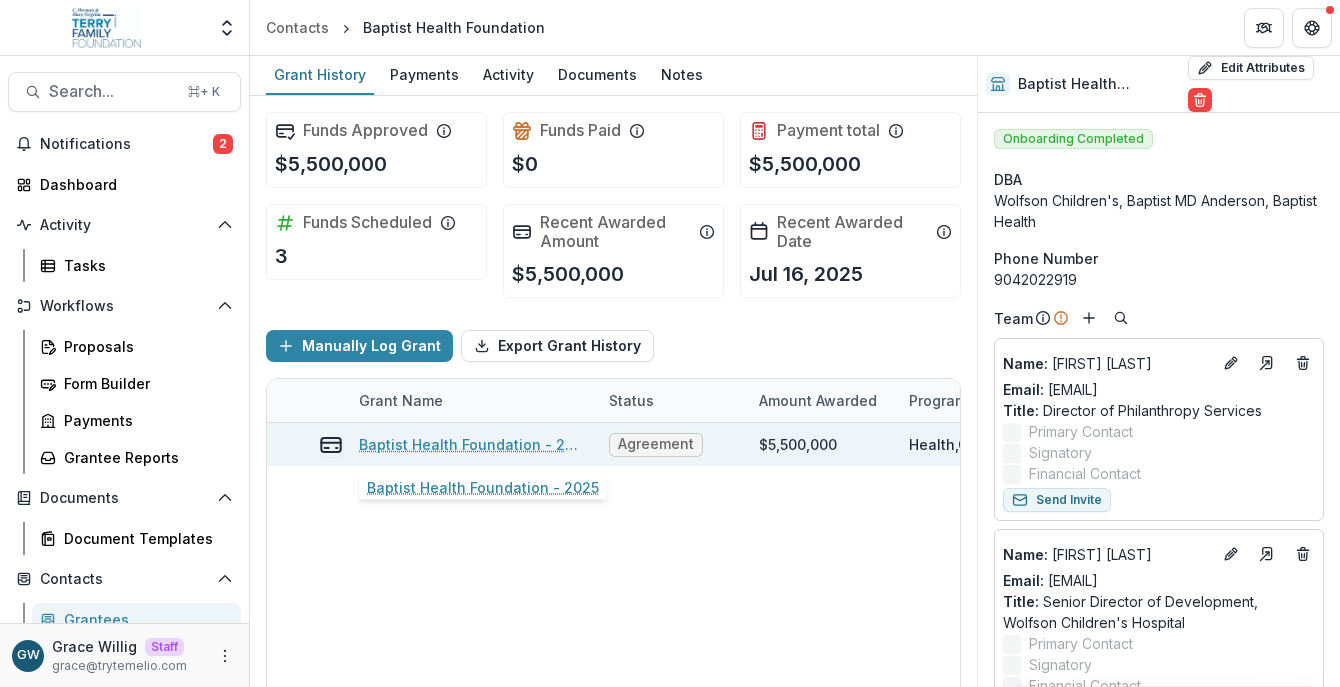 click on "Baptist Health Foundation - 2025" at bounding box center (472, 444) 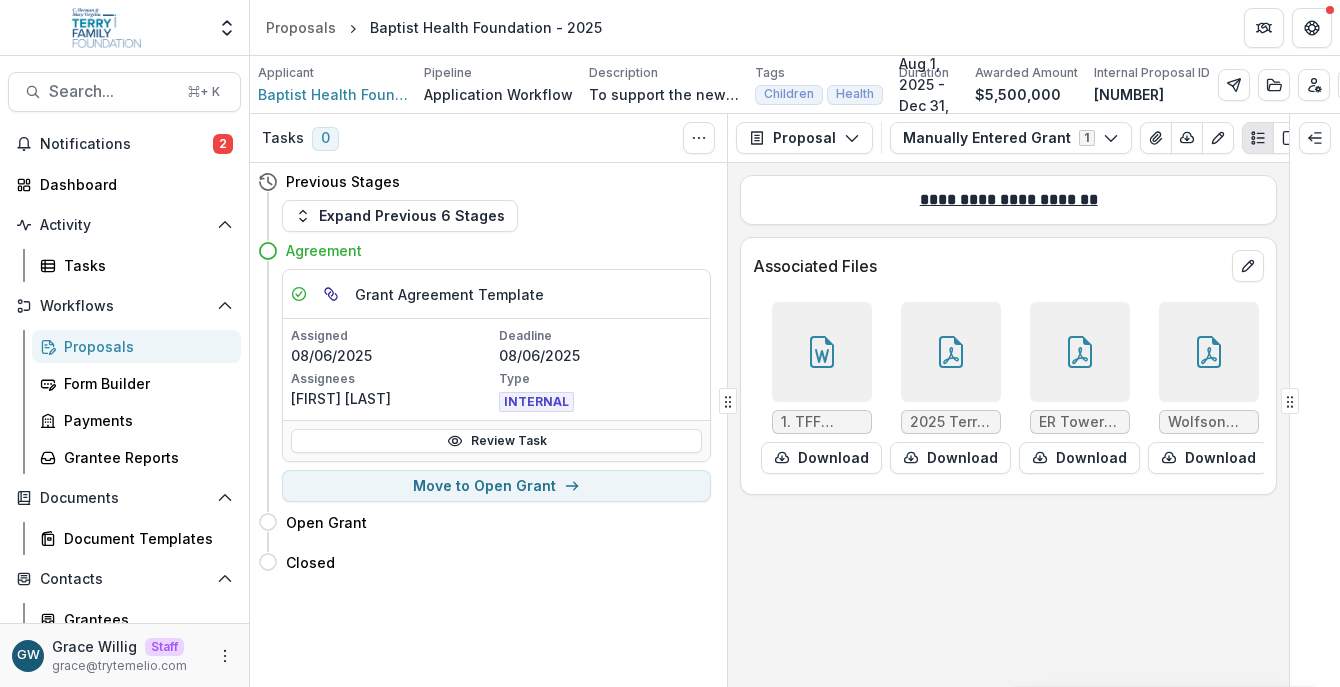 click at bounding box center [822, 352] 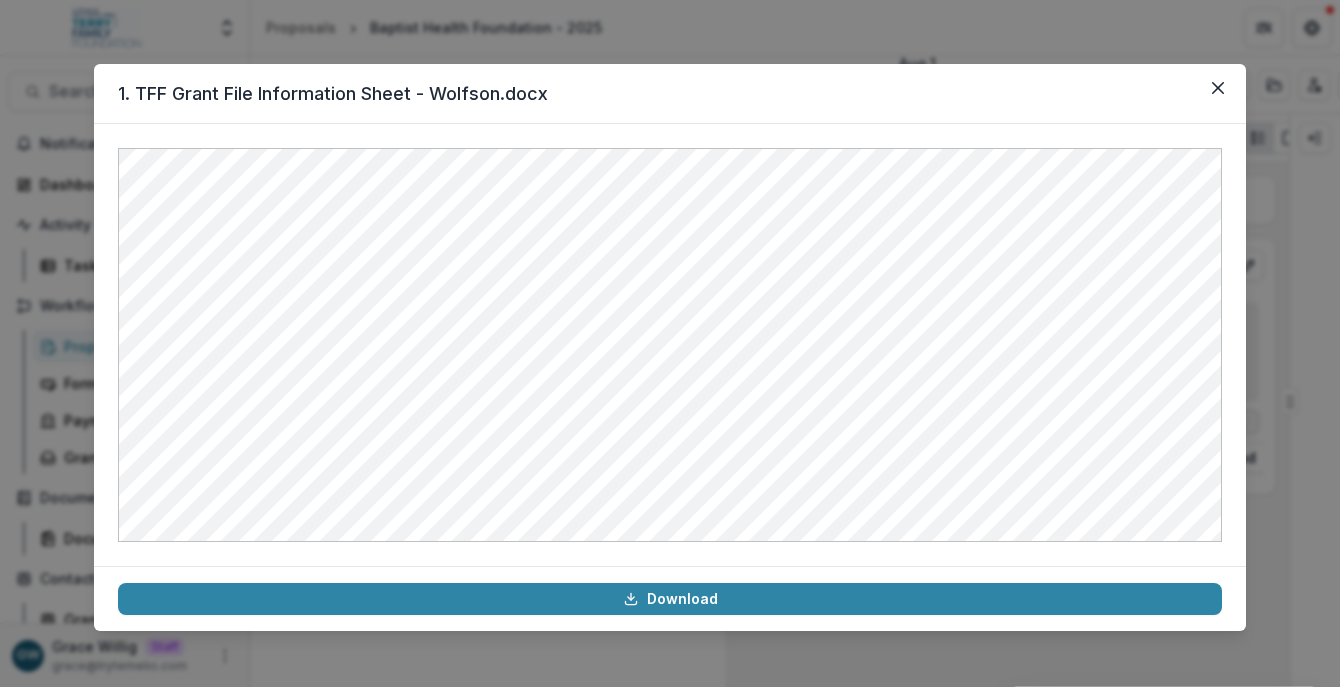 drag, startPoint x: 1213, startPoint y: 91, endPoint x: 1173, endPoint y: 119, distance: 48.82622 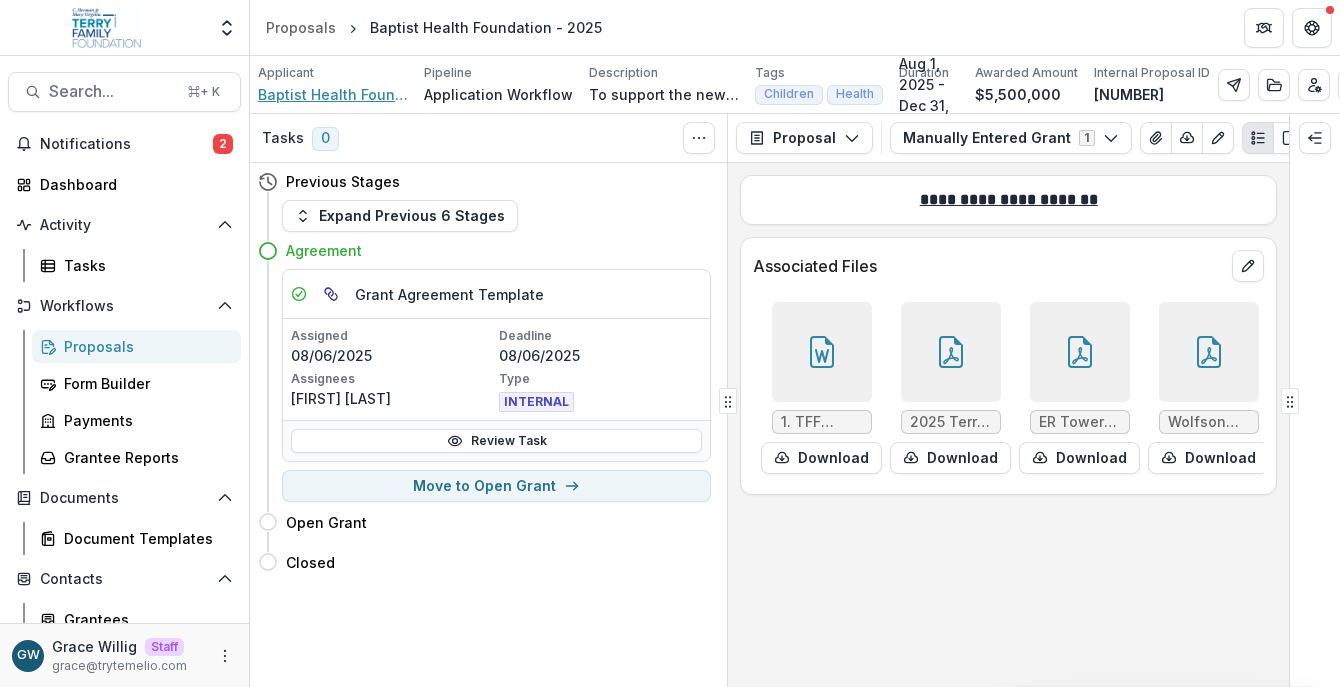click on "Baptist Health Foundation" at bounding box center [333, 94] 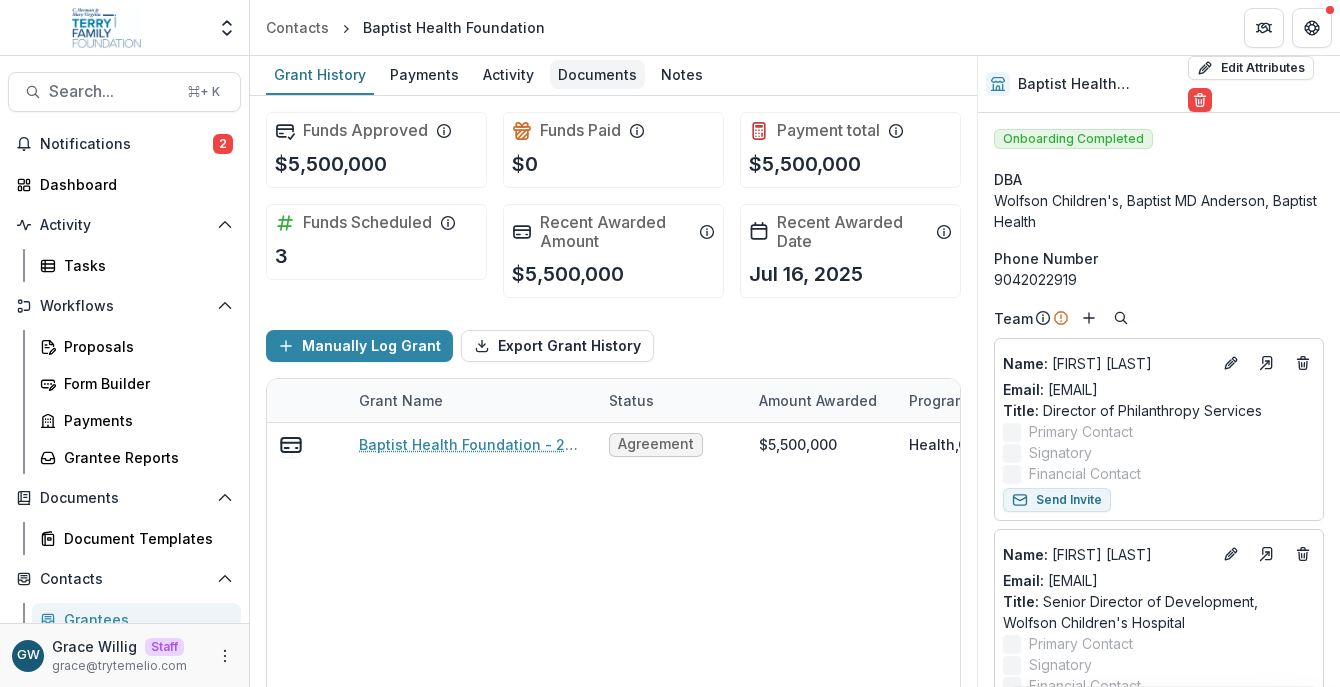 click on "Documents" at bounding box center (597, 74) 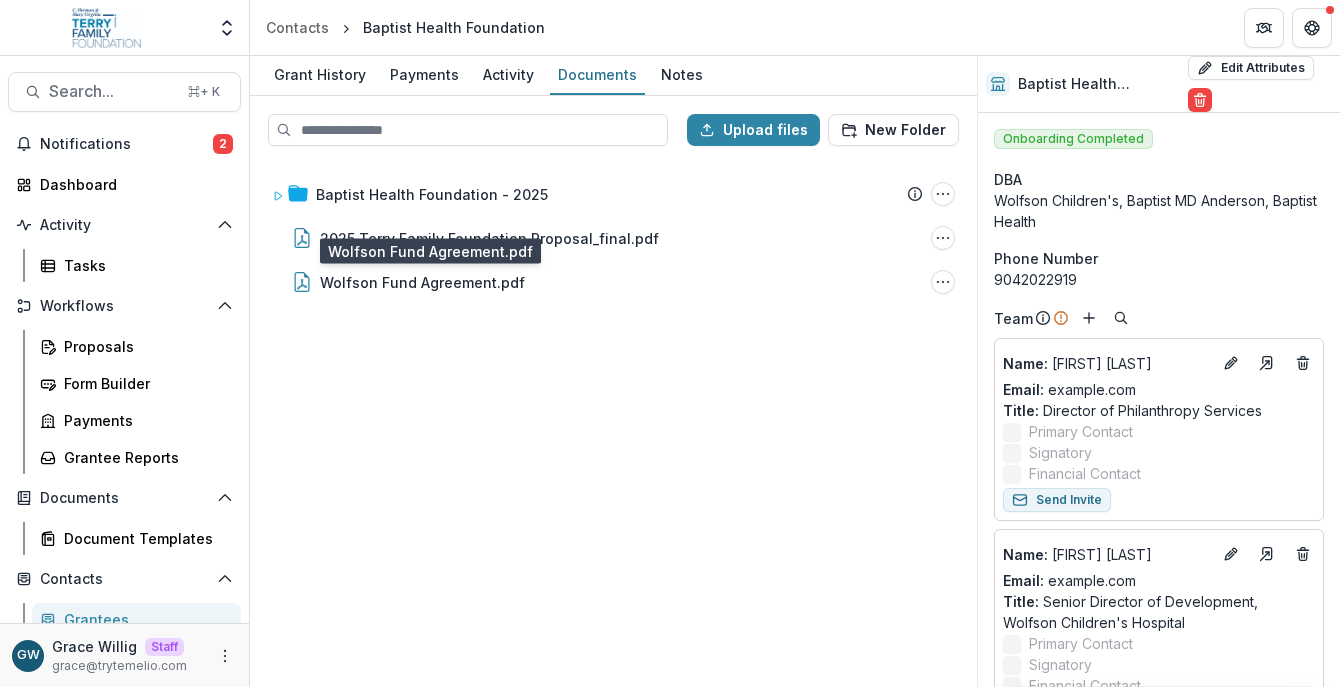 scroll, scrollTop: 0, scrollLeft: 0, axis: both 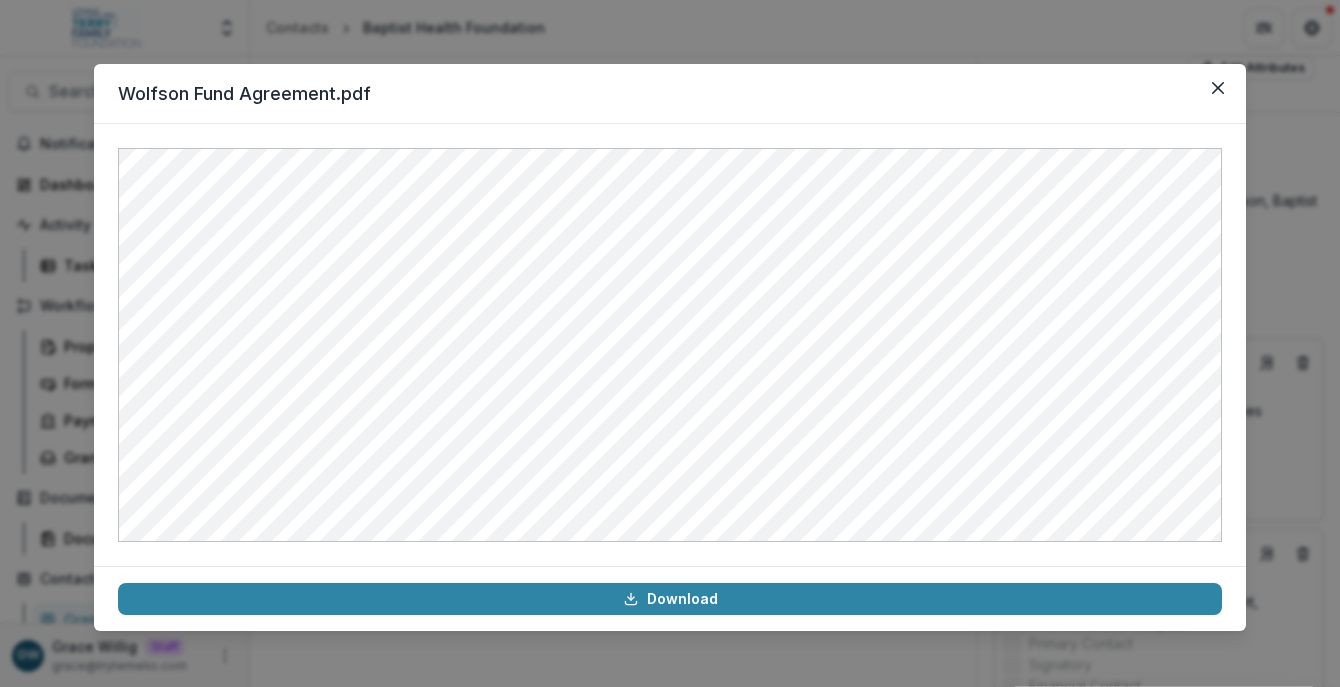 drag, startPoint x: 1220, startPoint y: 85, endPoint x: 1046, endPoint y: 108, distance: 175.51353 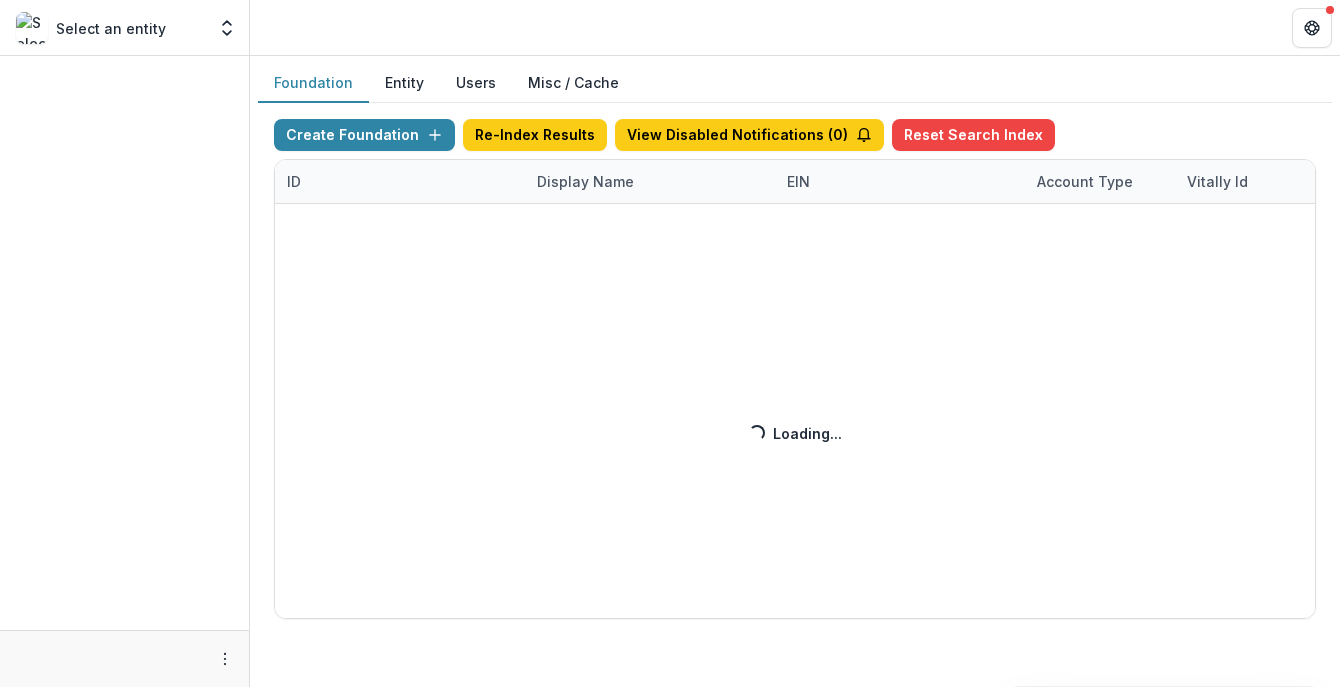 scroll, scrollTop: 0, scrollLeft: 0, axis: both 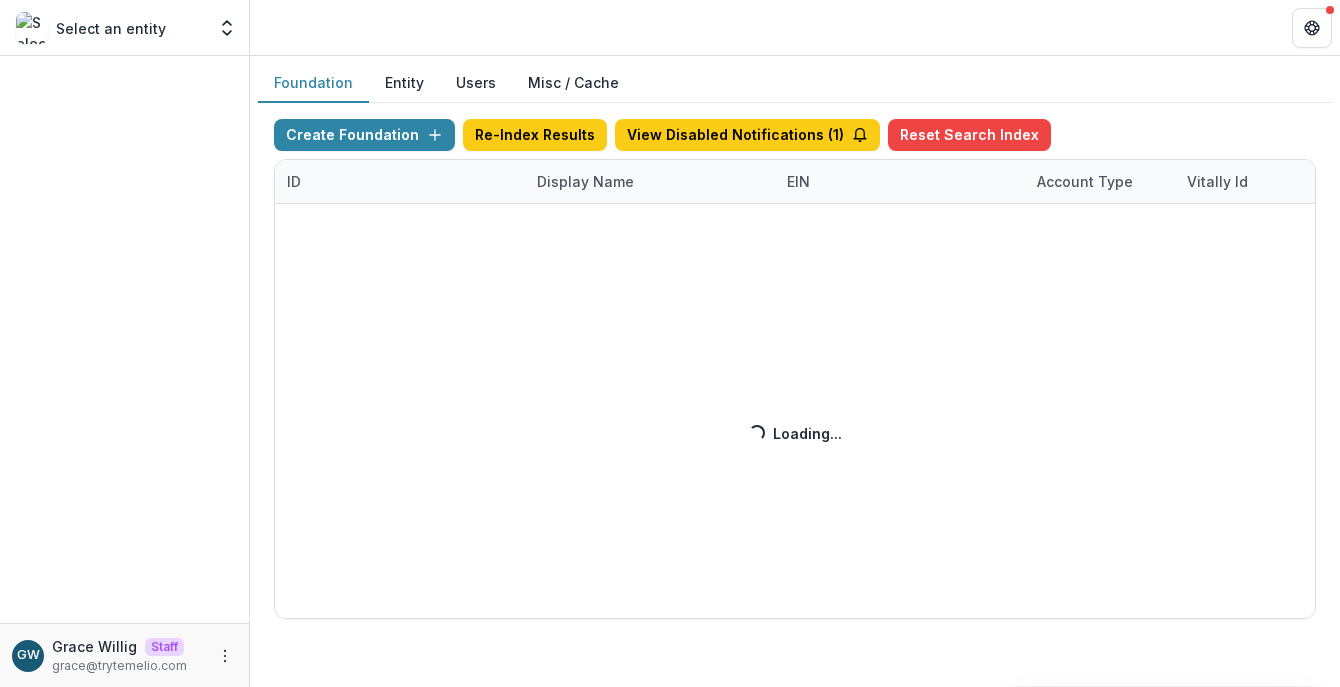 click on "Create Foundation Re-Index Results View Disabled Notifications ( 1 ) Reset Search Index ID Display Name EIN Account Type Vitally Id Subdomain Created on Actions Feature Flags Loading... Loading..." at bounding box center (795, 369) 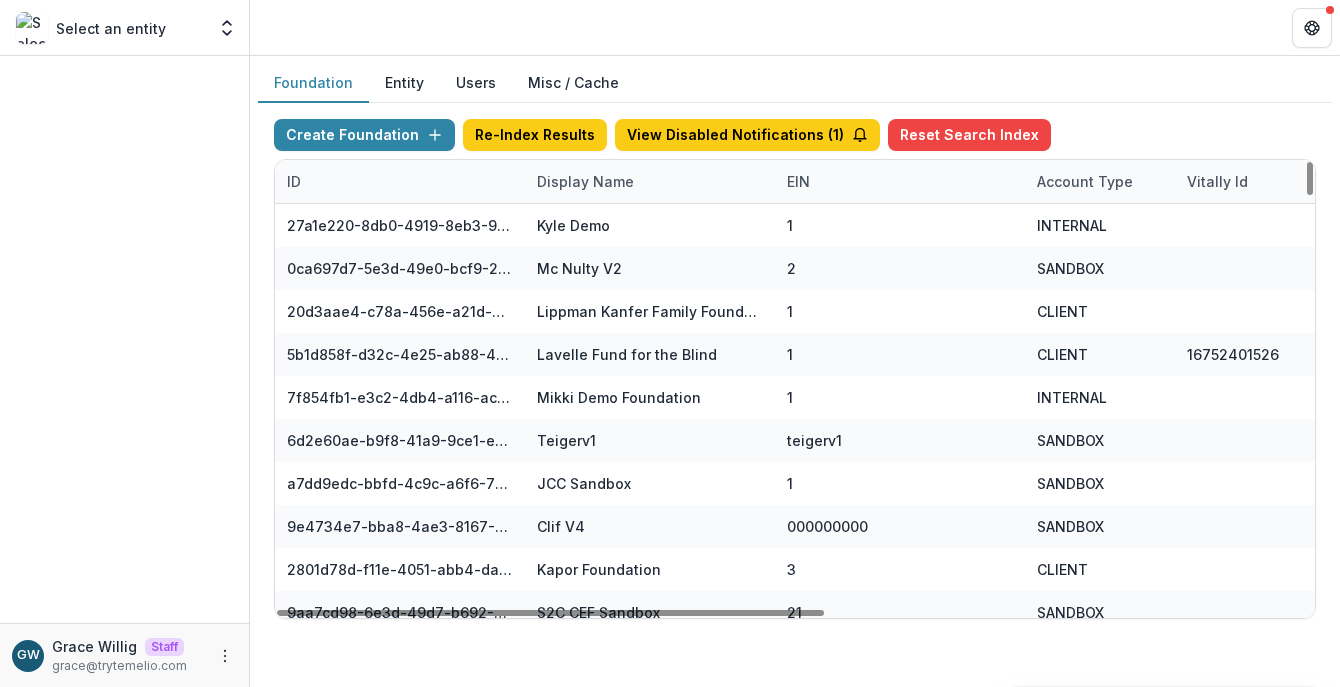 click on "Display Name" at bounding box center [585, 181] 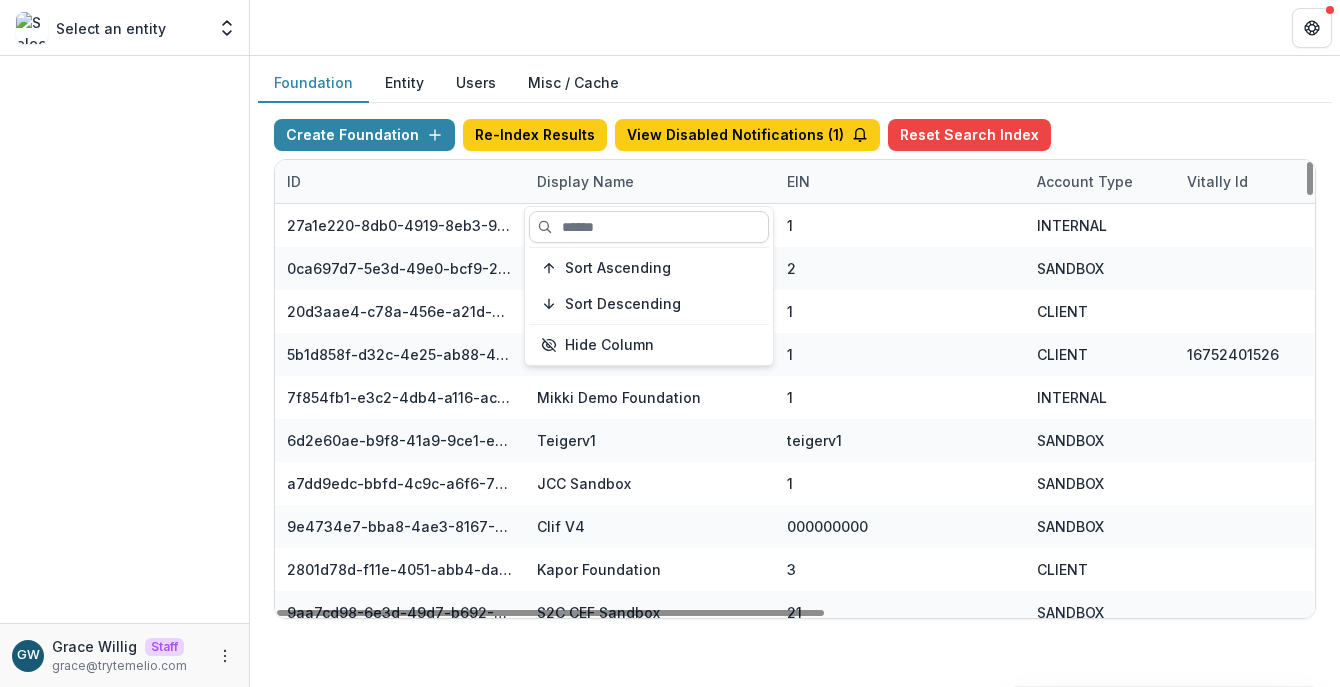 click at bounding box center (649, 227) 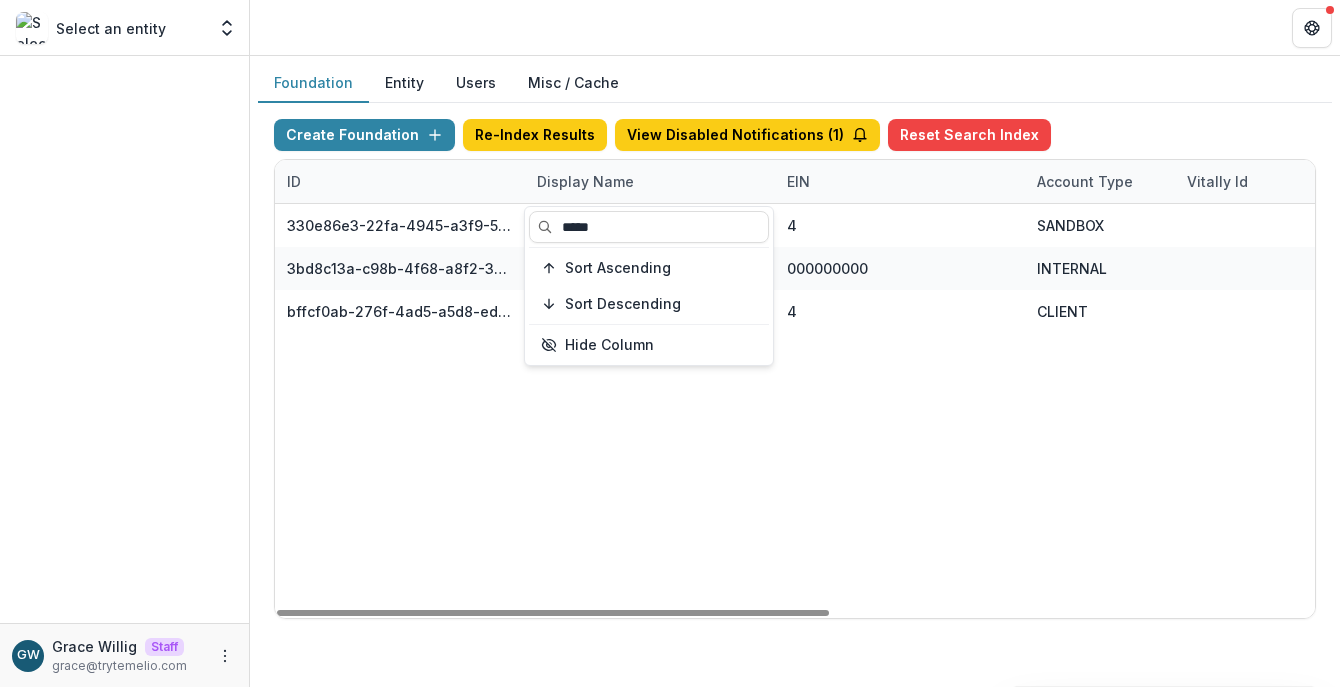 type on "*****" 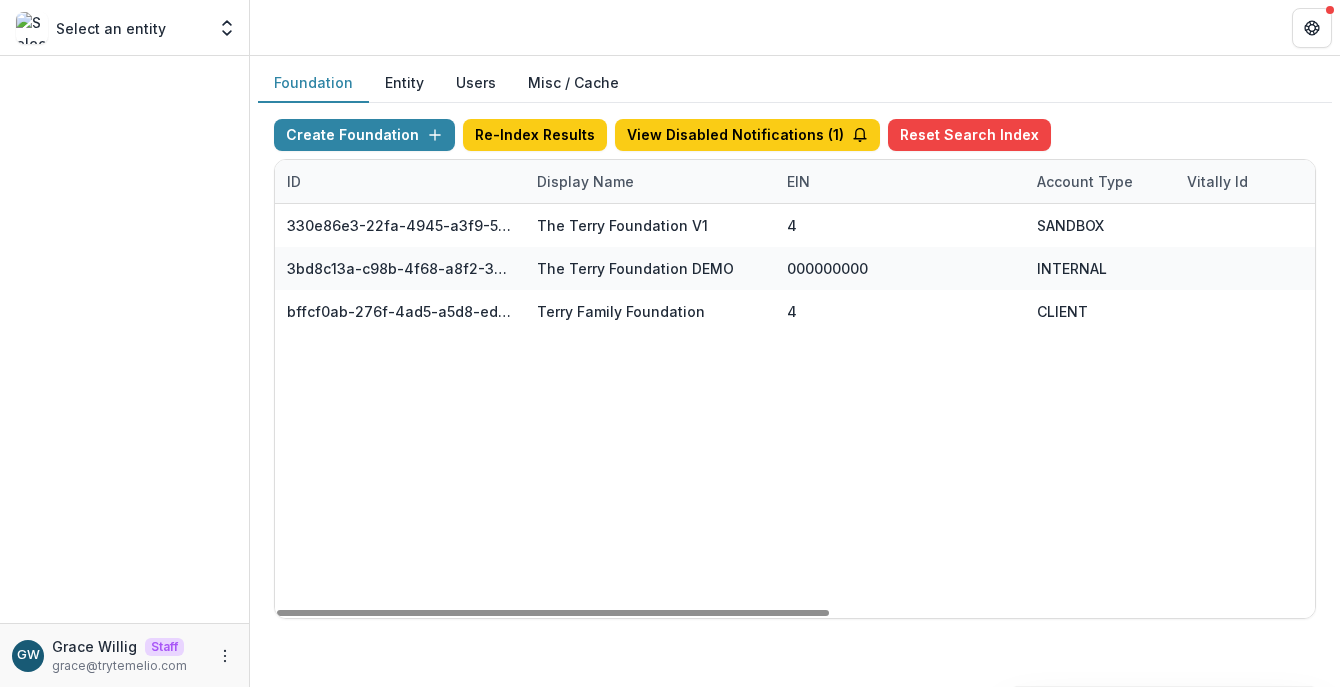 click on "Create Foundation Re-Index Results View Disabled Notifications ( 1 ) Reset Search Index" at bounding box center [795, 139] 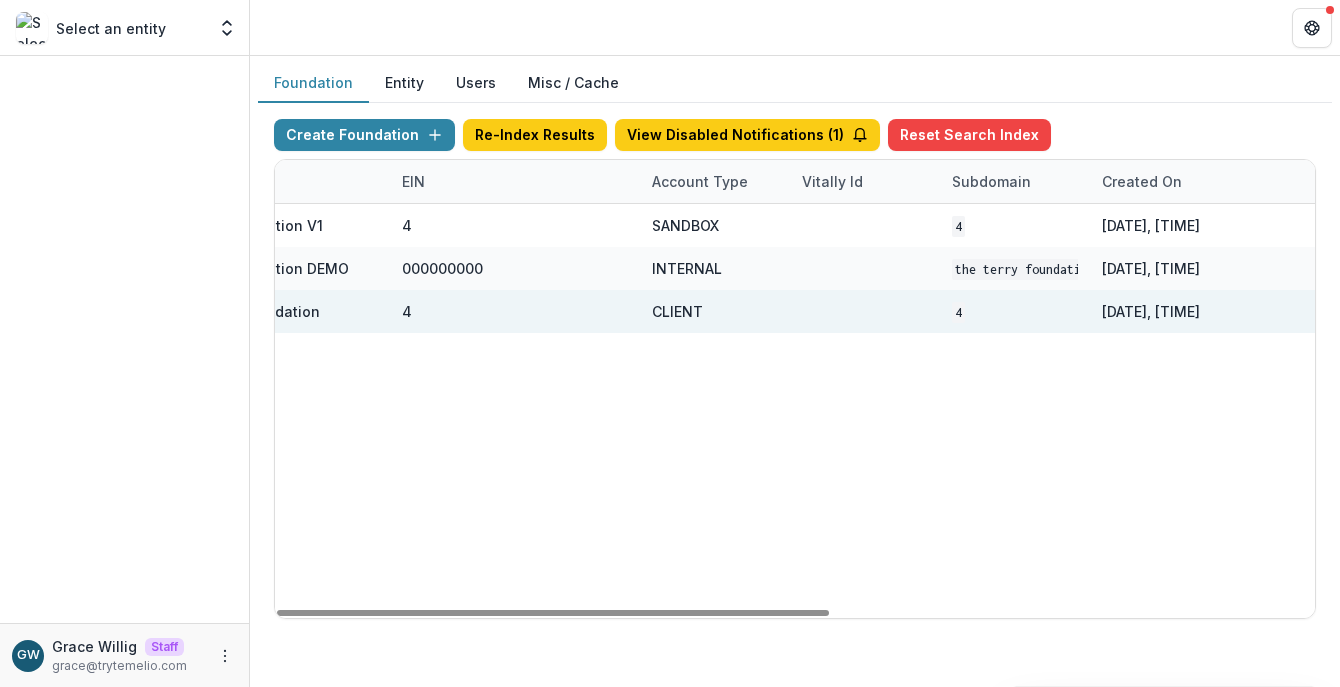 scroll, scrollTop: 0, scrollLeft: 910, axis: horizontal 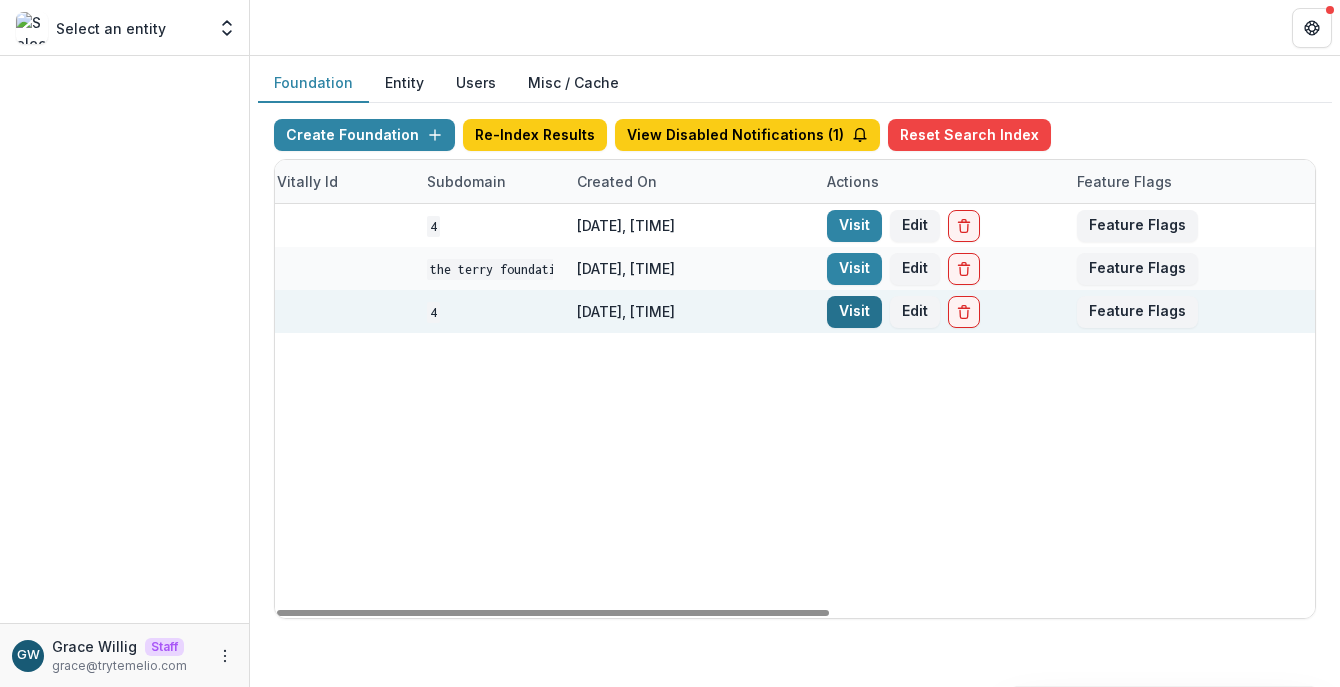 click on "Visit" at bounding box center (854, 312) 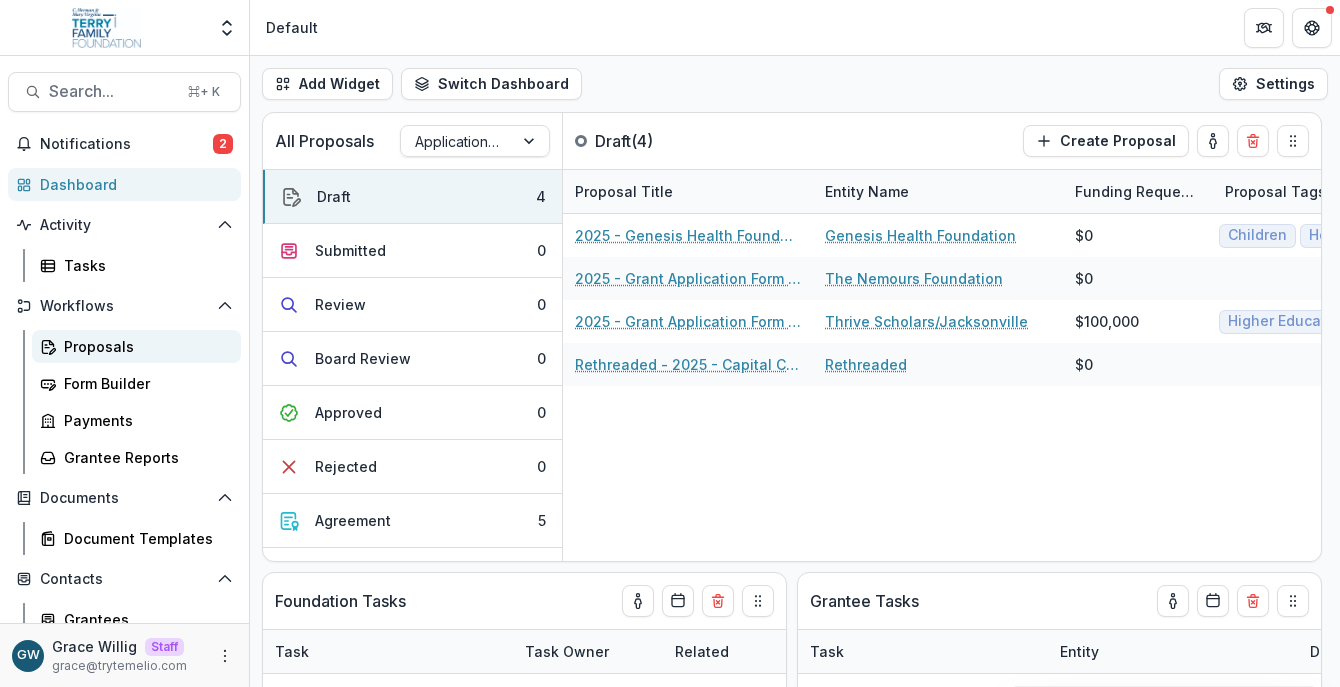 click on "Proposals" at bounding box center (144, 346) 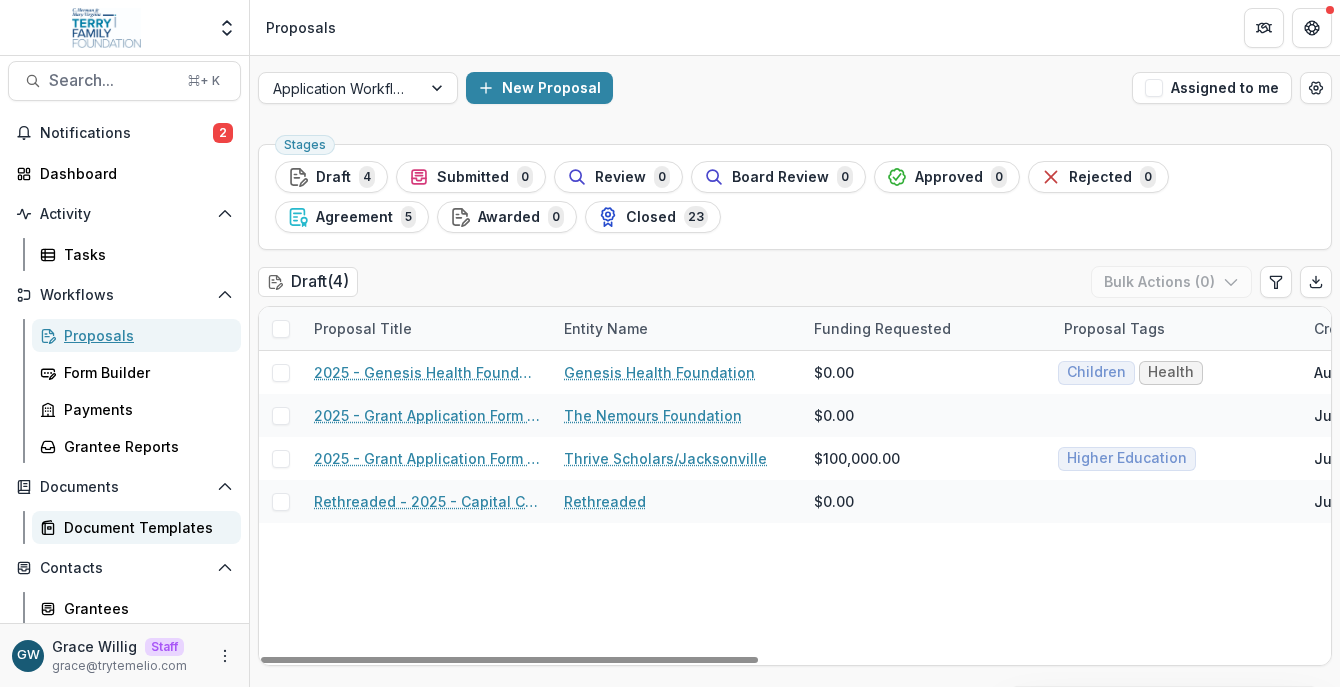 scroll, scrollTop: 18, scrollLeft: 0, axis: vertical 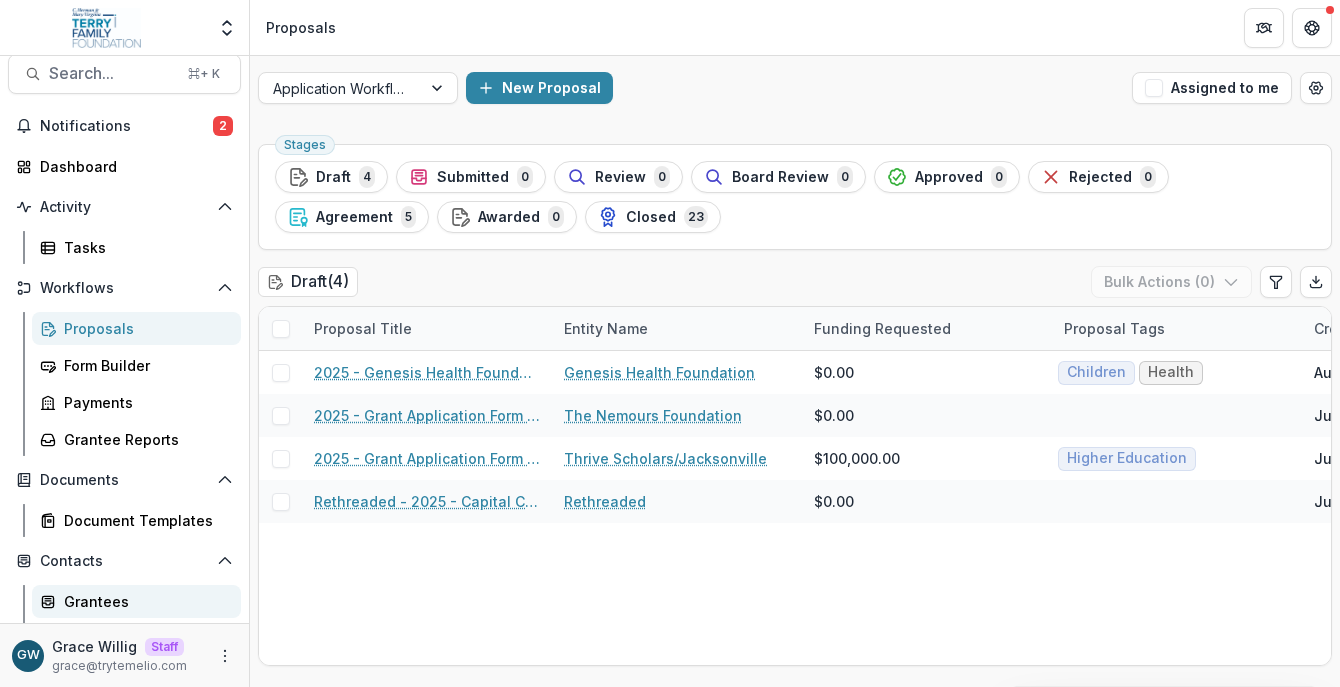 click on "Grantees" at bounding box center [144, 601] 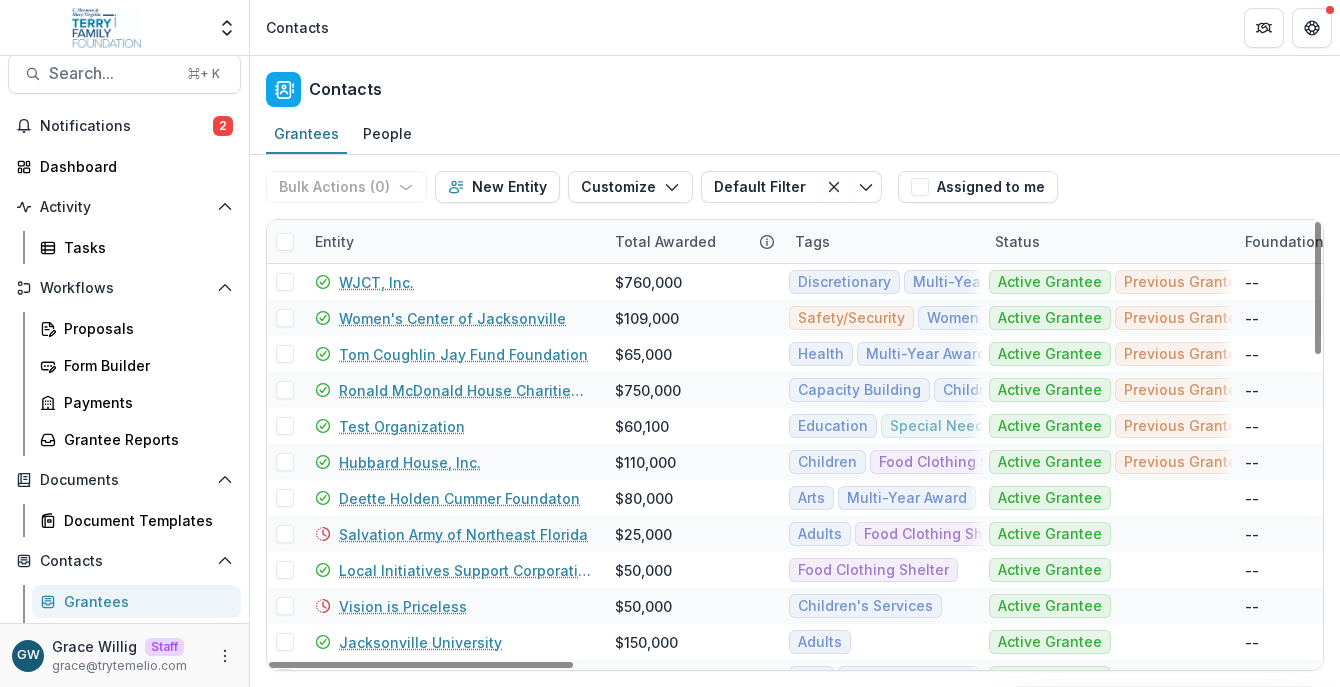 click on "Entity" at bounding box center [453, 241] 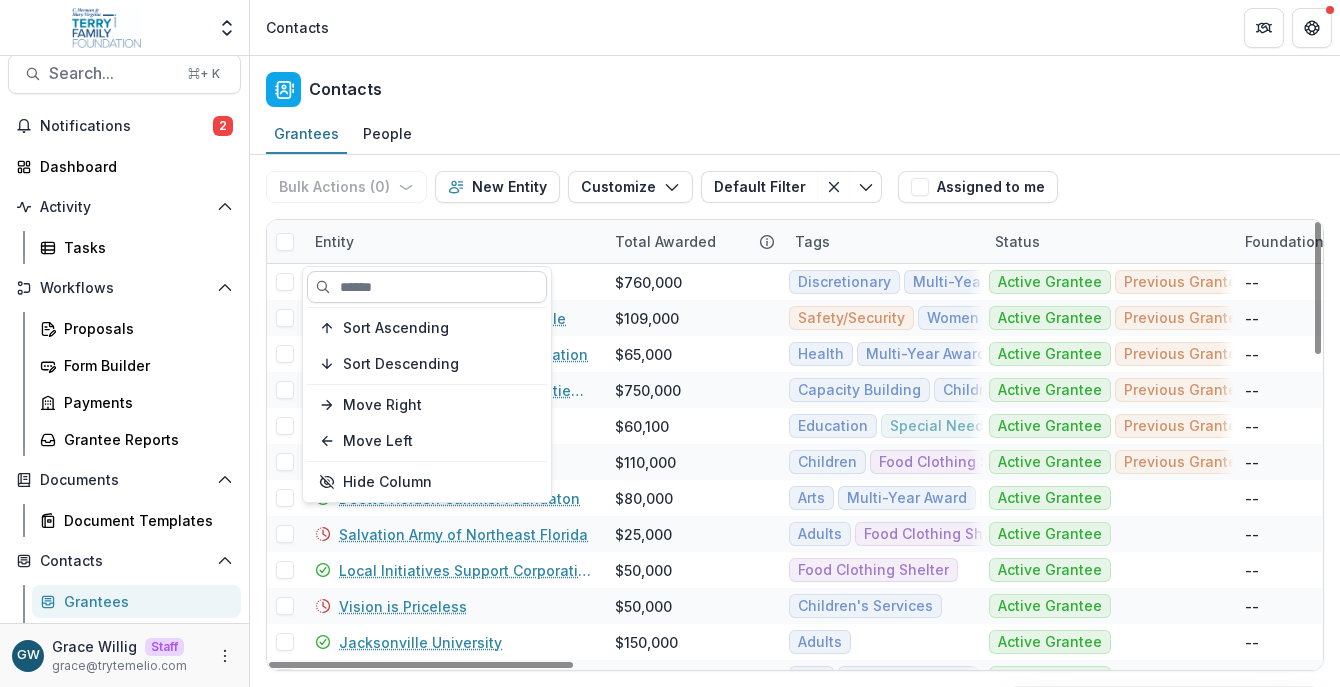 click at bounding box center [427, 287] 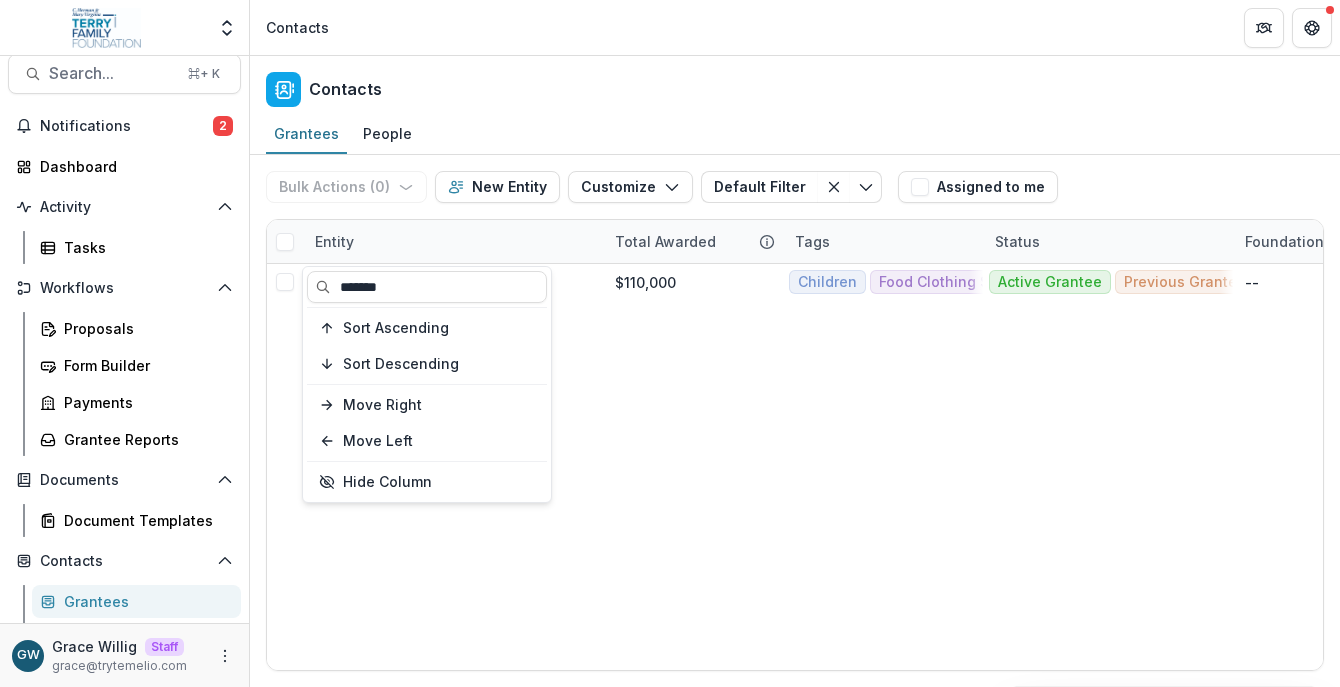 type on "*******" 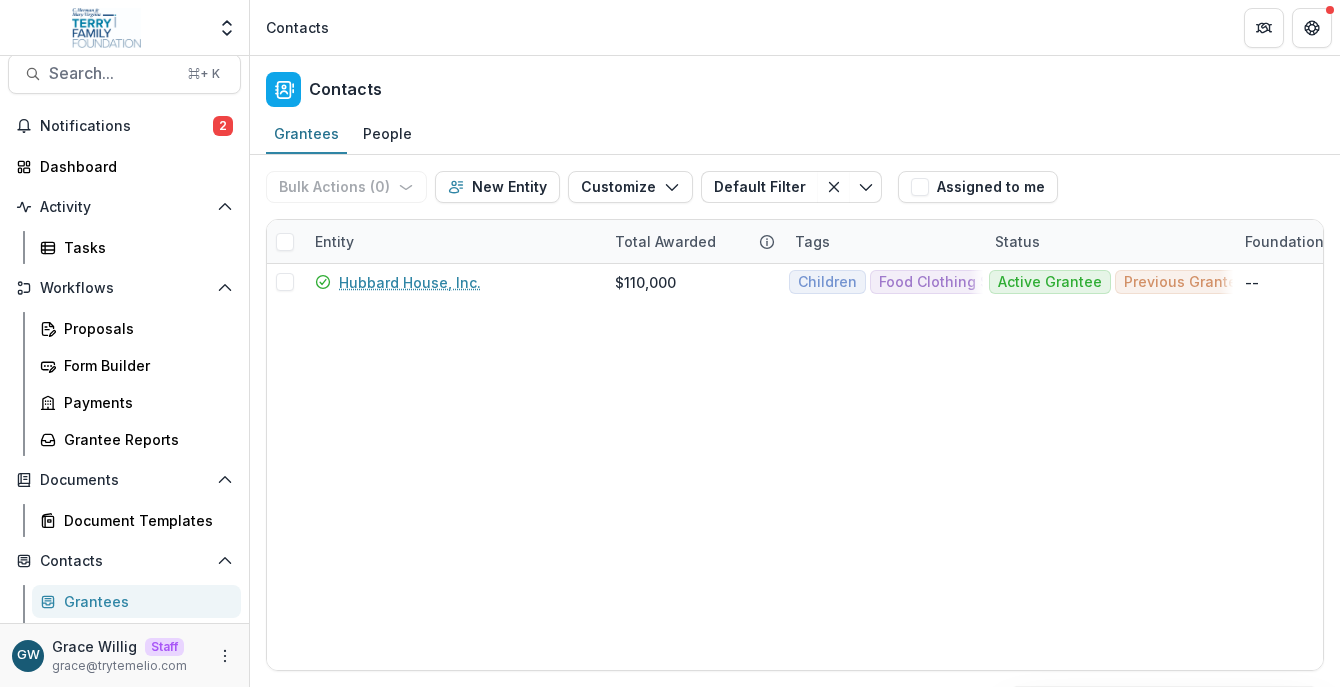 click on "Bulk Actions ( 0 ) Send Email Create Proposals Create Tasks New Entity Customize New Custom Field Manage Custom Fields Manage Grantee Status Default Filter Default Filter Save changes New Filter Assigned to me" at bounding box center [795, 187] 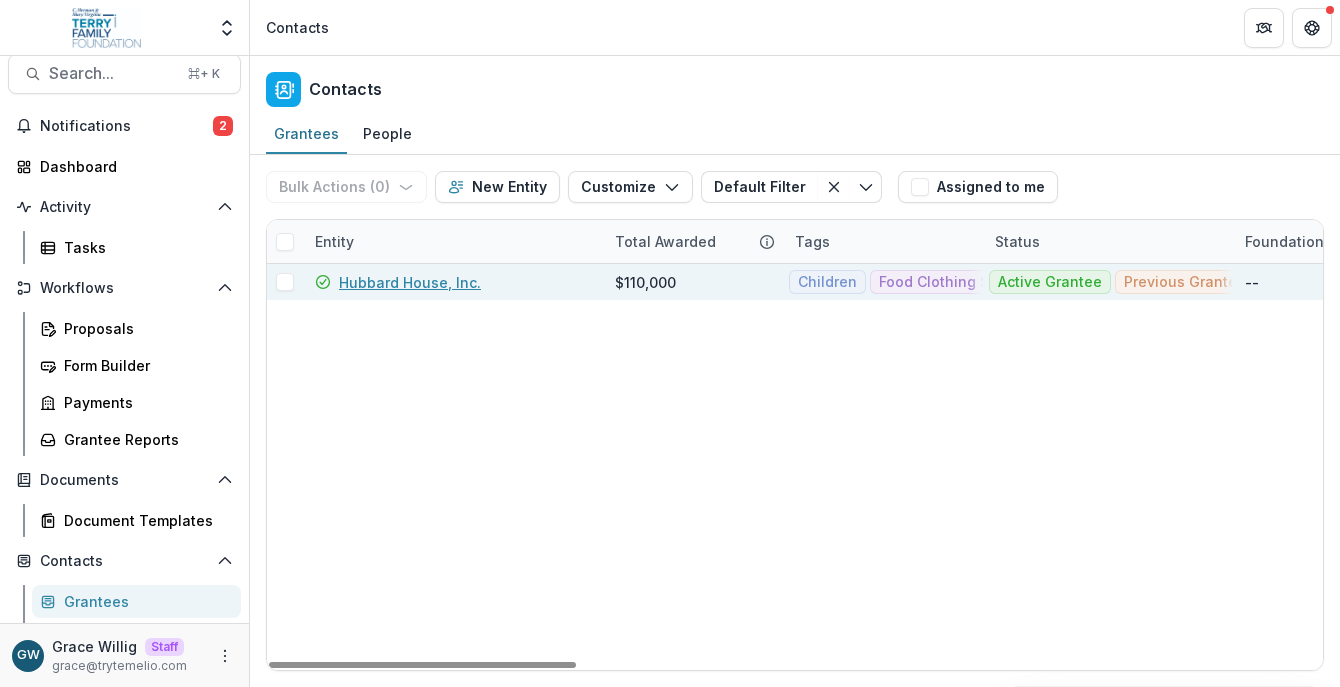 drag, startPoint x: 420, startPoint y: 275, endPoint x: 485, endPoint y: 275, distance: 65 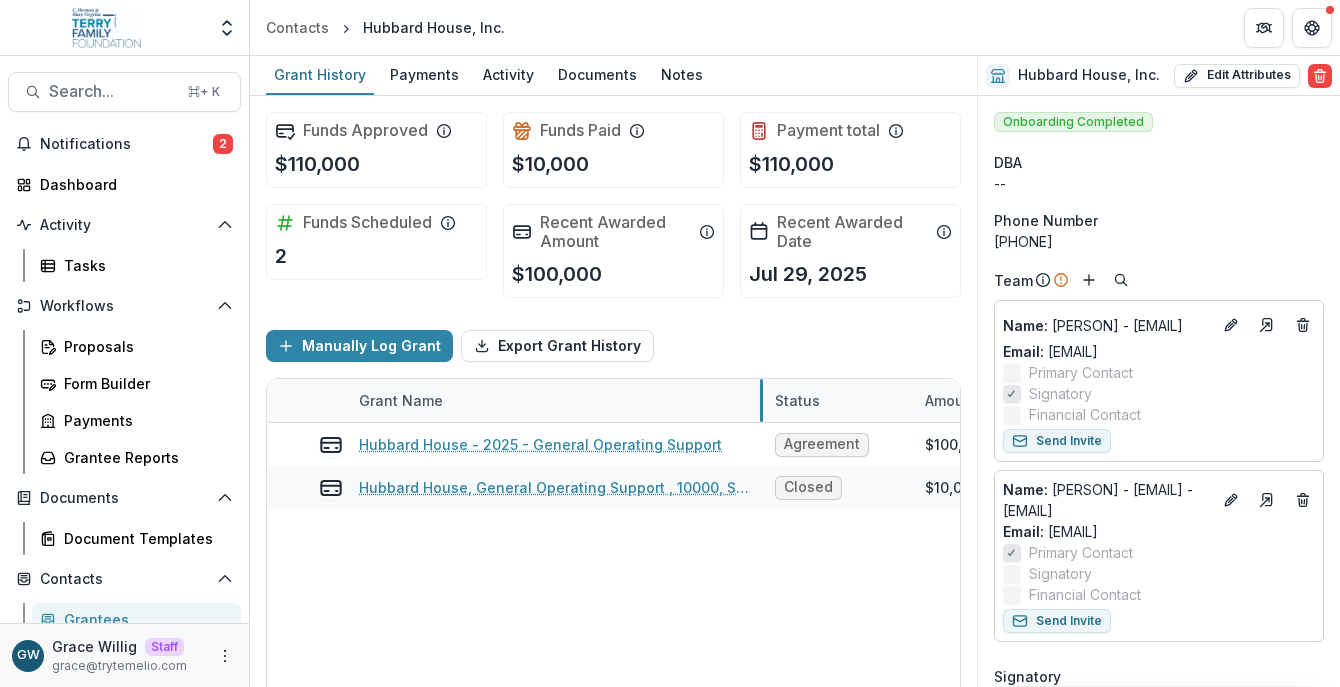 drag, startPoint x: 595, startPoint y: 398, endPoint x: 761, endPoint y: 394, distance: 166.04819 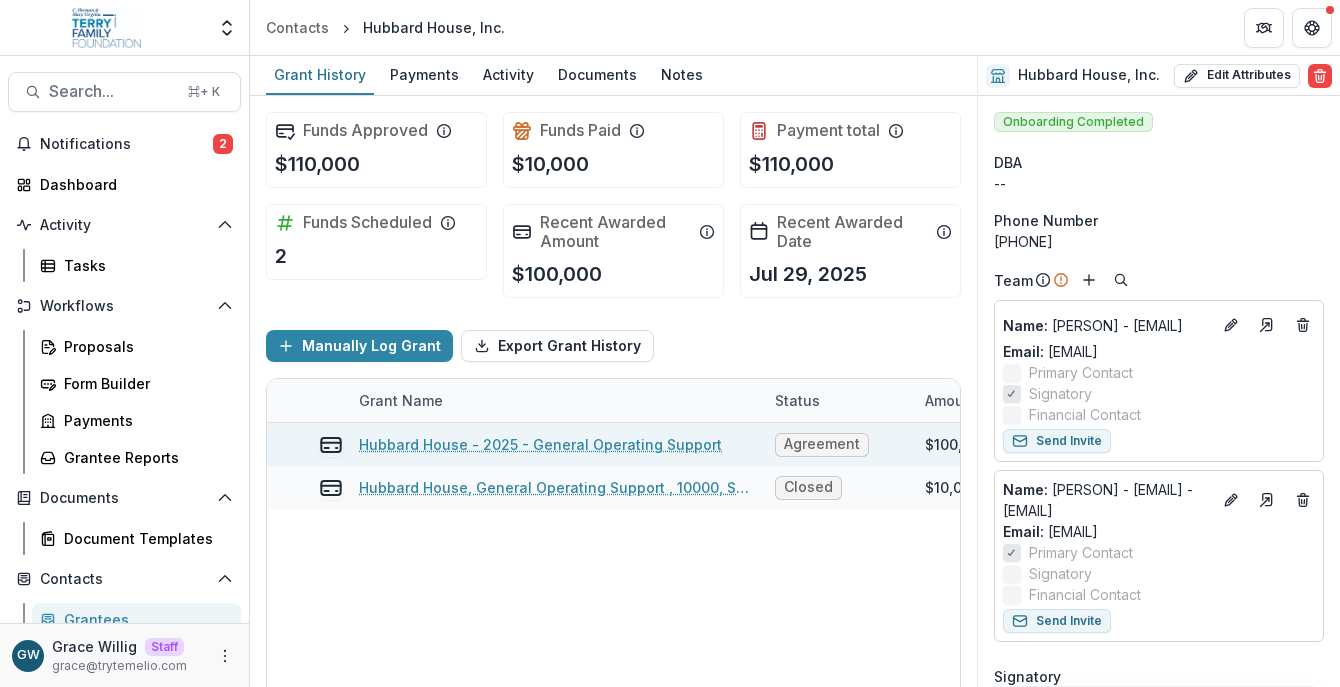 click on "Hubbard House - 2025 - General Operating Support" at bounding box center [540, 444] 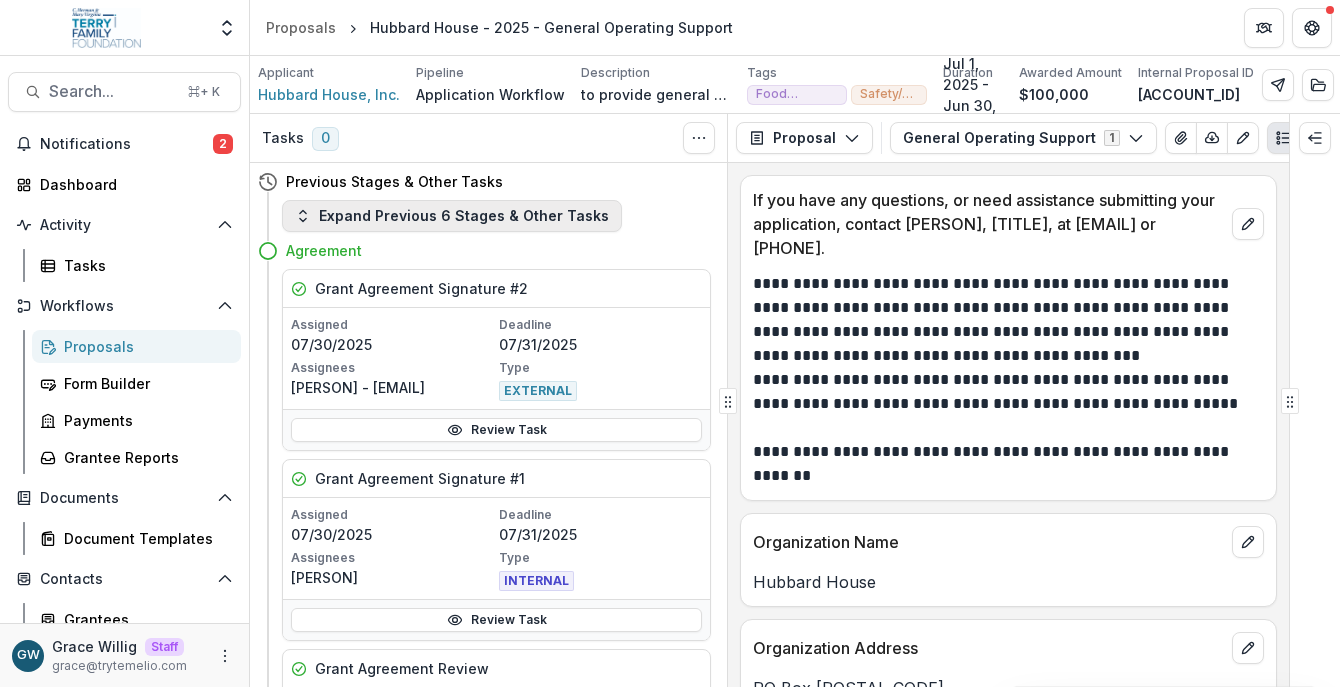 click on "Expand Previous 6 Stages & Other Tasks" at bounding box center (452, 216) 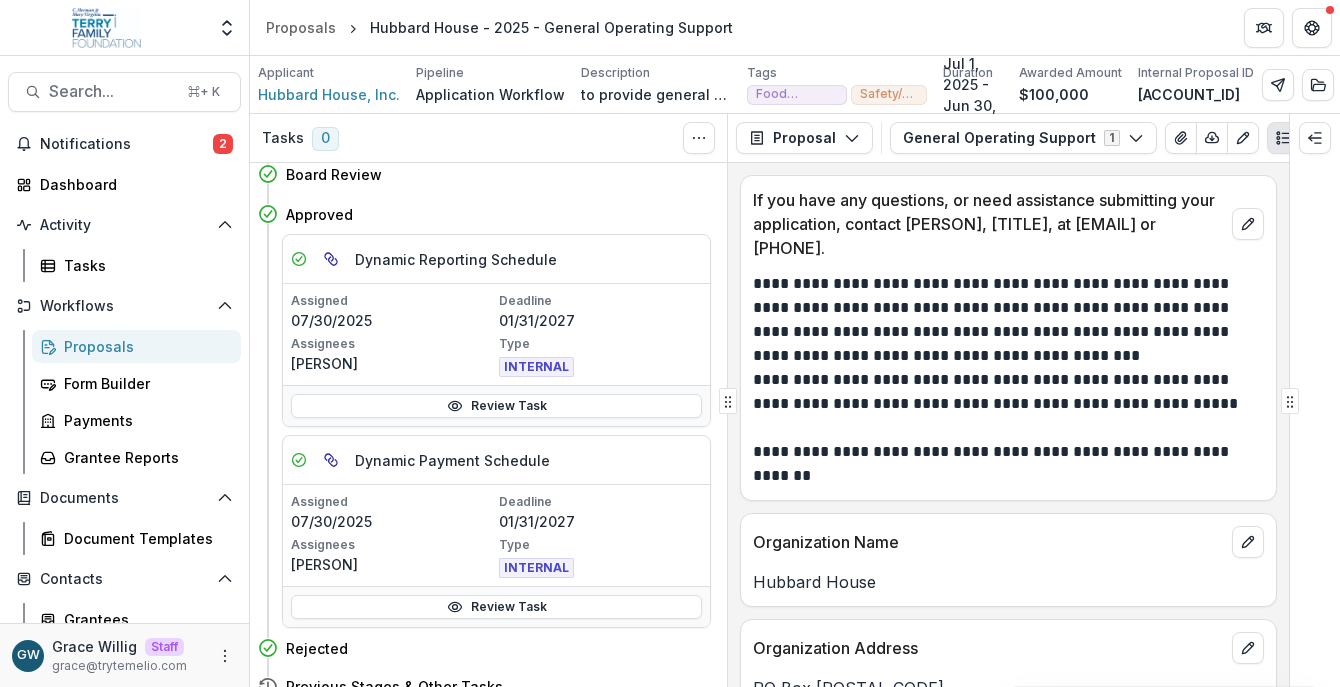 scroll, scrollTop: 1287, scrollLeft: 0, axis: vertical 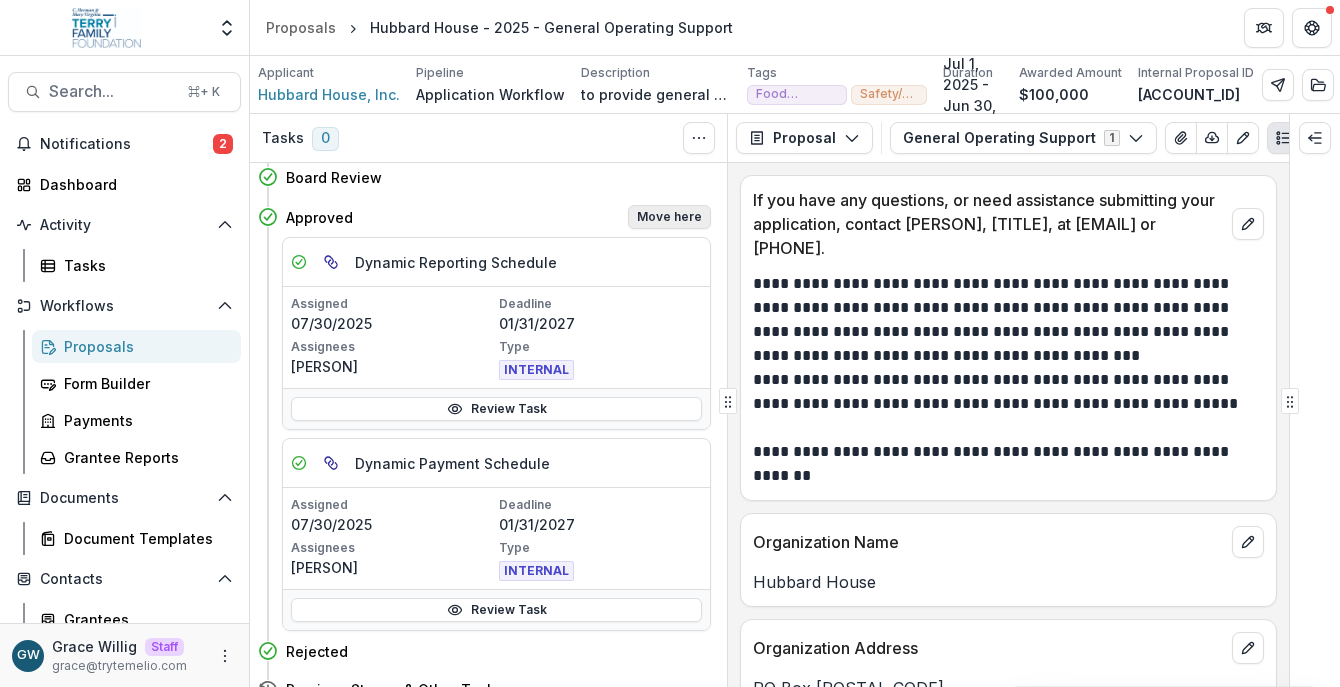 click on "Move here" at bounding box center [669, 217] 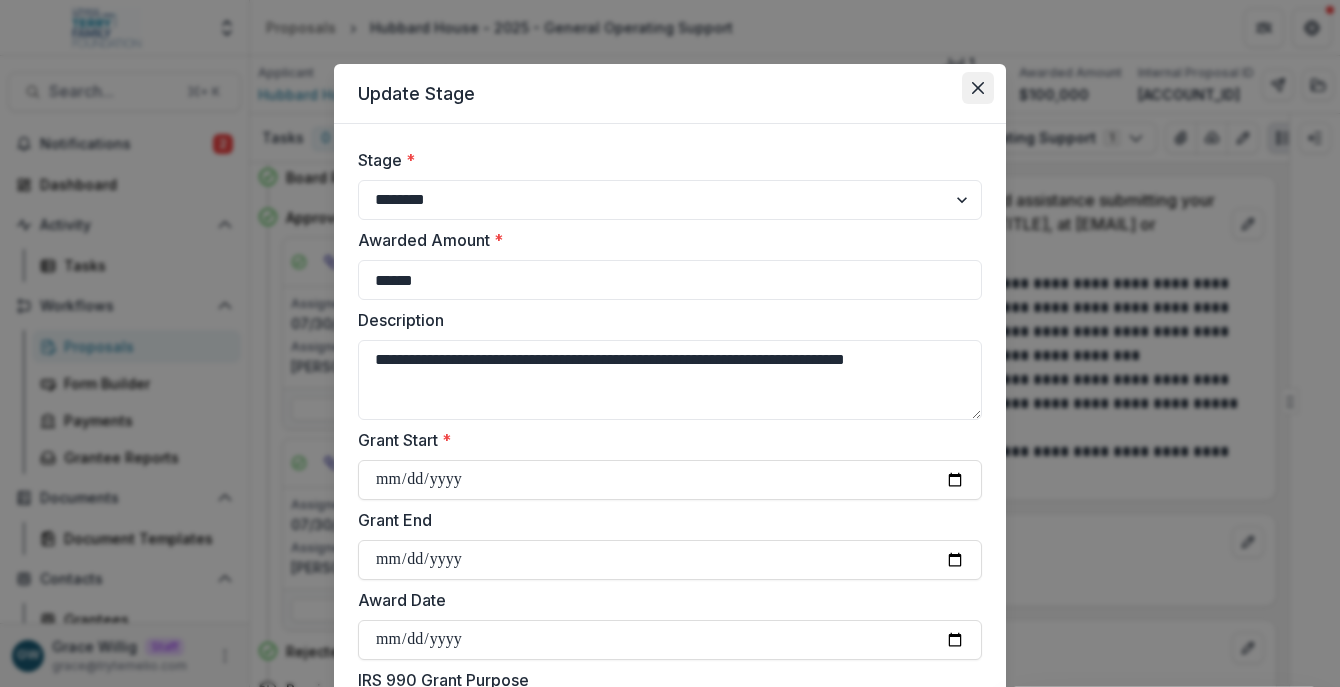 click at bounding box center [978, 88] 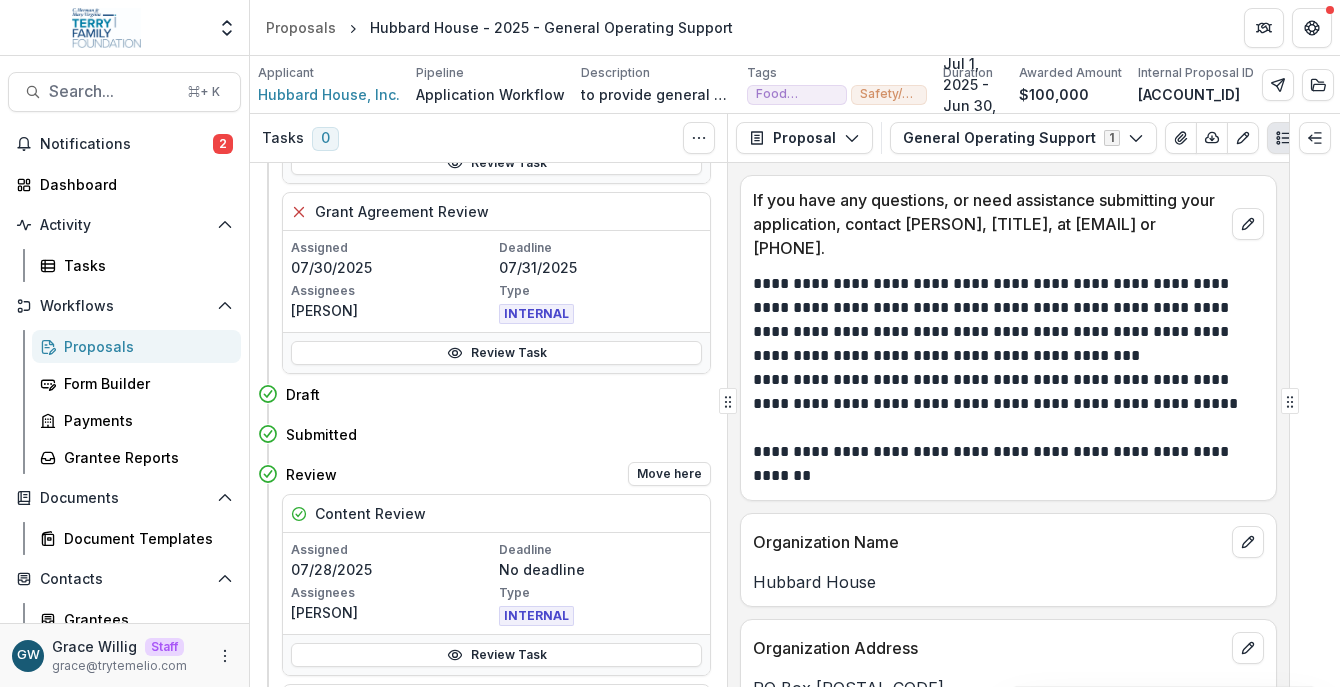 scroll, scrollTop: 570, scrollLeft: 0, axis: vertical 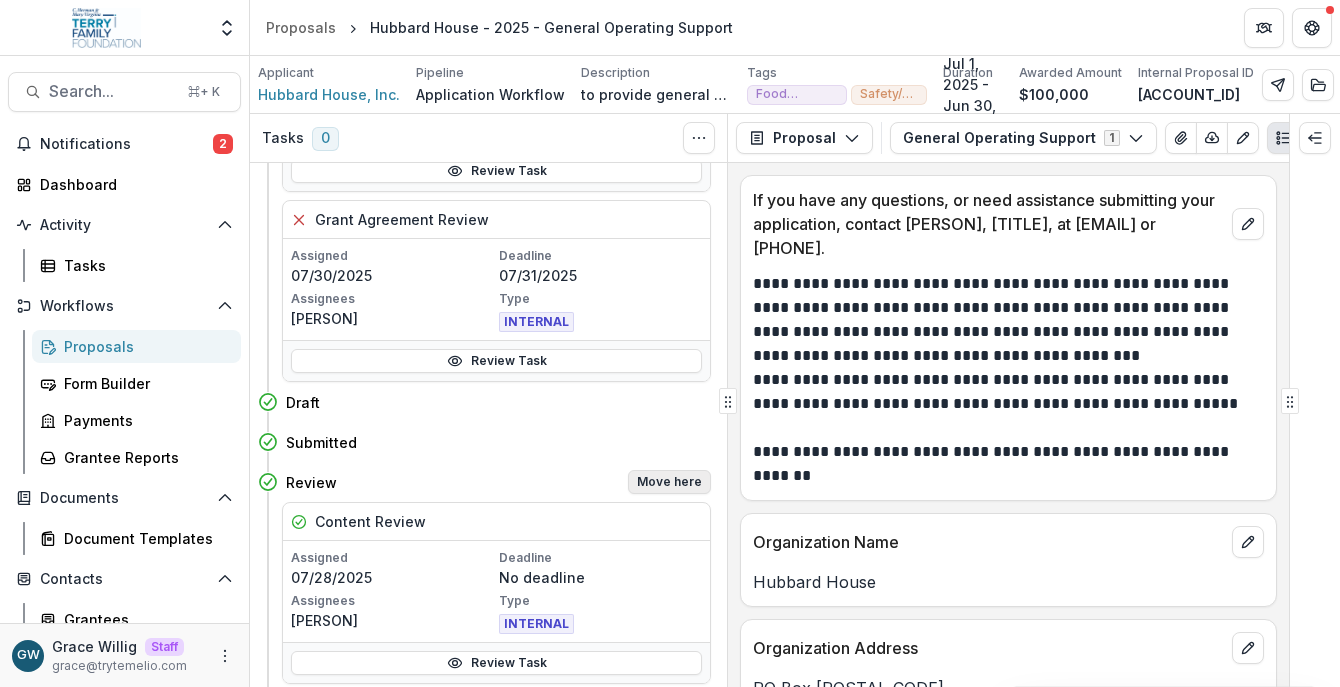 click on "Move here" at bounding box center [669, 482] 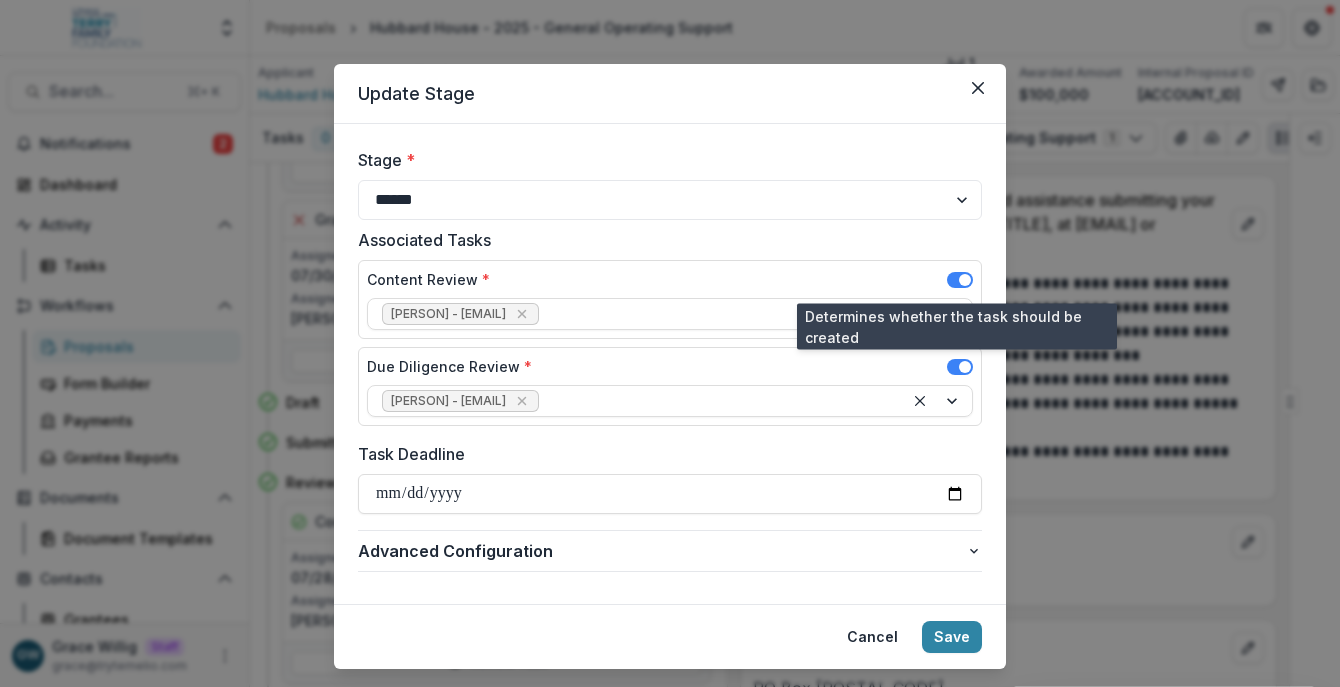 click at bounding box center [965, 280] 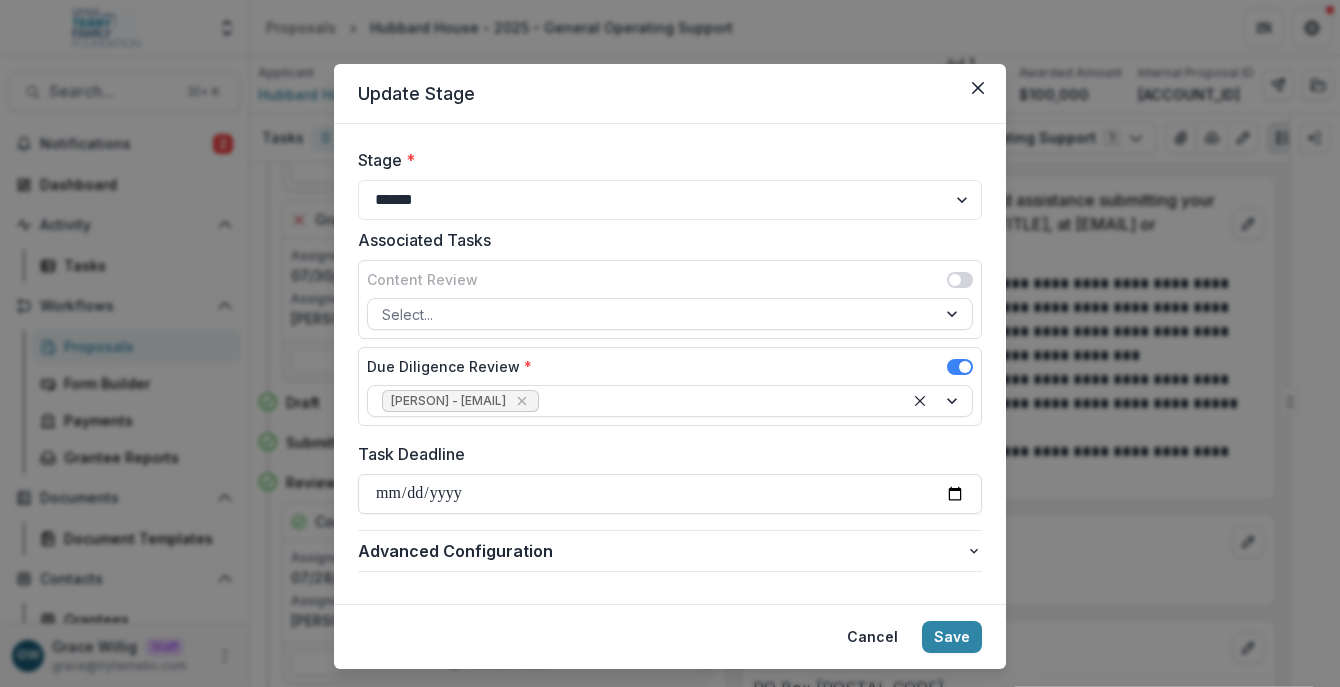 click at bounding box center [965, 367] 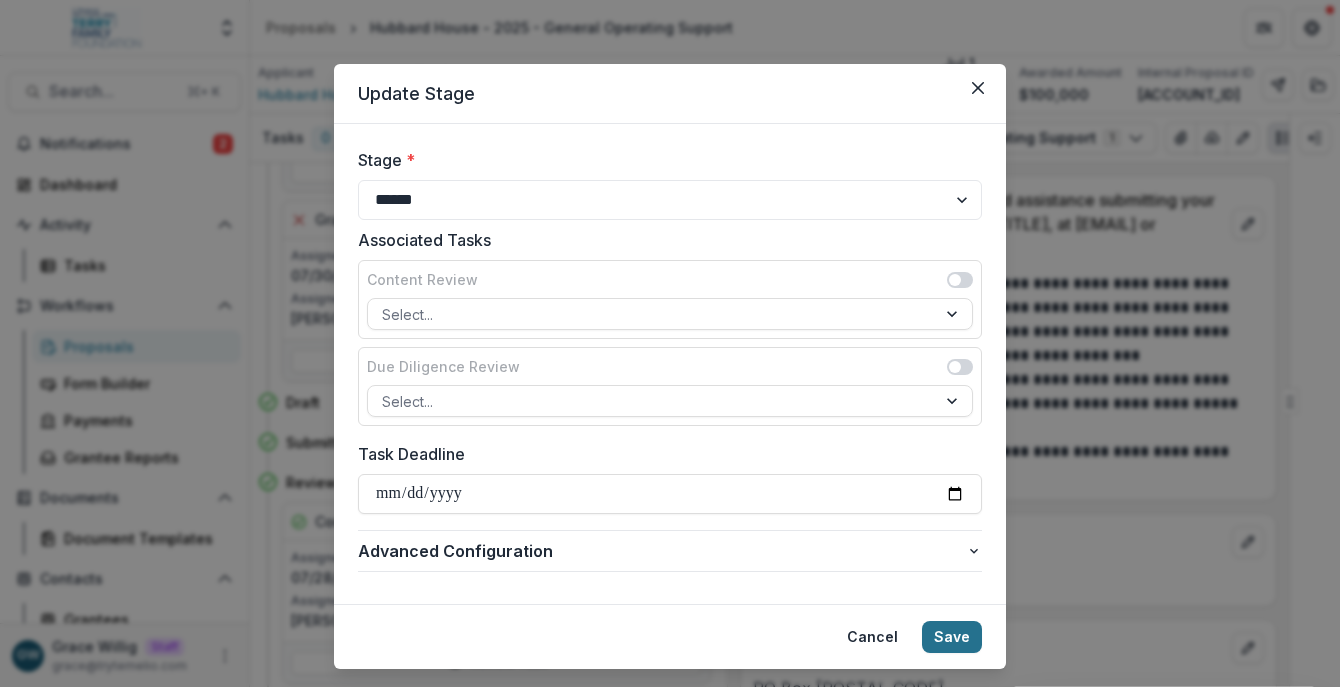 click on "Save" at bounding box center [952, 637] 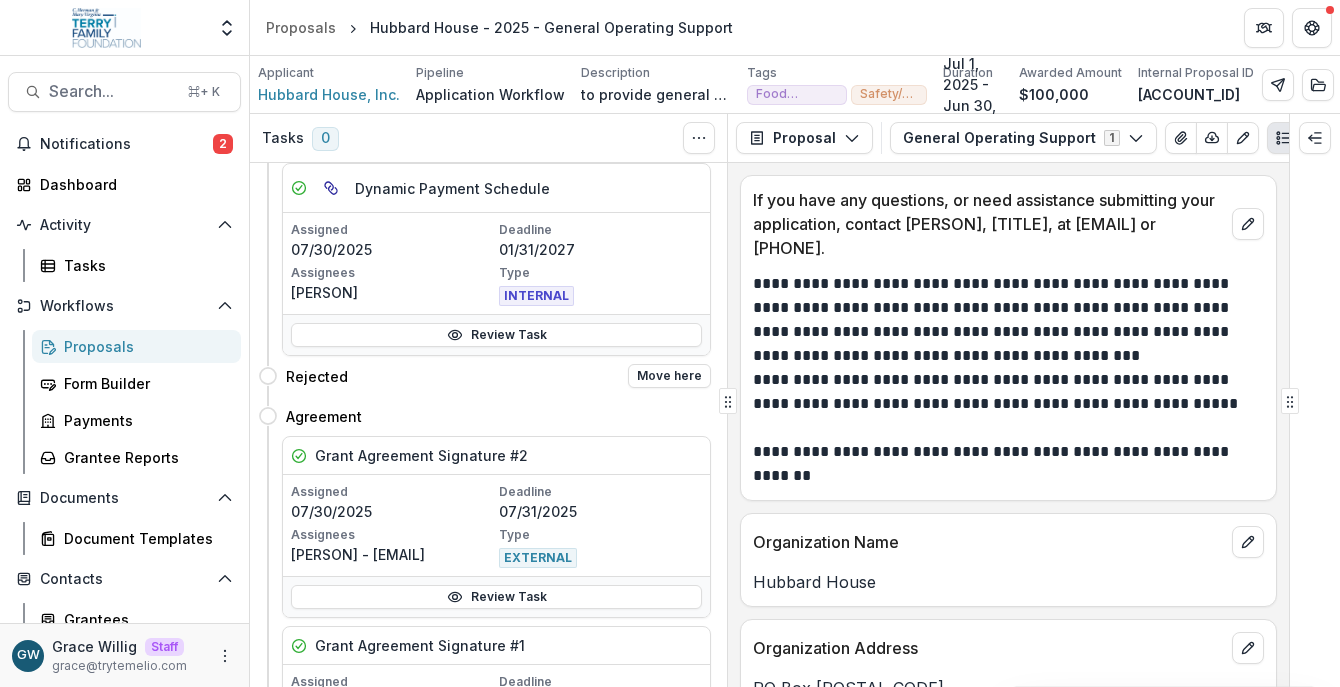 scroll, scrollTop: 1852, scrollLeft: 0, axis: vertical 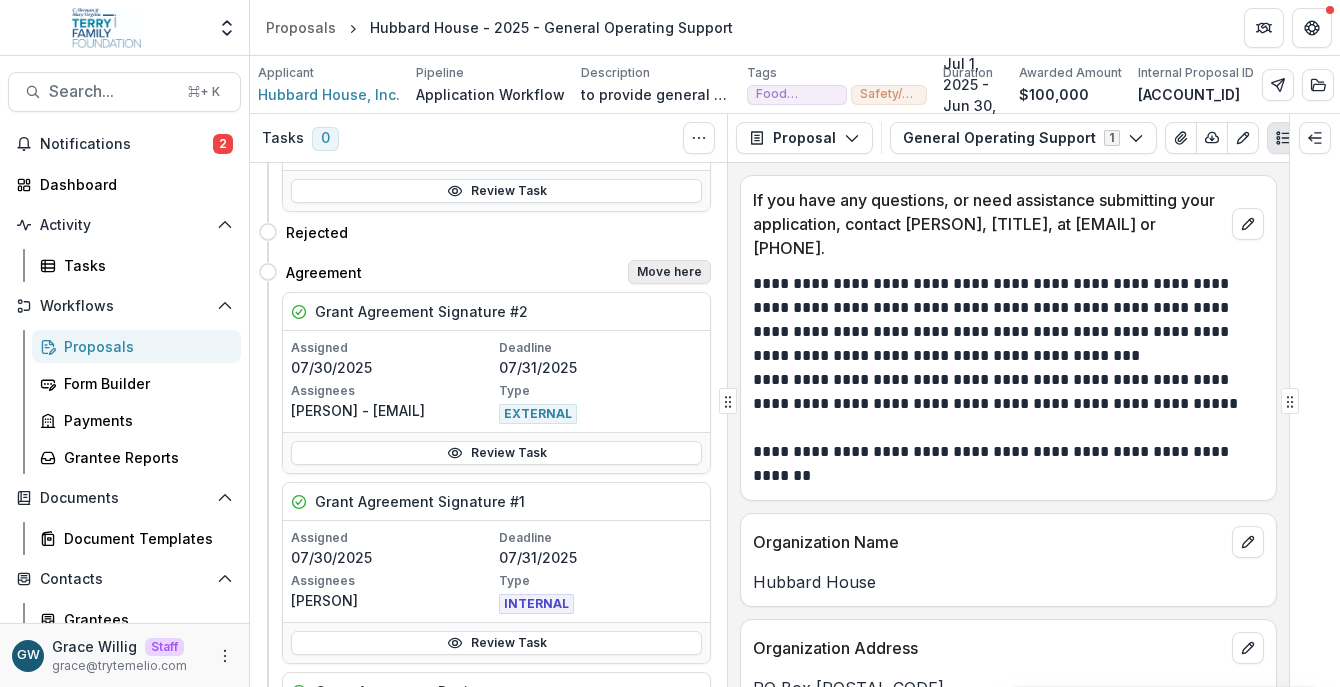 click on "Move here" at bounding box center (669, 272) 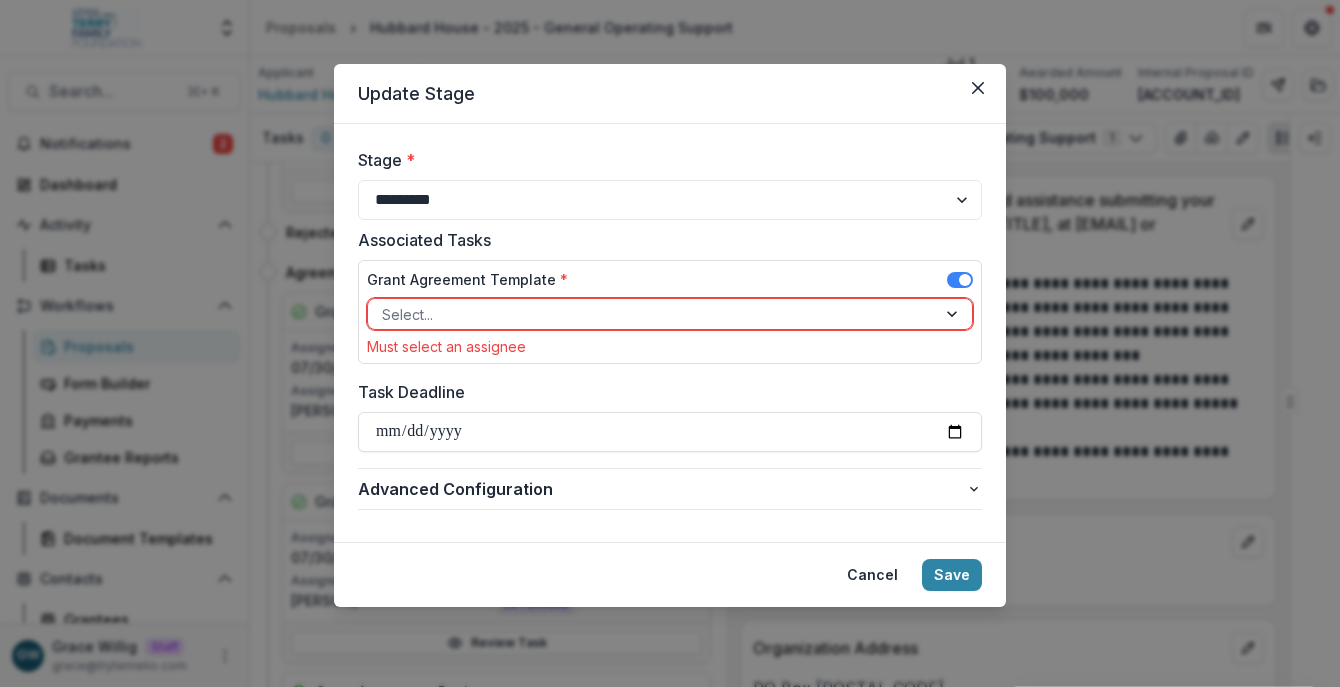 click at bounding box center (652, 314) 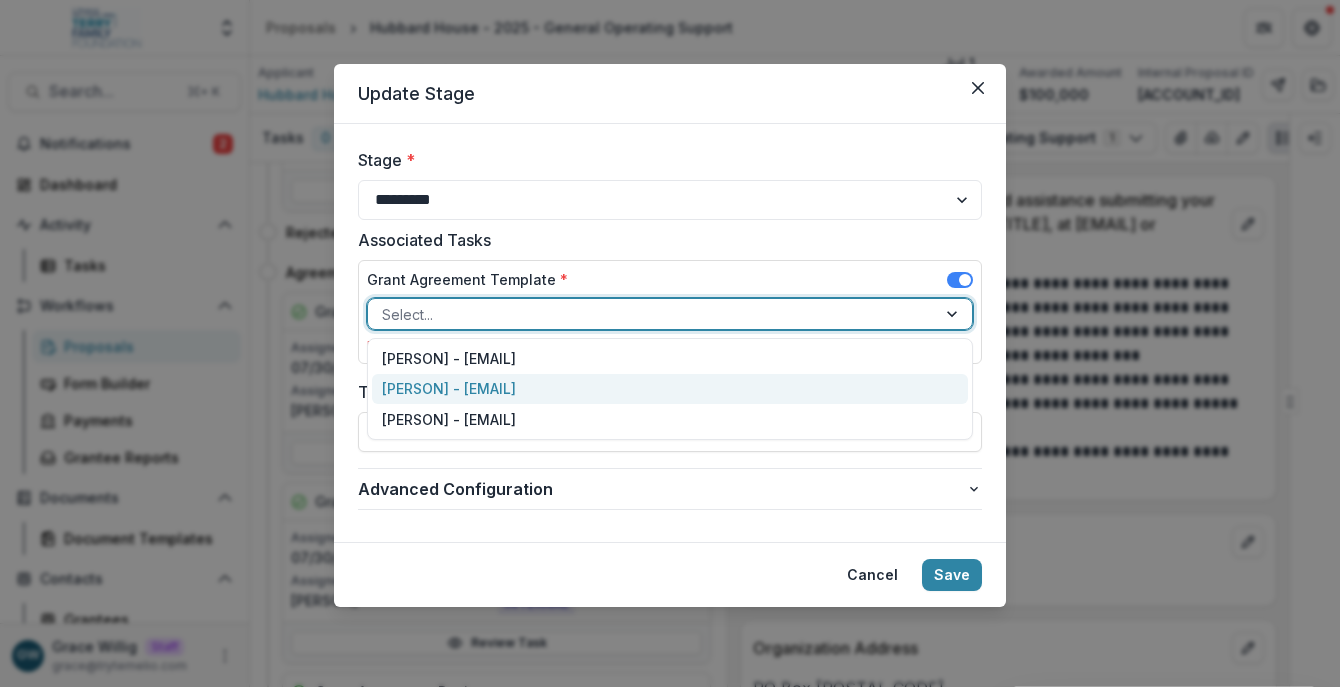 click on "Carol Nieves - cnieves@theterryfoundation.org" at bounding box center (670, 389) 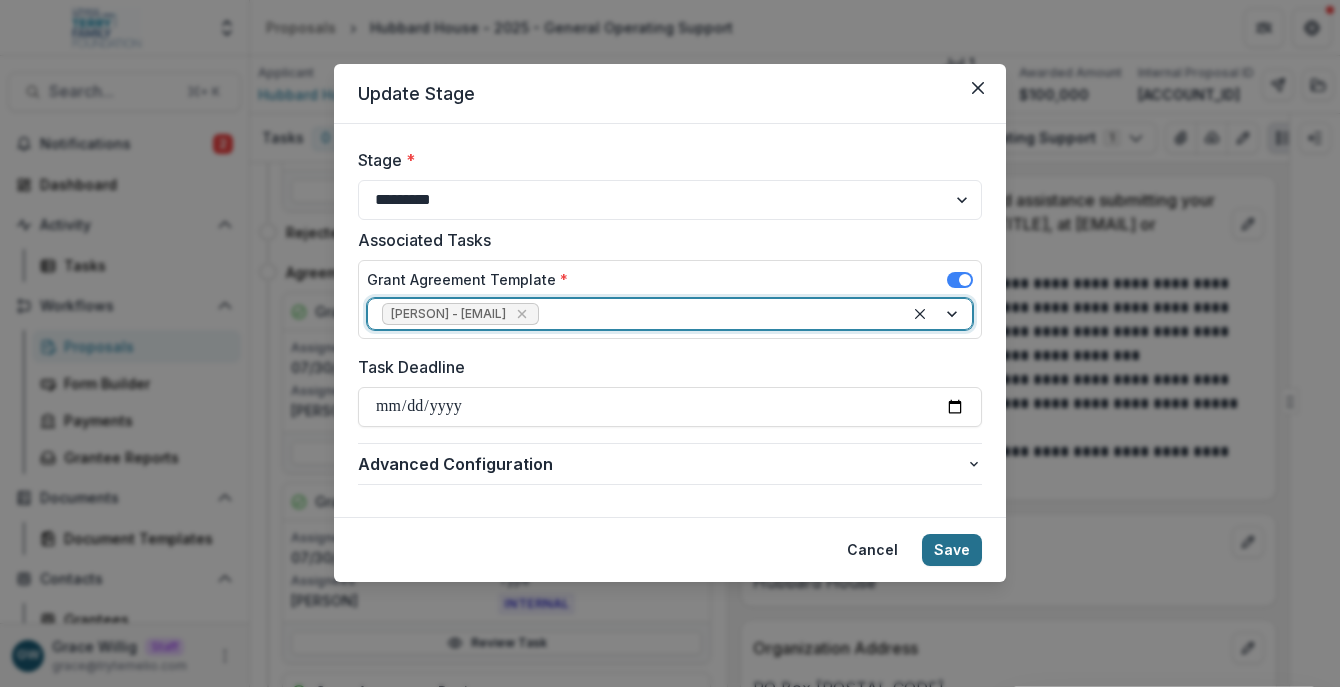 click on "Save" at bounding box center (952, 550) 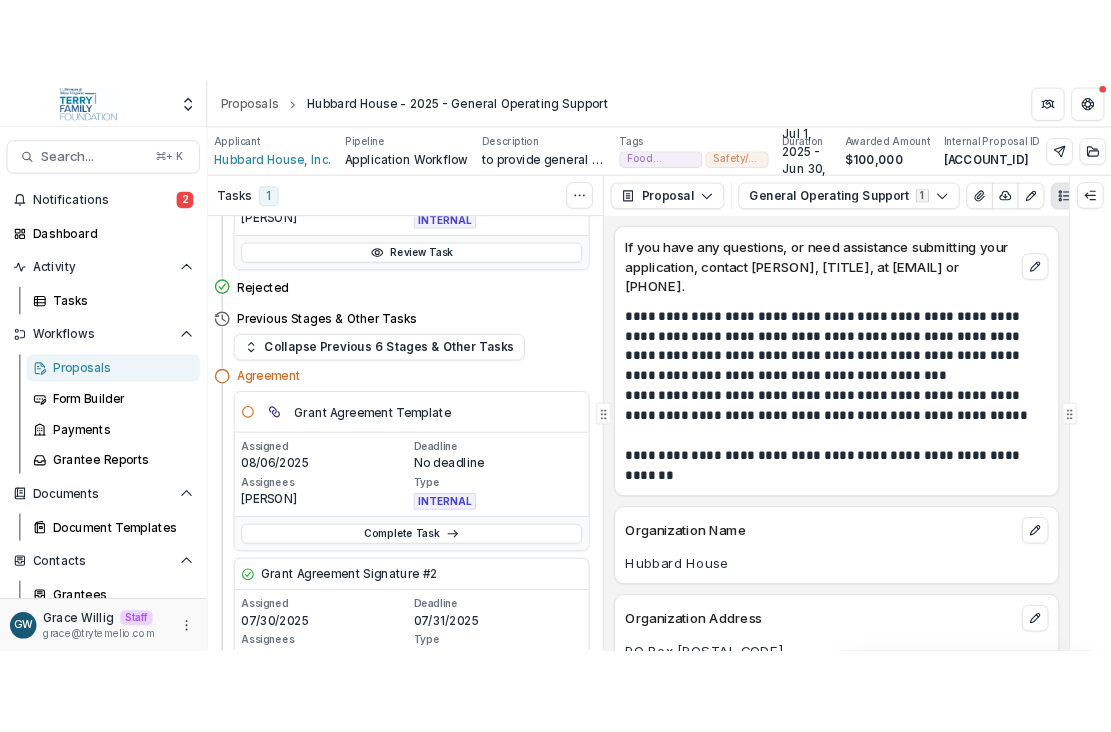 scroll, scrollTop: 1693, scrollLeft: 0, axis: vertical 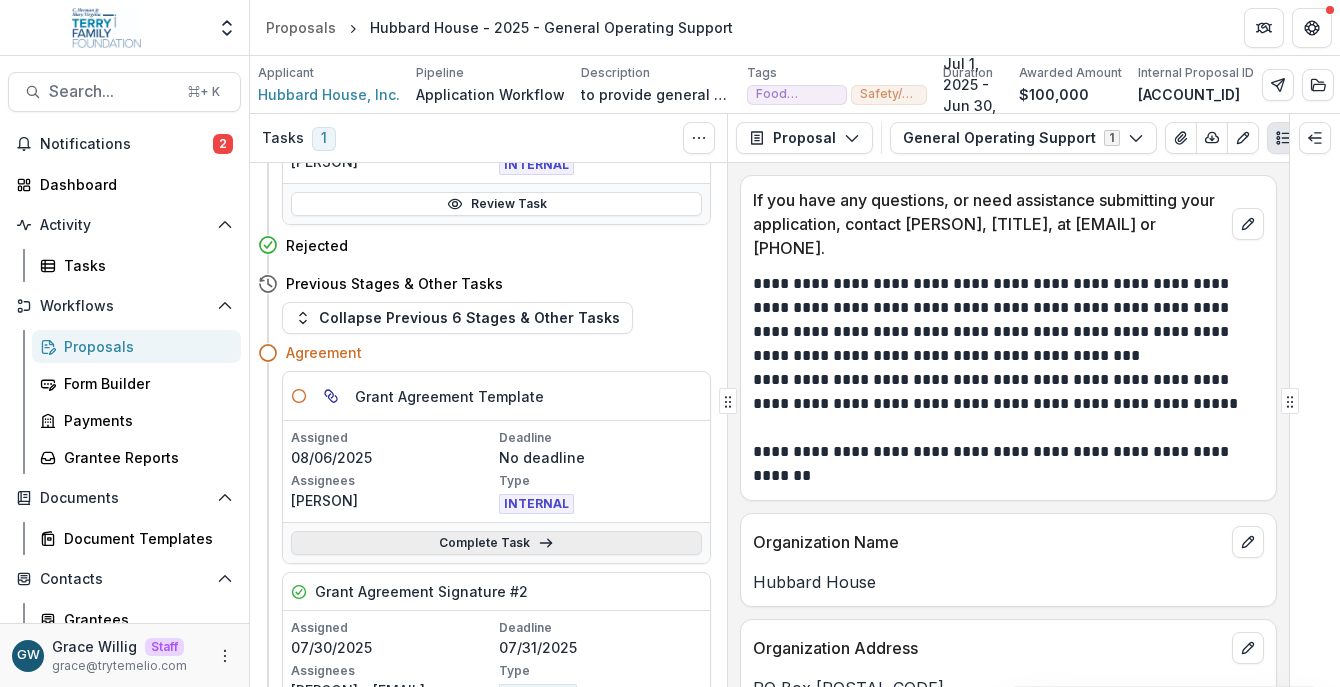 click on "Complete Task" at bounding box center [496, 543] 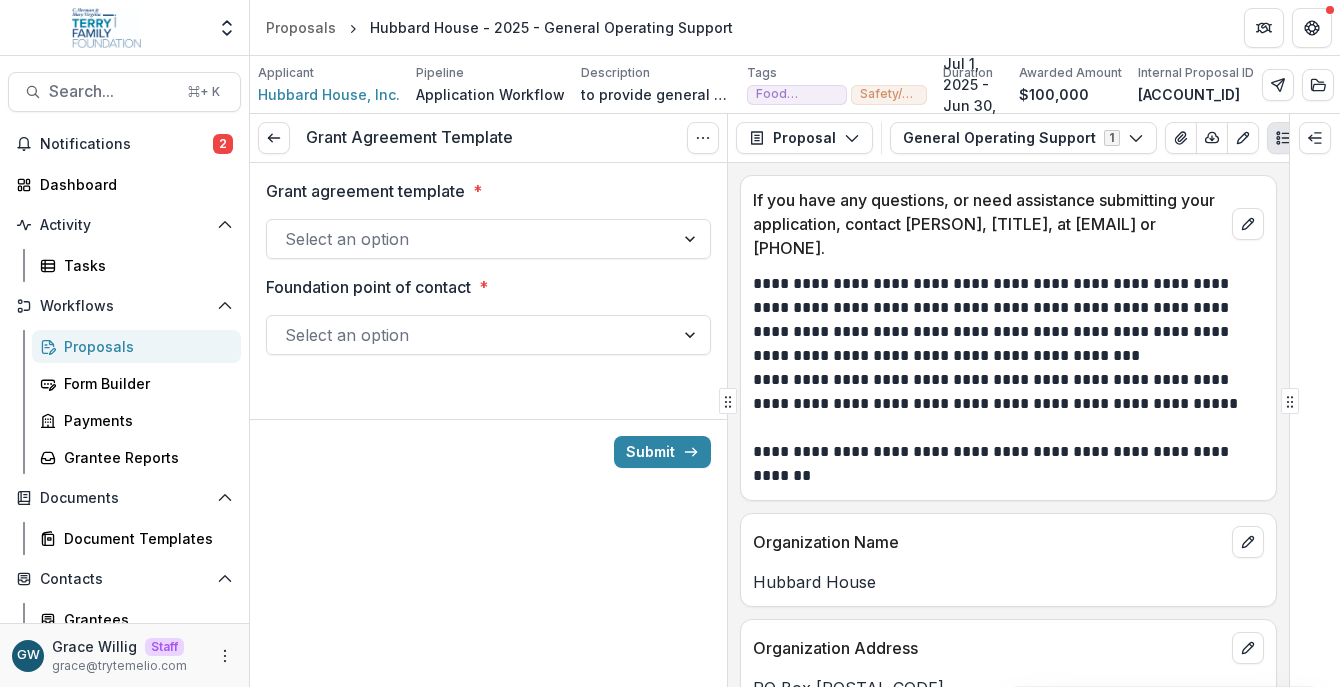 click at bounding box center [470, 239] 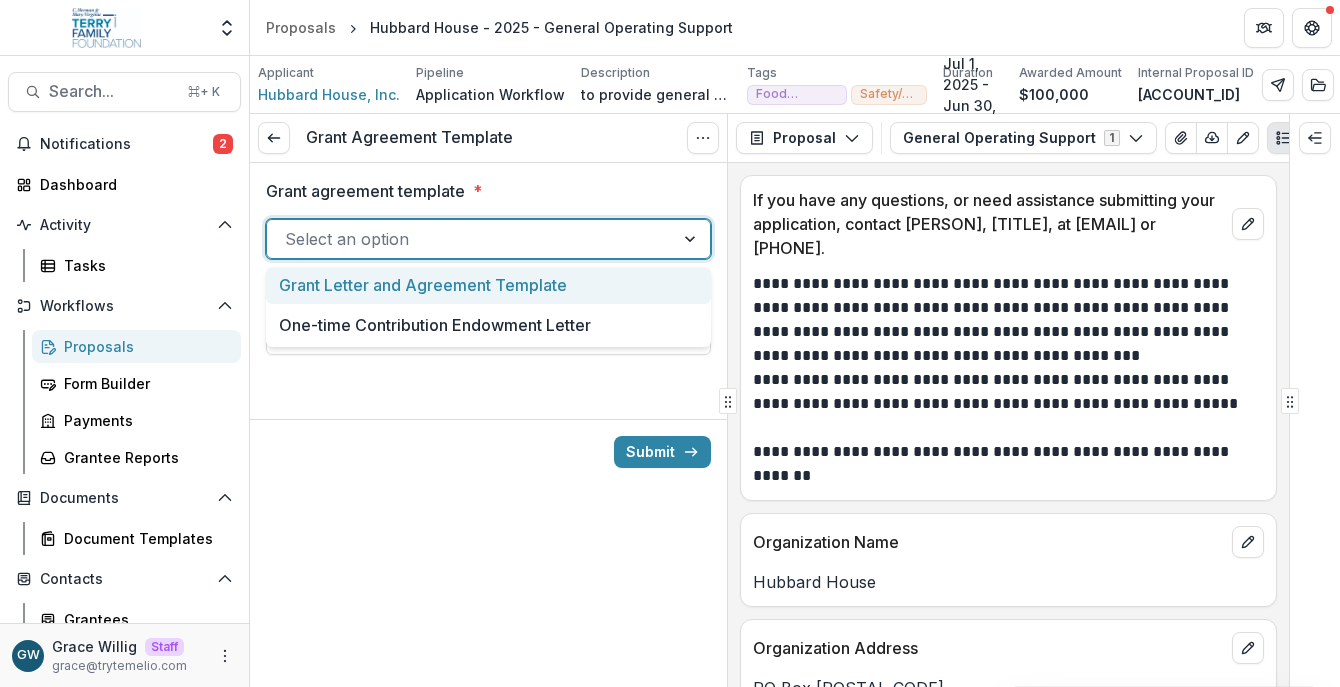 click on "Grant Letter and Agreement Template" at bounding box center (488, 285) 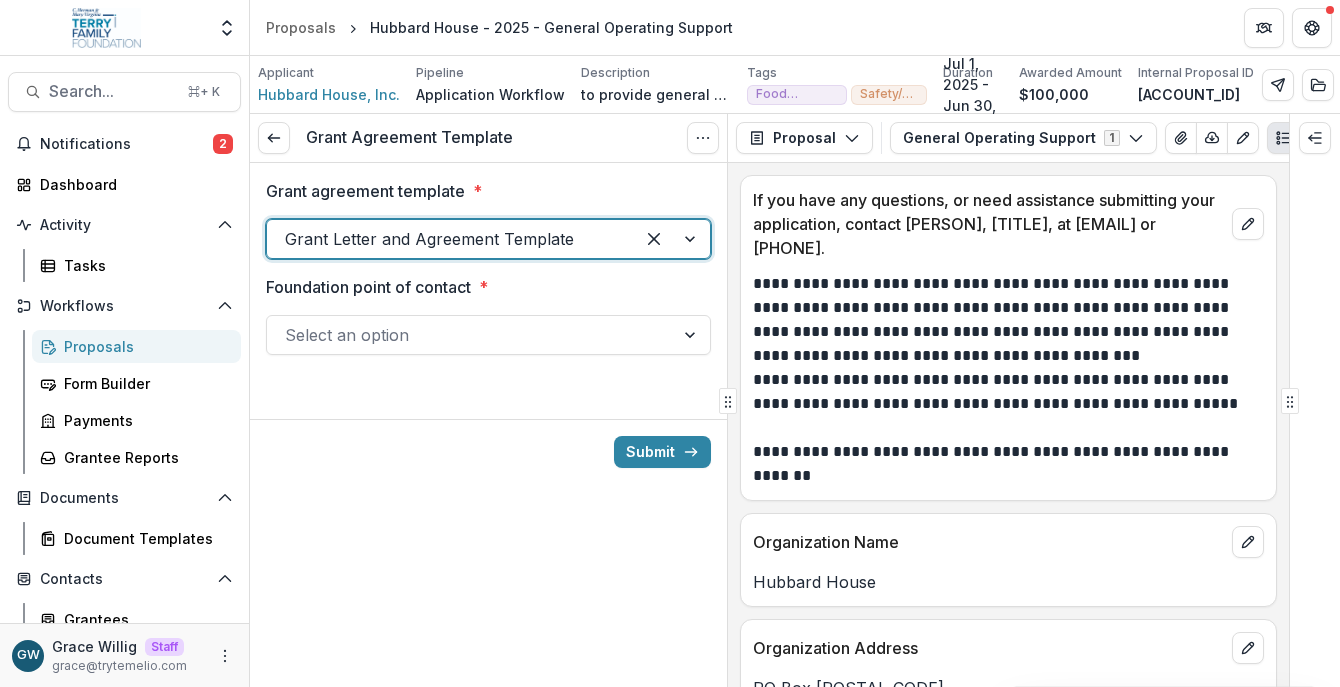 click at bounding box center (470, 335) 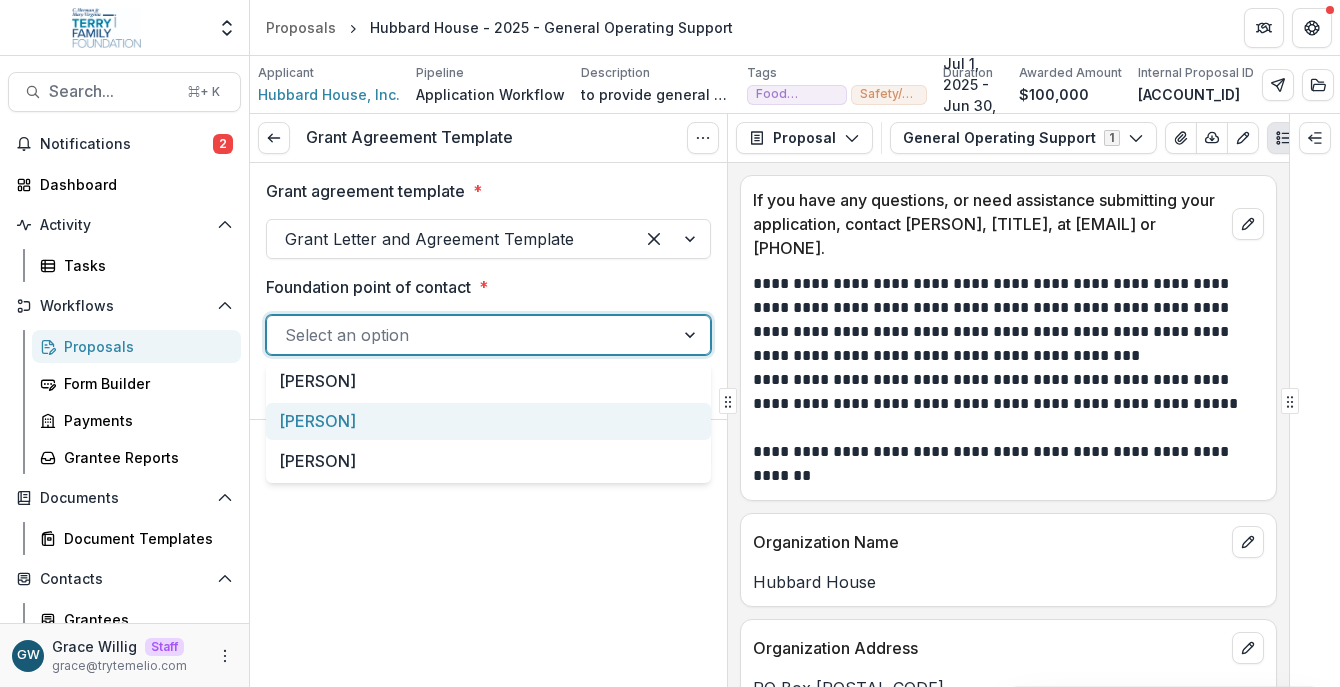 click on "Carol Nieves" at bounding box center [488, 421] 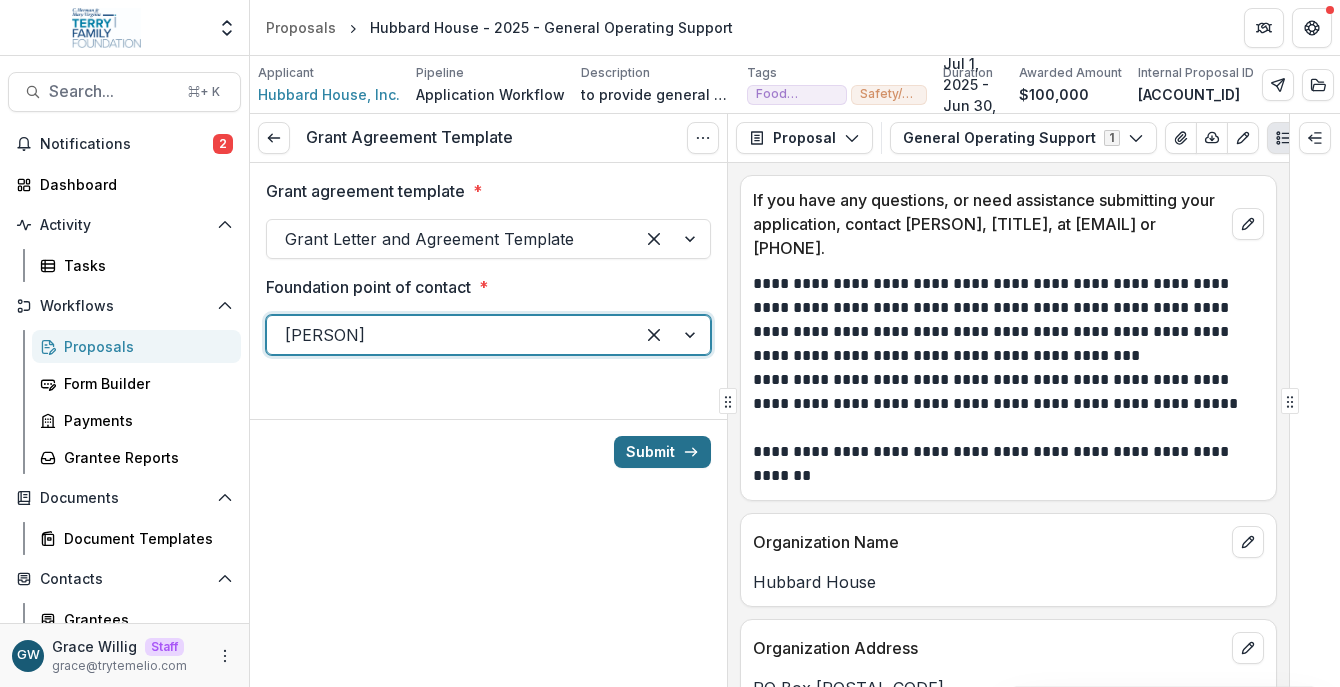 click on "Submit" at bounding box center [662, 452] 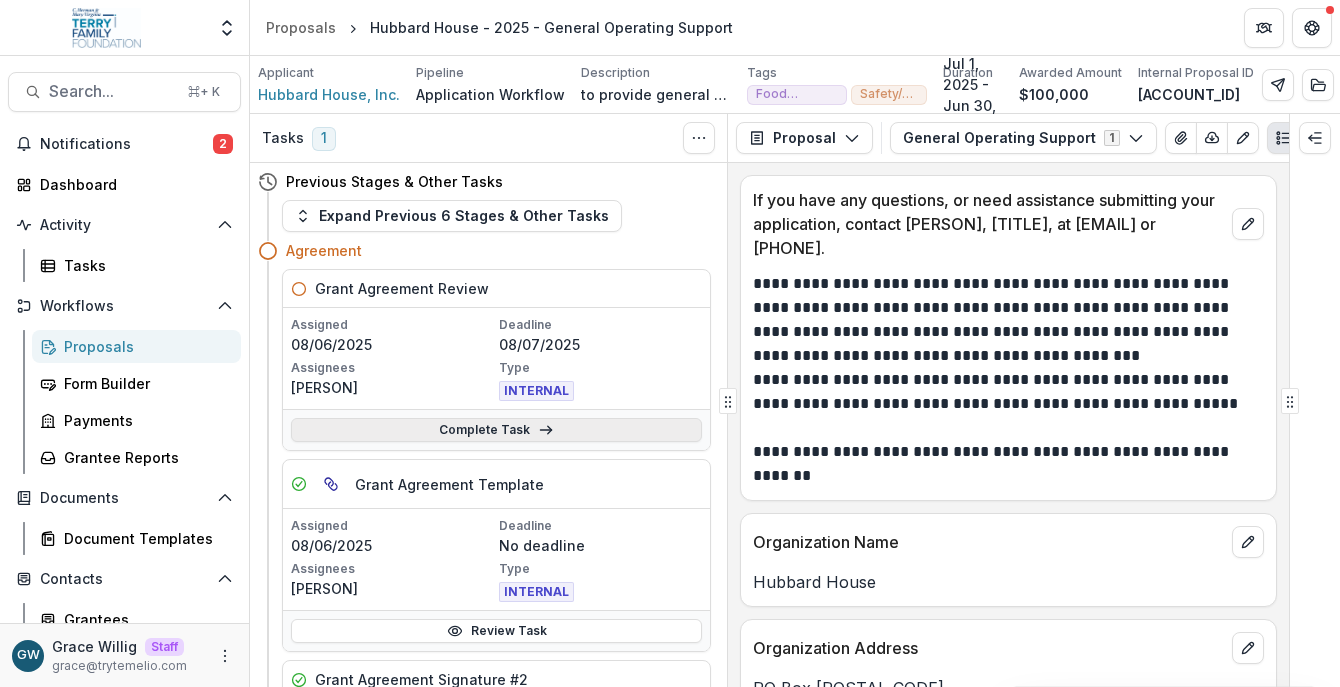 click on "Complete Task" at bounding box center [496, 430] 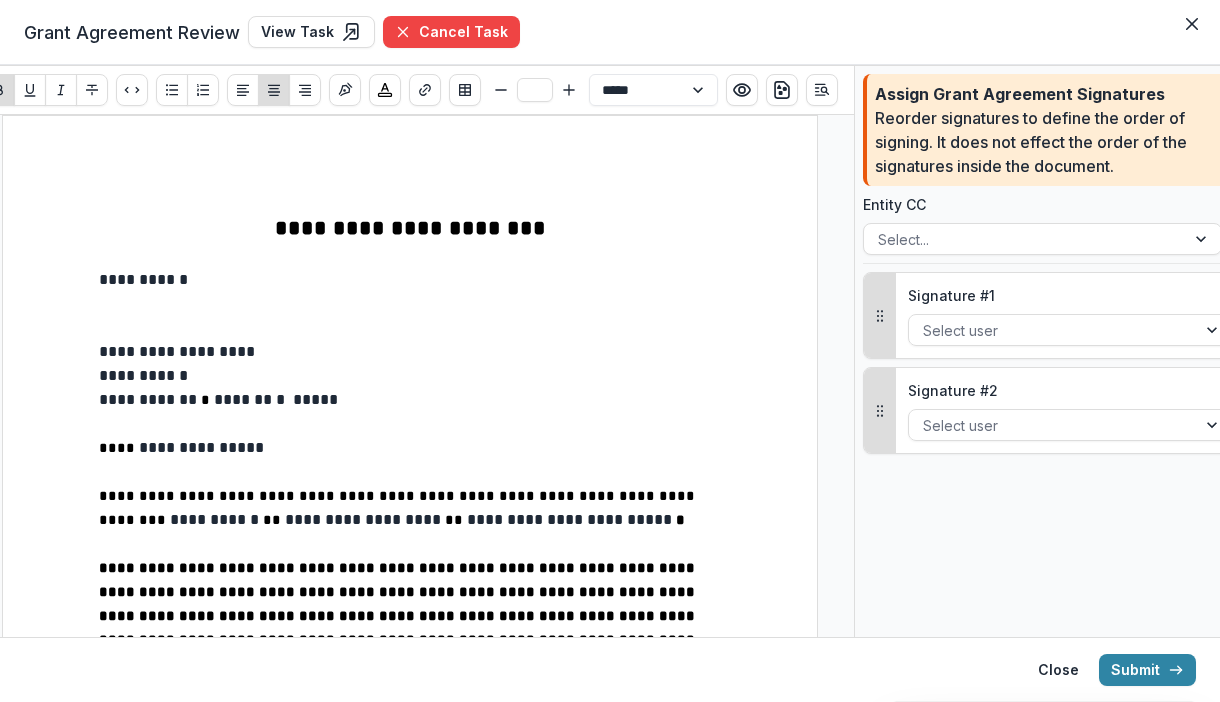 type on "**" 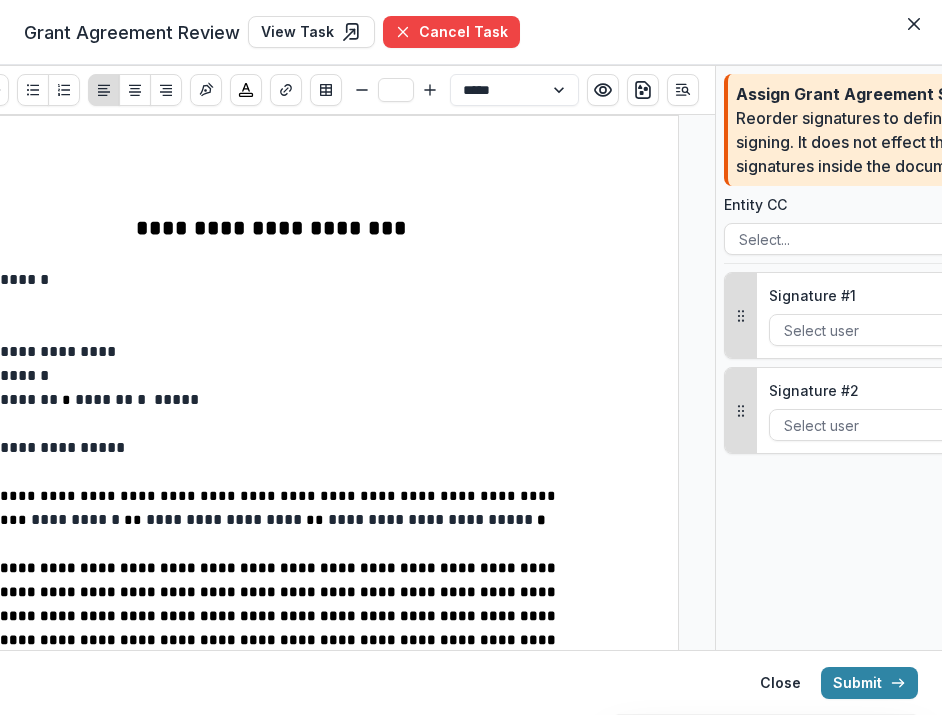 type 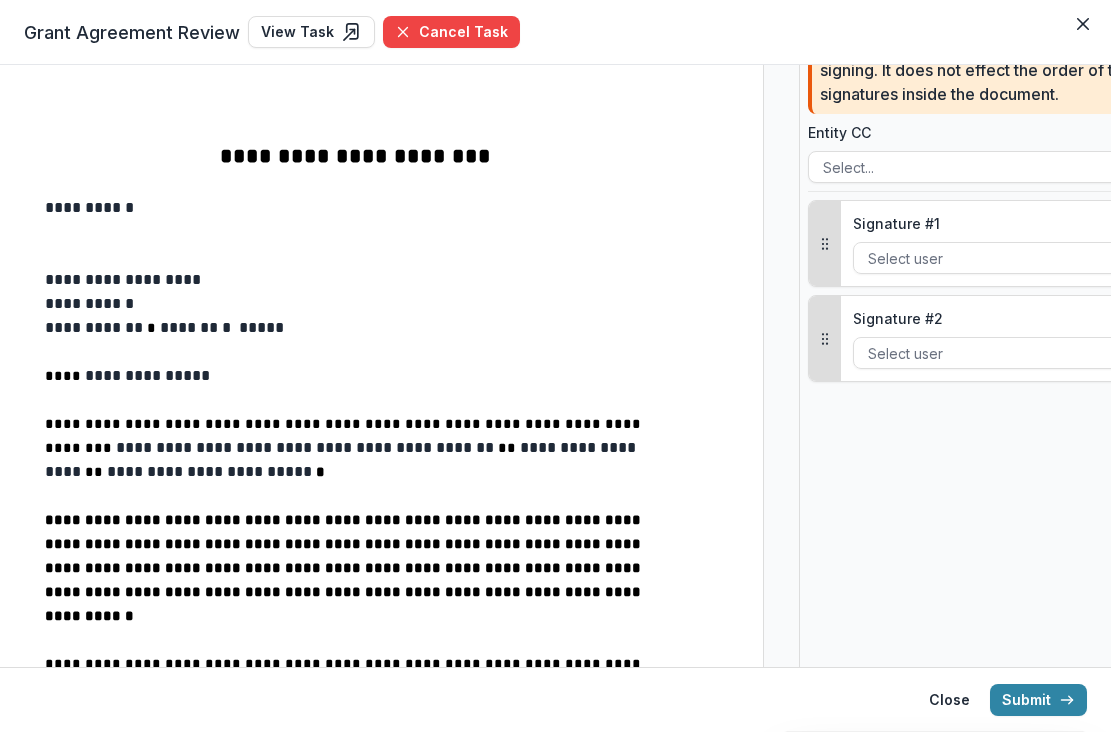 scroll, scrollTop: 77, scrollLeft: 0, axis: vertical 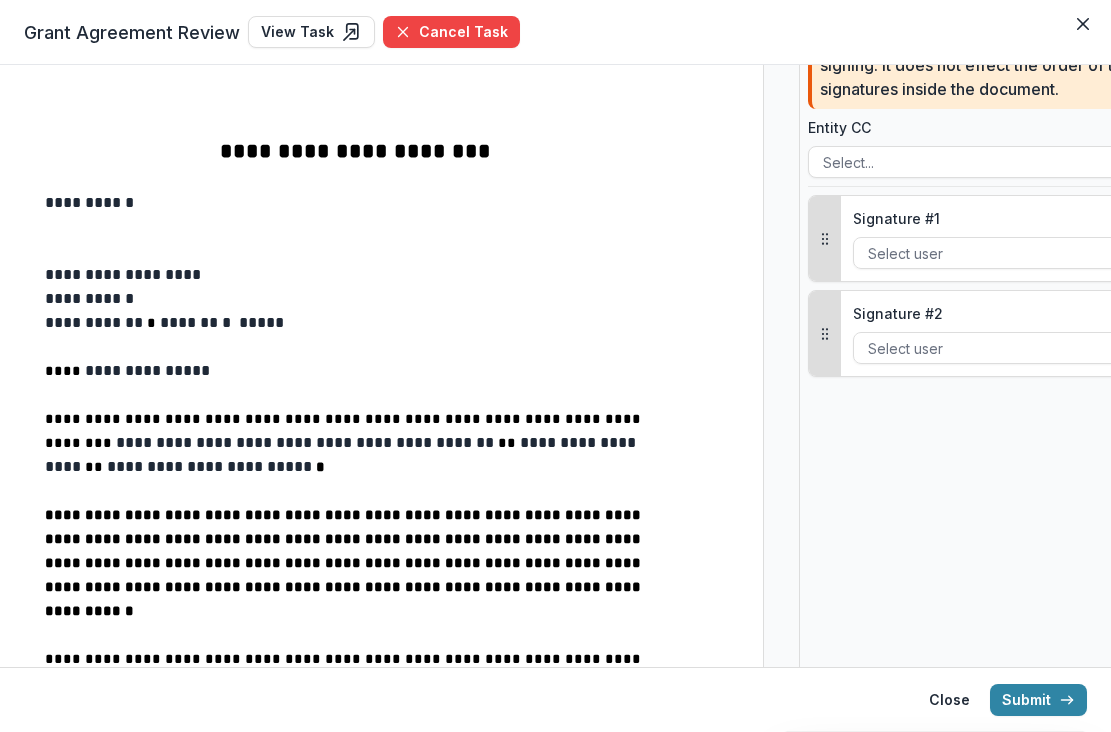 click on "******* *" at bounding box center [195, 322] 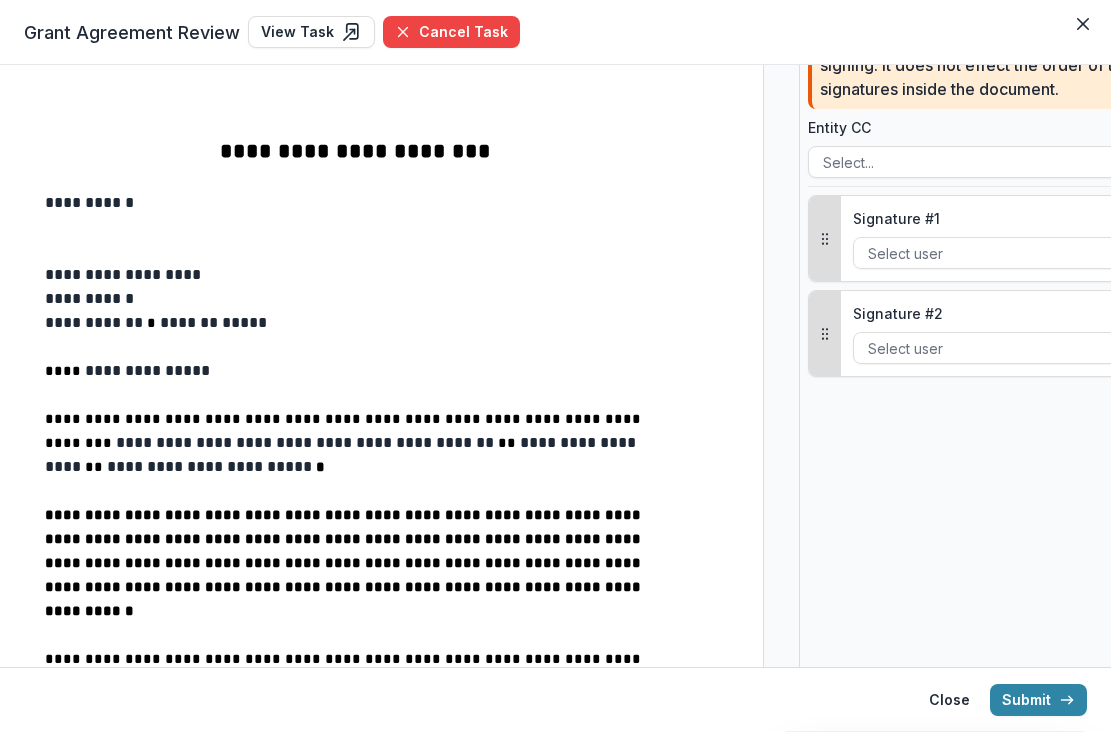 type on "**" 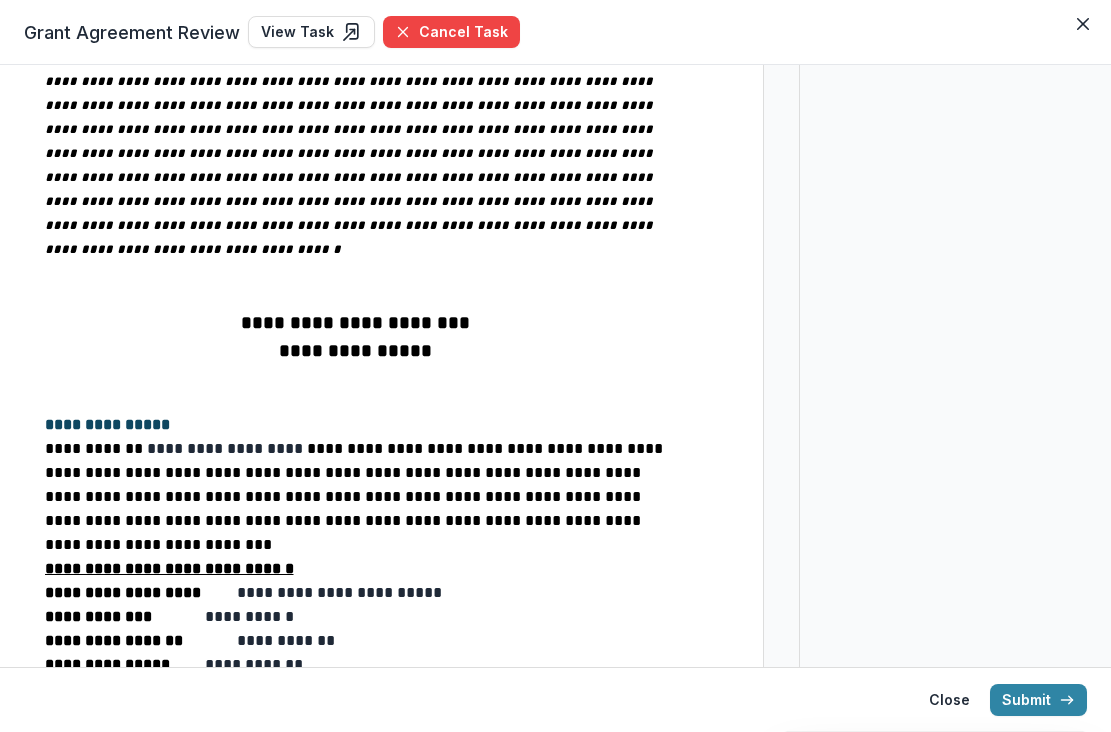 scroll, scrollTop: 979, scrollLeft: 0, axis: vertical 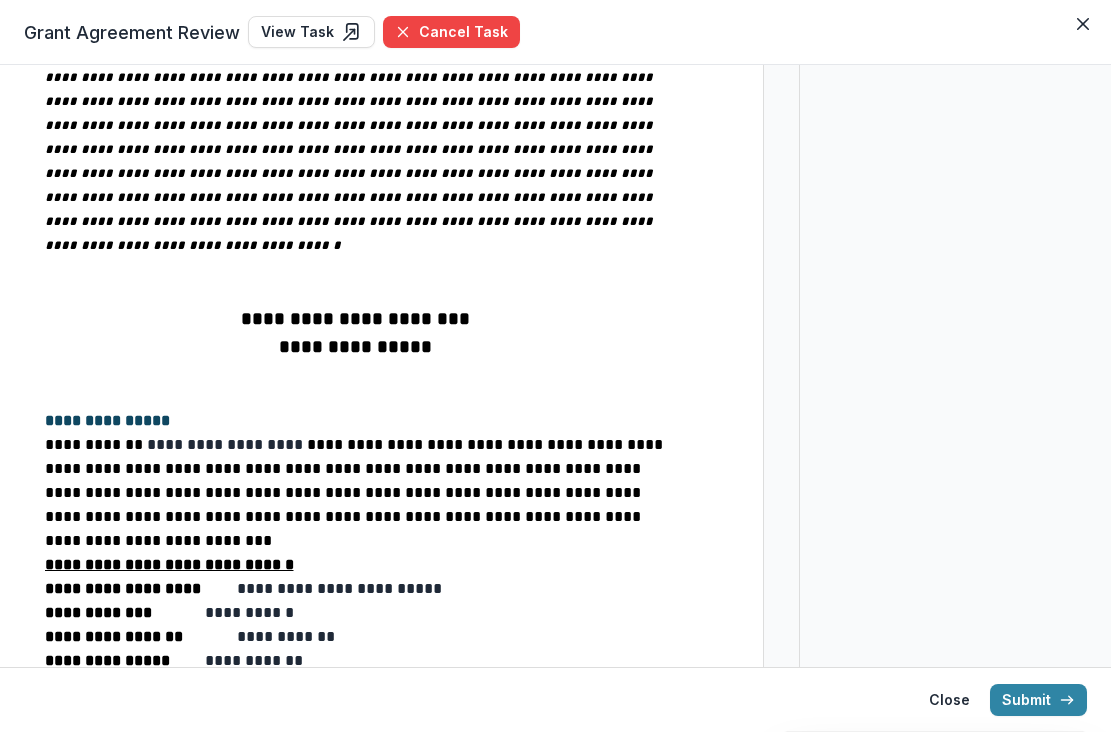 click on "**********" at bounding box center [325, 588] 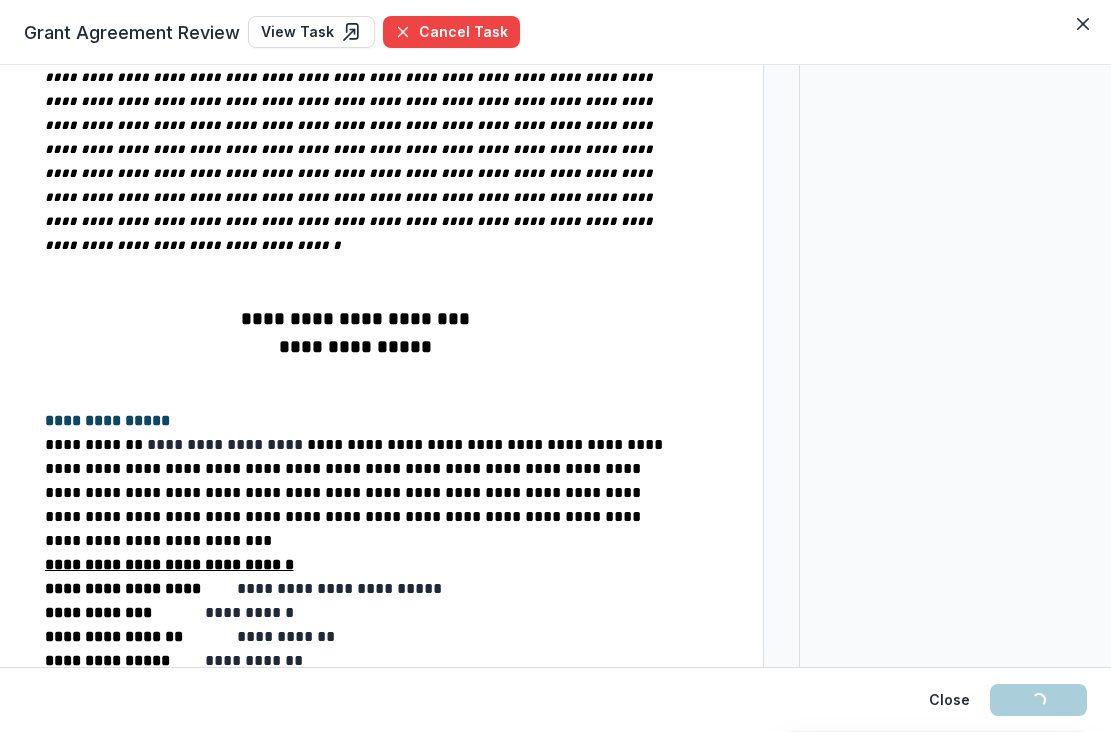 click on "**********" at bounding box center (325, 588) 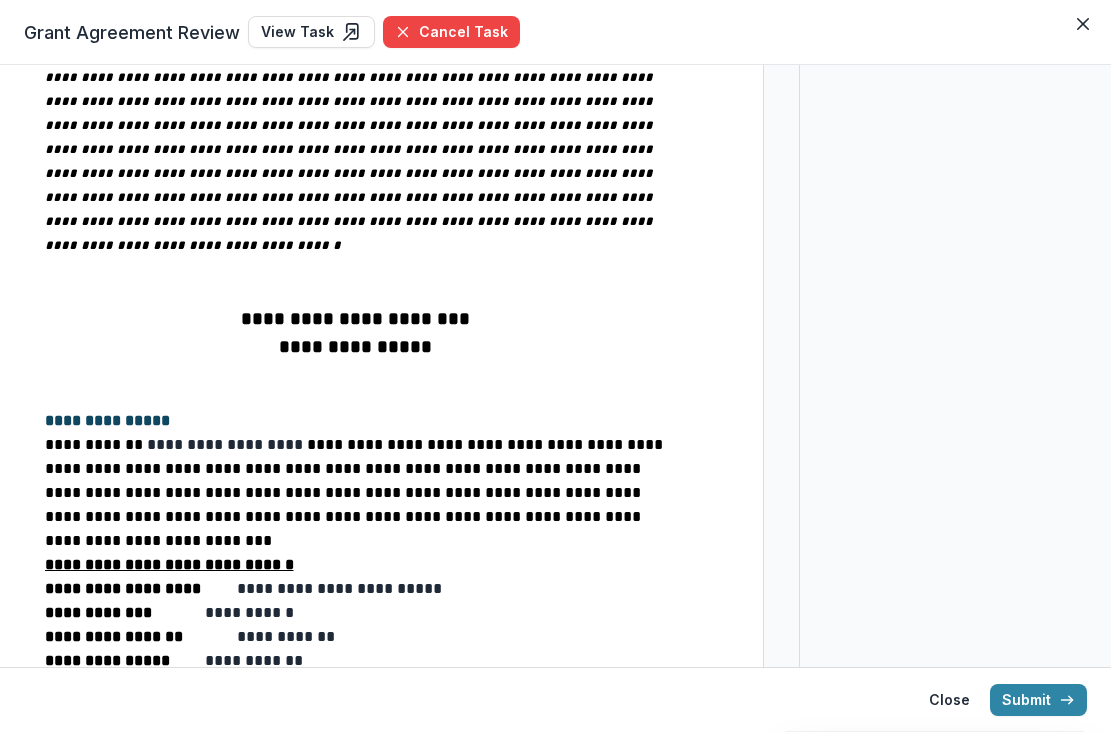 click on "**********" at bounding box center (325, 588) 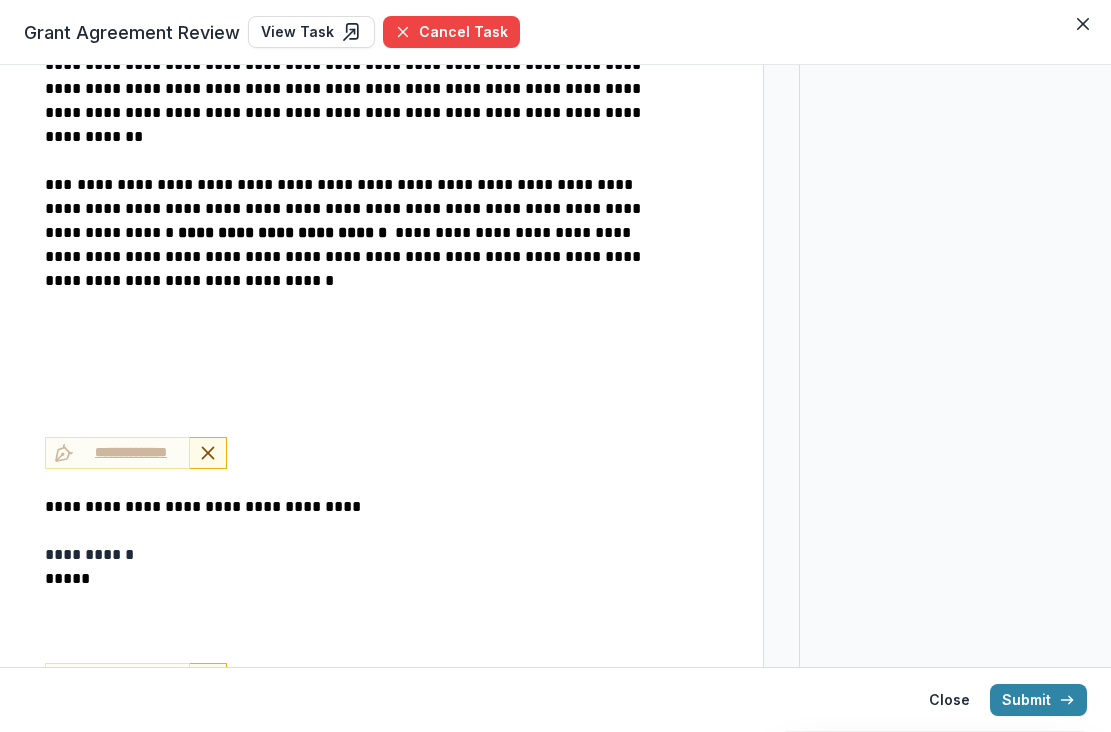 scroll, scrollTop: 2728, scrollLeft: 0, axis: vertical 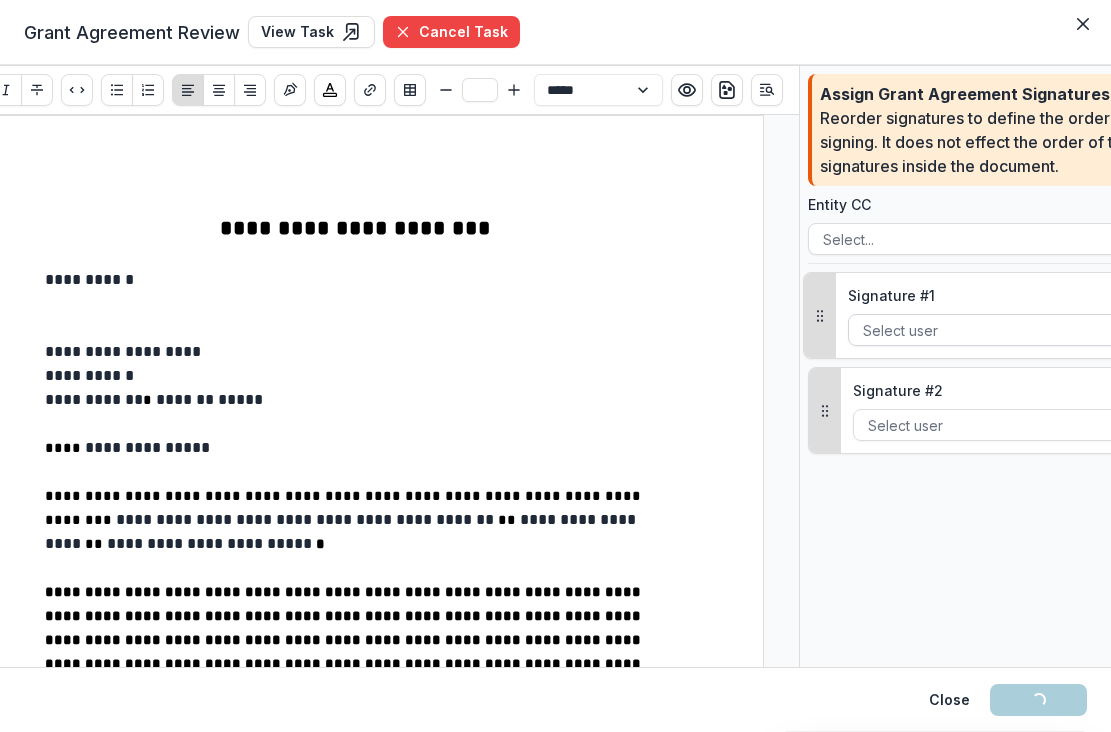 click at bounding box center (992, 330) 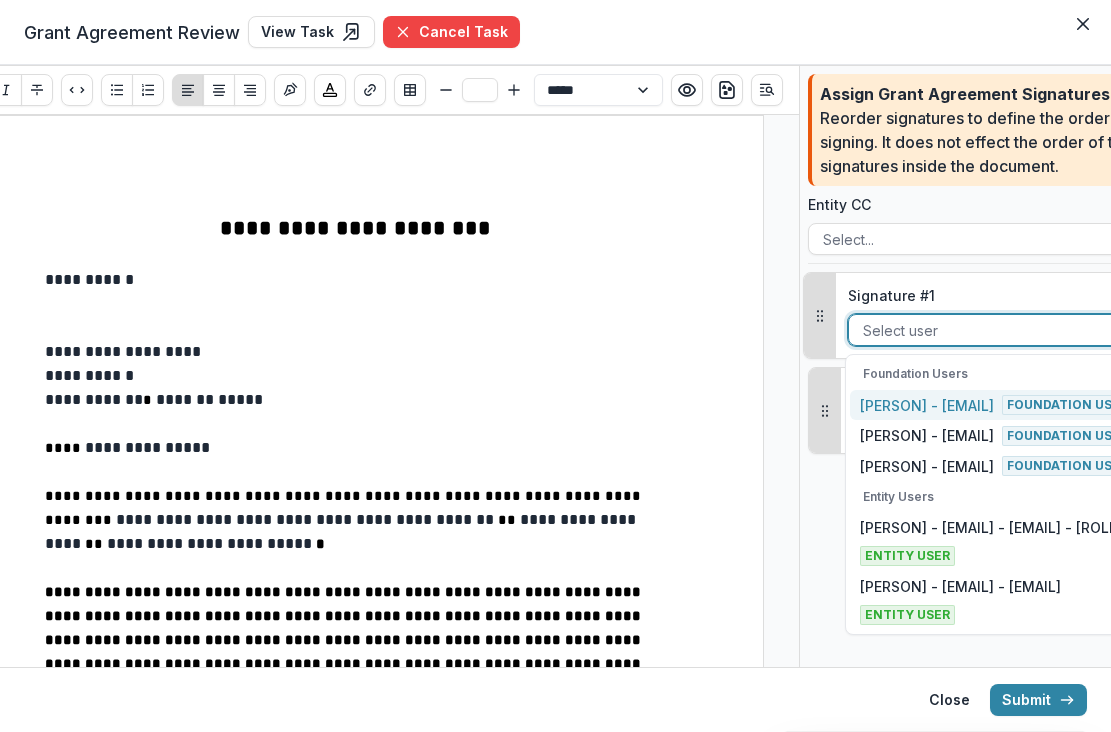 click on "Kathleen Shaw - kshaw@theterryfoundation.org" at bounding box center (927, 405) 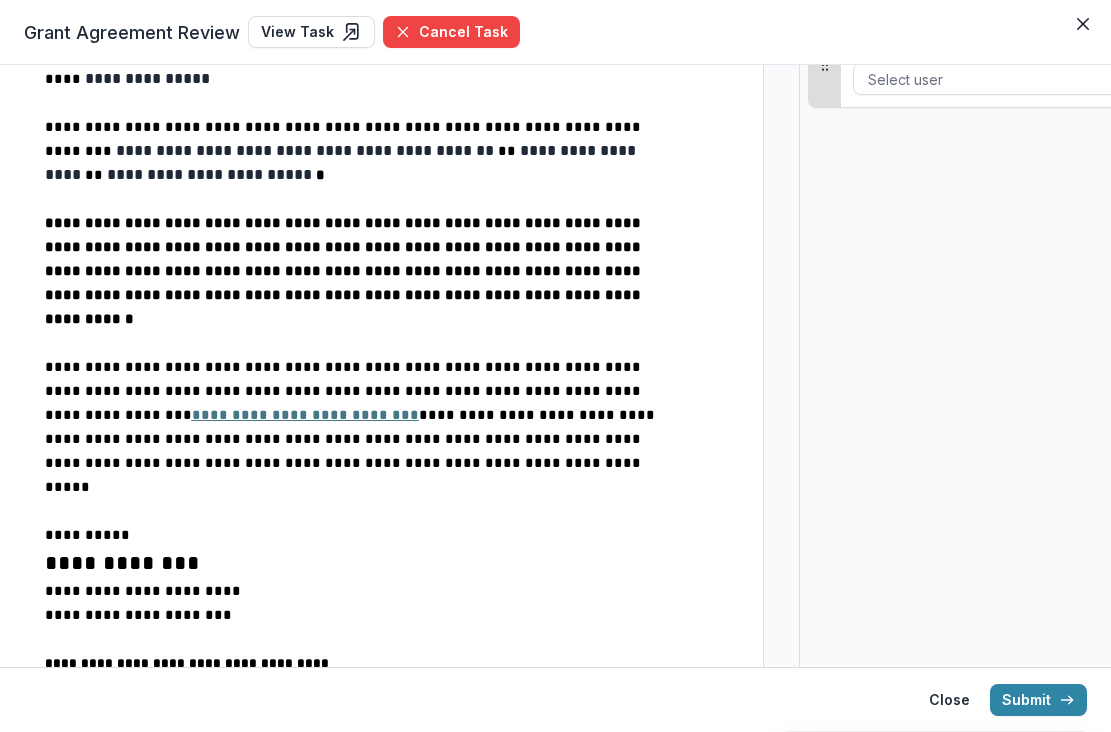 scroll, scrollTop: 0, scrollLeft: 0, axis: both 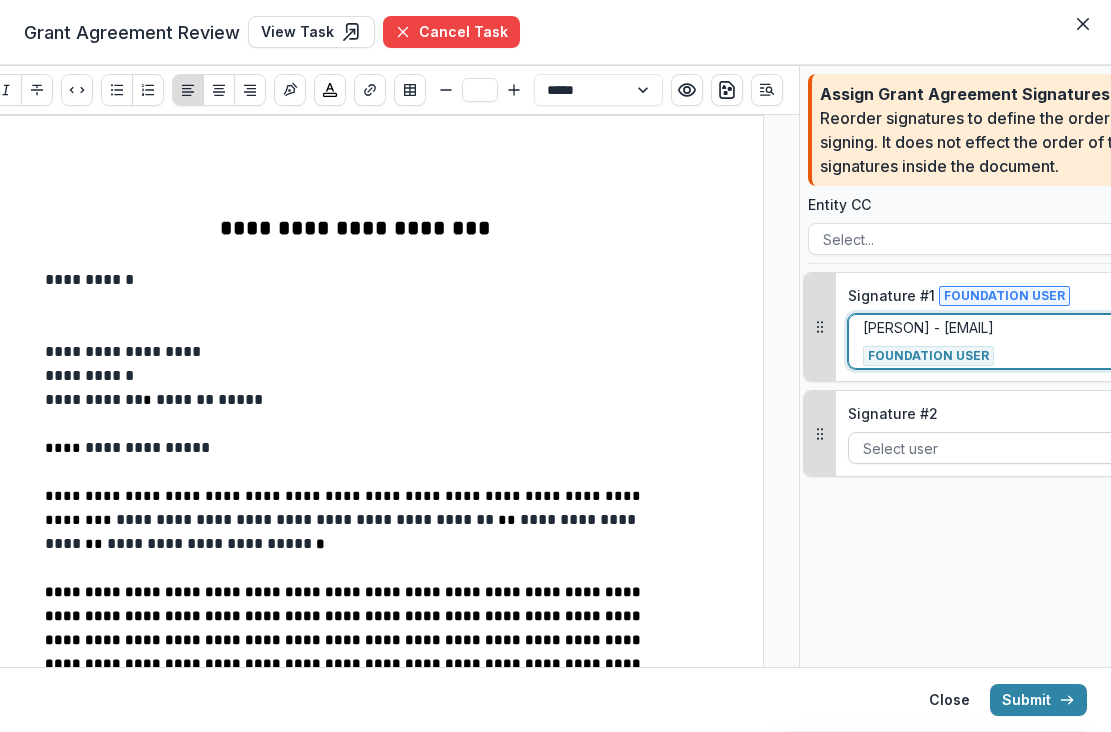 click at bounding box center (992, 448) 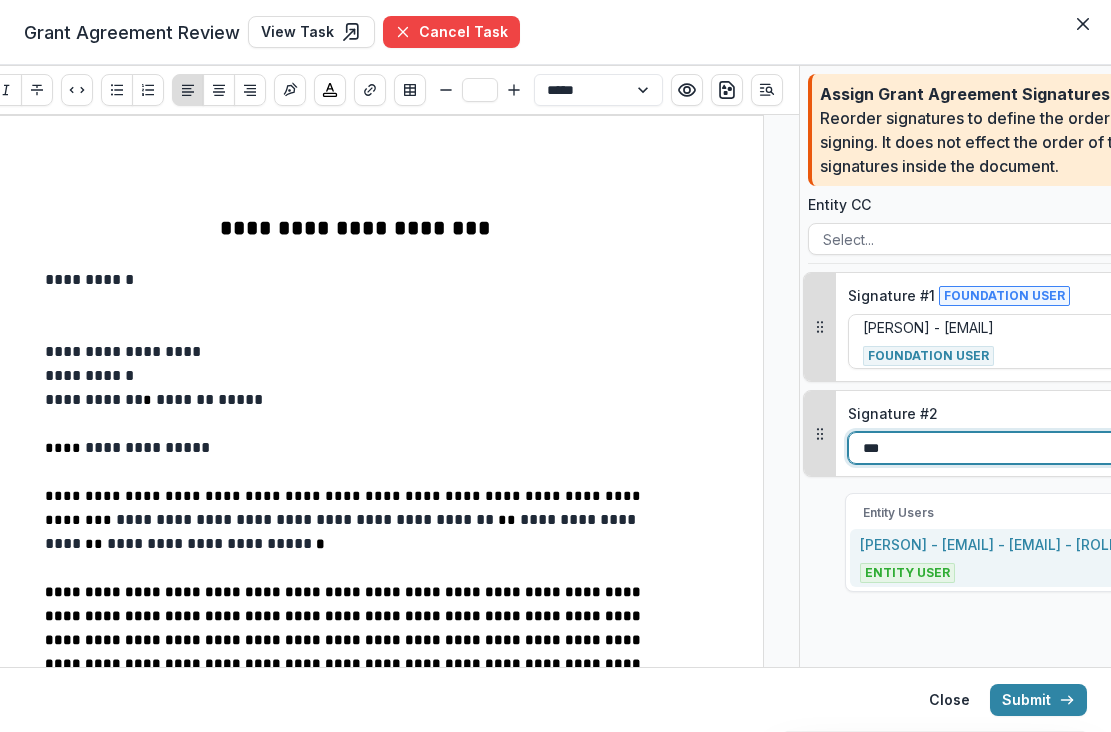 type on "****" 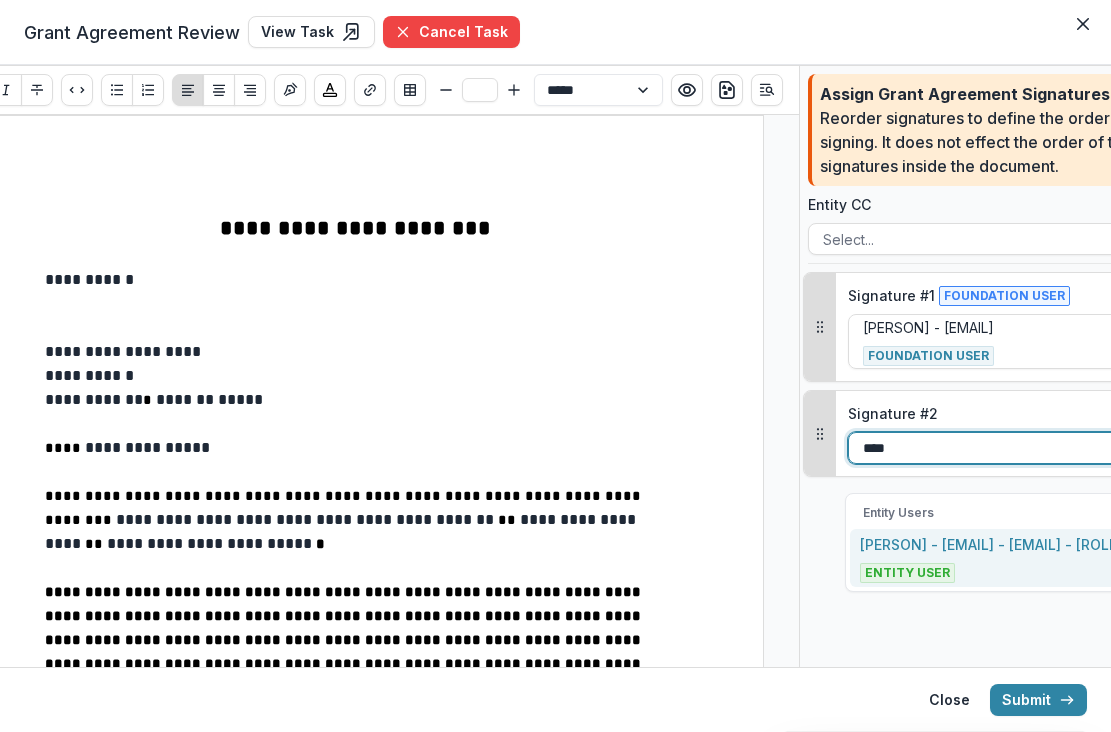 click on "Gail Patin <ceo@hubbardhouse.org> <gpatin@hubbardhouse.org> - ceo@hubbardhouse.org - Signatory Entity User" at bounding box center (1008, 558) 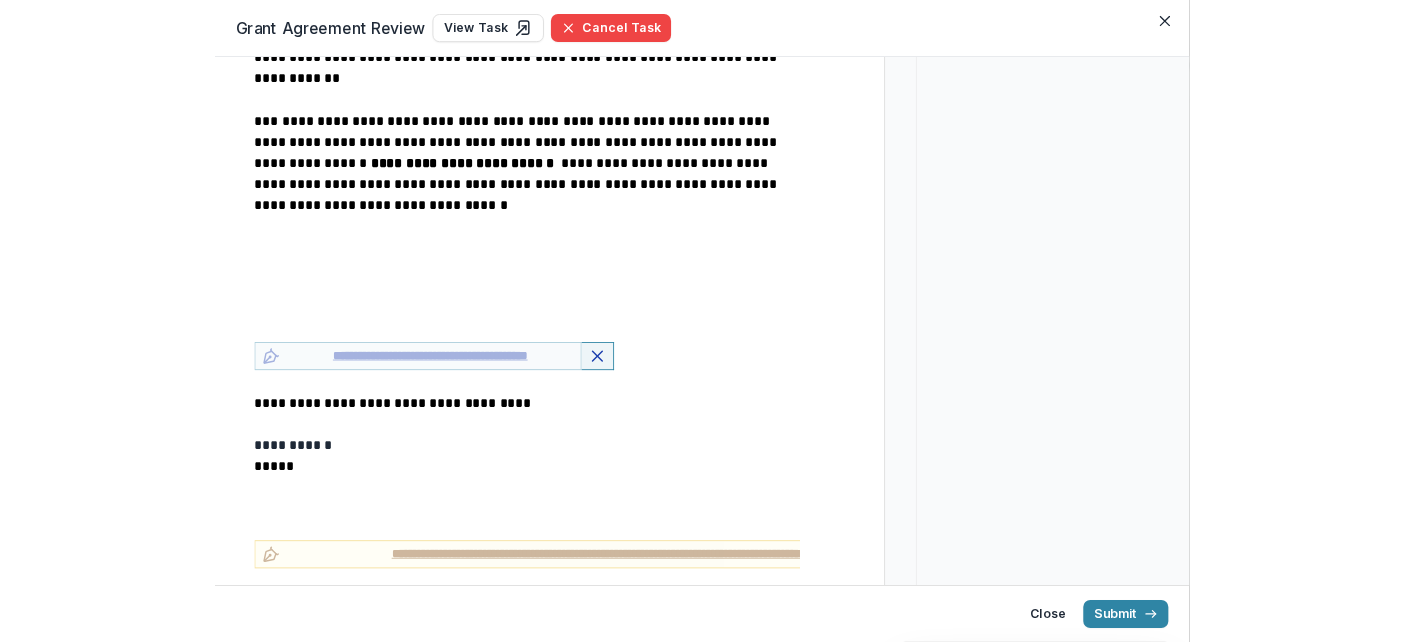 scroll, scrollTop: 2779, scrollLeft: 0, axis: vertical 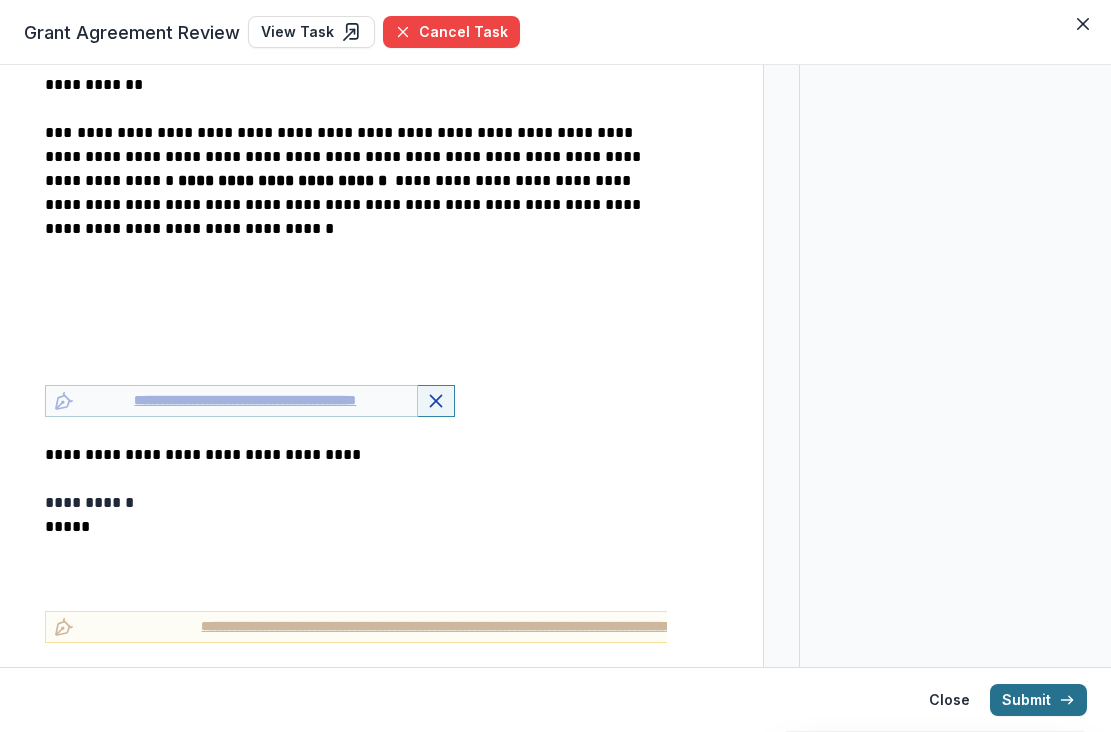click on "Submit" at bounding box center (1038, 700) 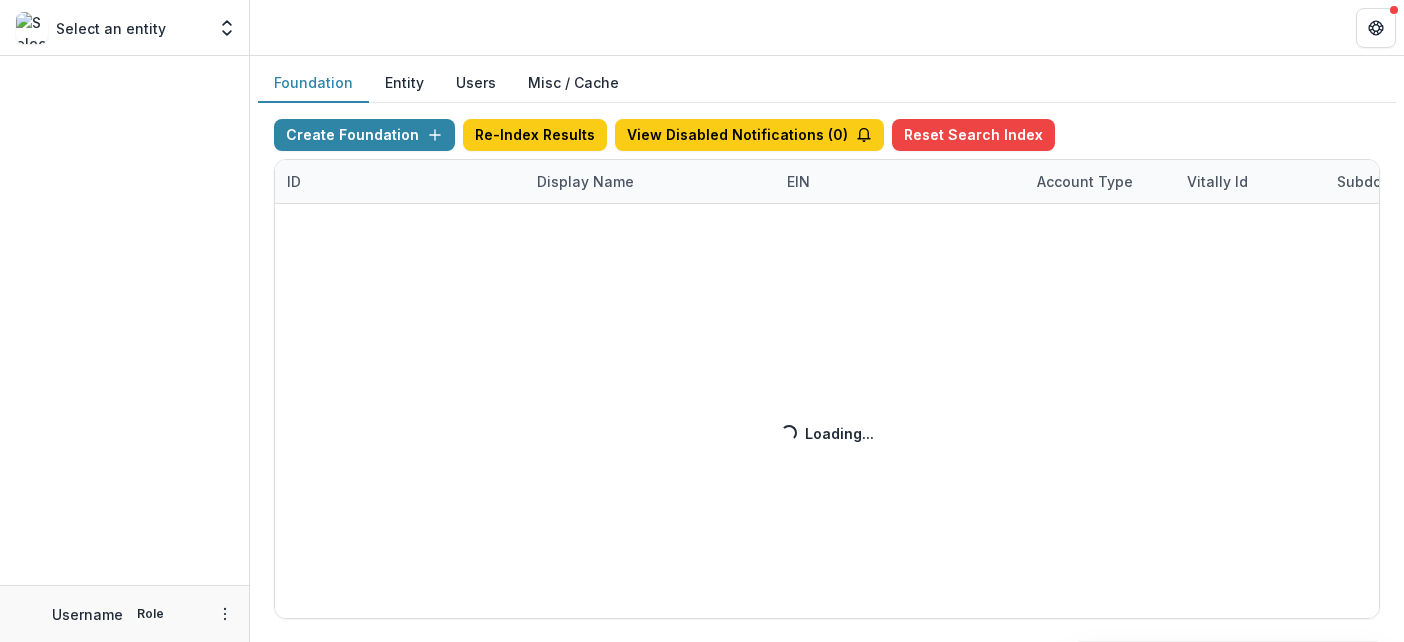scroll, scrollTop: 0, scrollLeft: 0, axis: both 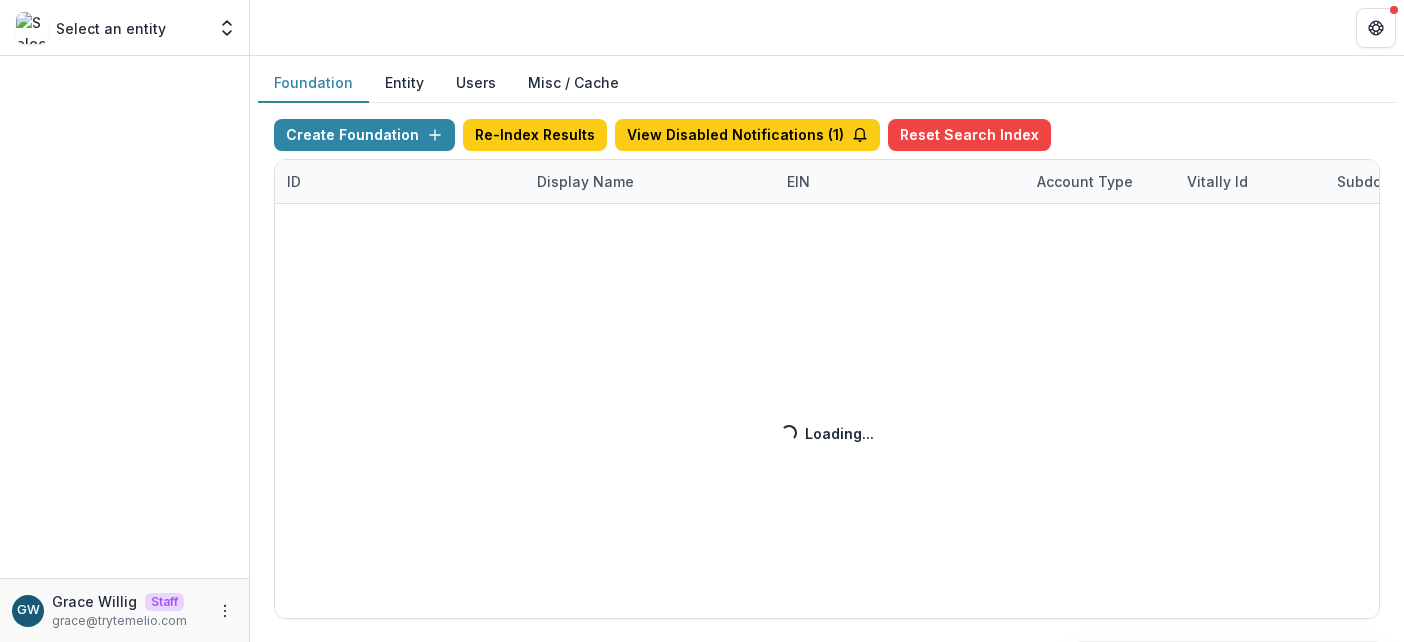 click on "Create Foundation Re-Index Results View Disabled Notifications ( 1 ) Reset Search Index ID Display Name EIN Account Type Vitally Id Subdomain Created on Actions Feature Flags Loading... Loading..." at bounding box center (827, 369) 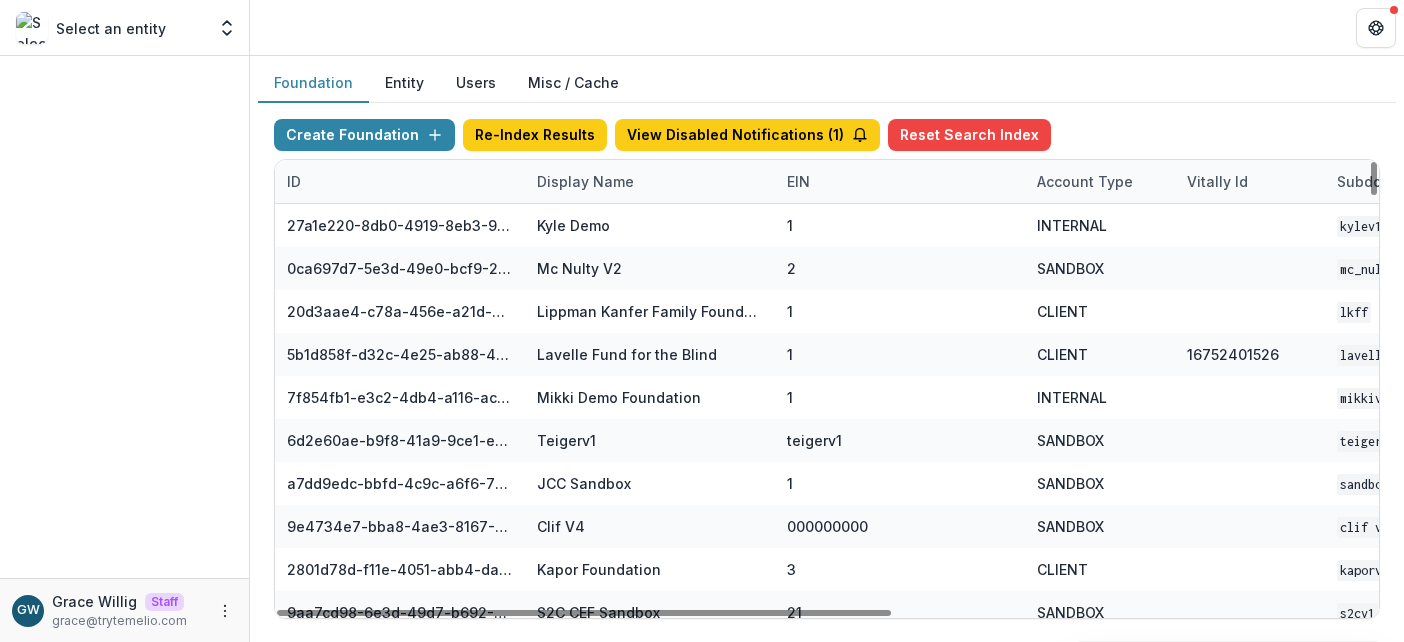click on "Display Name" at bounding box center [585, 181] 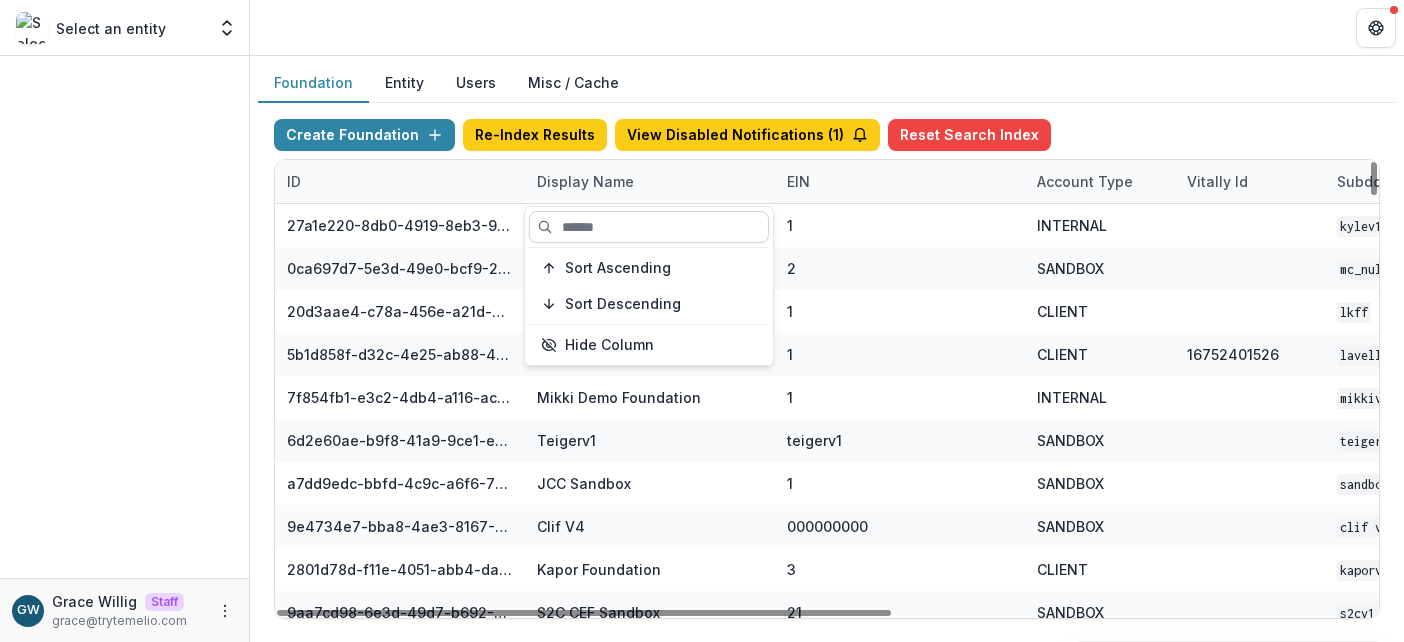 click at bounding box center [649, 227] 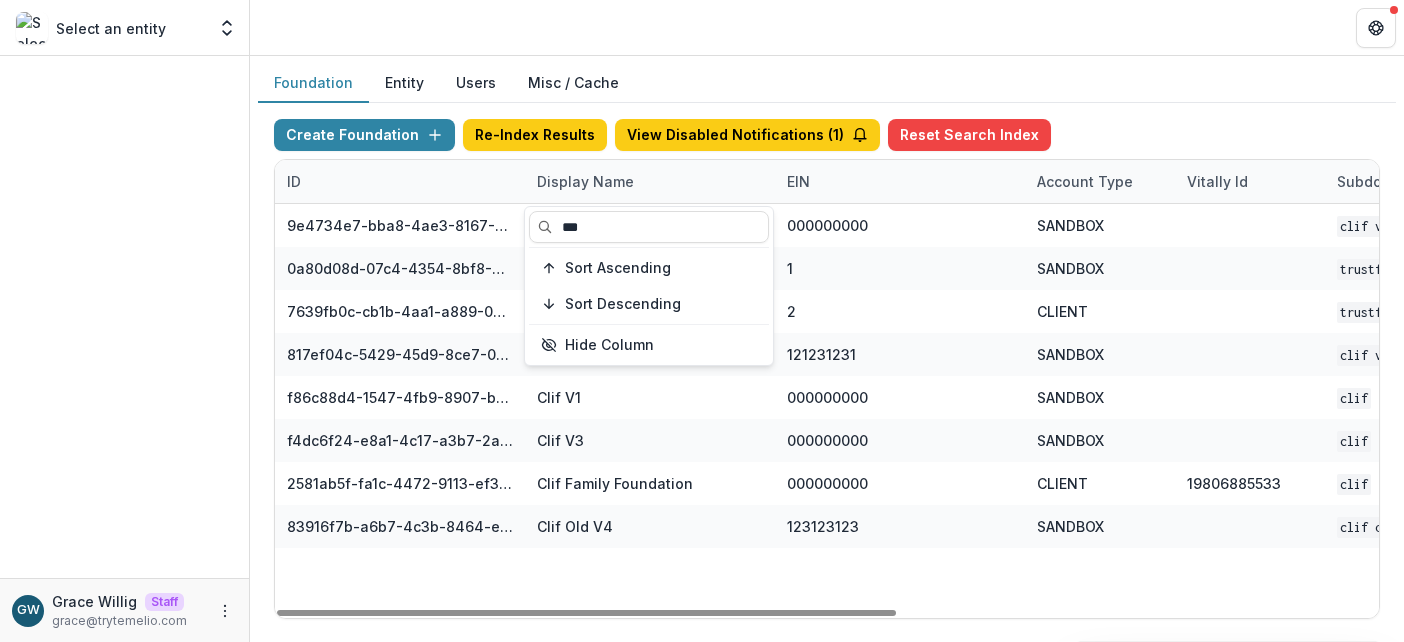 type on "***" 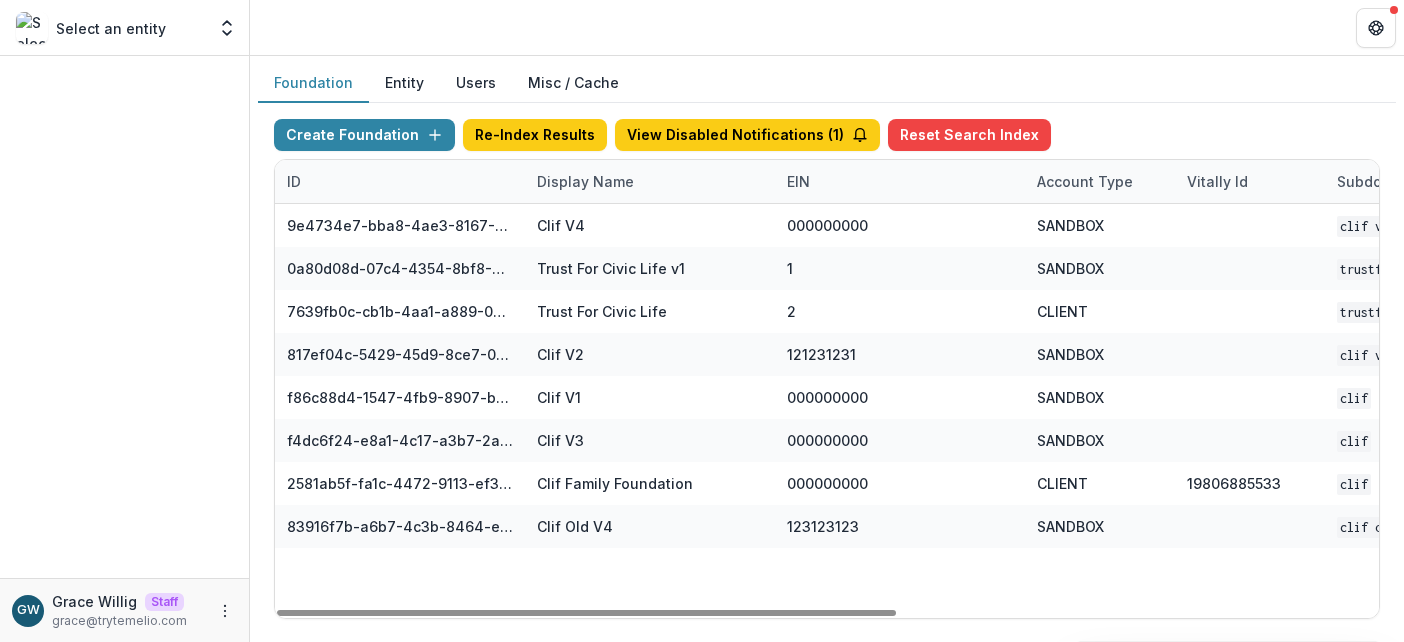 click on "Foundation Entity Users Misc / Cache" at bounding box center (827, 83) 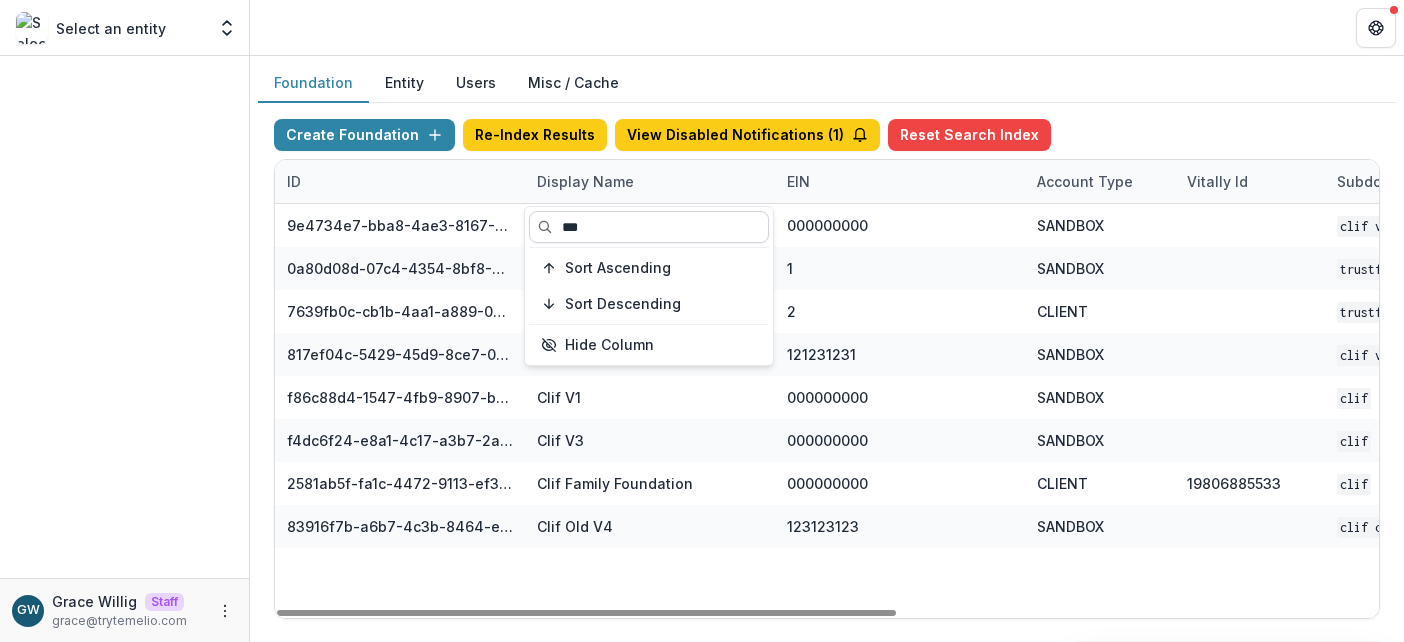 click on "***" at bounding box center (649, 227) 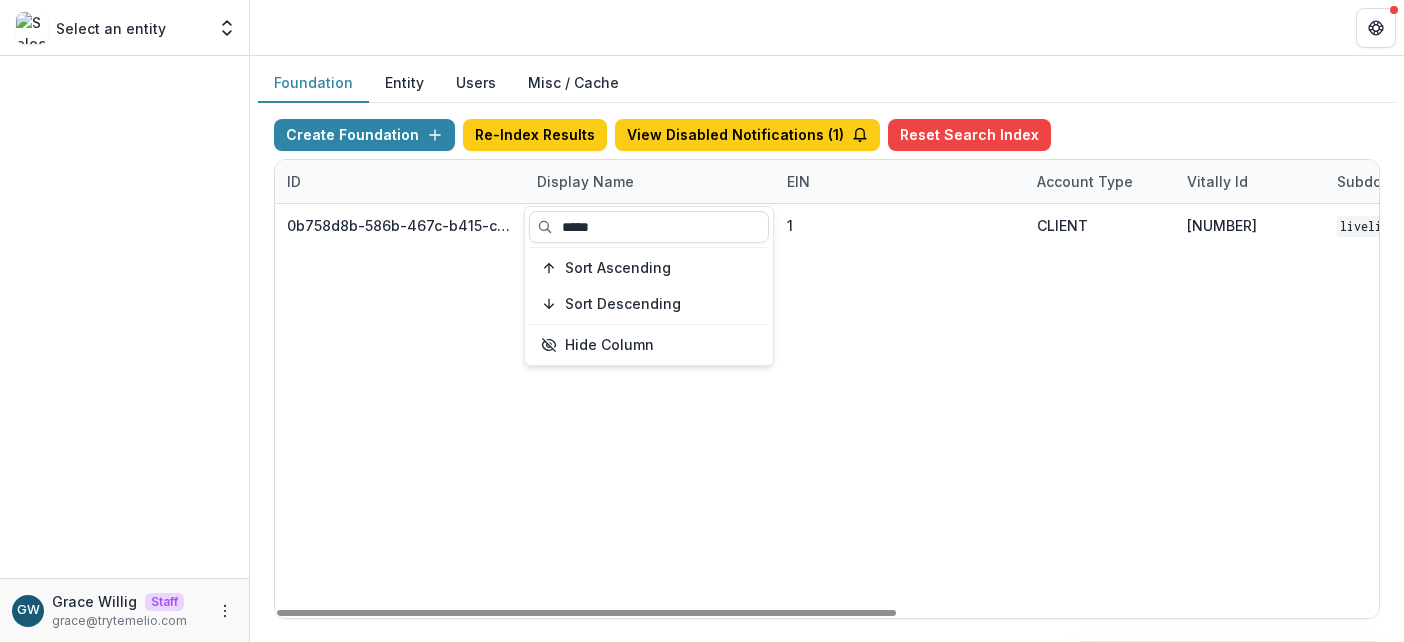 type on "*****" 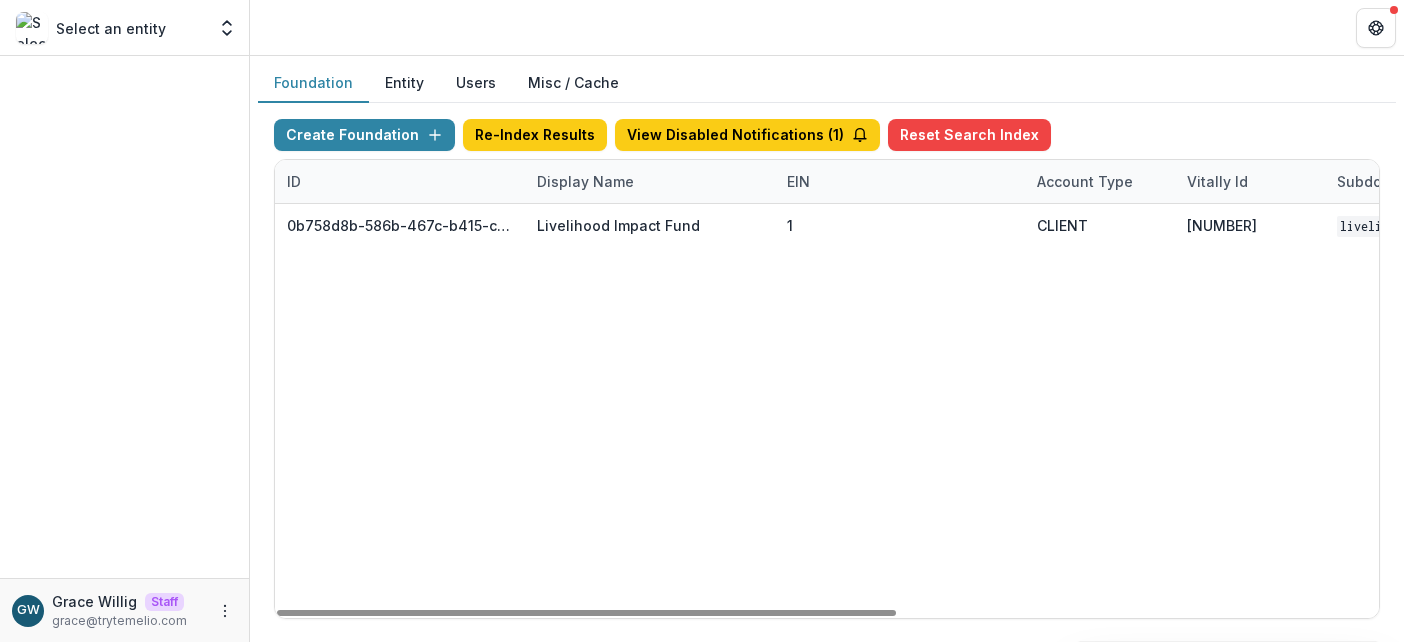click on "[DATE], [TIME]" at bounding box center [827, 369] 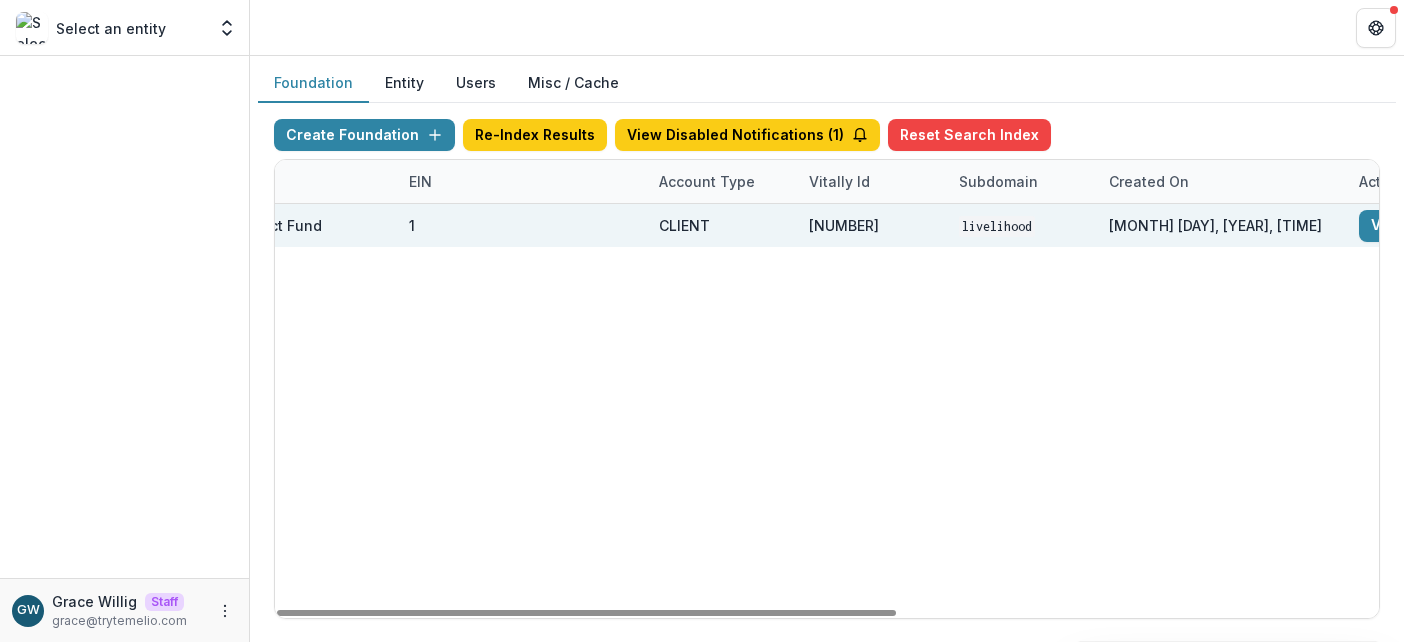 scroll, scrollTop: 0, scrollLeft: 852, axis: horizontal 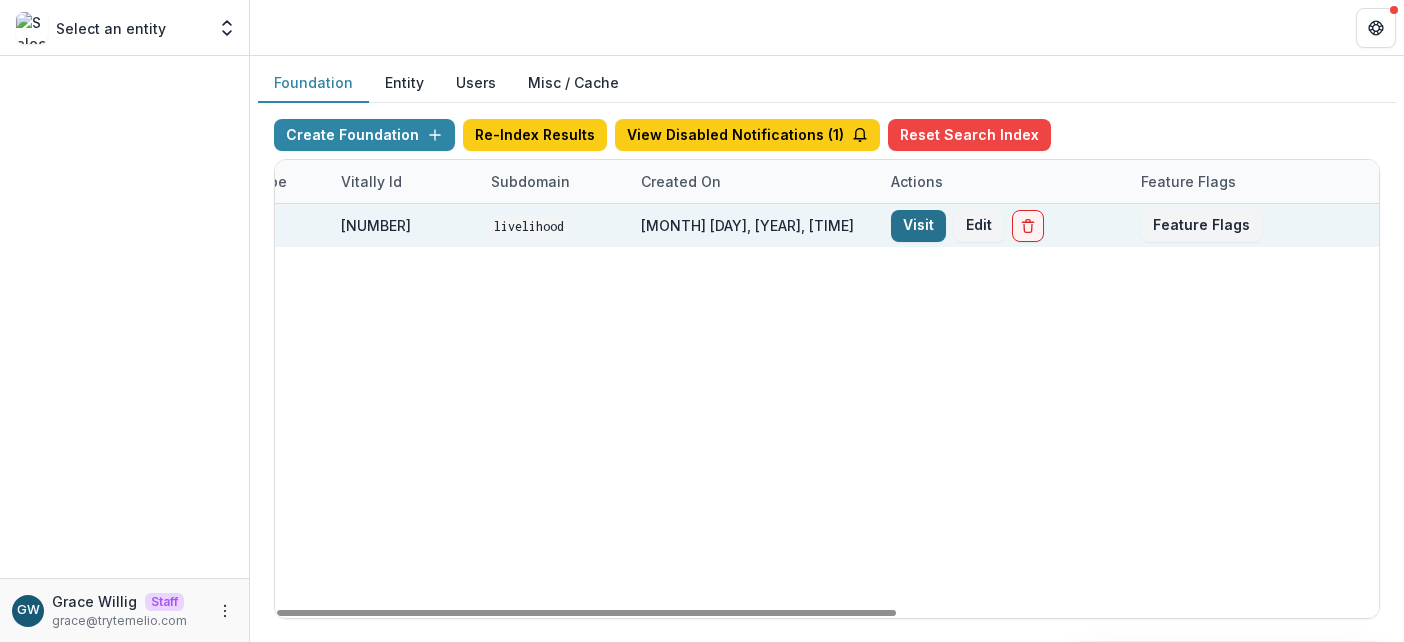 click on "Visit" at bounding box center [918, 226] 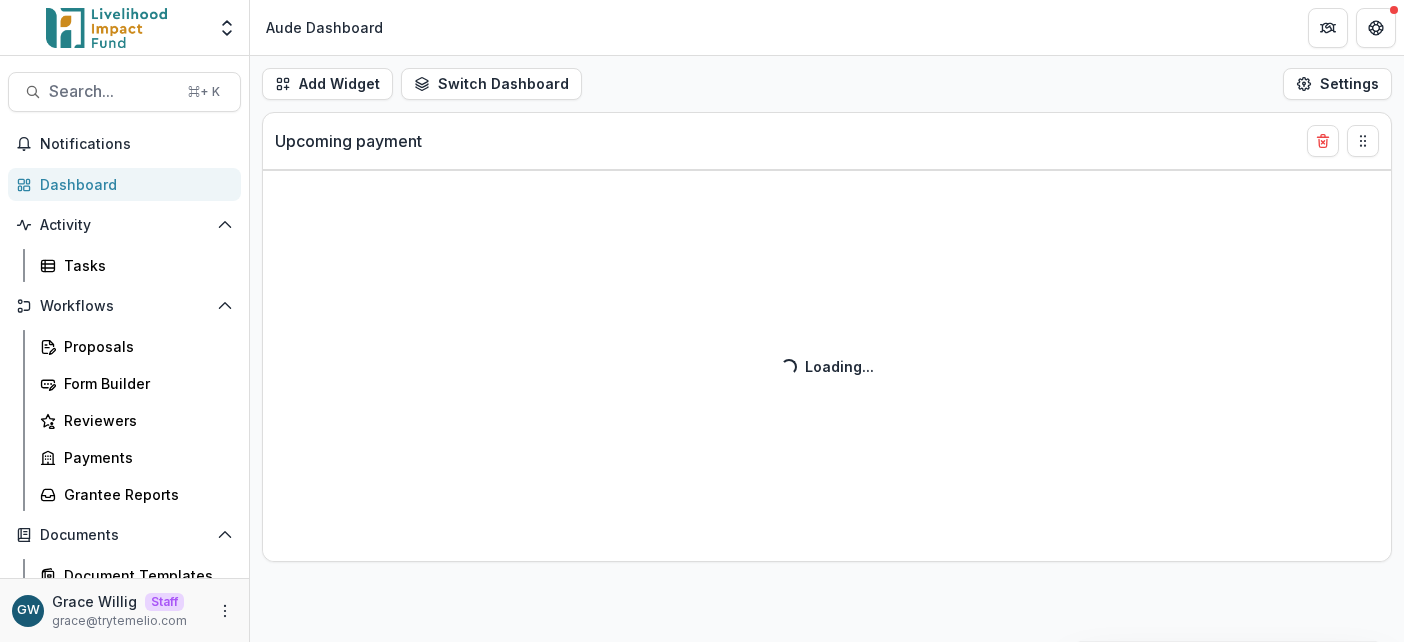 select on "******" 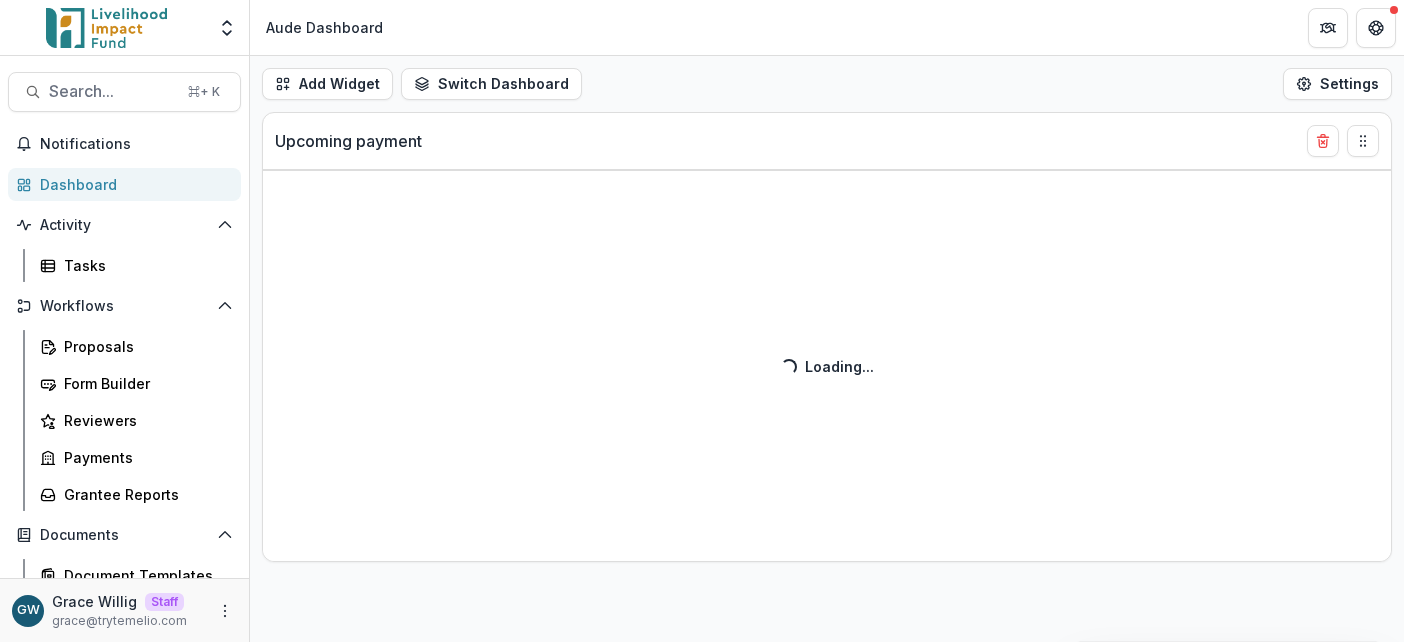 select on "******" 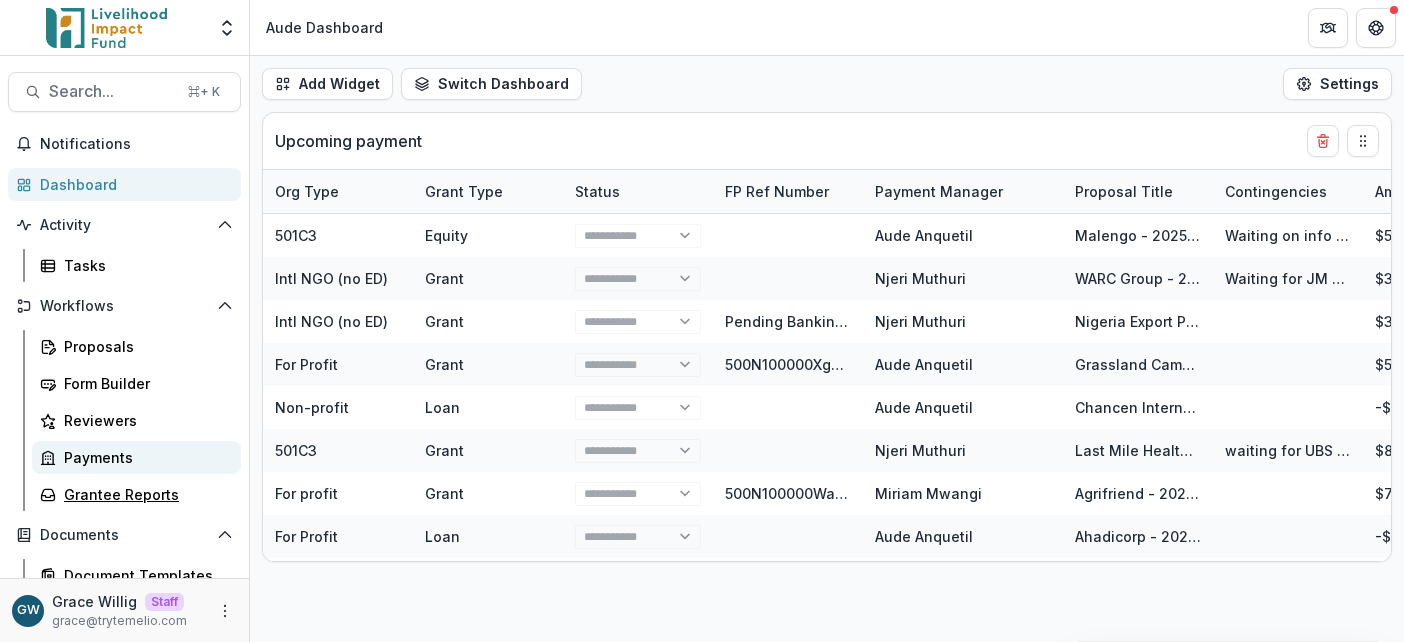 drag, startPoint x: 114, startPoint y: 482, endPoint x: 140, endPoint y: 473, distance: 27.513634 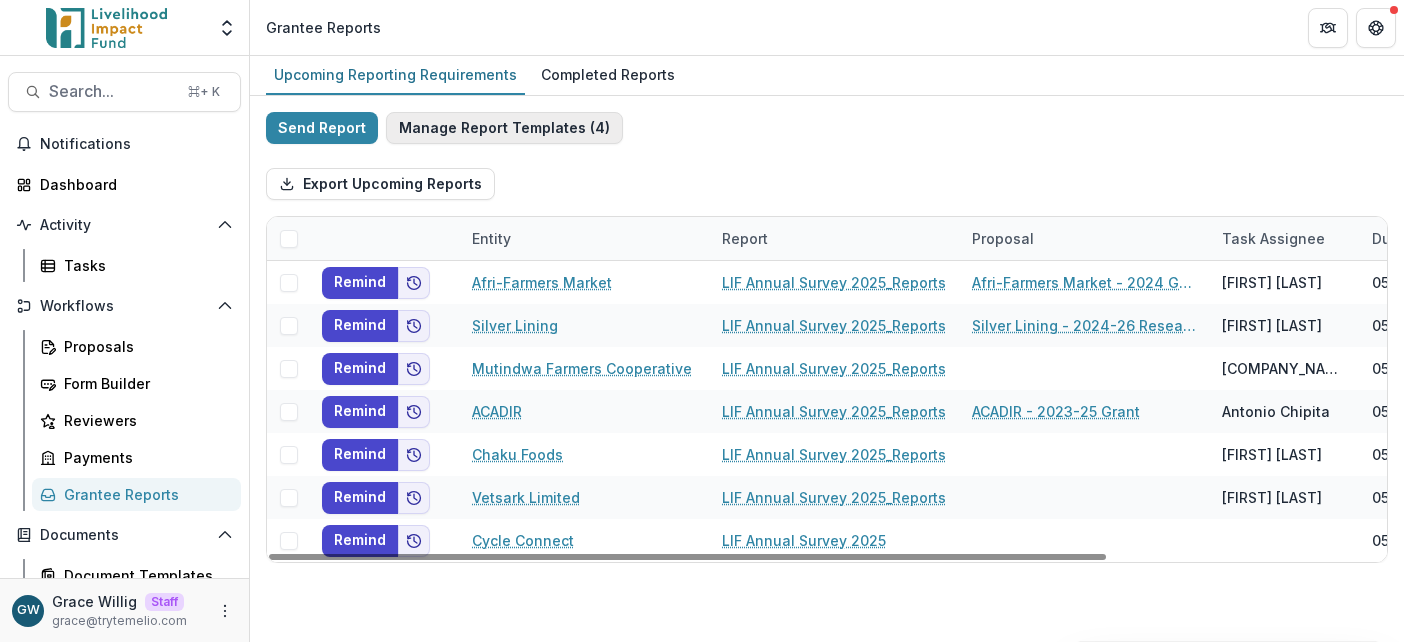 click on "Manage Report Templates ( 4 )" at bounding box center [504, 128] 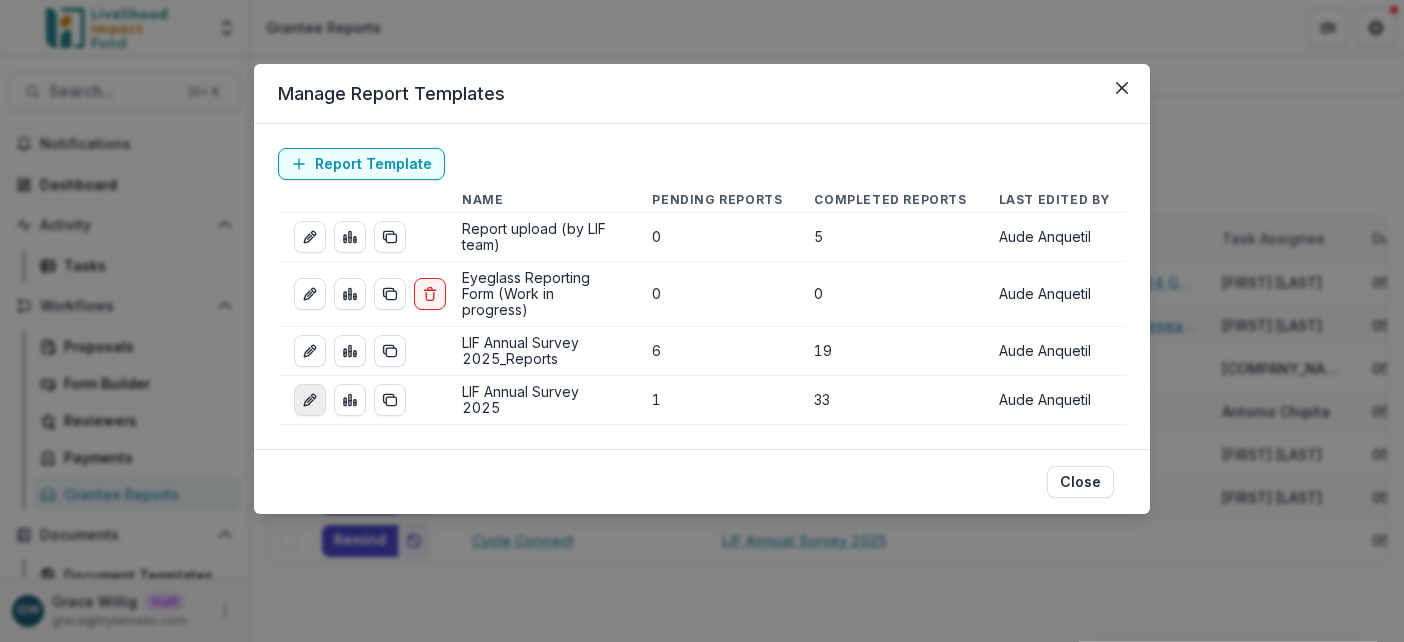 click at bounding box center (310, 400) 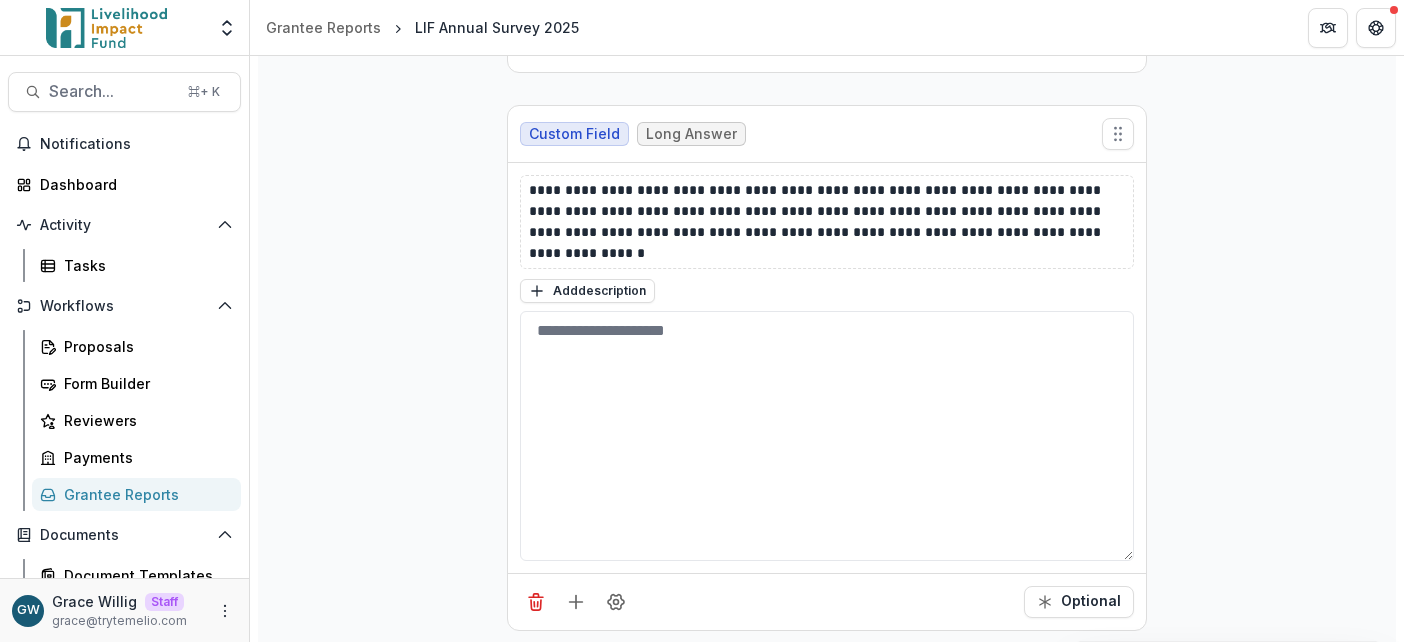 scroll, scrollTop: 6906, scrollLeft: 0, axis: vertical 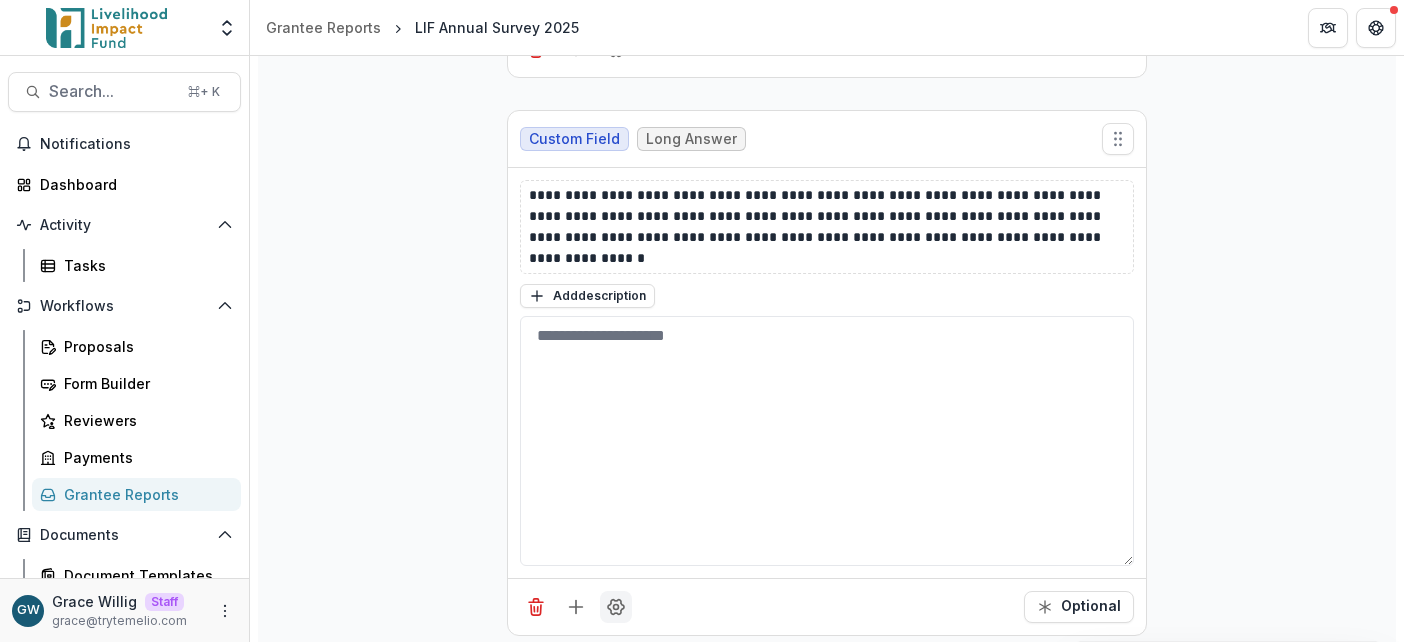 click 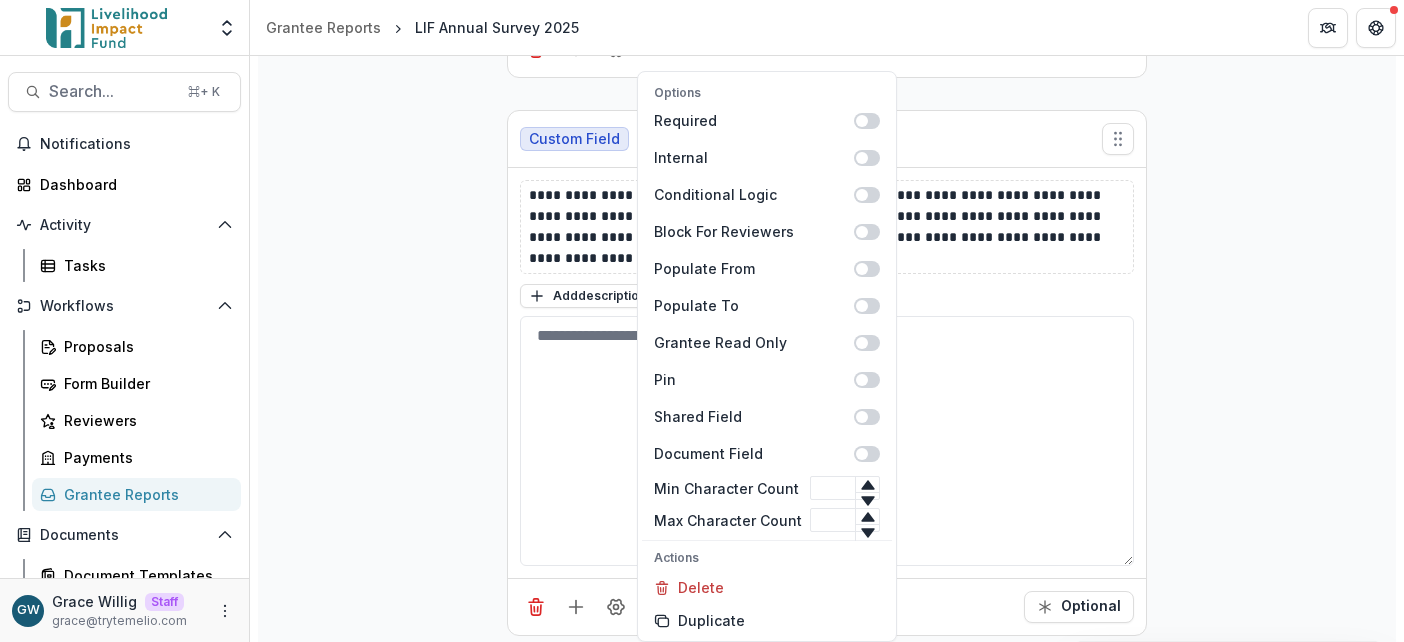 click on "**********" at bounding box center [827, -2974] 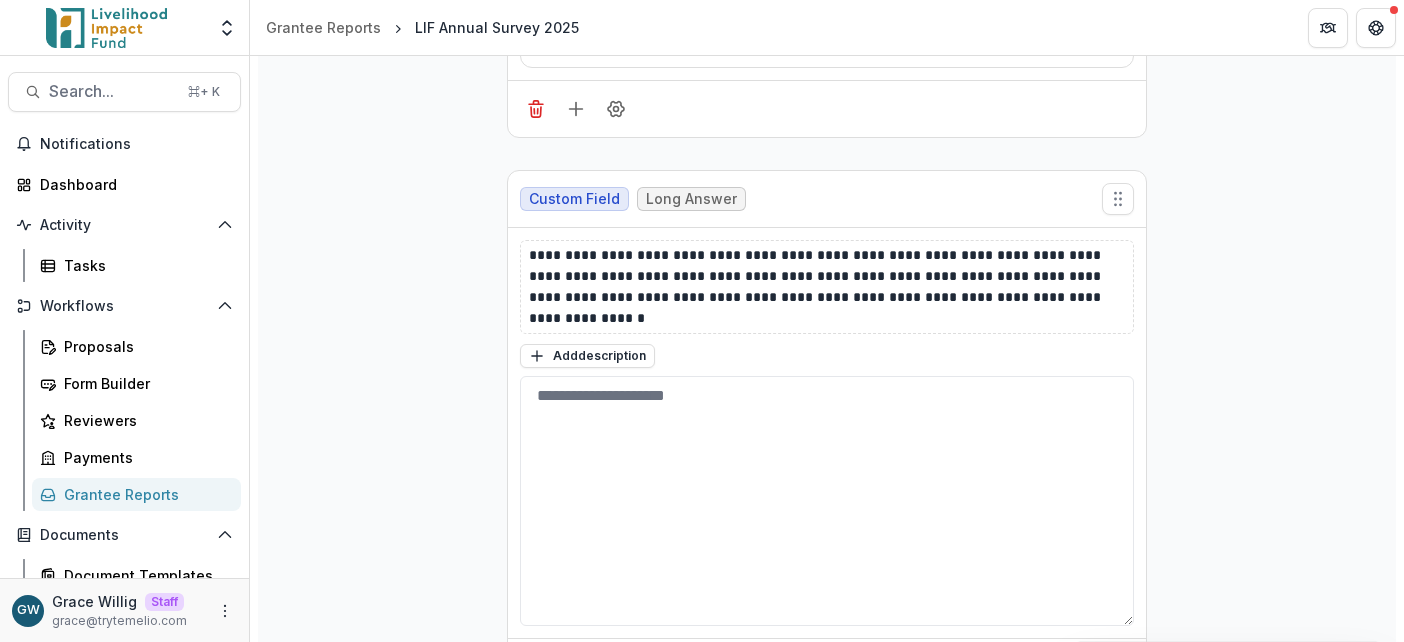 scroll, scrollTop: 6911, scrollLeft: 0, axis: vertical 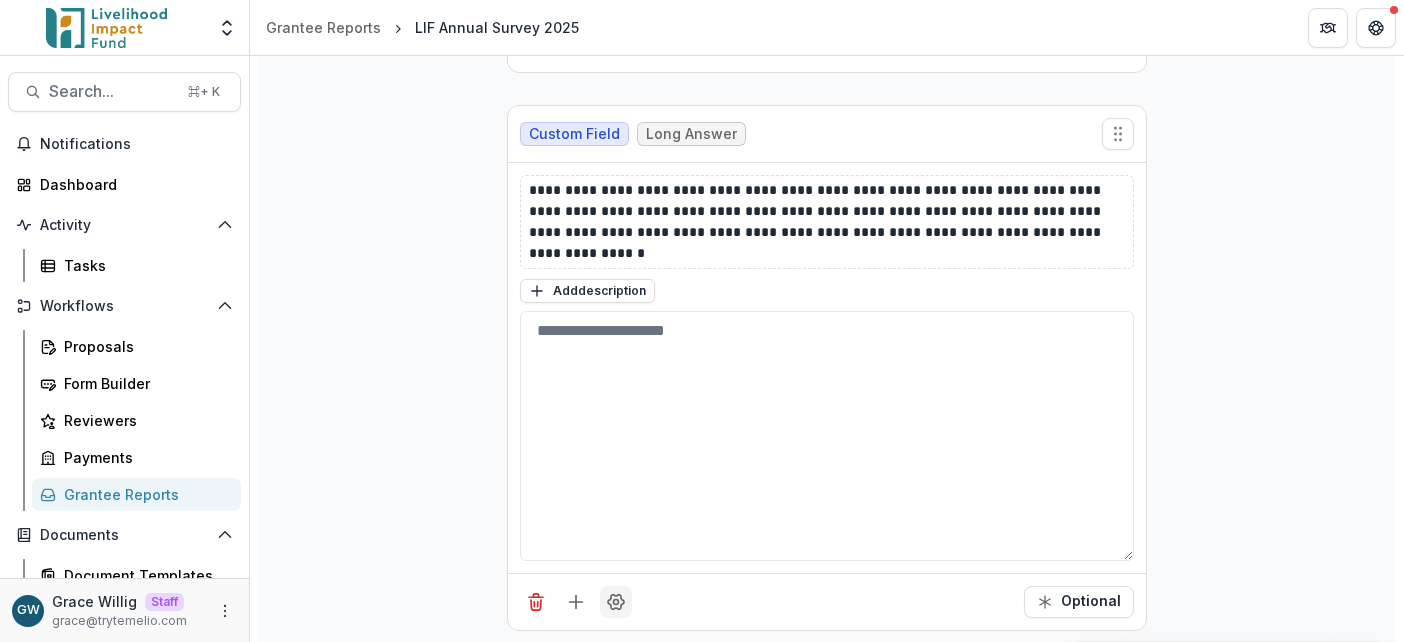 click 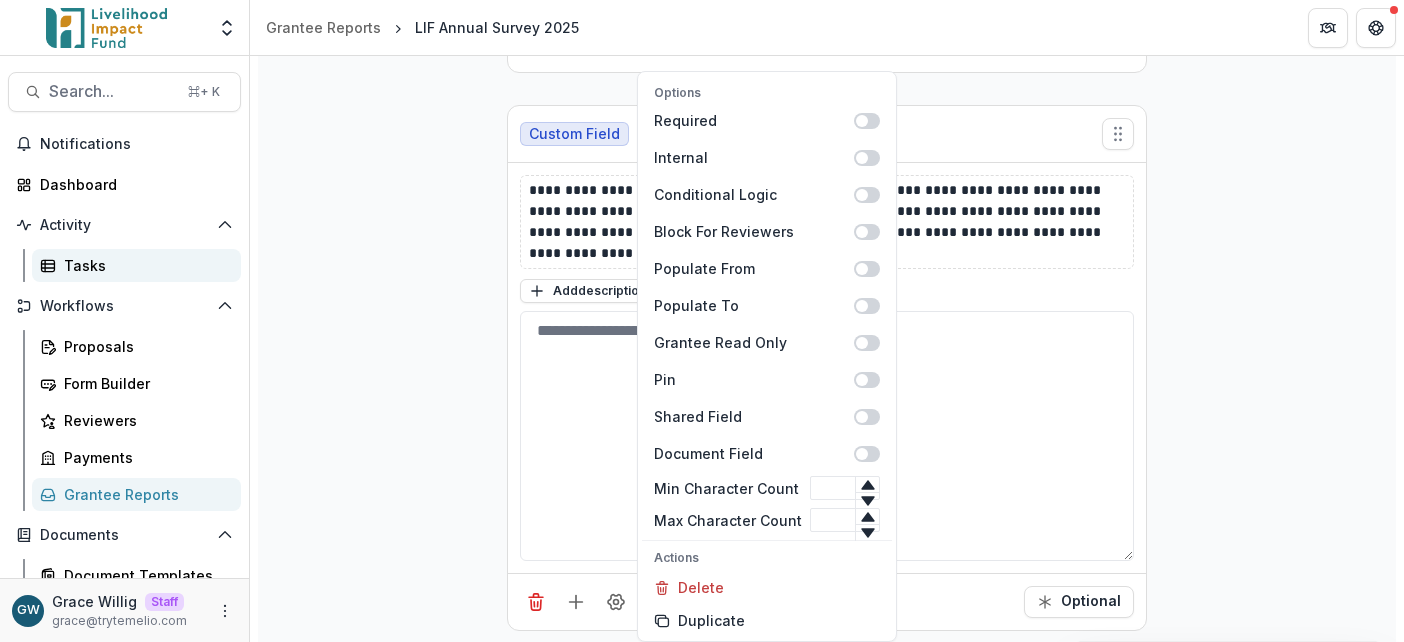 drag, startPoint x: 81, startPoint y: 259, endPoint x: 123, endPoint y: 258, distance: 42.0119 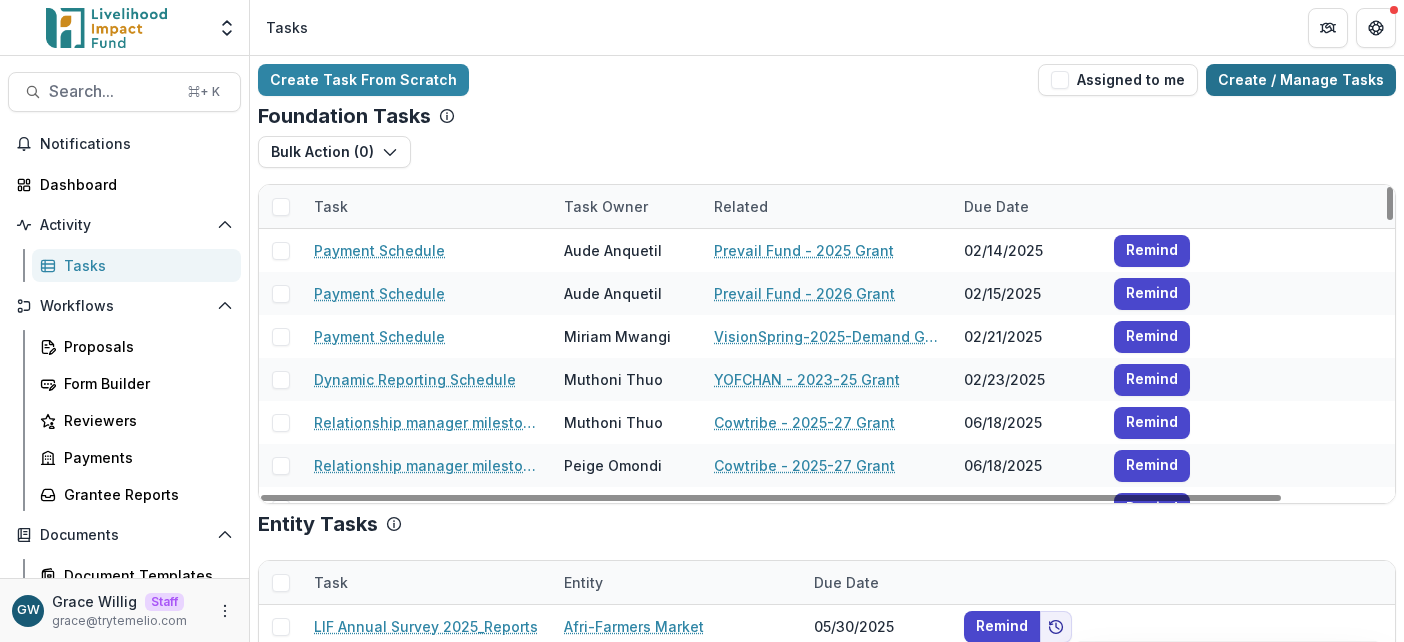 click on "Create / Manage Tasks" at bounding box center [1301, 80] 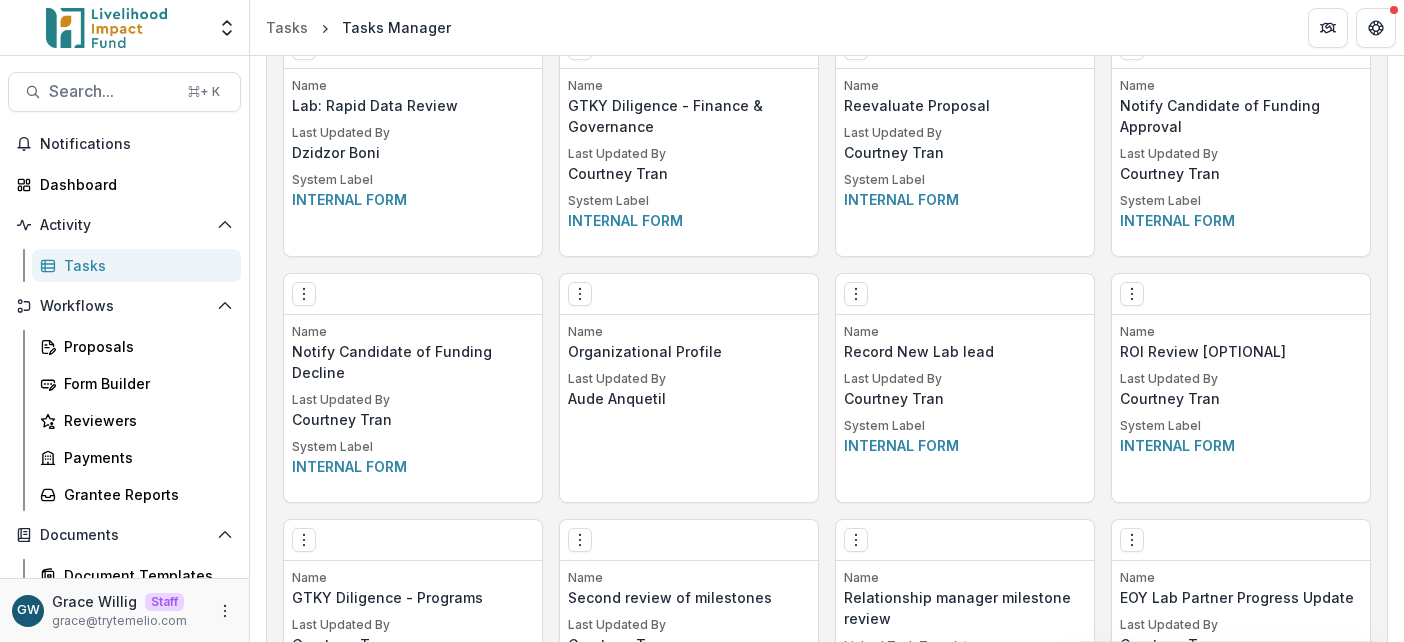 scroll, scrollTop: 2287, scrollLeft: 0, axis: vertical 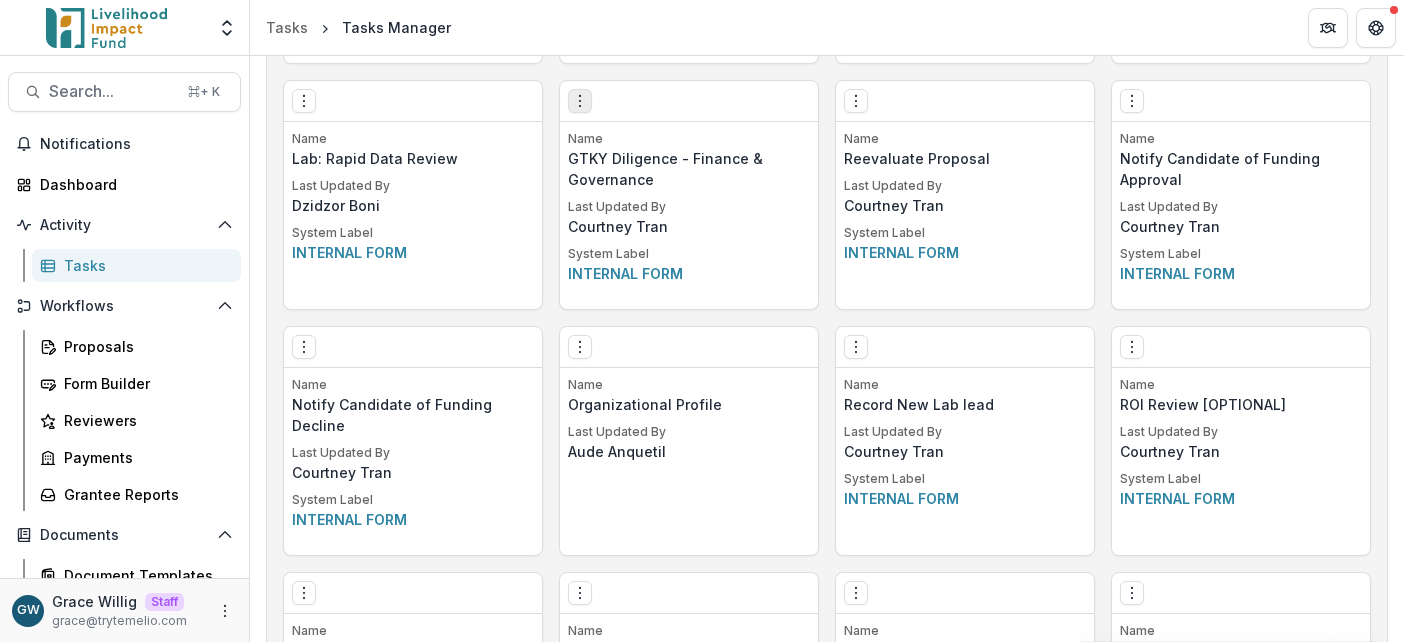 click 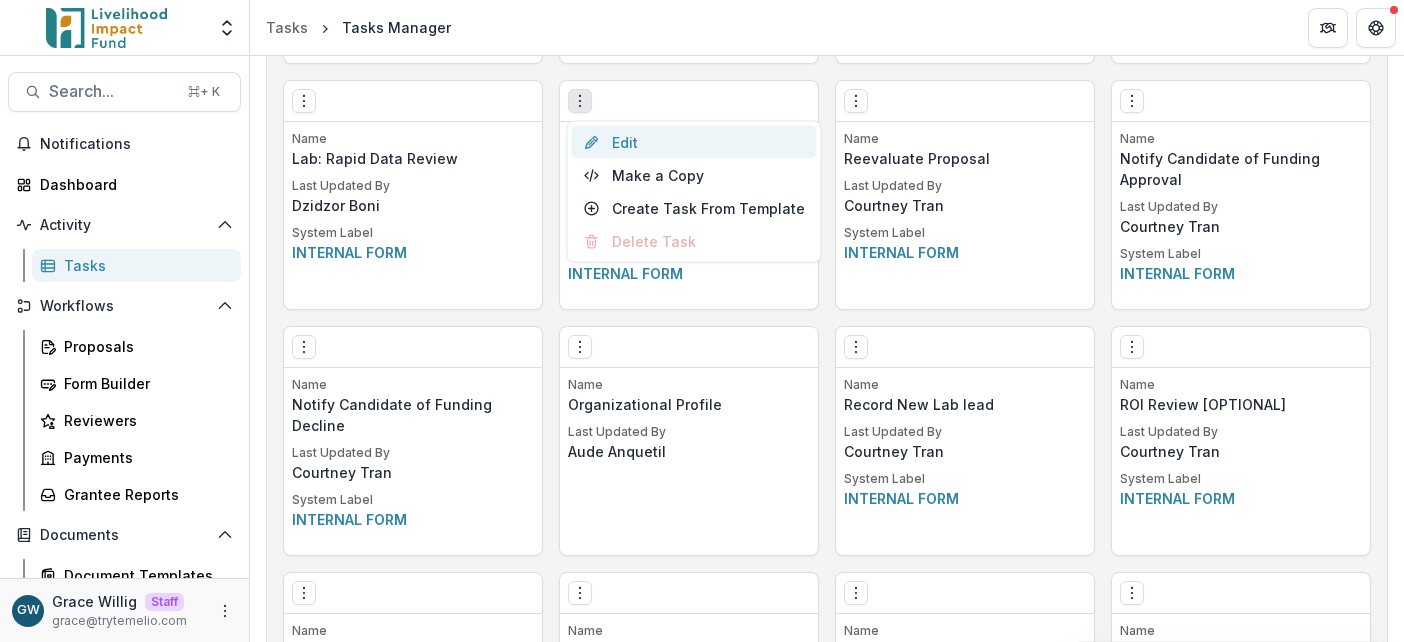 click on "Edit" at bounding box center (694, 142) 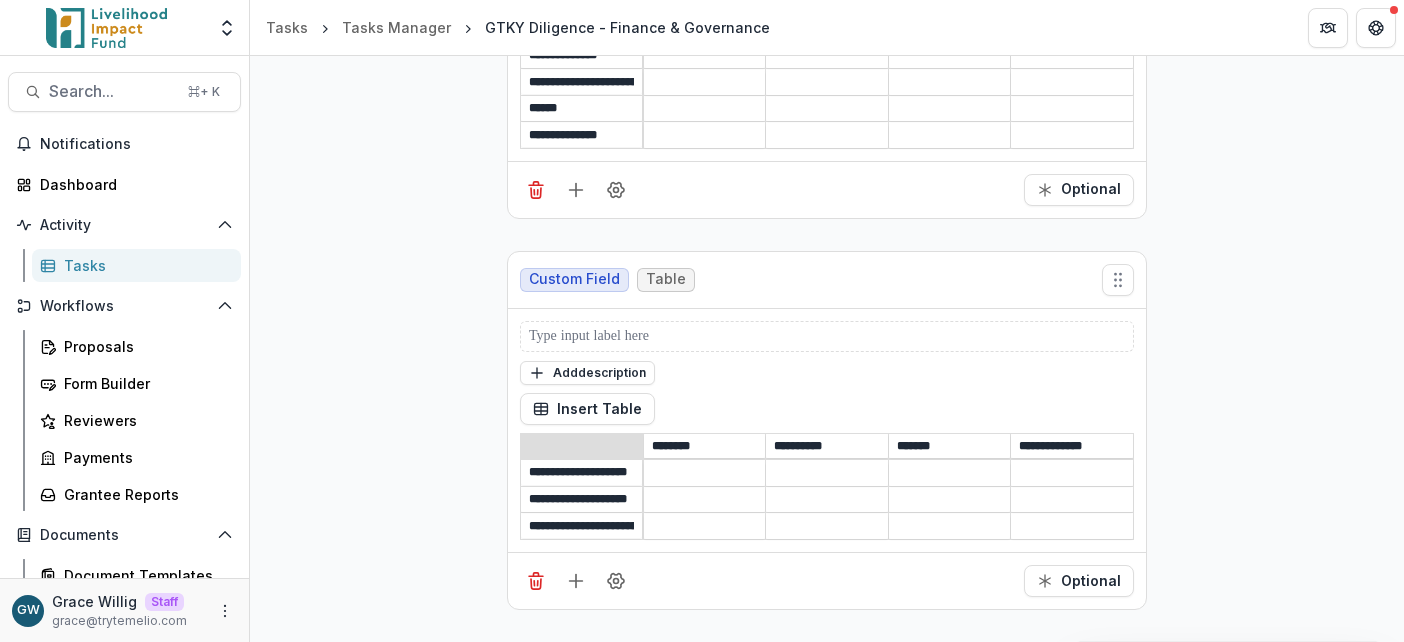 scroll, scrollTop: 1073, scrollLeft: 0, axis: vertical 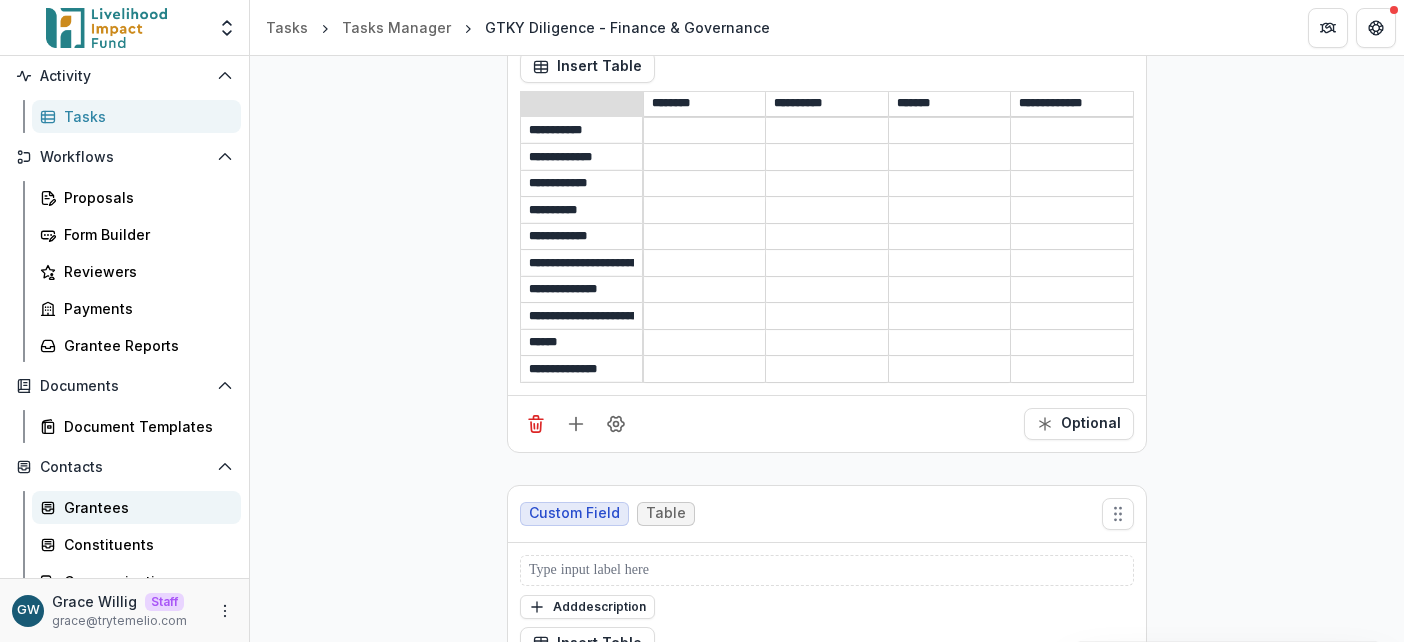click on "Grantees" at bounding box center (144, 507) 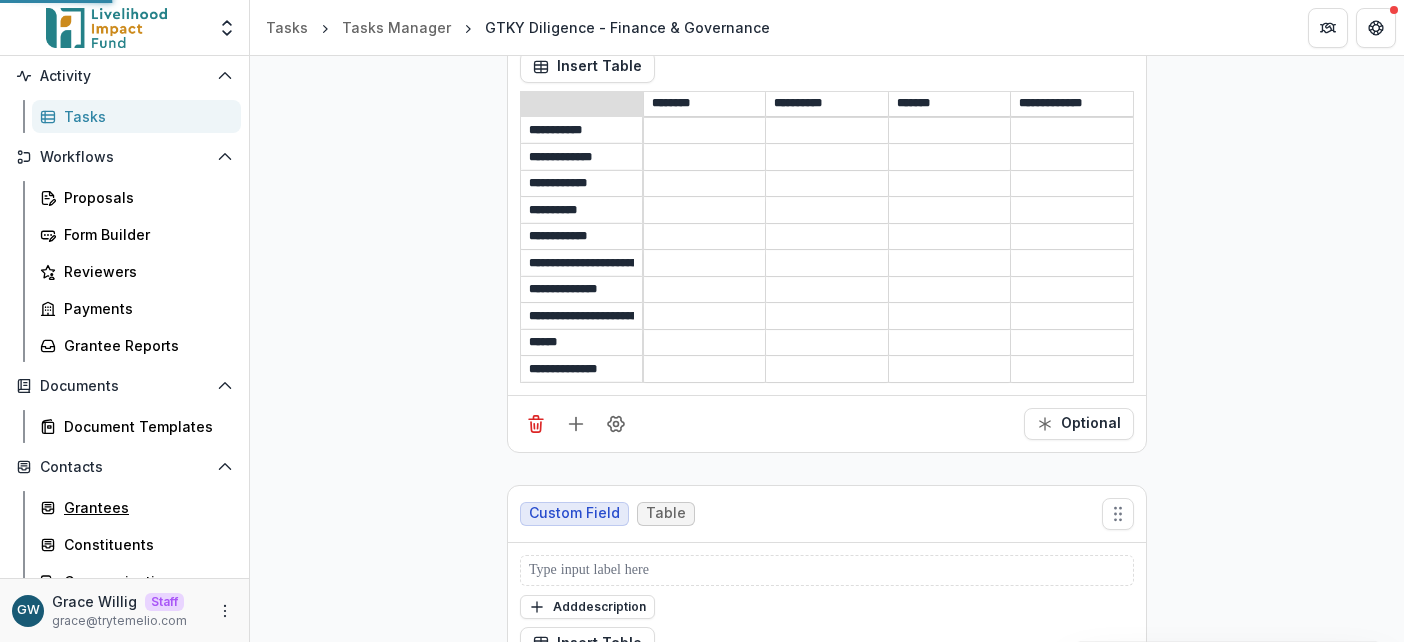scroll, scrollTop: 0, scrollLeft: 0, axis: both 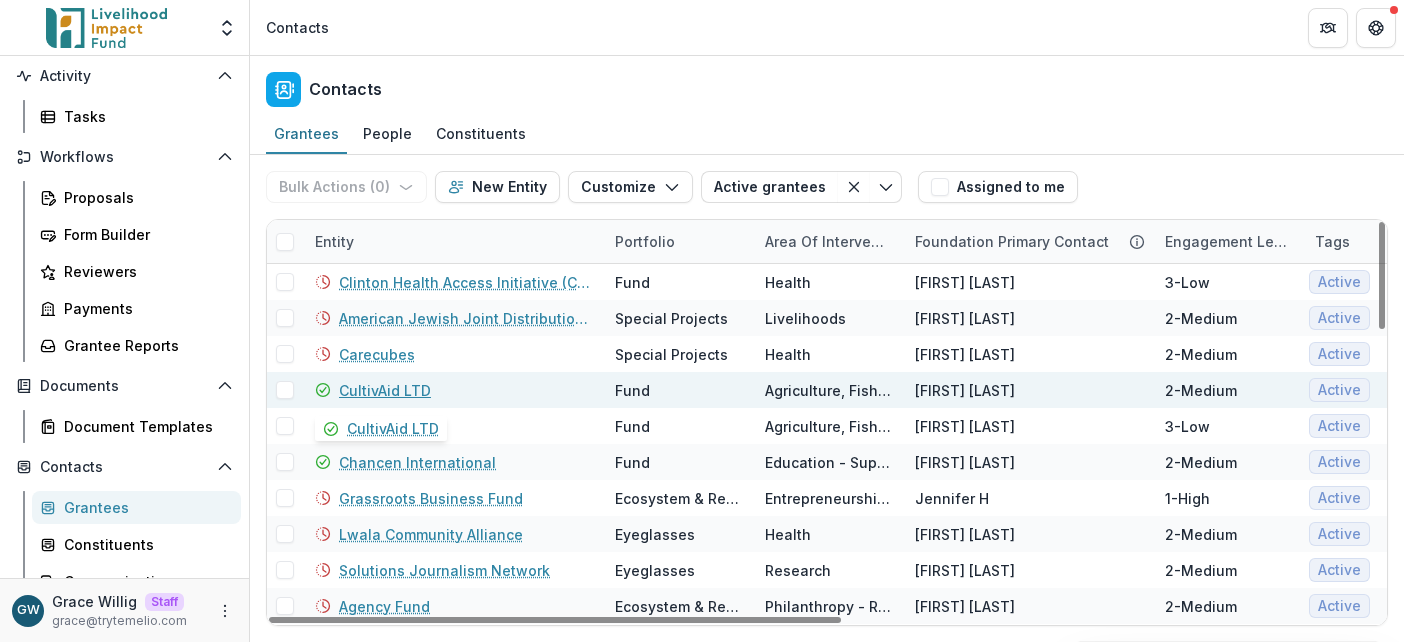 drag, startPoint x: 397, startPoint y: 382, endPoint x: 477, endPoint y: 372, distance: 80.622574 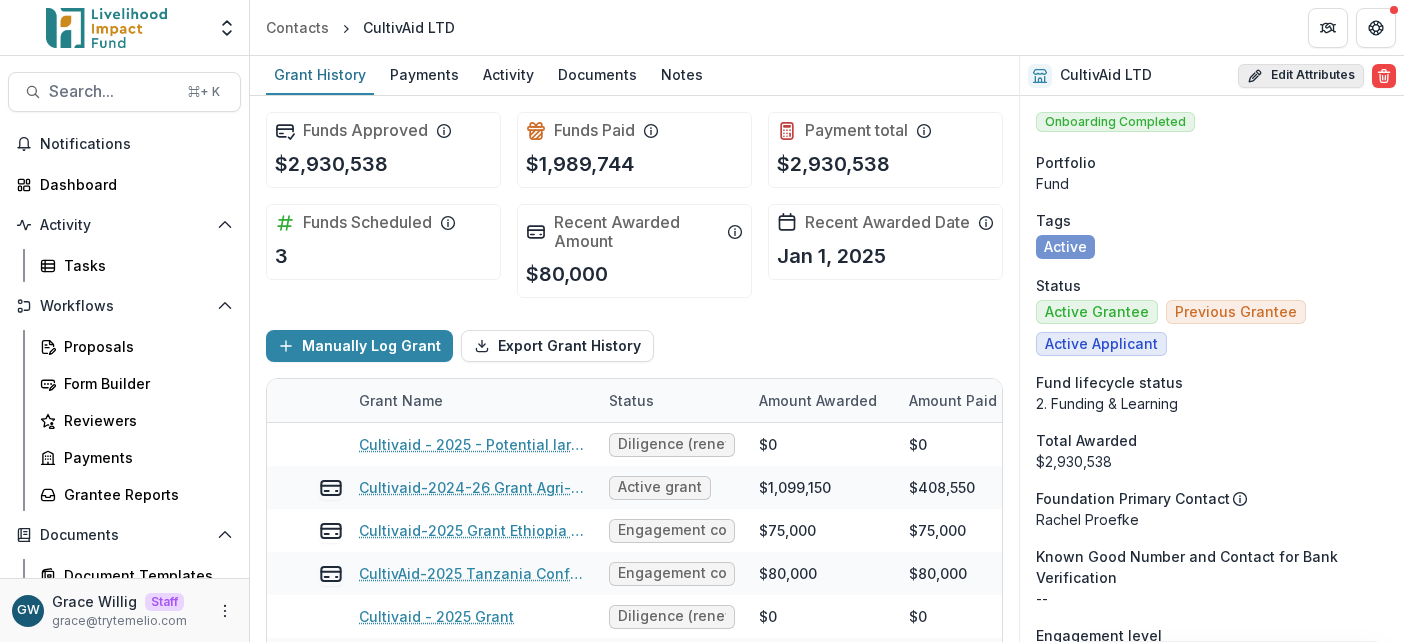 click on "Edit Attributes" at bounding box center (1301, 76) 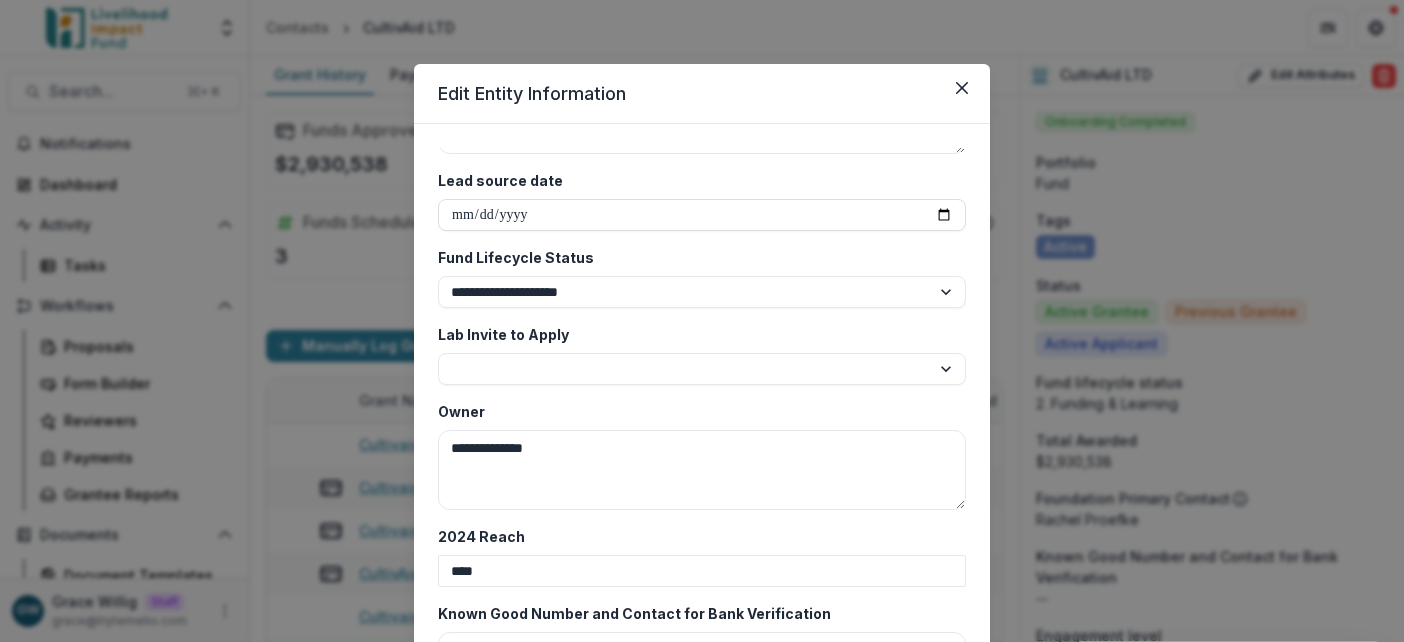 scroll, scrollTop: 4233, scrollLeft: 0, axis: vertical 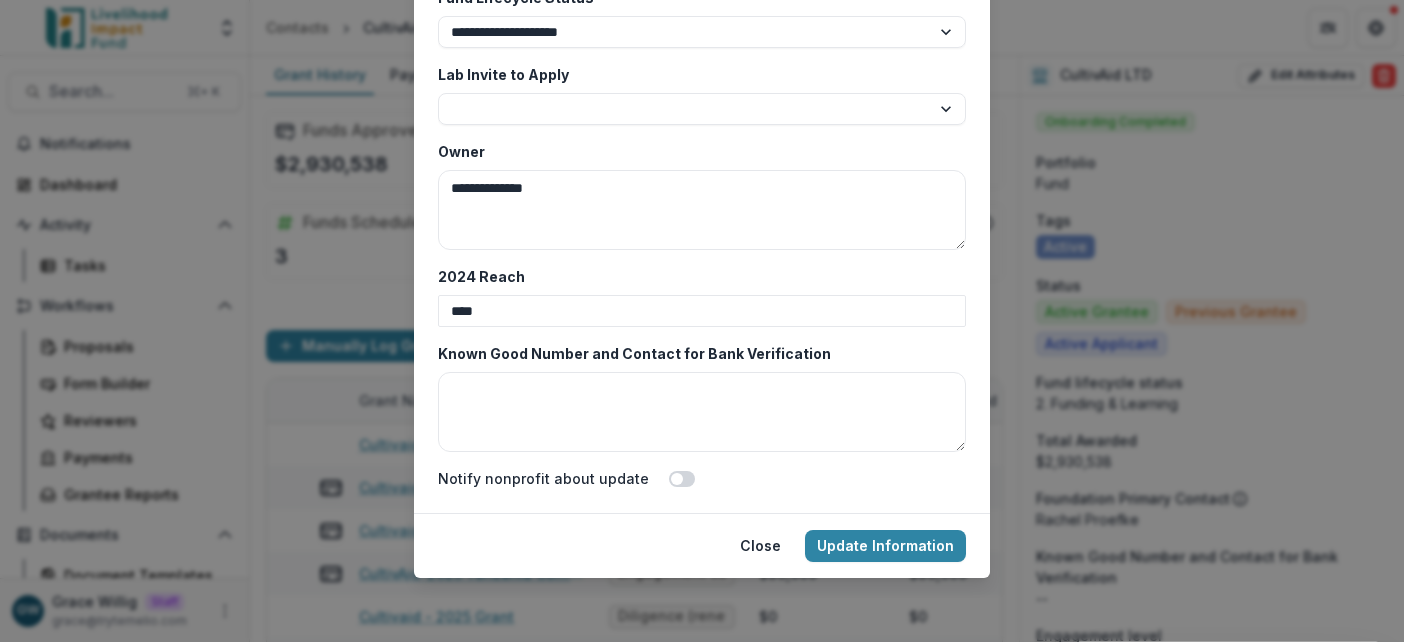 click on "**********" at bounding box center [702, 321] 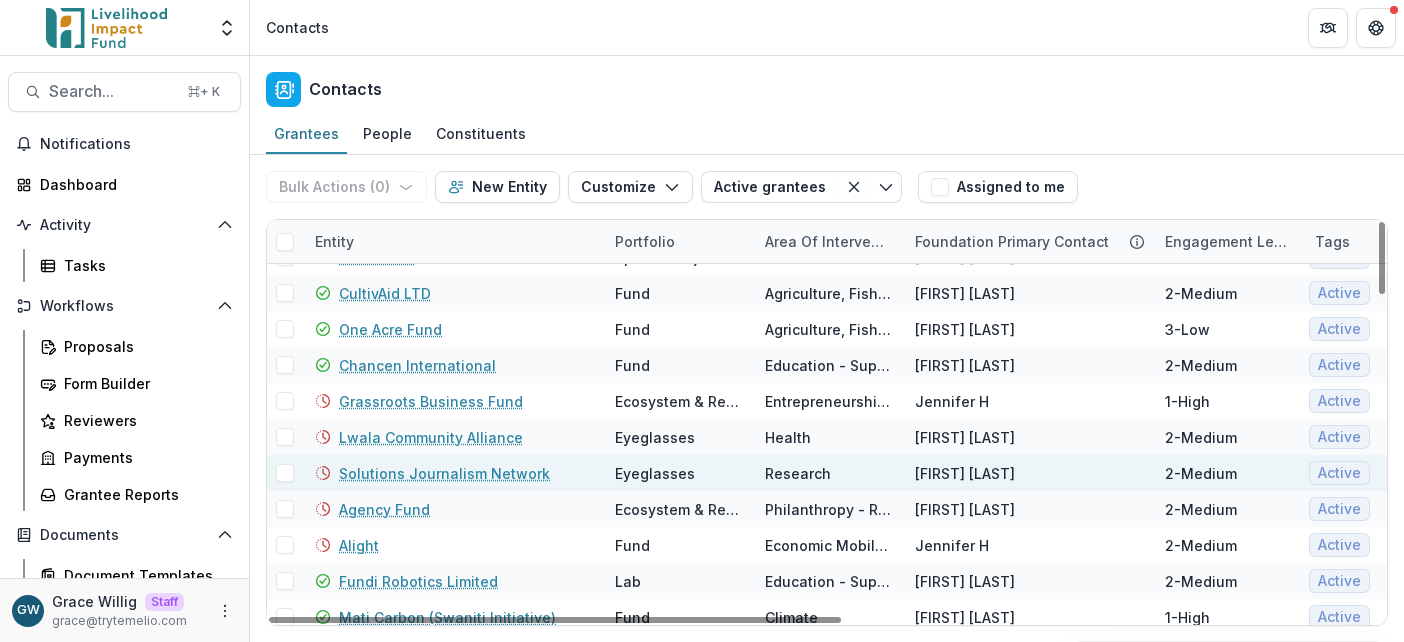 scroll, scrollTop: 152, scrollLeft: 0, axis: vertical 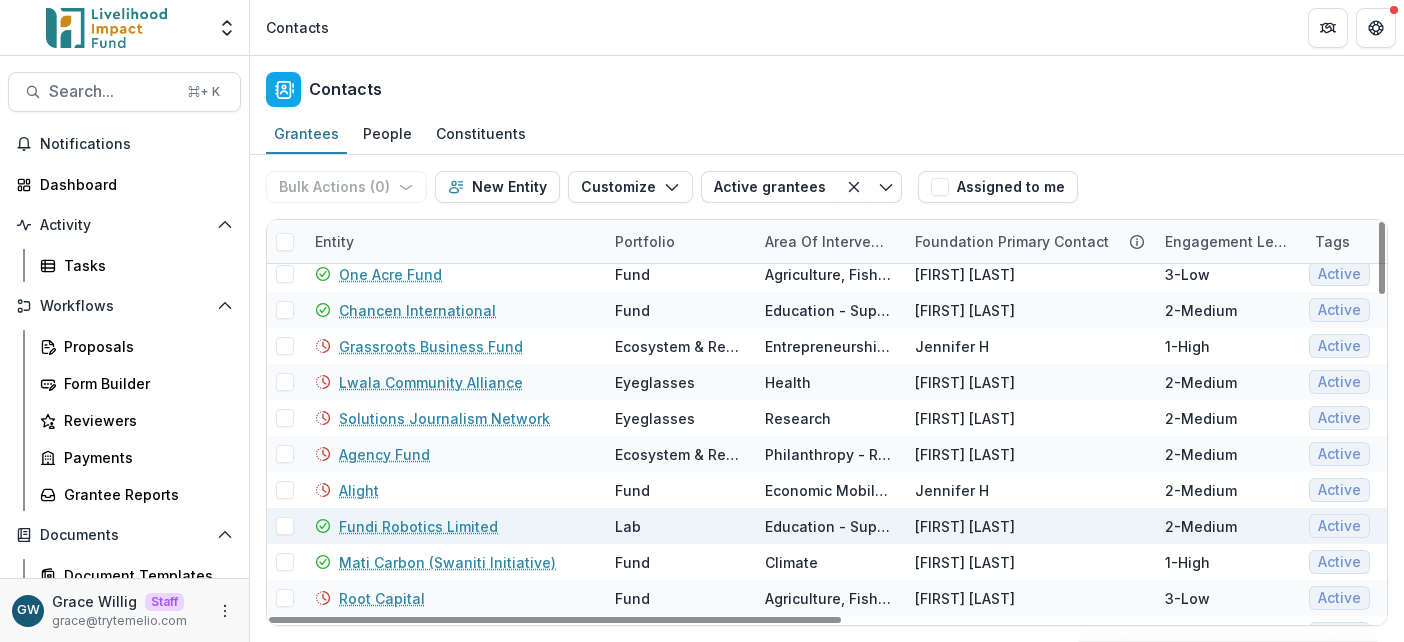 click on "Fundi Robotics Limited" at bounding box center (418, 526) 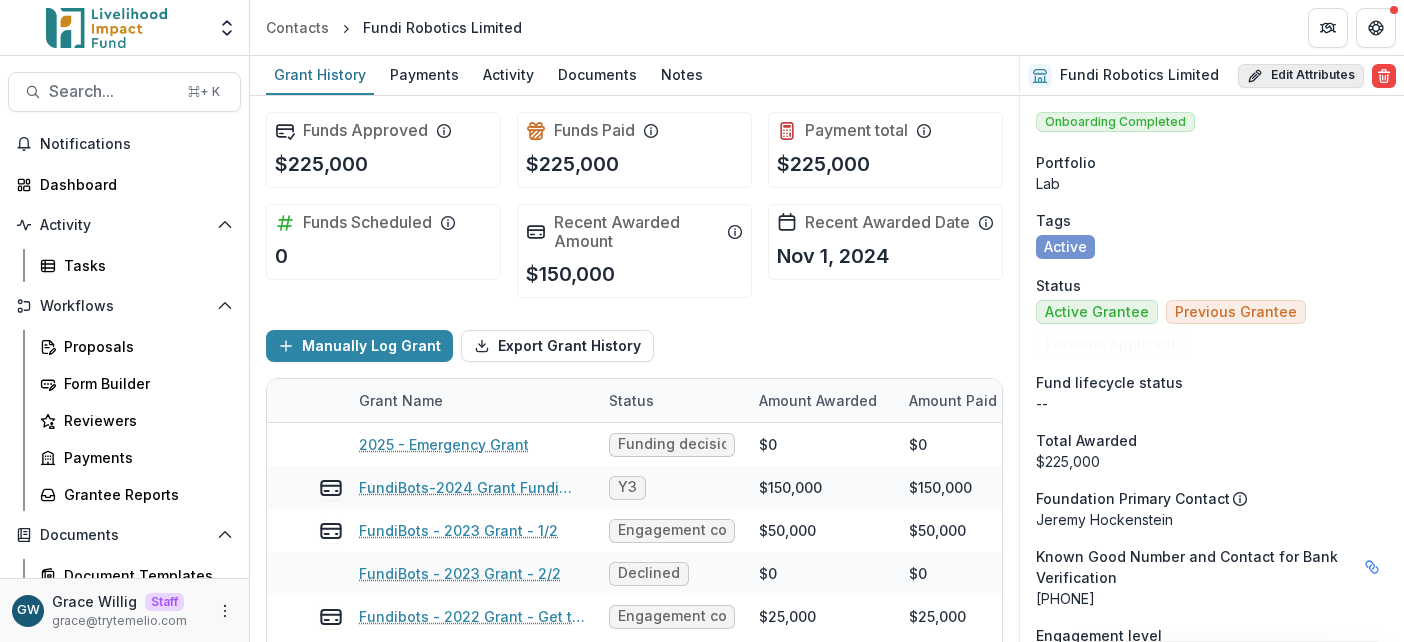 click on "Edit Attributes" at bounding box center (1301, 76) 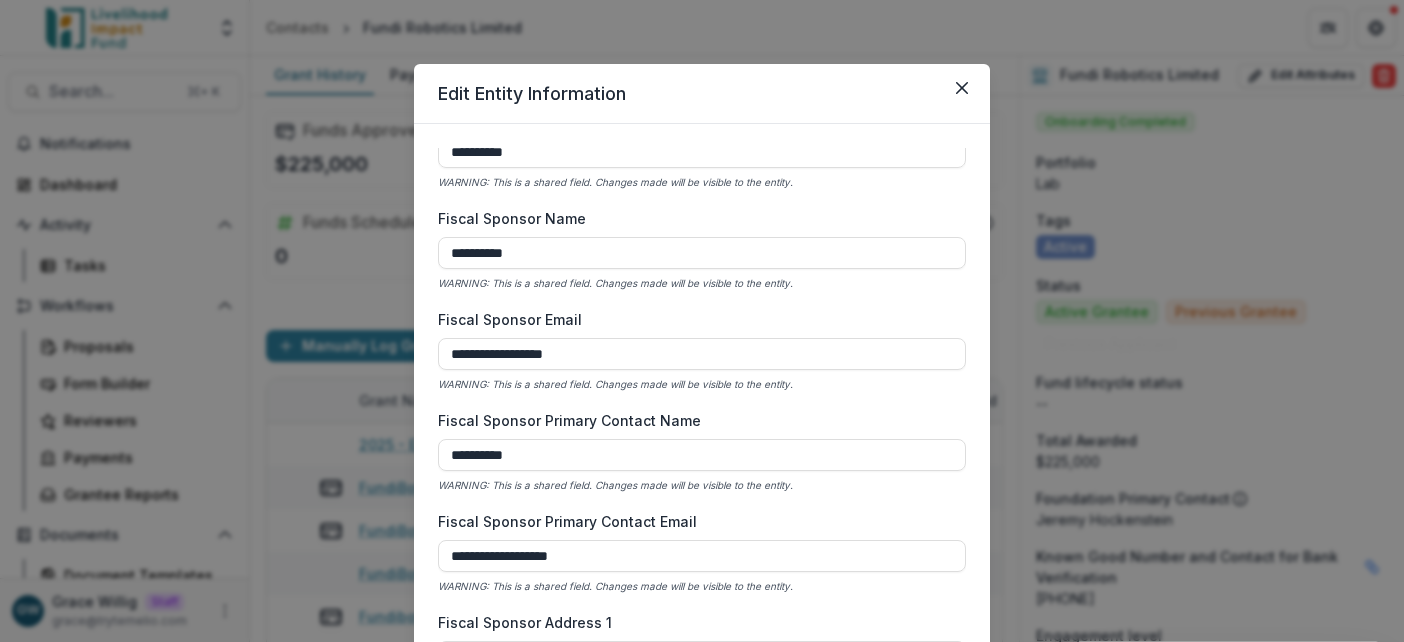 scroll, scrollTop: 1493, scrollLeft: 0, axis: vertical 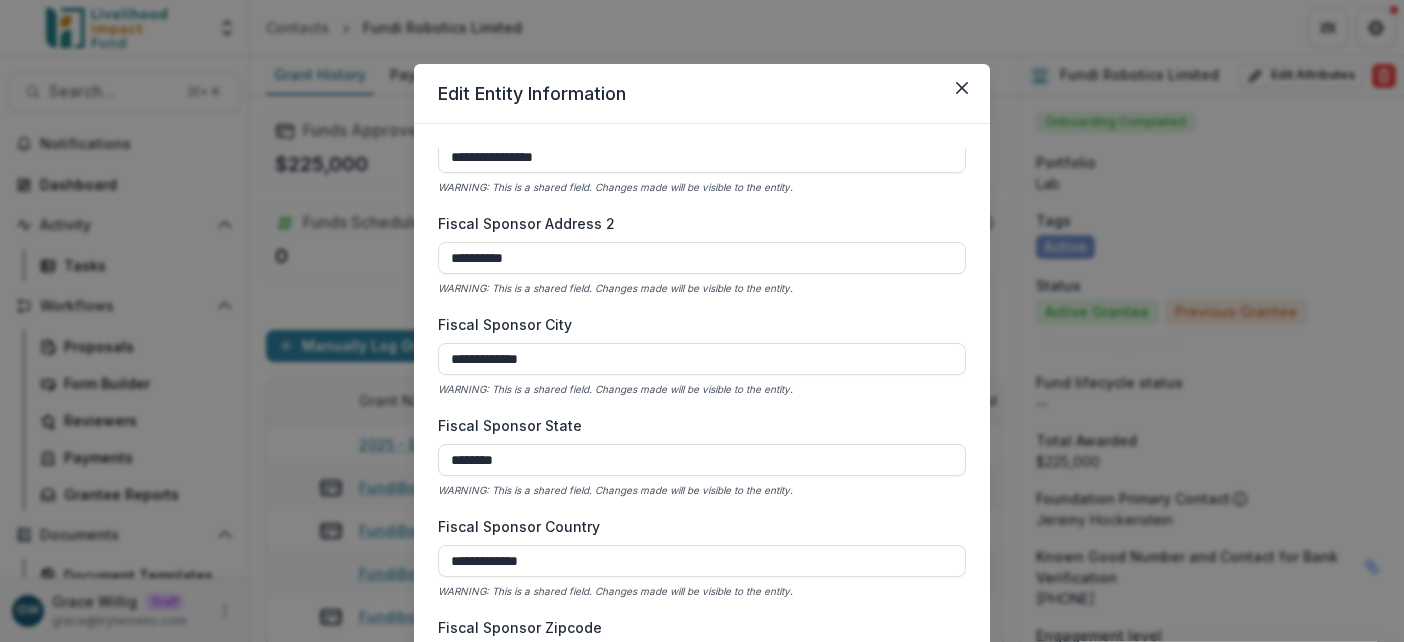click at bounding box center (962, 88) 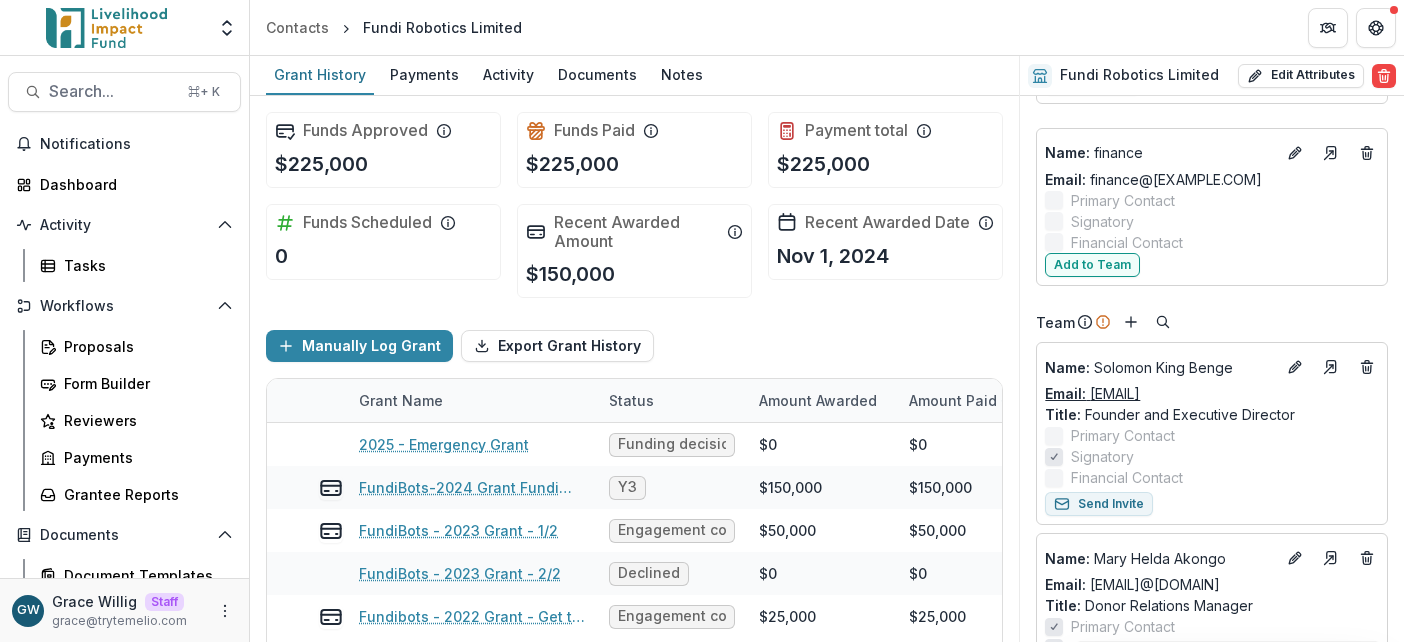 scroll, scrollTop: 2192, scrollLeft: 0, axis: vertical 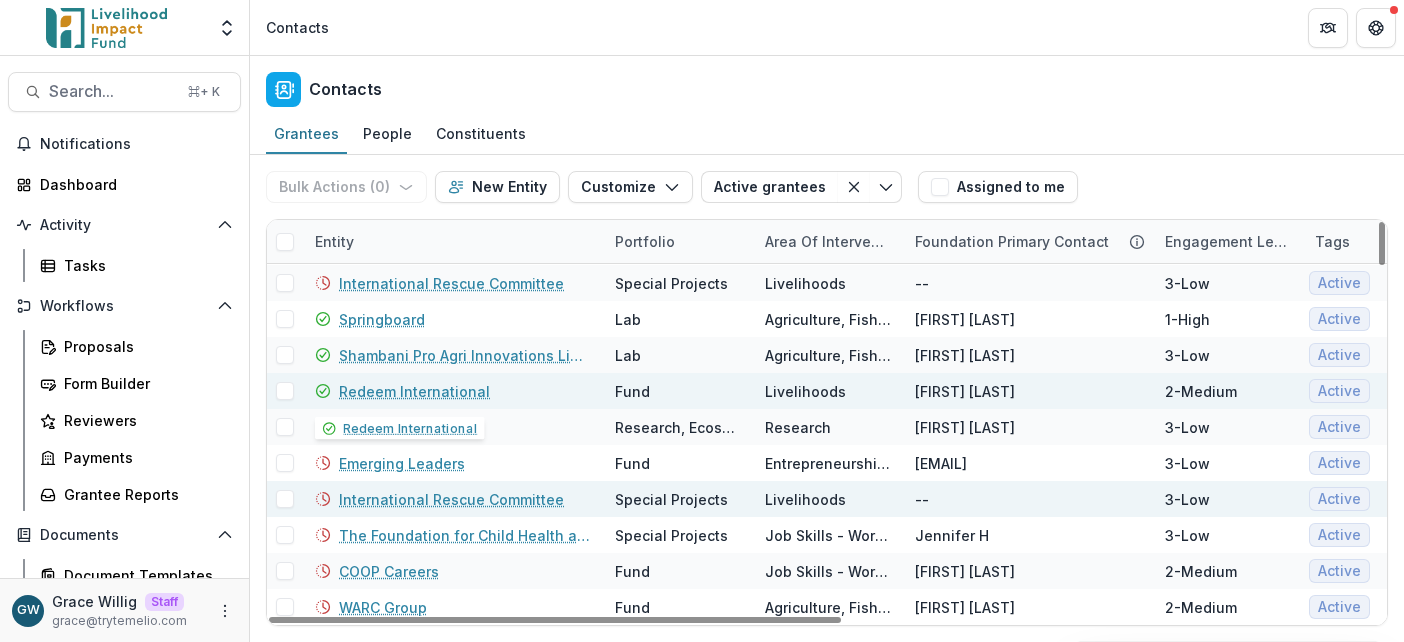 click on "Redeem International" at bounding box center (414, 391) 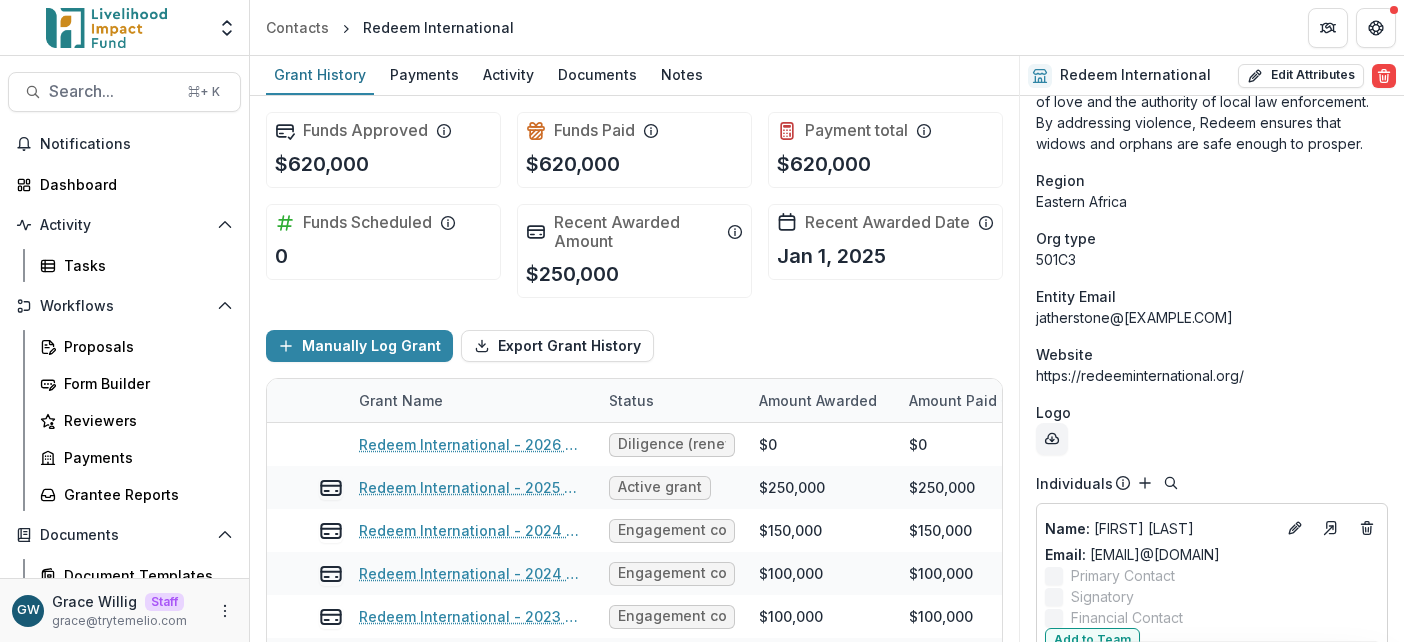 scroll, scrollTop: 863, scrollLeft: 0, axis: vertical 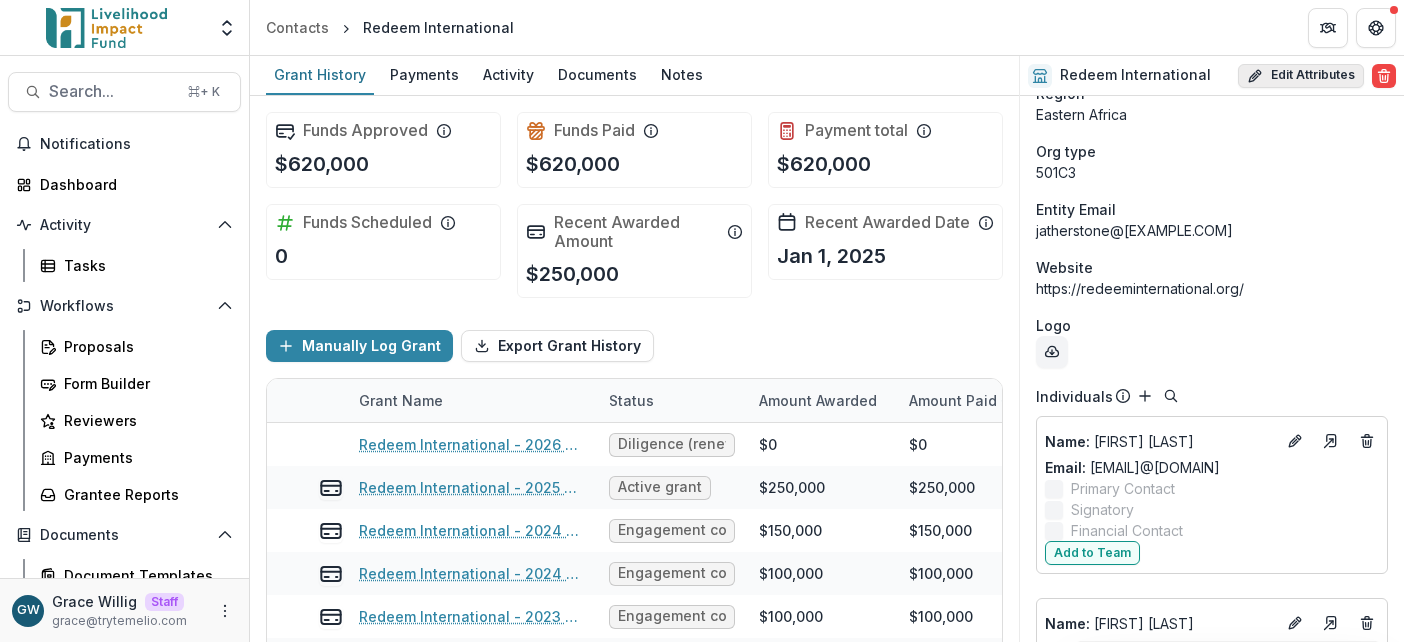 click on "Edit Attributes" at bounding box center (1301, 76) 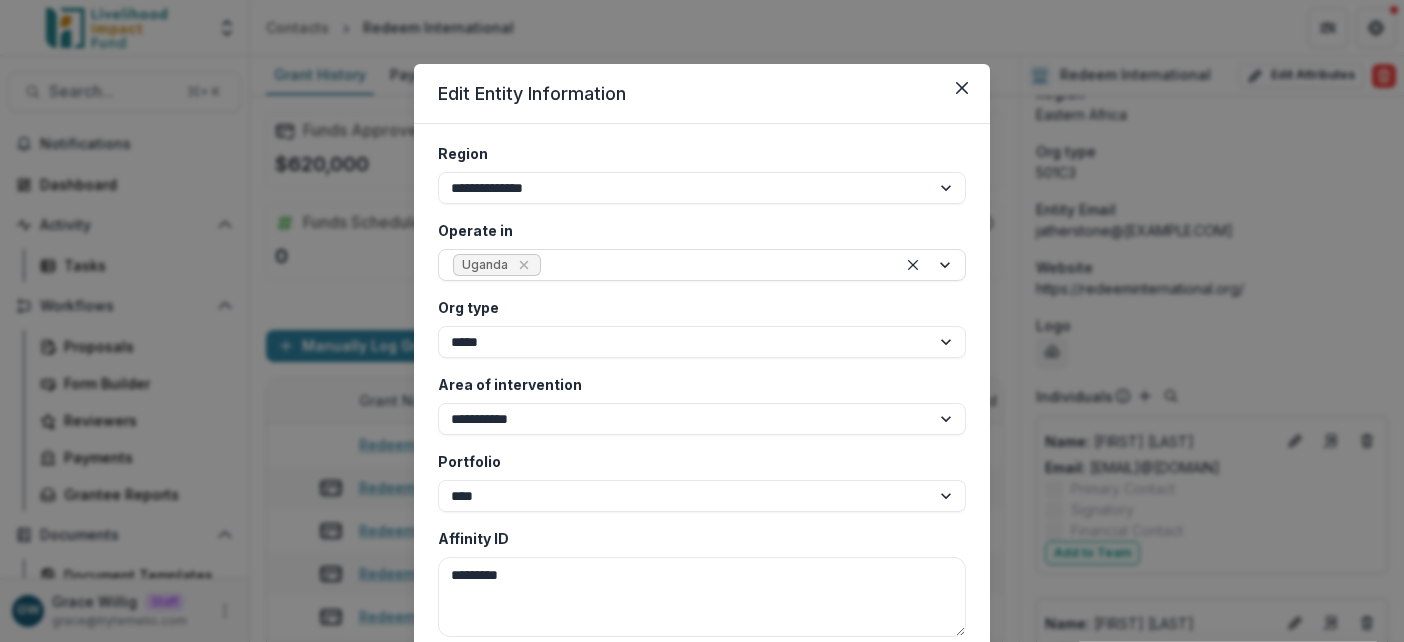 scroll, scrollTop: 4168, scrollLeft: 0, axis: vertical 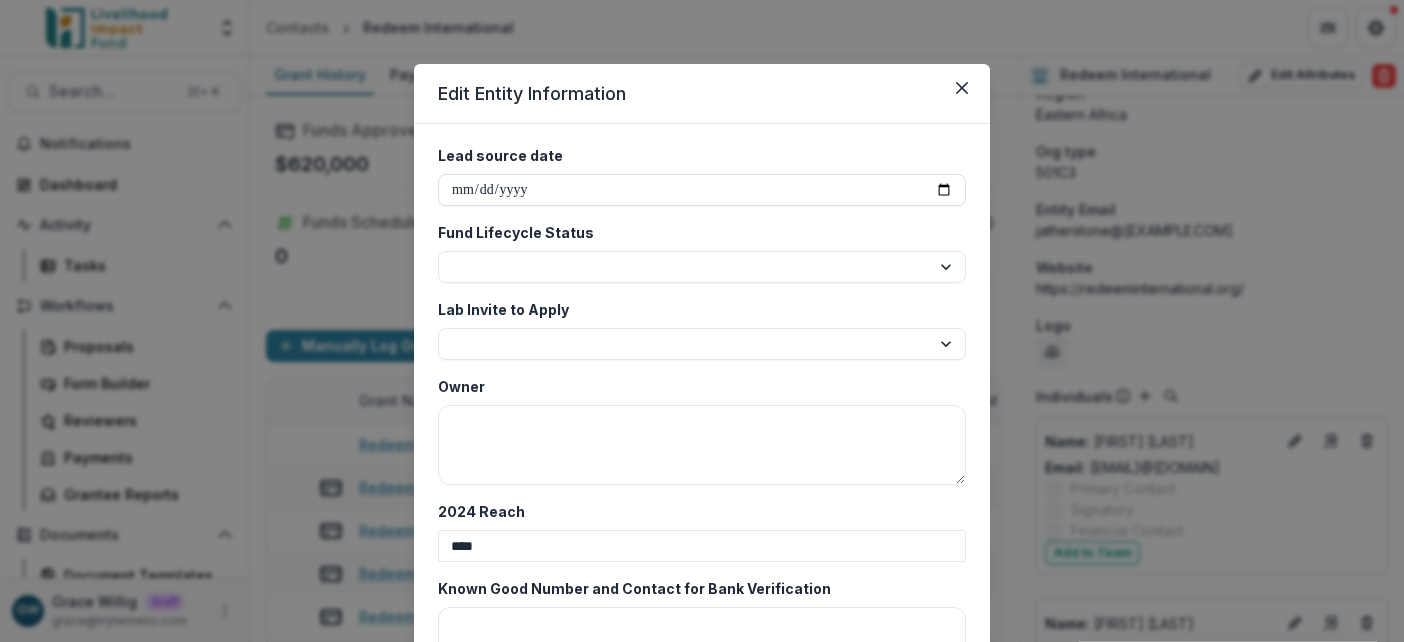 click at bounding box center (962, 88) 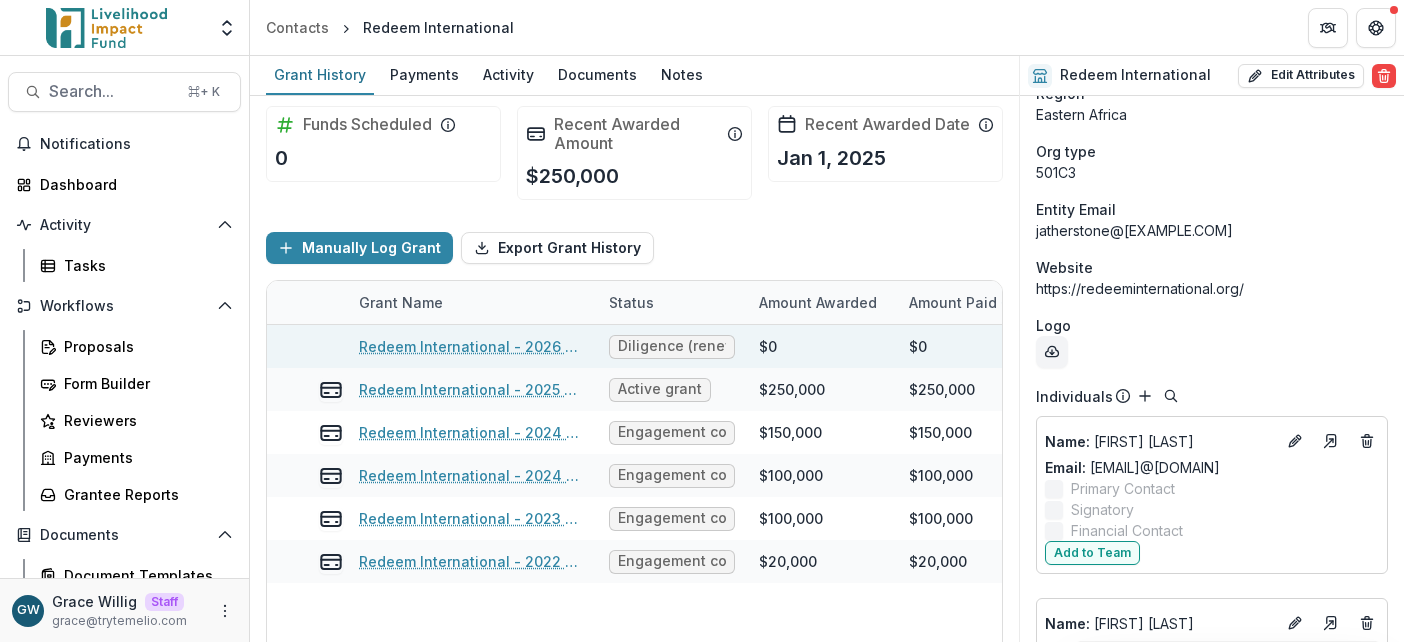 scroll, scrollTop: 180, scrollLeft: 0, axis: vertical 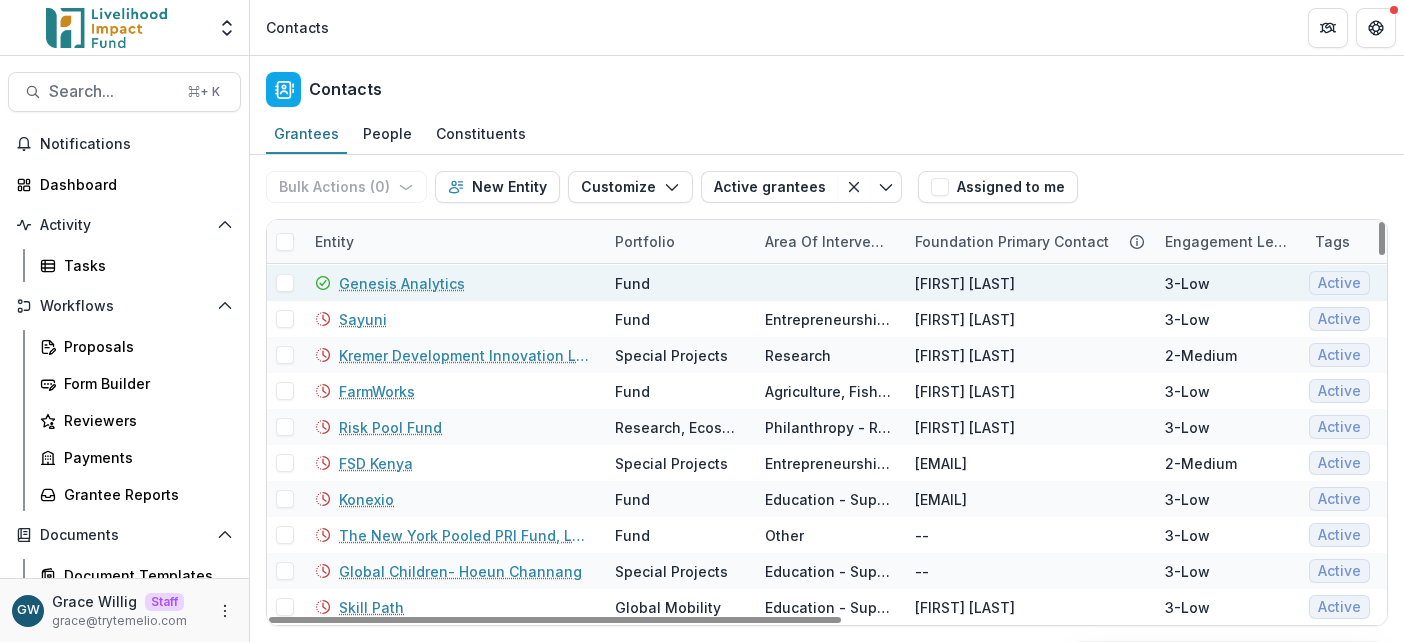 click on "Genesis Analytics" at bounding box center (402, 283) 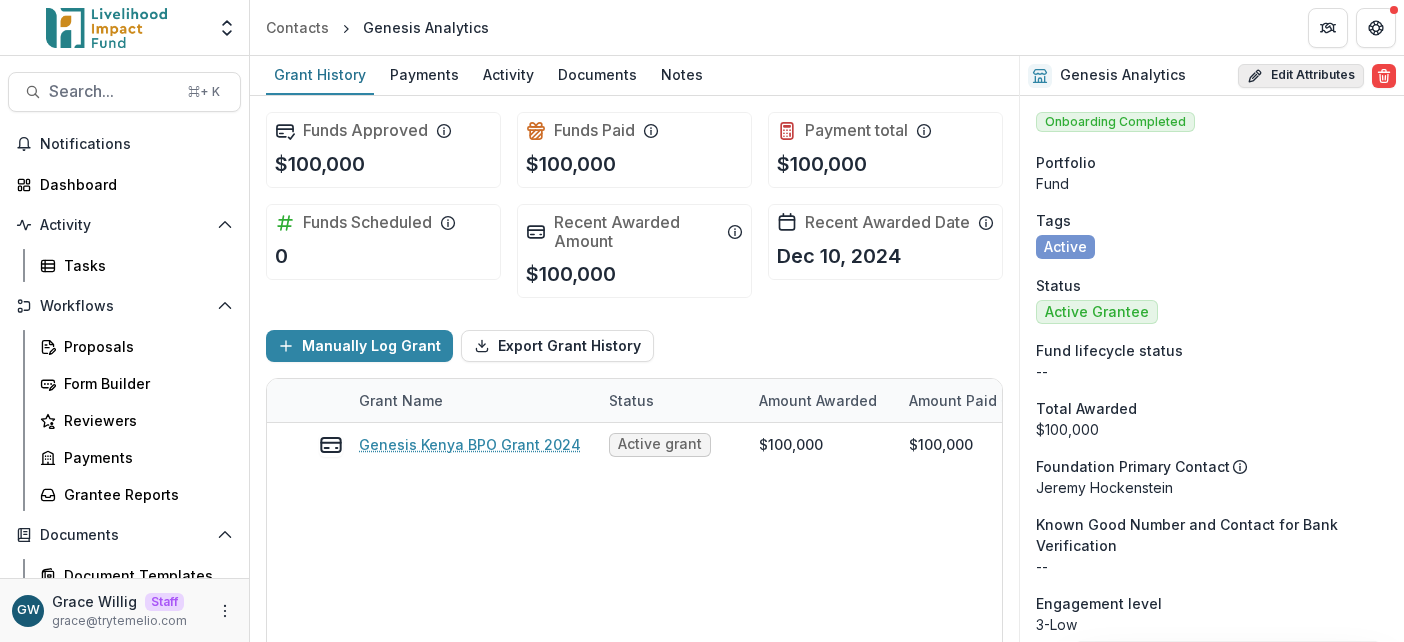 click on "Edit Attributes" at bounding box center [1301, 76] 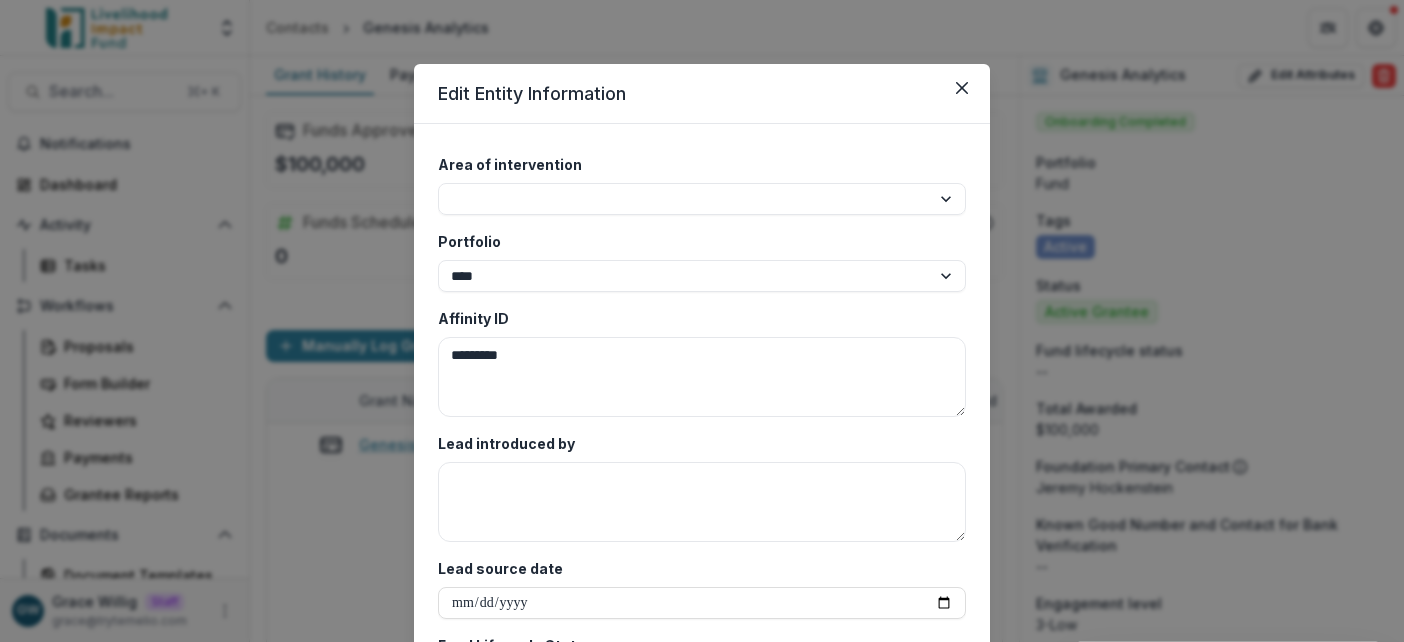 scroll, scrollTop: 4207, scrollLeft: 0, axis: vertical 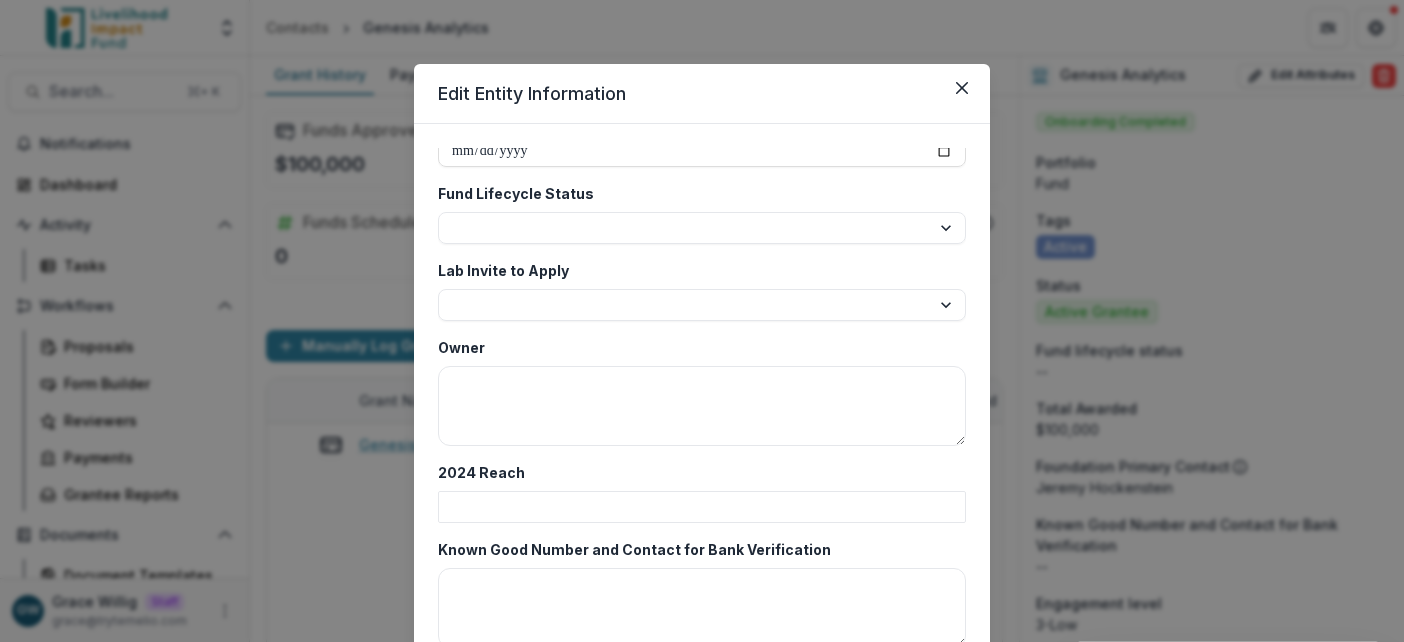 click at bounding box center (962, 88) 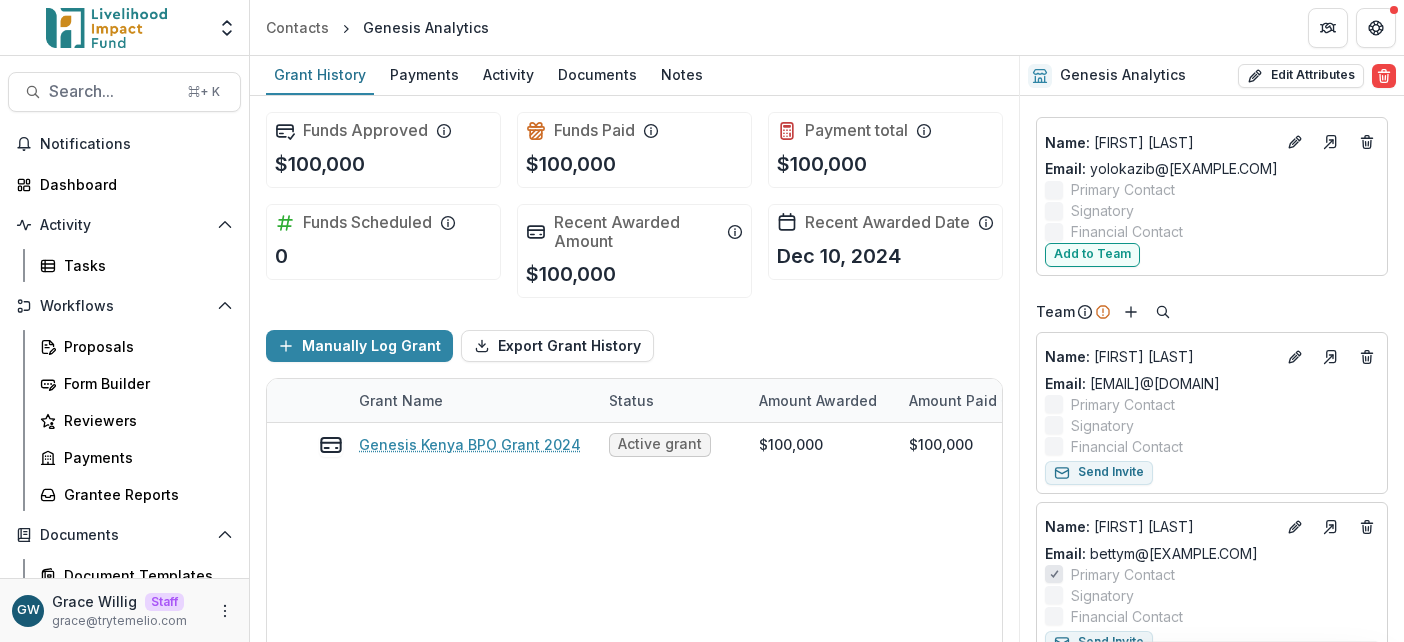 scroll, scrollTop: 2694, scrollLeft: 0, axis: vertical 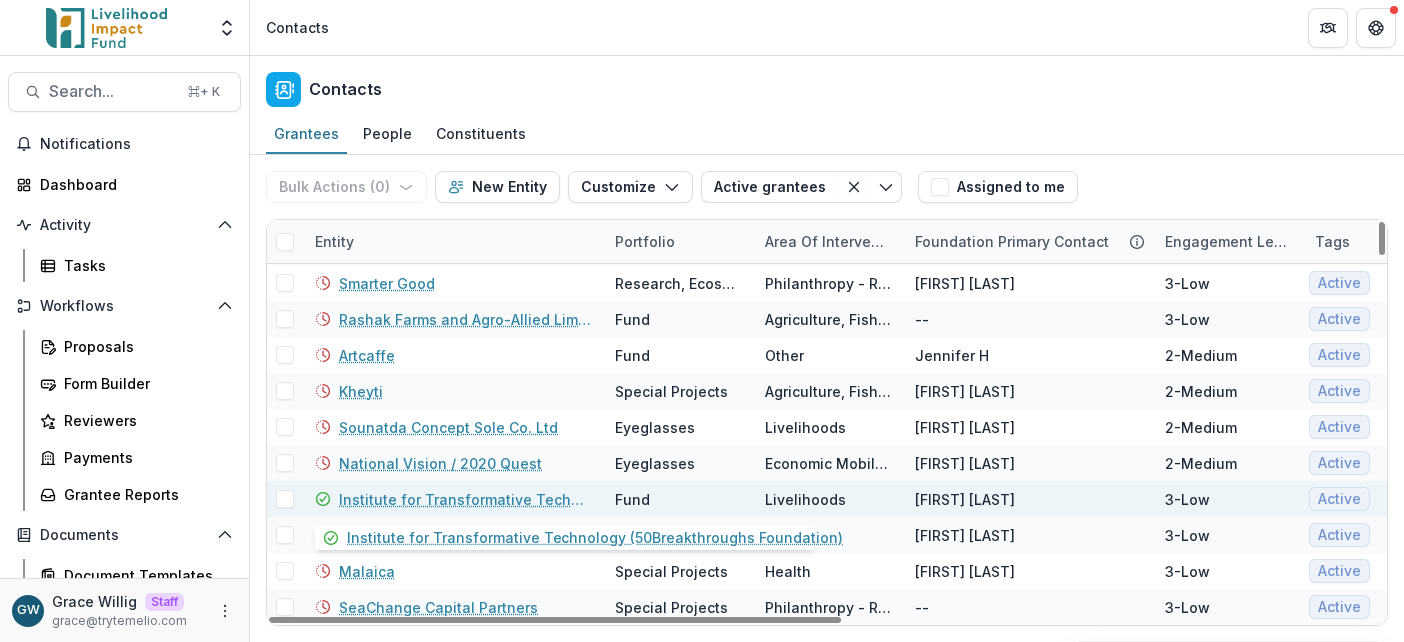 click on "Institute for Transformative Technology (50Breakthroughs Foundation)" at bounding box center [465, 499] 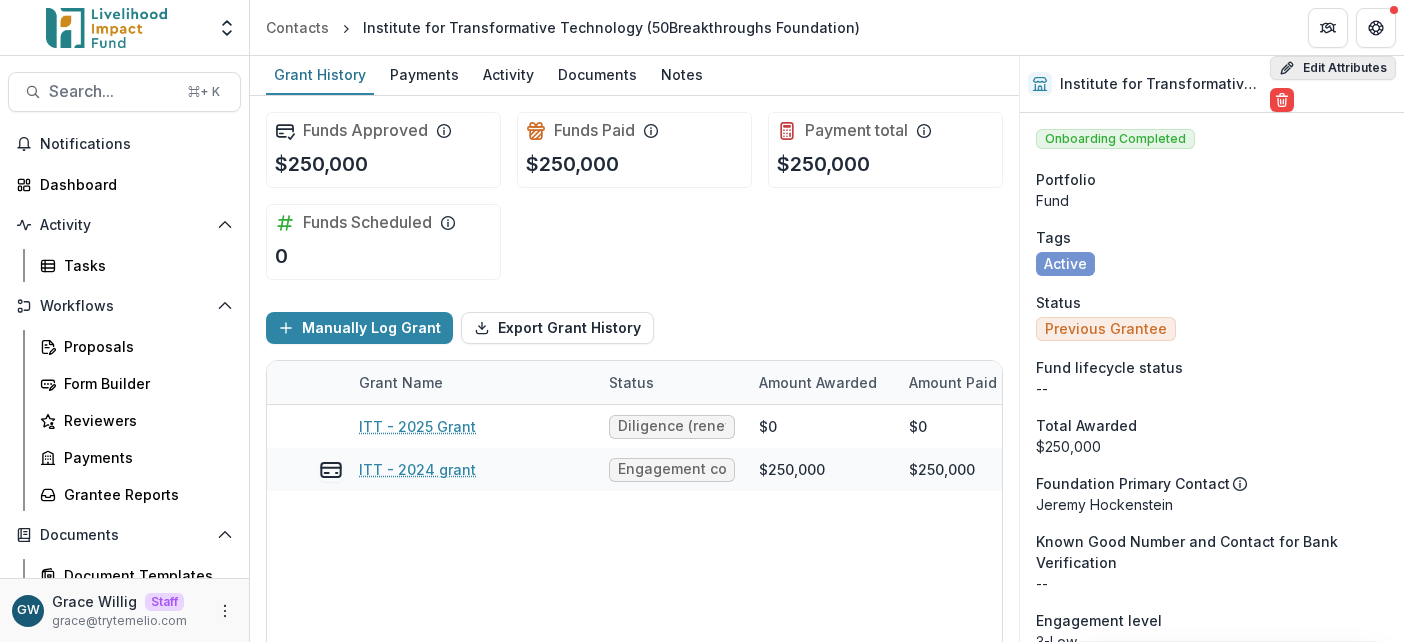 click on "Edit Attributes" at bounding box center (1333, 68) 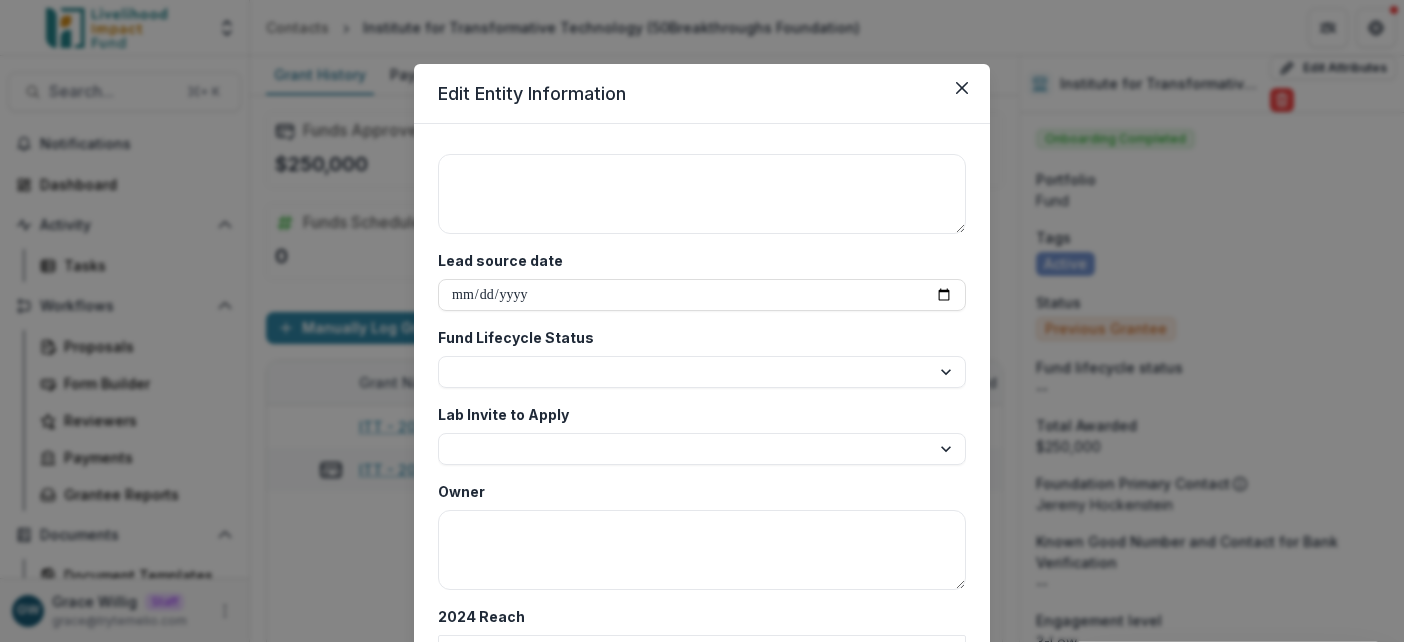 scroll, scrollTop: 4207, scrollLeft: 0, axis: vertical 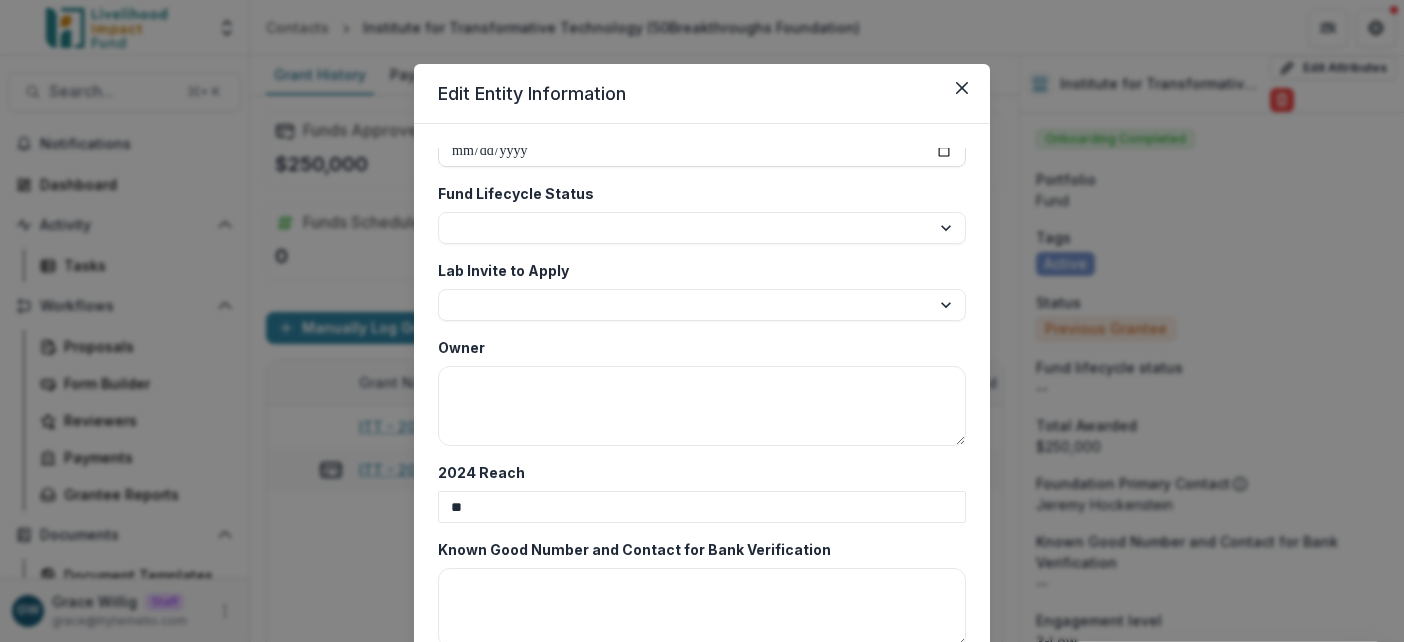 click on "**********" at bounding box center [702, 321] 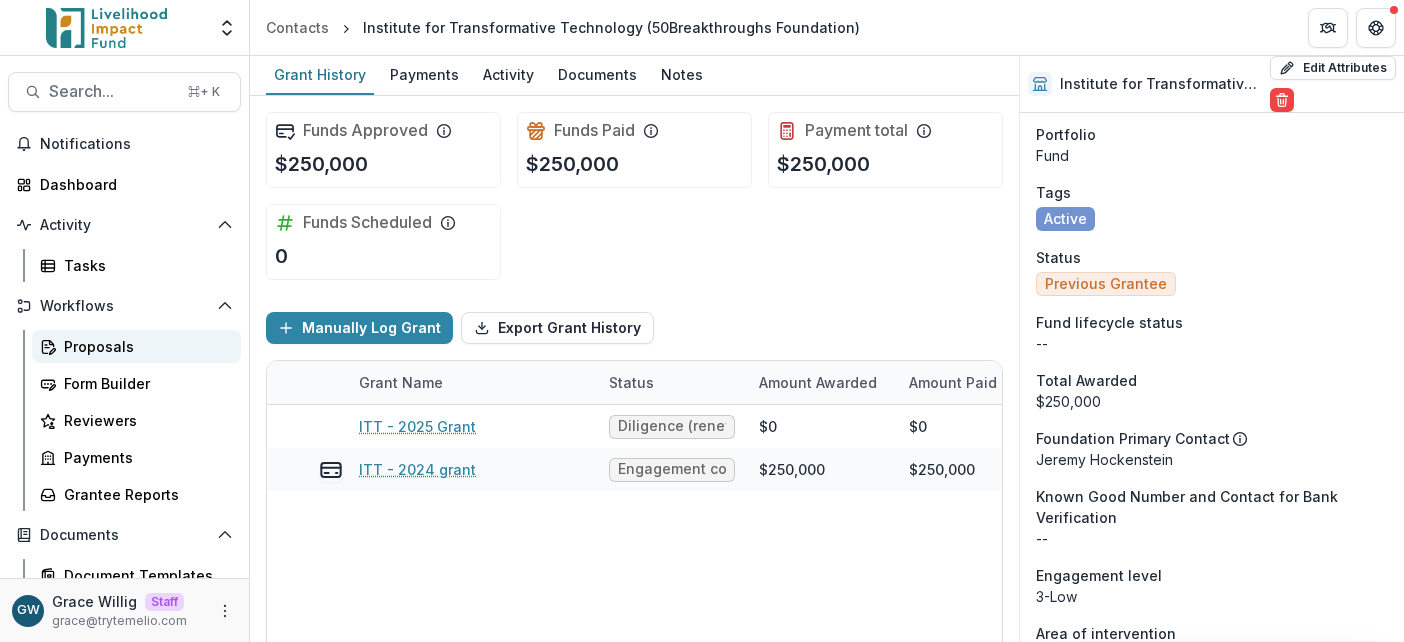 scroll, scrollTop: 0, scrollLeft: 0, axis: both 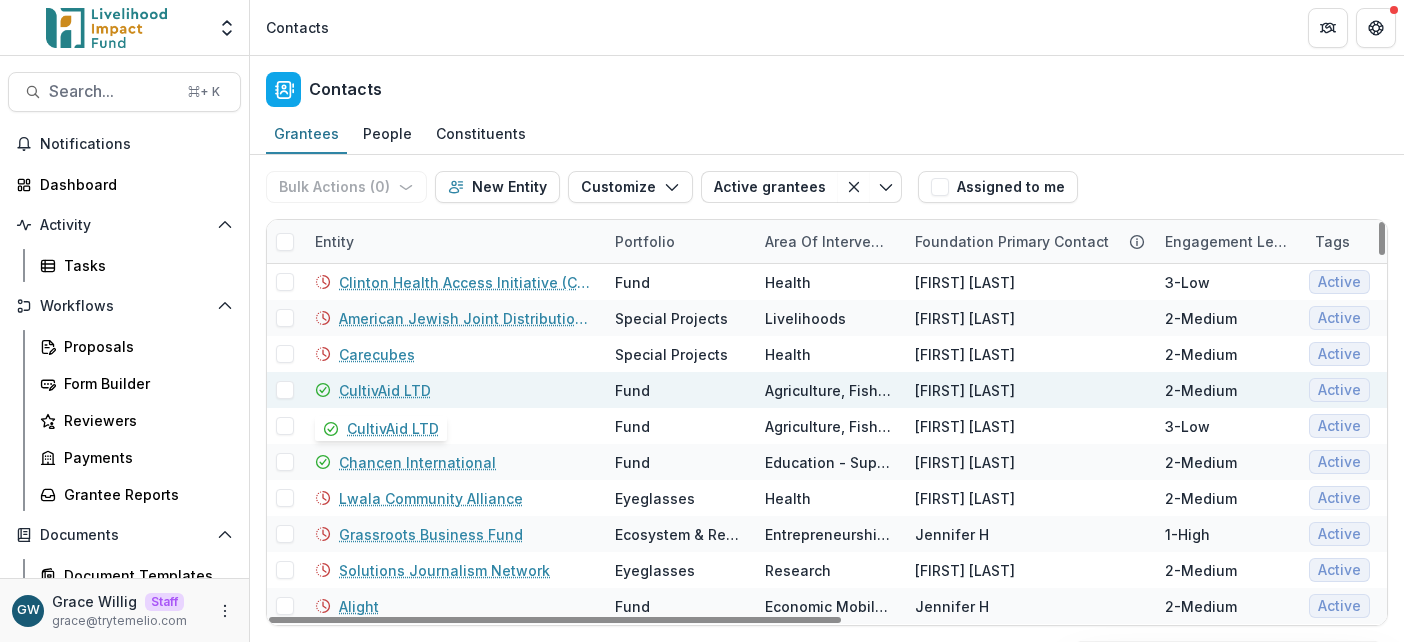 click on "CultivAid LTD" at bounding box center (385, 390) 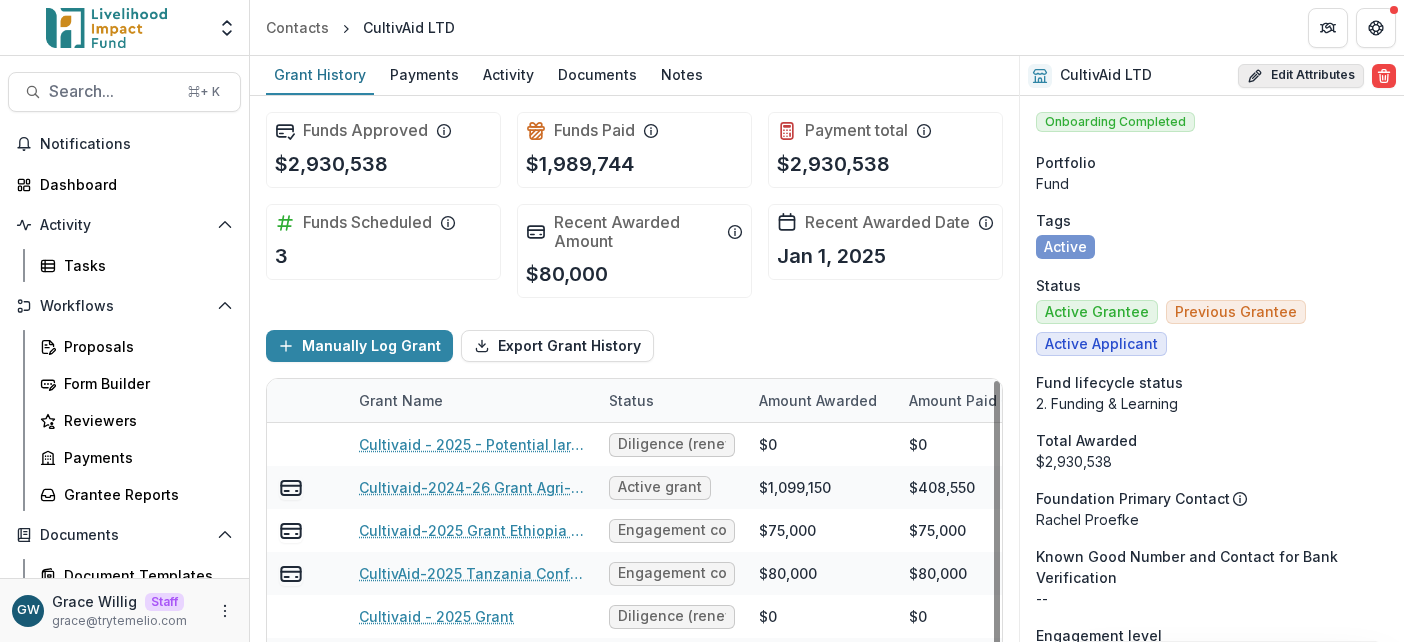 click on "Edit Attributes" at bounding box center [1301, 76] 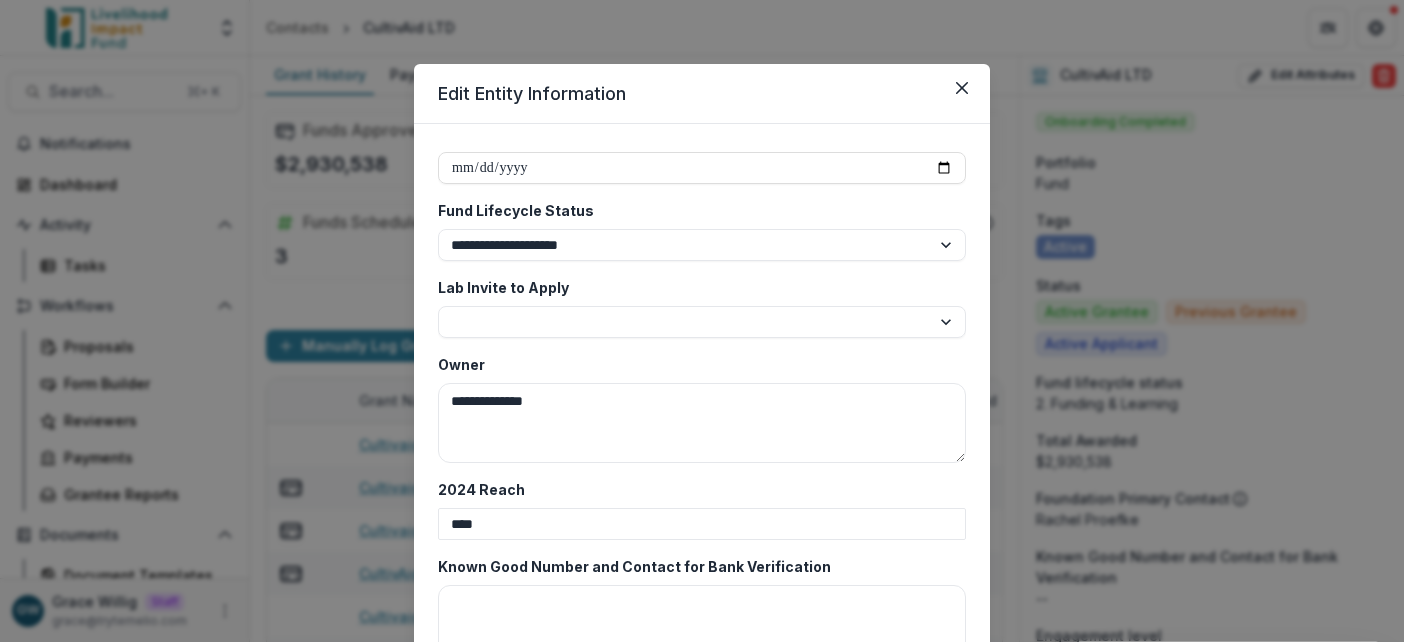 scroll, scrollTop: 4214, scrollLeft: 0, axis: vertical 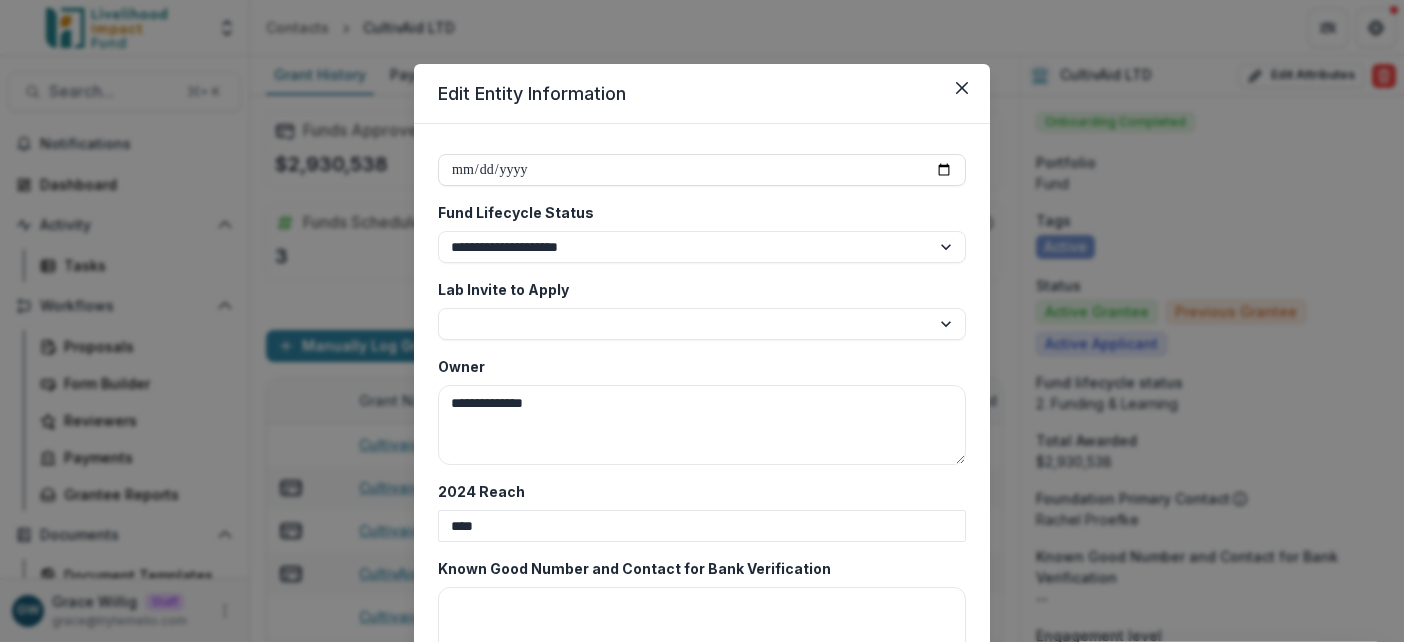 click at bounding box center (962, 88) 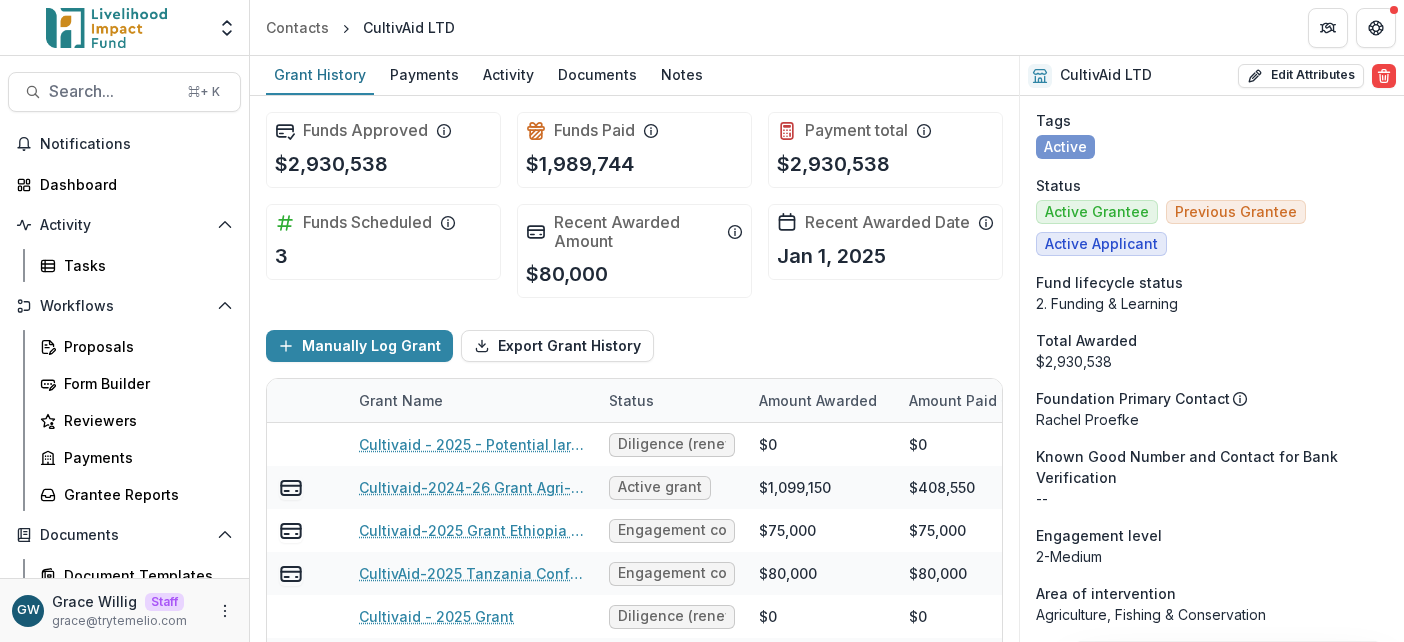 scroll, scrollTop: 0, scrollLeft: 0, axis: both 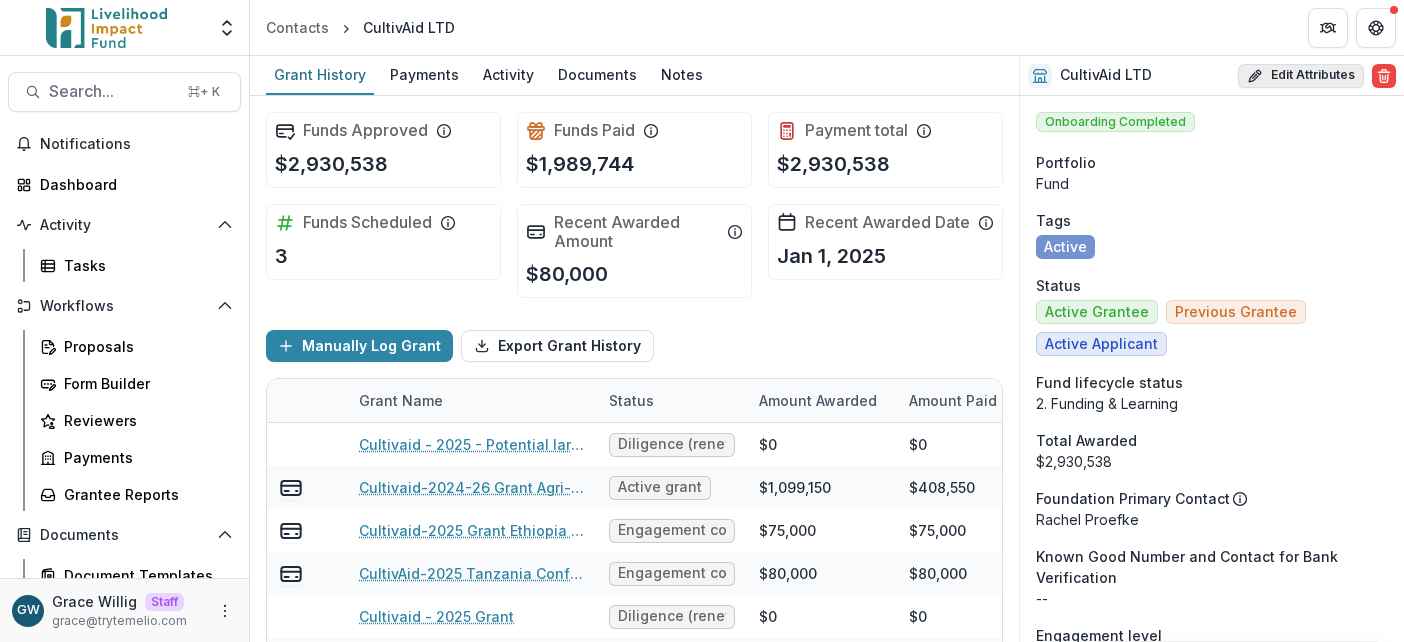 click on "Edit Attributes" at bounding box center (1301, 76) 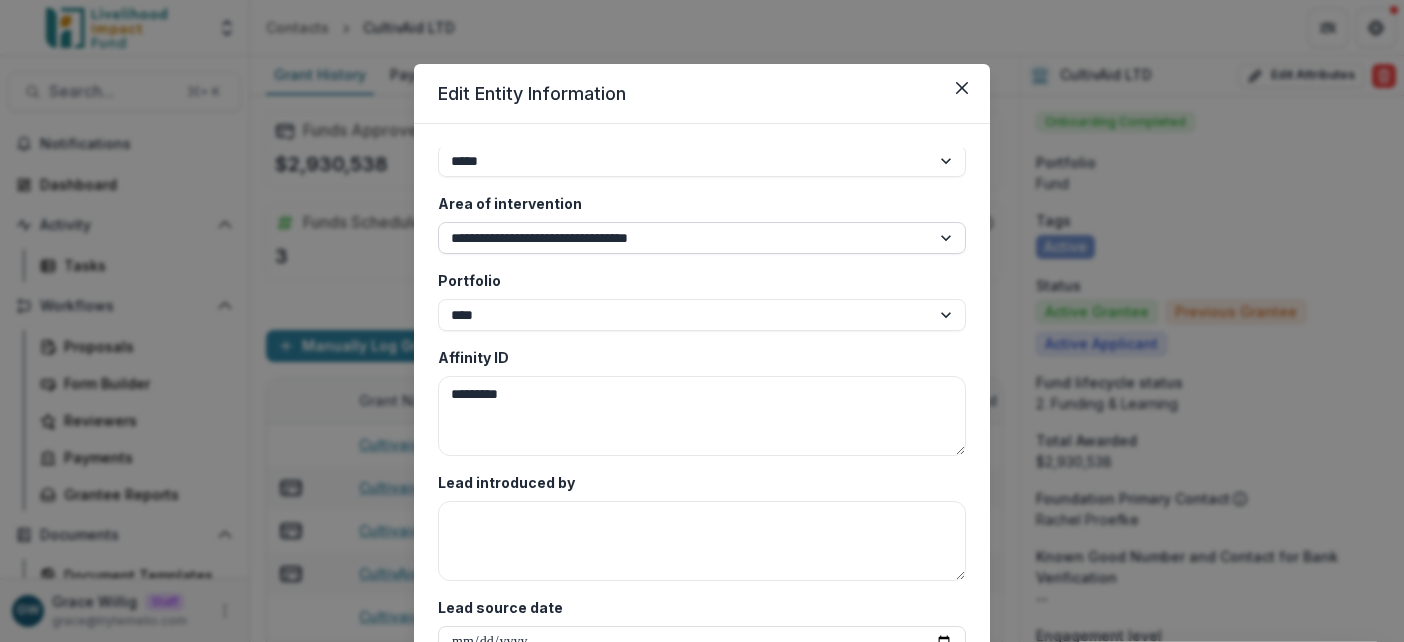 scroll, scrollTop: 4233, scrollLeft: 0, axis: vertical 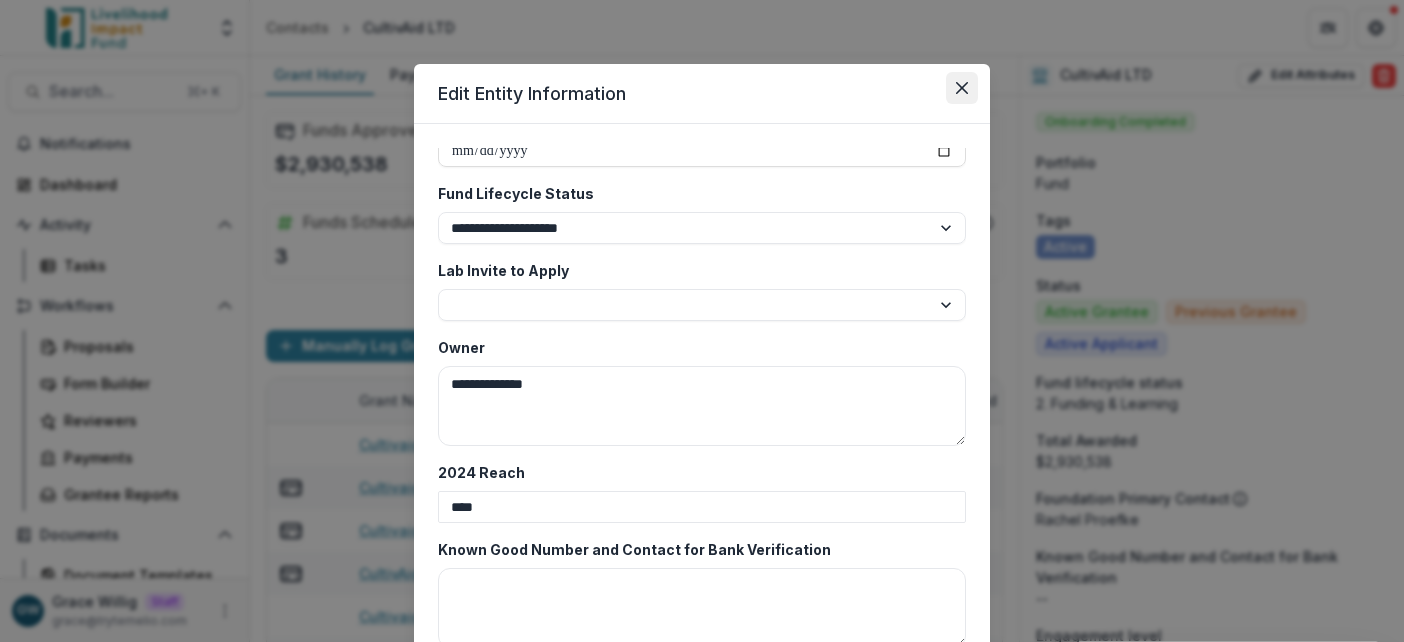 click 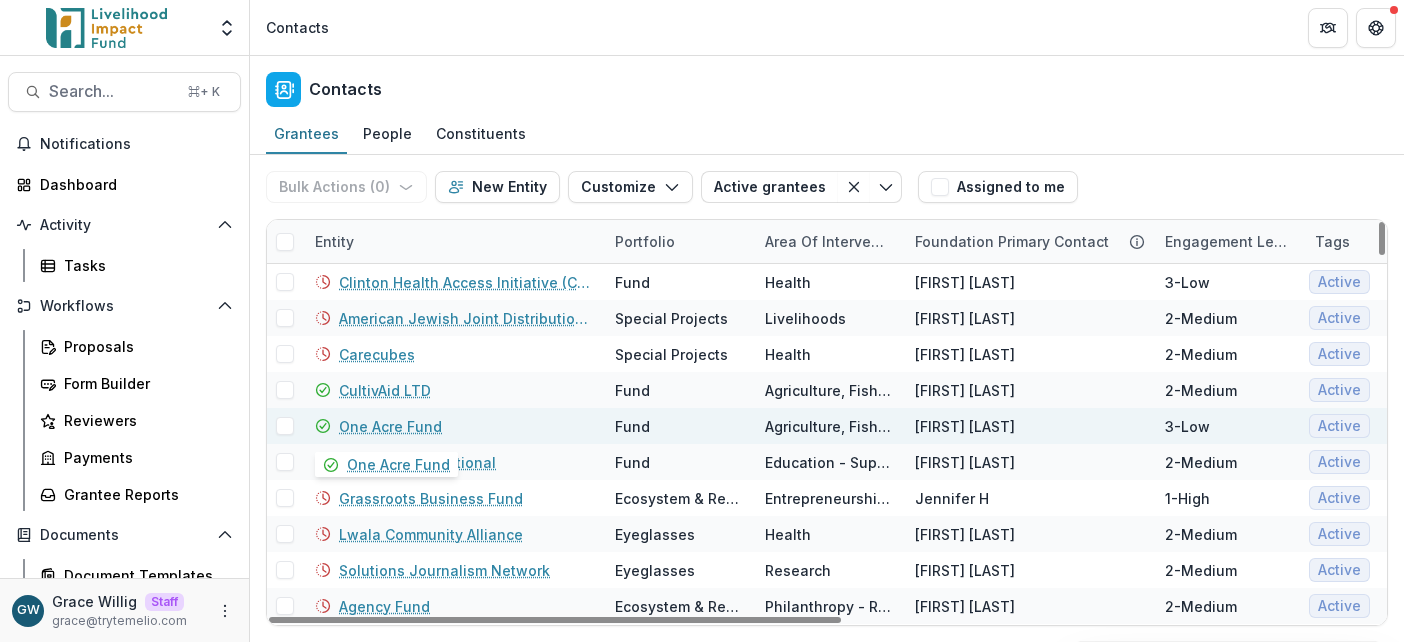 click on "One Acre Fund" at bounding box center (390, 426) 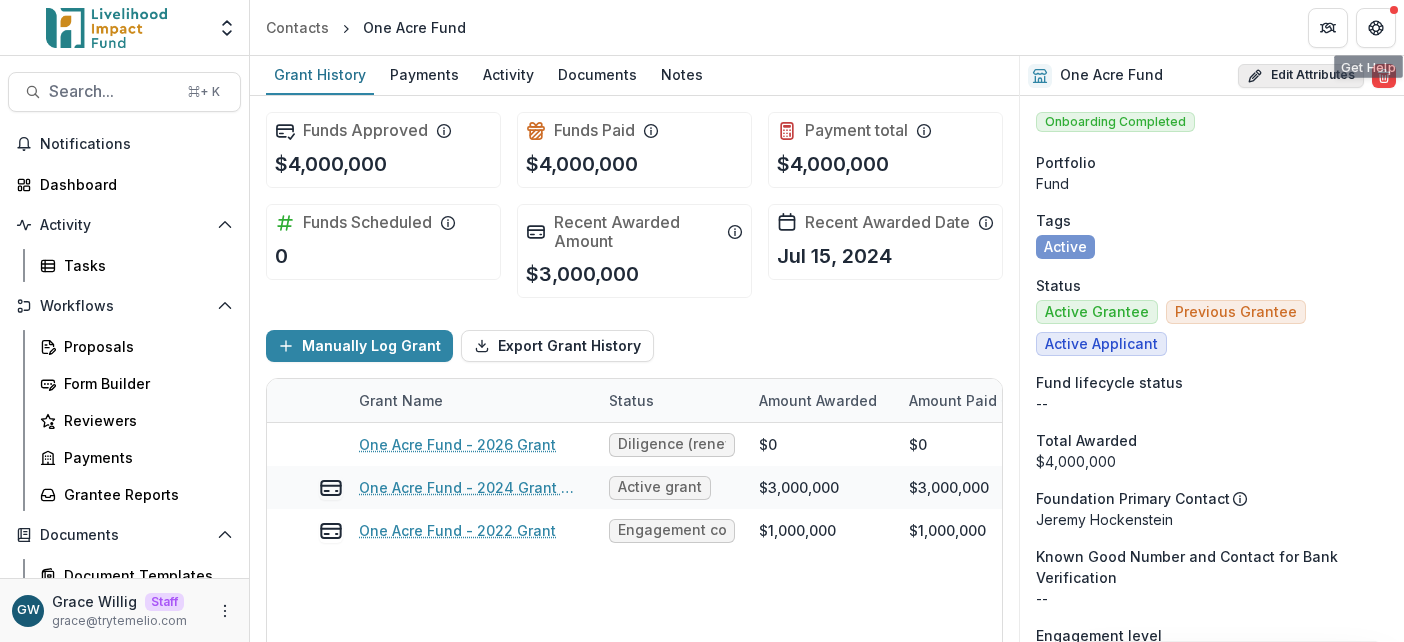 click on "Edit Attributes" at bounding box center (1301, 76) 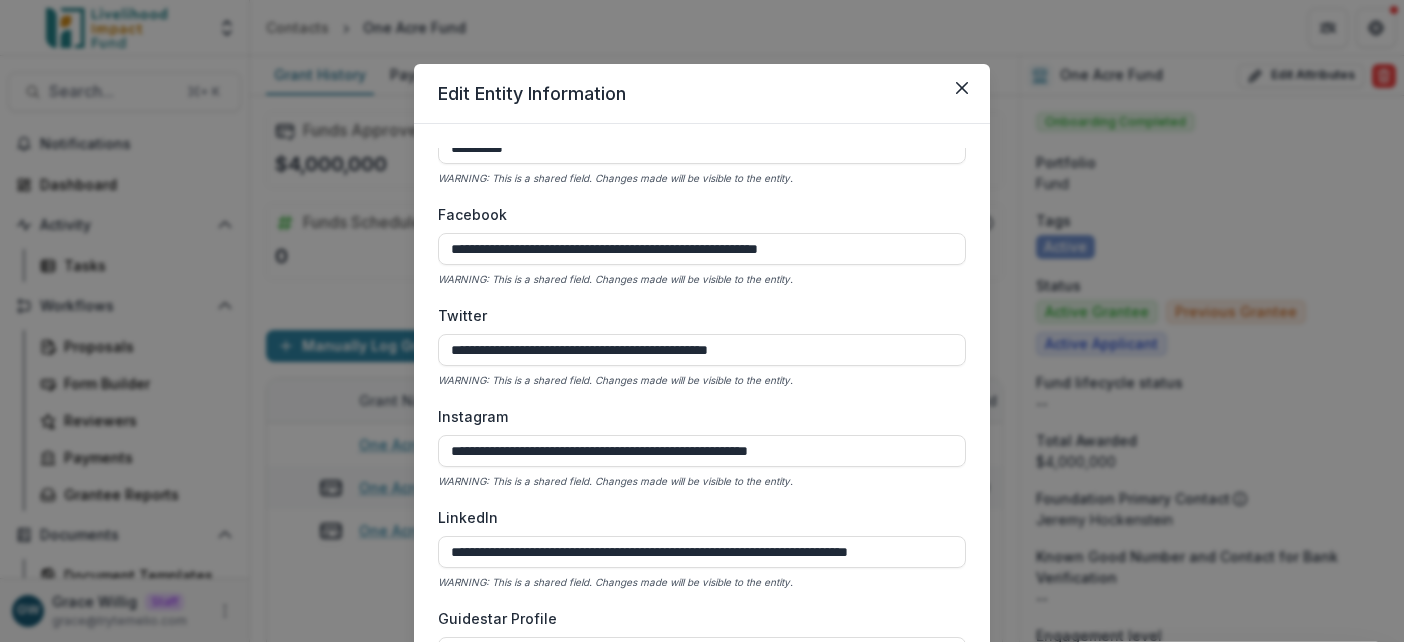 scroll, scrollTop: 2900, scrollLeft: 0, axis: vertical 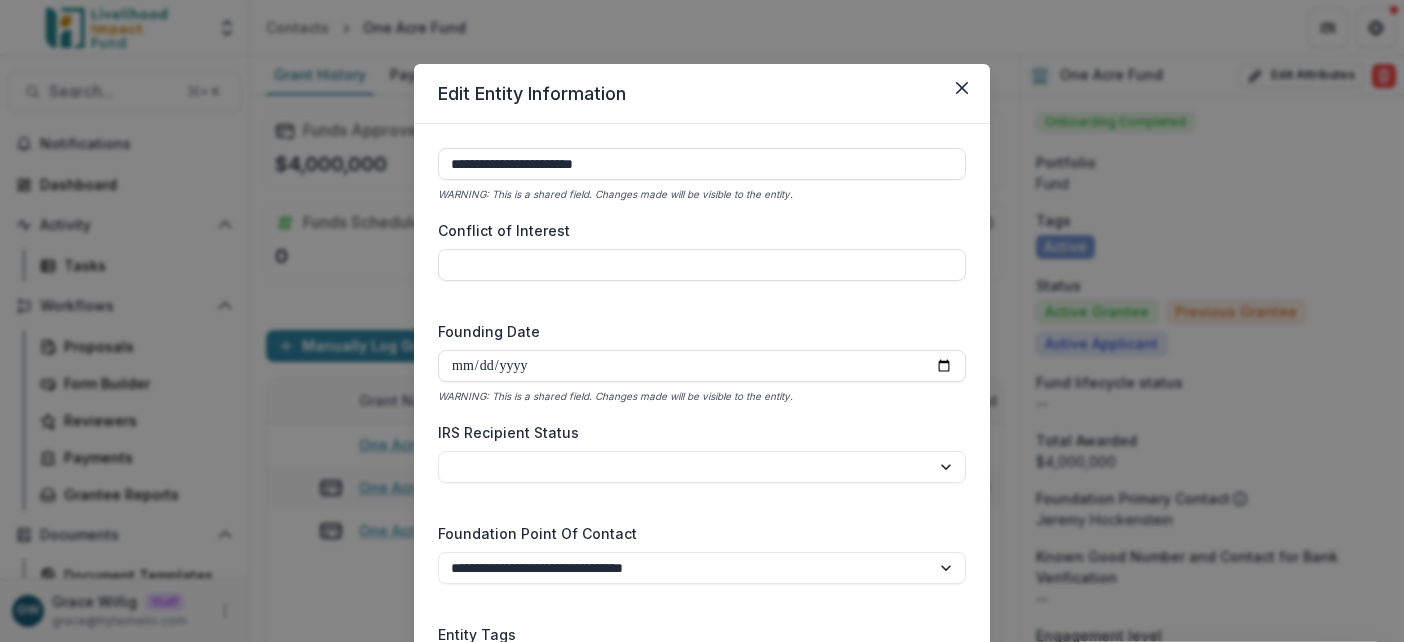 drag, startPoint x: 849, startPoint y: 28, endPoint x: 801, endPoint y: 28, distance: 48 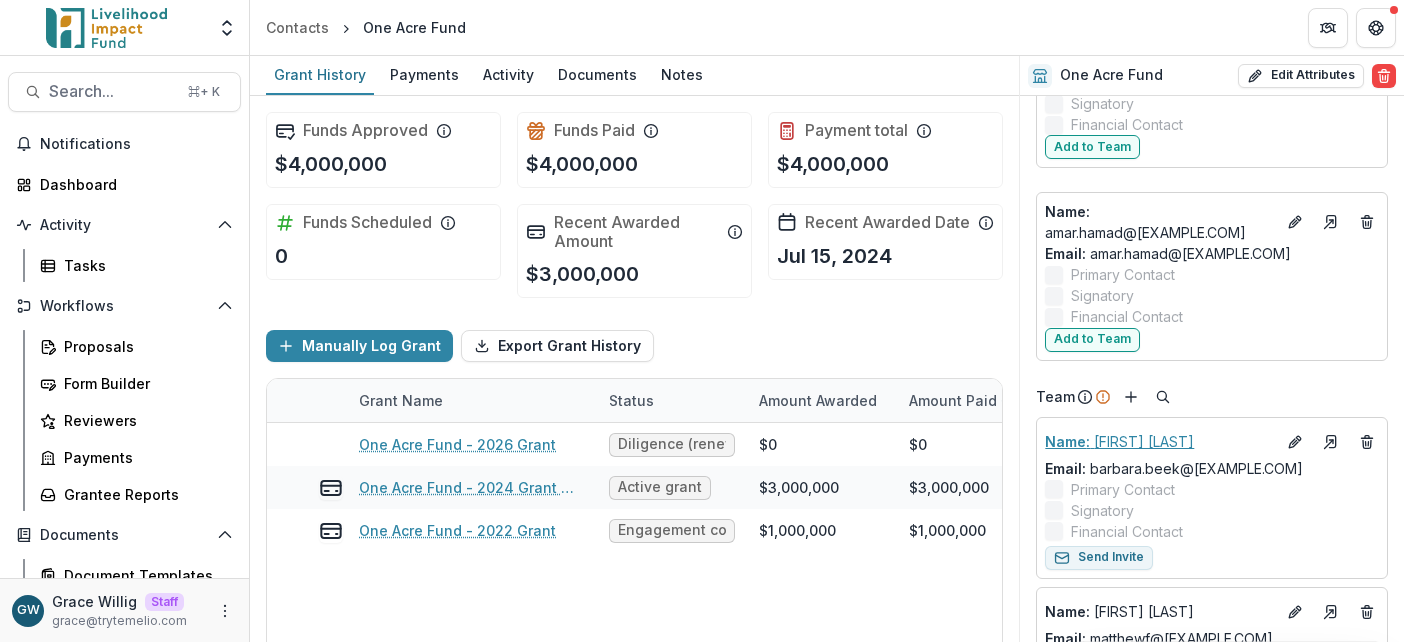 scroll, scrollTop: 4899, scrollLeft: 0, axis: vertical 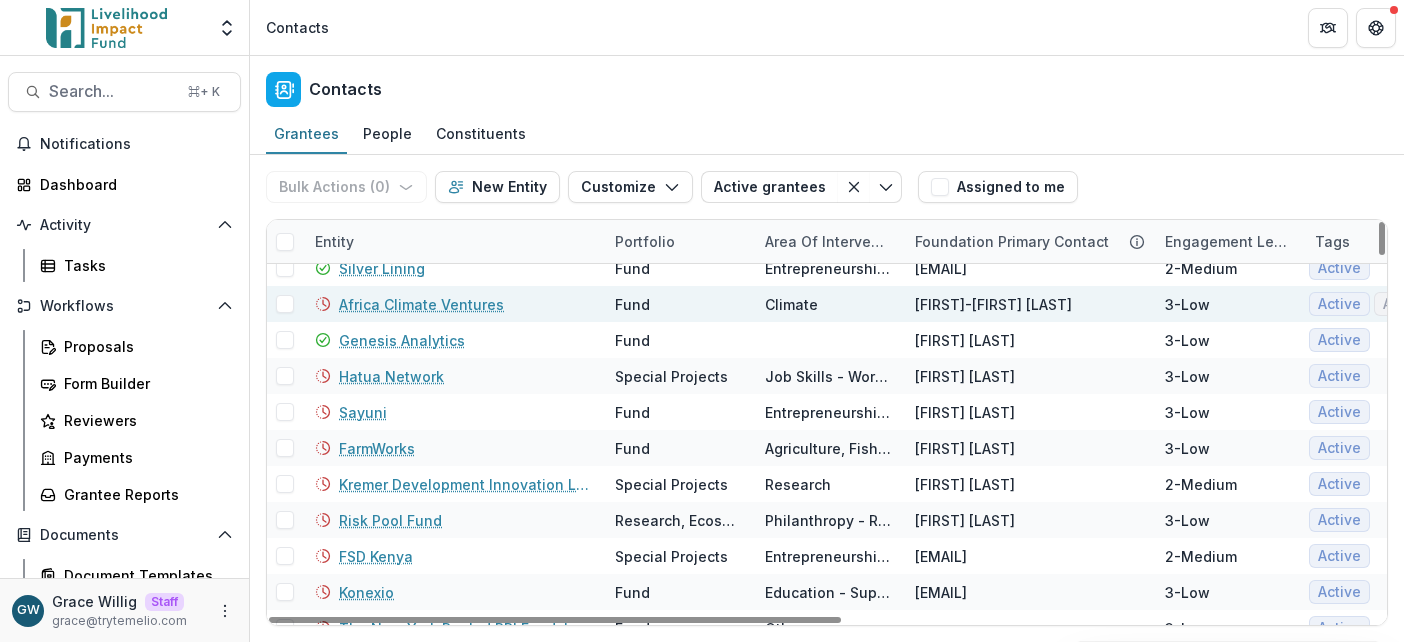 click on "Africa Climate Ventures" at bounding box center [421, 304] 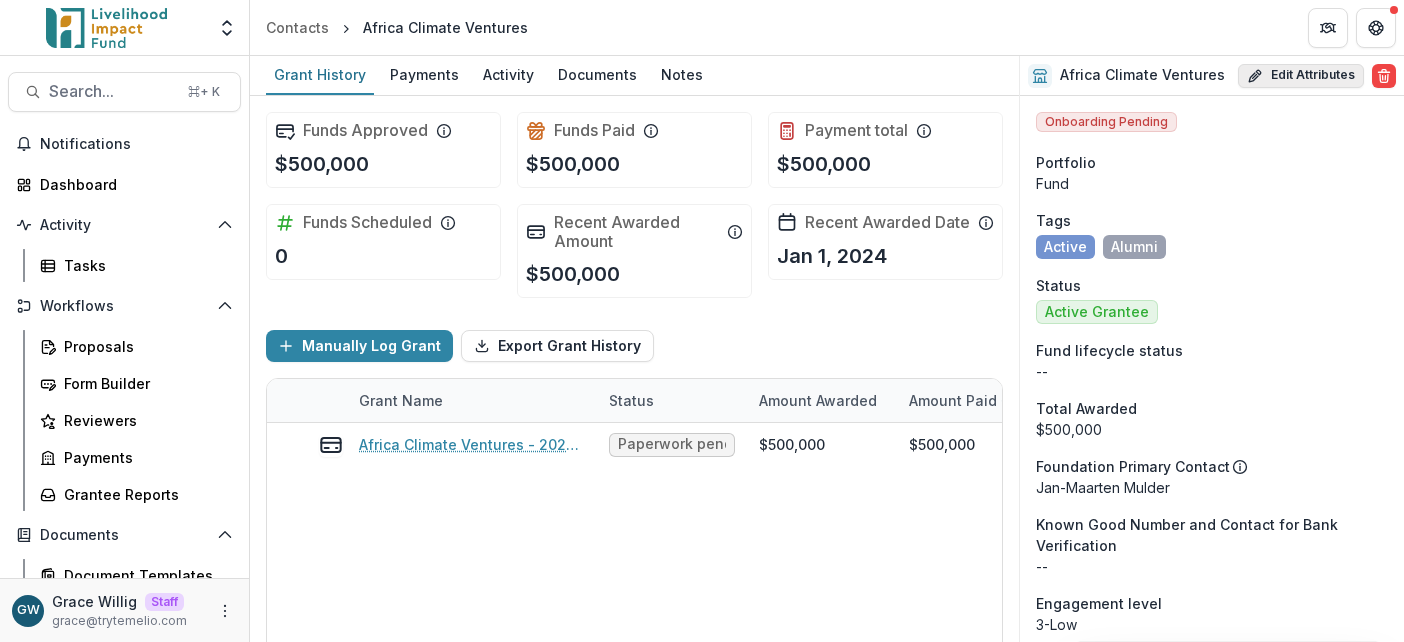 click on "Edit Attributes" at bounding box center (1301, 76) 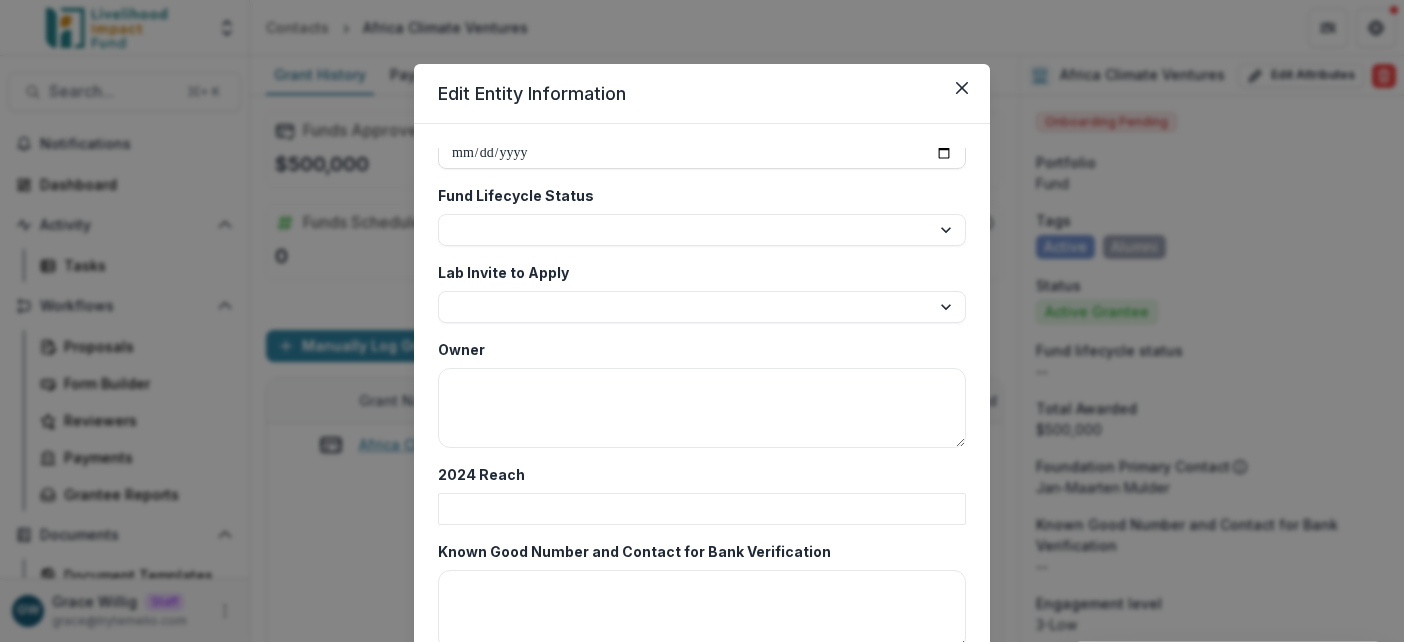 scroll, scrollTop: 4207, scrollLeft: 0, axis: vertical 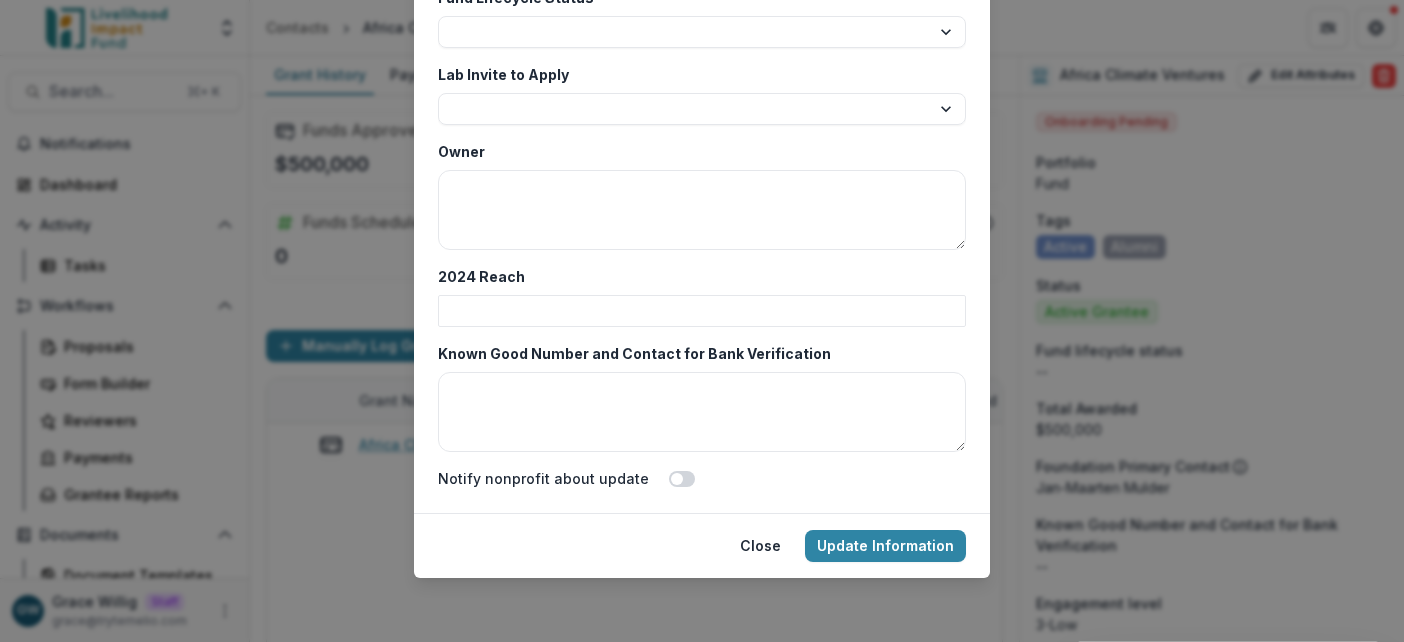 click on "**********" at bounding box center [702, 321] 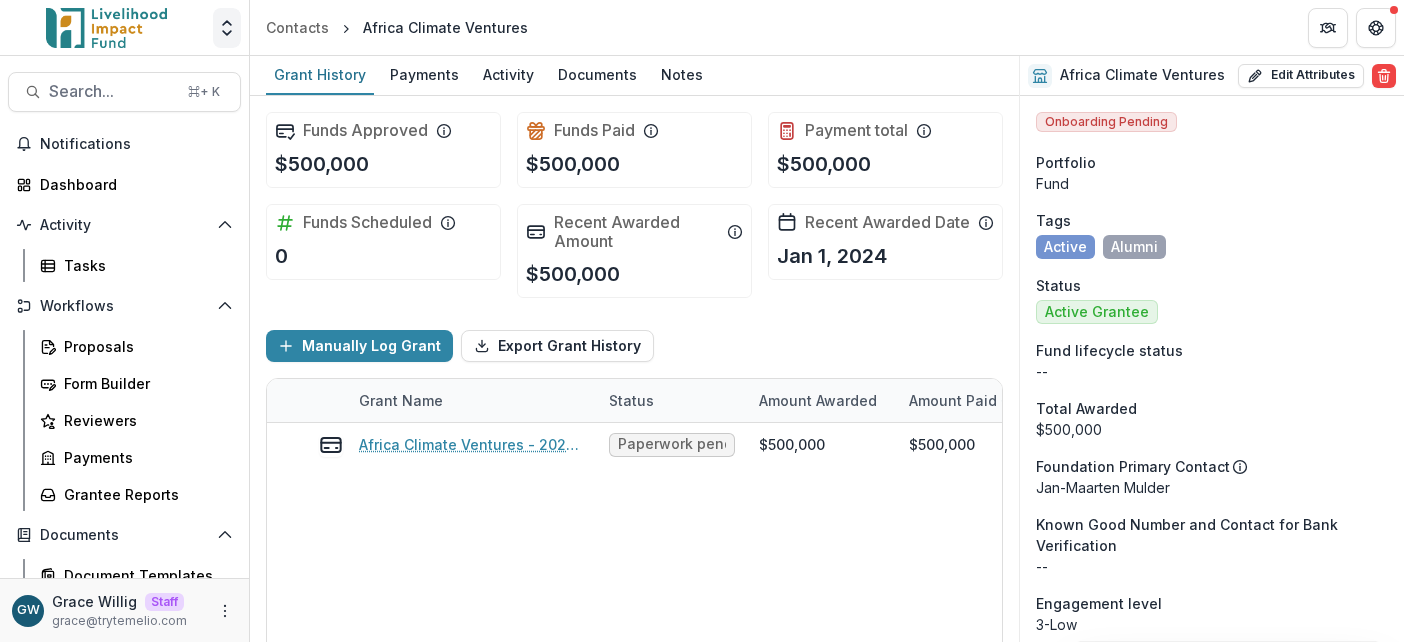 click 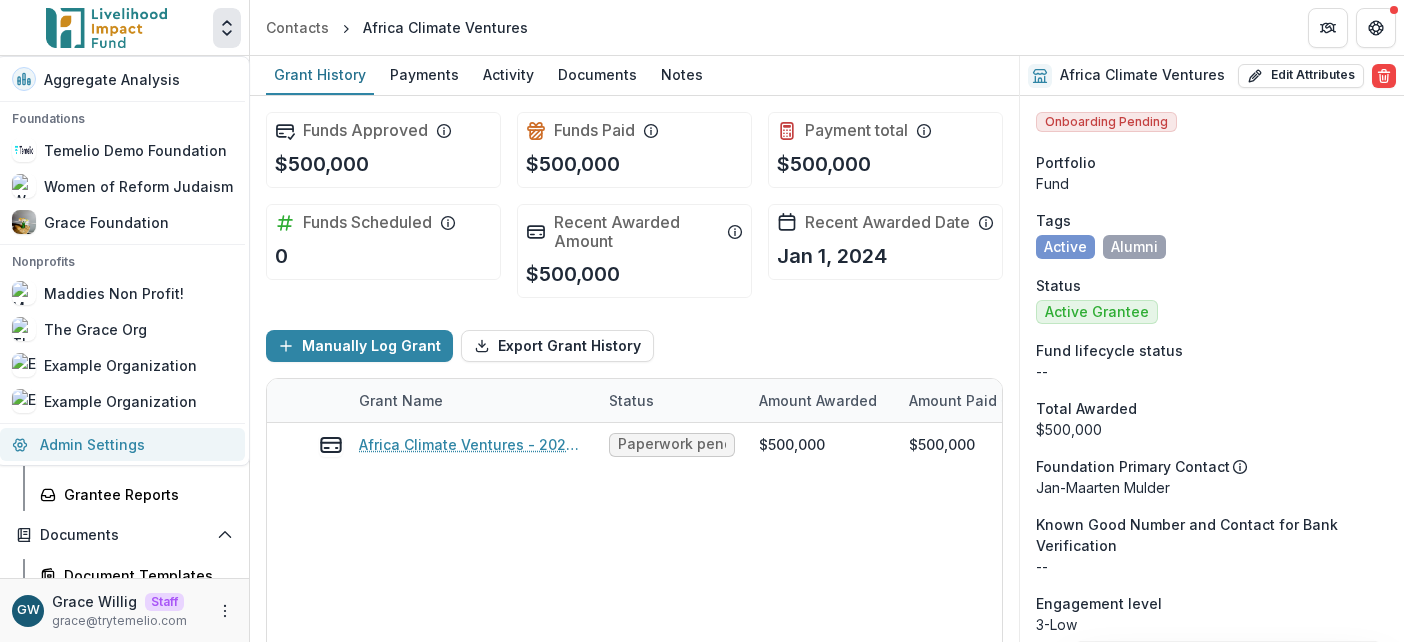click on "Admin Settings" at bounding box center (122, 444) 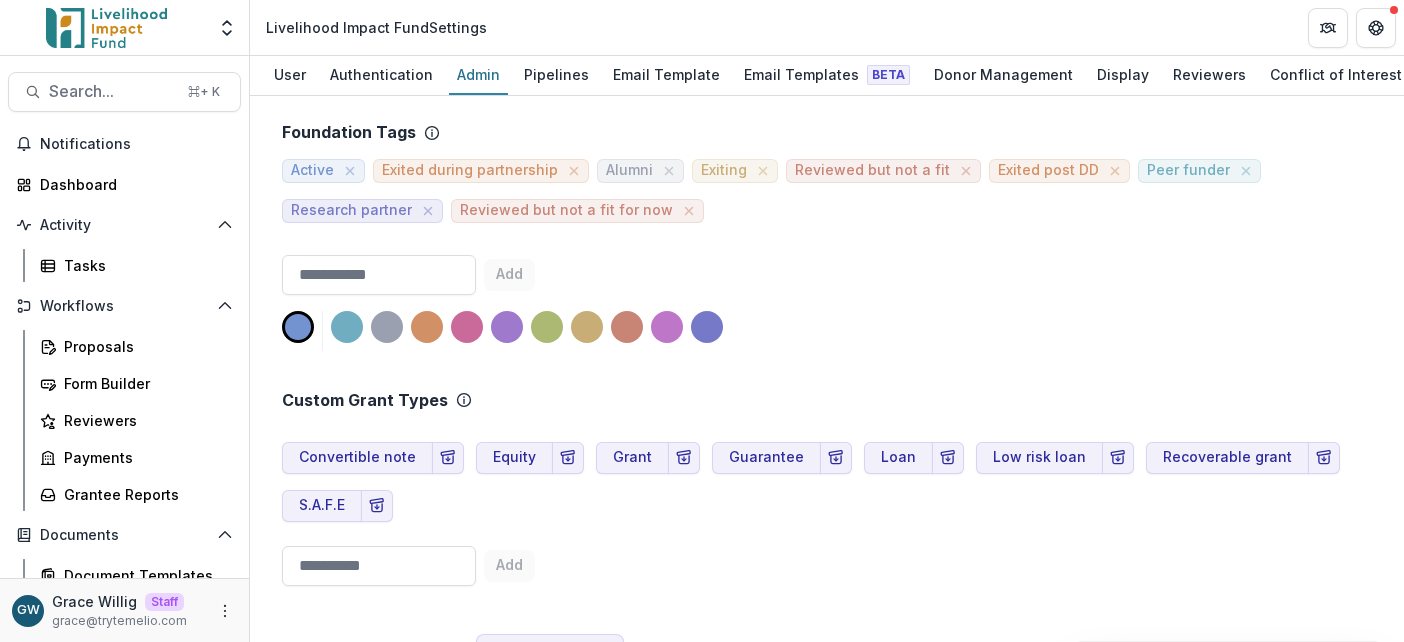 scroll, scrollTop: 3145, scrollLeft: 0, axis: vertical 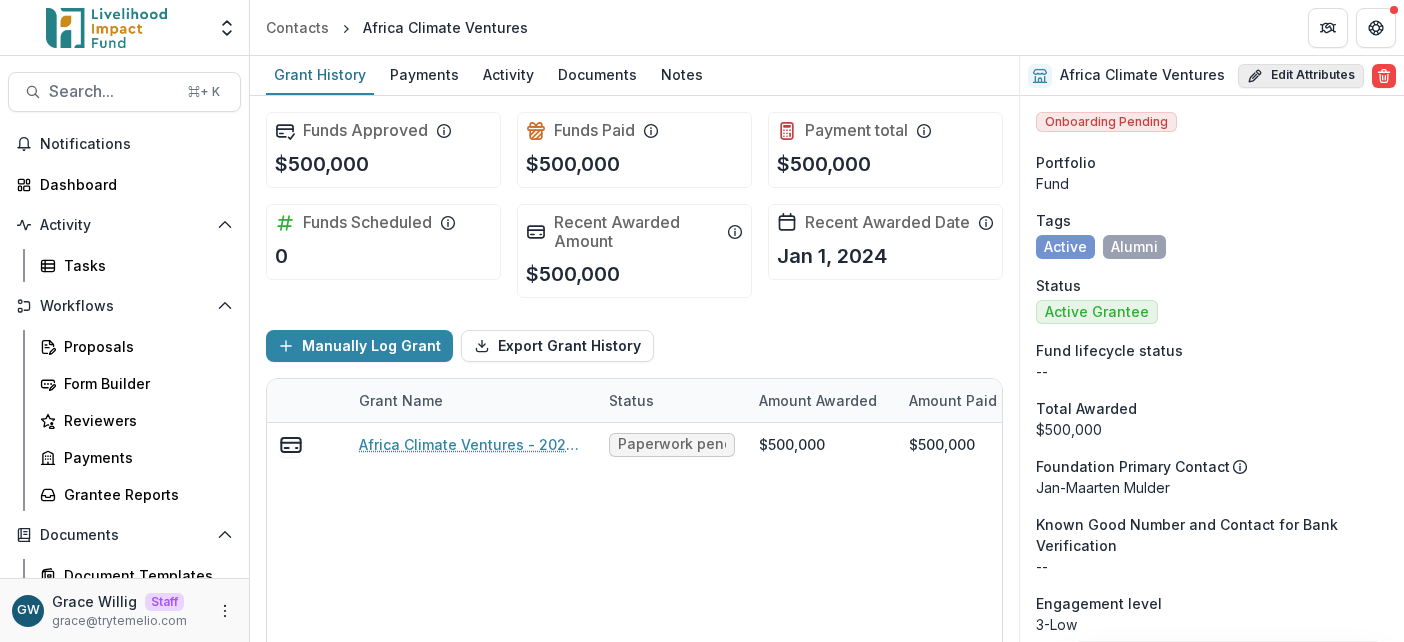 click on "Edit Attributes" at bounding box center [1301, 76] 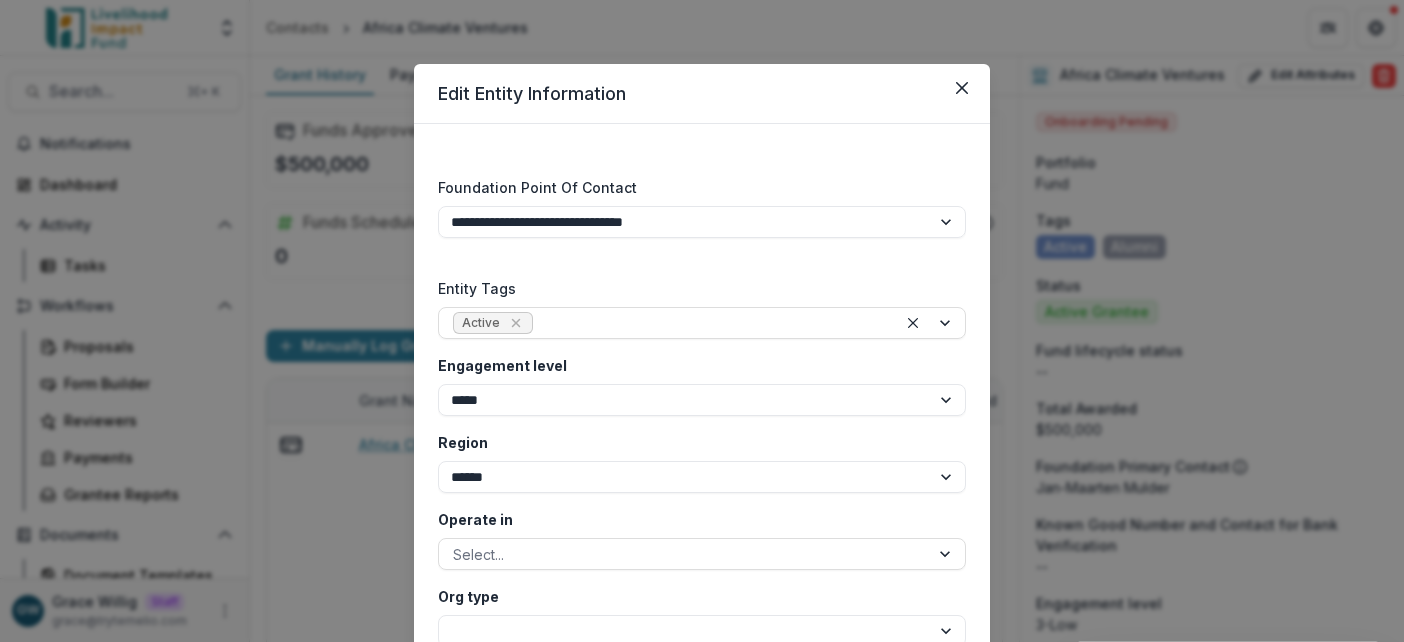 scroll, scrollTop: 3260, scrollLeft: 0, axis: vertical 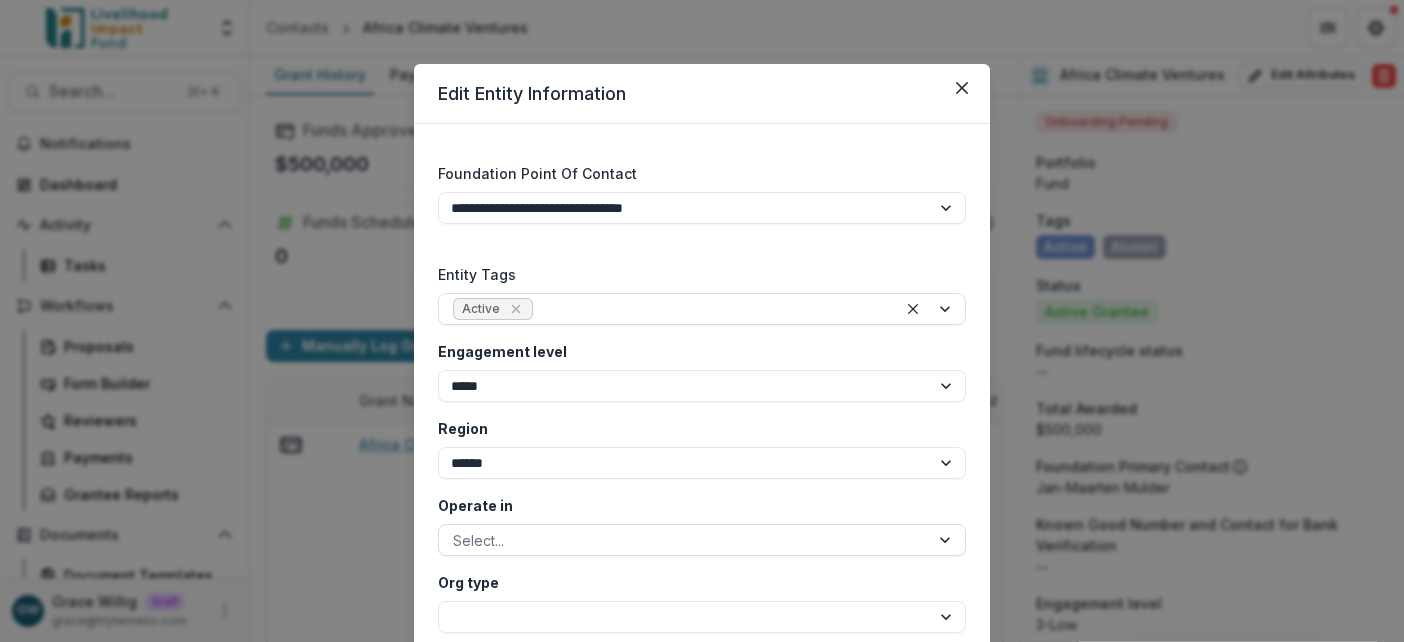 click on "**********" at bounding box center [702, 321] 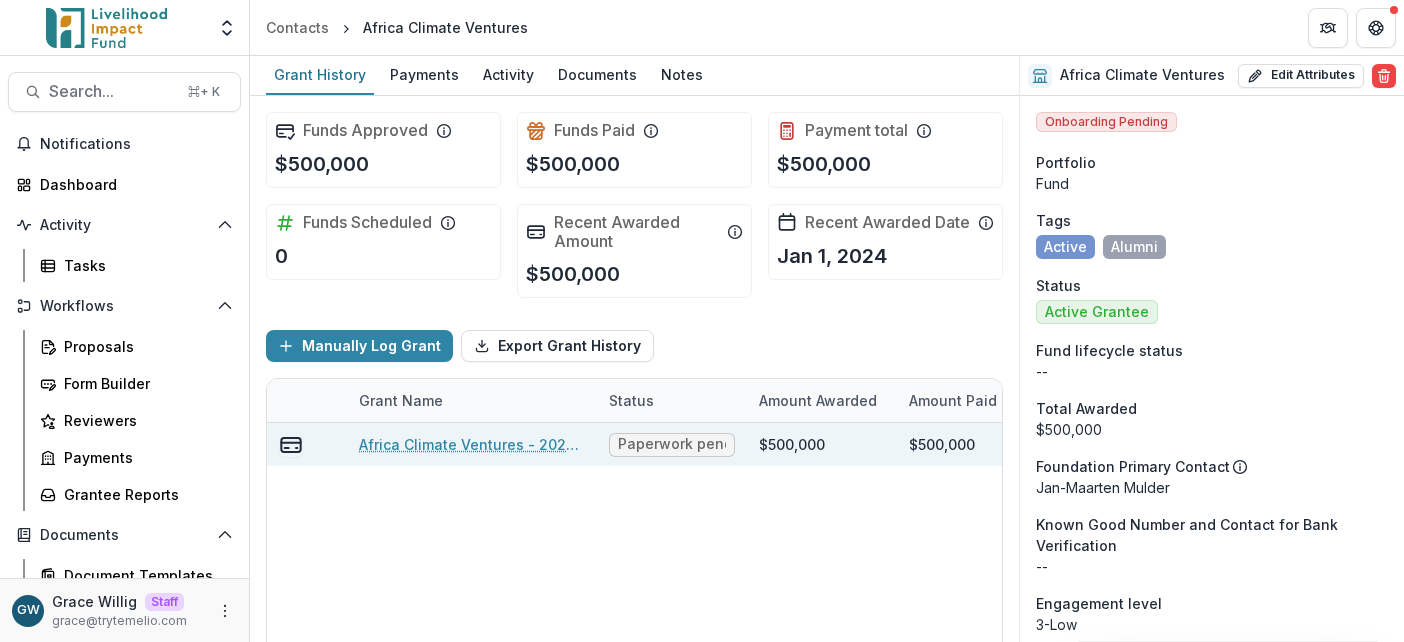click on "$500,000" at bounding box center [792, 444] 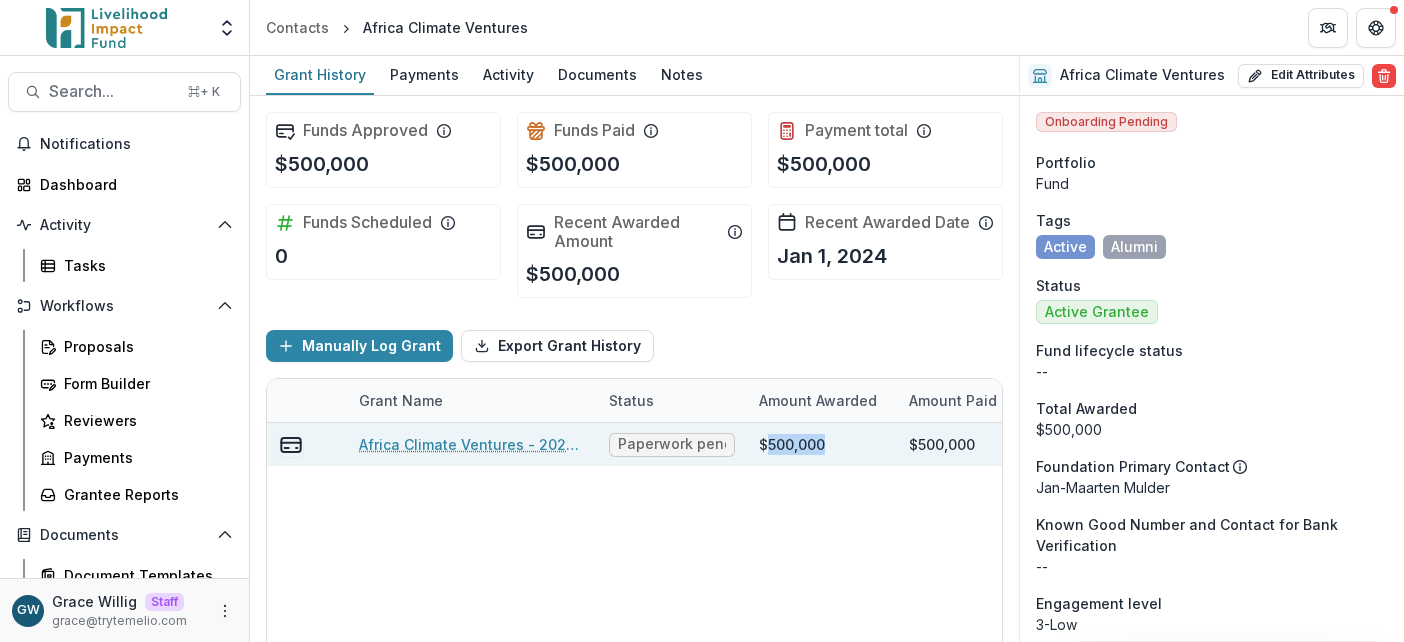 click on "$500,000" at bounding box center [792, 444] 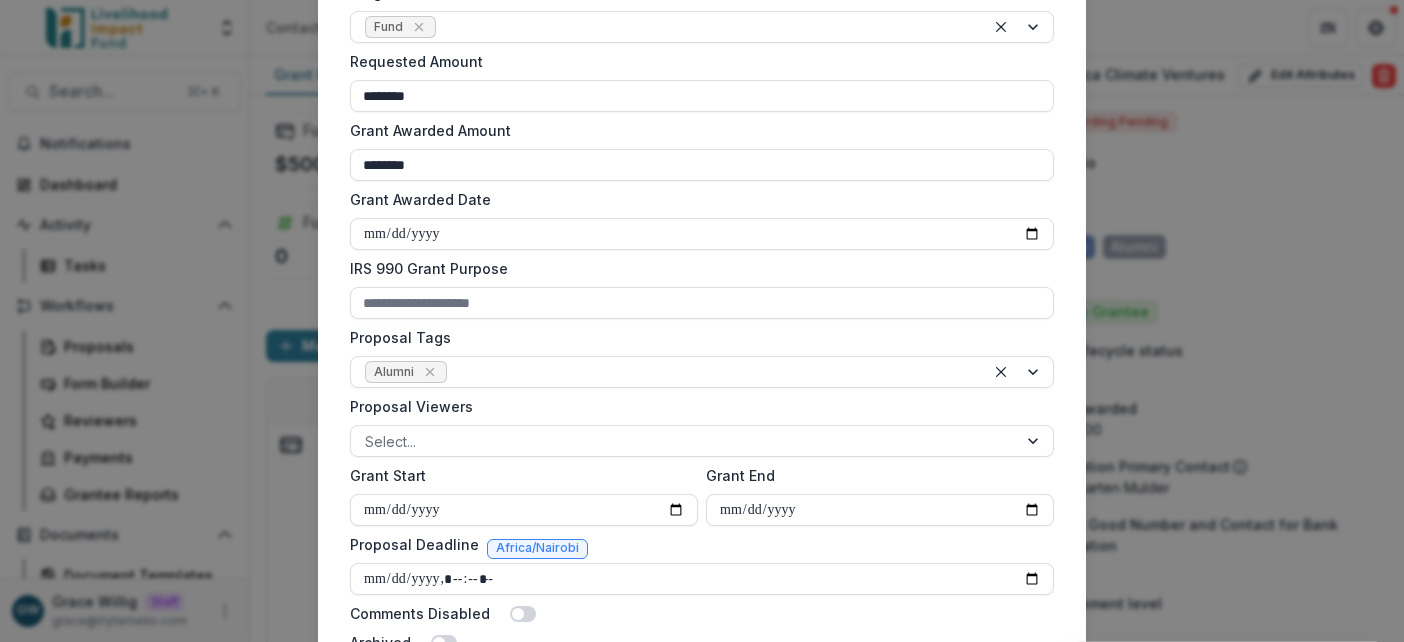 scroll, scrollTop: 563, scrollLeft: 0, axis: vertical 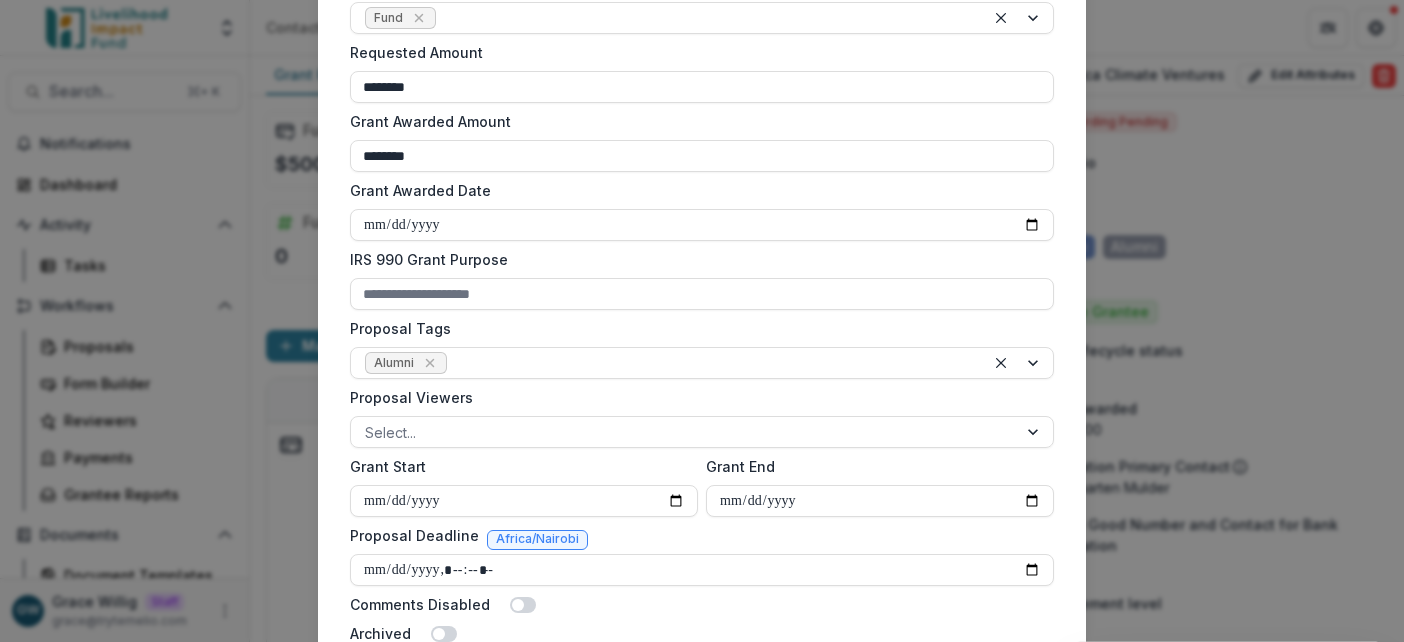 click on "**********" at bounding box center (702, 321) 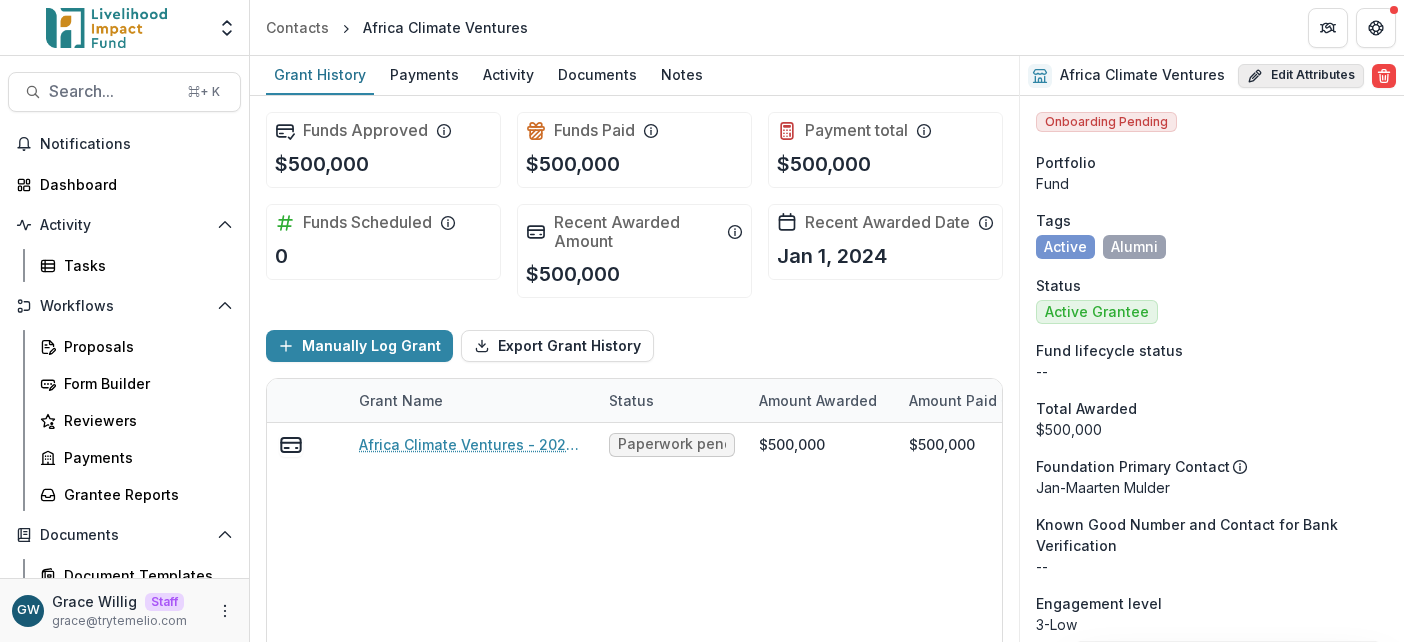 click on "Edit Attributes" at bounding box center [1301, 76] 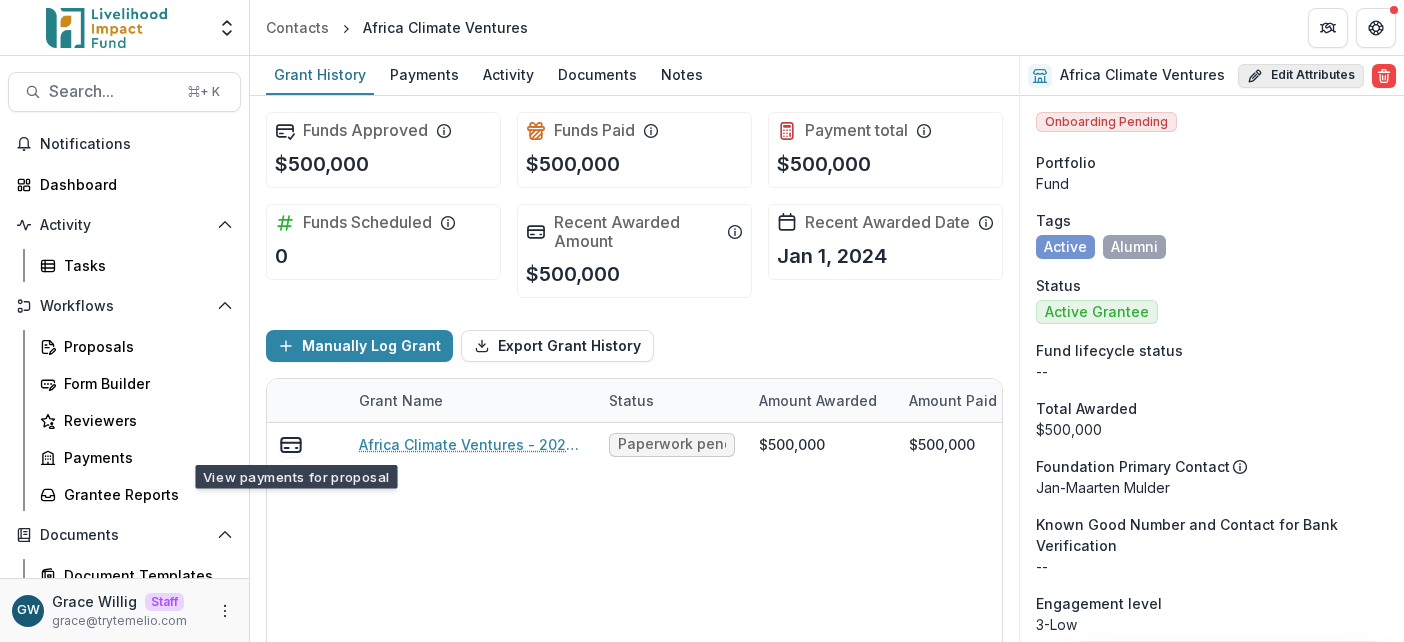 select 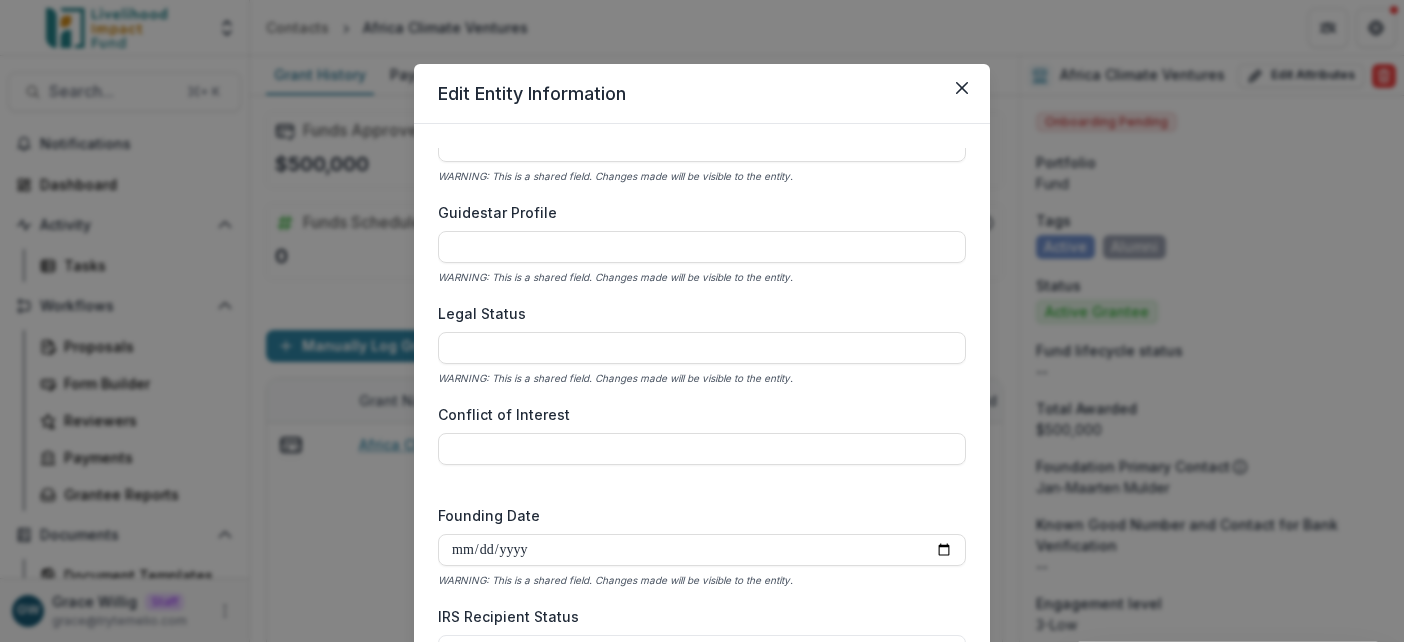 scroll, scrollTop: 2699, scrollLeft: 0, axis: vertical 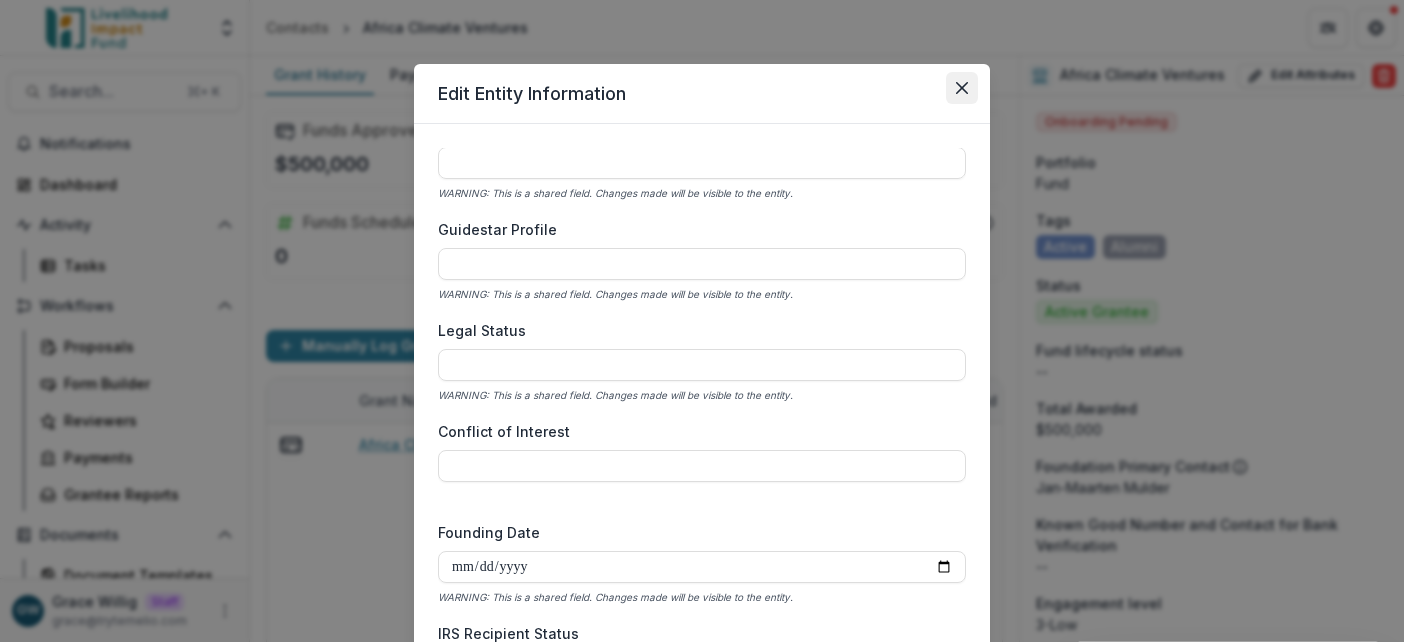 click 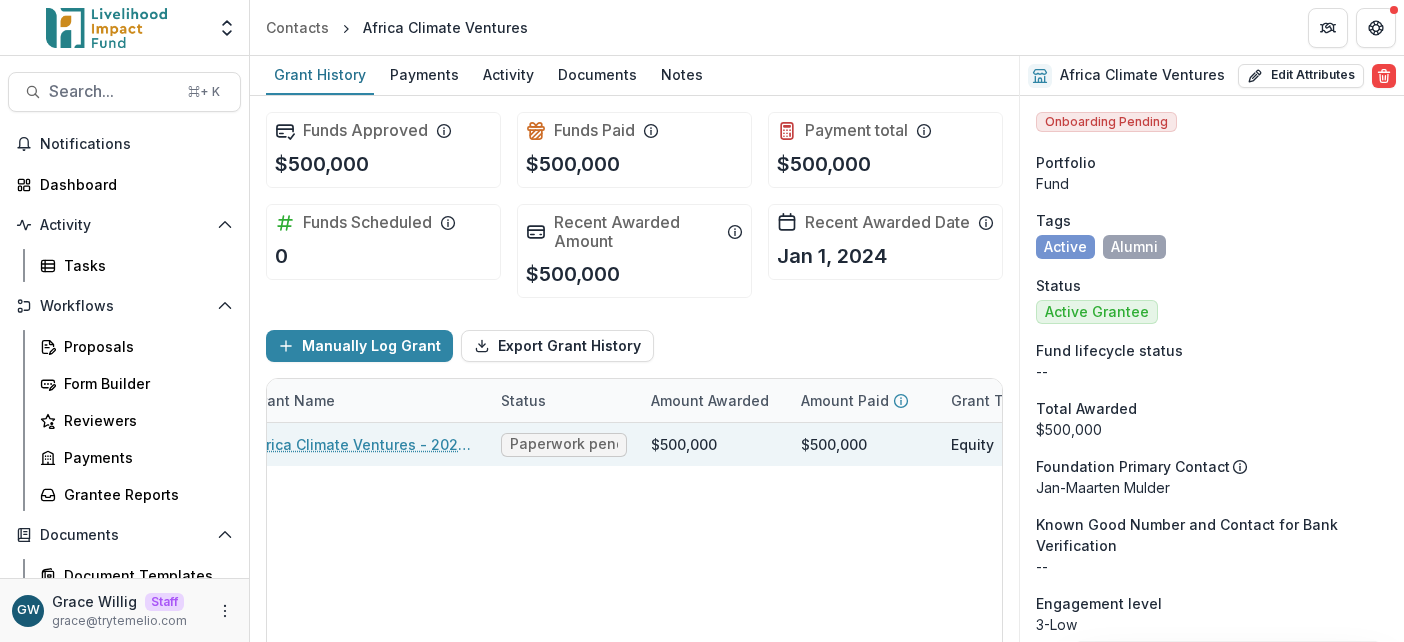 scroll, scrollTop: 0, scrollLeft: 69, axis: horizontal 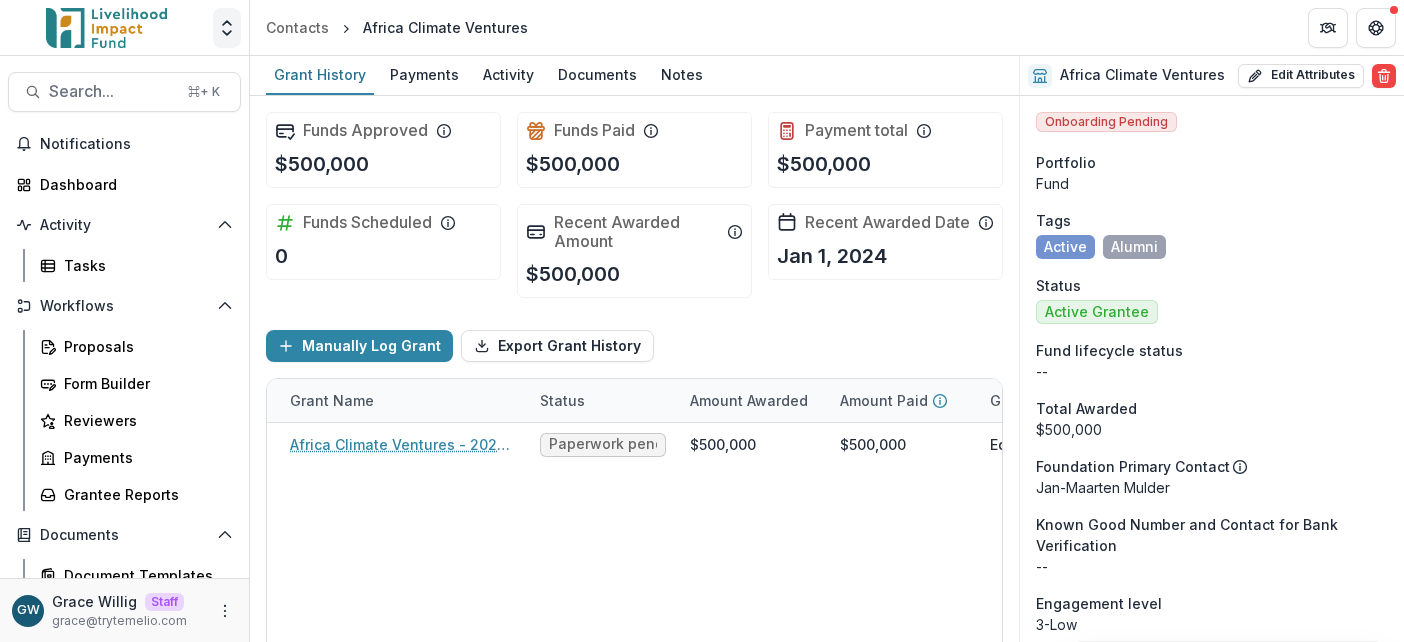 click 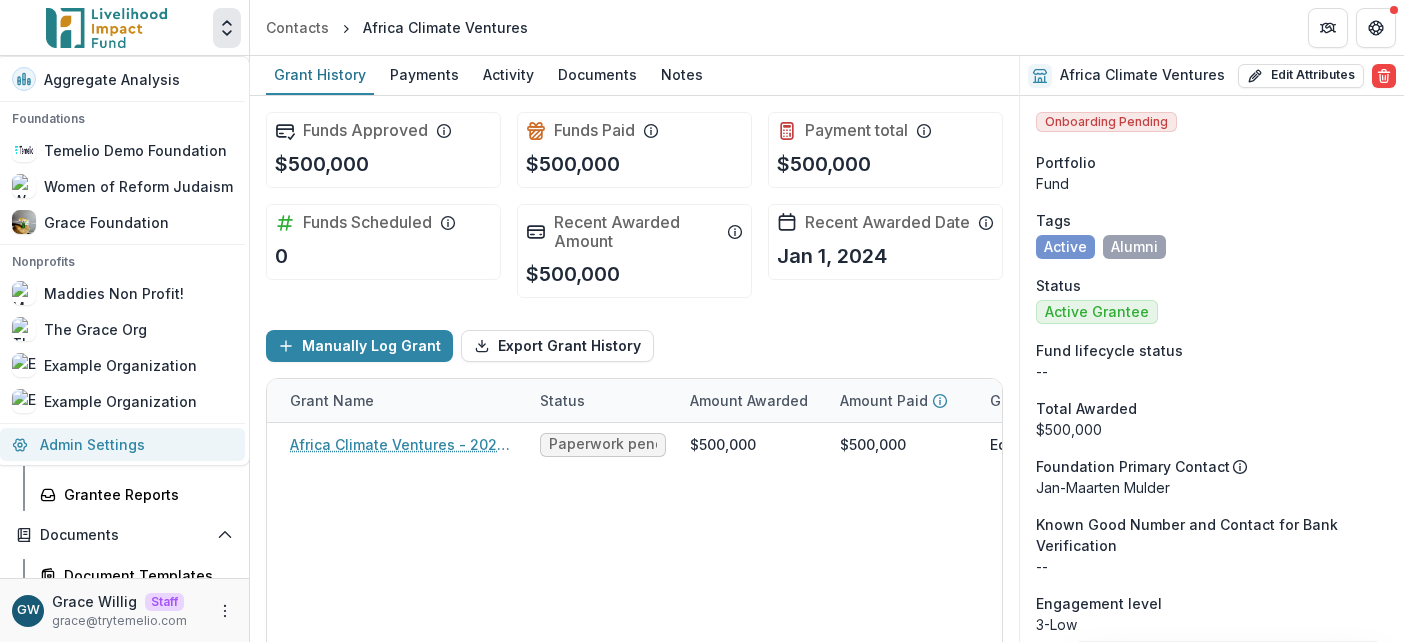 click on "Admin Settings" at bounding box center (122, 444) 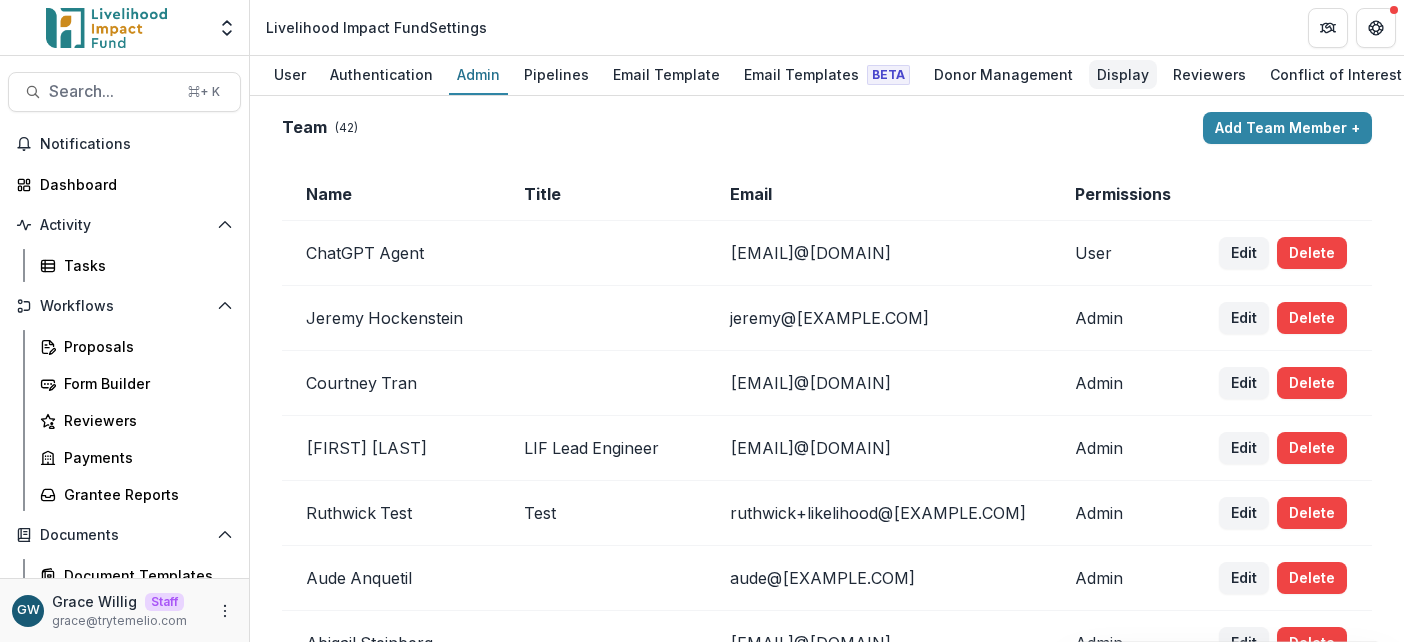 click on "Display" at bounding box center (1123, 74) 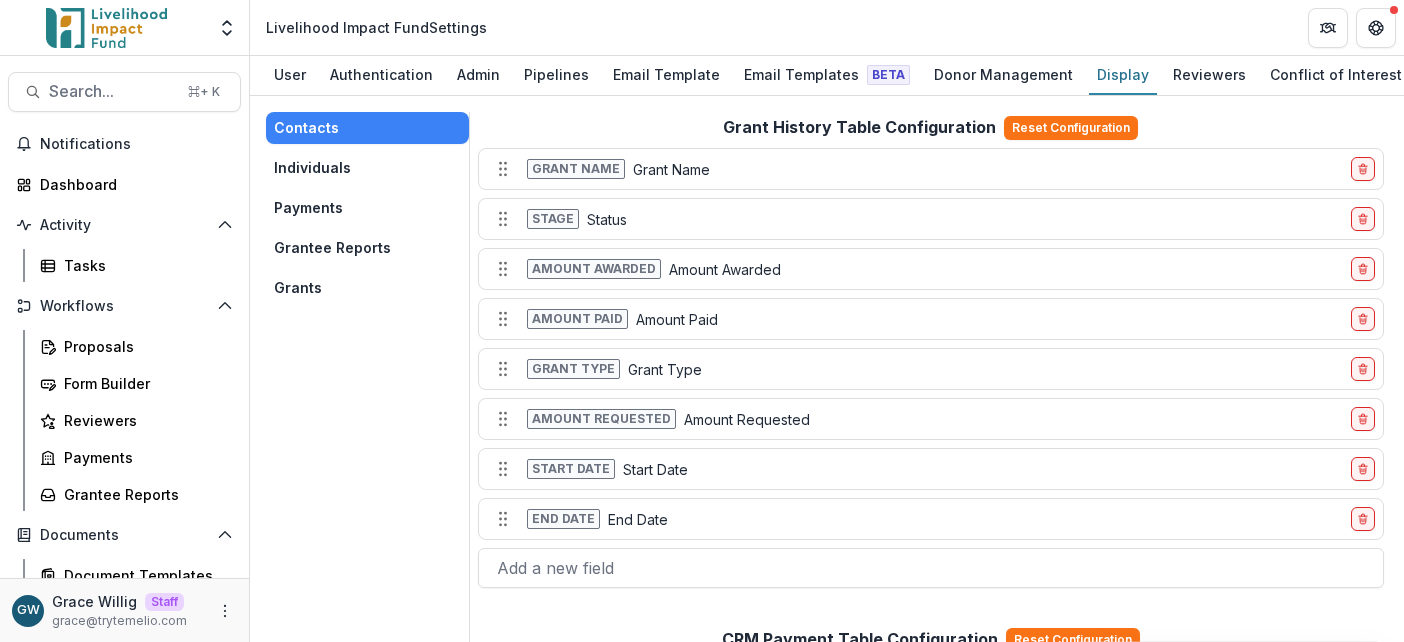click on "Grants" at bounding box center (367, 288) 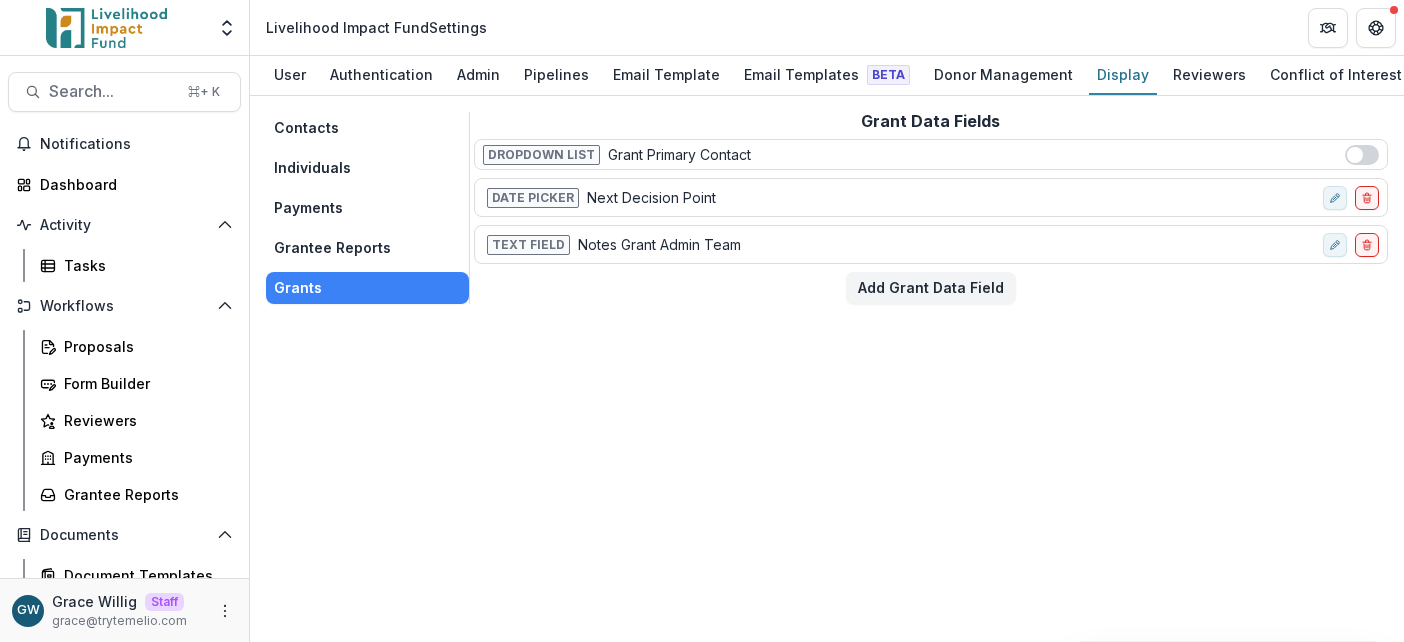 click on "Contacts" at bounding box center (367, 128) 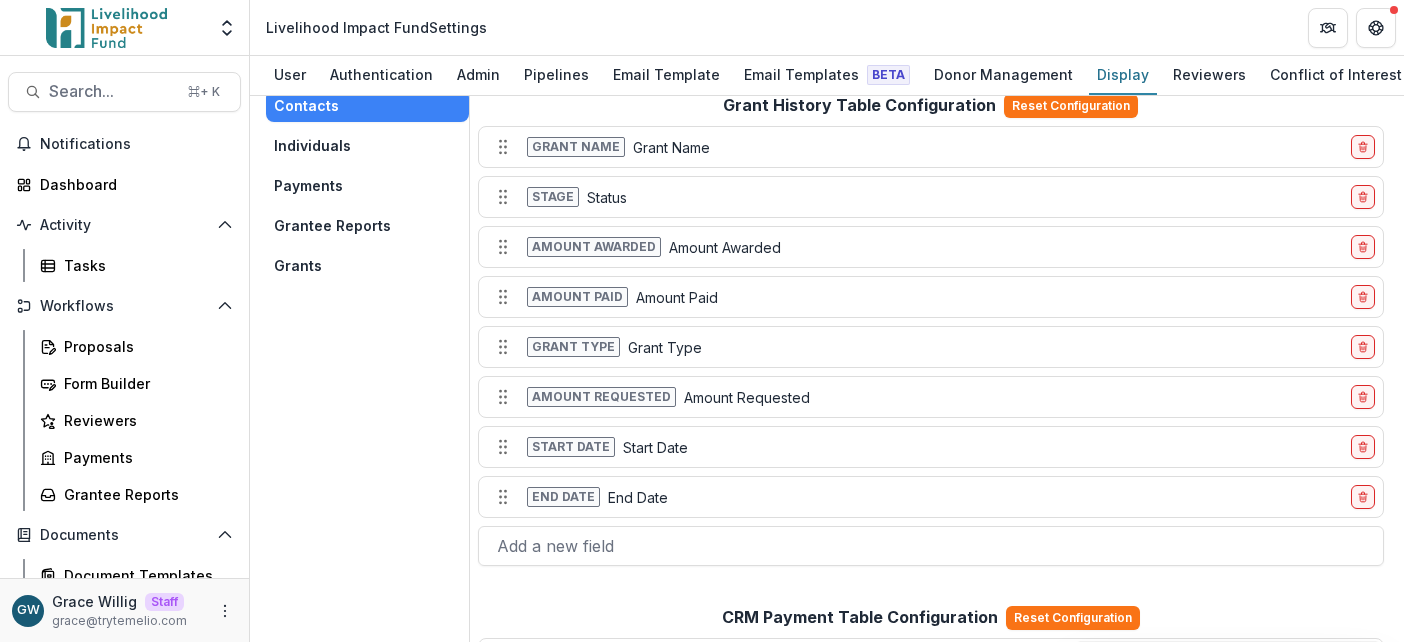 scroll, scrollTop: 26, scrollLeft: 0, axis: vertical 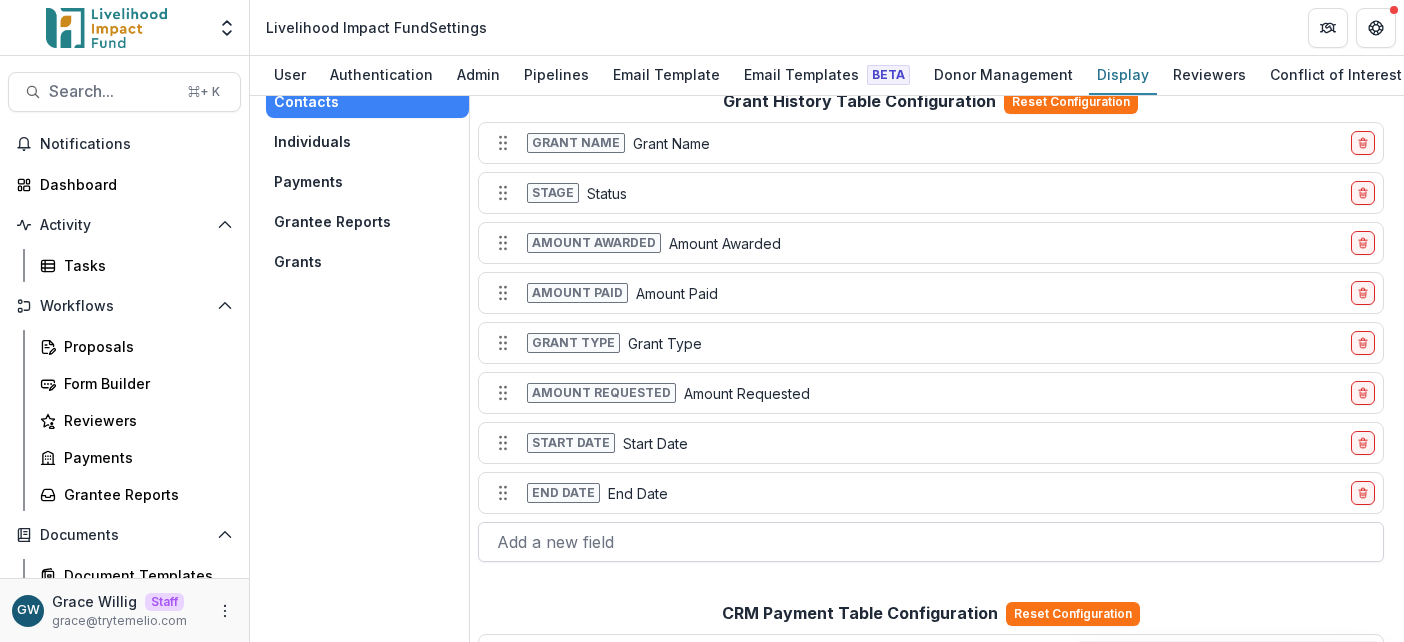 click at bounding box center [931, 542] 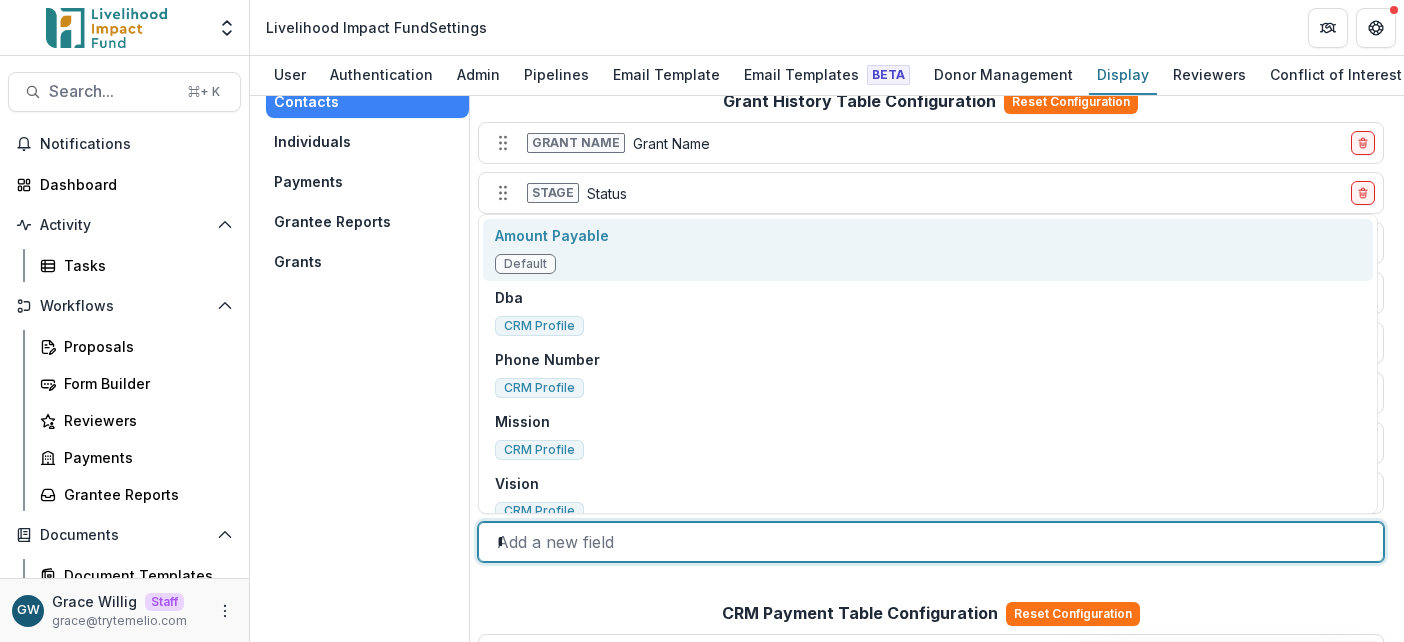 type on "***" 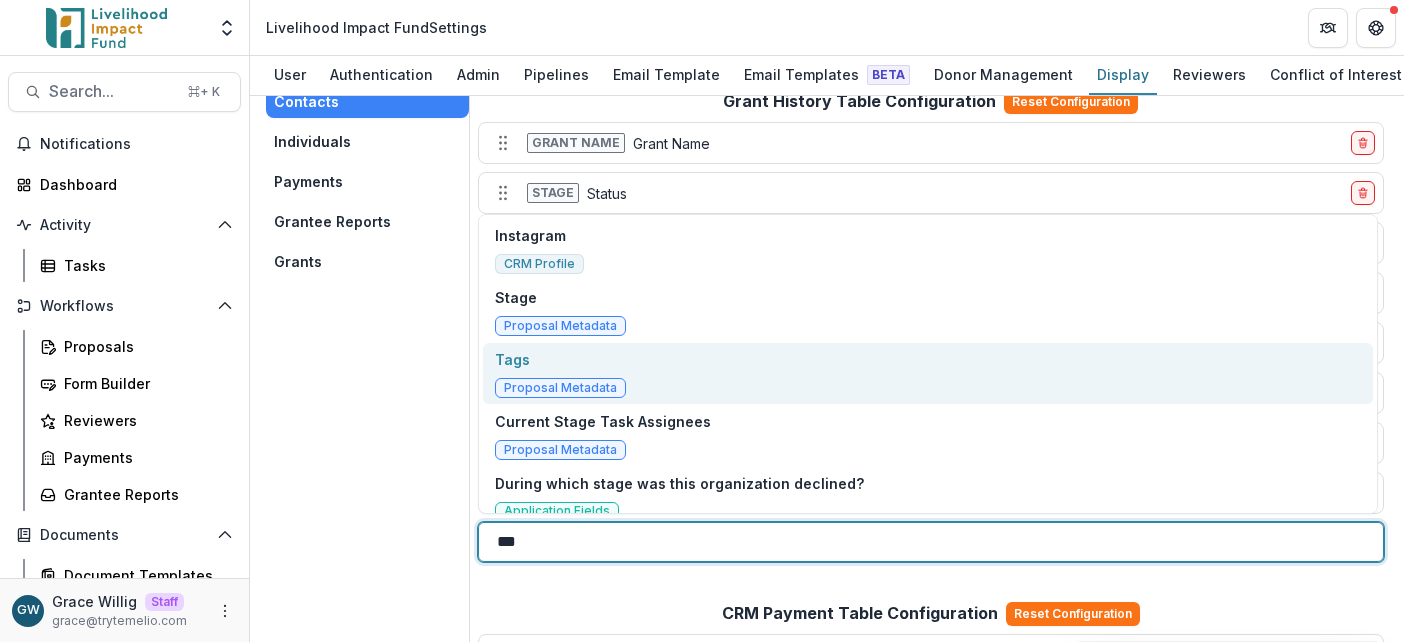 click on "Tags Proposal Metadata" at bounding box center (928, 374) 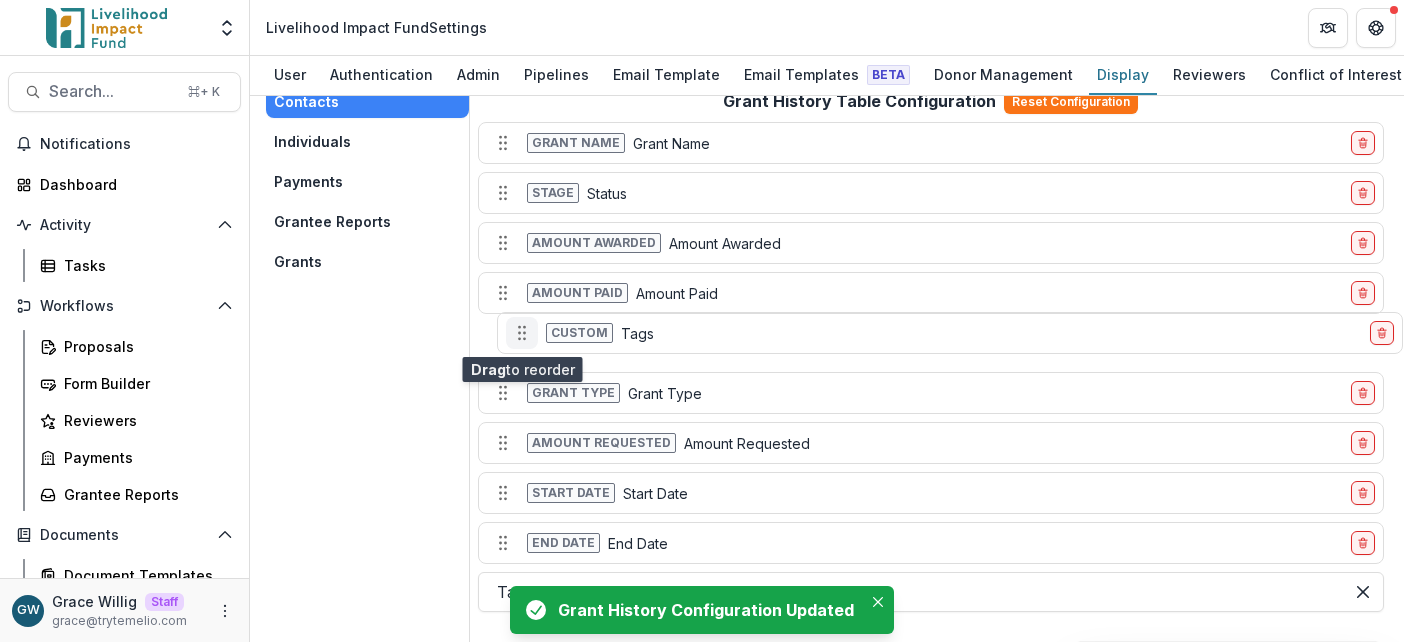 drag, startPoint x: 505, startPoint y: 546, endPoint x: 523, endPoint y: 340, distance: 206.78491 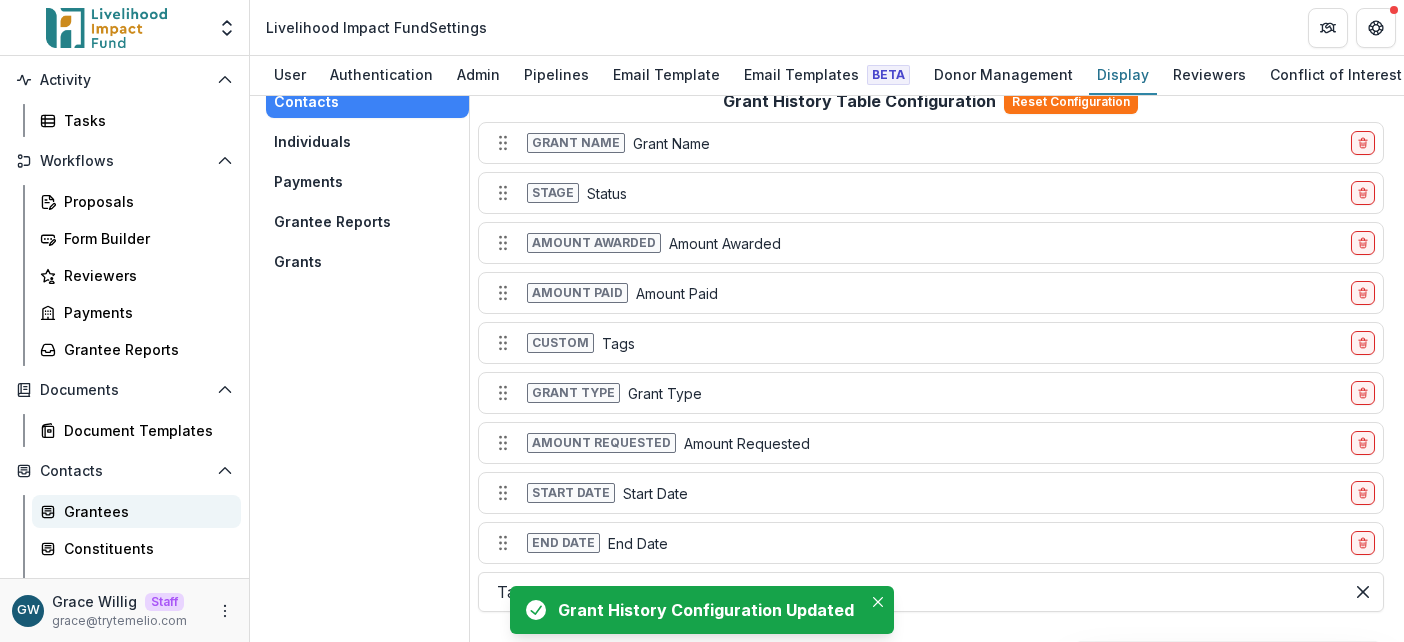 scroll, scrollTop: 146, scrollLeft: 0, axis: vertical 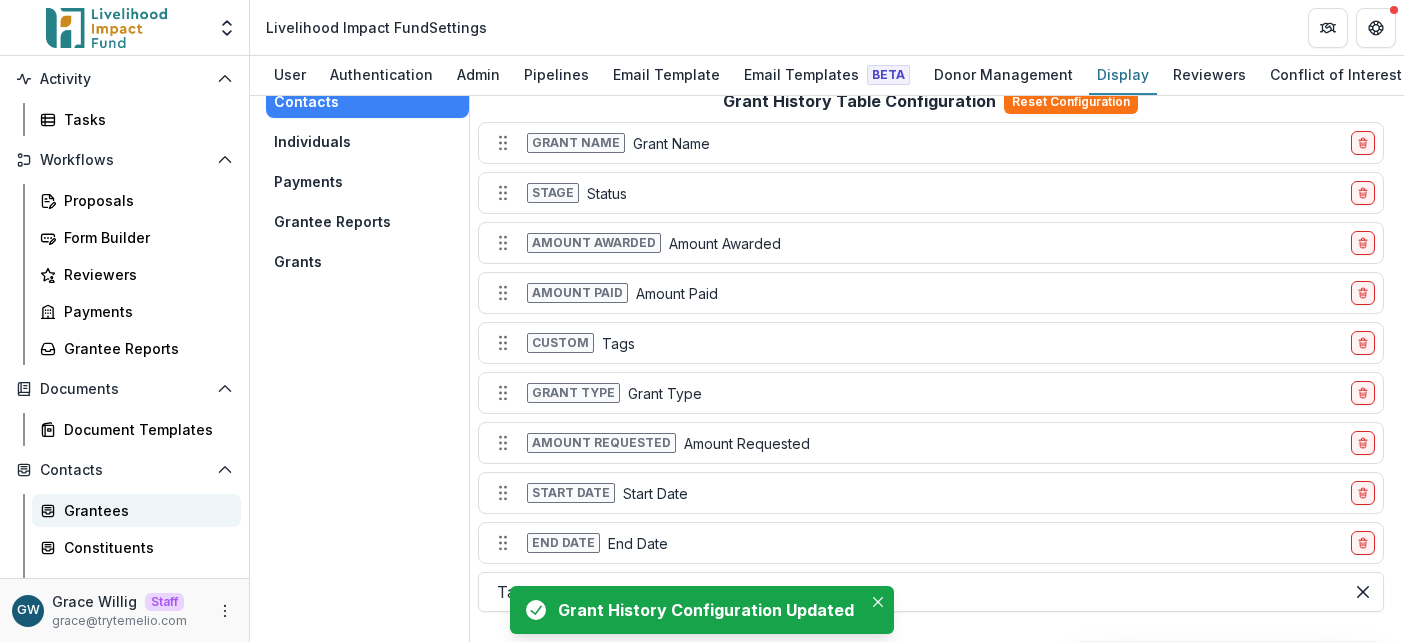 click on "Grantees" at bounding box center (144, 510) 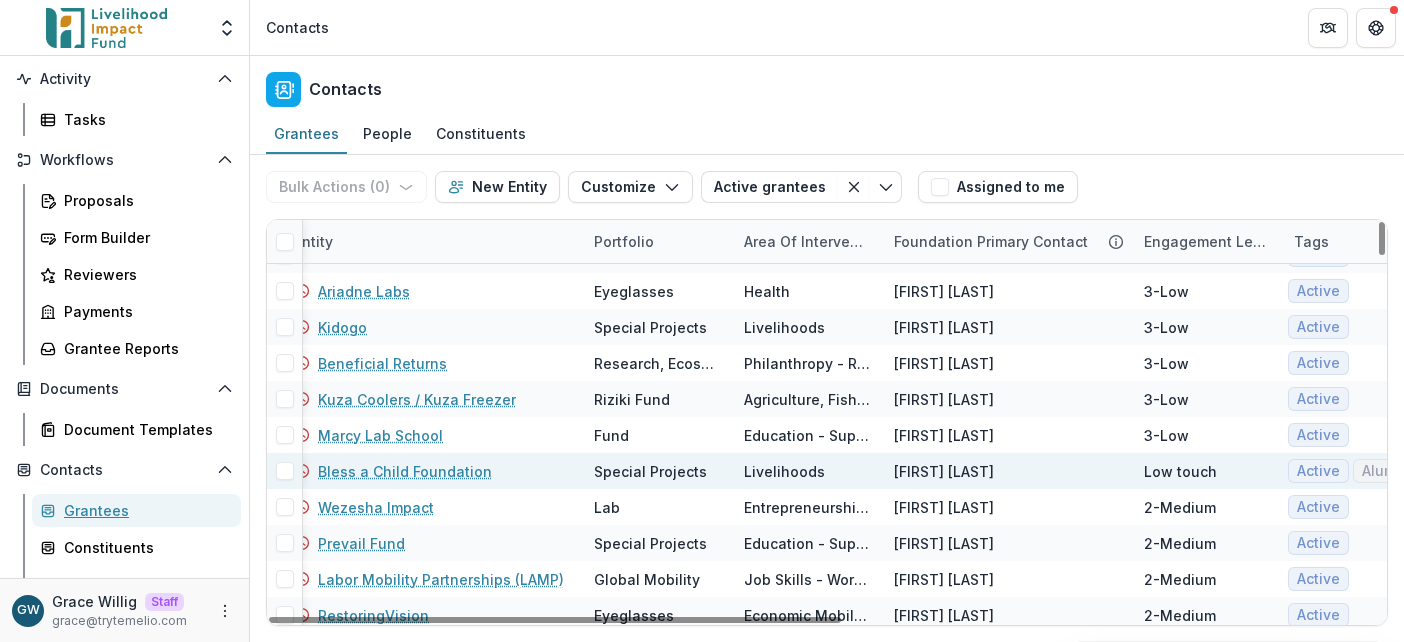 scroll, scrollTop: 2439, scrollLeft: 0, axis: vertical 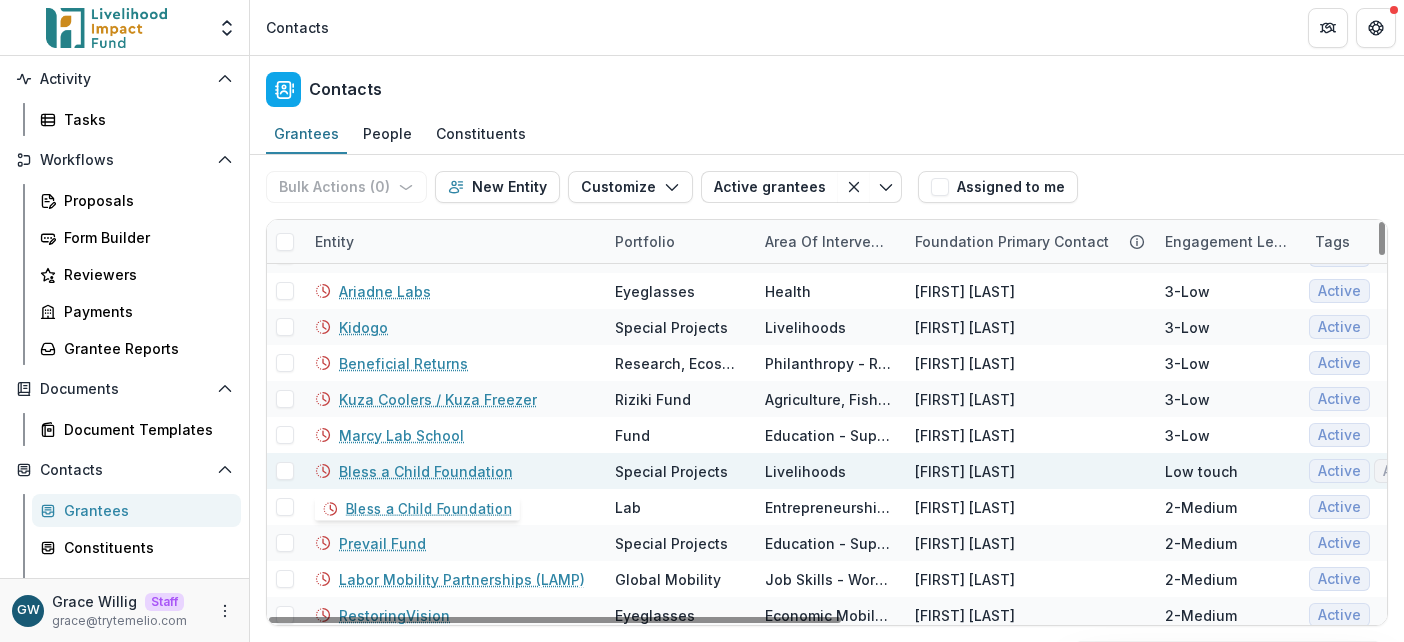 click on "Bless a Child Foundation" at bounding box center [426, 471] 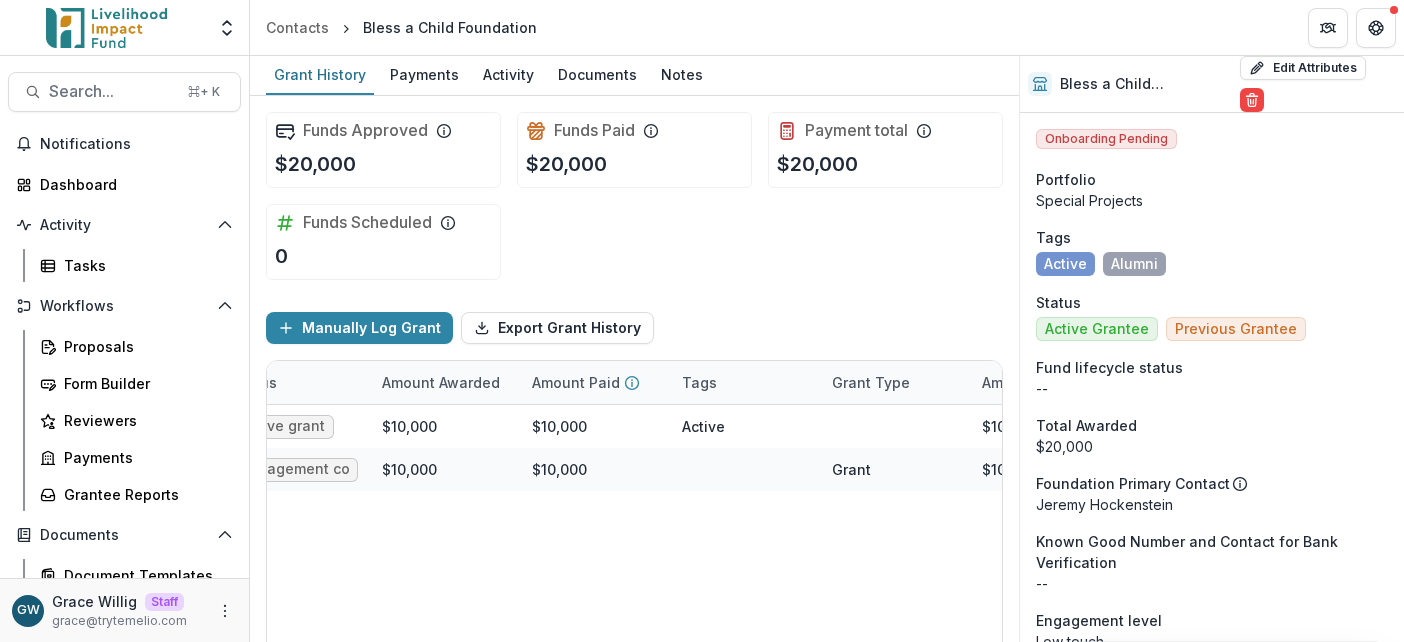 scroll, scrollTop: 0, scrollLeft: 379, axis: horizontal 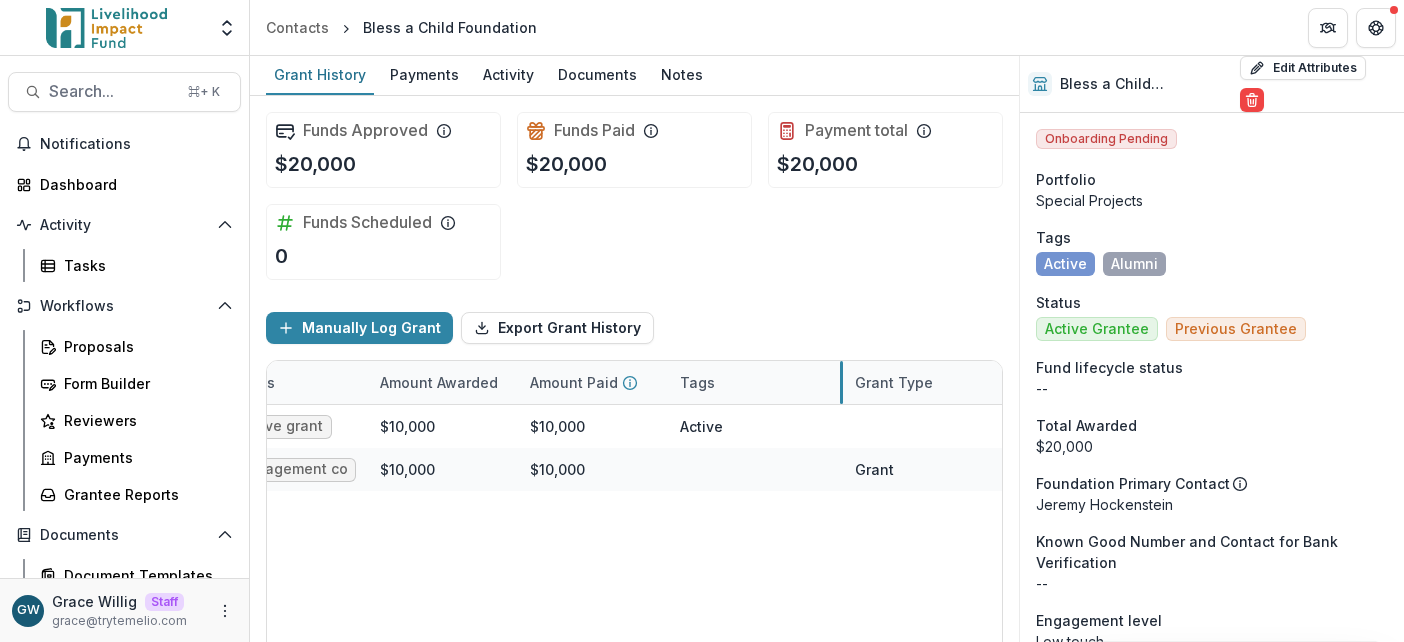 drag, startPoint x: 817, startPoint y: 381, endPoint x: 842, endPoint y: 382, distance: 25.019993 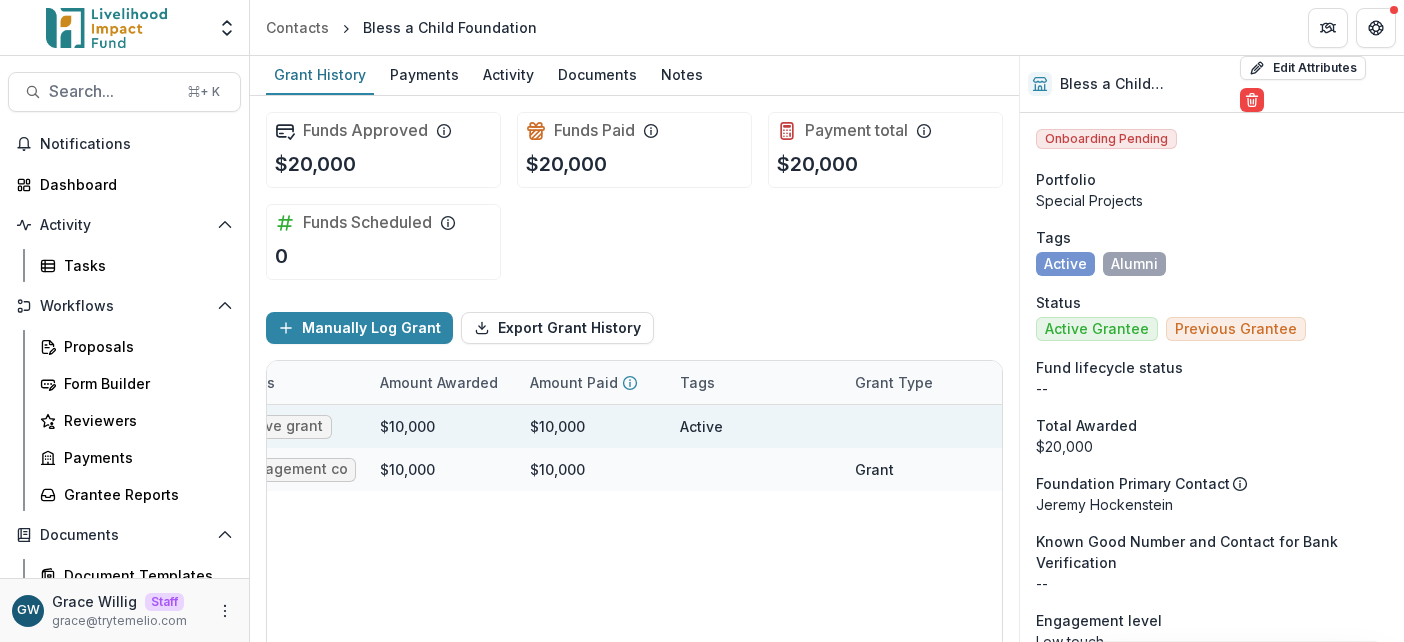 click on "$10,000" at bounding box center [557, 426] 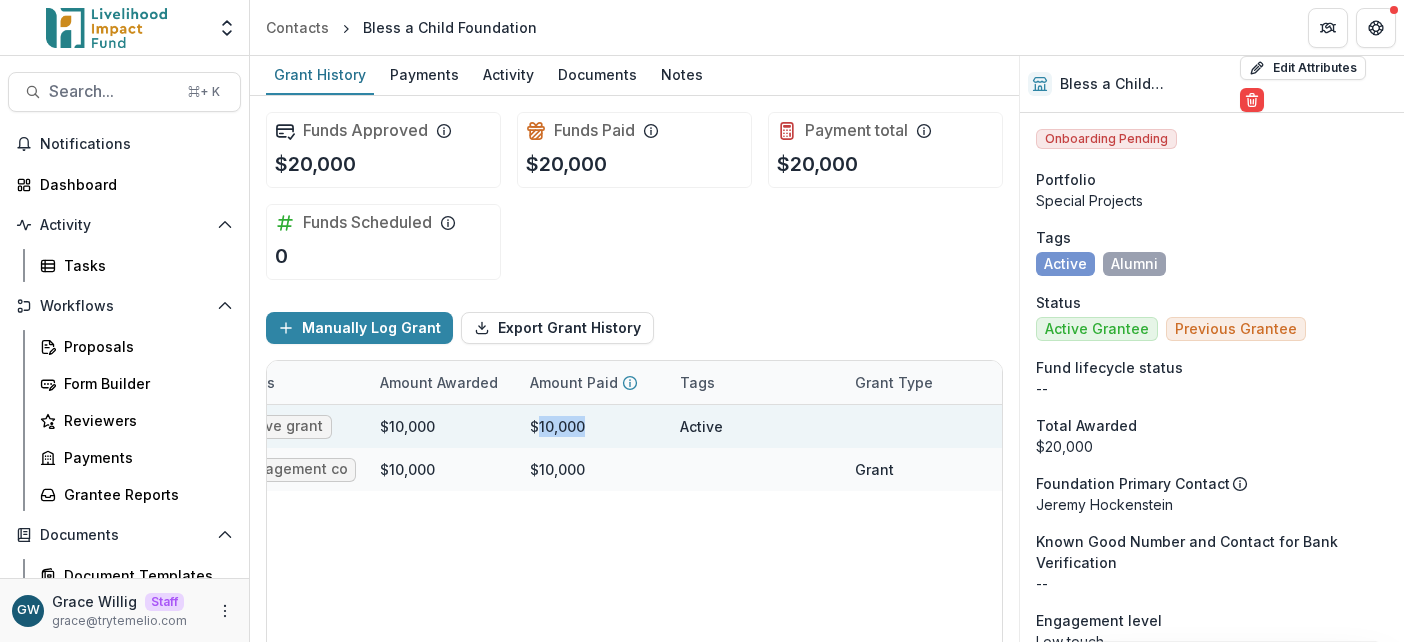 click on "$10,000" at bounding box center (557, 426) 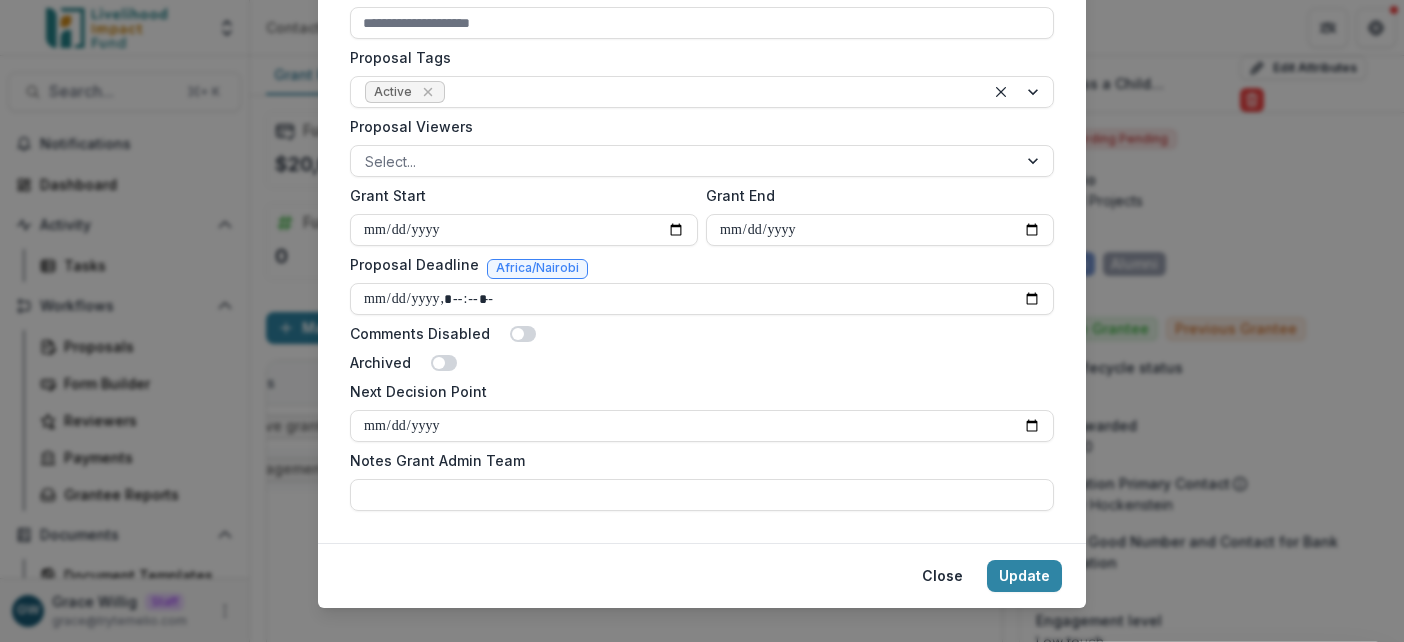 scroll, scrollTop: 864, scrollLeft: 0, axis: vertical 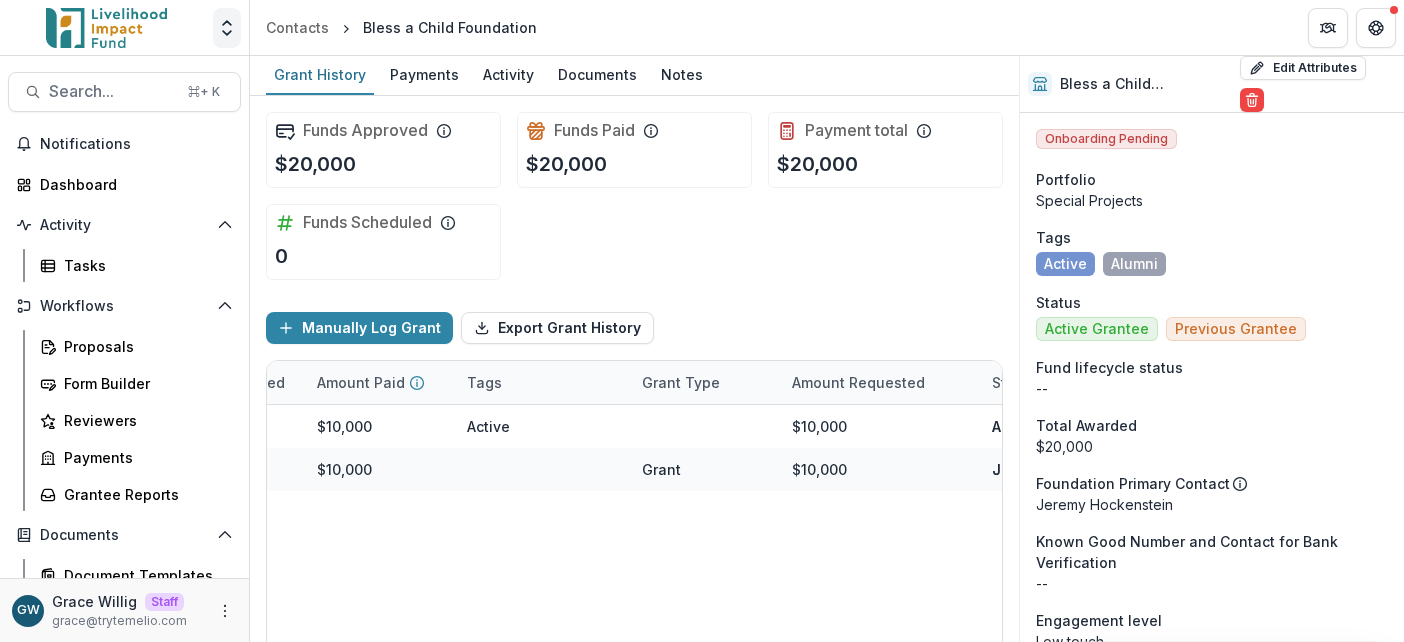 click 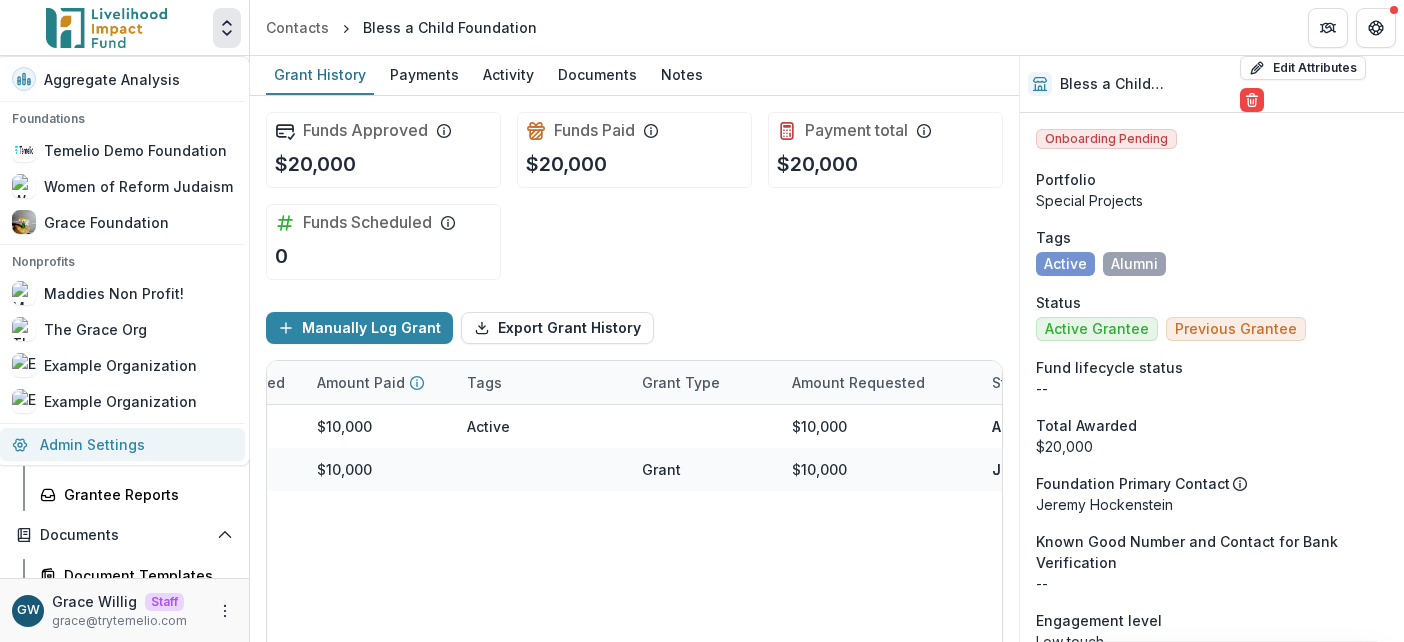 click on "Admin Settings" at bounding box center (122, 444) 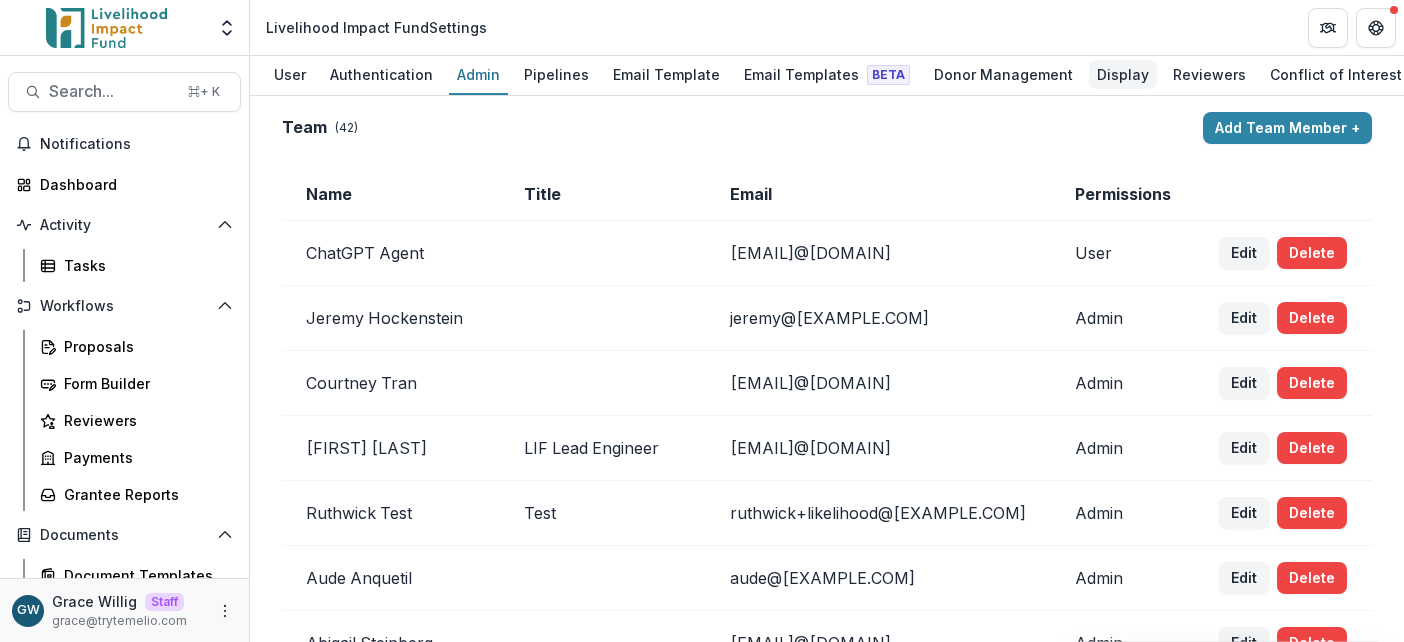 click on "Display" at bounding box center (1123, 74) 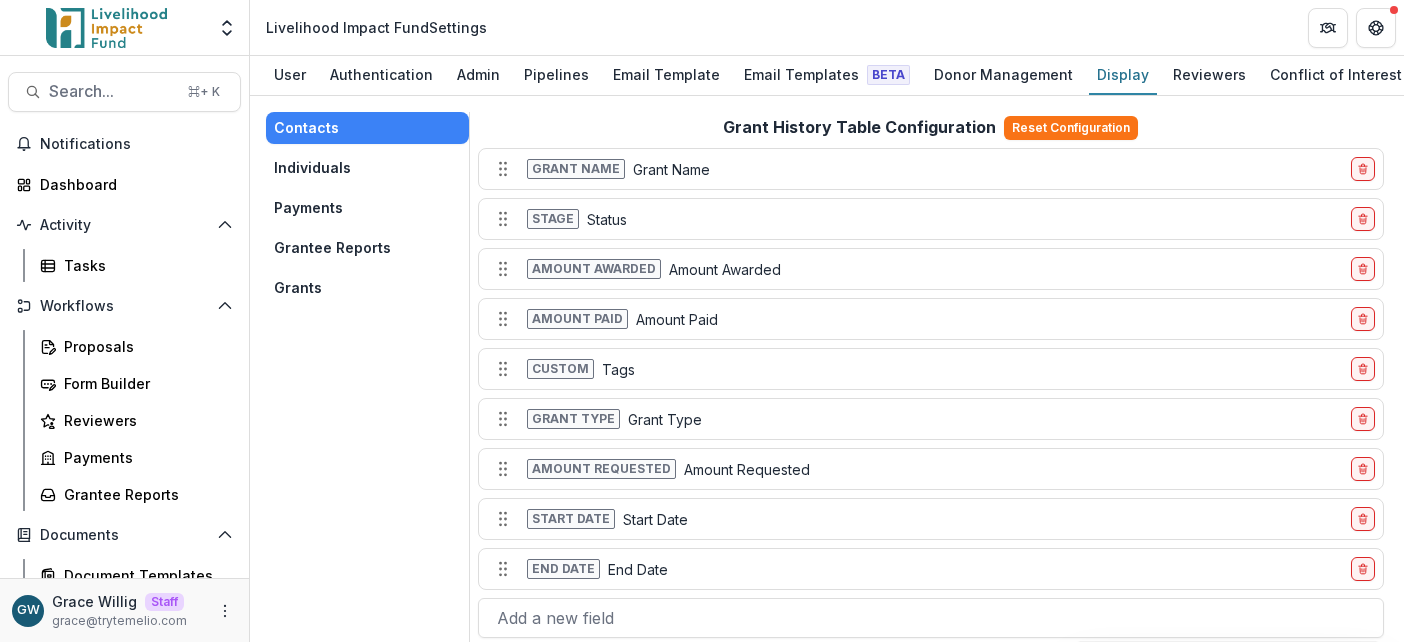 scroll, scrollTop: 221, scrollLeft: 0, axis: vertical 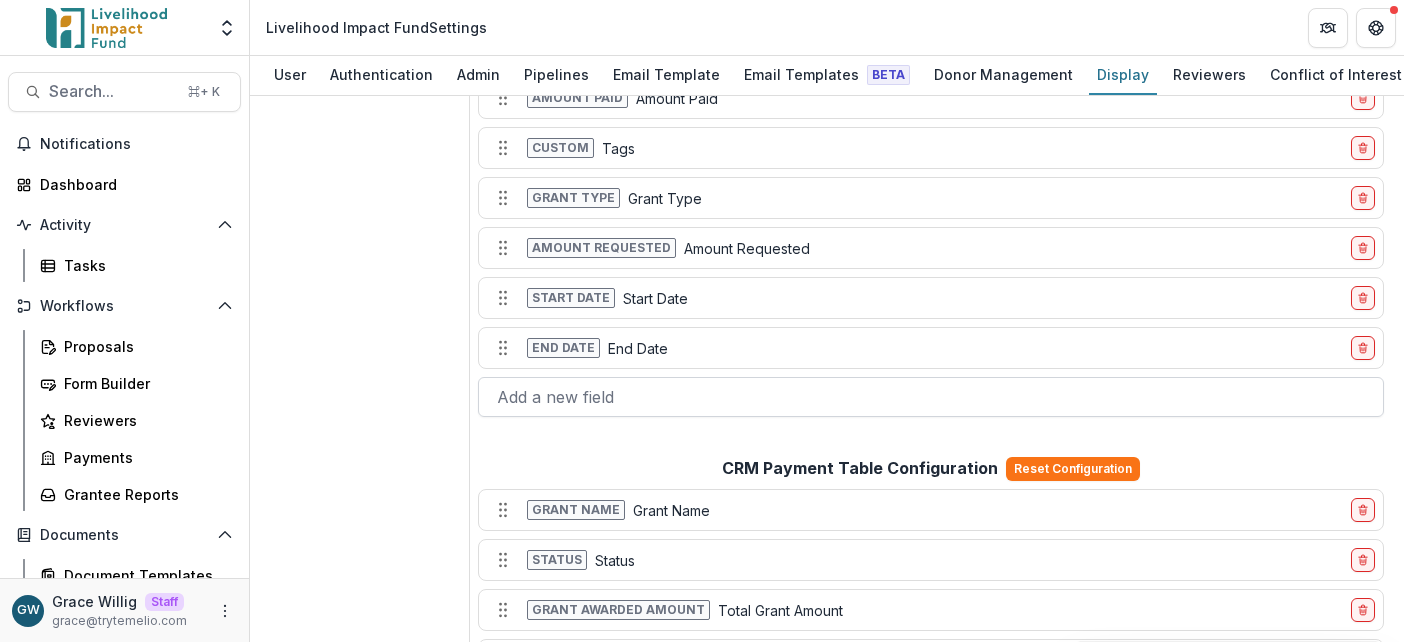 click at bounding box center (931, 397) 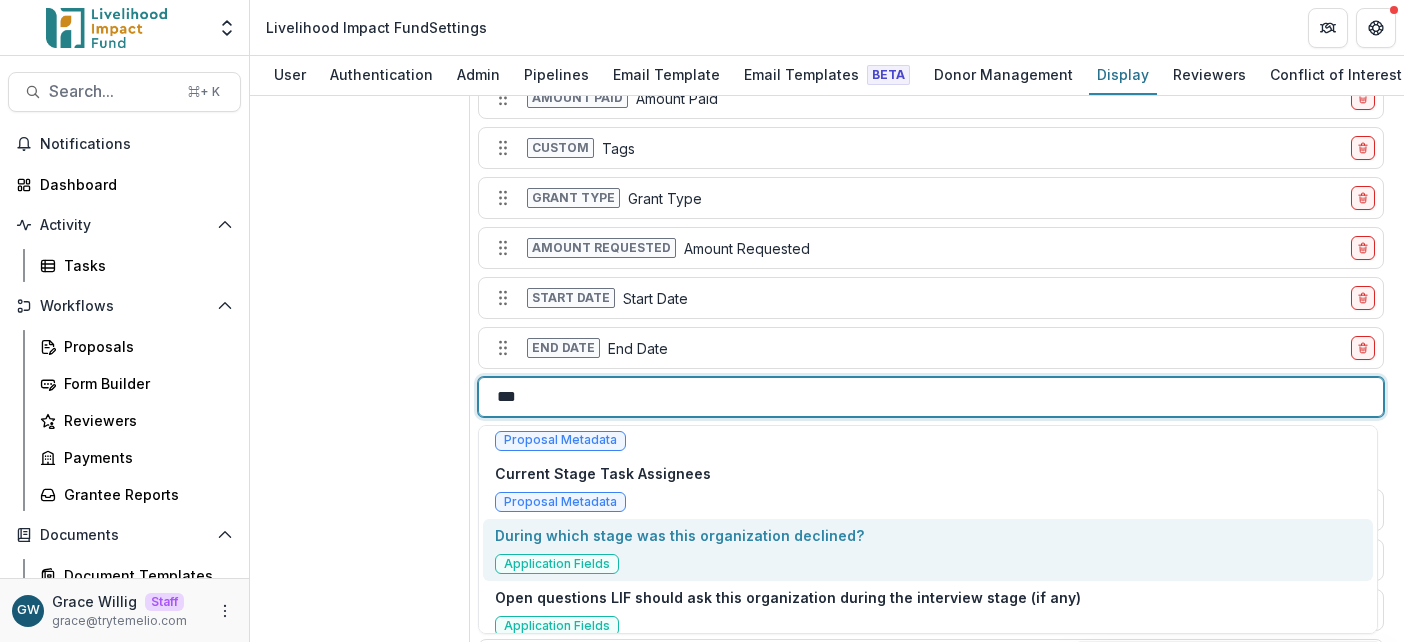 scroll, scrollTop: 97, scrollLeft: 0, axis: vertical 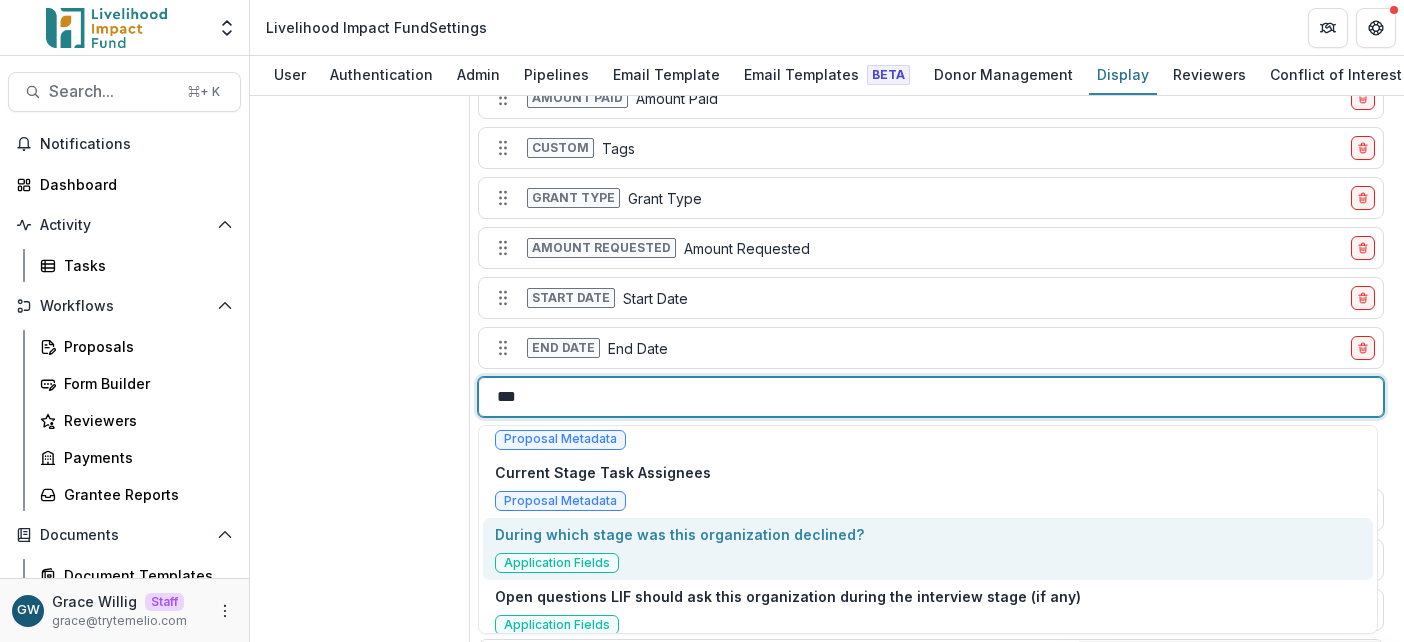 type on "***" 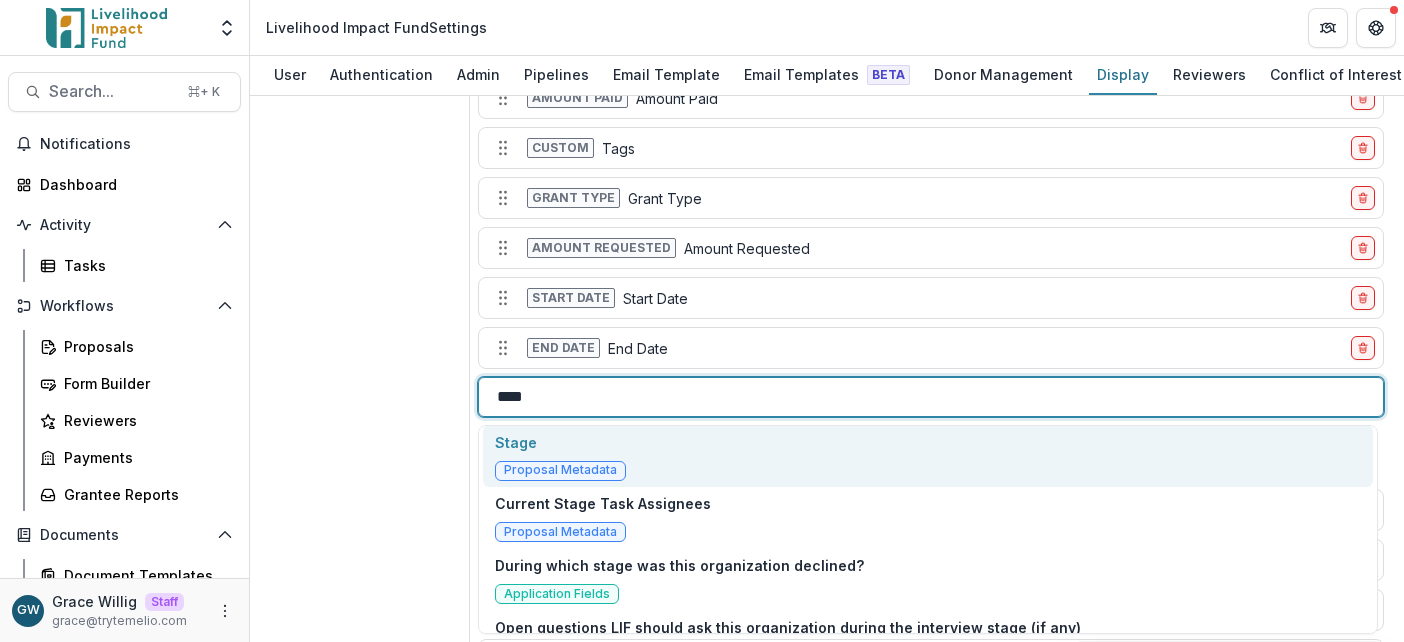 scroll, scrollTop: 109, scrollLeft: 0, axis: vertical 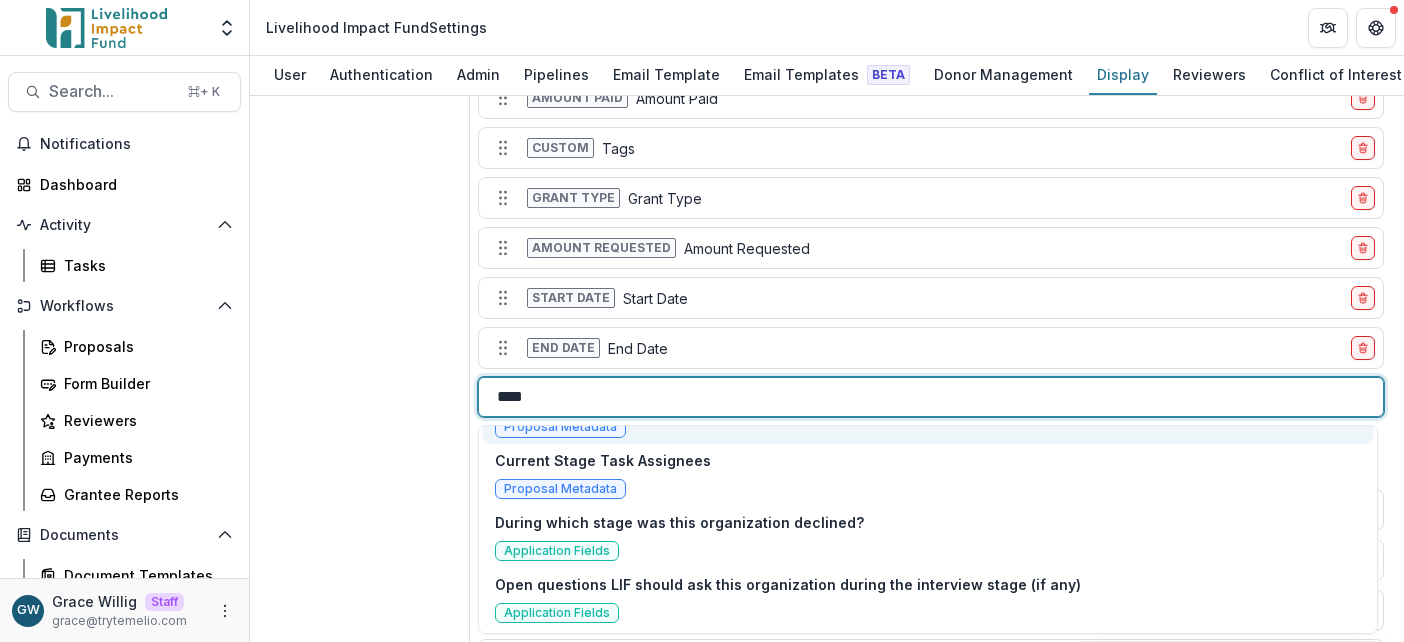 click on "***" at bounding box center (513, 397) 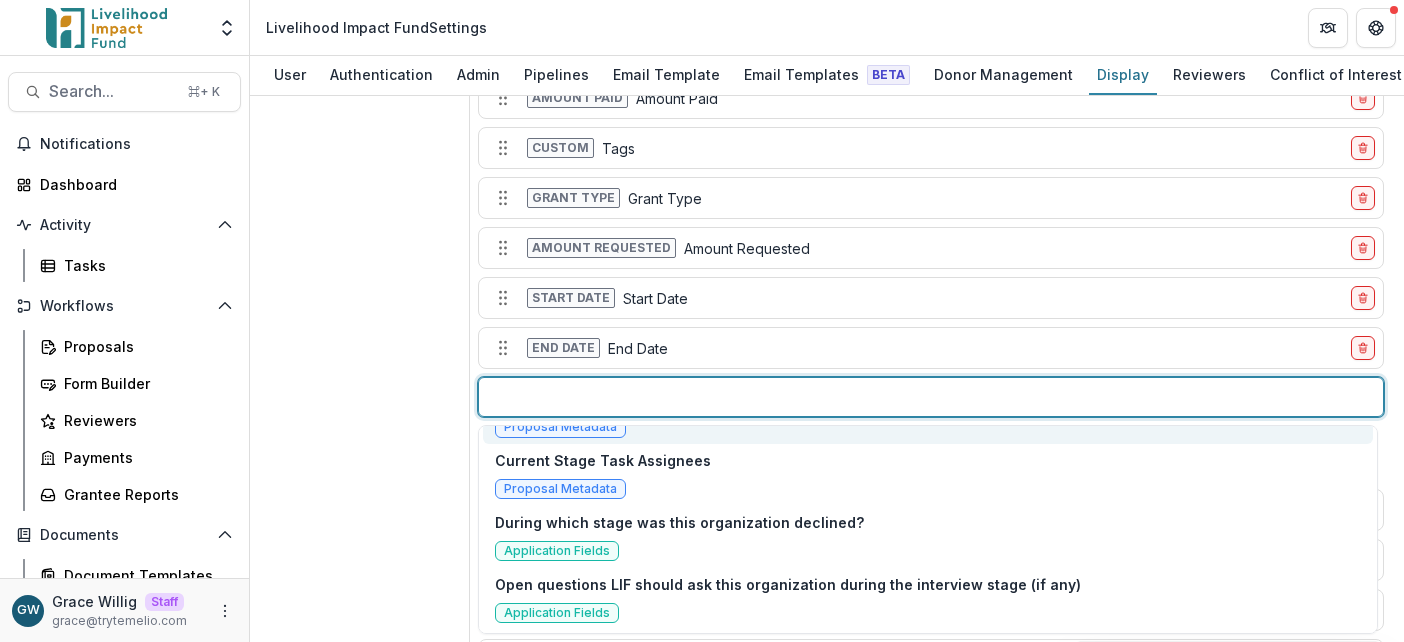 click at bounding box center (931, 397) 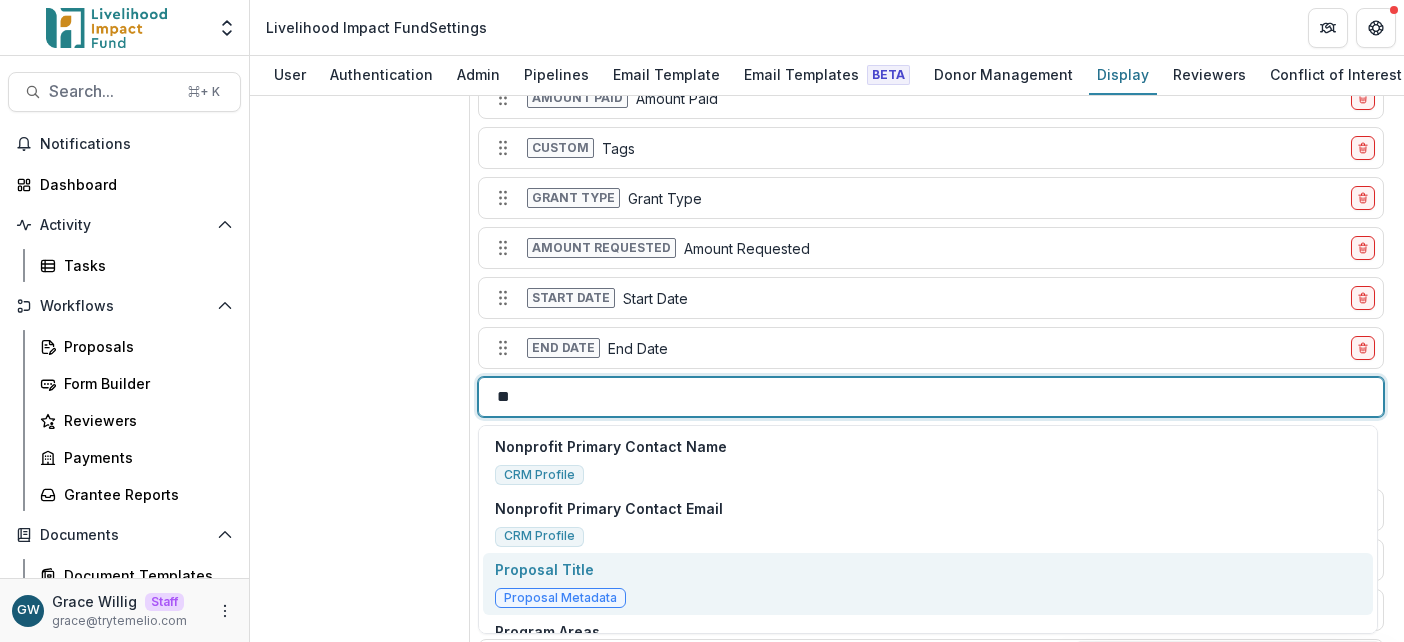 type on "*" 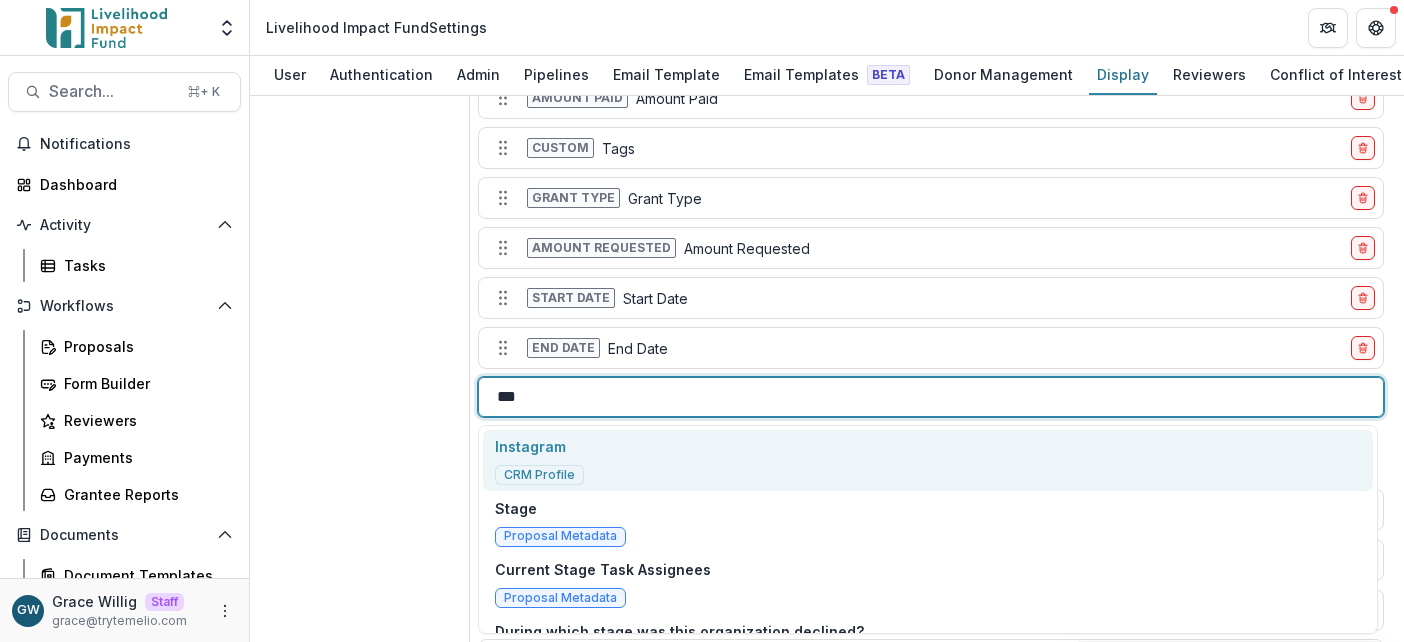 type on "***" 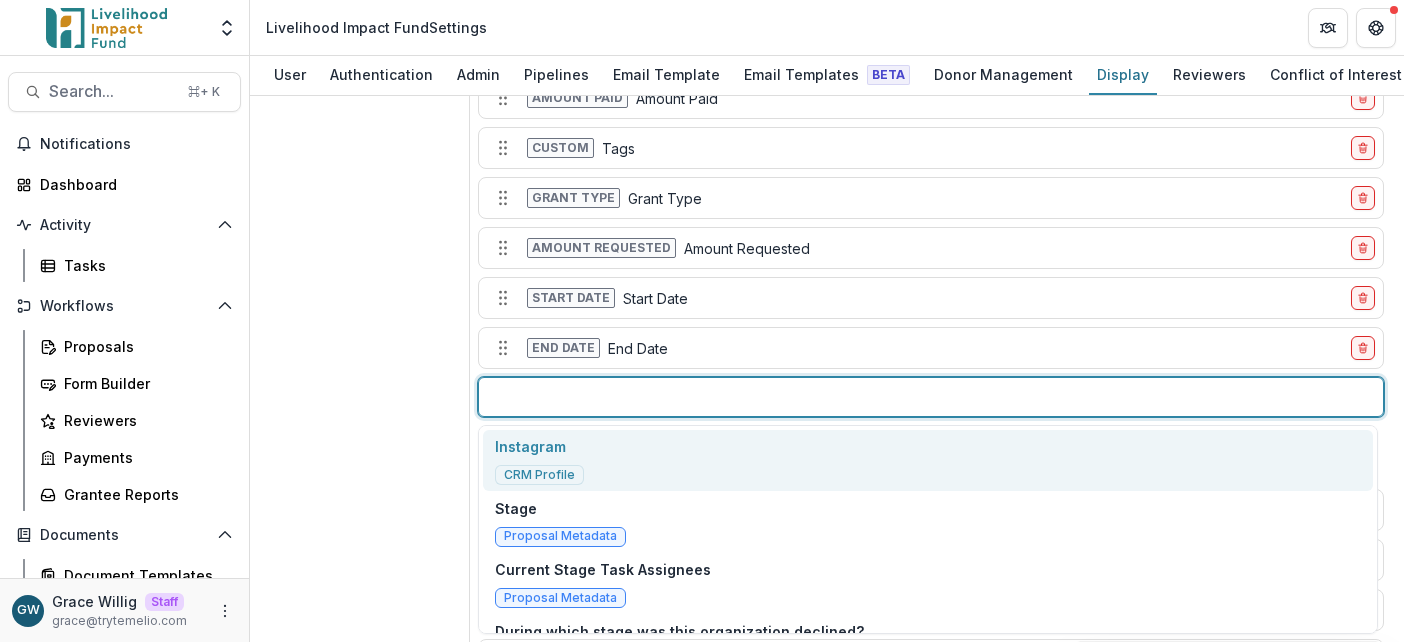 click on "Contacts Individuals Payments Grantee Reports Grants" at bounding box center [368, 1152] 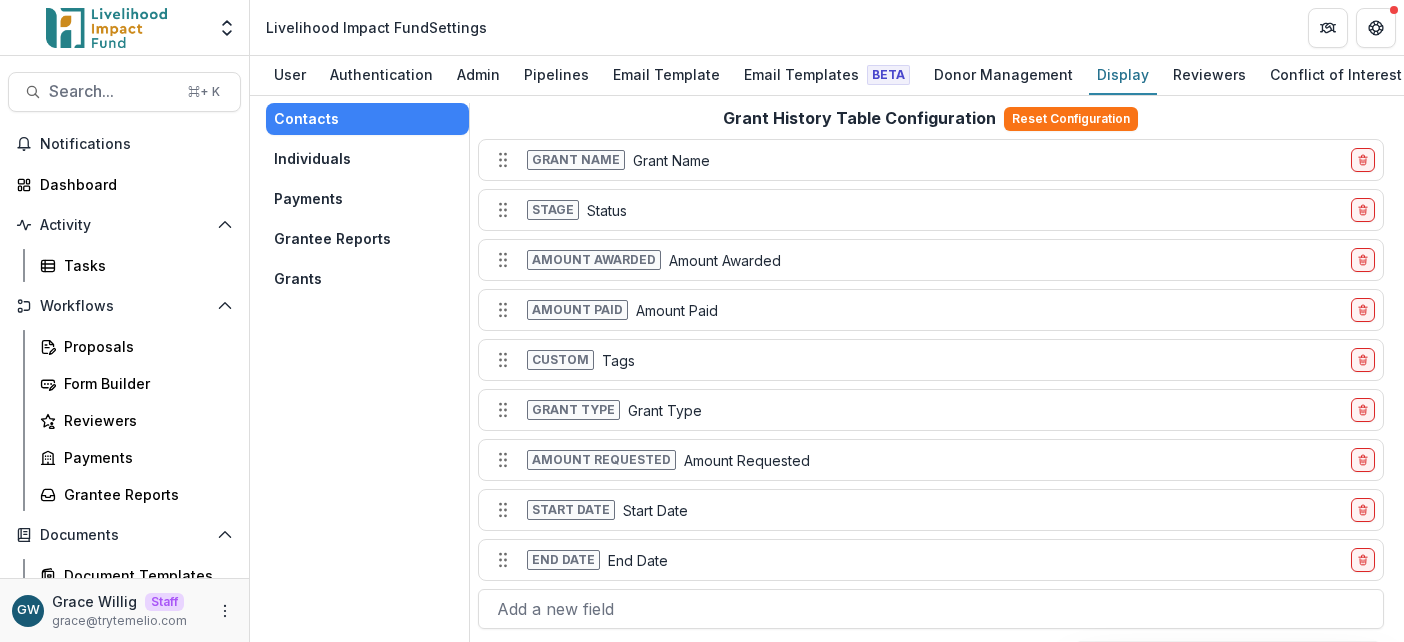 scroll, scrollTop: 169, scrollLeft: 0, axis: vertical 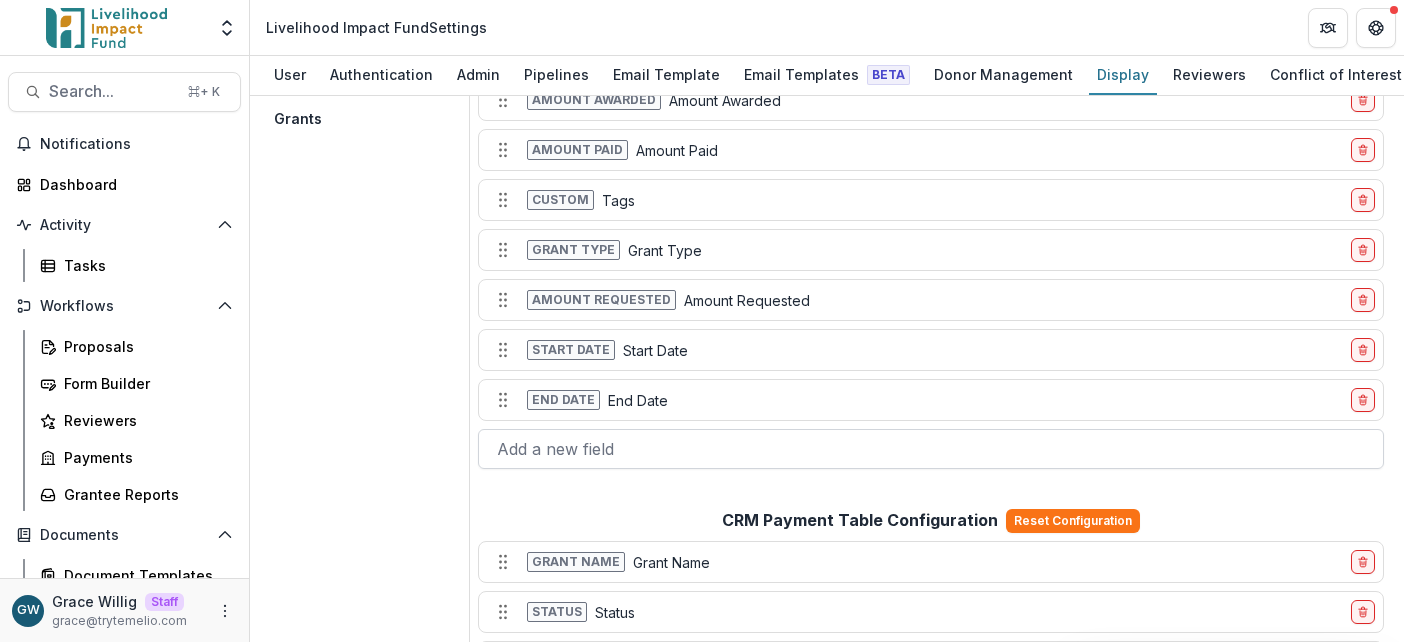 click on "Add a new field" at bounding box center [931, 449] 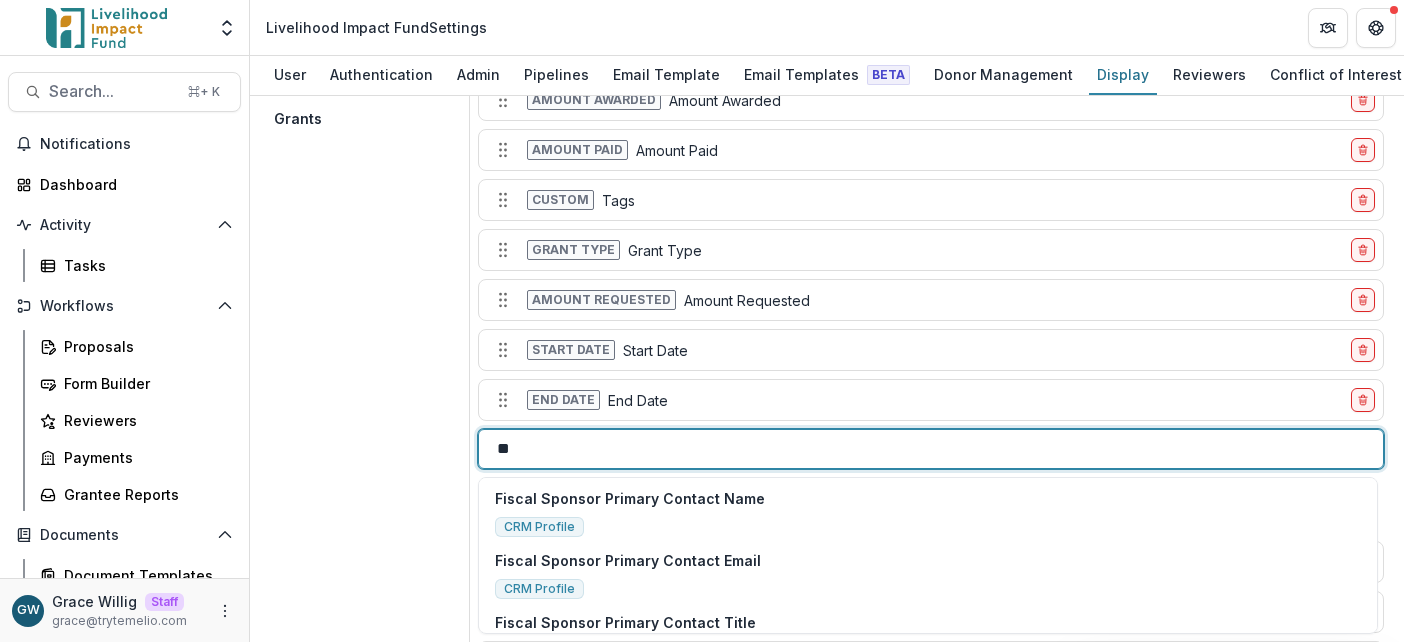 type on "*" 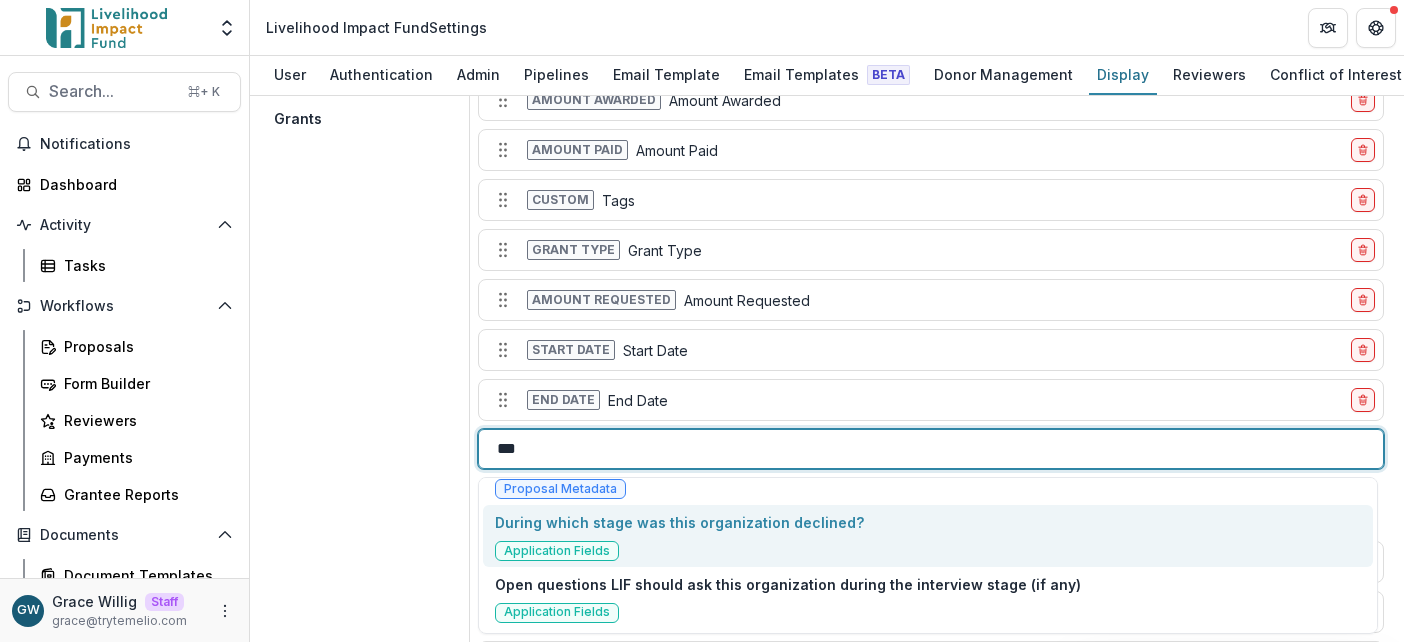 scroll, scrollTop: 0, scrollLeft: 0, axis: both 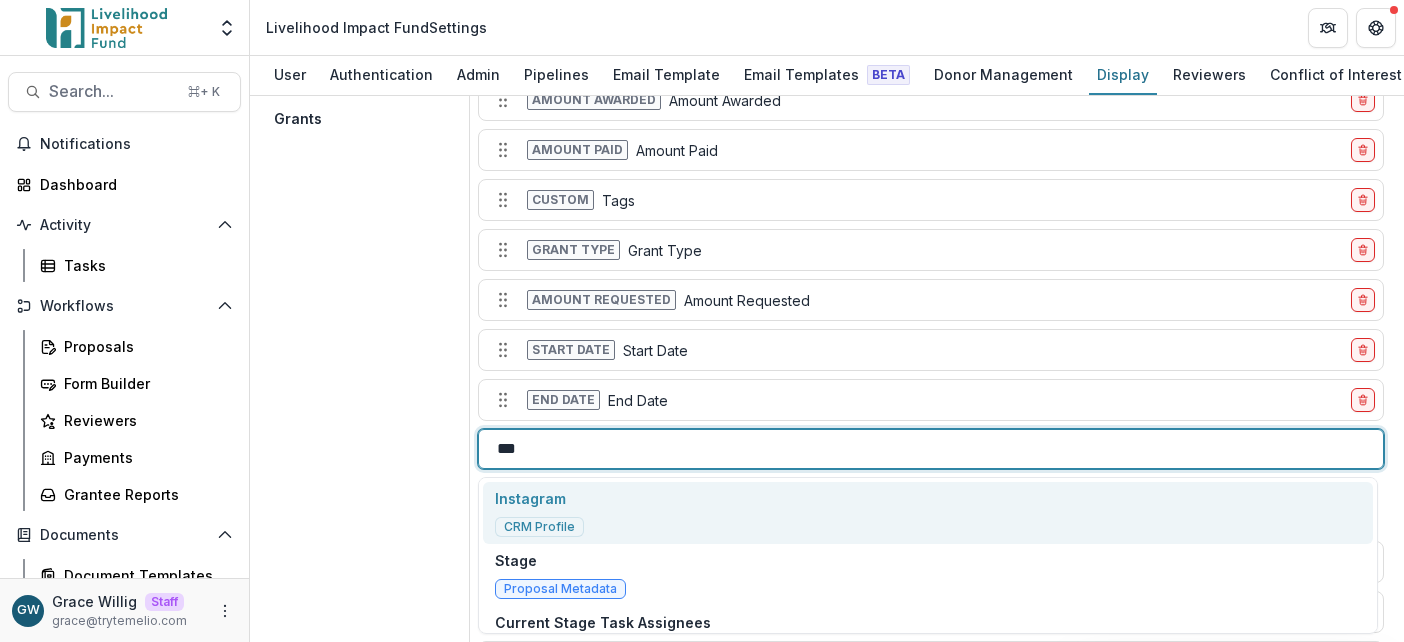 type on "***" 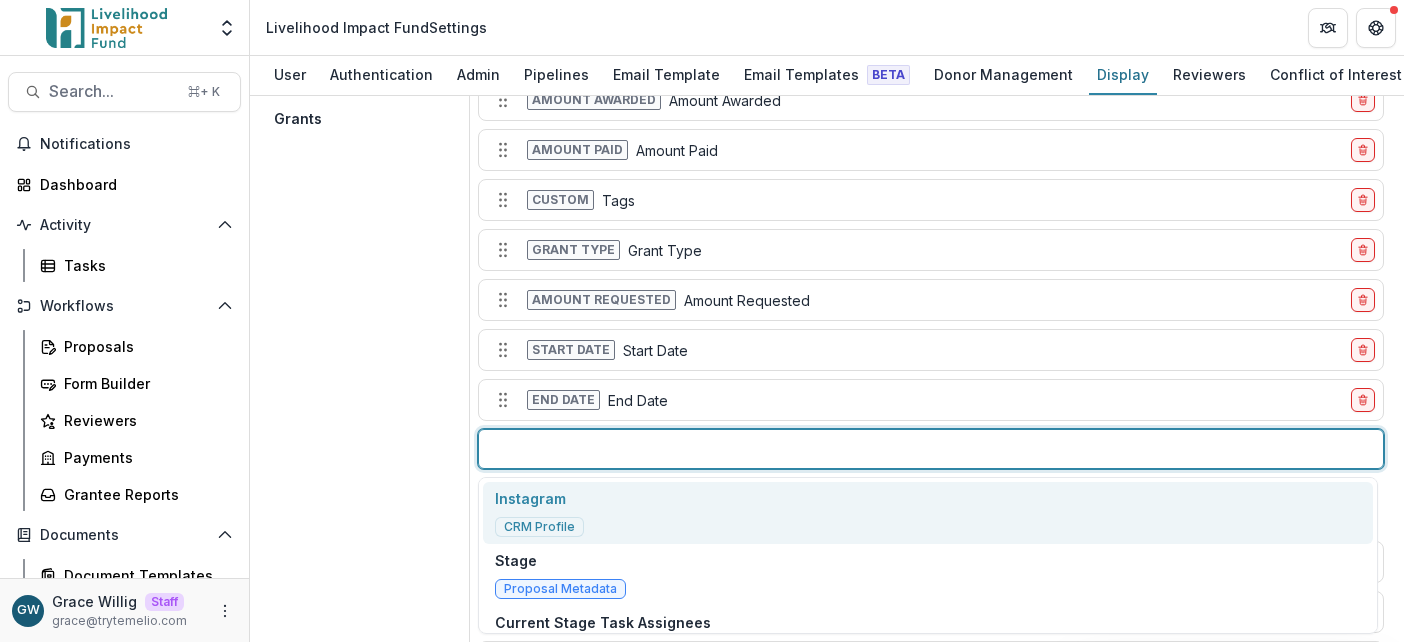 click on "Contacts Individuals Payments Grantee Reports Grants" at bounding box center (368, 1204) 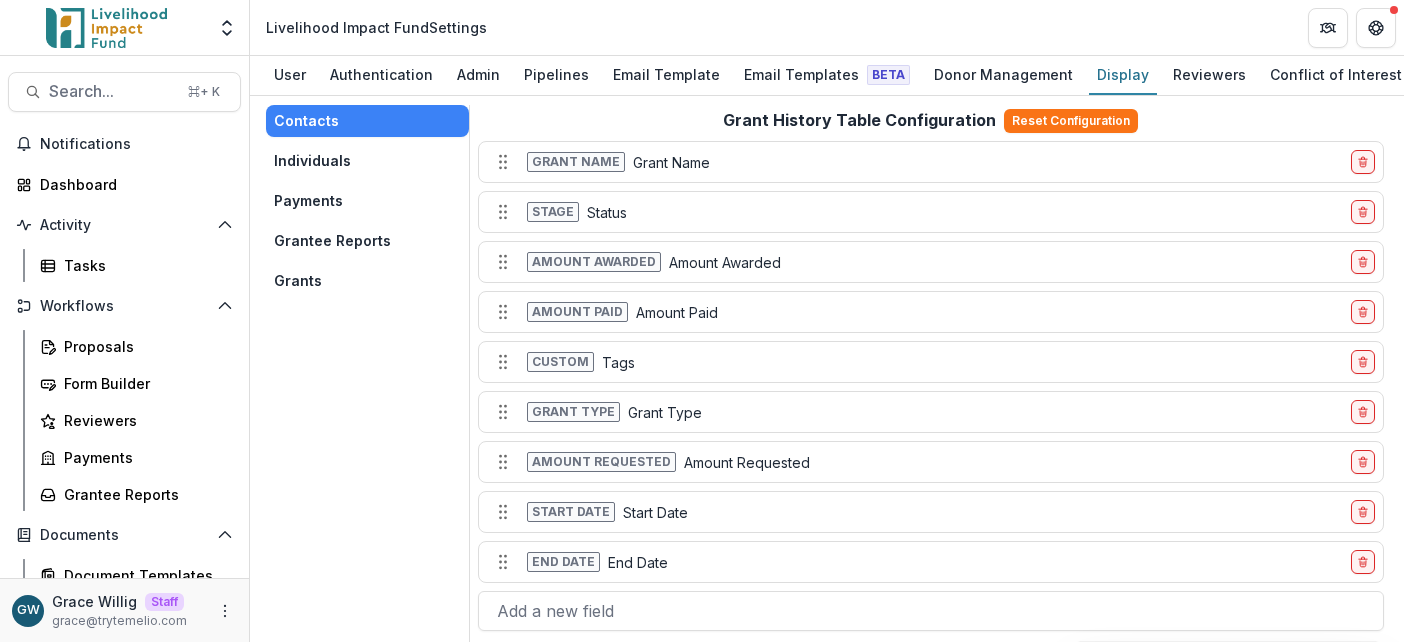 scroll, scrollTop: 0, scrollLeft: 0, axis: both 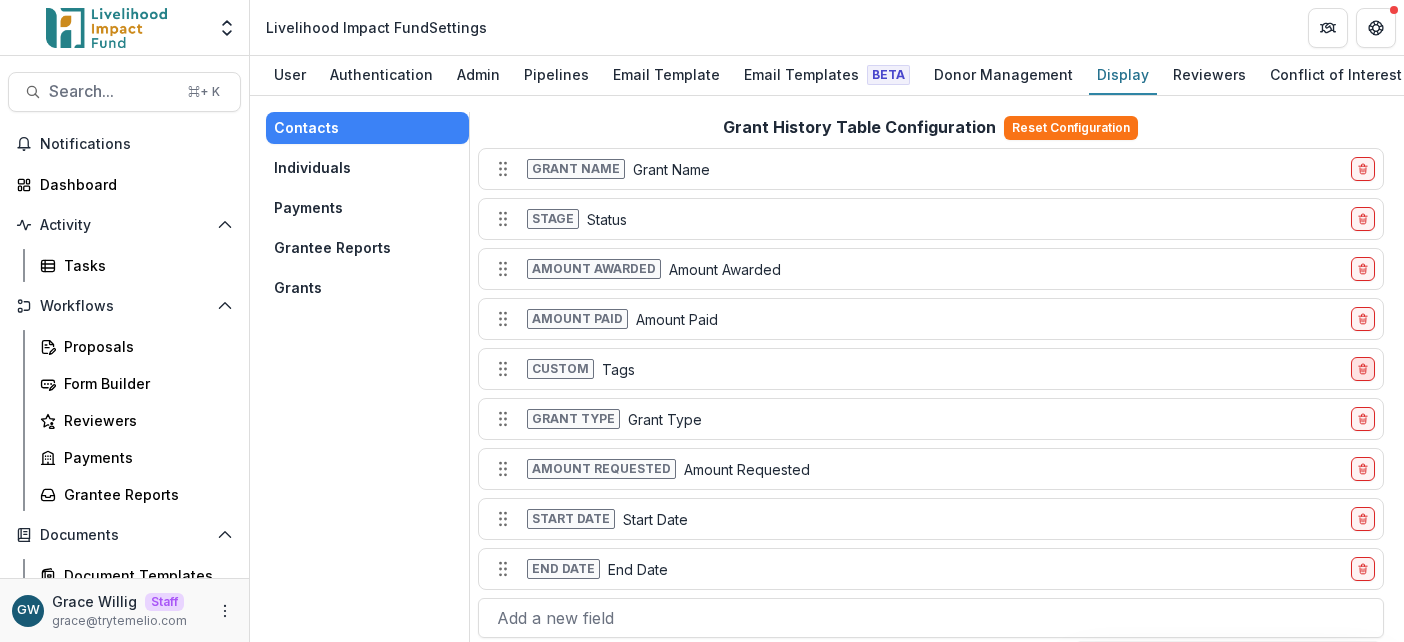 click 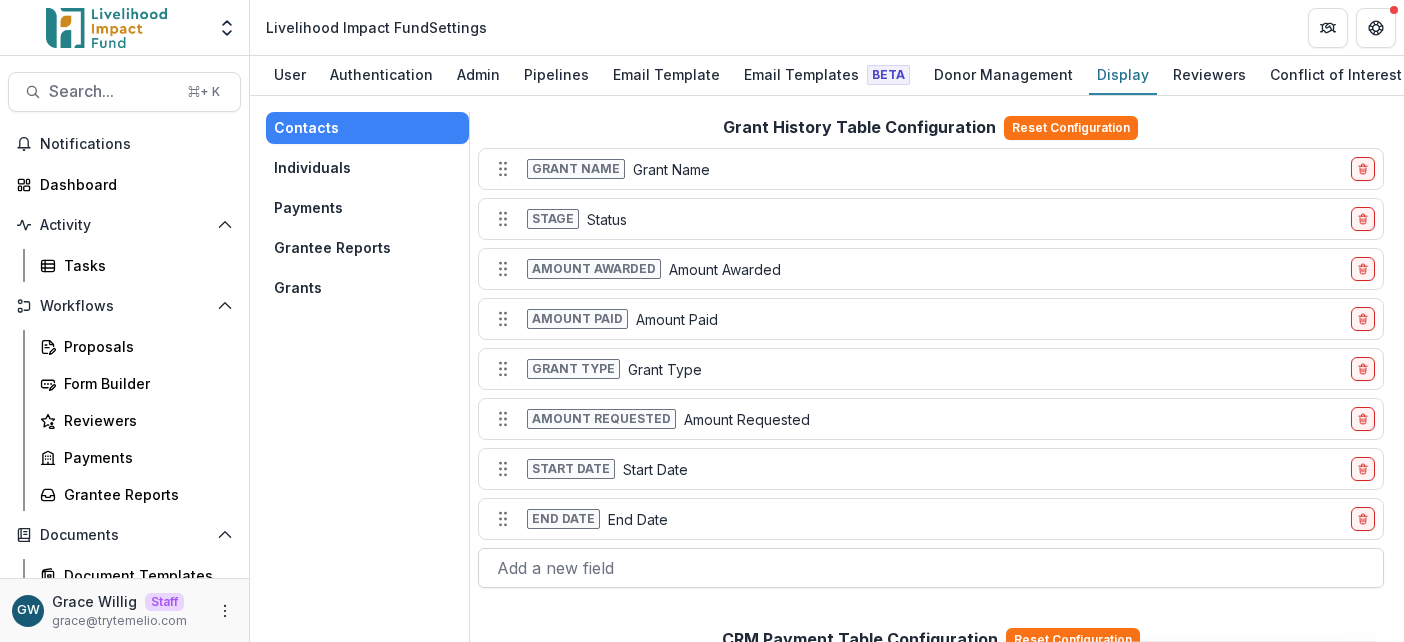 click at bounding box center (931, 568) 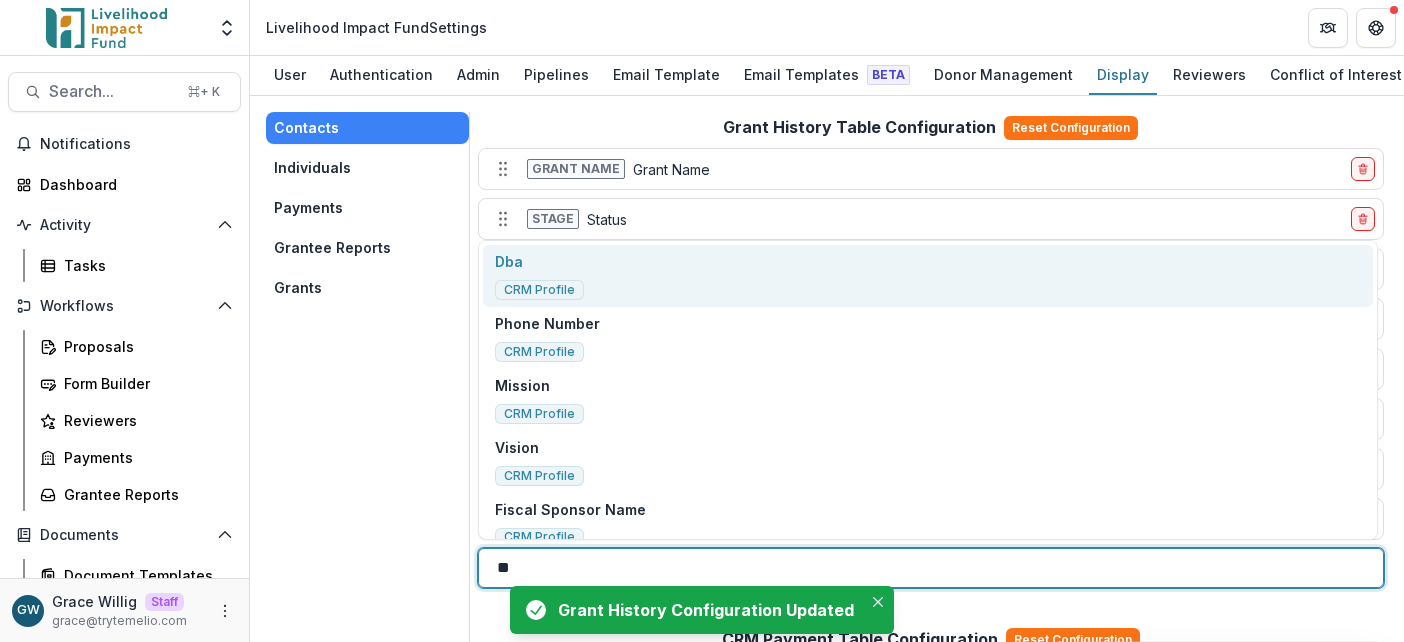 type on "***" 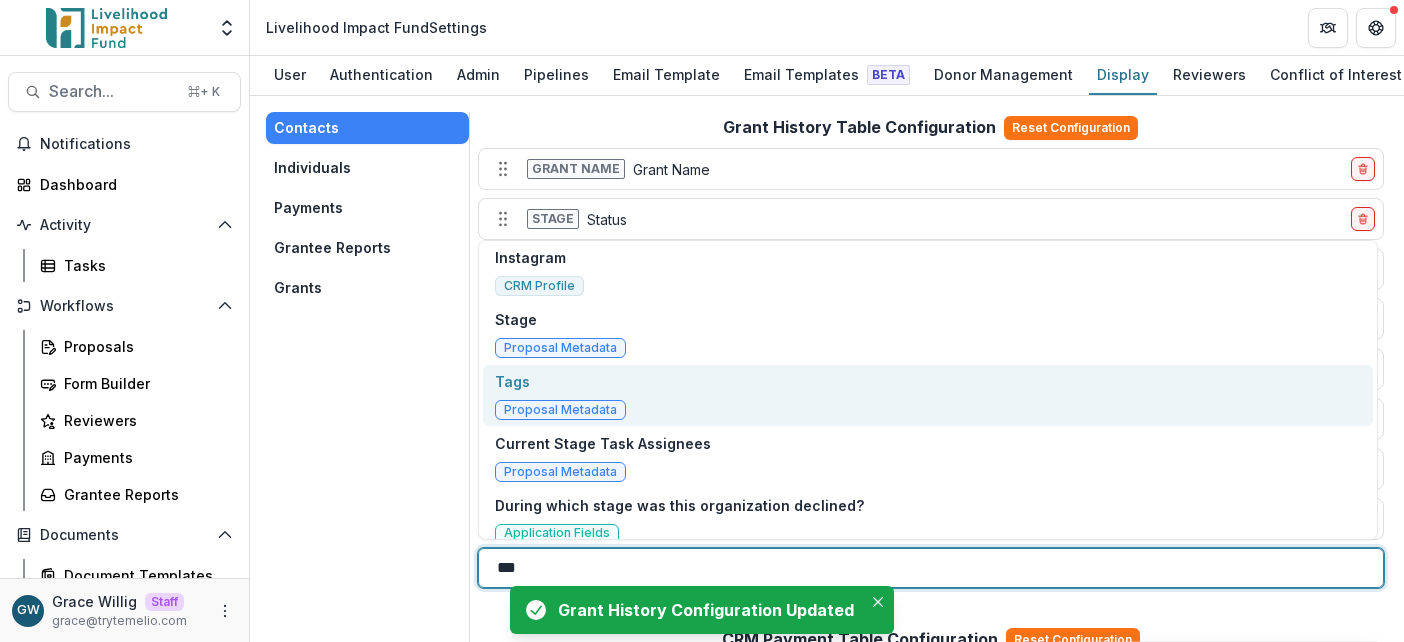 scroll, scrollTop: 8, scrollLeft: 0, axis: vertical 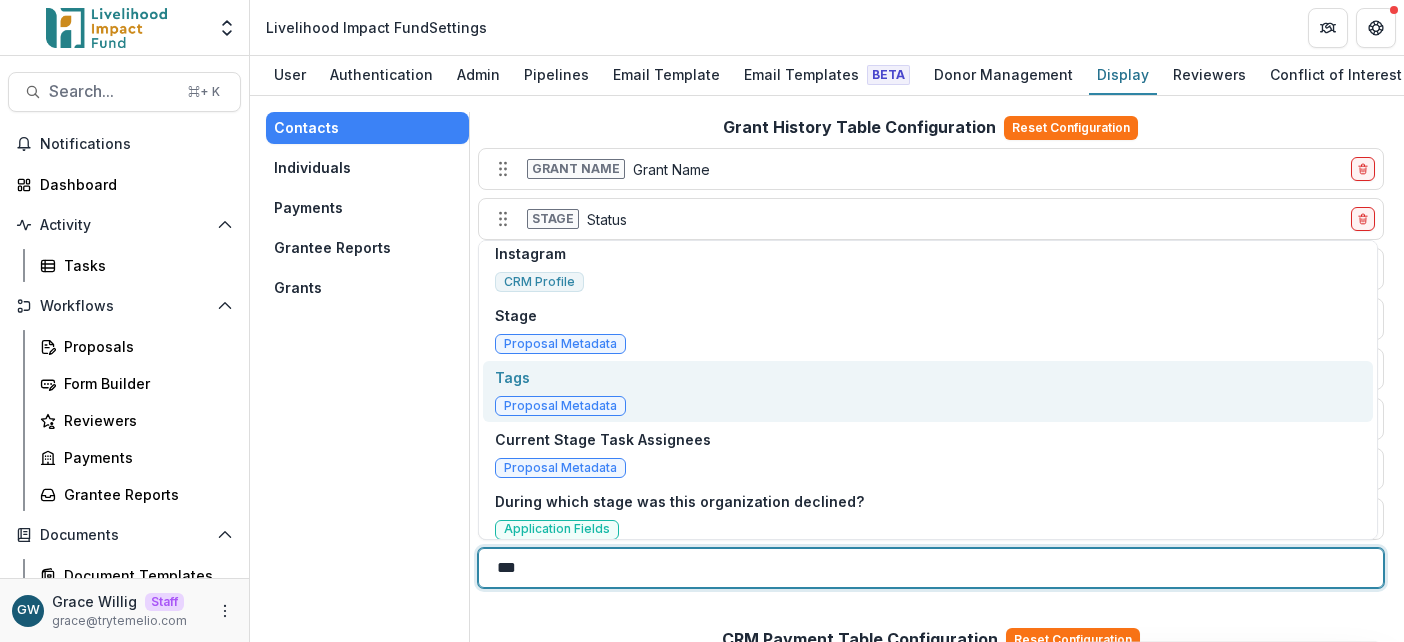 click on "Proposal Metadata" at bounding box center [560, 406] 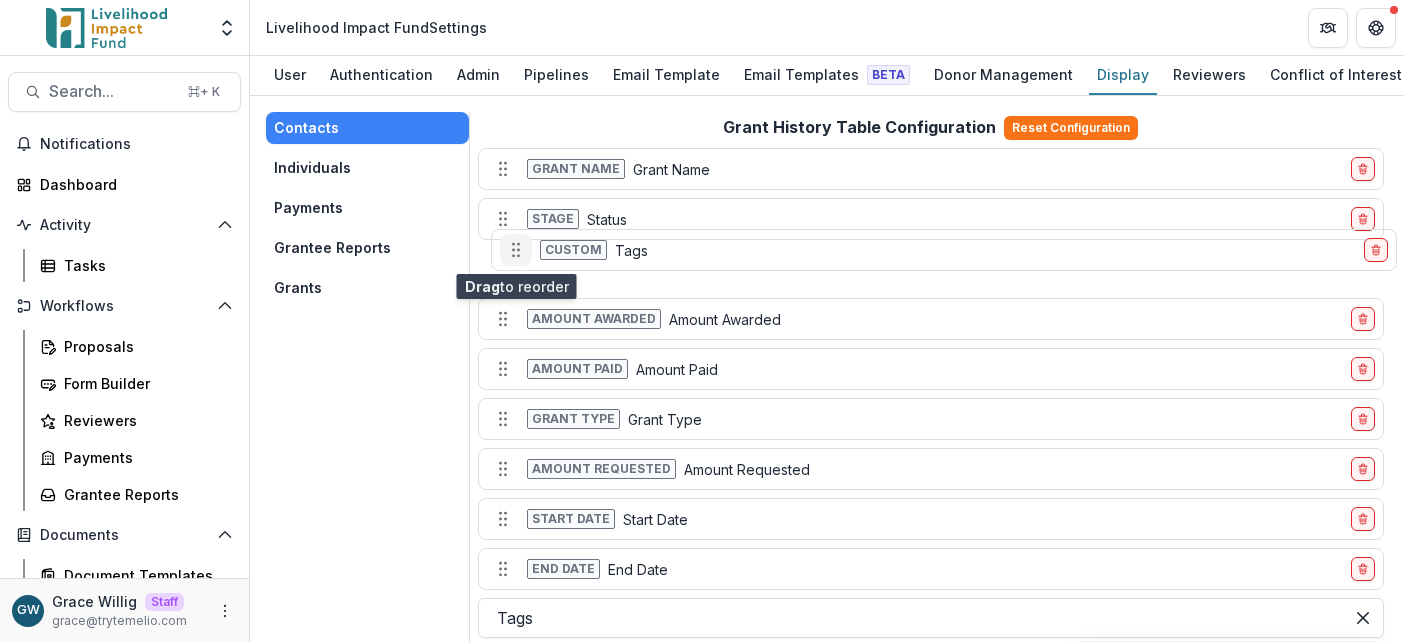 drag, startPoint x: 501, startPoint y: 559, endPoint x: 503, endPoint y: 263, distance: 296.00674 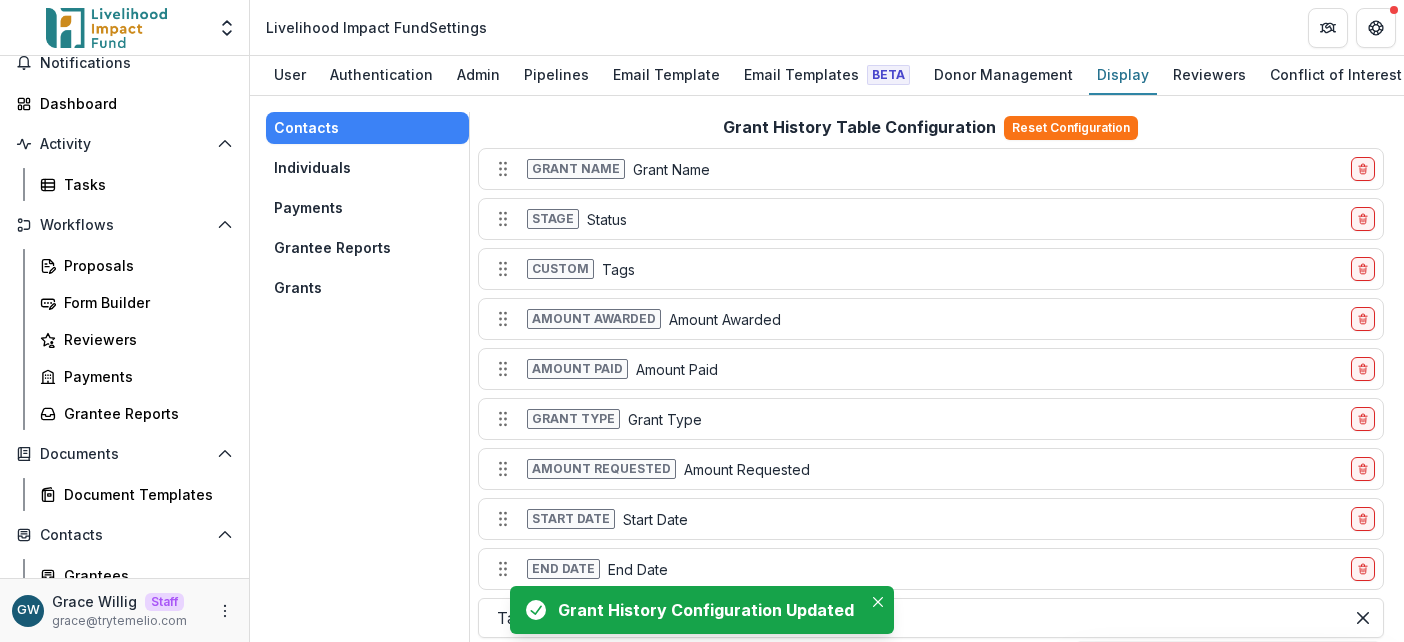 scroll, scrollTop: 243, scrollLeft: 0, axis: vertical 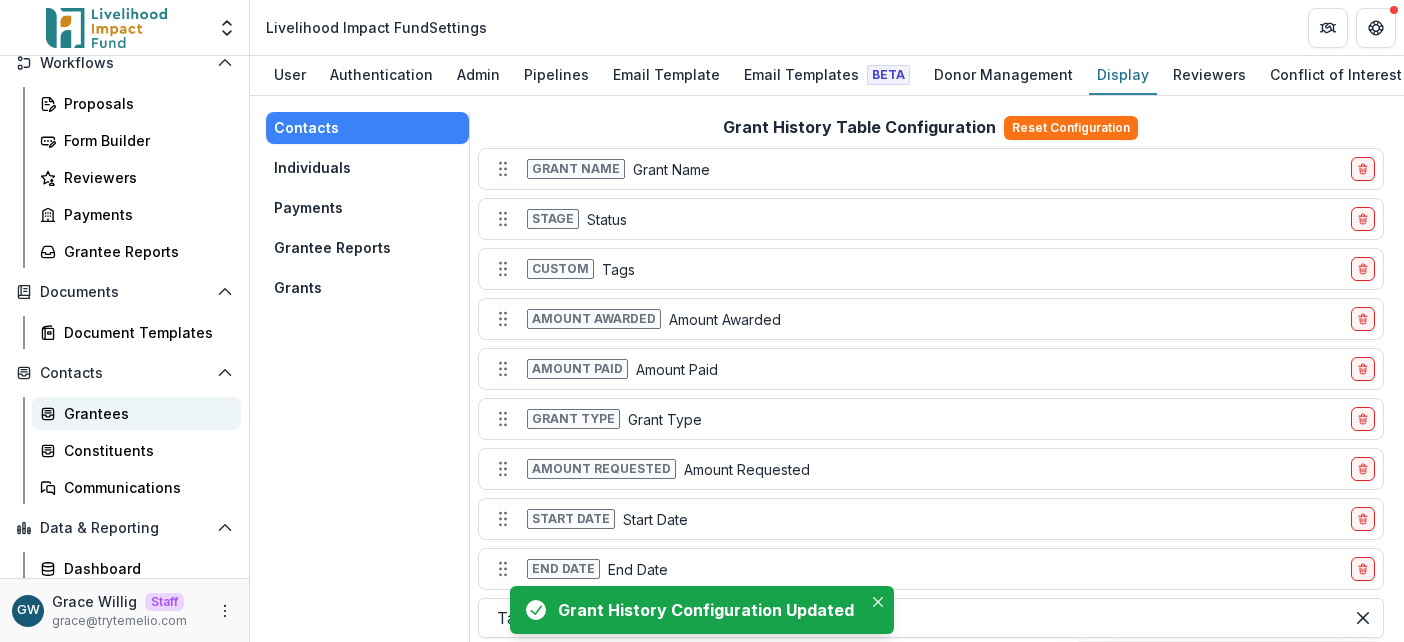 drag, startPoint x: 105, startPoint y: 418, endPoint x: 123, endPoint y: 411, distance: 19.313208 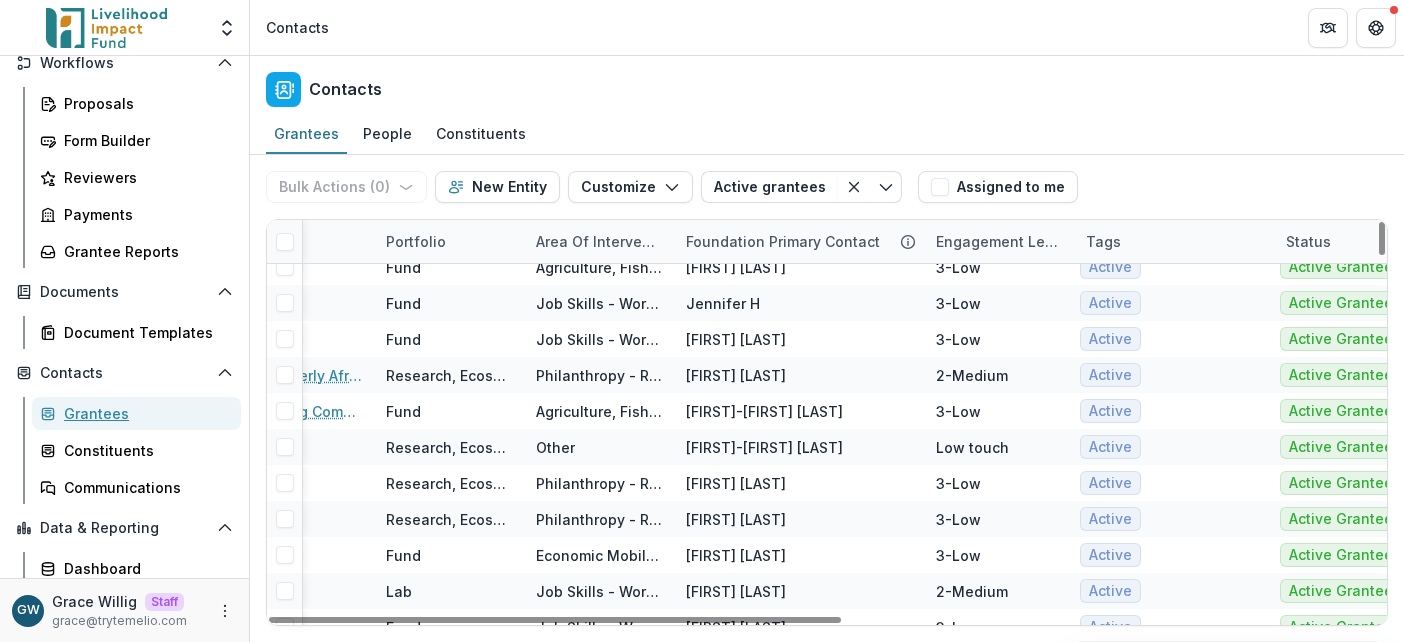 scroll, scrollTop: 0, scrollLeft: 229, axis: horizontal 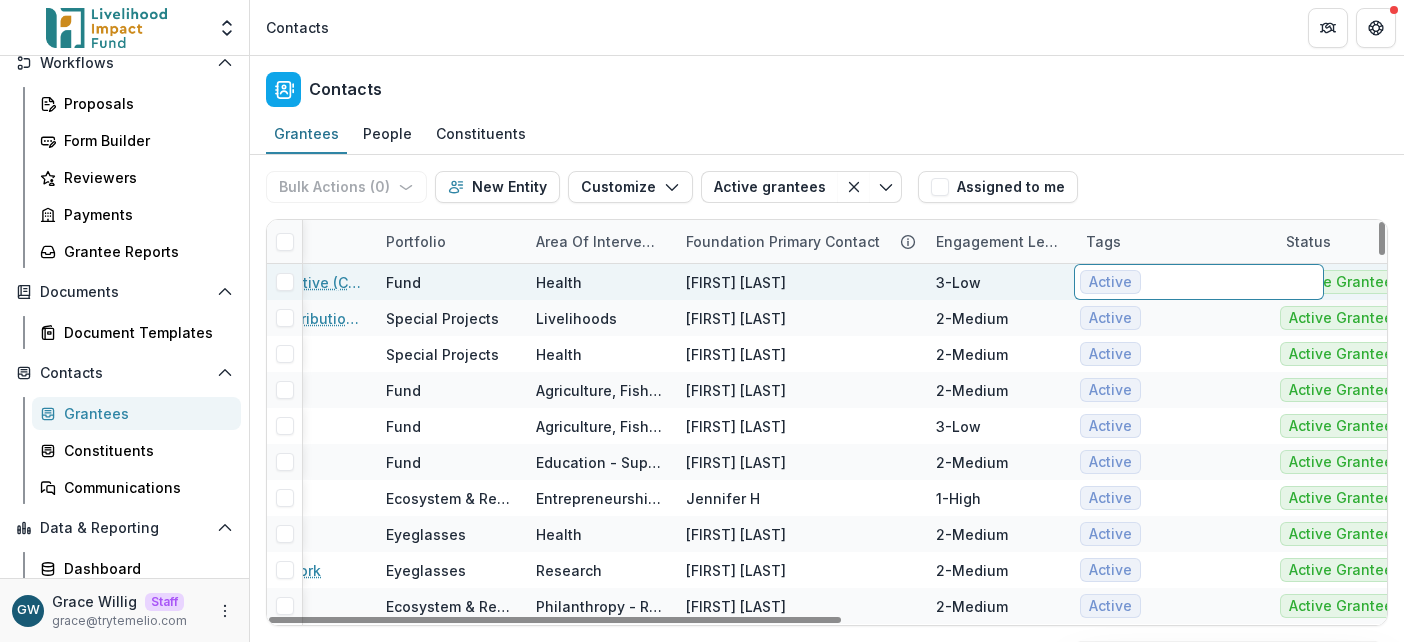 drag, startPoint x: 1125, startPoint y: 274, endPoint x: 1153, endPoint y: 284, distance: 29.732138 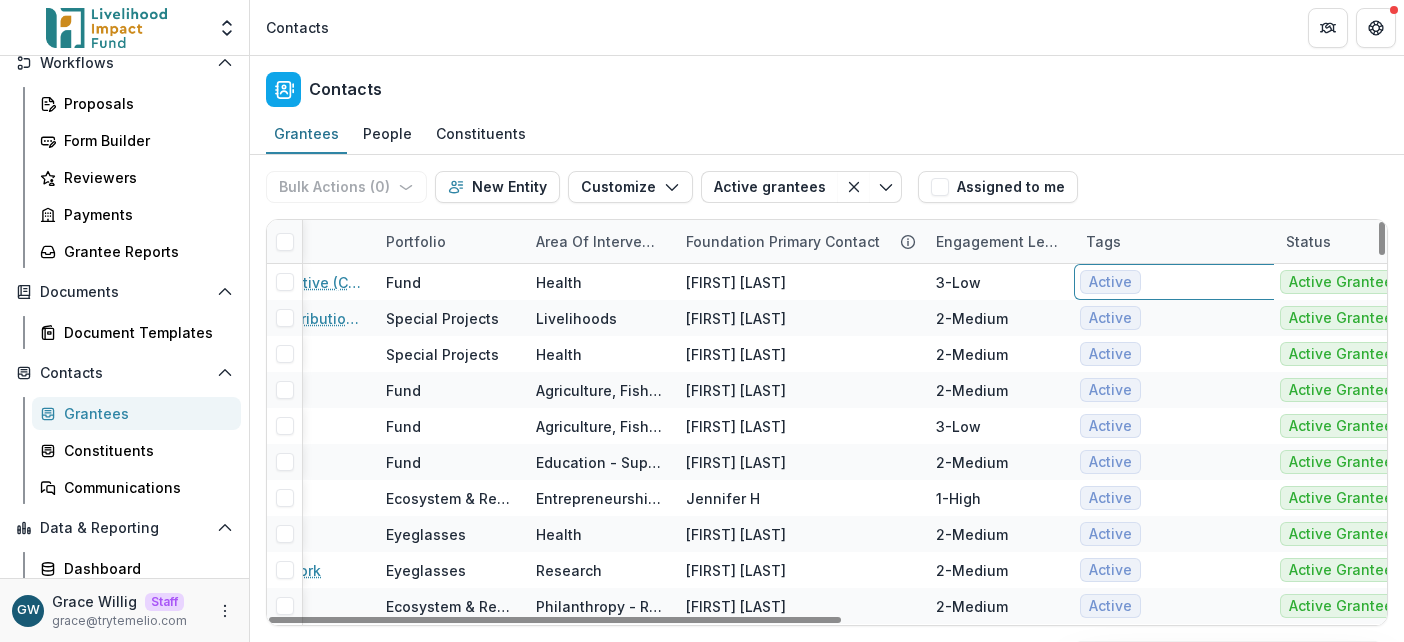 click on "Tags" at bounding box center (1103, 241) 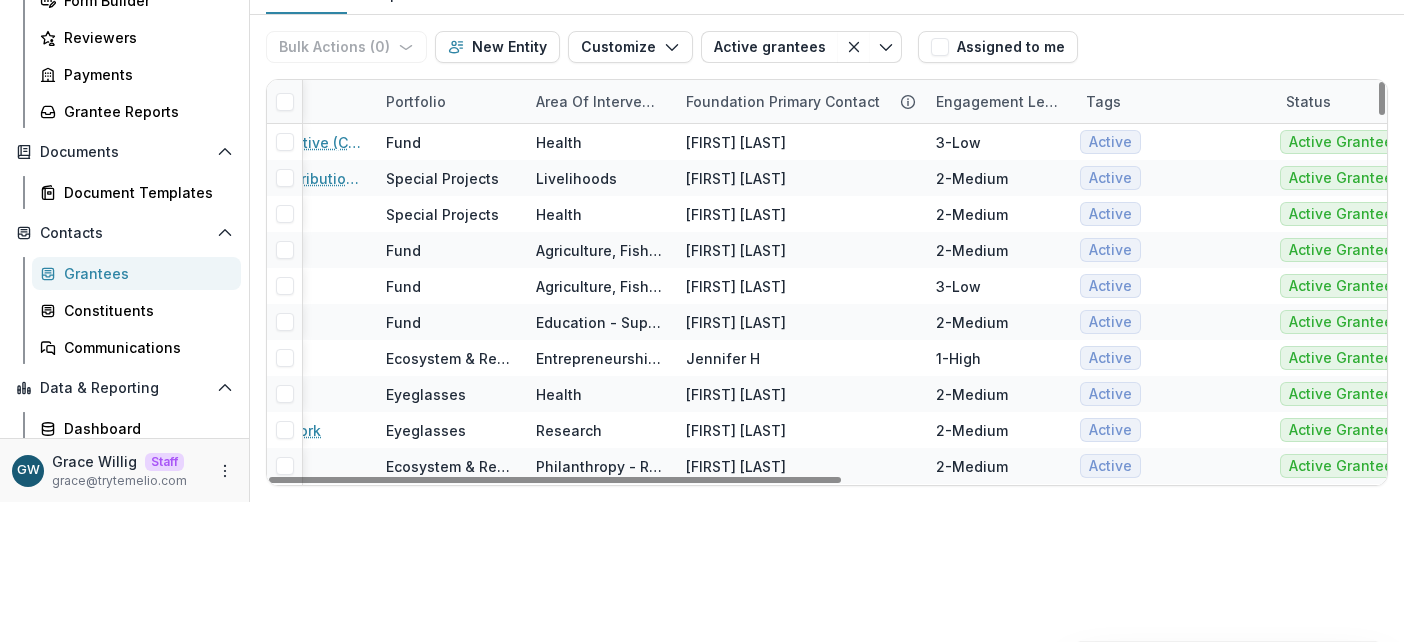 scroll, scrollTop: 0, scrollLeft: 0, axis: both 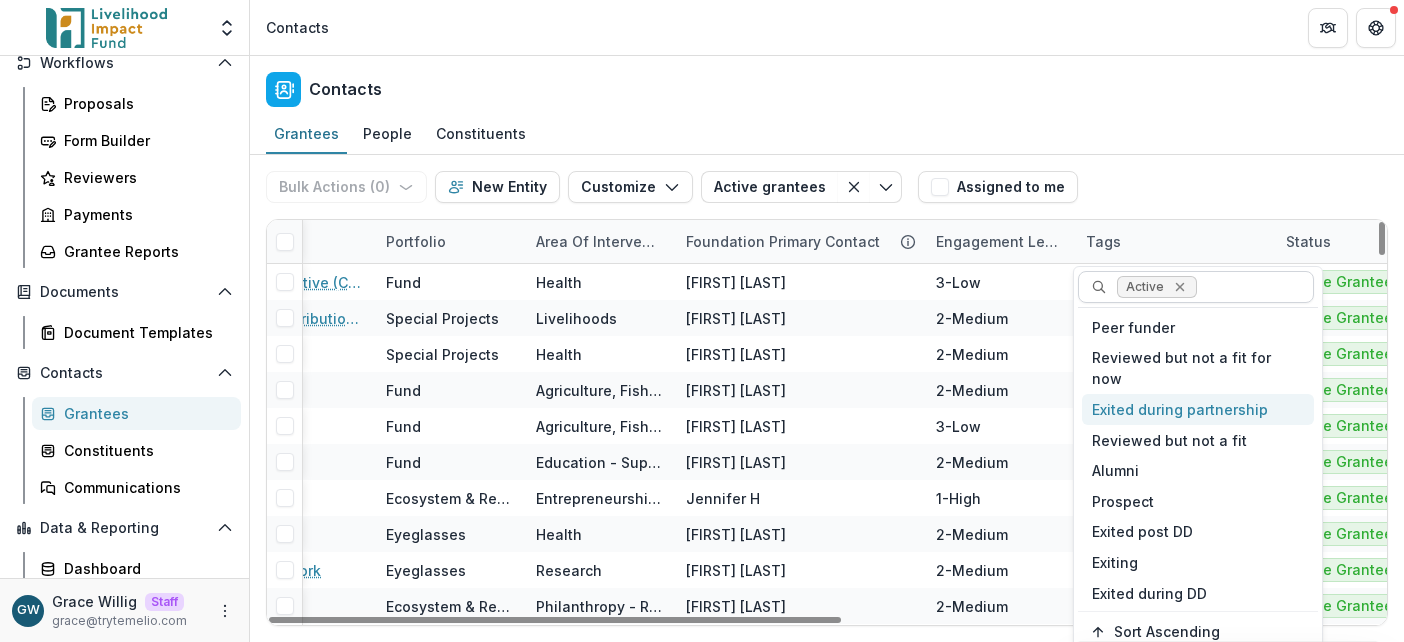 click 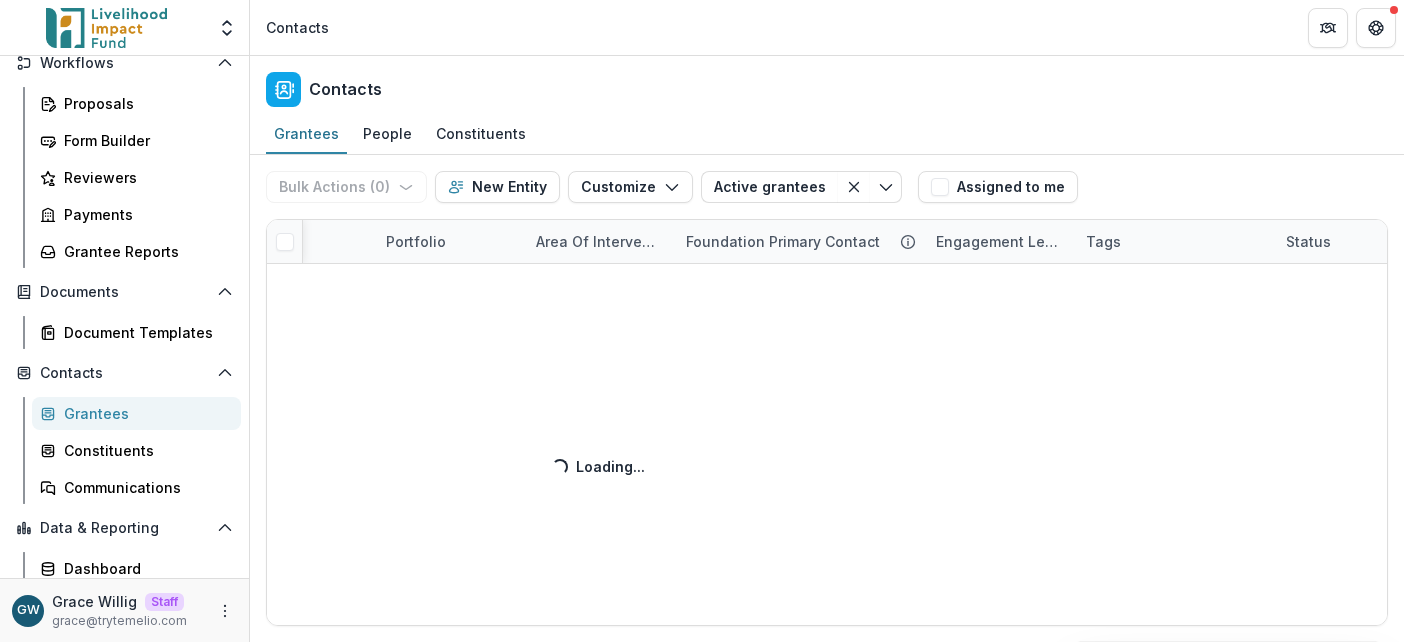 click on "Bulk Actions ( 0 ) Send Email Create Proposals Create Tasks New Entity Customize New Custom Field Manage Custom Fields Manage Grantee Status Active grantees Exited post DD Alumni ALL TIME (Tag) Active Fund grants (Tag) Spotting new grantees Lab grantees Active (Tag) Peer funders Active grantees Save changes New Filter Assigned to me Entity Portfolio Area of intervention Foundation Primary Contact Engagement level Tags Status Total Awarded Region Operate in Primary Contact Loading... Loading..." at bounding box center [827, 398] 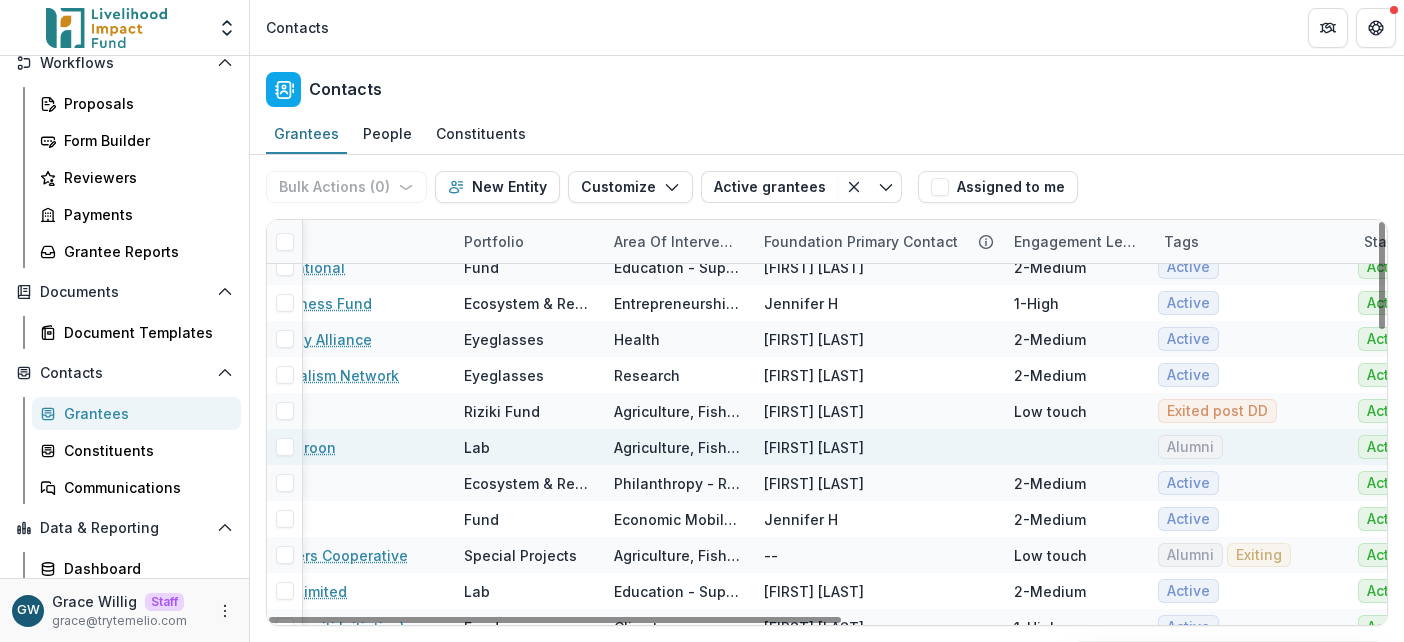 scroll, scrollTop: 195, scrollLeft: 0, axis: vertical 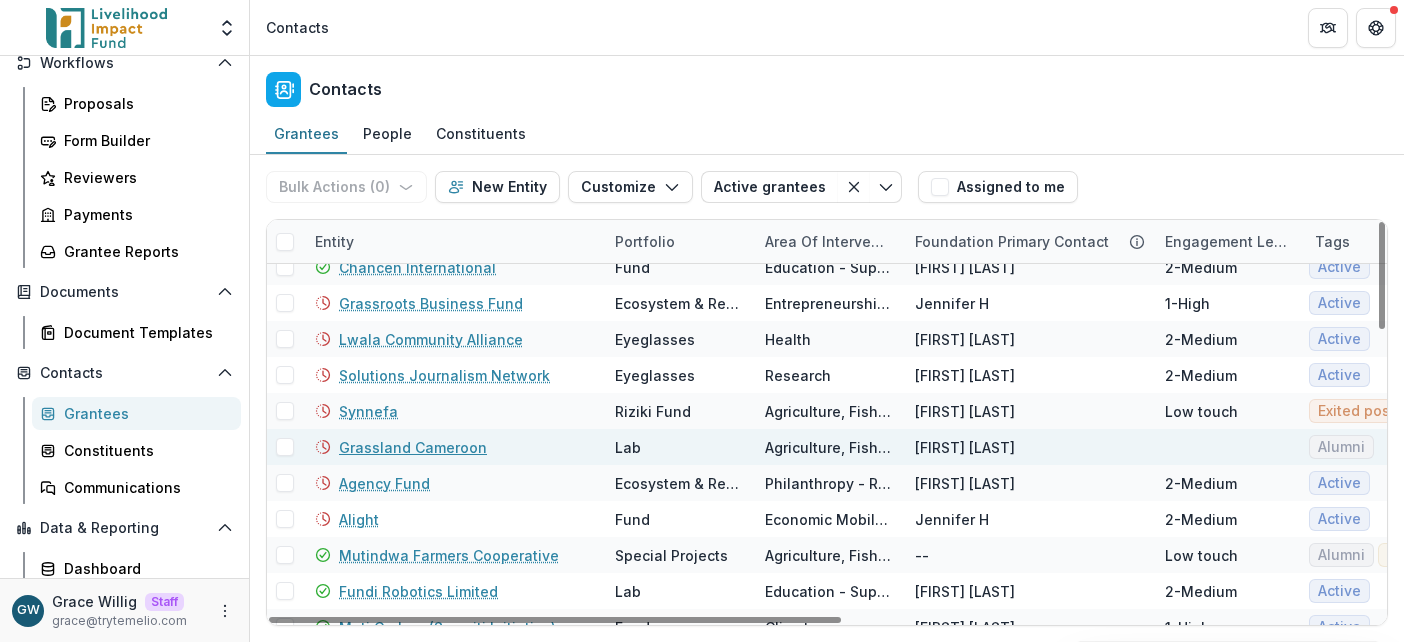 drag, startPoint x: 368, startPoint y: 446, endPoint x: 562, endPoint y: 445, distance: 194.00258 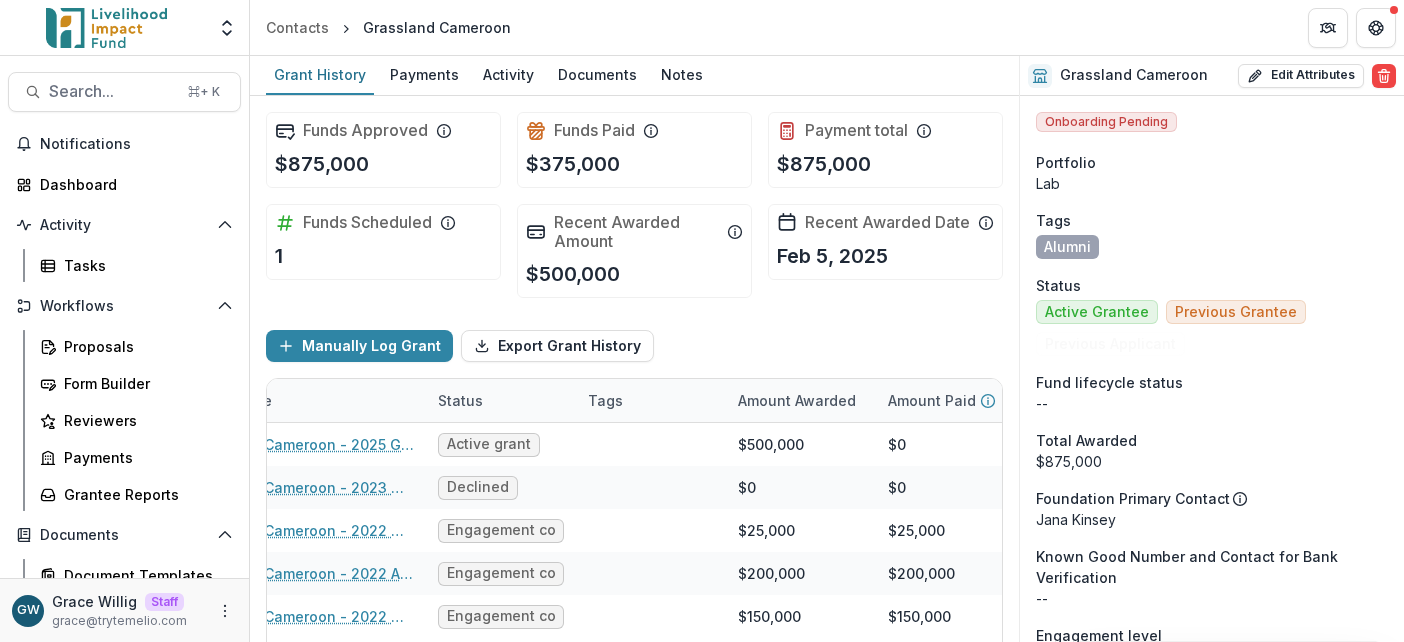 scroll, scrollTop: 0, scrollLeft: 125, axis: horizontal 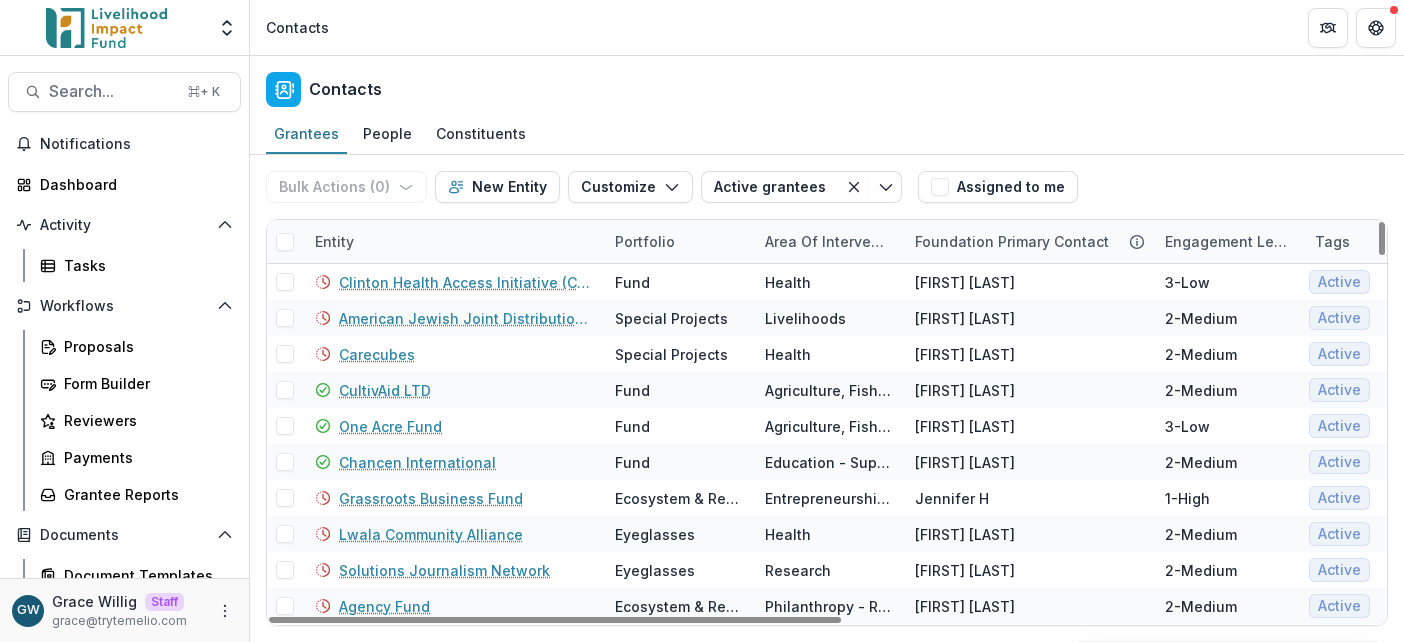 click on "Tags" at bounding box center [1332, 241] 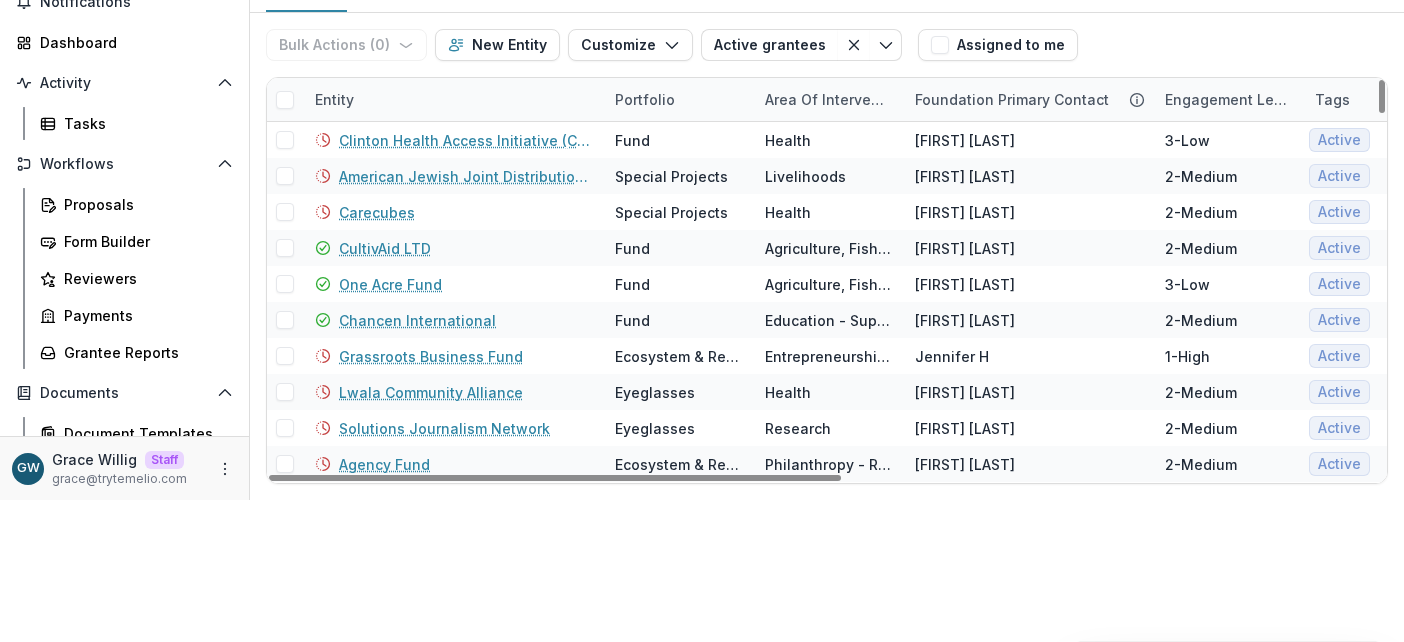 scroll, scrollTop: 0, scrollLeft: 0, axis: both 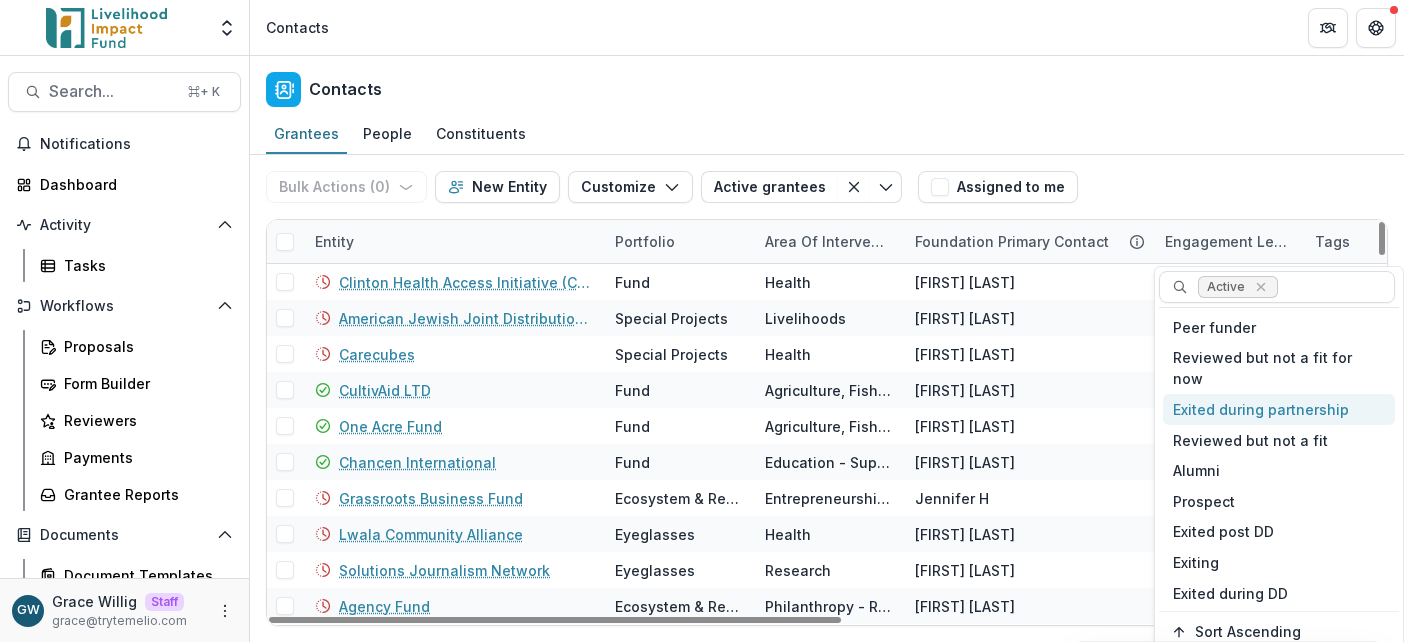 drag, startPoint x: 1261, startPoint y: 289, endPoint x: 1285, endPoint y: 239, distance: 55.461697 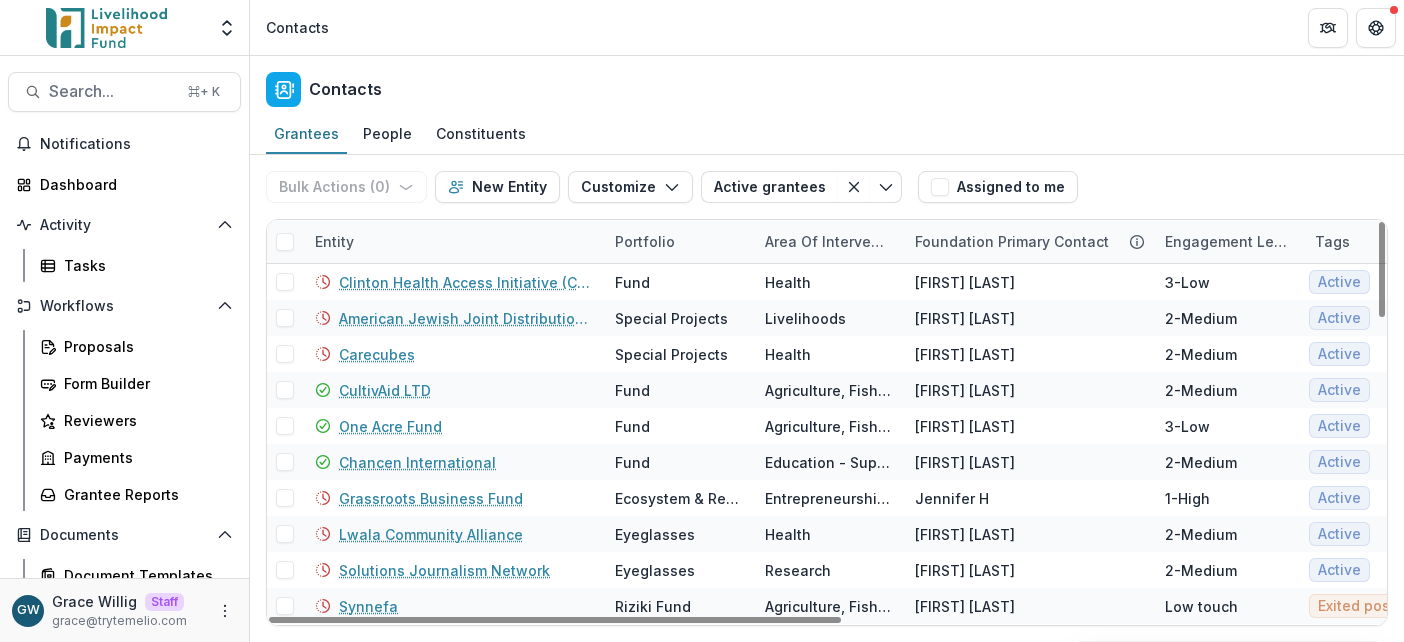 click on "Bulk Actions ( 0 ) Send Email Create Proposals Create Tasks New Entity Customize New Custom Field Manage Custom Fields Manage Grantee Status Active grantees Exited post DD Alumni ALL TIME (Tag) Active Fund grants (Tag) Spotting new grantees Lab grantees Active (Tag) Peer funders Active grantees Save changes New Filter Assigned to me" at bounding box center [827, 187] 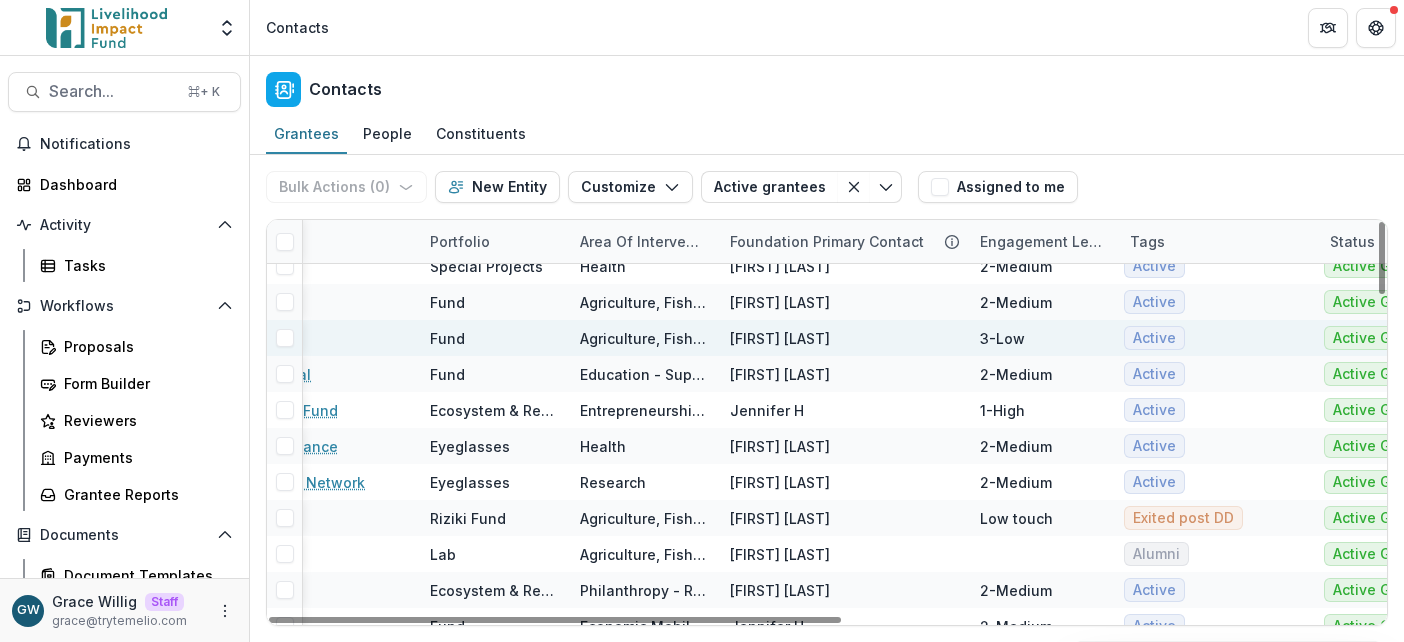 scroll, scrollTop: 88, scrollLeft: 197, axis: both 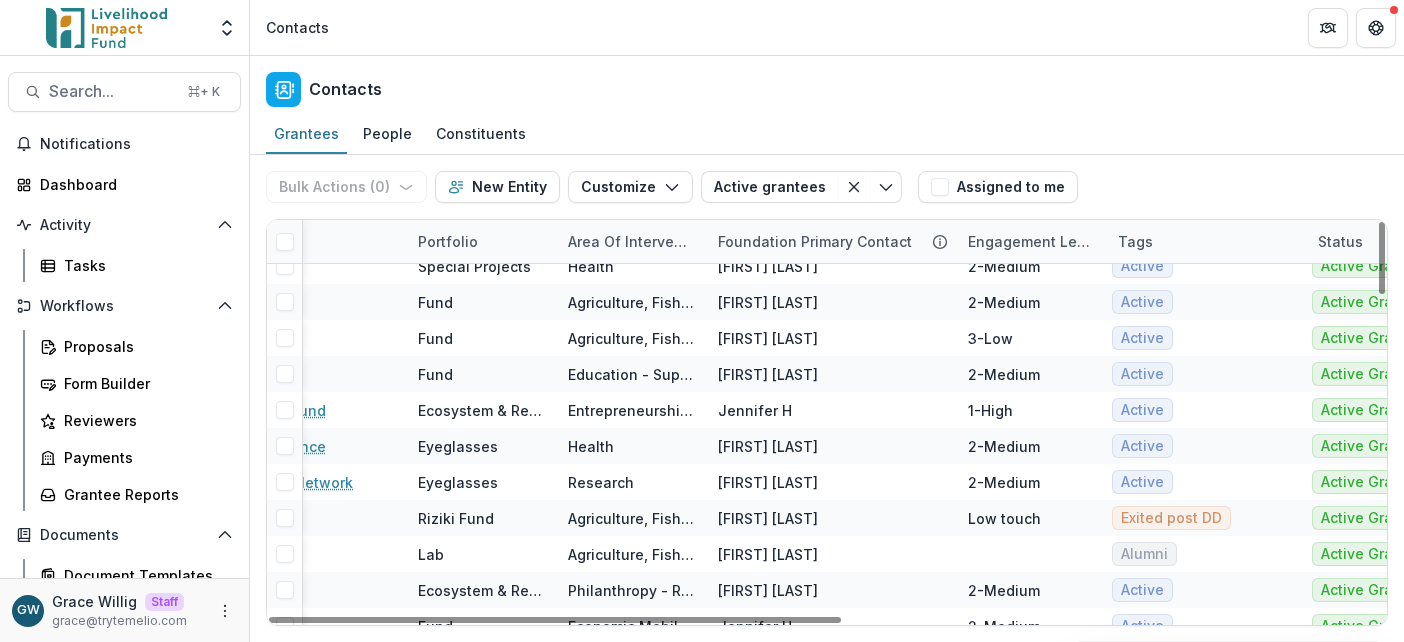 drag, startPoint x: 839, startPoint y: 189, endPoint x: 1262, endPoint y: 219, distance: 424.0625 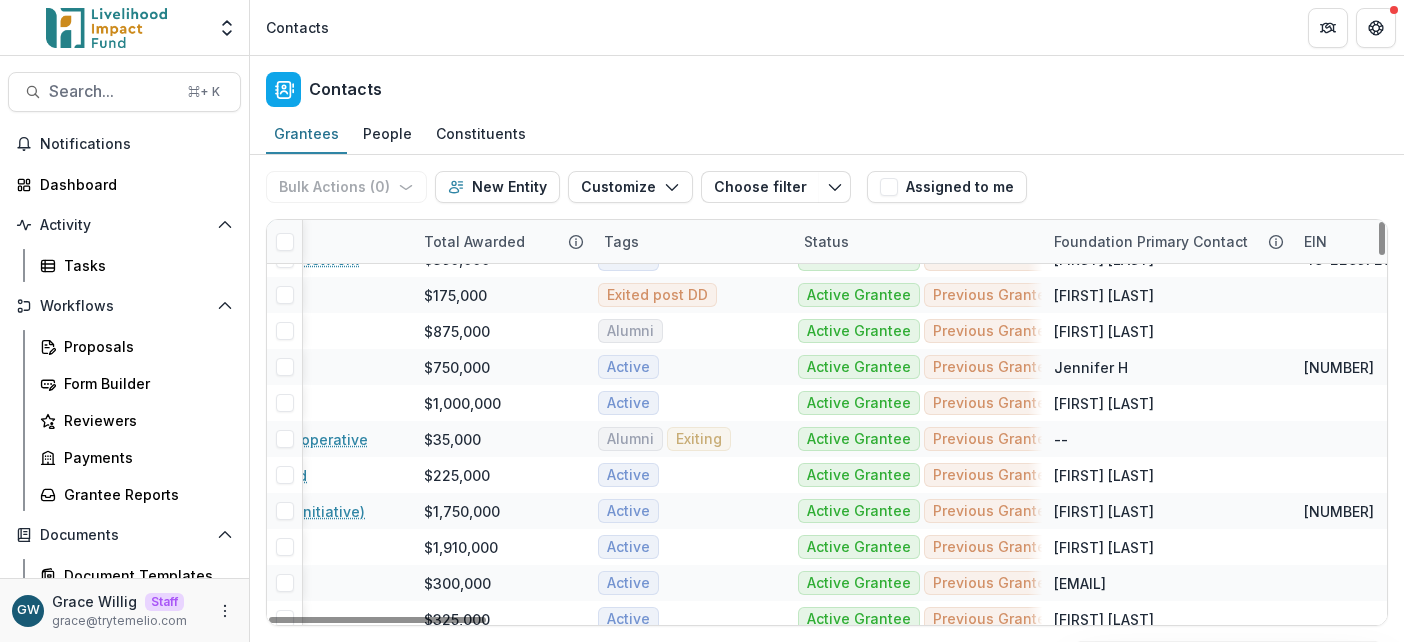 scroll, scrollTop: 320, scrollLeft: 191, axis: both 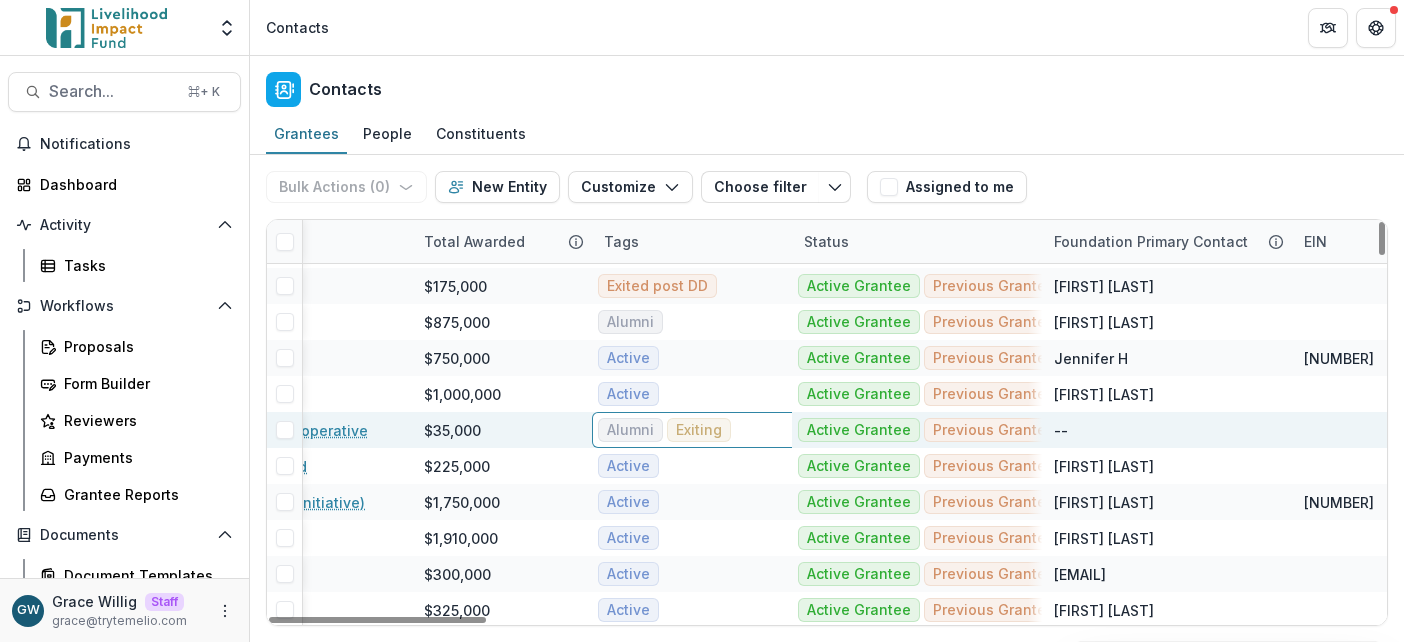 click on "Tags" at bounding box center [692, 241] 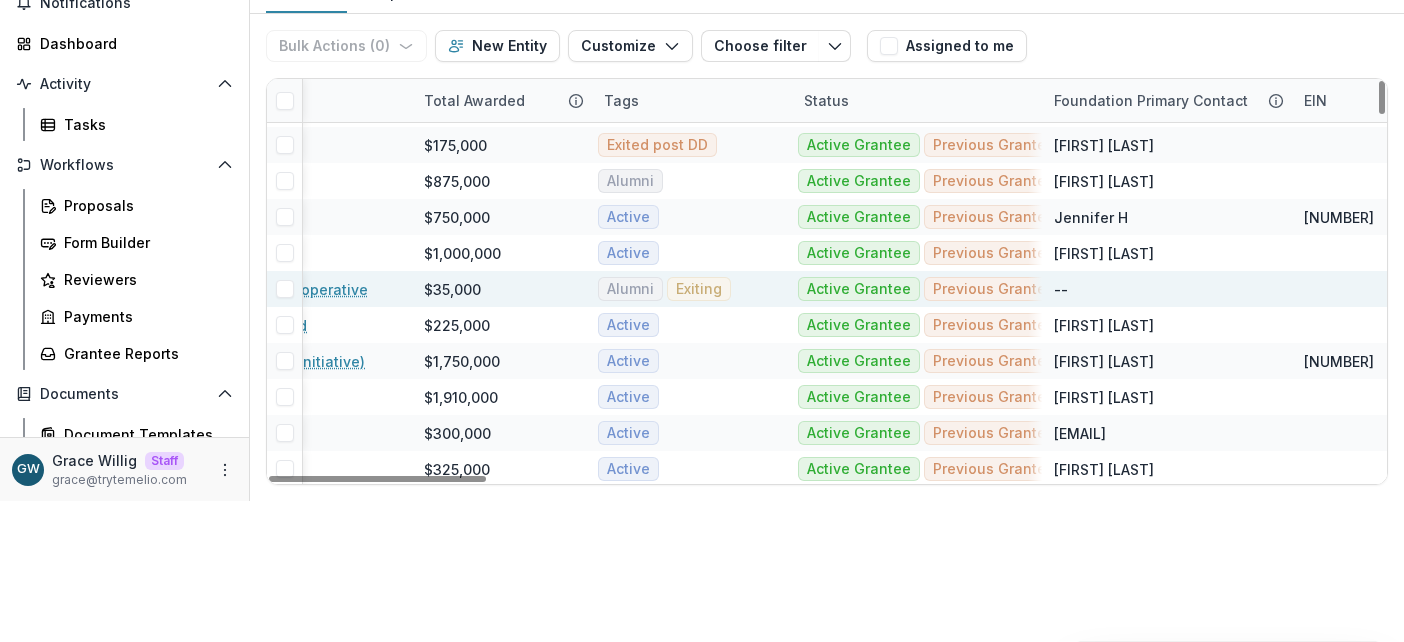 scroll, scrollTop: 0, scrollLeft: 0, axis: both 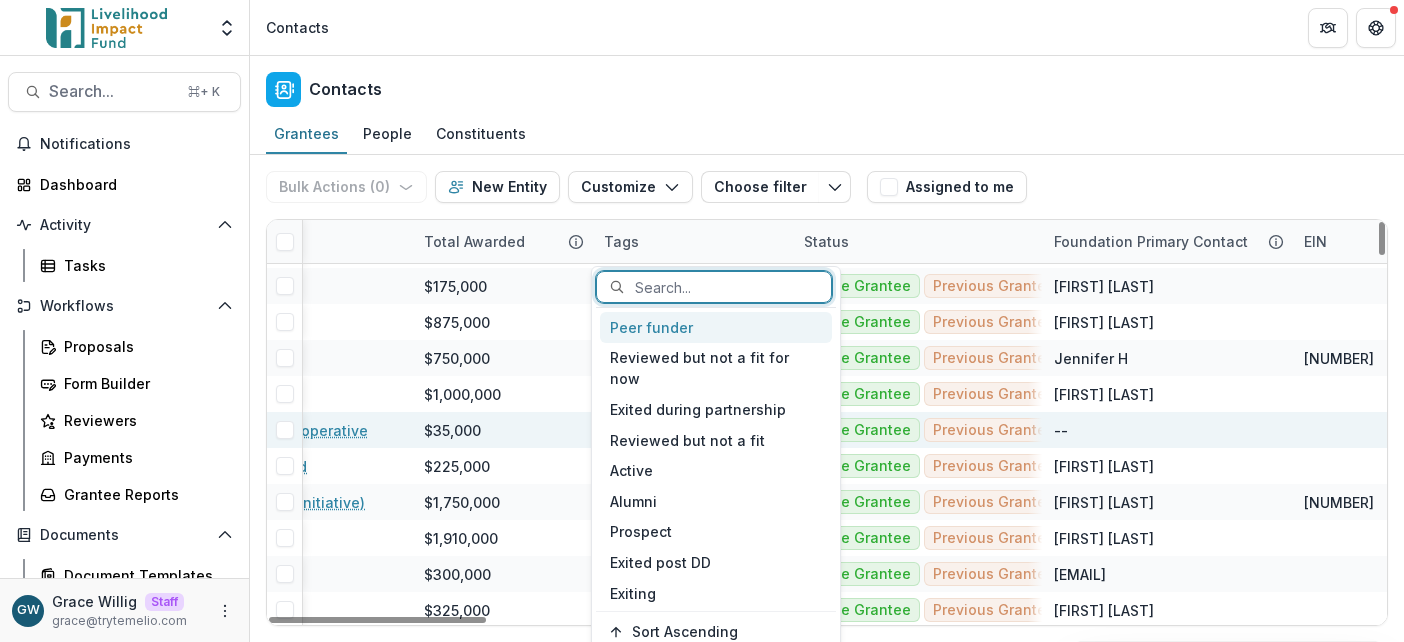 click at bounding box center (726, 287) 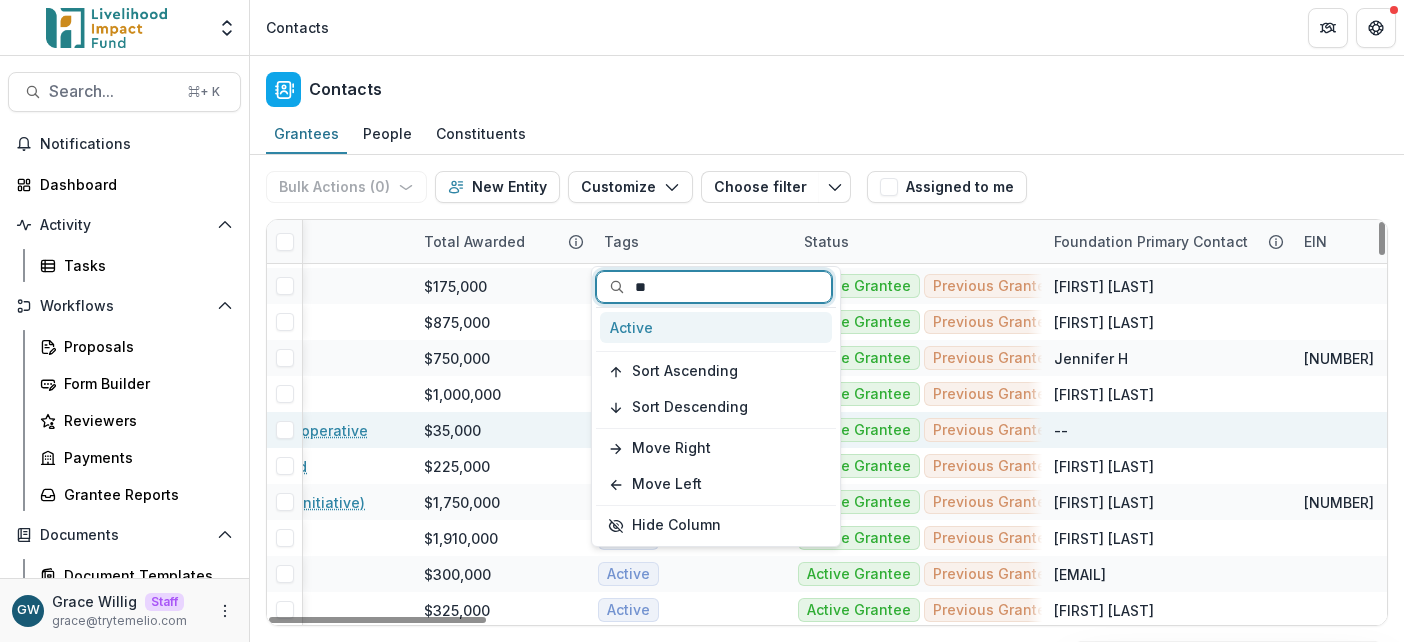 type on "***" 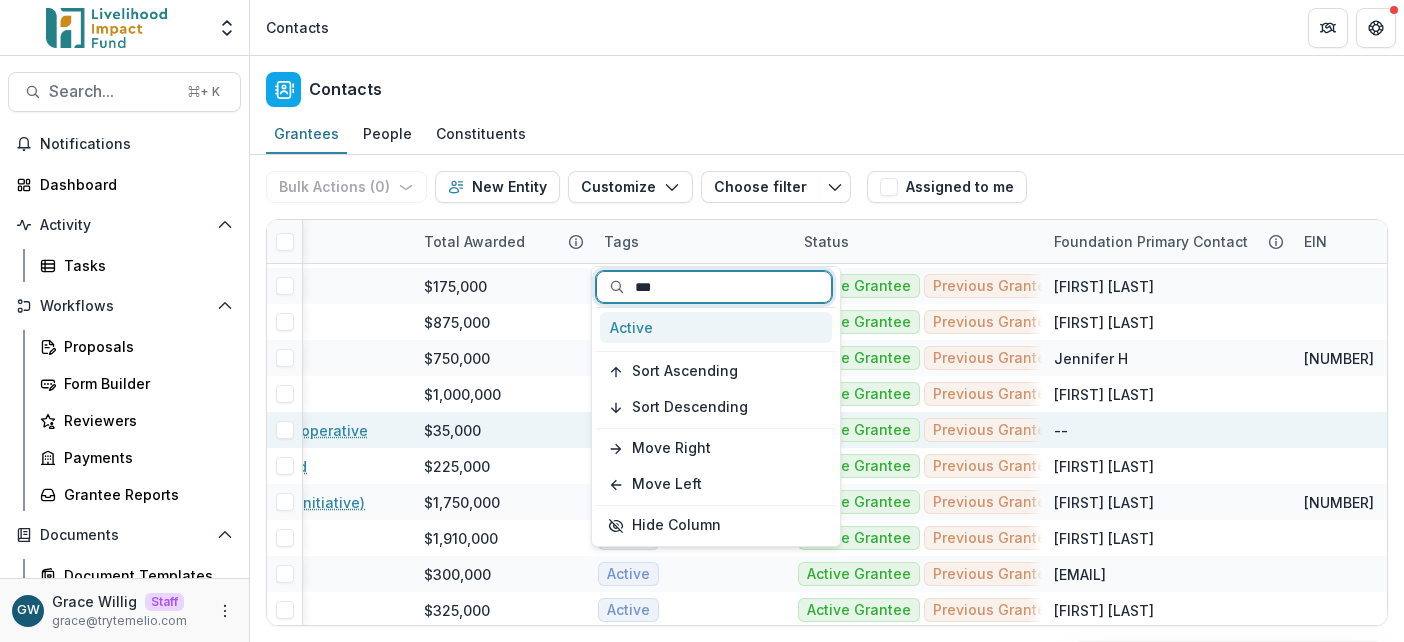 click on "Active" at bounding box center (716, 327) 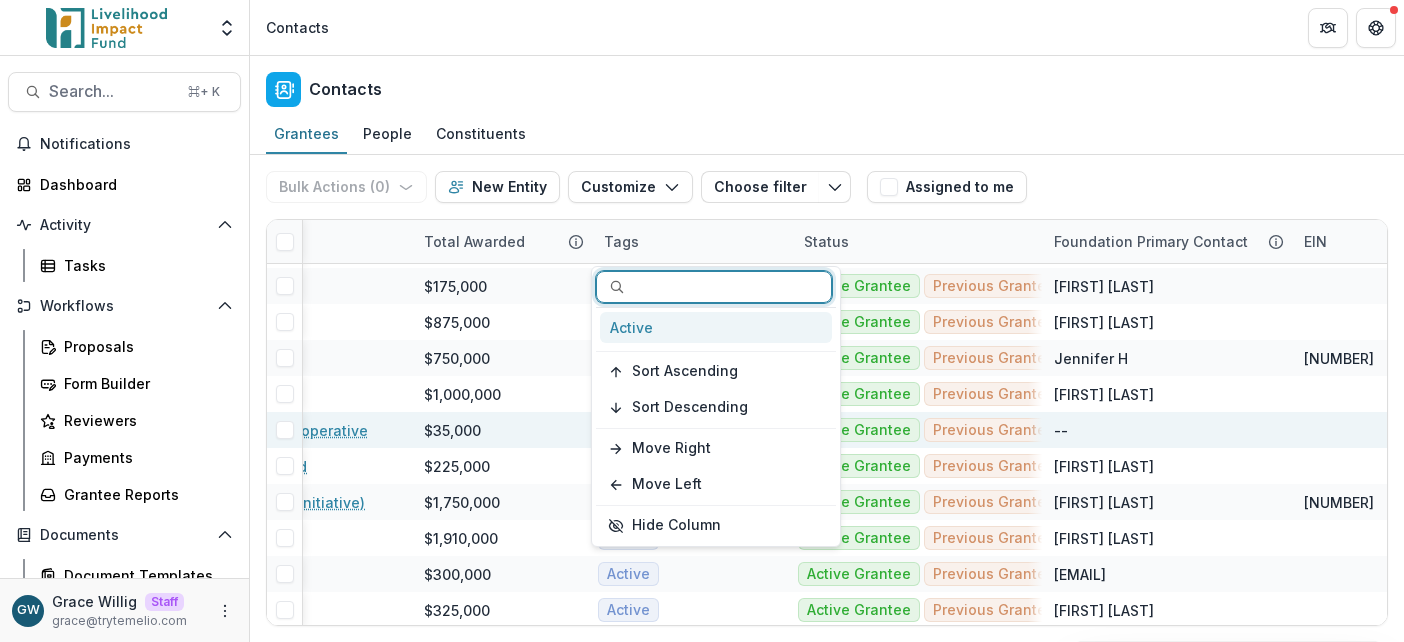 scroll, scrollTop: 44, scrollLeft: 191, axis: both 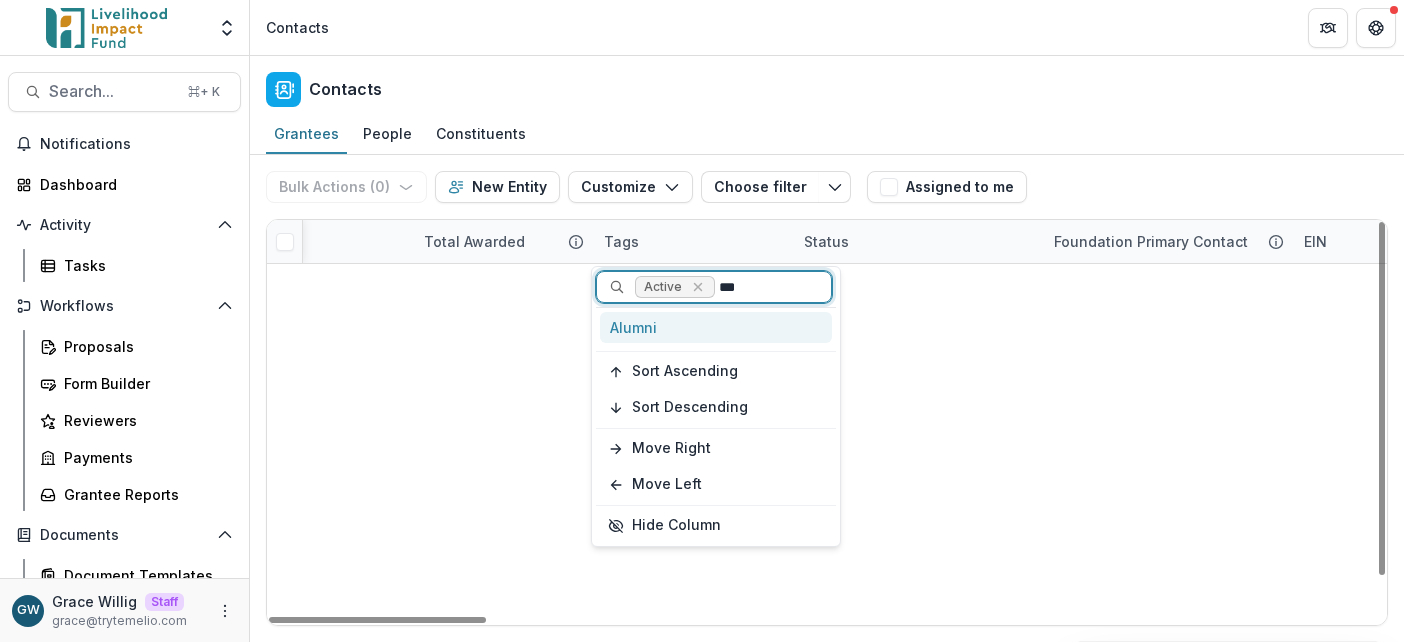 type on "****" 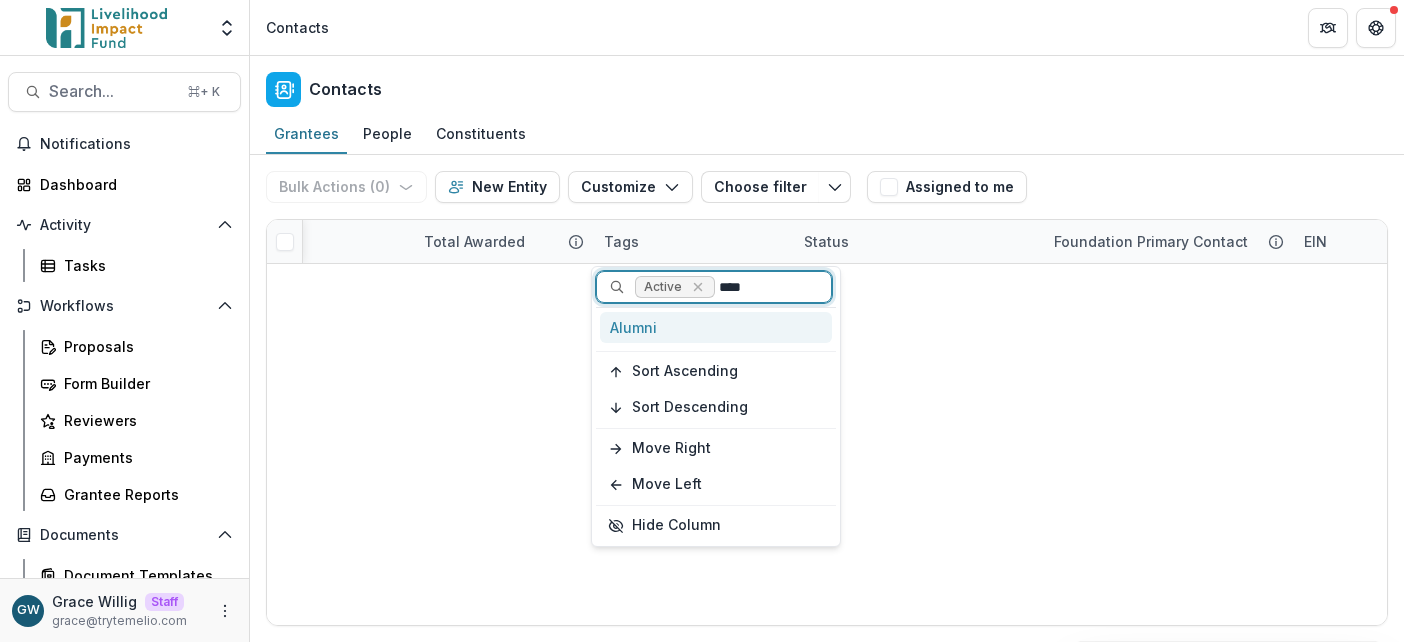 click on "Alumni" at bounding box center (716, 327) 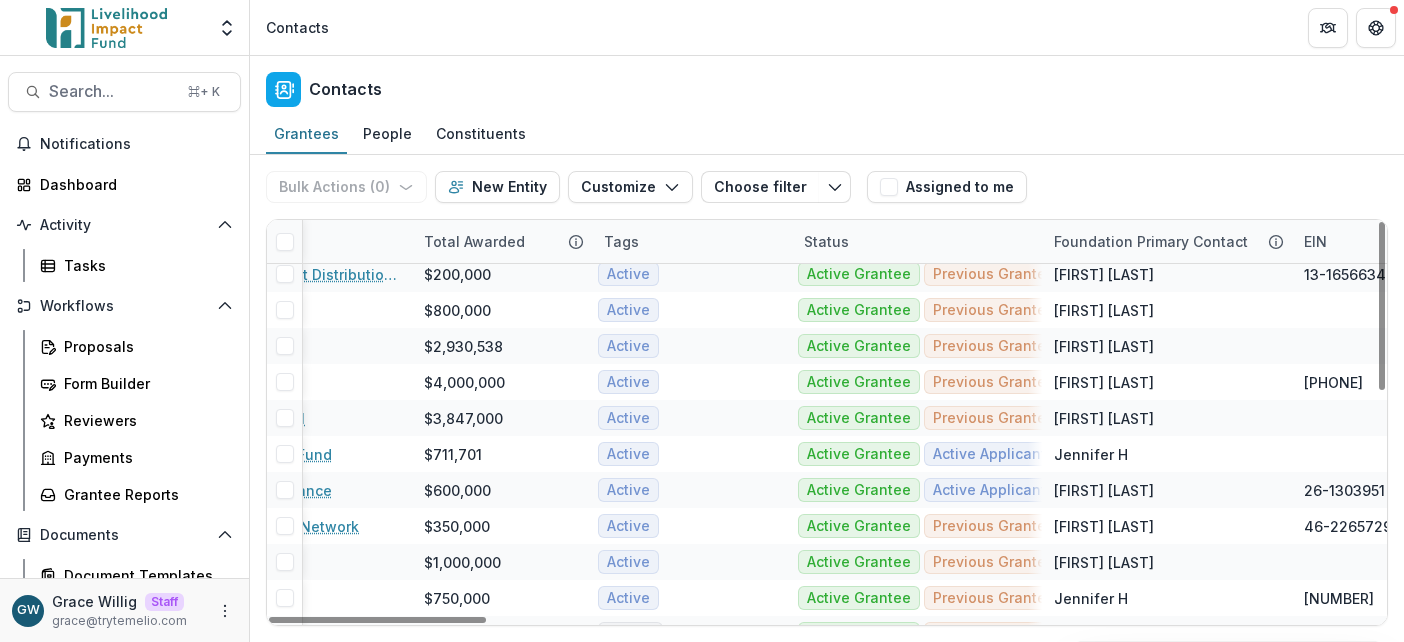 click on "Bulk Actions ( 0 ) Send Email Create Proposals Create Tasks New Entity Customize New Custom Field Manage Custom Fields Manage Grantee Status Choose filter Exited post DD Alumni ALL TIME (Tag) Active Fund grants (Tag) Spotting new grantees Lab grantees Active (Tag) Peer funders Active grantees New Filter Assigned to me" at bounding box center [827, 187] 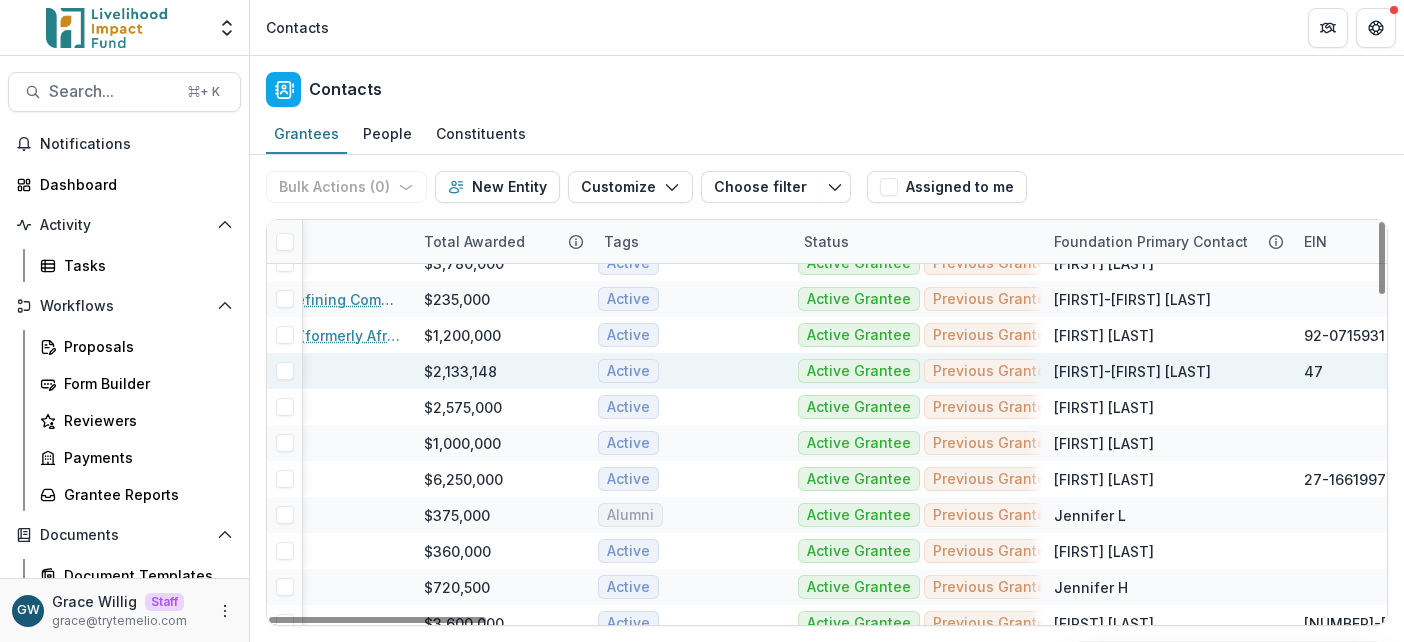 scroll, scrollTop: 929, scrollLeft: 191, axis: both 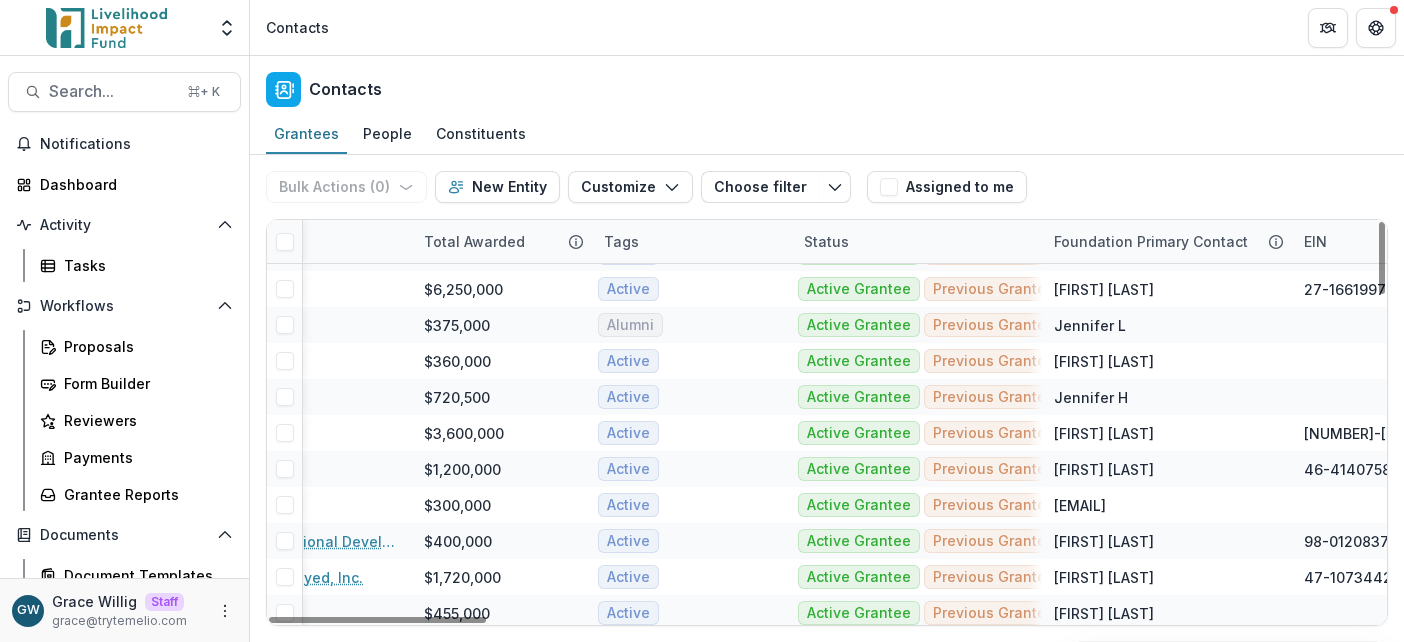 click on "Tags" at bounding box center [692, 241] 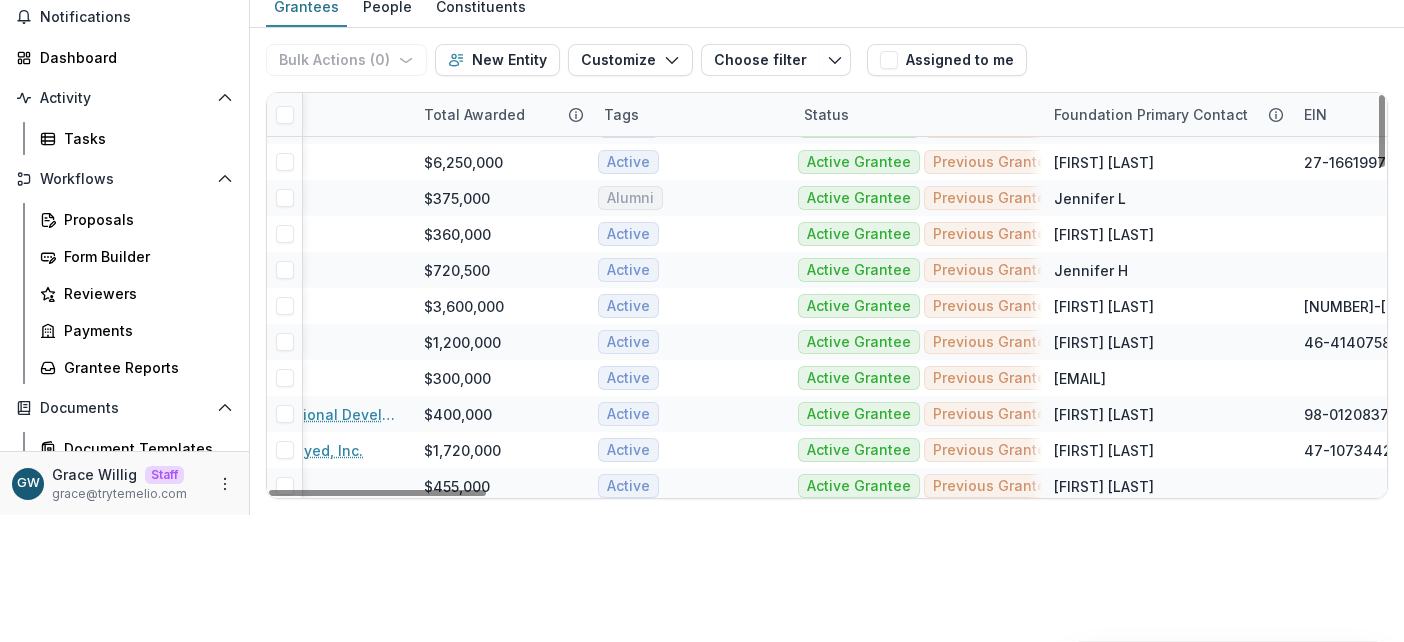 scroll, scrollTop: 0, scrollLeft: 0, axis: both 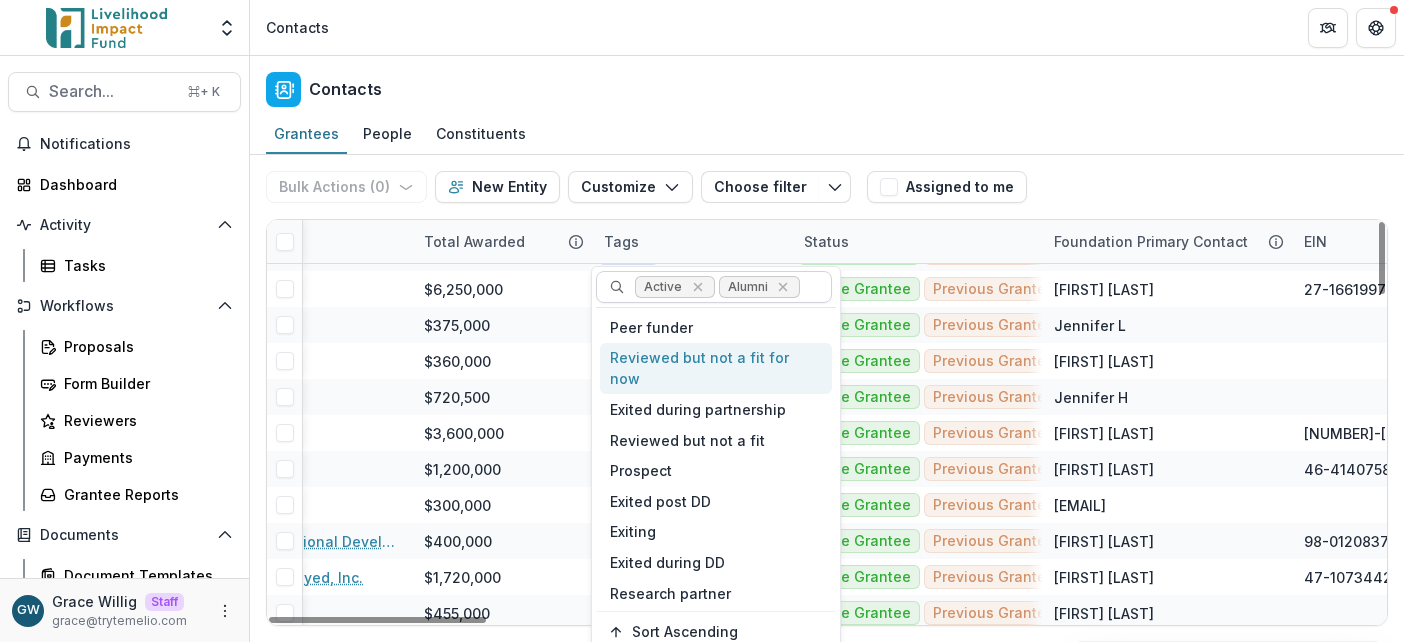 click 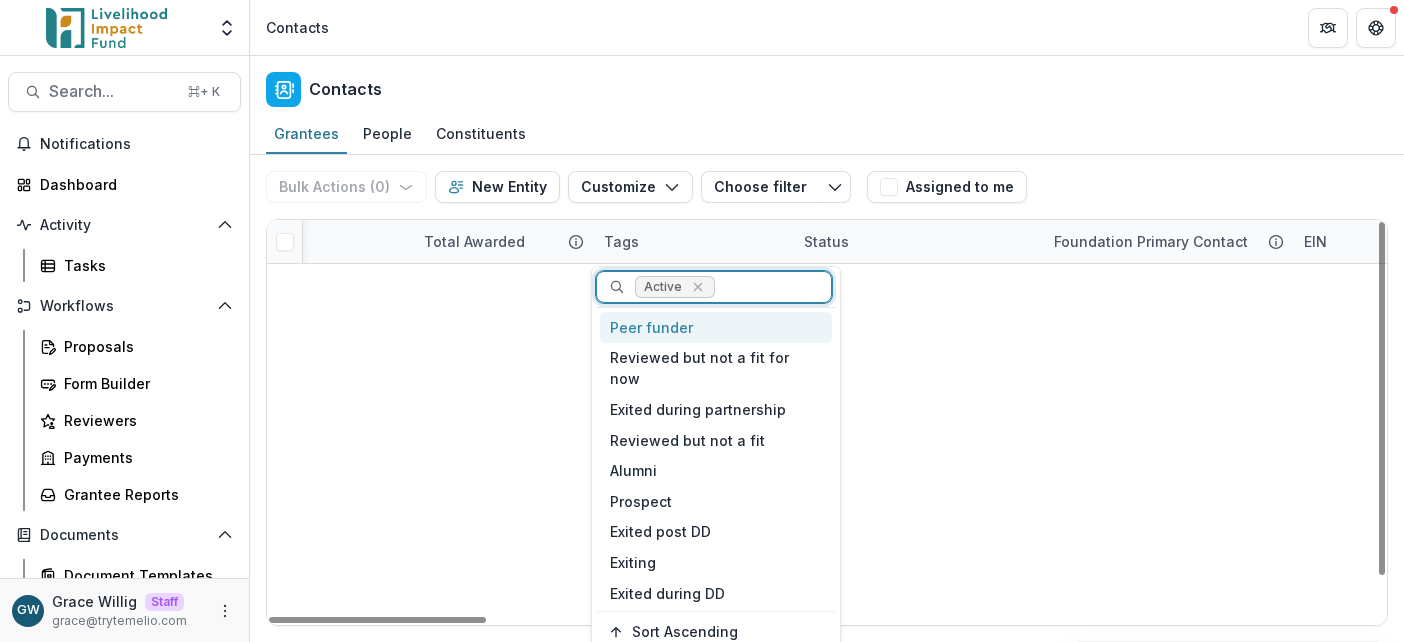 scroll, scrollTop: 44, scrollLeft: 191, axis: both 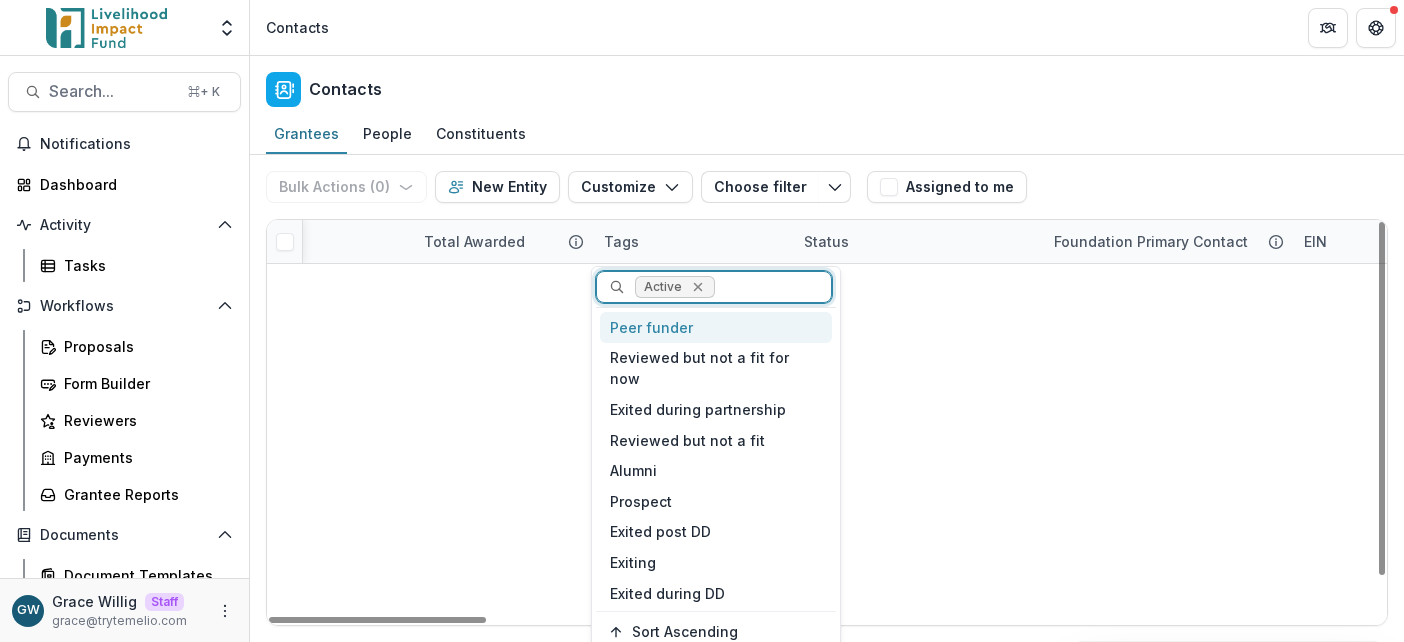 drag, startPoint x: 699, startPoint y: 285, endPoint x: 1024, endPoint y: 205, distance: 334.70135 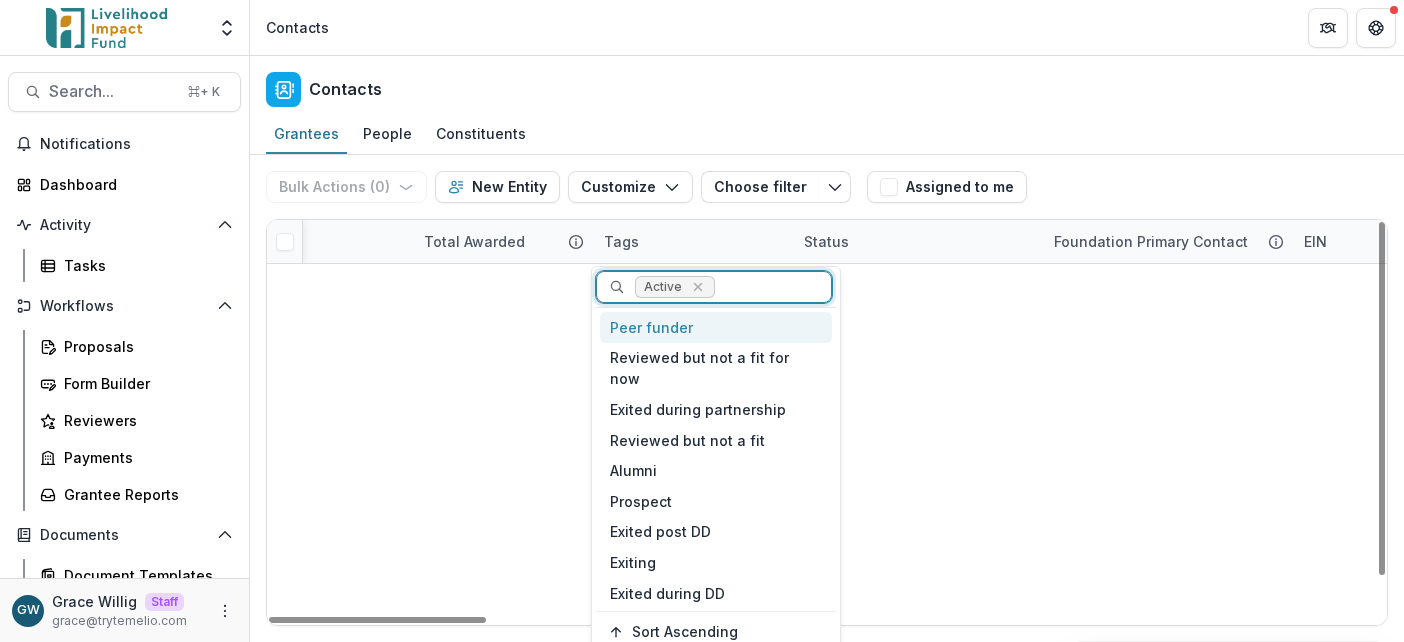 click 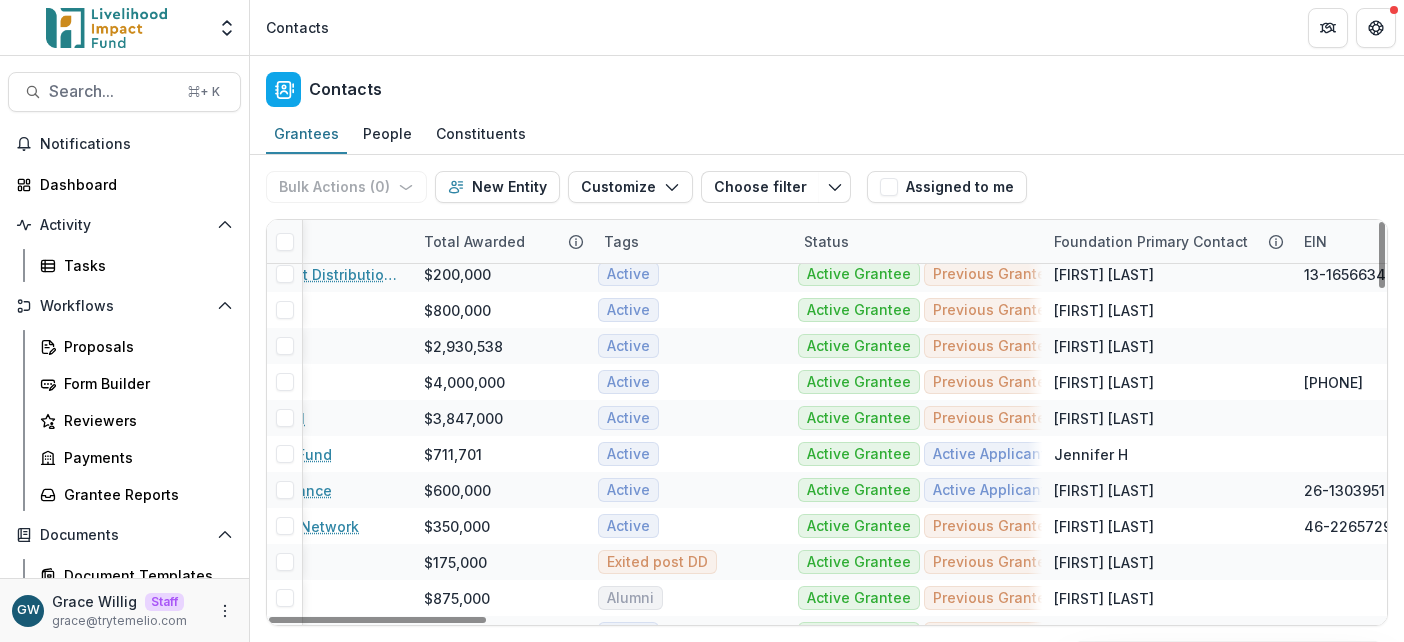 click on "Bulk Actions ( 0 ) Send Email Create Proposals Create Tasks New Entity Customize New Custom Field Manage Custom Fields Manage Grantee Status Choose filter Exited post DD Alumni ALL TIME (Tag) Active Fund grants (Tag) Spotting new grantees Lab grantees Active (Tag) Peer funders Active grantees New Filter Assigned to me" at bounding box center [827, 187] 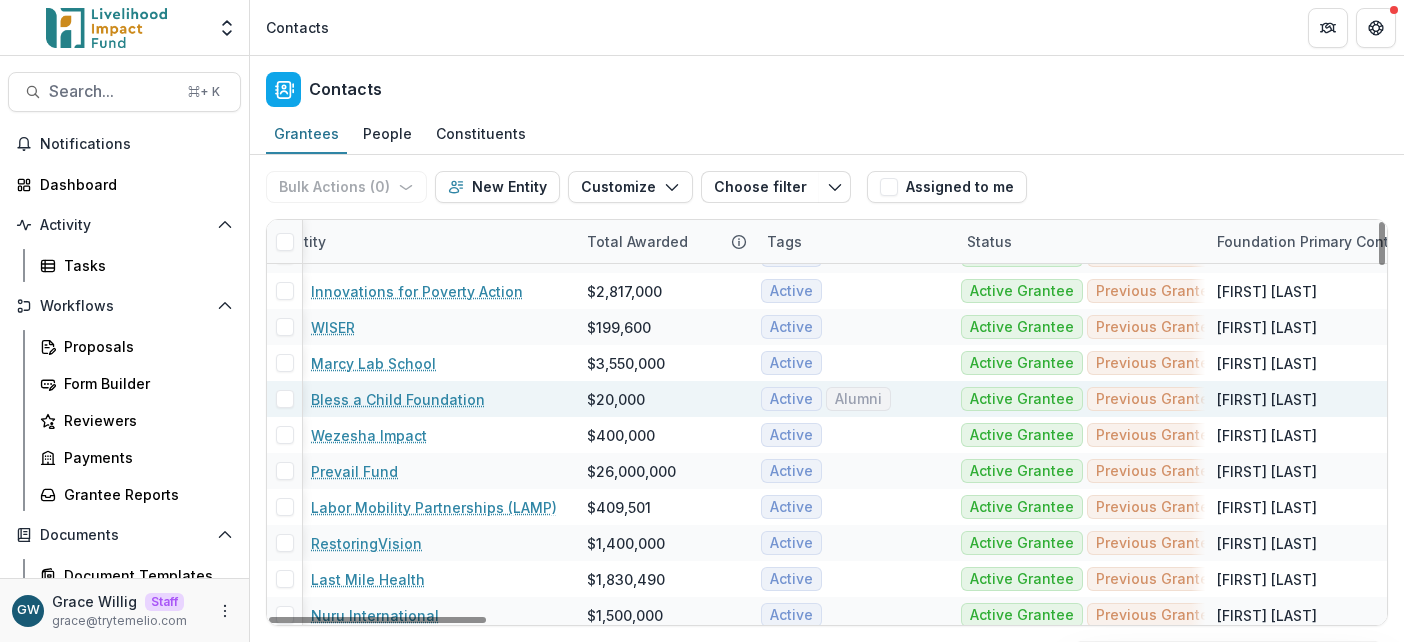 scroll, scrollTop: 2727, scrollLeft: 0, axis: vertical 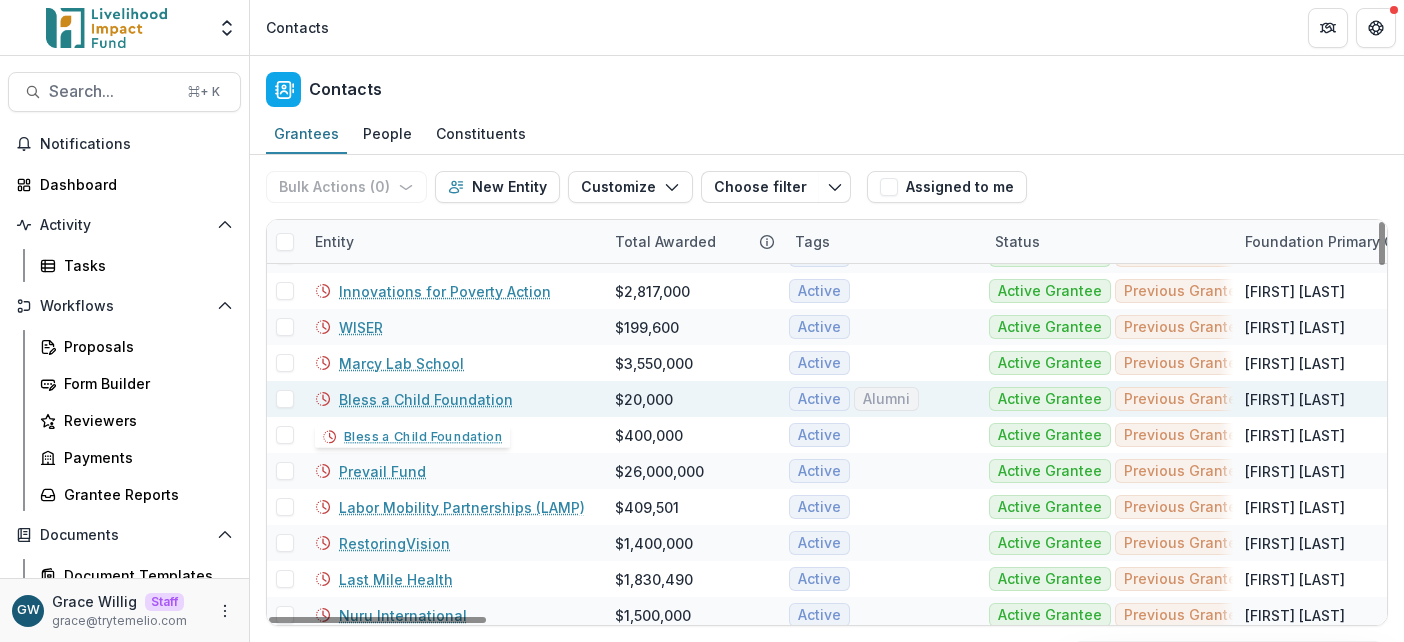 click on "Bless a Child Foundation" at bounding box center (426, 399) 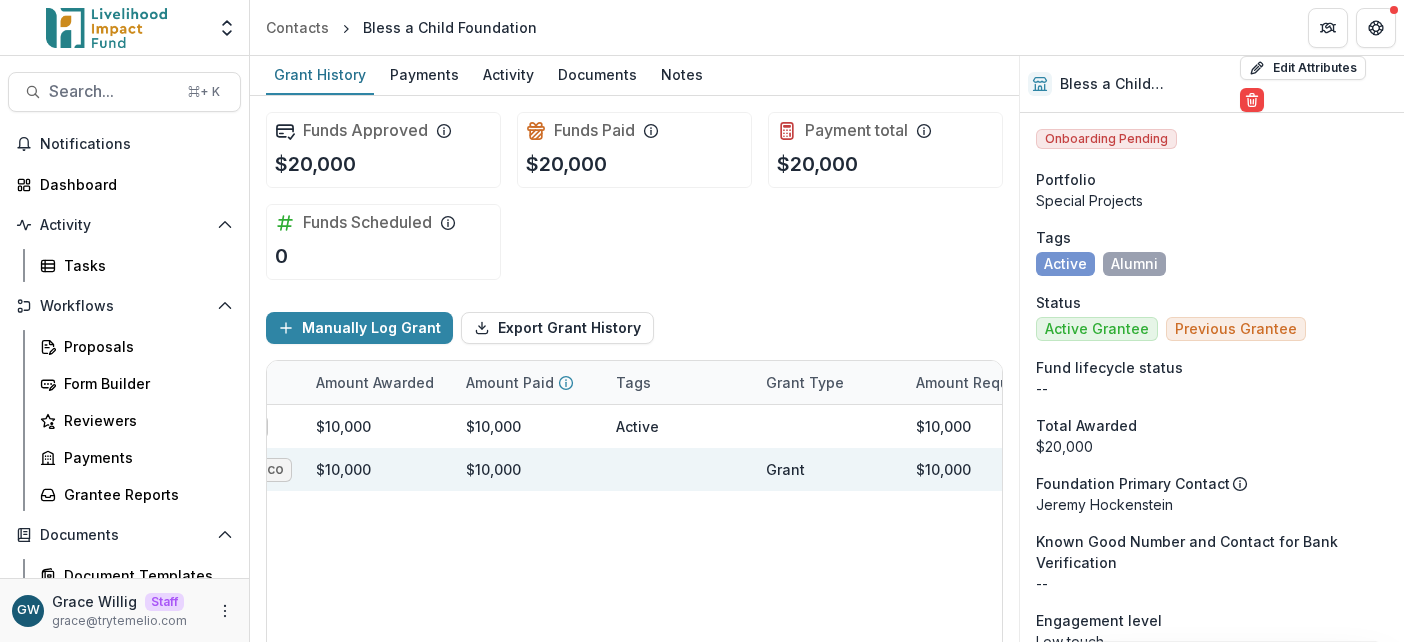 scroll, scrollTop: 0, scrollLeft: 451, axis: horizontal 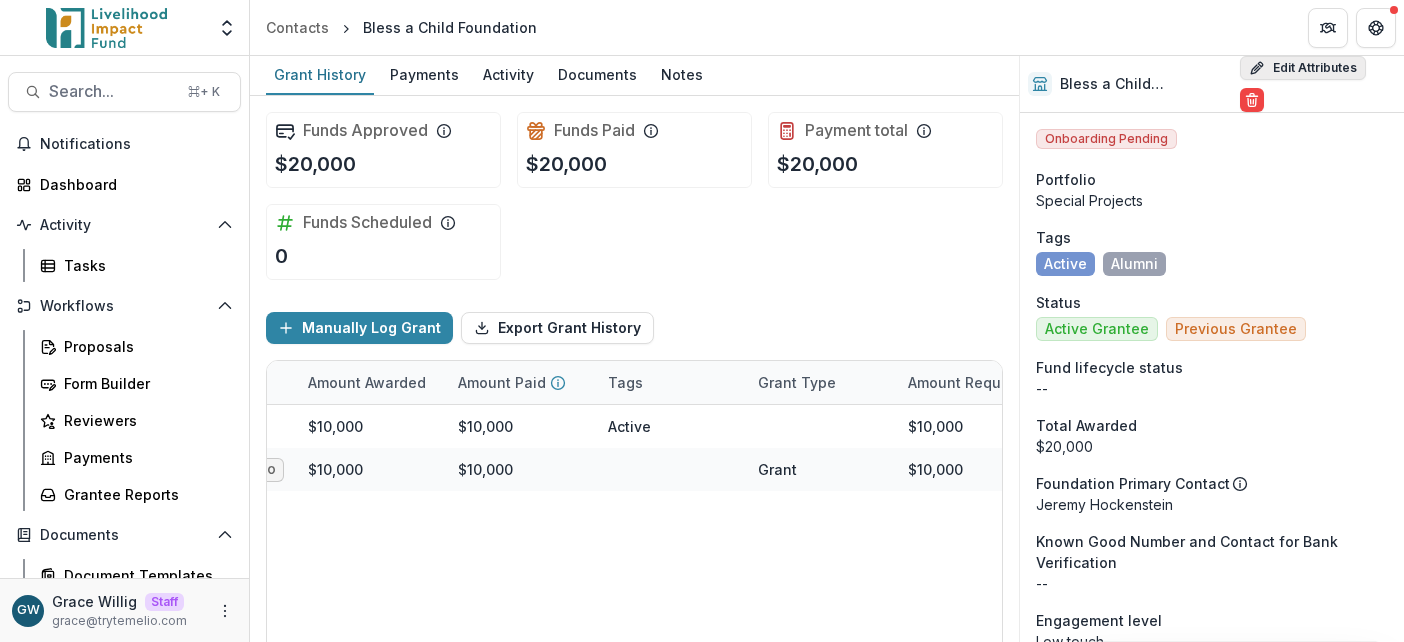 click on "Edit Attributes" at bounding box center (1303, 68) 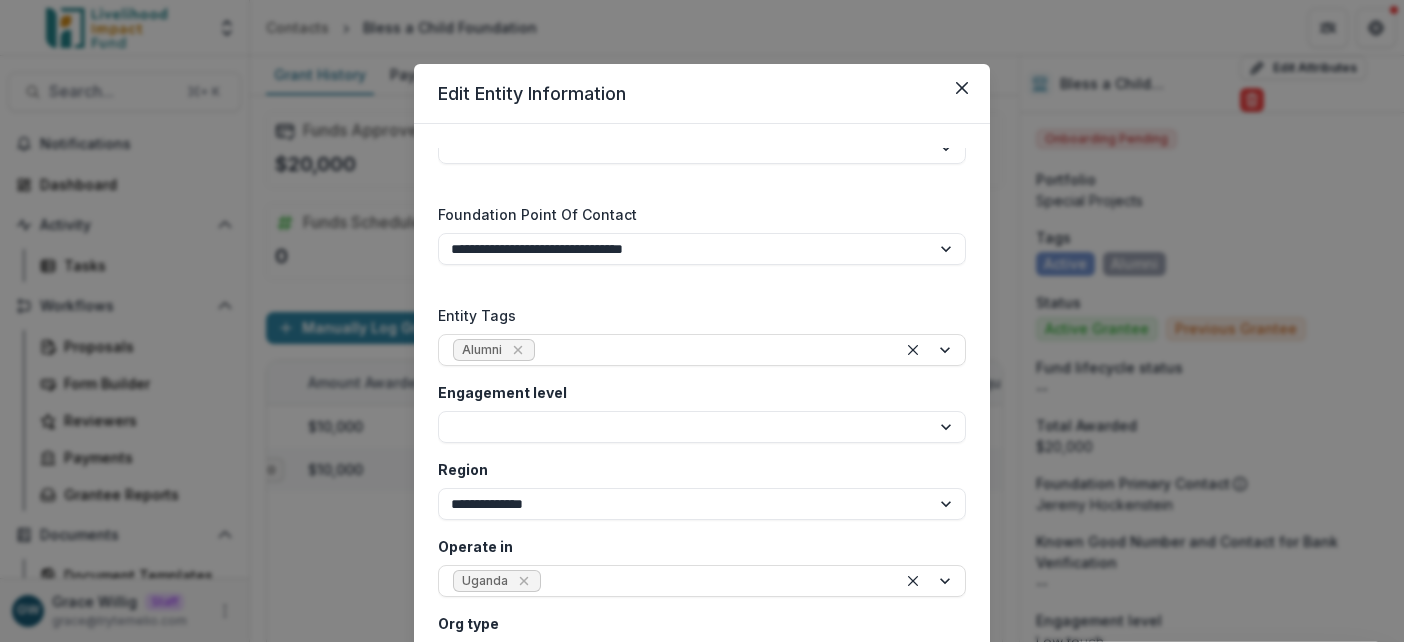 scroll, scrollTop: 3287, scrollLeft: 0, axis: vertical 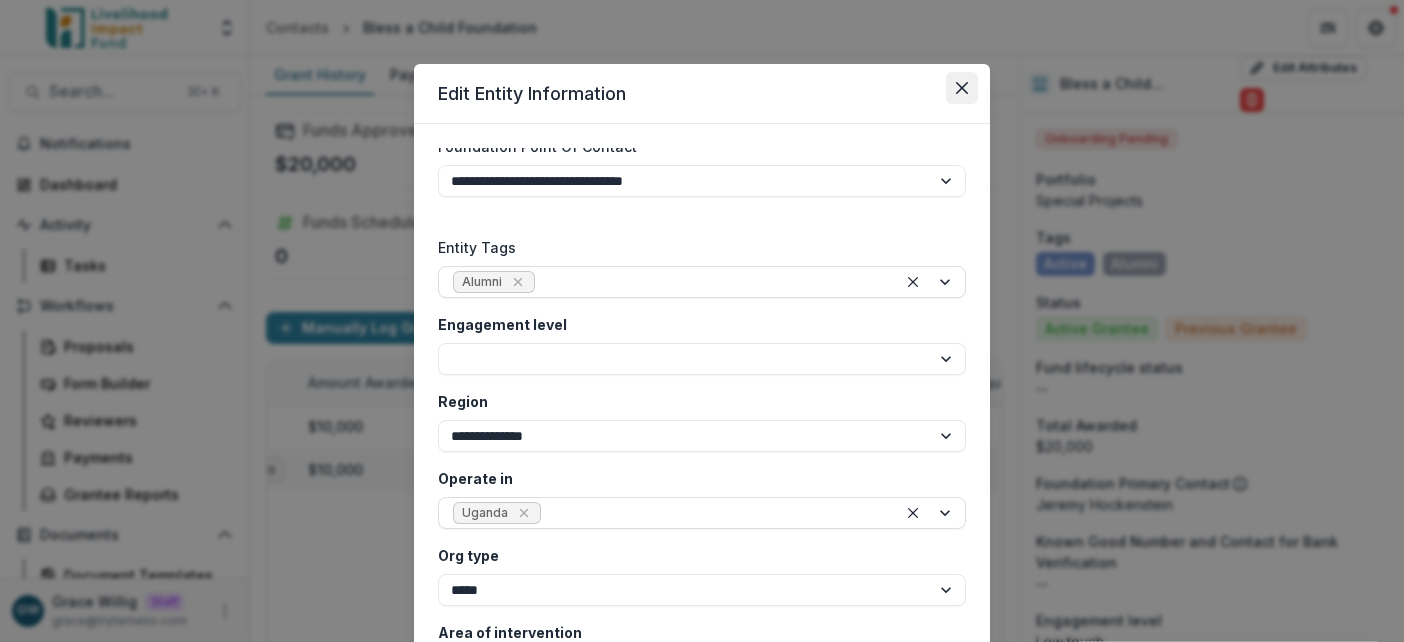 click at bounding box center [962, 88] 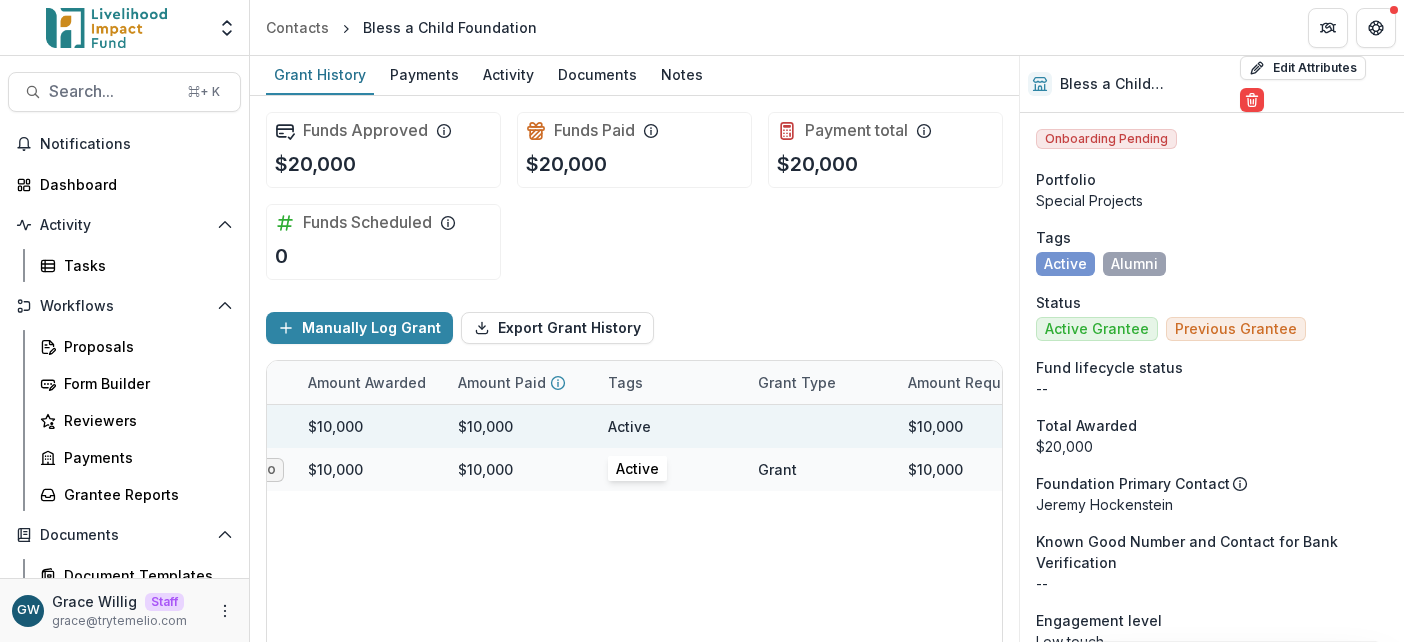 click on "Active" at bounding box center [629, 426] 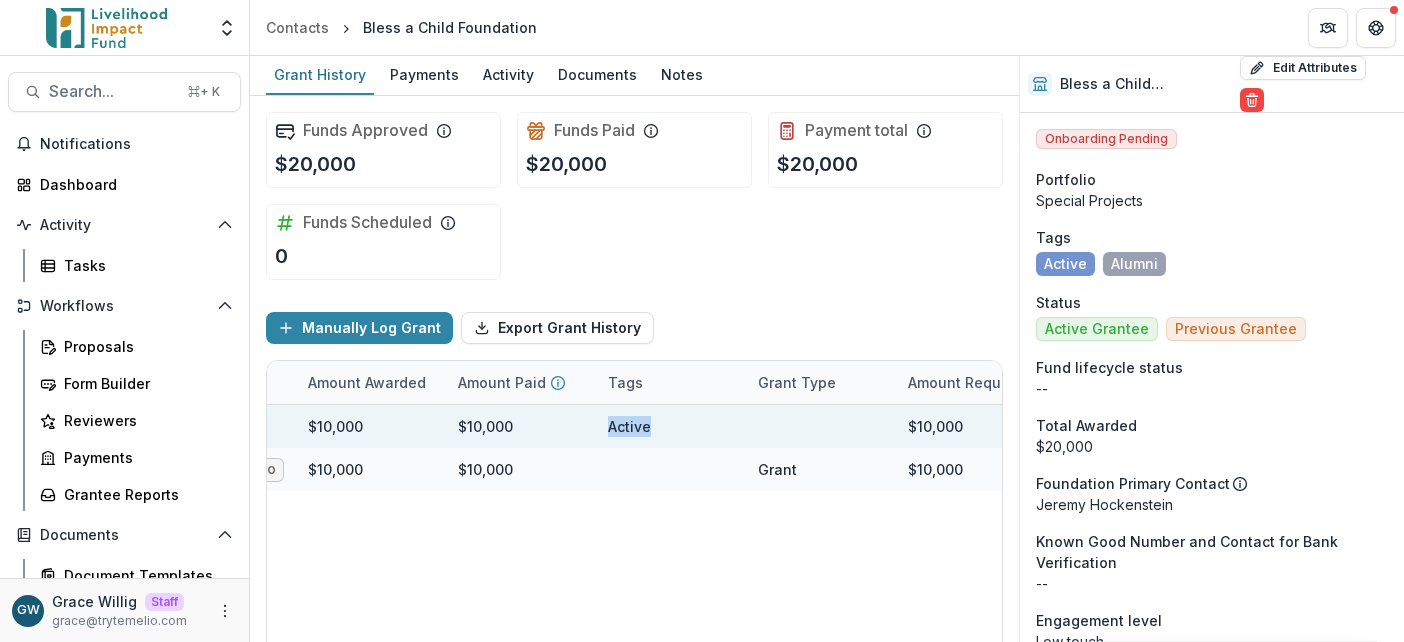 click on "Active" at bounding box center (629, 426) 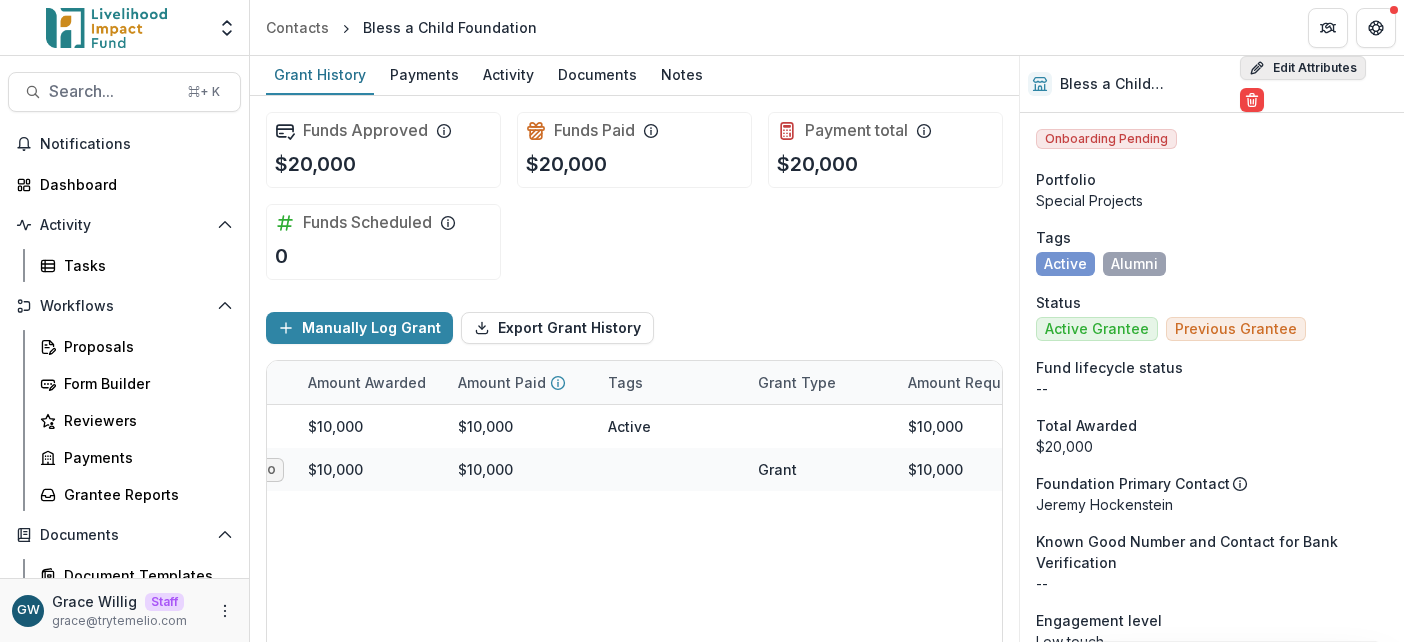 click on "Edit Attributes" at bounding box center (1303, 68) 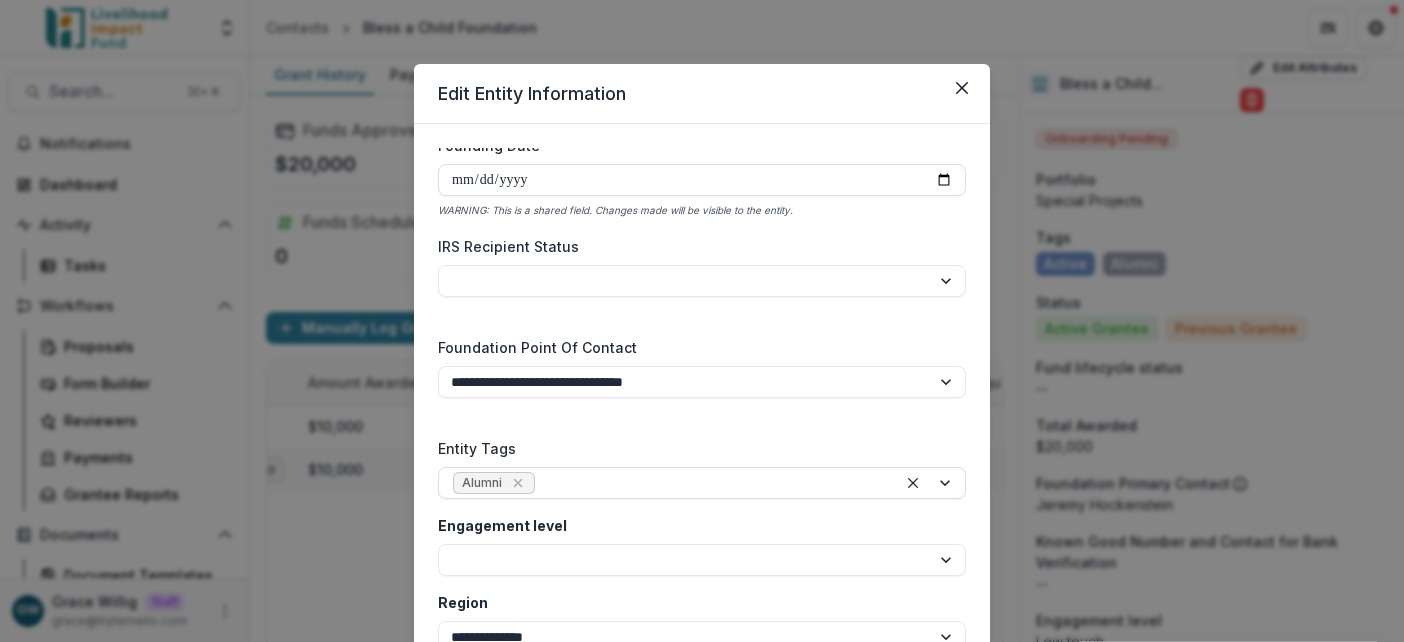 scroll, scrollTop: 3316, scrollLeft: 0, axis: vertical 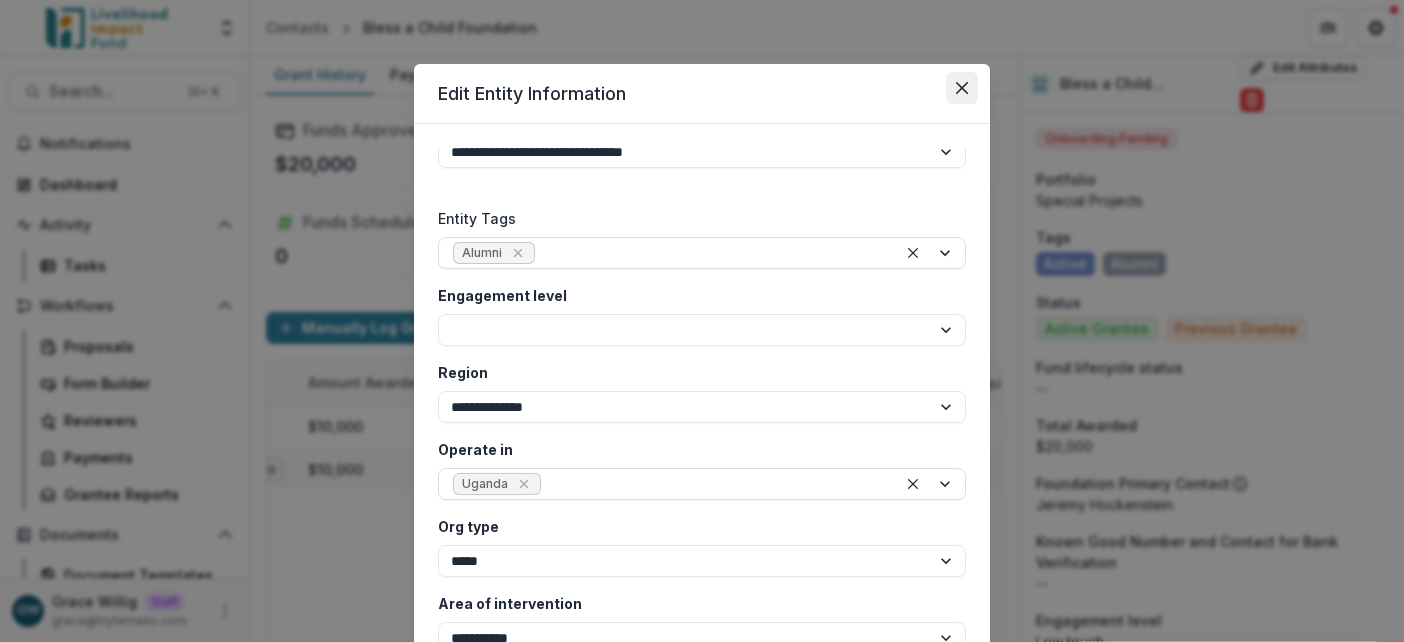 click 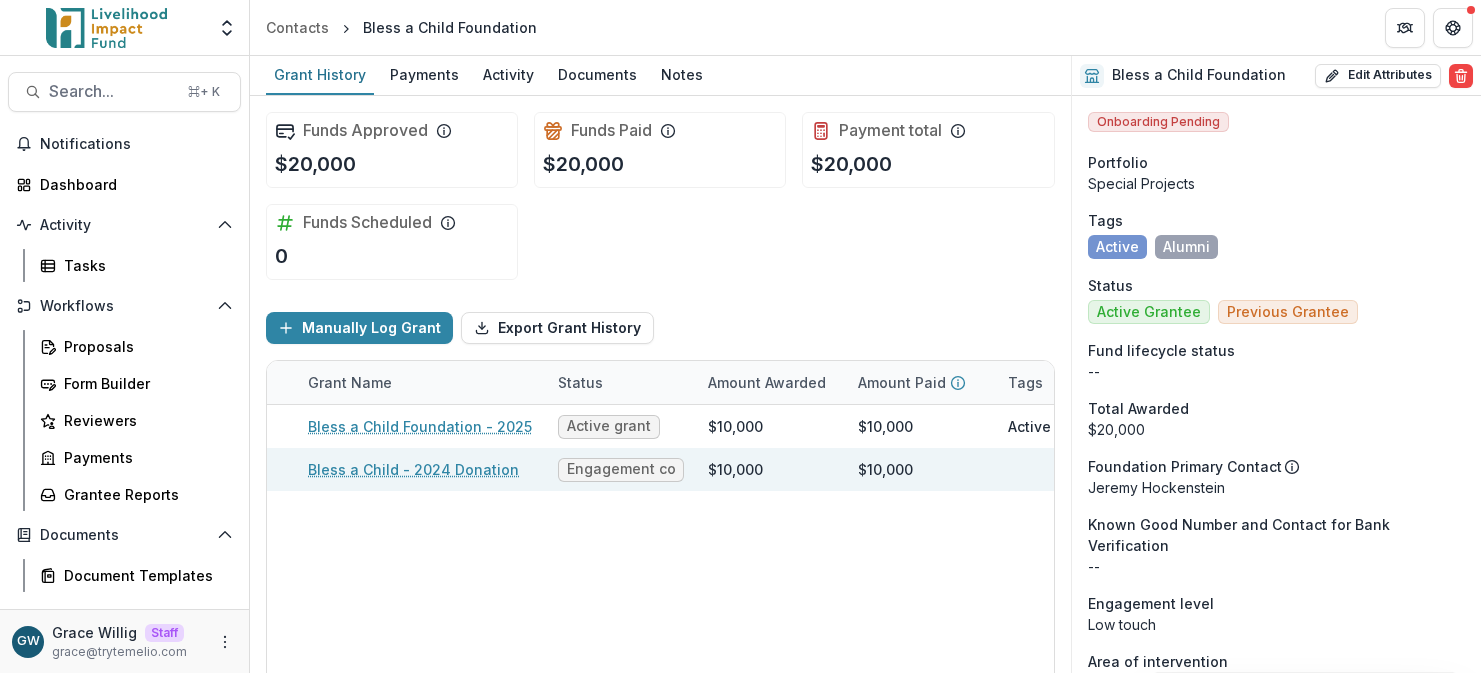 scroll, scrollTop: 0, scrollLeft: 75, axis: horizontal 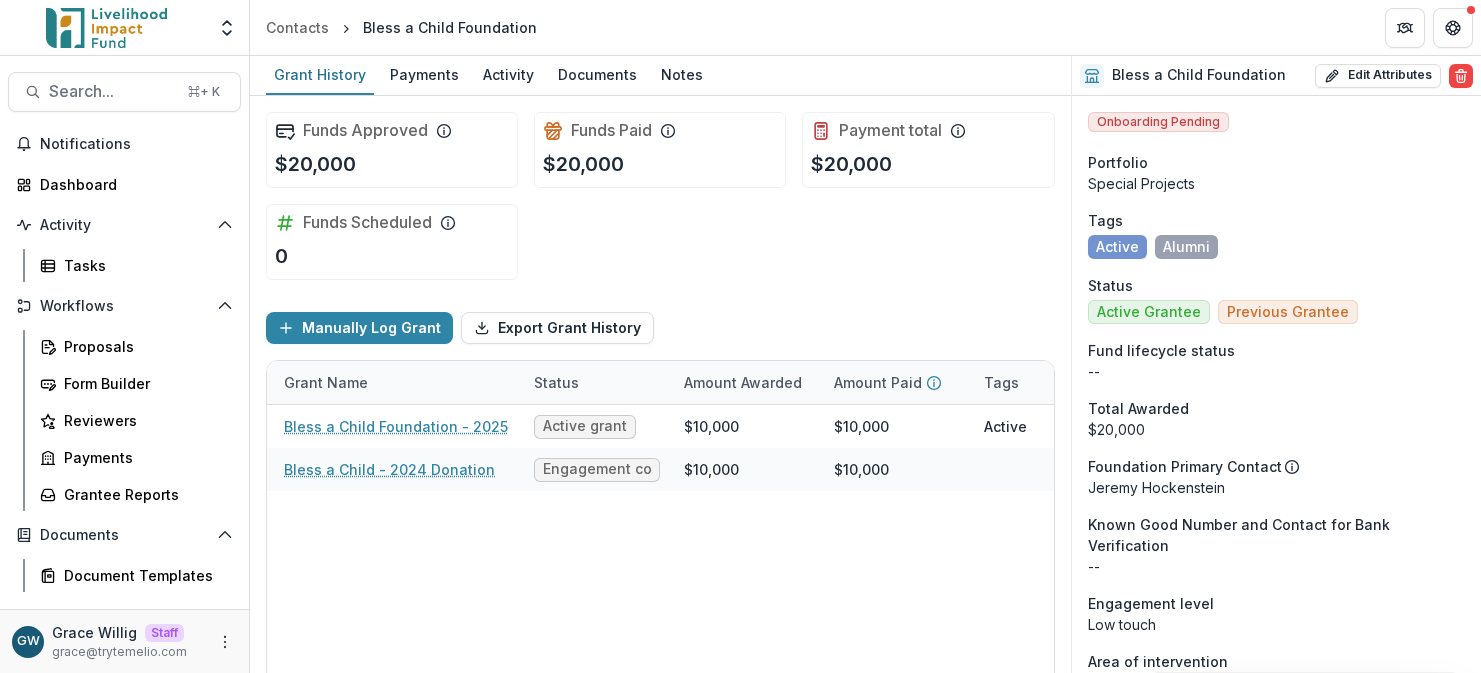 type 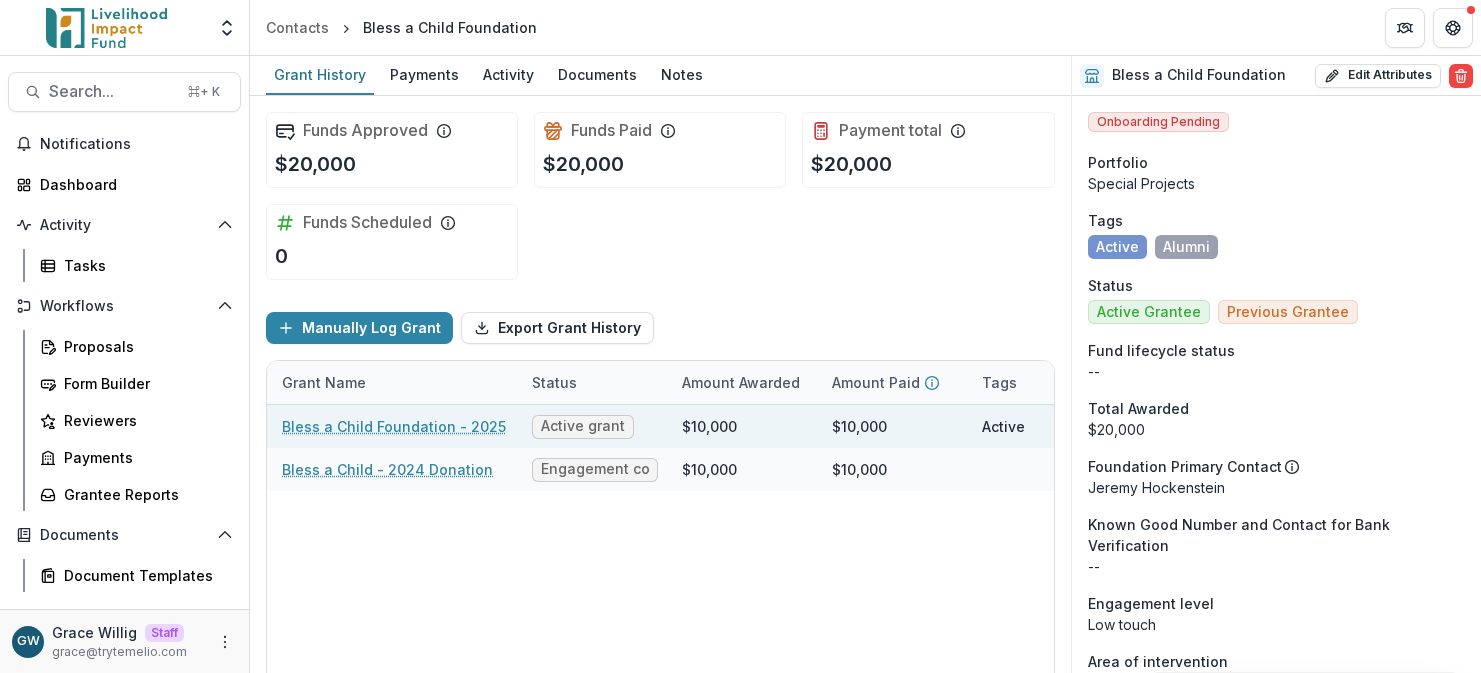 scroll, scrollTop: 0, scrollLeft: 79, axis: horizontal 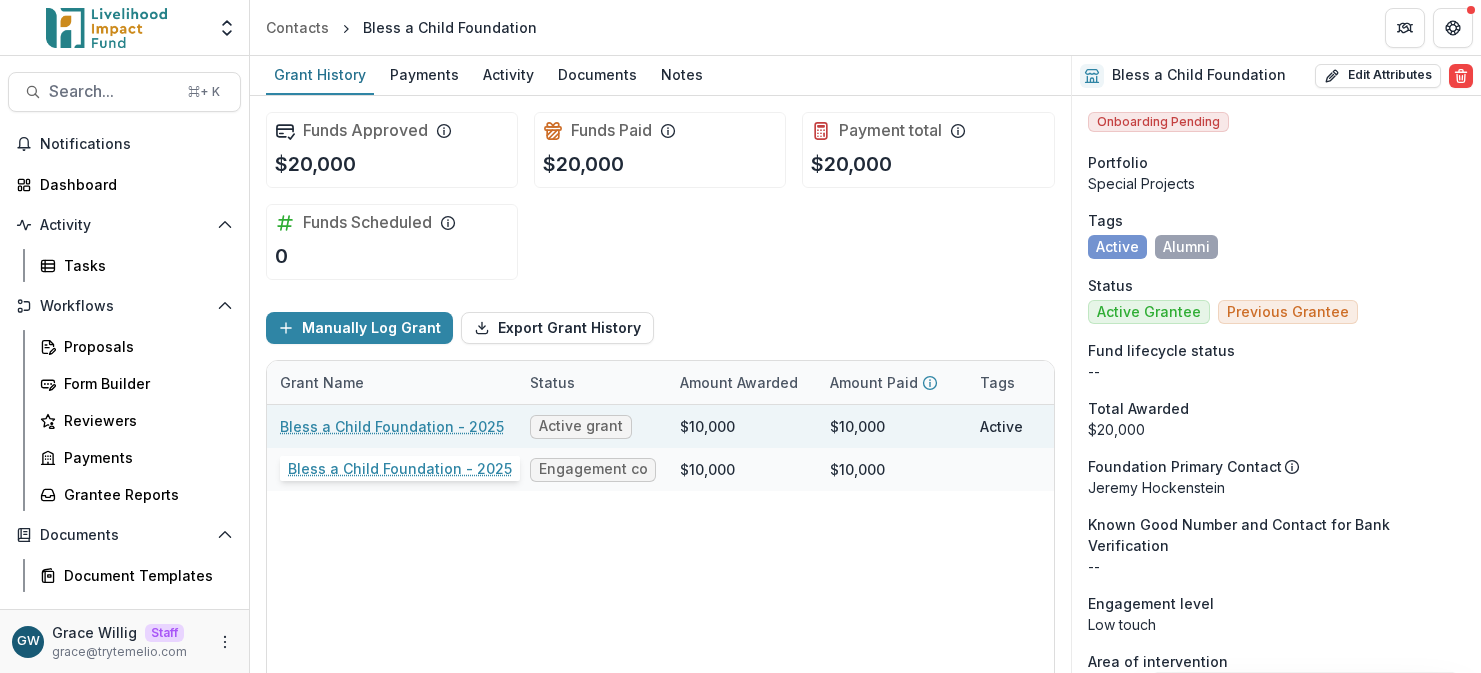 click on "Bless a Child Foundation - 2025" at bounding box center [392, 426] 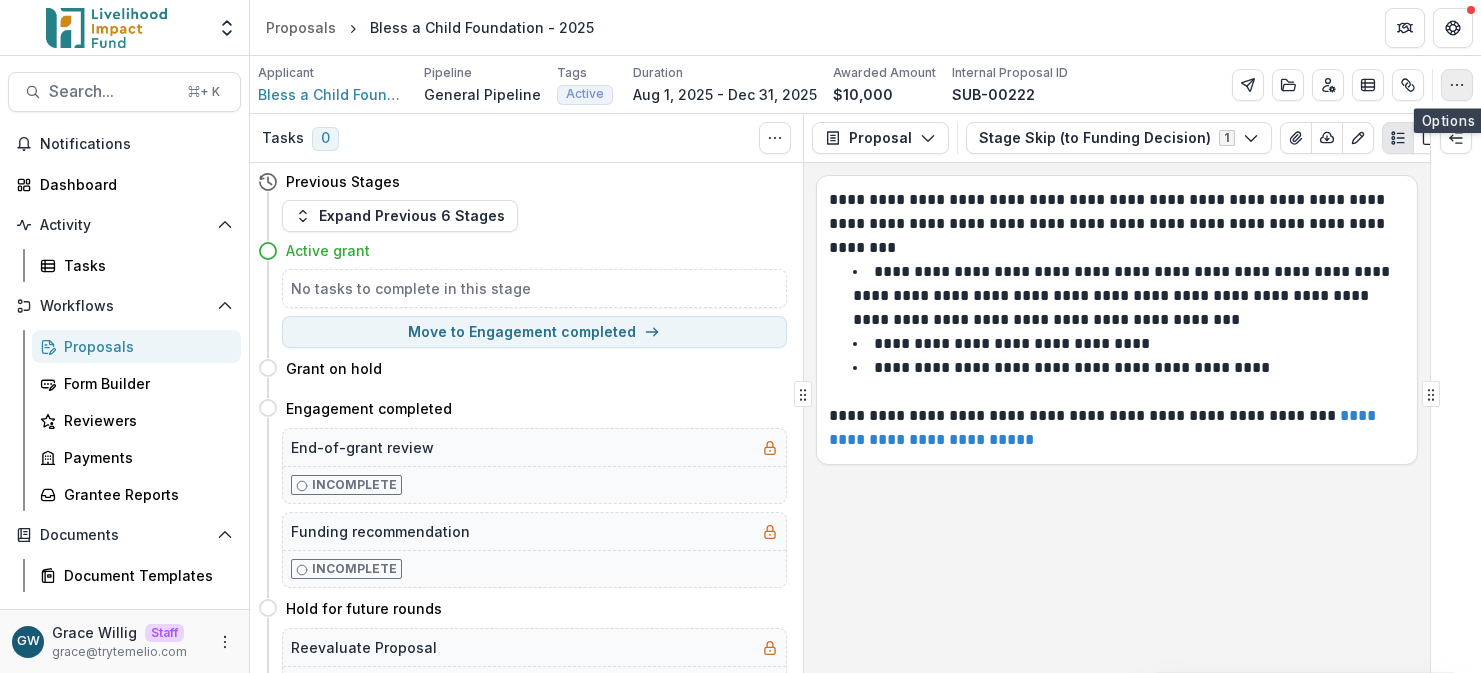 click 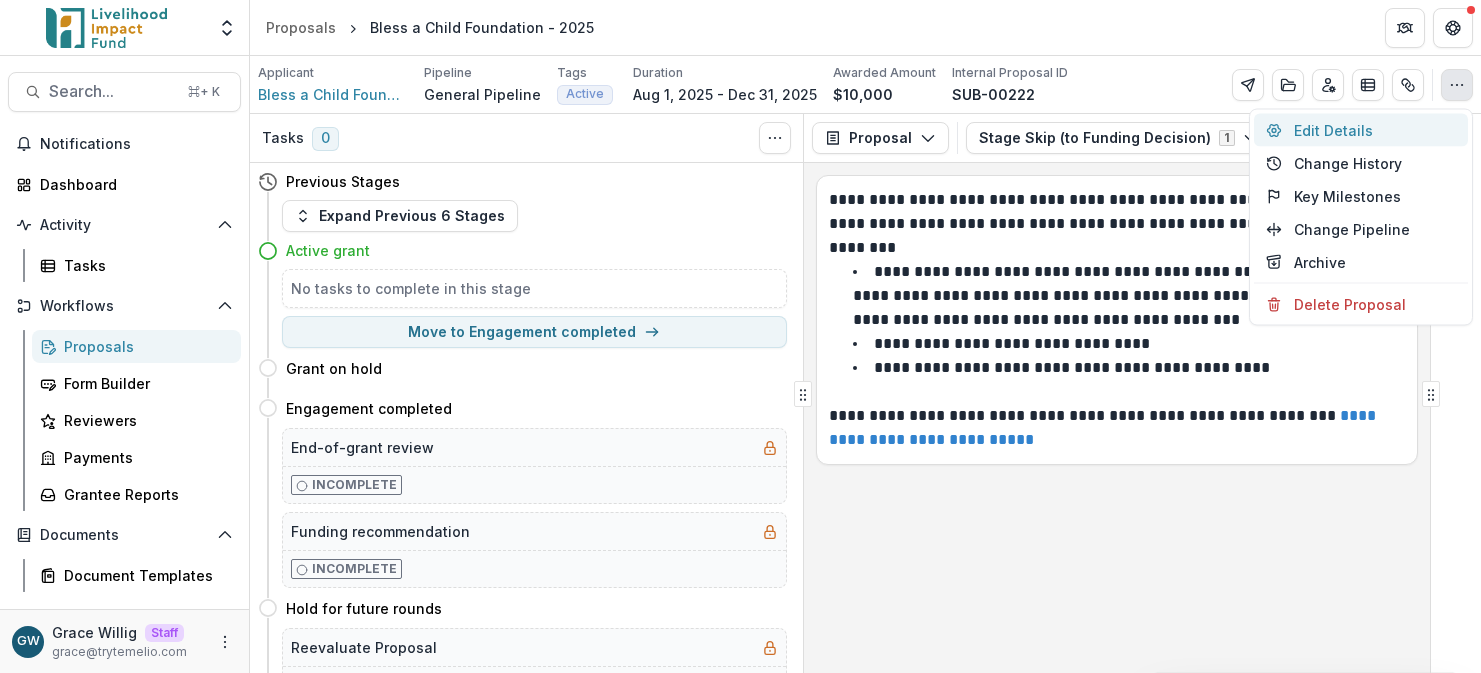 click on "Edit Details" at bounding box center (1361, 130) 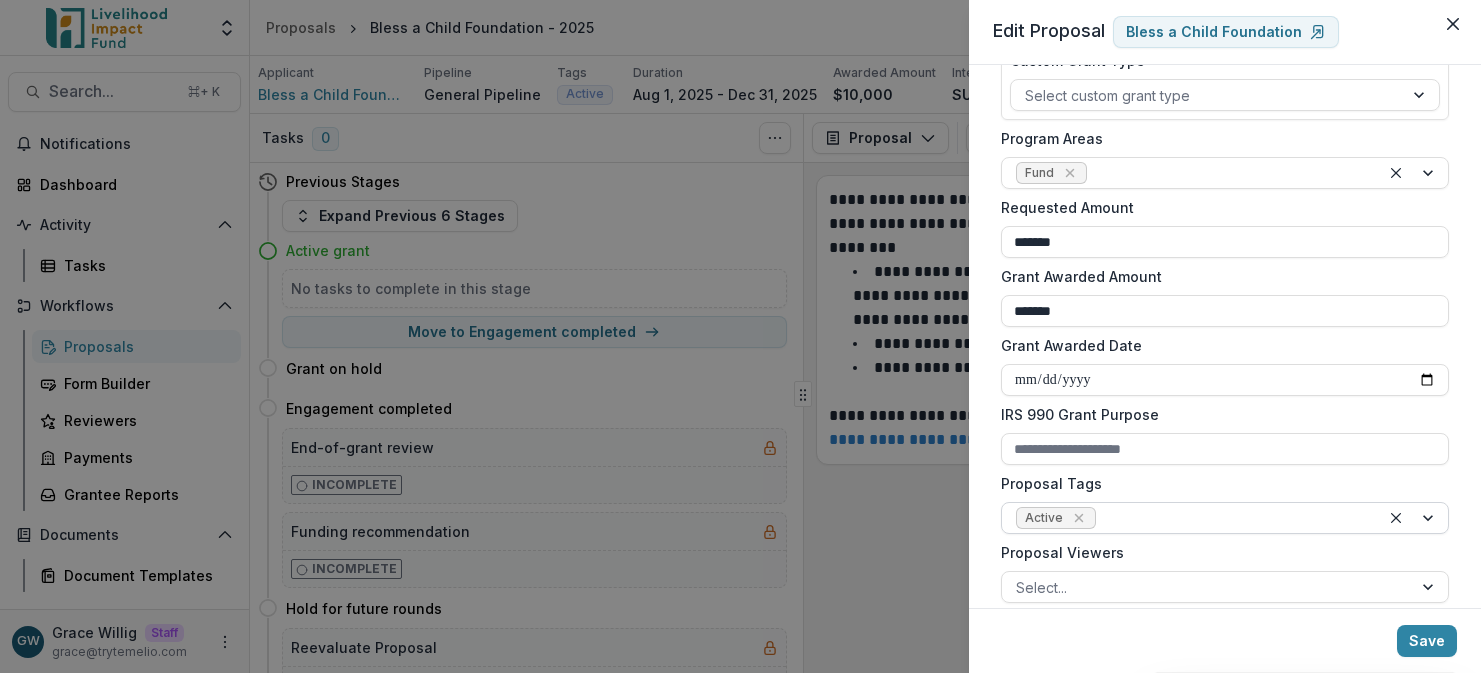 scroll, scrollTop: 358, scrollLeft: 0, axis: vertical 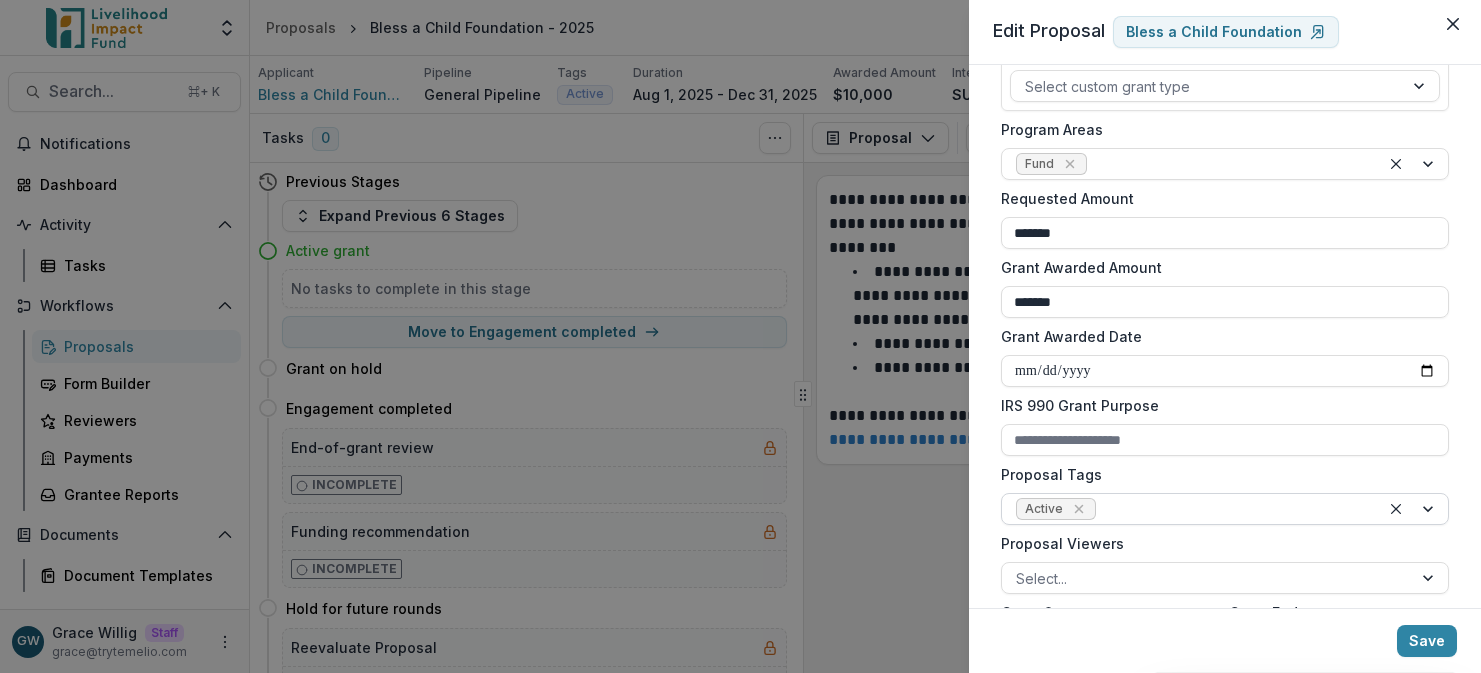 click at bounding box center [1233, 509] 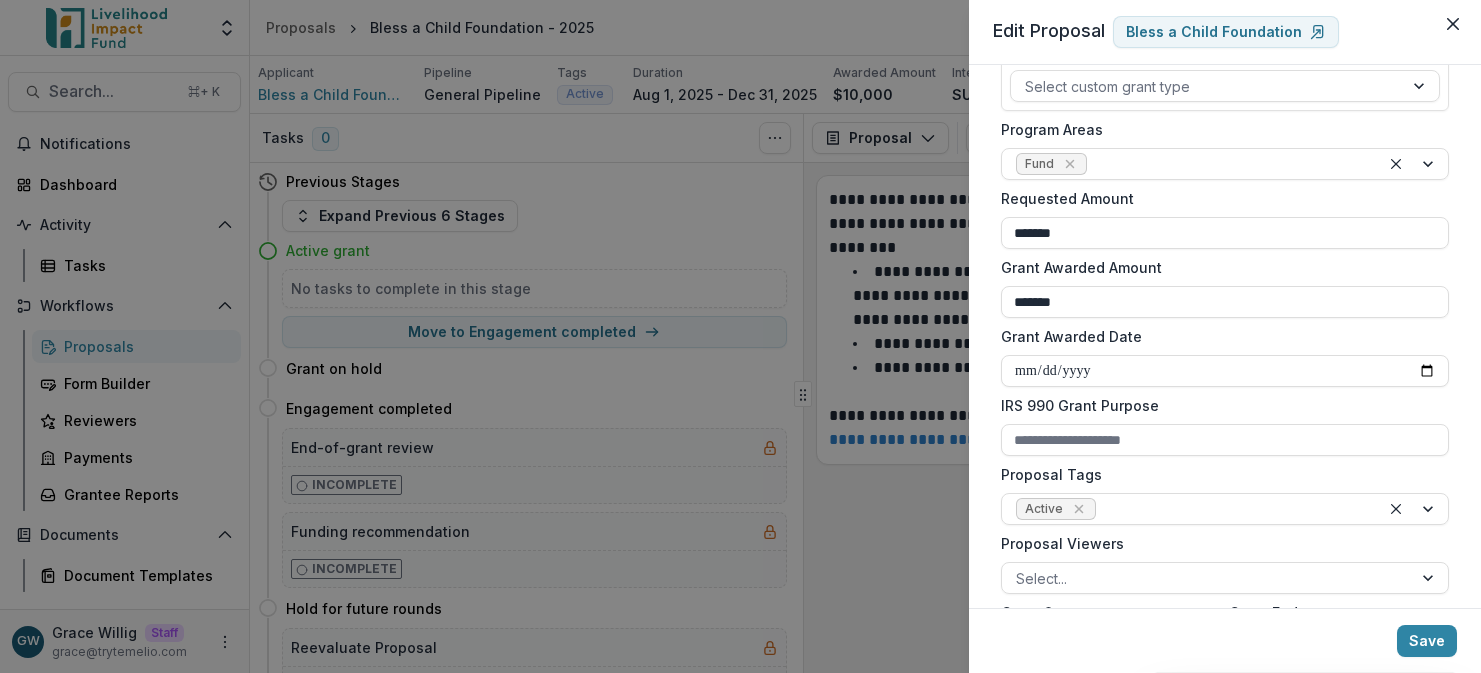 click on "Proposal Tags" at bounding box center (1219, 474) 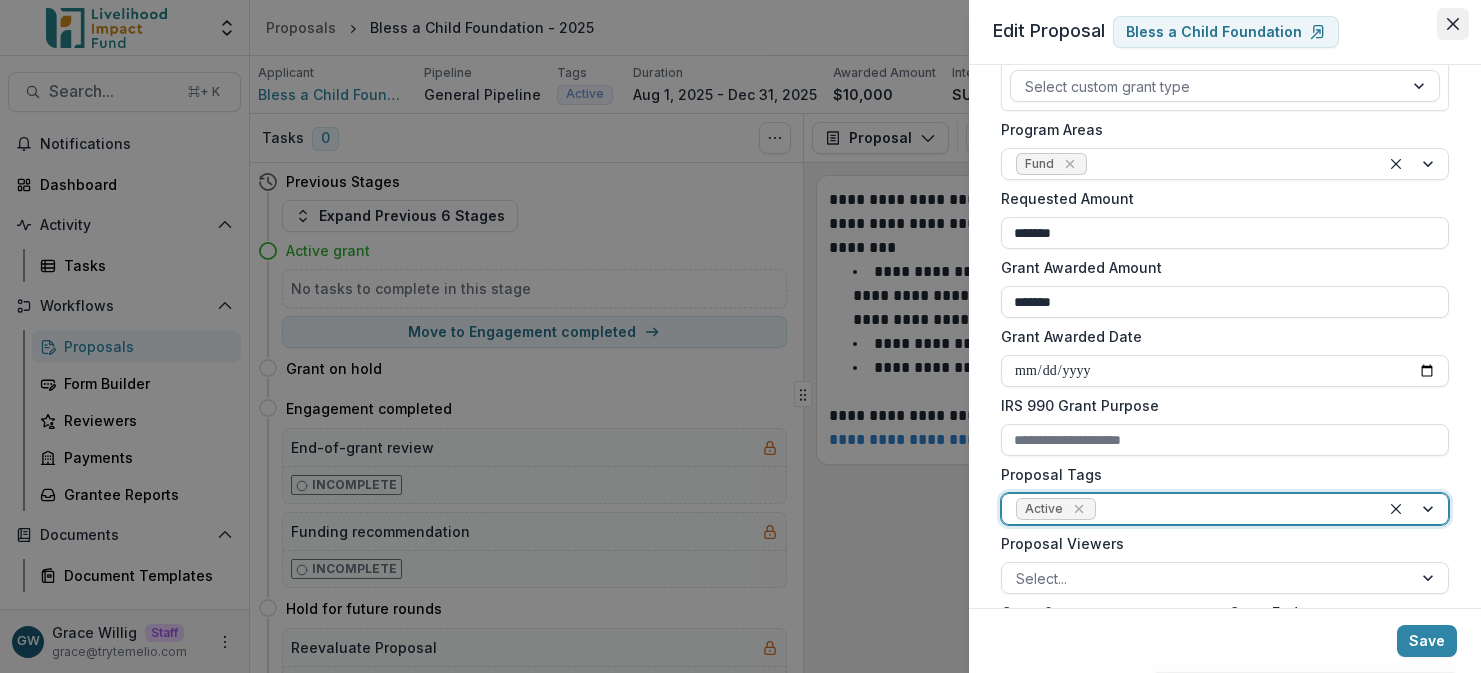 click 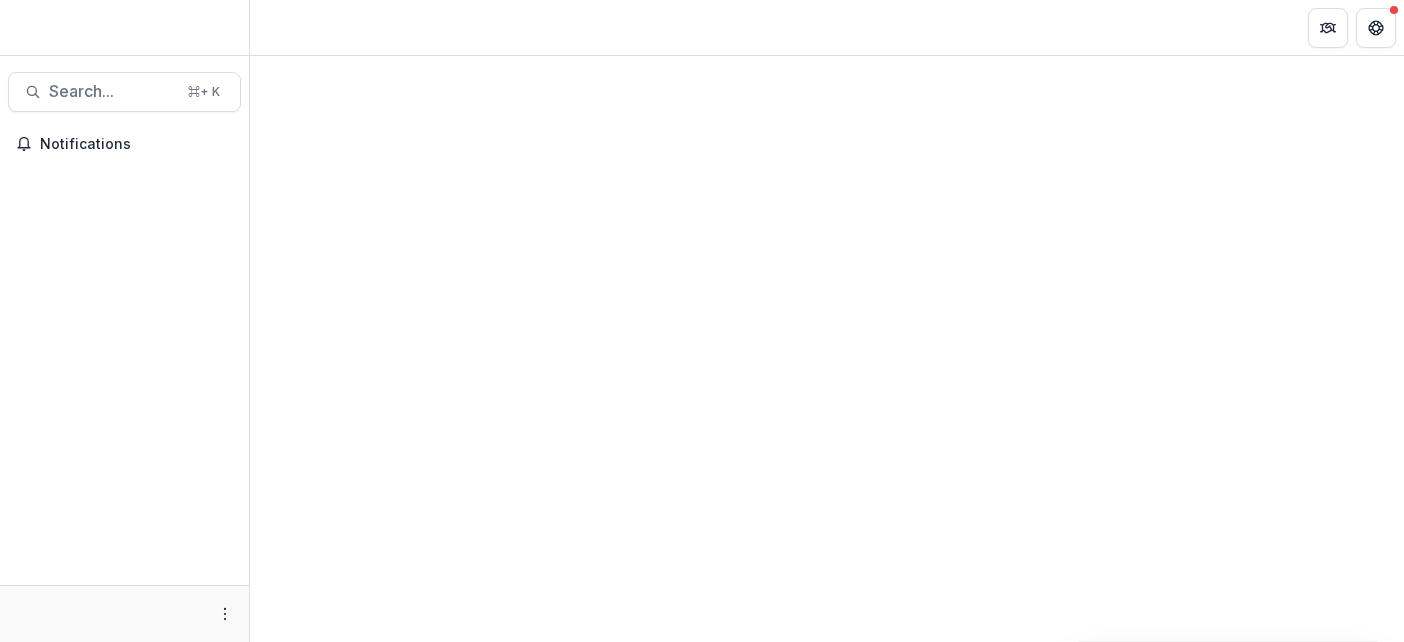 scroll, scrollTop: 0, scrollLeft: 0, axis: both 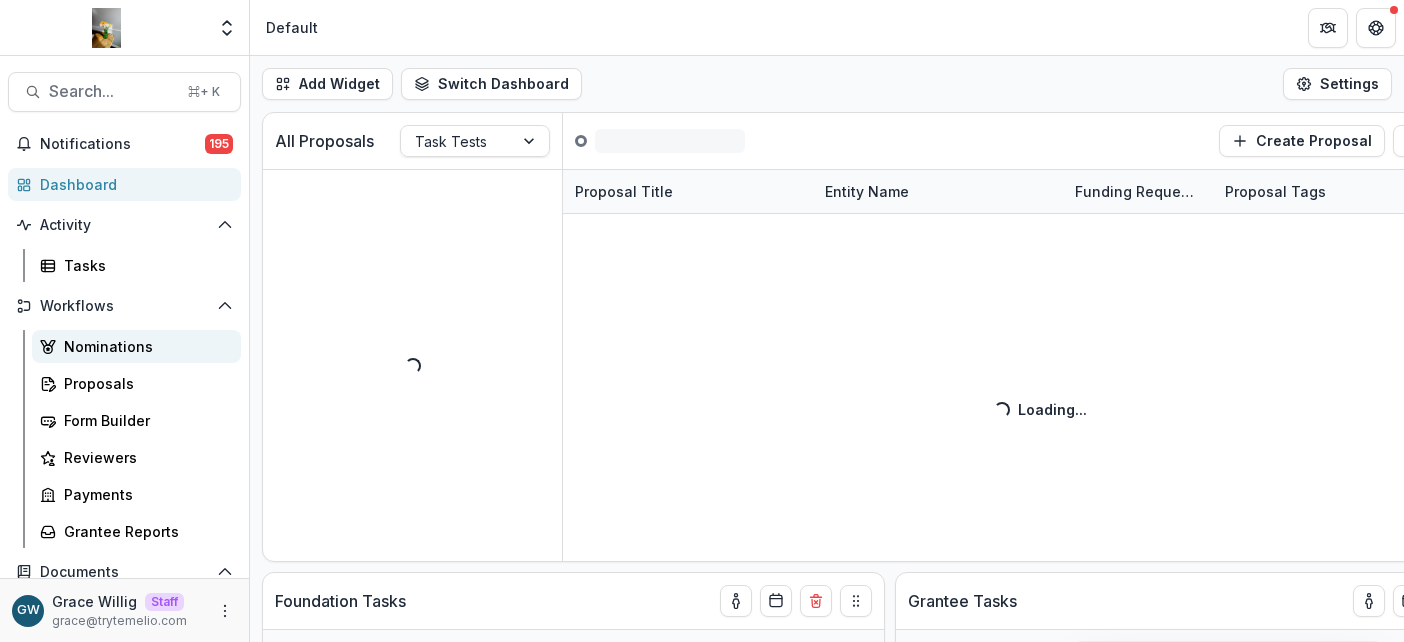 select on "******" 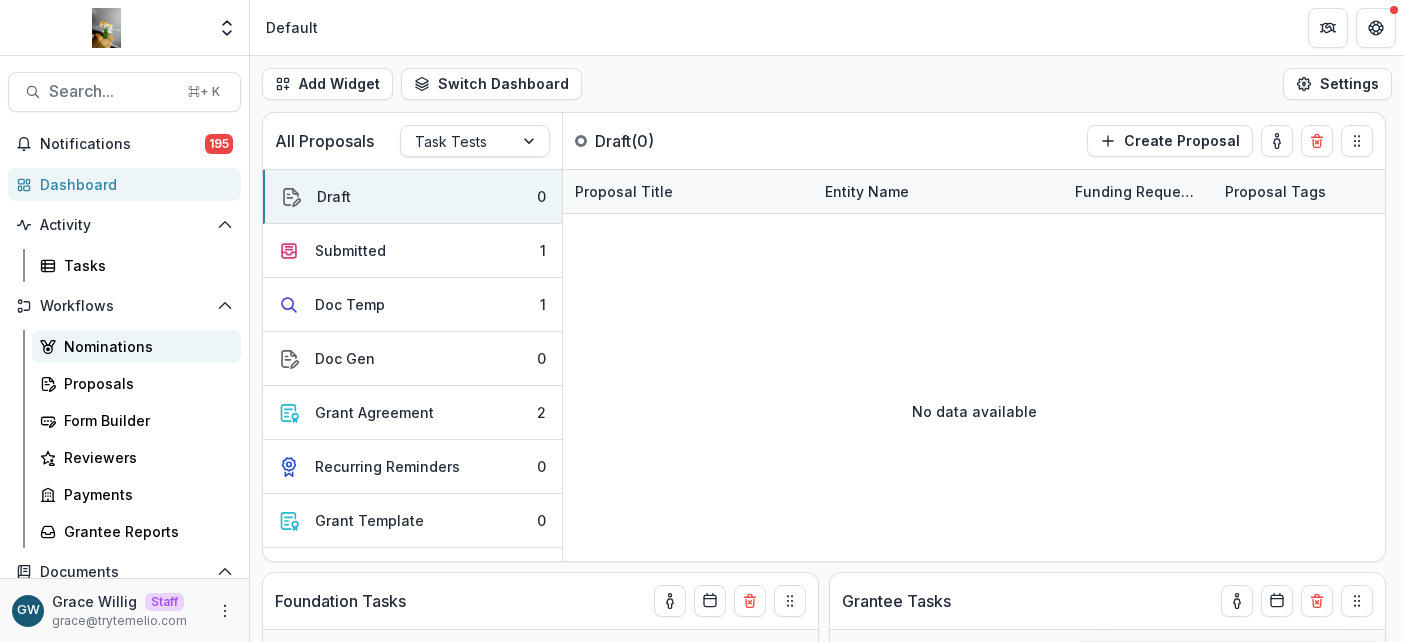 select on "******" 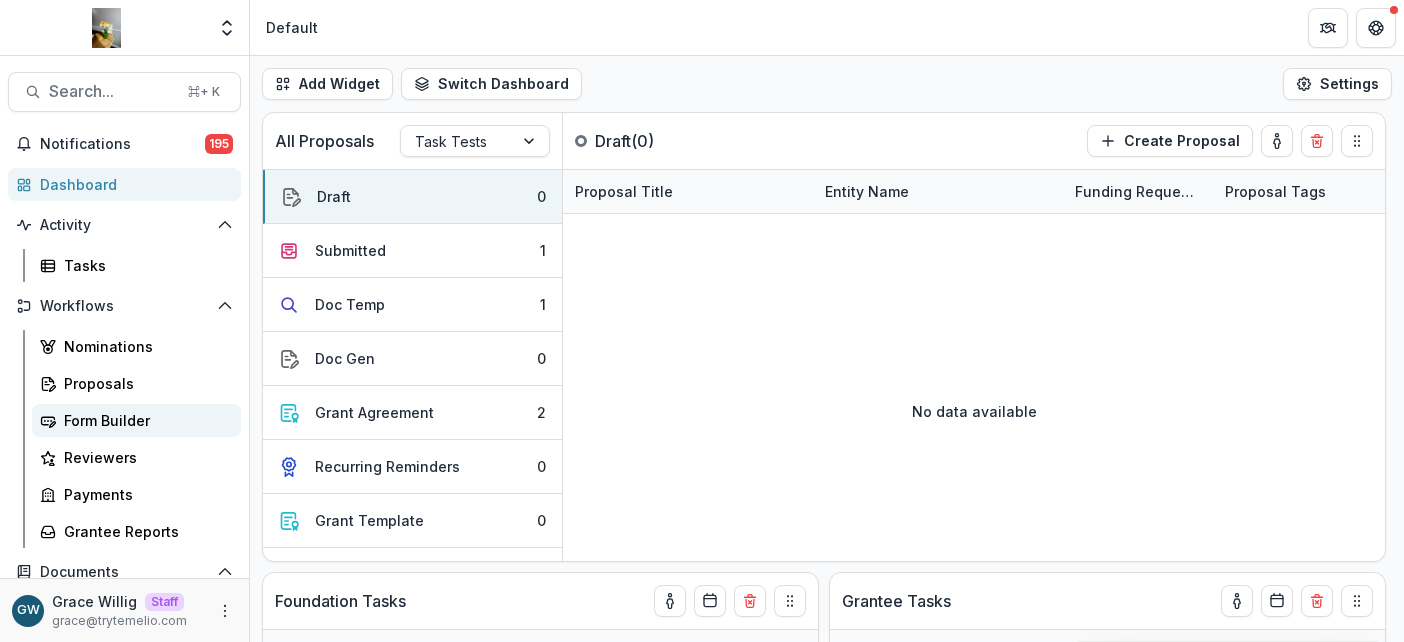 click on "Form Builder" at bounding box center (144, 420) 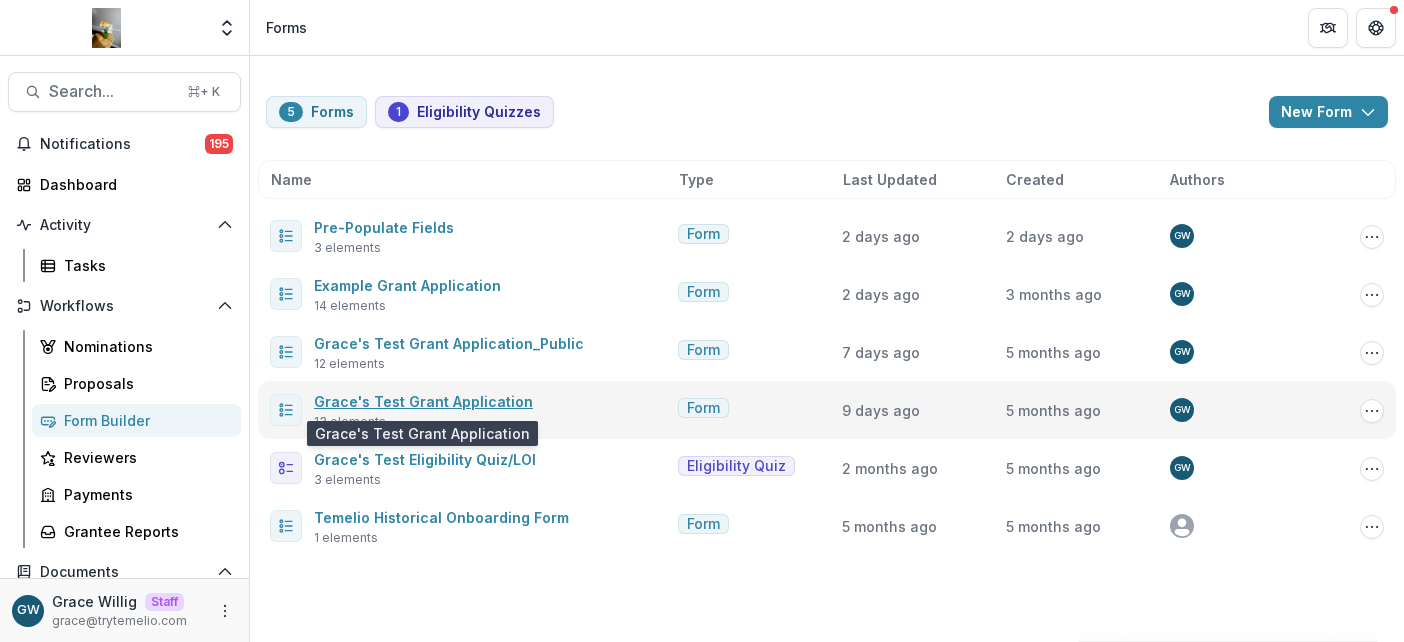 click on "Grace's Test Grant Application" at bounding box center (423, 401) 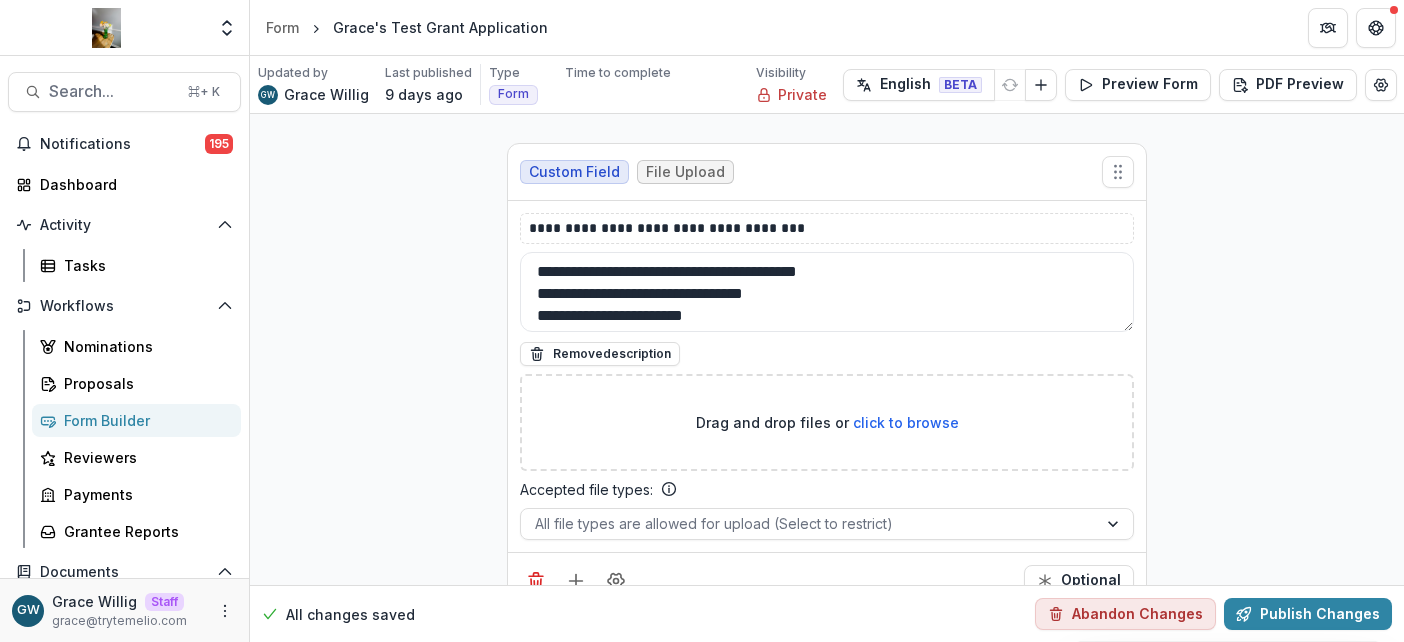 scroll, scrollTop: 4950, scrollLeft: 0, axis: vertical 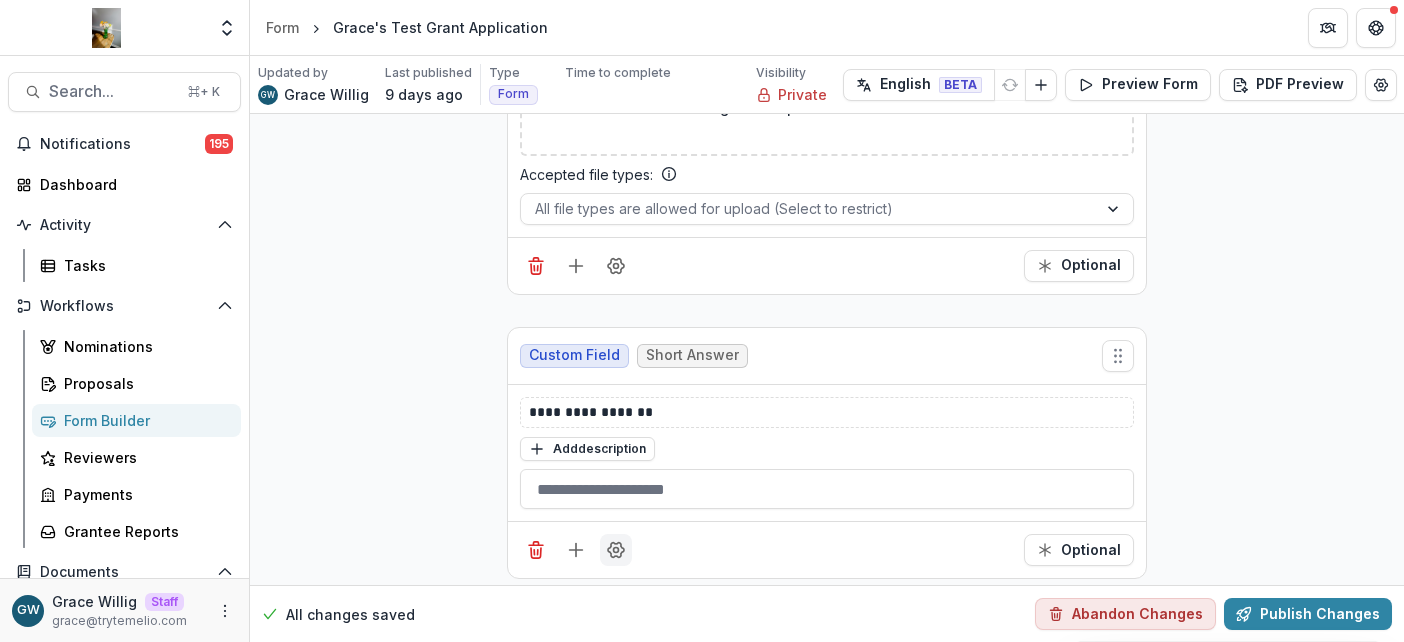 click 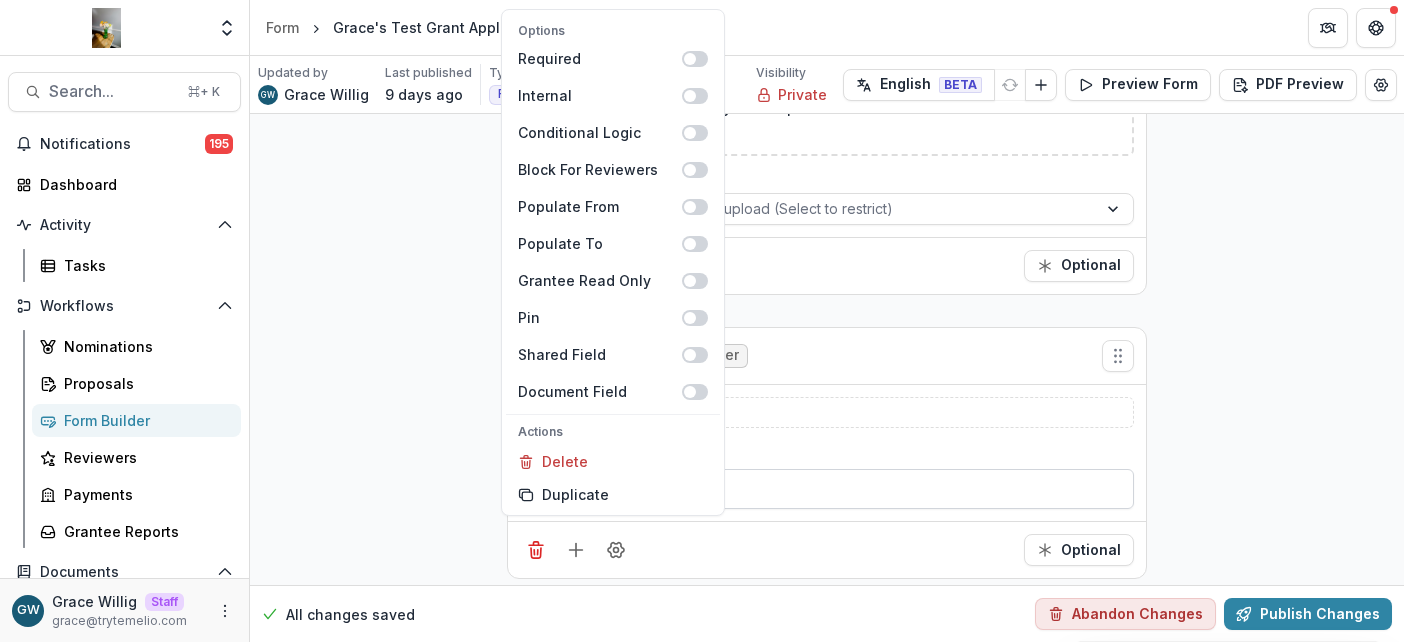 drag, startPoint x: 1336, startPoint y: 425, endPoint x: 1106, endPoint y: 462, distance: 232.95708 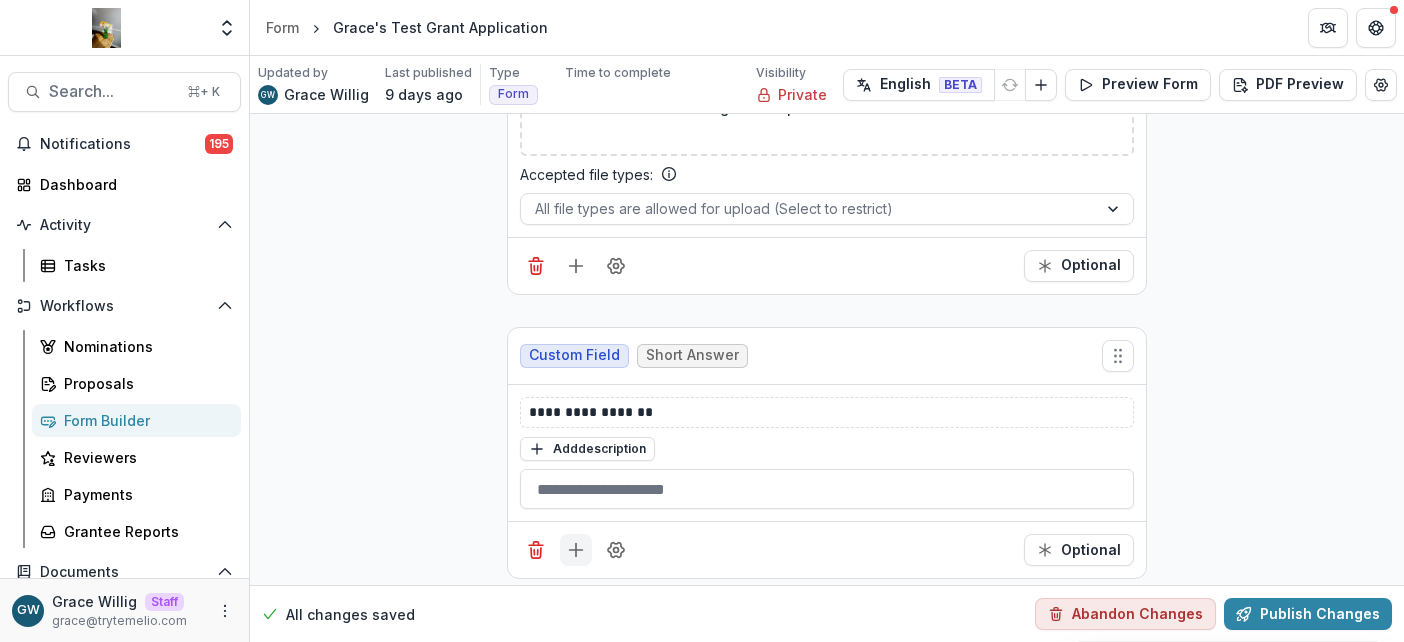 click 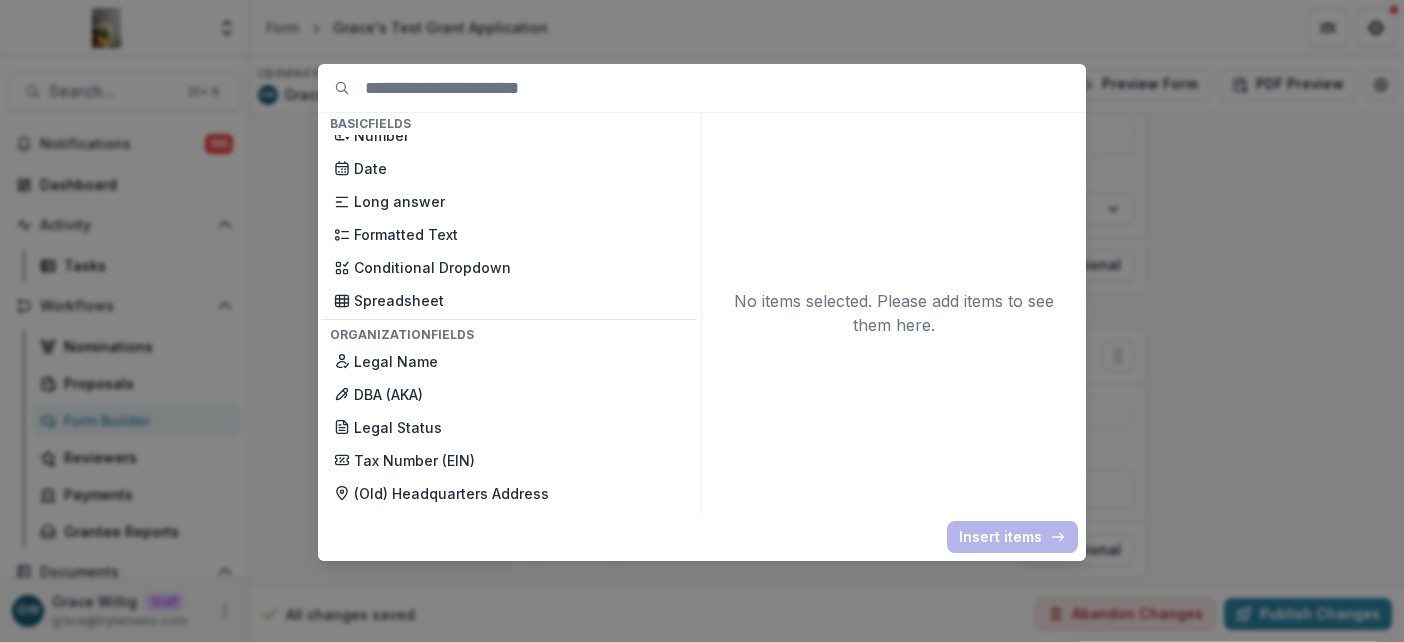 scroll, scrollTop: 450, scrollLeft: 0, axis: vertical 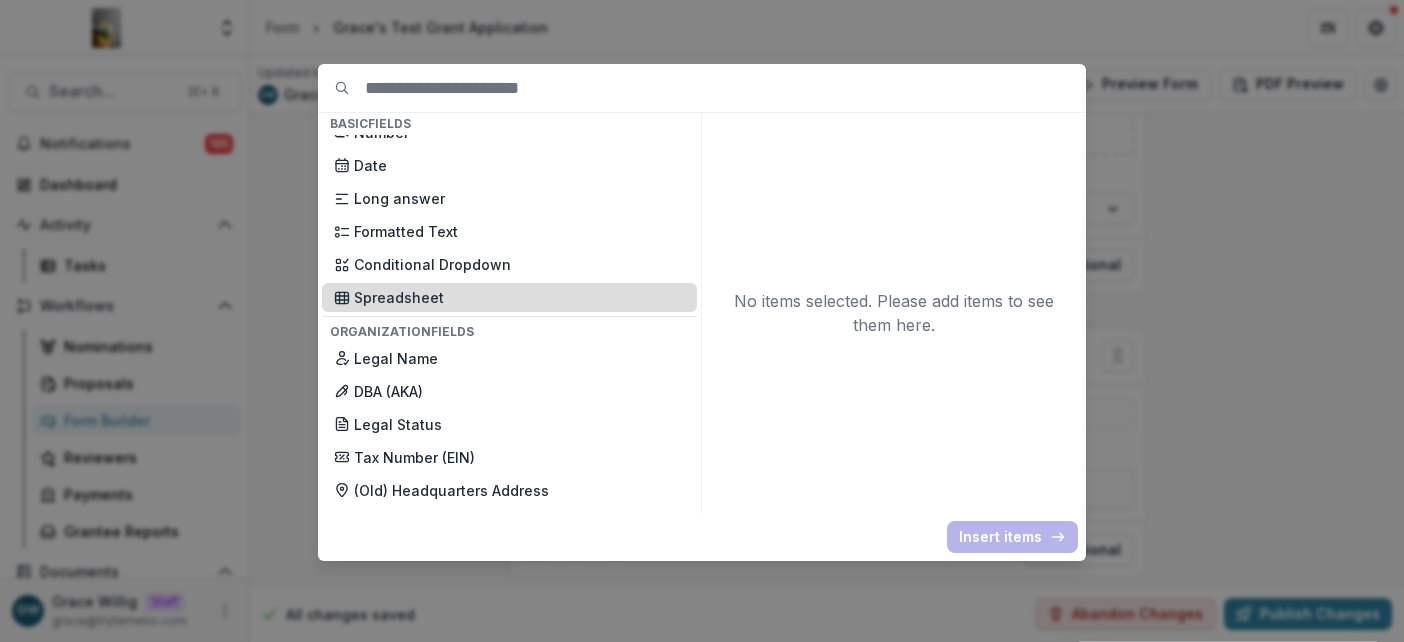 click on "Spreadsheet" at bounding box center [519, 297] 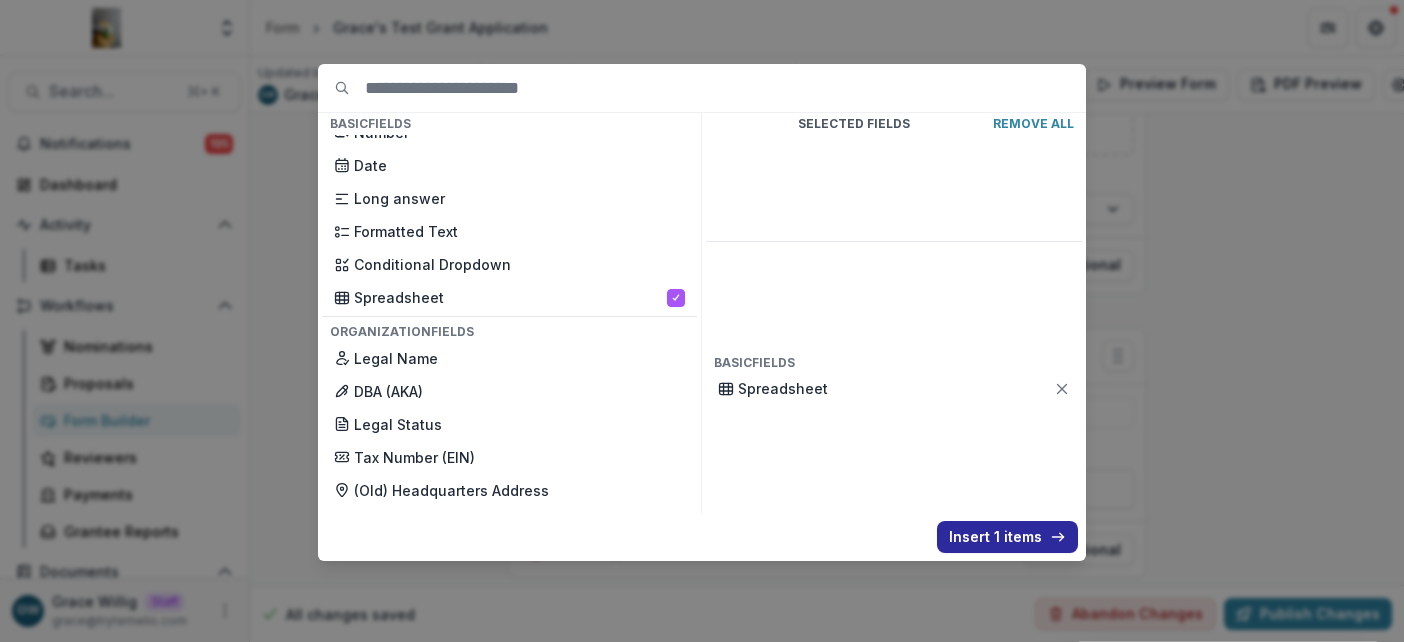 drag, startPoint x: 975, startPoint y: 529, endPoint x: 953, endPoint y: 527, distance: 22.090721 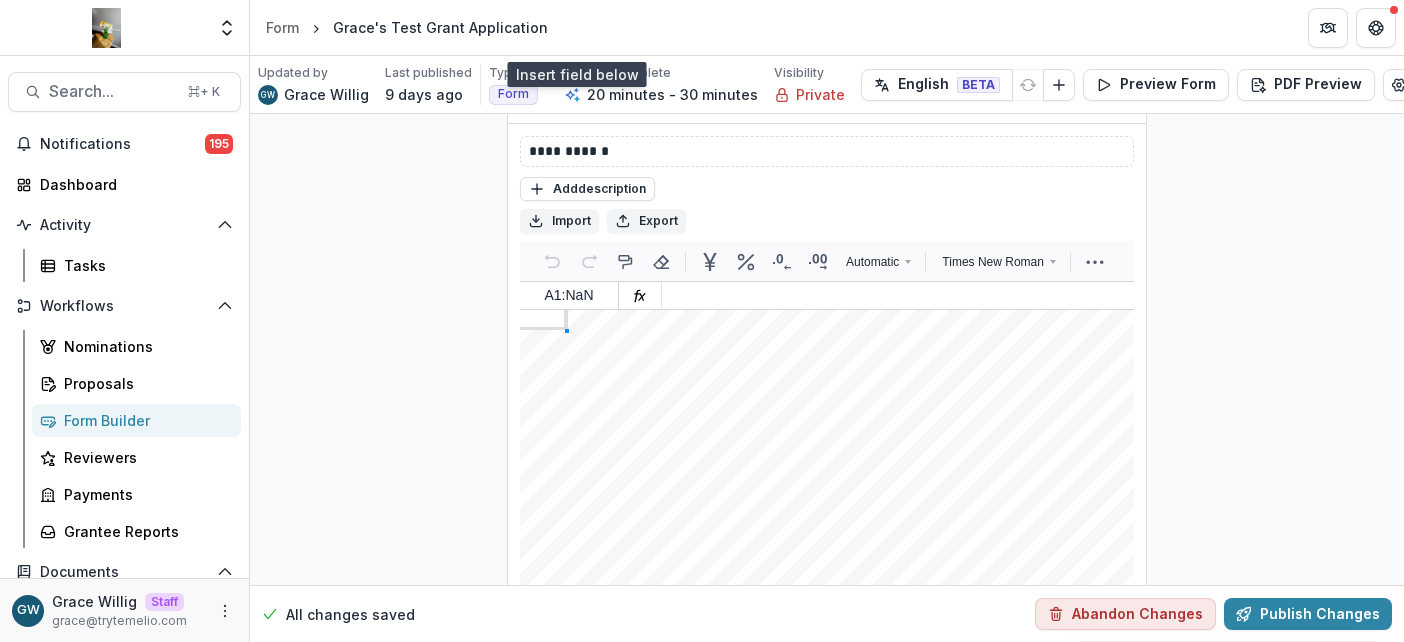 scroll, scrollTop: 5497, scrollLeft: 0, axis: vertical 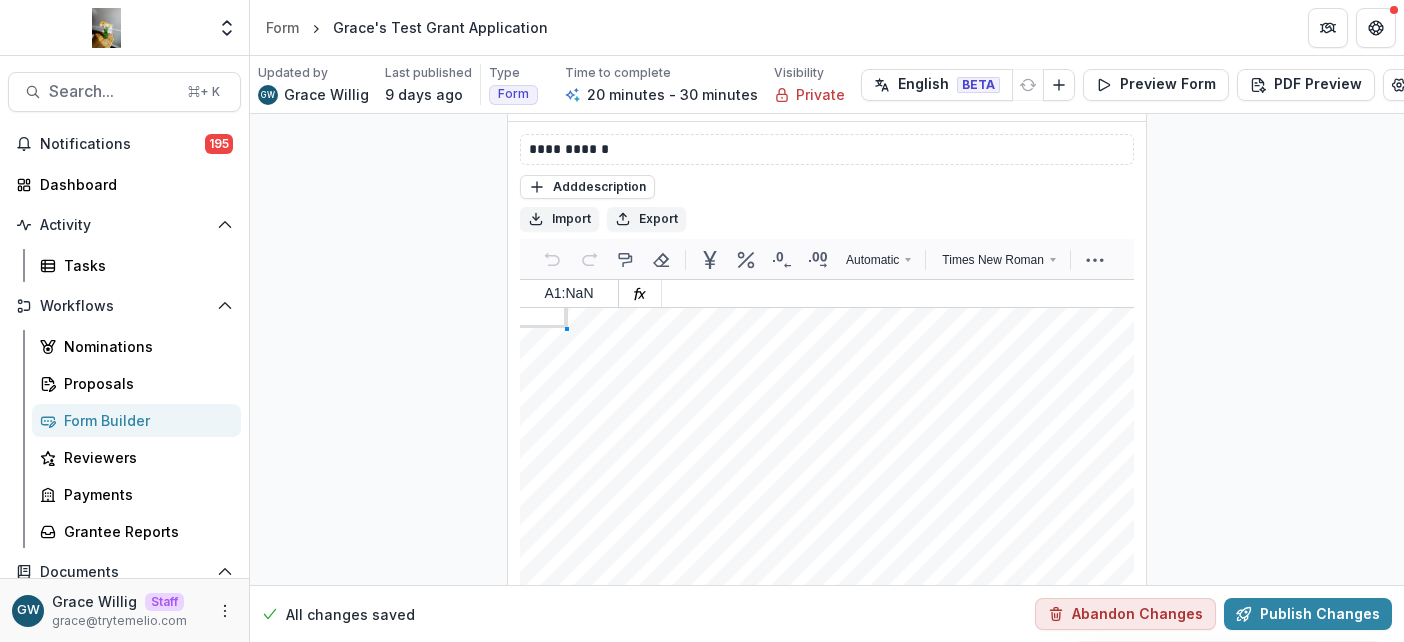 click at bounding box center (1587, 1367) 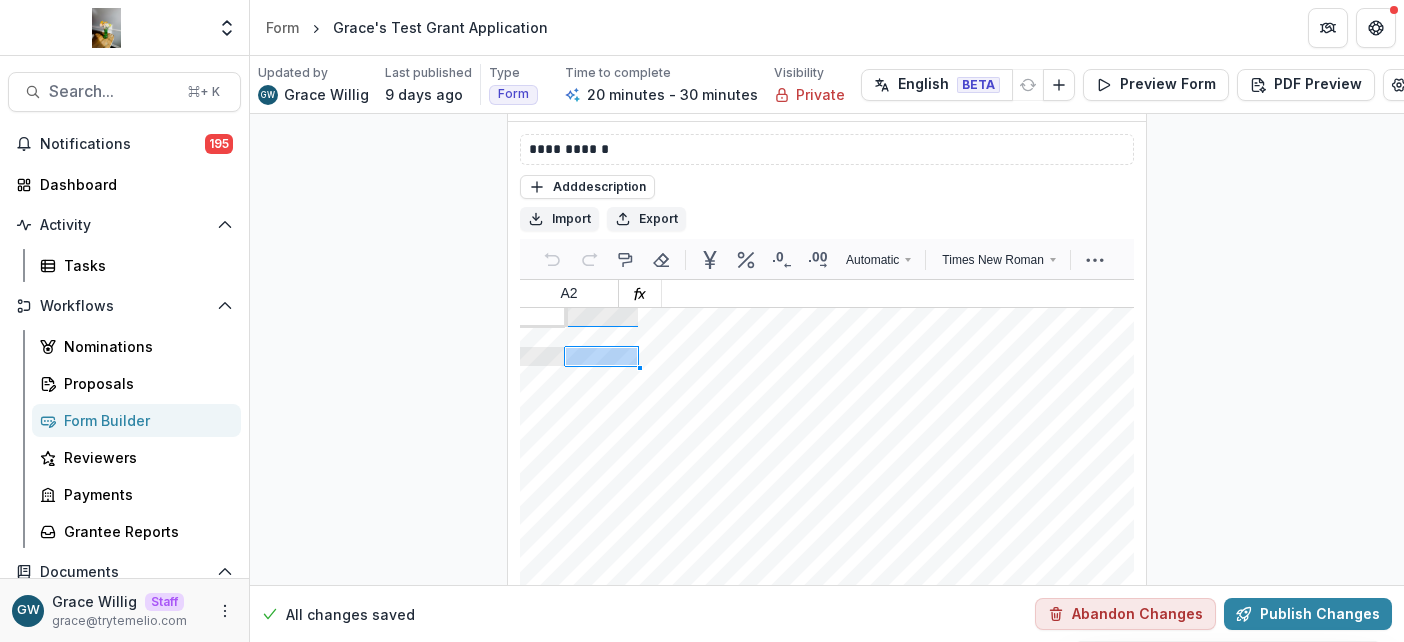 click at bounding box center (1587, 1367) 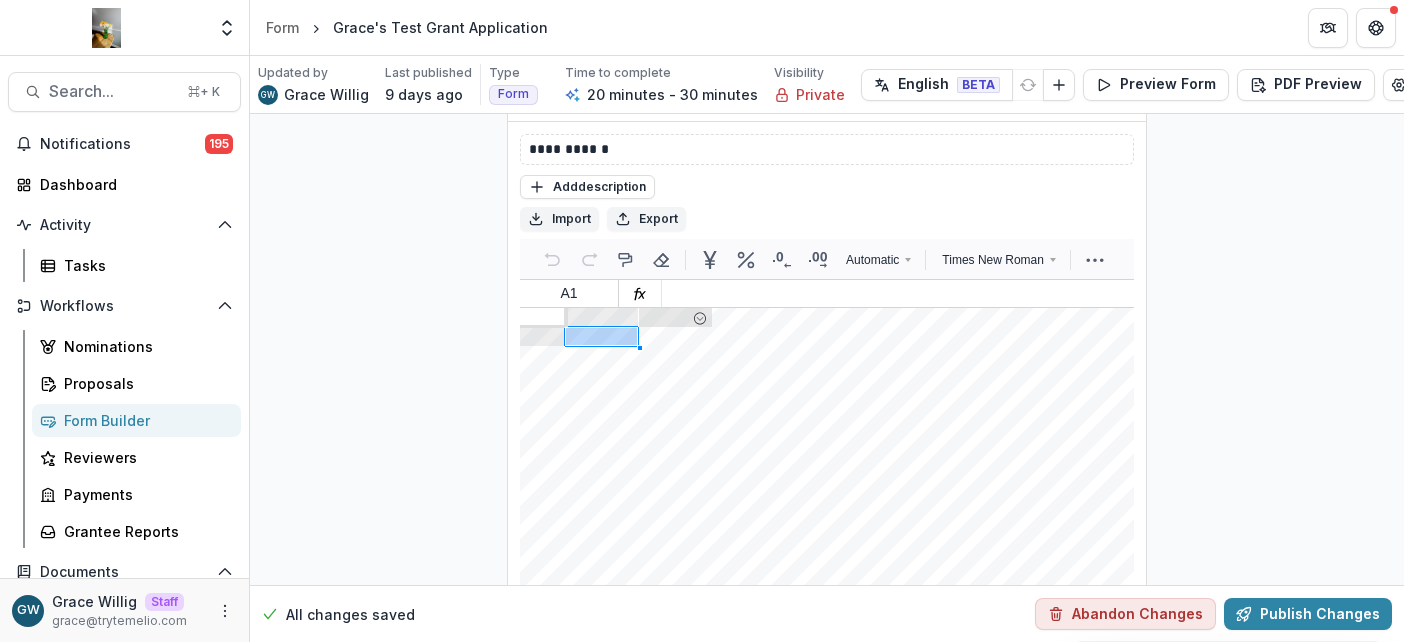 type 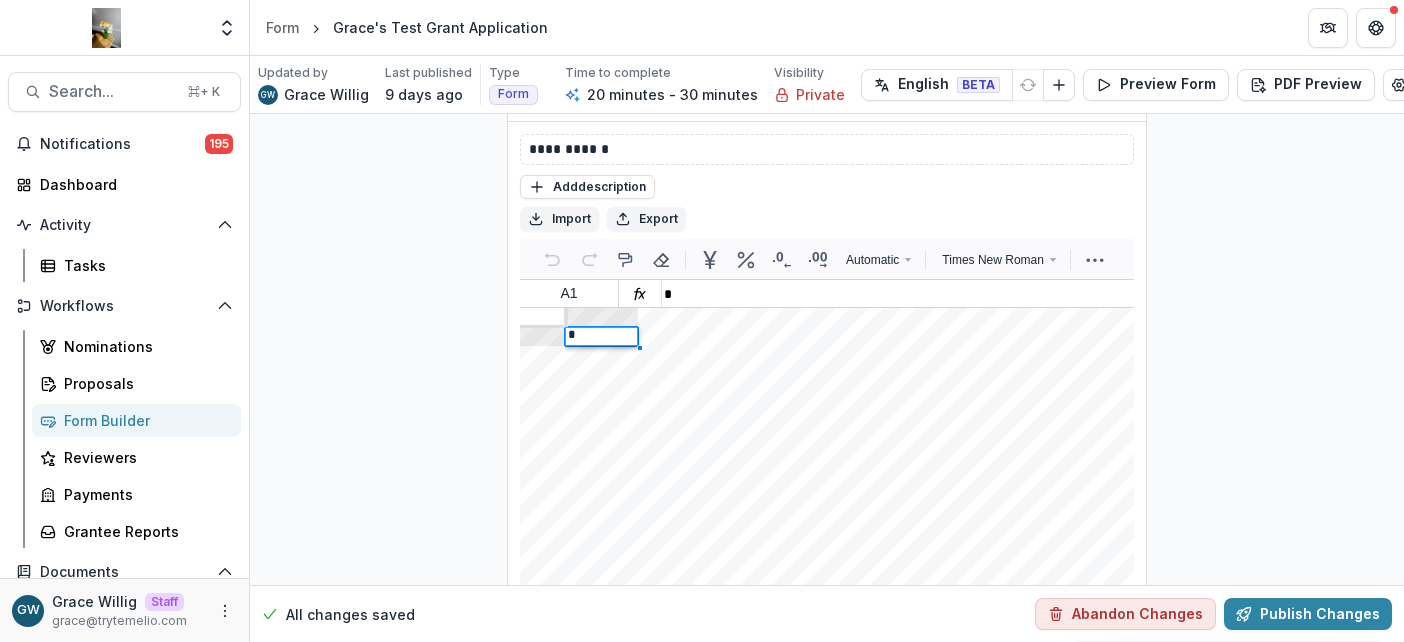 click at bounding box center (1587, 1367) 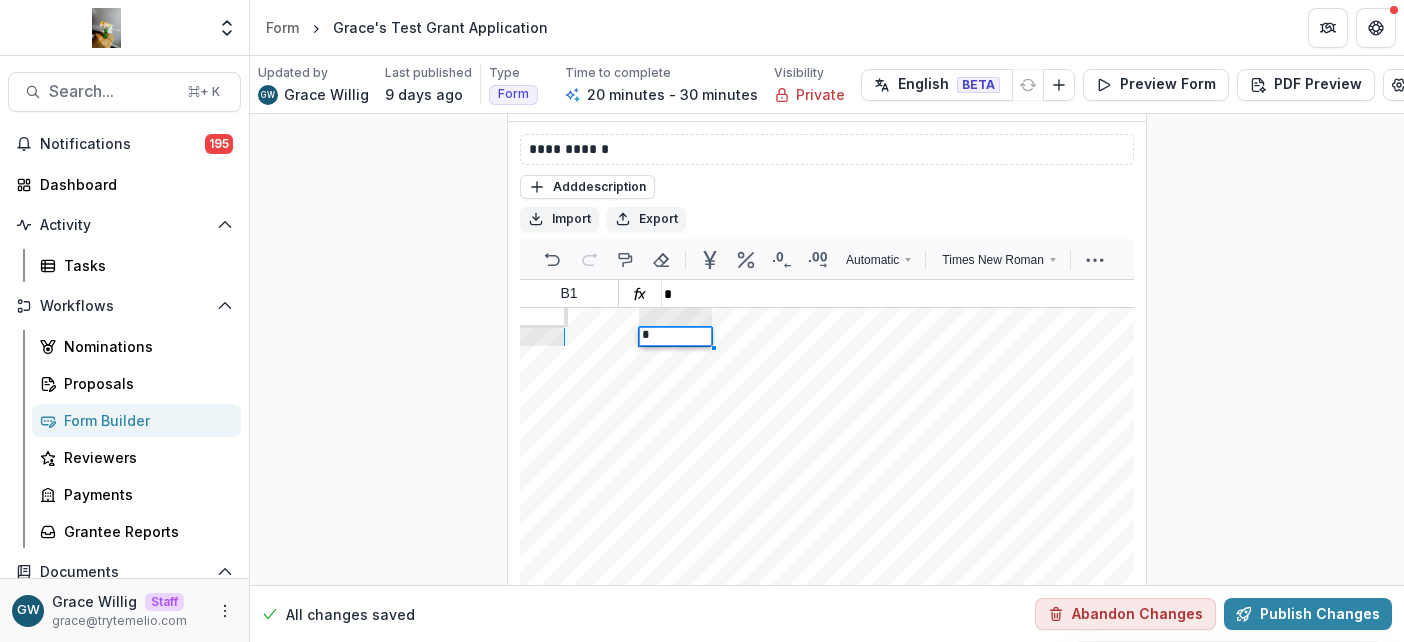 click at bounding box center [1587, 1367] 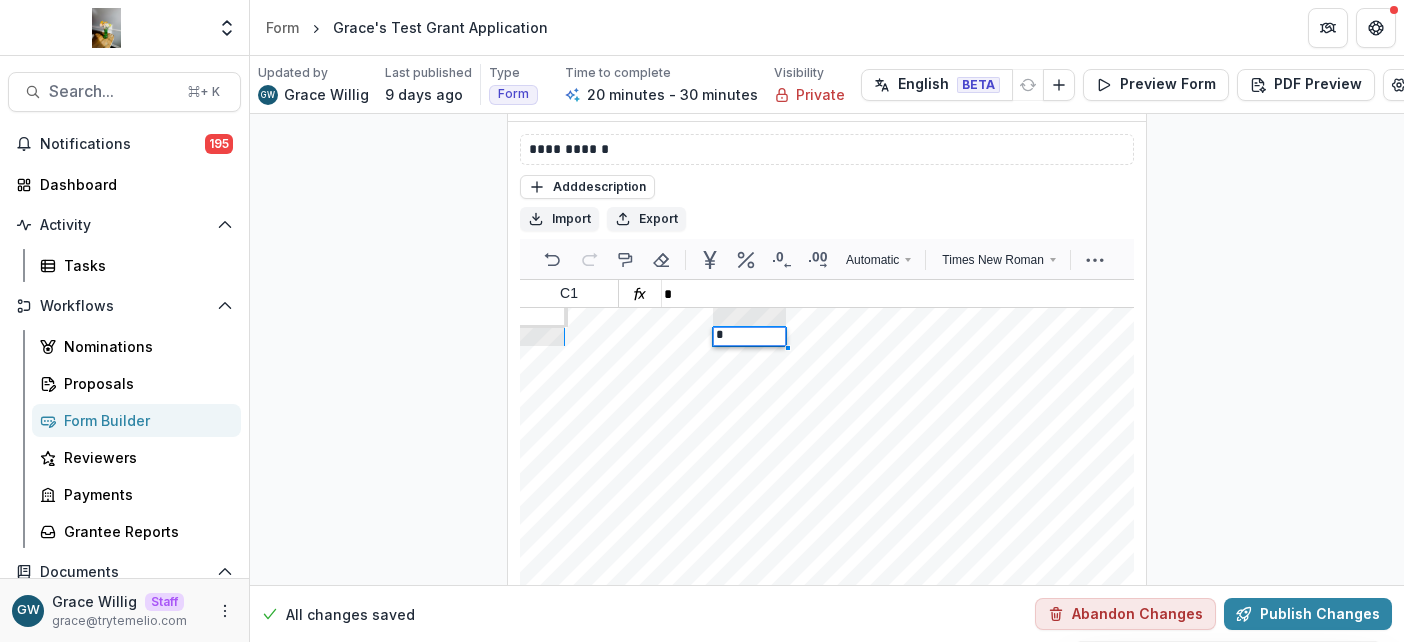 click at bounding box center [1587, 1367] 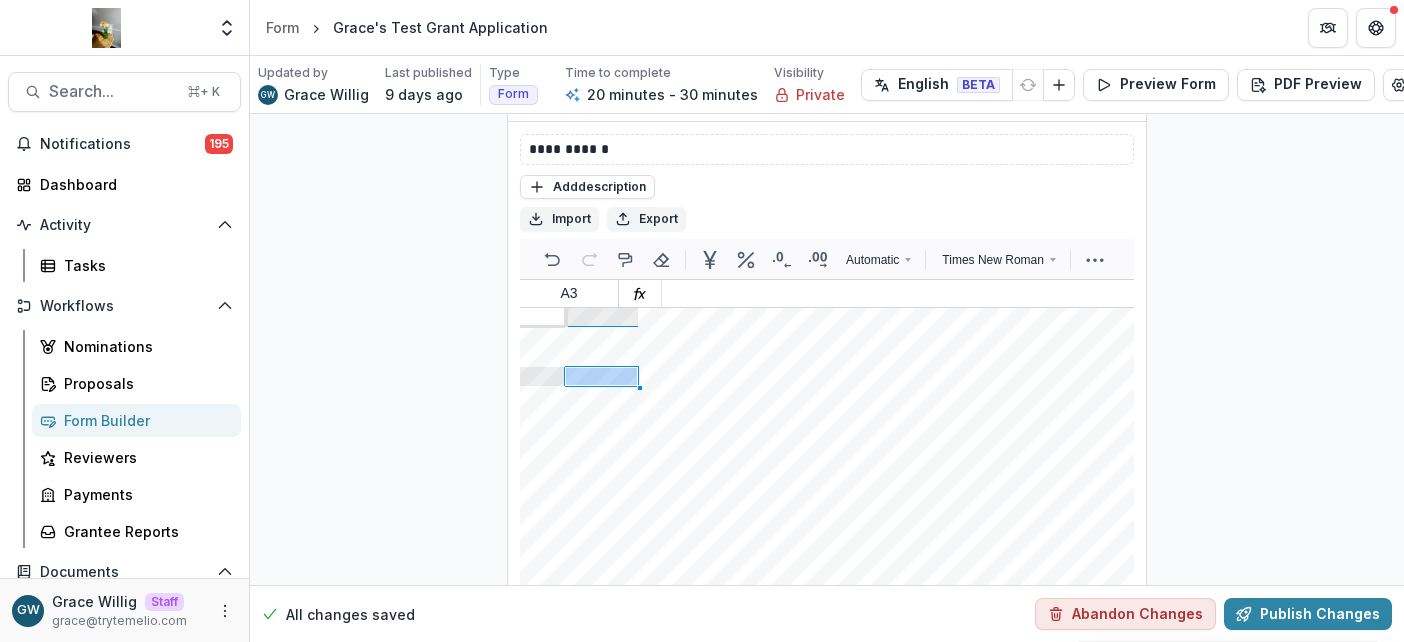 click at bounding box center (1587, 1367) 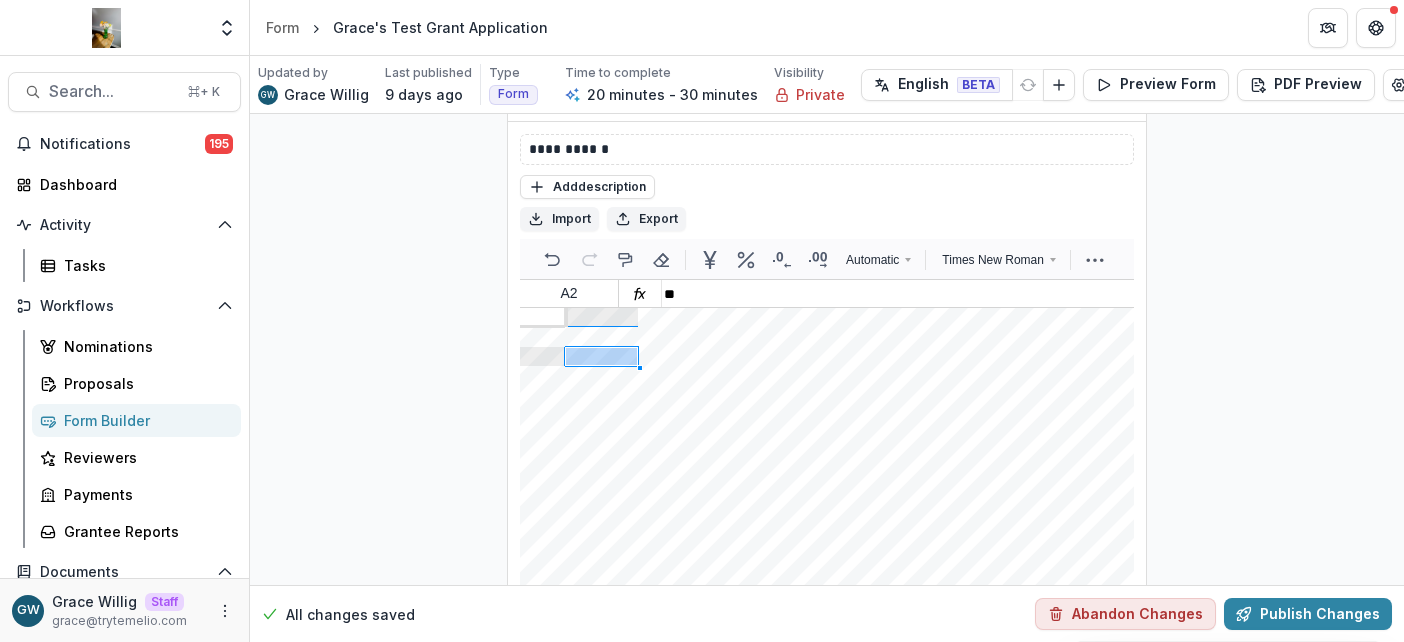 click at bounding box center [1587, 1367] 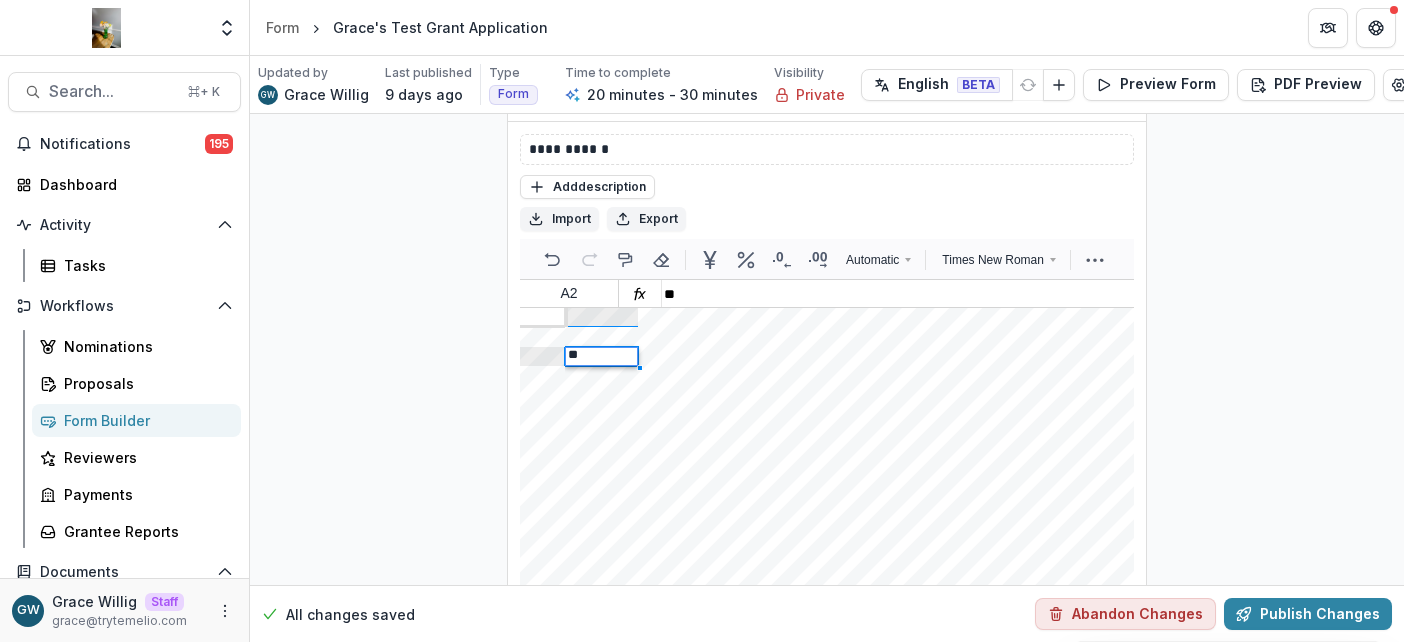 click at bounding box center (1587, 1367) 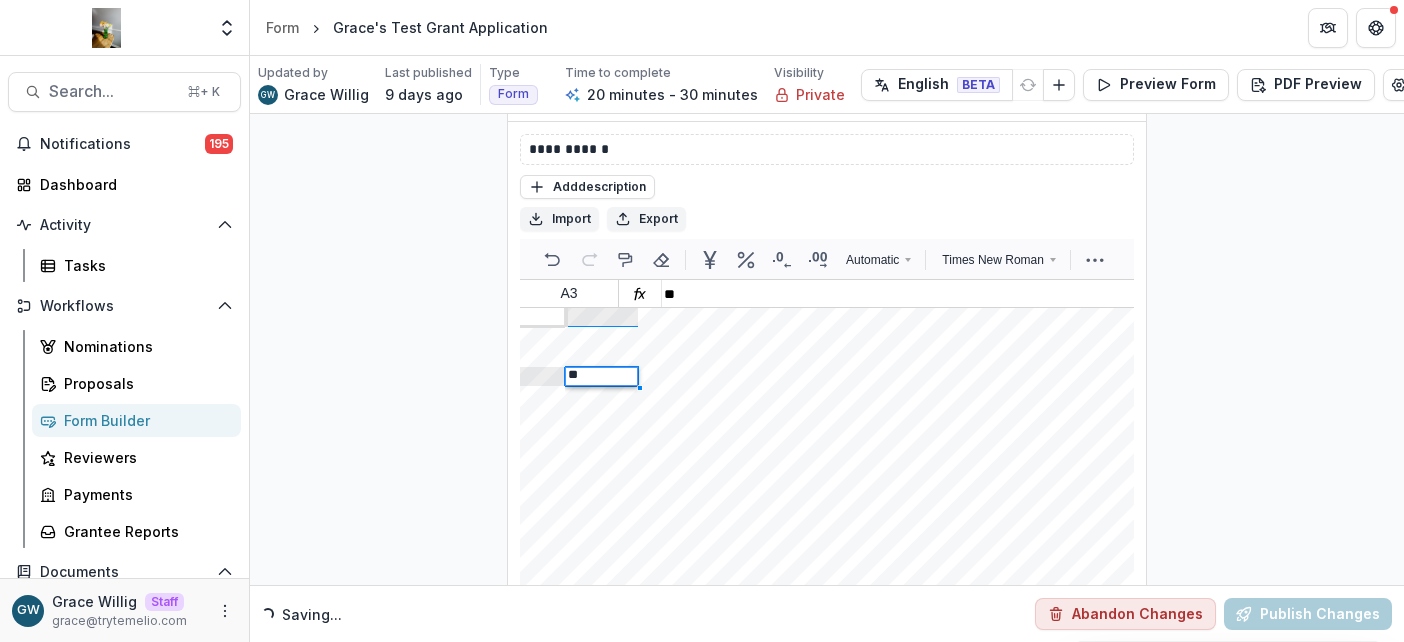 click at bounding box center [1587, 1367] 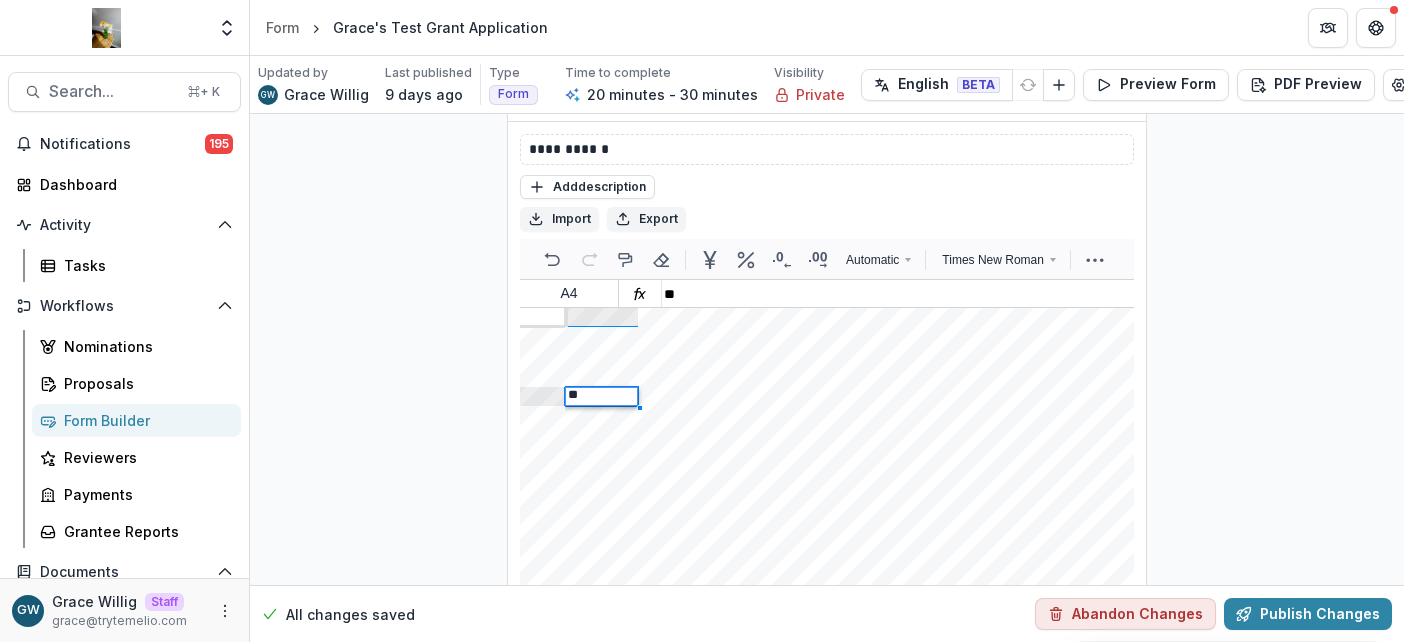click on "**********" at bounding box center [827, -2245] 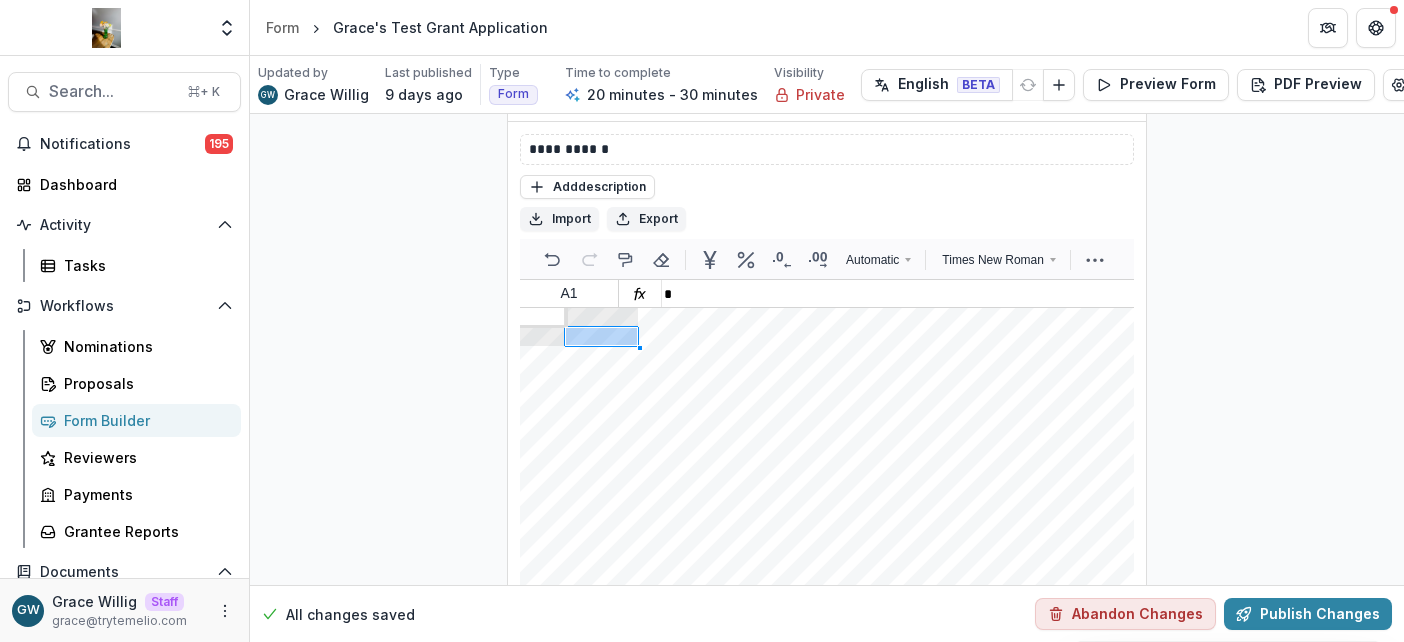 click at bounding box center (1587, 1367) 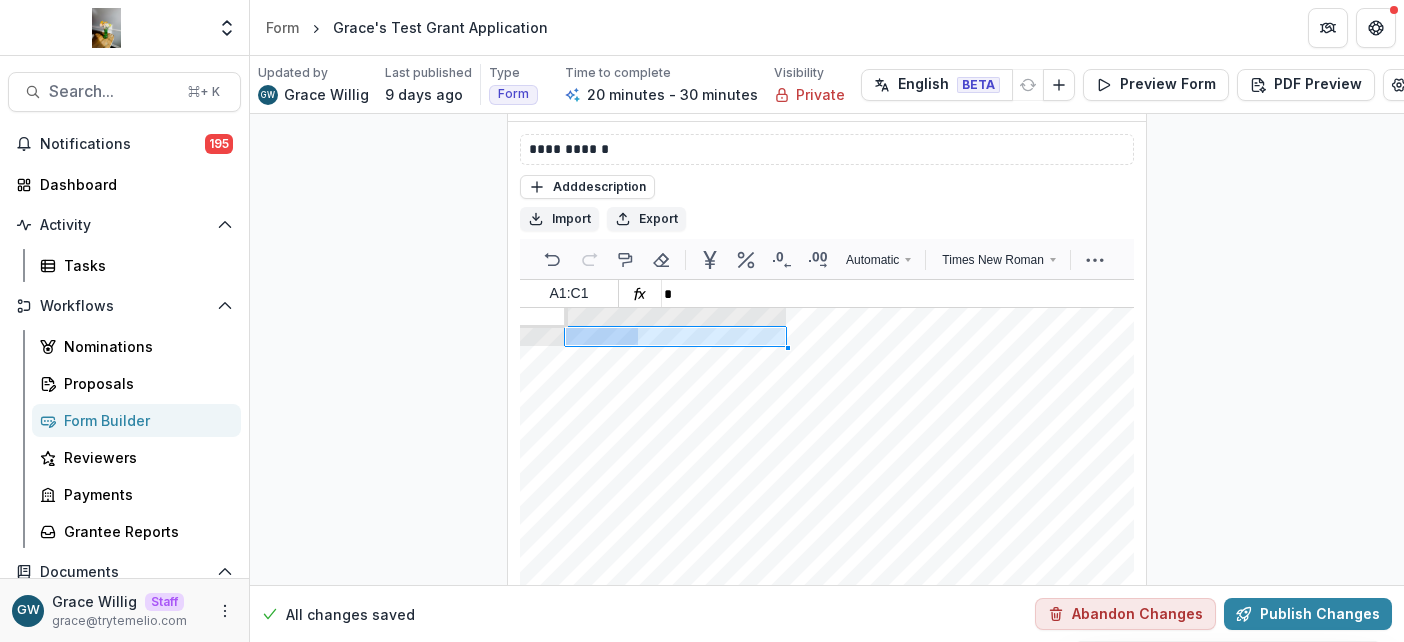click at bounding box center [1587, 1367] 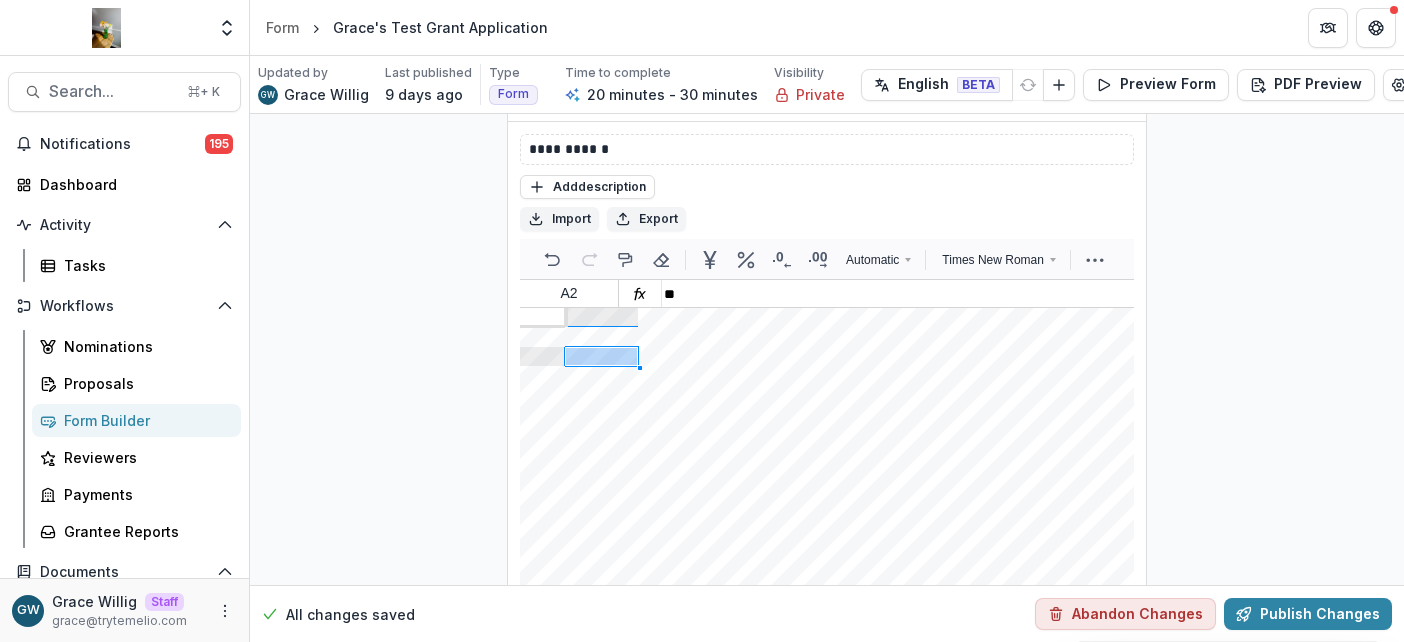 click at bounding box center (1587, 1367) 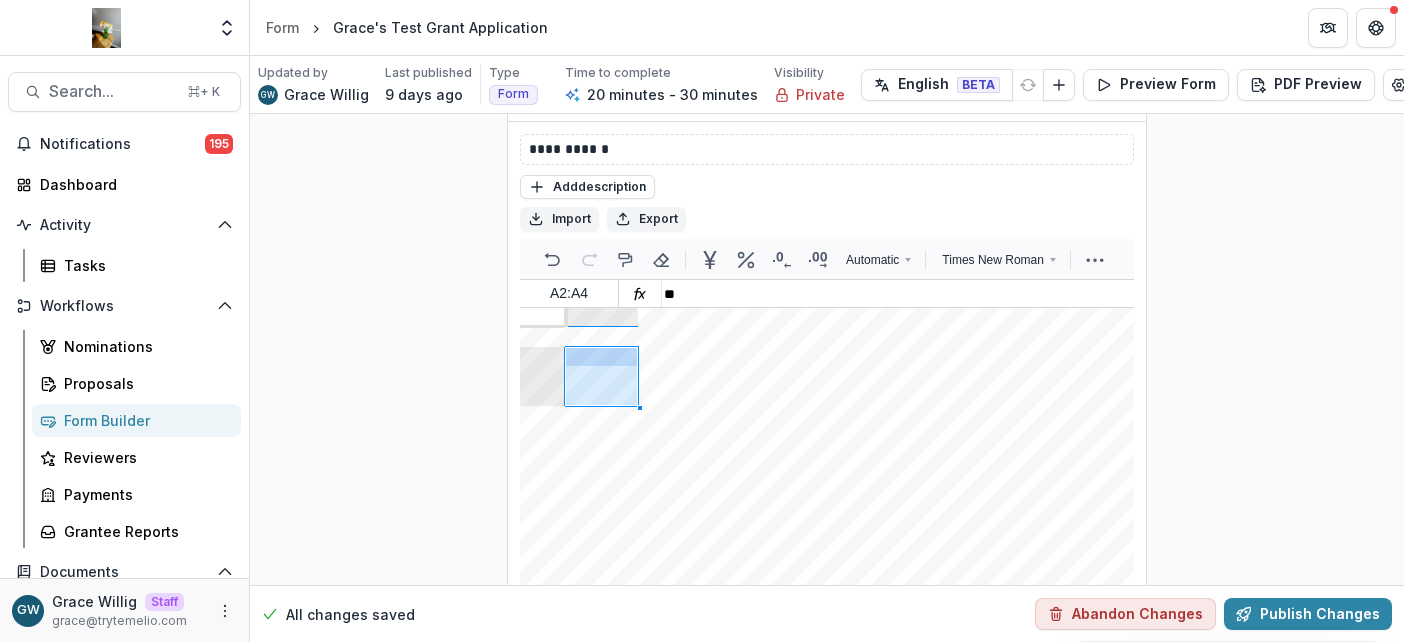 click on "**********" at bounding box center (827, -2245) 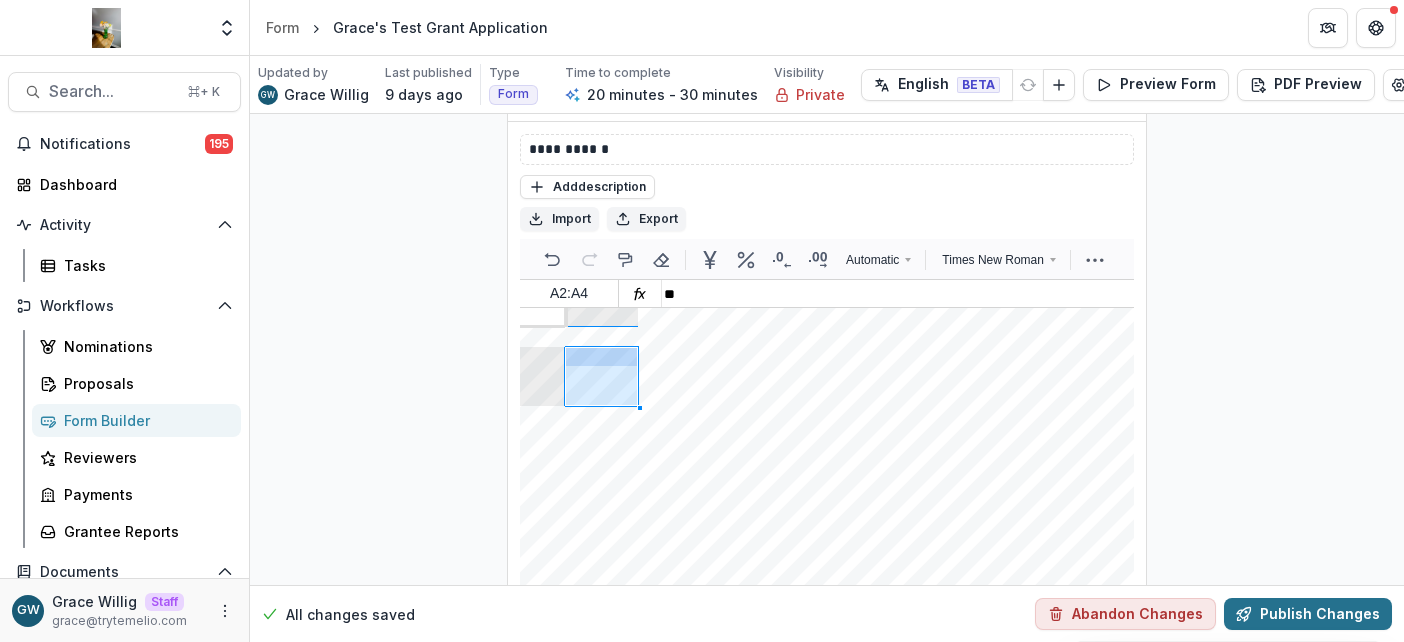 click on "Publish Changes" at bounding box center (1308, 614) 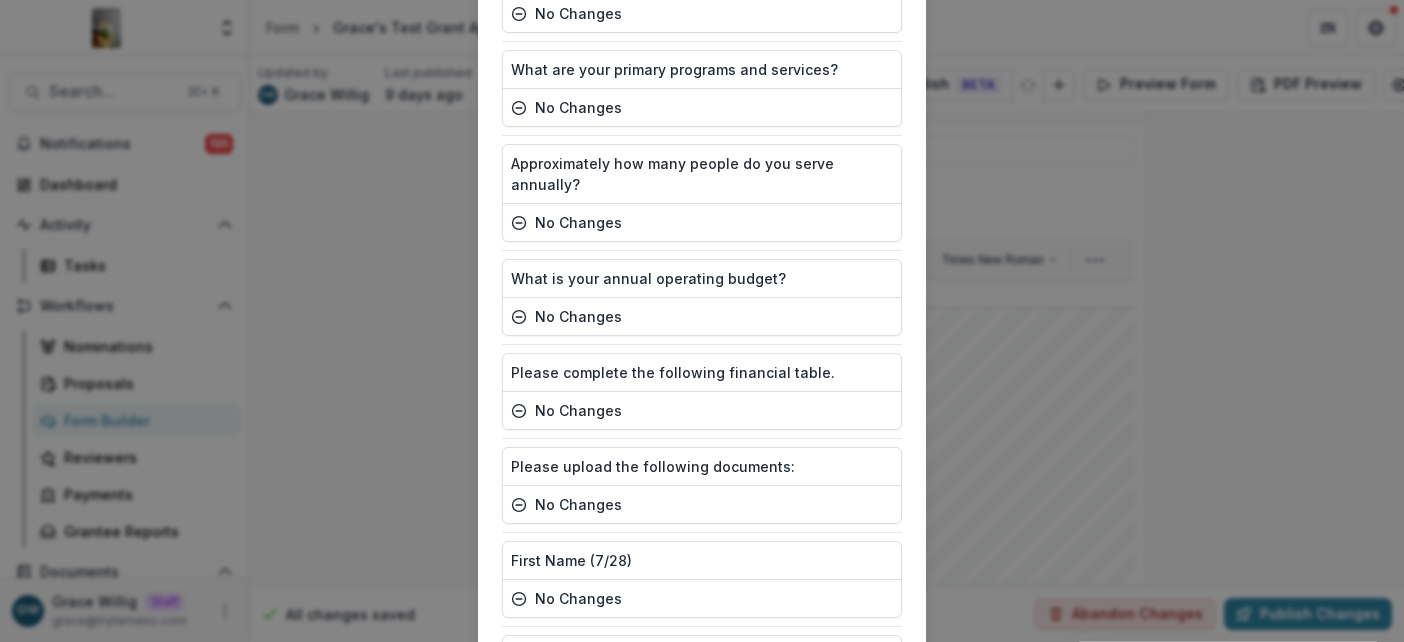 scroll, scrollTop: 979, scrollLeft: 0, axis: vertical 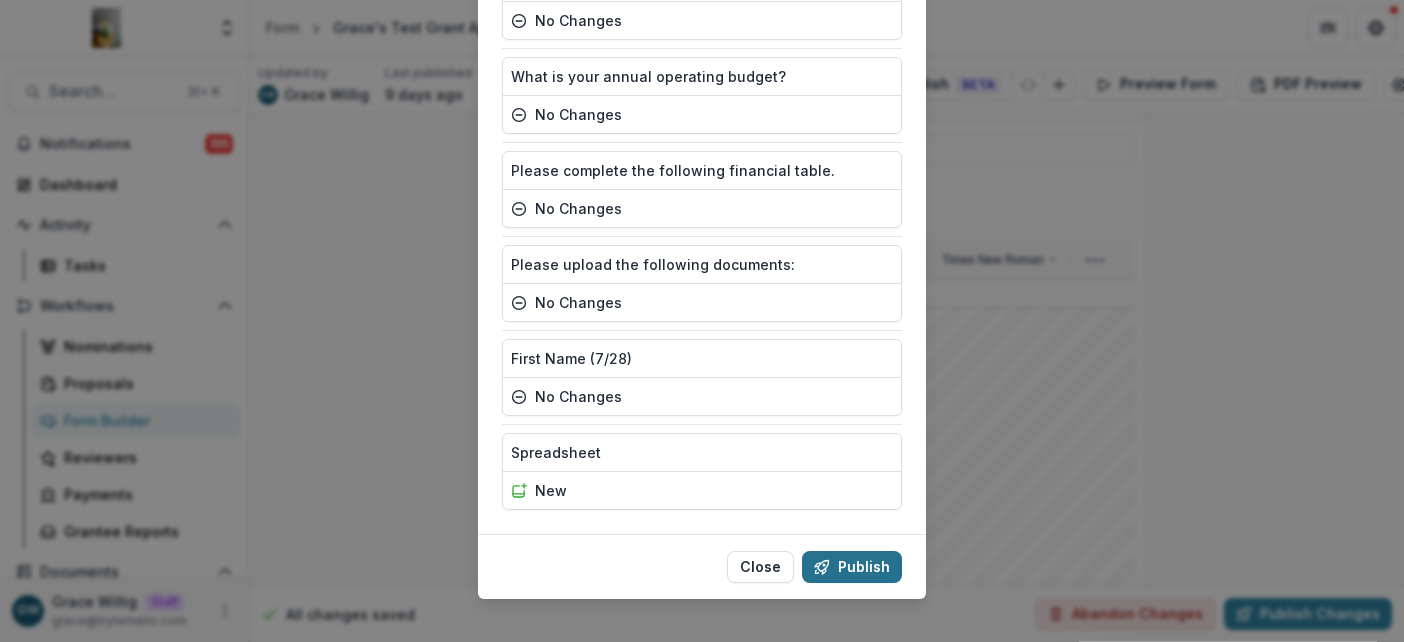click on "Publish" at bounding box center (852, 567) 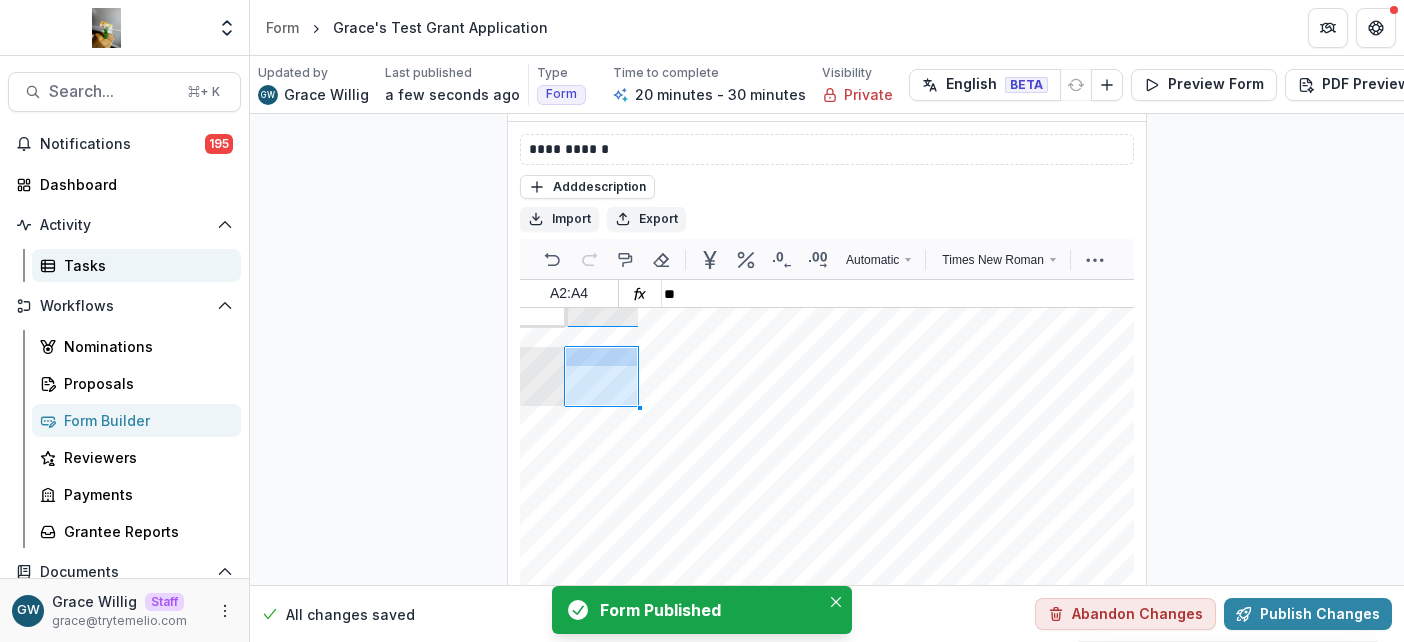 click on "Tasks" at bounding box center (144, 265) 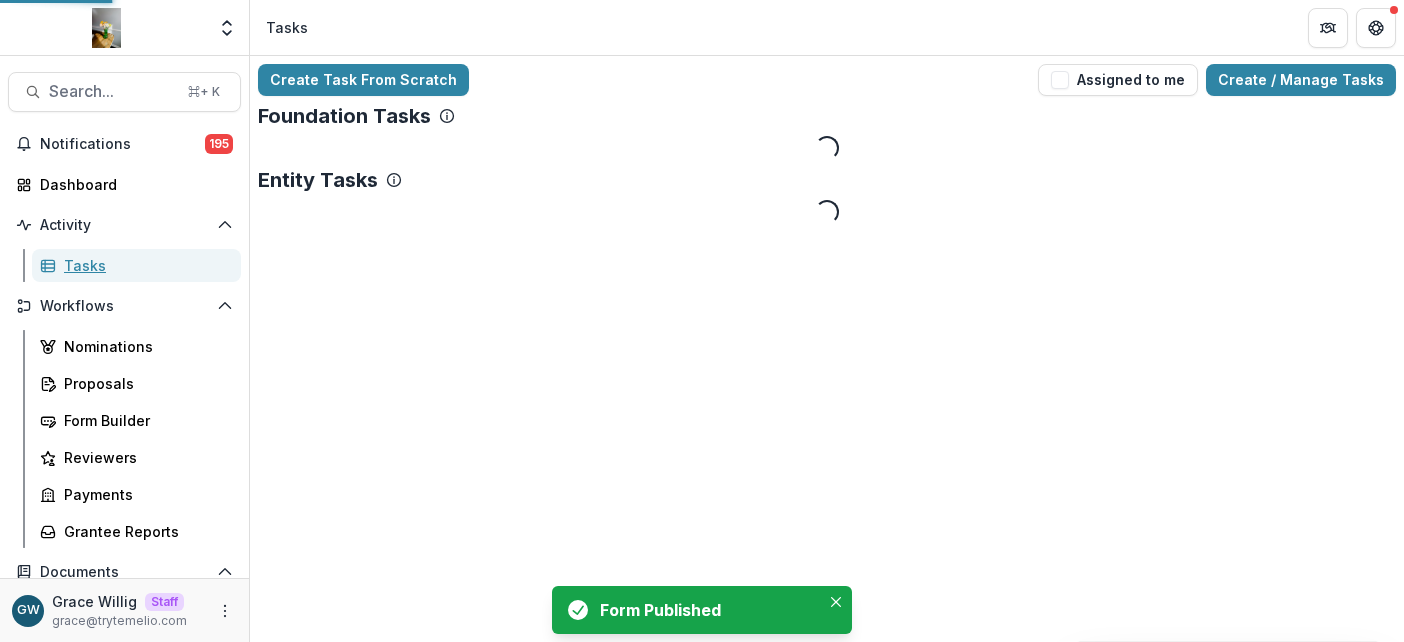 scroll, scrollTop: 0, scrollLeft: 0, axis: both 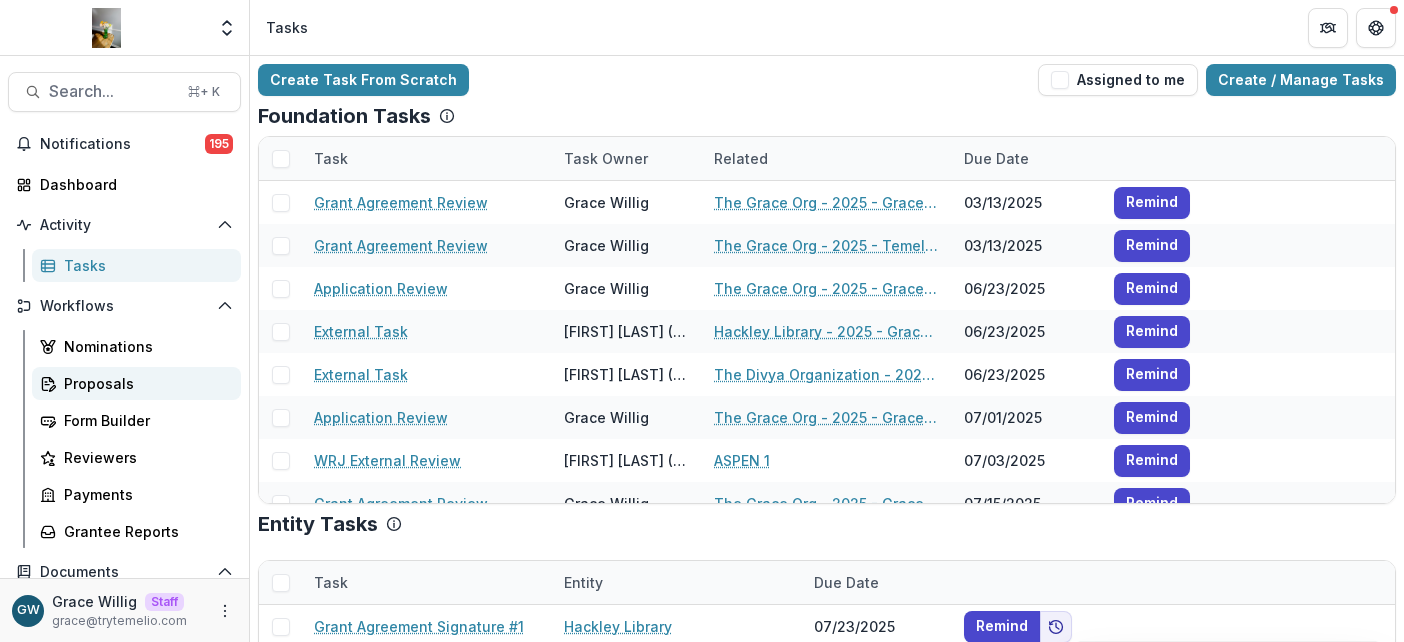 click on "Proposals" at bounding box center (144, 383) 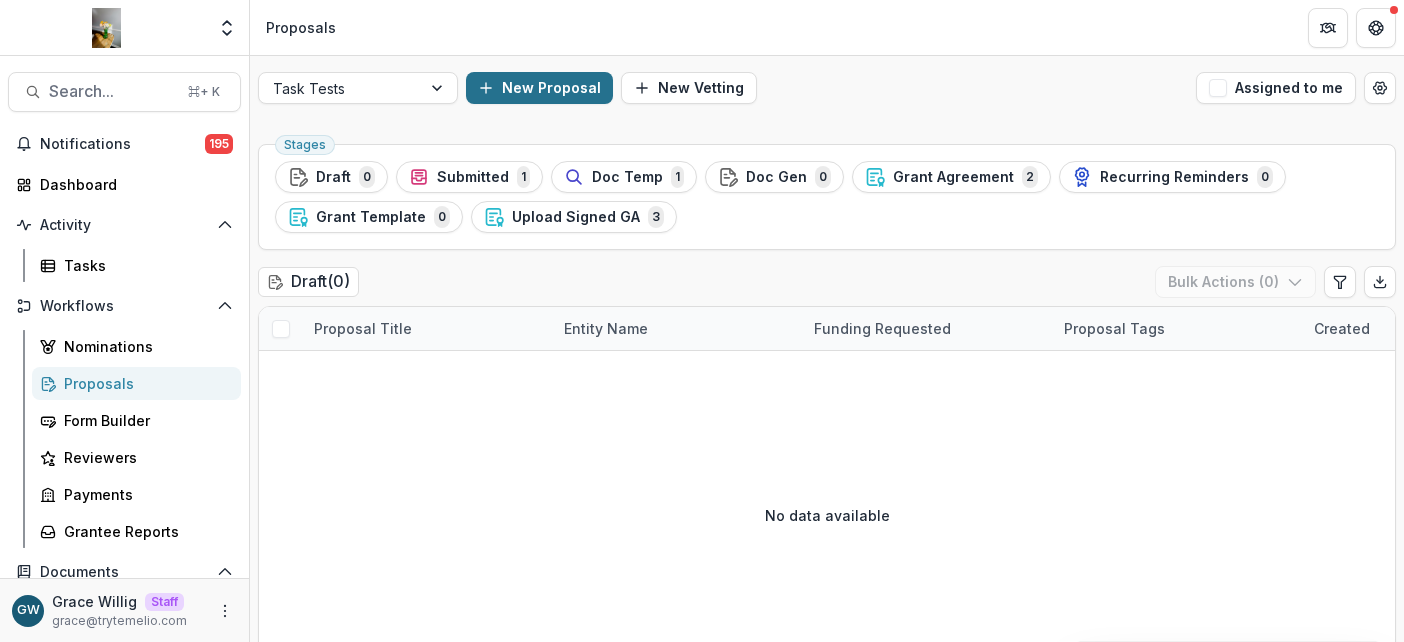 click on "New Proposal" at bounding box center [539, 88] 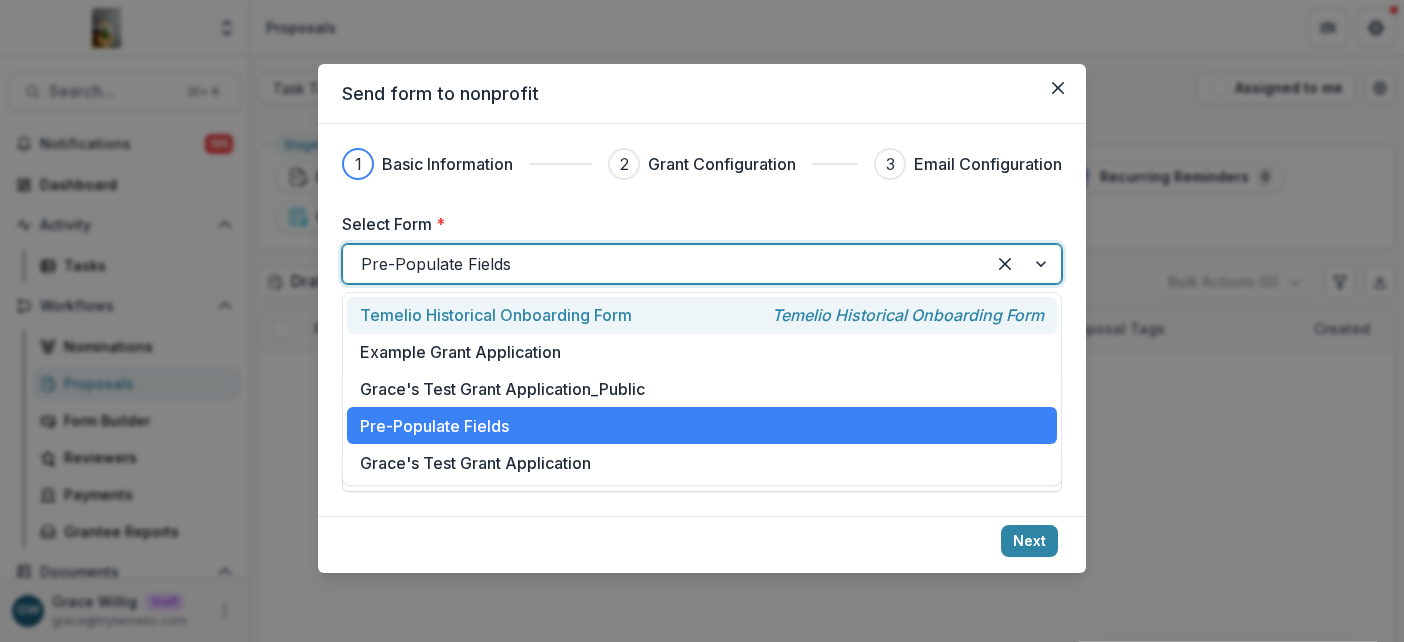 click at bounding box center (664, 264) 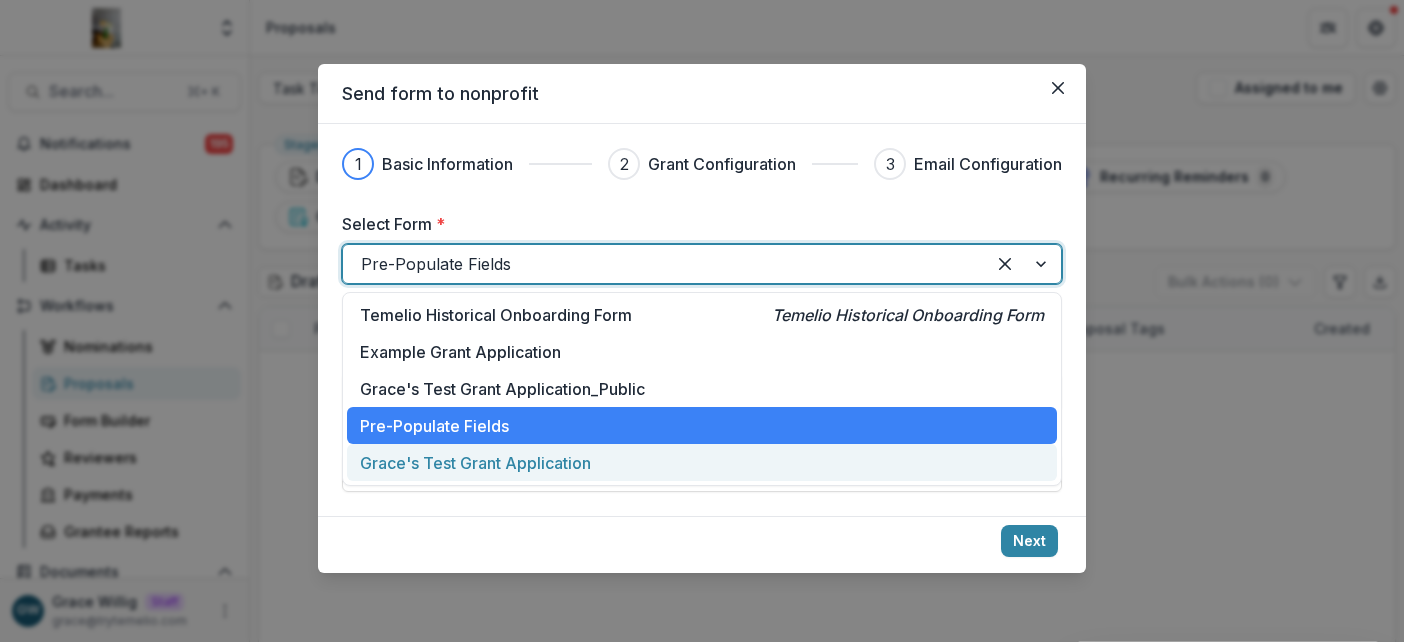 click on "Grace's Test Grant Application" at bounding box center (475, 463) 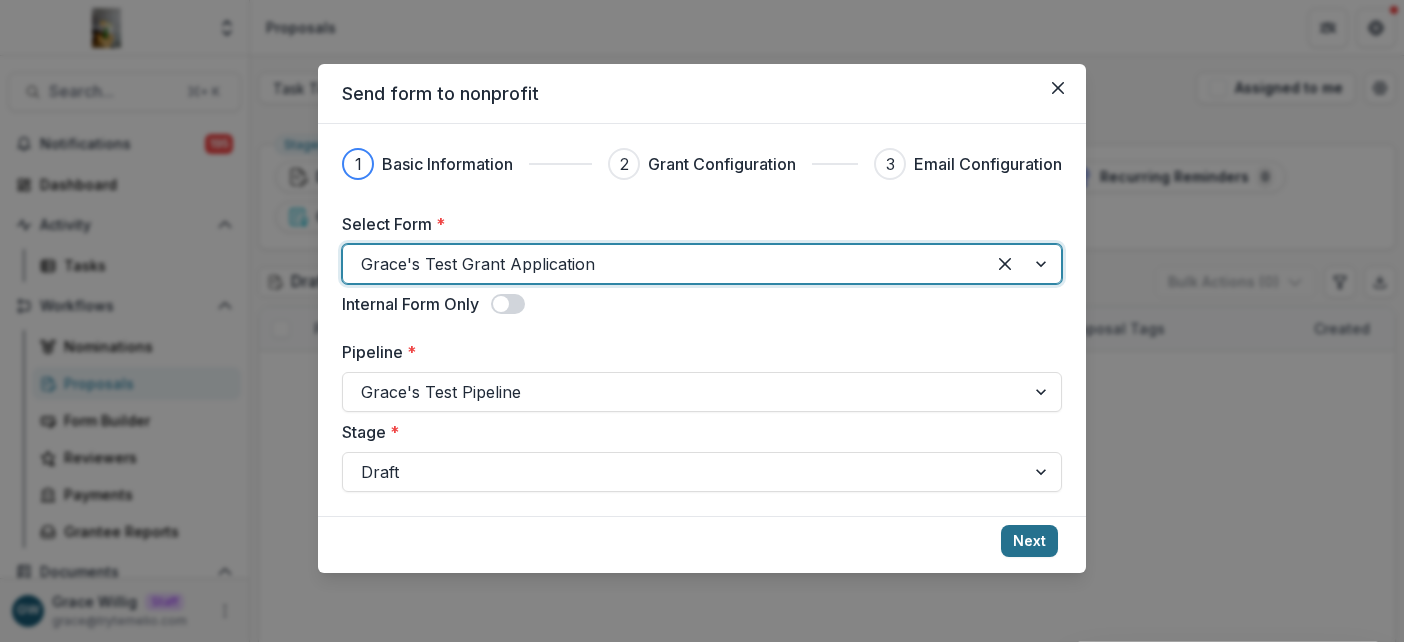 click on "Next" at bounding box center (1029, 541) 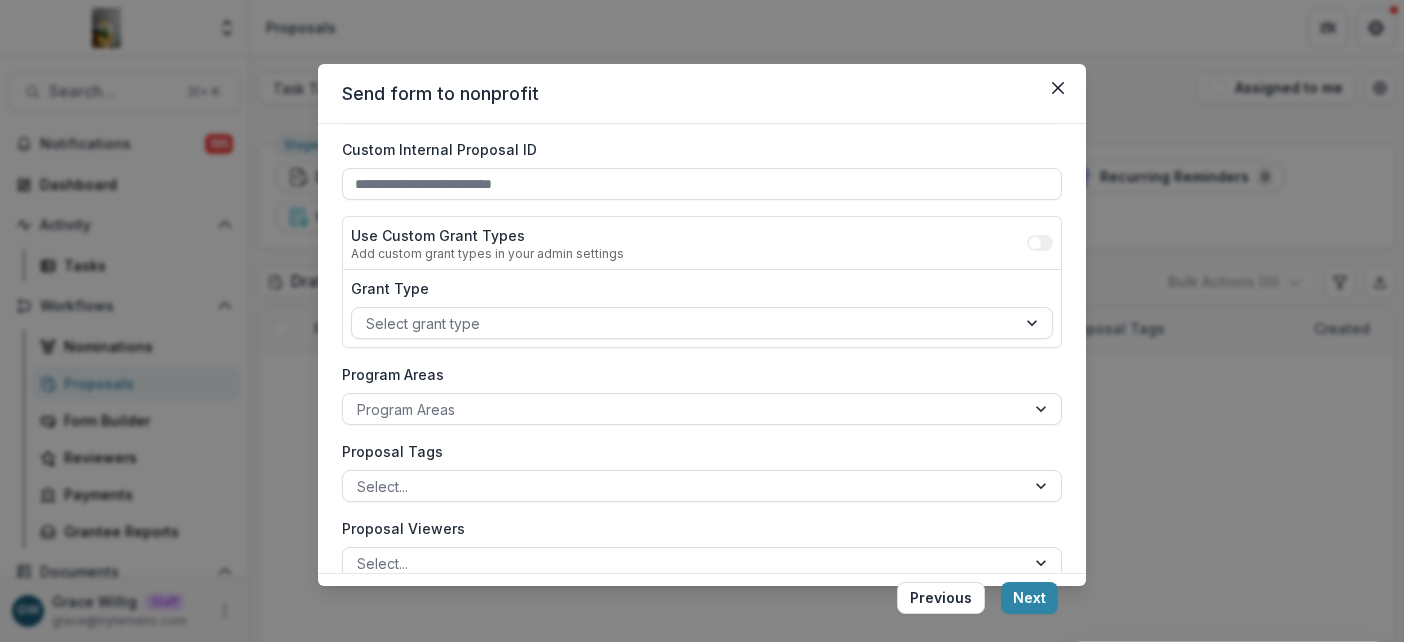 scroll, scrollTop: 410, scrollLeft: 0, axis: vertical 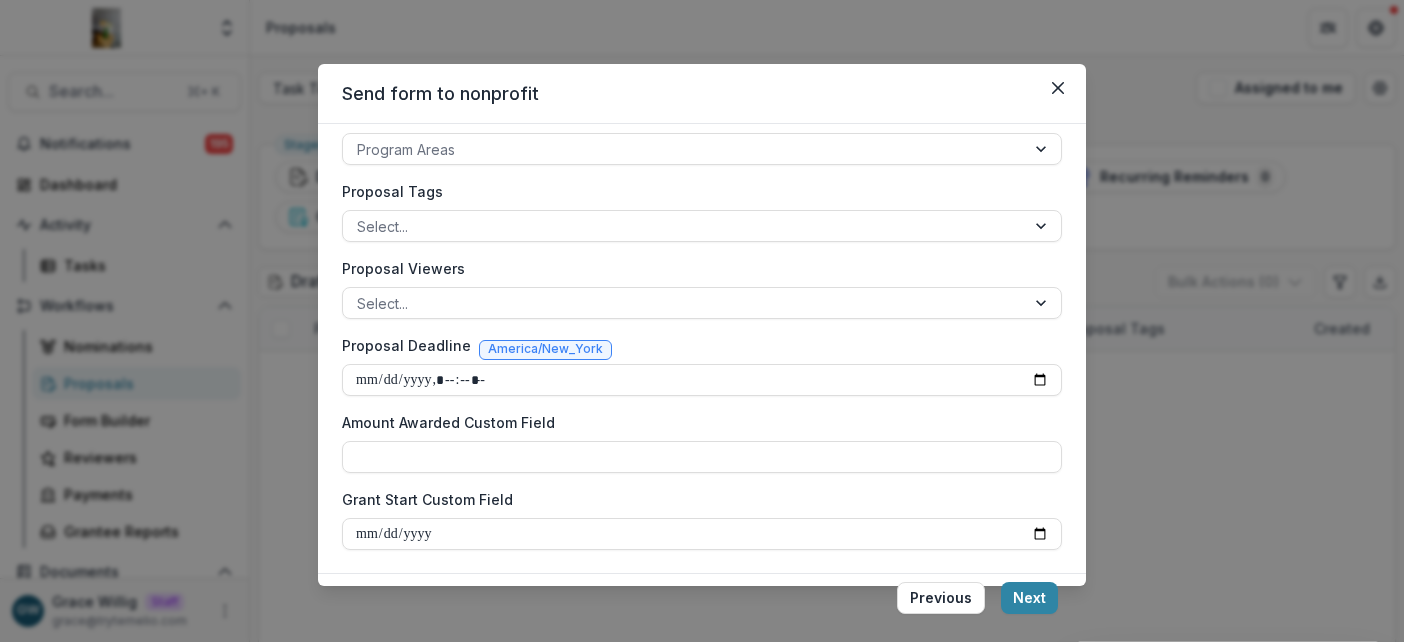 click on "Next" at bounding box center (1029, 598) 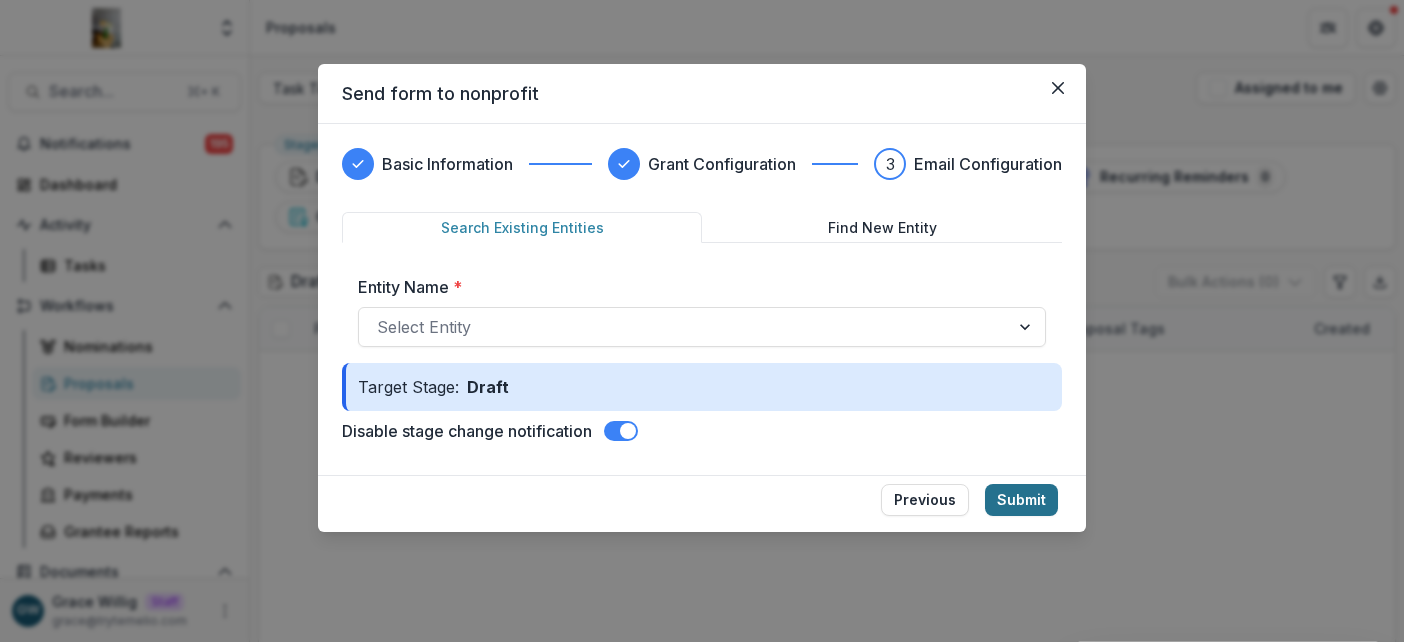 click on "Submit" at bounding box center (1021, 500) 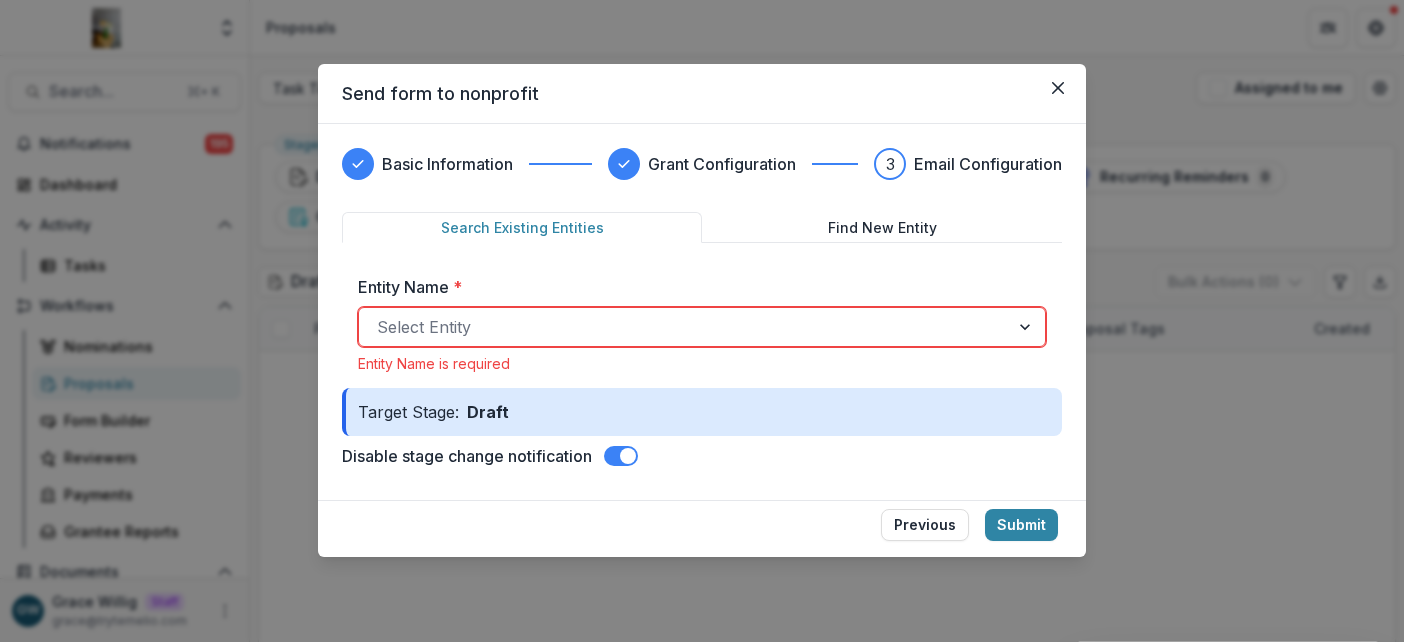 click at bounding box center [684, 327] 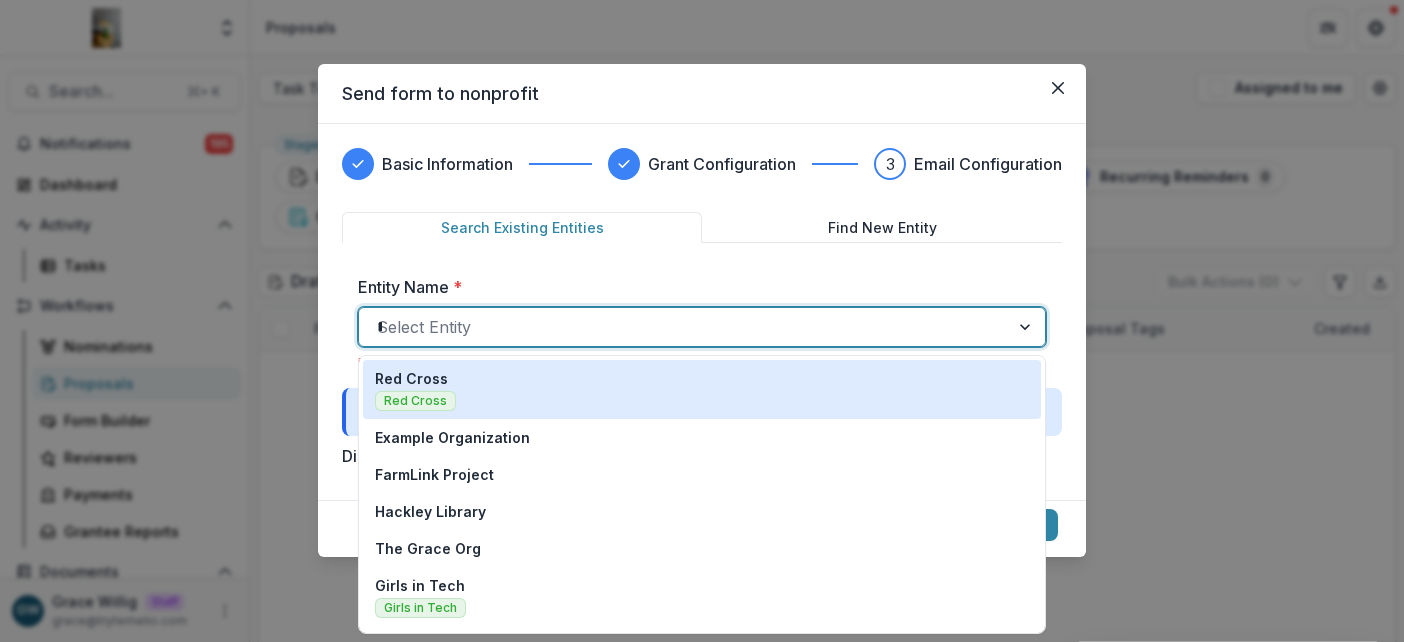 type on "****" 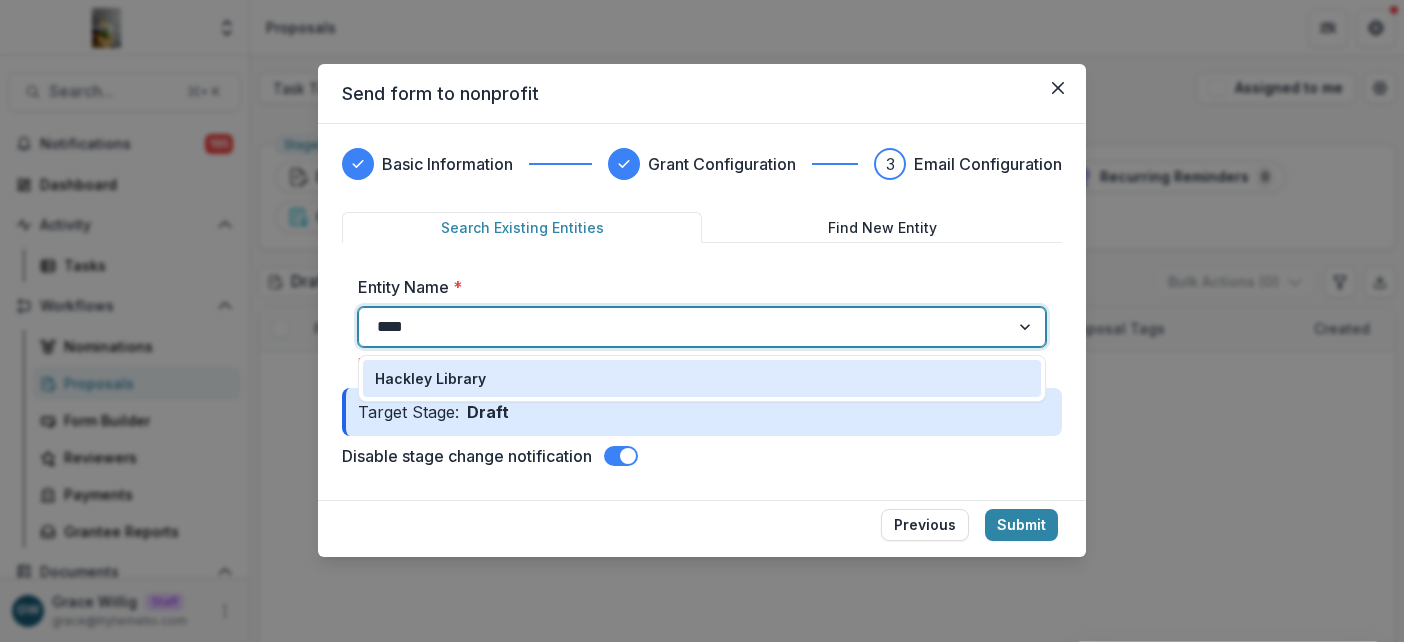 click on "Hackley Library" at bounding box center (702, 378) 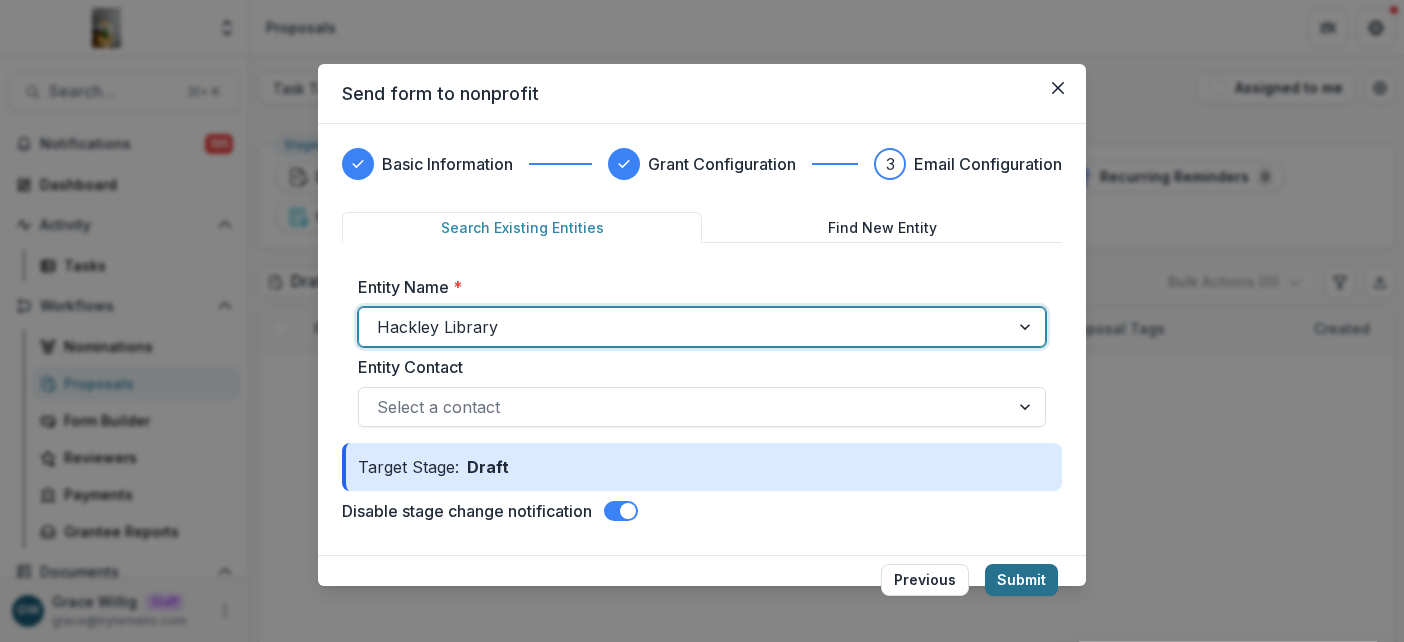 click on "Submit" at bounding box center (1021, 580) 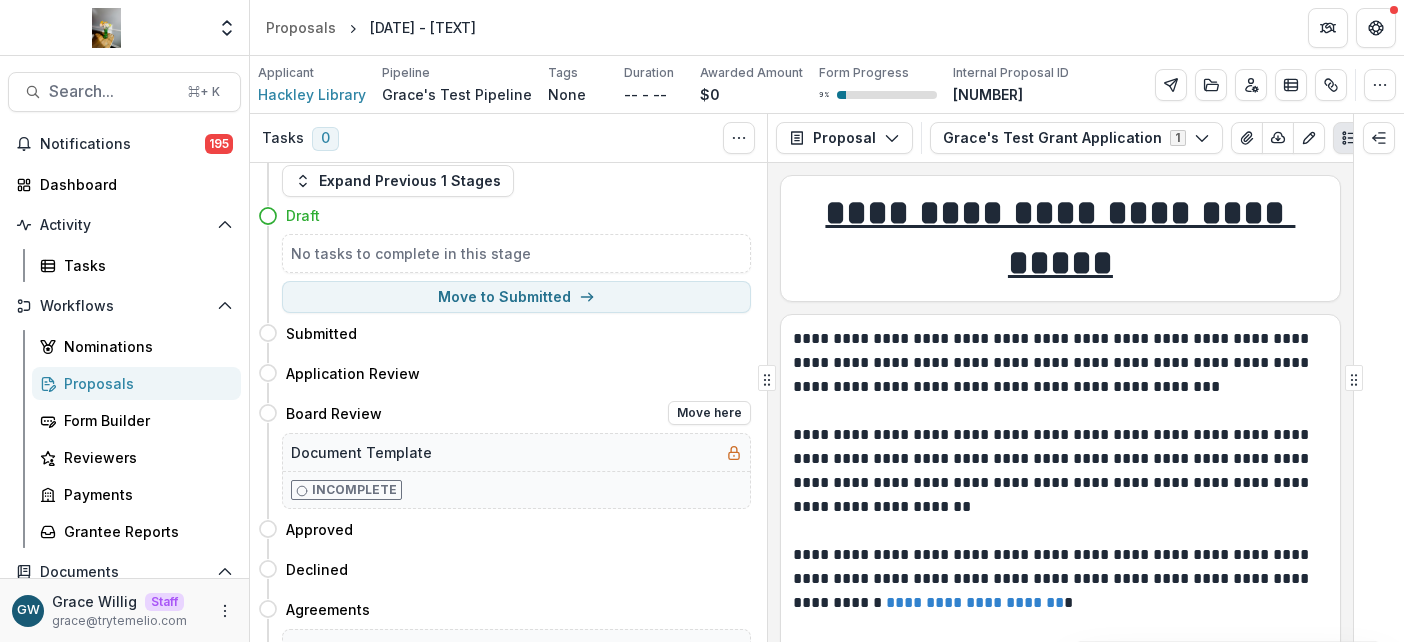 scroll, scrollTop: 40, scrollLeft: 0, axis: vertical 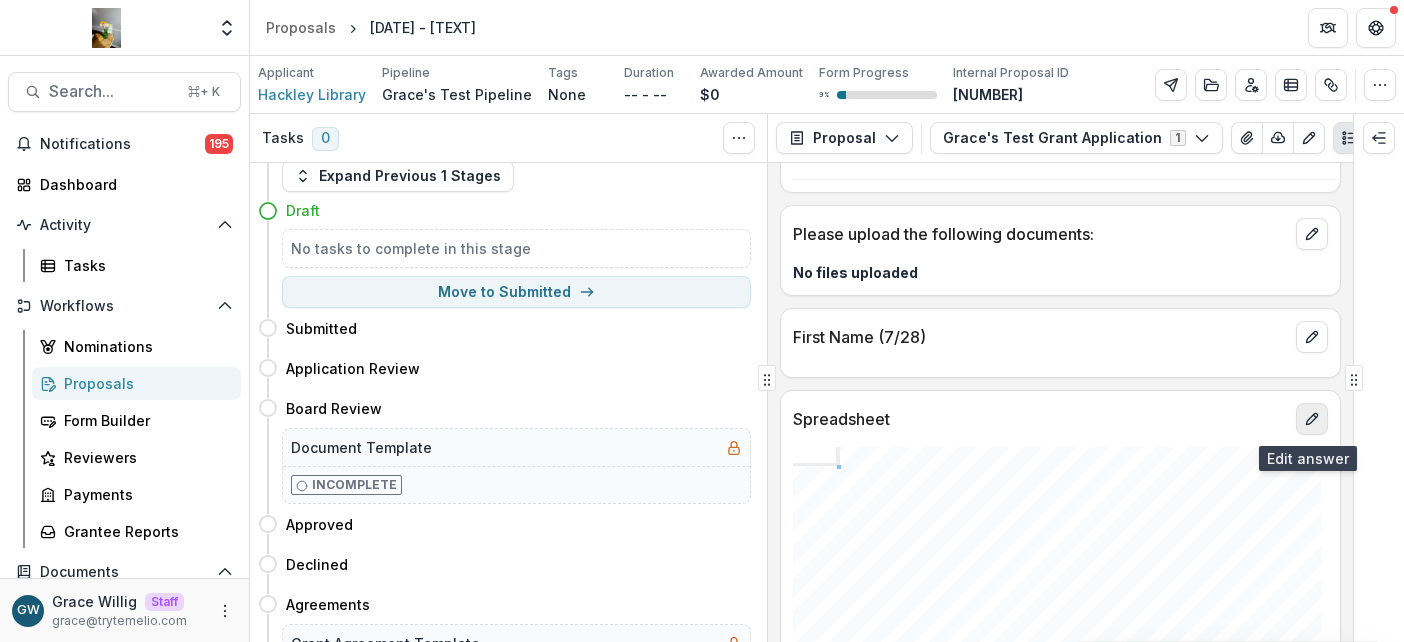 click at bounding box center [1312, 419] 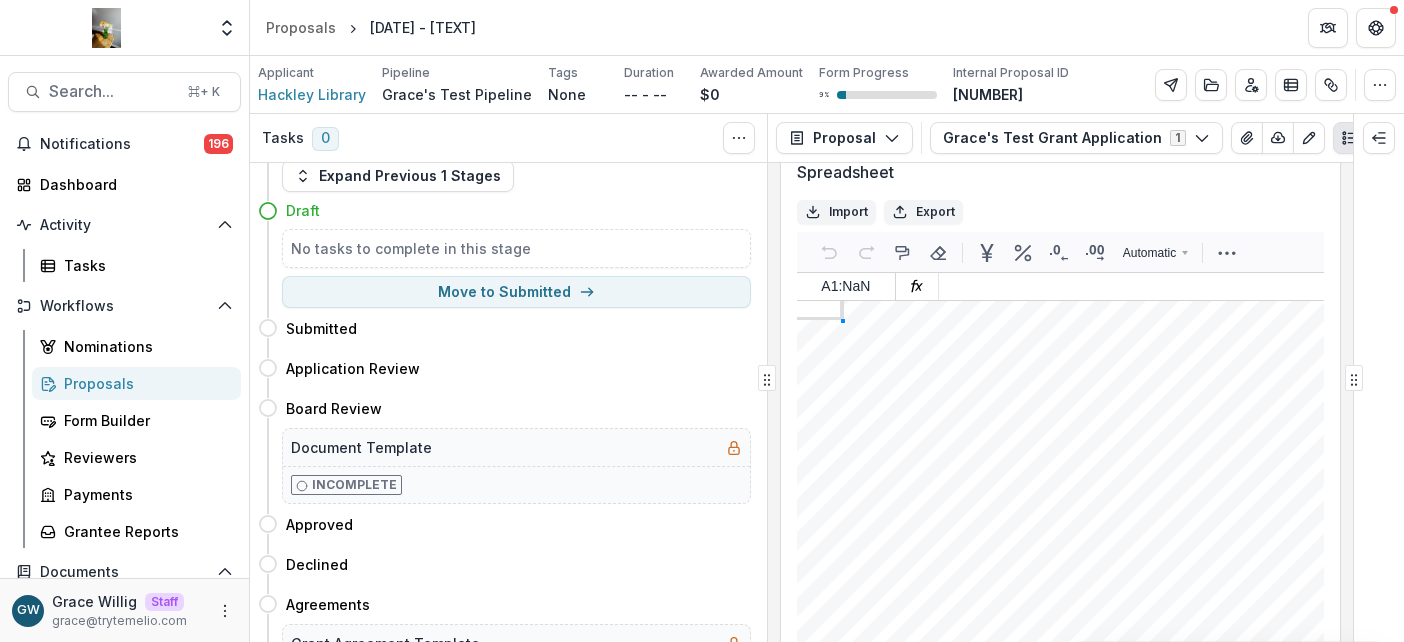 scroll, scrollTop: 1719, scrollLeft: 0, axis: vertical 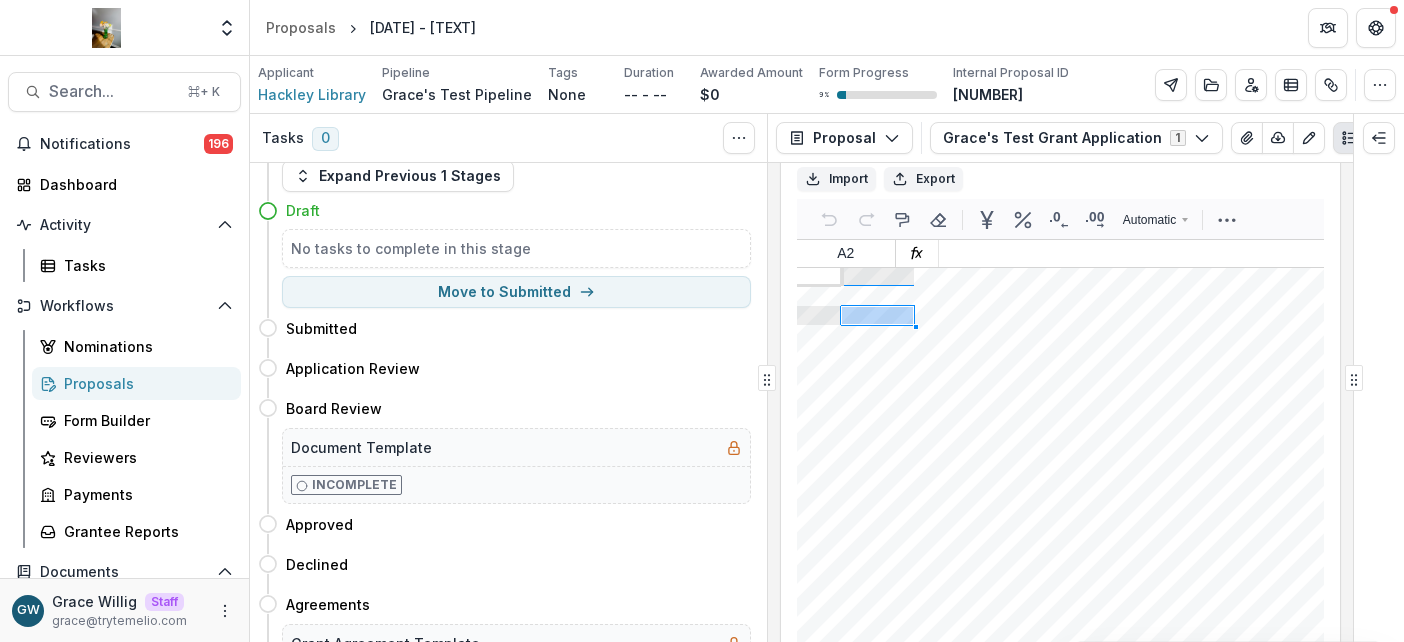 click at bounding box center (1863, 1326) 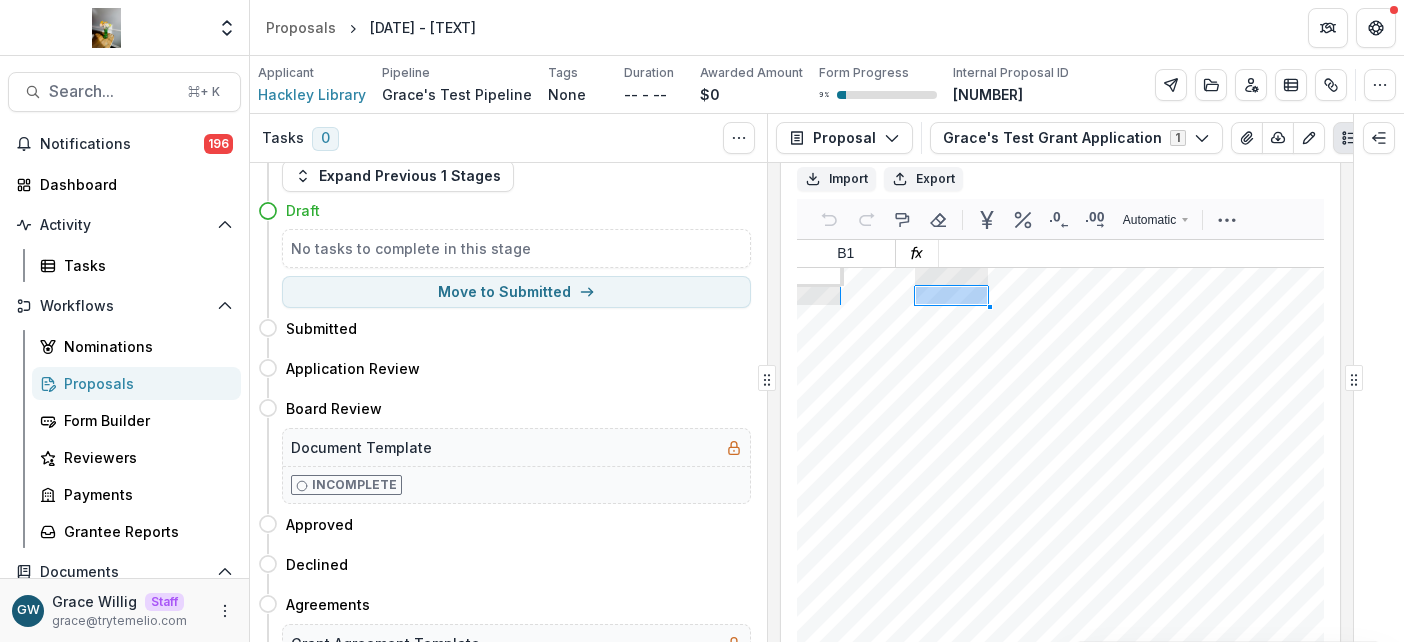 click at bounding box center [1863, 1326] 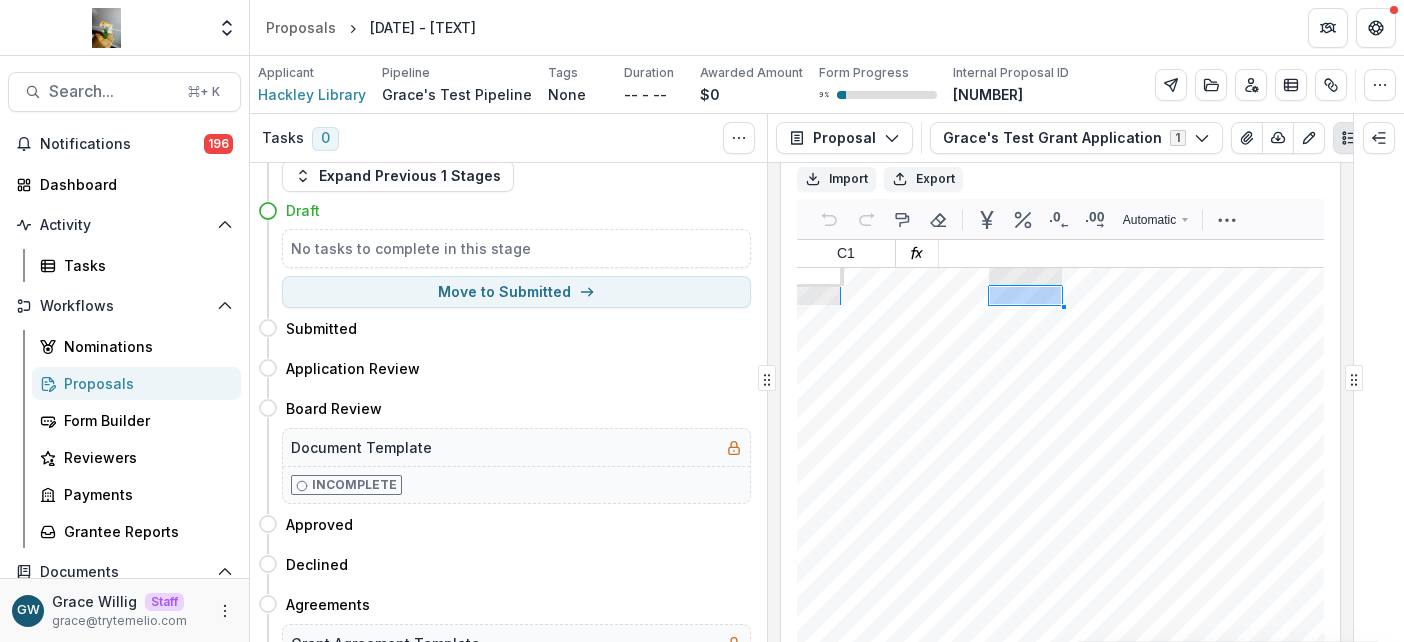 click at bounding box center [1863, 1326] 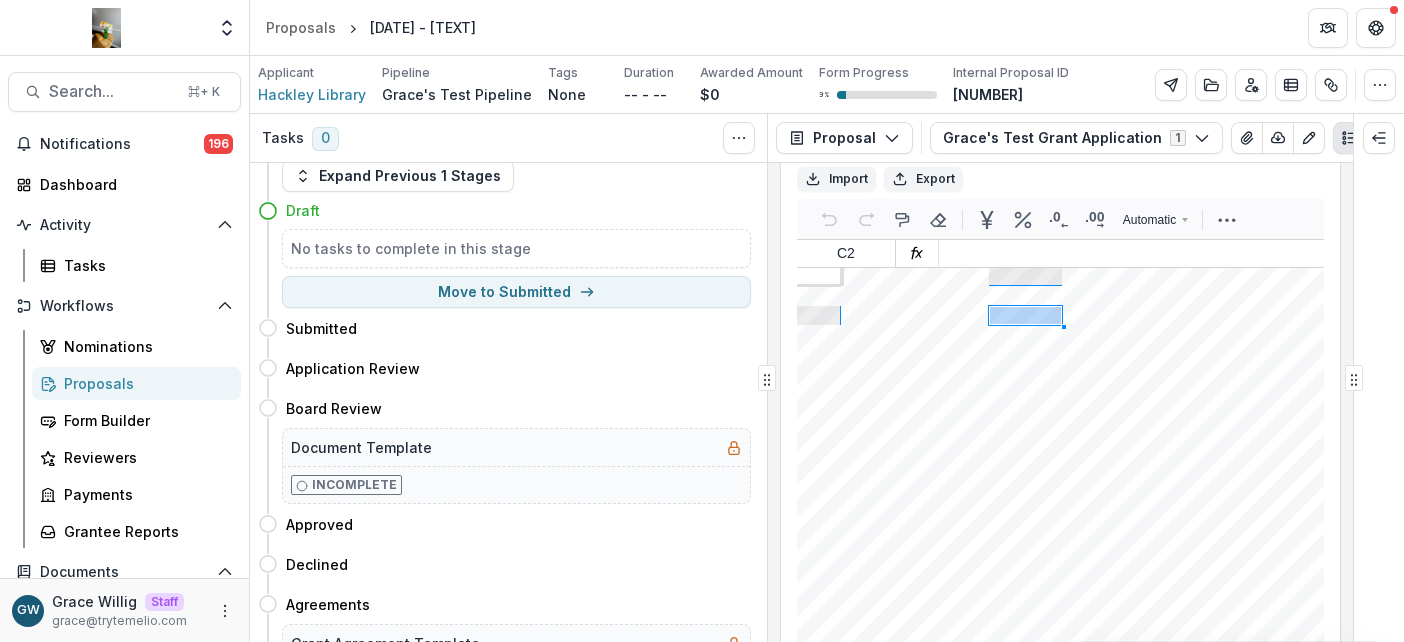 click at bounding box center (1863, 1326) 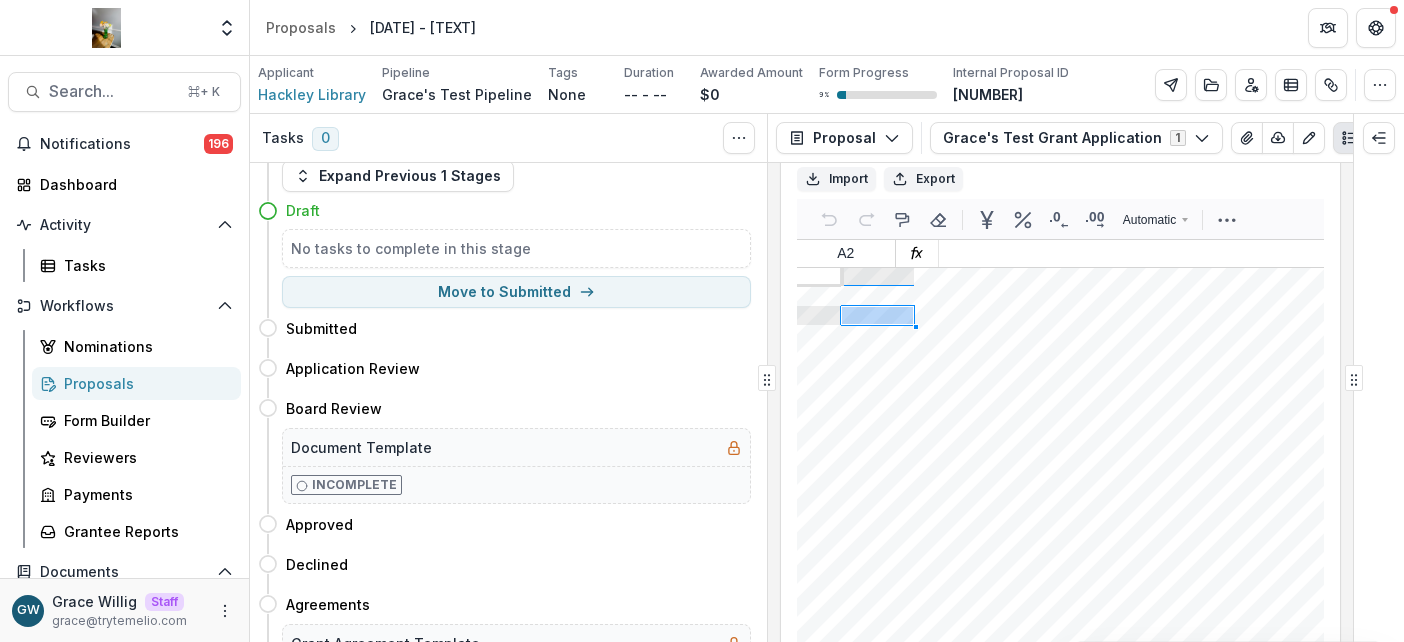 click at bounding box center (1863, 1326) 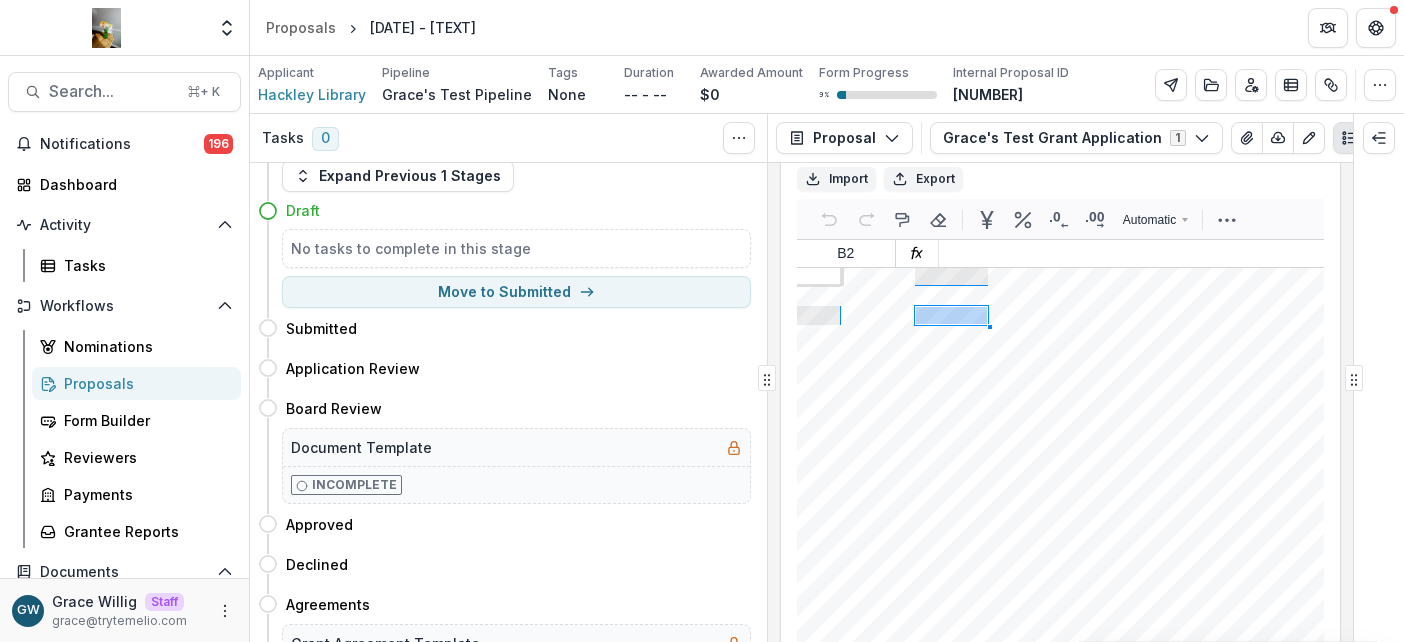 click at bounding box center (1863, 1326) 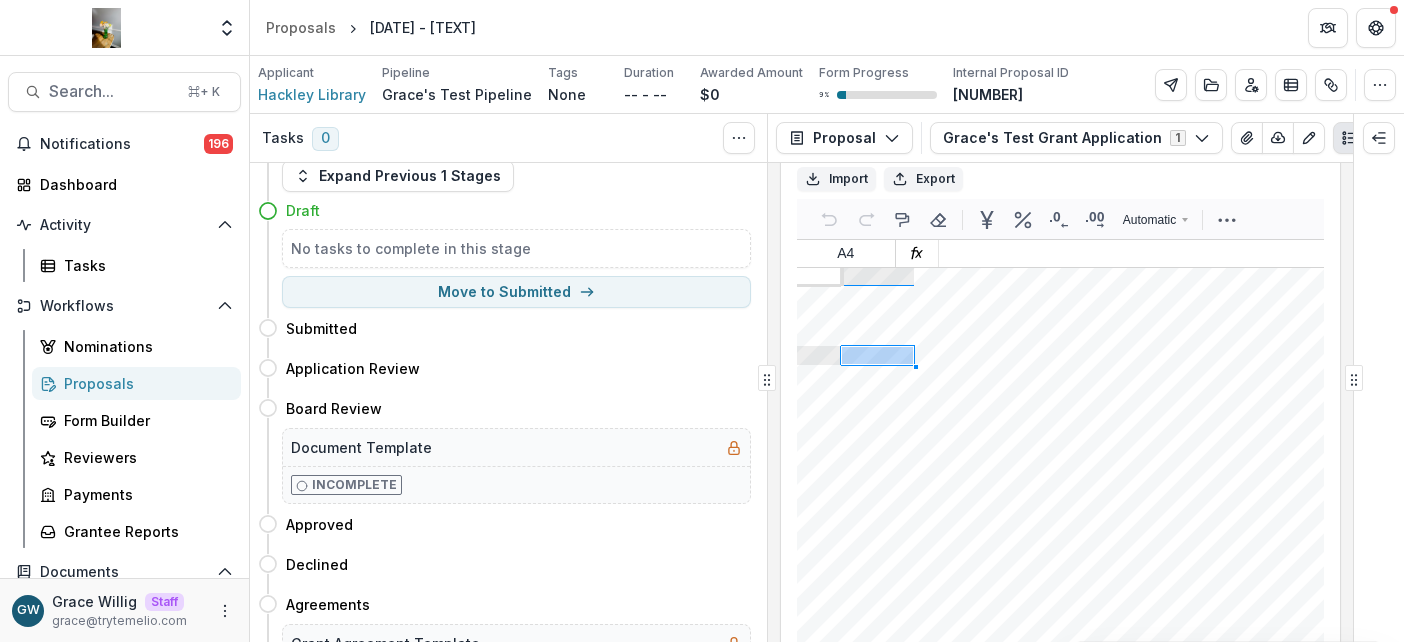click at bounding box center (1863, 1326) 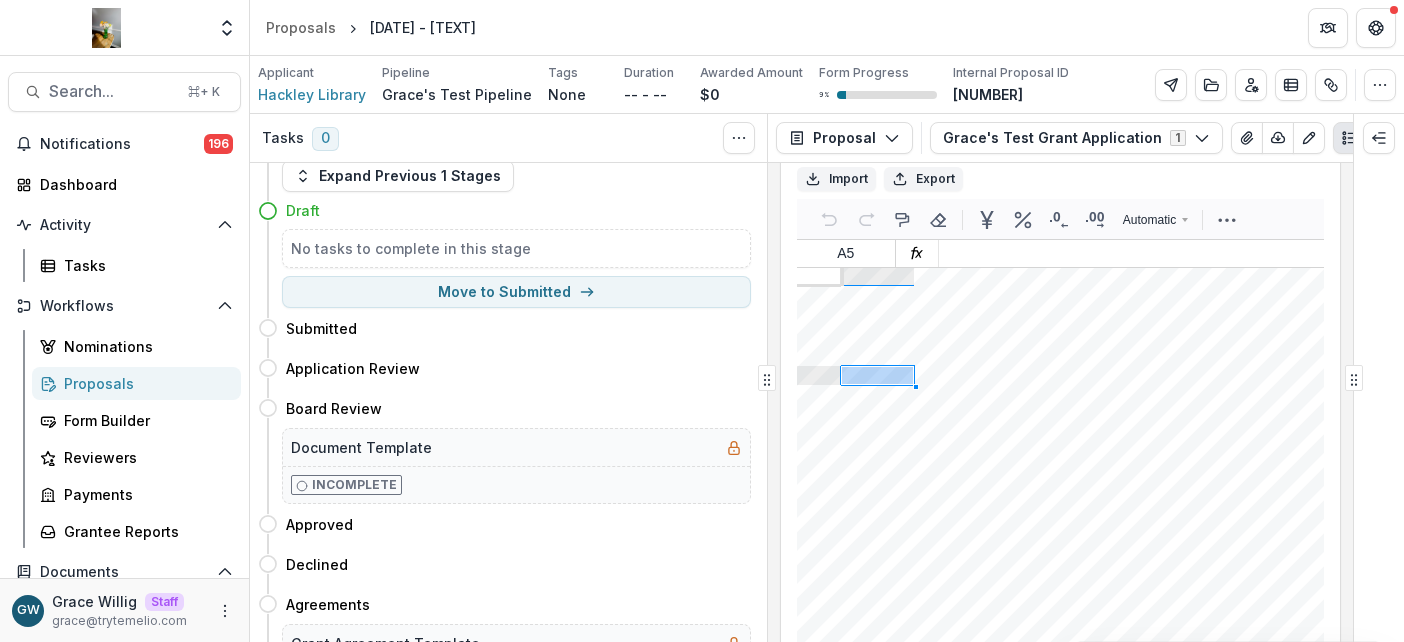 click on "Proposals" at bounding box center [144, 383] 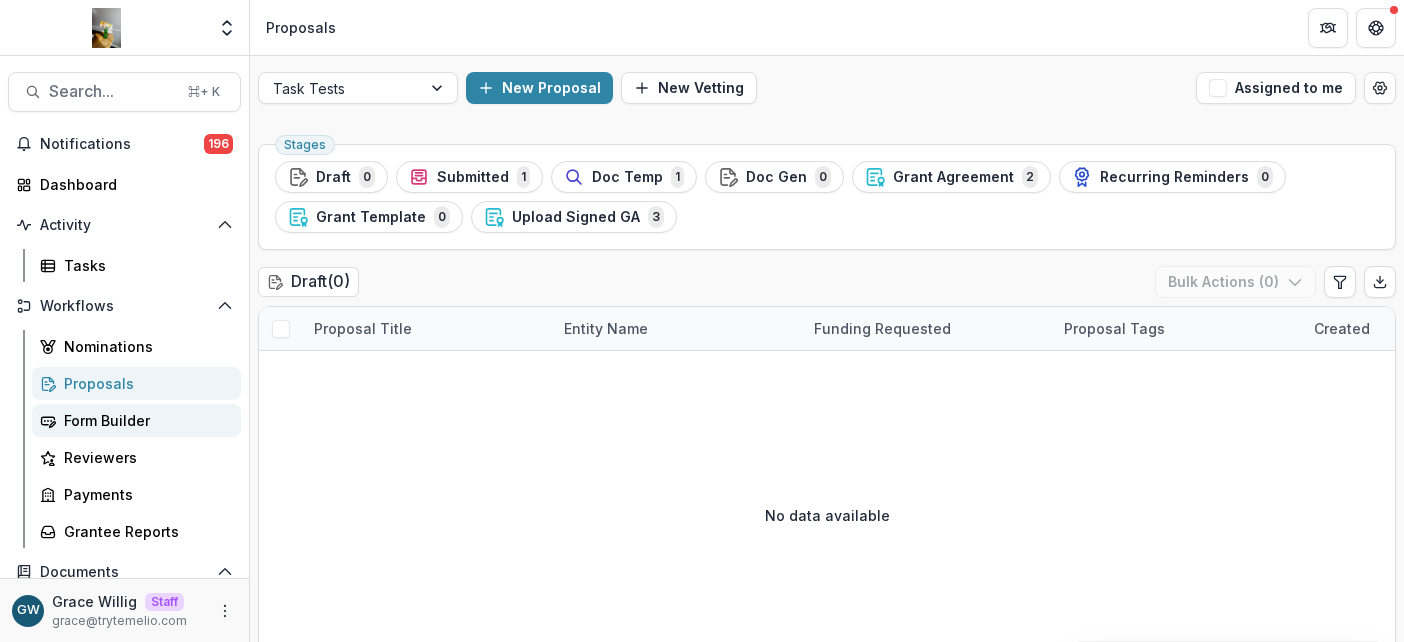 drag, startPoint x: 113, startPoint y: 414, endPoint x: 162, endPoint y: 407, distance: 49.497475 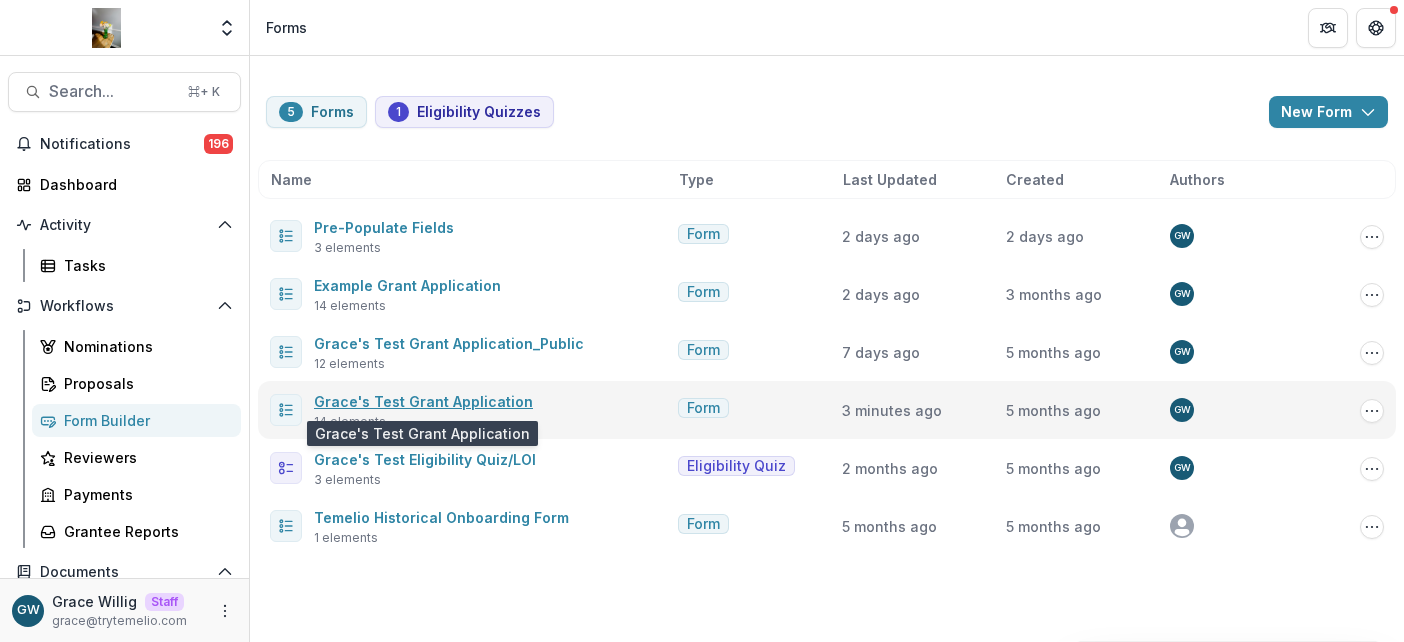 click on "Grace's Test Grant Application" at bounding box center (423, 401) 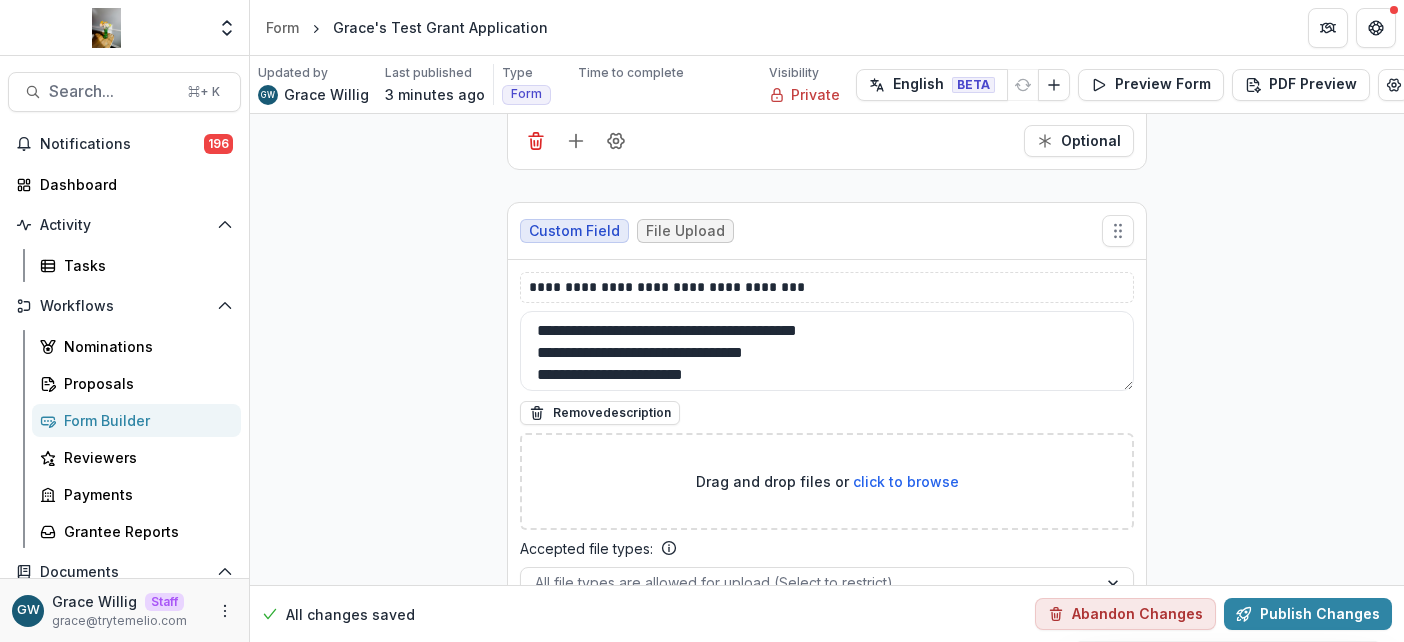 scroll, scrollTop: 5794, scrollLeft: 0, axis: vertical 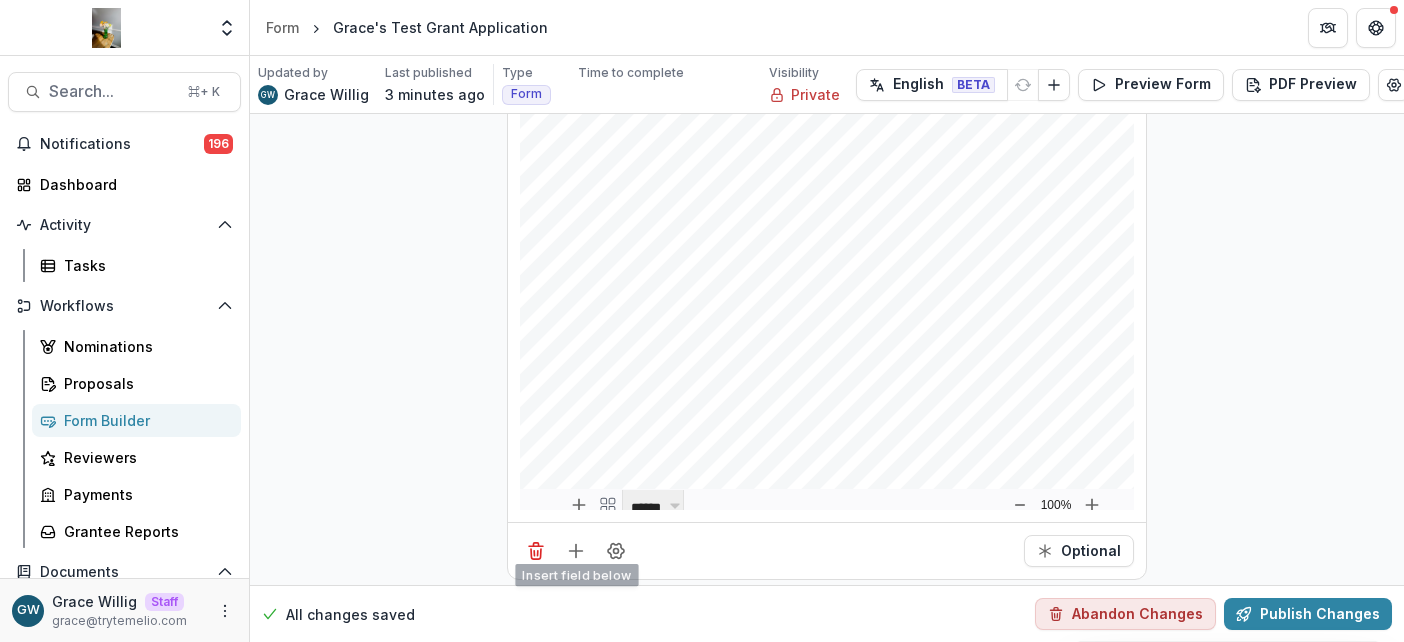 click 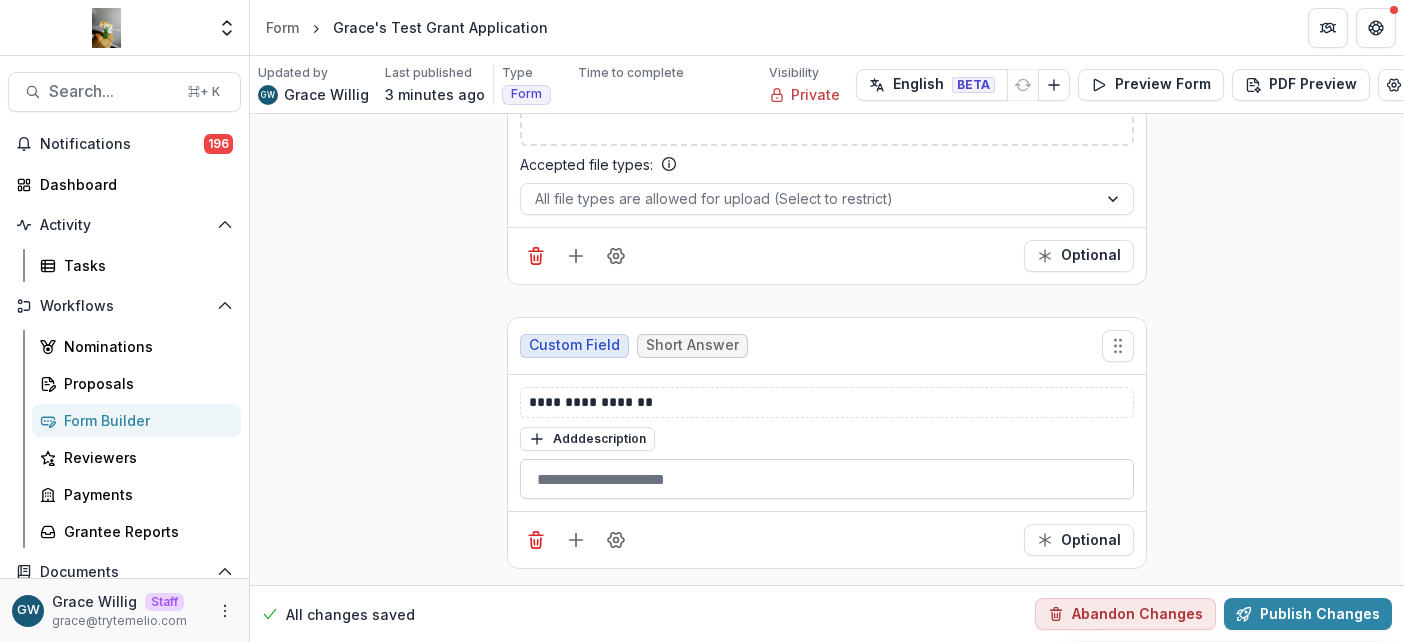 scroll, scrollTop: 4950, scrollLeft: 0, axis: vertical 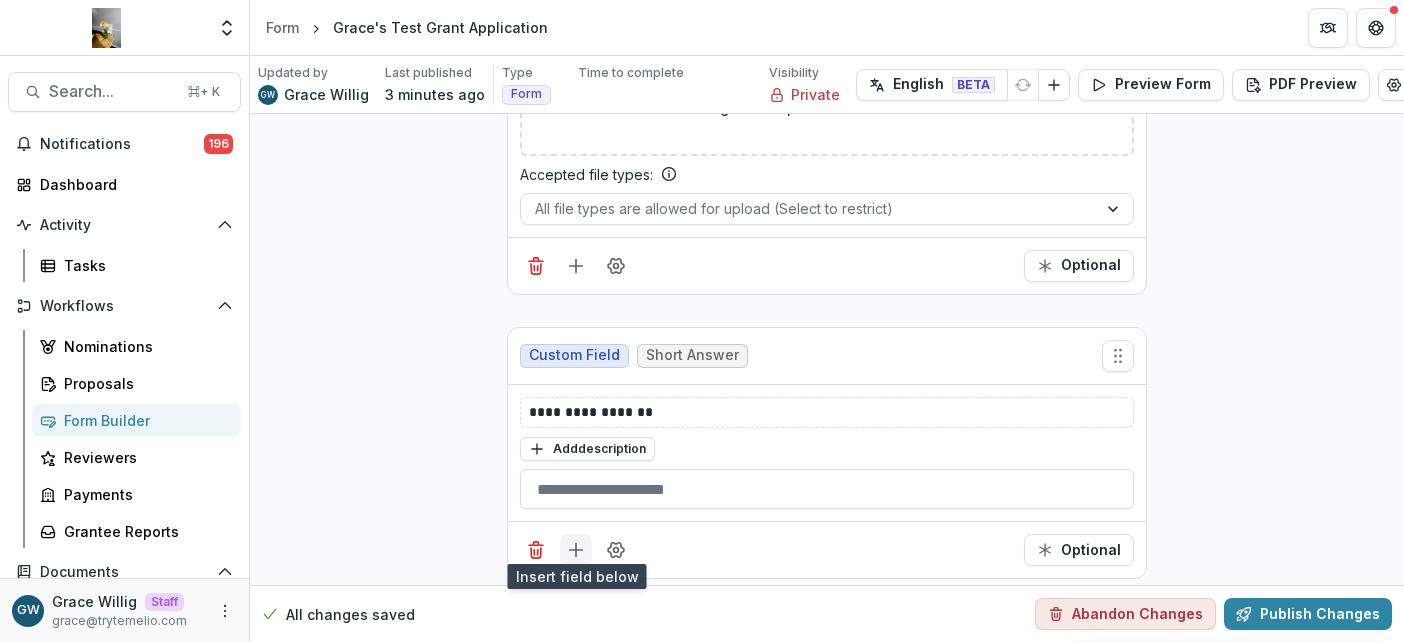 click 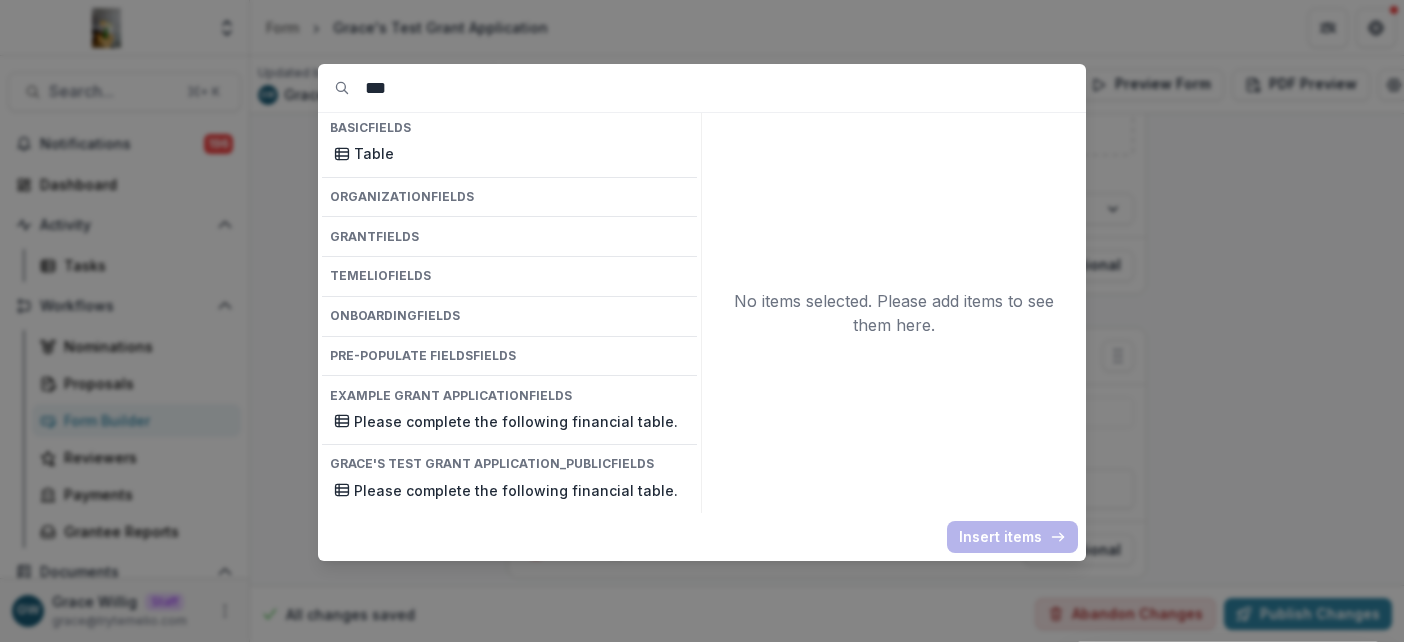 type on "***" 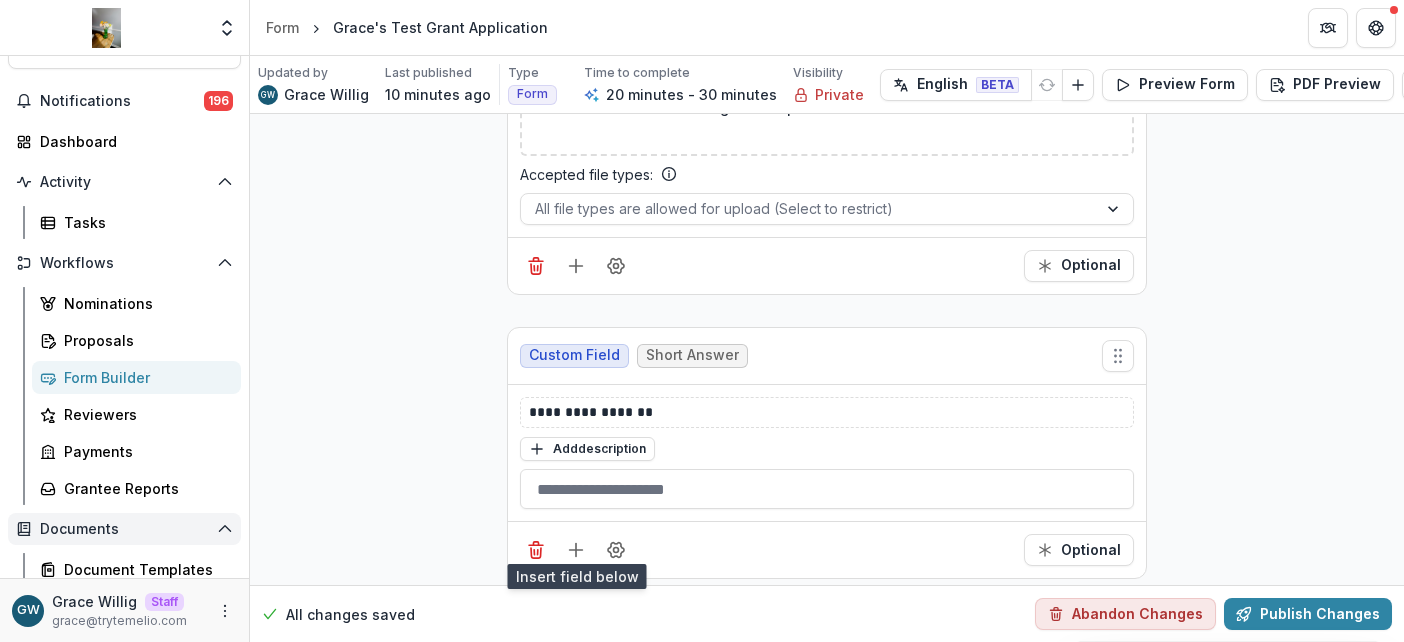 scroll, scrollTop: 270, scrollLeft: 0, axis: vertical 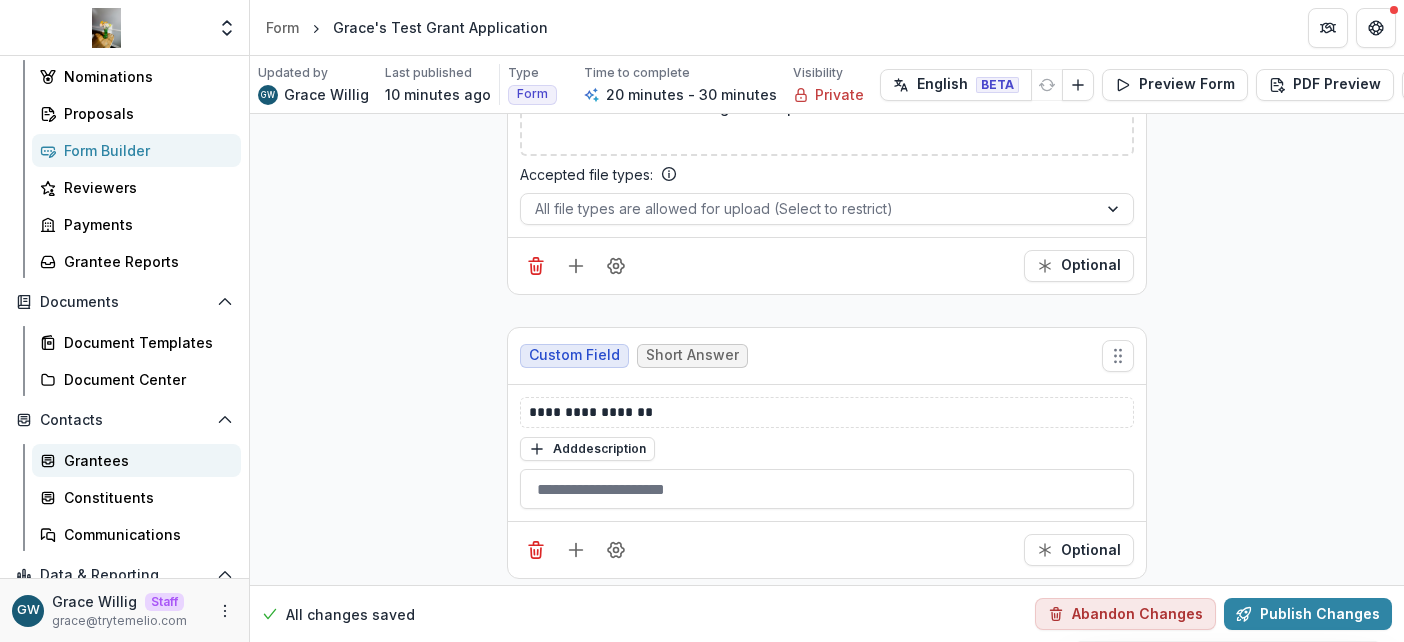 click on "Grantees" at bounding box center [144, 460] 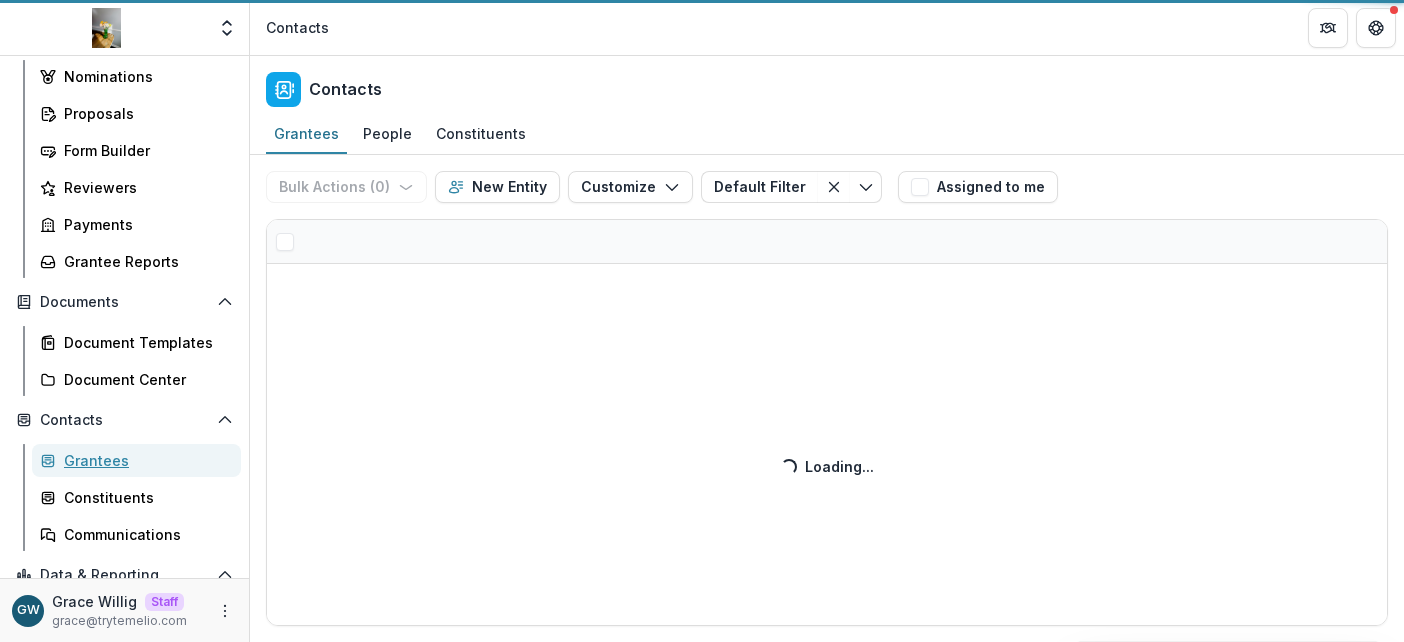 scroll, scrollTop: 0, scrollLeft: 0, axis: both 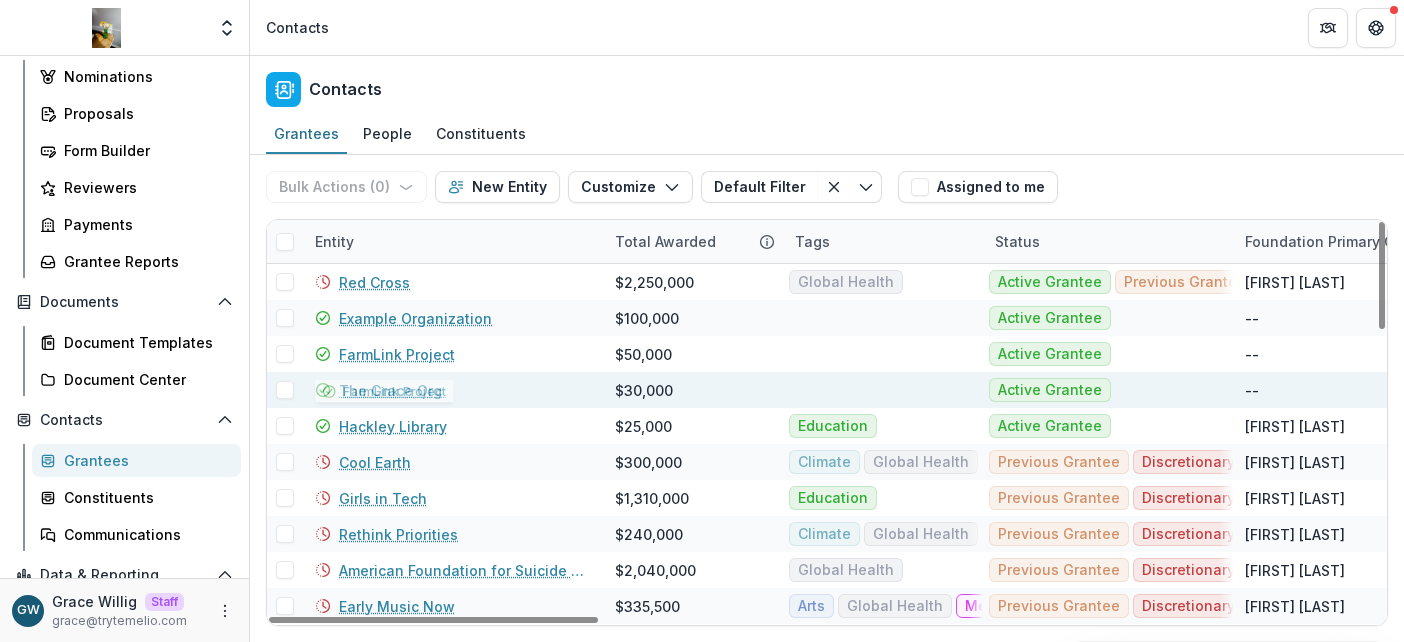 click on "The Grace Org" at bounding box center [390, 390] 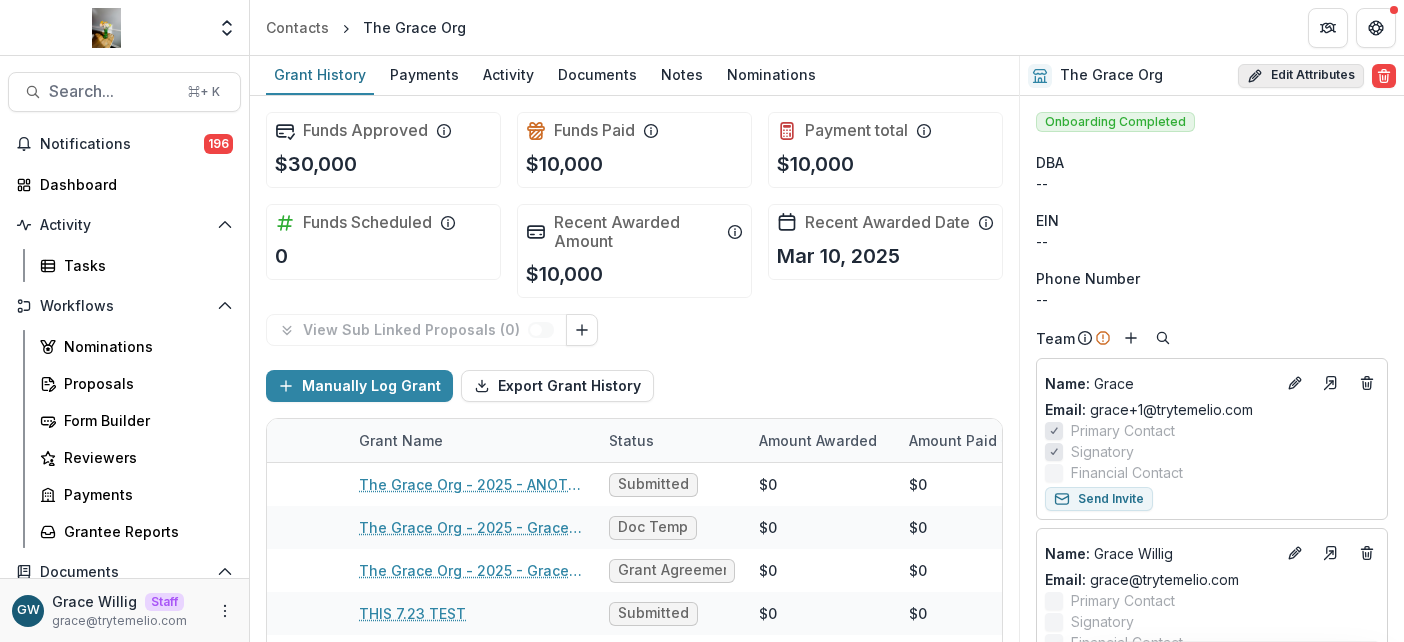 click on "Edit Attributes" at bounding box center (1301, 76) 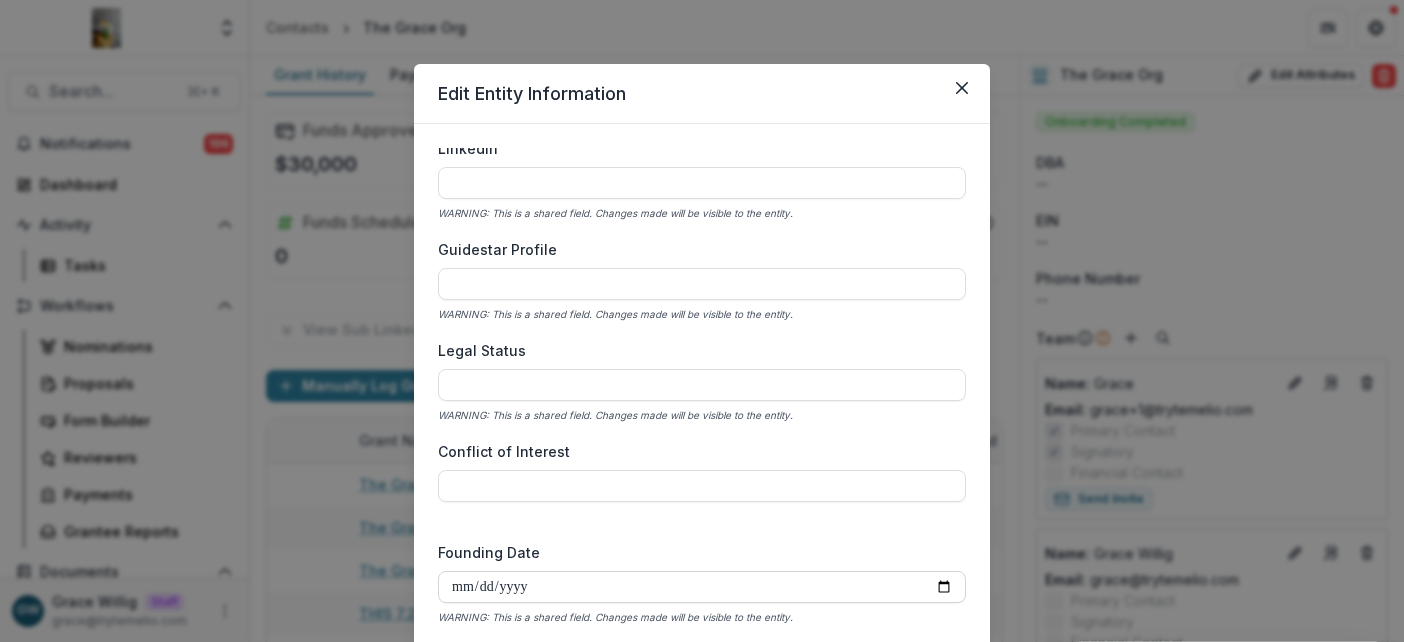 scroll, scrollTop: 3014, scrollLeft: 0, axis: vertical 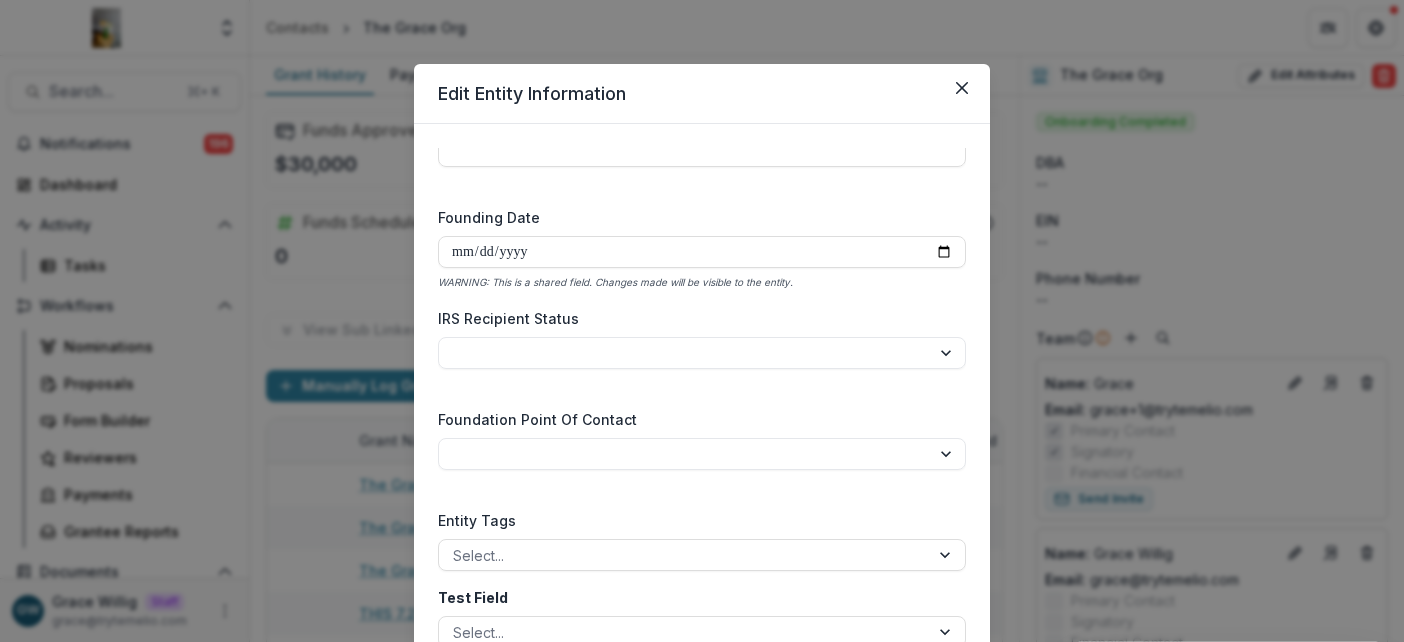 click on "**********" at bounding box center [702, 321] 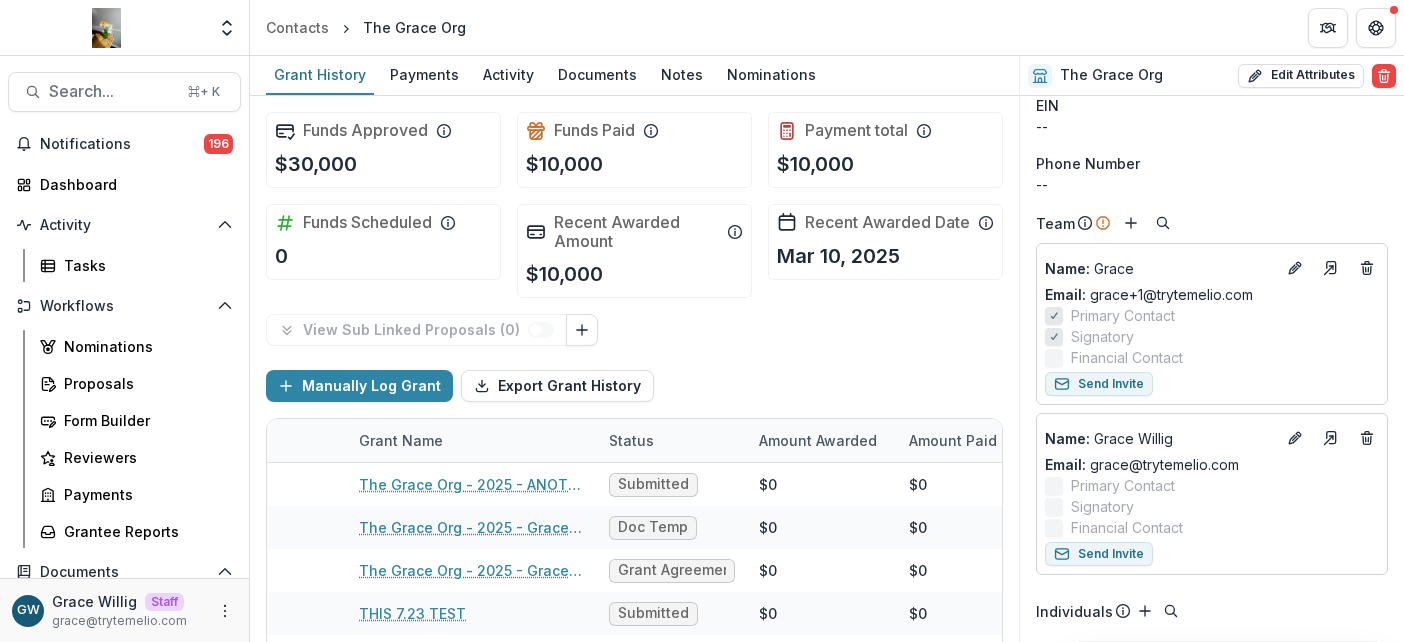 scroll, scrollTop: 162, scrollLeft: 0, axis: vertical 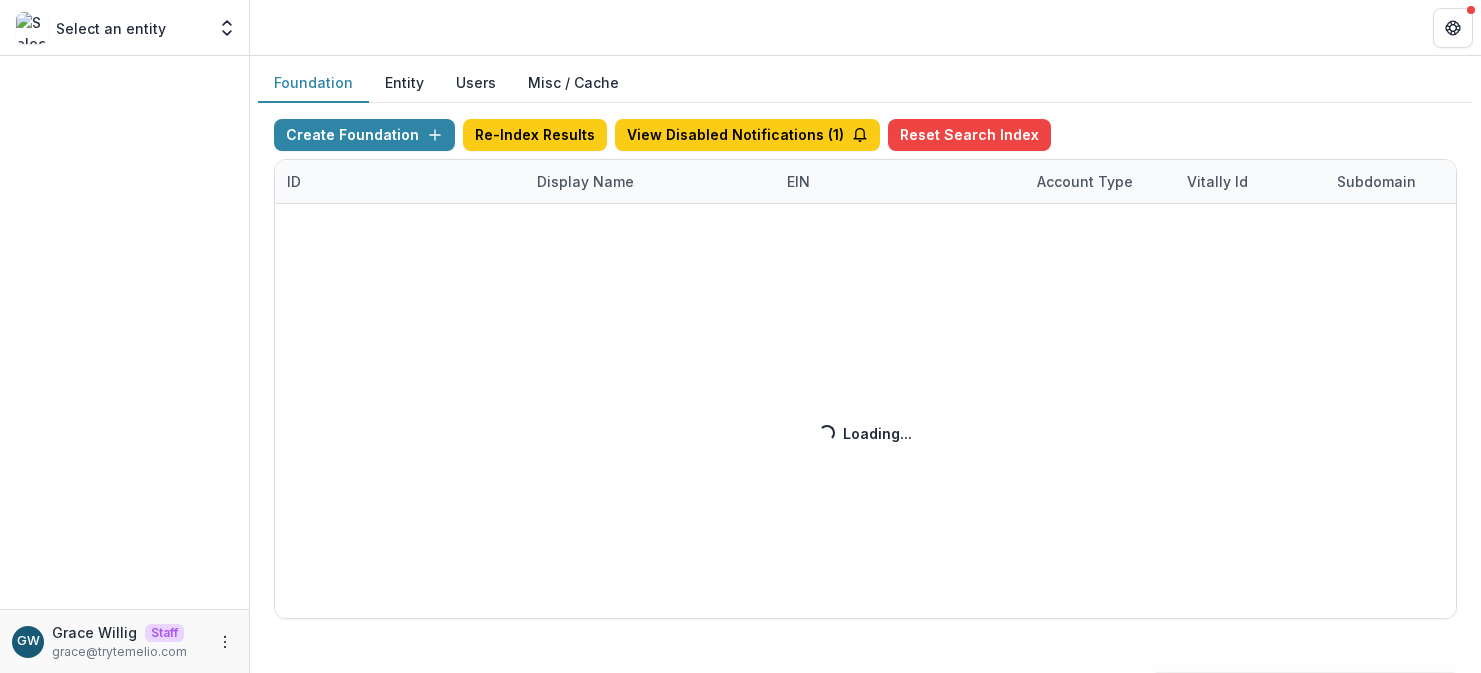 click on "Create Foundation Re-Index Results View Disabled Notifications ( 1 ) Reset Search Index ID Display Name EIN Account Type Vitally Id Subdomain Created on Actions Feature Flags Loading... Loading..." at bounding box center (865, 369) 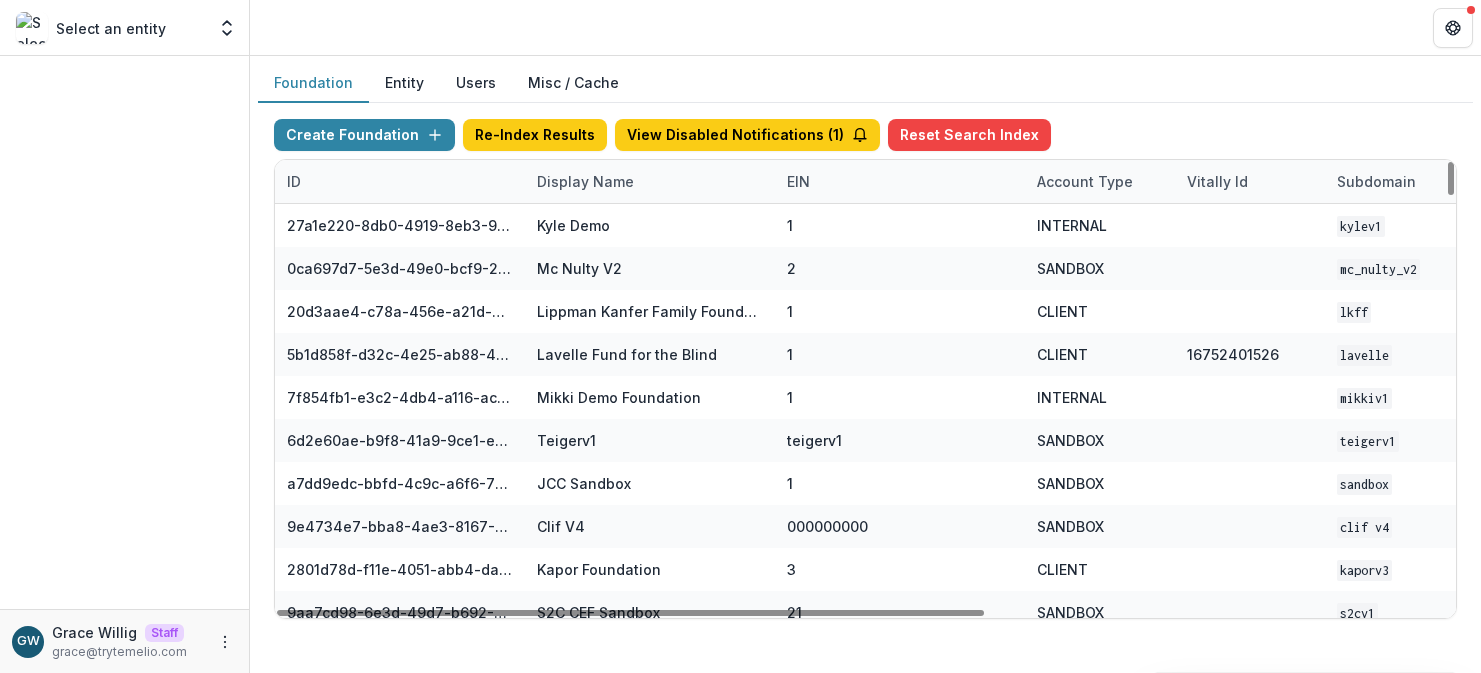 click on "Display Name" at bounding box center [585, 181] 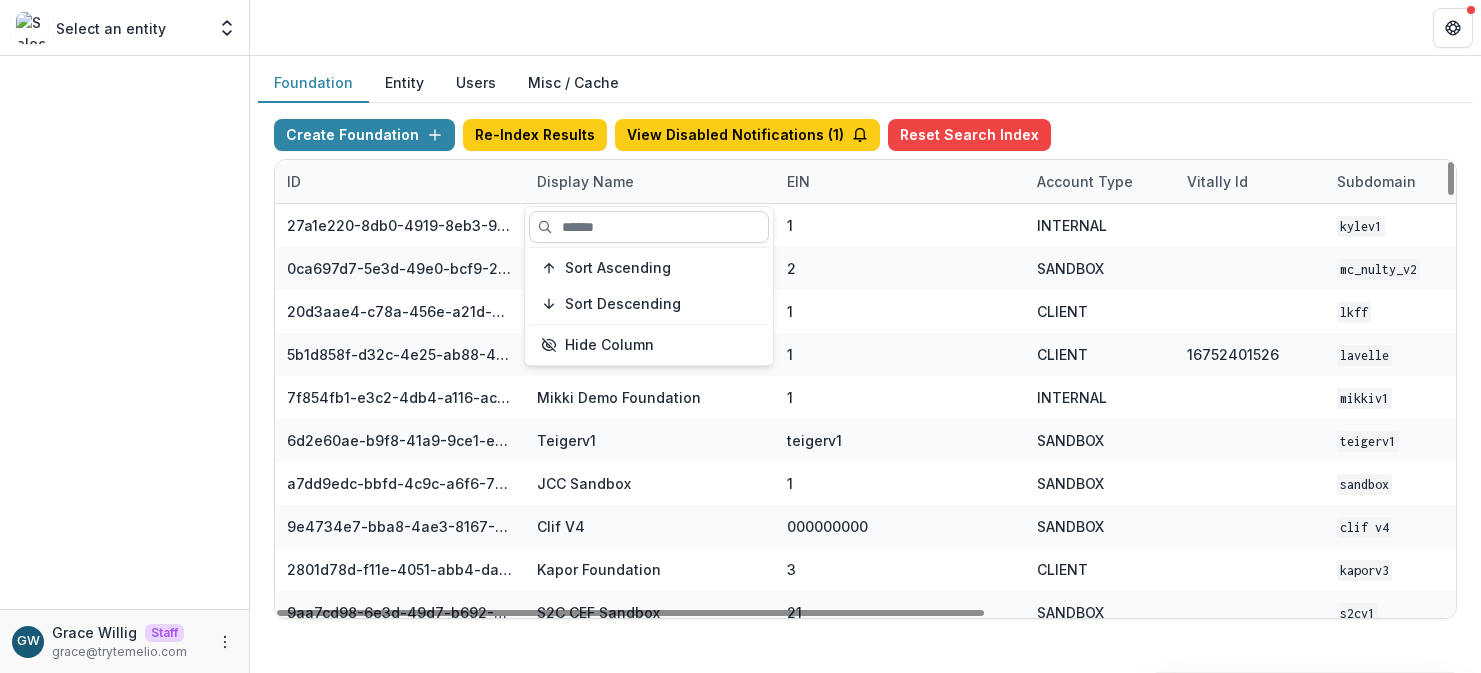 click at bounding box center [649, 227] 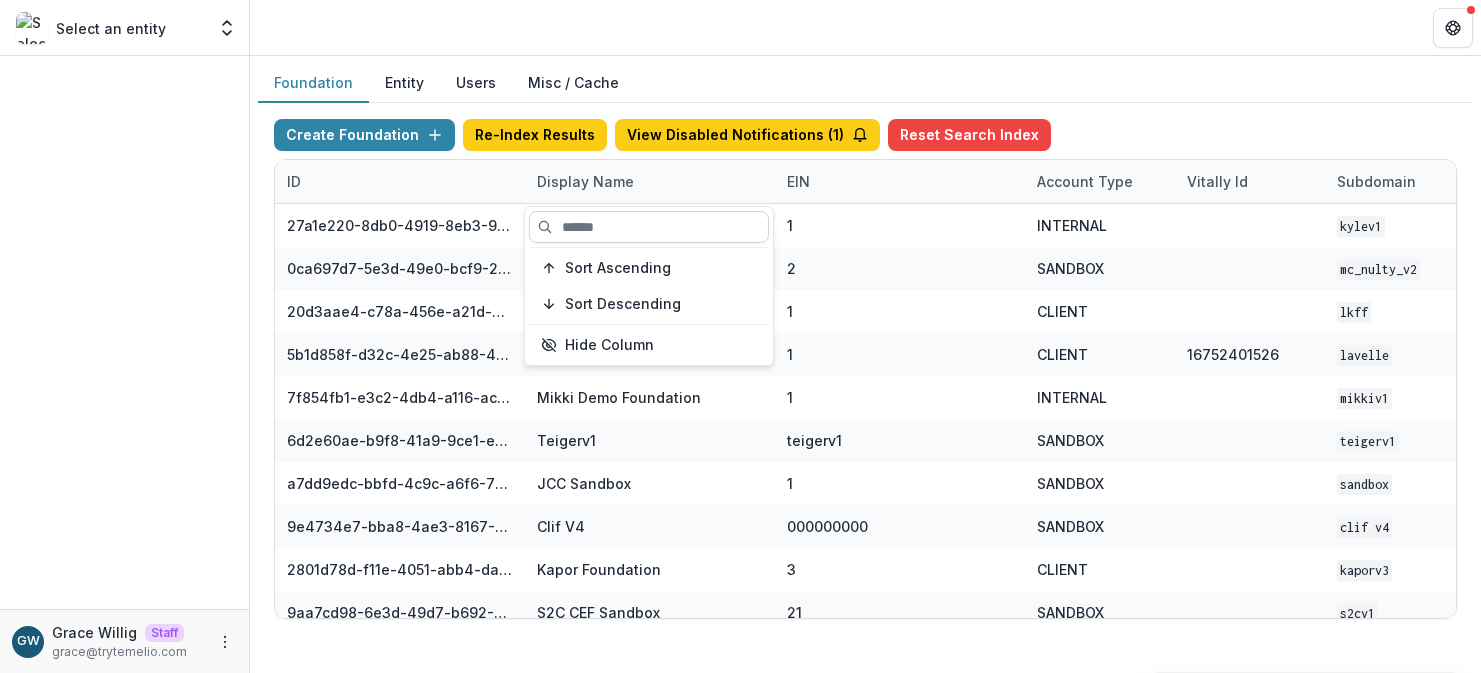 type on "*" 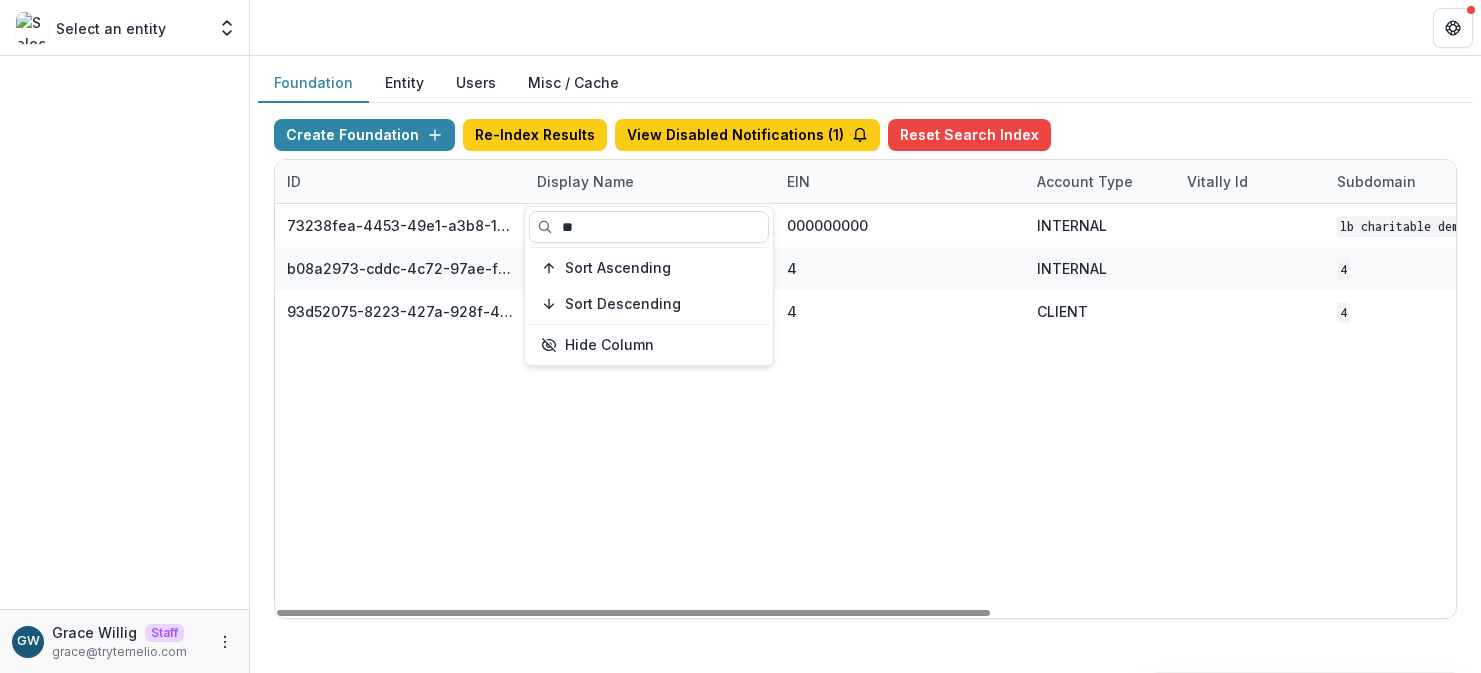 type on "**" 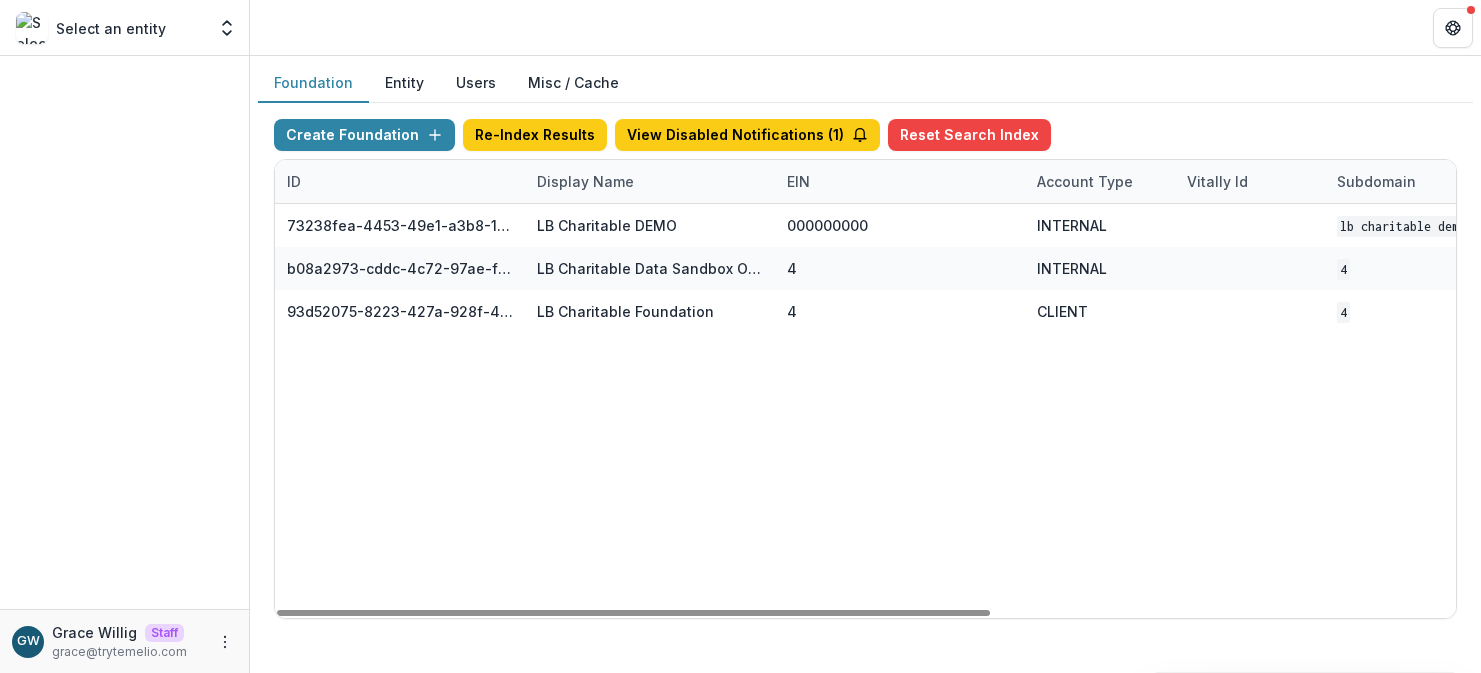 click on "[UUID] [ORGANIZATION] [NUMBER] INTERNAL [ORGANIZATION] [NUMBER] [MONTH] [DAY], [YEAR], [HOUR]:[MINUTE] [AM/PM] Visit Edit Feature Flags [UUID] [ORGANIZATION] [NUMBER] INTERNAL [NUMBER] [MONTH] [YEAR], [HOUR]:[MINUTE] [AM/PM] Visit Edit Feature Flags [UUID] [ORGANIZATION] [NUMBER] CLIENT [NUMBER] [MONTH] [YEAR], [HOUR]:[MINUTE] [AM/PM] Visit Edit Feature Flags" at bounding box center (1250, 411) 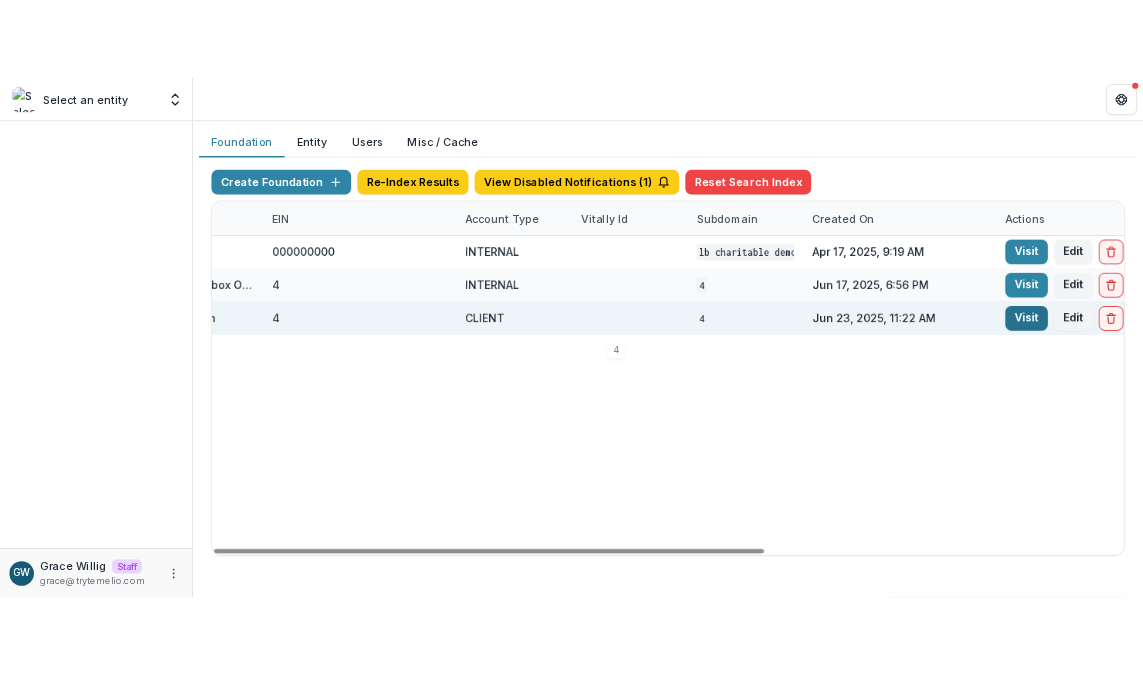 scroll, scrollTop: 0, scrollLeft: 769, axis: horizontal 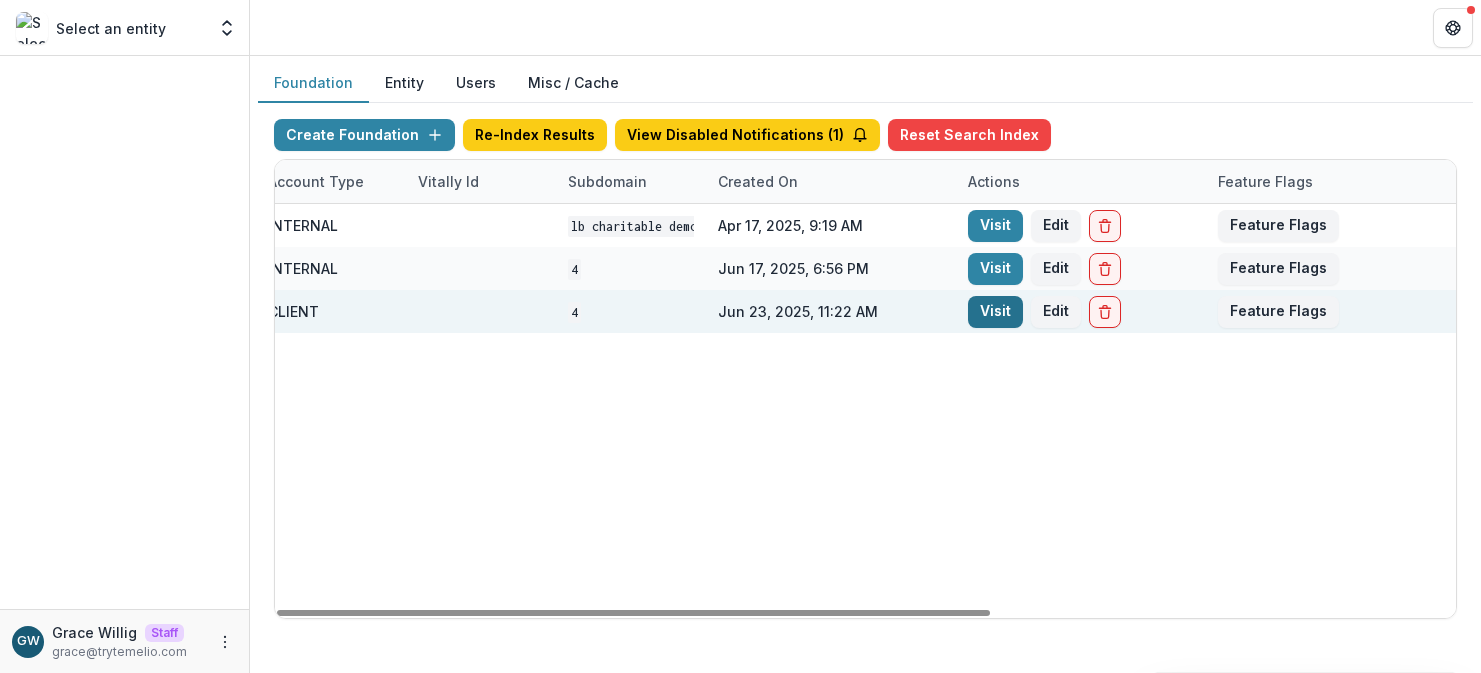 click on "Visit" at bounding box center [995, 312] 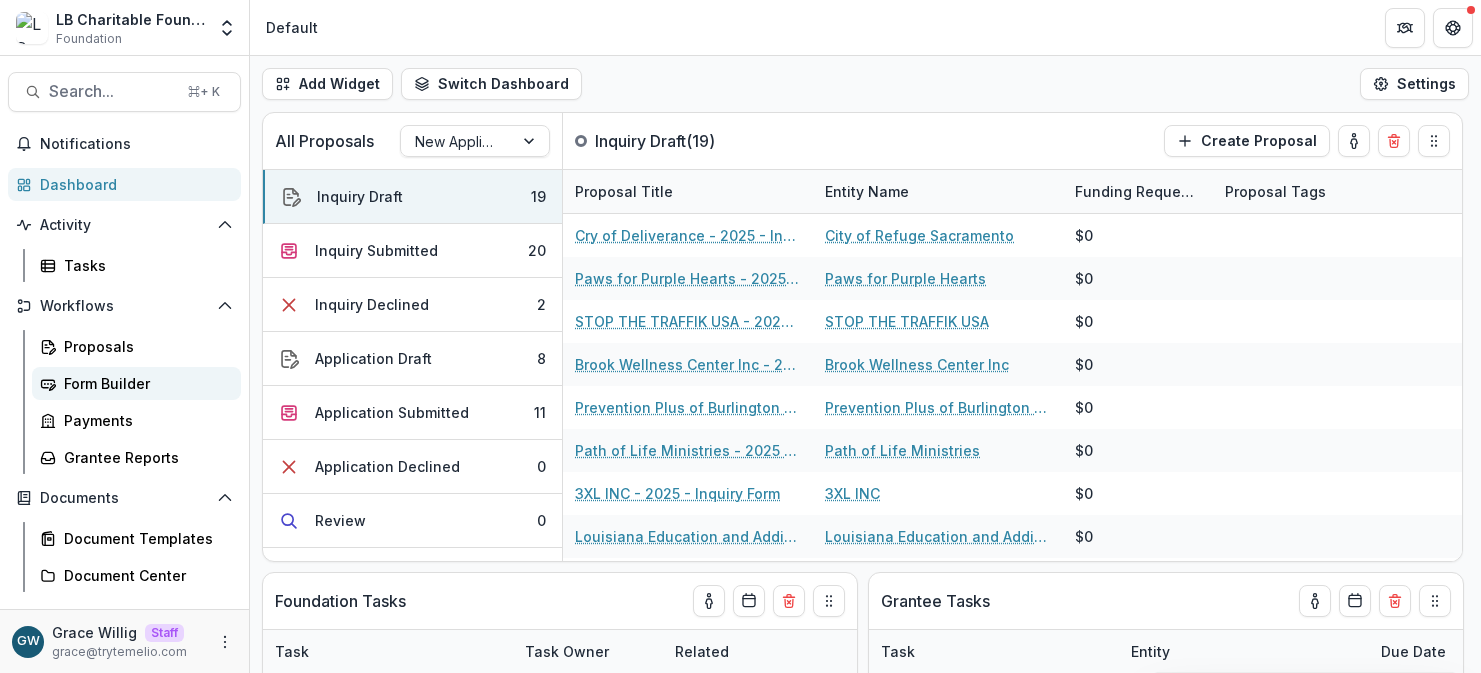 click on "Form Builder" at bounding box center [144, 383] 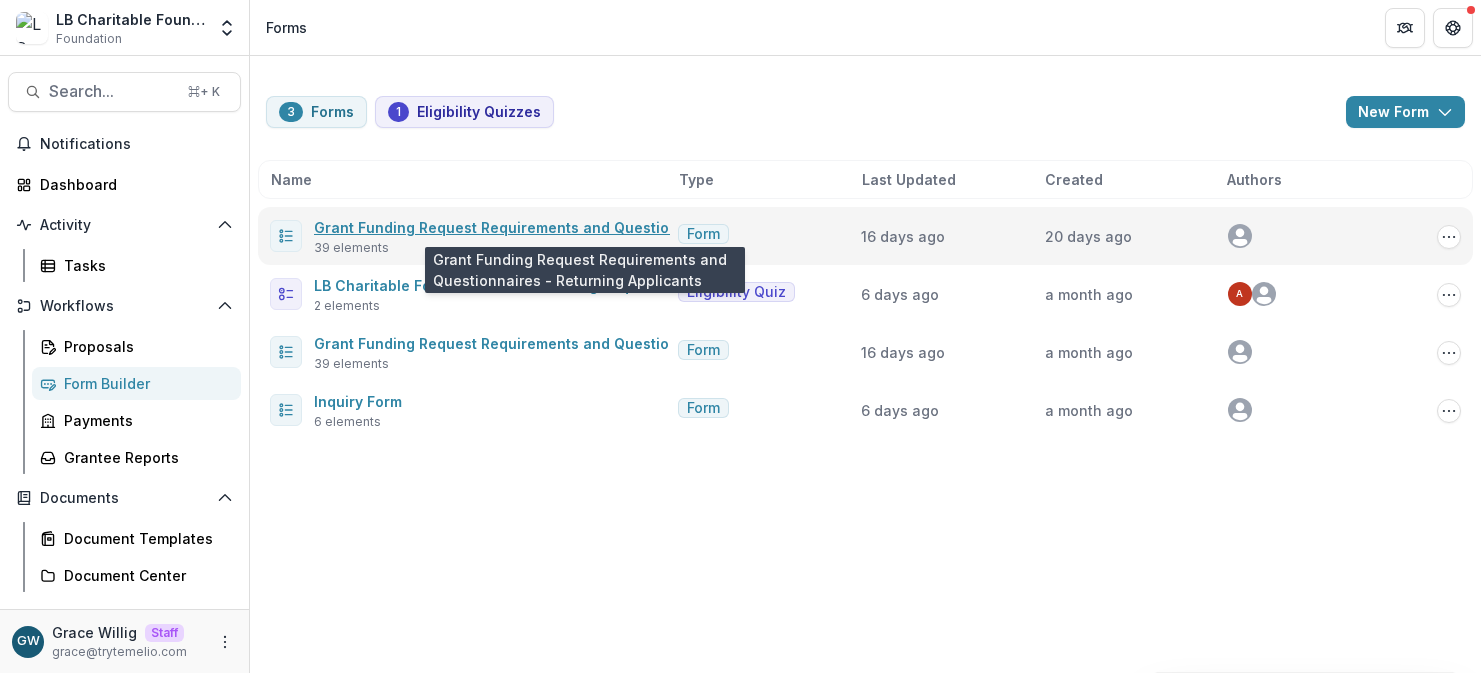 click on "Grant Funding Request Requirements and Questionnaires - Returning Applicants" at bounding box center [600, 227] 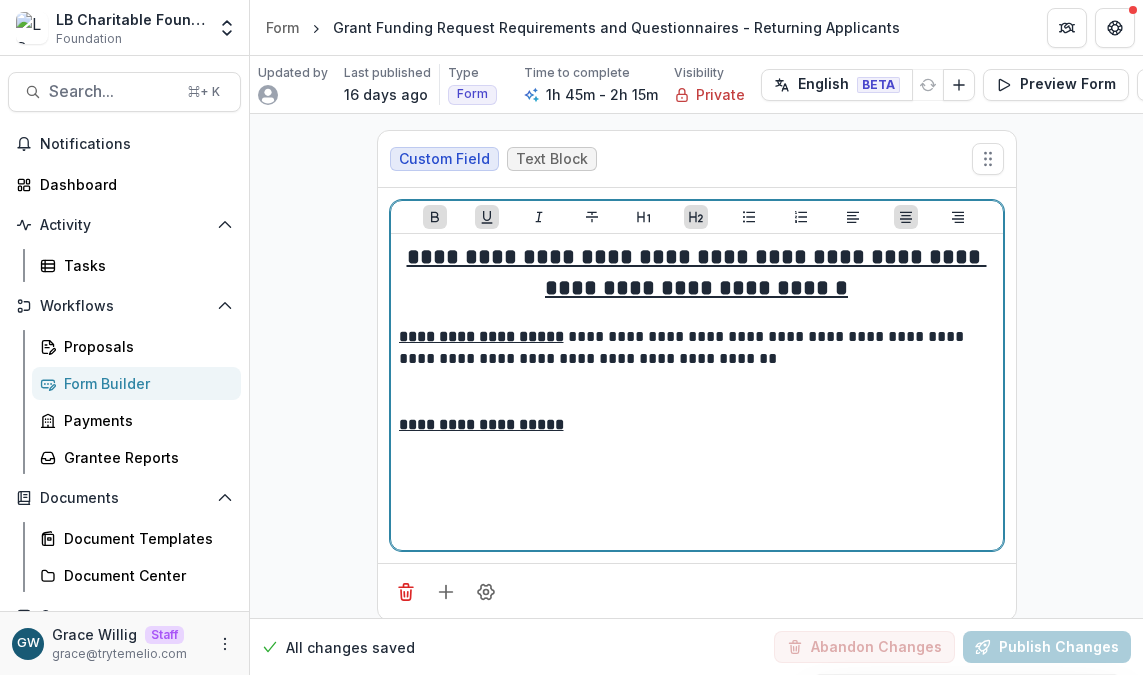 click on "**********" at bounding box center [697, 272] 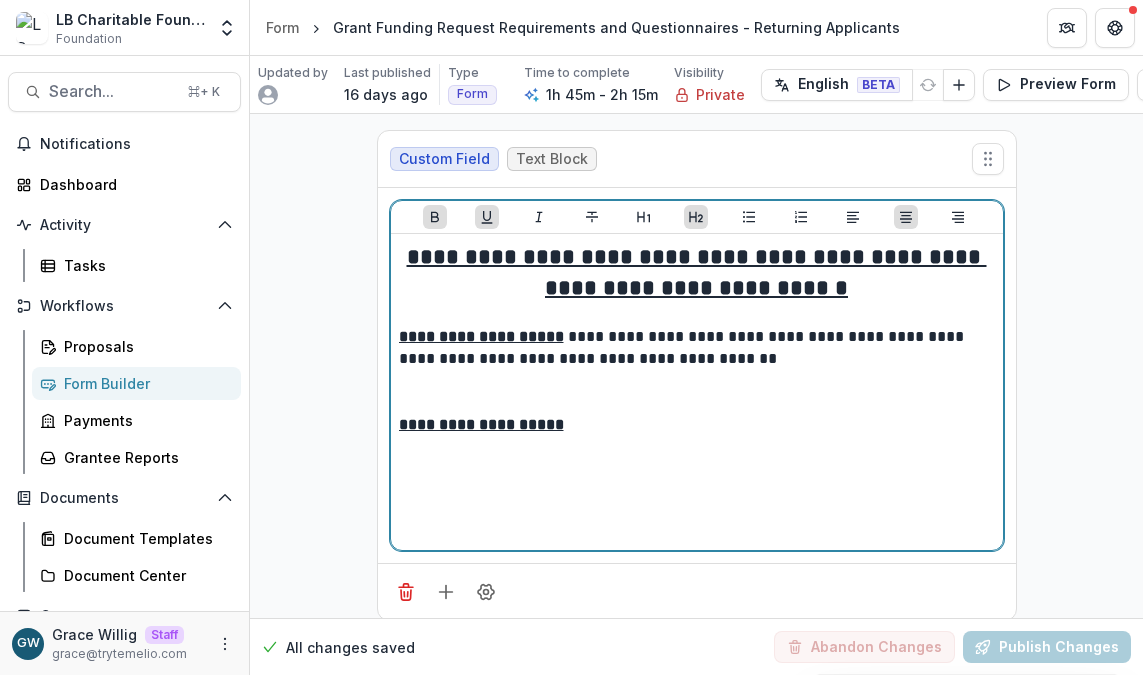 drag, startPoint x: 646, startPoint y: 286, endPoint x: 719, endPoint y: 251, distance: 80.95678 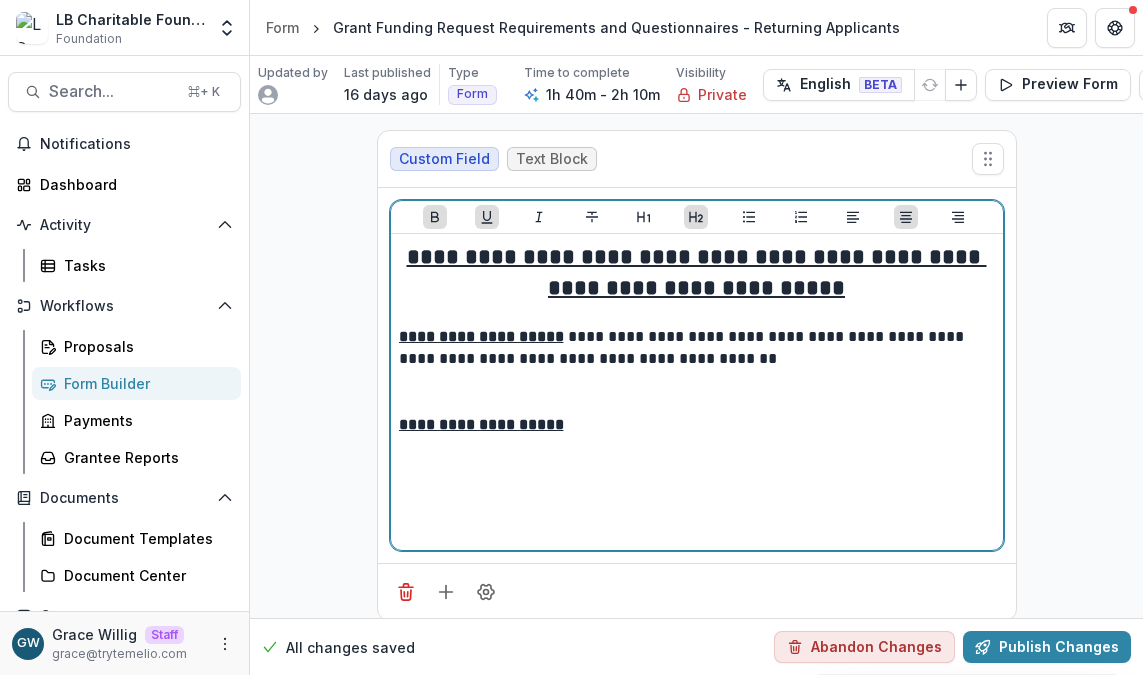 click at bounding box center [697, 381] 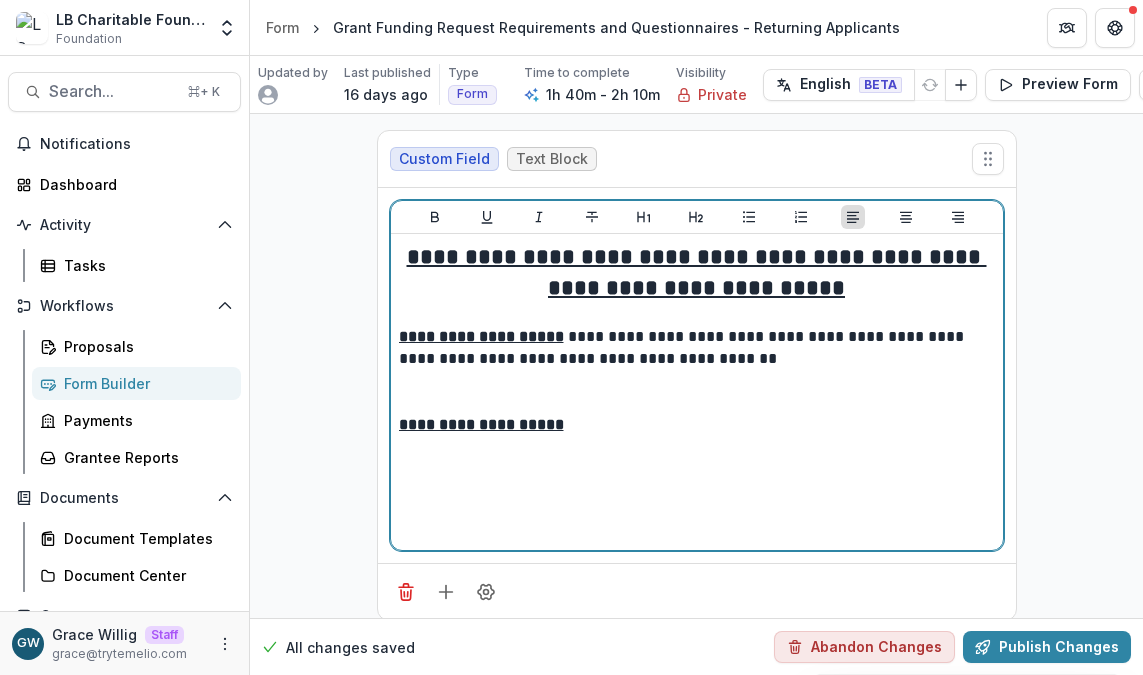 click on "**********" at bounding box center (697, 348) 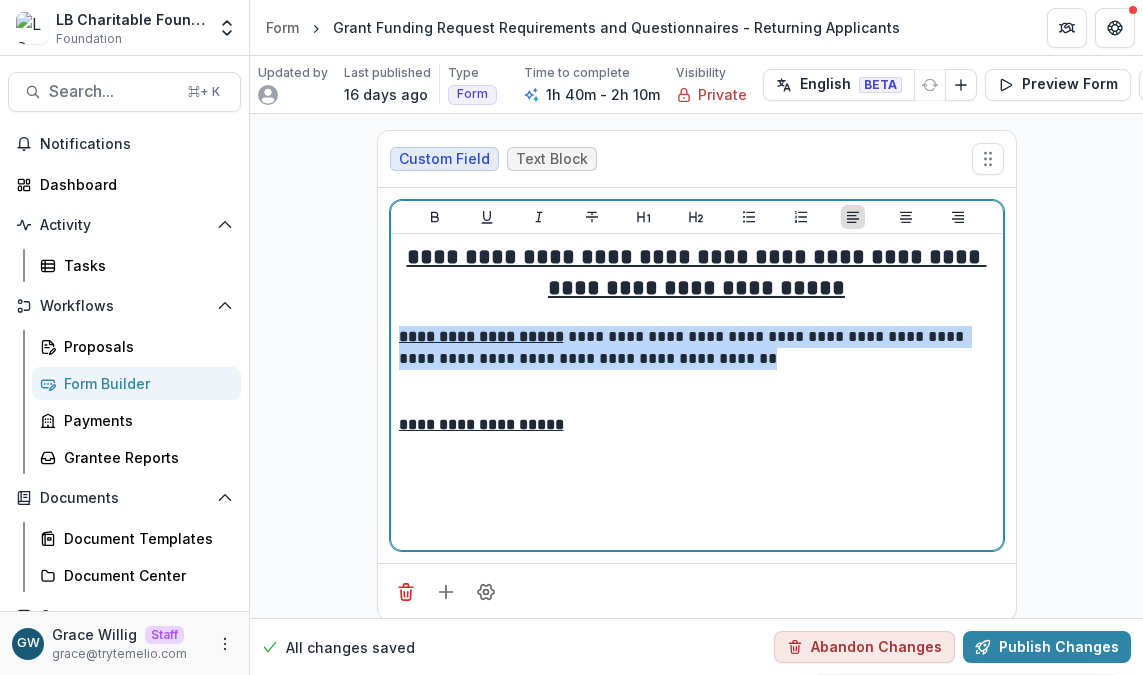 drag, startPoint x: 772, startPoint y: 354, endPoint x: 390, endPoint y: 339, distance: 382.2944 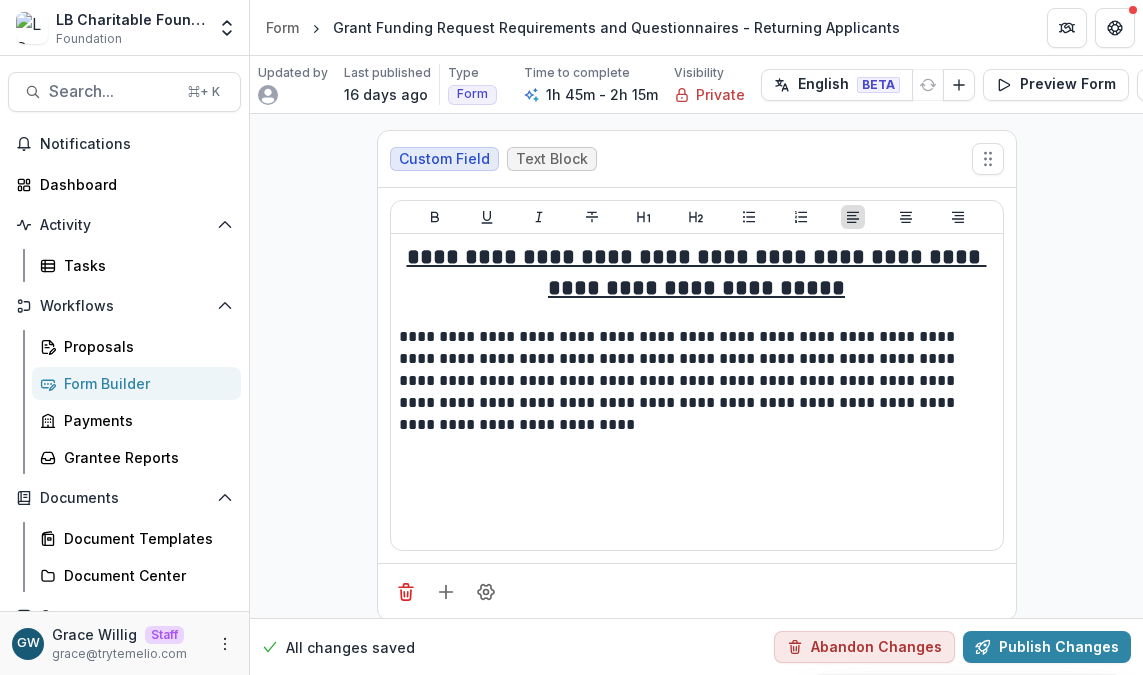 click on "**********" at bounding box center (696, 9709) 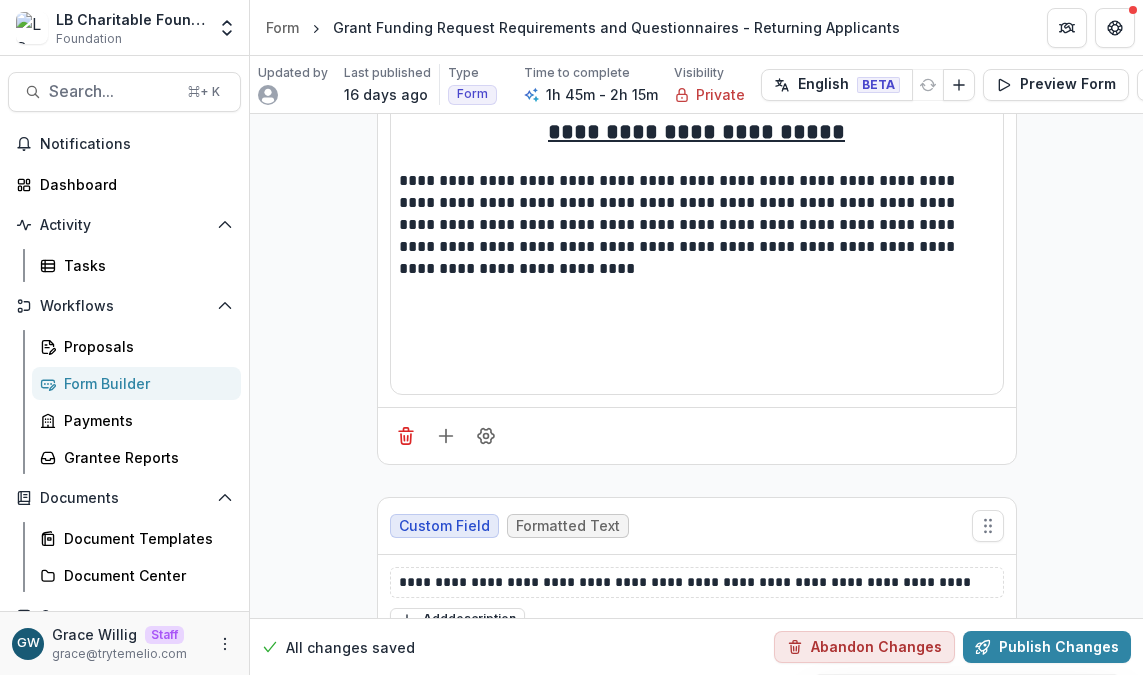 scroll, scrollTop: 233, scrollLeft: 0, axis: vertical 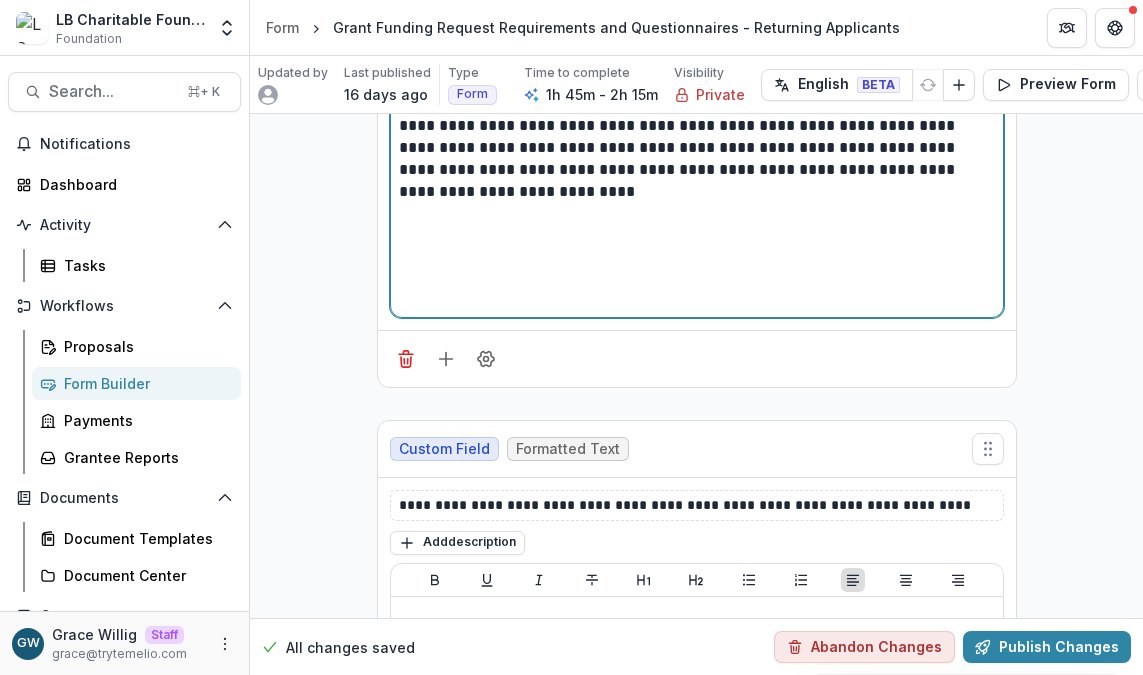 click on "**********" at bounding box center (697, 159) 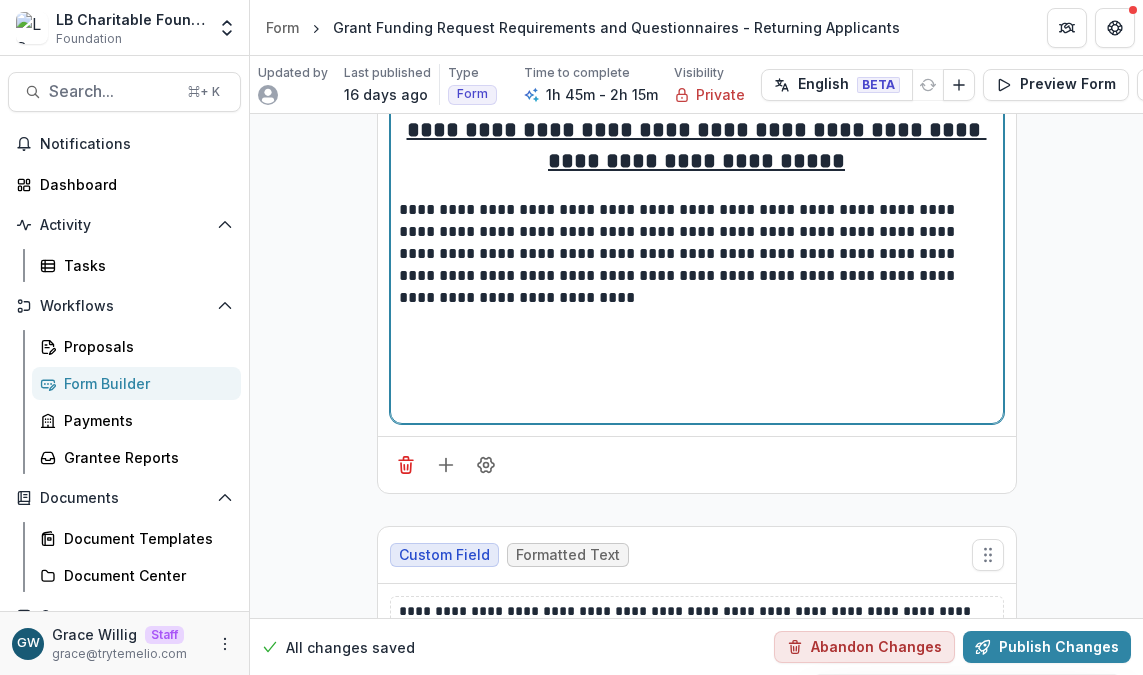 scroll, scrollTop: 61, scrollLeft: 0, axis: vertical 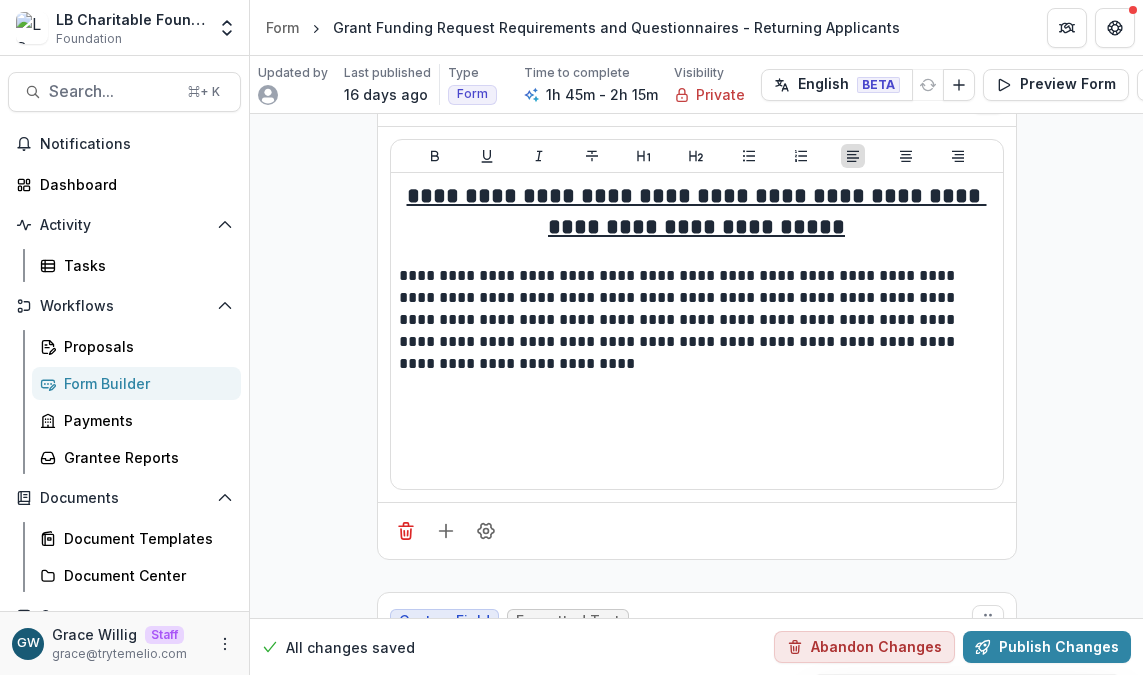 click on "**********" at bounding box center (697, 331) 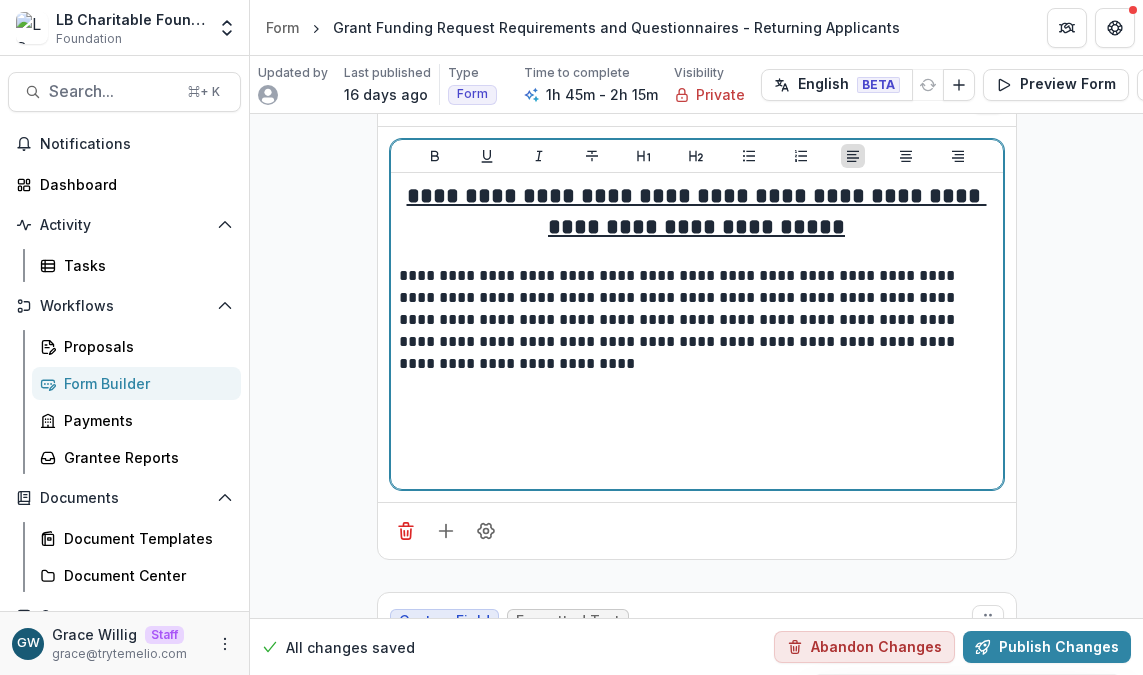 click on "**********" at bounding box center (697, 320) 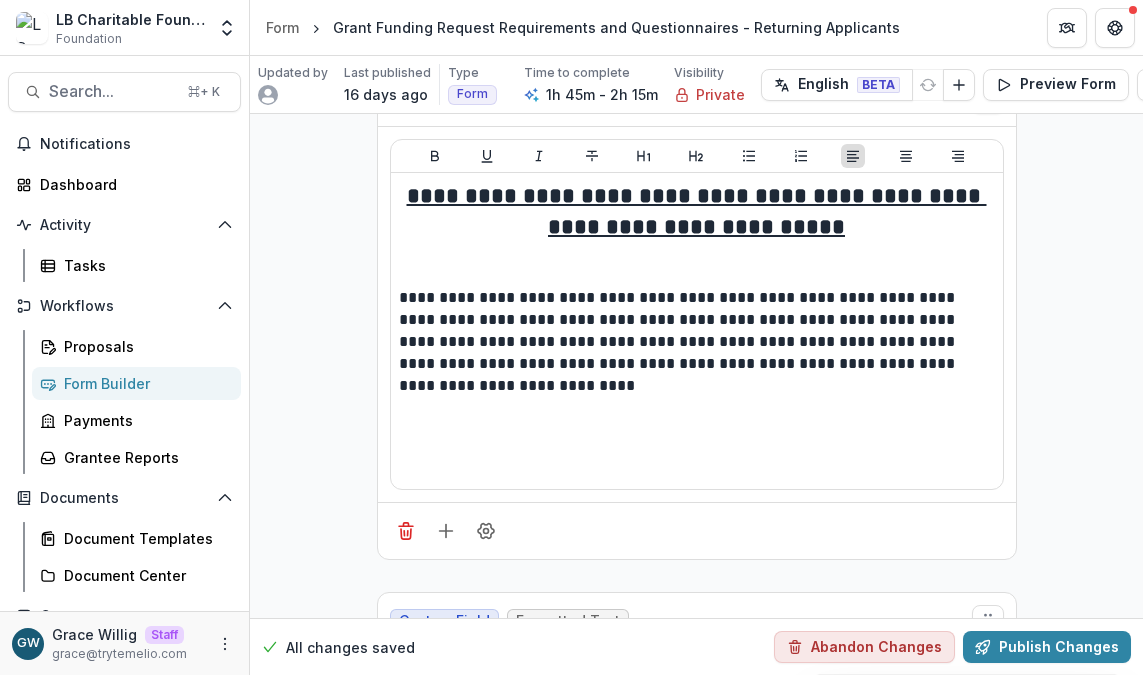 click on "**********" at bounding box center (696, 9648) 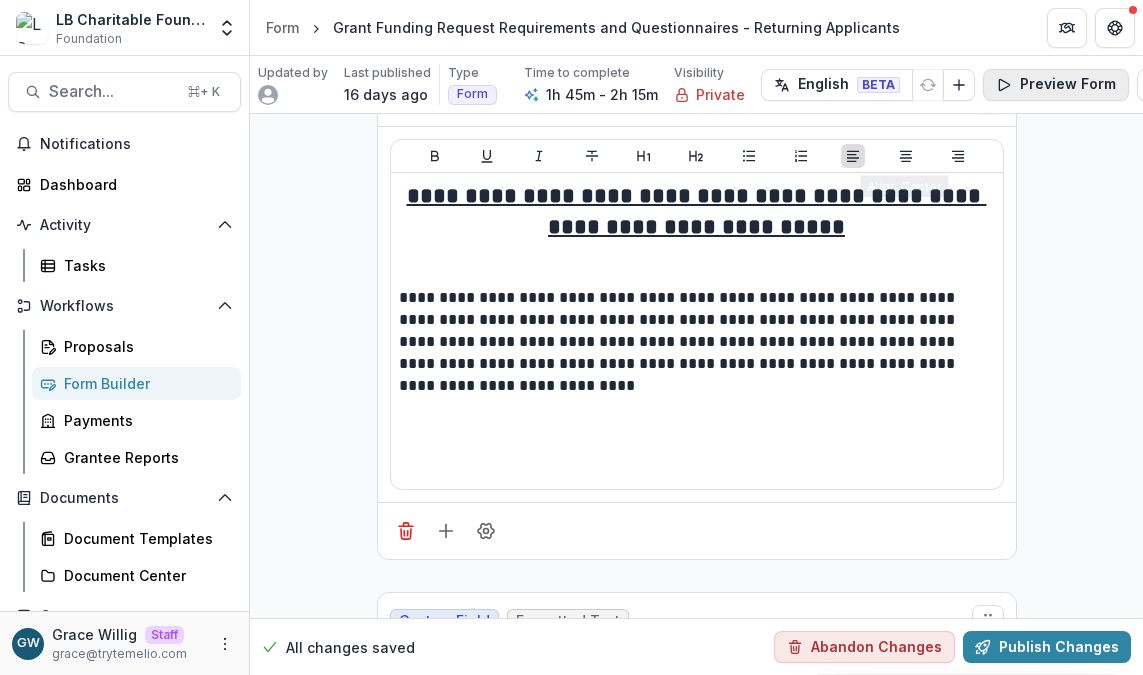 click on "Preview Form" at bounding box center [1056, 85] 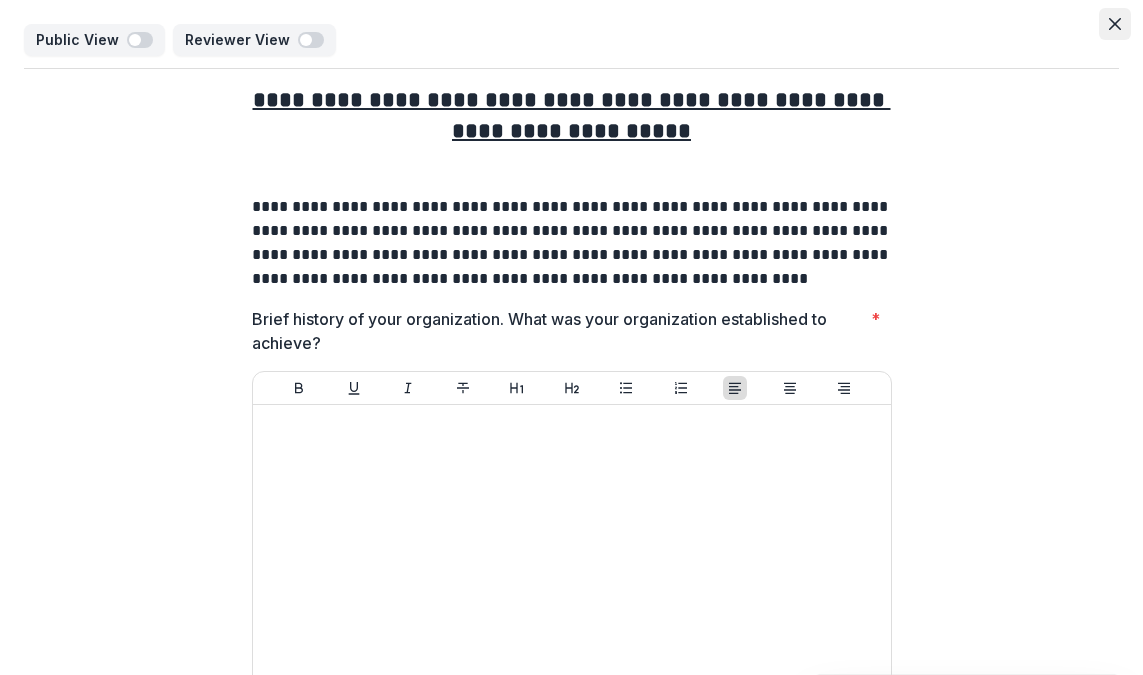 click 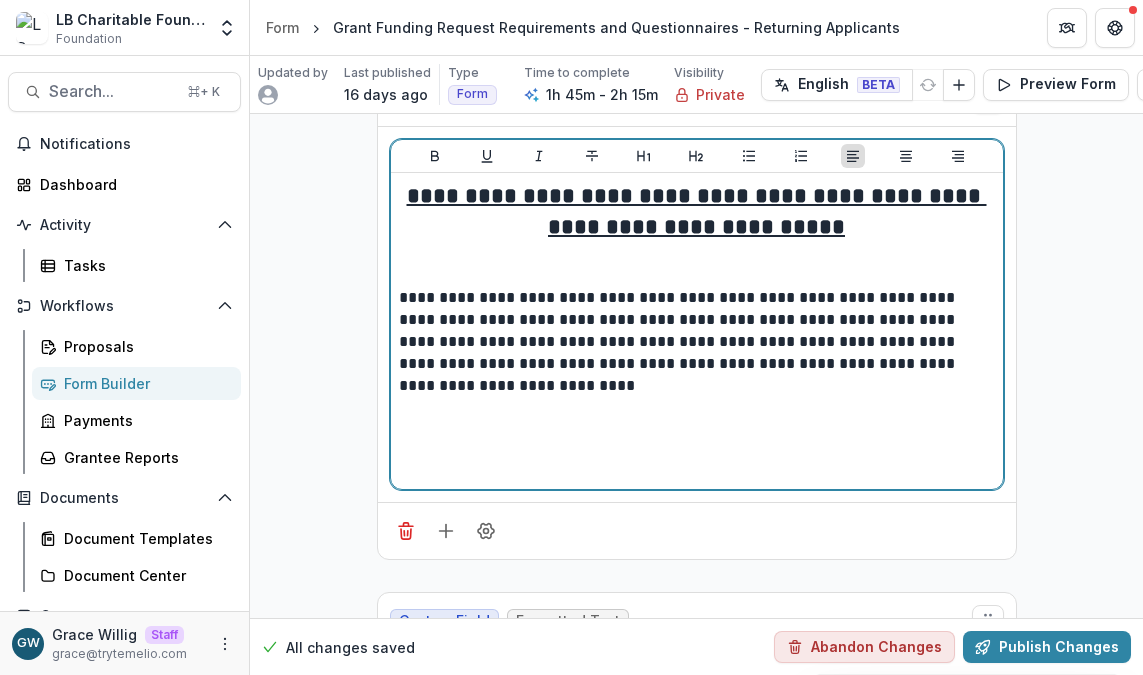 click at bounding box center (697, 276) 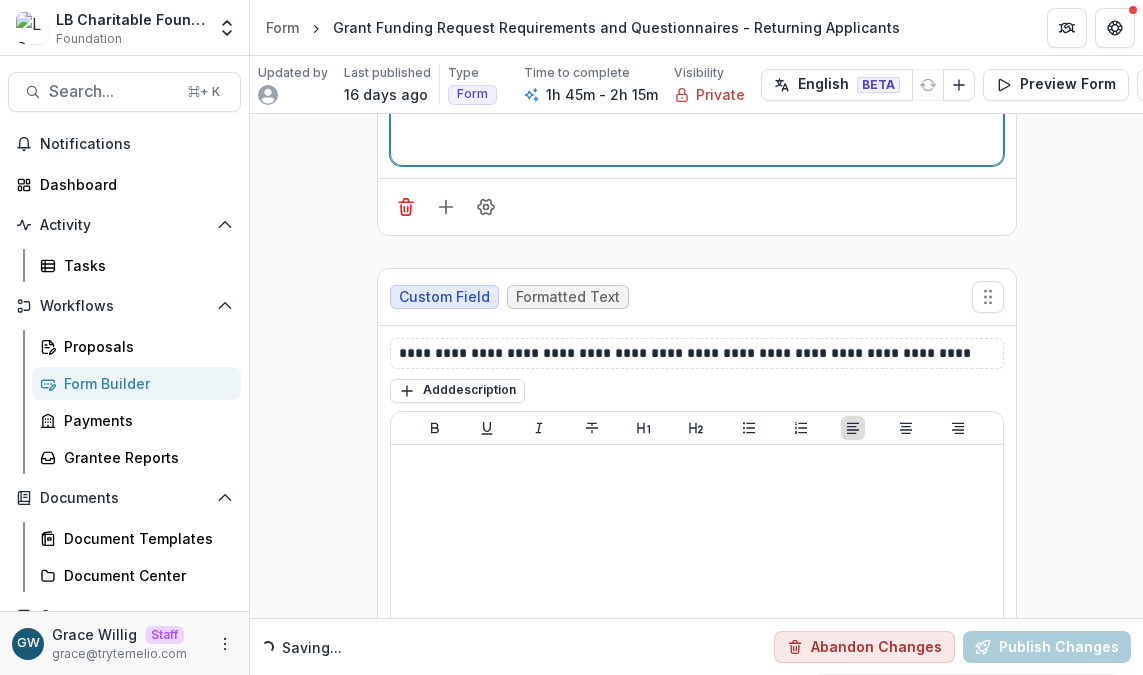 scroll, scrollTop: 387, scrollLeft: 0, axis: vertical 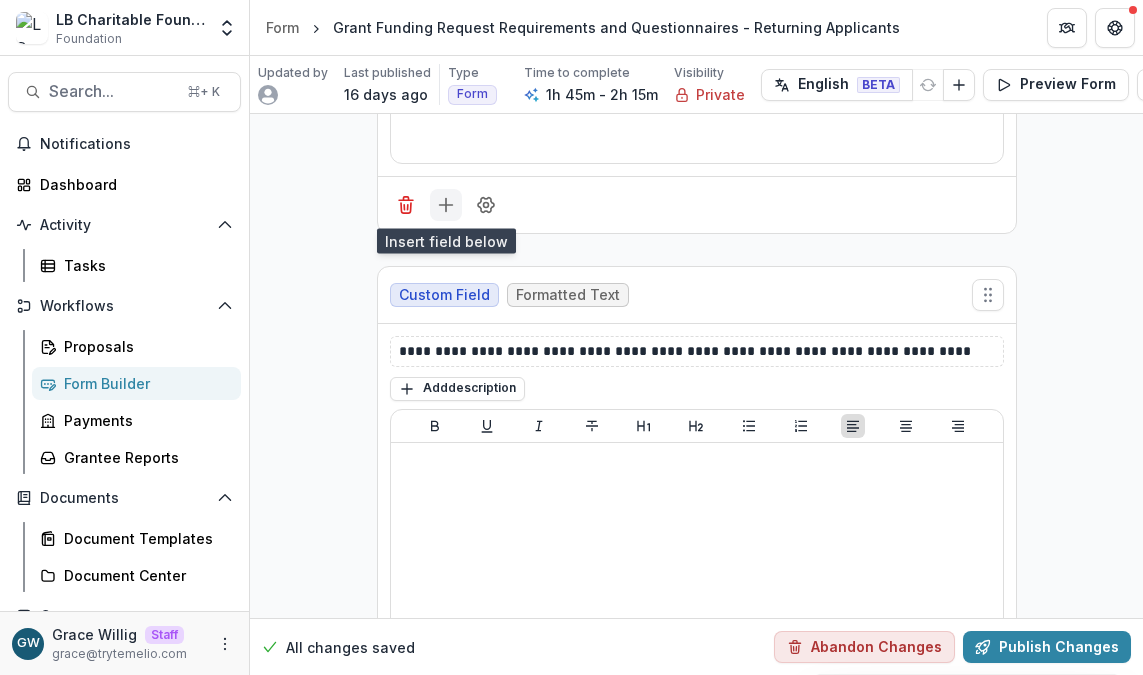 click 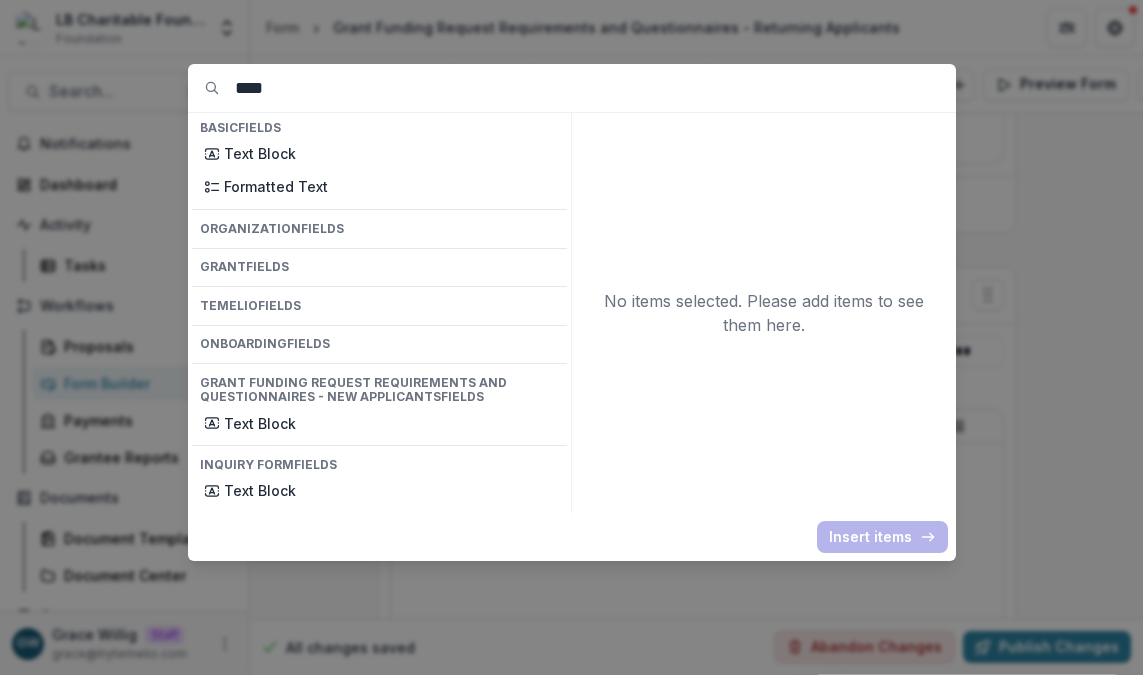 type on "****" 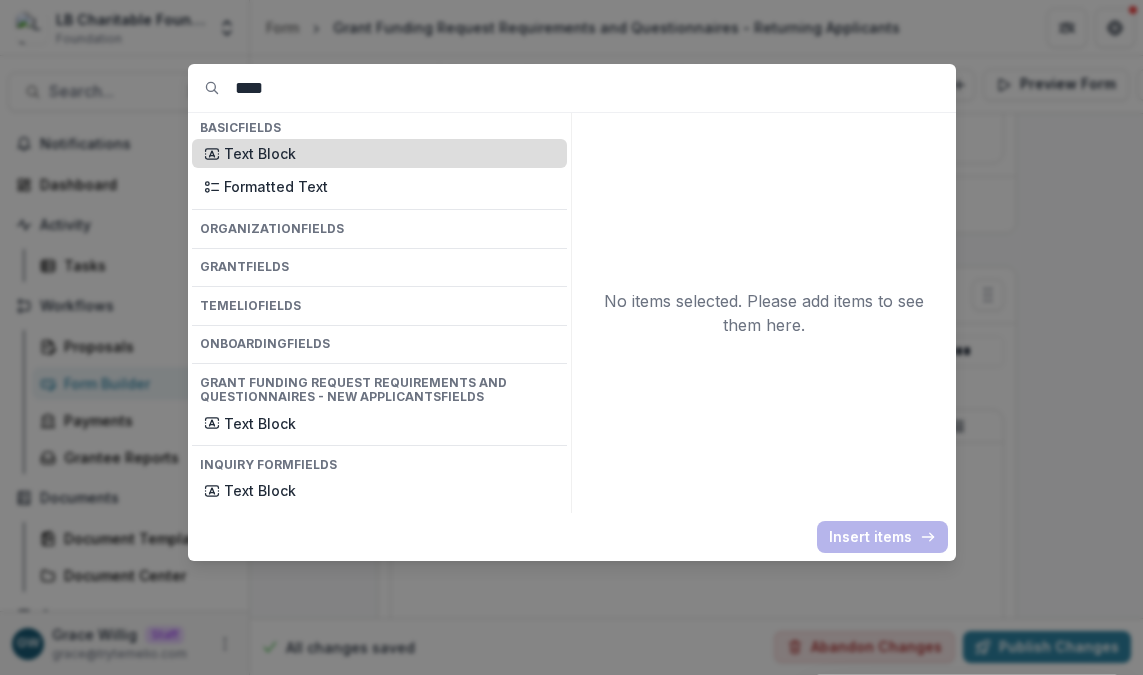 click on "Text Block" at bounding box center (389, 153) 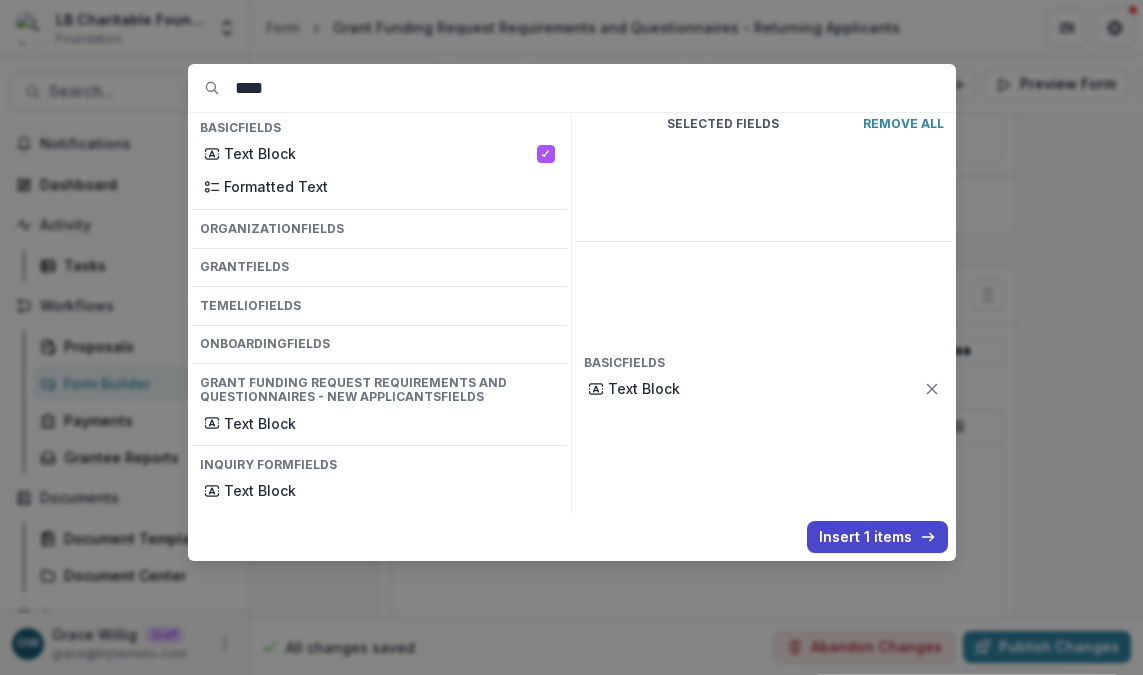 drag, startPoint x: 841, startPoint y: 527, endPoint x: 753, endPoint y: 526, distance: 88.005684 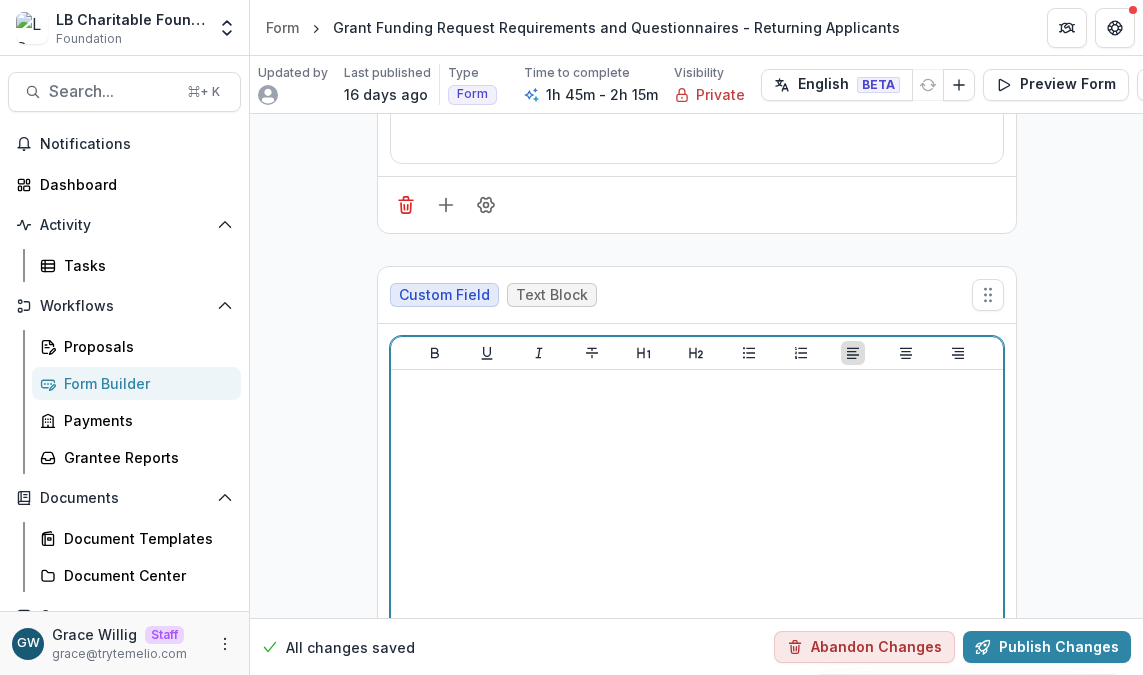 click at bounding box center [697, 528] 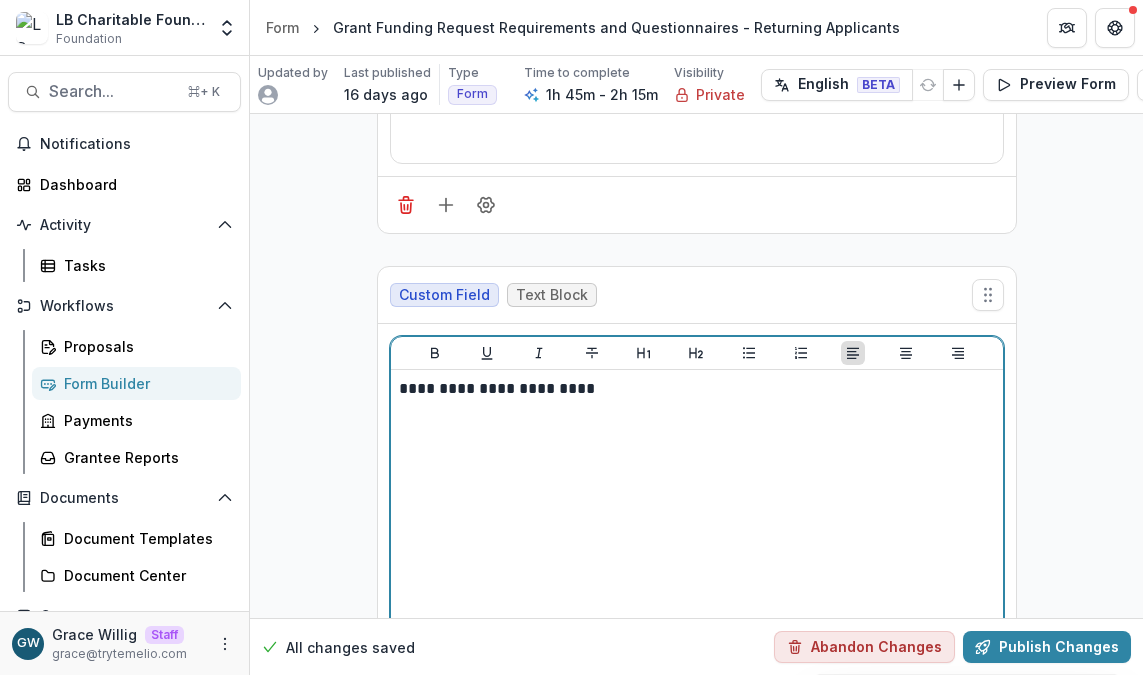 click on "**********" at bounding box center [697, 389] 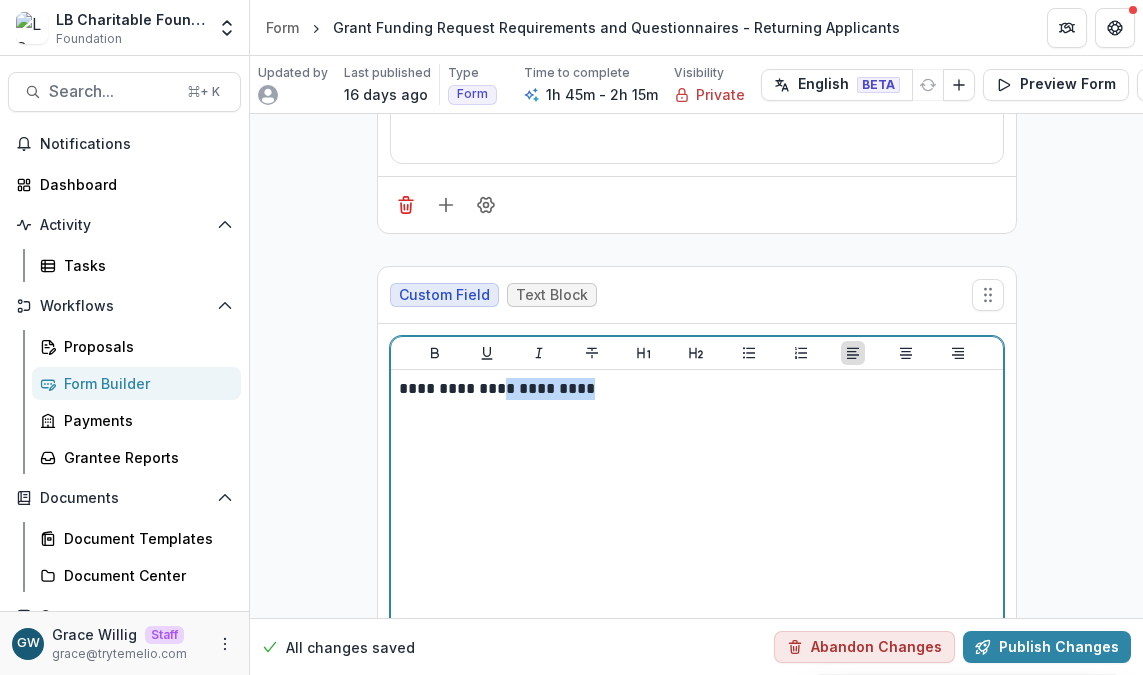 click on "**********" at bounding box center (697, 389) 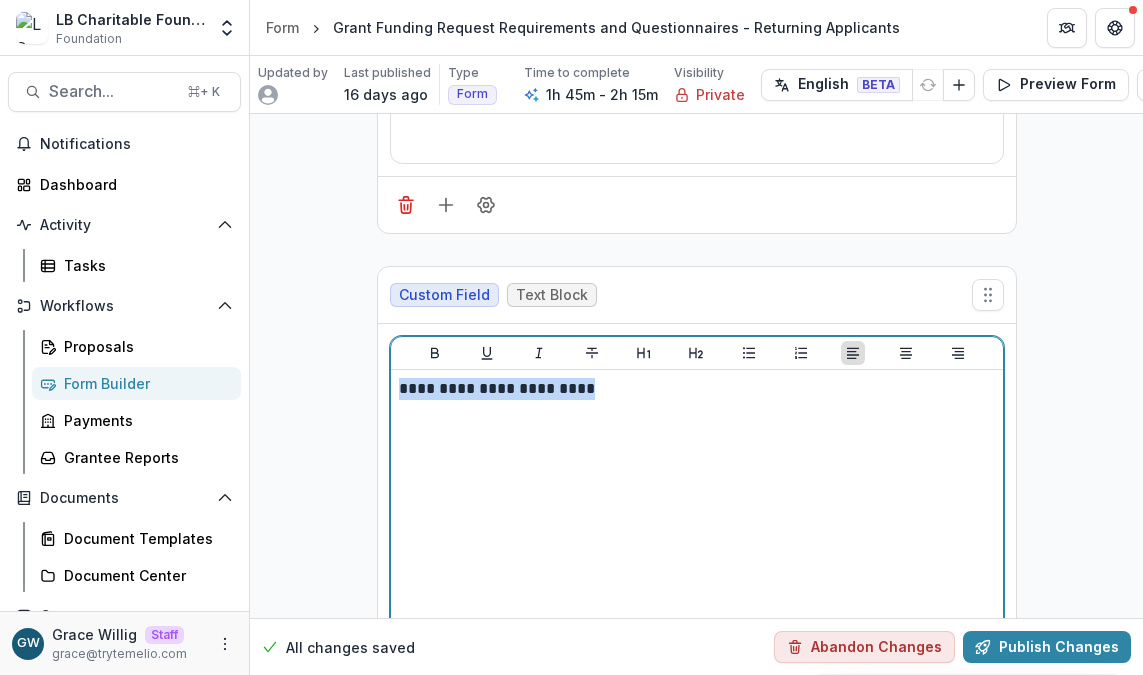 click on "**********" at bounding box center (697, 389) 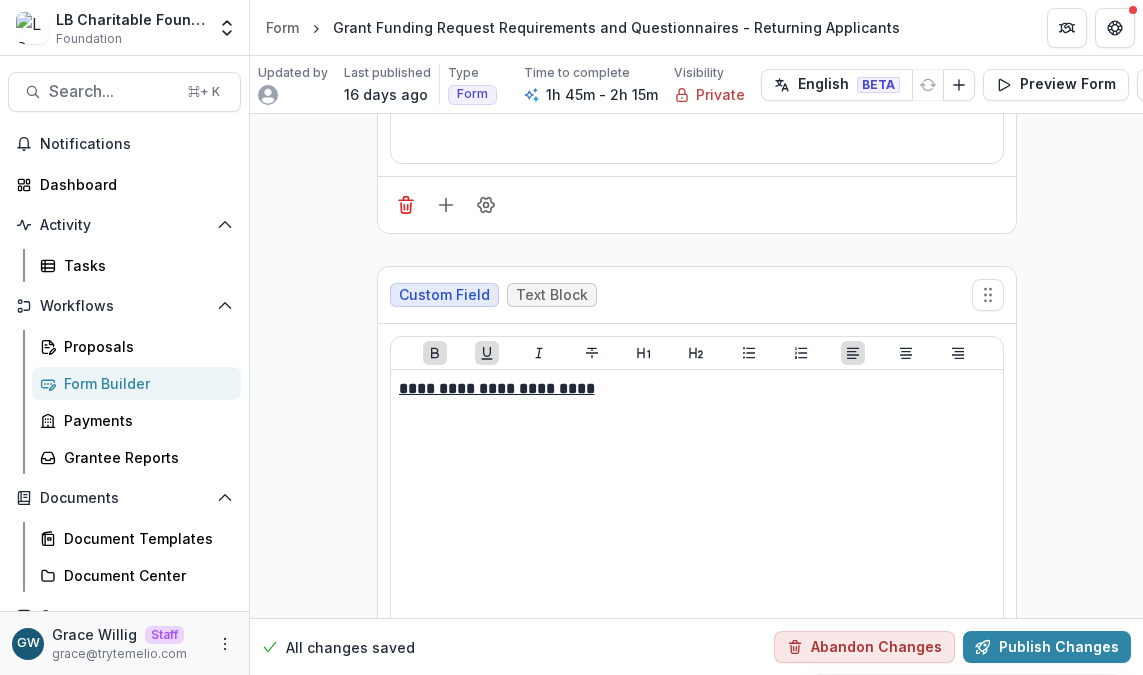 click on "**********" at bounding box center (696, 9584) 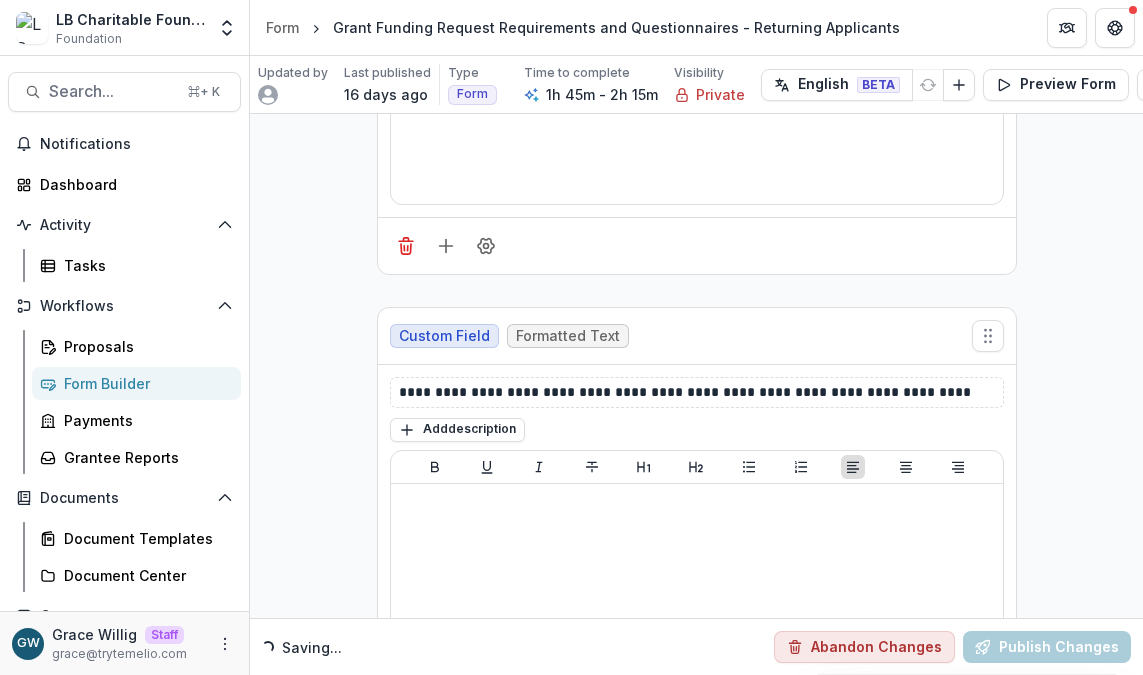 scroll, scrollTop: 873, scrollLeft: 0, axis: vertical 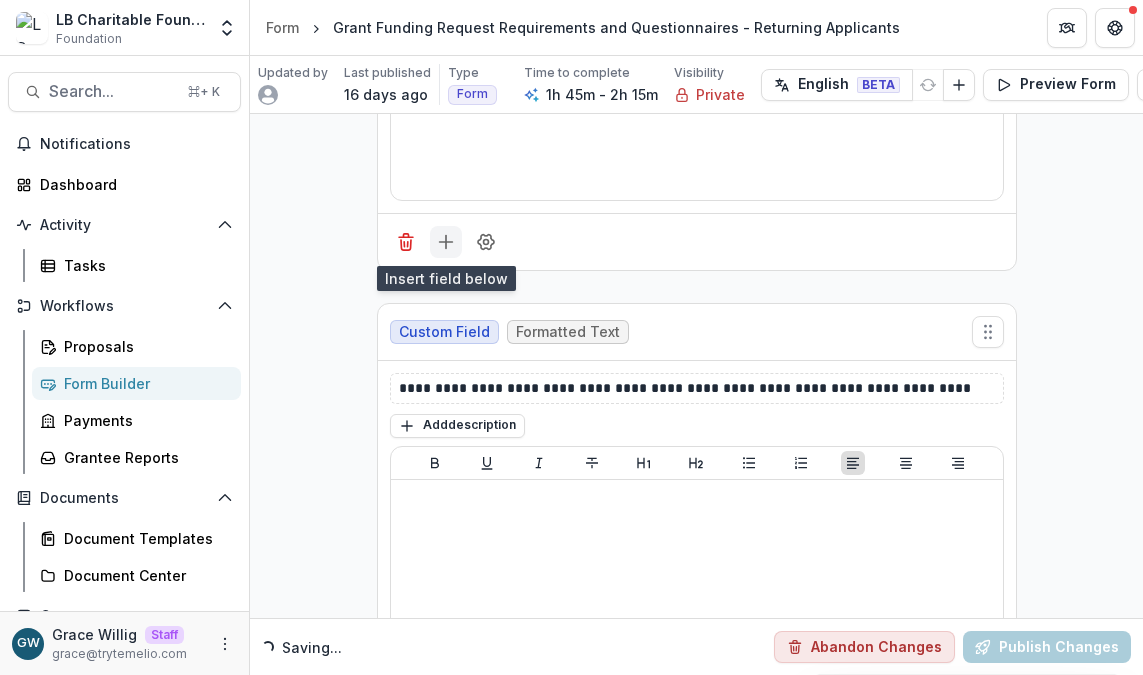 click 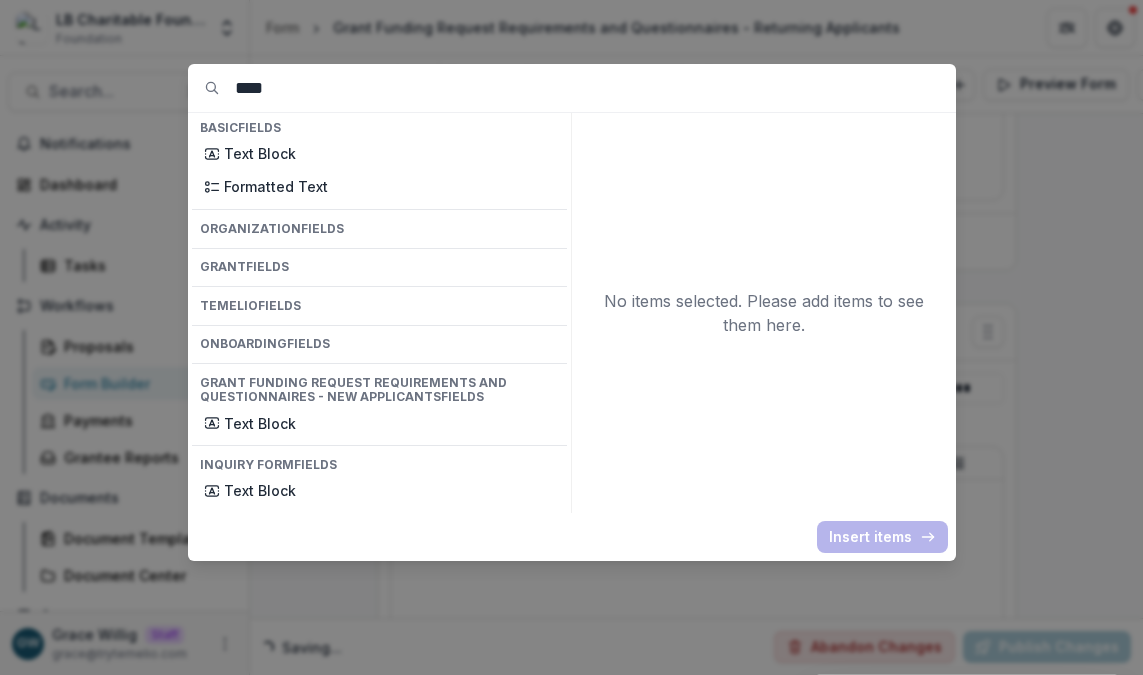 click on "****" at bounding box center [595, 88] 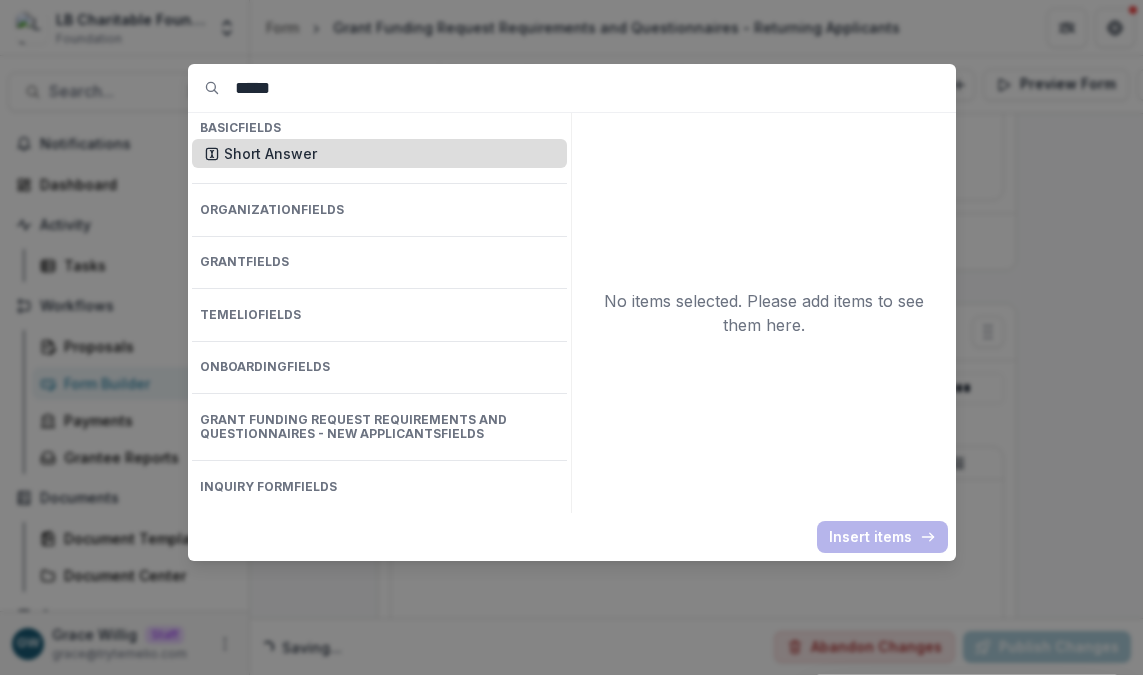 type on "*****" 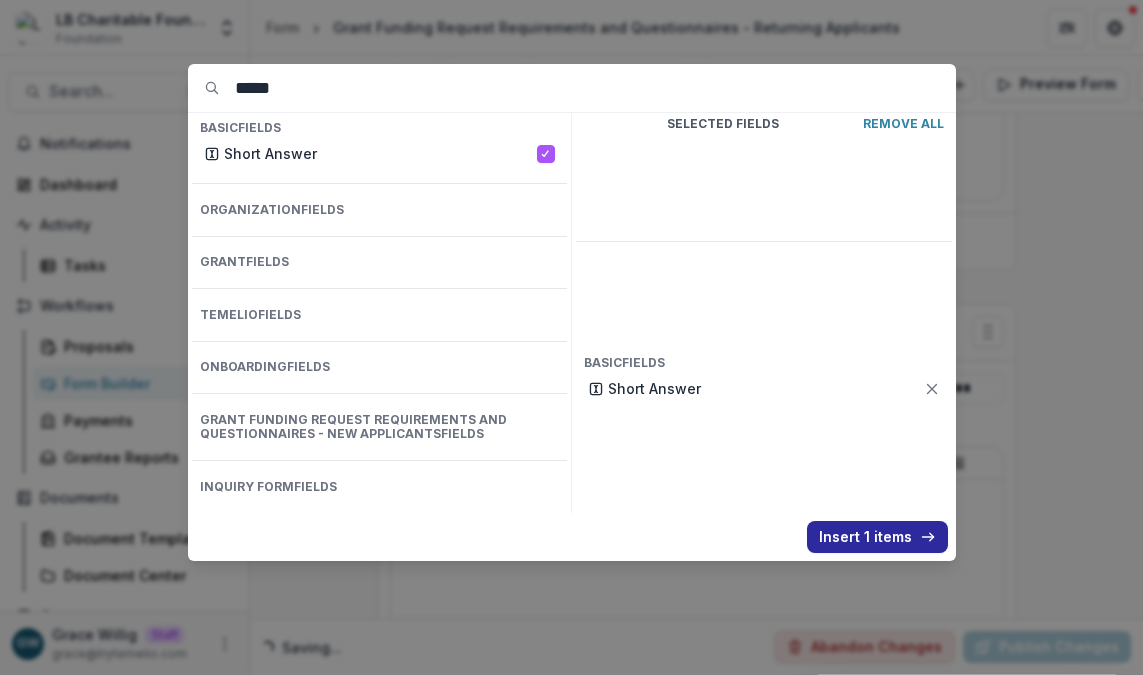 click on "Insert 1 items" at bounding box center (877, 537) 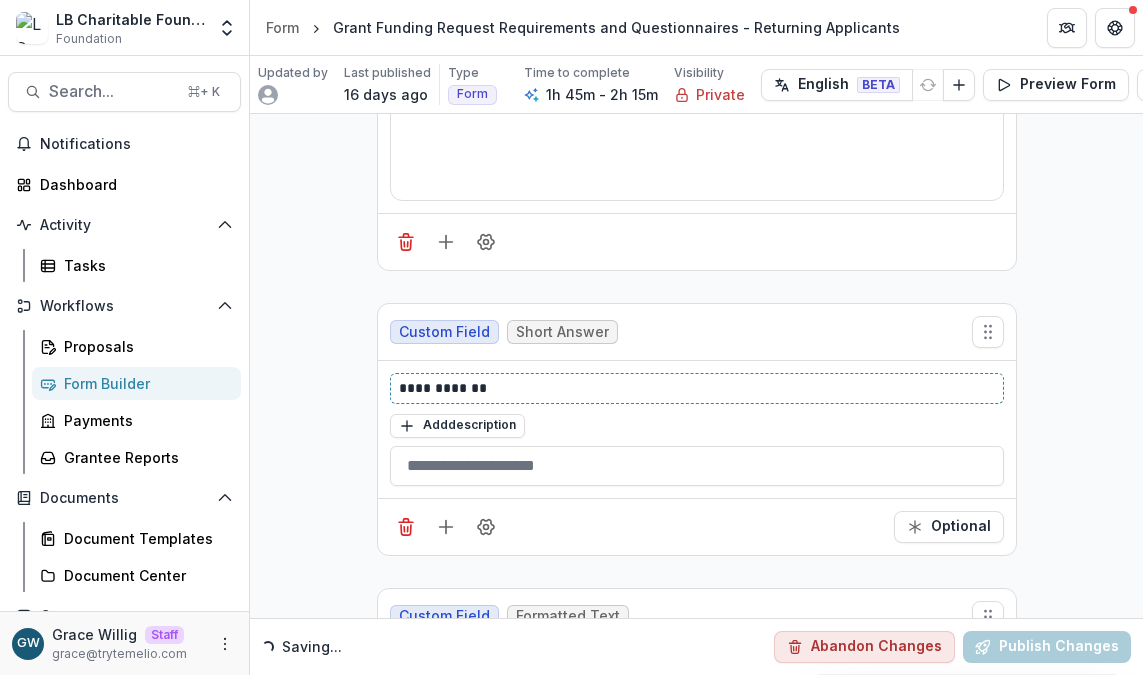 click on "**********" at bounding box center (697, 388) 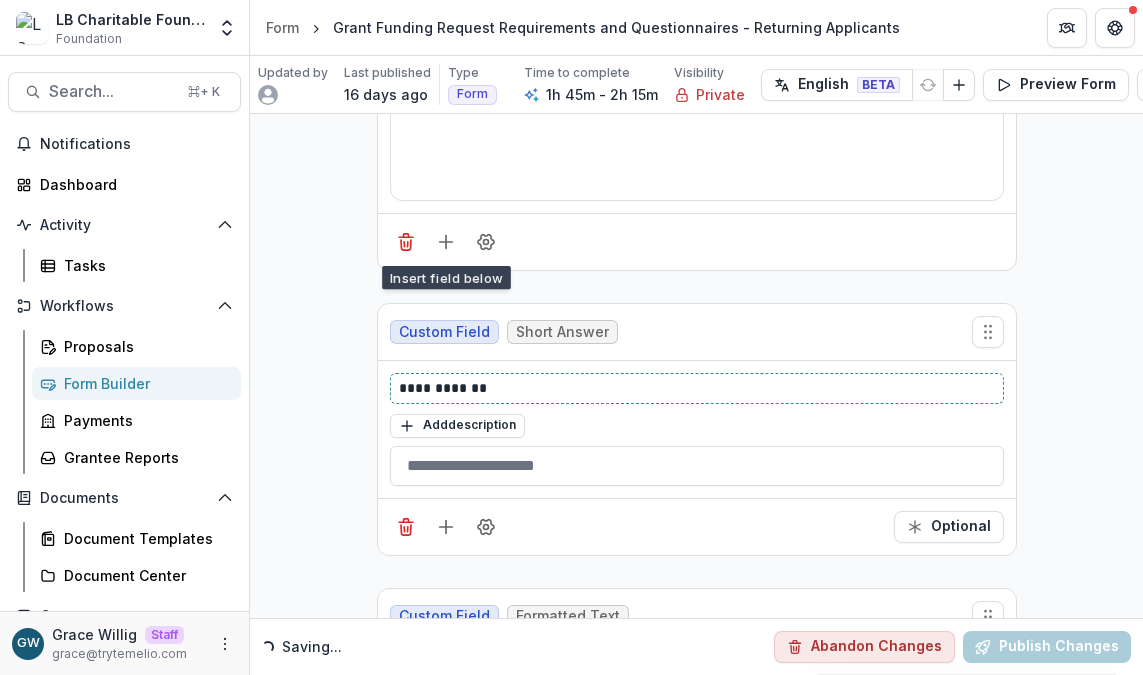 click on "**********" at bounding box center [697, 388] 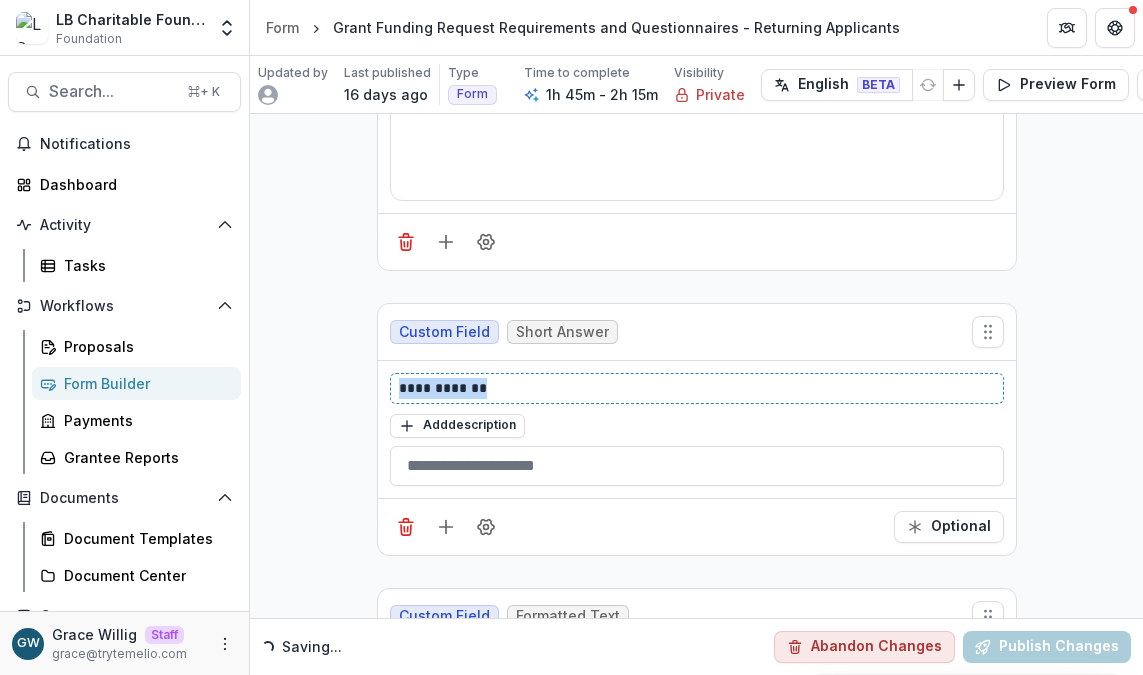 click on "**********" at bounding box center [697, 388] 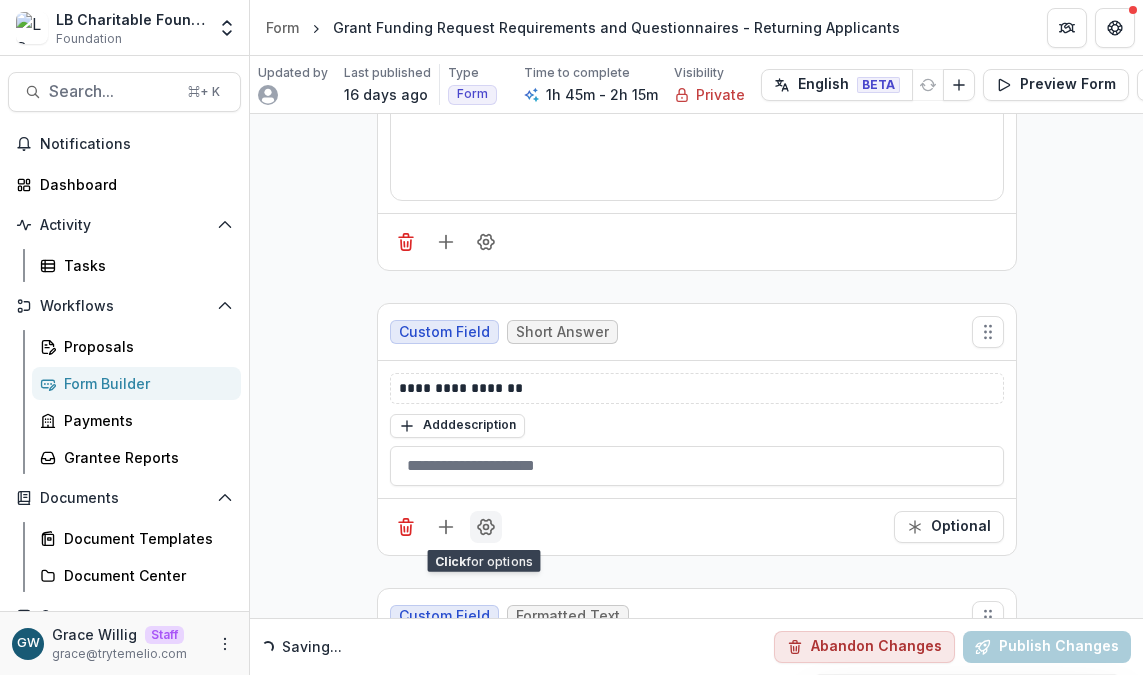 click at bounding box center (486, 527) 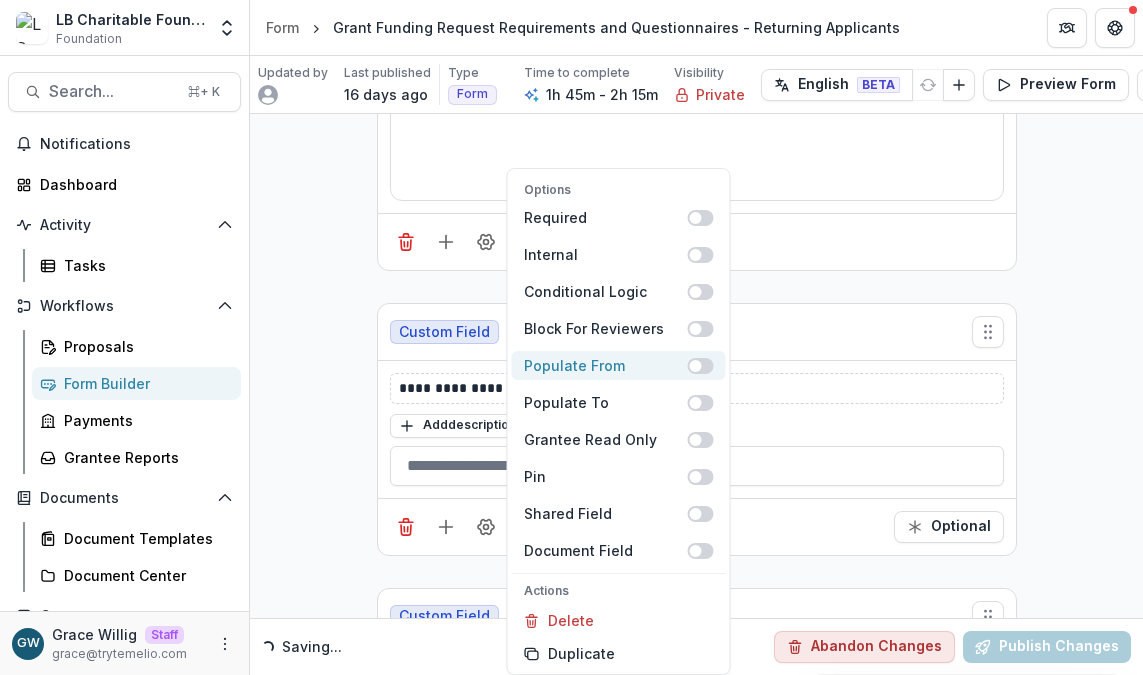 drag, startPoint x: 698, startPoint y: 363, endPoint x: 729, endPoint y: 379, distance: 34.88553 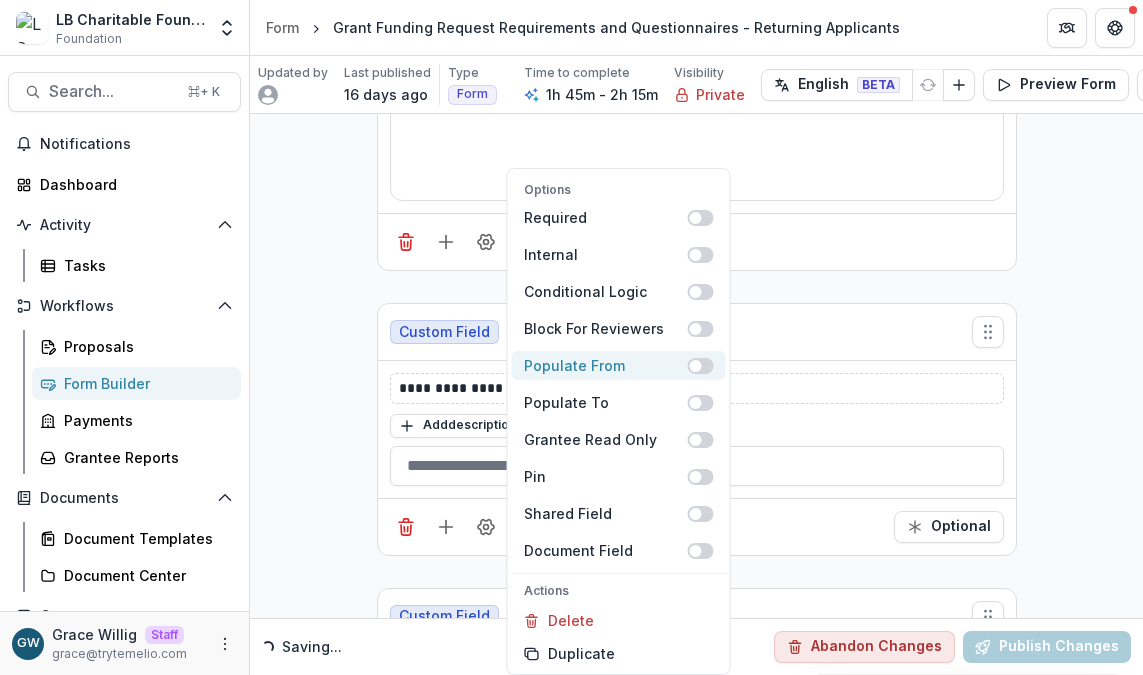 click at bounding box center (696, 366) 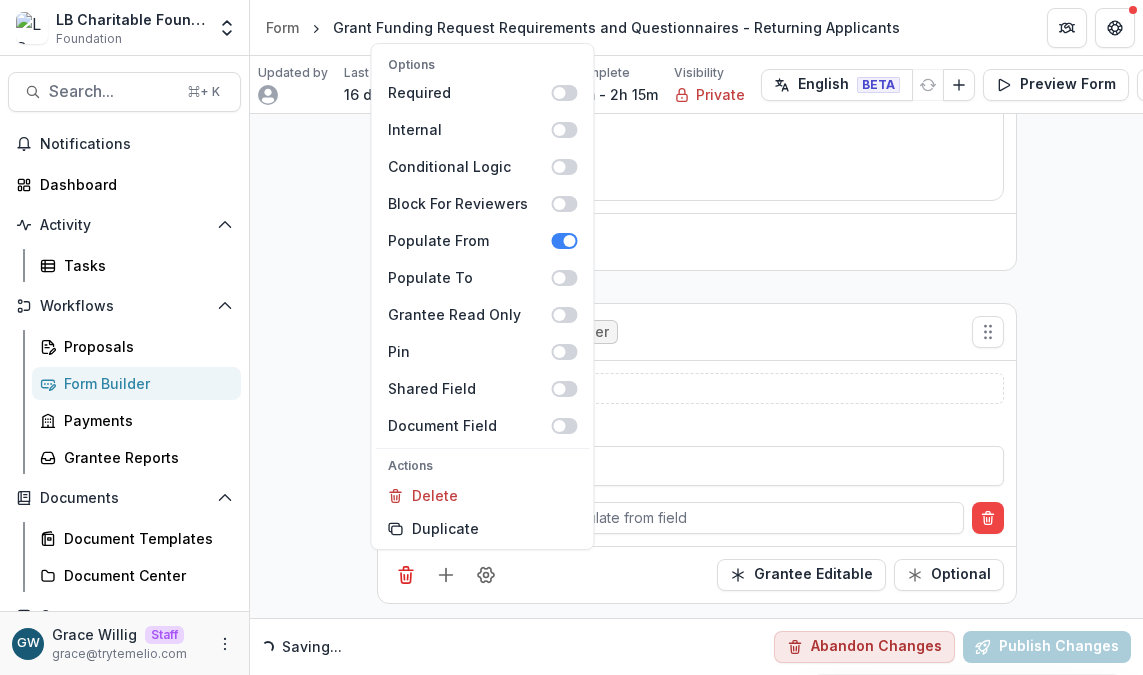 click on "**********" at bounding box center (696, 9264) 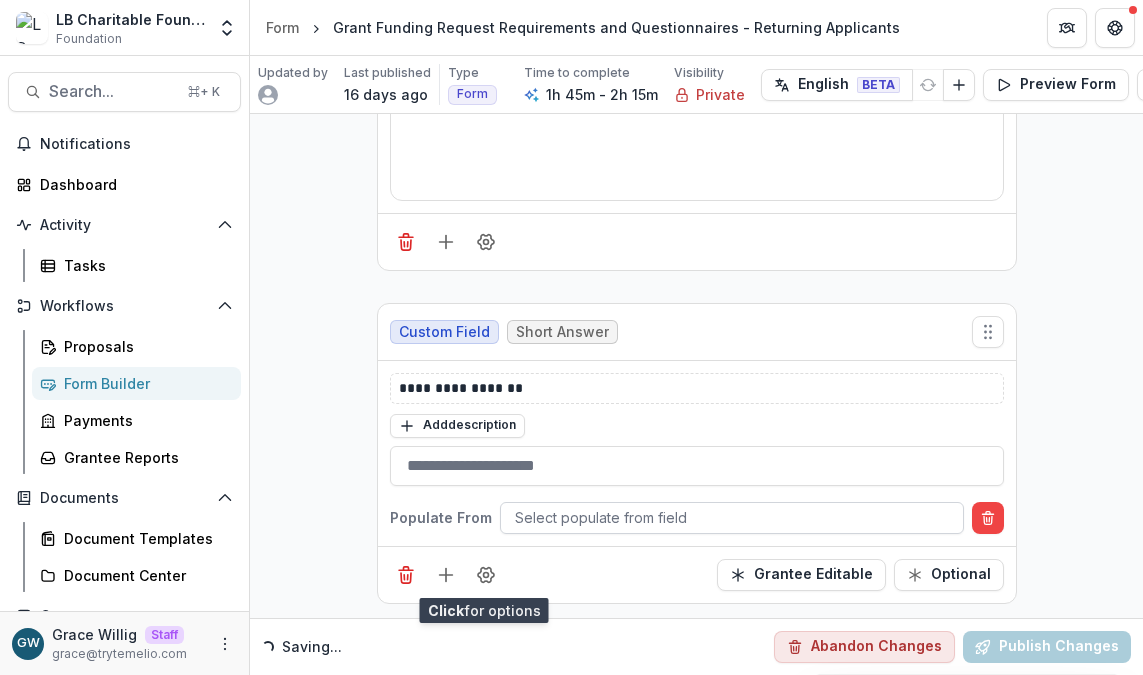 click at bounding box center [732, 517] 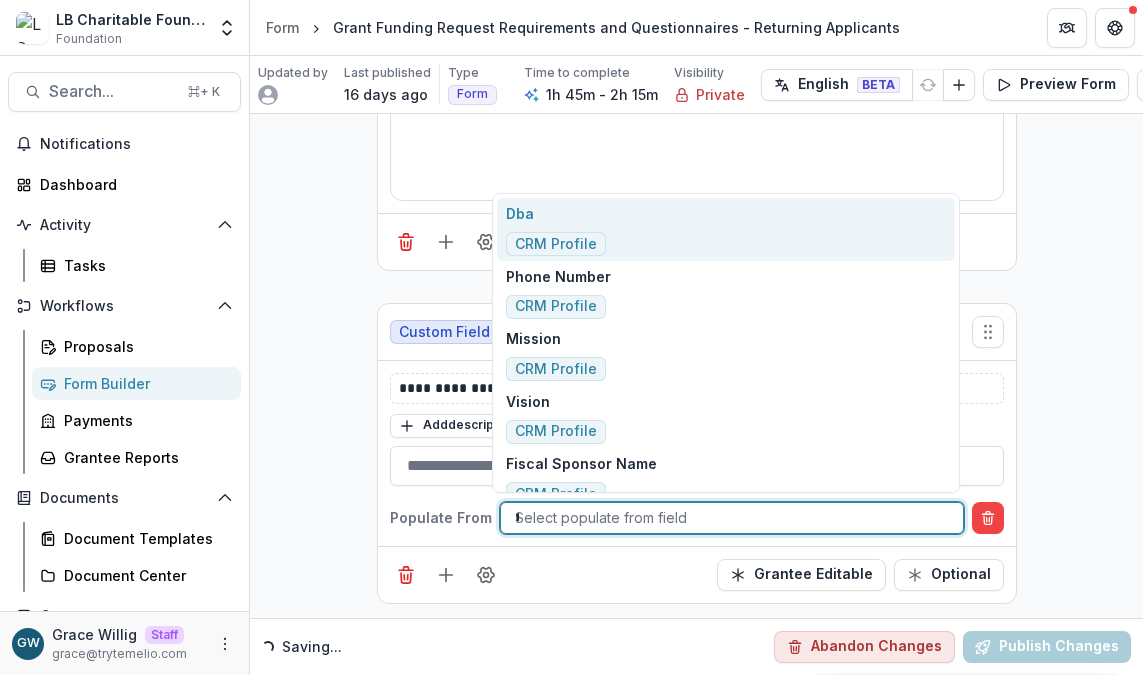 type on "***" 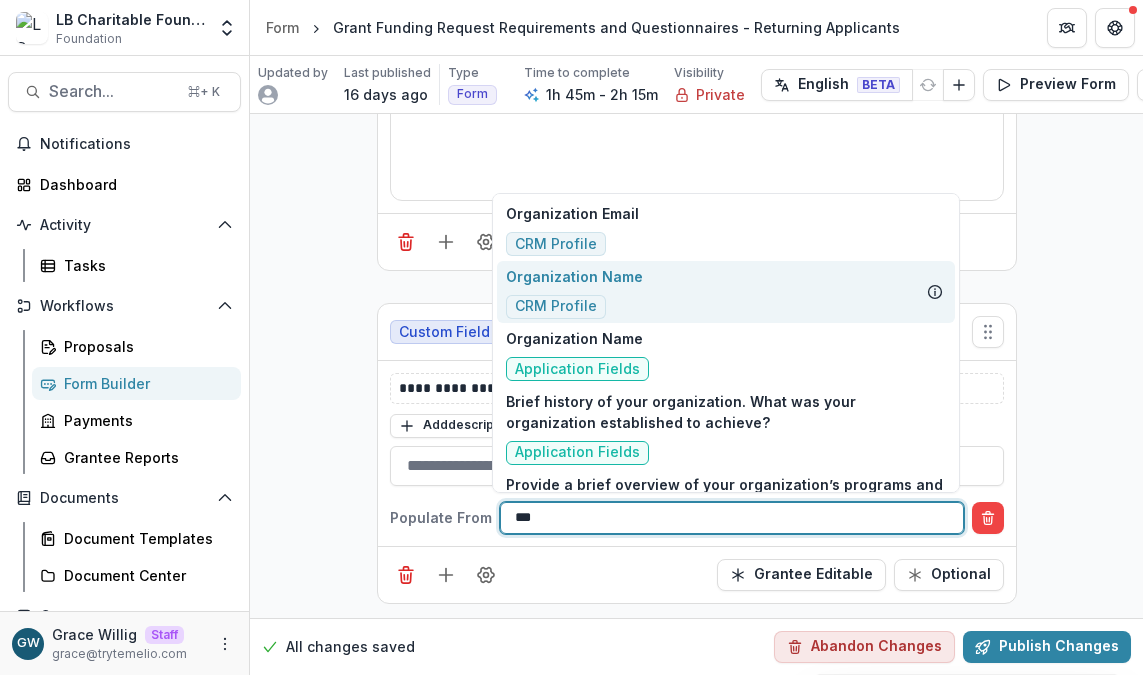 drag, startPoint x: 672, startPoint y: 293, endPoint x: 707, endPoint y: 310, distance: 38.910152 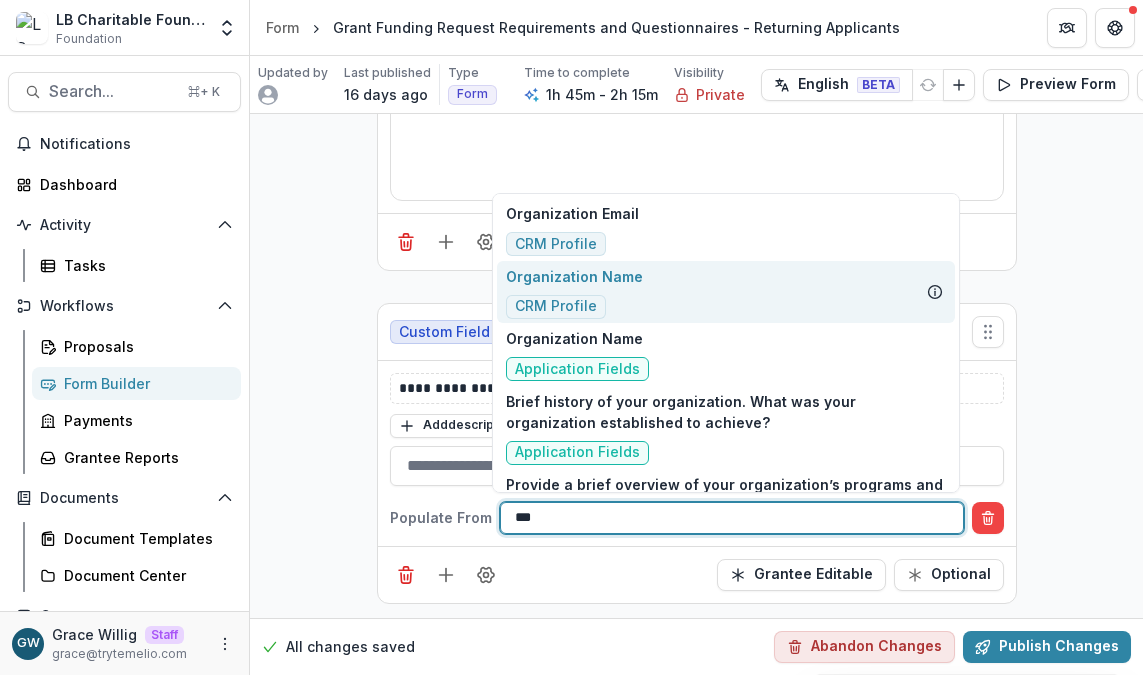 click on "Organization Name CRM Profile" at bounding box center (726, 292) 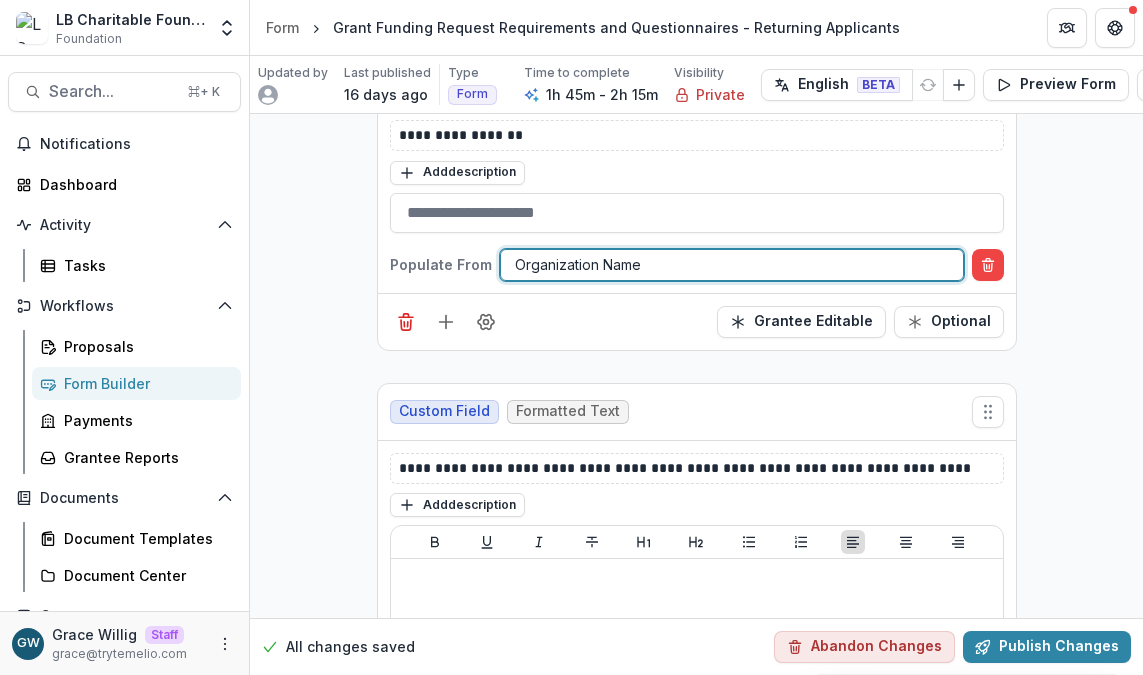 scroll, scrollTop: 1128, scrollLeft: 0, axis: vertical 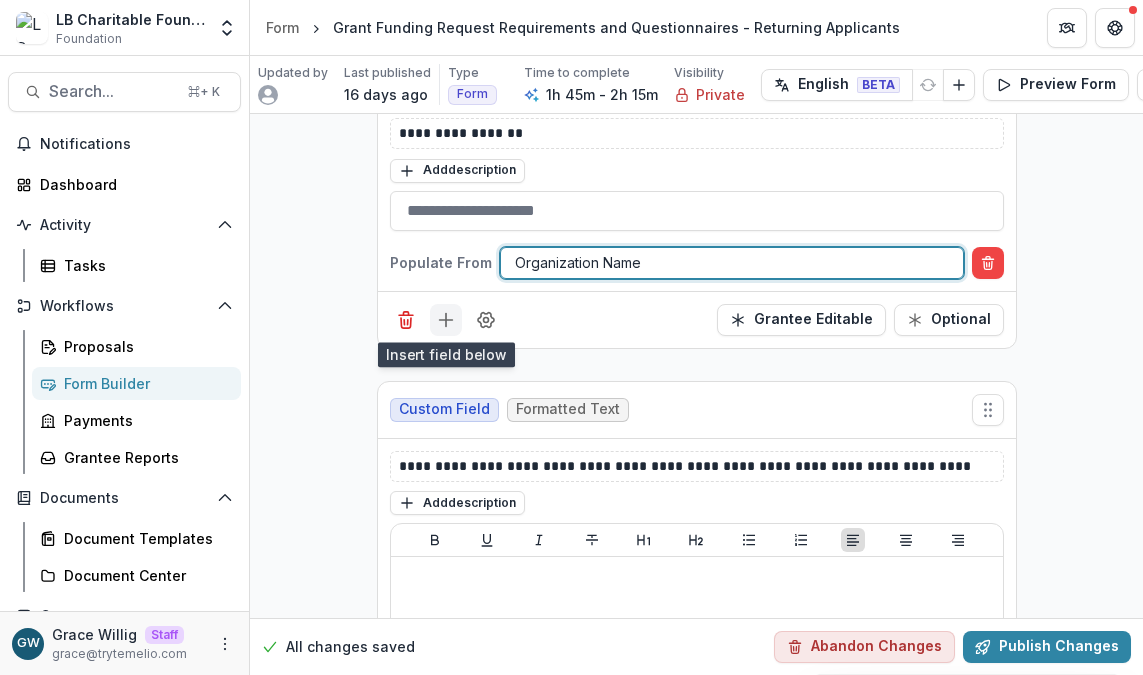 click at bounding box center [446, 320] 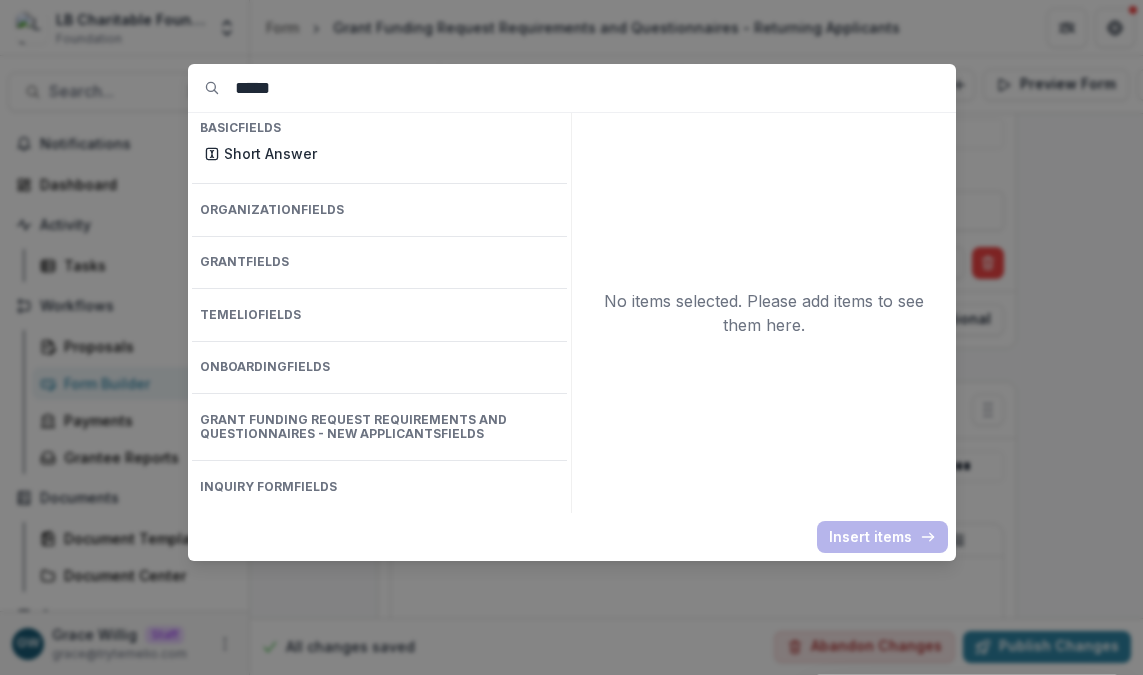 click on "*****" at bounding box center [595, 88] 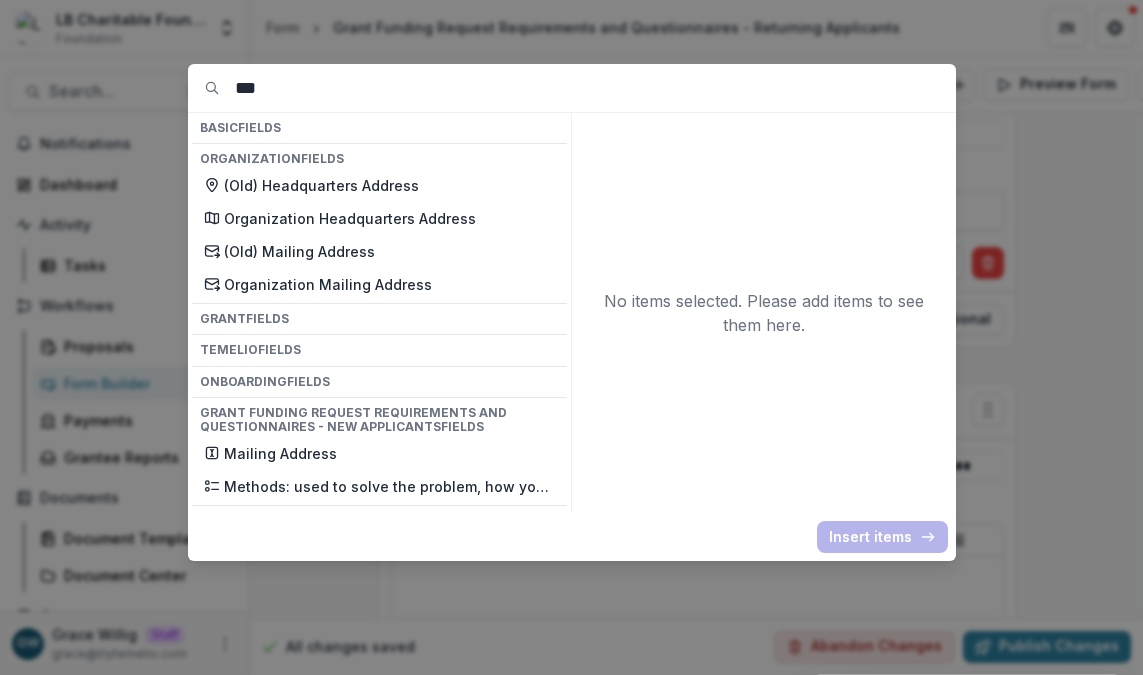 click on "***" at bounding box center [595, 88] 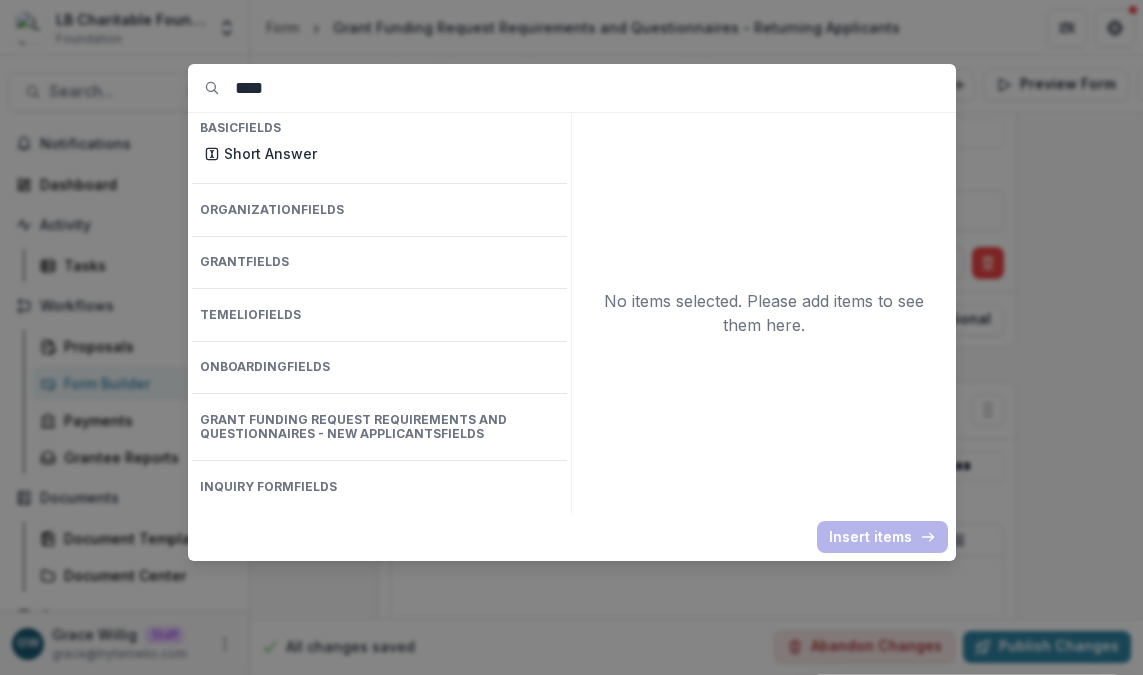 type on "*****" 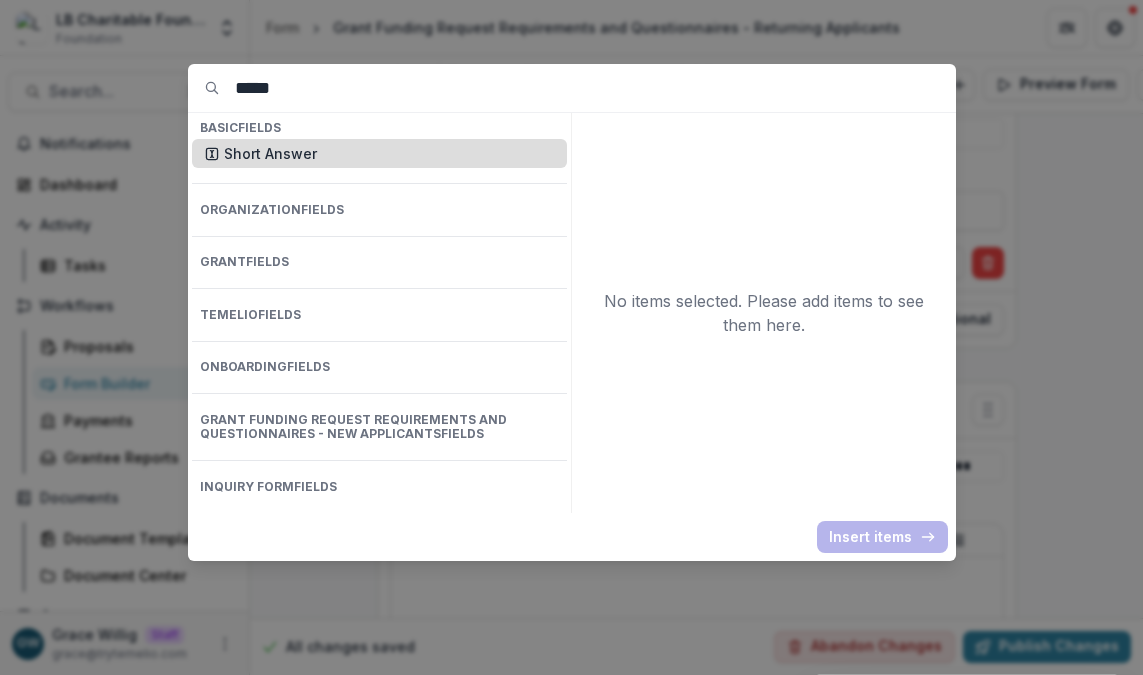 click on "Short Answer" at bounding box center (389, 153) 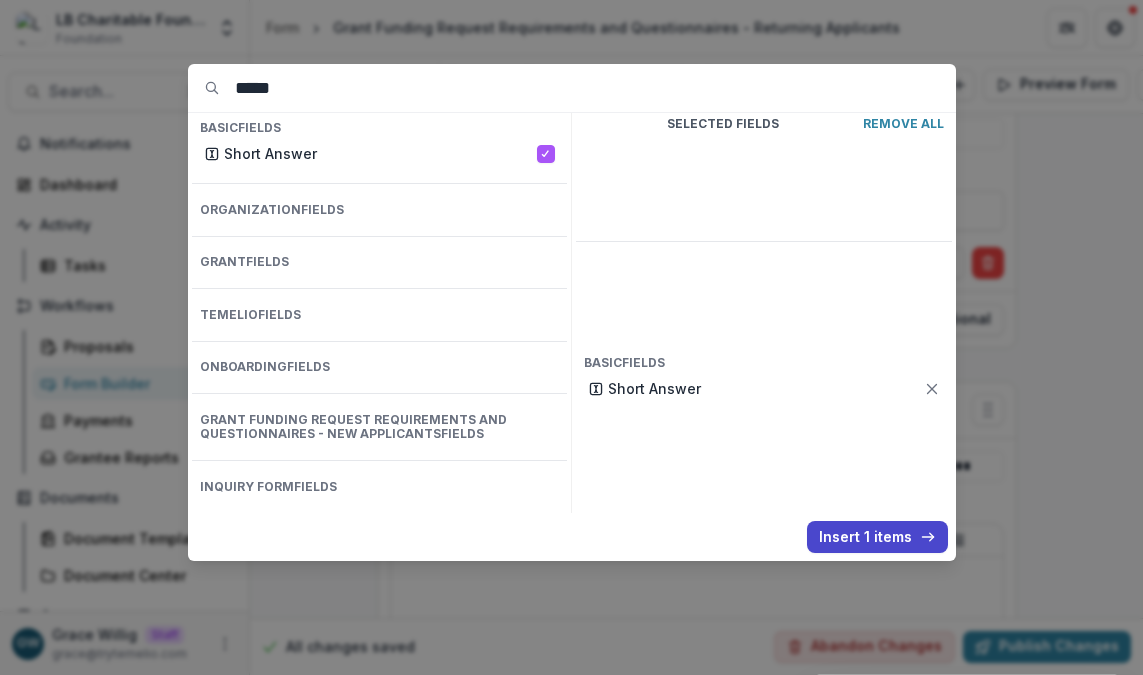 click on "Insert 1 items" at bounding box center (877, 537) 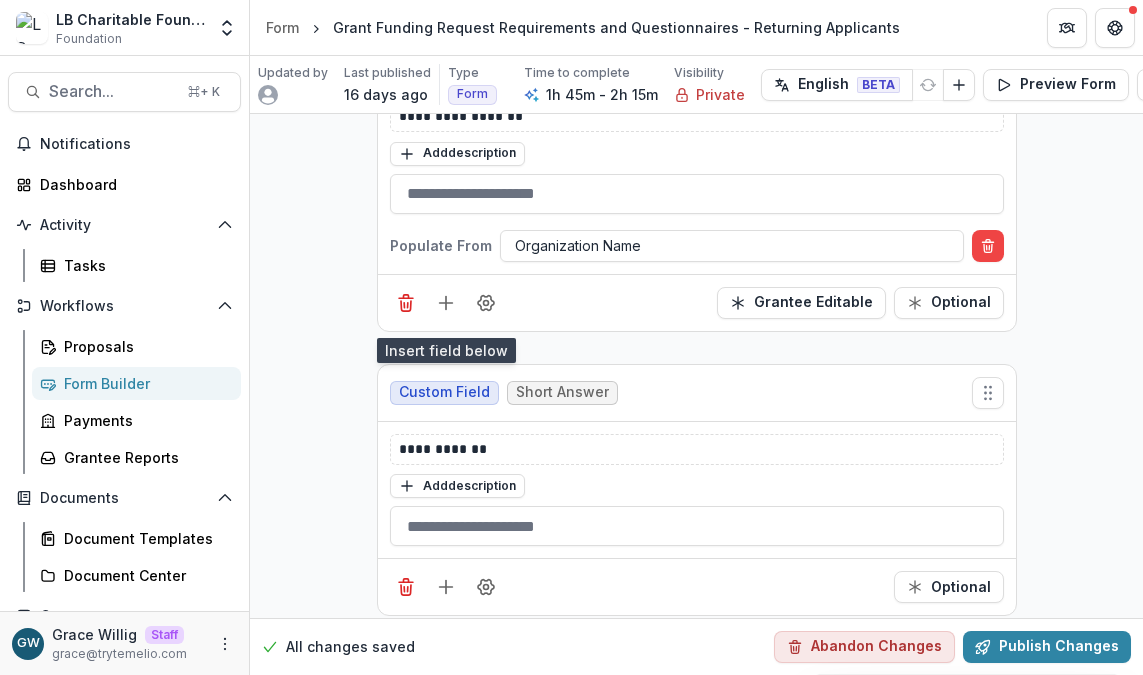 scroll, scrollTop: 1152, scrollLeft: 0, axis: vertical 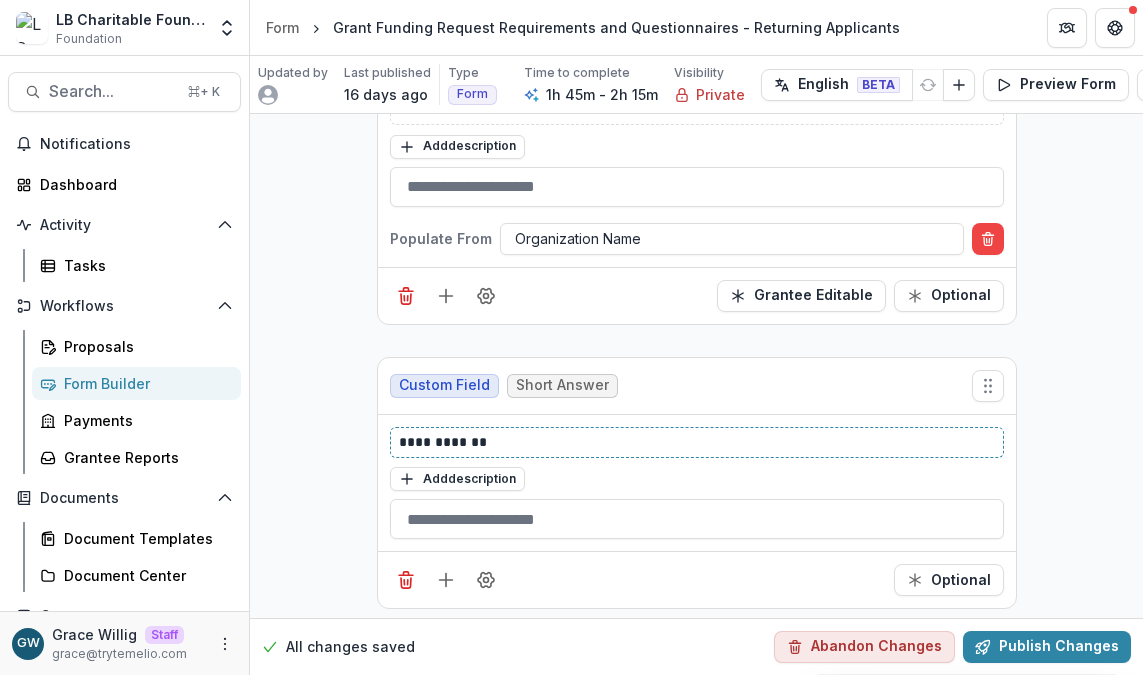 click on "**********" at bounding box center [697, 442] 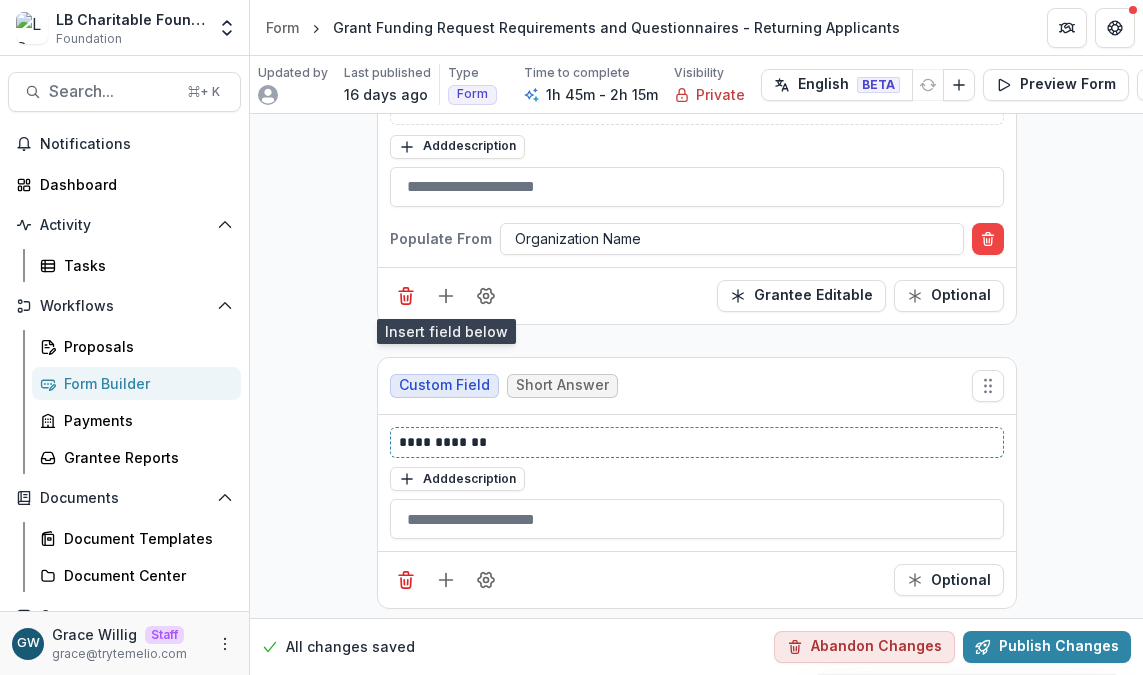 click on "**********" at bounding box center [697, 442] 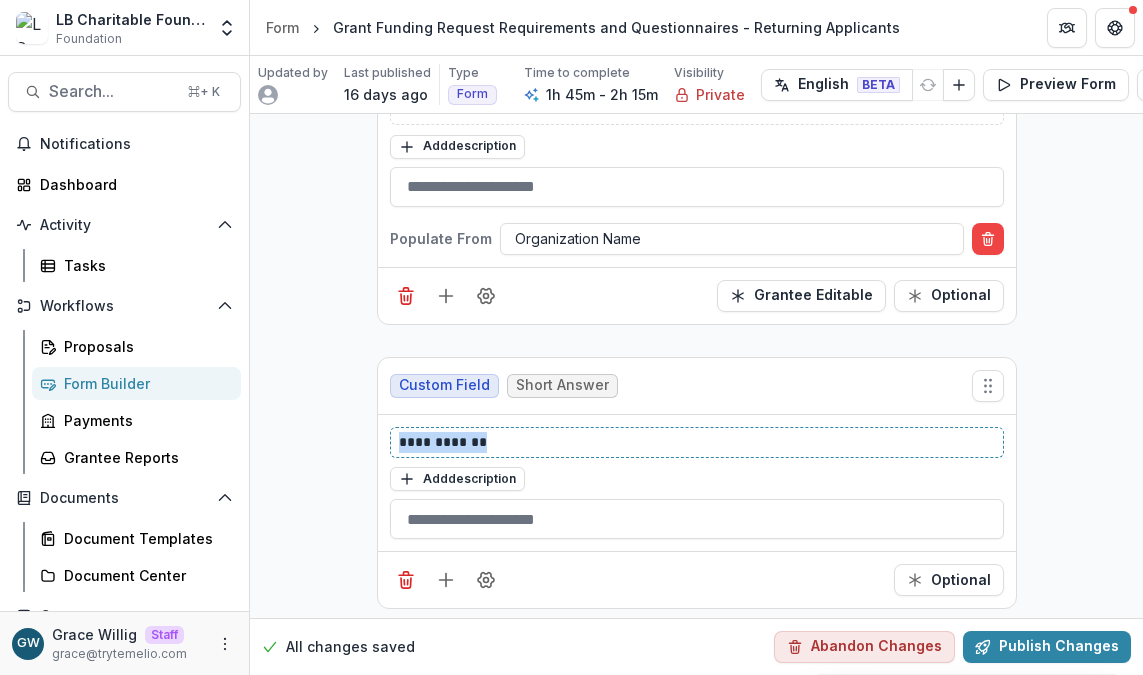 click on "**********" at bounding box center (697, 442) 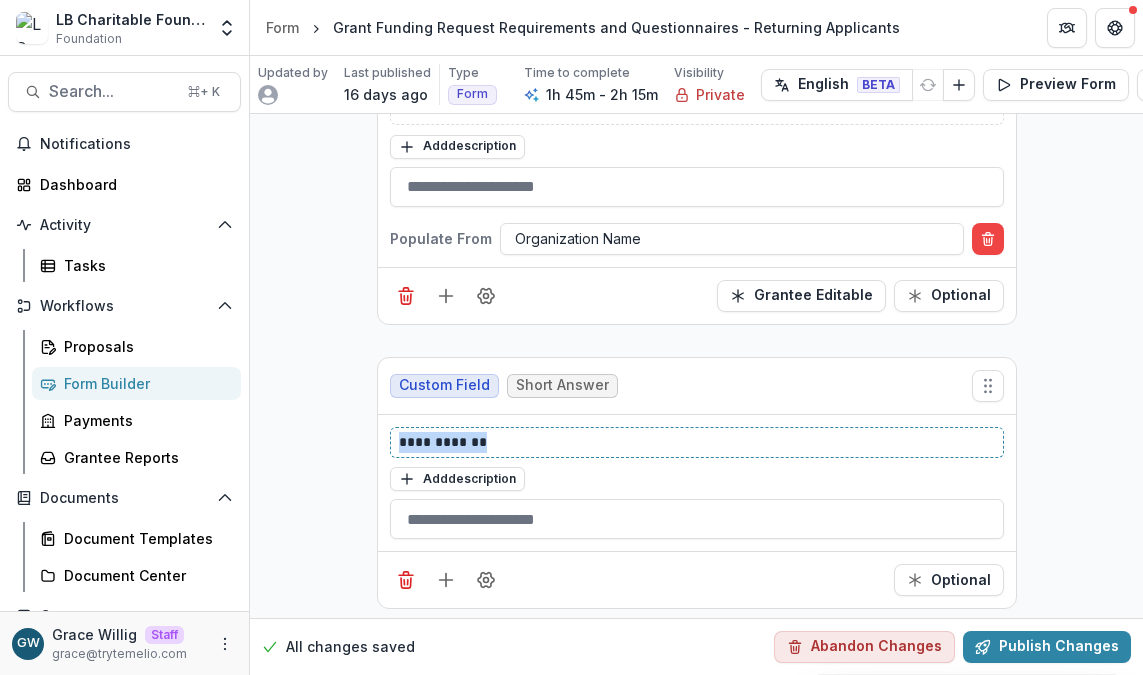 type 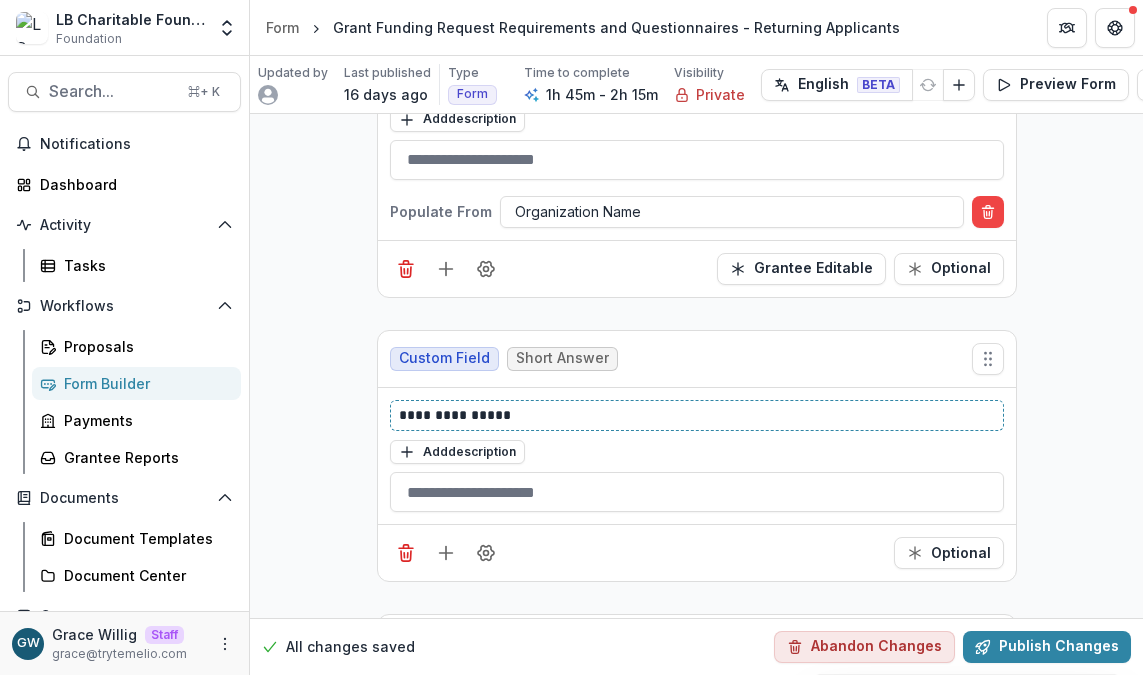 scroll, scrollTop: 1328, scrollLeft: 0, axis: vertical 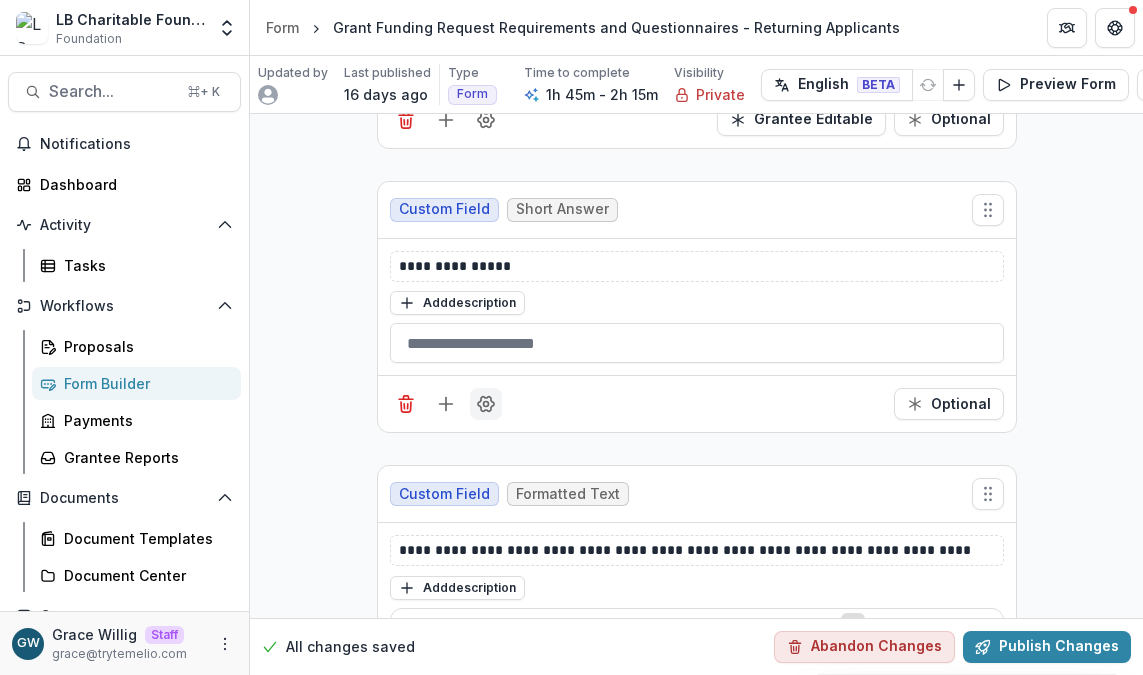 click 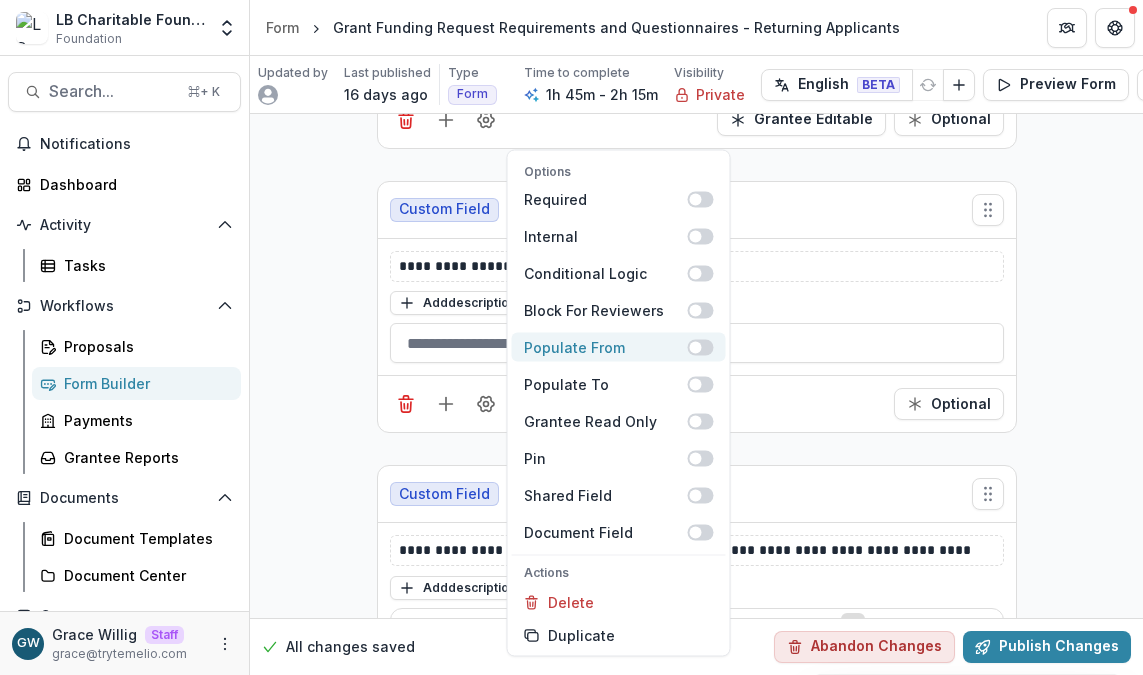 click at bounding box center [696, 347] 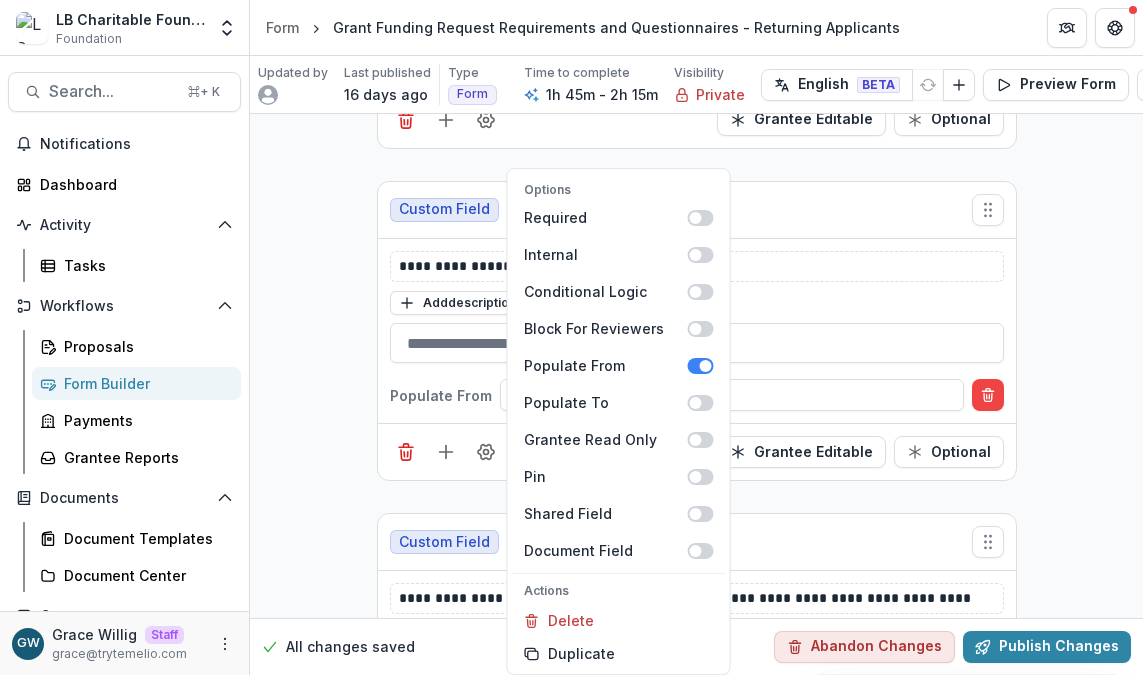 drag, startPoint x: 1088, startPoint y: 335, endPoint x: 1061, endPoint y: 336, distance: 27.018513 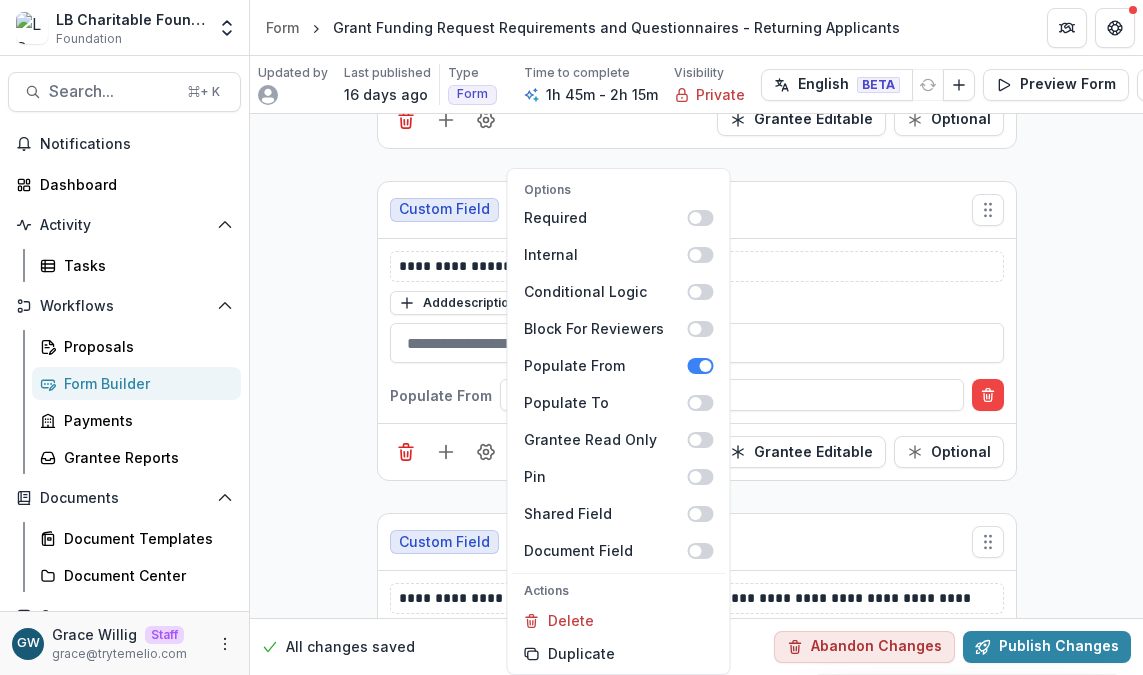 click on "**********" at bounding box center [696, 8976] 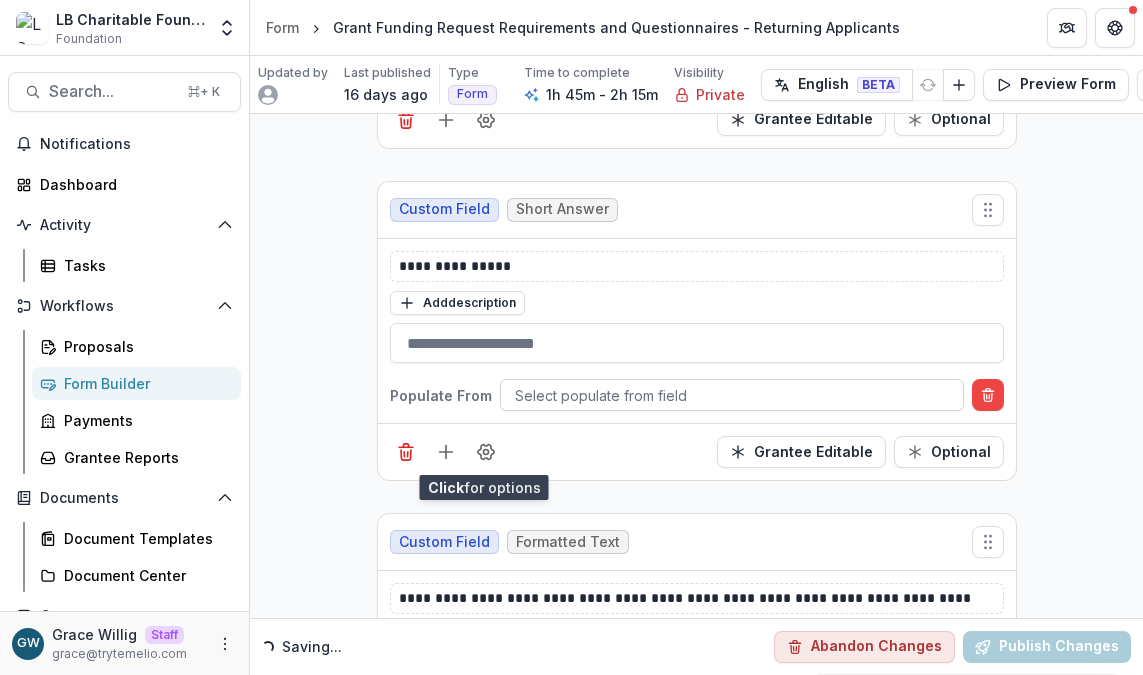 click at bounding box center (732, 395) 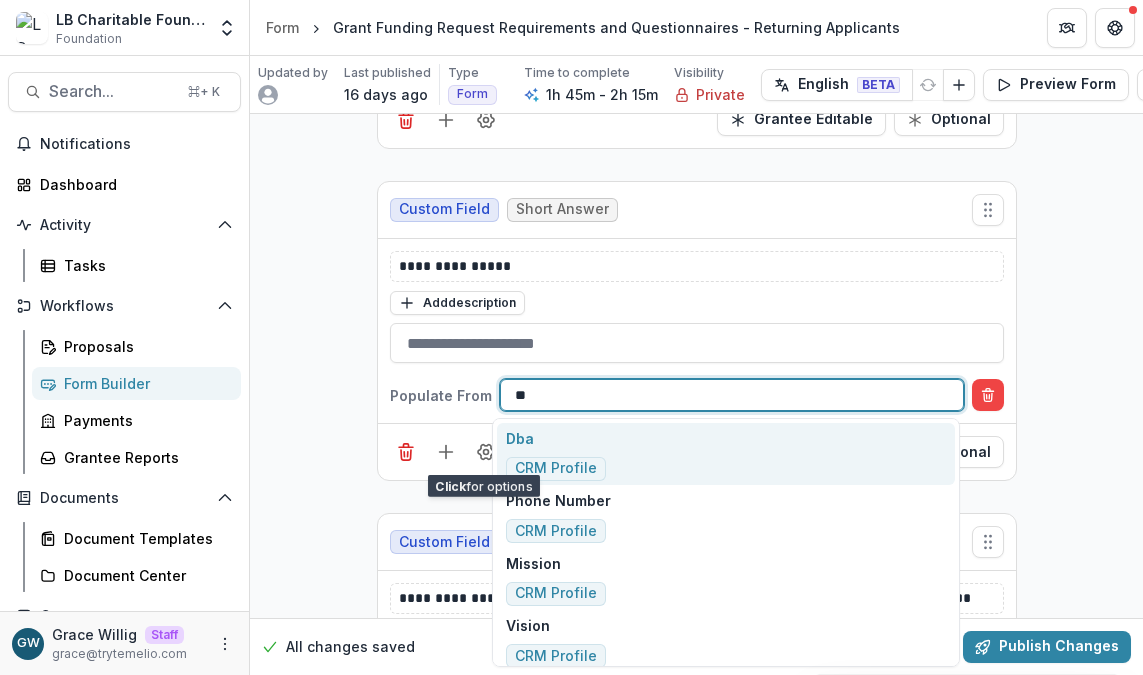 type on "***" 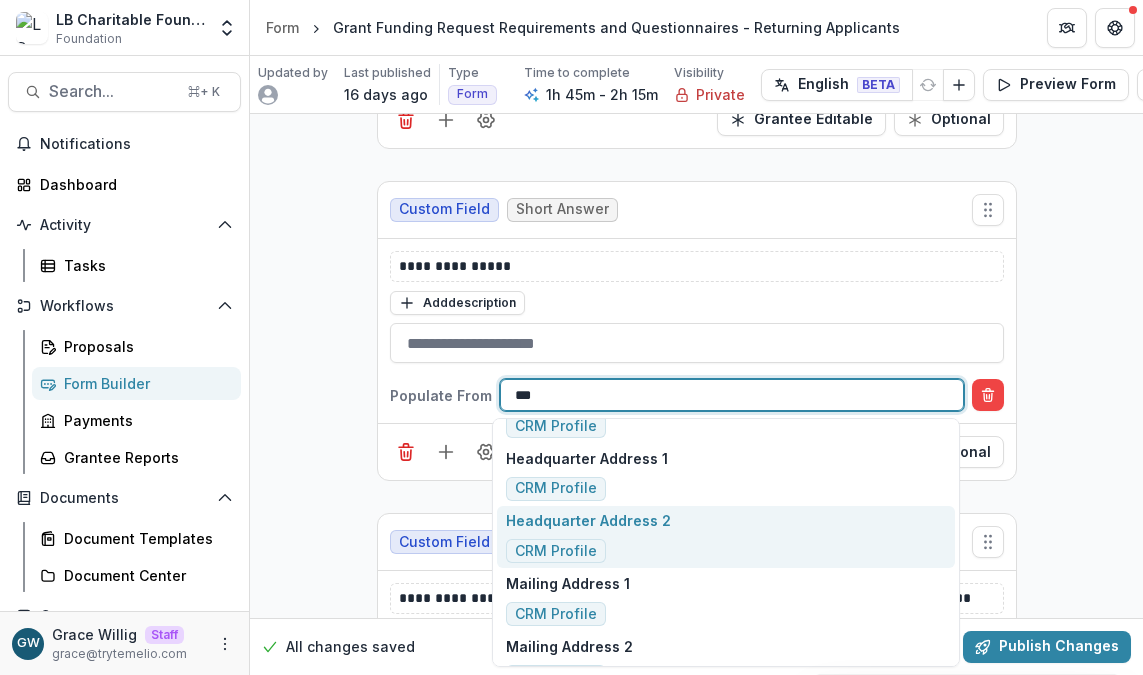 scroll, scrollTop: 107, scrollLeft: 0, axis: vertical 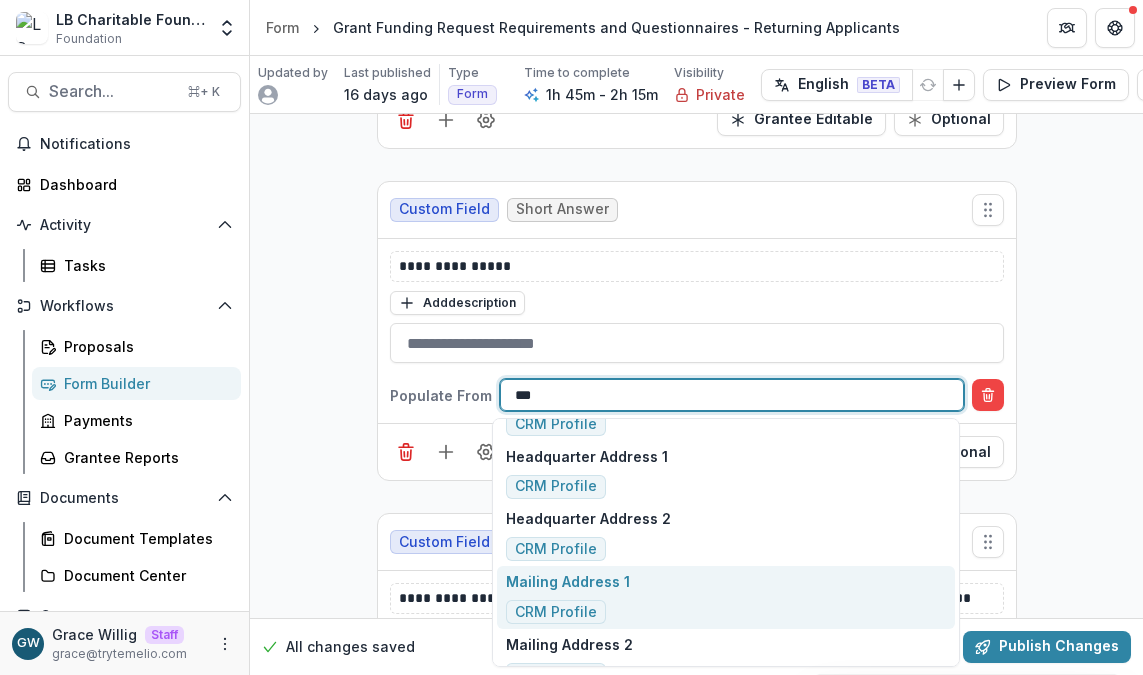 click on "Mailing Address 1 CRM Profile" at bounding box center (726, 597) 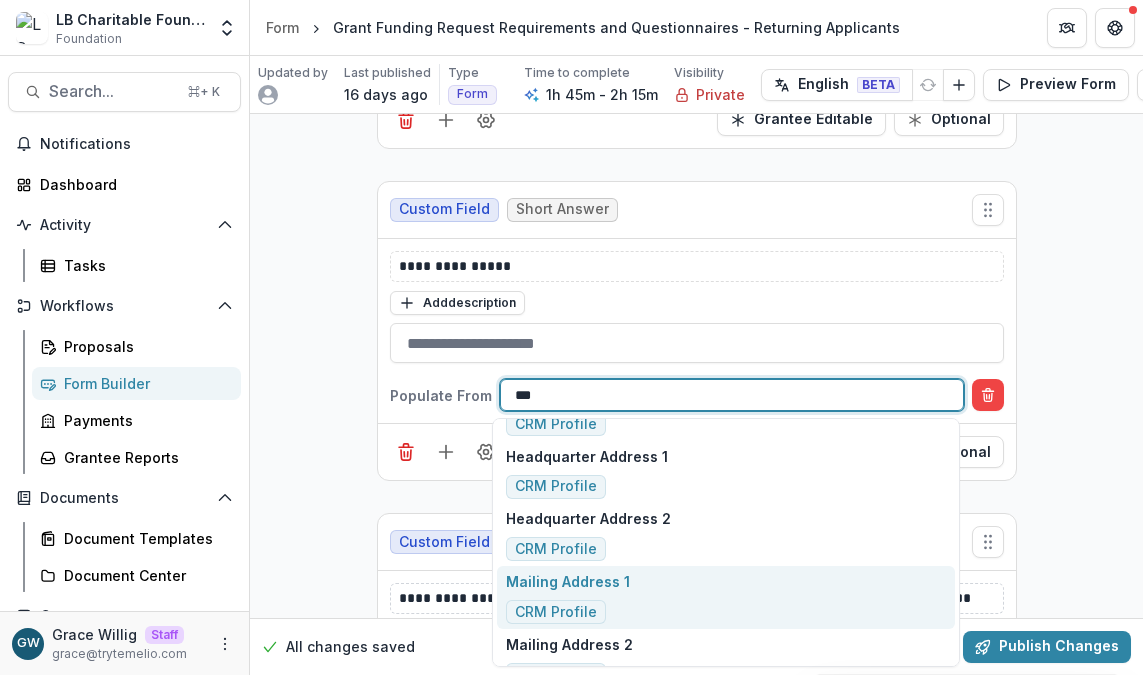 type 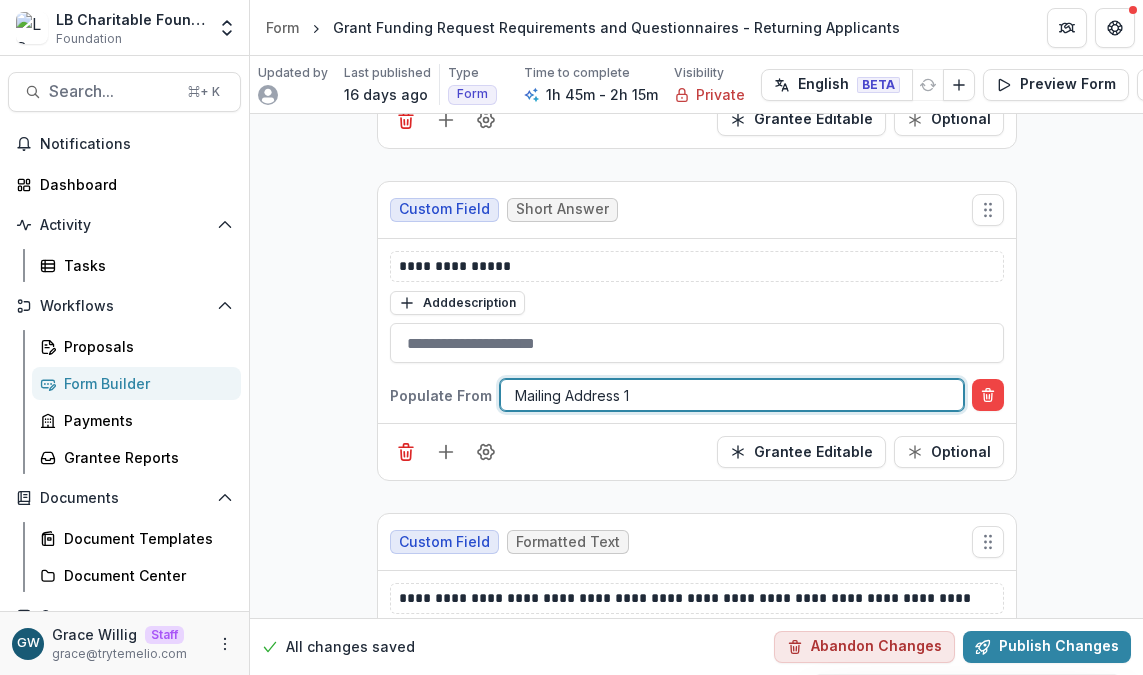 click on "**********" at bounding box center (696, 8976) 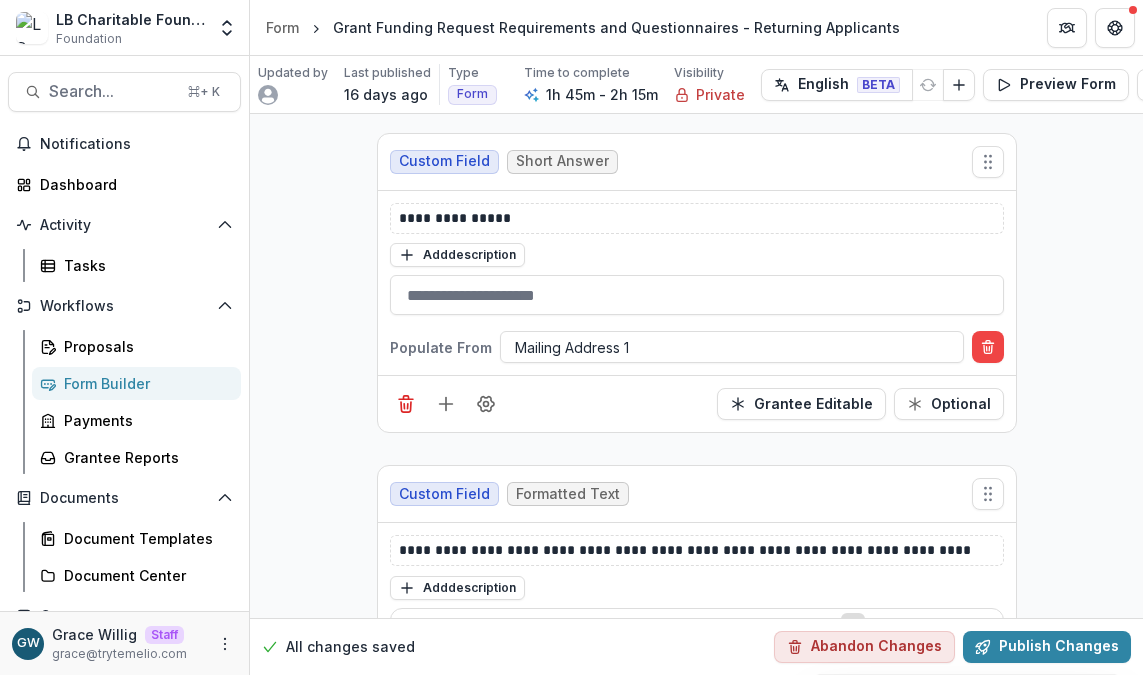 scroll, scrollTop: 1378, scrollLeft: 0, axis: vertical 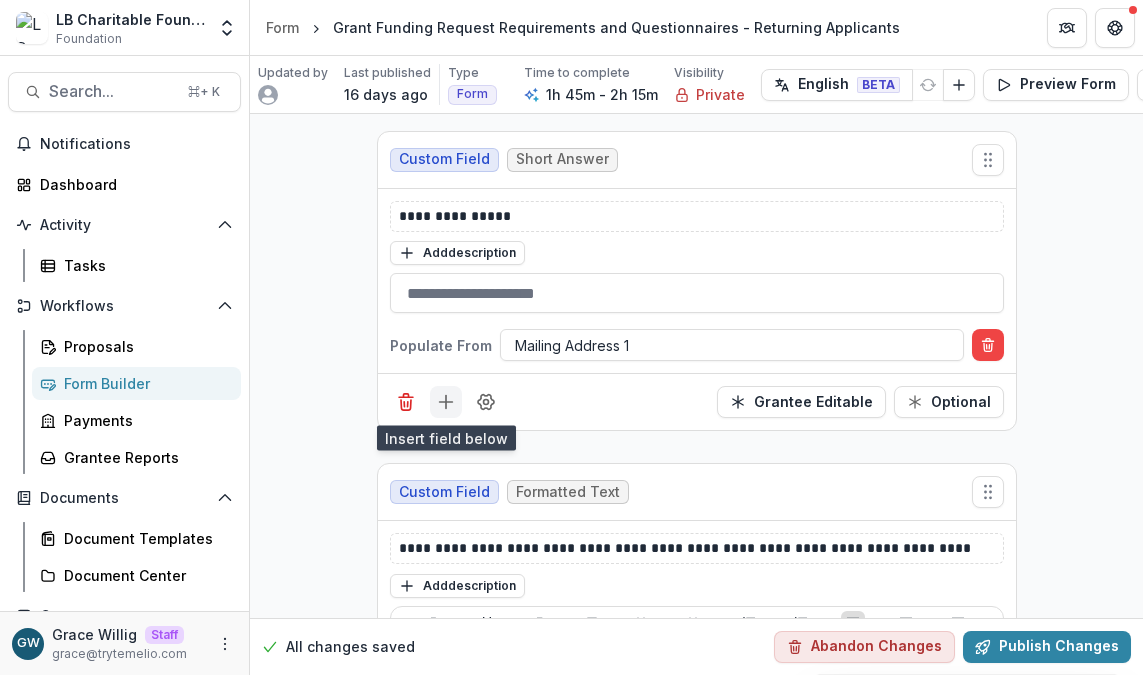 click 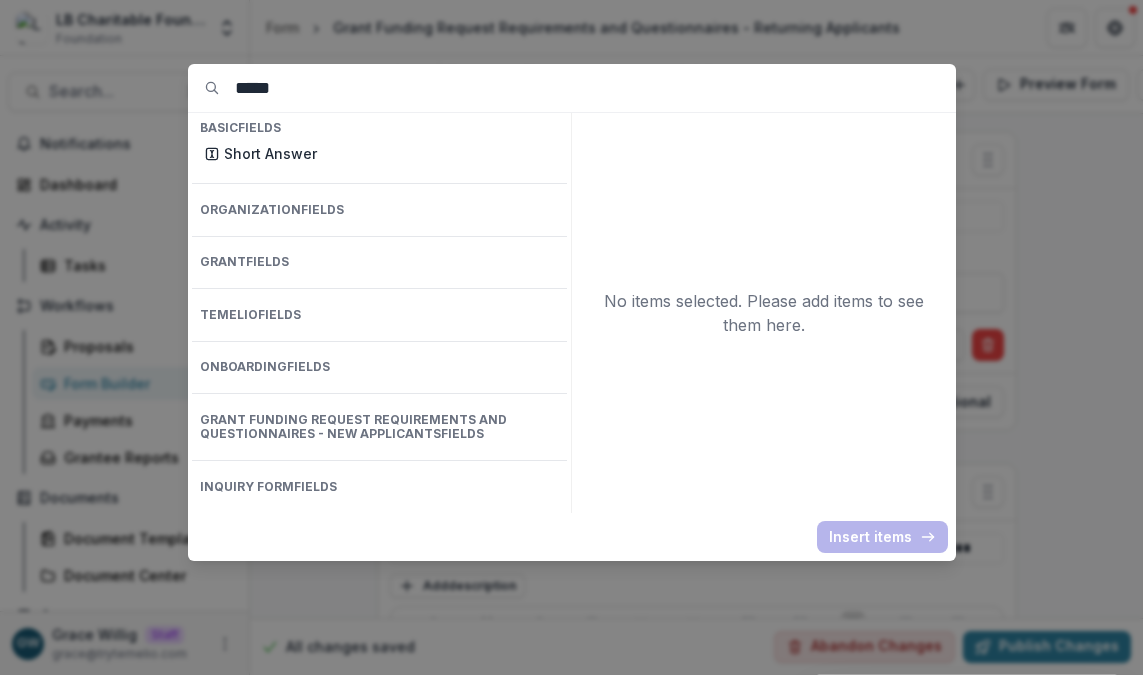 click on "*****" at bounding box center [595, 88] 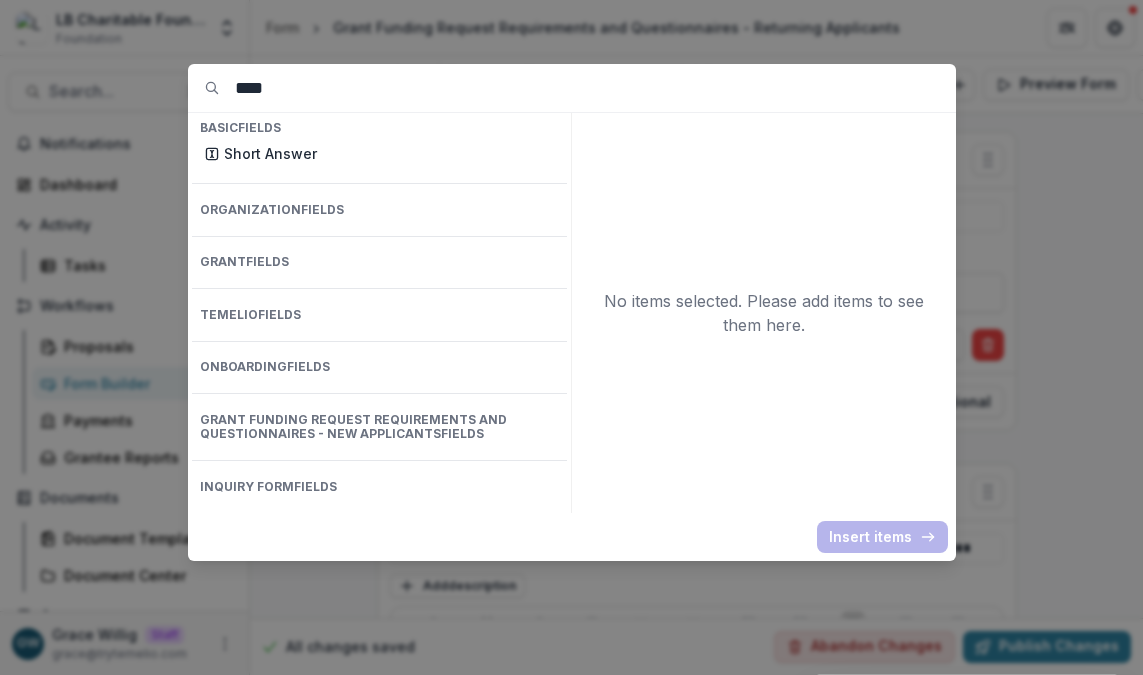 type on "*****" 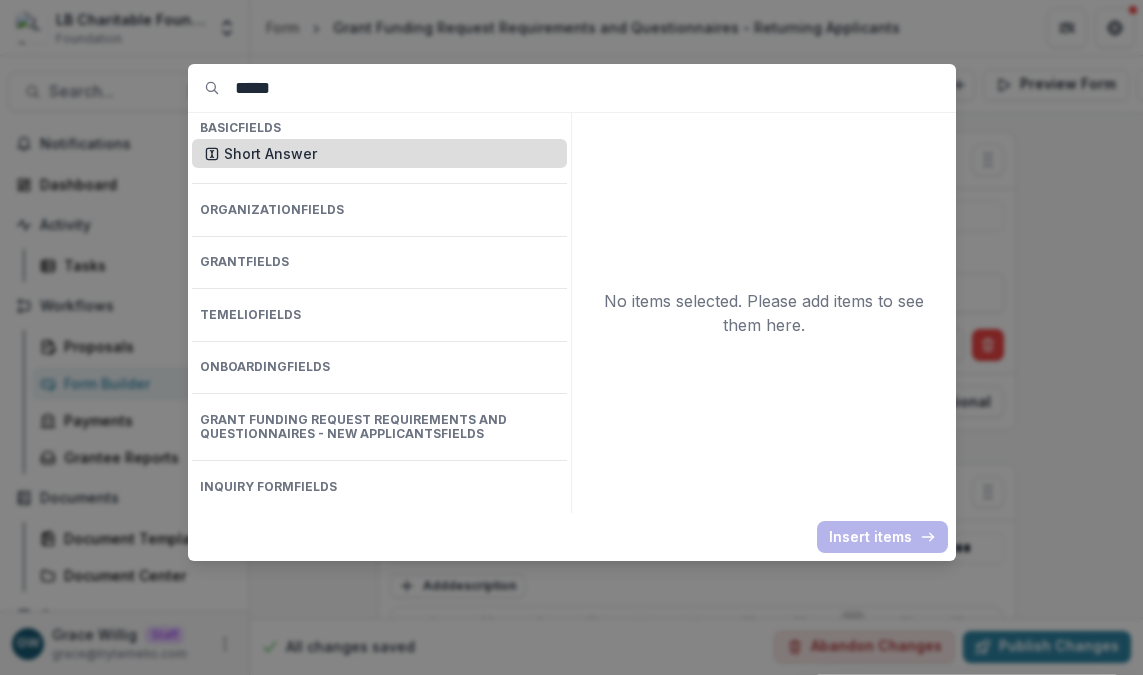 click on "Short Answer" at bounding box center (389, 153) 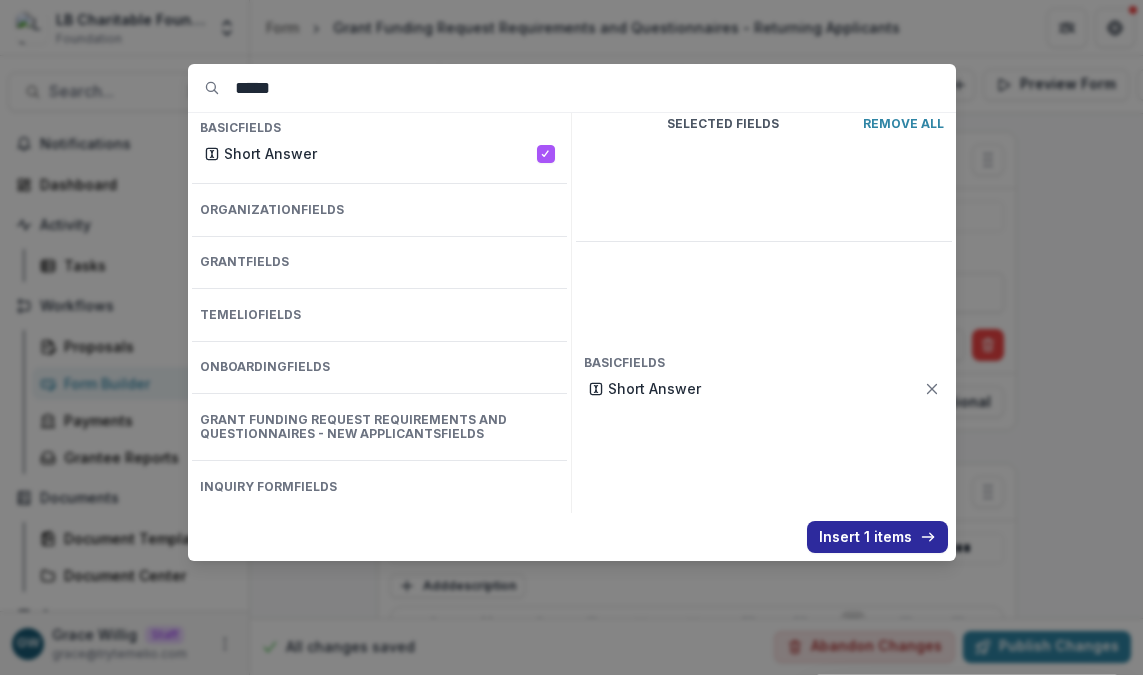 click on "Insert 1 items" at bounding box center [877, 537] 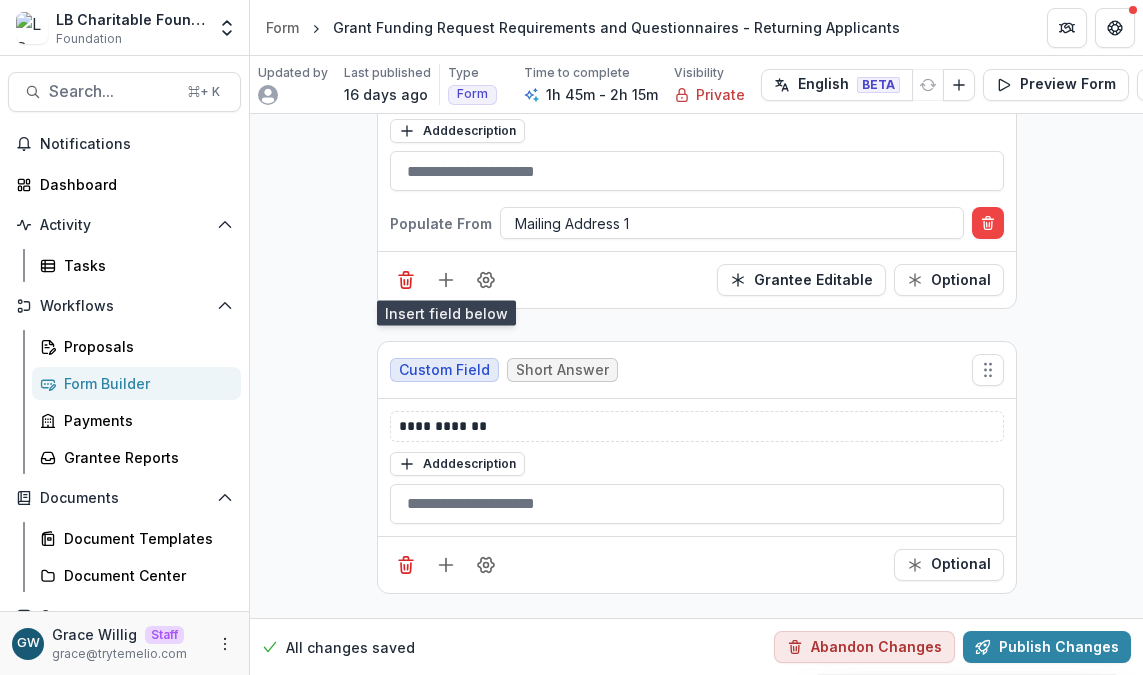 scroll, scrollTop: 1503, scrollLeft: 0, axis: vertical 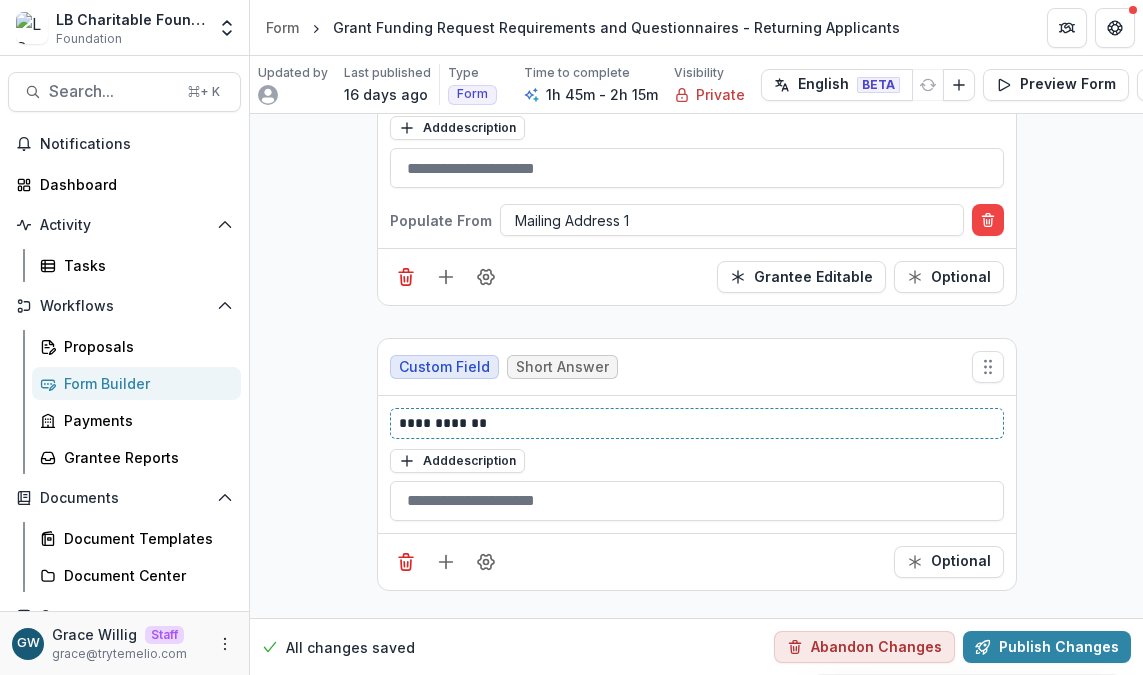 click on "**********" at bounding box center [697, 423] 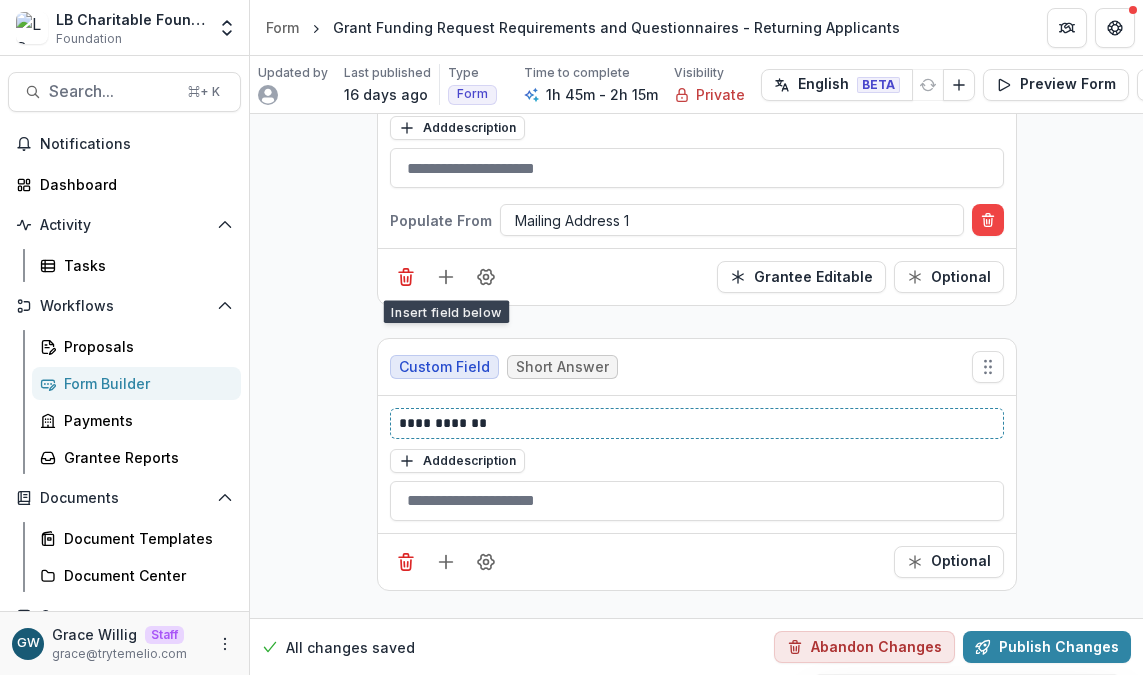 click on "**********" at bounding box center [697, 423] 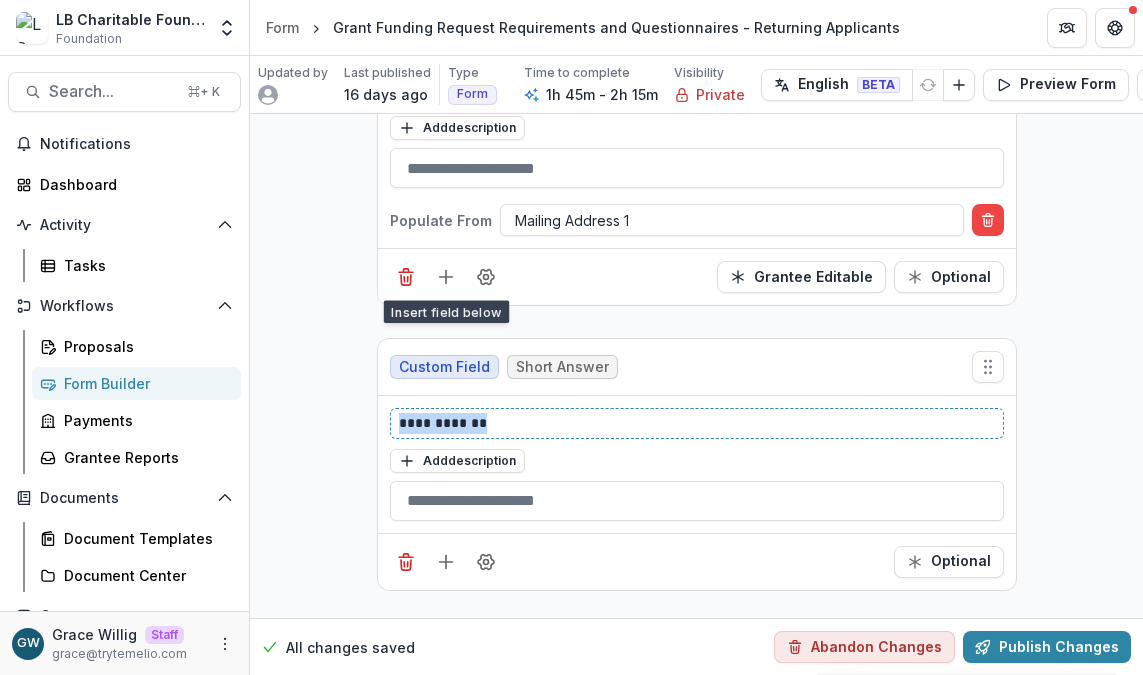 click on "**********" at bounding box center (697, 423) 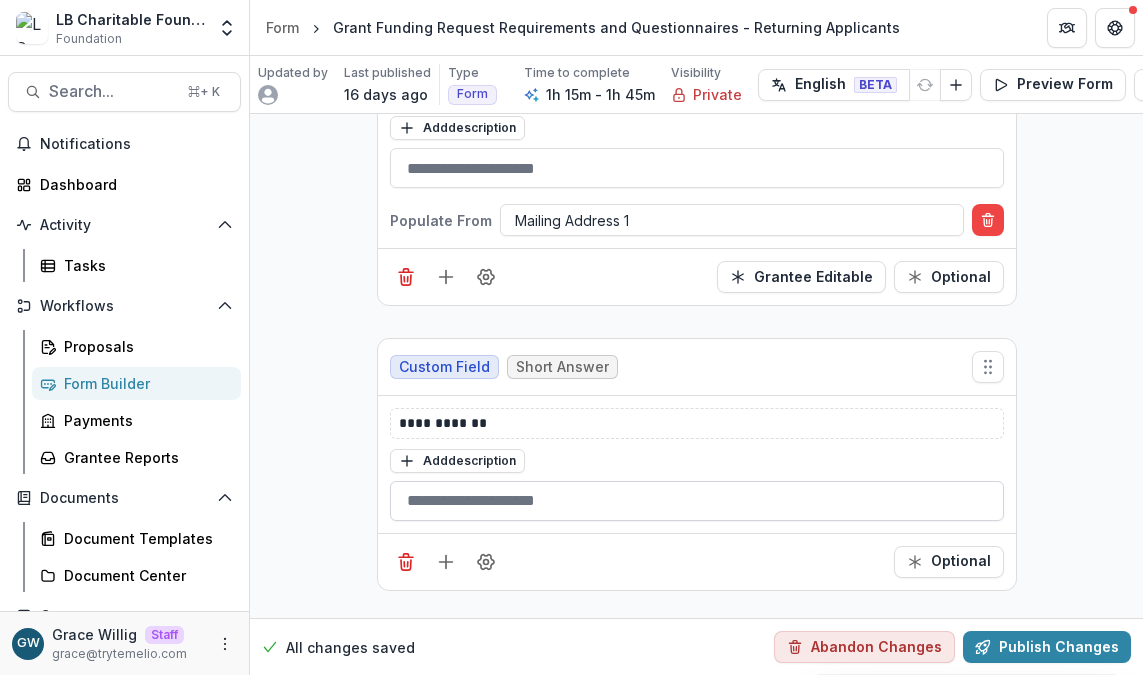 click at bounding box center [697, 501] 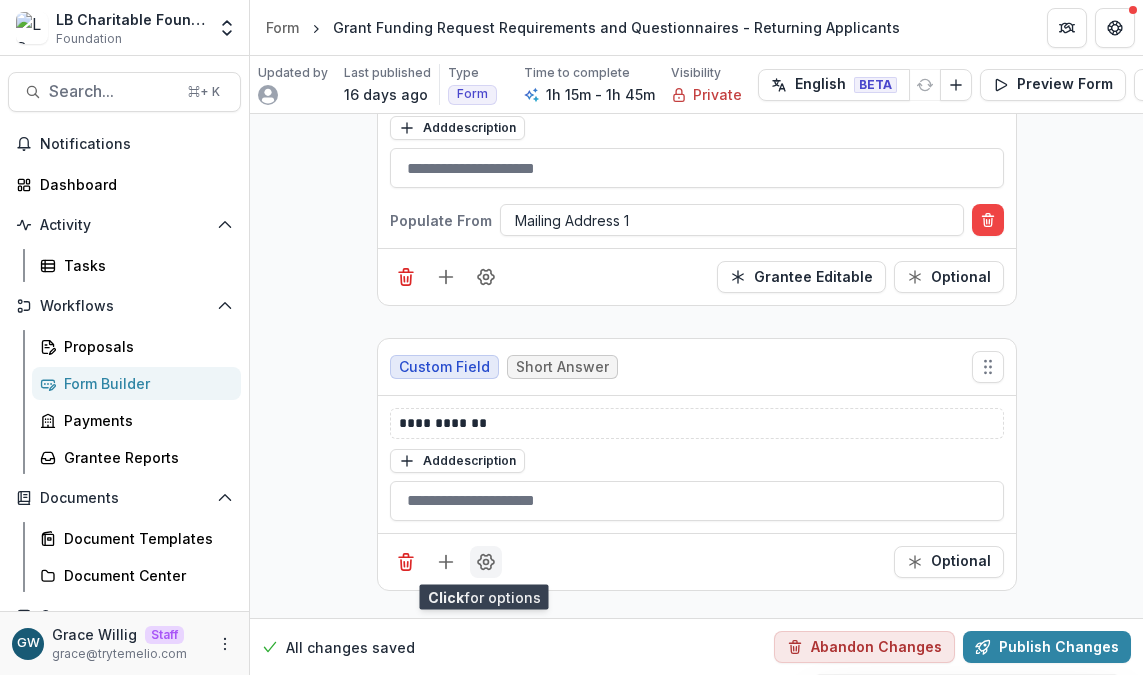 drag, startPoint x: 480, startPoint y: 561, endPoint x: 484, endPoint y: 549, distance: 12.649111 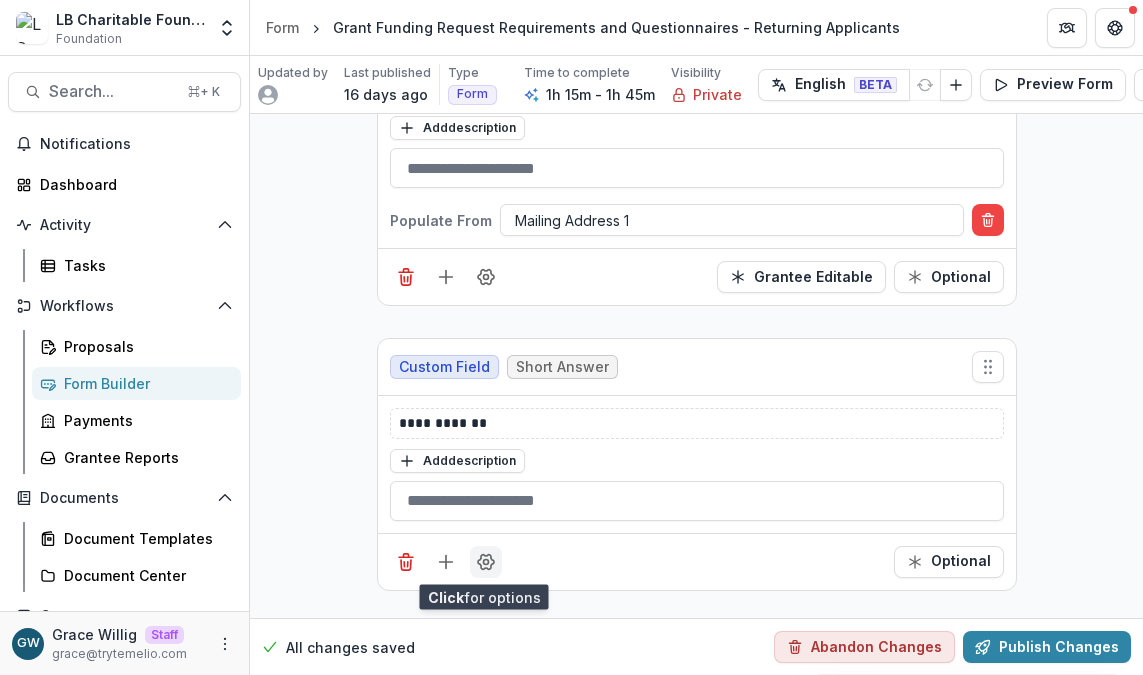 click 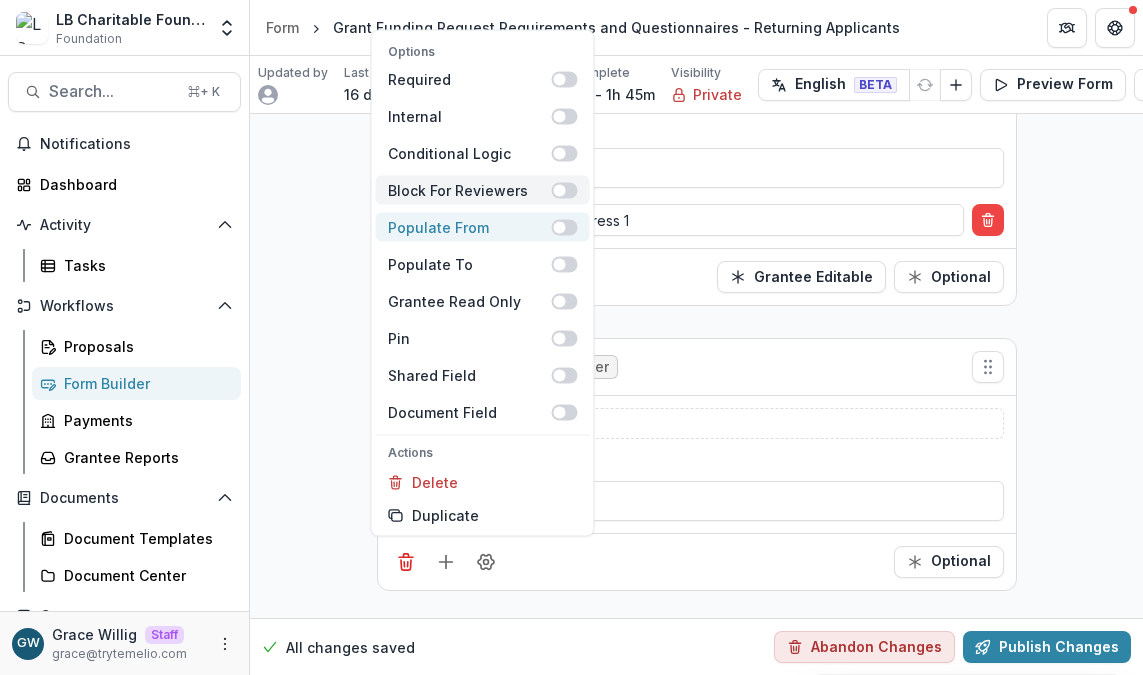 click at bounding box center (560, 227) 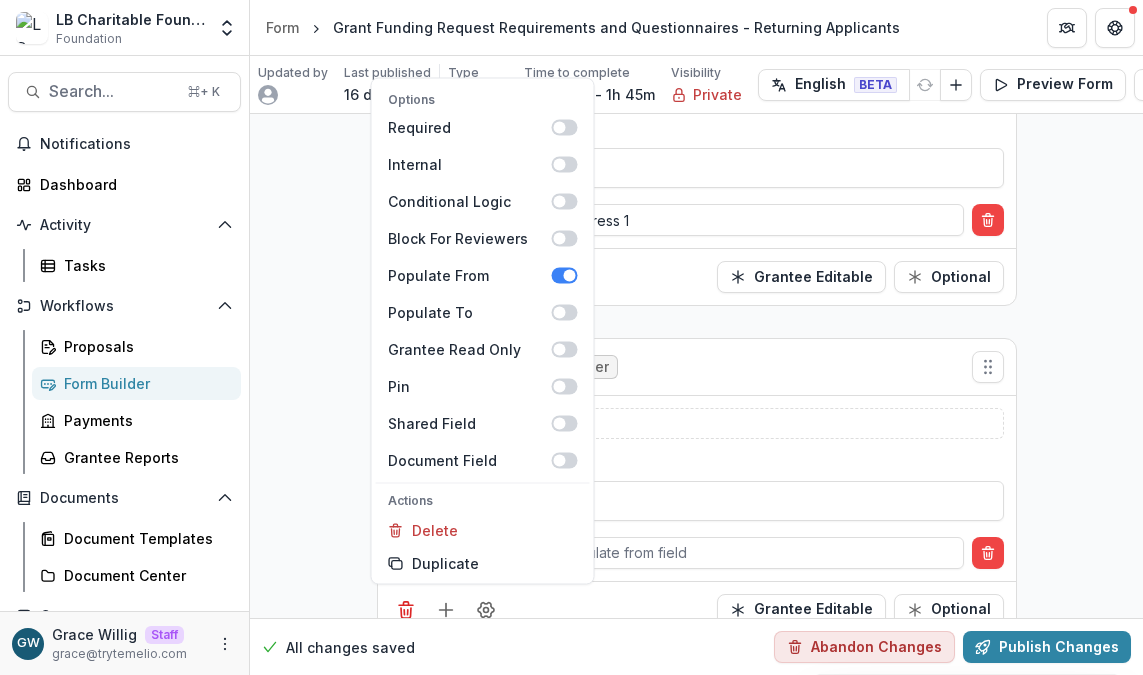 click on "**********" at bounding box center (696, 8967) 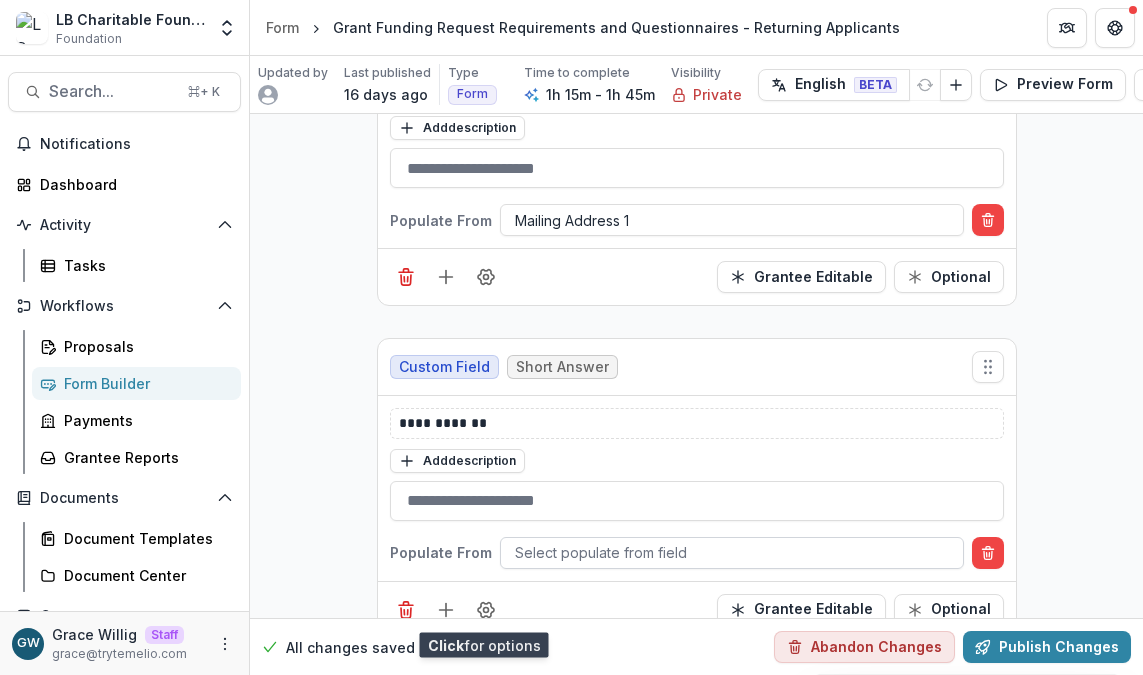 click at bounding box center (732, 552) 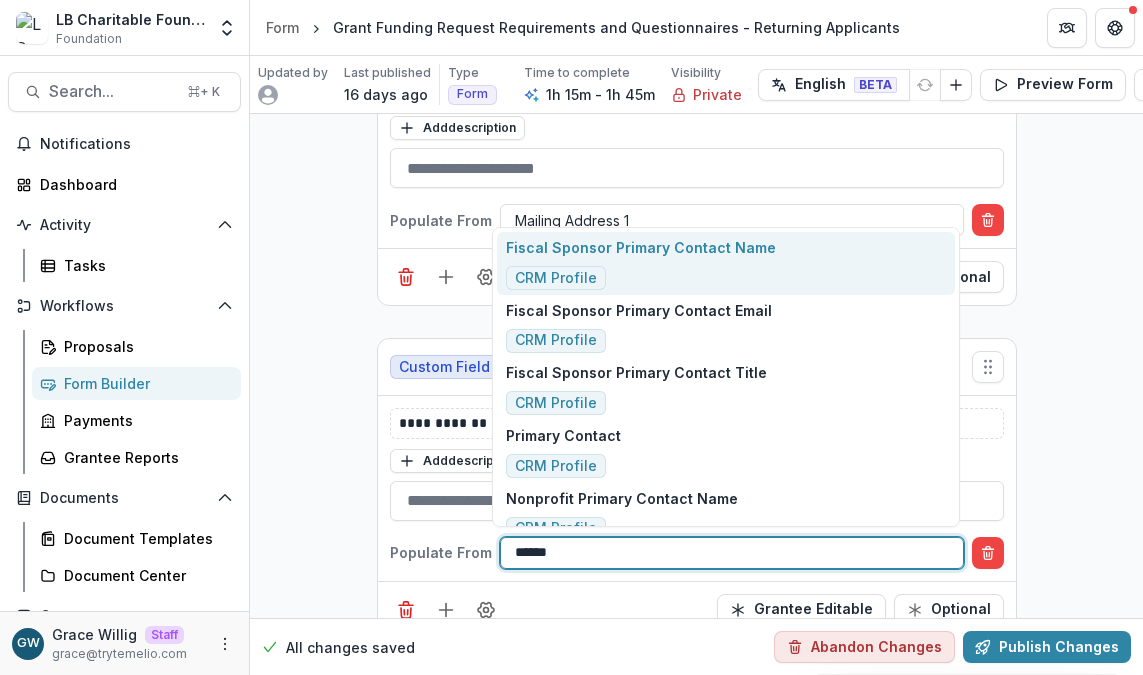 type on "*******" 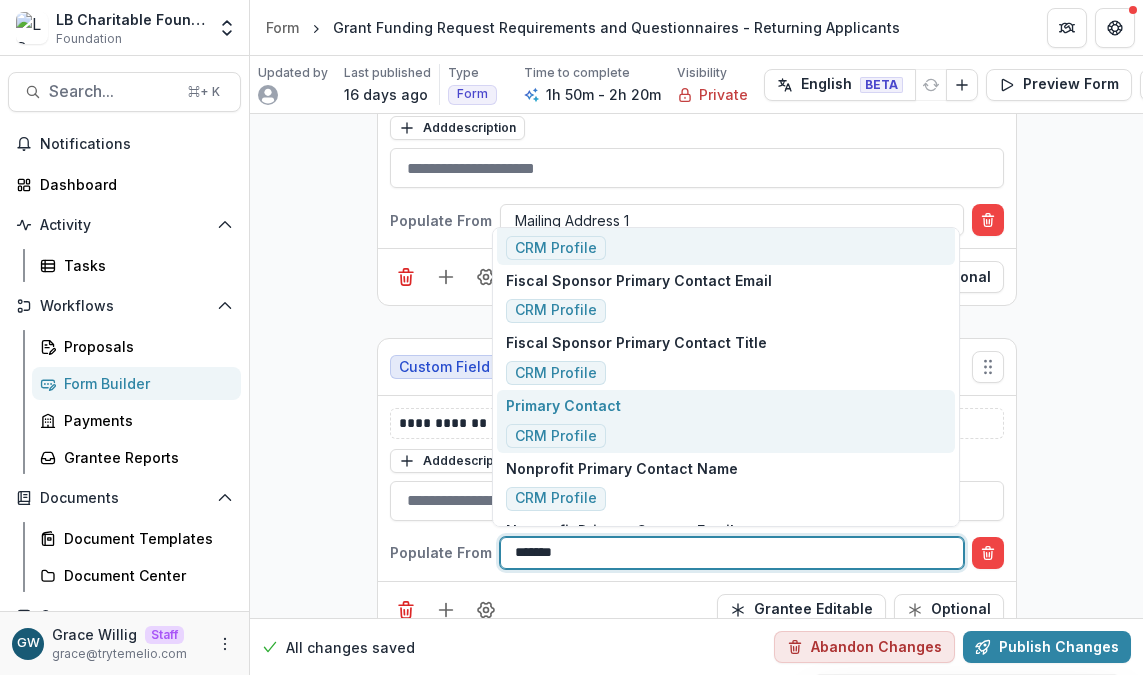 scroll, scrollTop: 89, scrollLeft: 0, axis: vertical 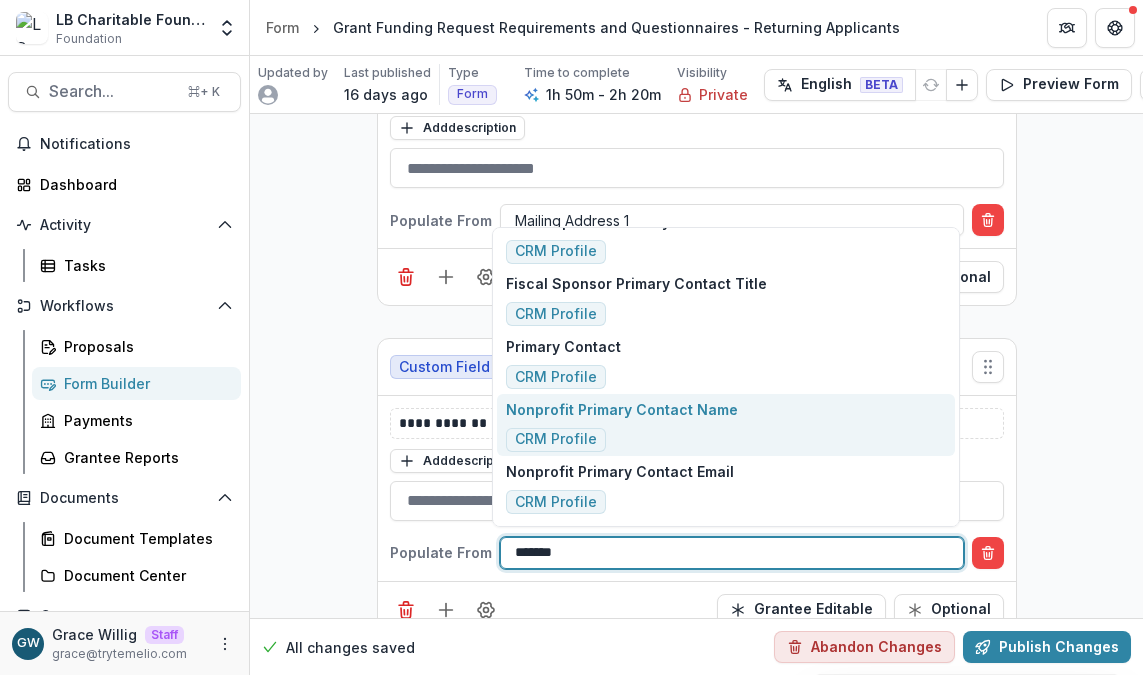 click on "Nonprofit Primary Contact Name CRM Profile" at bounding box center [622, 425] 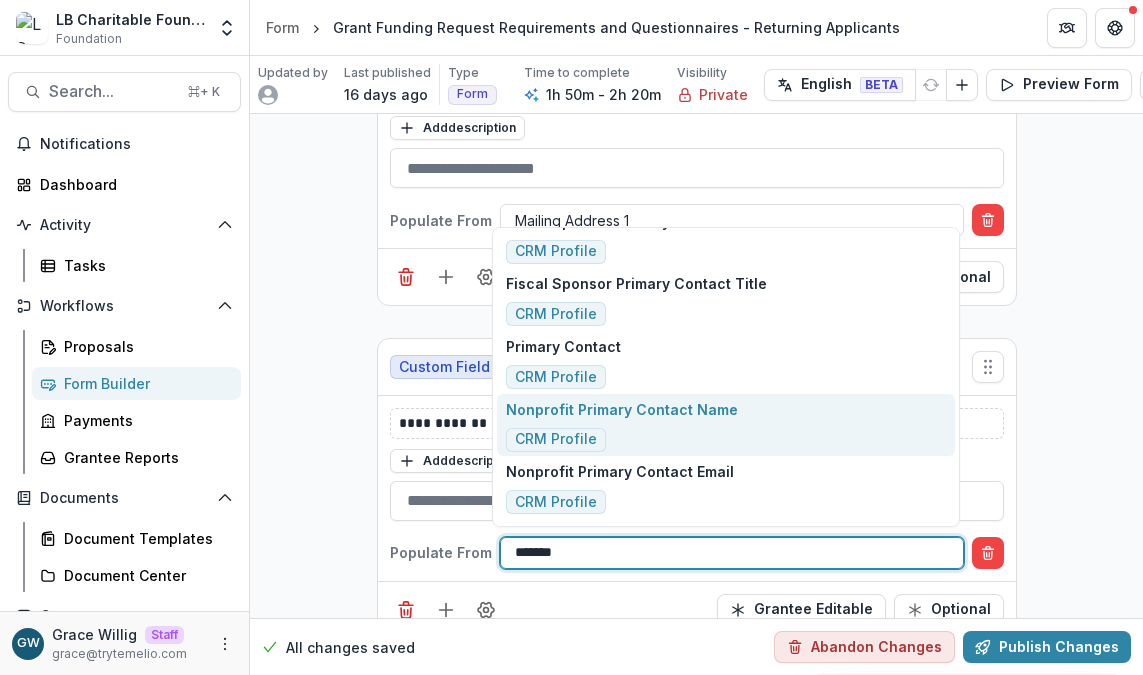 type 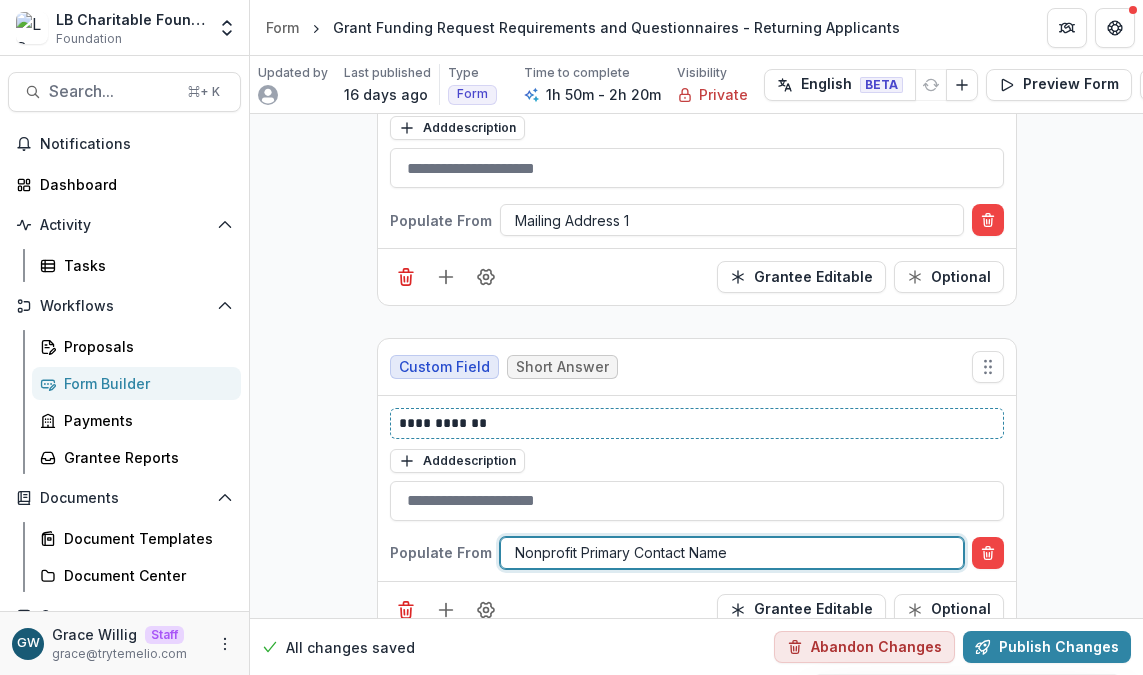 click on "**********" at bounding box center (697, 423) 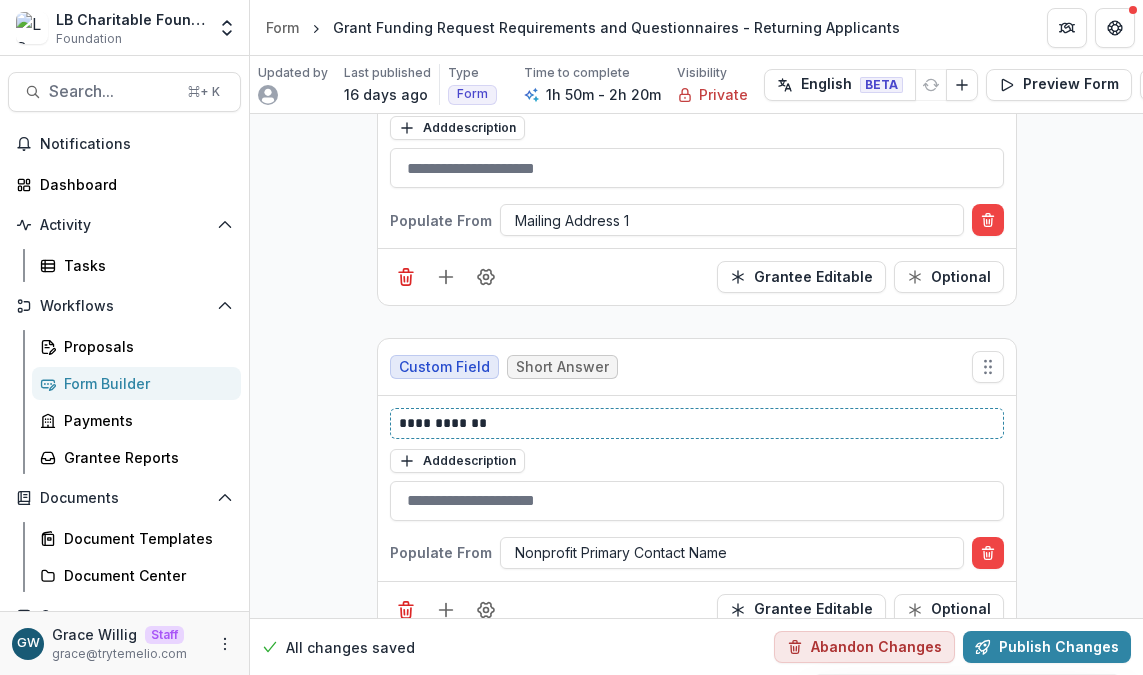 click on "**********" at bounding box center (697, 423) 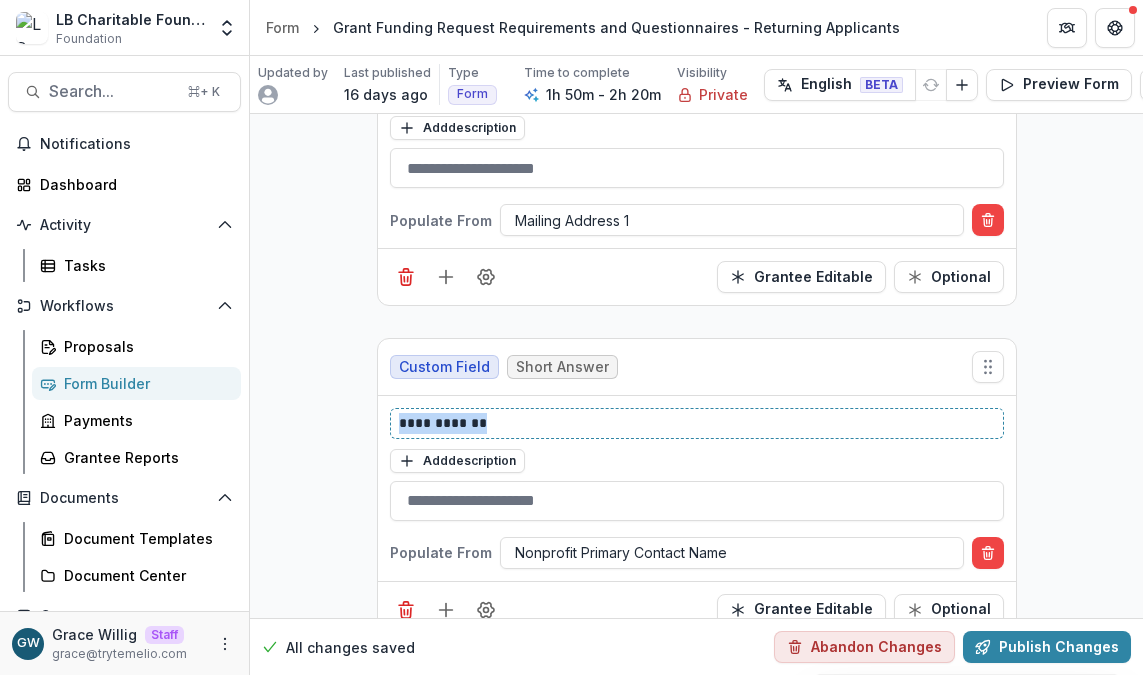 click on "**********" at bounding box center [697, 423] 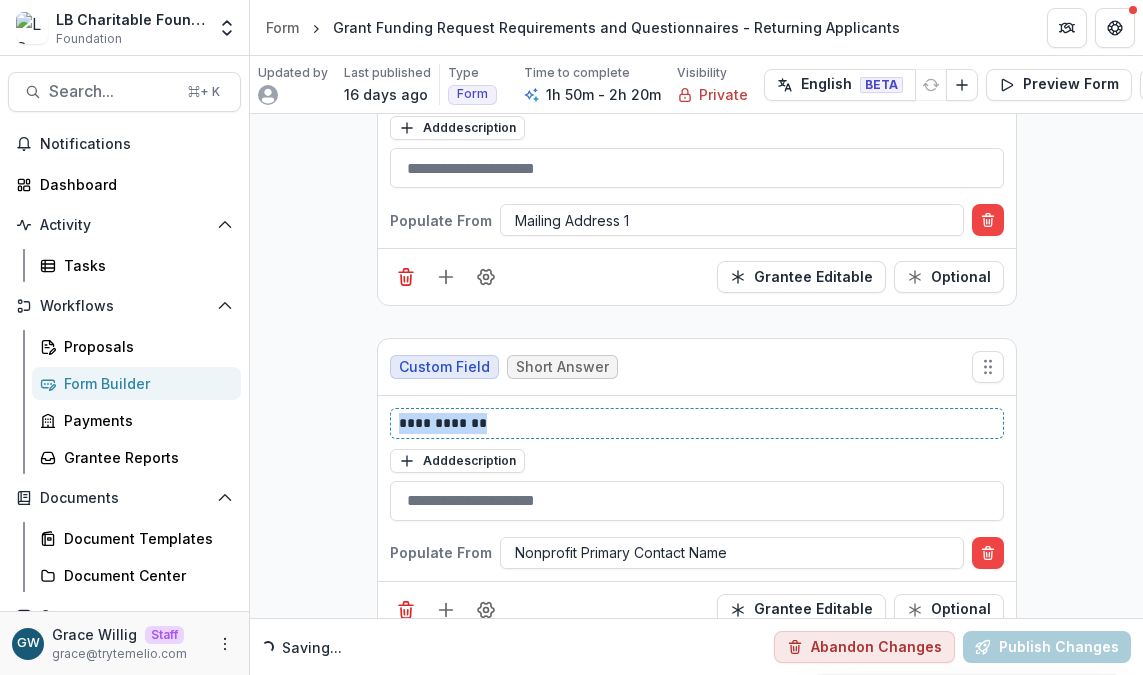 type 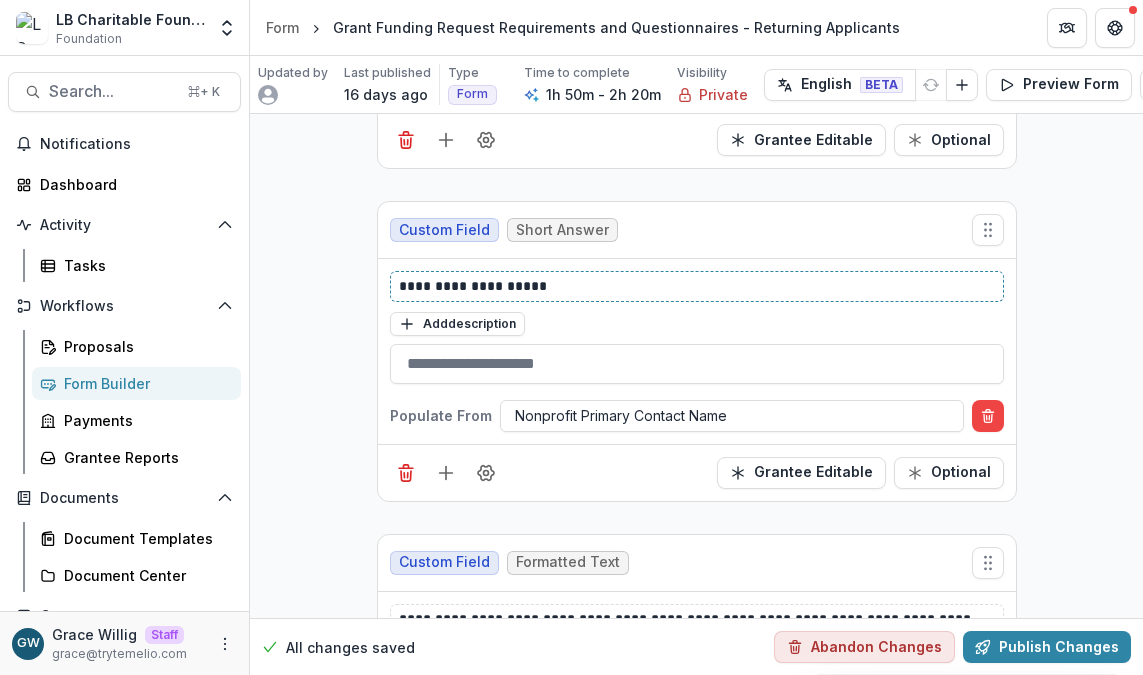 scroll, scrollTop: 1674, scrollLeft: 0, axis: vertical 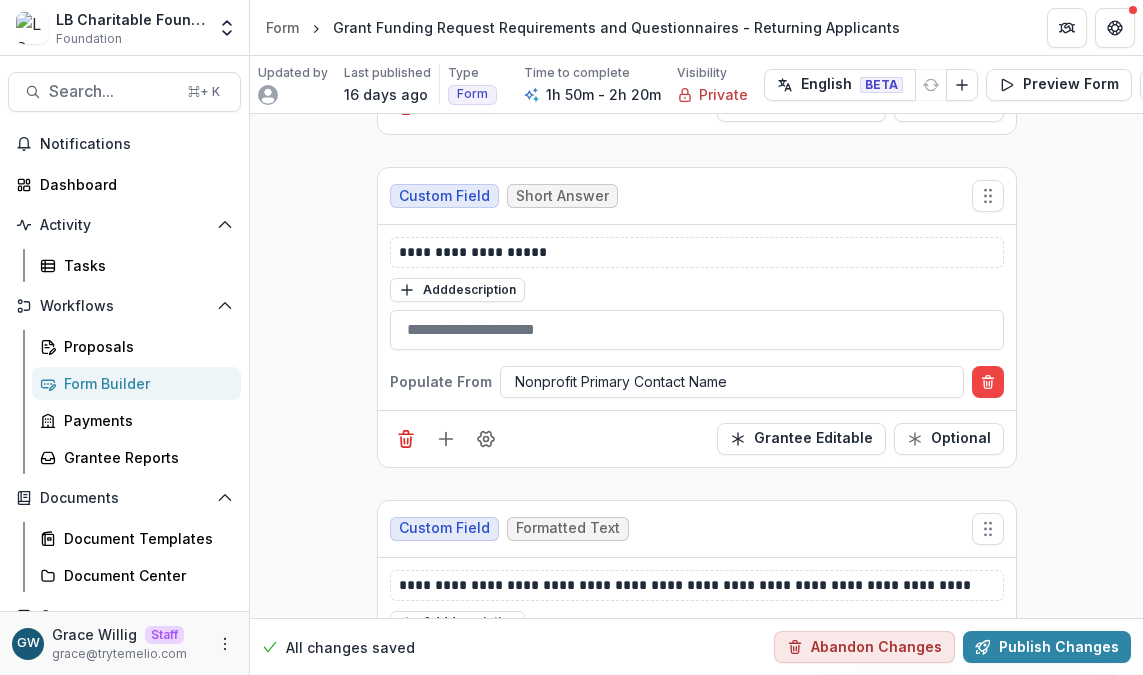 click on "**********" at bounding box center [696, 8796] 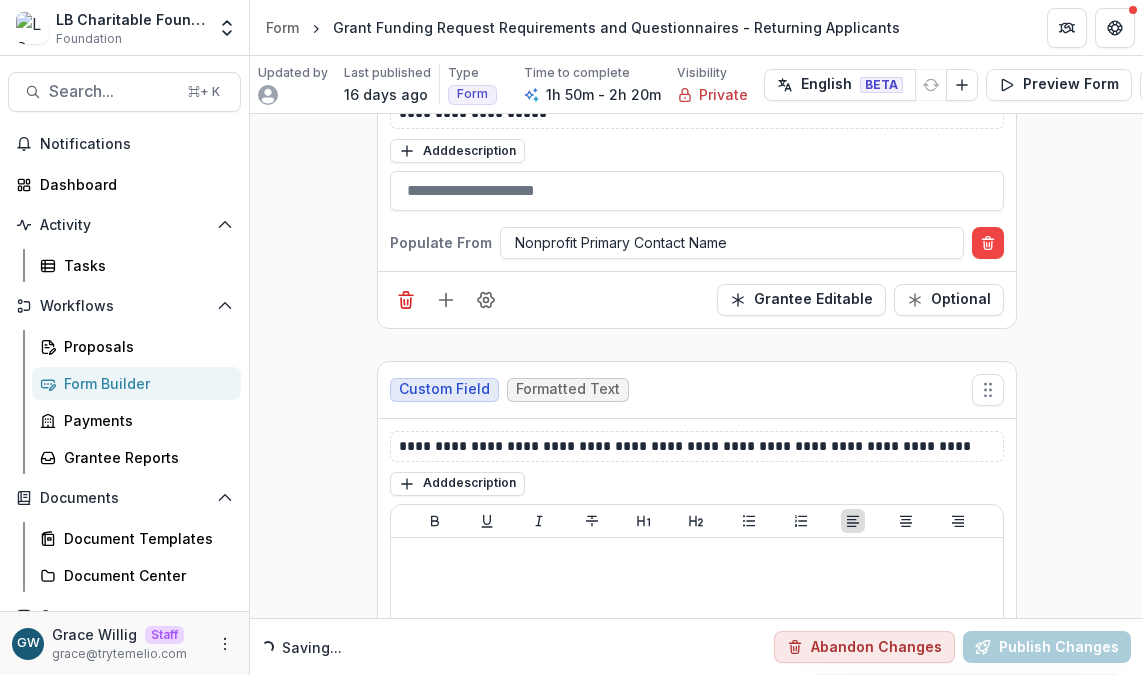 scroll, scrollTop: 1850, scrollLeft: 0, axis: vertical 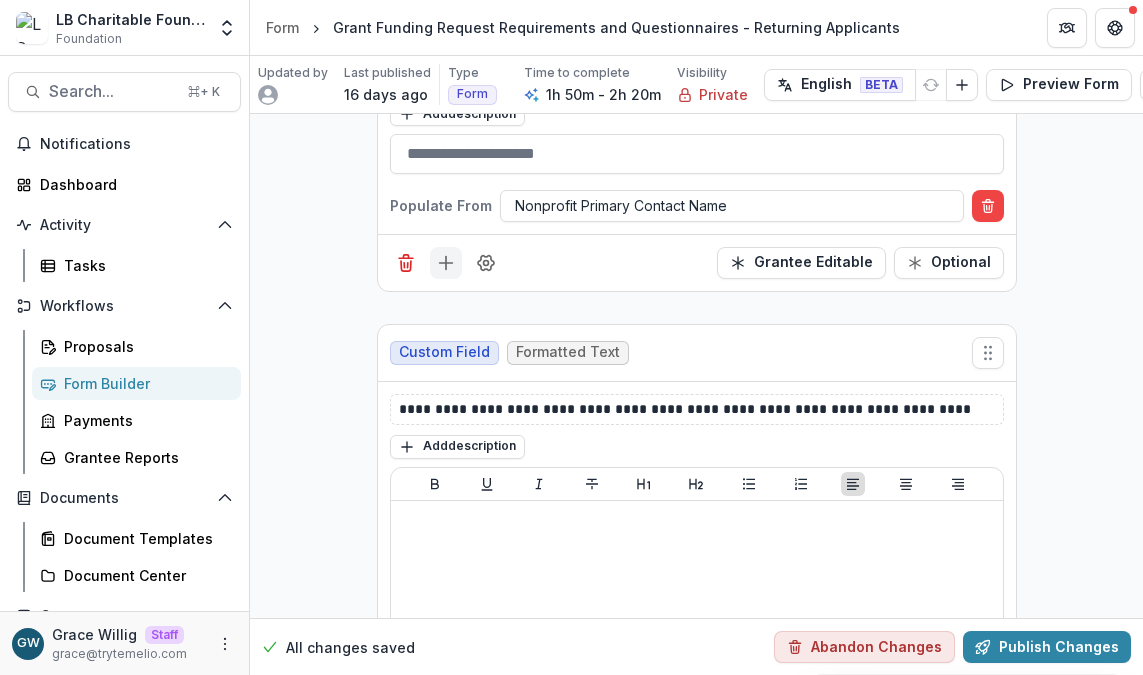 click 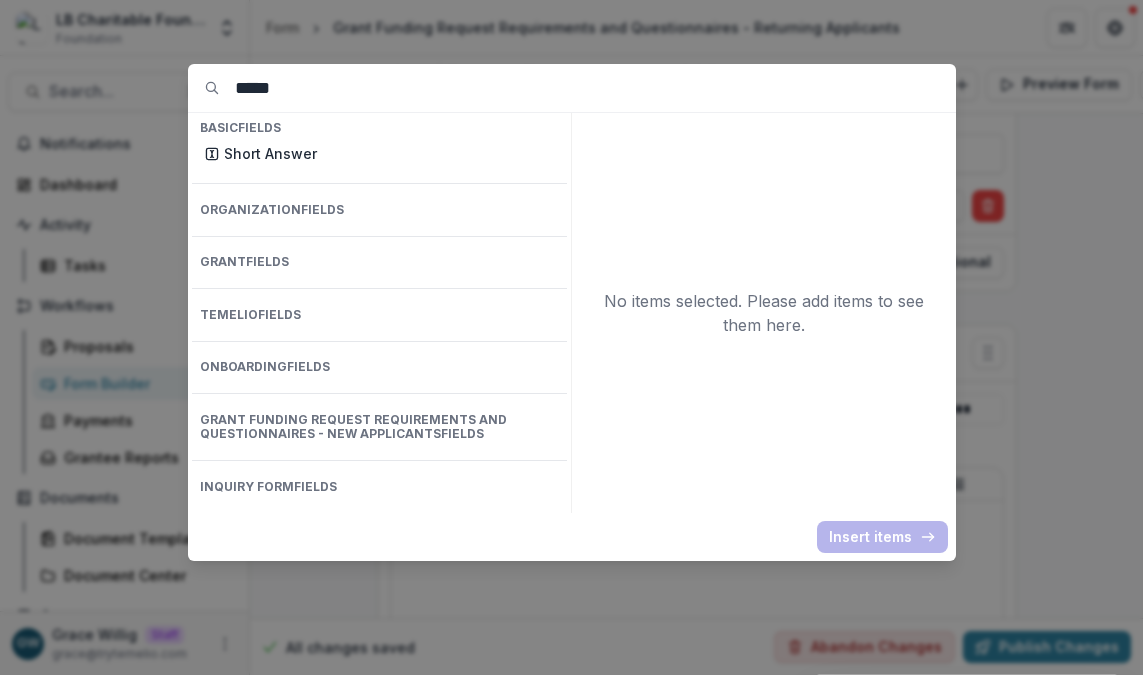 click on "***** Basic  Fields Short Answer Organization  Fields Grant  Fields Temelio  Fields Onboarding  Fields Grant Funding Request Requirements and Questionnaires - New Applicants  Fields Inquiry Form  Fields No items selected. Please add items to see them here. Insert items" at bounding box center (571, 337) 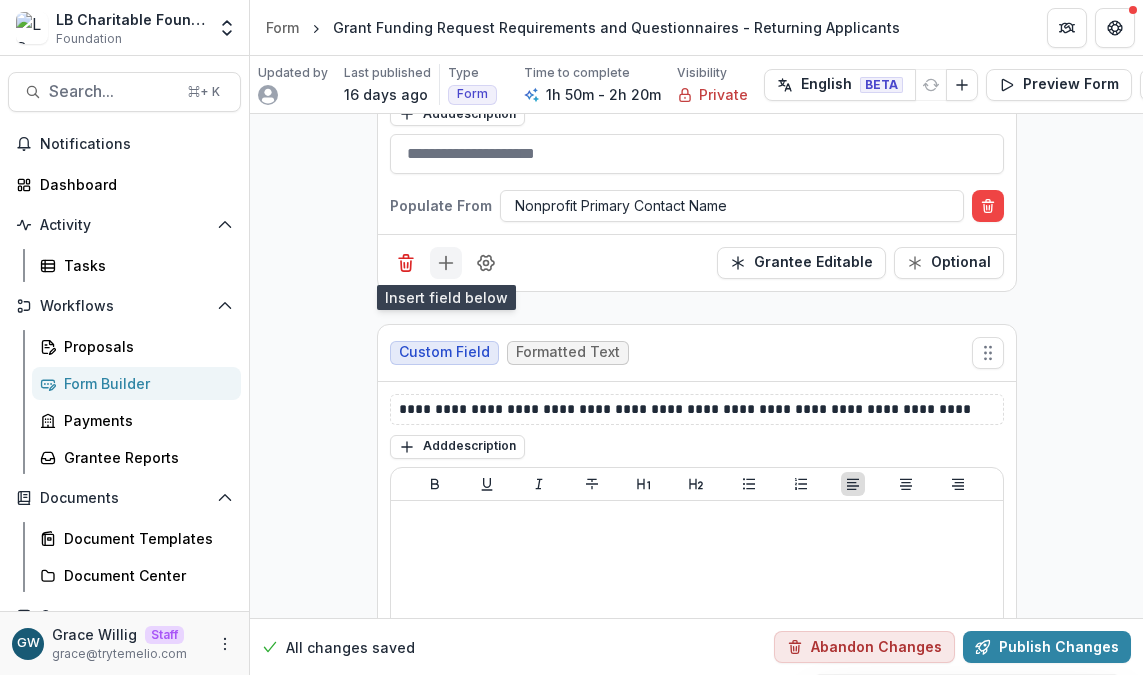 click 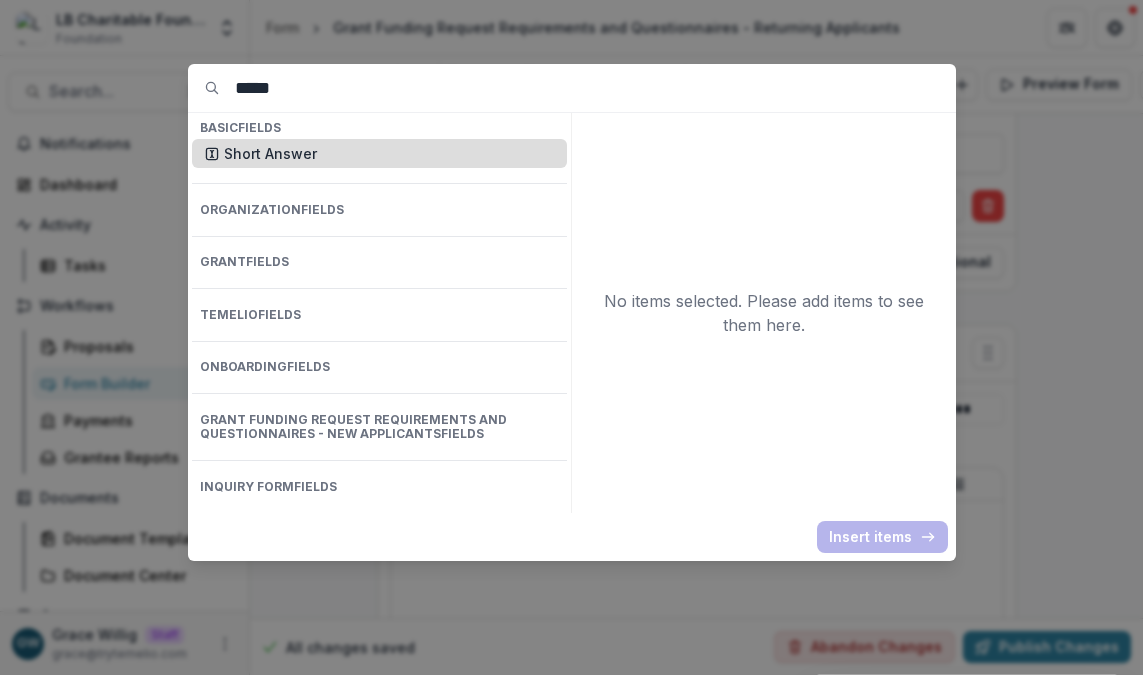 click on "Short Answer" at bounding box center [389, 153] 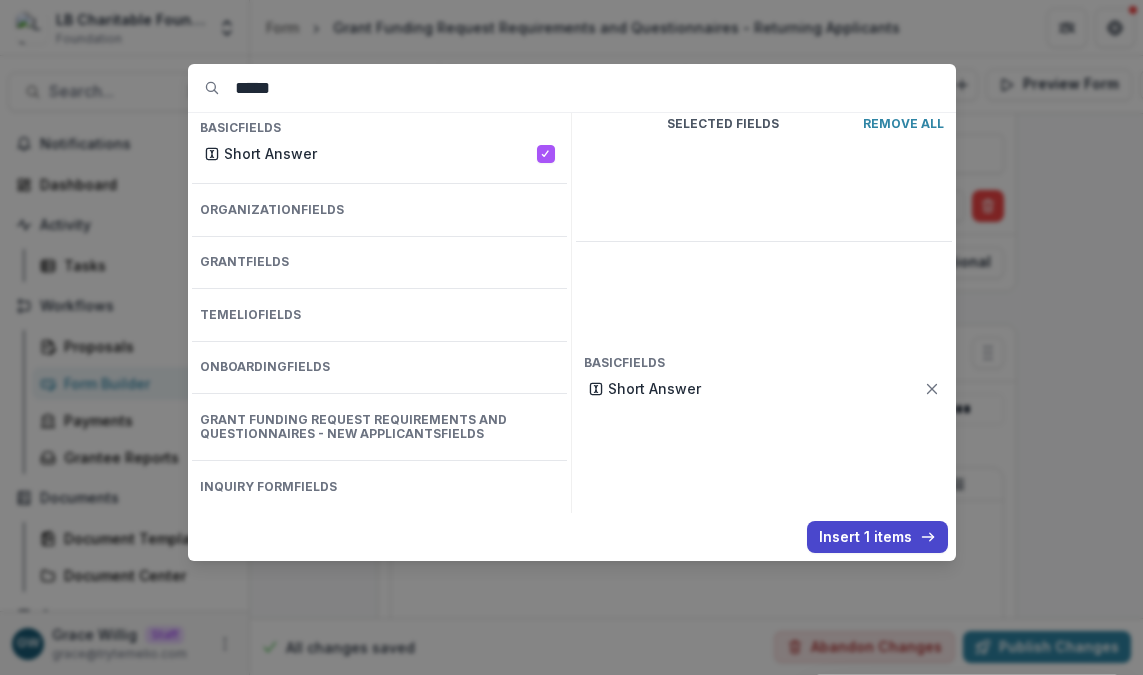 drag, startPoint x: 923, startPoint y: 538, endPoint x: 781, endPoint y: 497, distance: 147.80054 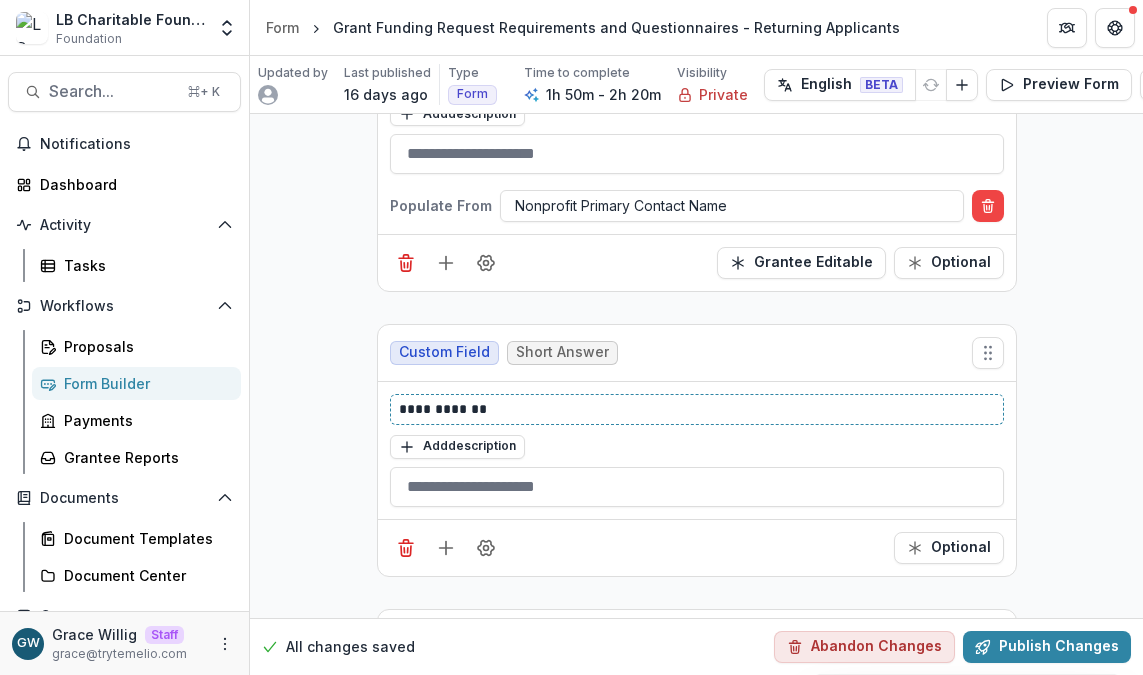 click on "**********" at bounding box center (697, 409) 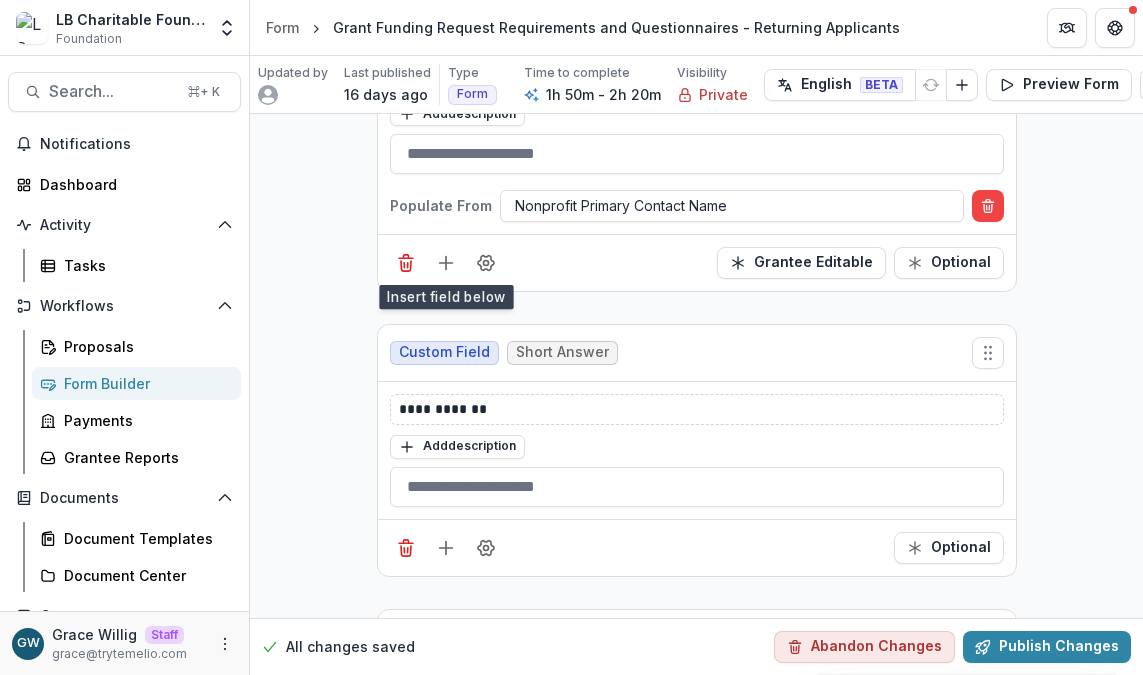 click on "**********" at bounding box center (697, 409) 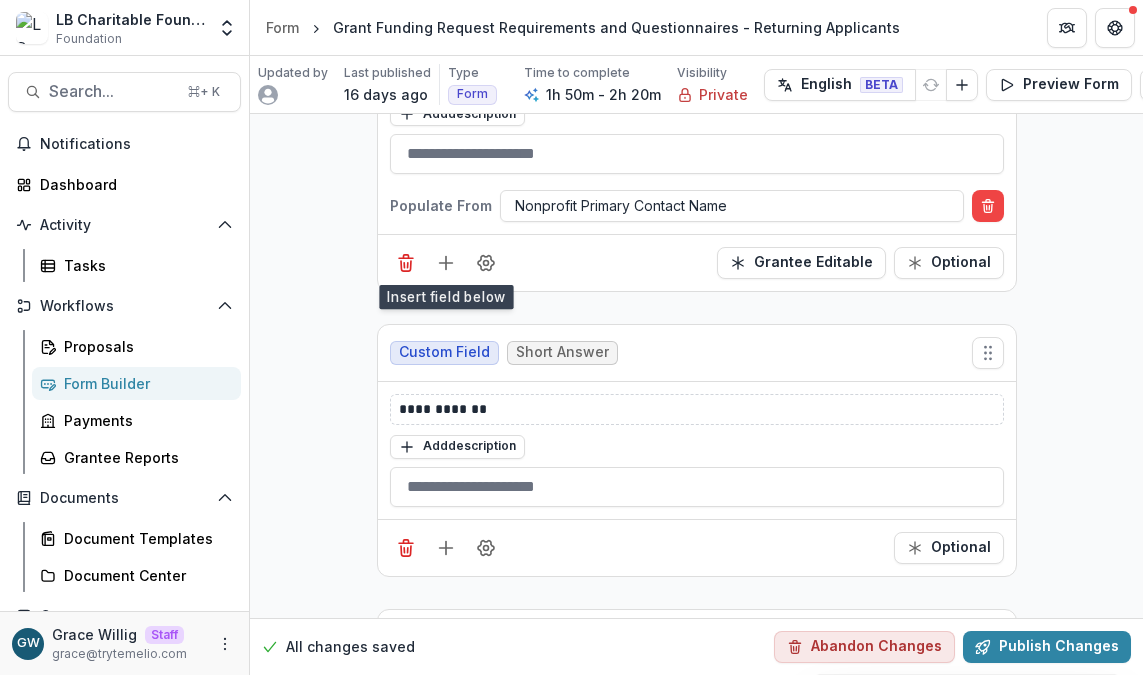 click on "**********" at bounding box center (697, 409) 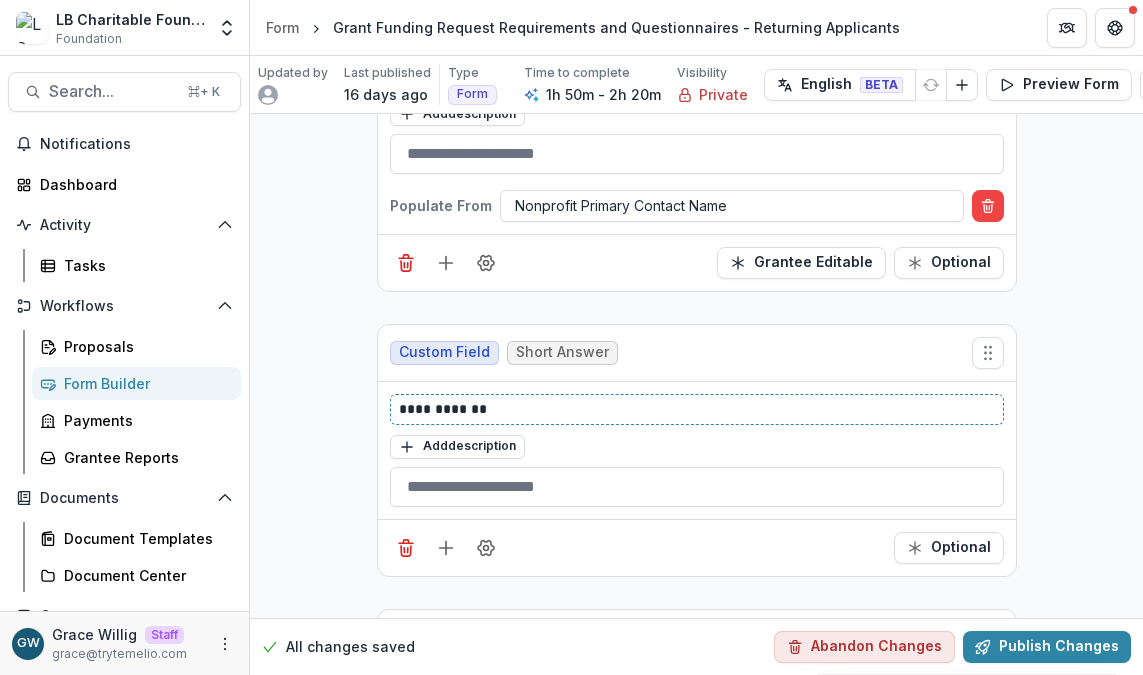 click on "**********" at bounding box center [697, 409] 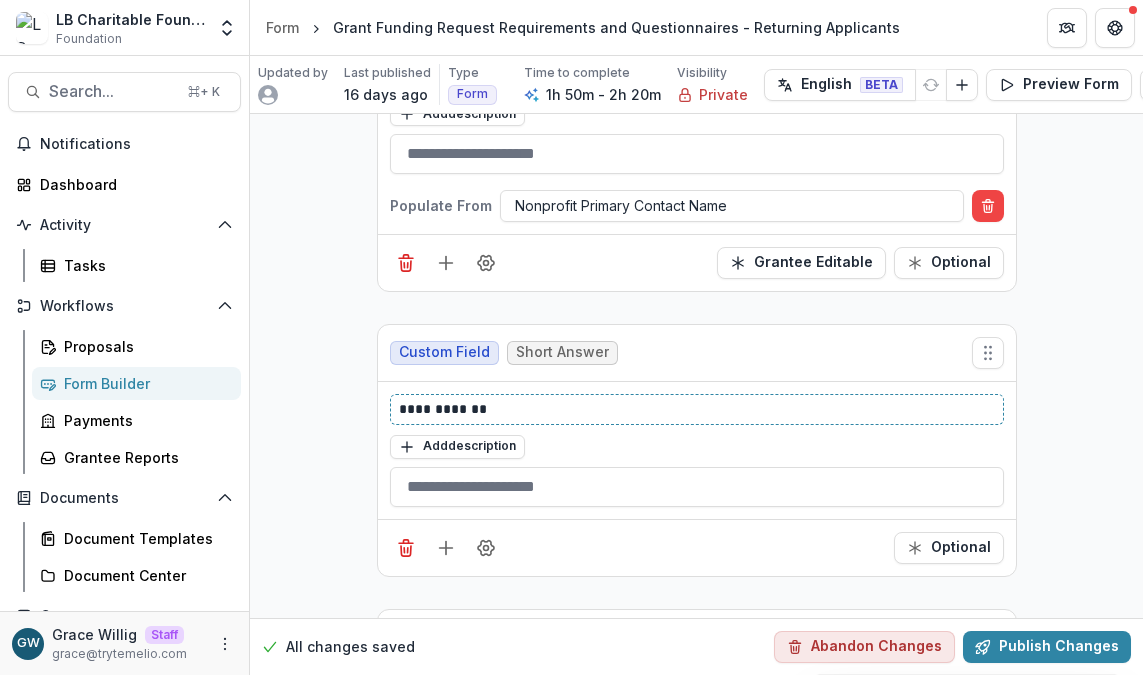 click on "**********" at bounding box center [697, 409] 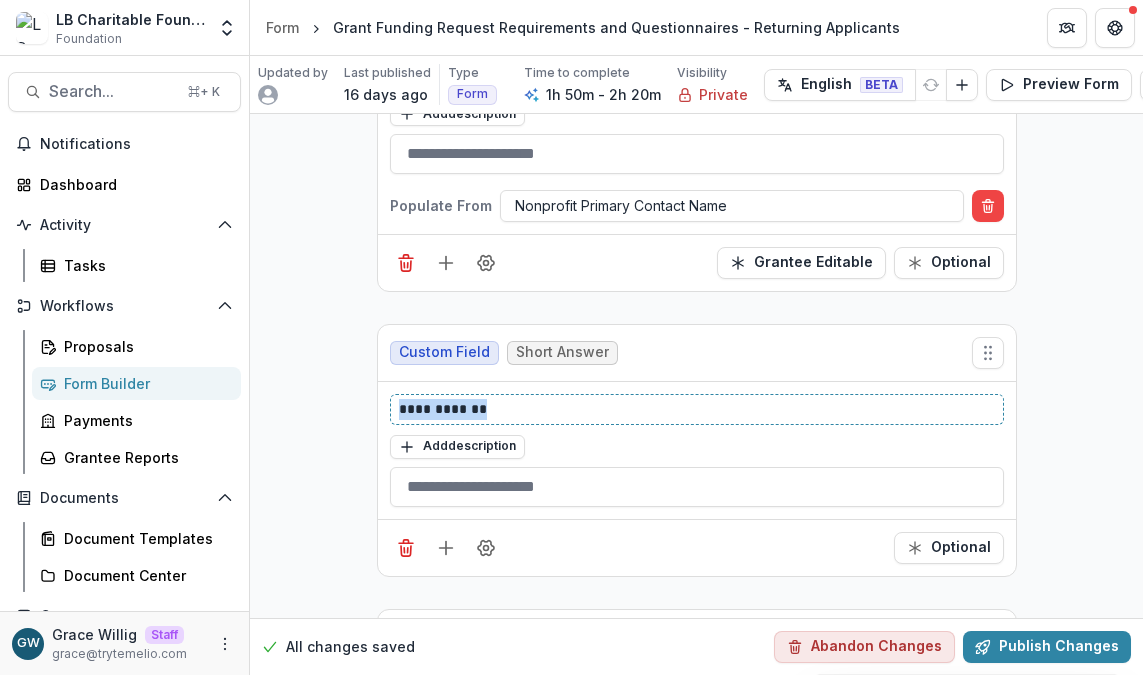 click on "**********" at bounding box center (697, 409) 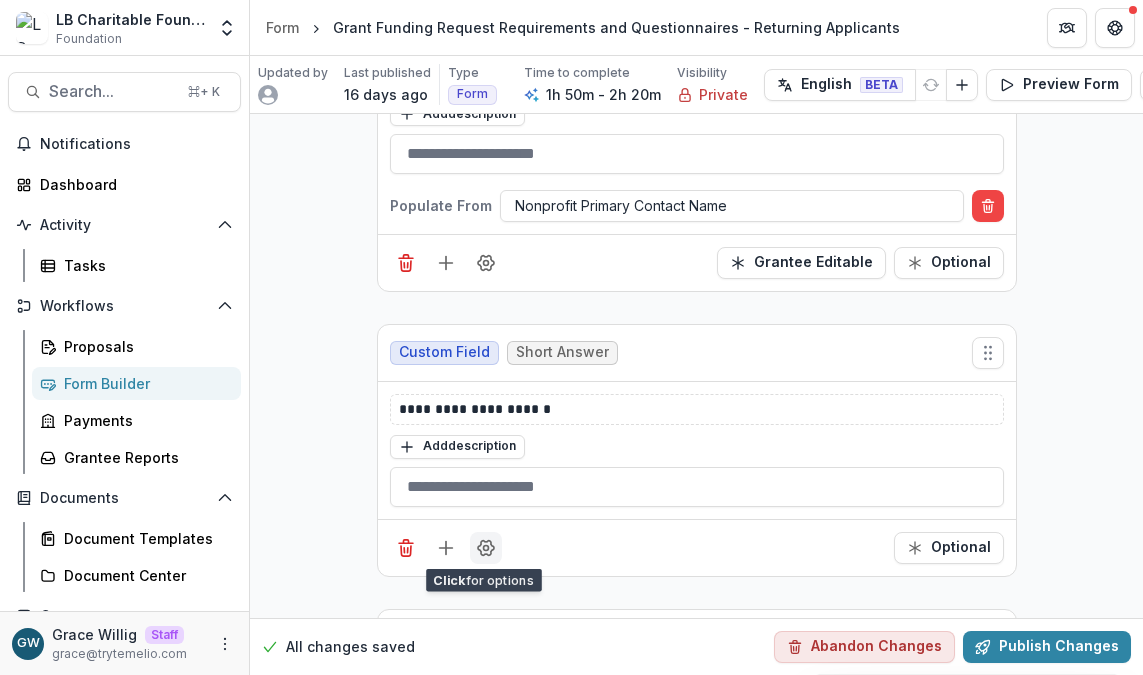click 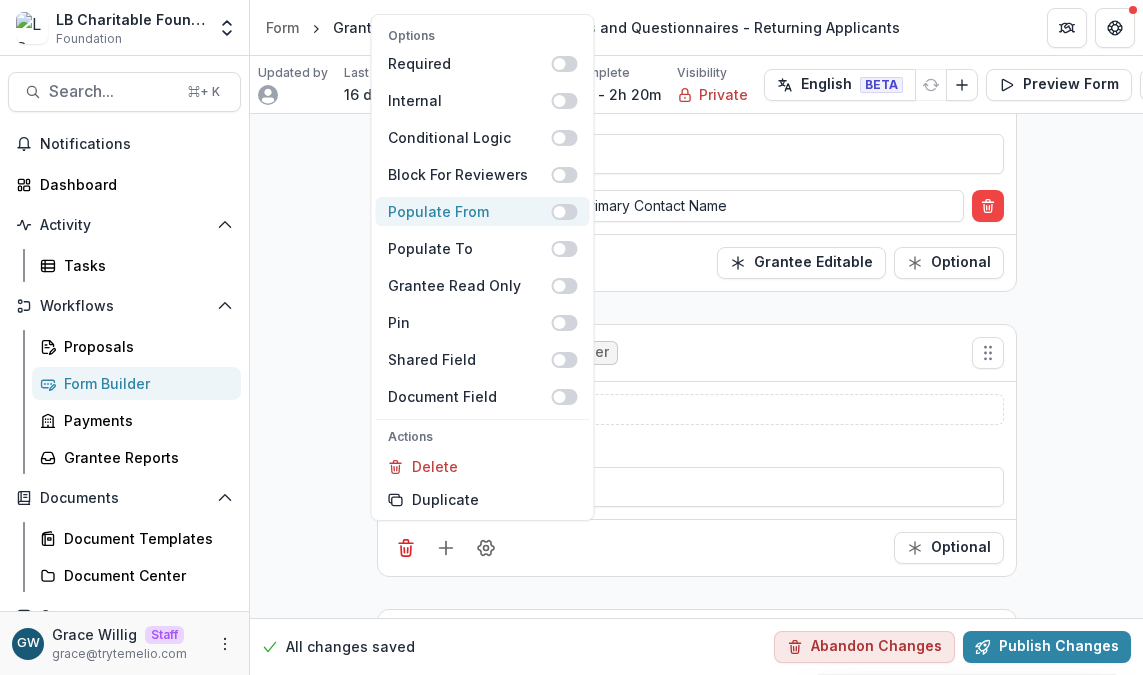 click at bounding box center (560, 212) 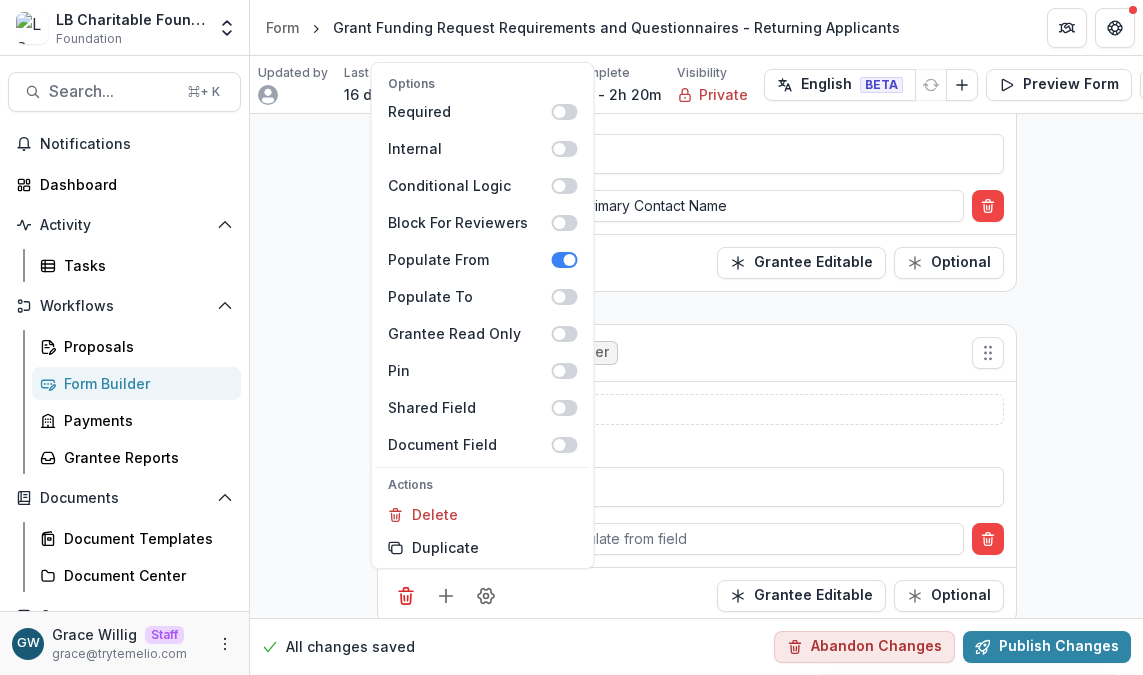 drag, startPoint x: 1125, startPoint y: 485, endPoint x: 1082, endPoint y: 485, distance: 43 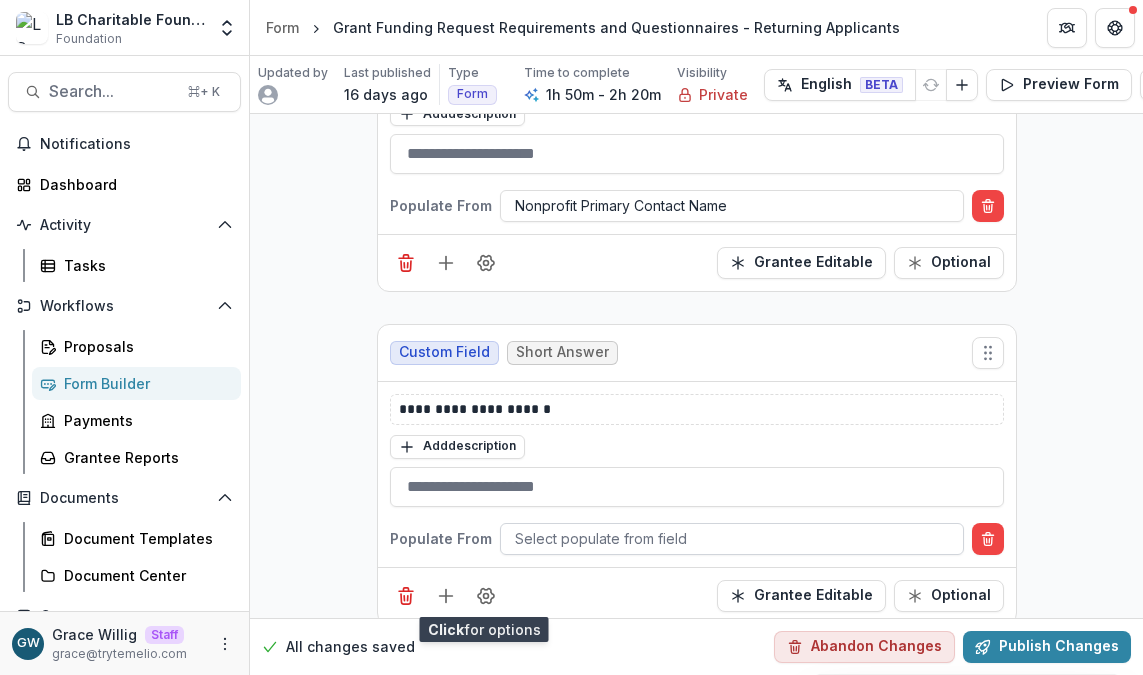 click at bounding box center (732, 538) 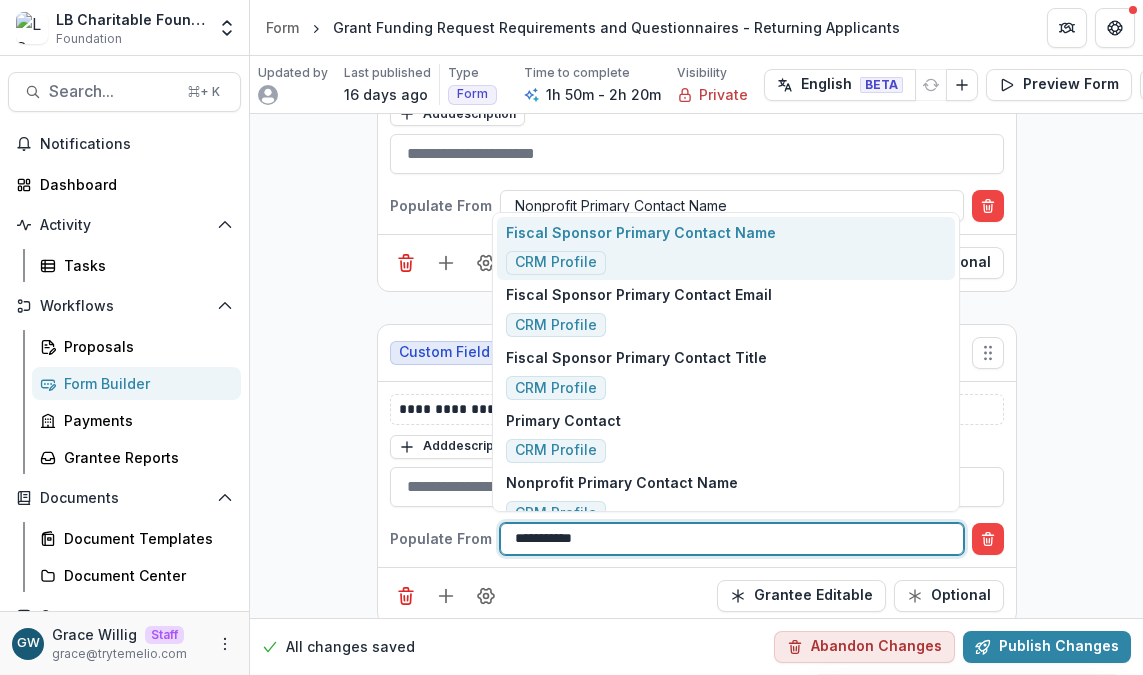 type on "**********" 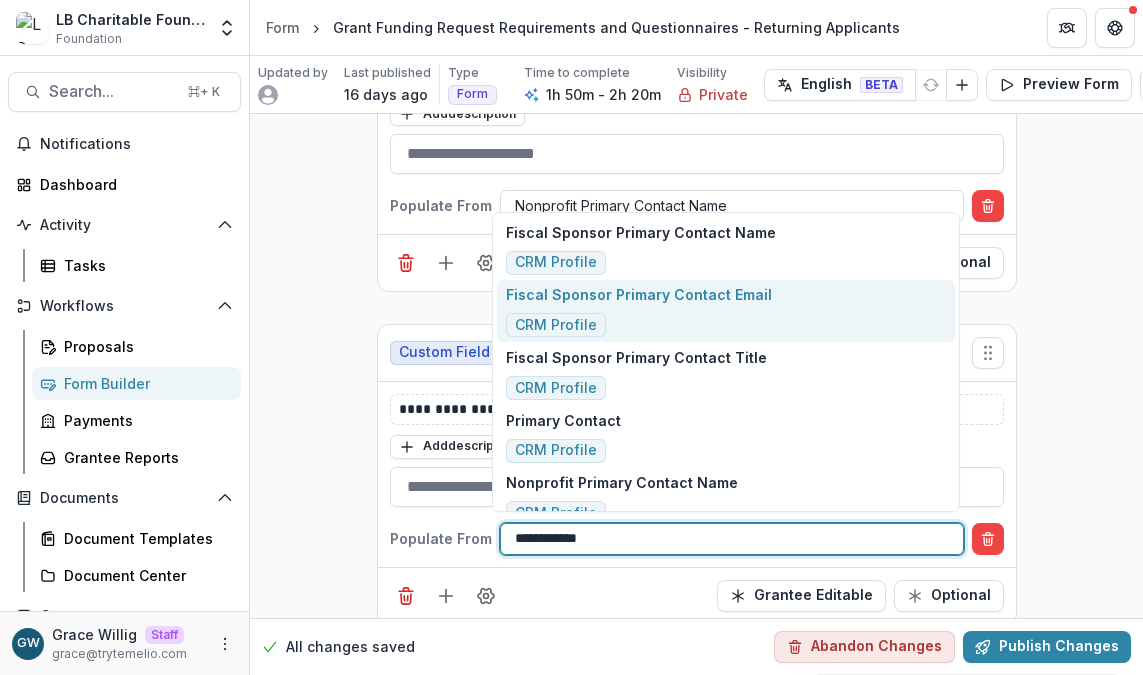 click on "Fiscal Sponsor Primary Contact Email CRM Profile" at bounding box center (639, 310) 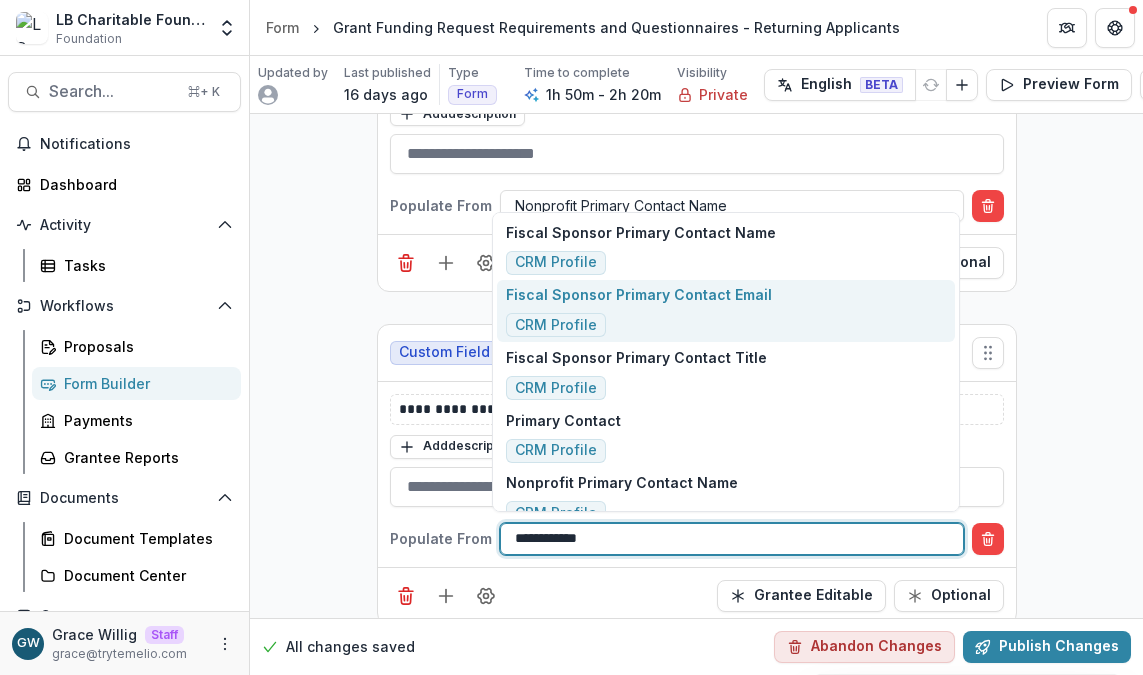 type 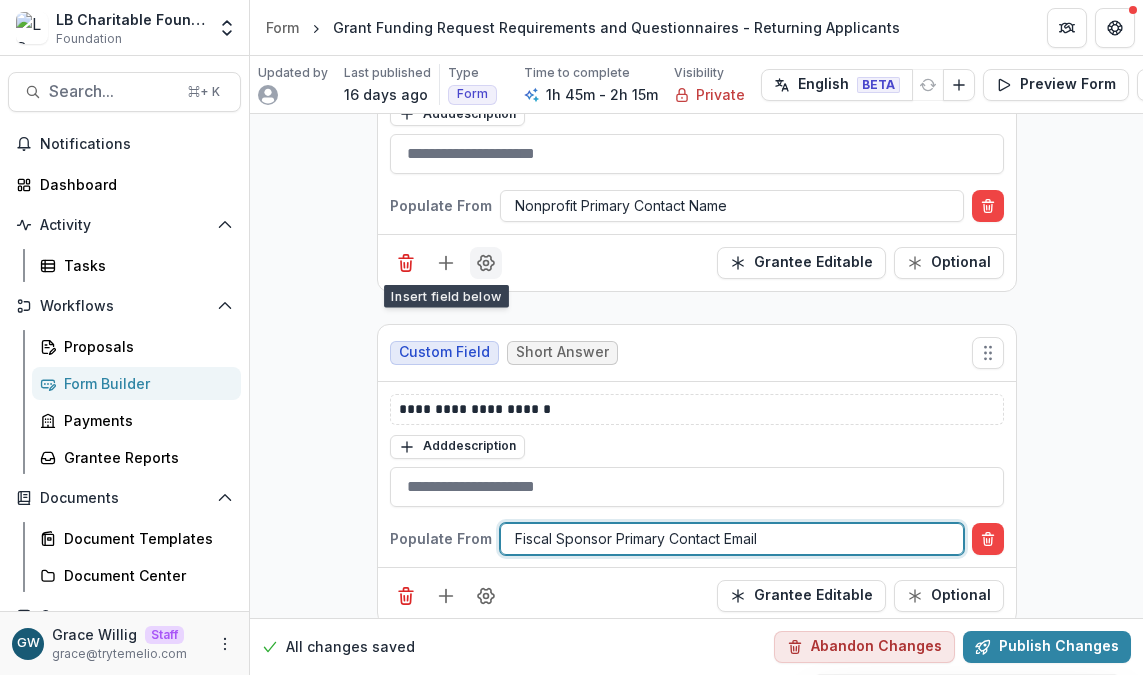 click 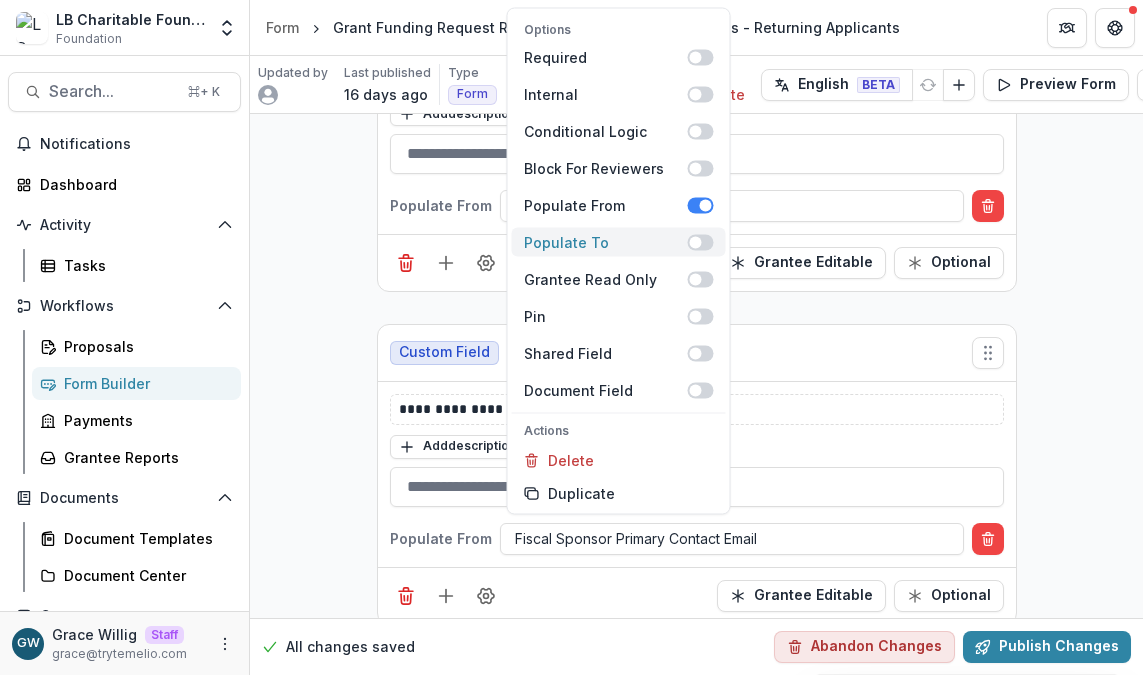 click at bounding box center [701, 242] 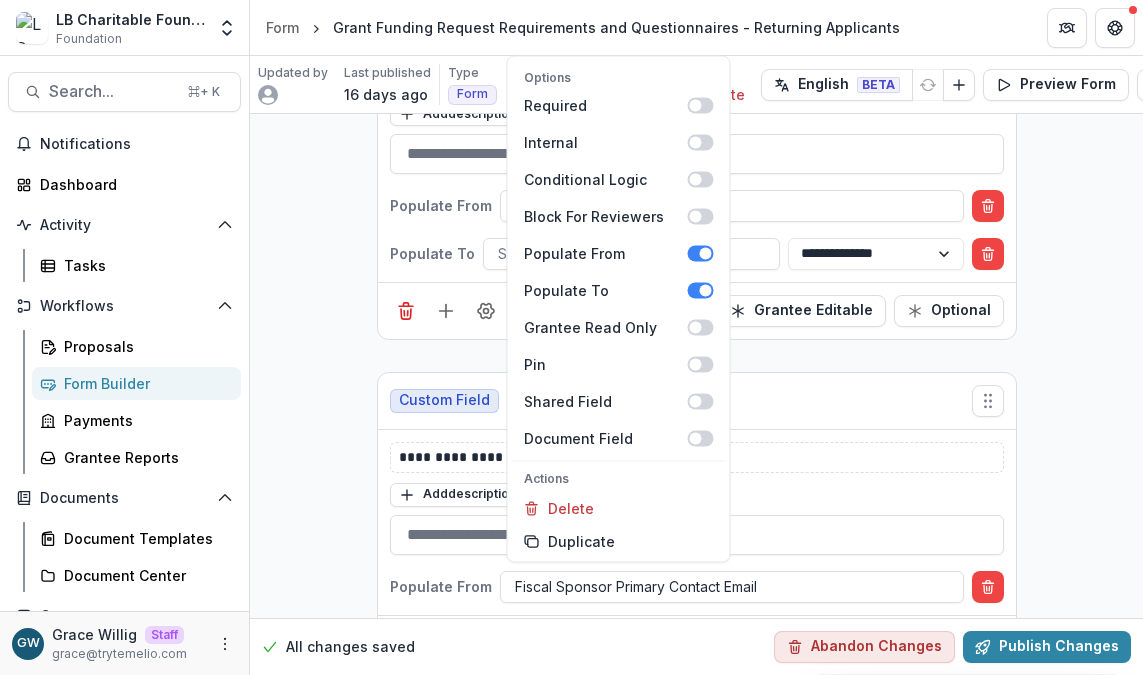 click on "**********" at bounding box center [696, 8810] 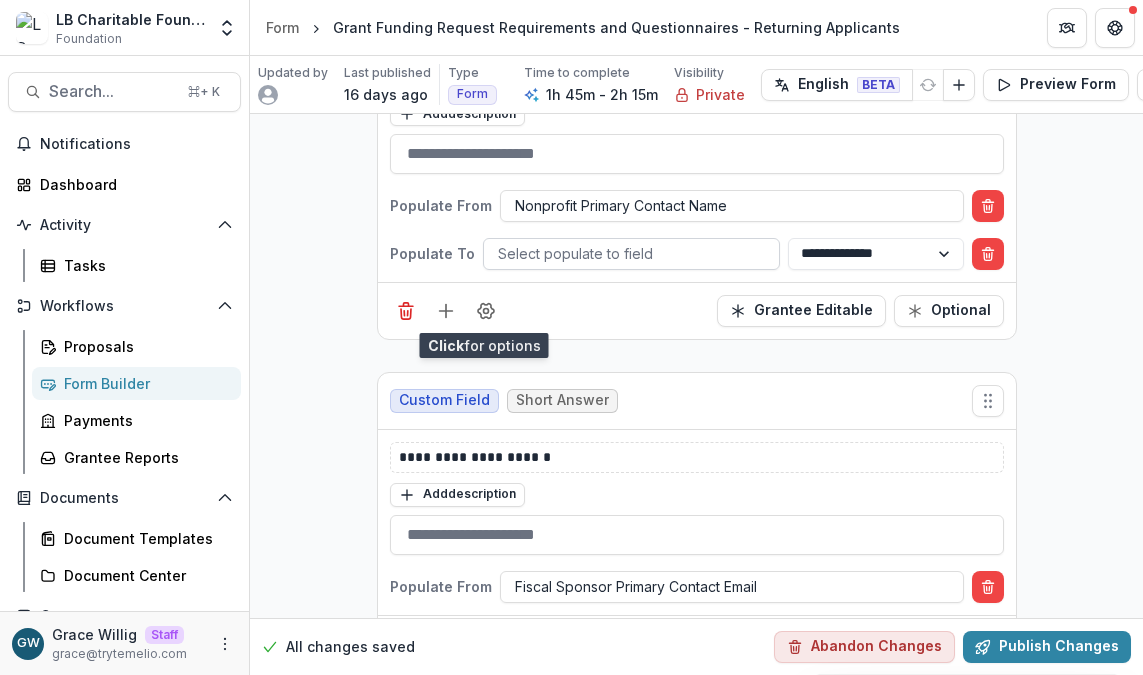 click at bounding box center [631, 253] 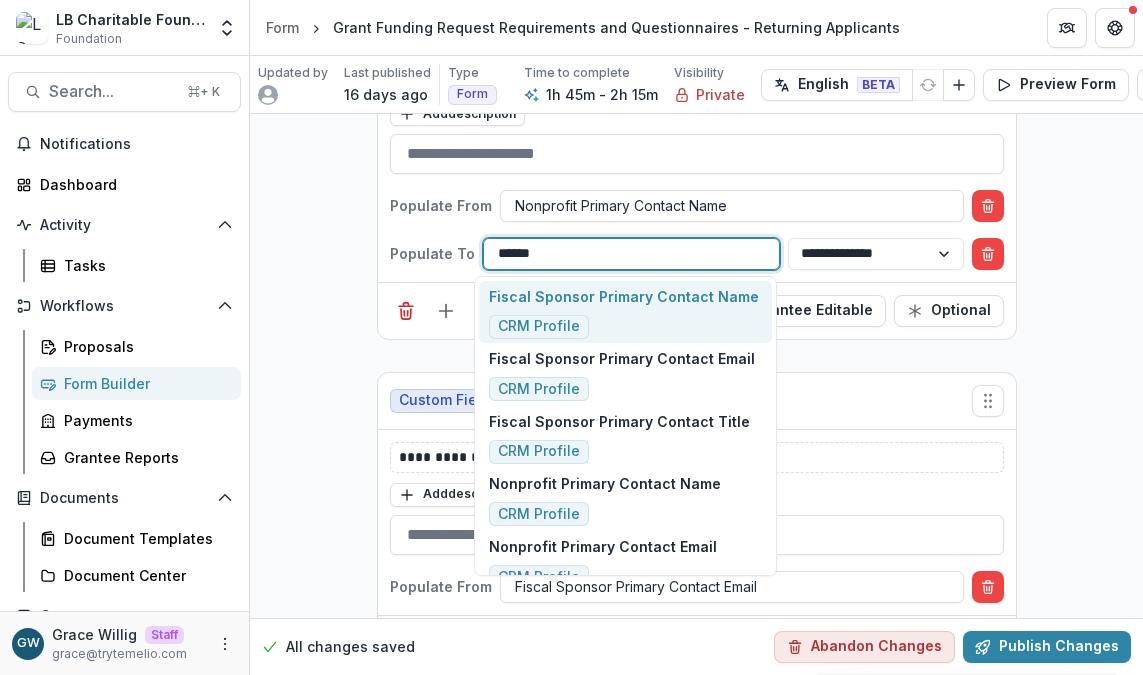 type on "*******" 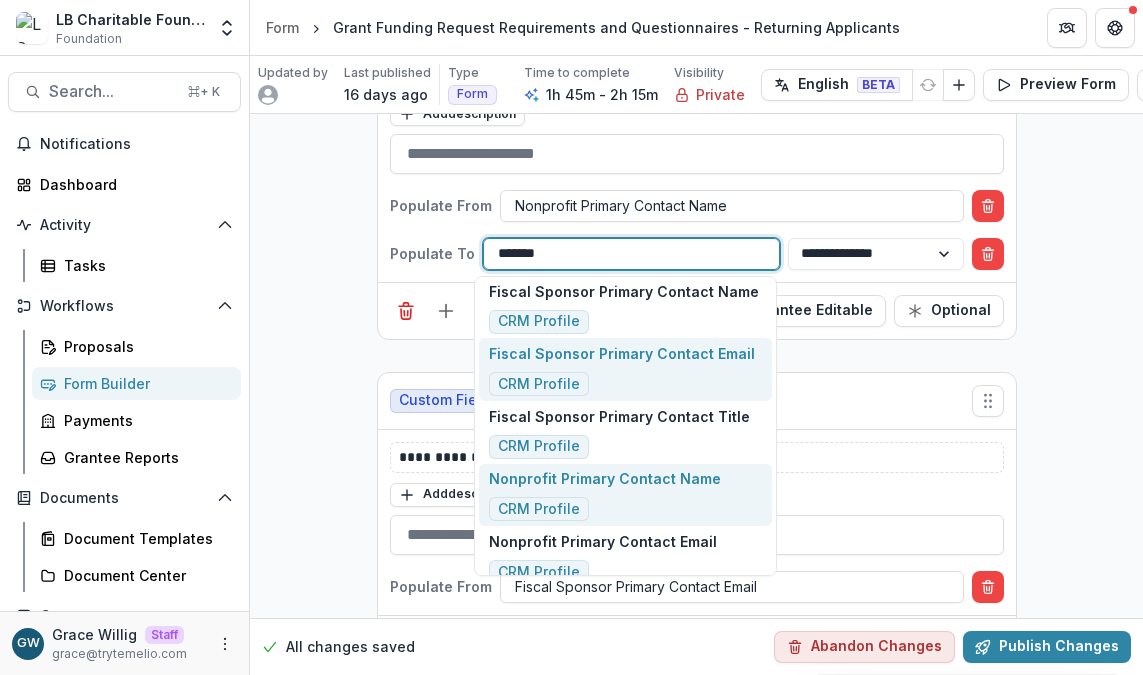 scroll, scrollTop: 8, scrollLeft: 0, axis: vertical 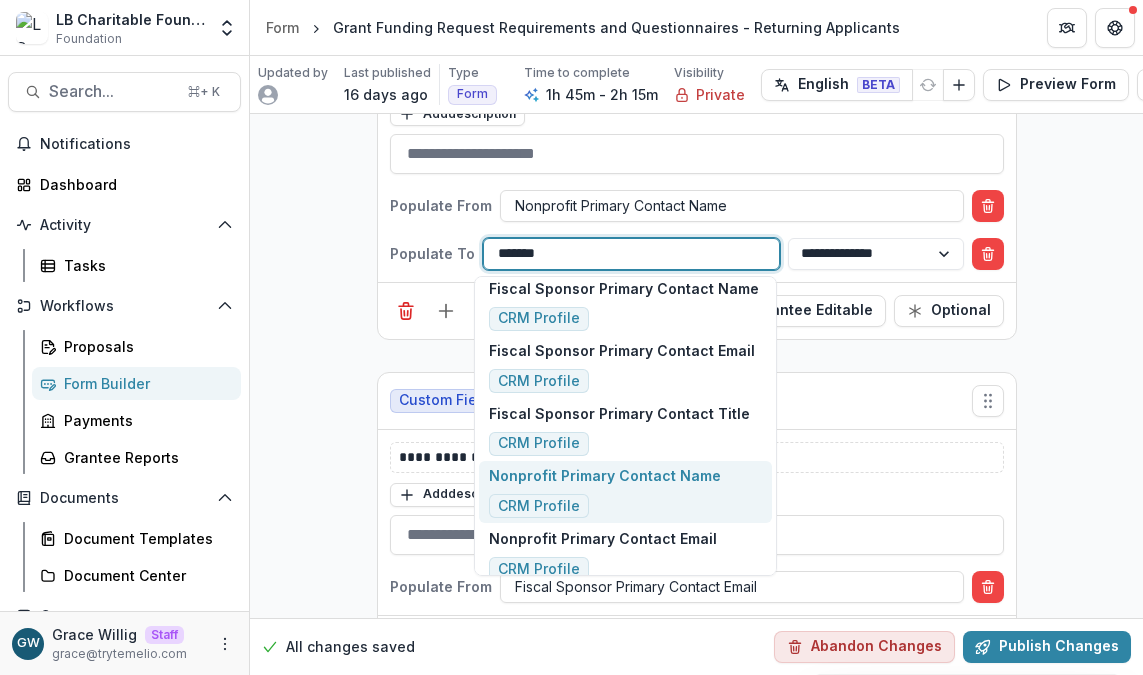 click on "Nonprofit Primary Contact Name" at bounding box center [605, 475] 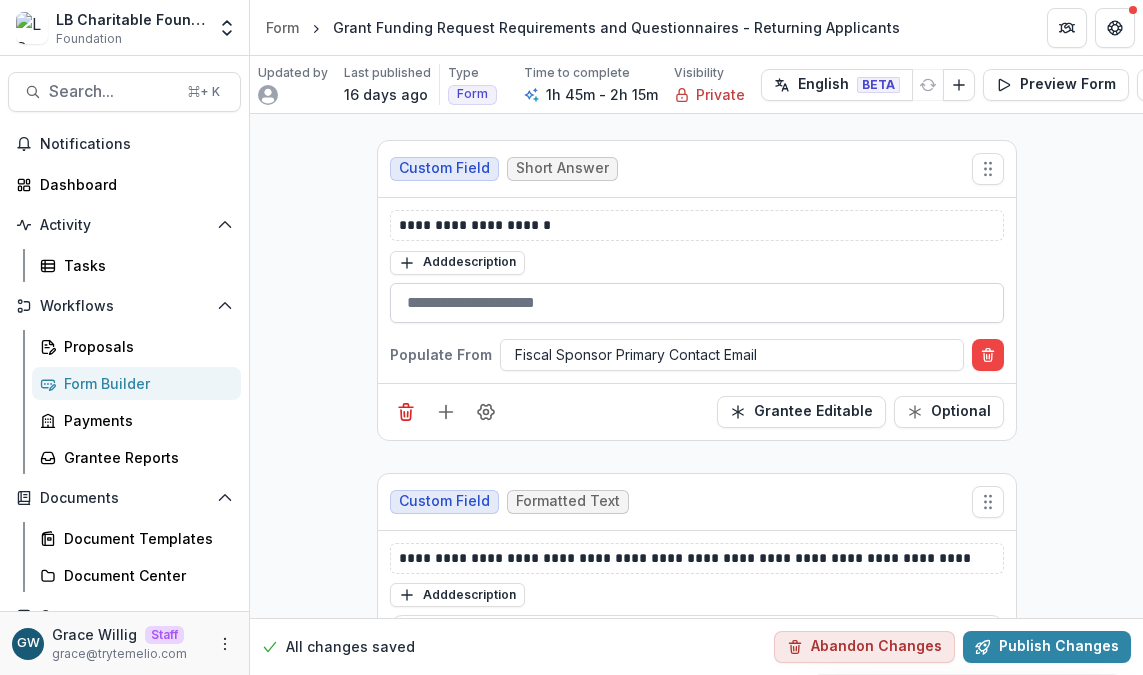 scroll, scrollTop: 2031, scrollLeft: 0, axis: vertical 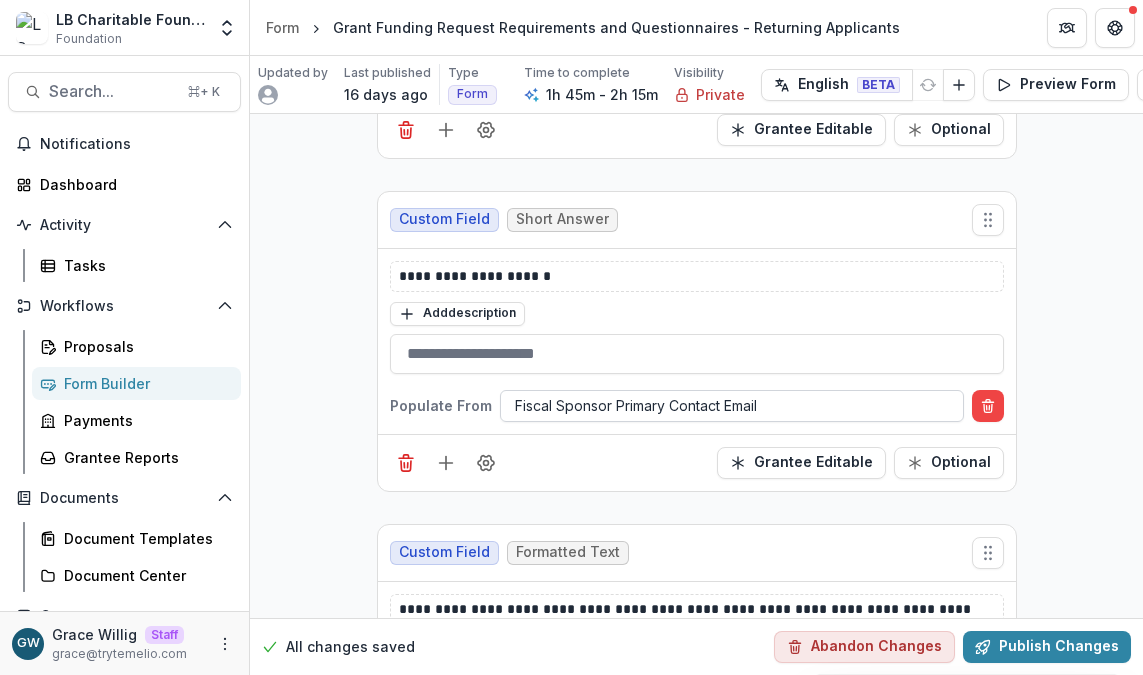 click at bounding box center [732, 405] 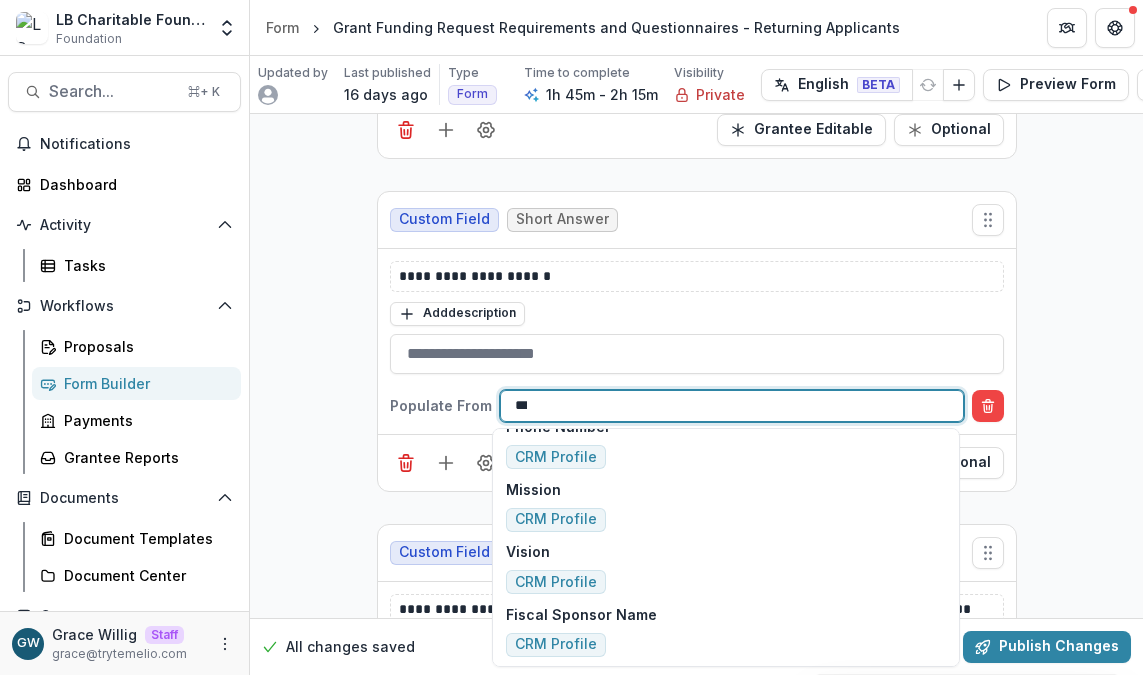 scroll, scrollTop: 0, scrollLeft: 0, axis: both 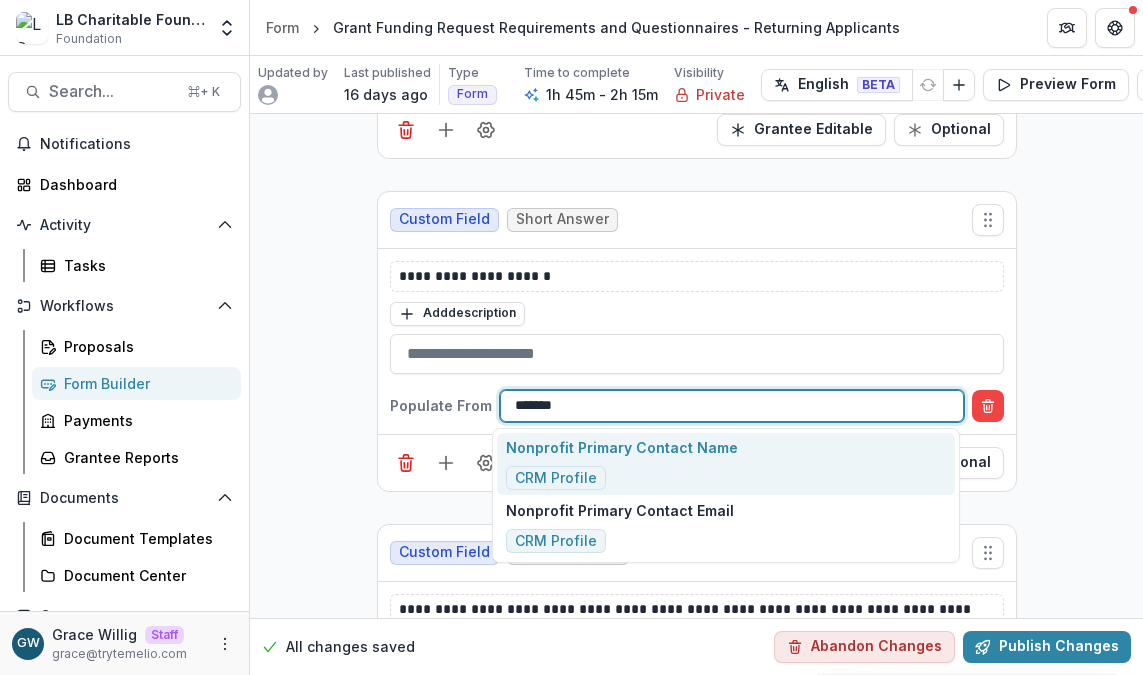 type on "********" 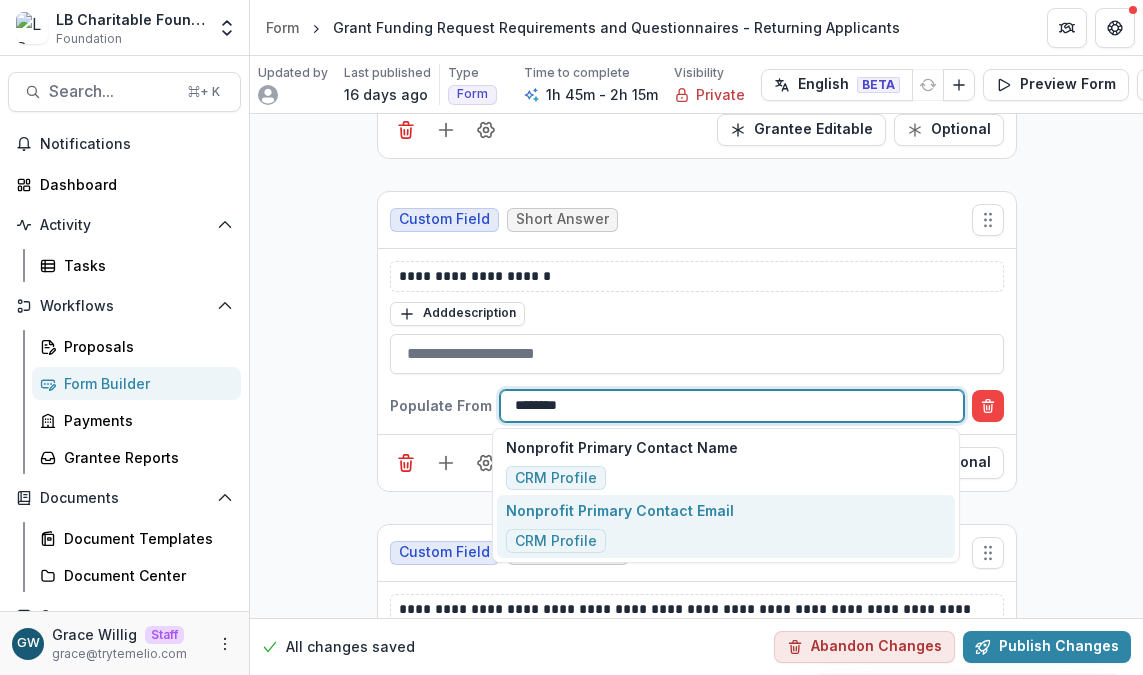 click on "Nonprofit Primary Contact Email CRM Profile" at bounding box center [620, 526] 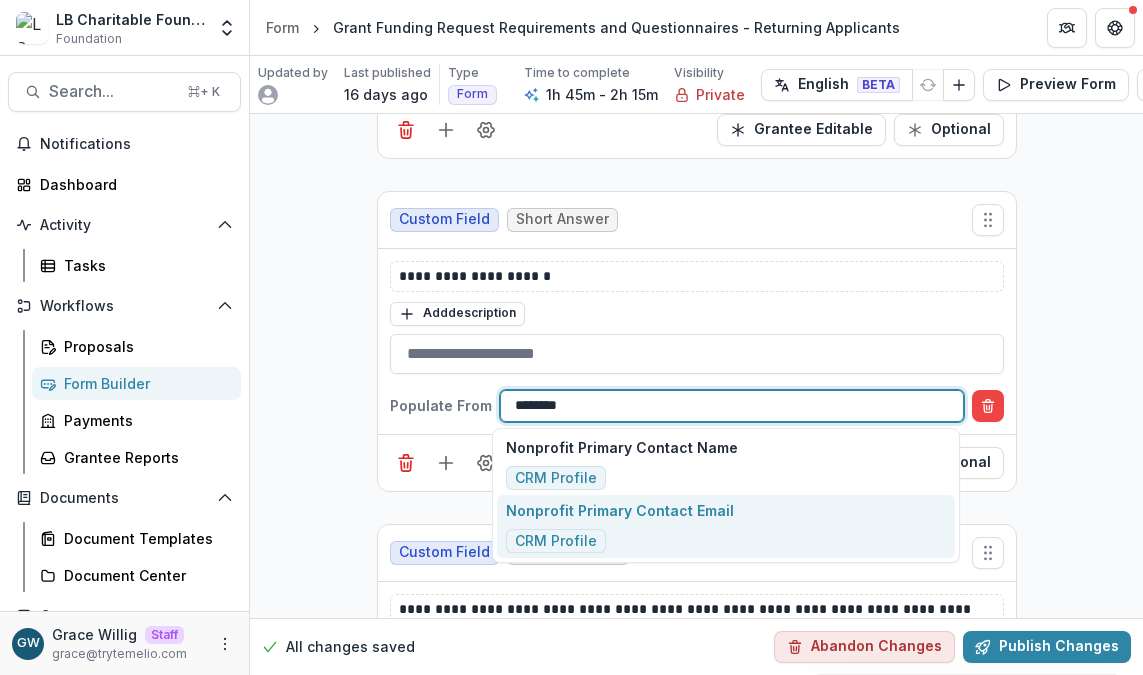 type 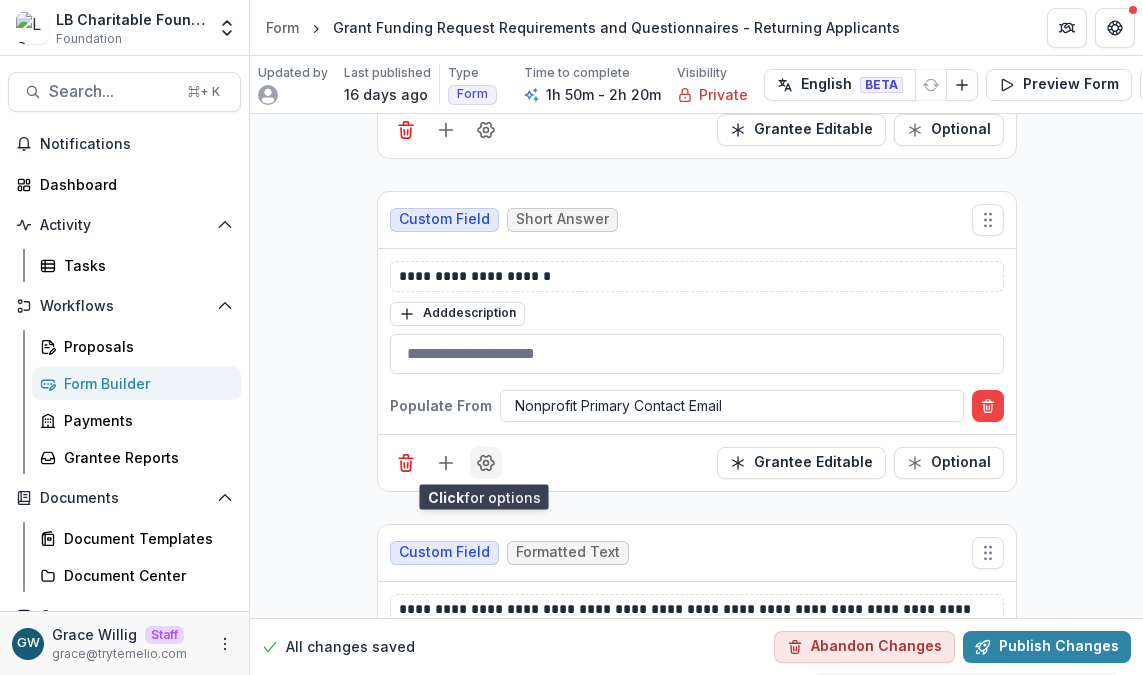 click 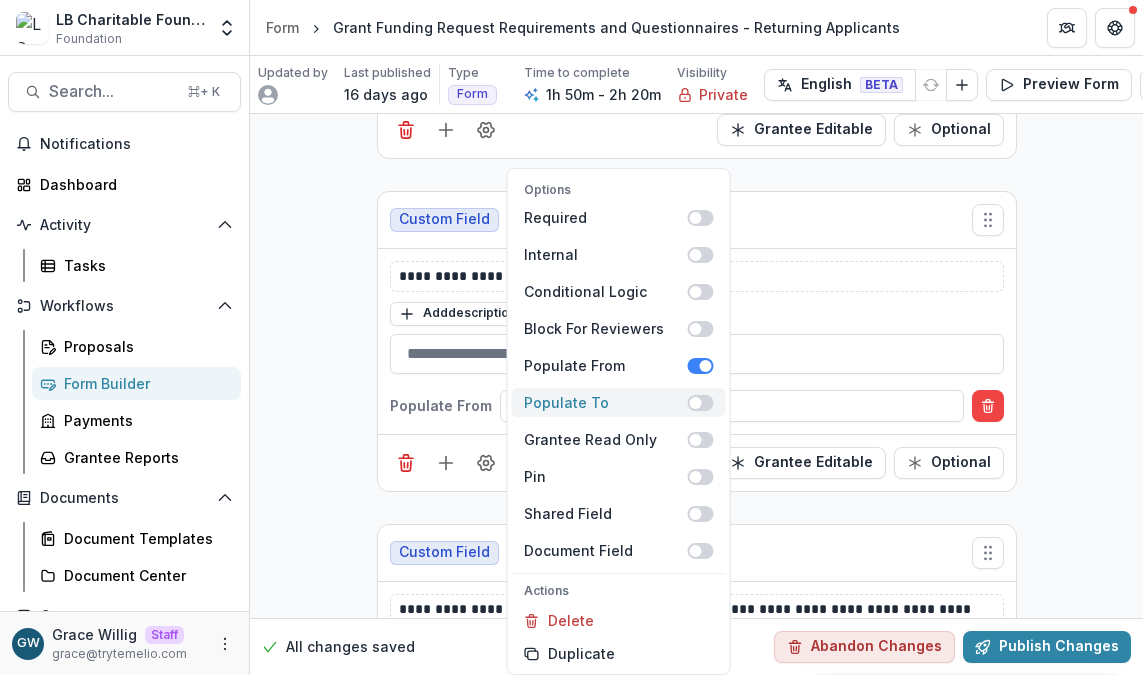 click at bounding box center [701, 403] 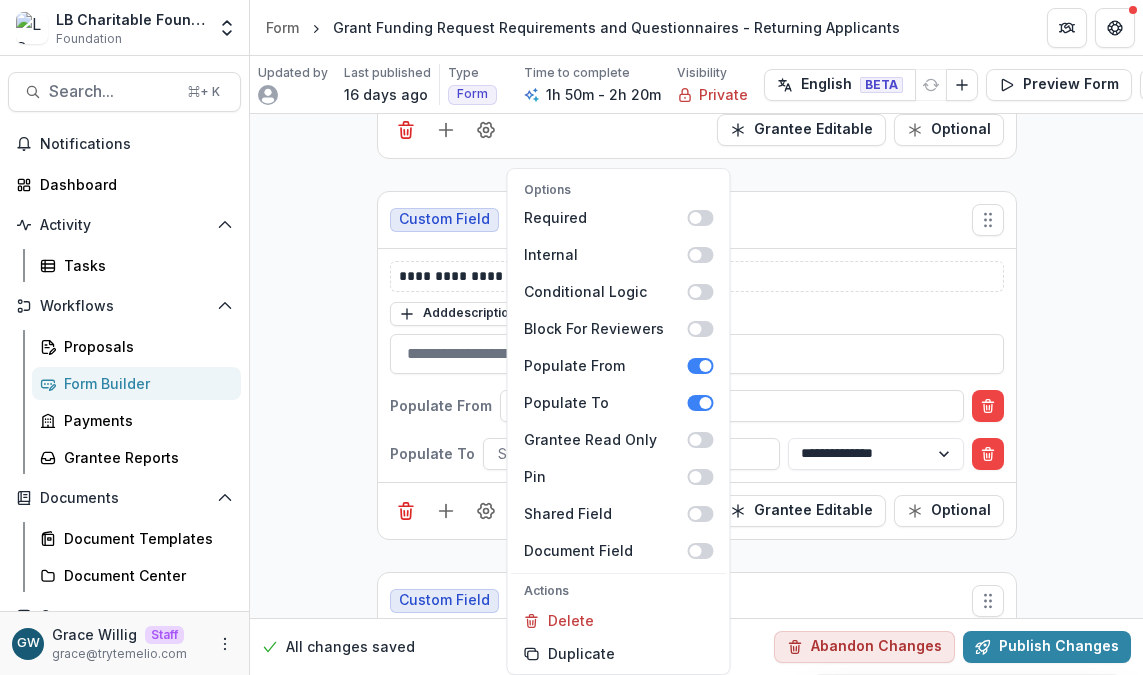 click on "**********" at bounding box center [696, 8653] 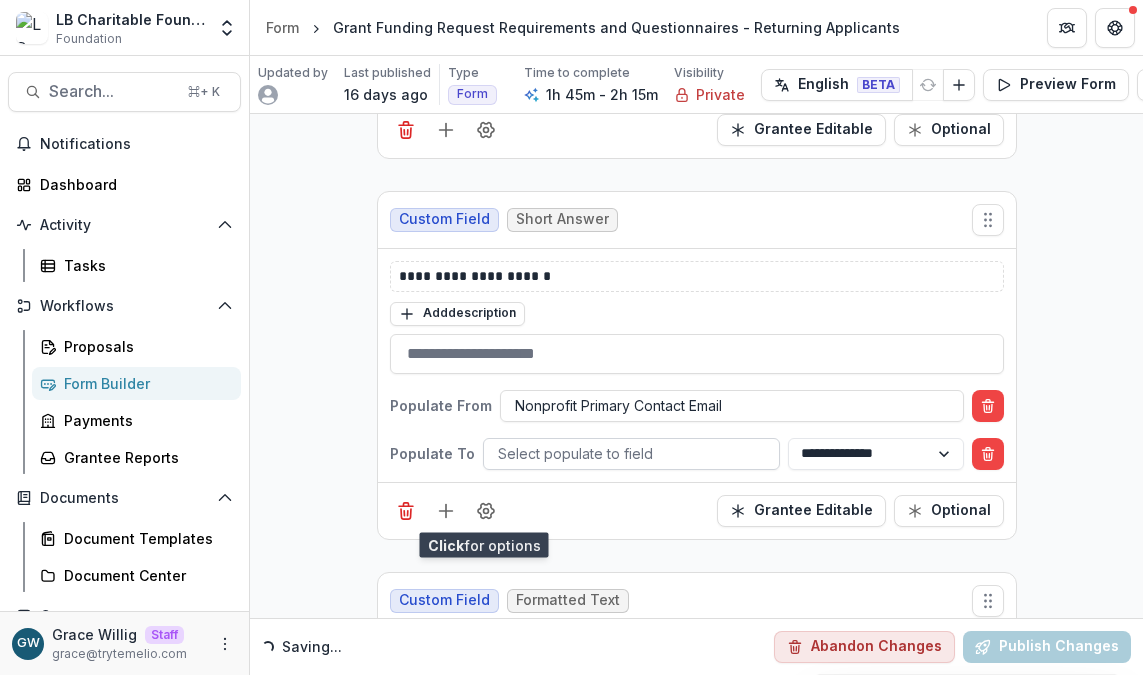 click at bounding box center (631, 453) 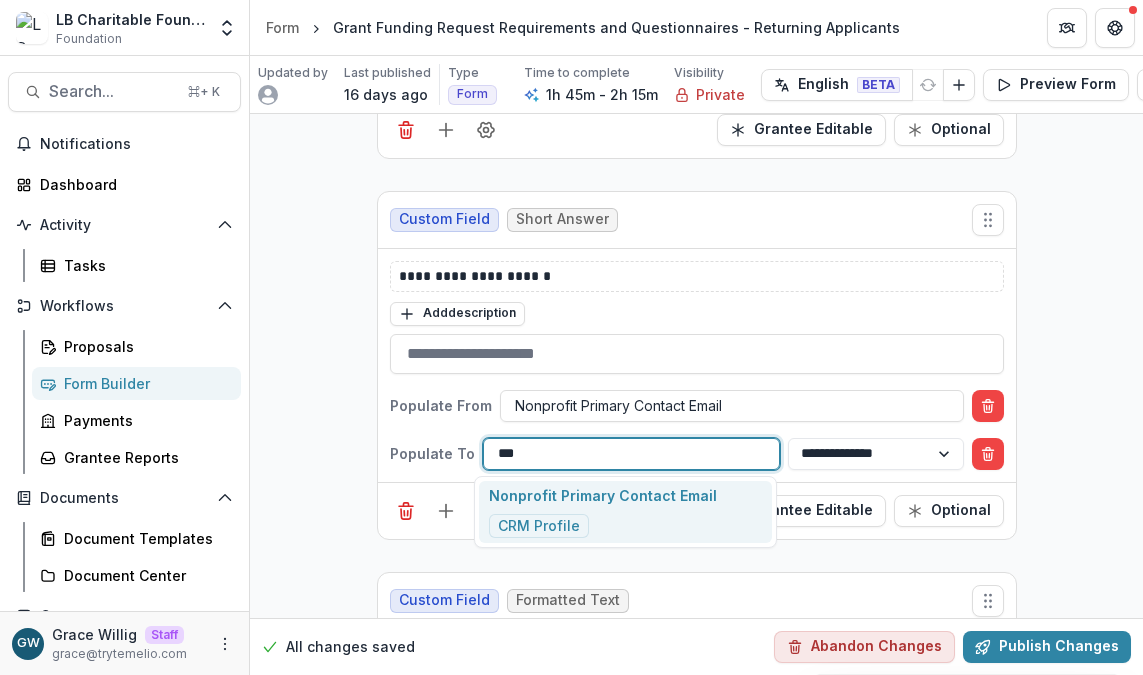 type on "****" 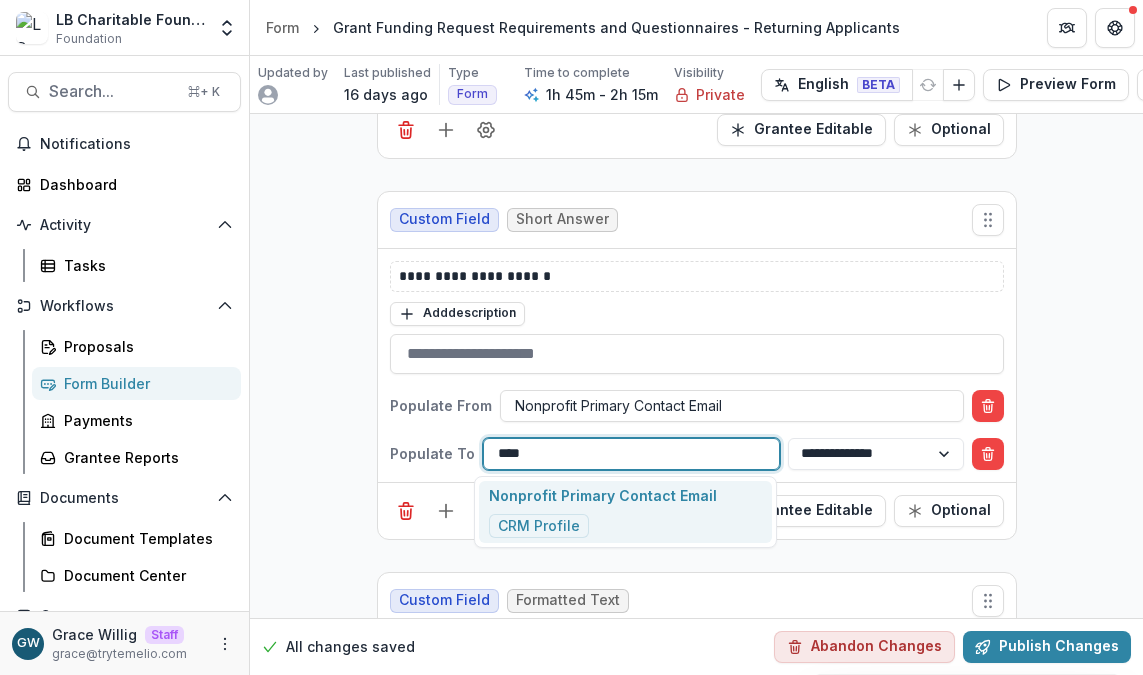 drag, startPoint x: 655, startPoint y: 508, endPoint x: 863, endPoint y: 475, distance: 210.60152 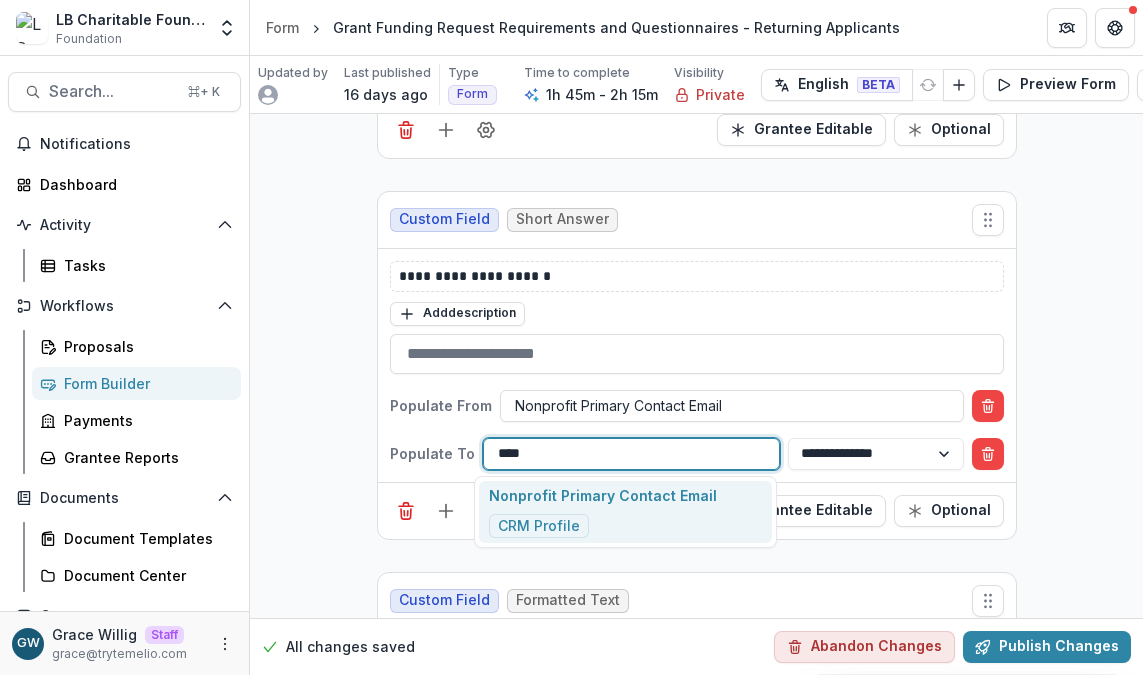 click on "Nonprofit Primary Contact Email CRM Profile" at bounding box center (603, 511) 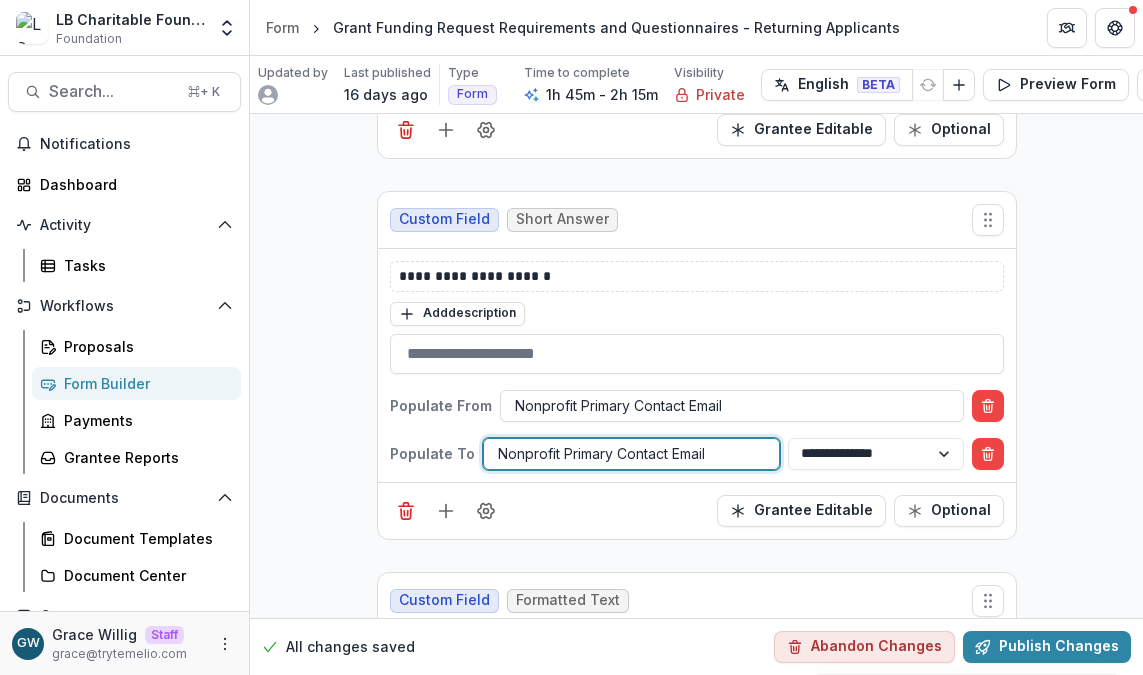 click on "**********" at bounding box center (696, 8653) 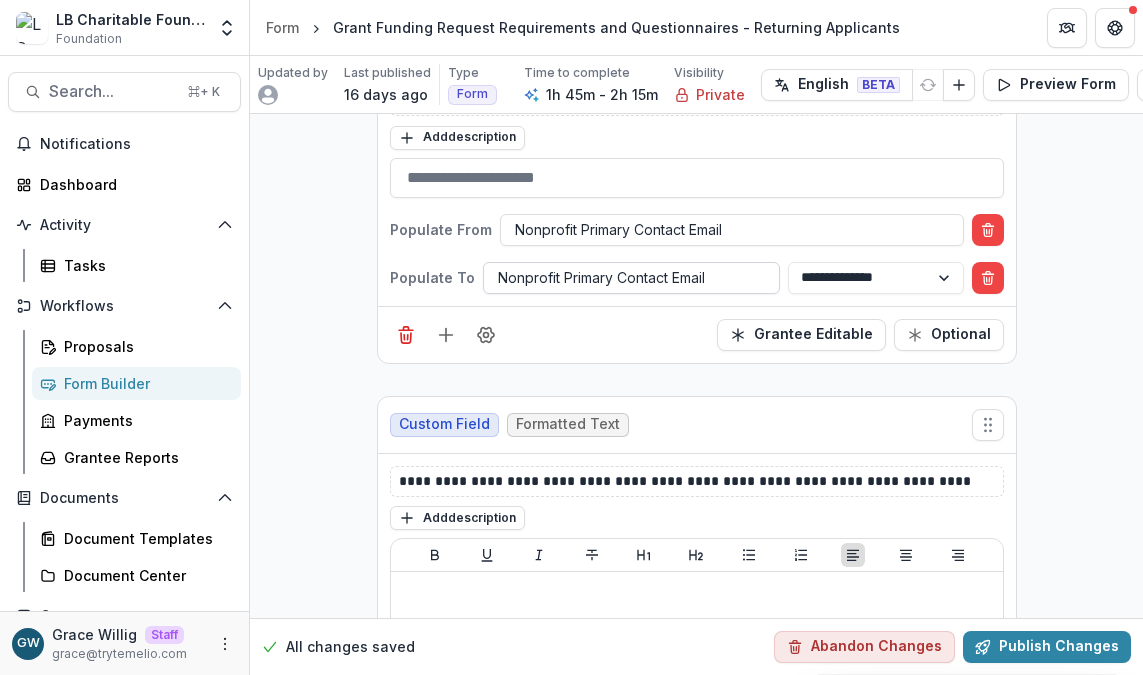 scroll, scrollTop: 2213, scrollLeft: 0, axis: vertical 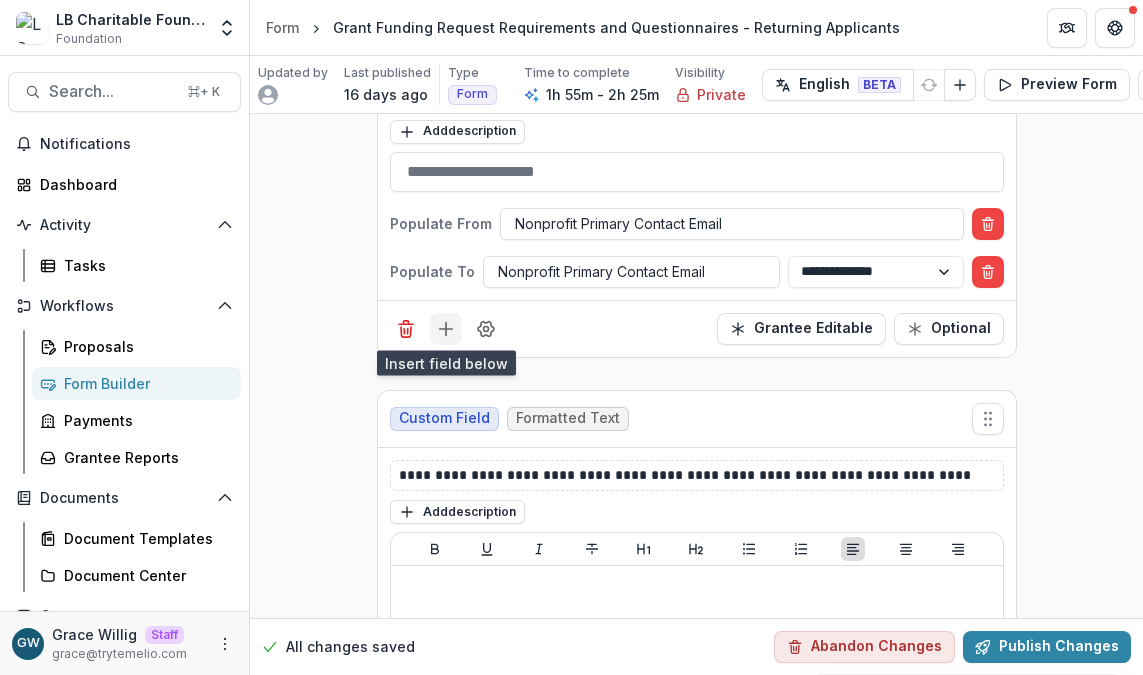 click 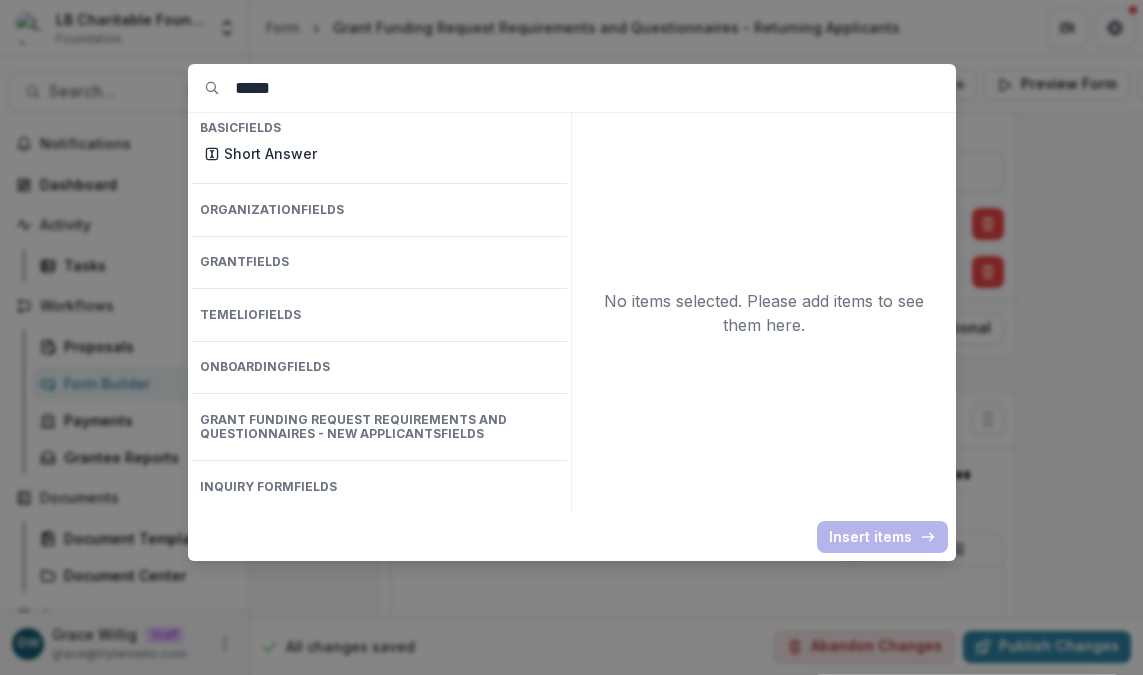 click on "*****" at bounding box center [595, 88] 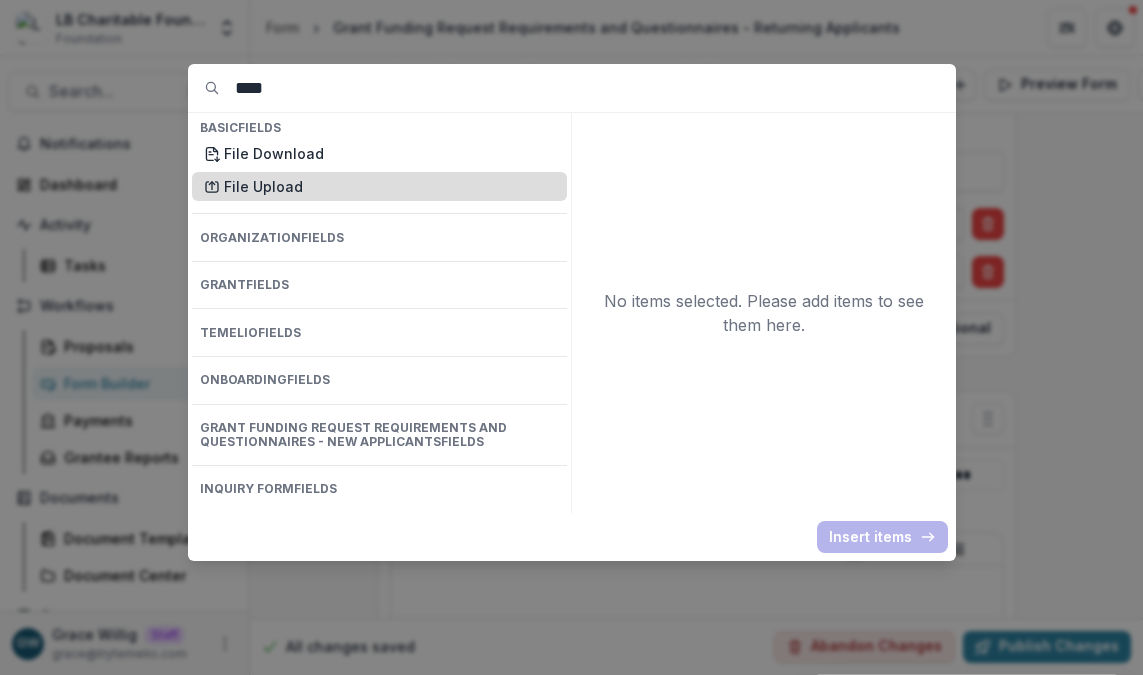 type on "****" 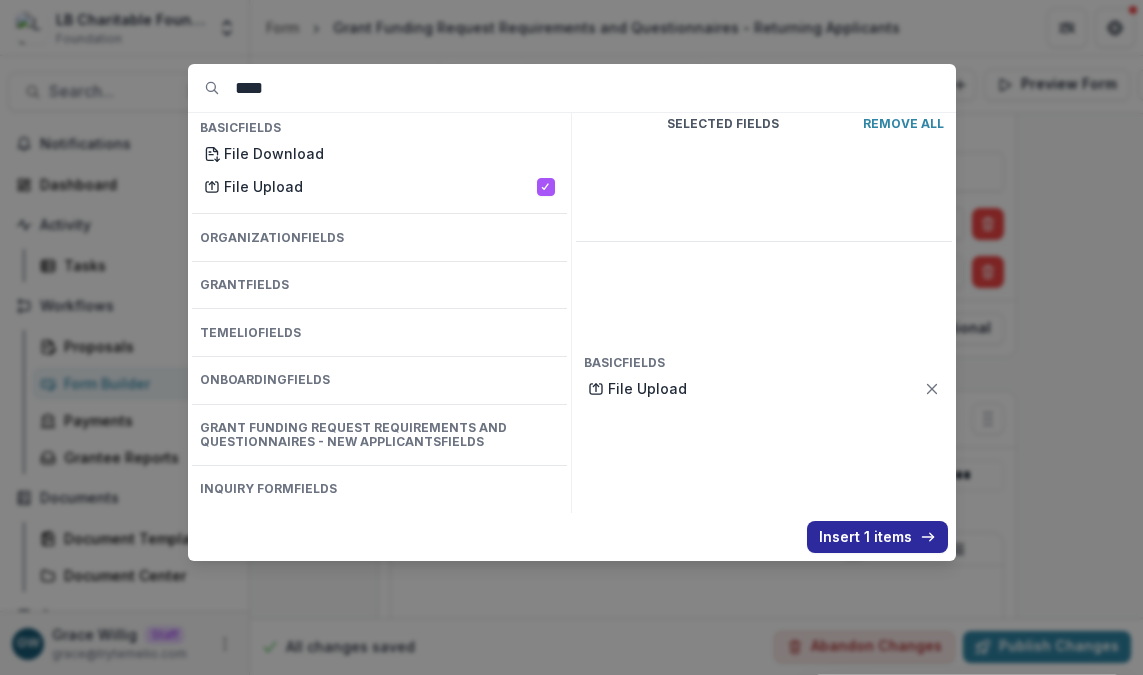 click on "Insert 1 items" at bounding box center (877, 537) 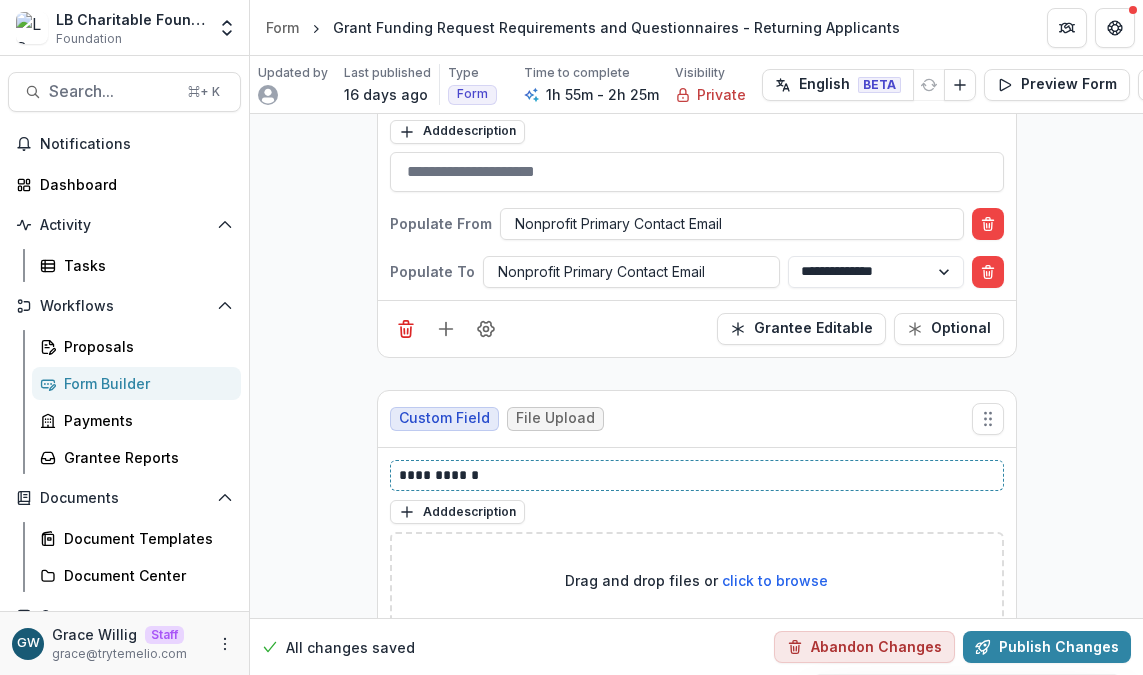 click on "**********" at bounding box center (697, 475) 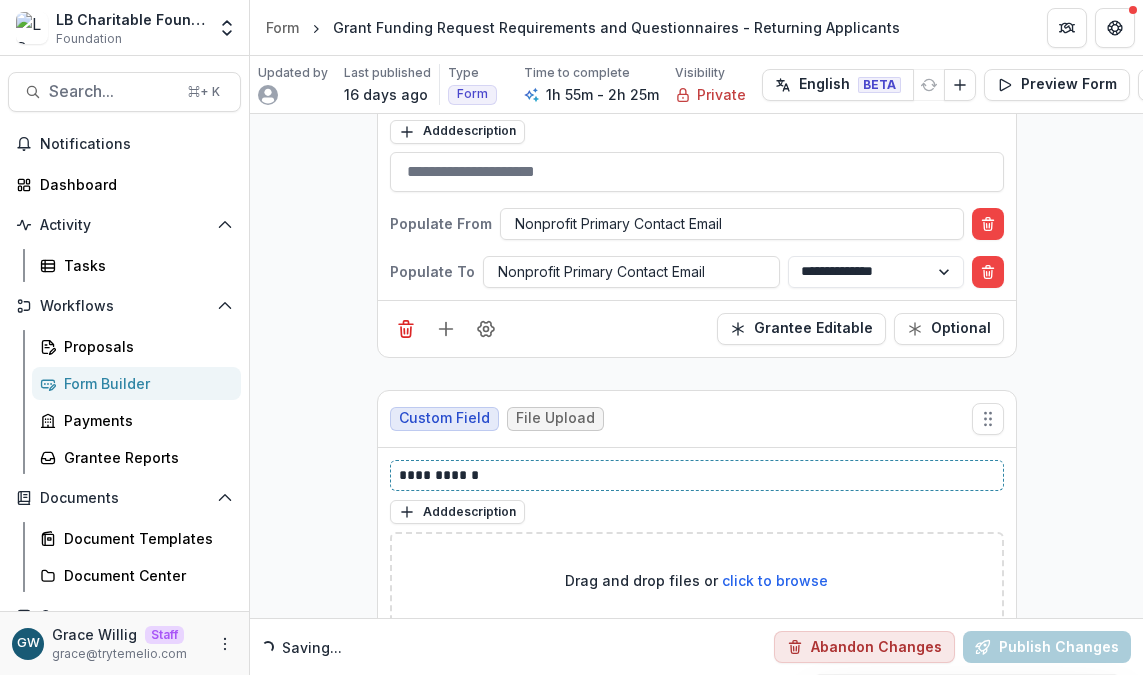 click on "**********" at bounding box center [697, 475] 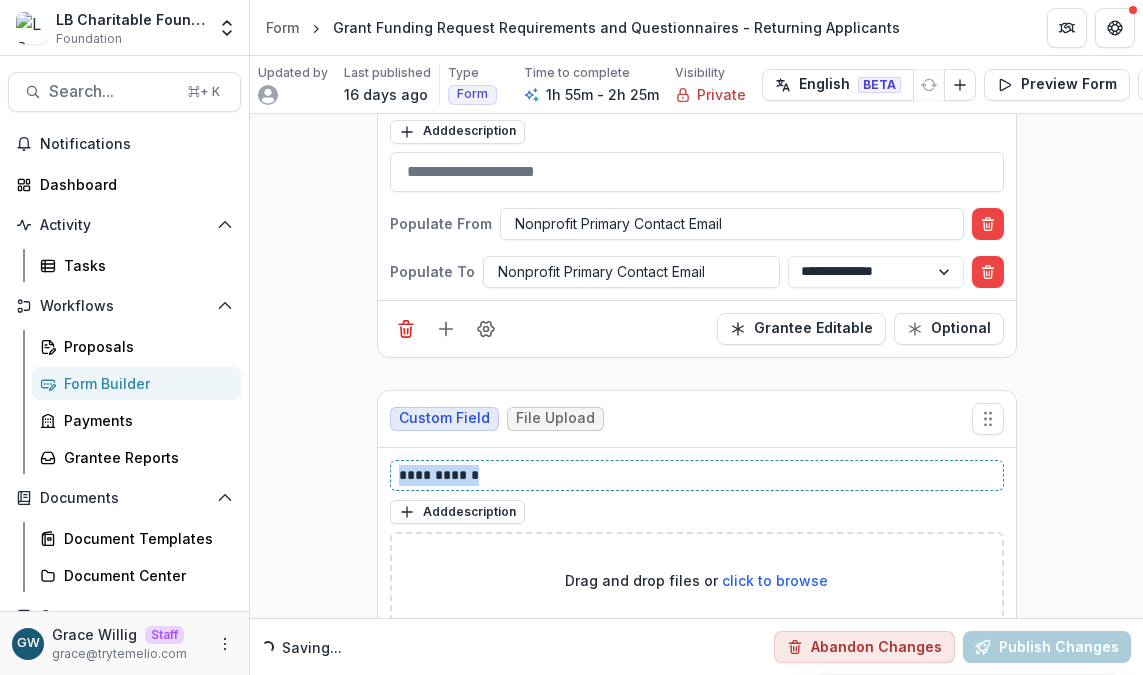 click on "**********" at bounding box center [697, 475] 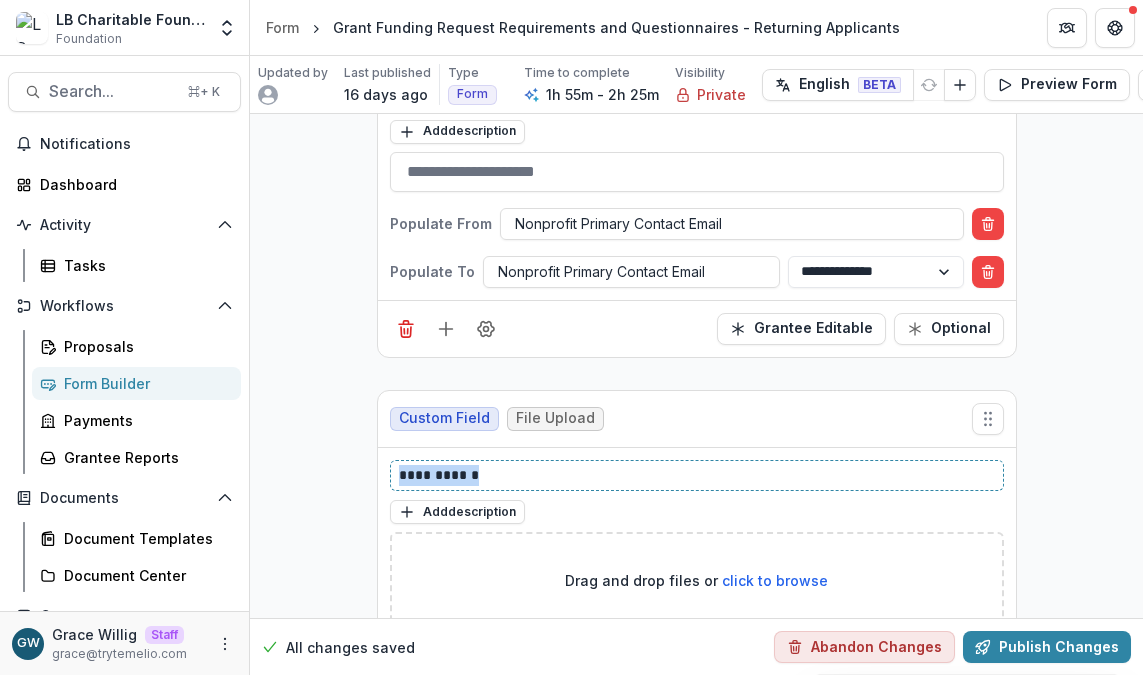 type 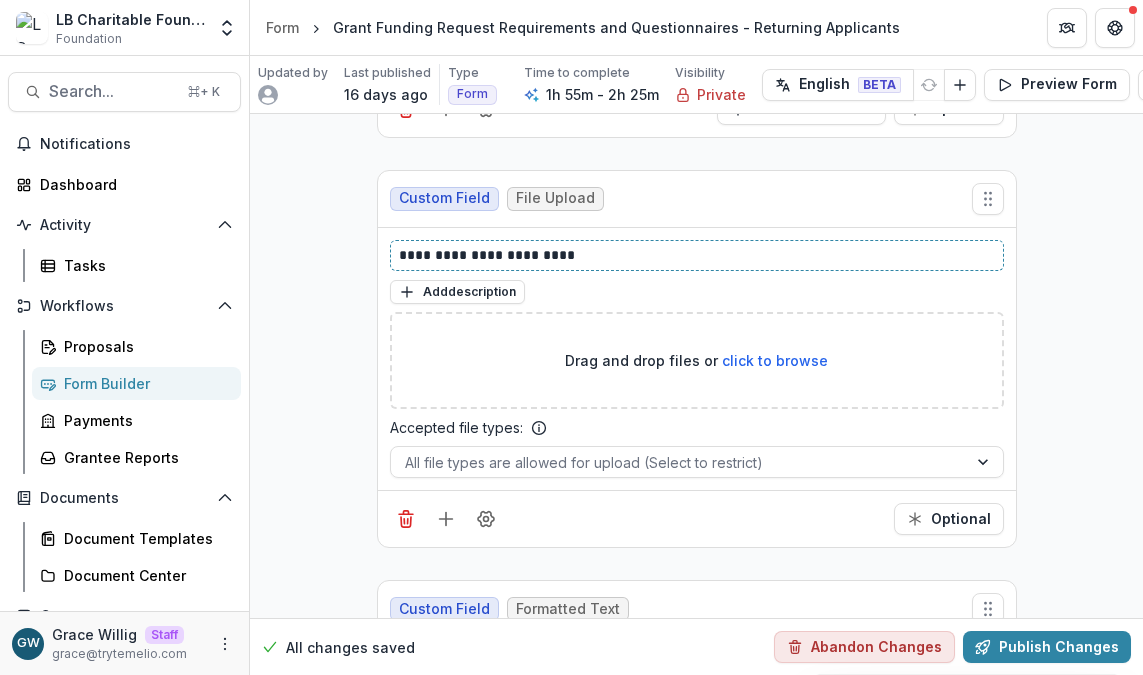 scroll, scrollTop: 2434, scrollLeft: 0, axis: vertical 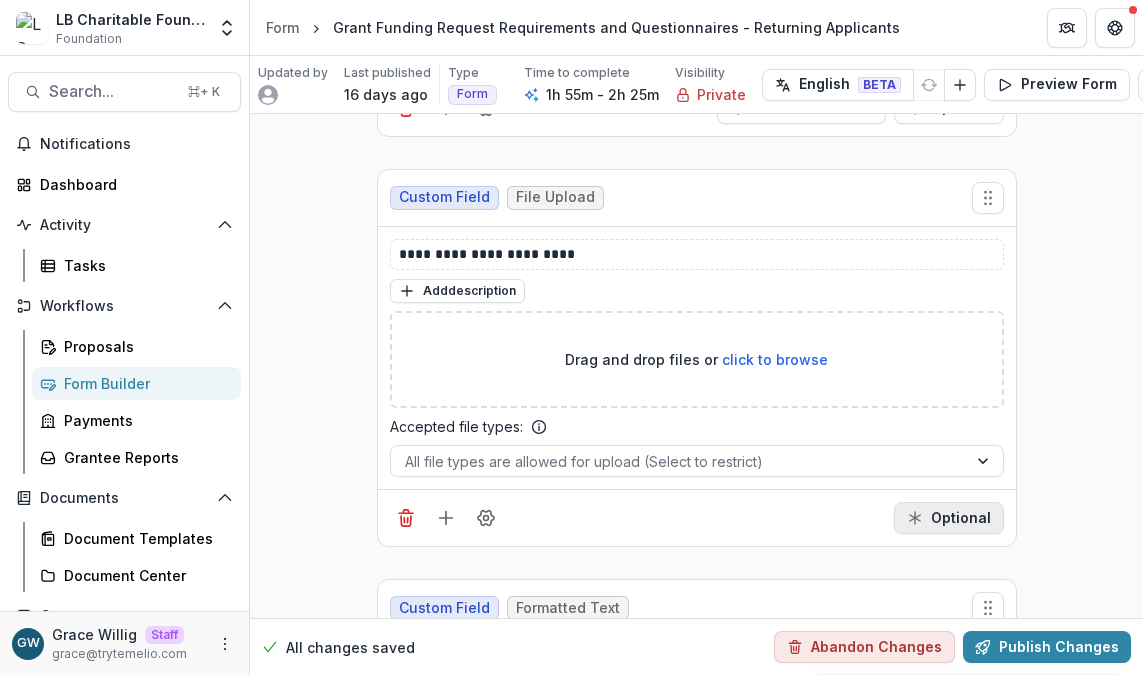 click on "Optional" at bounding box center (949, 518) 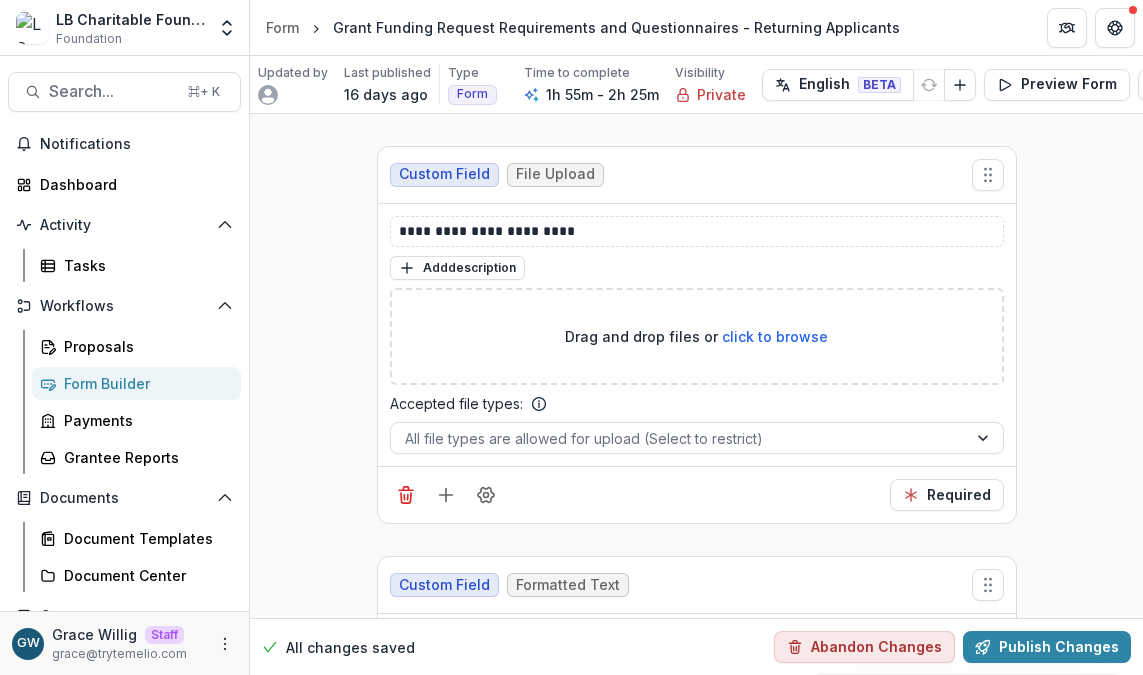 scroll, scrollTop: 2464, scrollLeft: 0, axis: vertical 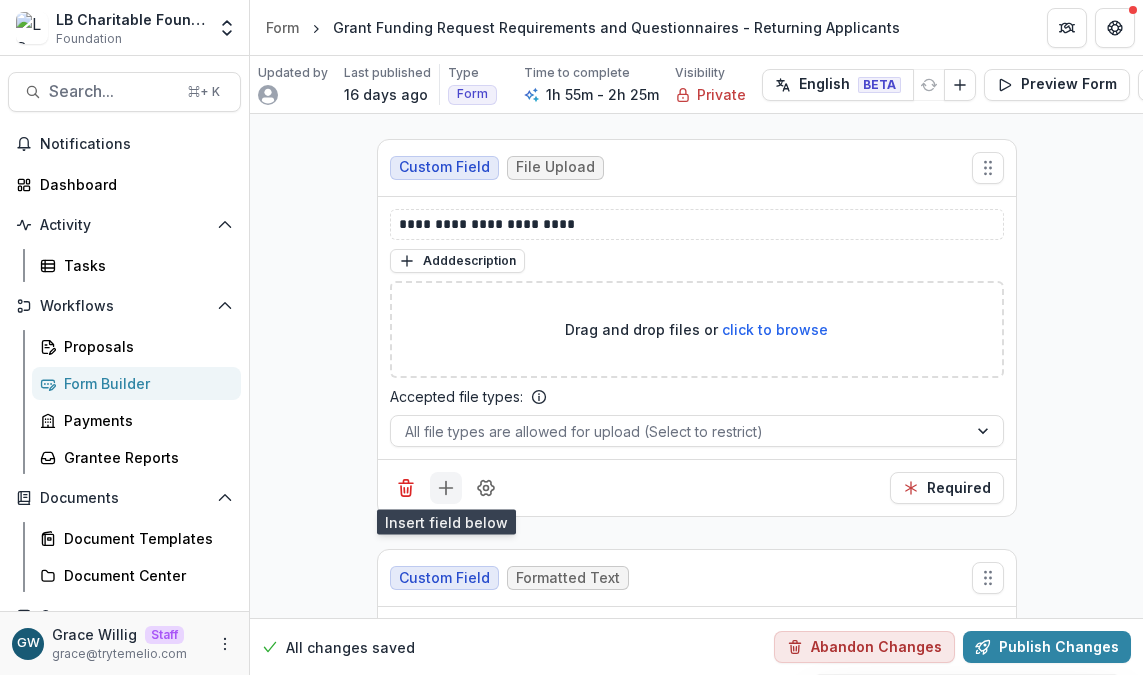 click 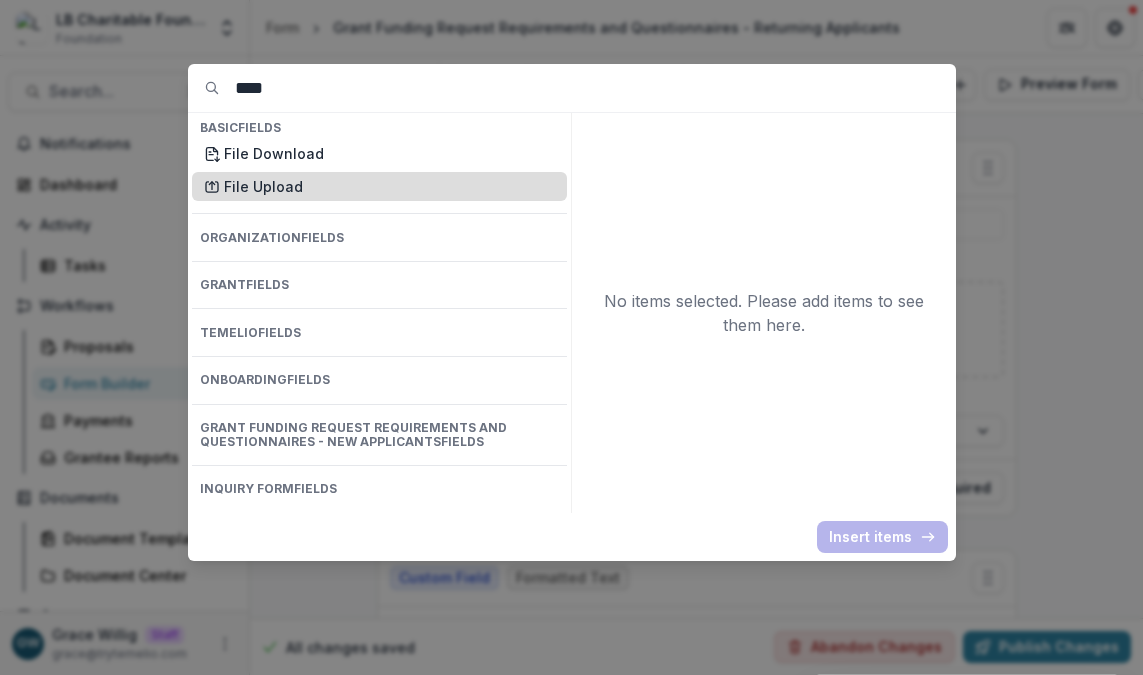 click on "File Upload" at bounding box center [389, 186] 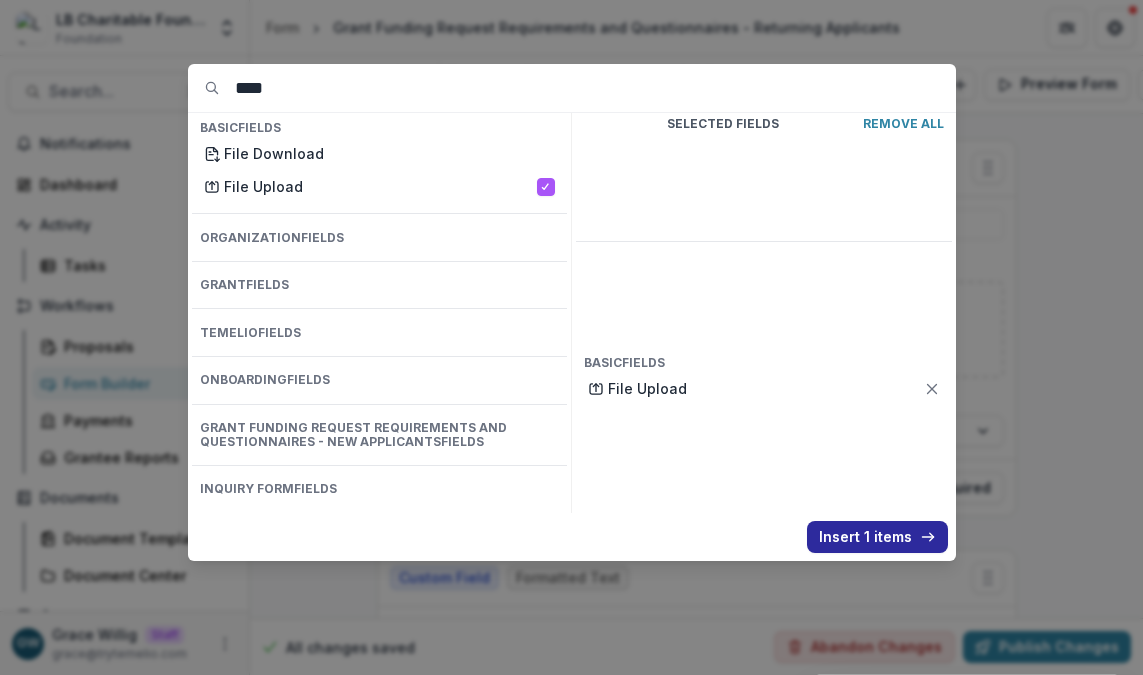 click on "Insert 1 items" at bounding box center (877, 537) 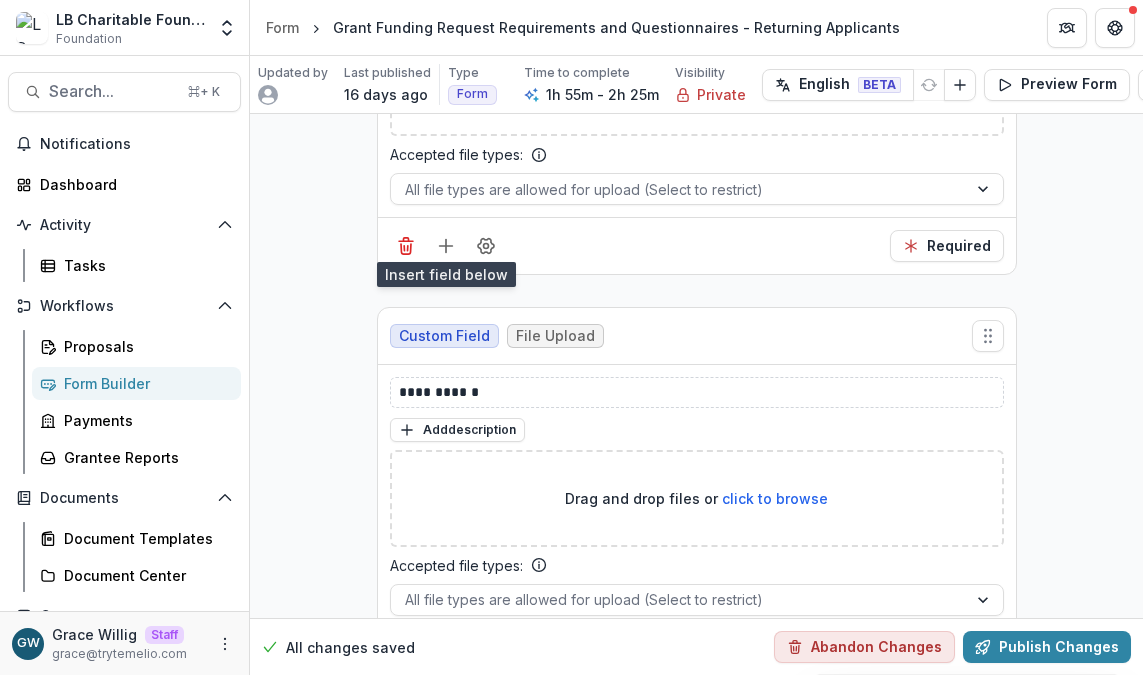 scroll, scrollTop: 2712, scrollLeft: 0, axis: vertical 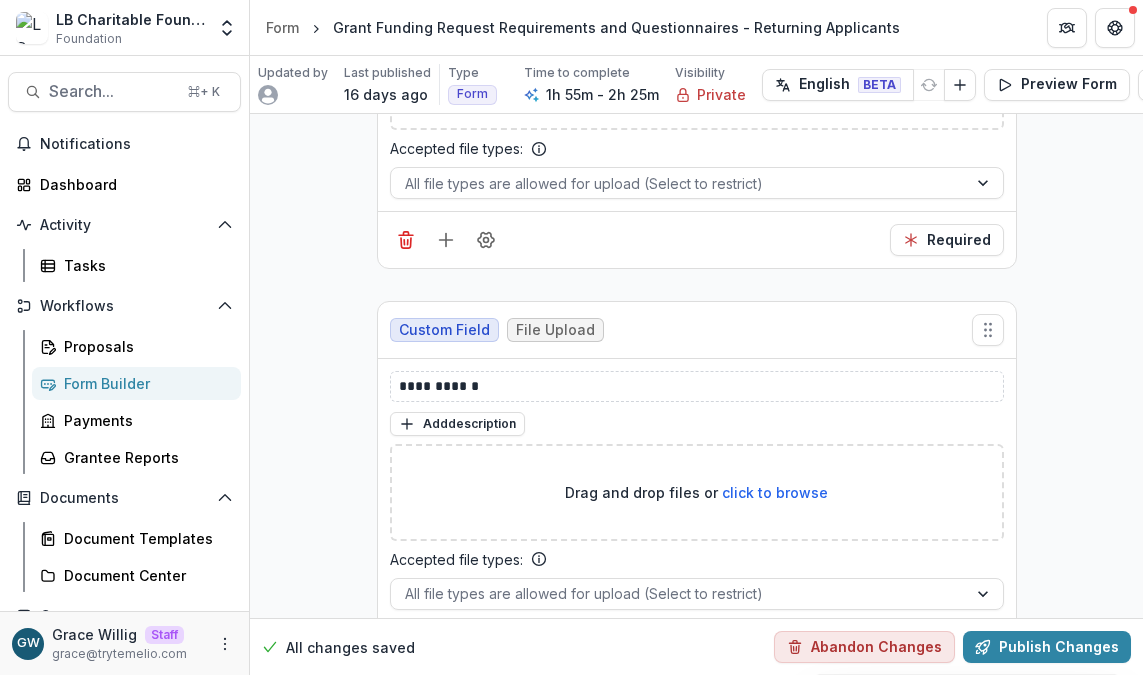 click on "**********" at bounding box center [697, 386] 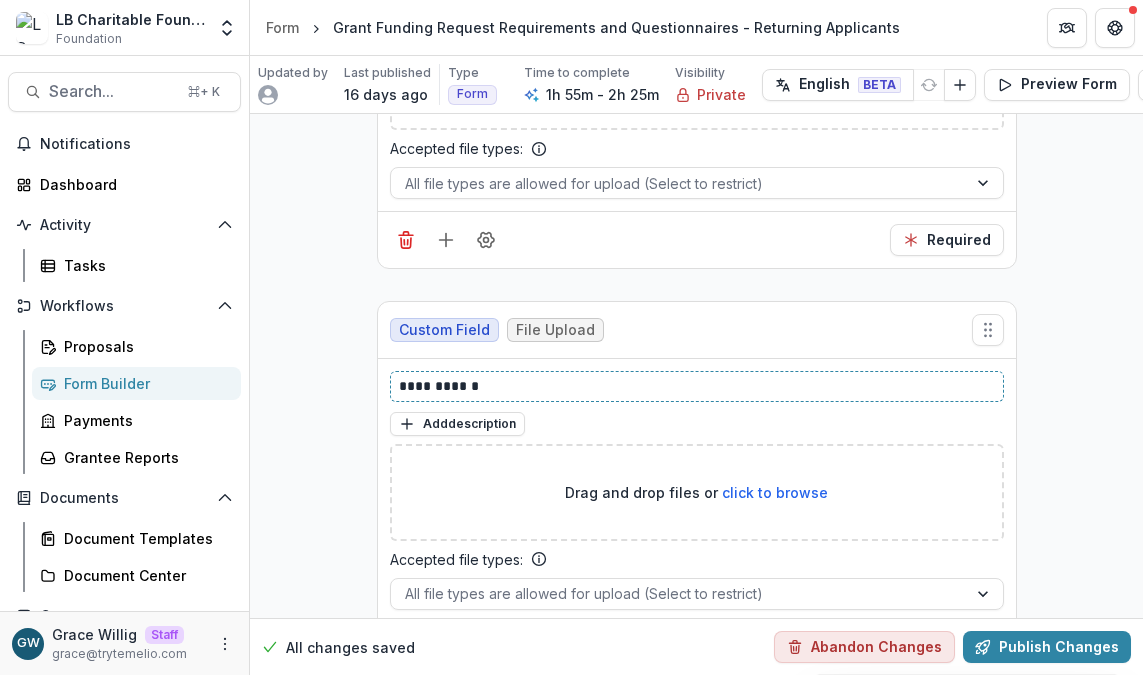 click on "**********" at bounding box center (697, 386) 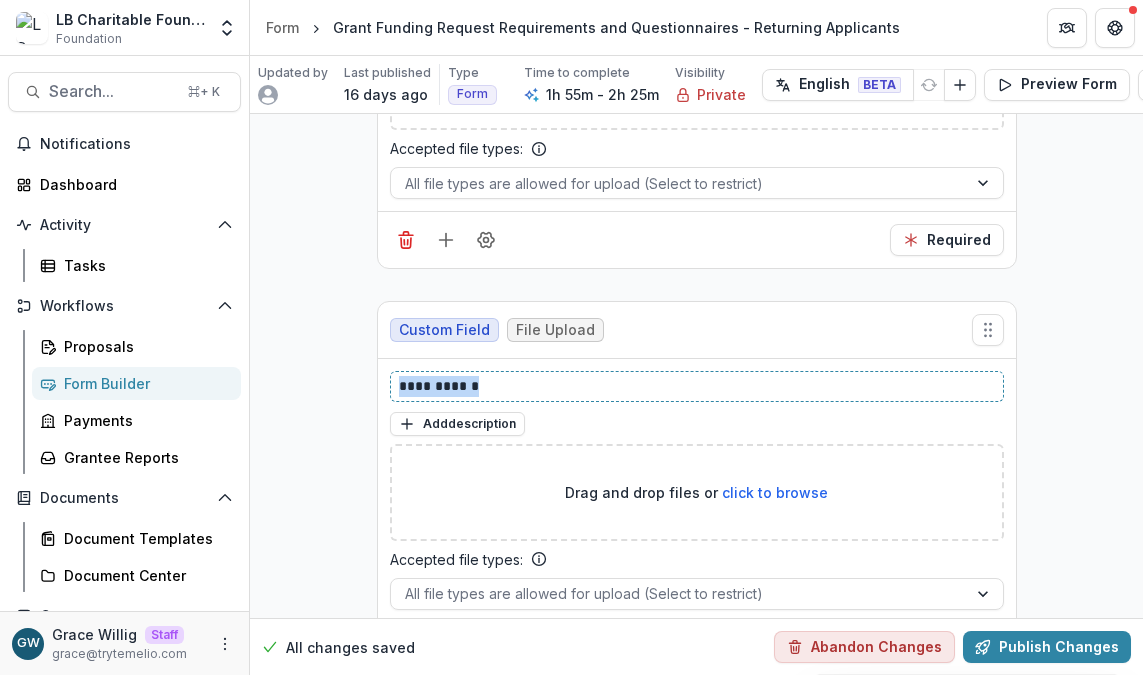click on "**********" at bounding box center (697, 386) 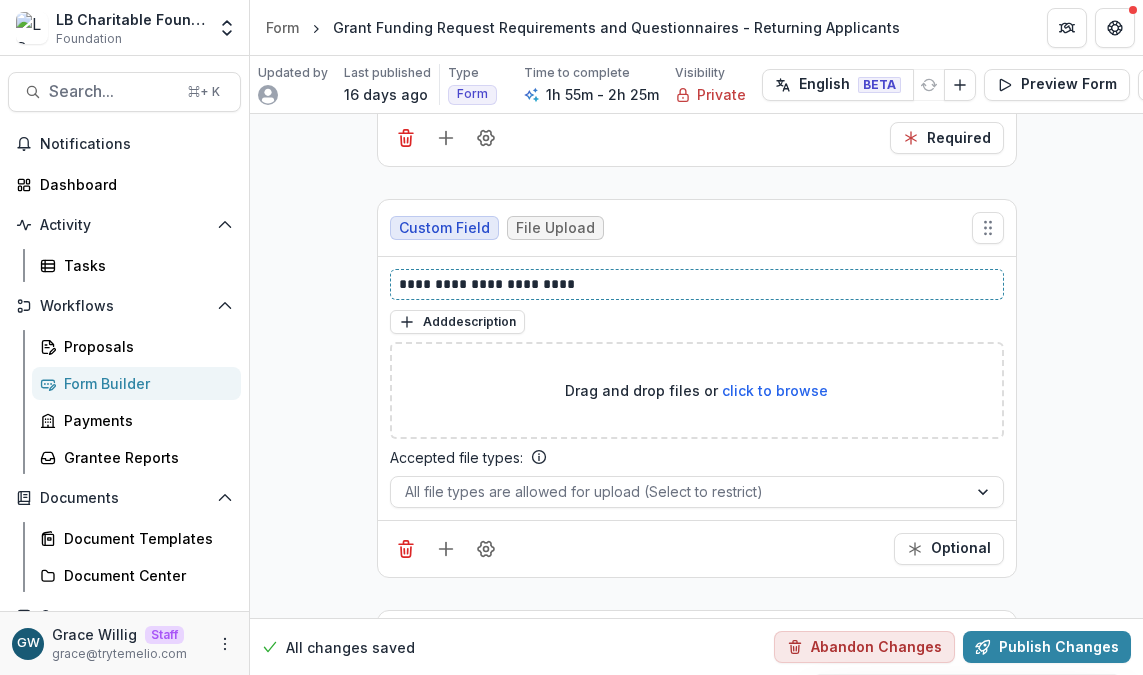 scroll, scrollTop: 2817, scrollLeft: 0, axis: vertical 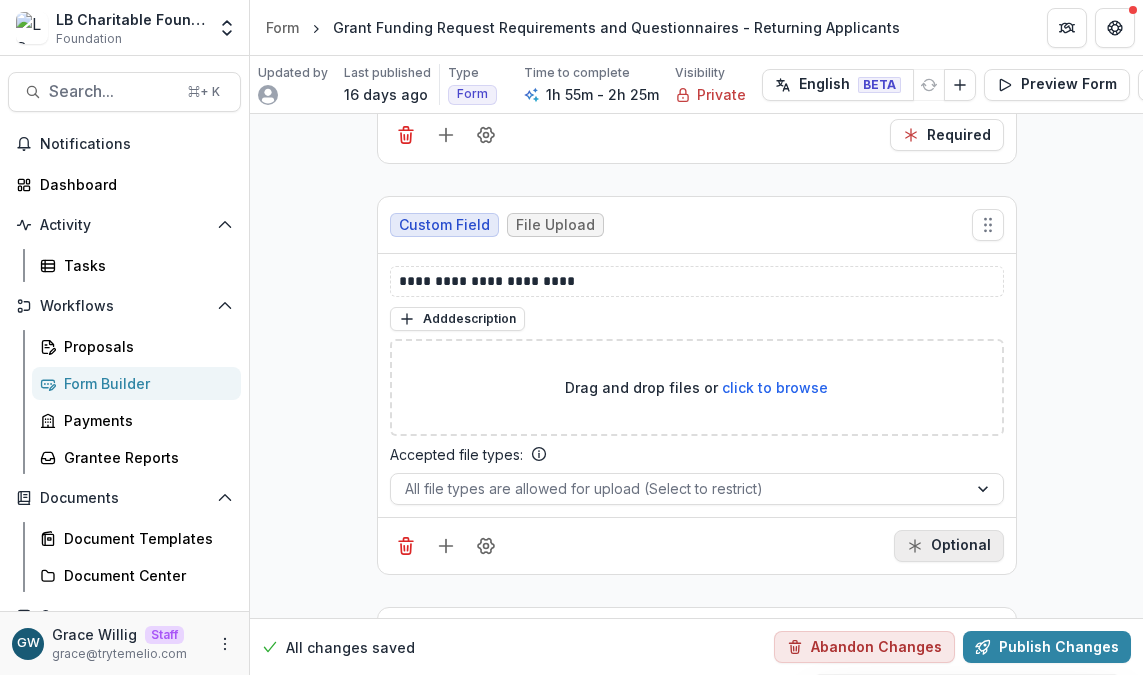 click on "Optional" at bounding box center (949, 546) 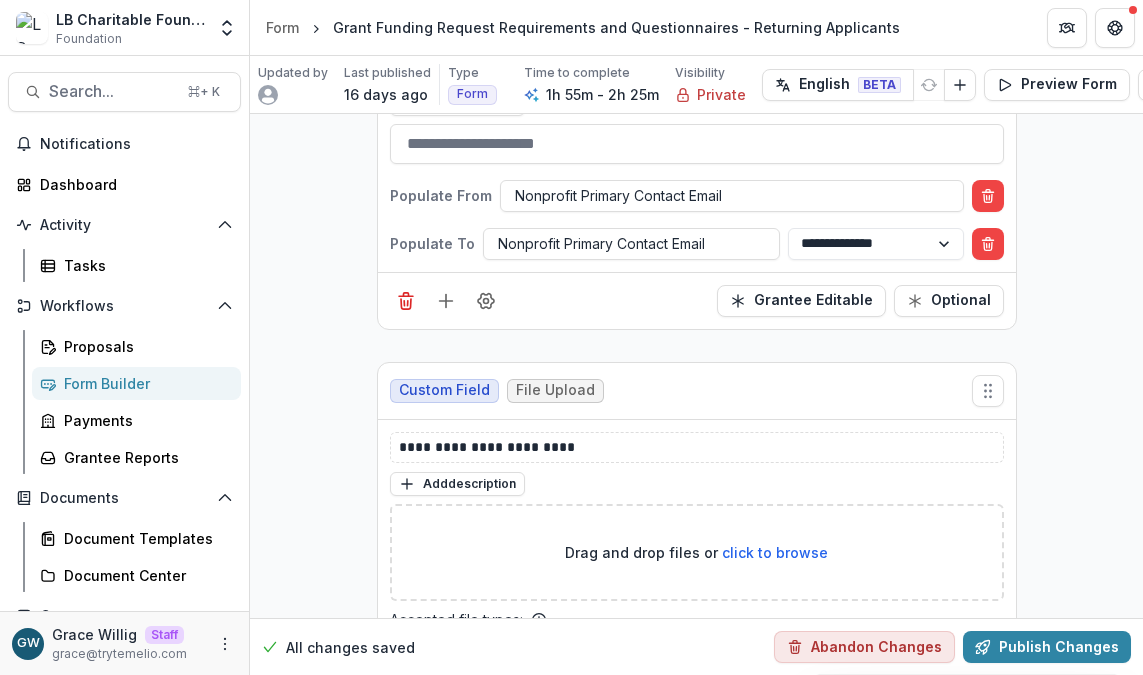 scroll, scrollTop: 2230, scrollLeft: 0, axis: vertical 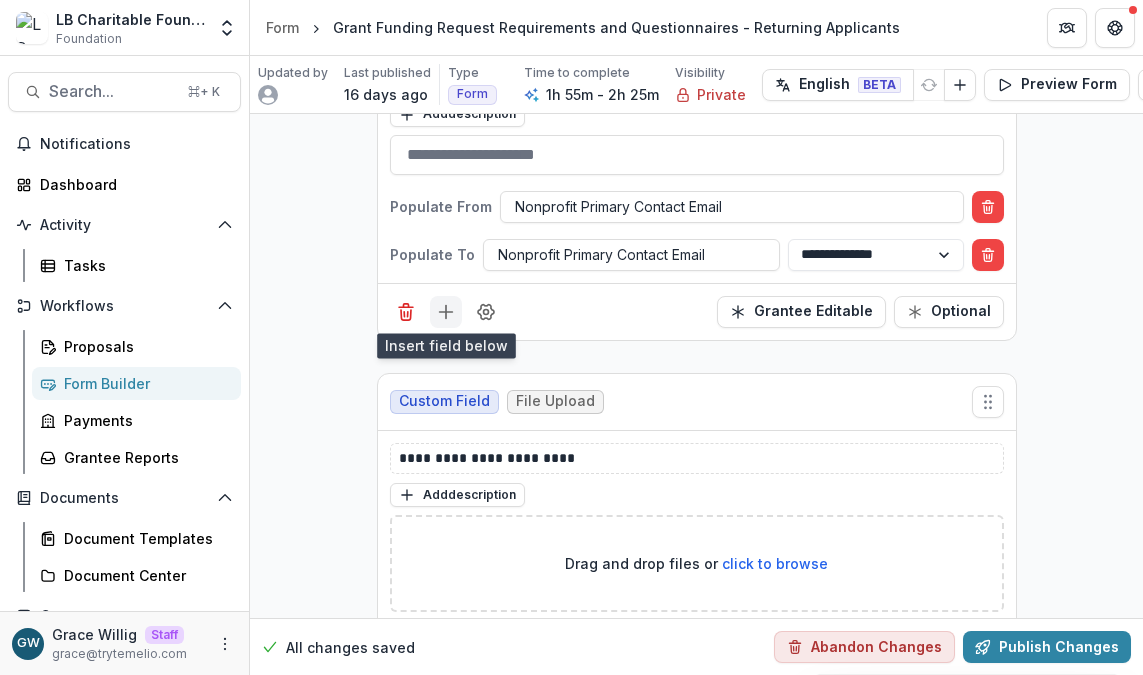 click 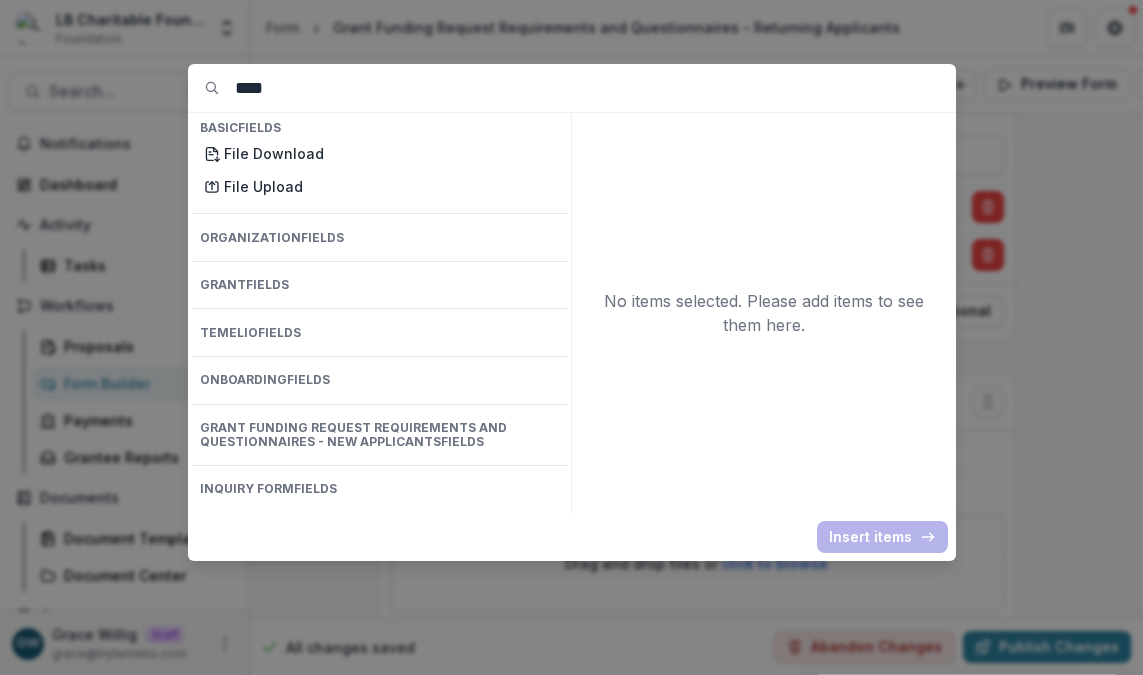 click on "****" at bounding box center (595, 88) 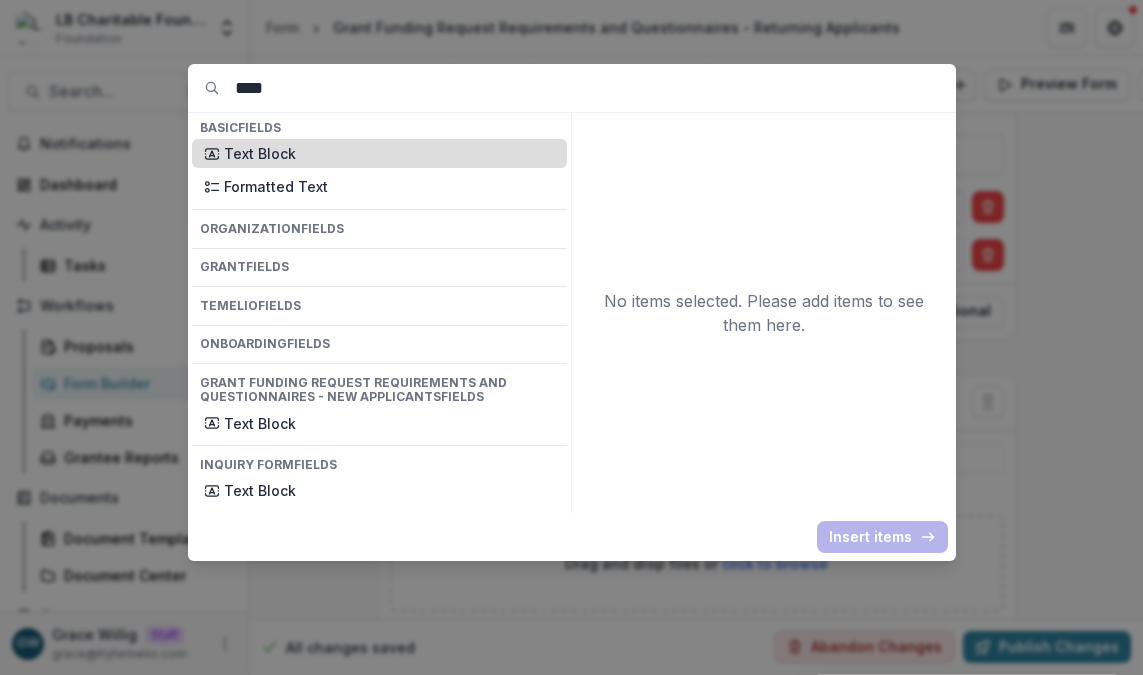 type on "****" 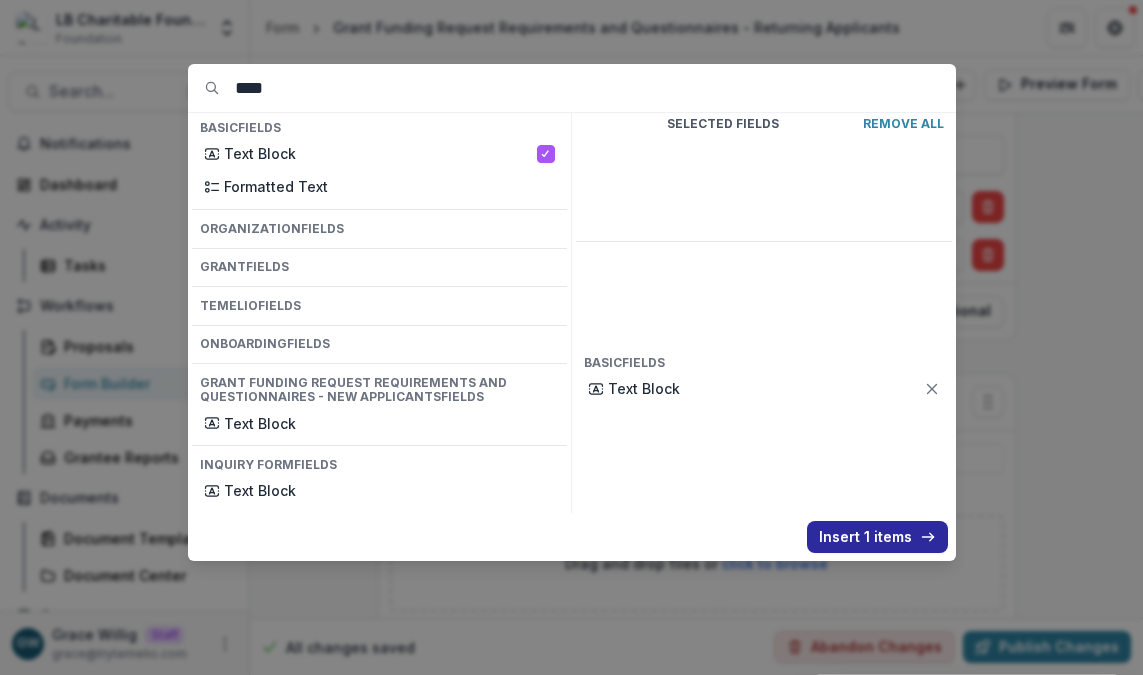 click on "Insert 1 items" at bounding box center [877, 537] 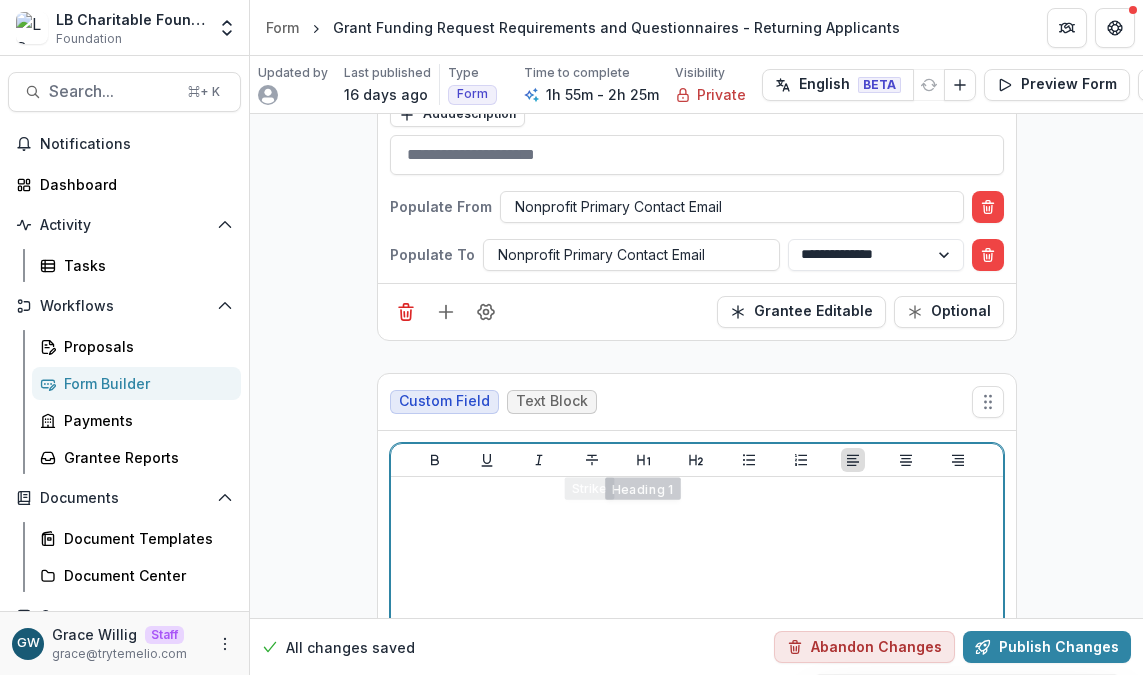 click at bounding box center [697, 496] 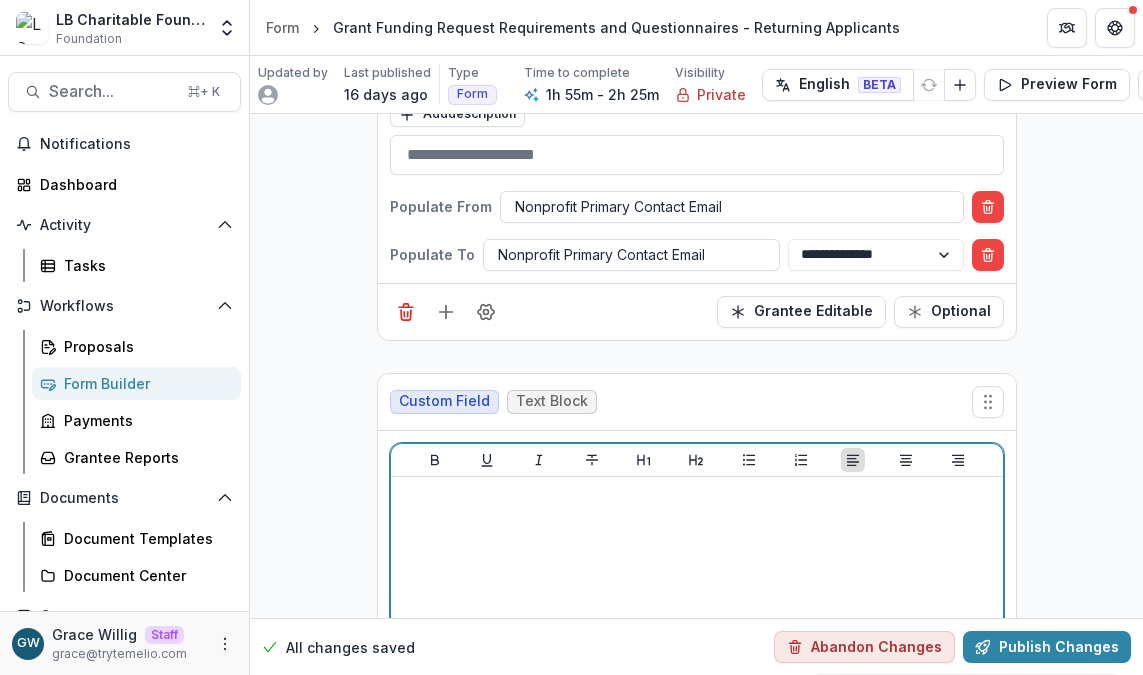 type 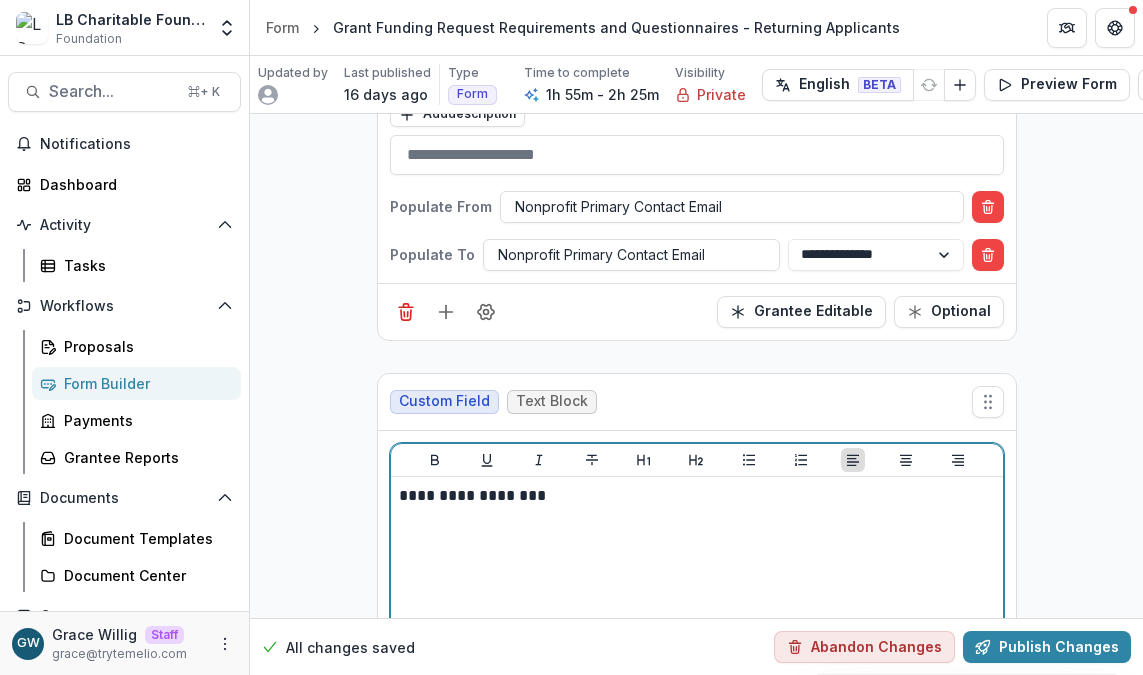 click on "**********" at bounding box center [697, 496] 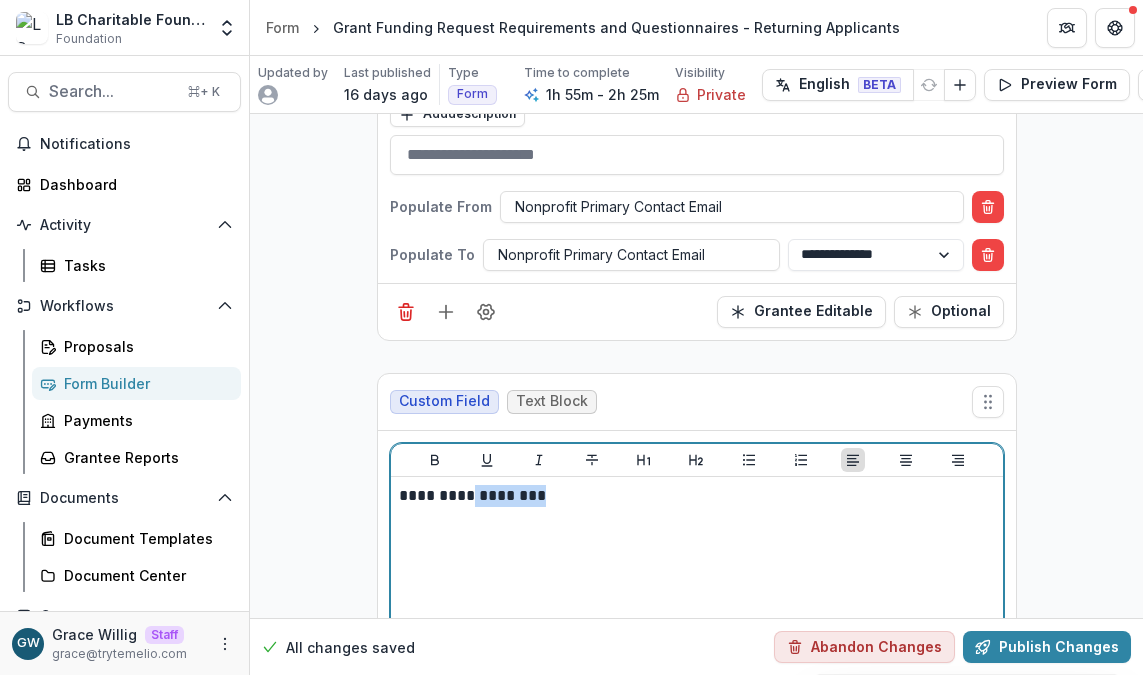 click on "**********" at bounding box center (697, 496) 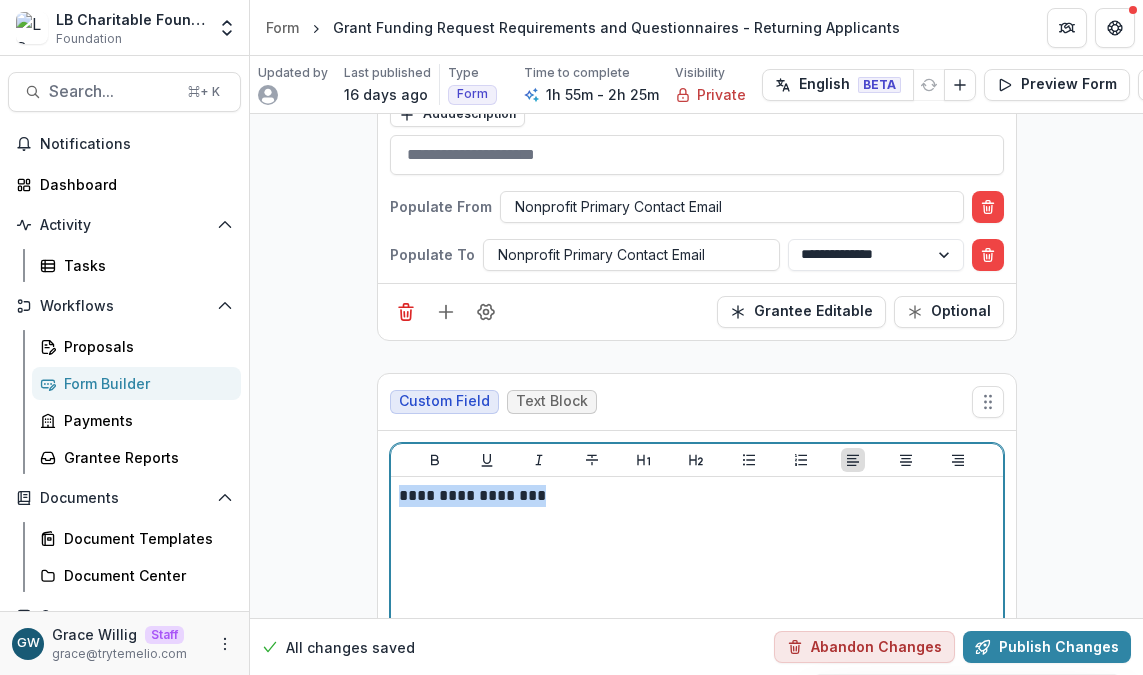 click on "**********" at bounding box center (697, 496) 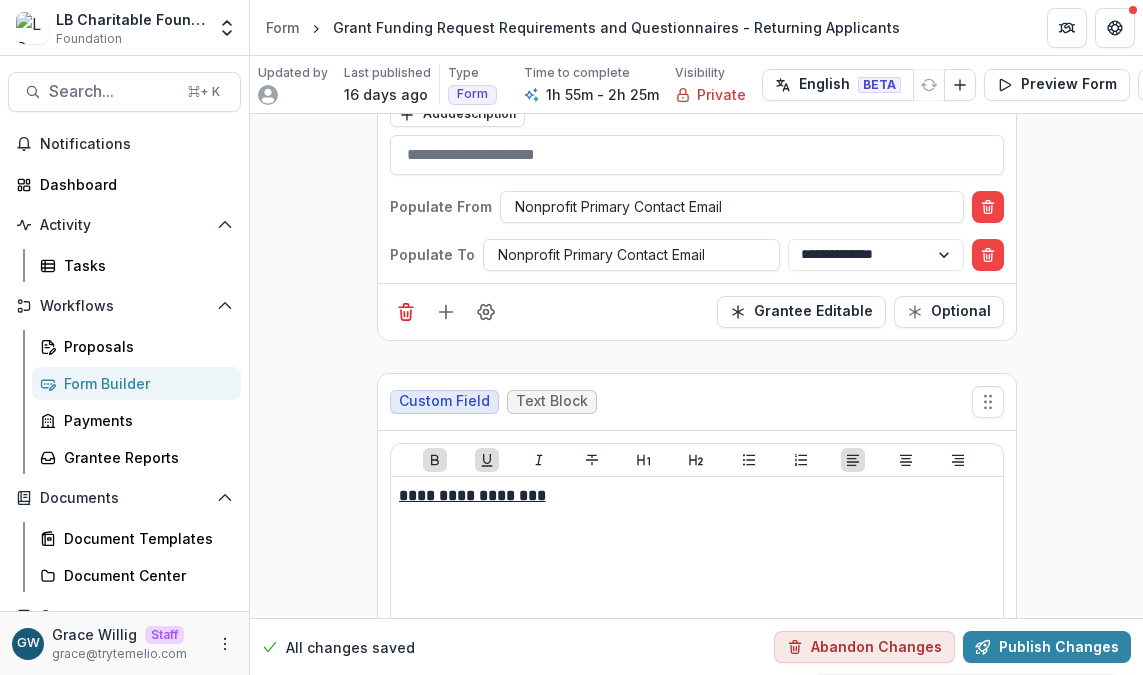 click on "**********" at bounding box center (697, 9126) 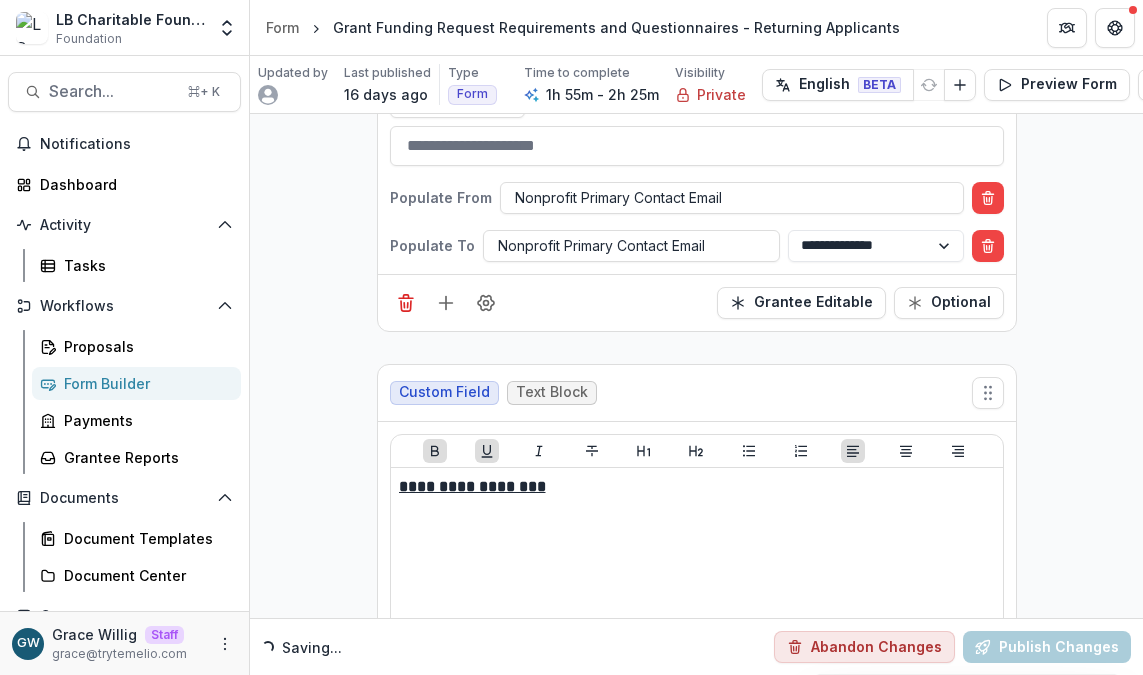scroll, scrollTop: 2260, scrollLeft: 0, axis: vertical 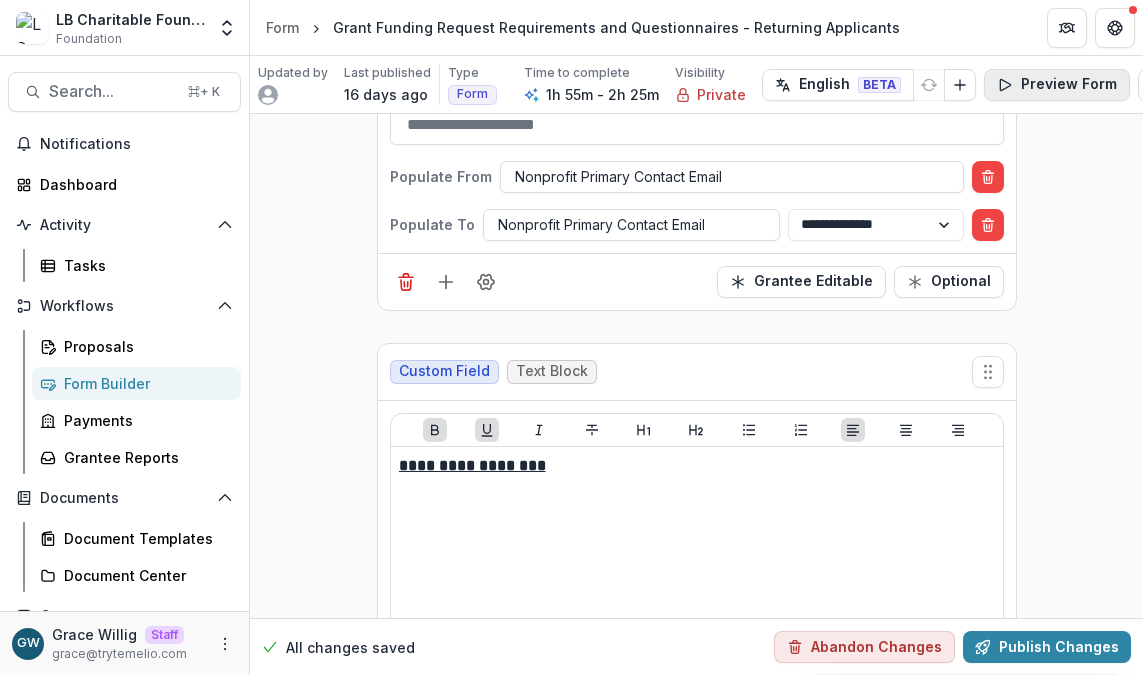 click on "Preview Form" at bounding box center [1057, 85] 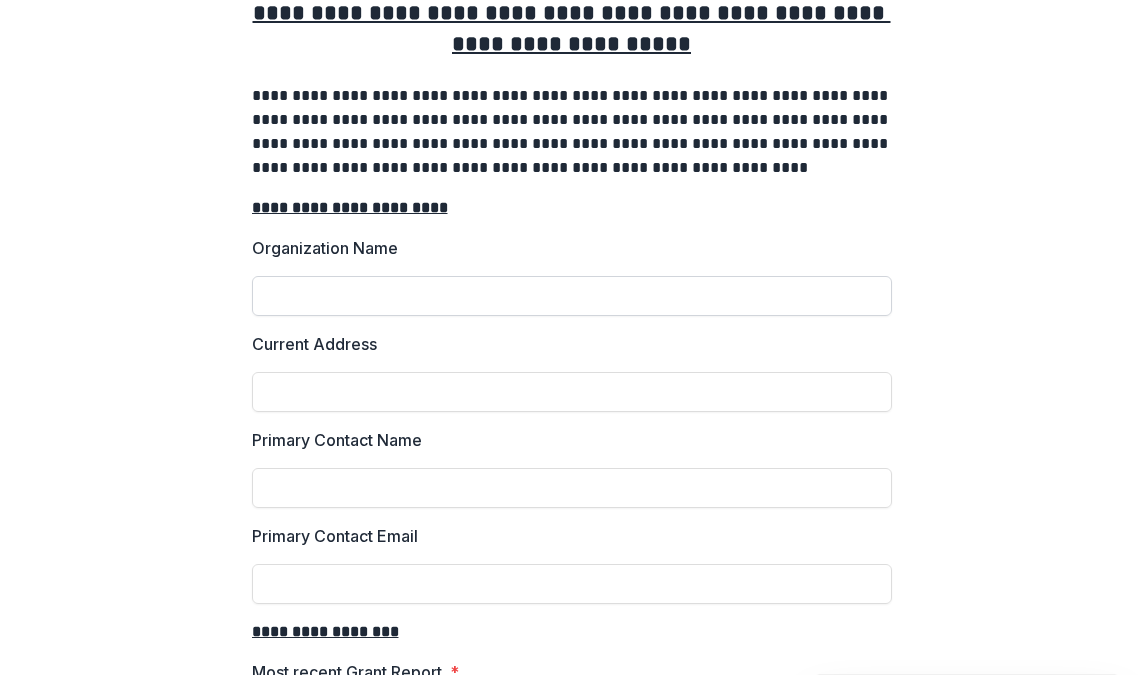 scroll, scrollTop: 0, scrollLeft: 0, axis: both 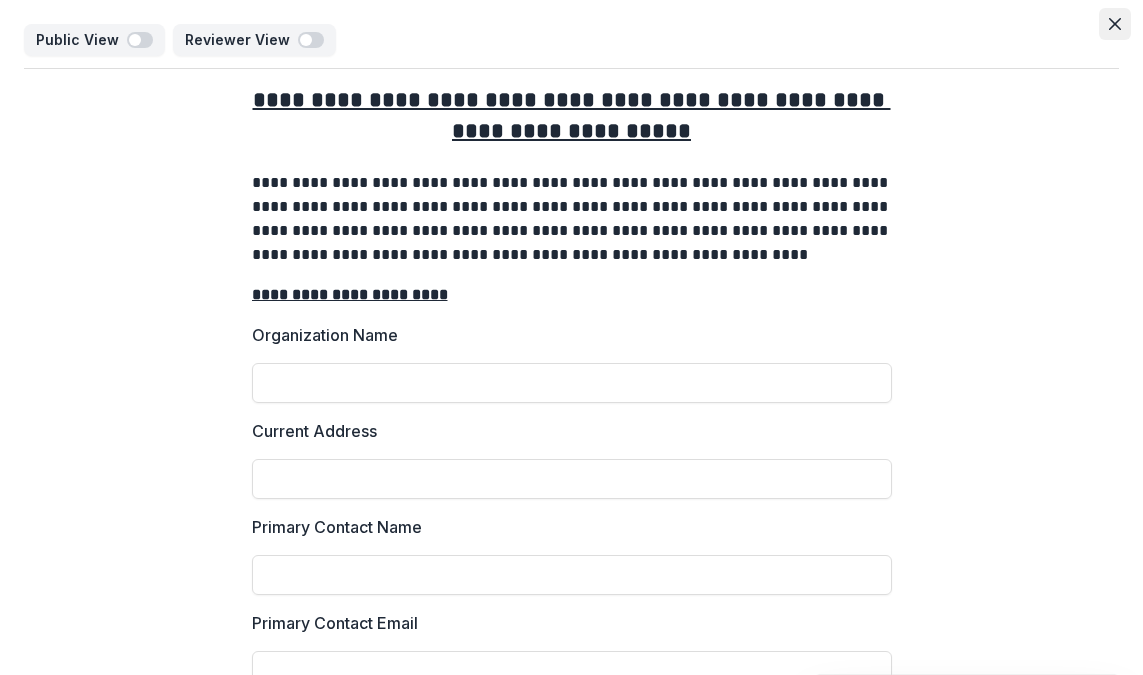 click 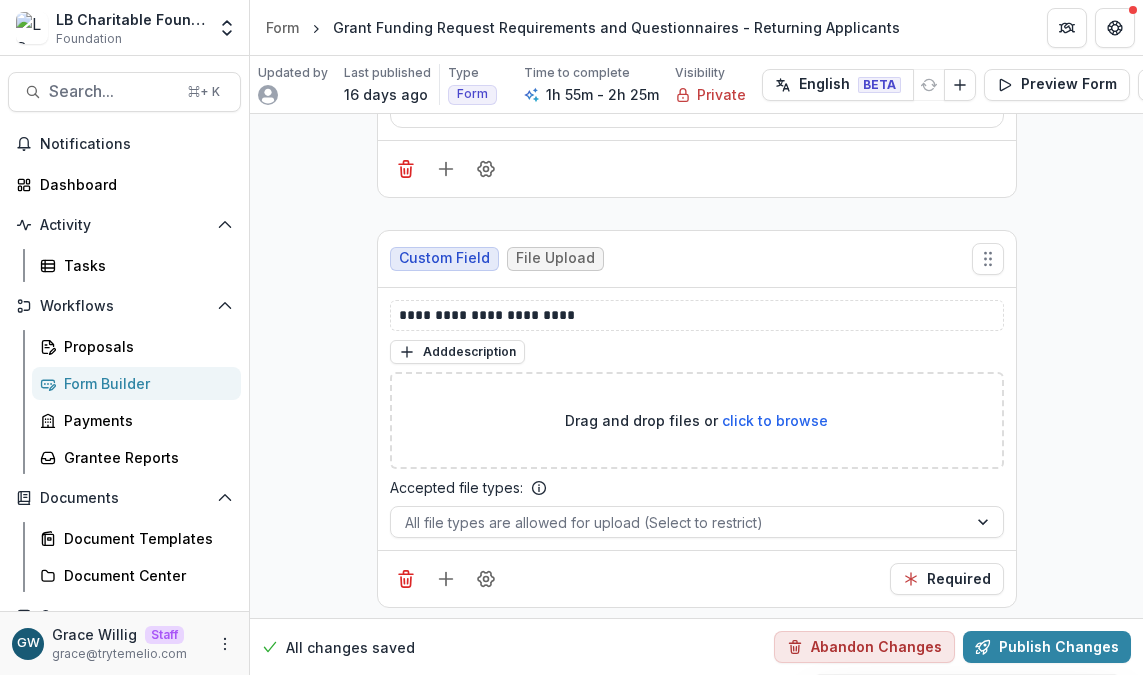 scroll, scrollTop: 2901, scrollLeft: 0, axis: vertical 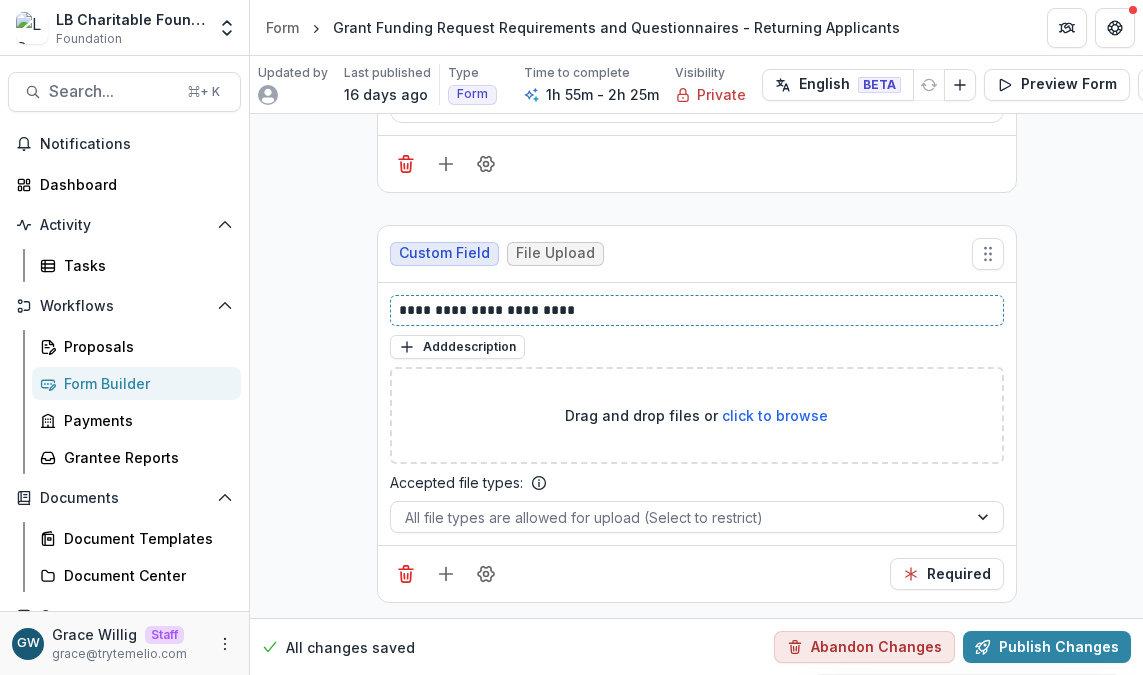 click on "**********" at bounding box center (697, 310) 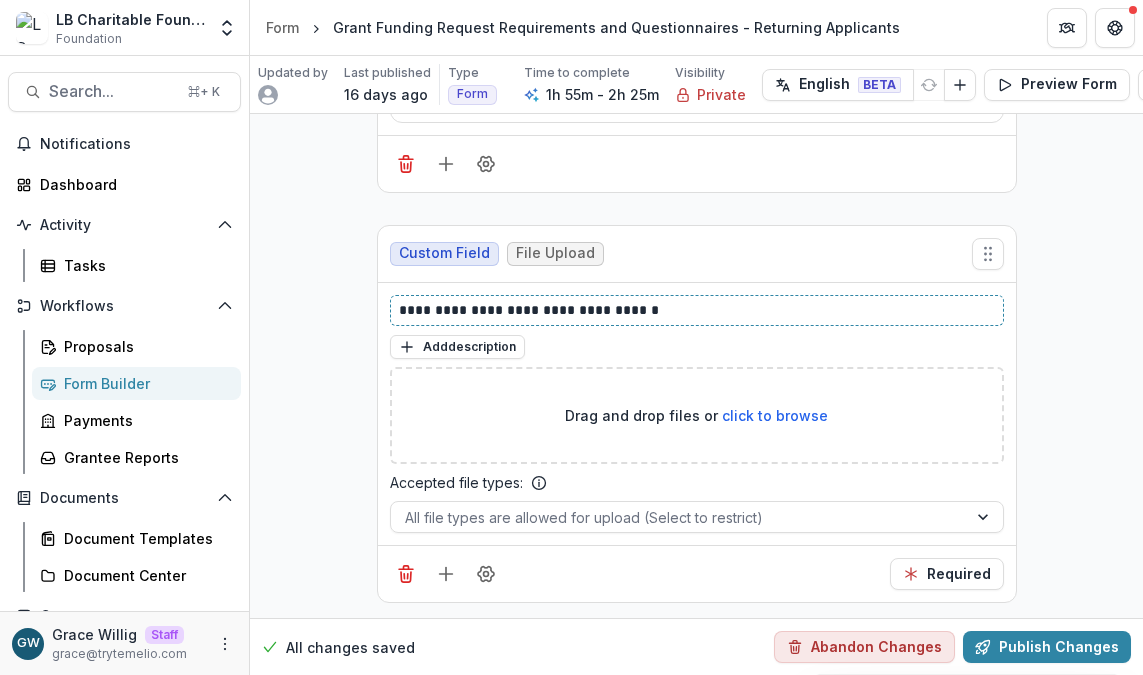 click on "**********" at bounding box center (697, 310) 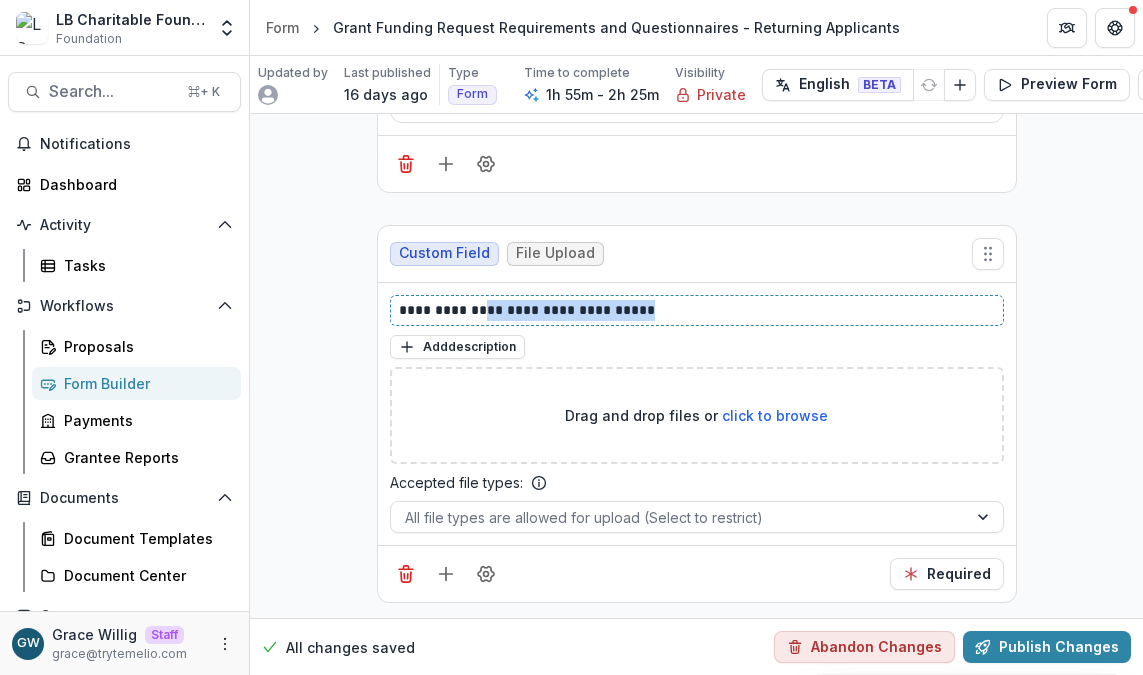 drag, startPoint x: 649, startPoint y: 309, endPoint x: 480, endPoint y: 306, distance: 169.02663 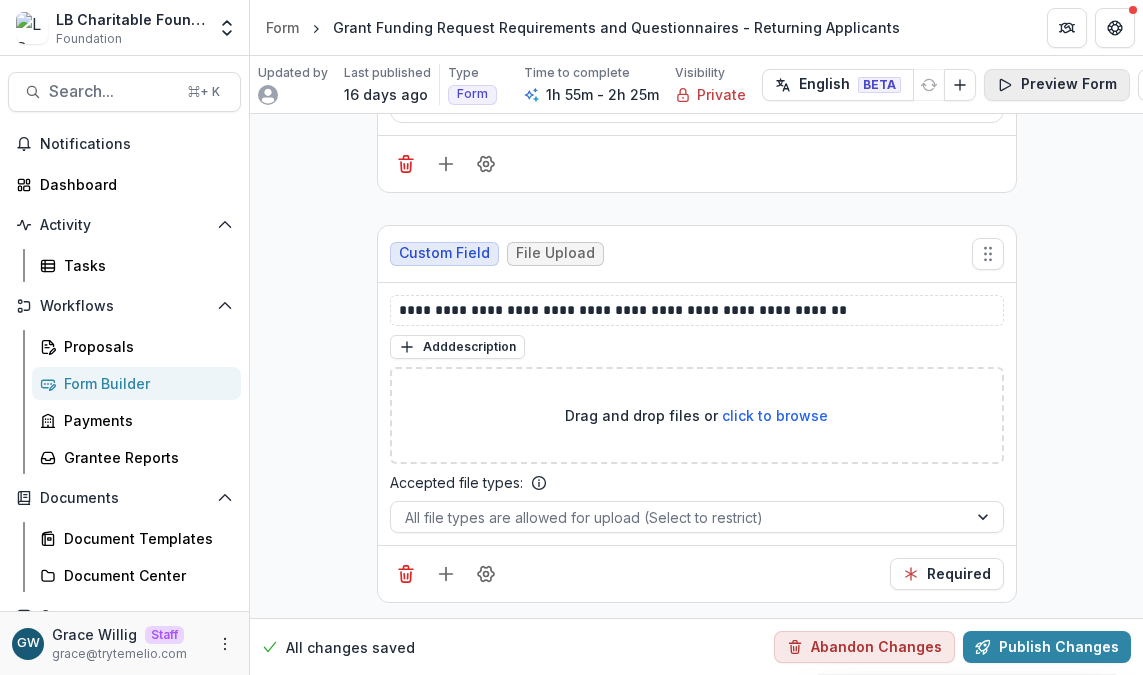 click on "Preview Form" at bounding box center [1057, 85] 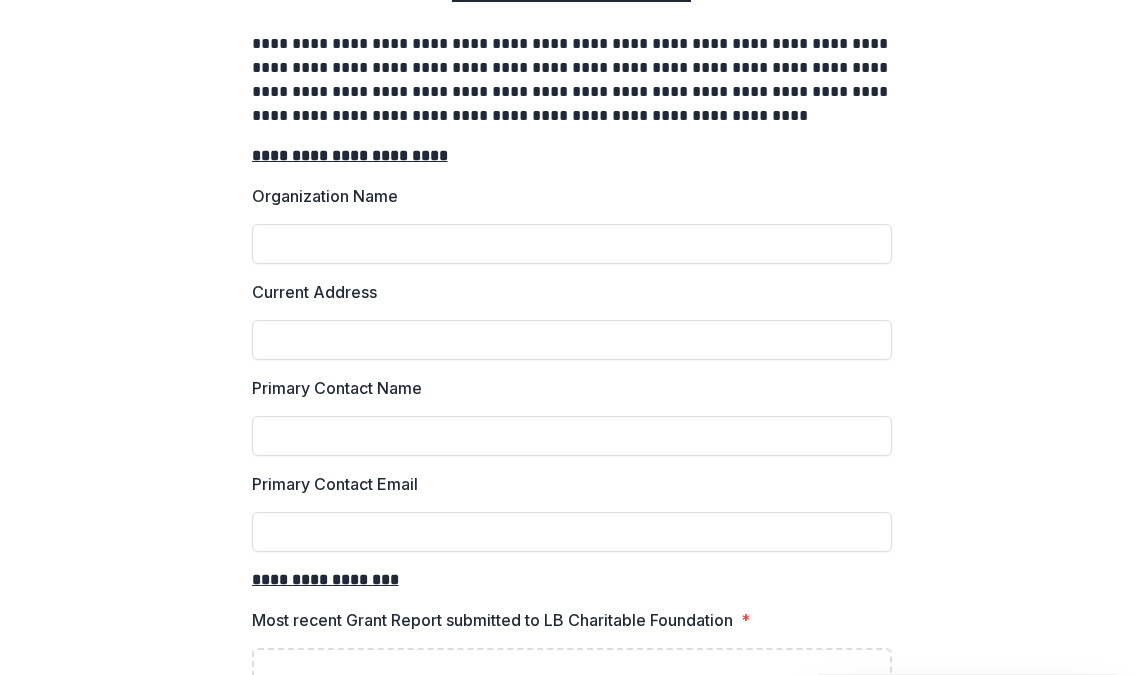 scroll, scrollTop: 0, scrollLeft: 0, axis: both 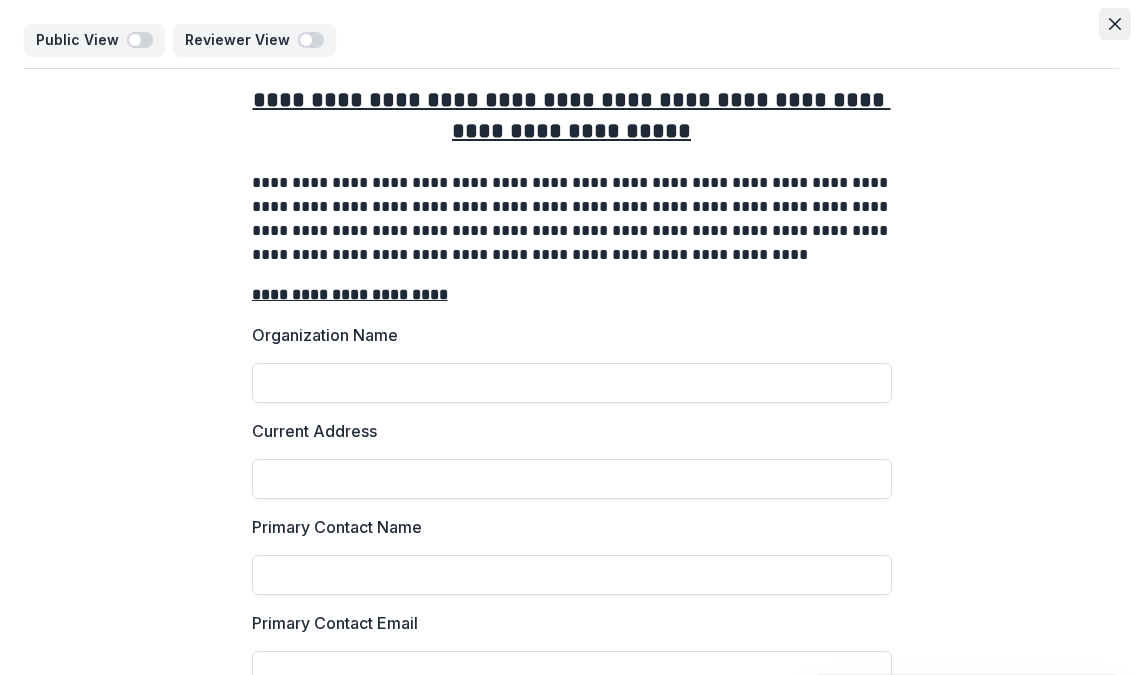 click at bounding box center [1115, 24] 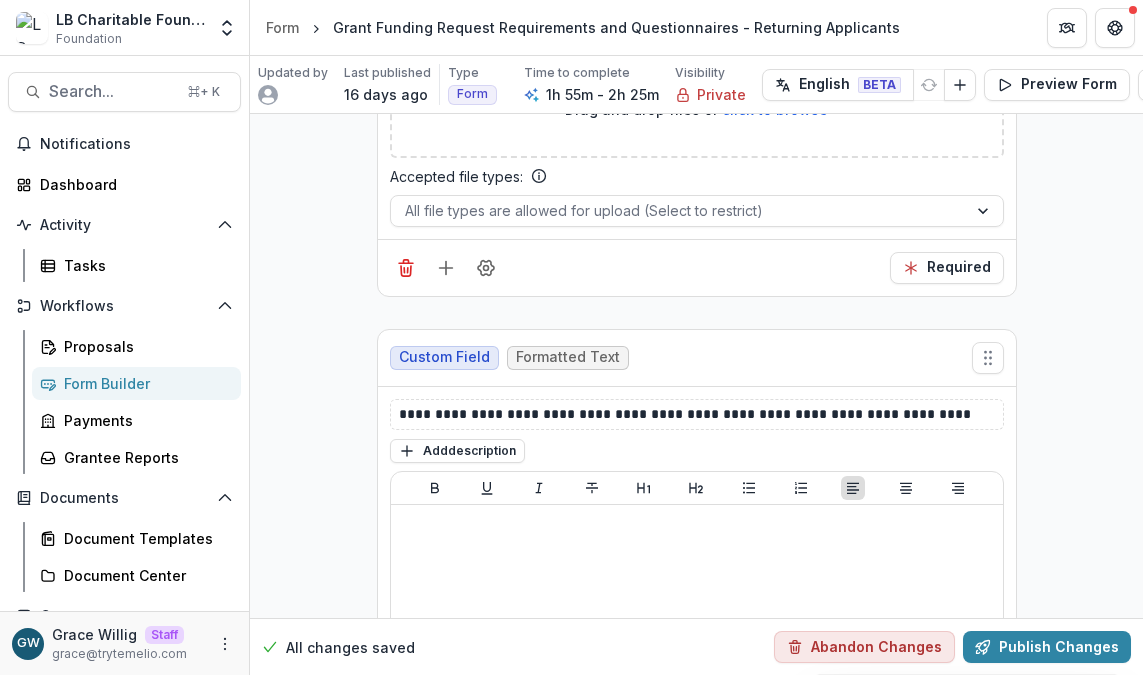 scroll, scrollTop: 3568, scrollLeft: 0, axis: vertical 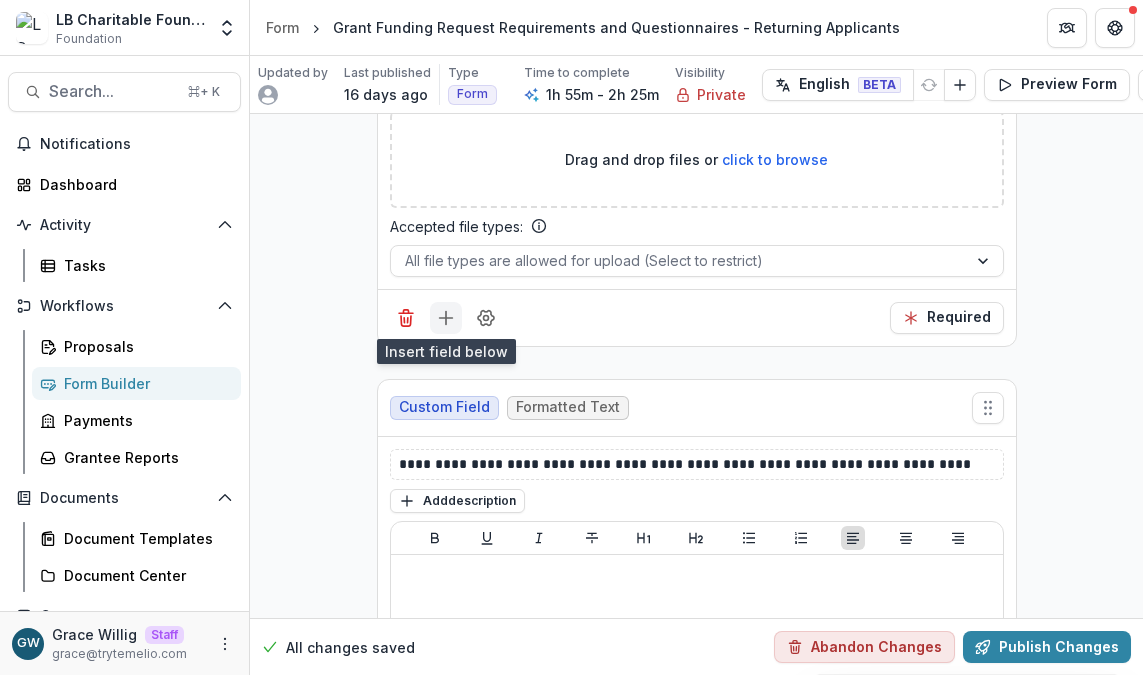 click 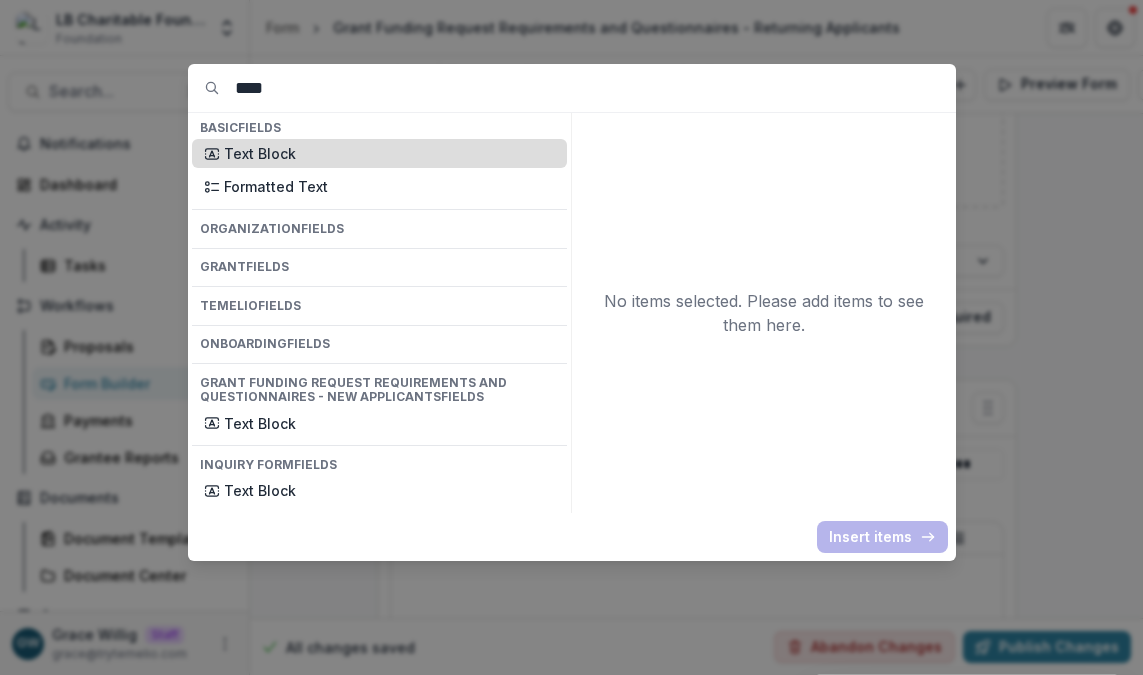 click on "Text Block" at bounding box center (389, 153) 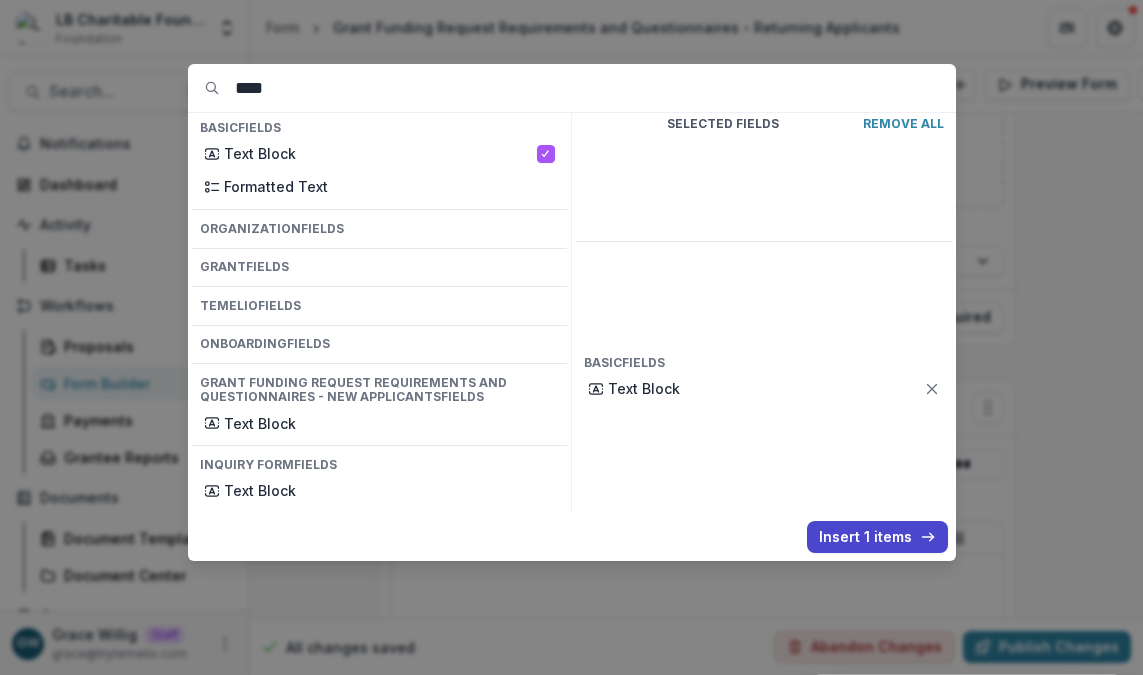 click on "Insert 1 items" at bounding box center [877, 537] 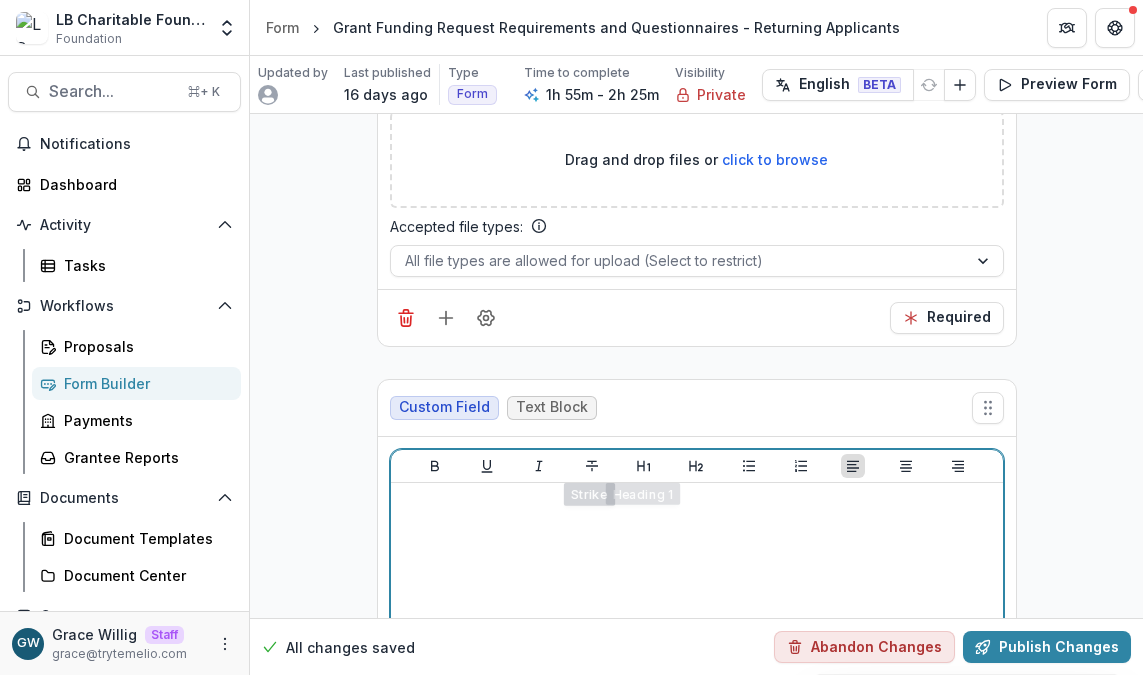click at bounding box center (697, 502) 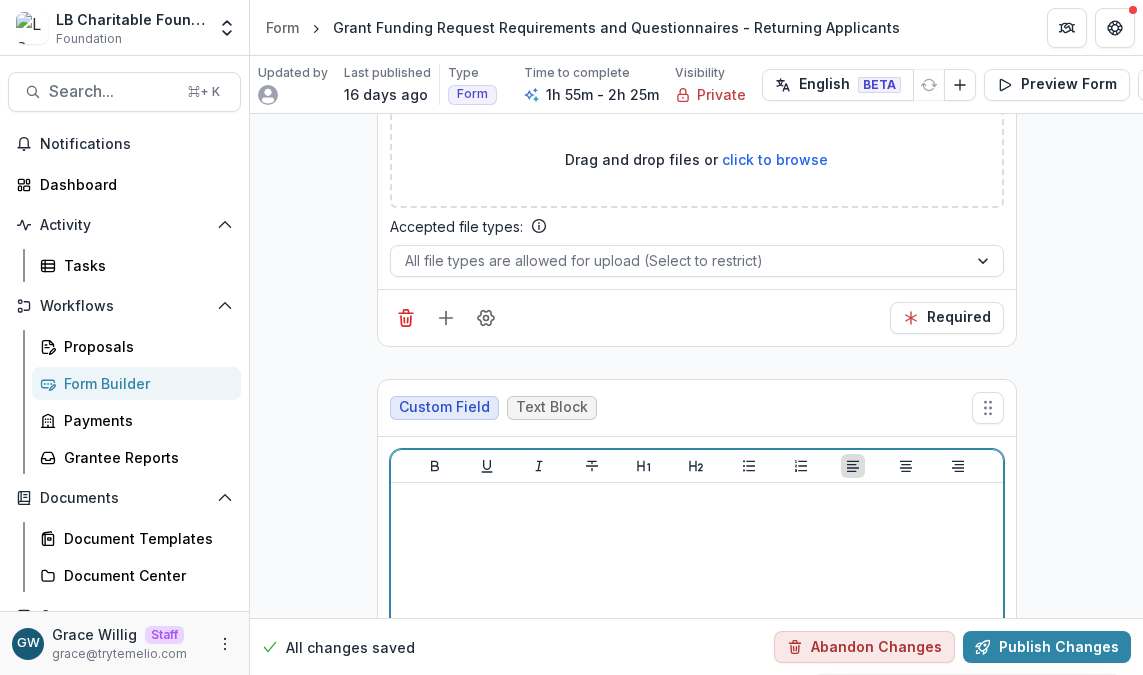 type 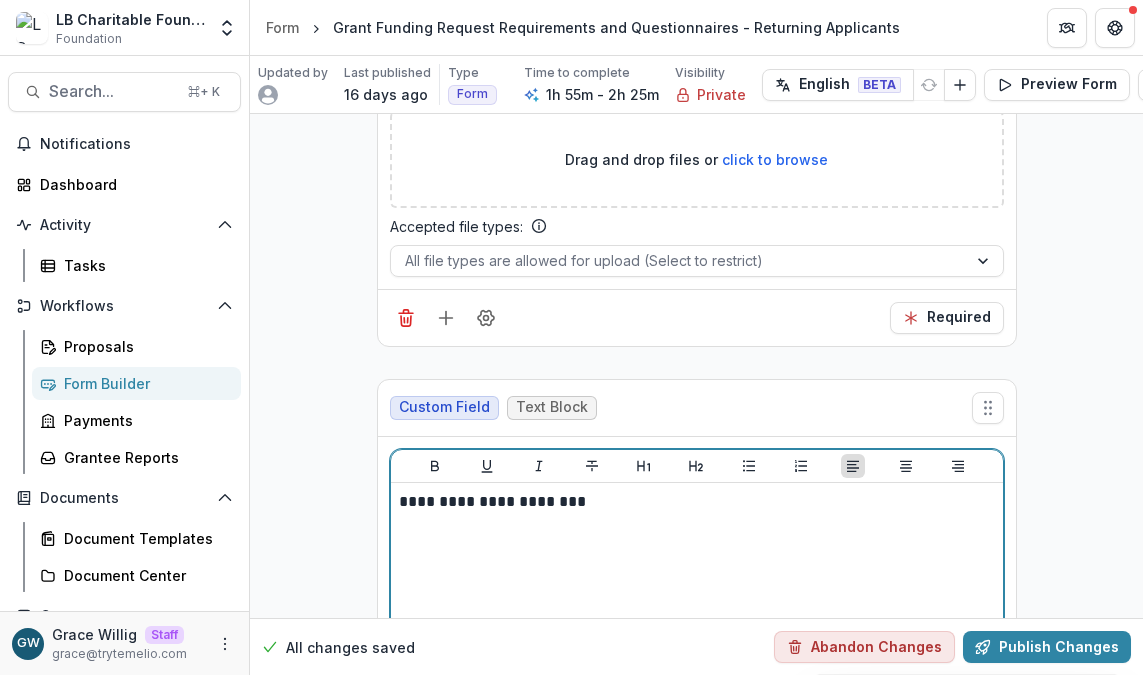click on "**********" at bounding box center [697, 502] 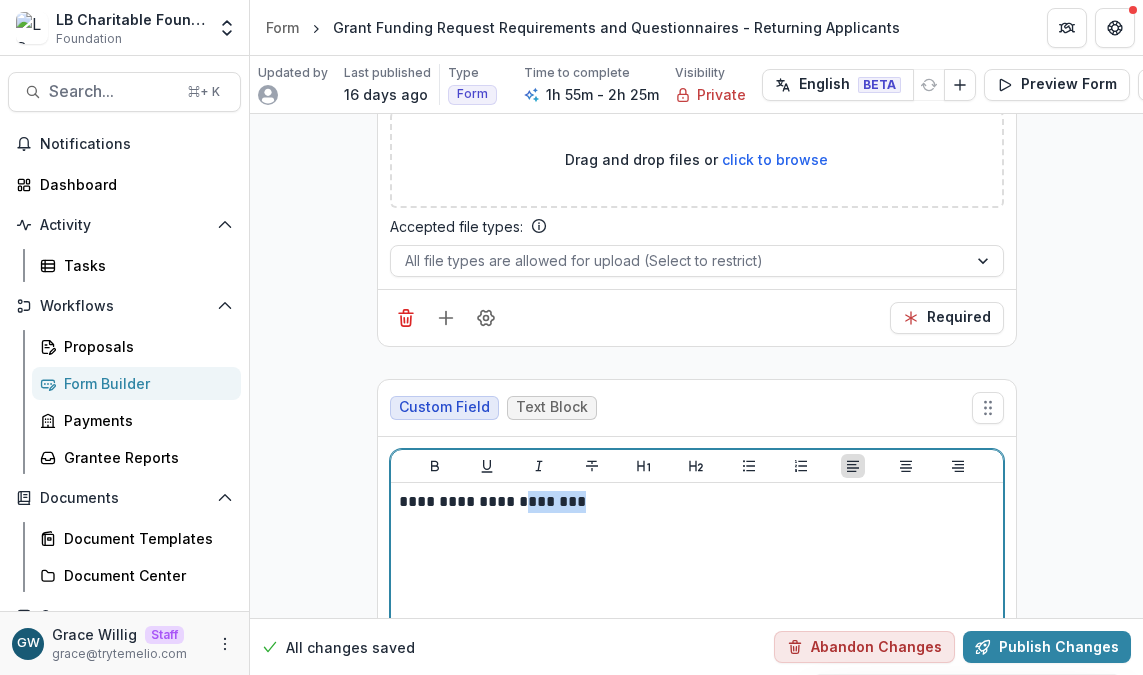 click on "**********" at bounding box center (697, 502) 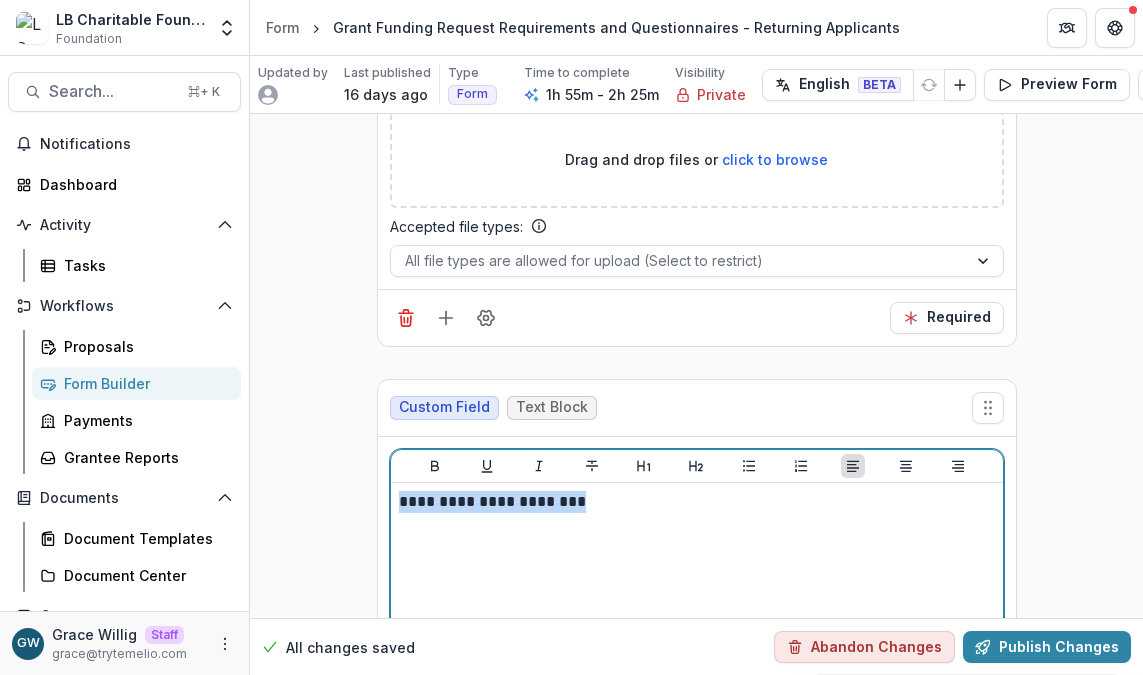 click on "**********" at bounding box center (697, 502) 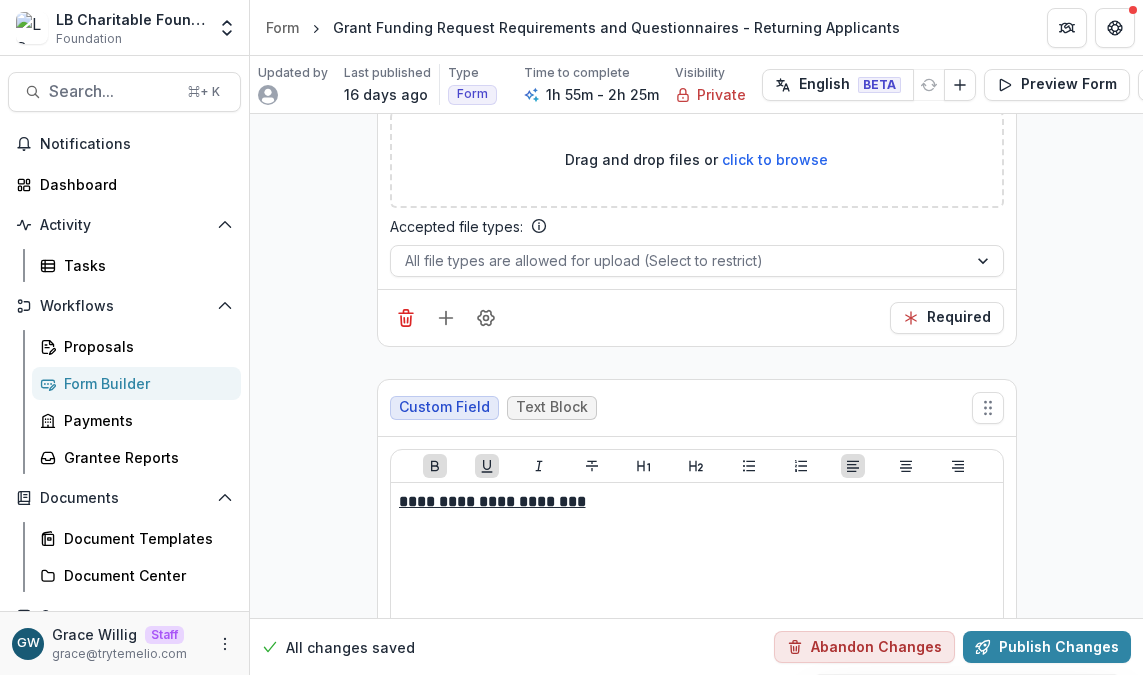 click on "**********" at bounding box center [696, 8050] 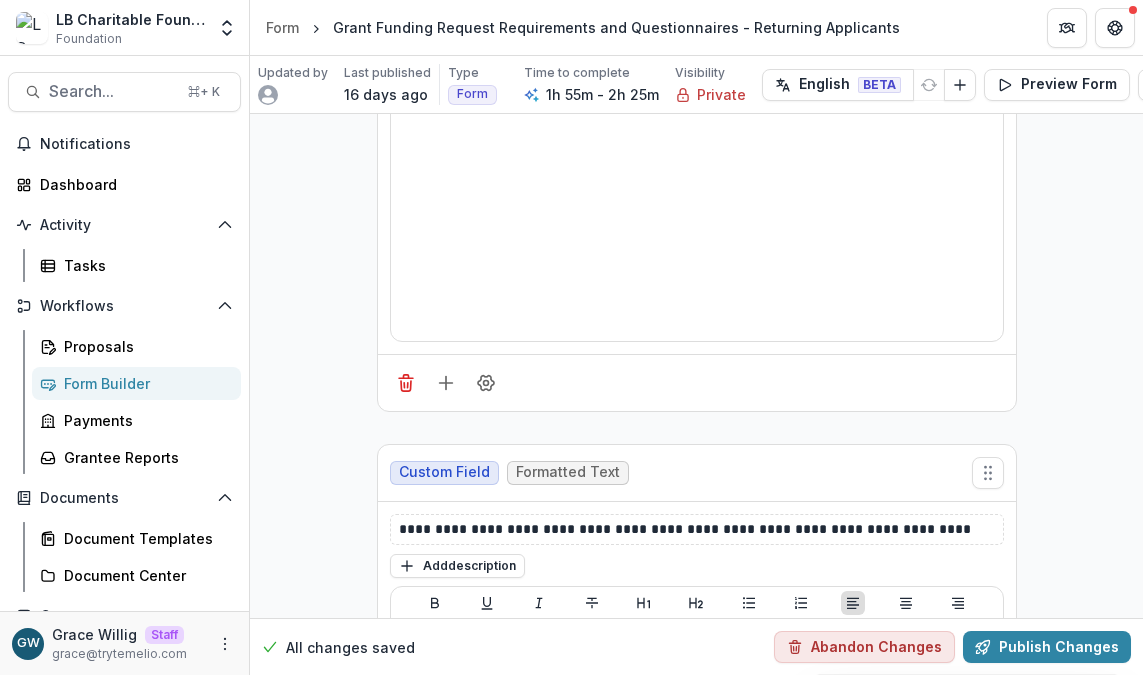 scroll, scrollTop: 4026, scrollLeft: 0, axis: vertical 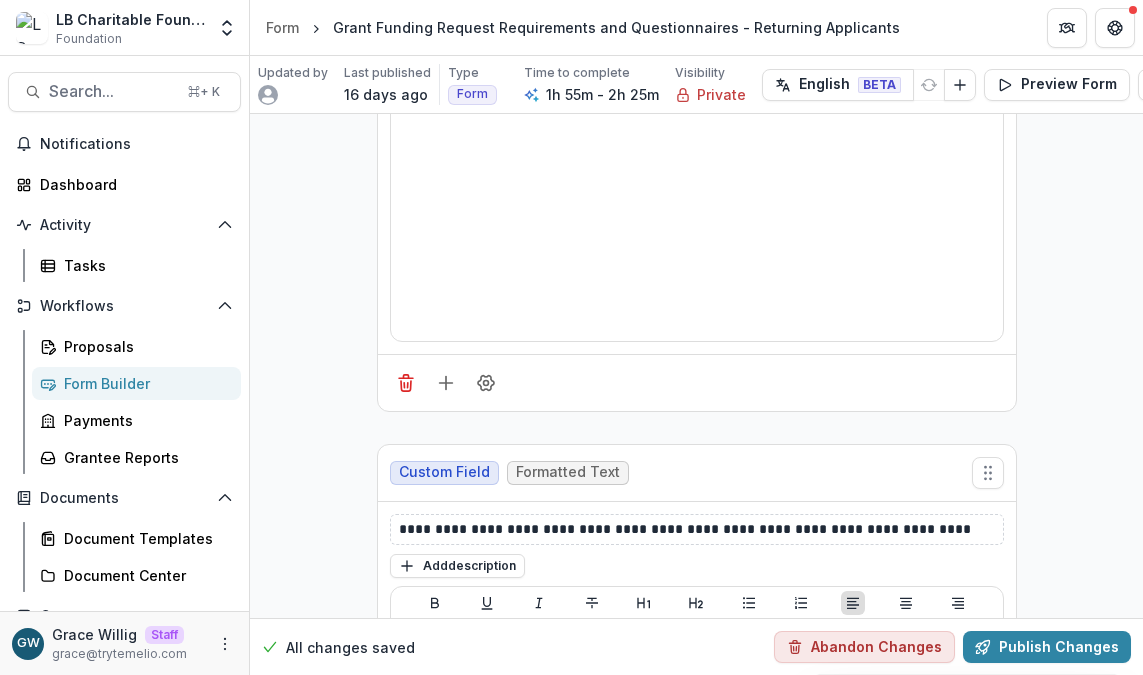 click on "**********" at bounding box center (697, 529) 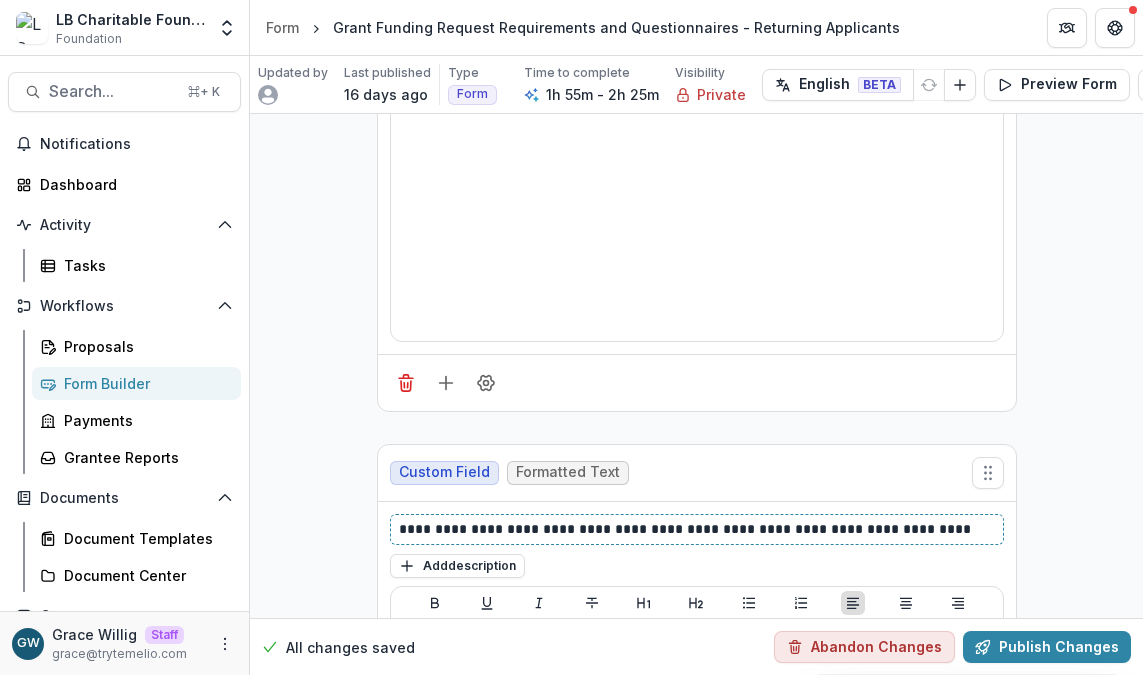 click on "**********" at bounding box center (697, 529) 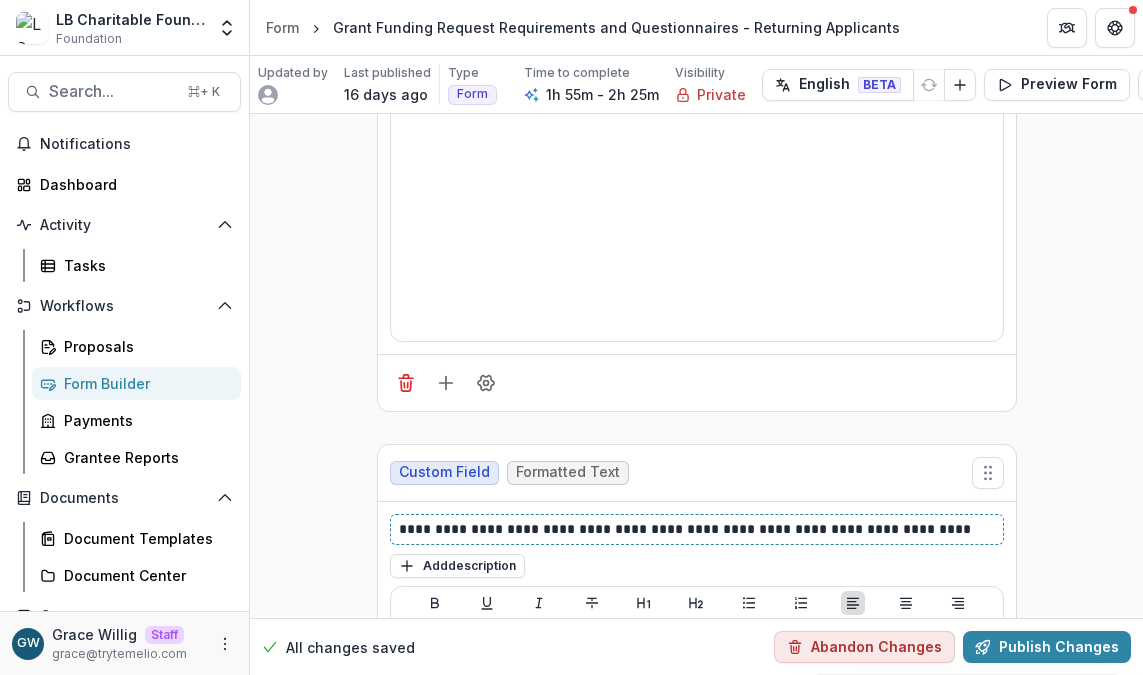 type 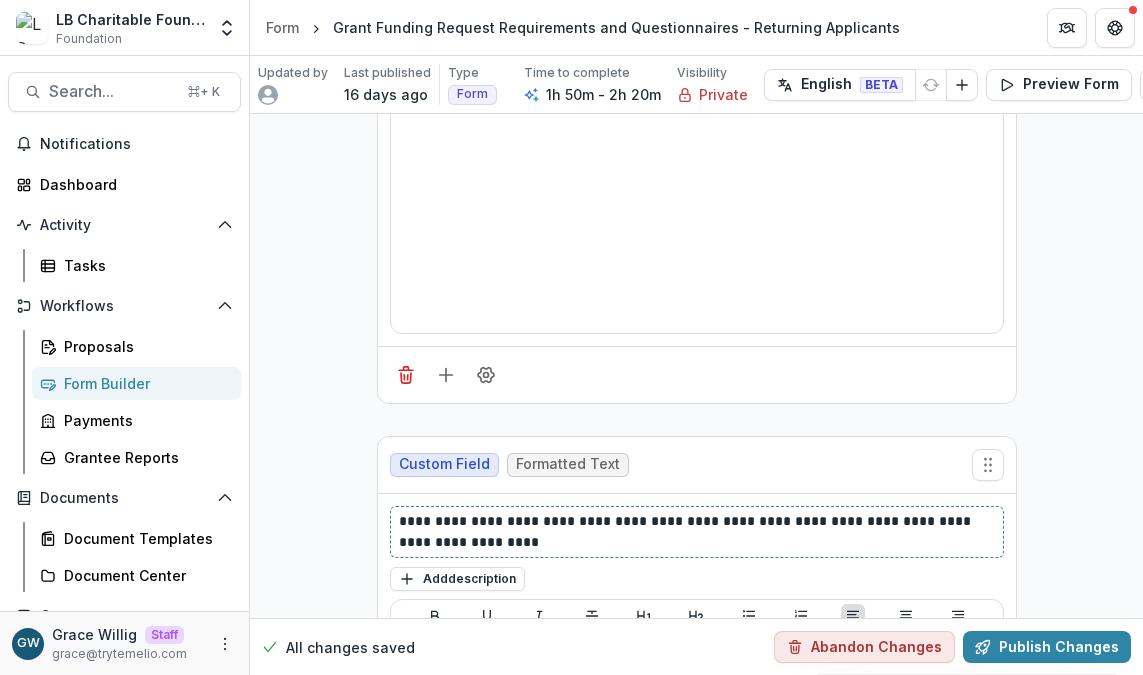 scroll, scrollTop: 4038, scrollLeft: 0, axis: vertical 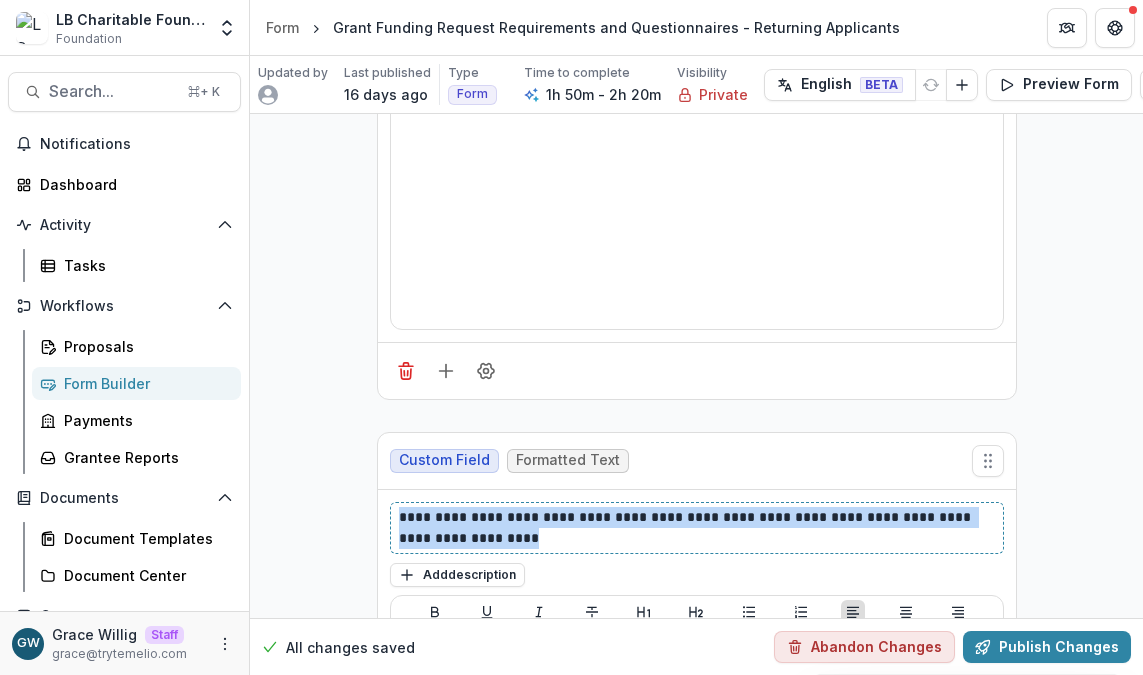 drag, startPoint x: 578, startPoint y: 534, endPoint x: 387, endPoint y: 518, distance: 191.66899 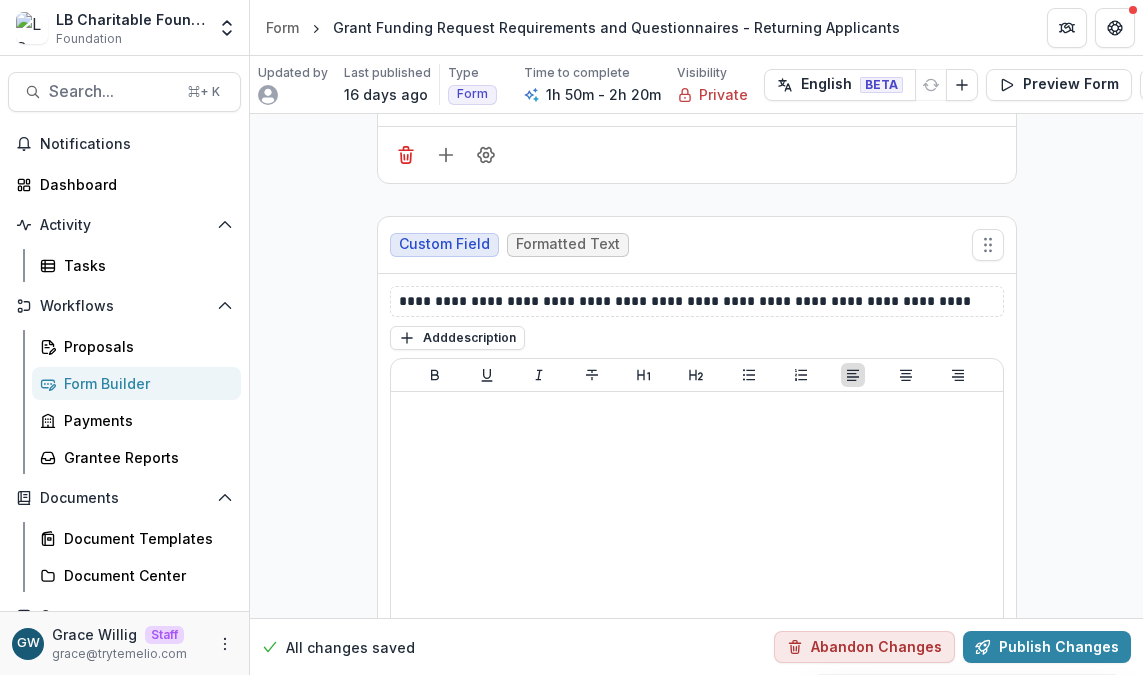 scroll, scrollTop: 4320, scrollLeft: 0, axis: vertical 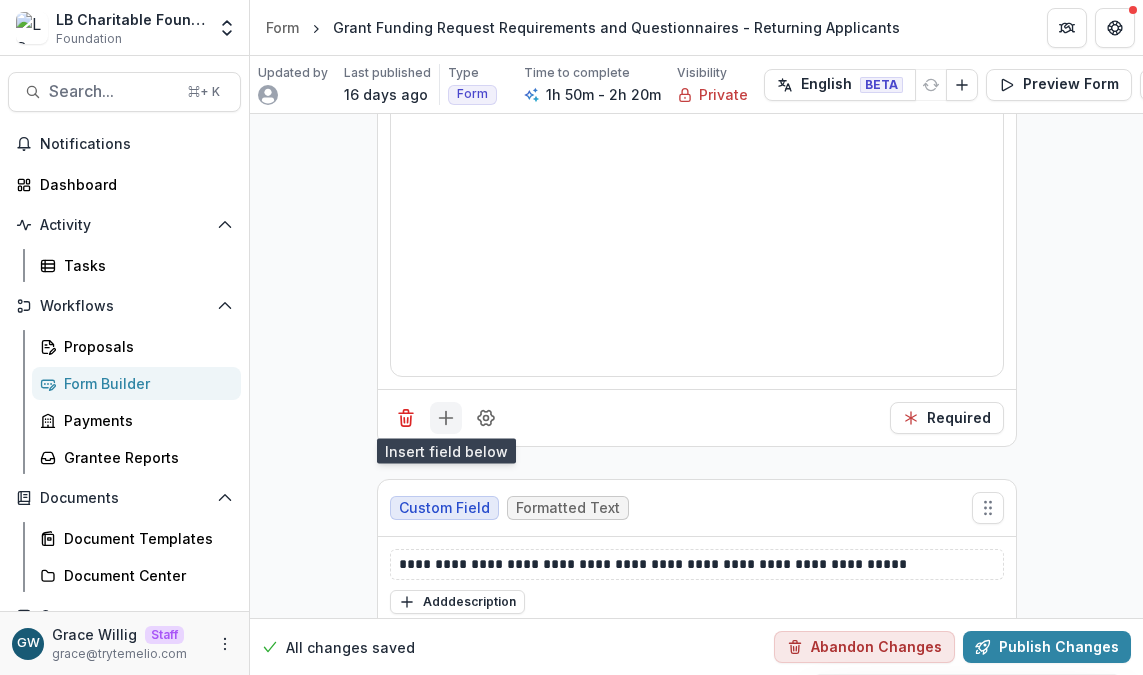 click 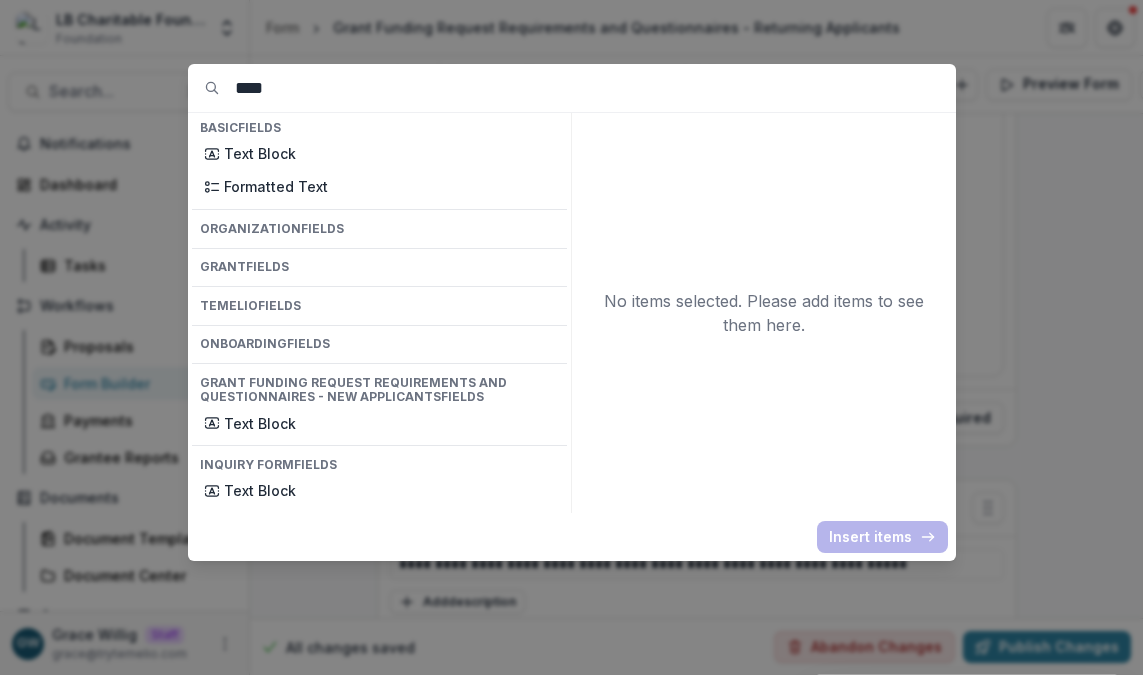 click on "****" at bounding box center [595, 88] 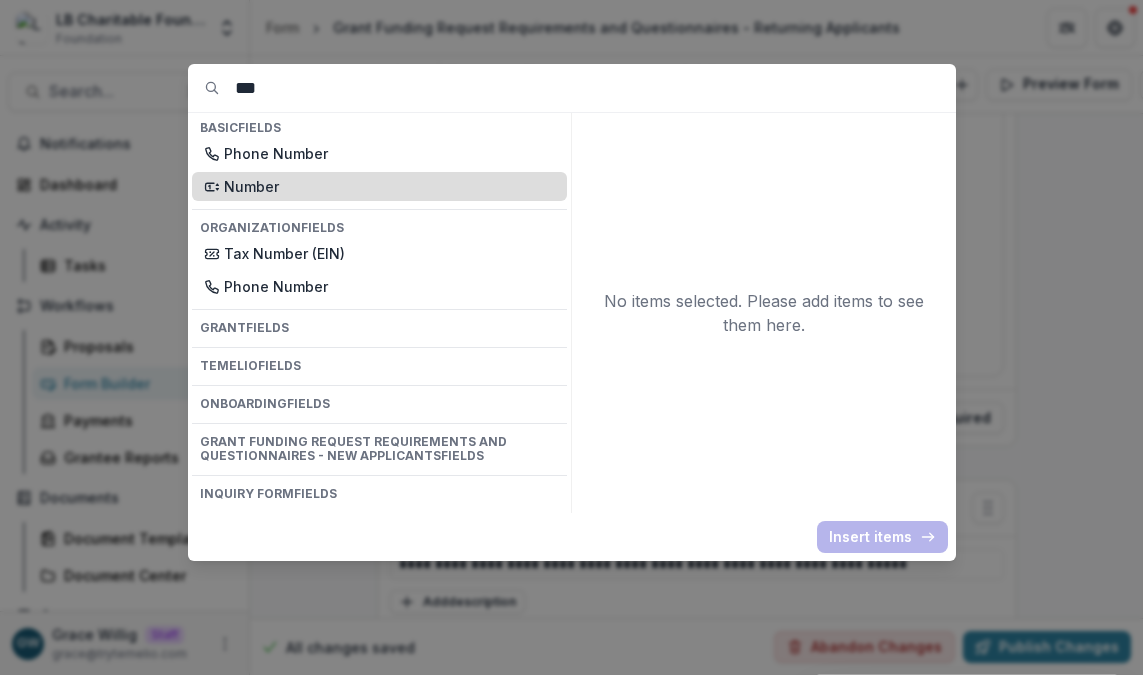 type on "***" 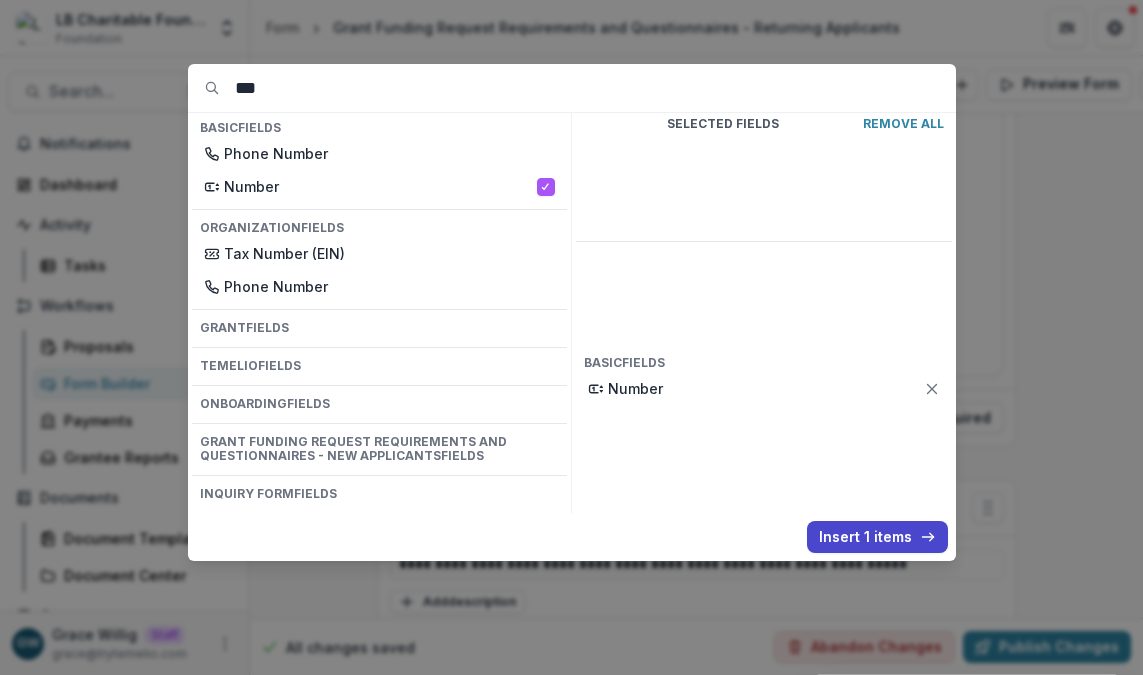 drag, startPoint x: 906, startPoint y: 531, endPoint x: 938, endPoint y: 517, distance: 34.928497 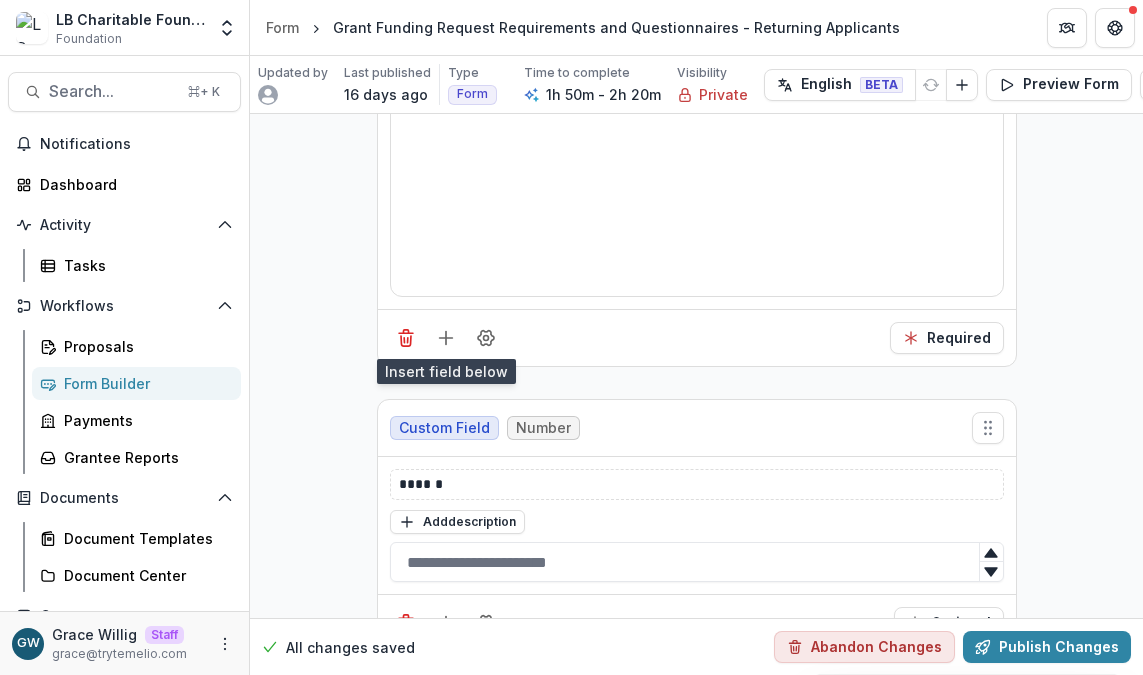 scroll, scrollTop: 4730, scrollLeft: 0, axis: vertical 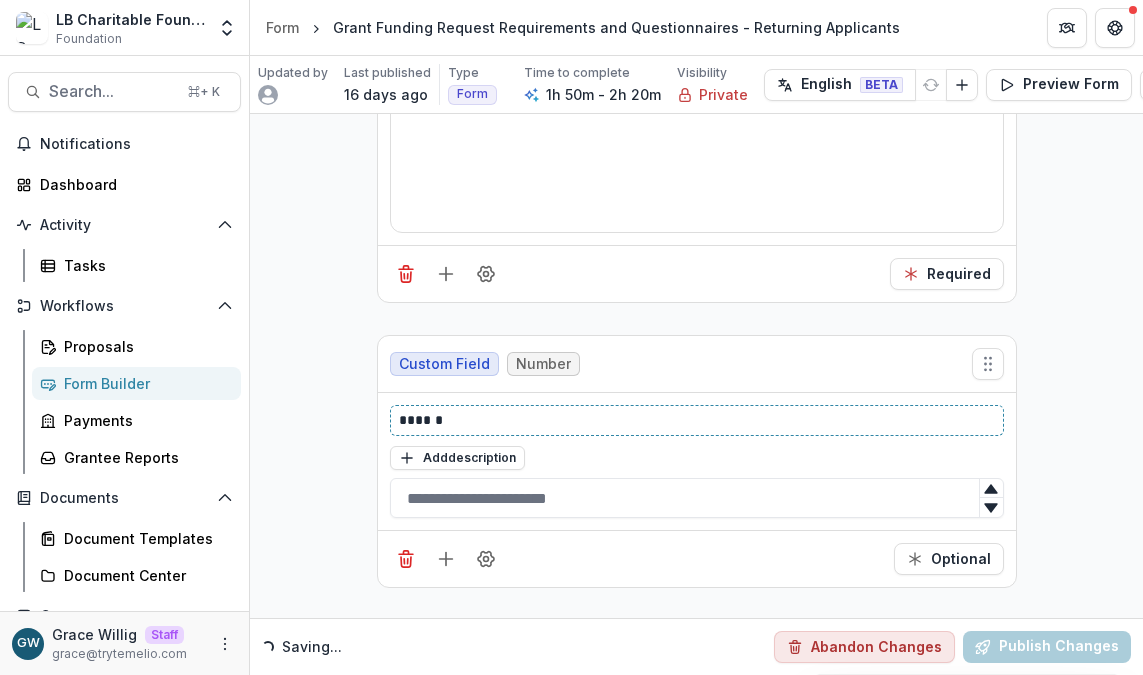 click on "******" at bounding box center (697, 420) 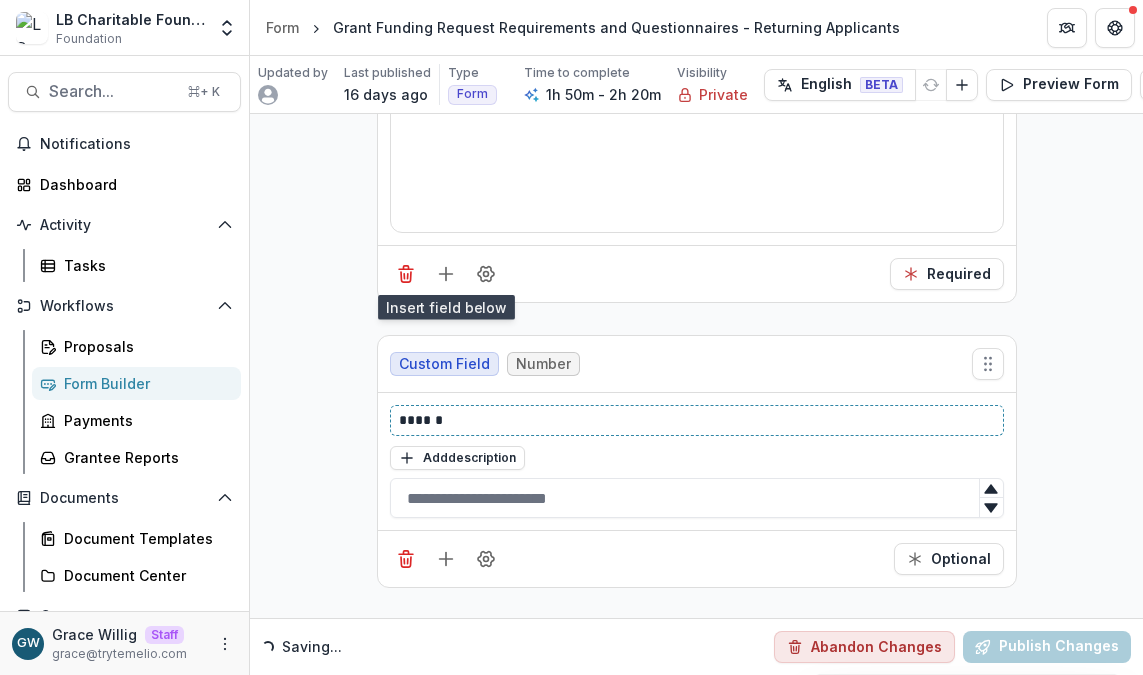 click on "******" at bounding box center (697, 420) 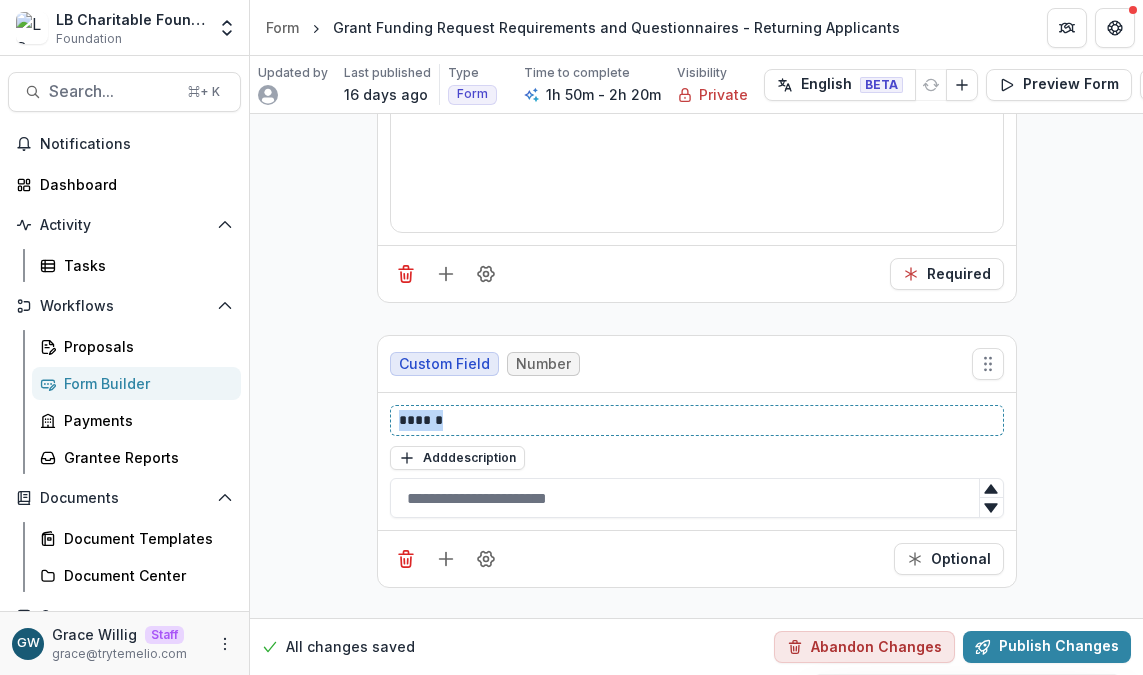 click on "******" at bounding box center [697, 420] 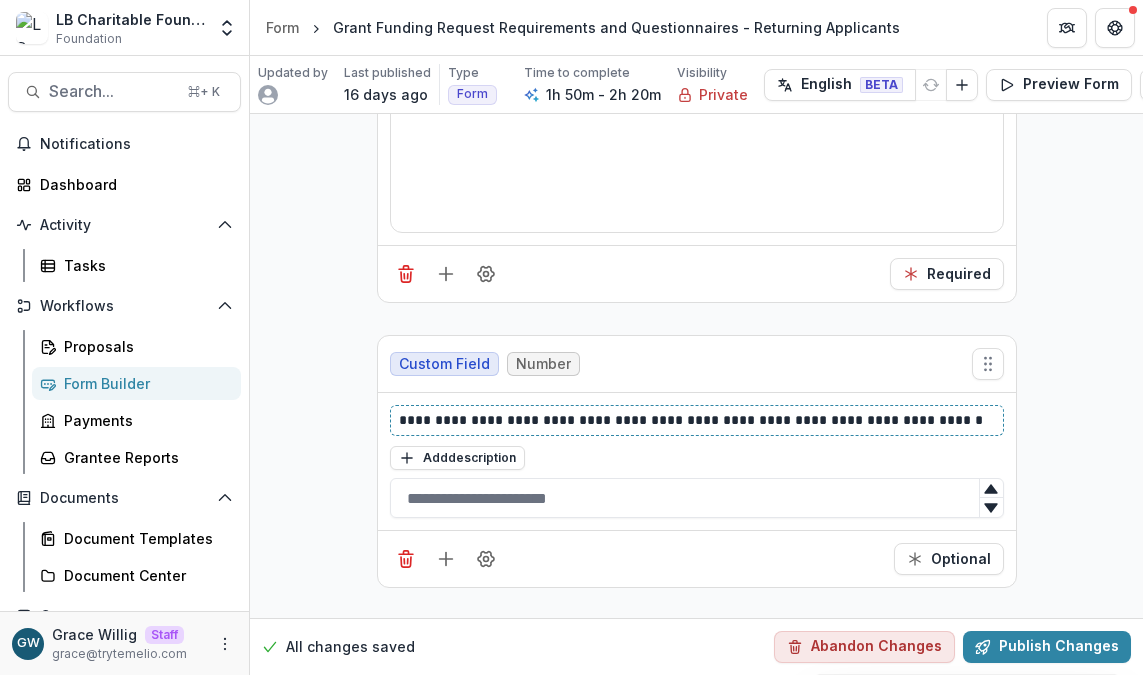type 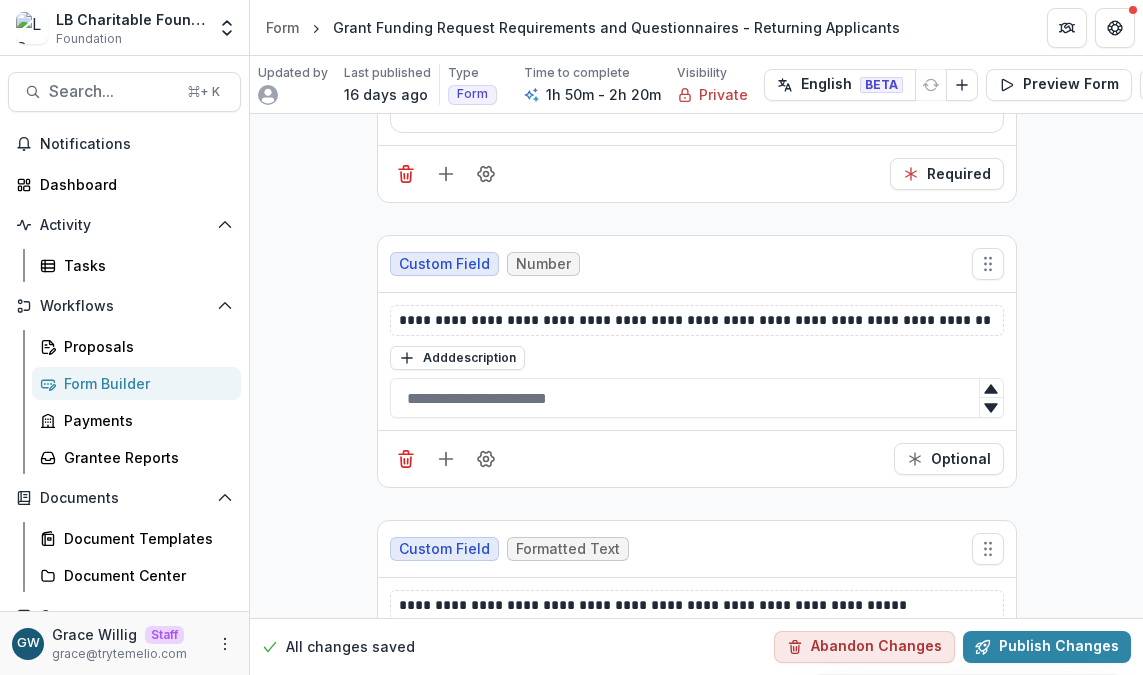 scroll, scrollTop: 4831, scrollLeft: 0, axis: vertical 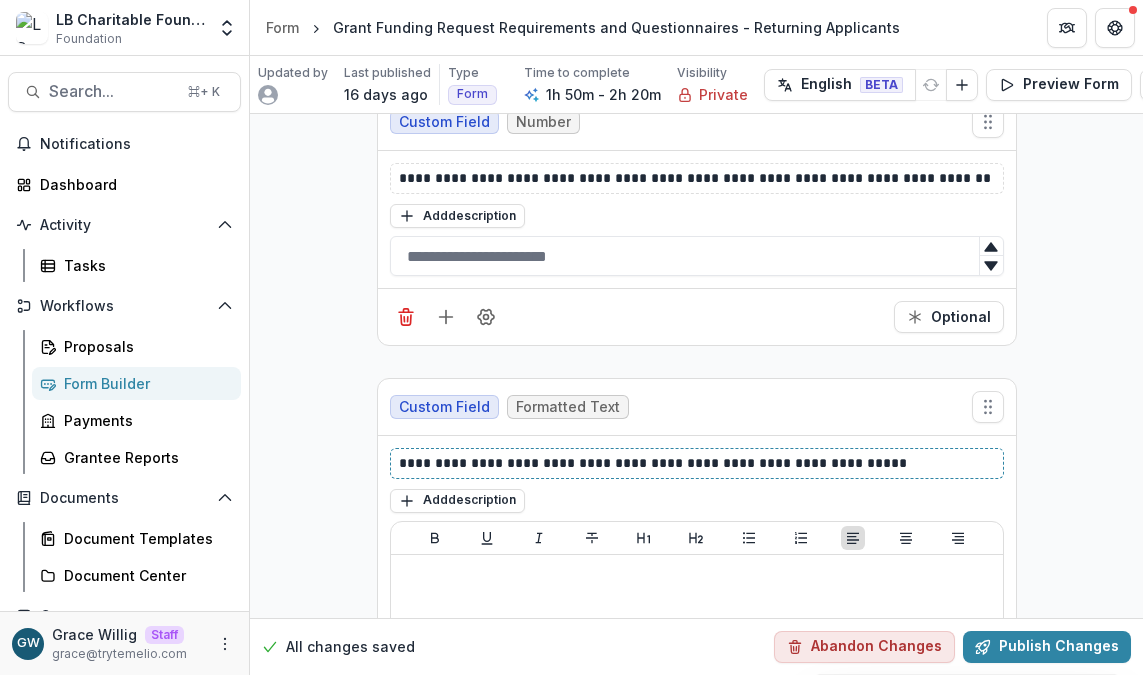 click on "**********" at bounding box center (697, 463) 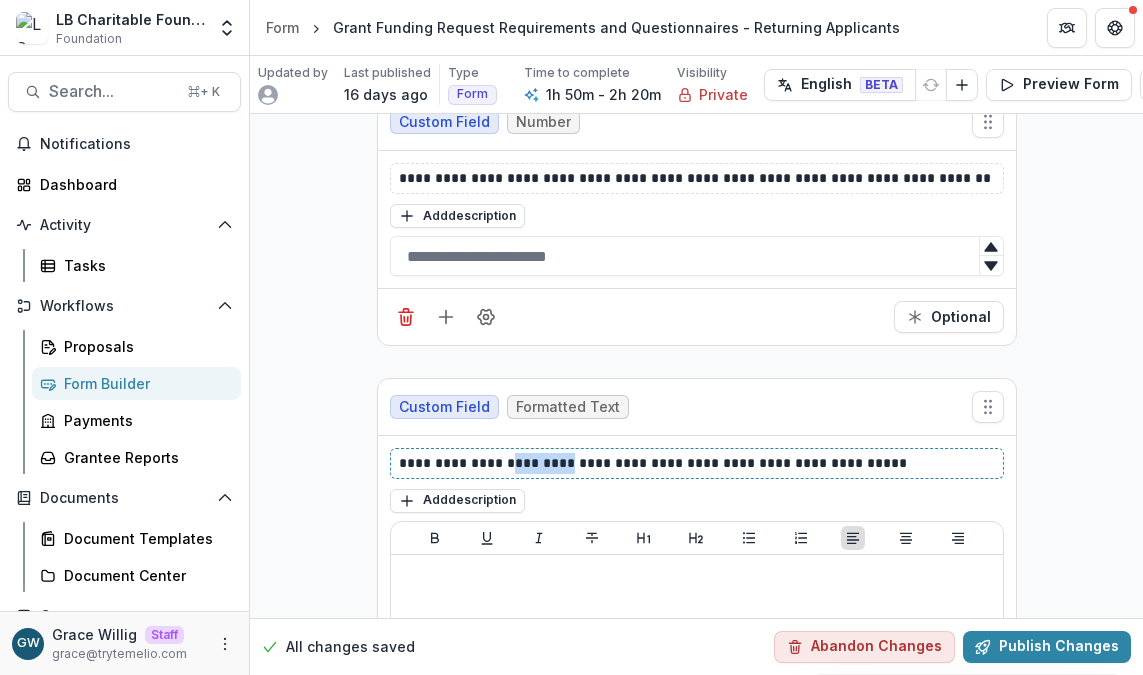 click on "**********" at bounding box center [697, 463] 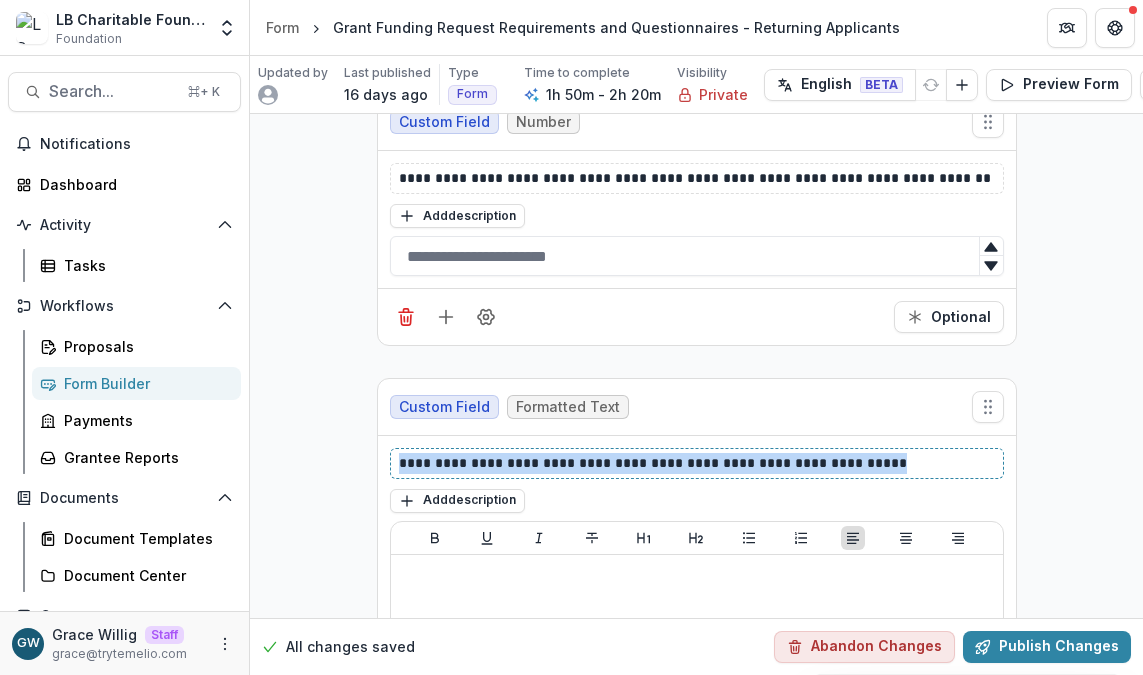 click on "**********" at bounding box center [697, 463] 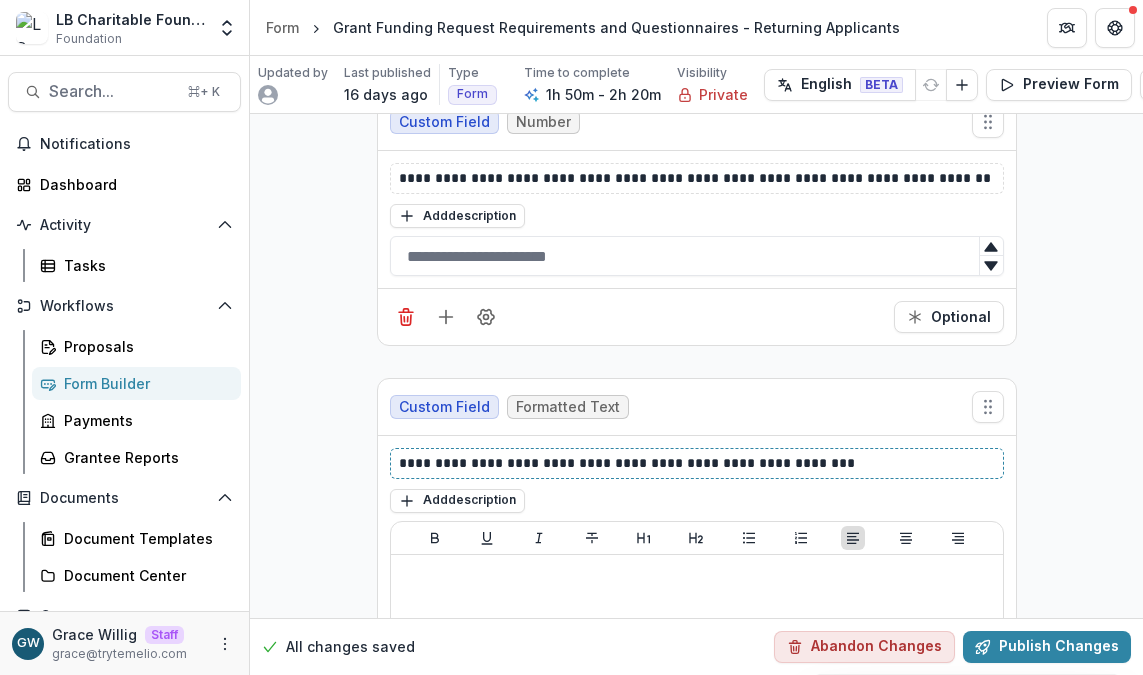 type 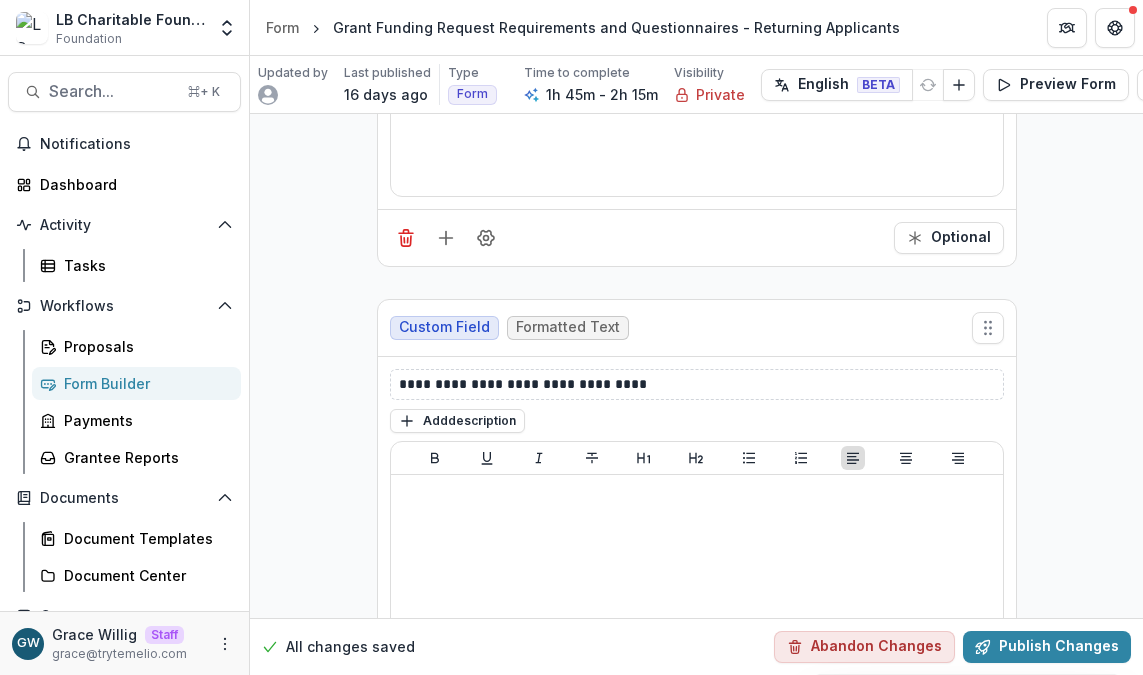 scroll, scrollTop: 5649, scrollLeft: 0, axis: vertical 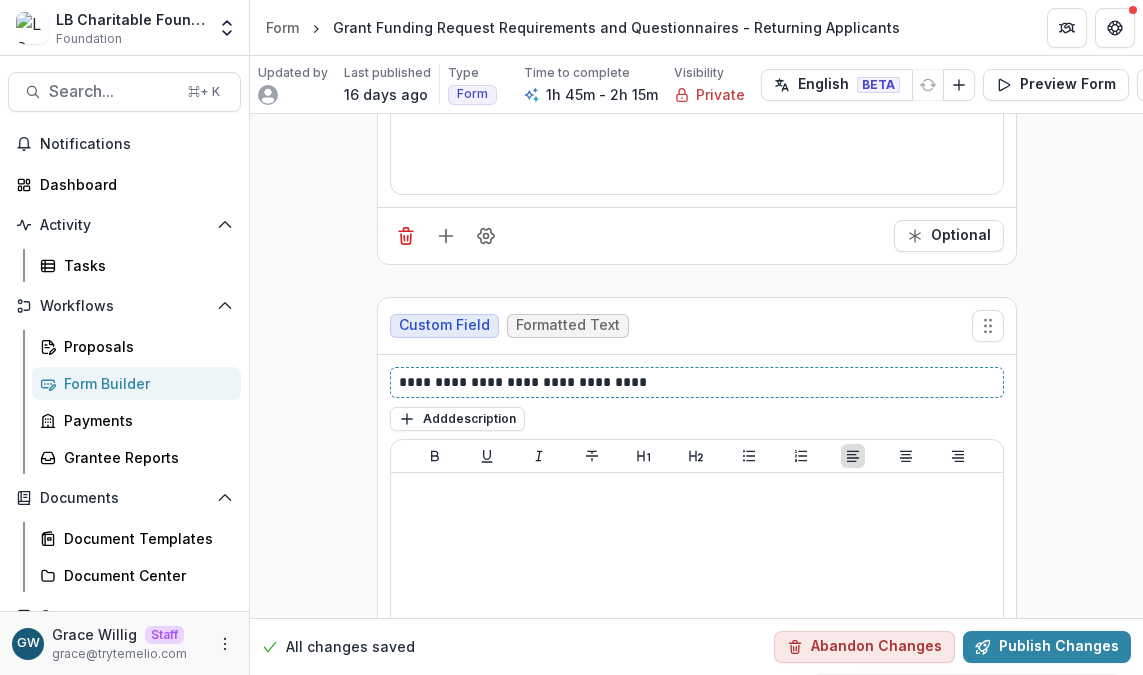 click on "**********" at bounding box center [697, 382] 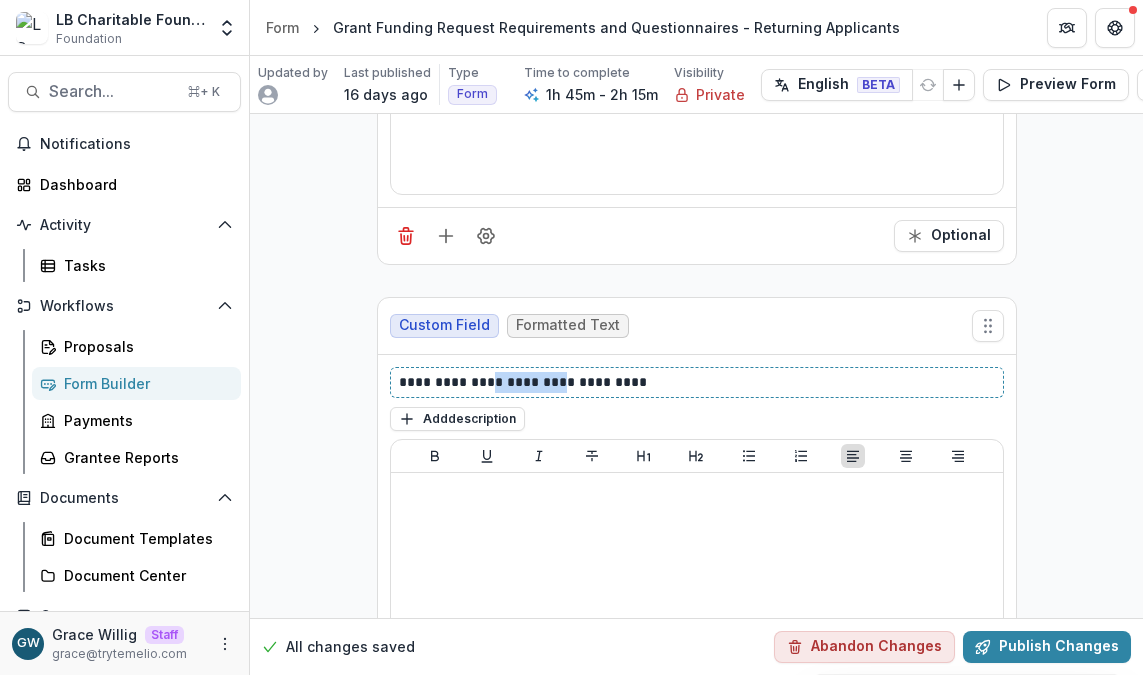 click on "**********" at bounding box center [697, 382] 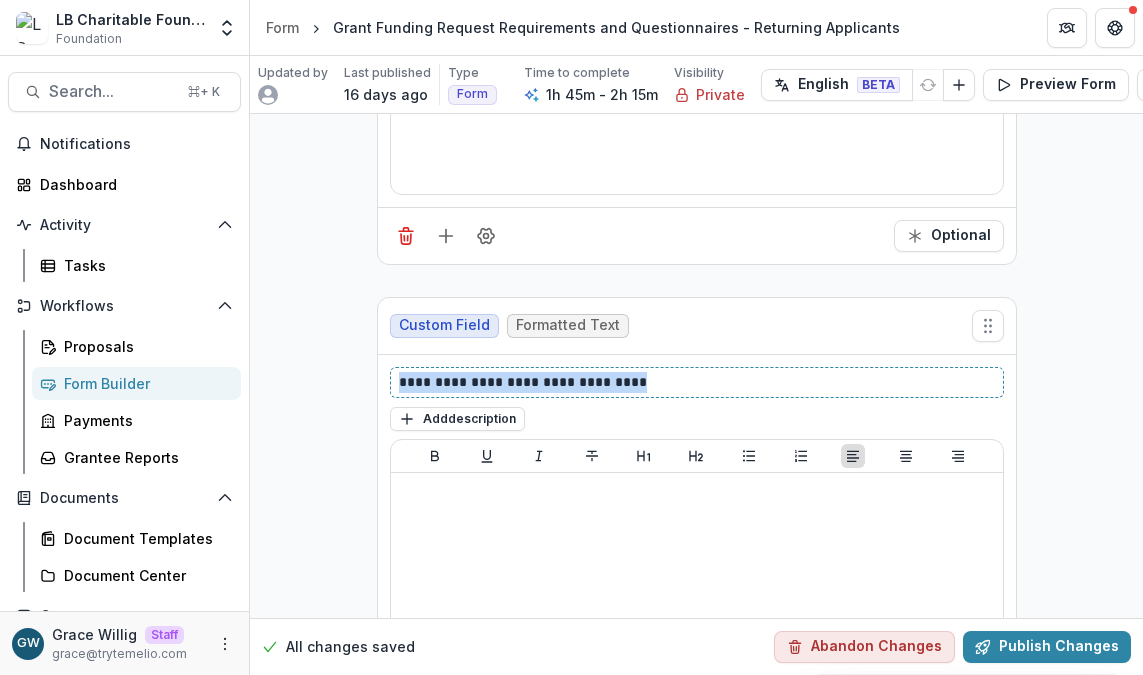 click on "**********" at bounding box center [697, 382] 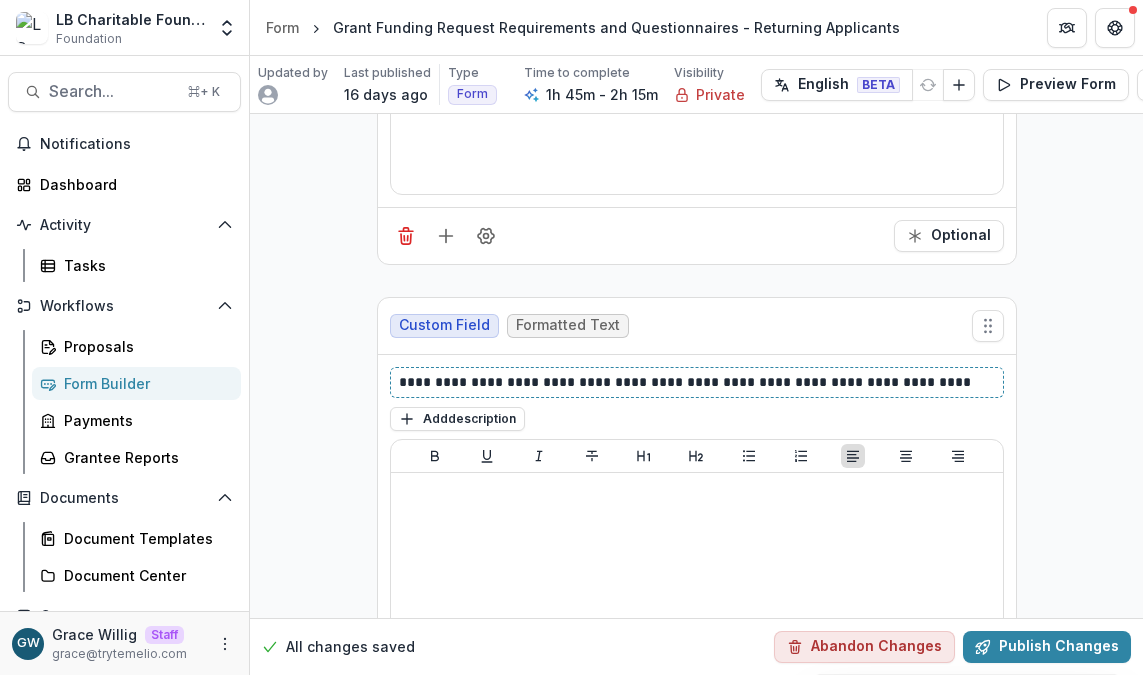 type 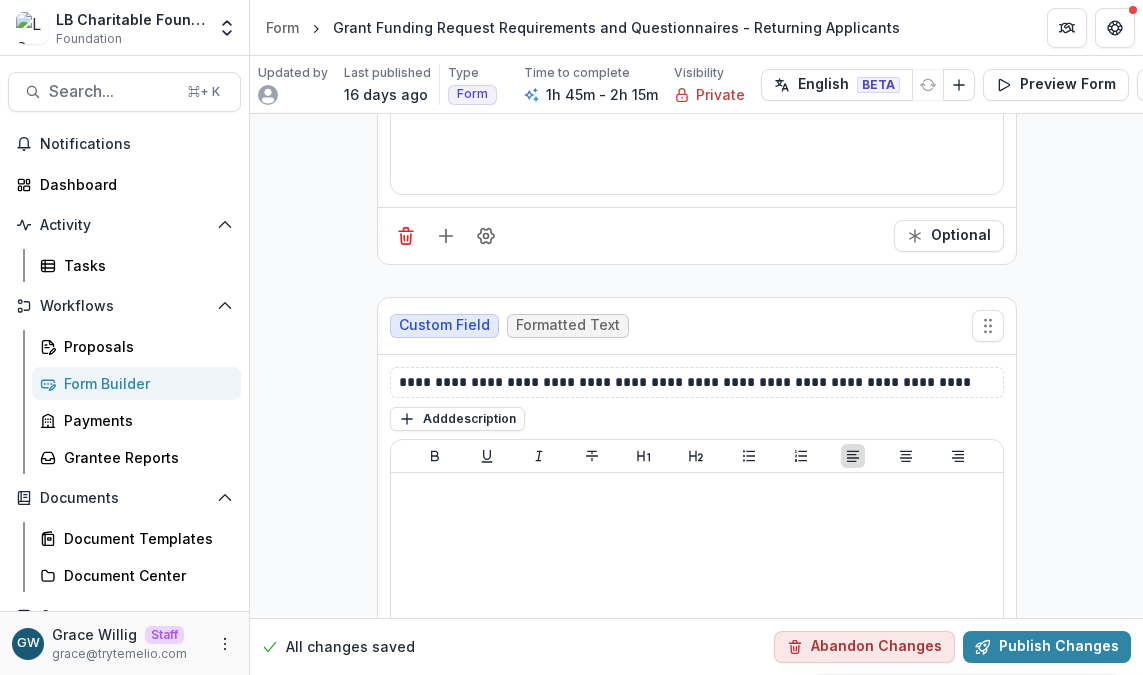 click on "**********" at bounding box center (696, 6111) 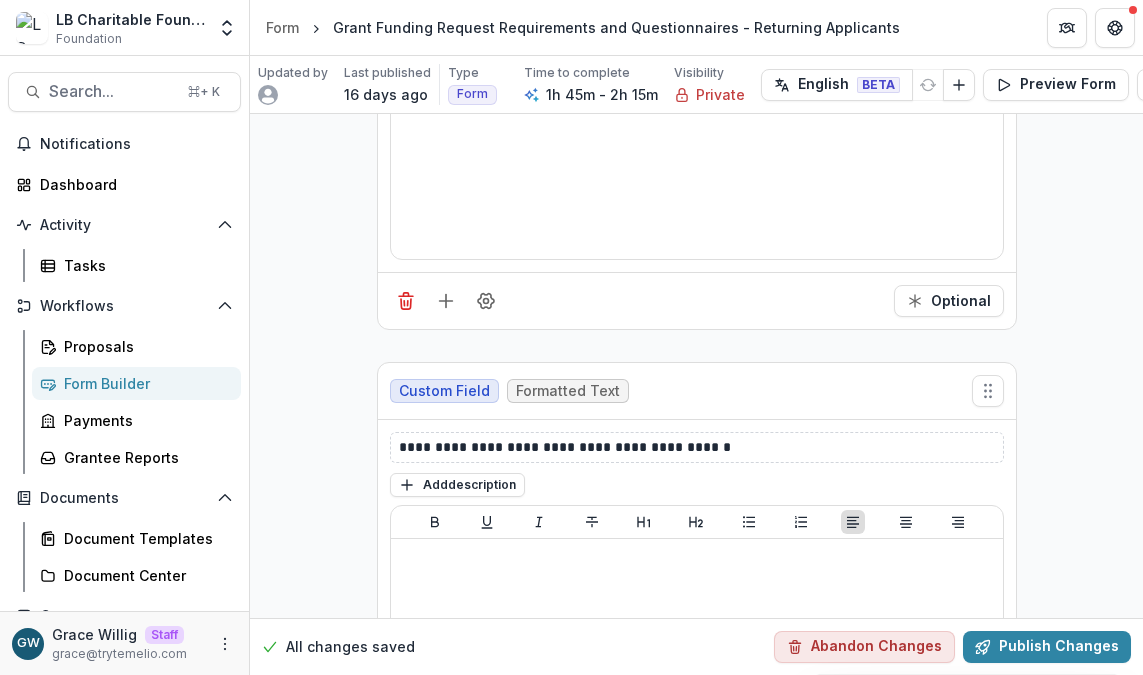 scroll, scrollTop: 6183, scrollLeft: 0, axis: vertical 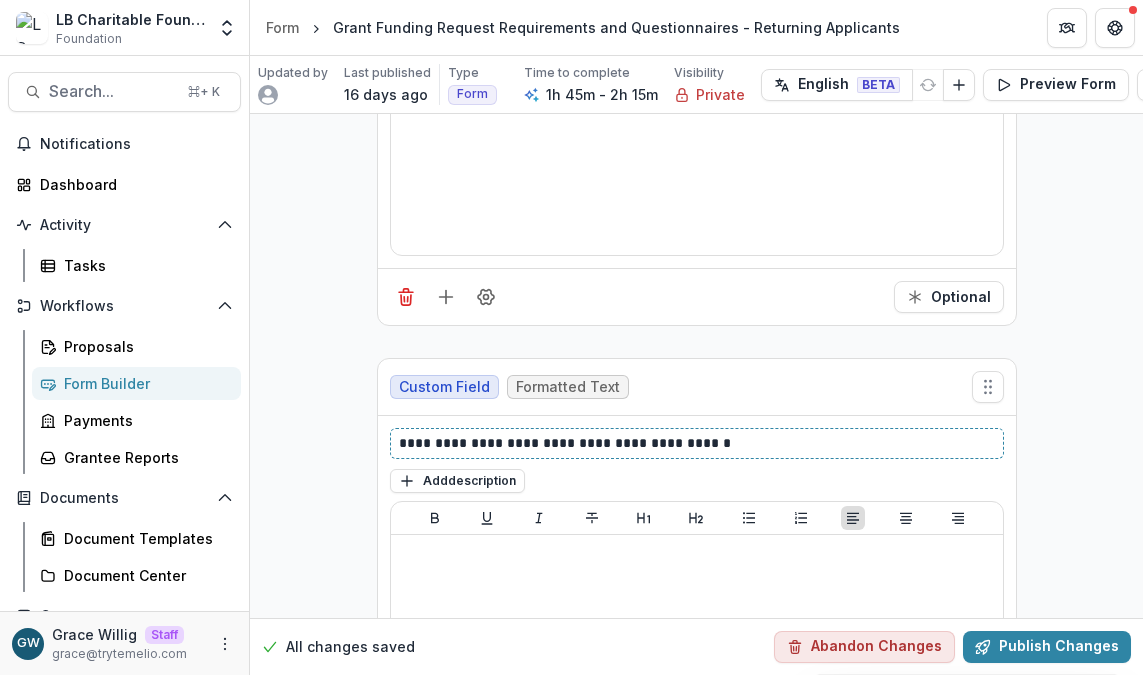 click on "**********" at bounding box center [697, 443] 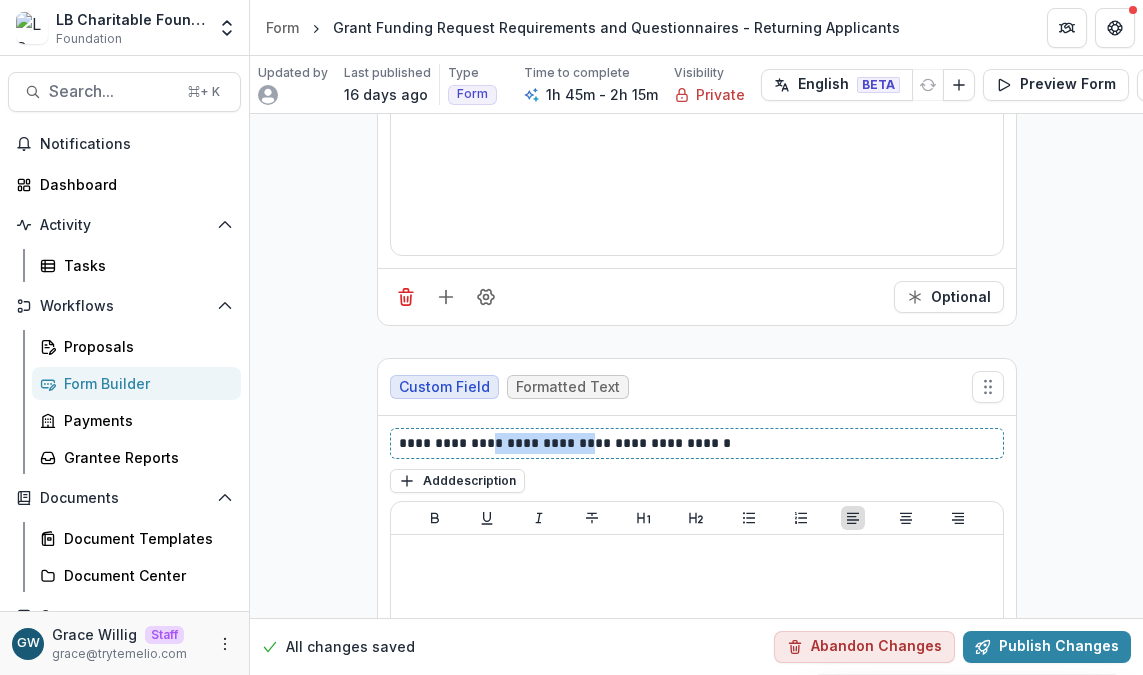 click on "**********" at bounding box center (697, 443) 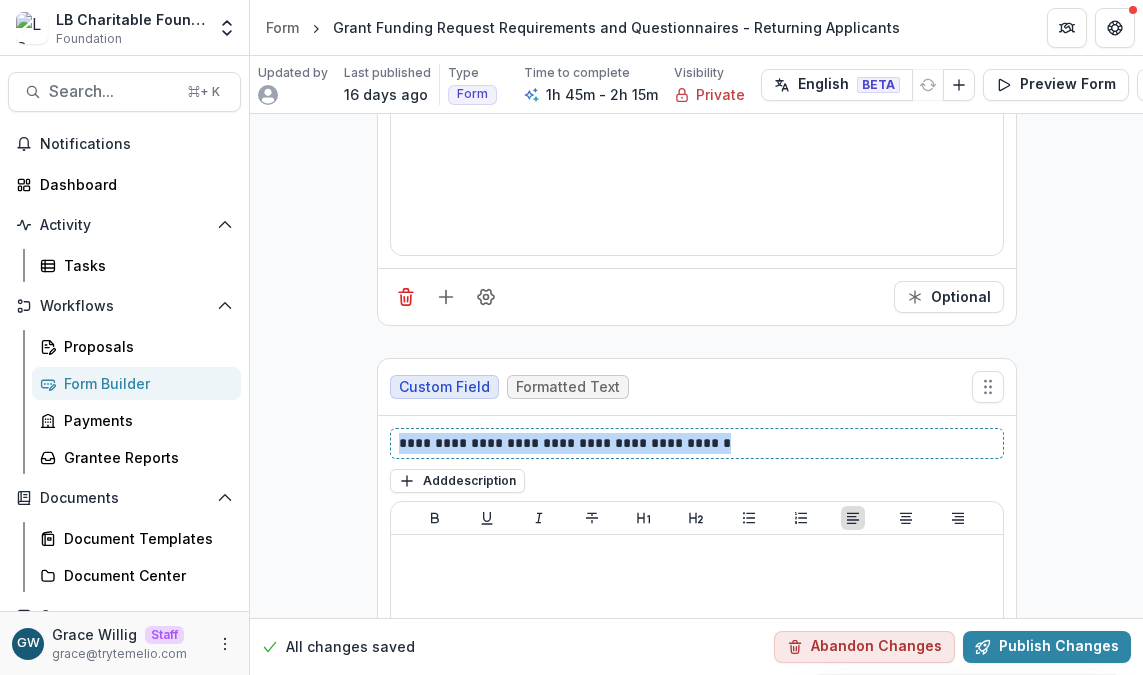 click on "**********" at bounding box center [697, 443] 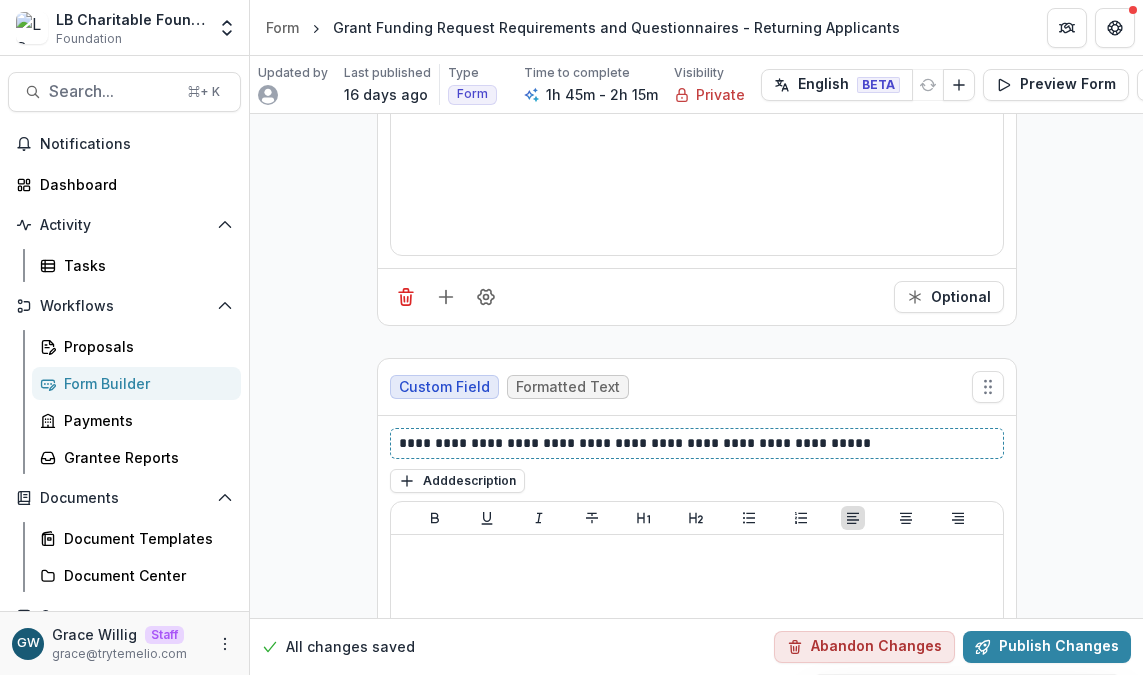 type 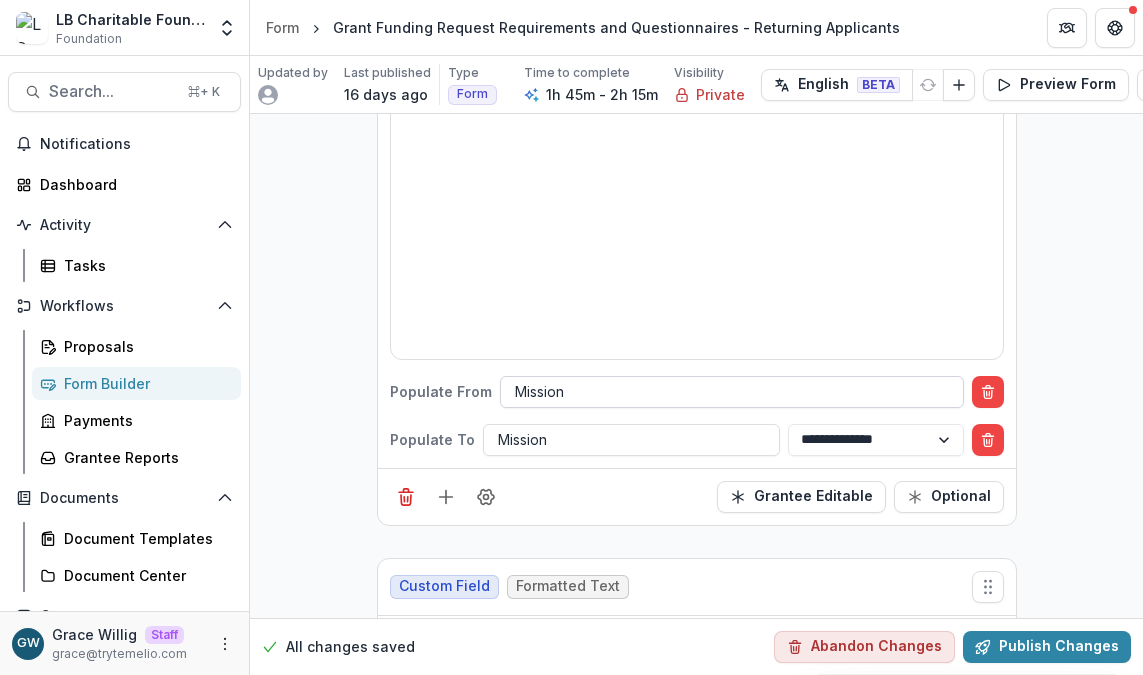 scroll, scrollTop: 6854, scrollLeft: 0, axis: vertical 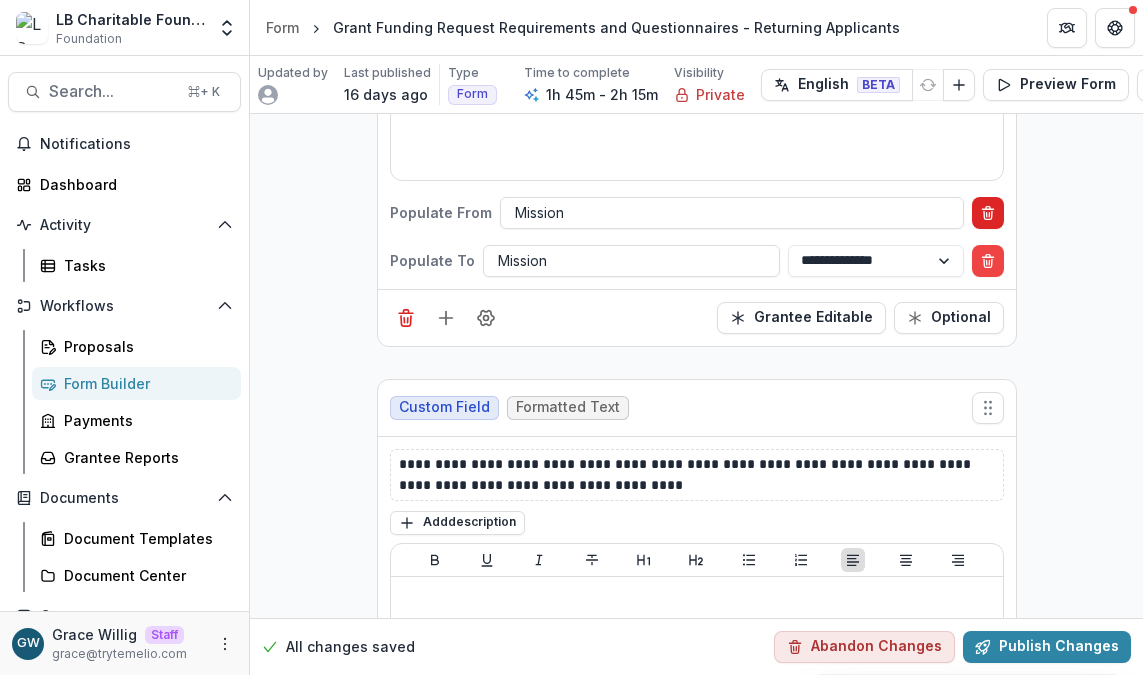 click 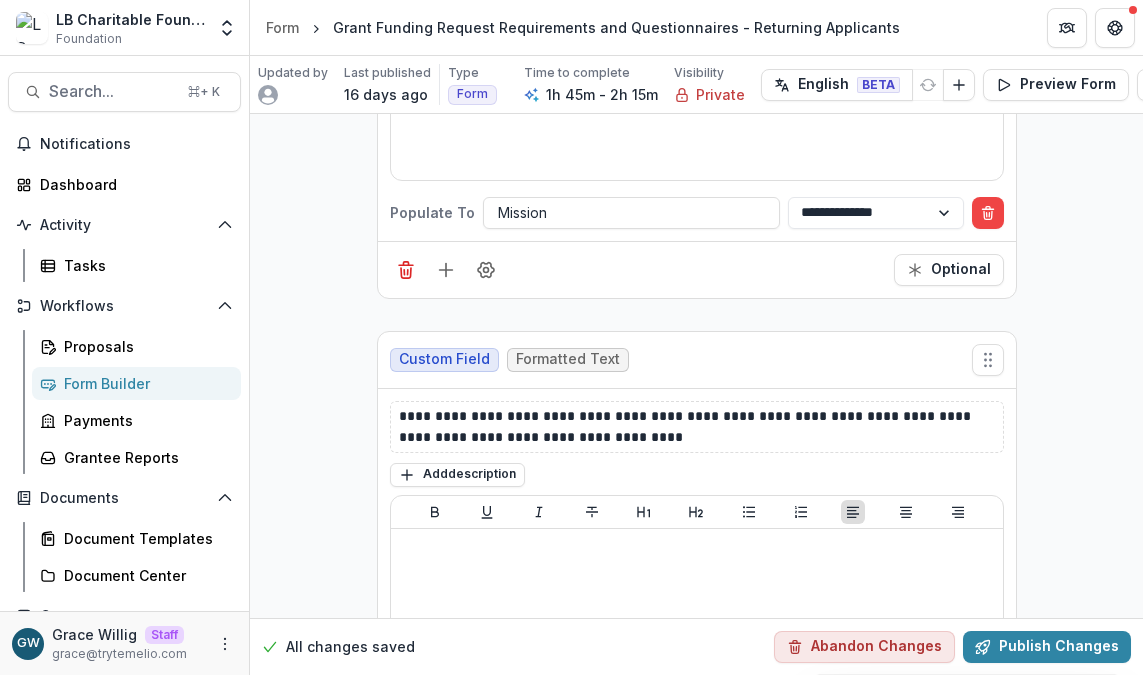 click 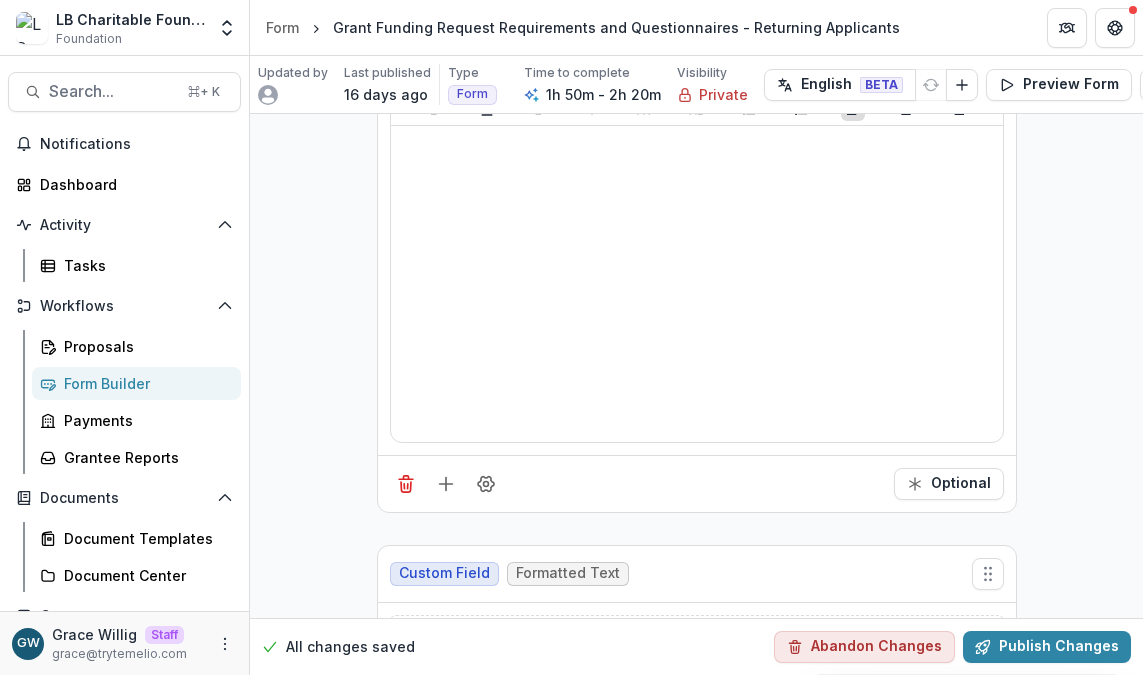 scroll, scrollTop: 6627, scrollLeft: 0, axis: vertical 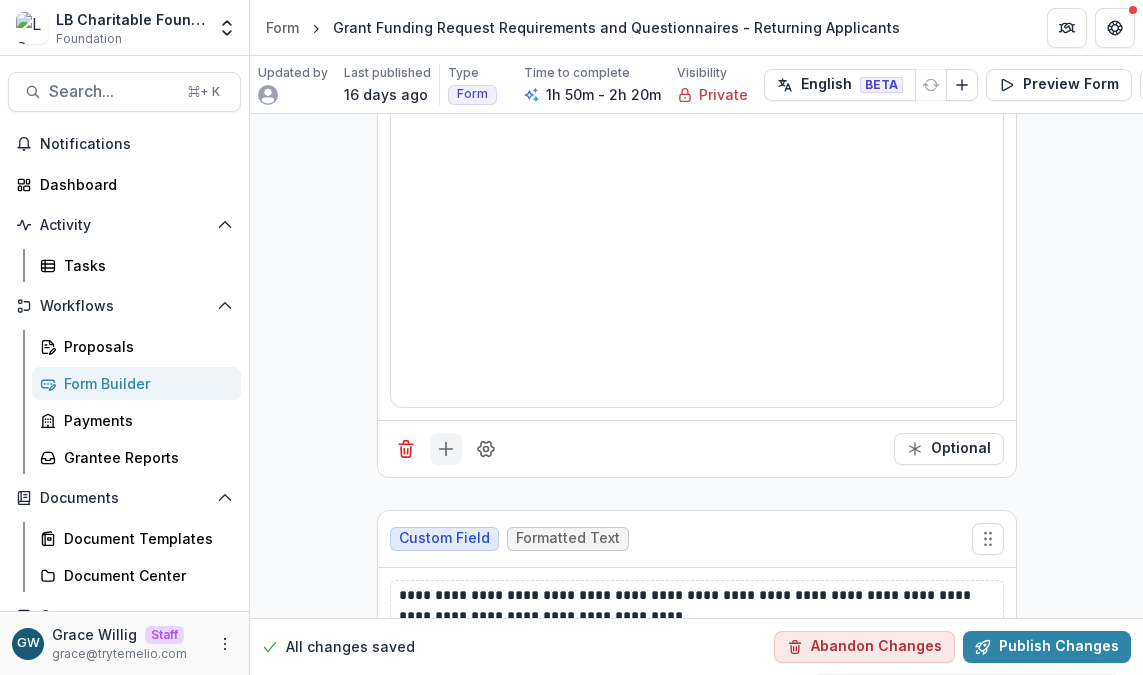 click 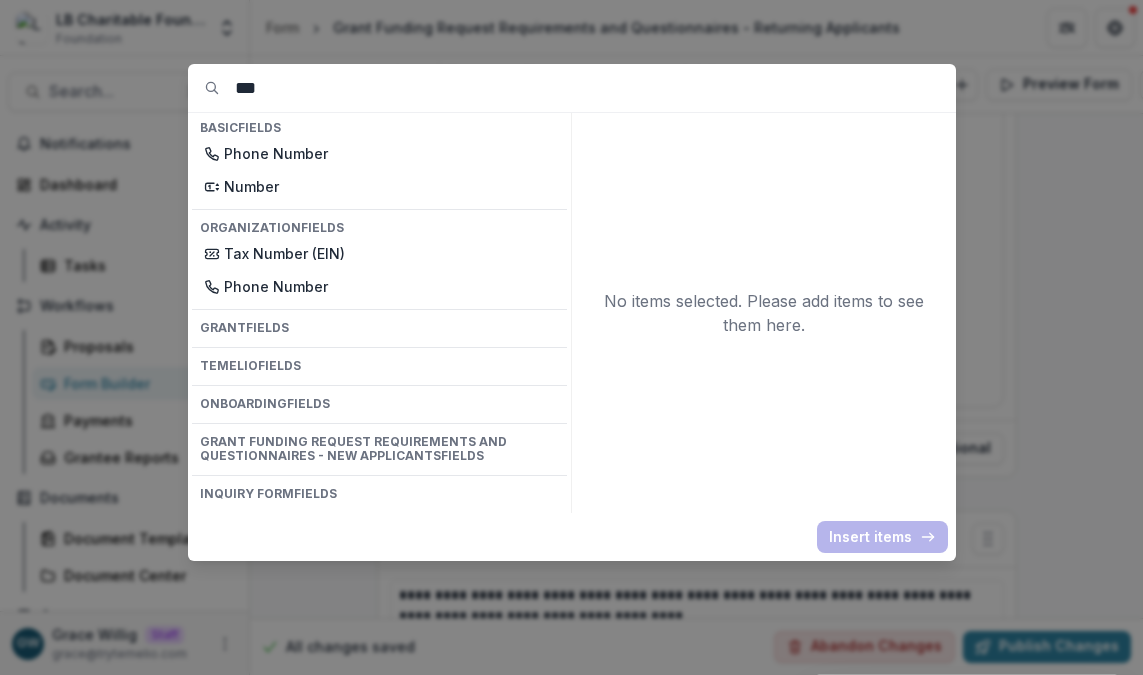 click on "***" at bounding box center [595, 88] 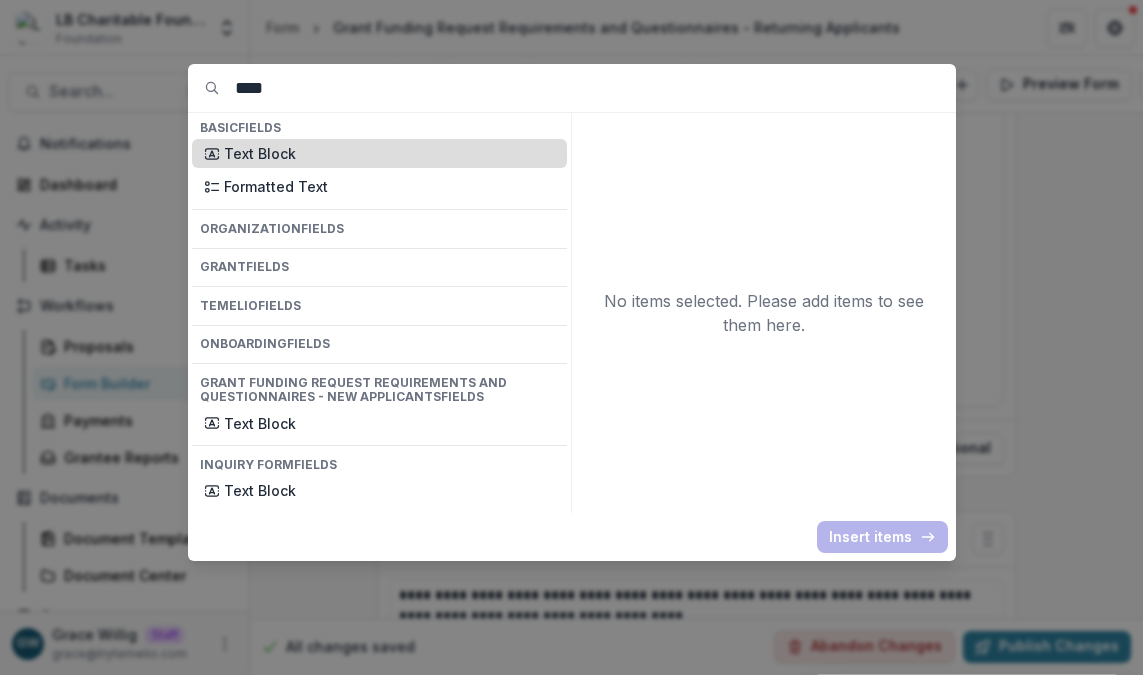 type on "****" 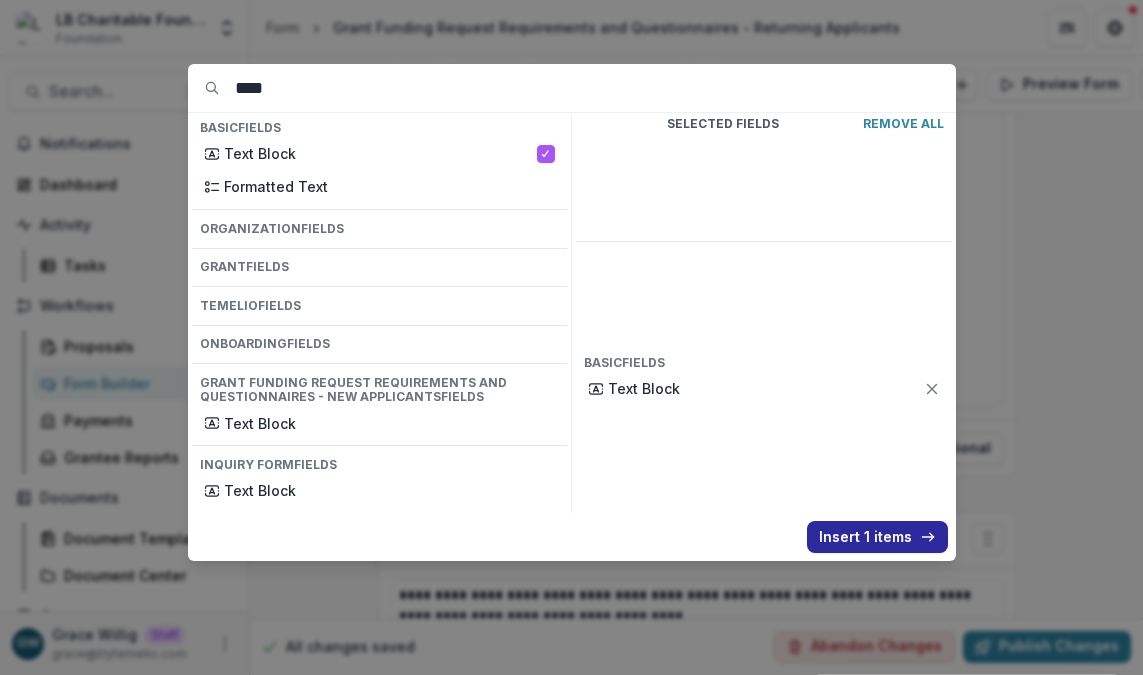 click on "Insert 1 items" at bounding box center [877, 537] 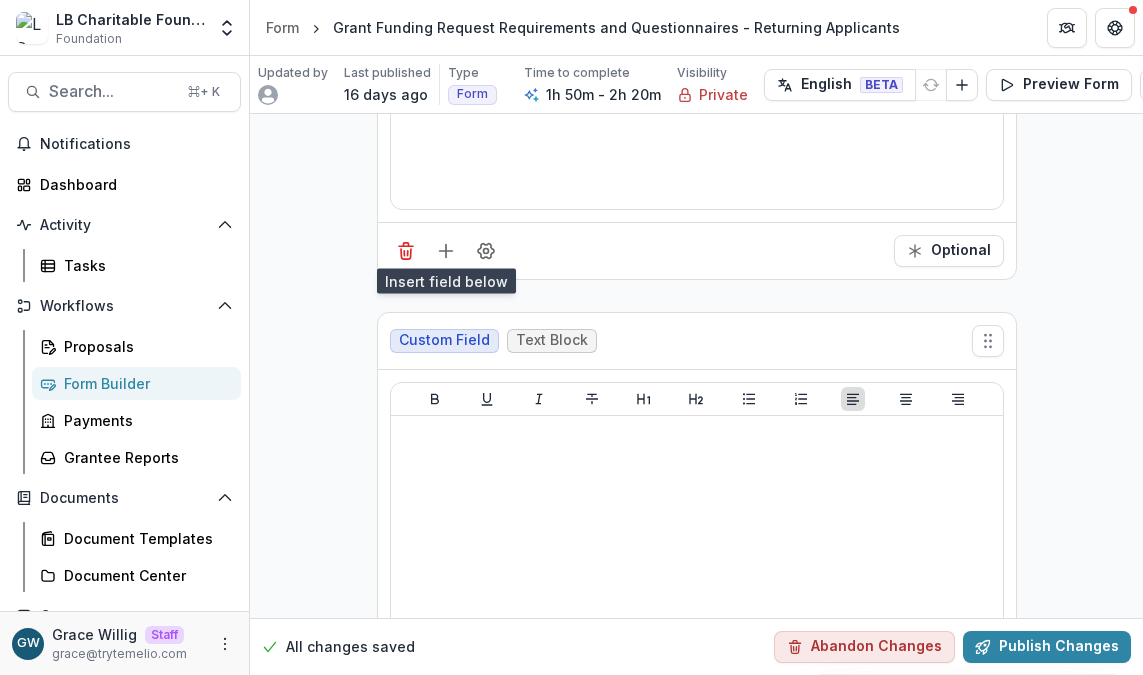 scroll, scrollTop: 6829, scrollLeft: 0, axis: vertical 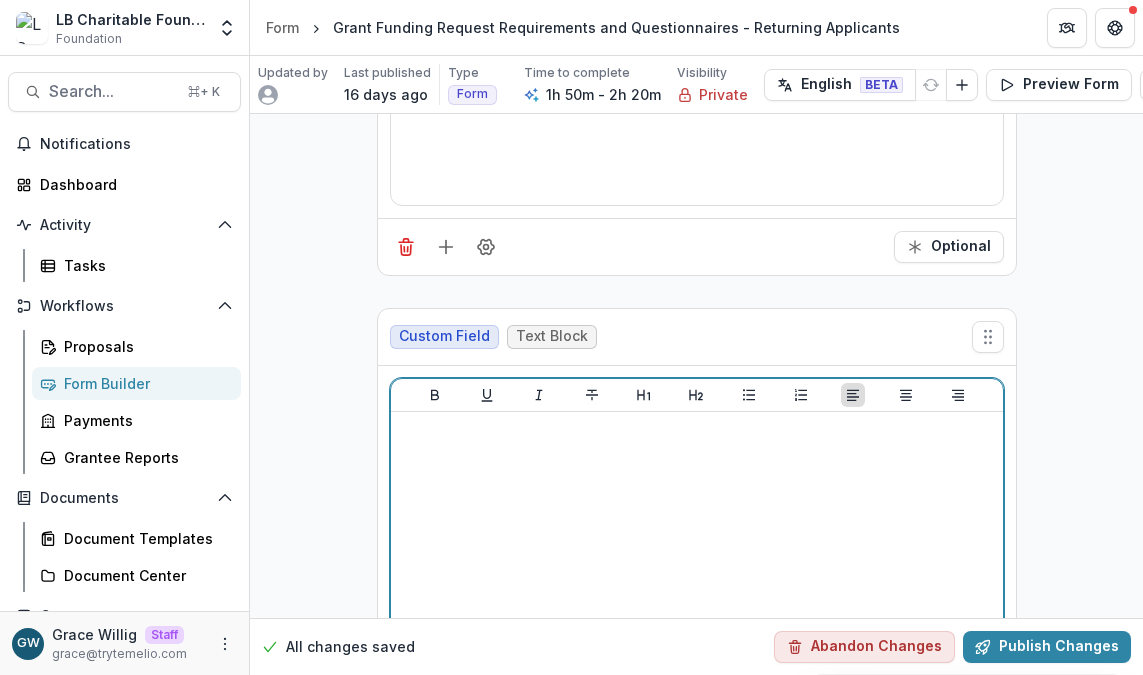 click at bounding box center [697, 570] 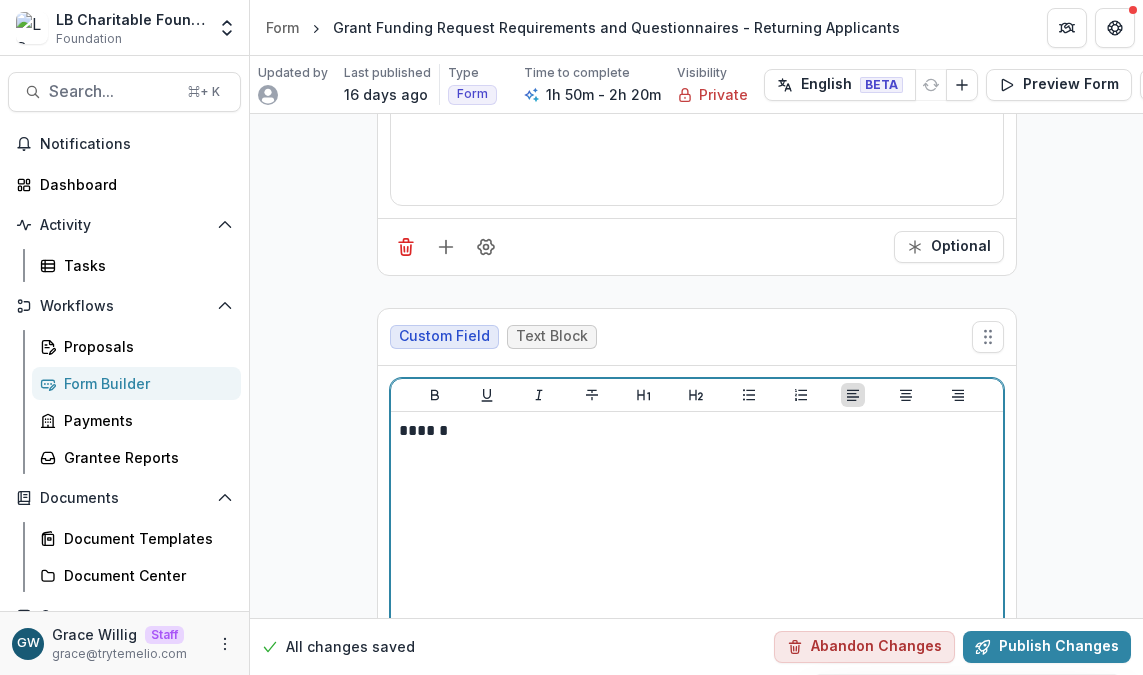 click on "******" at bounding box center [697, 431] 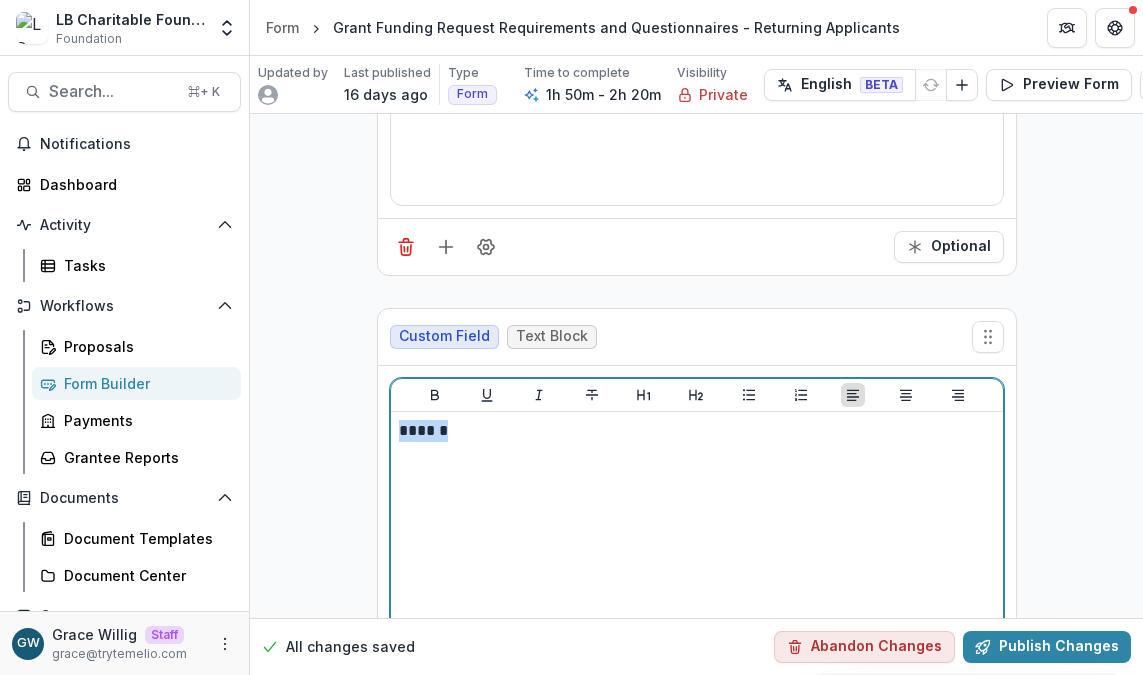 click on "******" at bounding box center (697, 431) 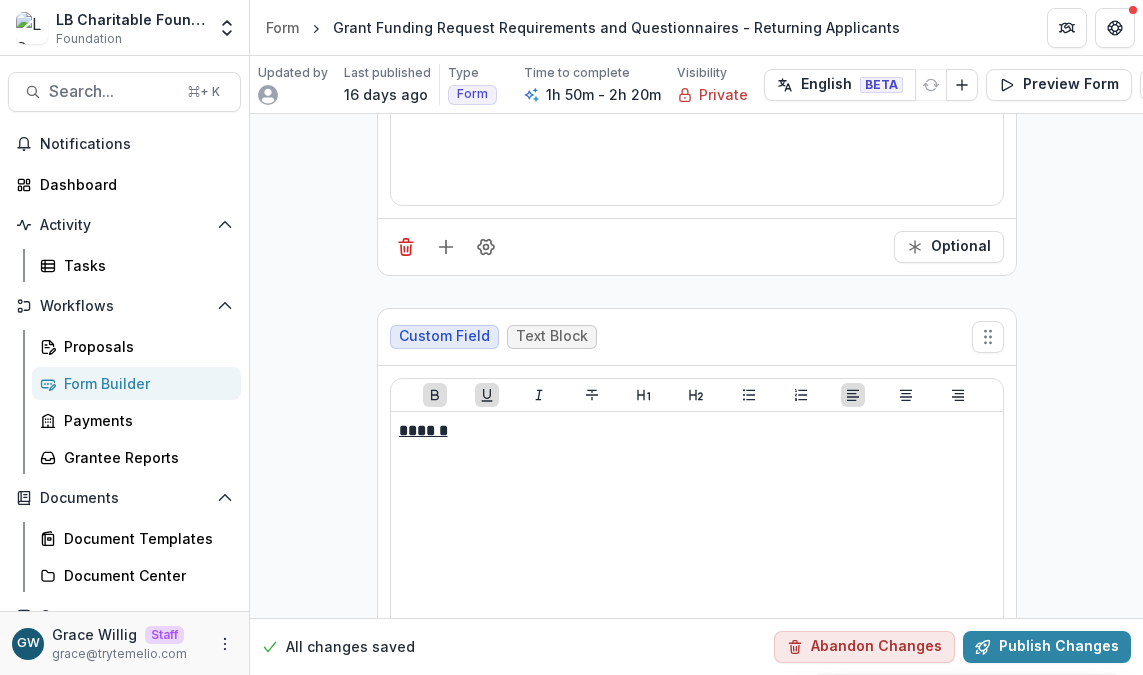 drag, startPoint x: 314, startPoint y: 424, endPoint x: 347, endPoint y: 412, distance: 35.1141 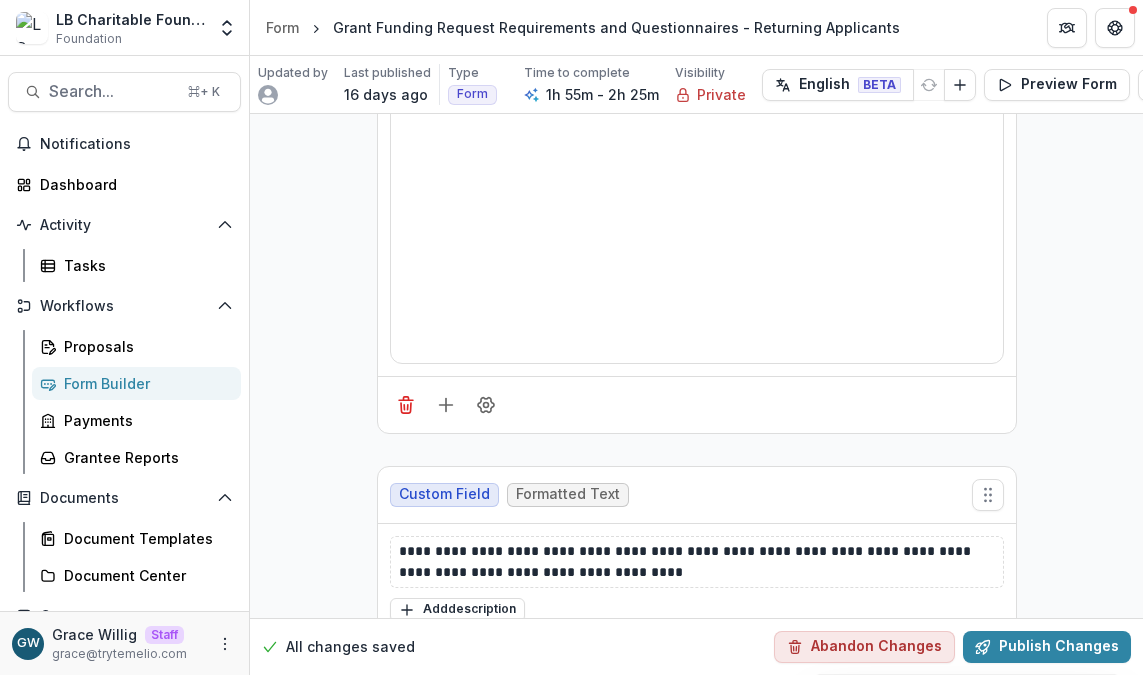 scroll, scrollTop: 7195, scrollLeft: 0, axis: vertical 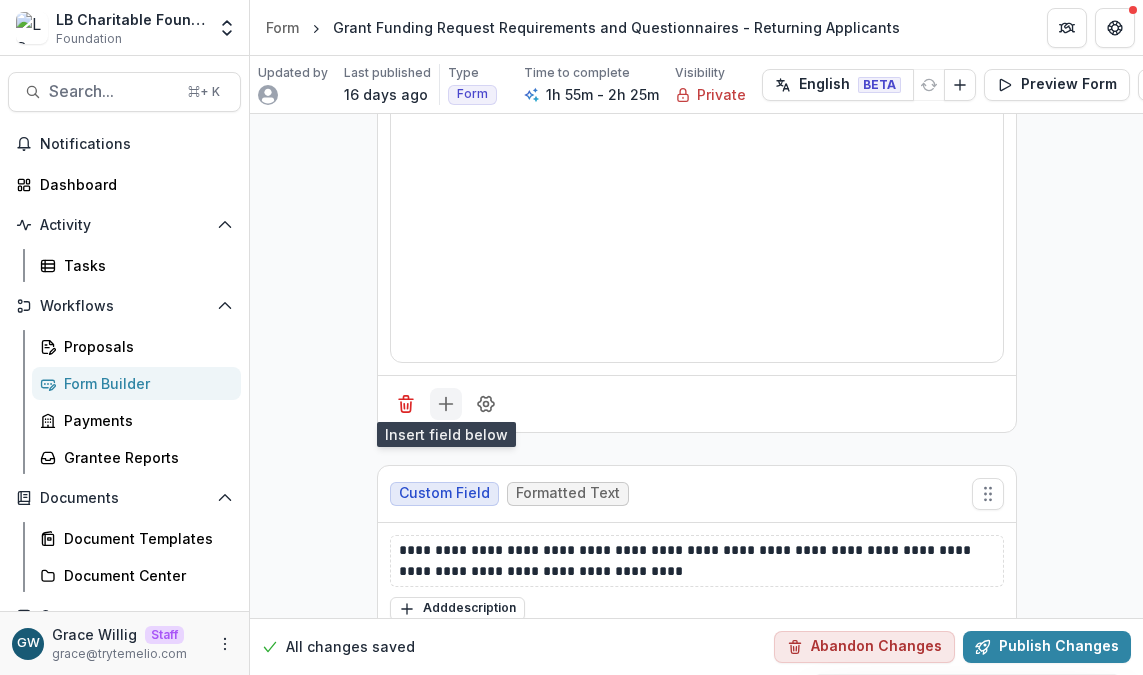 click 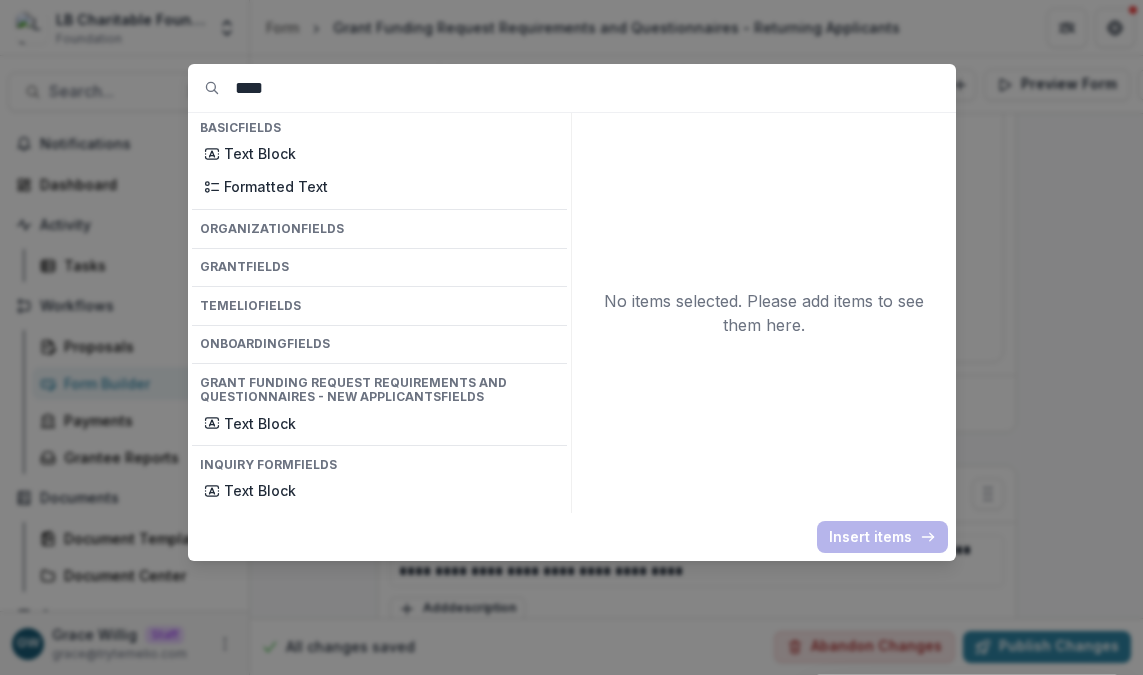 click on "****" at bounding box center (595, 88) 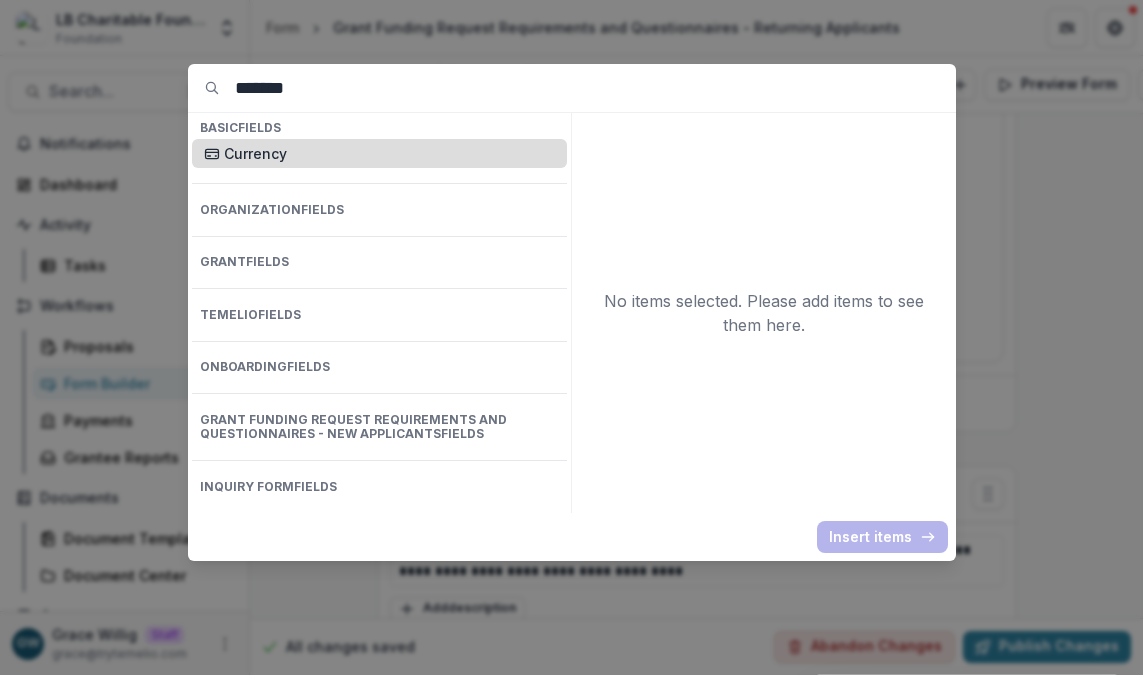 type on "*******" 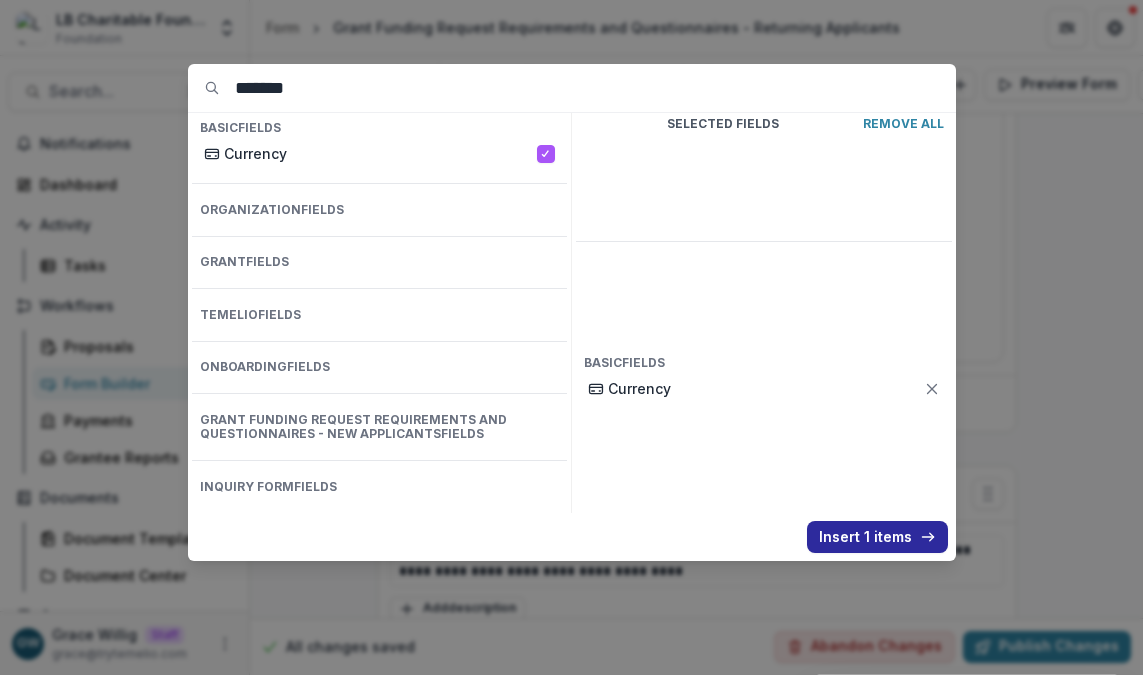 click on "Insert 1 items" at bounding box center [877, 537] 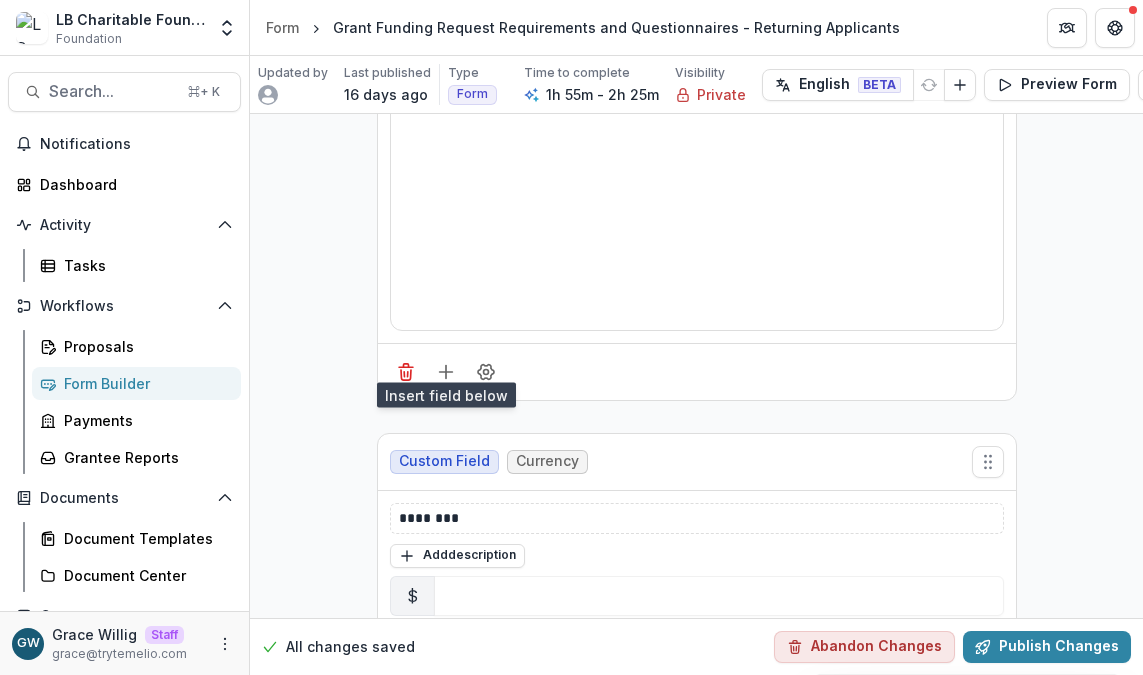 scroll, scrollTop: 7236, scrollLeft: 0, axis: vertical 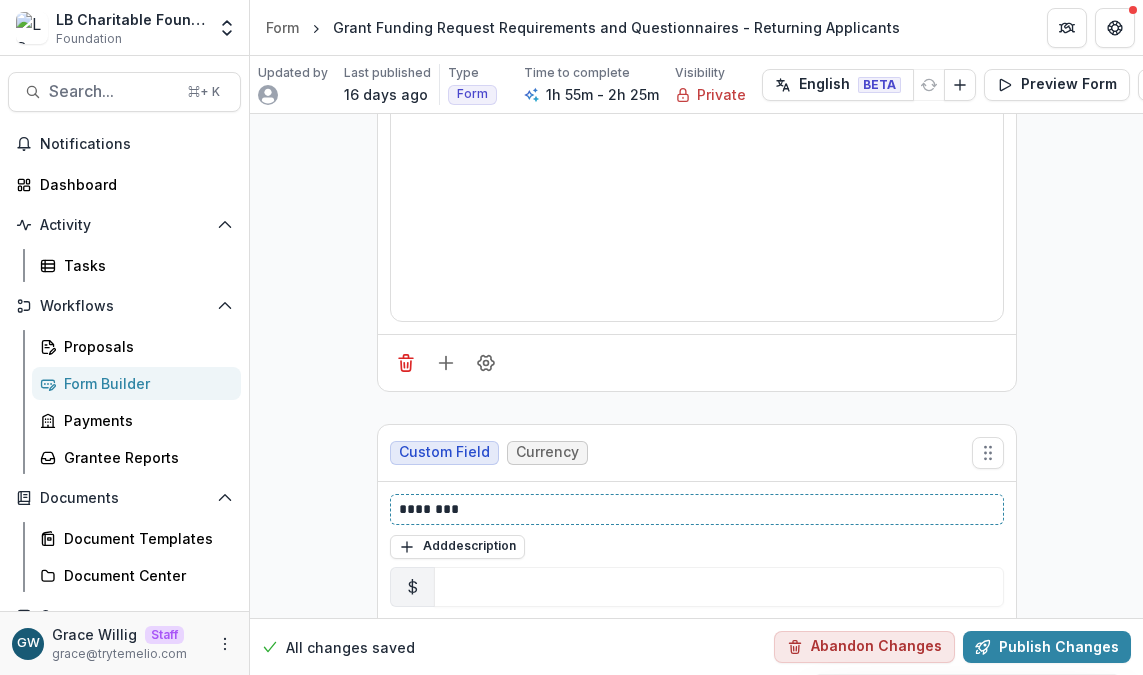 click on "********" at bounding box center [697, 509] 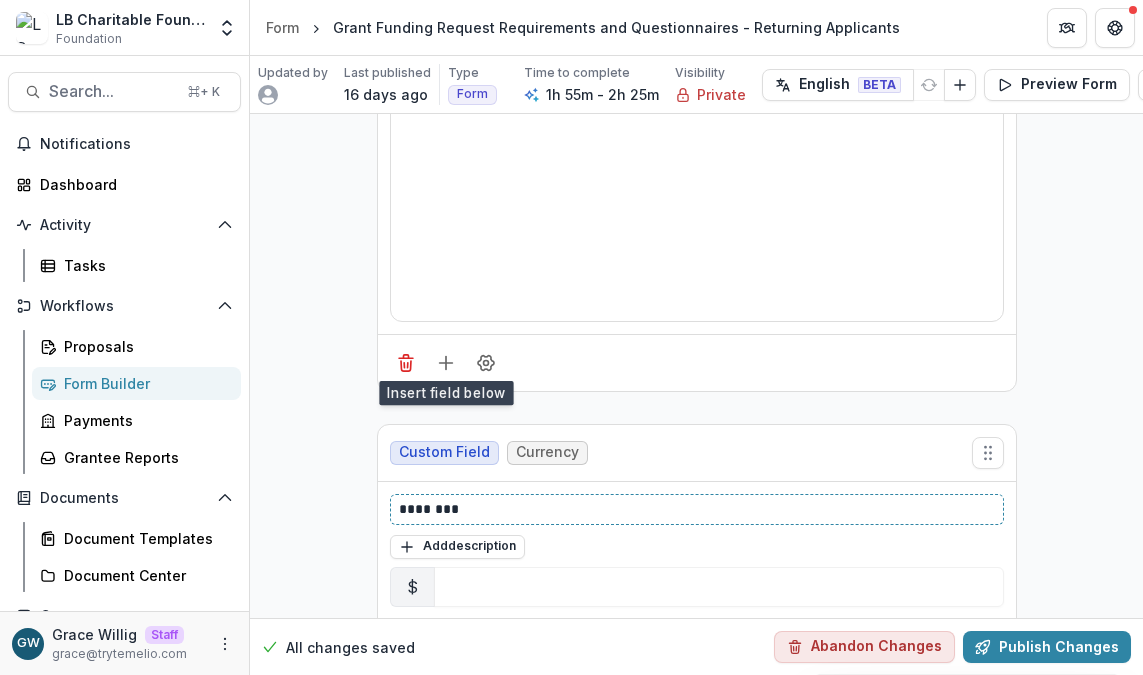 click on "********" at bounding box center [697, 509] 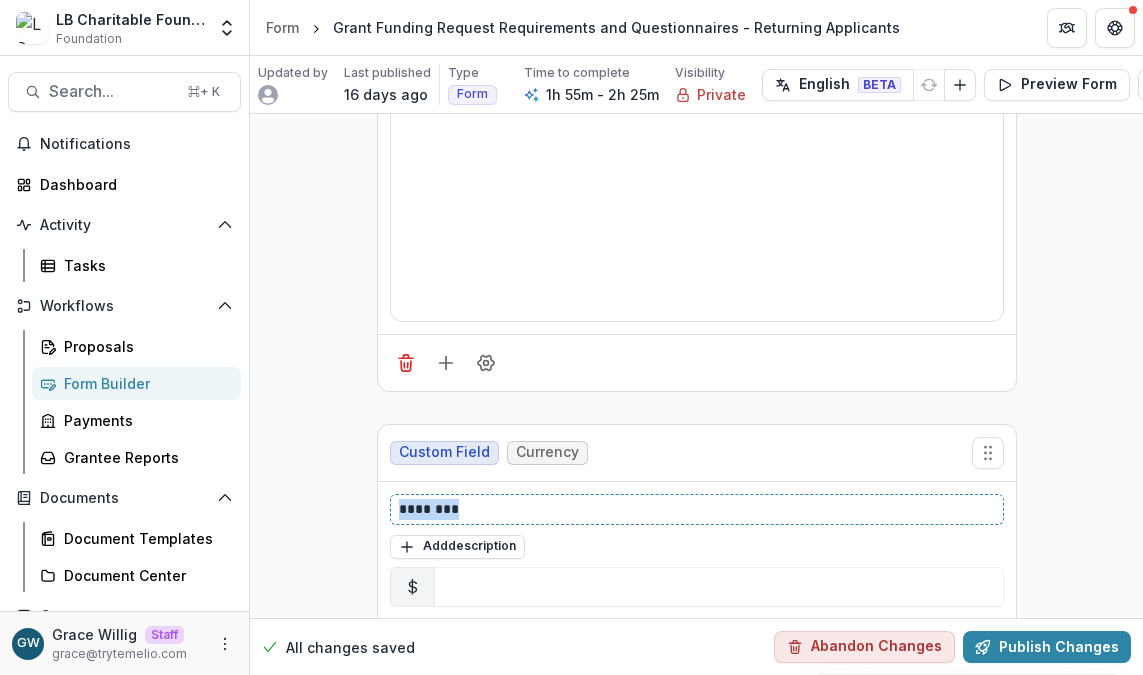 click on "********" at bounding box center [697, 509] 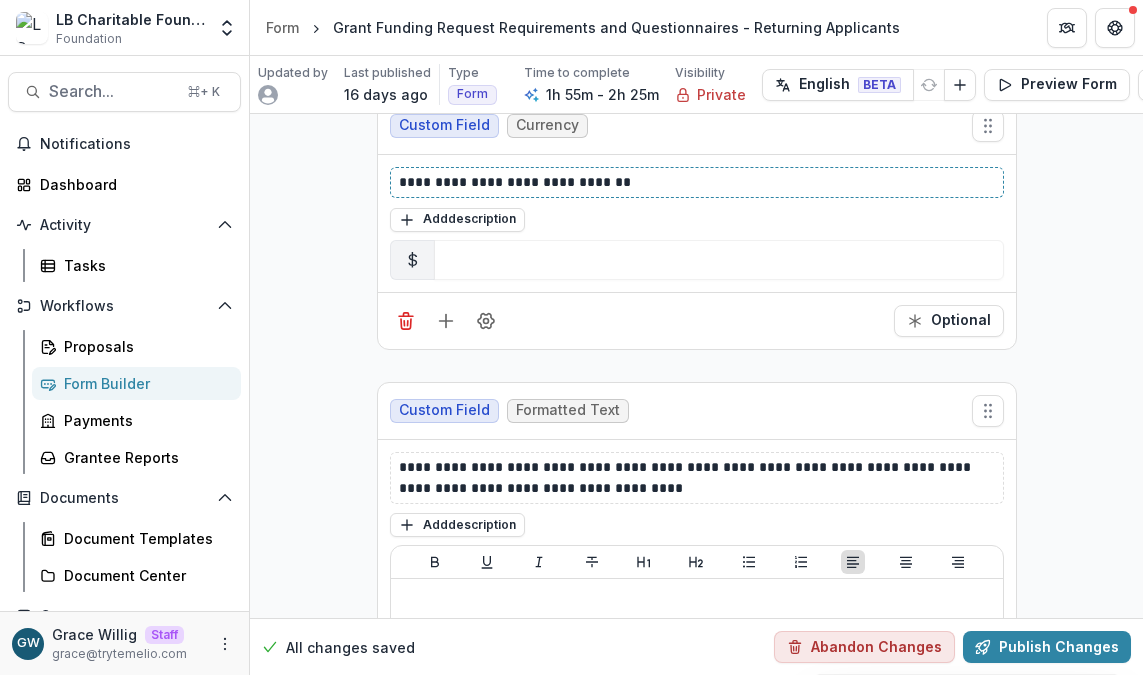 scroll, scrollTop: 7564, scrollLeft: 0, axis: vertical 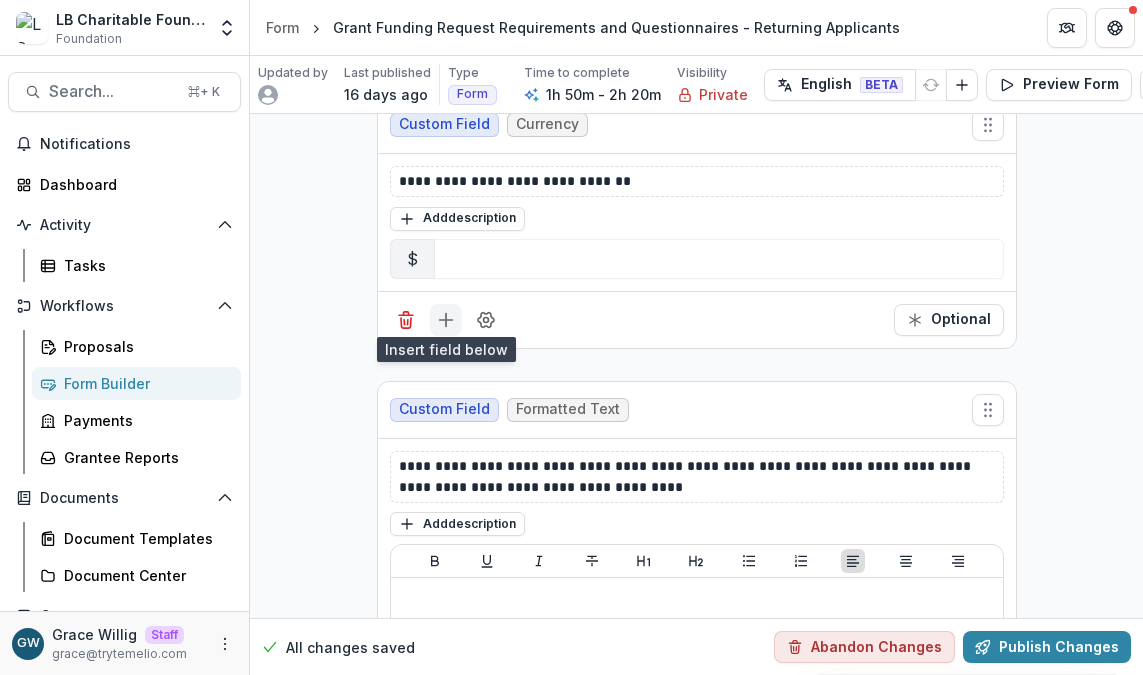 click 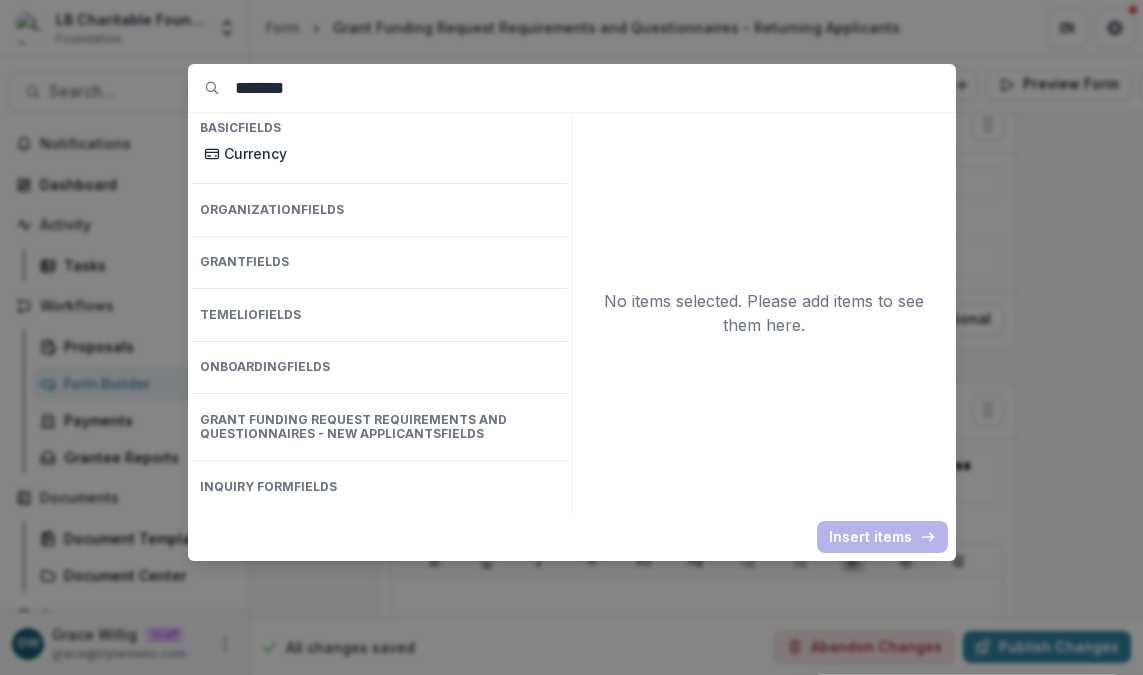click on "*******" at bounding box center [595, 88] 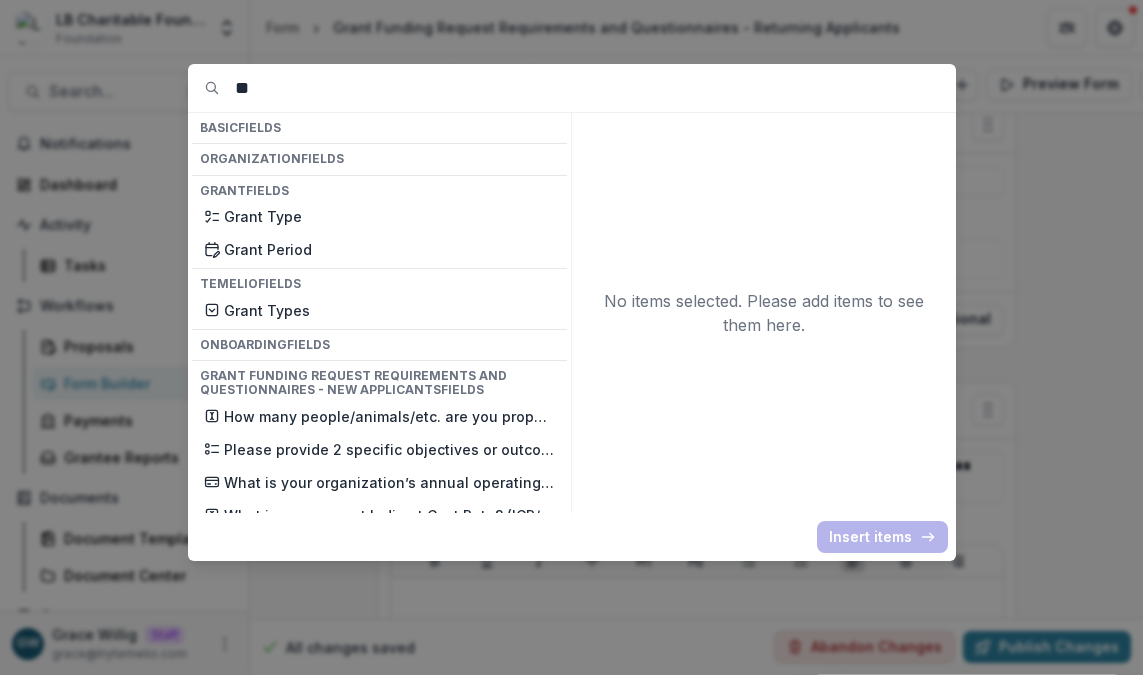 type on "*" 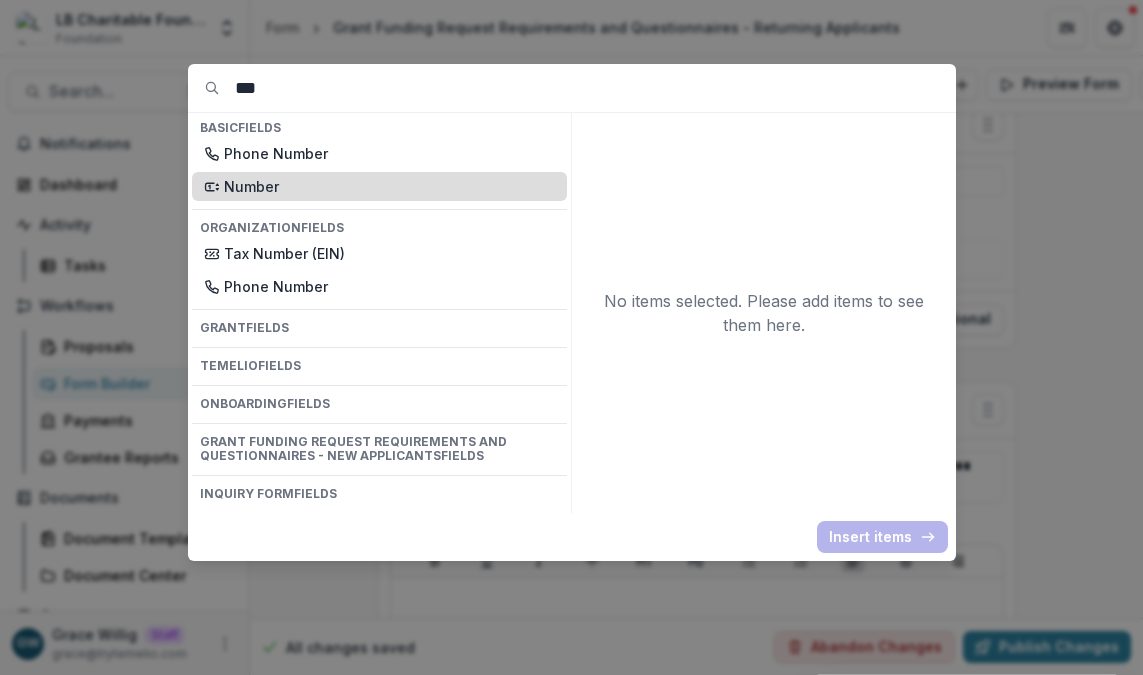 type on "***" 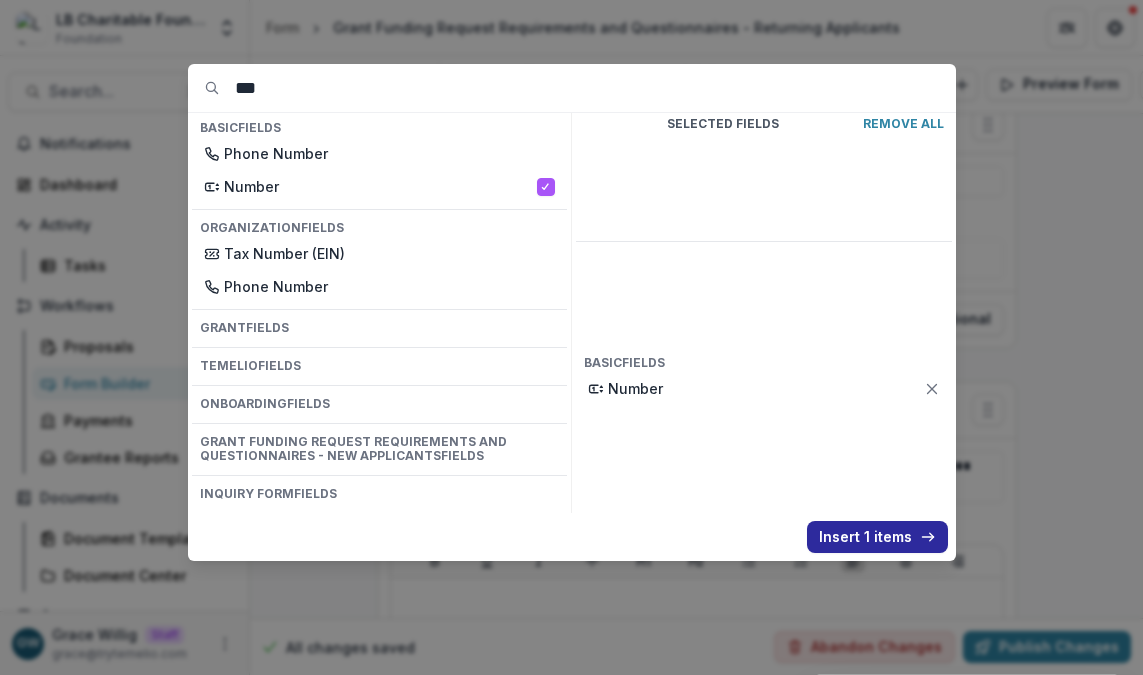 click 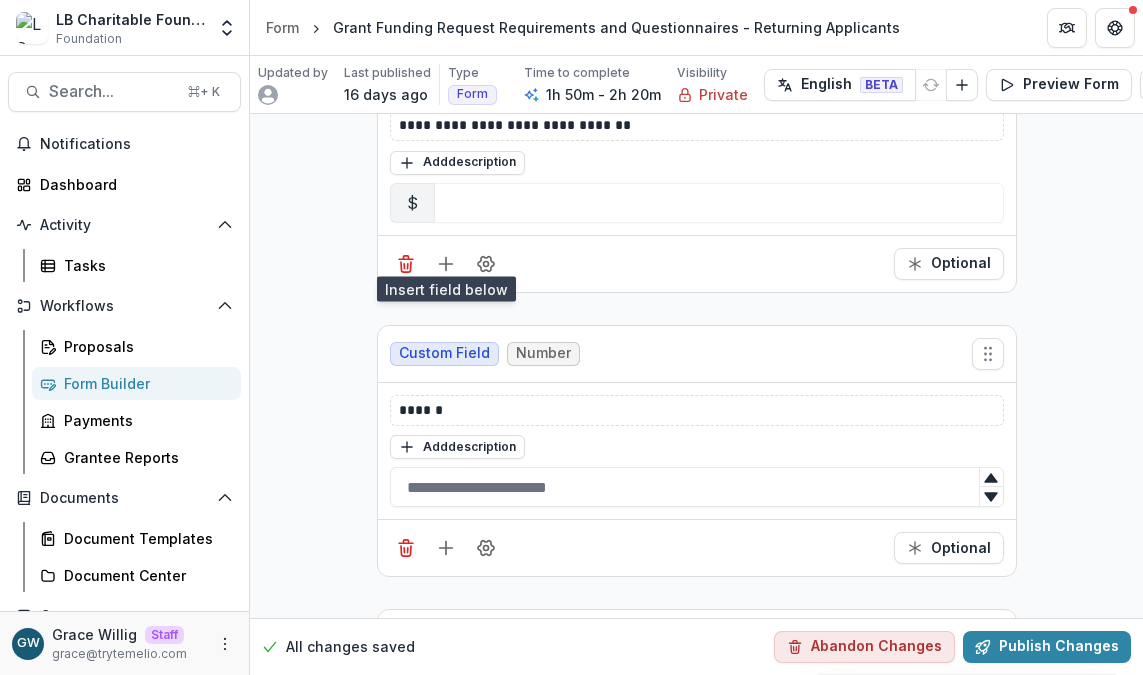 scroll, scrollTop: 7631, scrollLeft: 0, axis: vertical 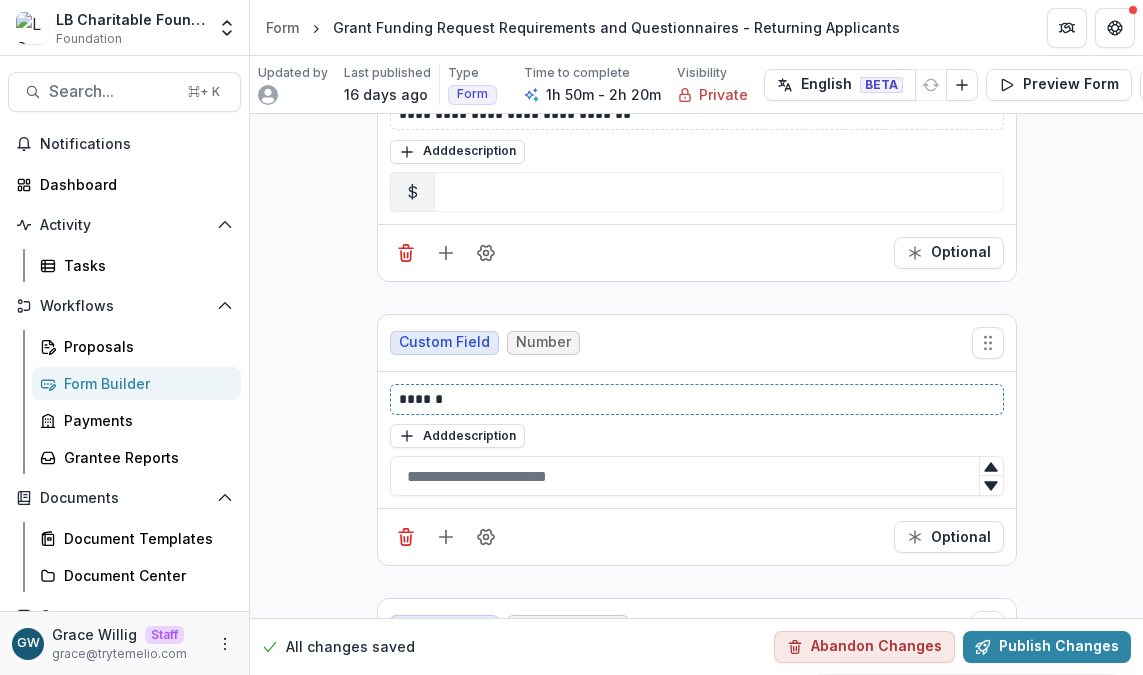 click on "******" at bounding box center [697, 399] 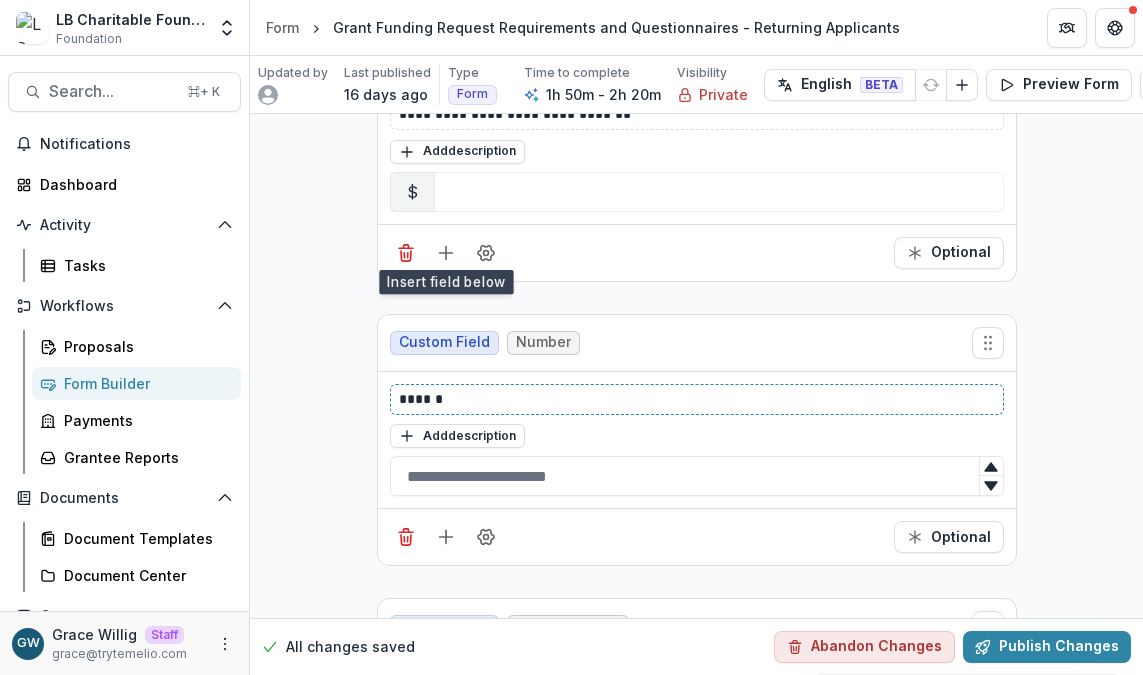 click on "******" at bounding box center [697, 399] 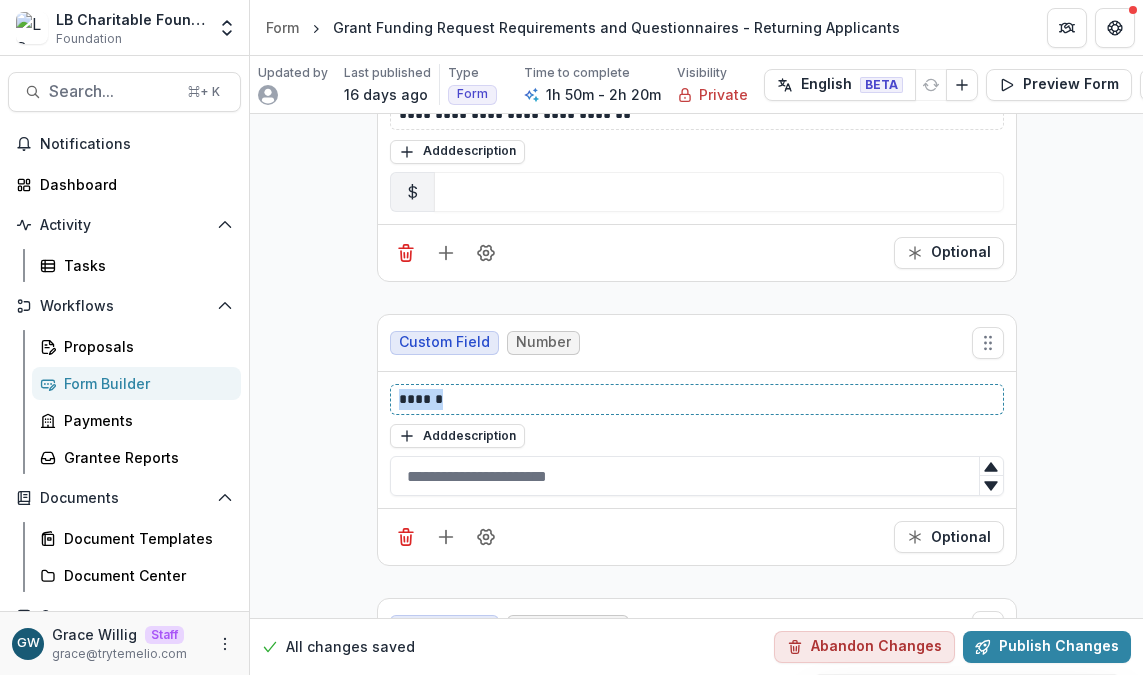 click on "******" at bounding box center (697, 399) 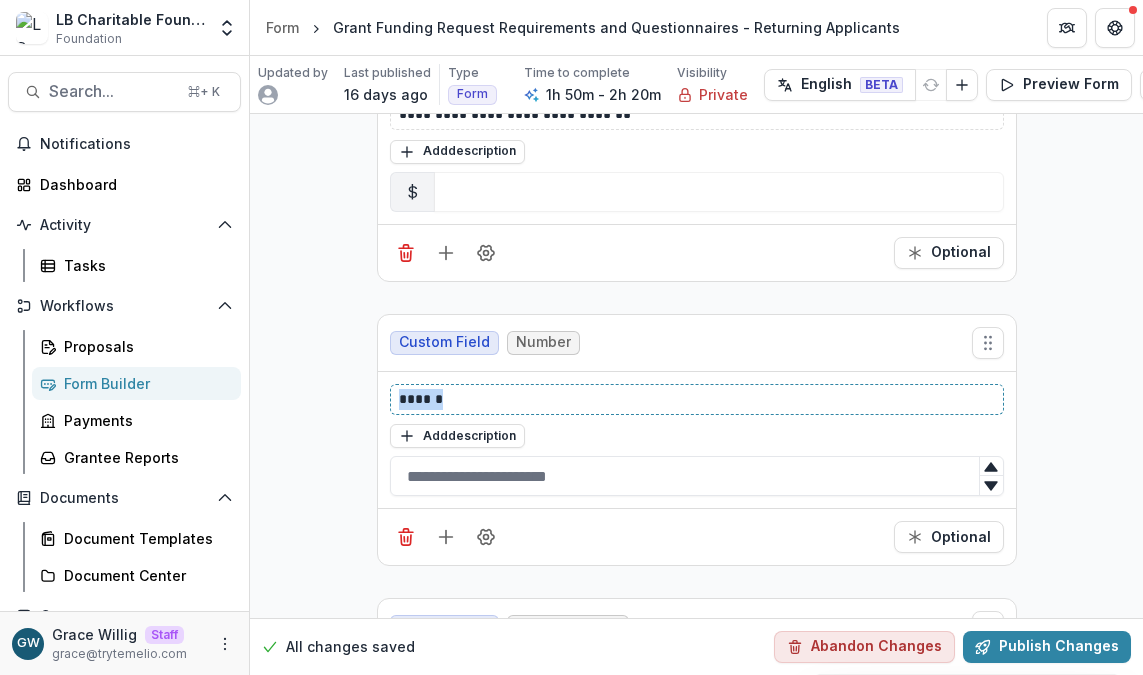 type 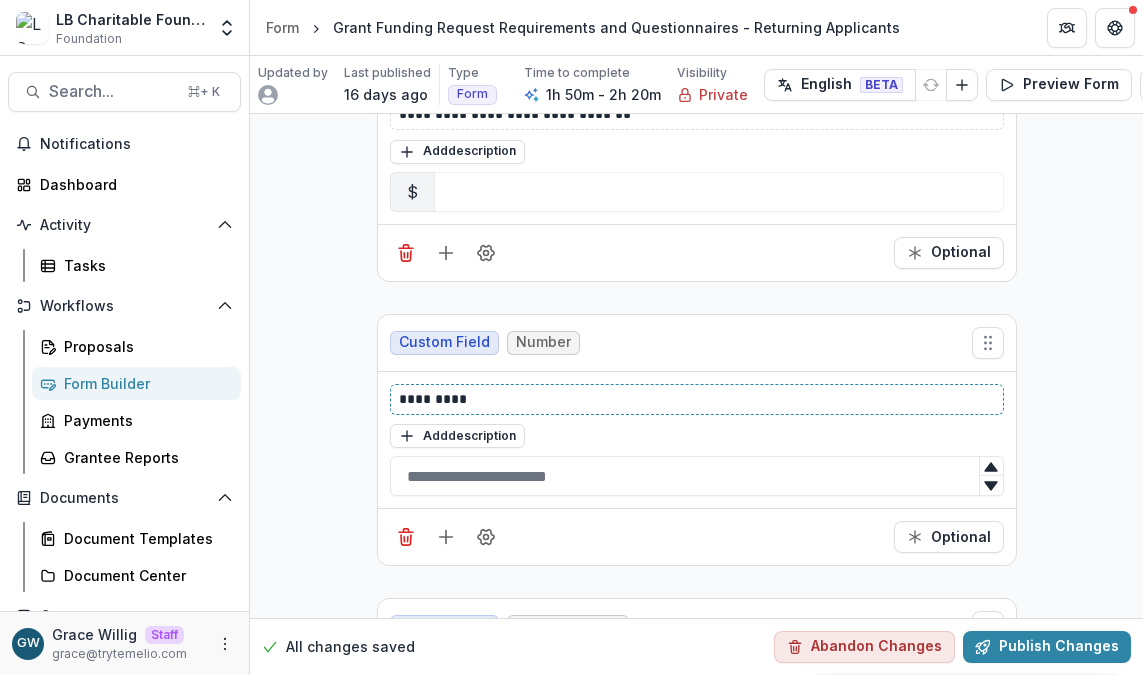 click on "*********" at bounding box center (697, 399) 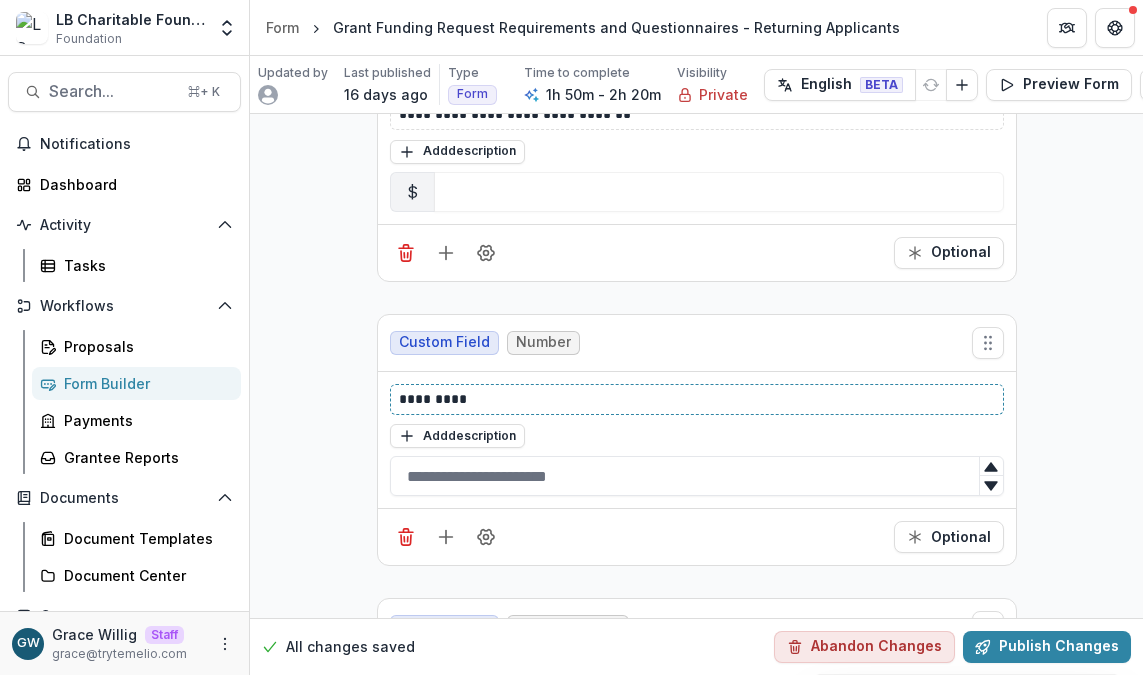 click on "*********" at bounding box center [697, 399] 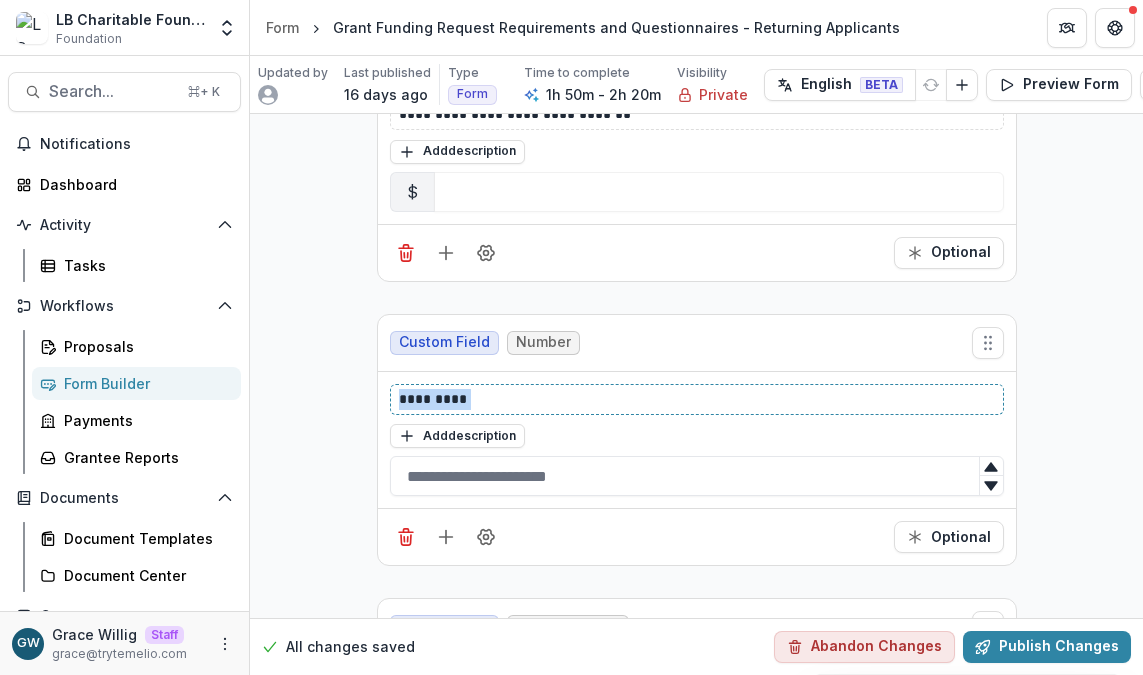 click on "*********" at bounding box center [697, 399] 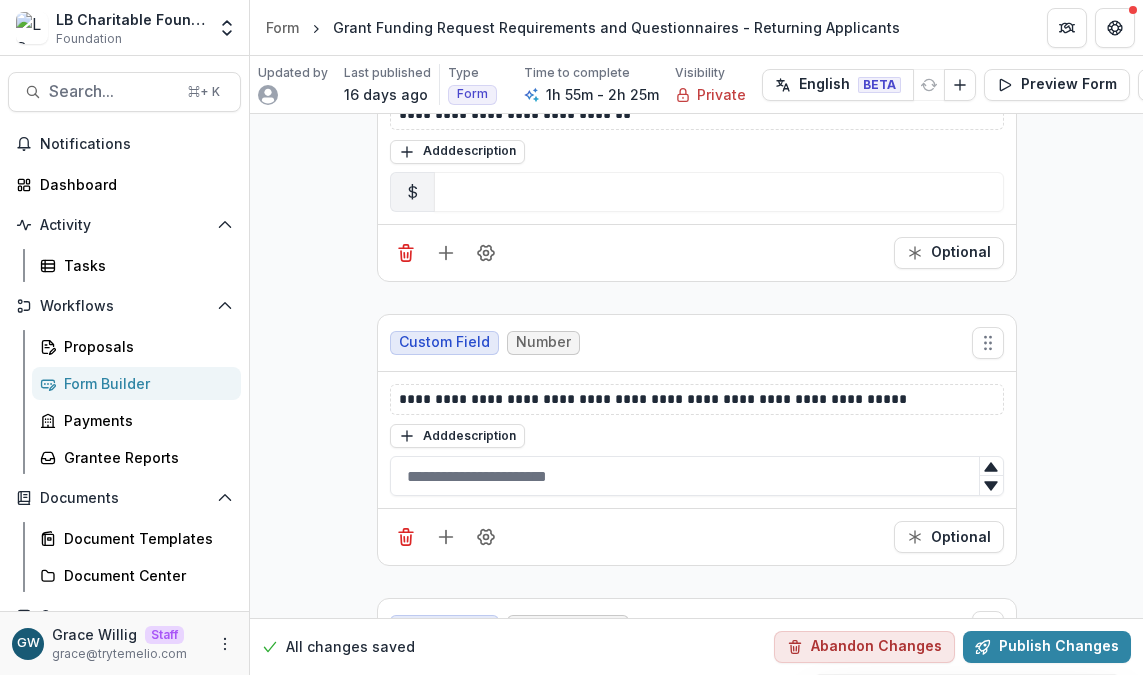 click on "**********" at bounding box center [696, 4627] 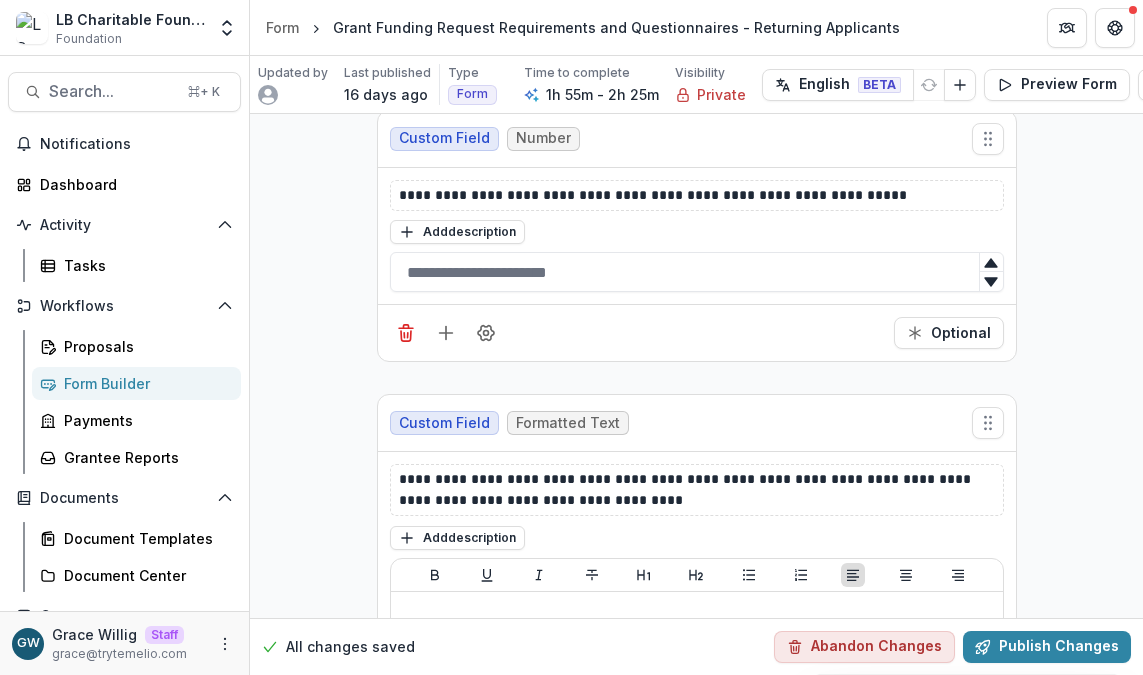 scroll, scrollTop: 7840, scrollLeft: 0, axis: vertical 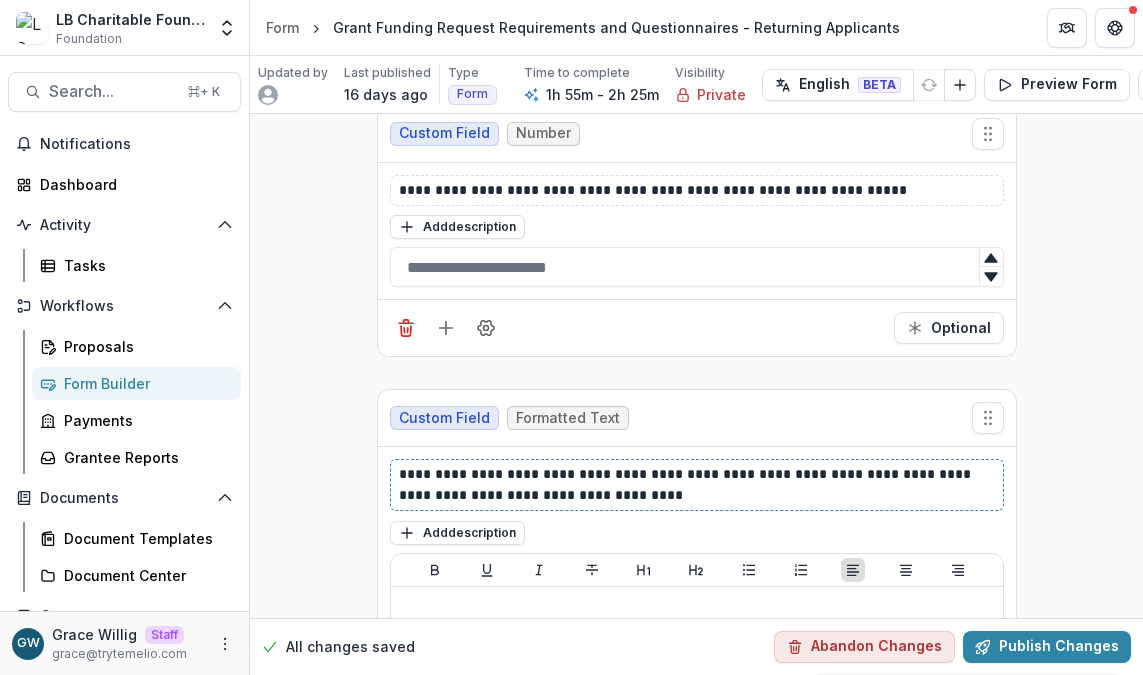 click on "**********" at bounding box center [697, 485] 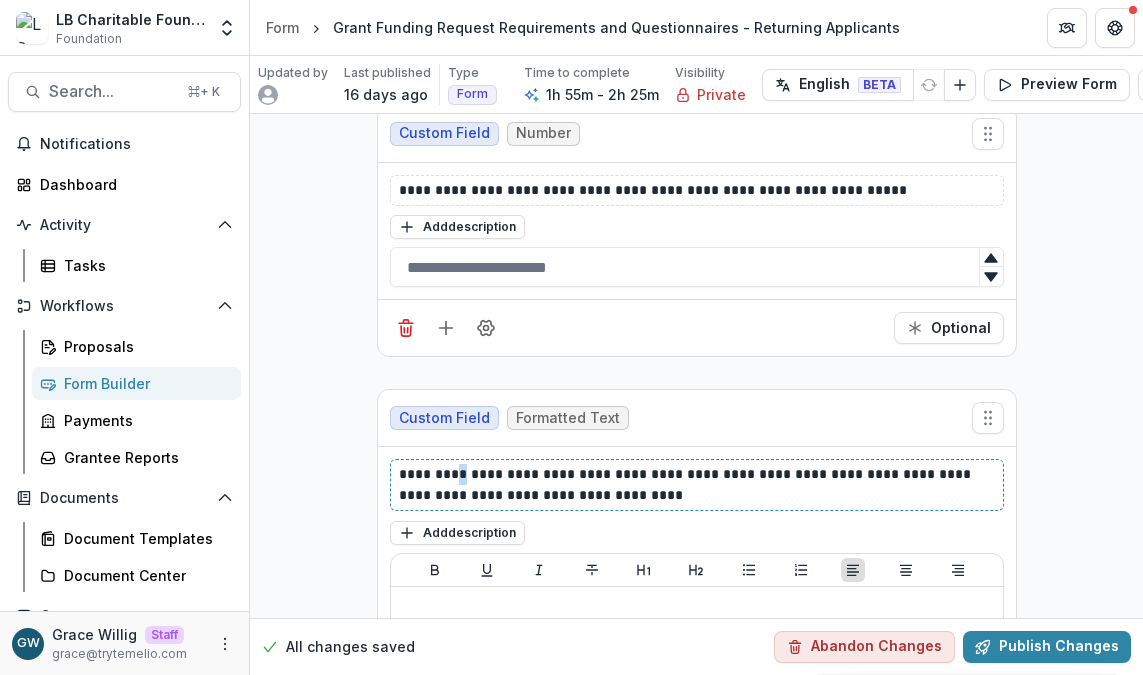 click on "**********" at bounding box center [697, 485] 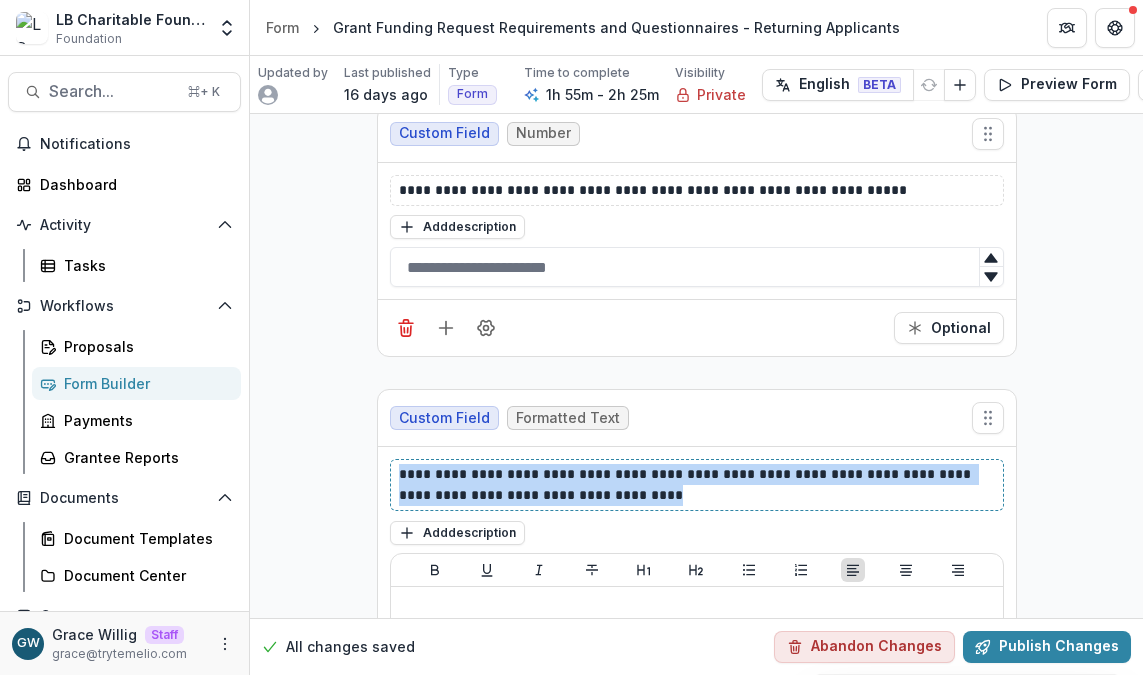 click on "**********" at bounding box center [697, 485] 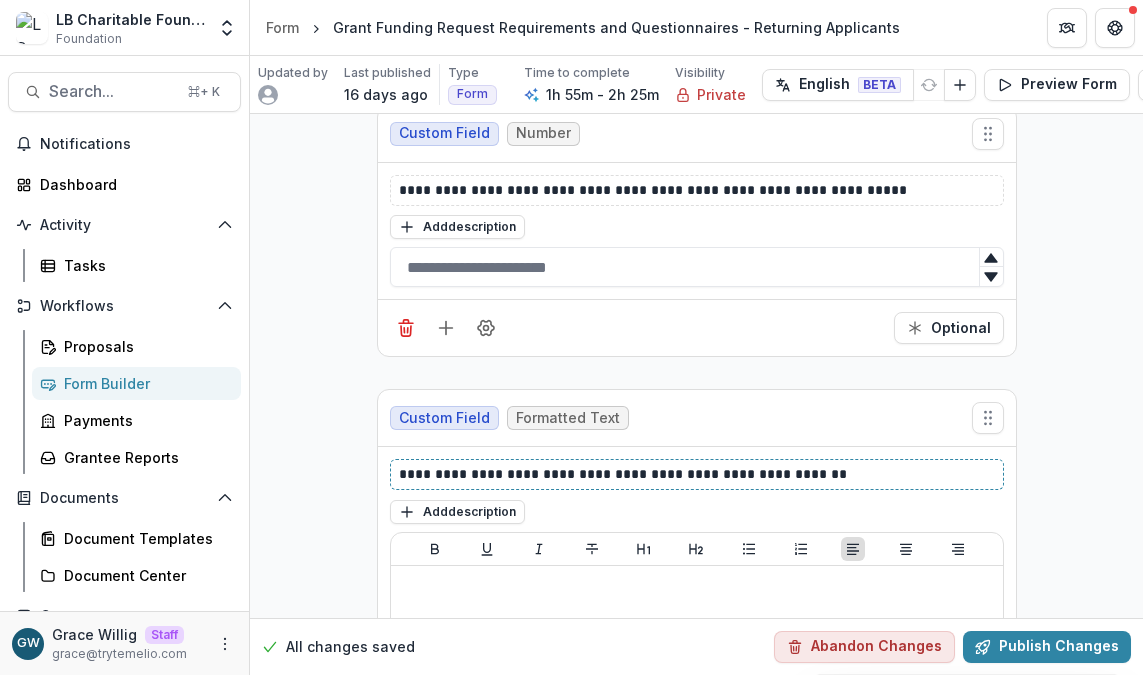 type 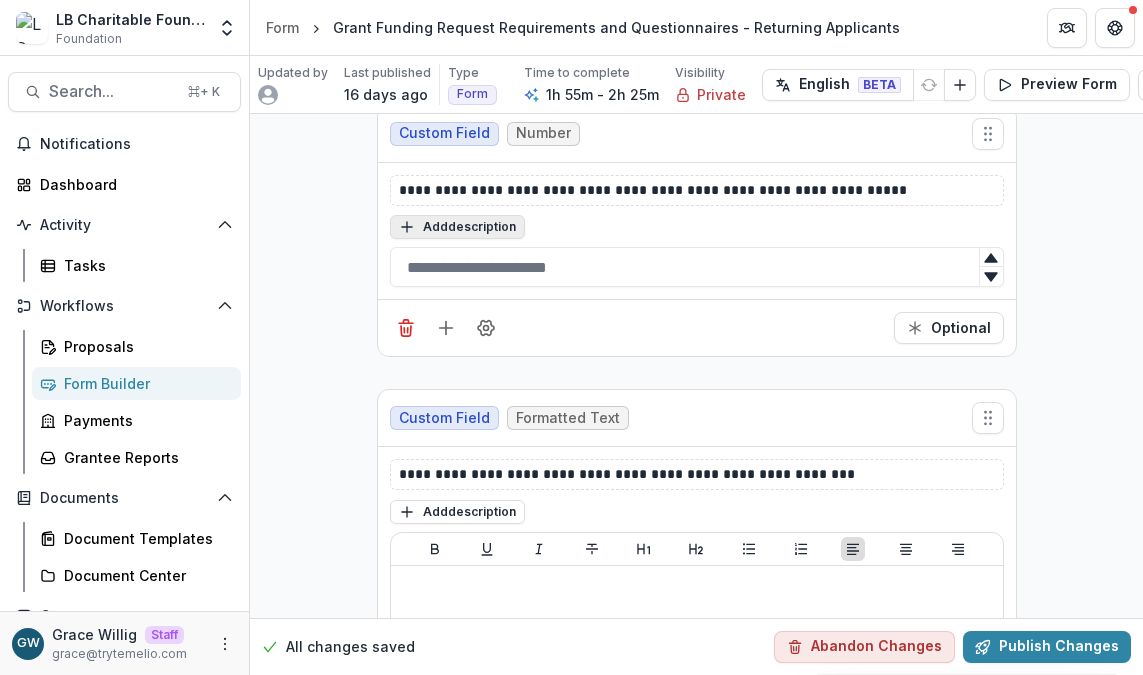 click on "Add  description" at bounding box center [457, 227] 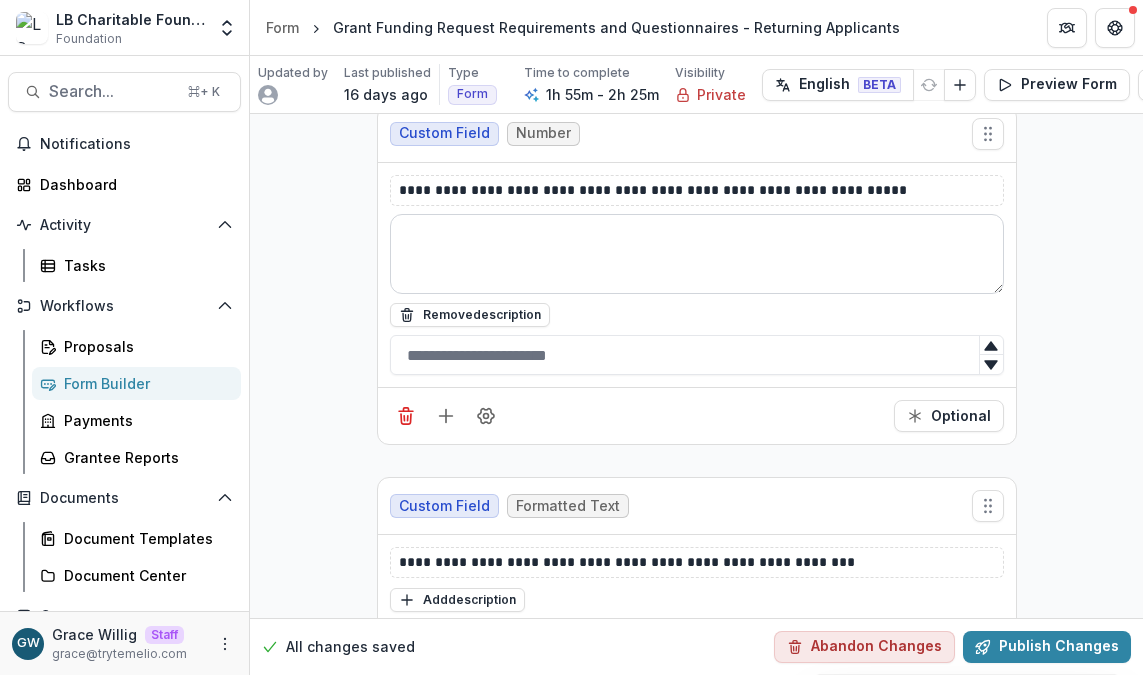 click at bounding box center (697, 254) 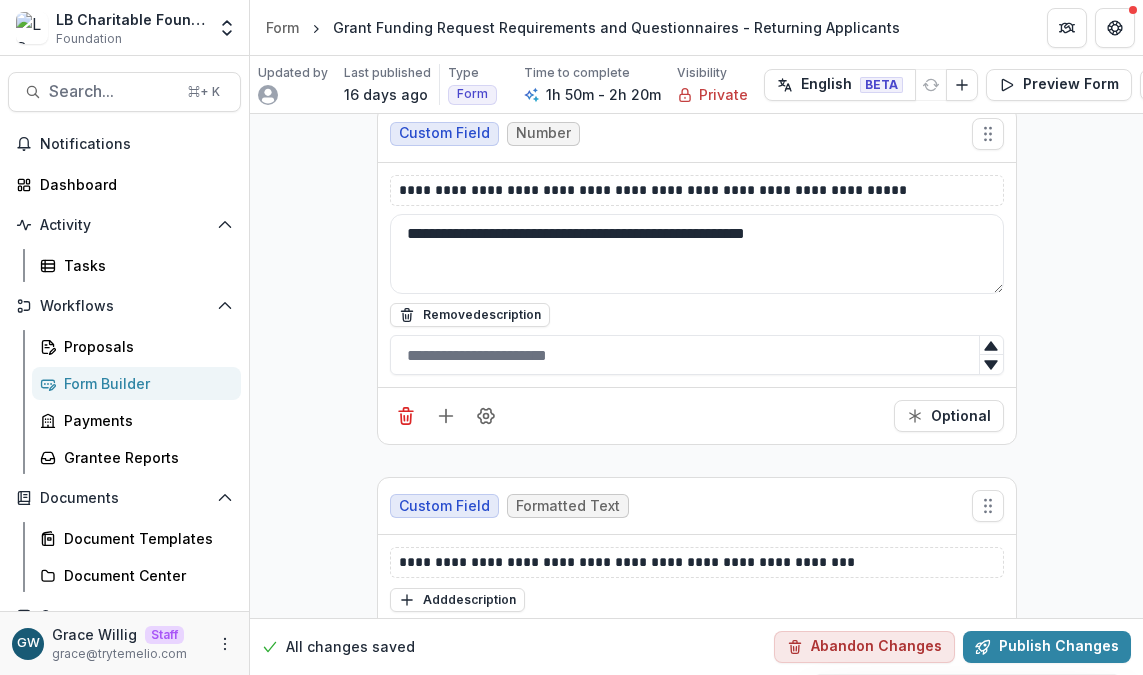 type on "**********" 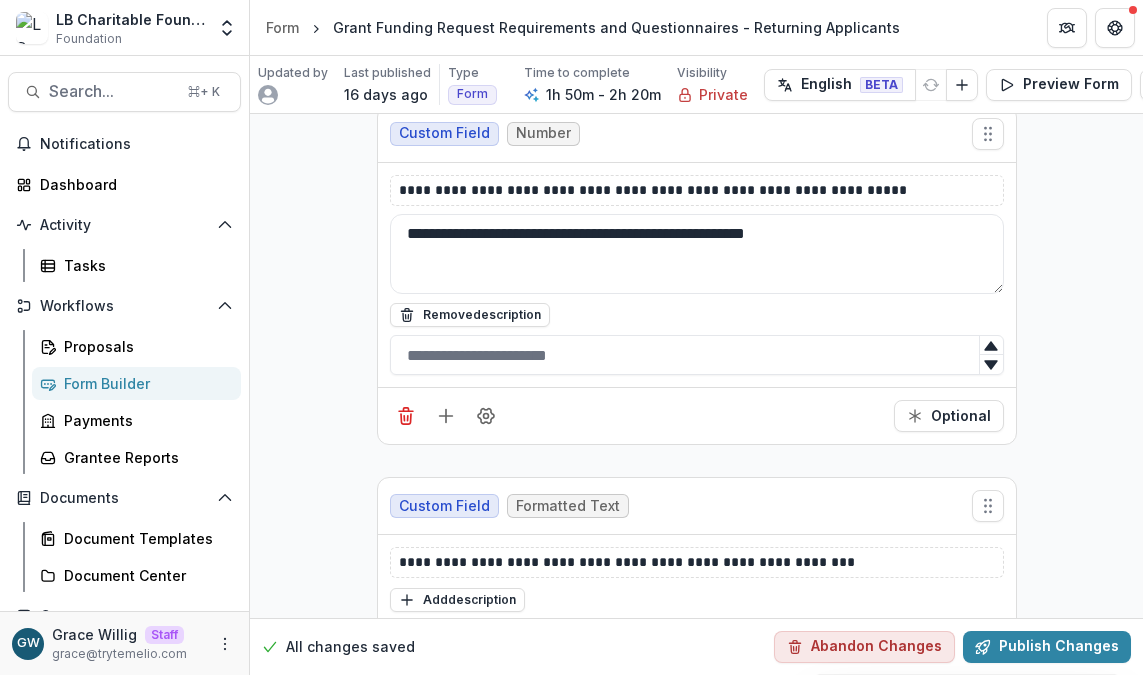 click on "**********" at bounding box center [696, 4452] 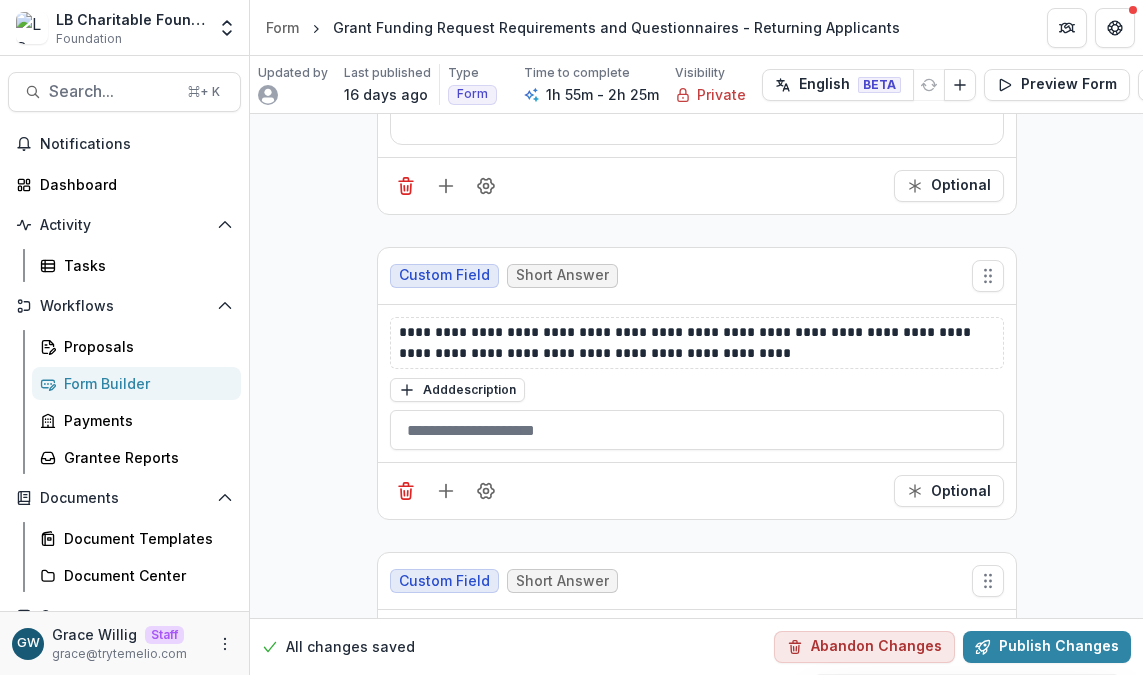 scroll, scrollTop: 8670, scrollLeft: 0, axis: vertical 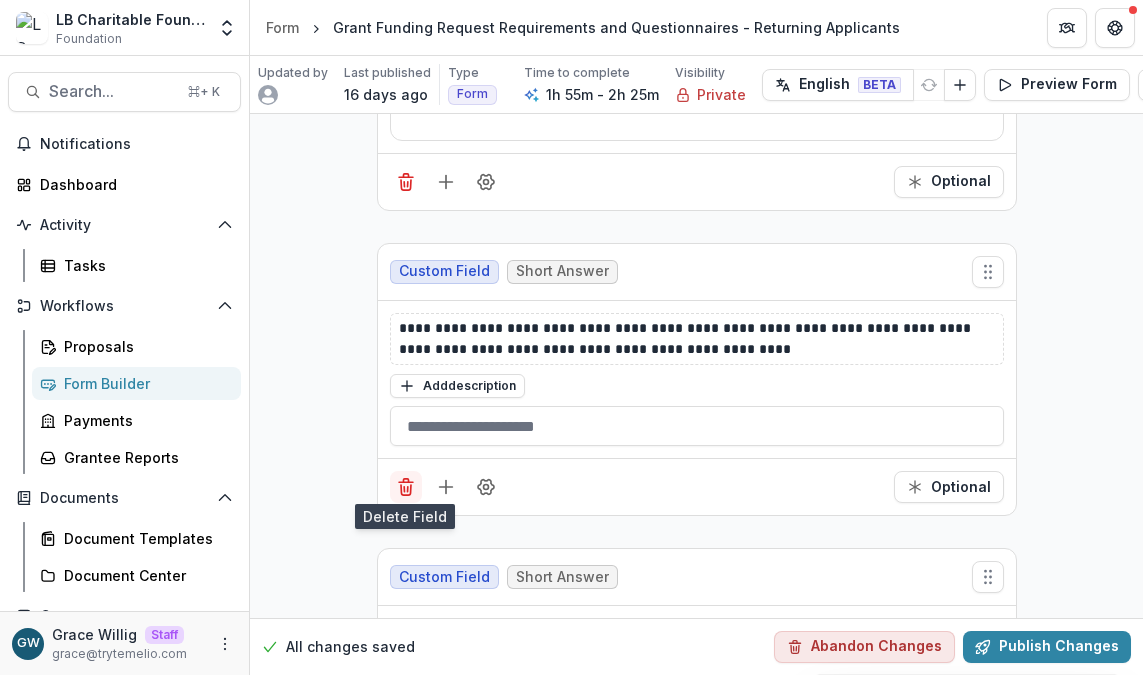 click 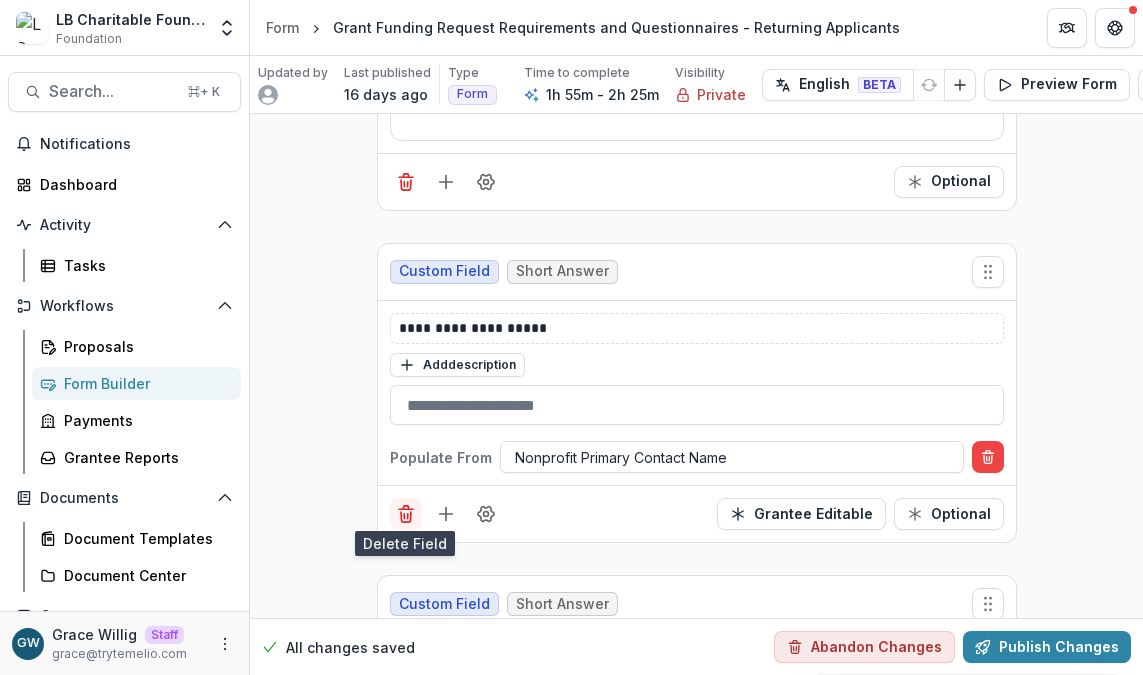 click 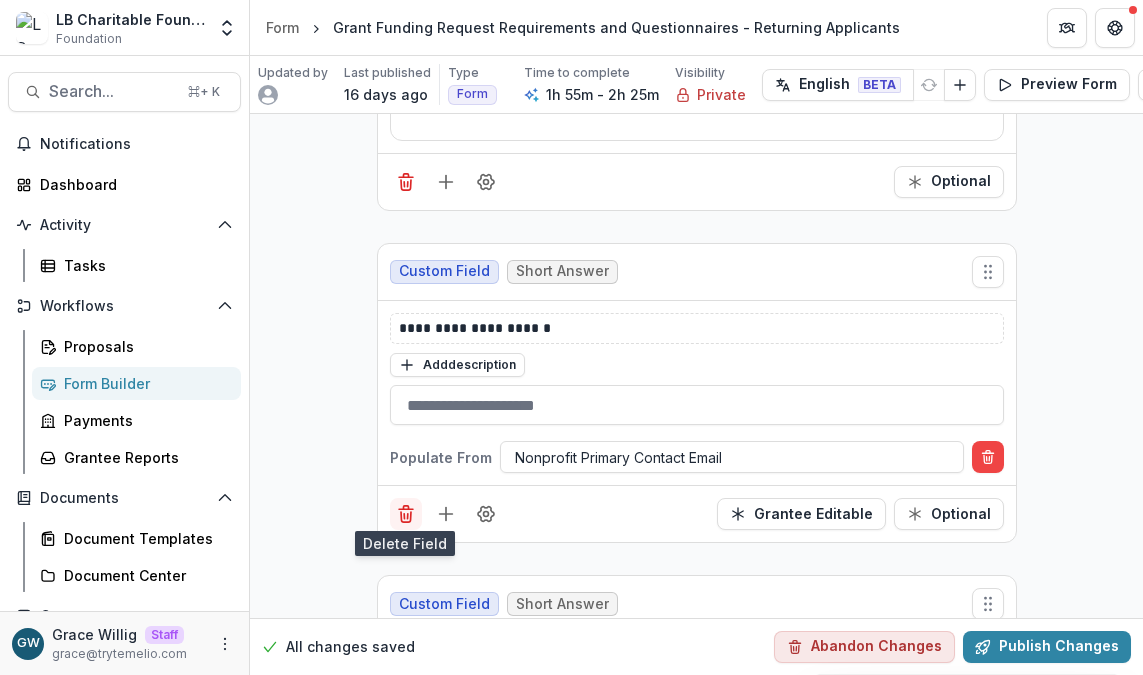 click 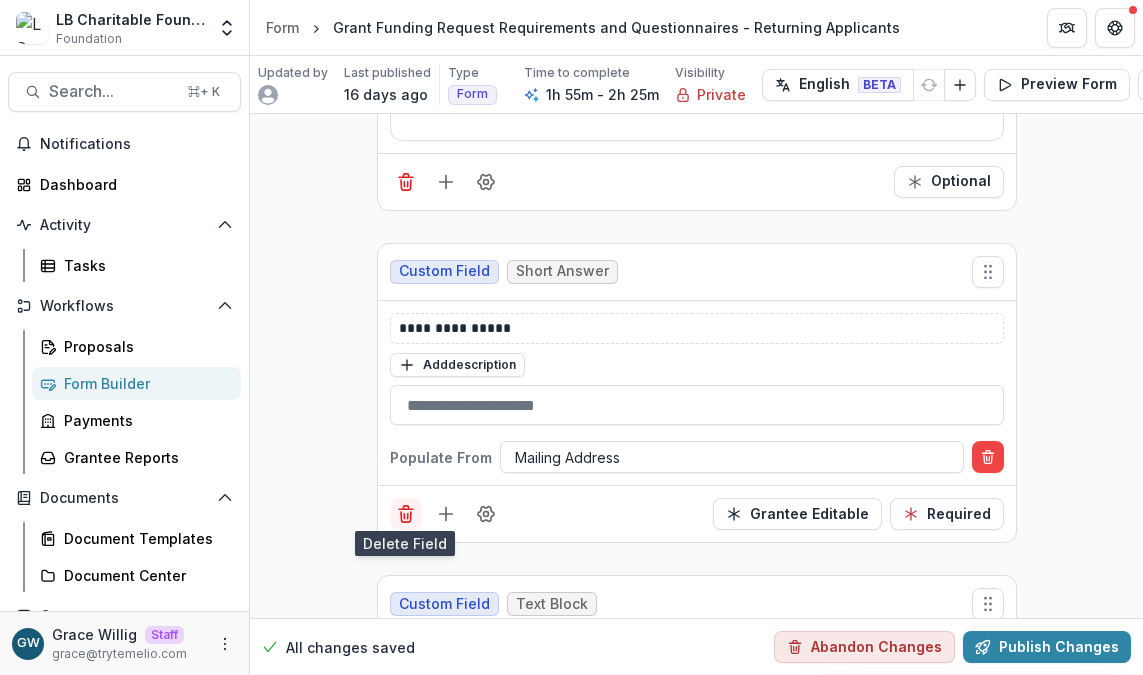 click 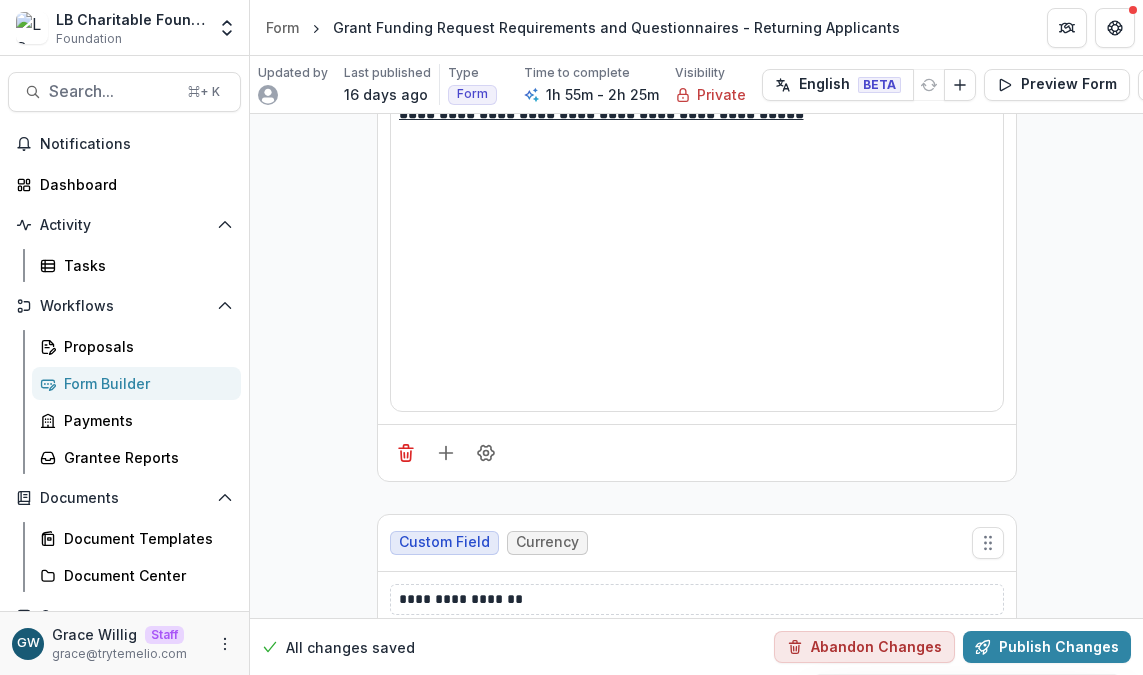 scroll, scrollTop: 9093, scrollLeft: 0, axis: vertical 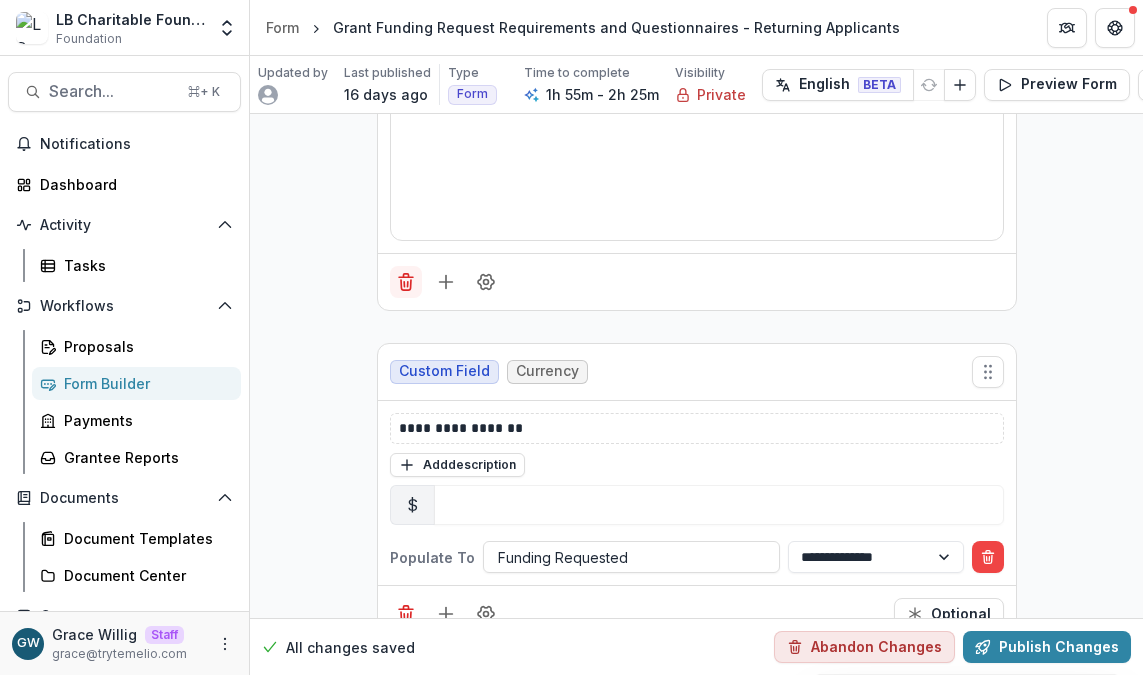 click 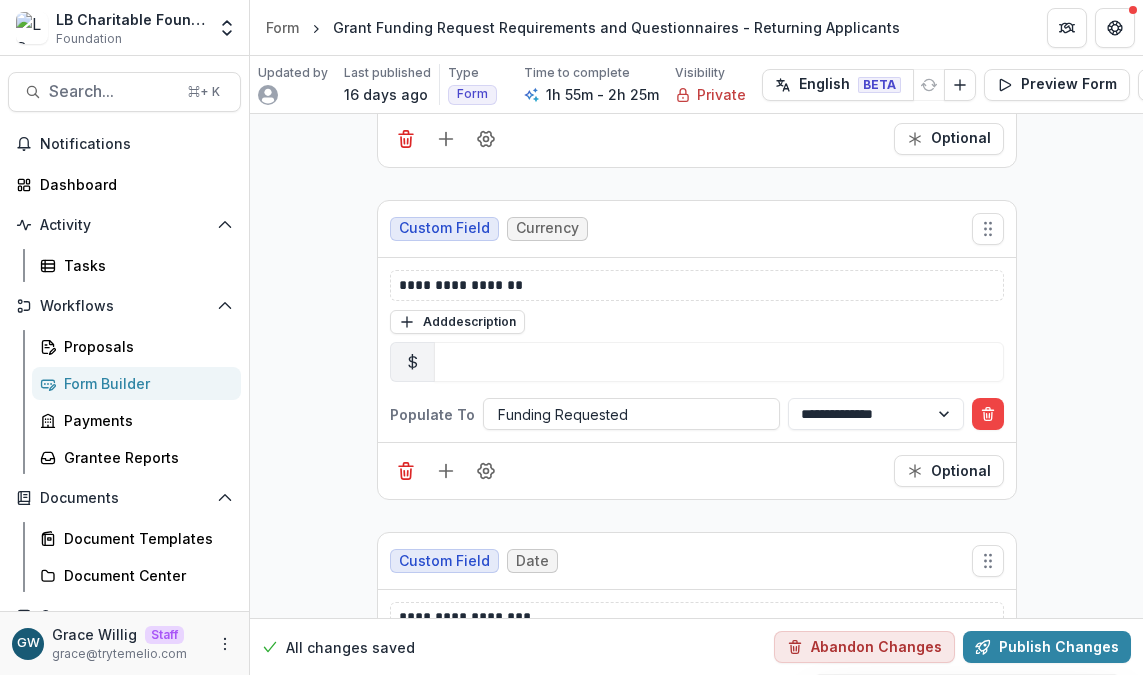 scroll, scrollTop: 8643, scrollLeft: 0, axis: vertical 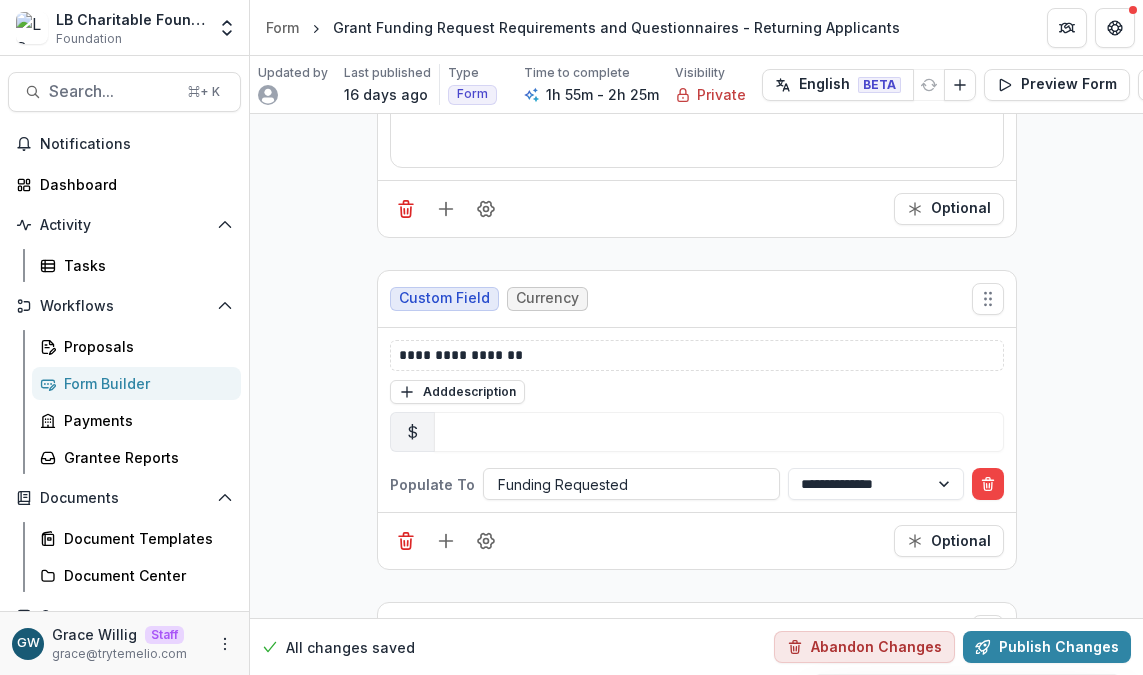 click 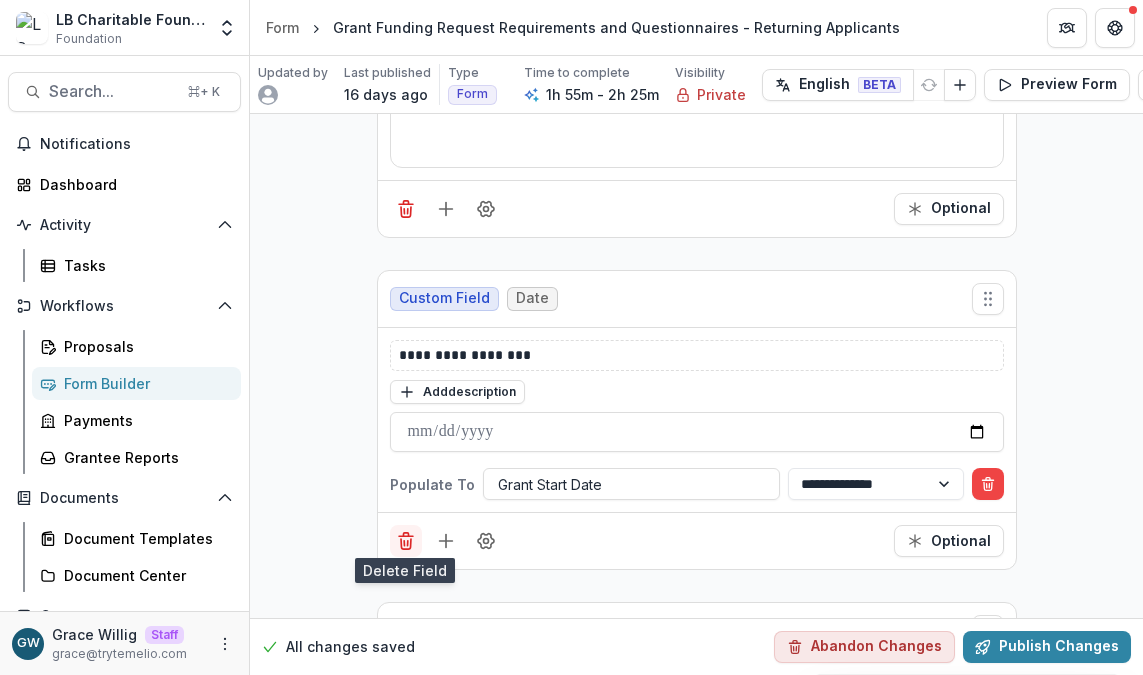 click 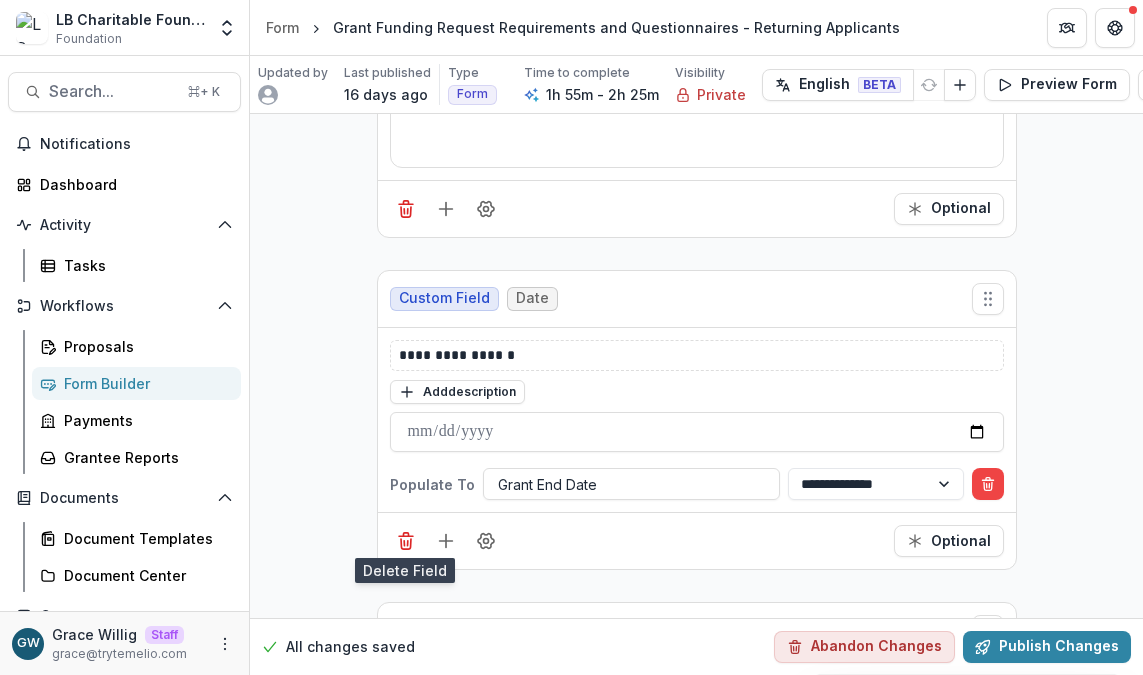 click 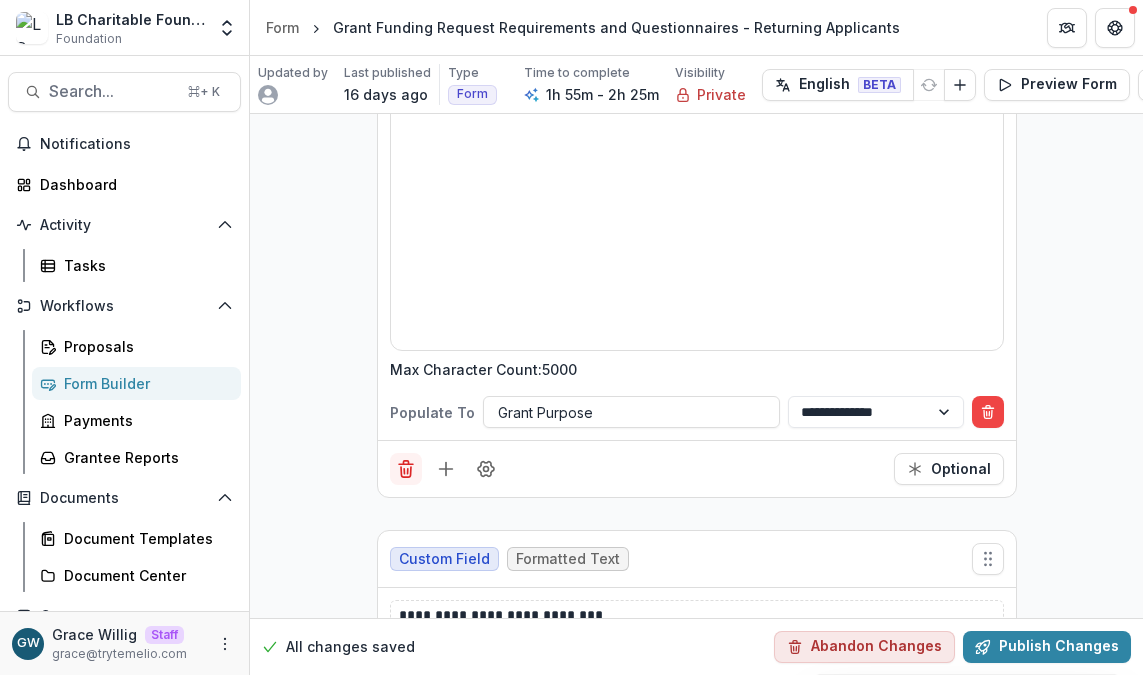 click 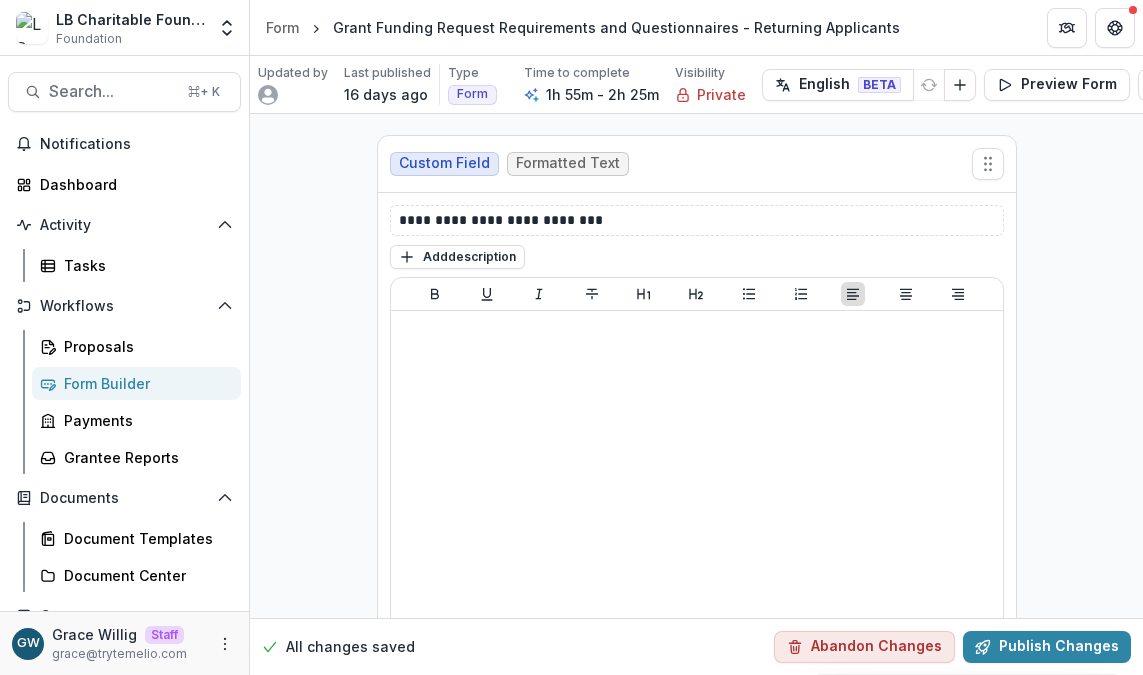 scroll, scrollTop: 8960, scrollLeft: 0, axis: vertical 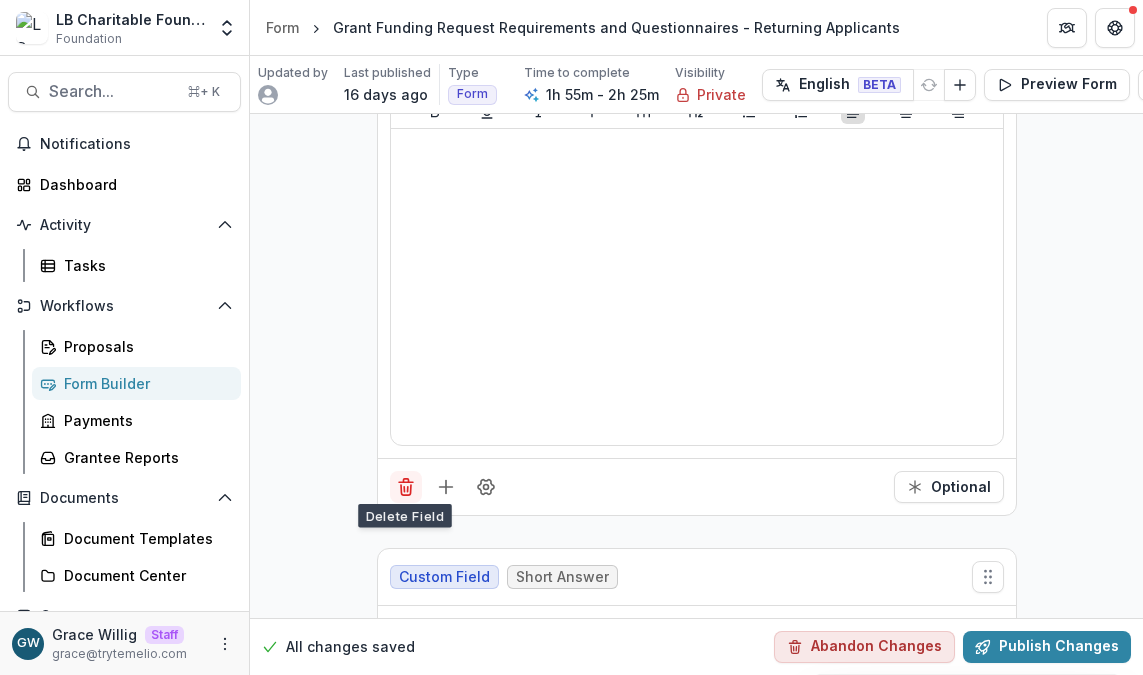 click 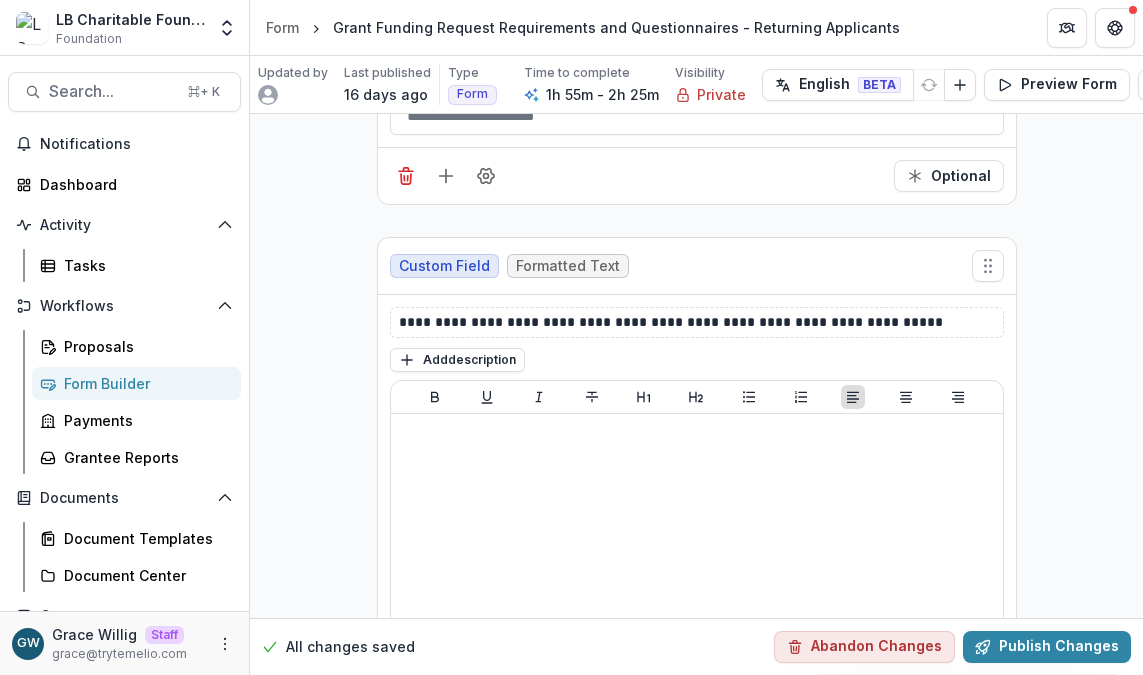 scroll, scrollTop: 8634, scrollLeft: 0, axis: vertical 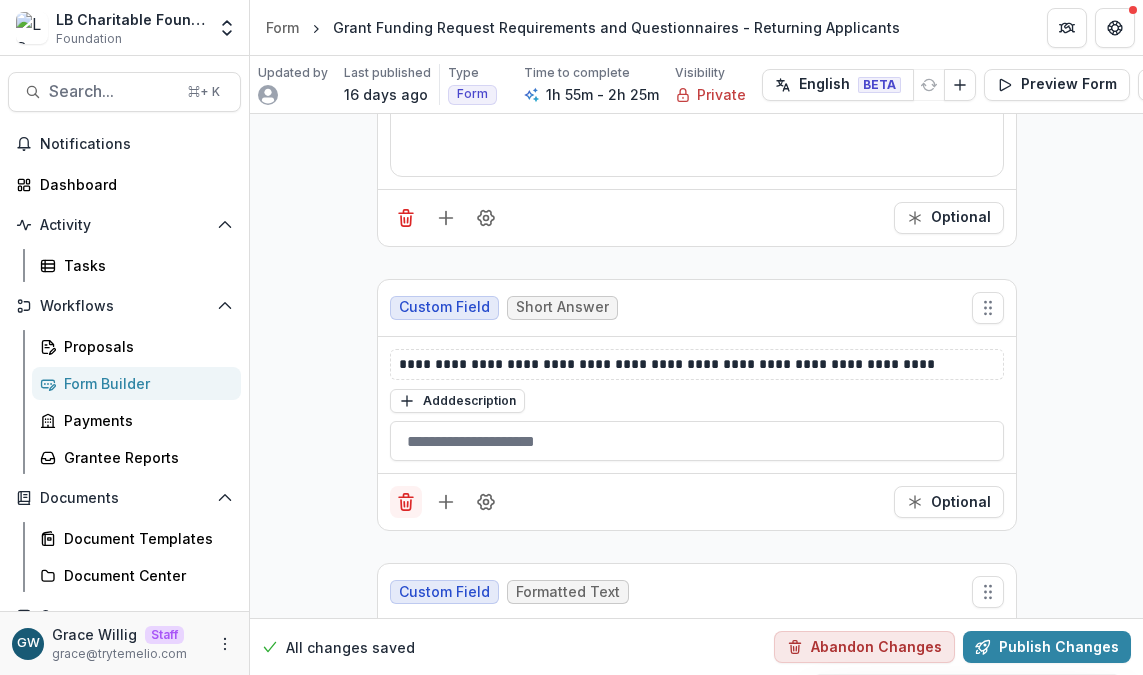 click 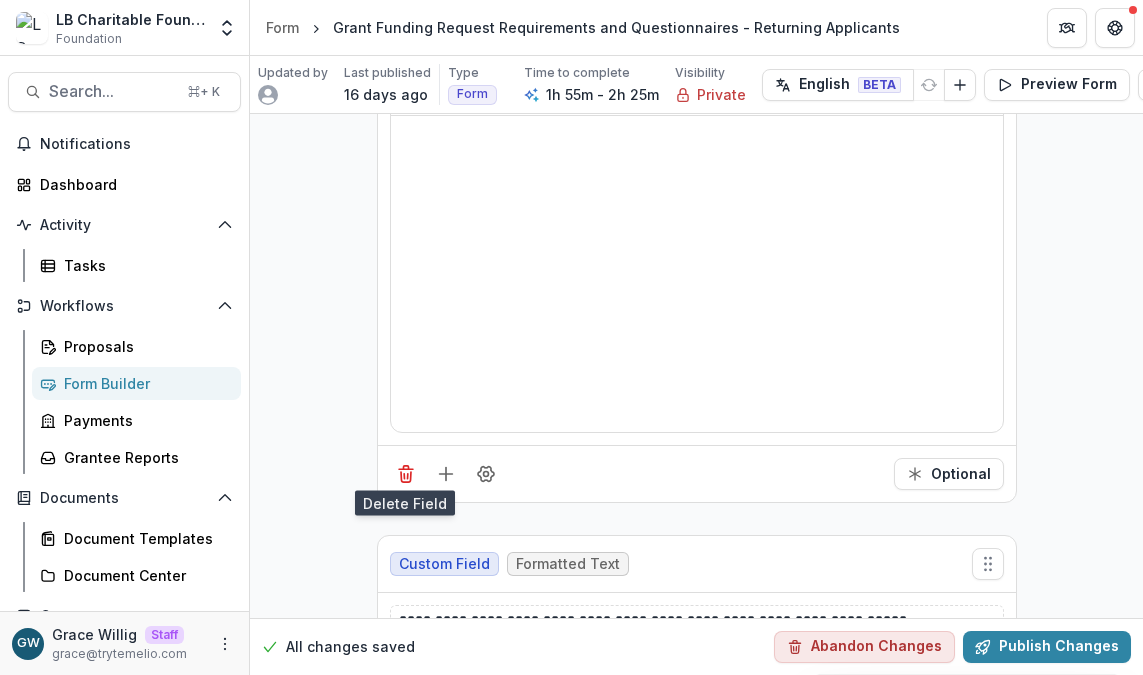 click 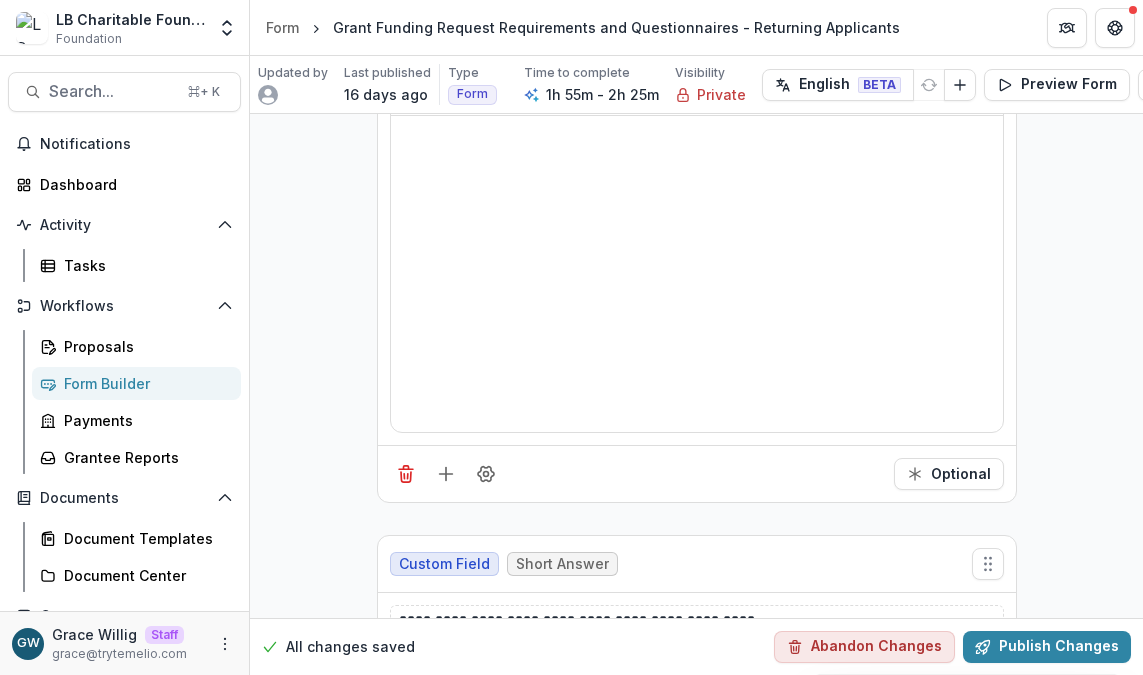 scroll, scrollTop: 8647, scrollLeft: 0, axis: vertical 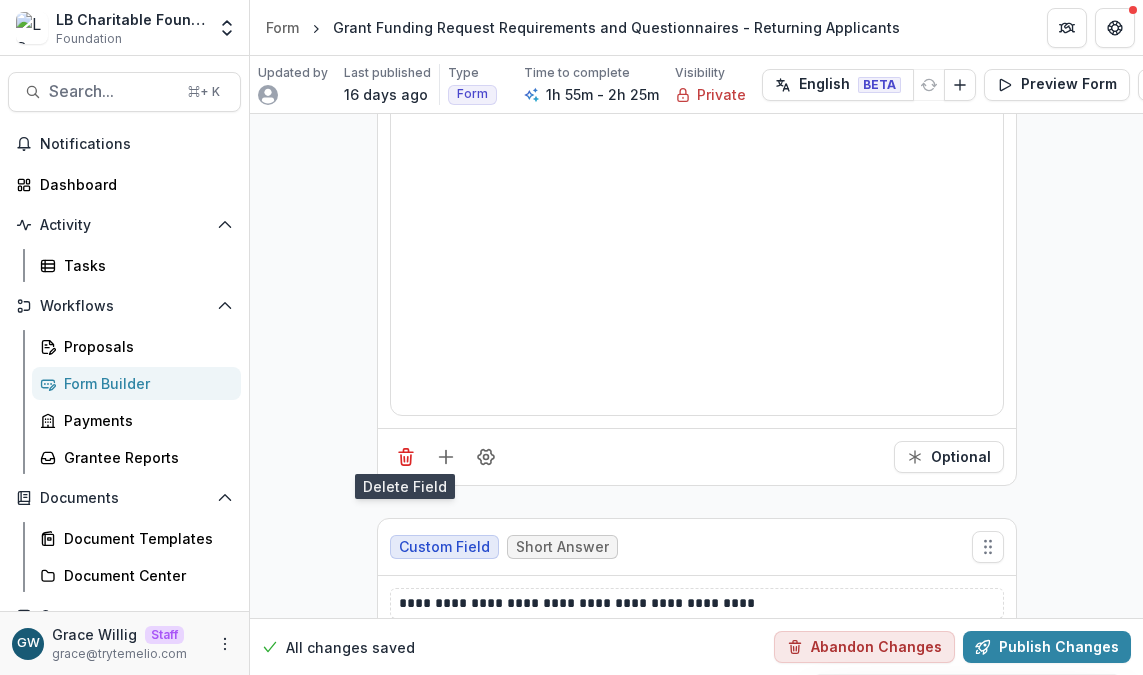 click 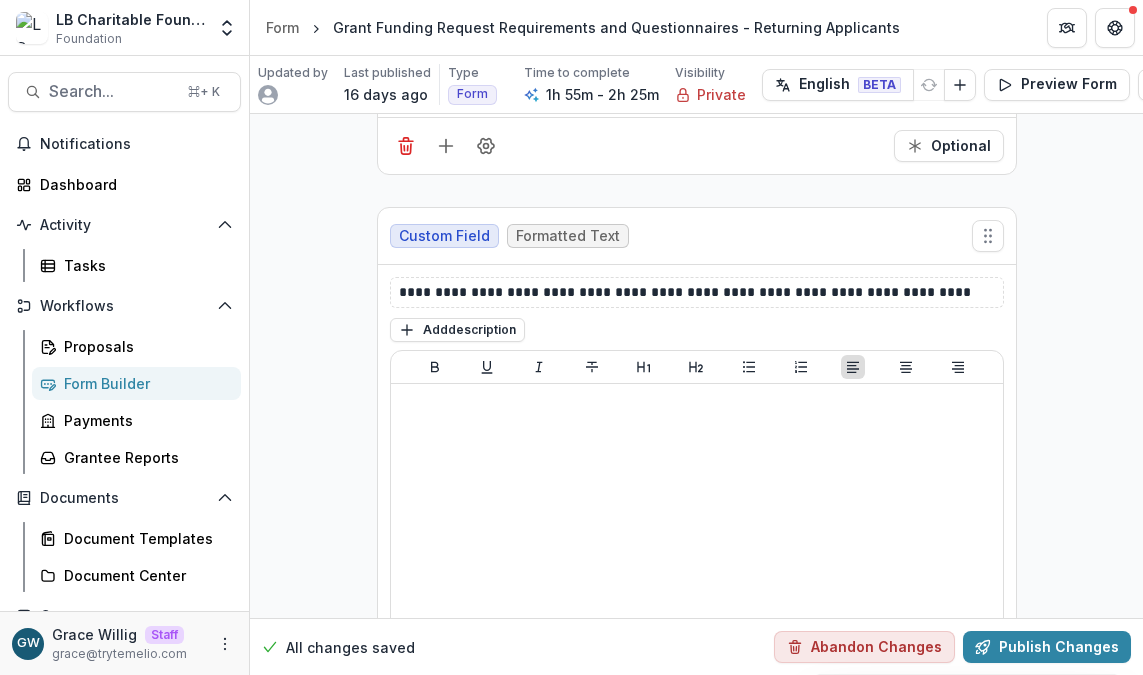 scroll, scrollTop: 8664, scrollLeft: 0, axis: vertical 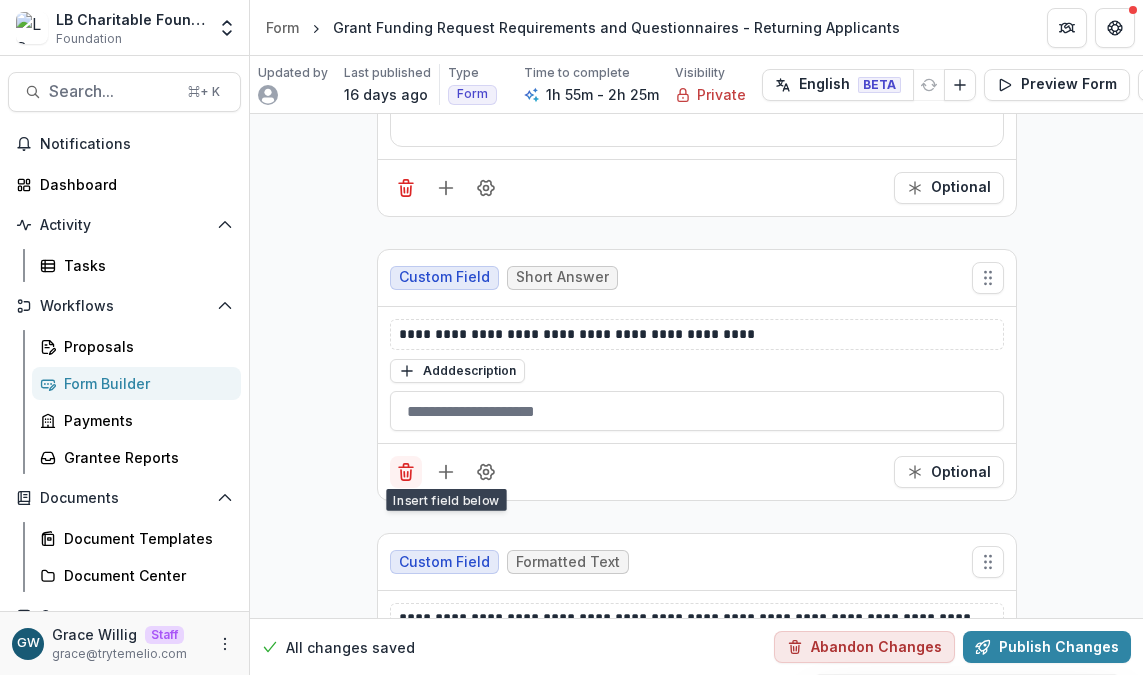 click 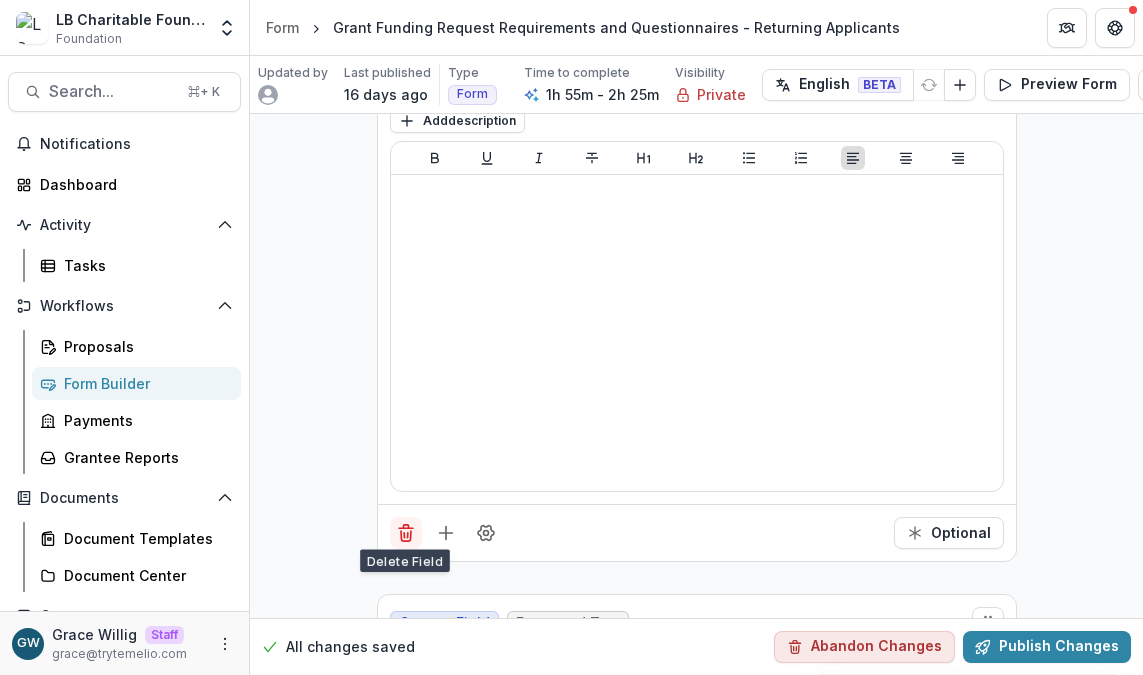 click at bounding box center (406, 533) 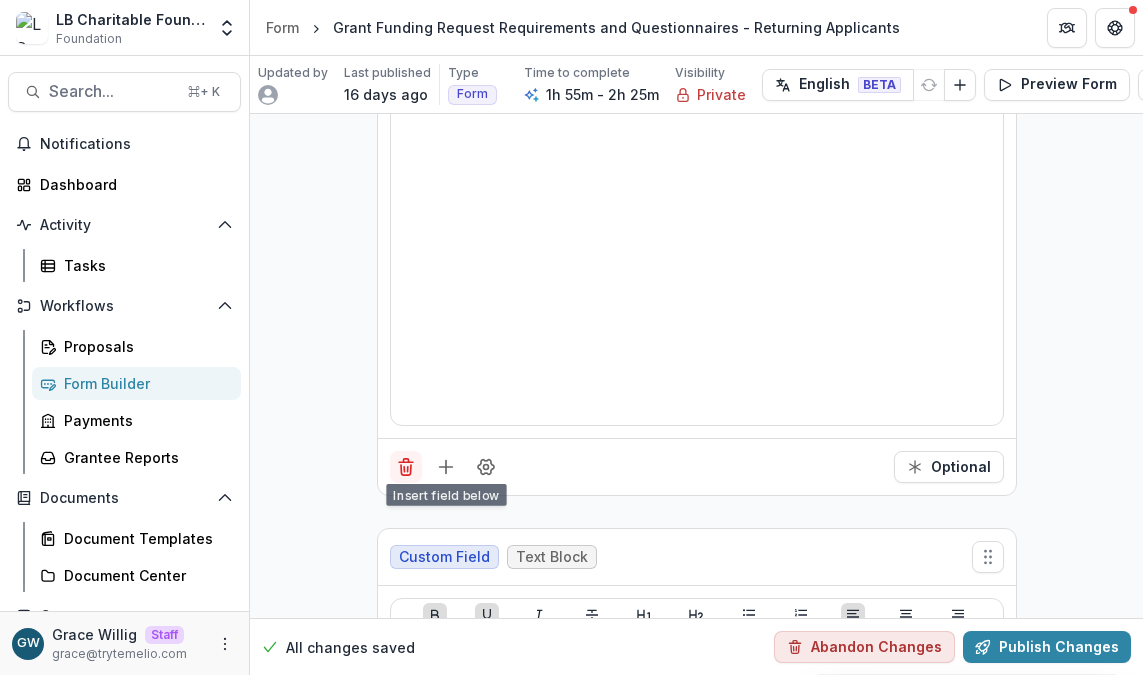 click 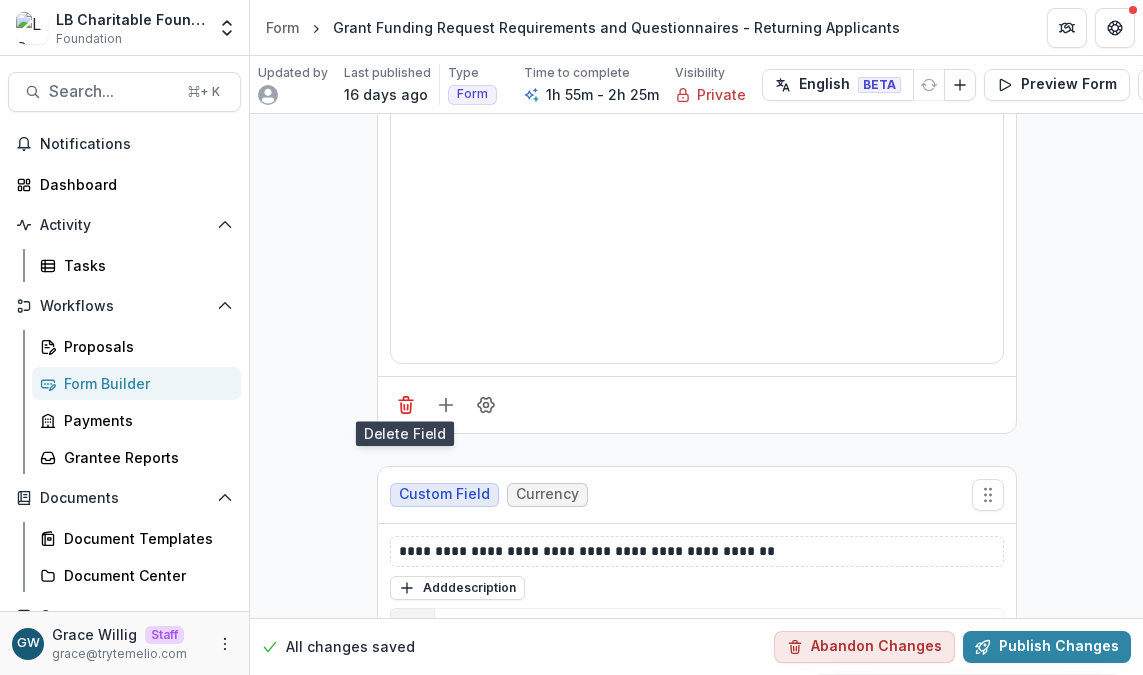 click at bounding box center [406, 405] 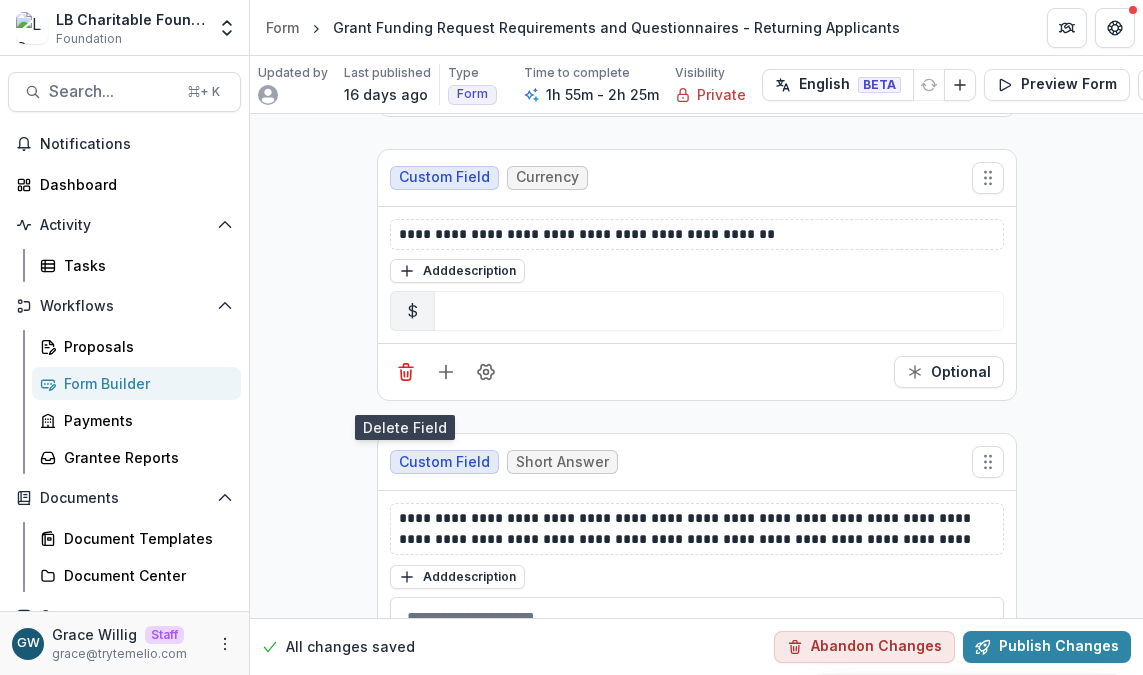 scroll, scrollTop: 8765, scrollLeft: 0, axis: vertical 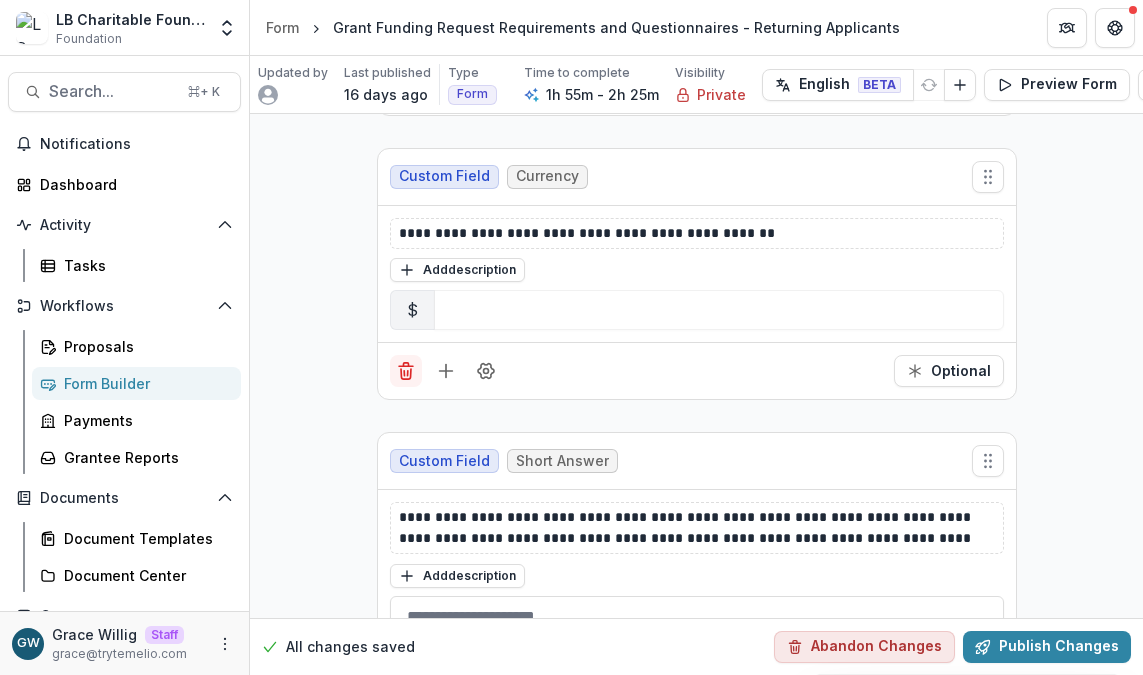 click 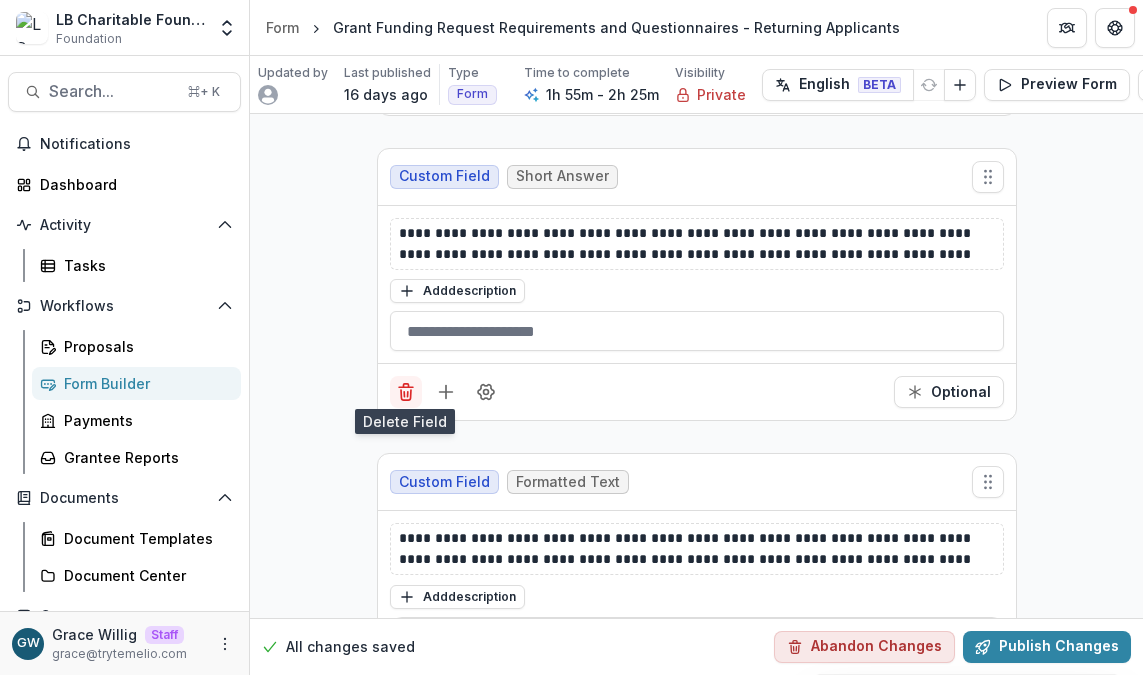 click 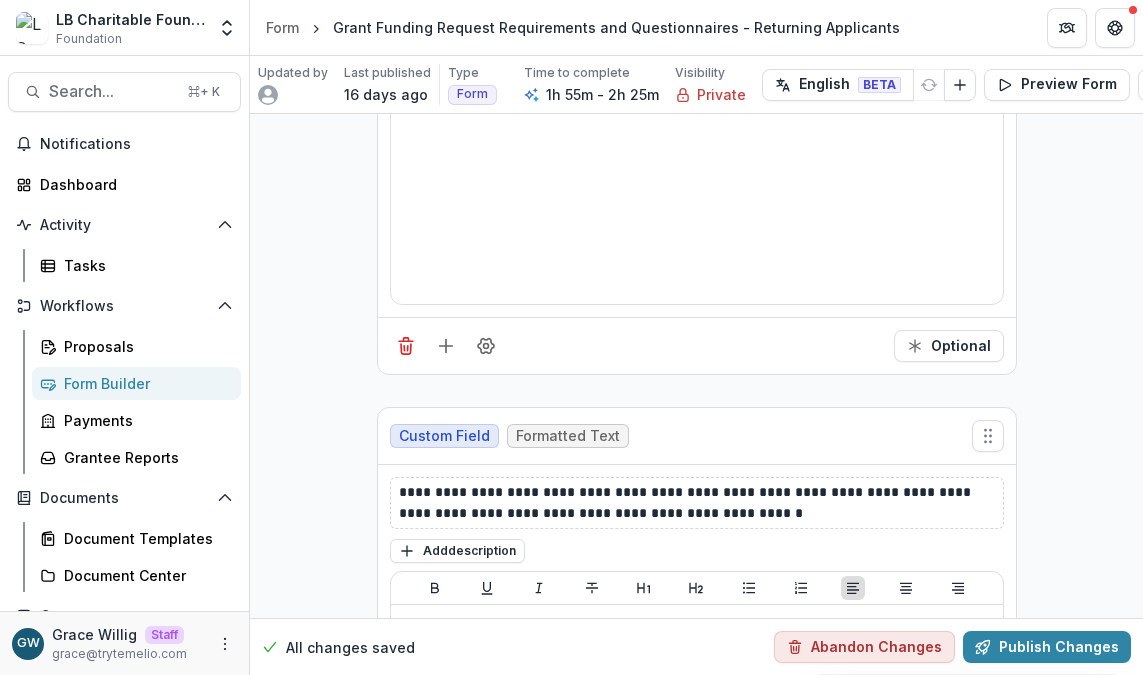 scroll, scrollTop: 9238, scrollLeft: 0, axis: vertical 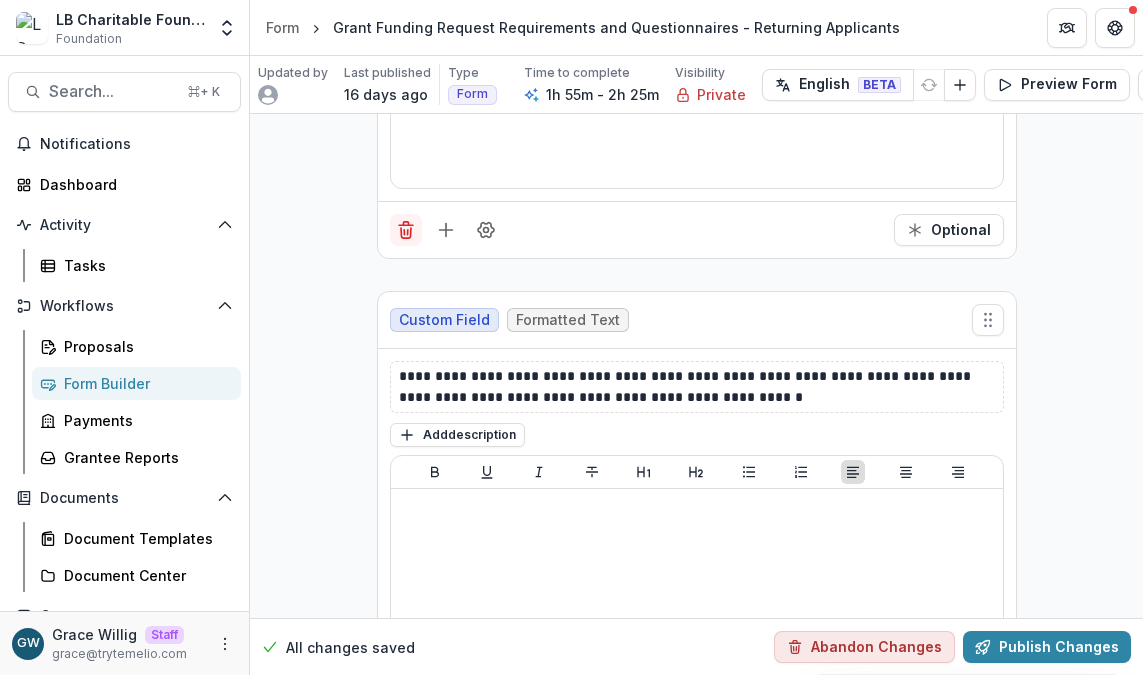 click 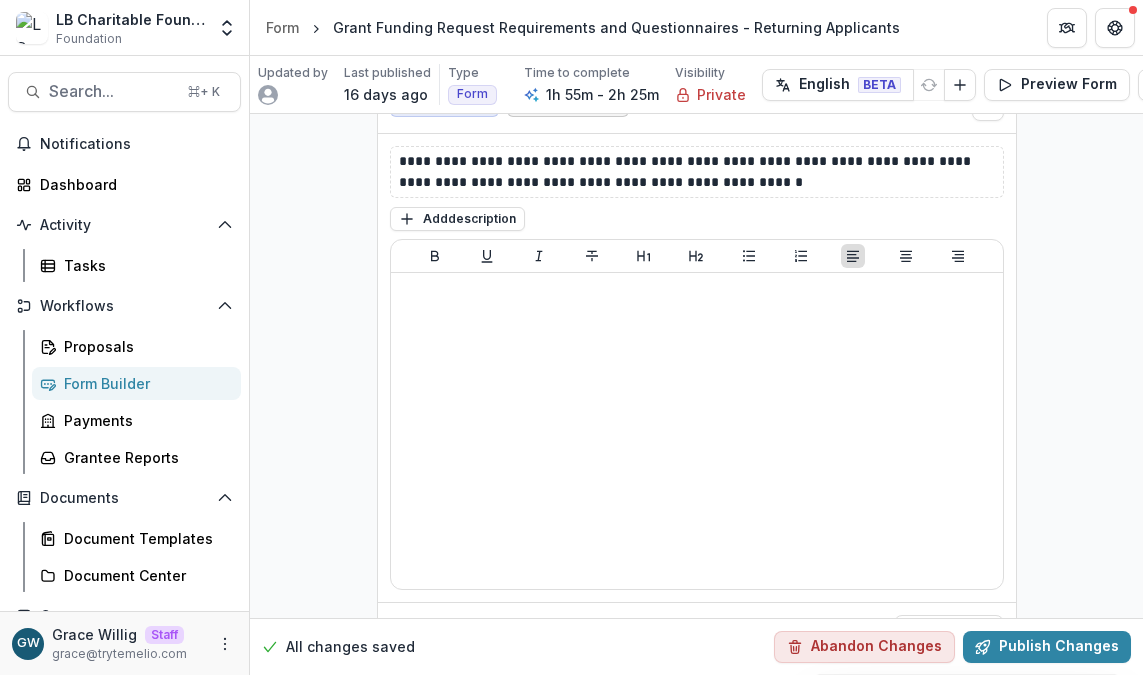scroll, scrollTop: 8681, scrollLeft: 0, axis: vertical 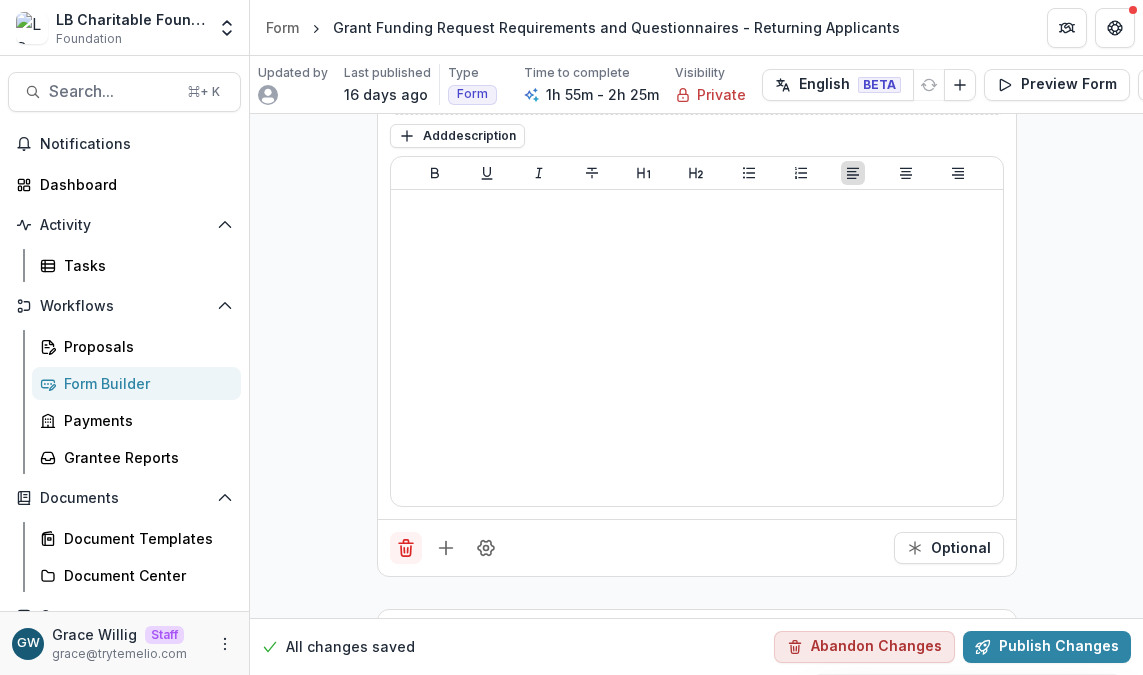 click 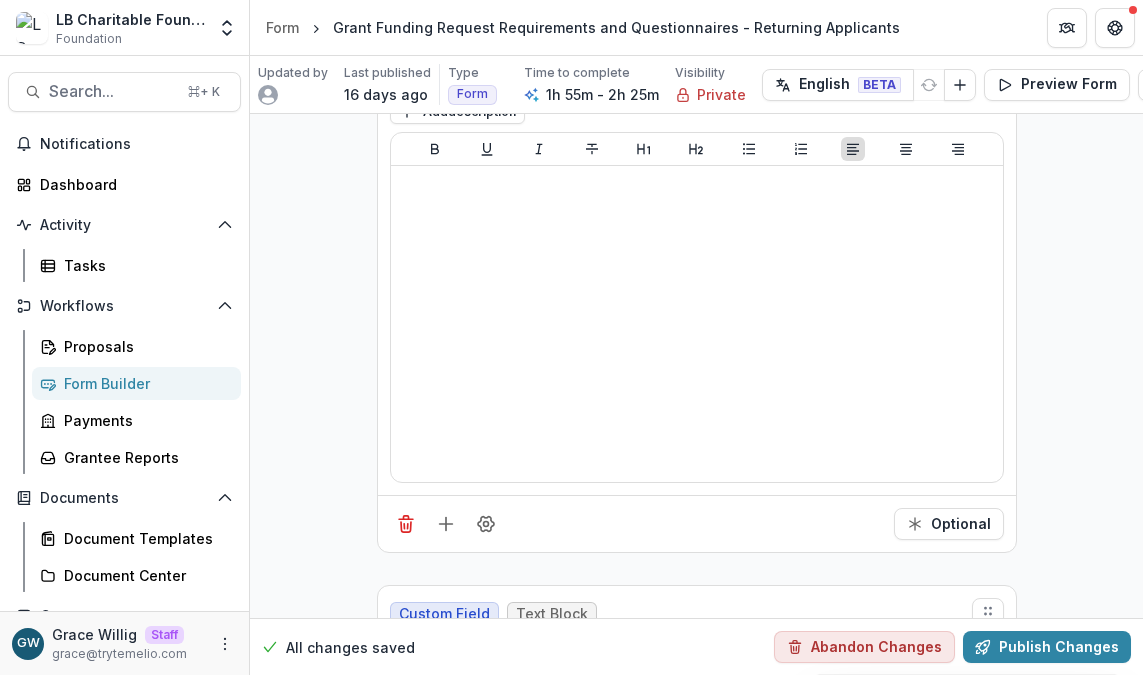 click 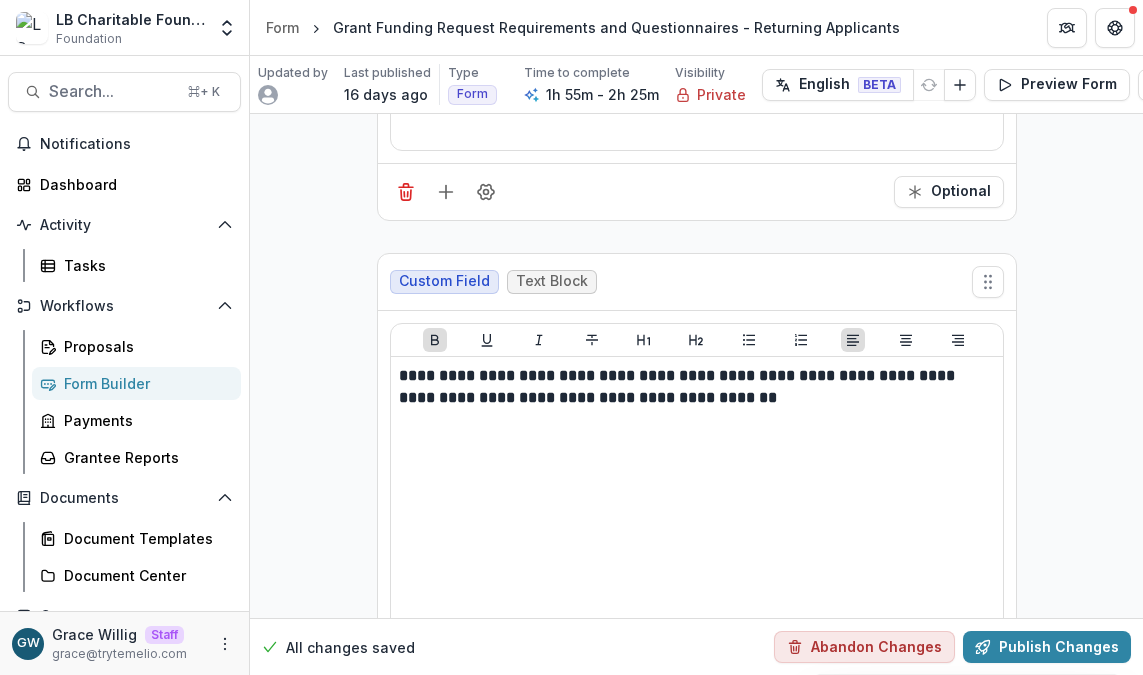 scroll, scrollTop: 8866, scrollLeft: 0, axis: vertical 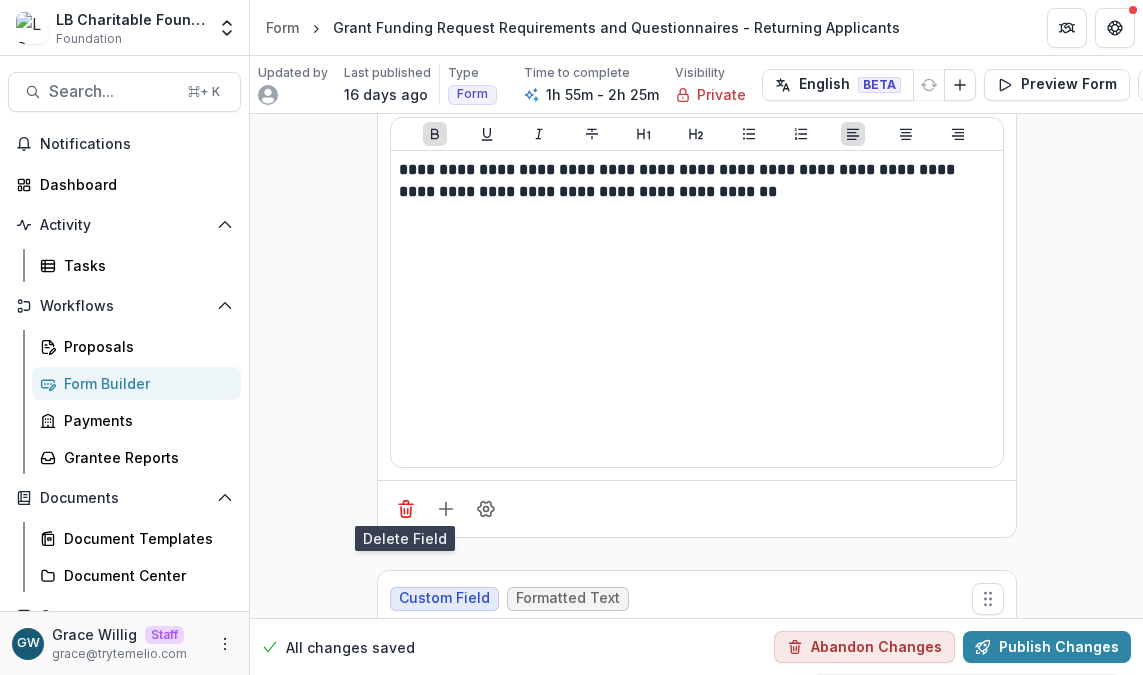 click 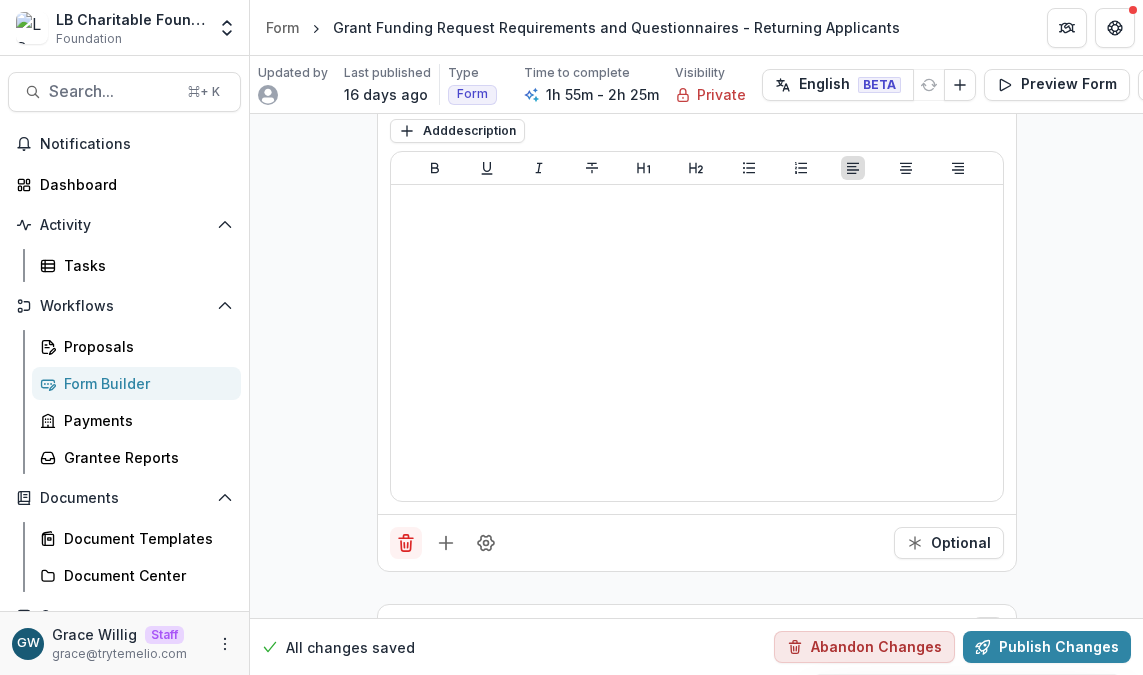 click 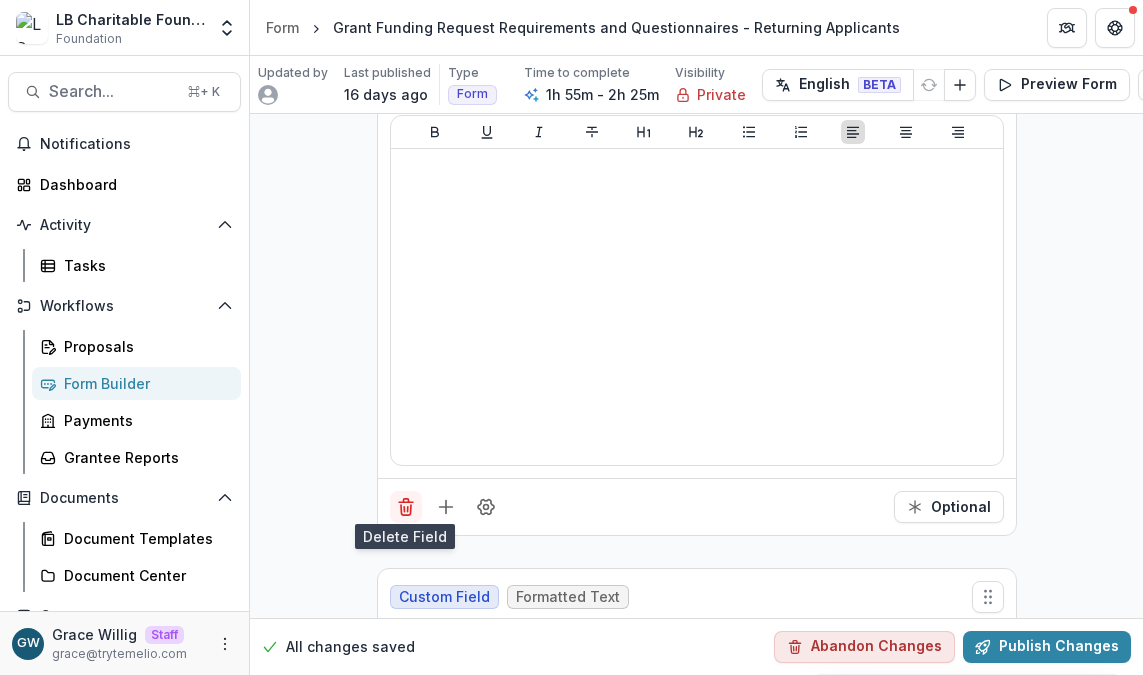 click 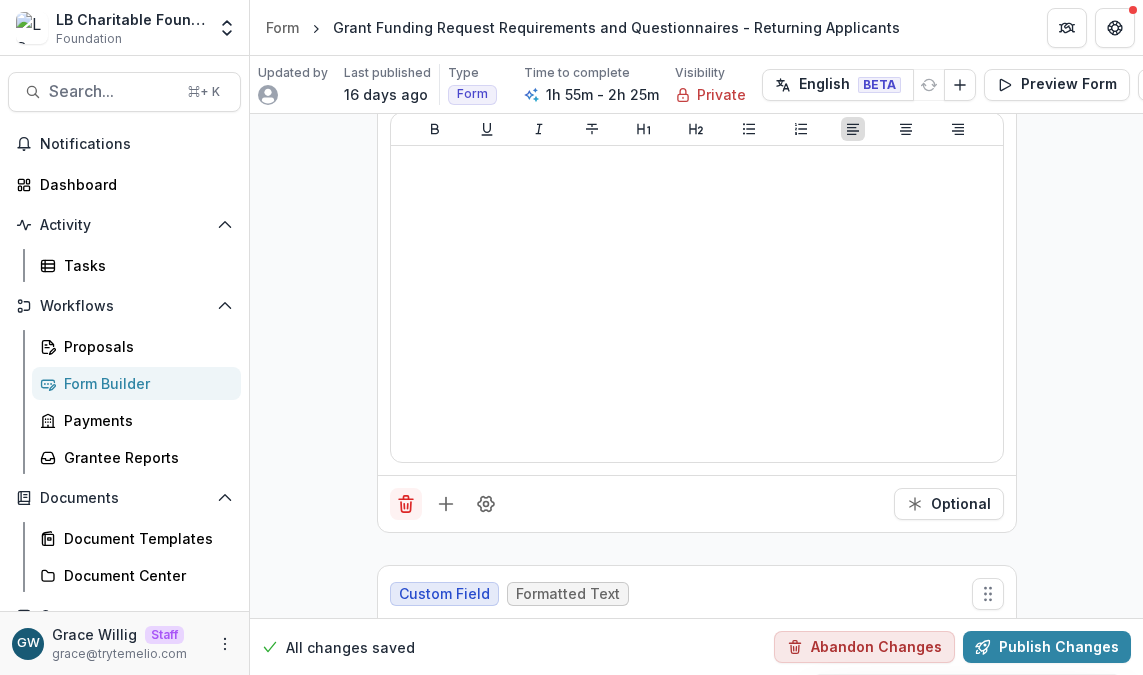 click 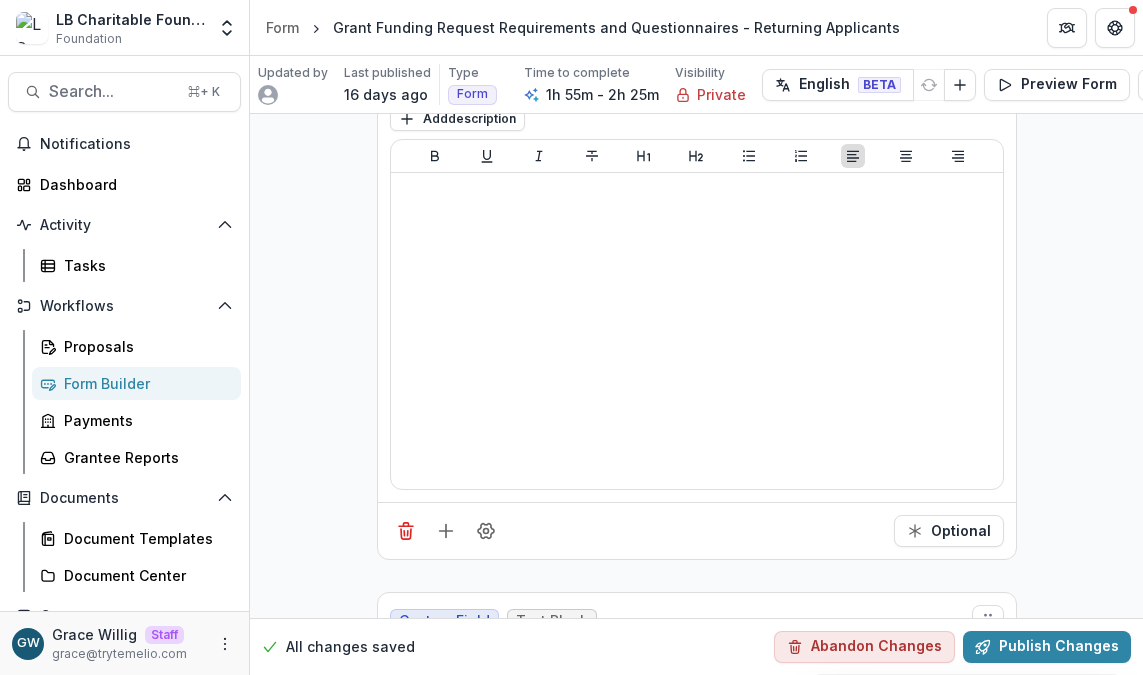 click at bounding box center [406, 531] 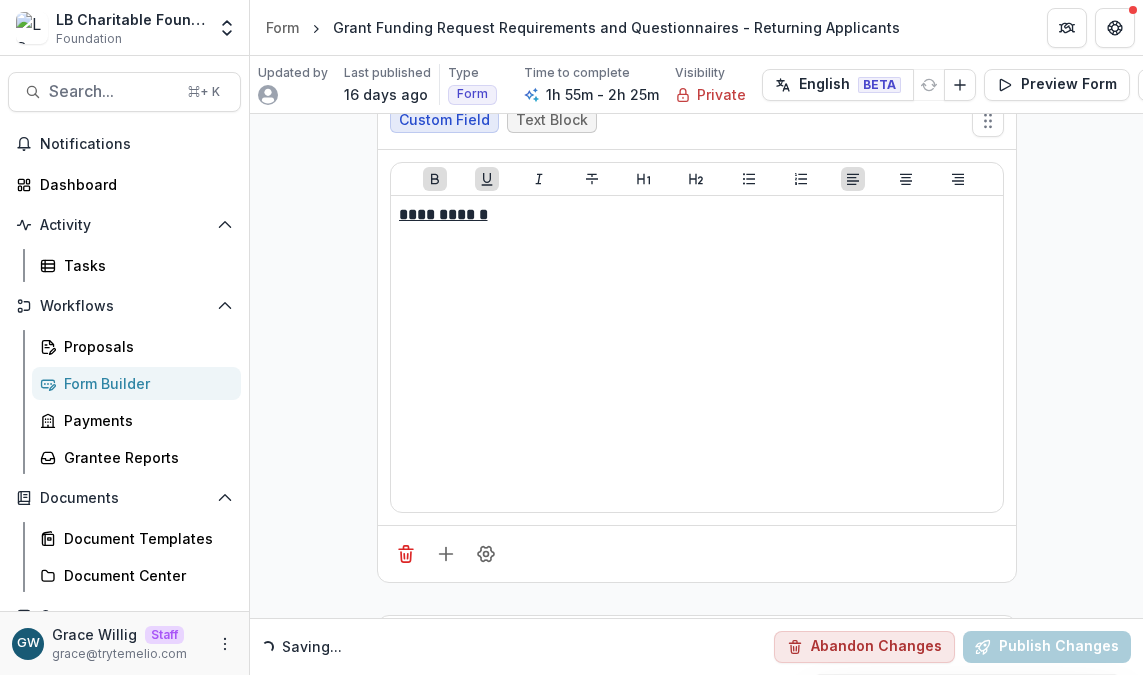 click 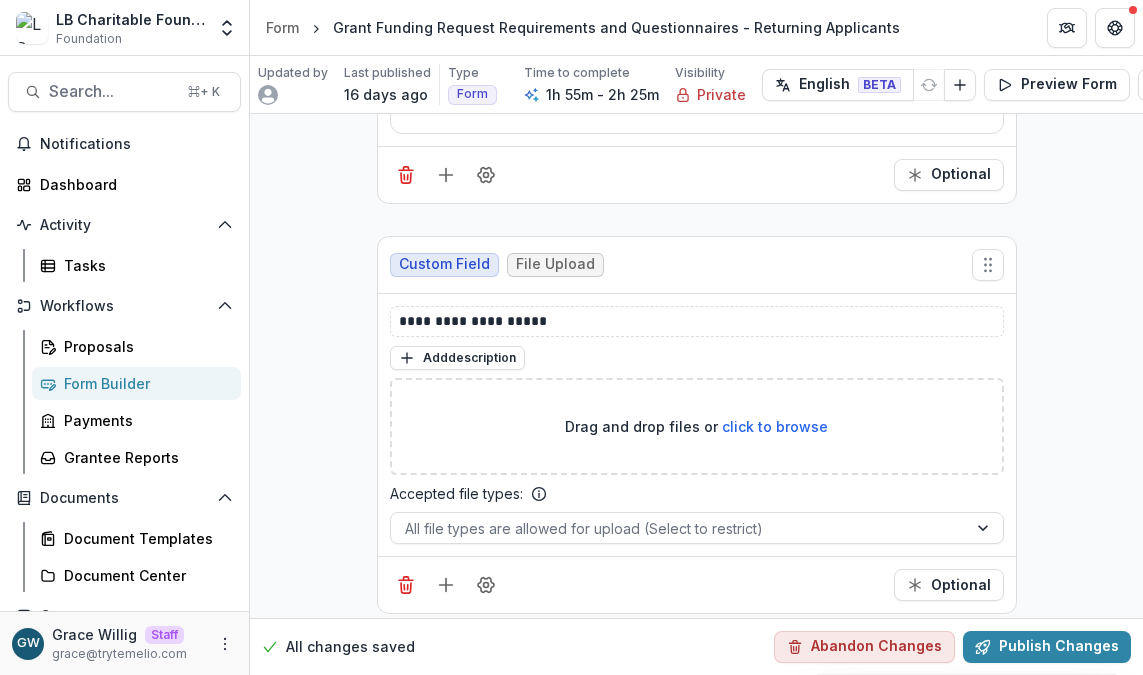 scroll, scrollTop: 8677, scrollLeft: 0, axis: vertical 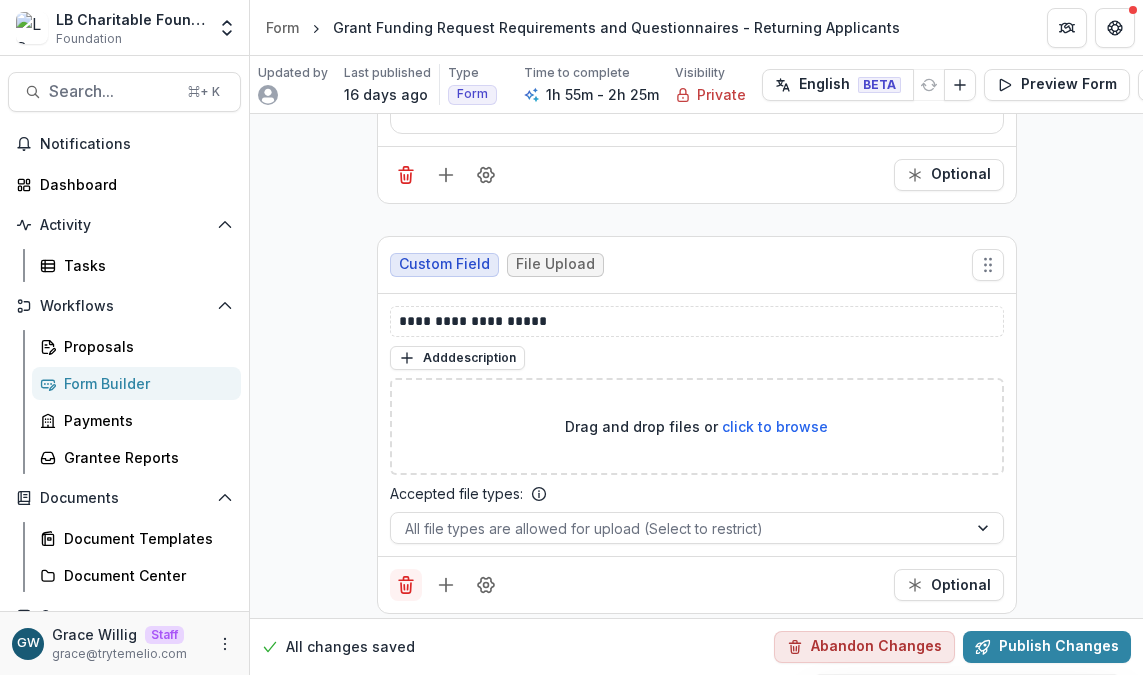 click 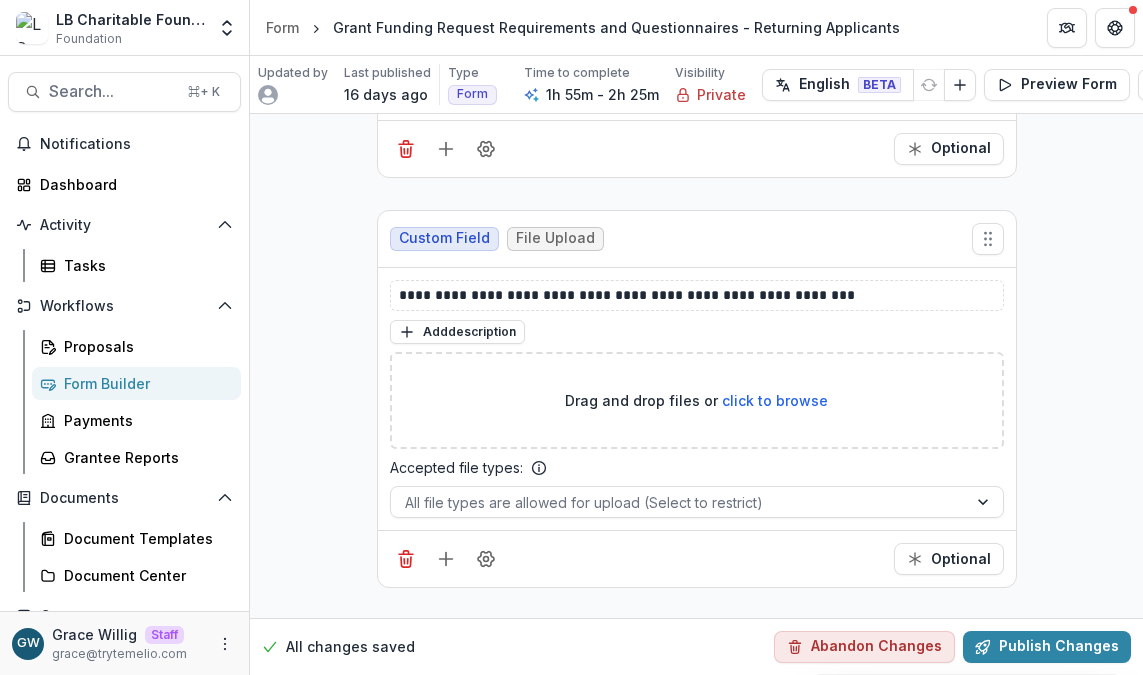 scroll, scrollTop: 8708, scrollLeft: 0, axis: vertical 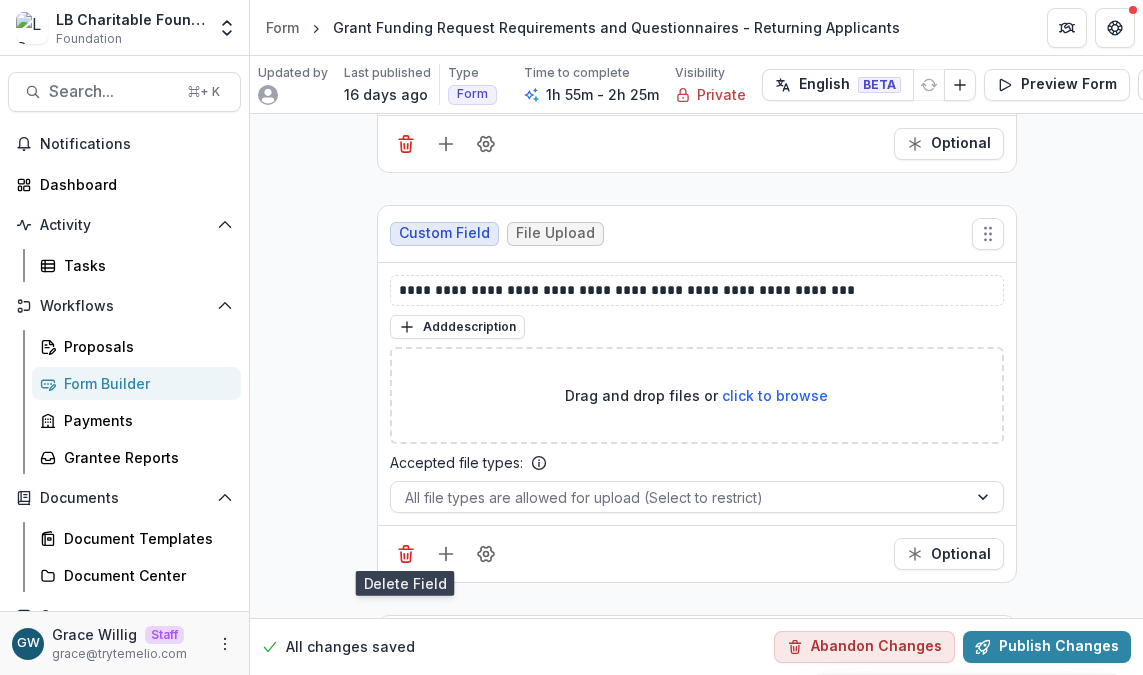 click 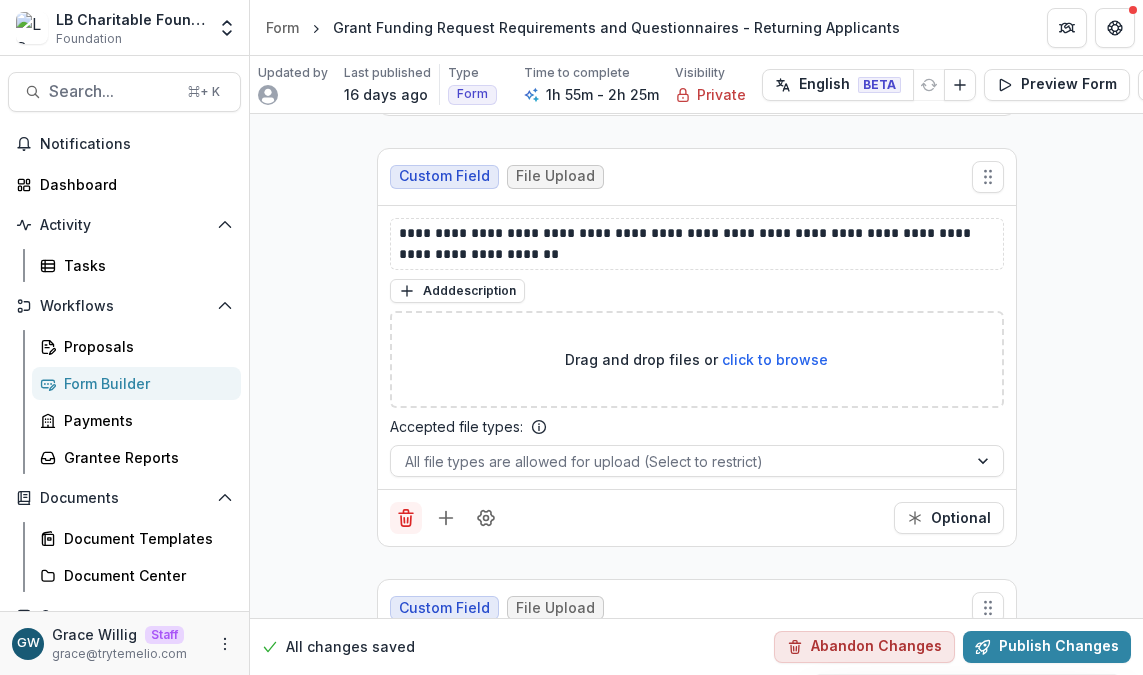 scroll, scrollTop: 8779, scrollLeft: 0, axis: vertical 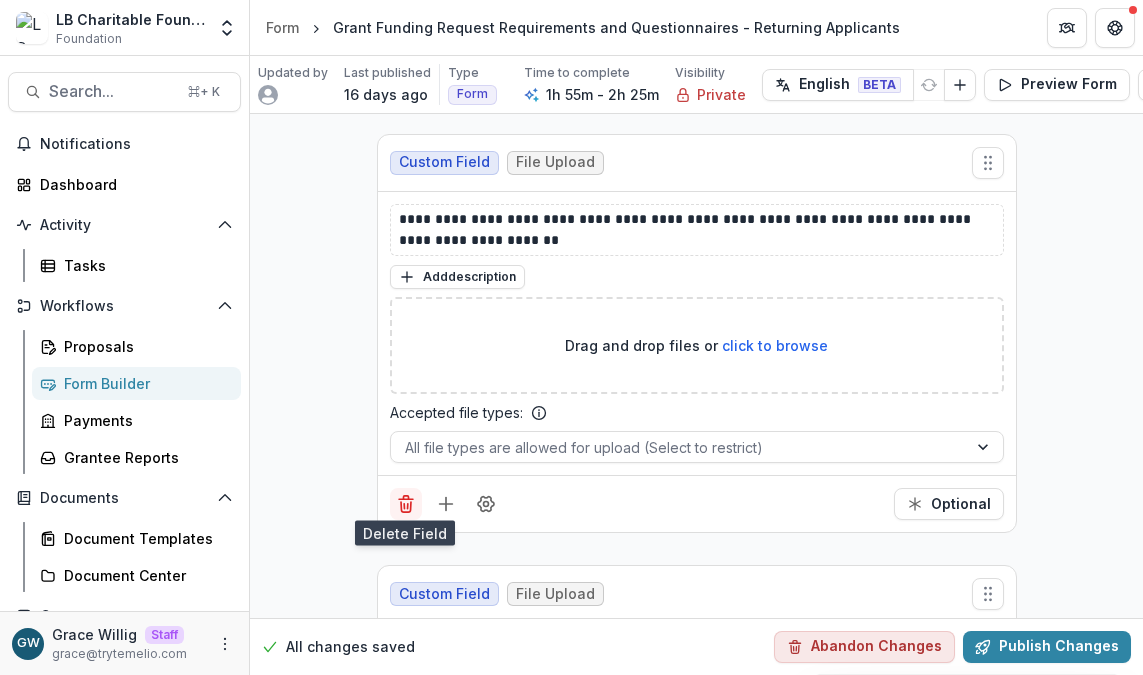 click 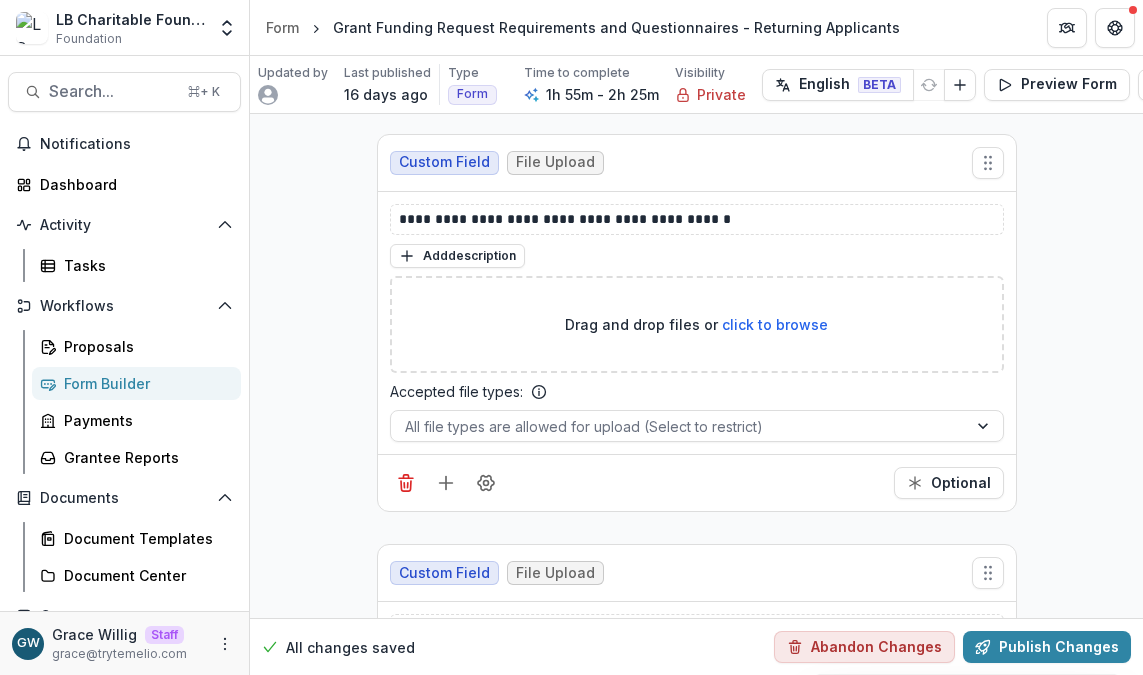 click 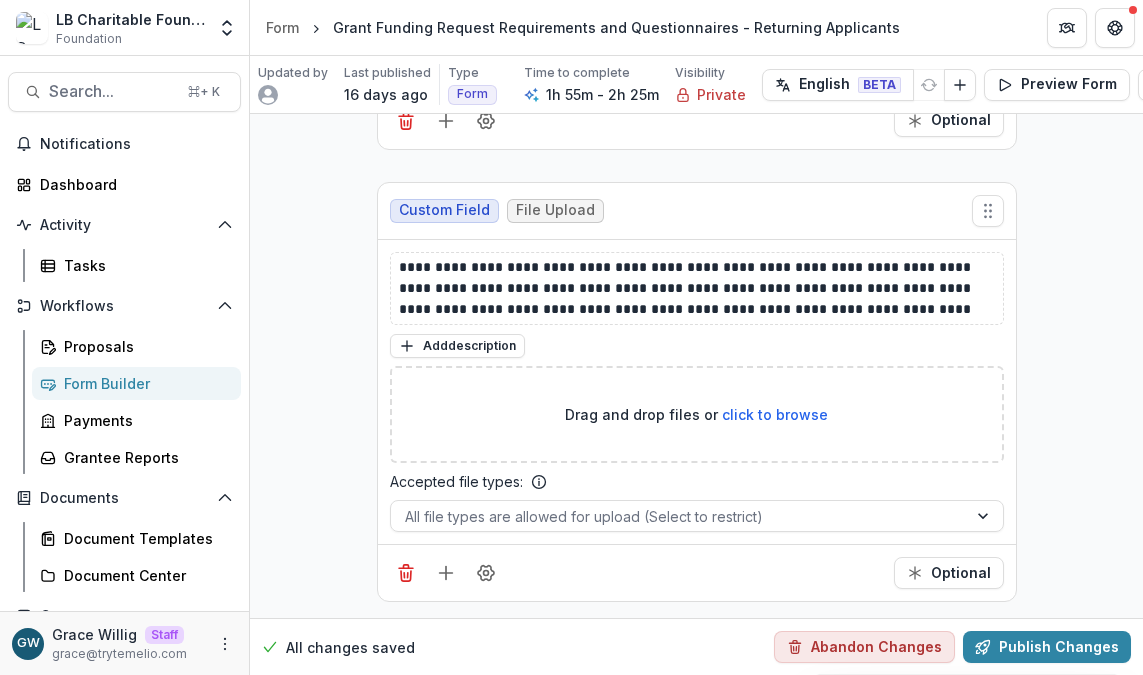 scroll, scrollTop: 8739, scrollLeft: 0, axis: vertical 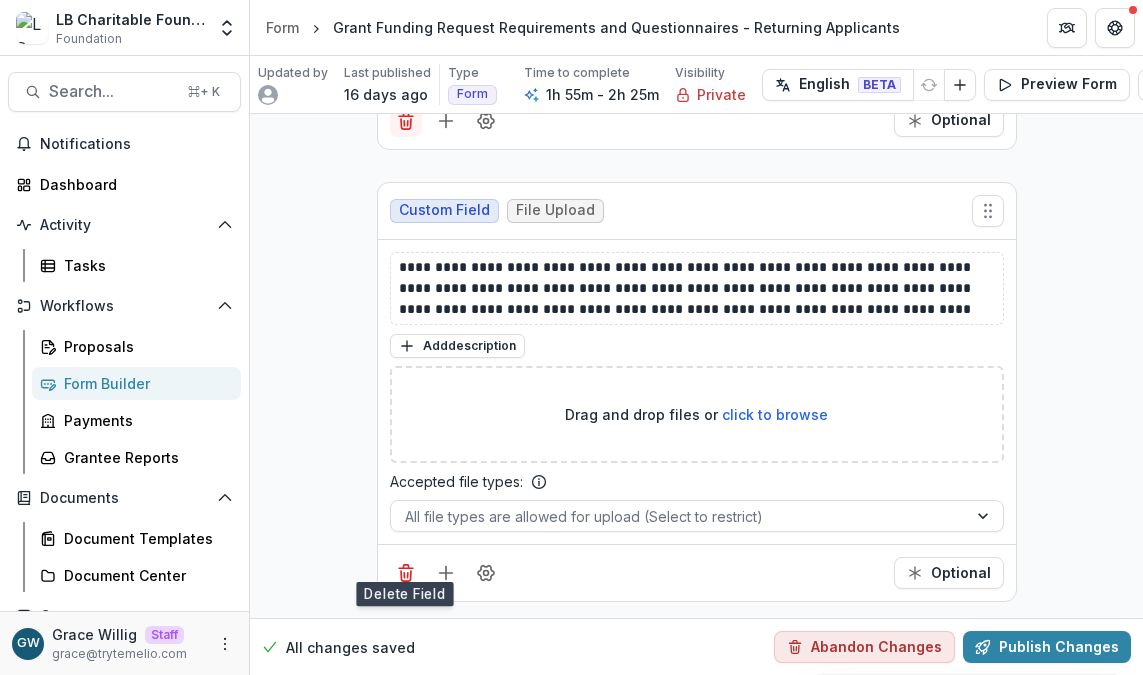 click 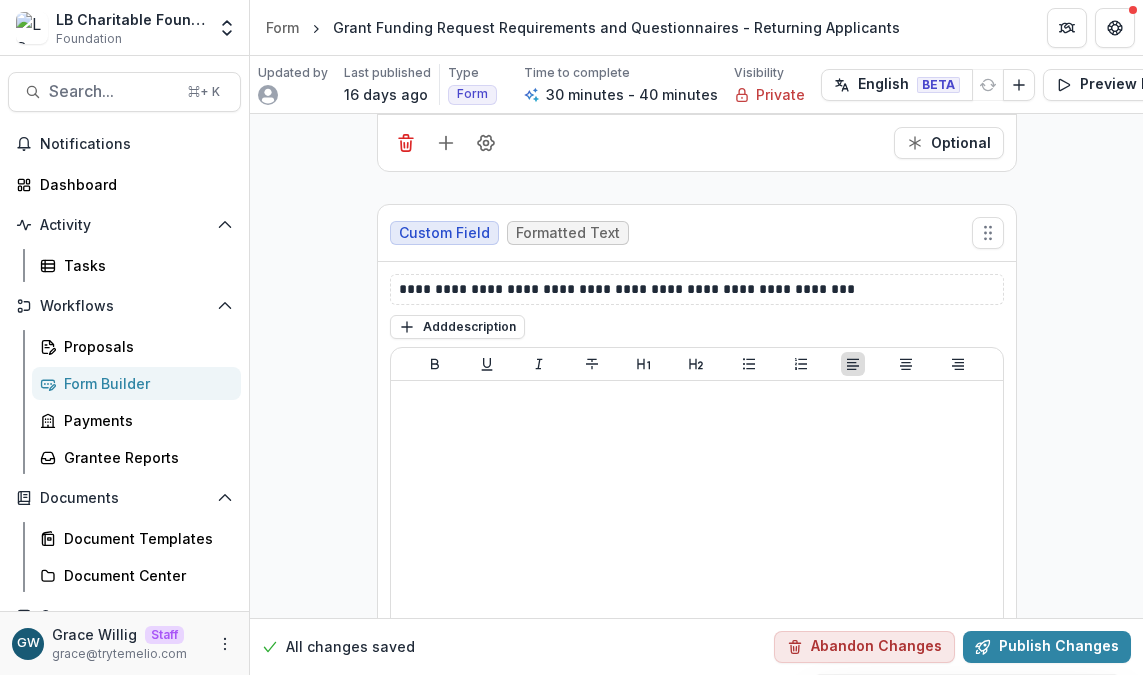 scroll, scrollTop: 8287, scrollLeft: 0, axis: vertical 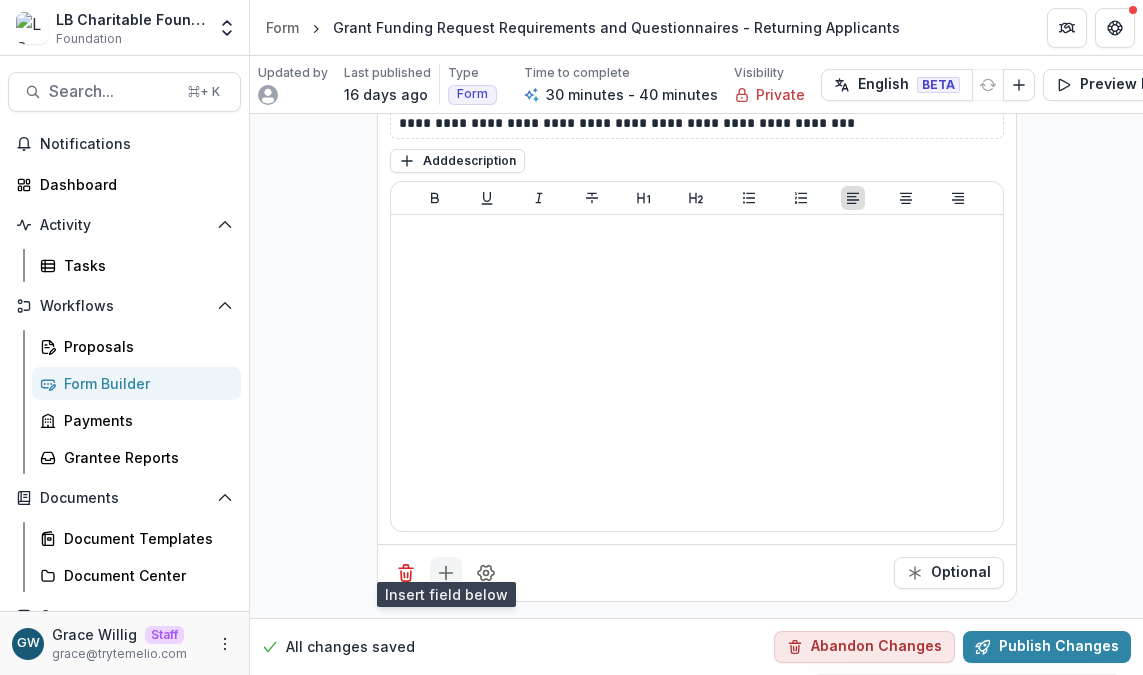 click 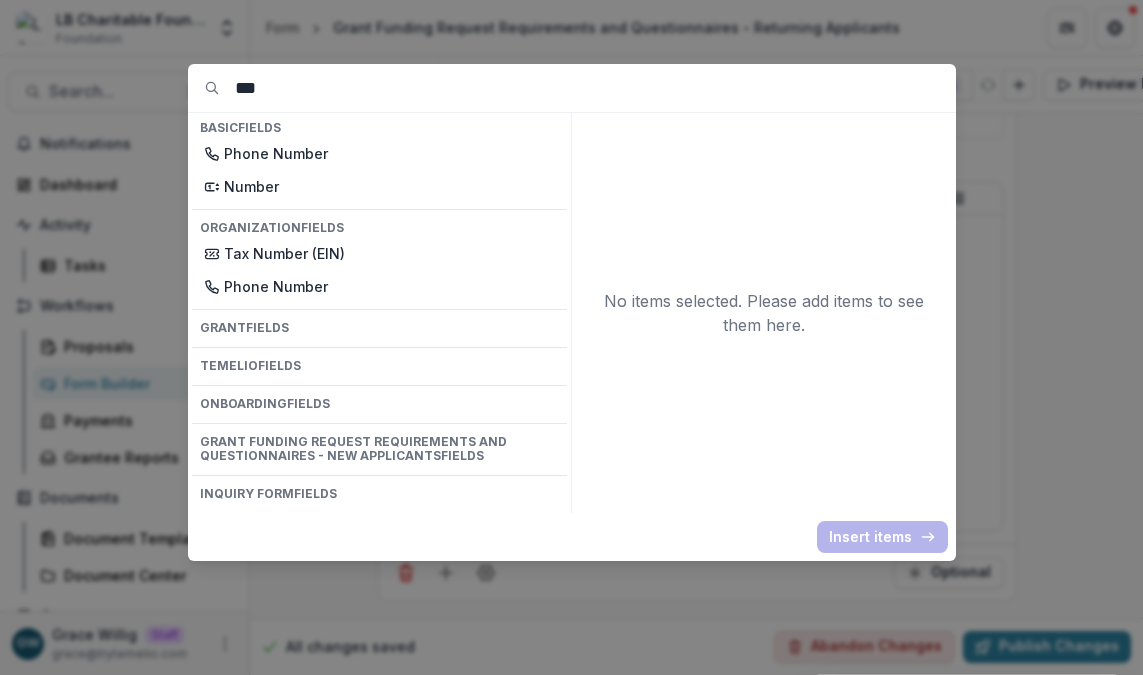 click on "***" at bounding box center (595, 88) 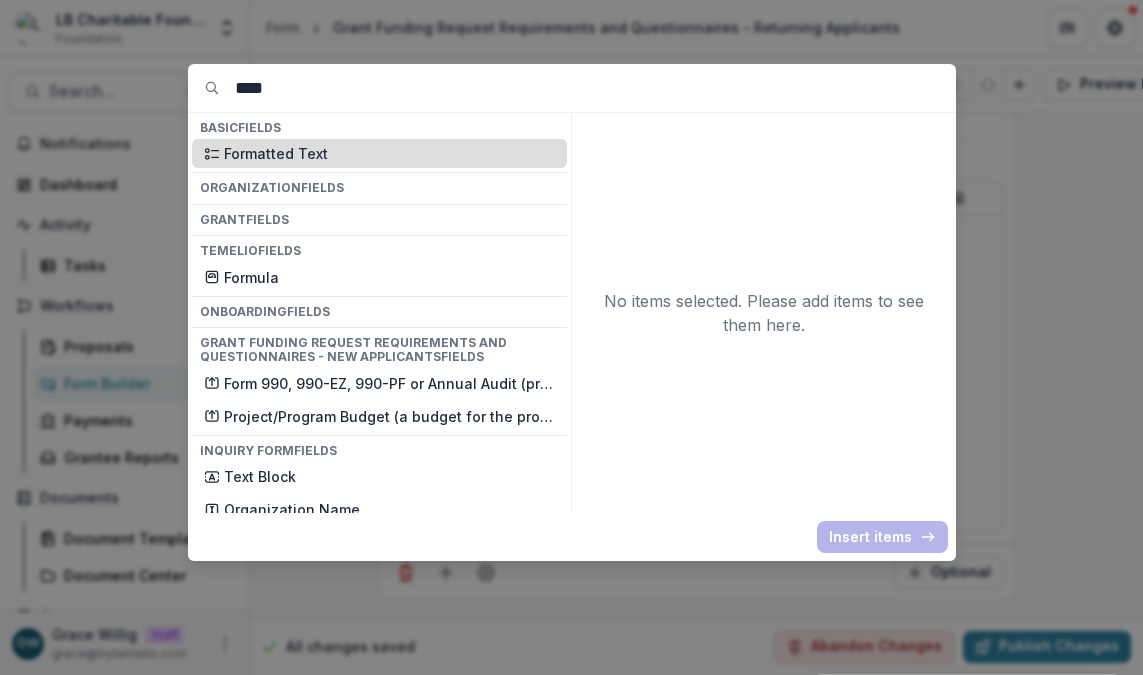 type on "****" 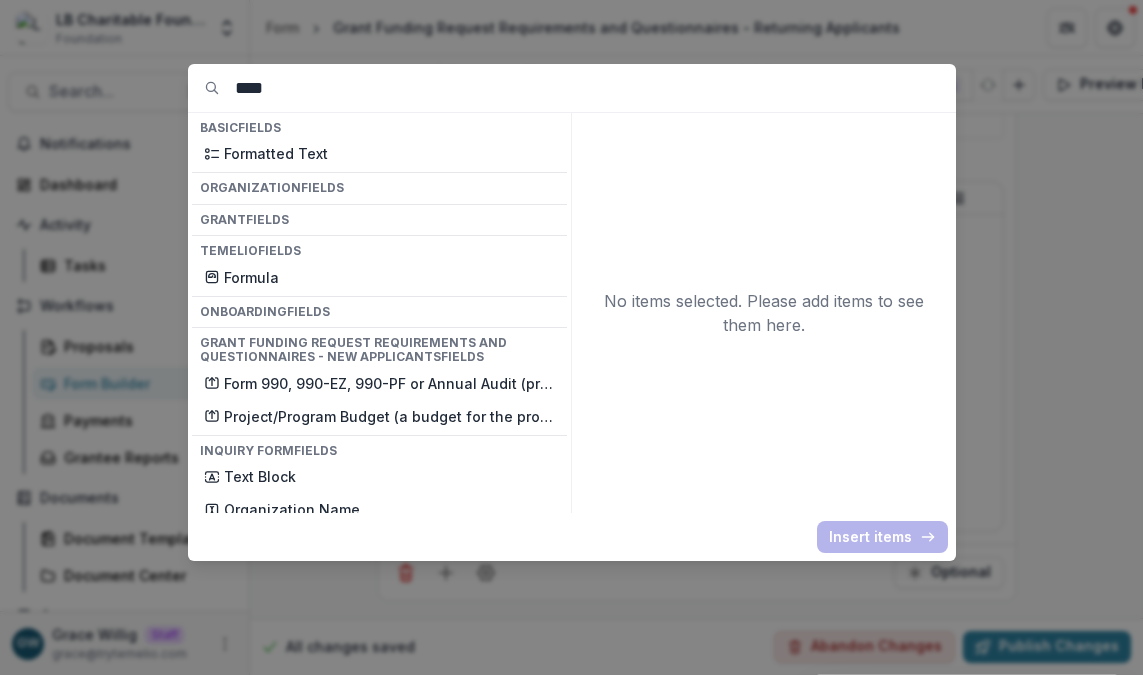 drag, startPoint x: 341, startPoint y: 146, endPoint x: 451, endPoint y: 234, distance: 140.86873 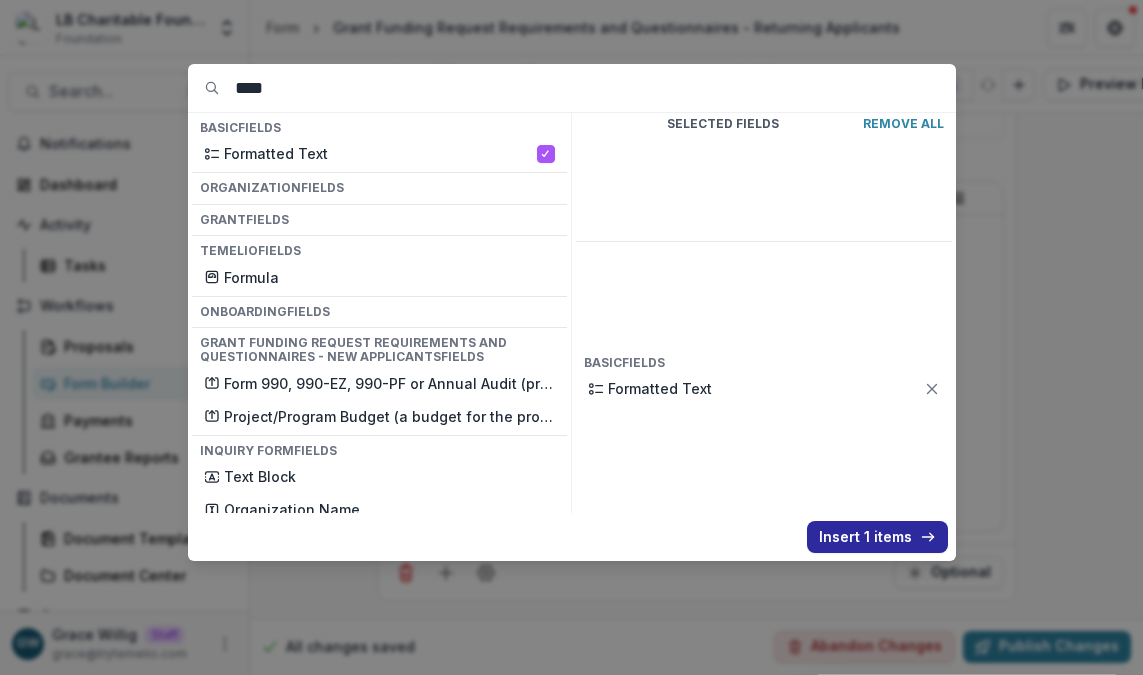 click on "Insert 1 items" at bounding box center [877, 537] 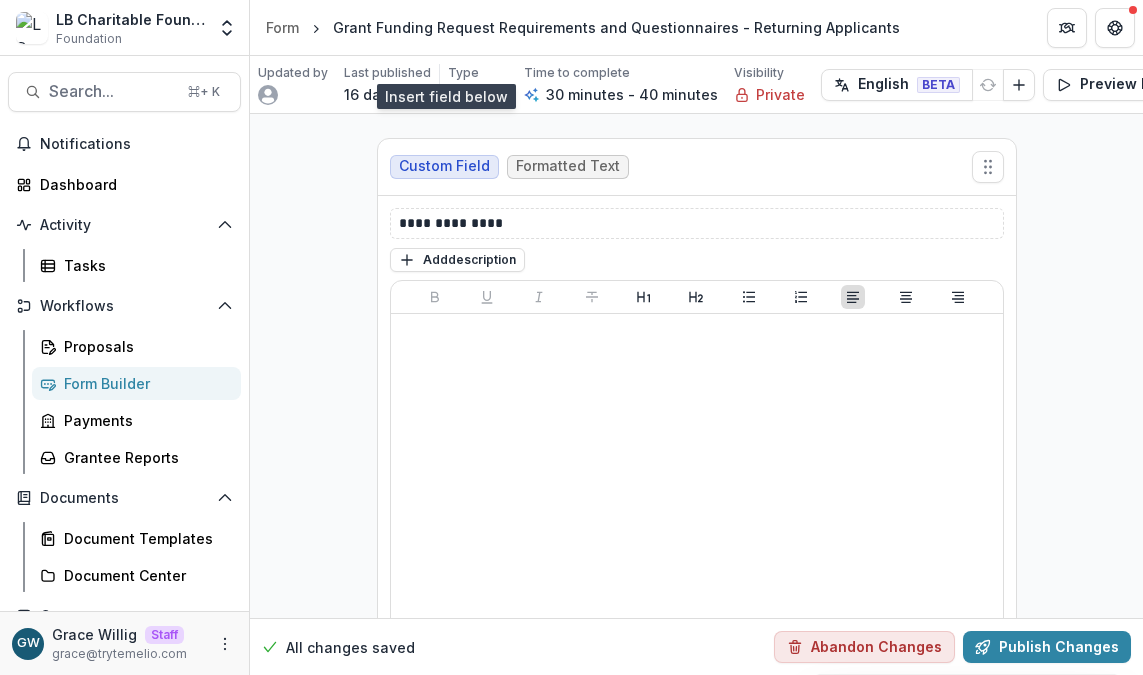 scroll, scrollTop: 8785, scrollLeft: 0, axis: vertical 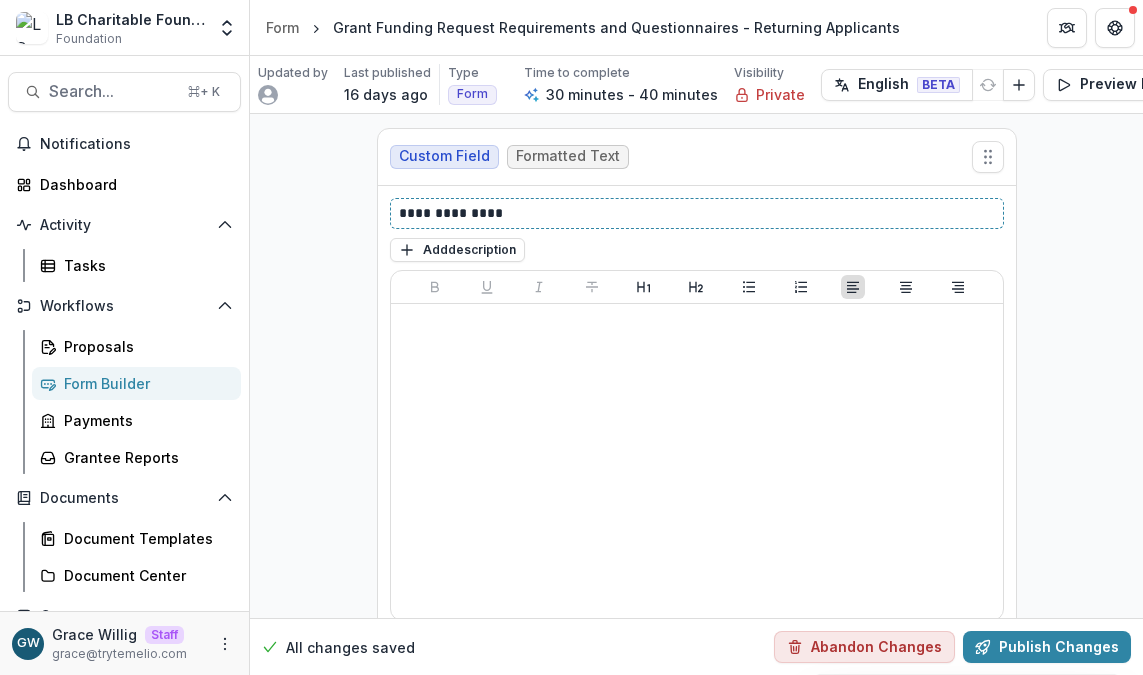 click on "**********" at bounding box center [697, 213] 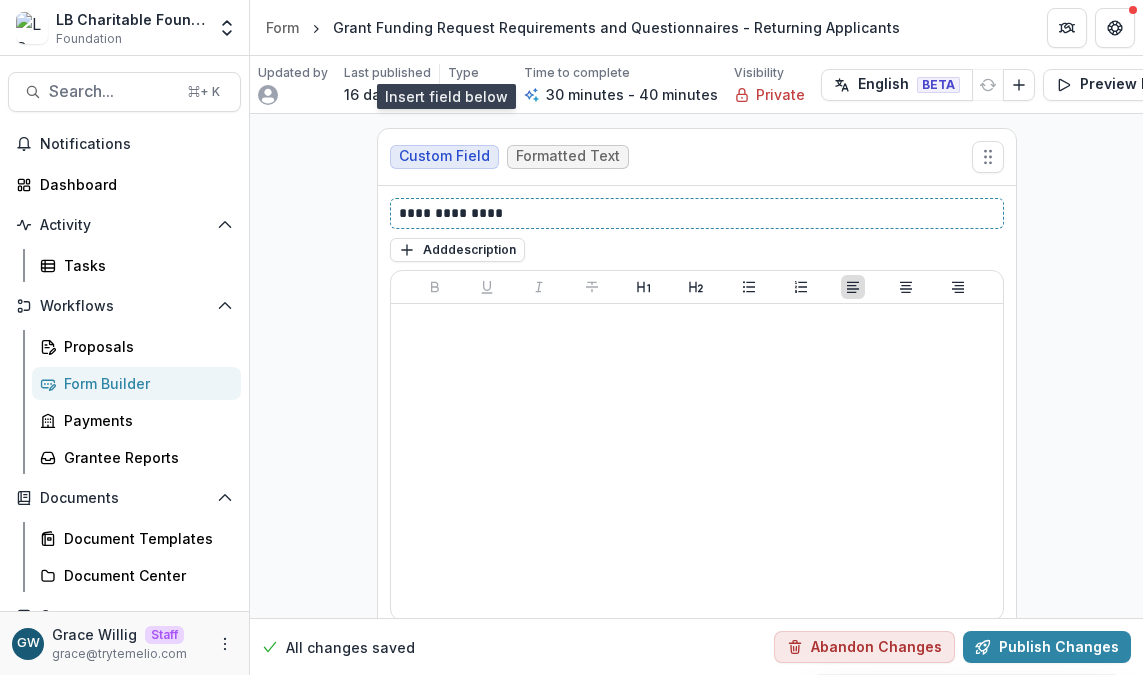 click on "**********" at bounding box center [697, 213] 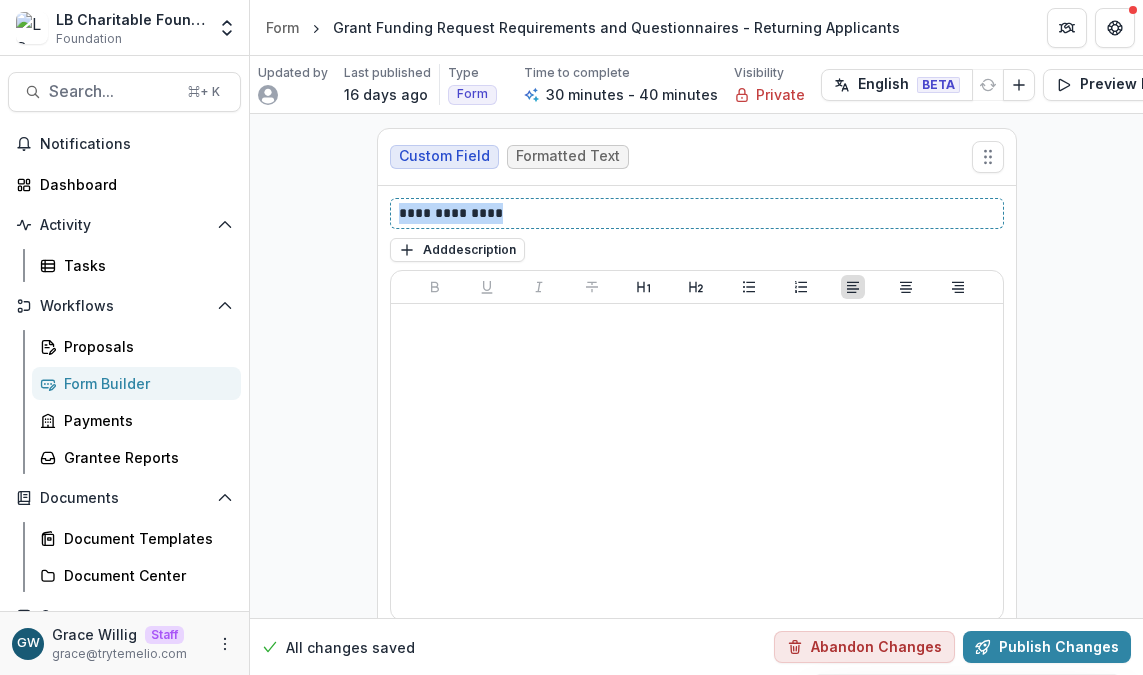 click on "**********" at bounding box center (697, 213) 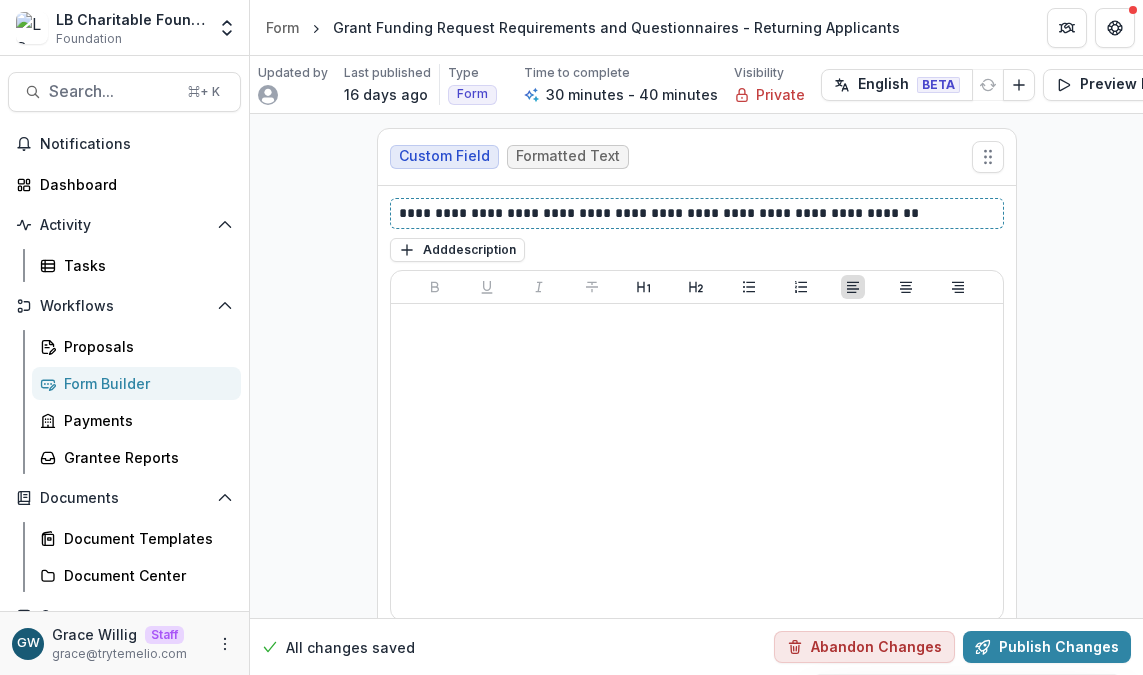 type 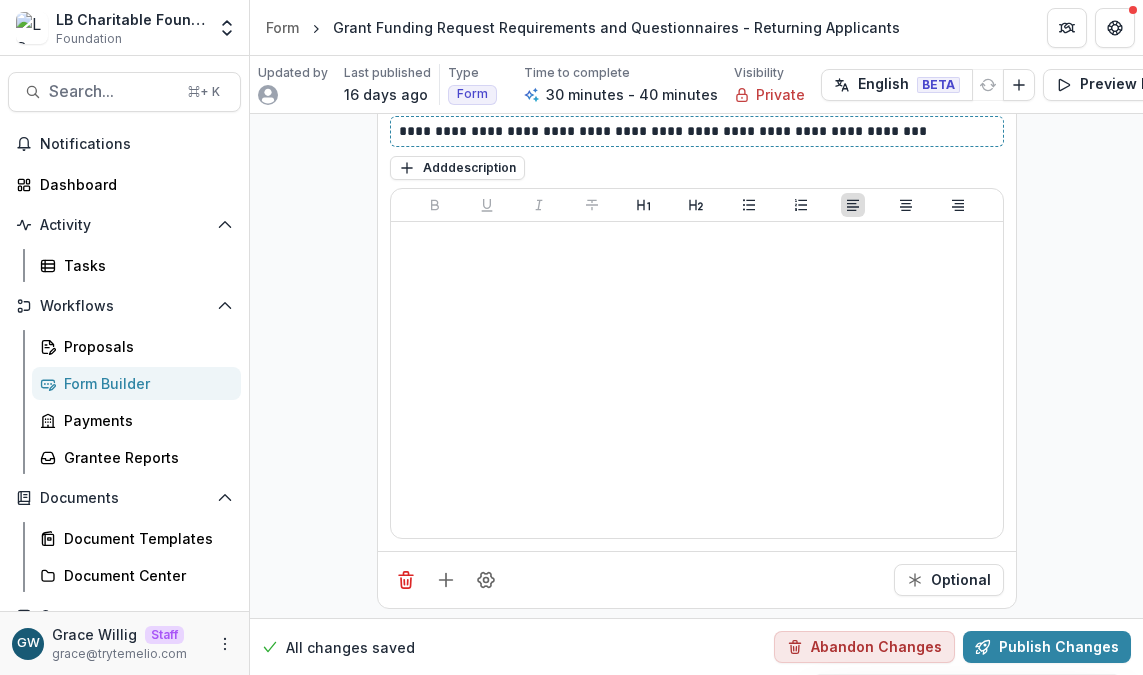 scroll, scrollTop: 8882, scrollLeft: 0, axis: vertical 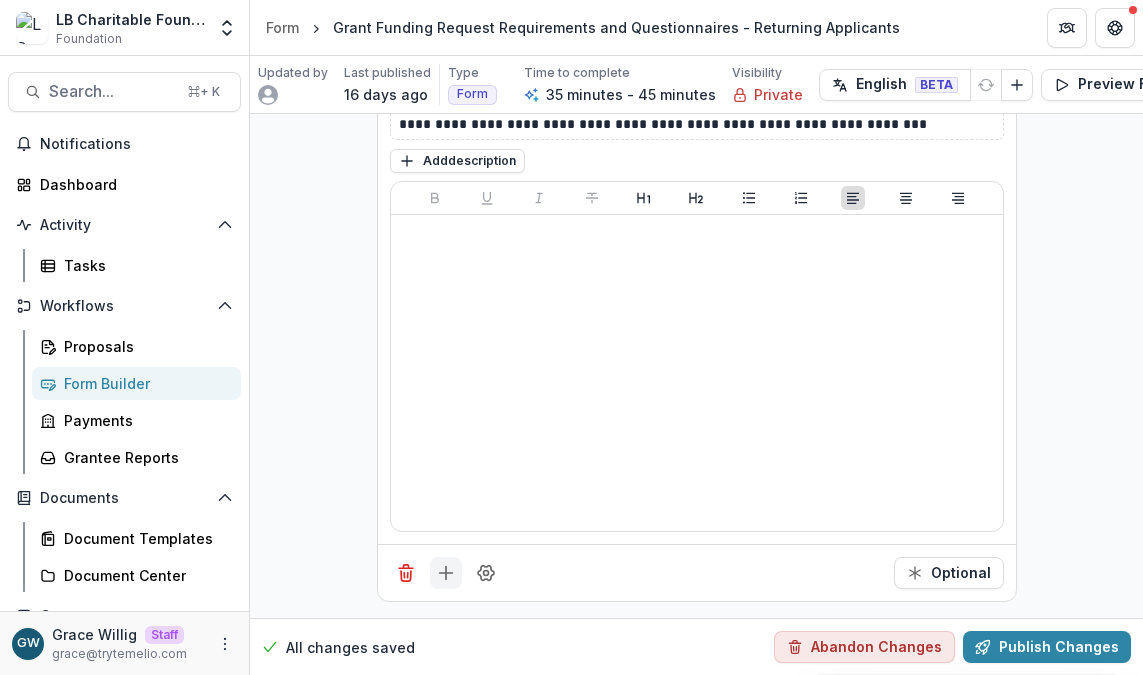 click 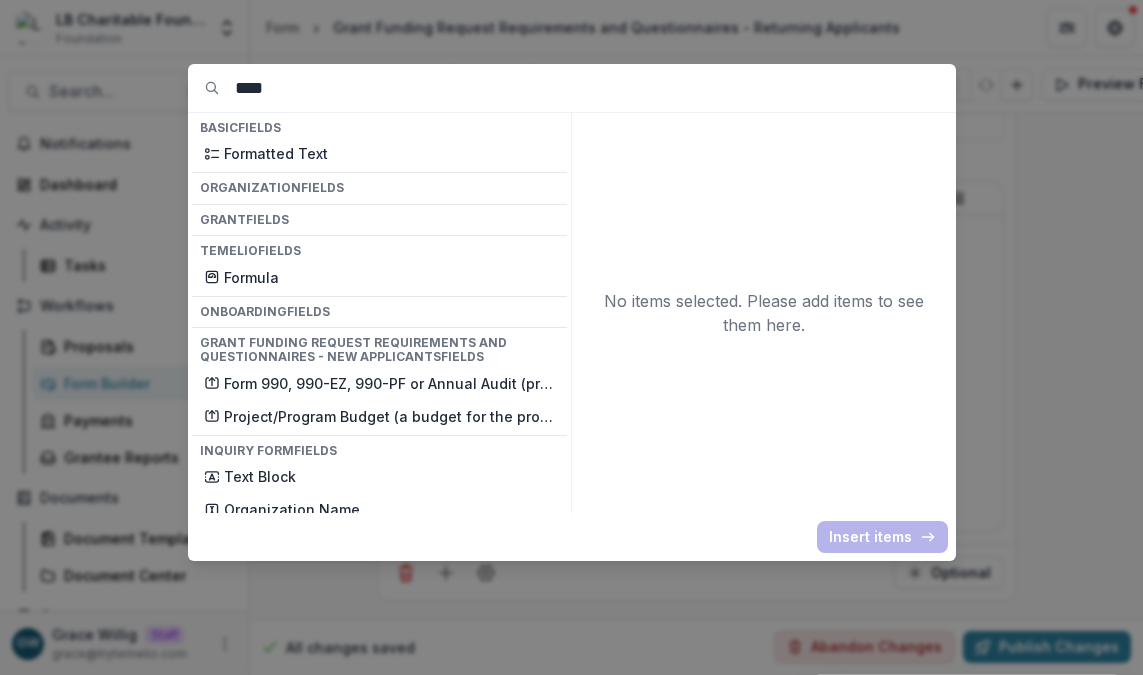 click on "****" at bounding box center [595, 88] 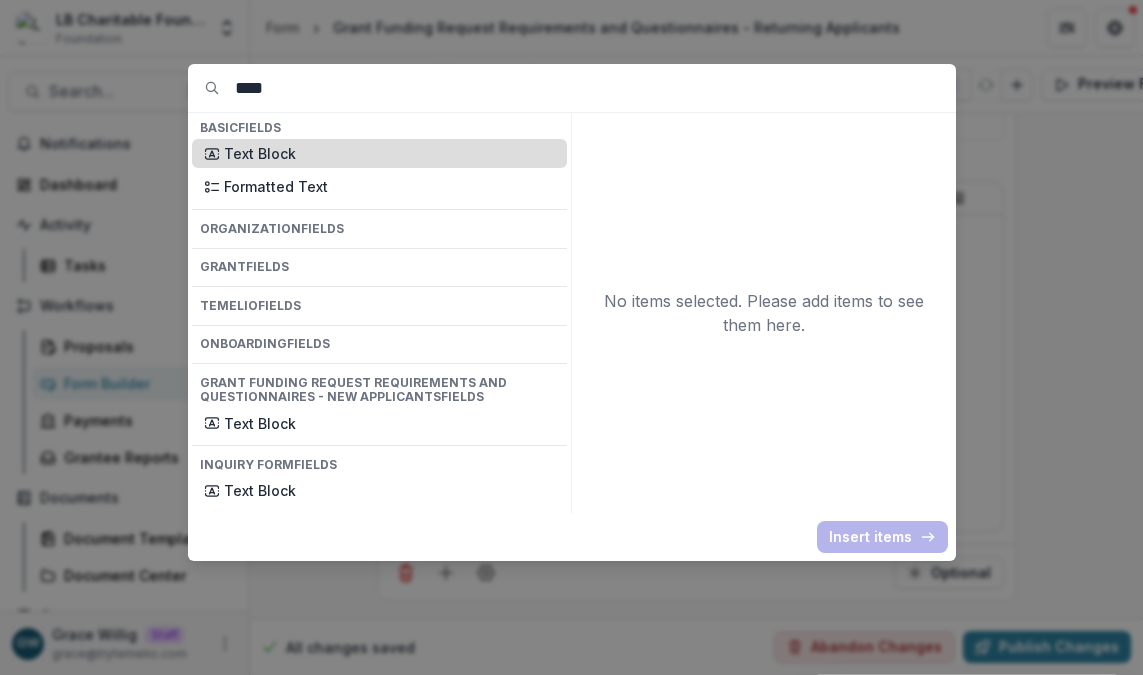 type on "****" 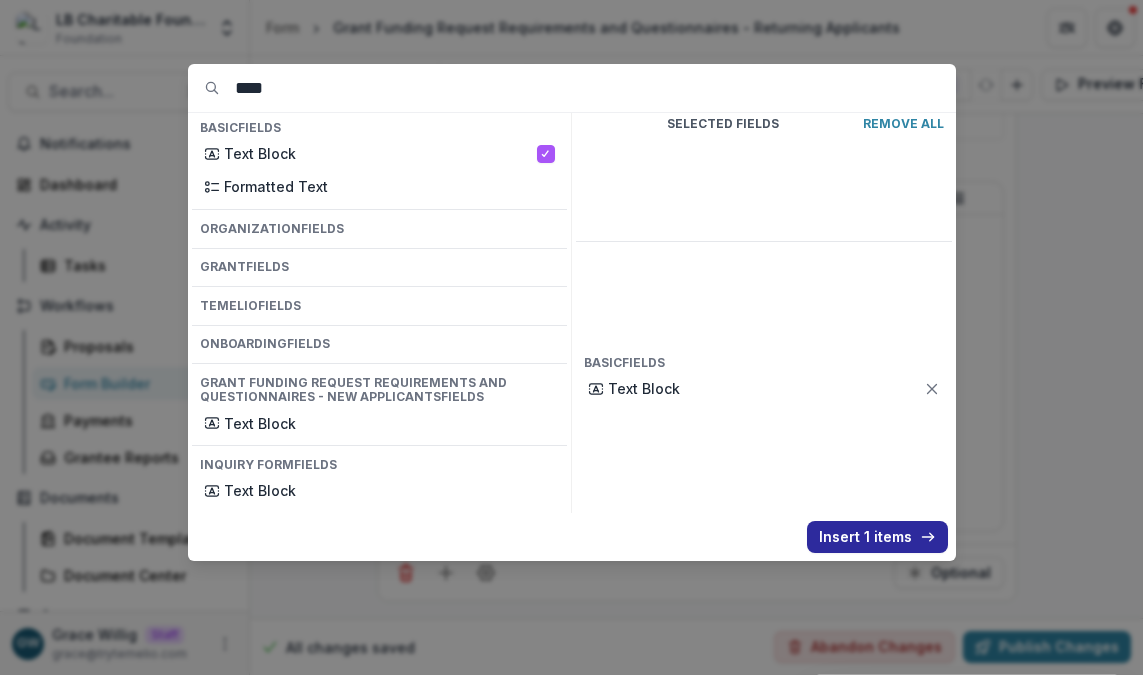 click on "Insert 1 items" at bounding box center (877, 537) 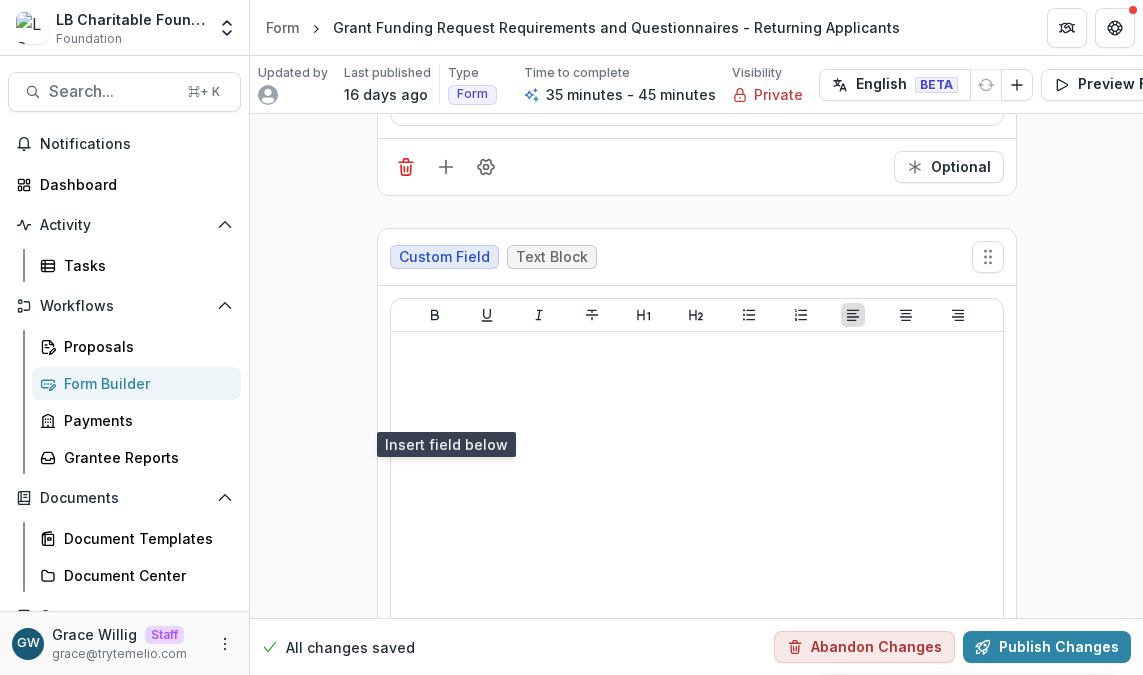 scroll, scrollTop: 9319, scrollLeft: 0, axis: vertical 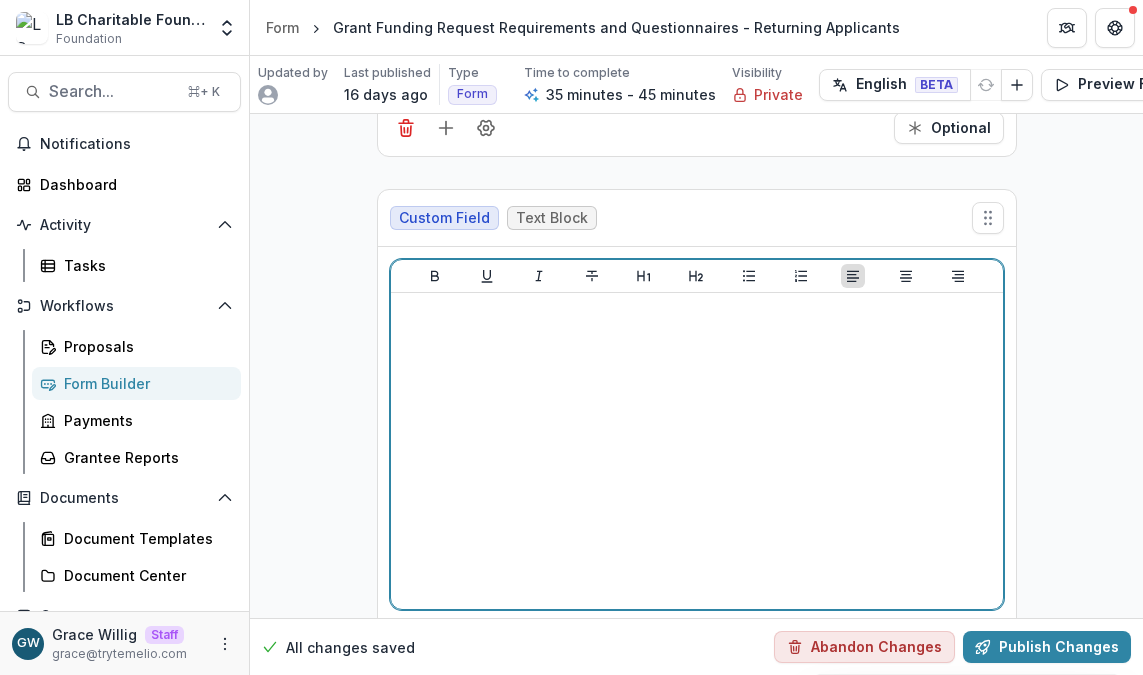 click at bounding box center [697, 451] 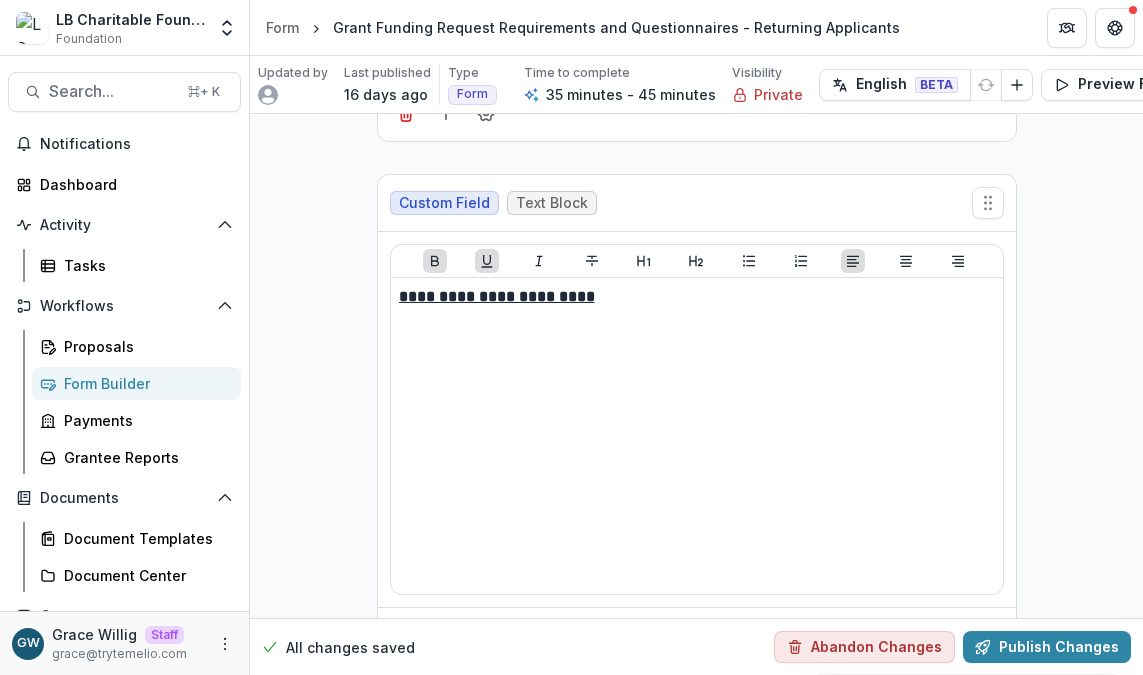 scroll, scrollTop: 0, scrollLeft: 0, axis: both 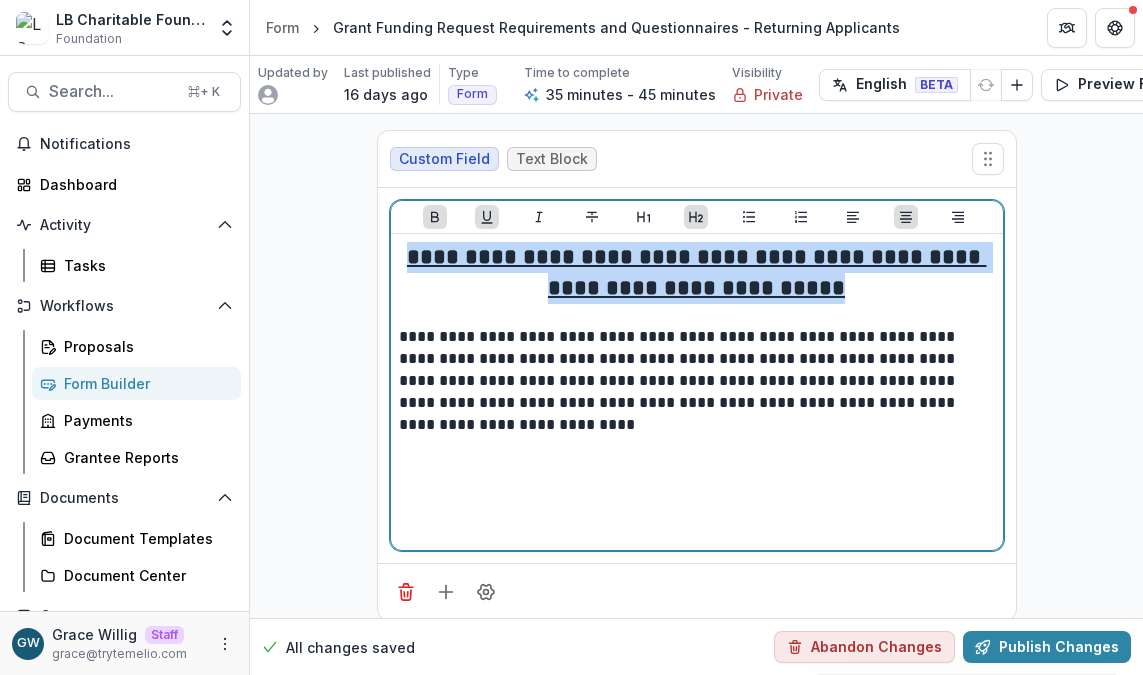 drag, startPoint x: 889, startPoint y: 290, endPoint x: 465, endPoint y: 262, distance: 424.92352 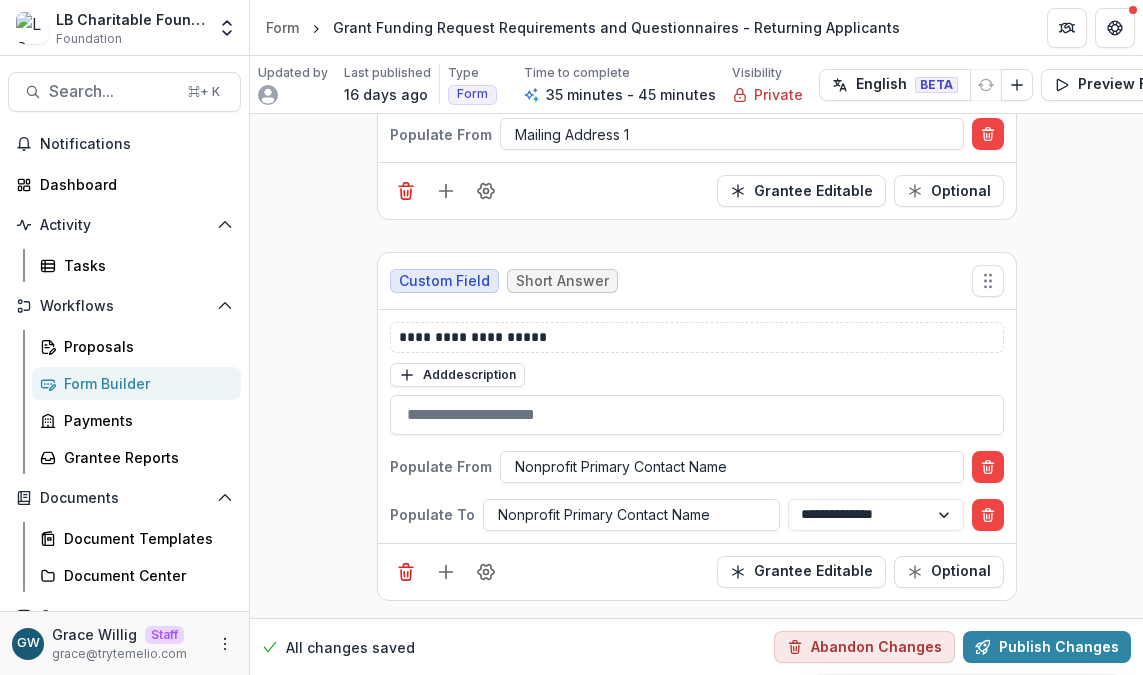 scroll, scrollTop: 1593, scrollLeft: 0, axis: vertical 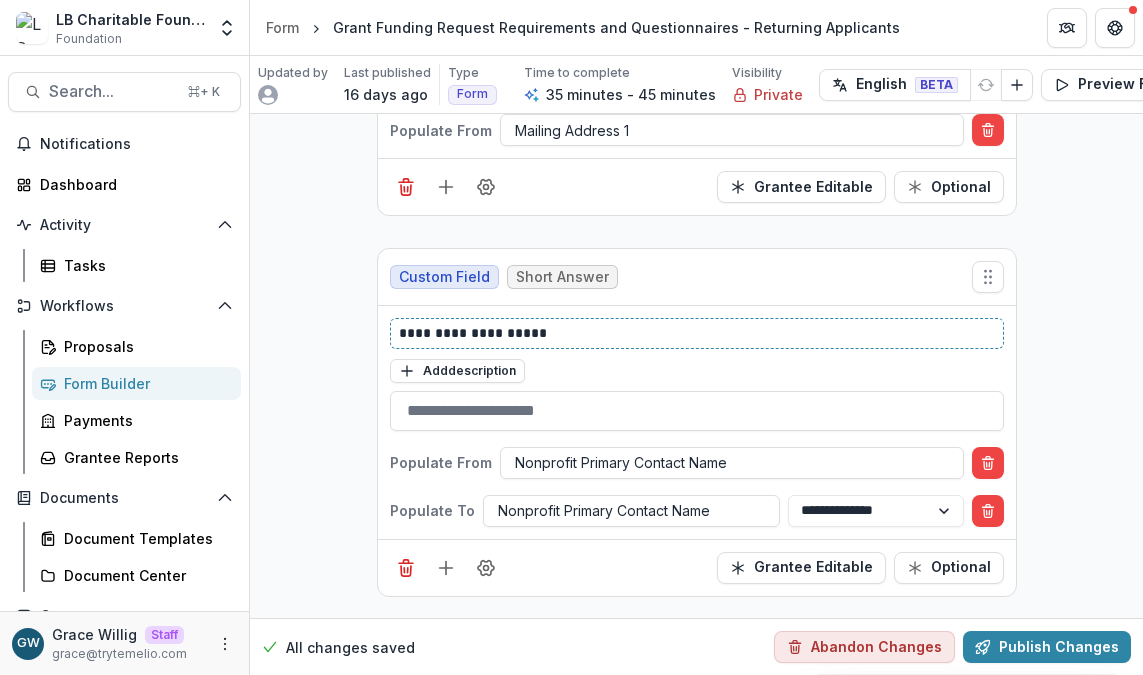 click on "**********" at bounding box center (697, 333) 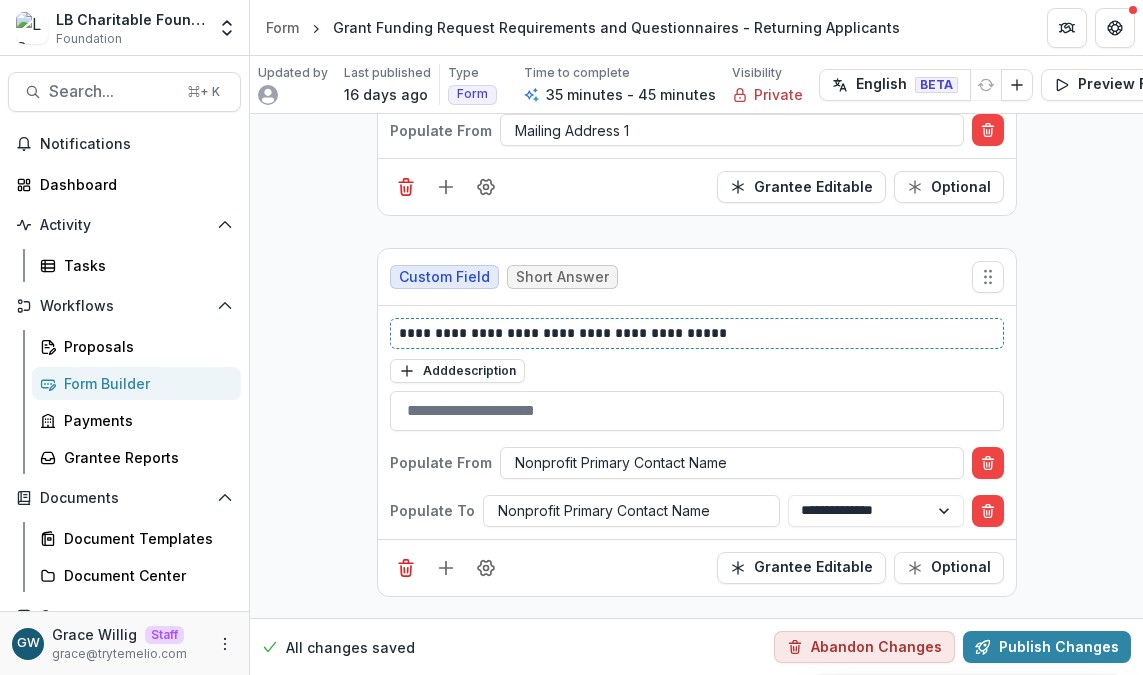 click on "**********" at bounding box center (697, 333) 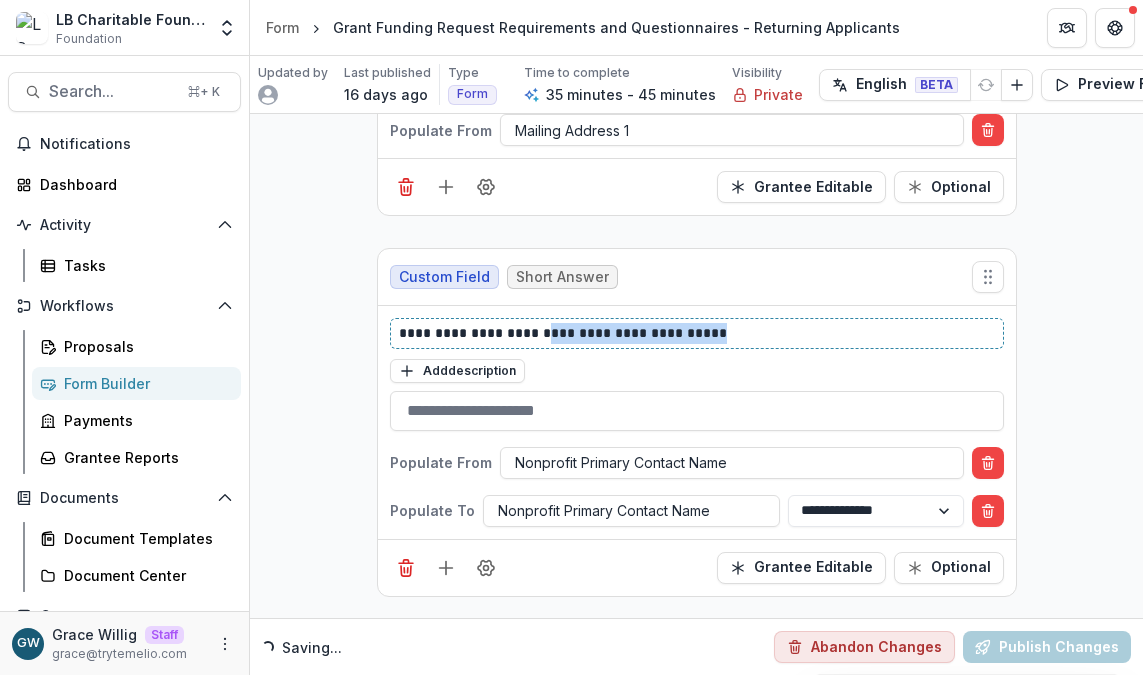 drag, startPoint x: 693, startPoint y: 324, endPoint x: 552, endPoint y: 330, distance: 141.12761 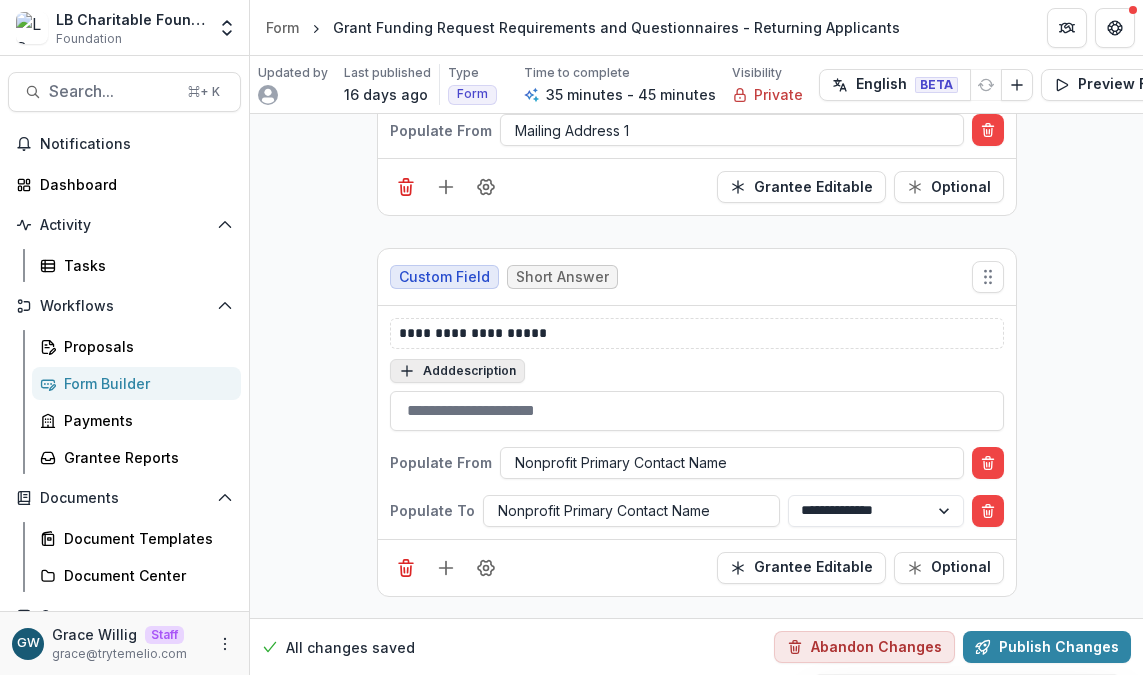 click on "Add  description" at bounding box center (457, 371) 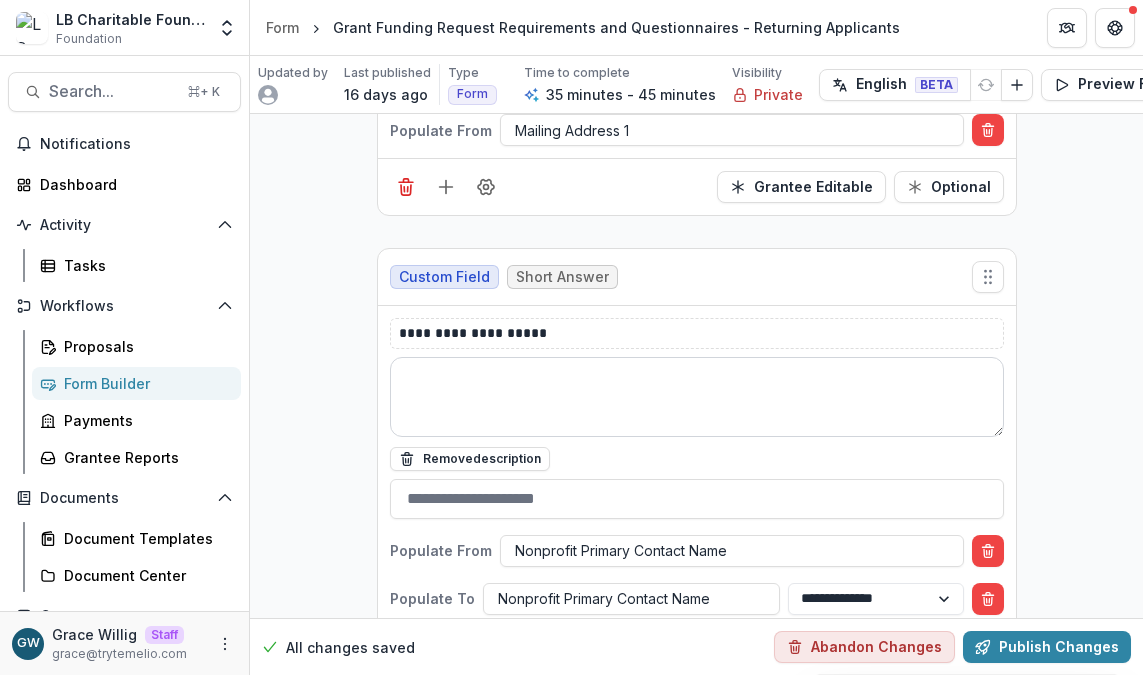 click at bounding box center (697, 397) 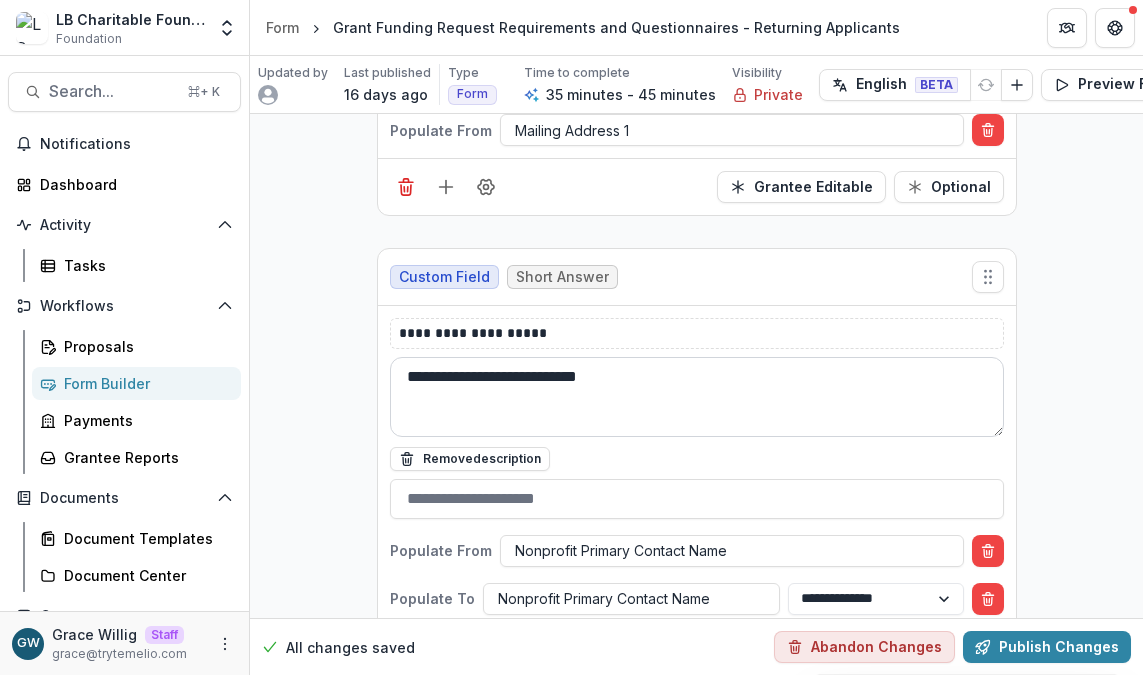 click on "**********" at bounding box center (697, 397) 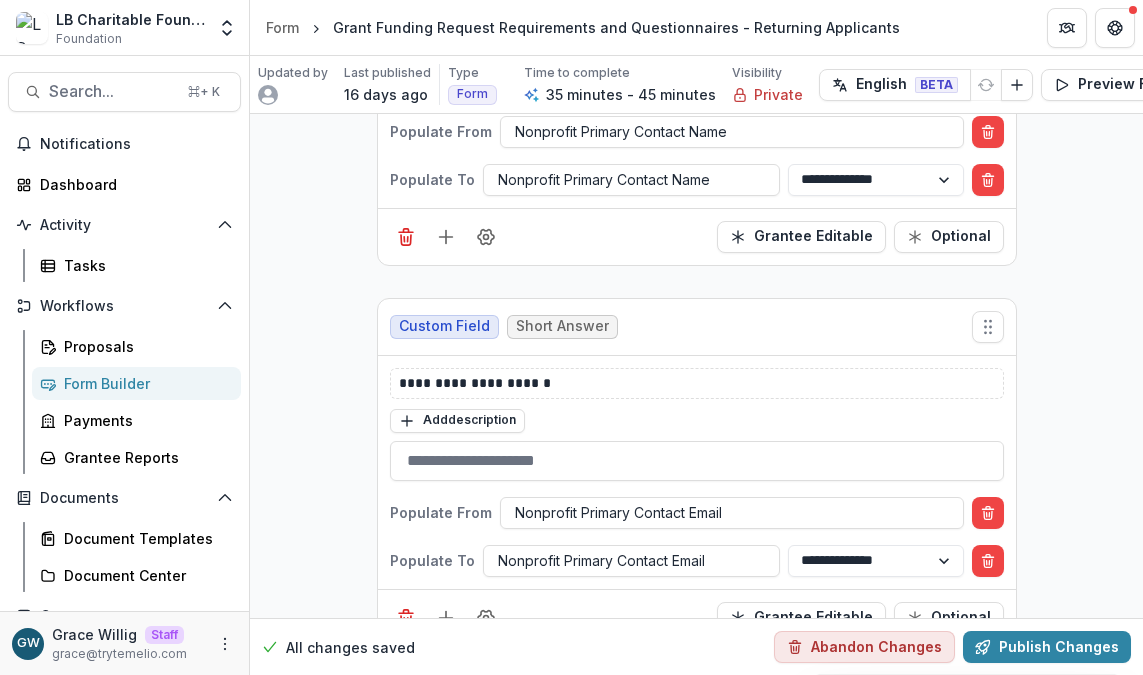 scroll, scrollTop: 2019, scrollLeft: 0, axis: vertical 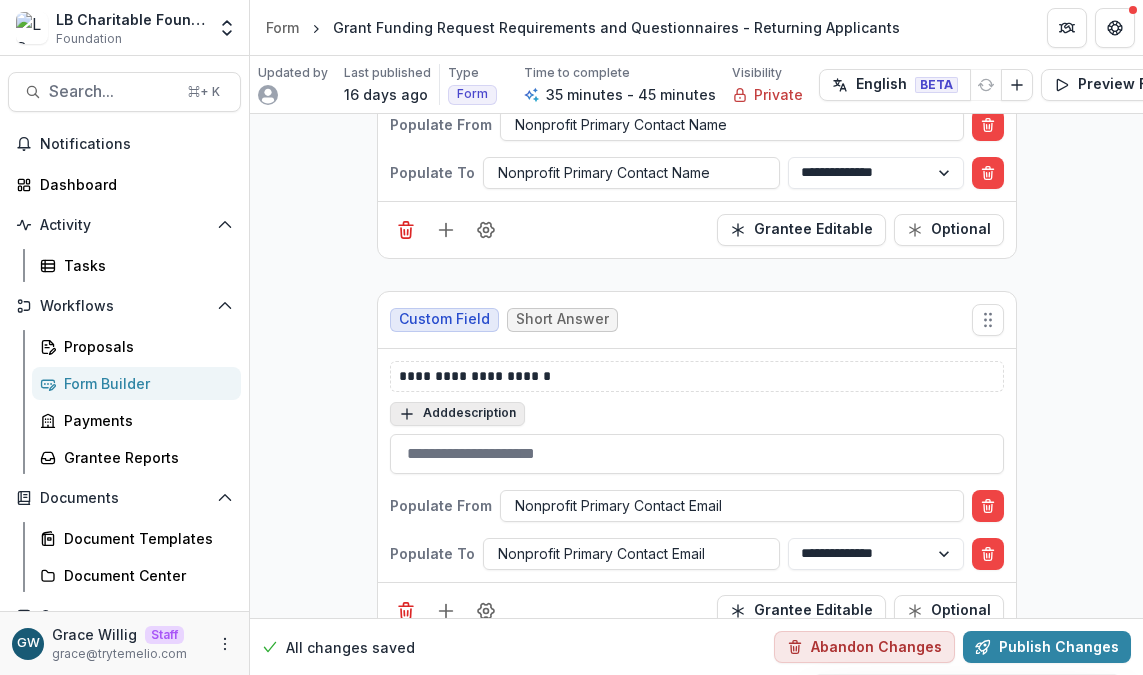 type on "**********" 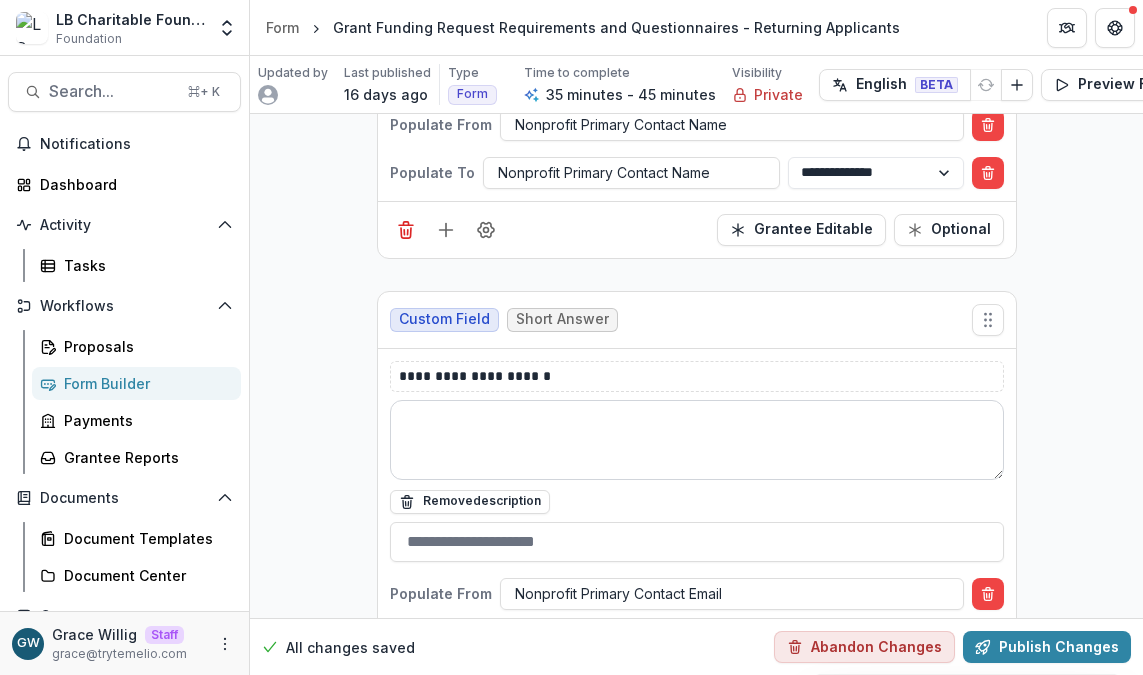 click at bounding box center [697, 440] 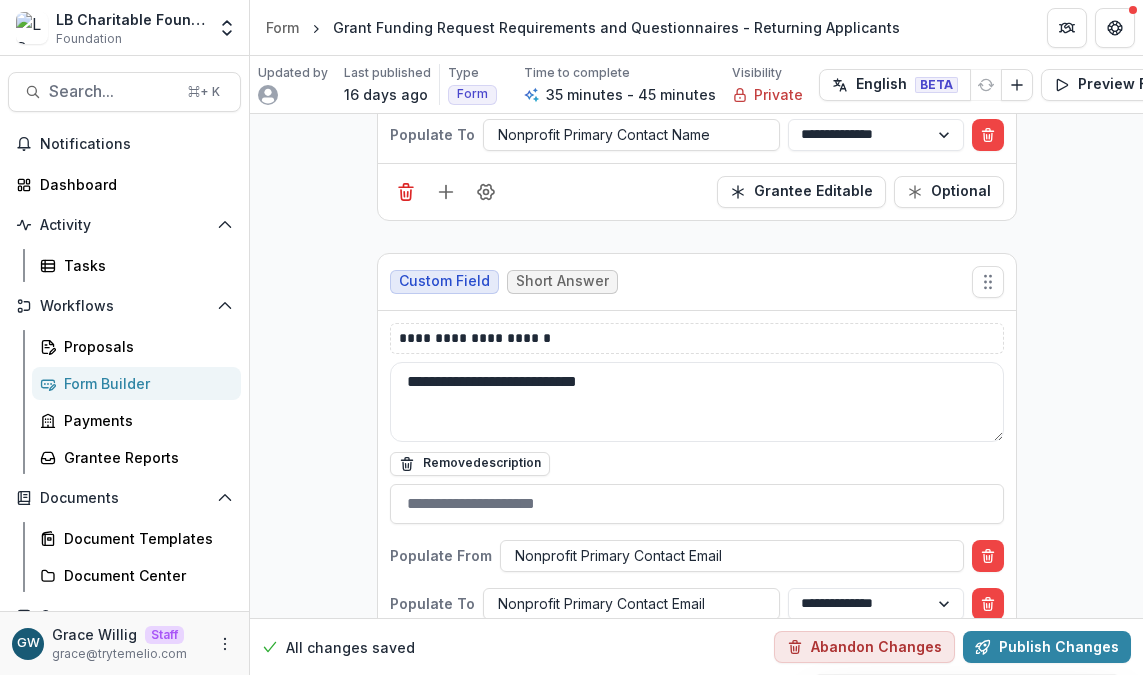 type on "**********" 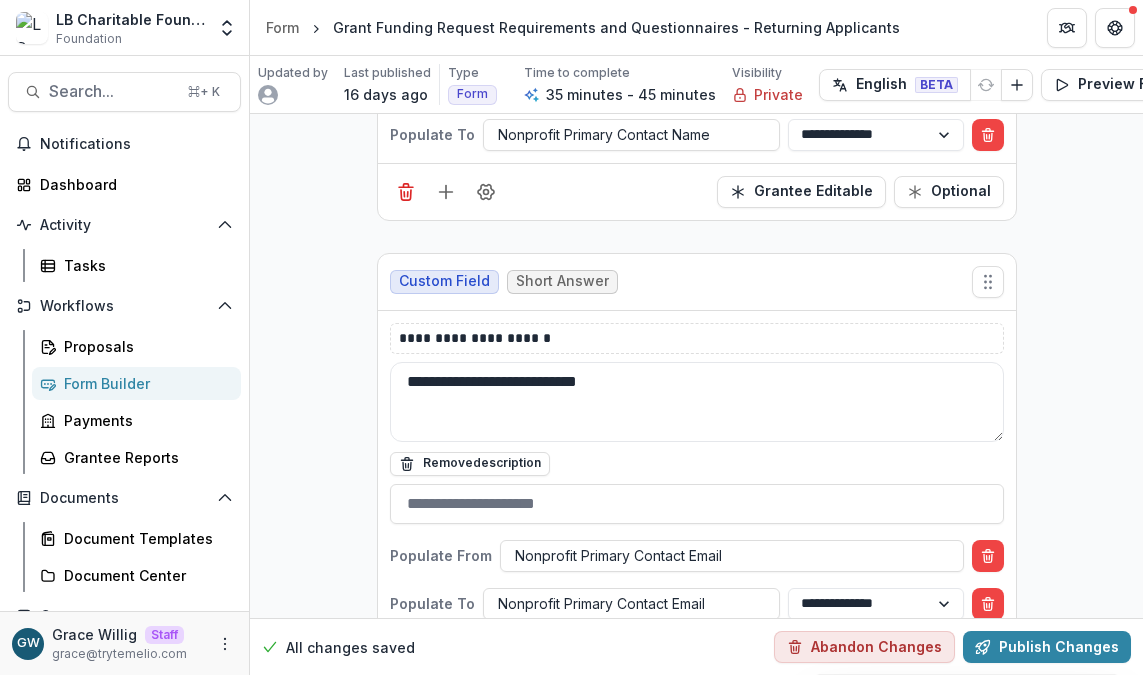 click on "**********" at bounding box center [696, 3095] 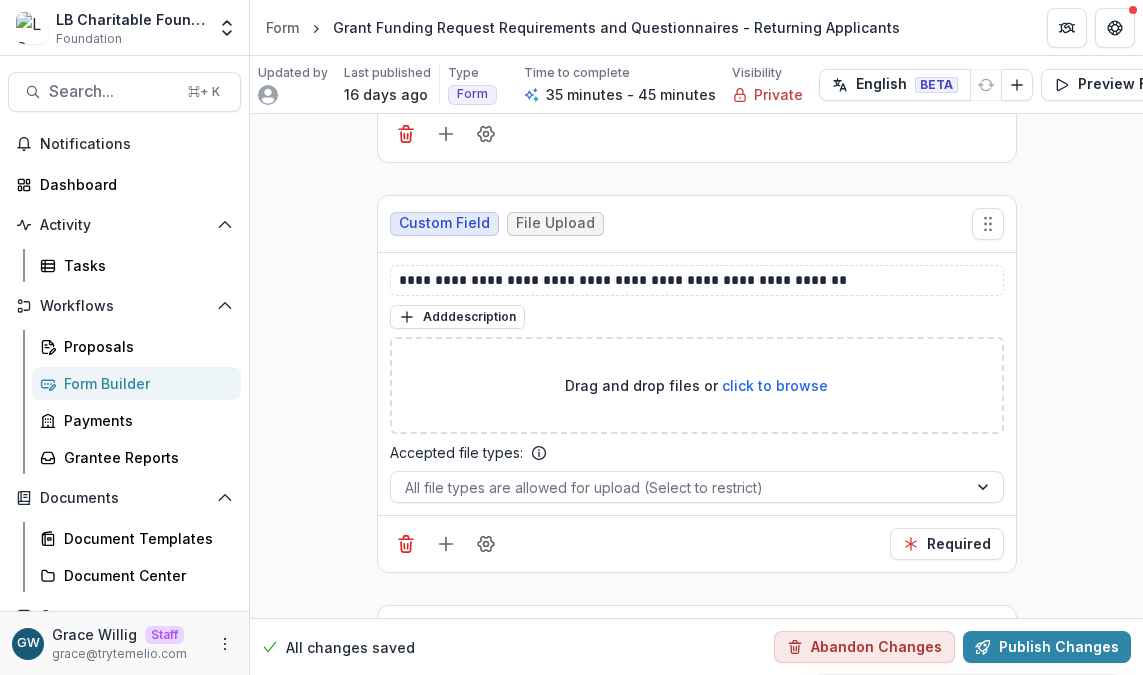 scroll, scrollTop: 3110, scrollLeft: 0, axis: vertical 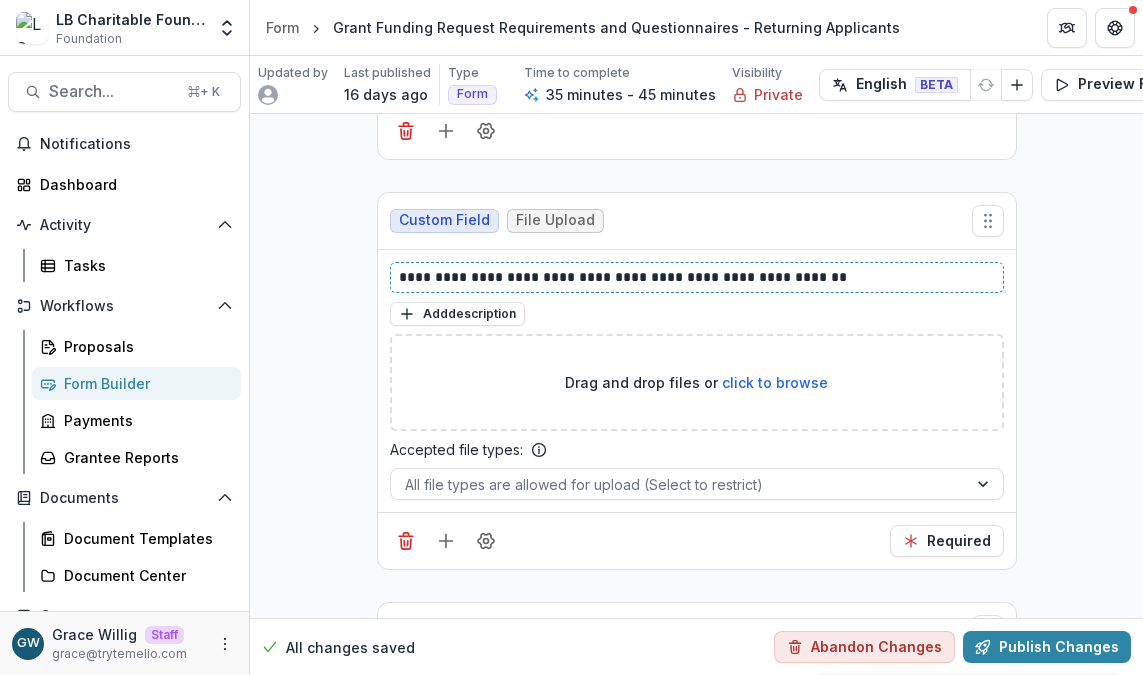 click on "**********" at bounding box center [697, 277] 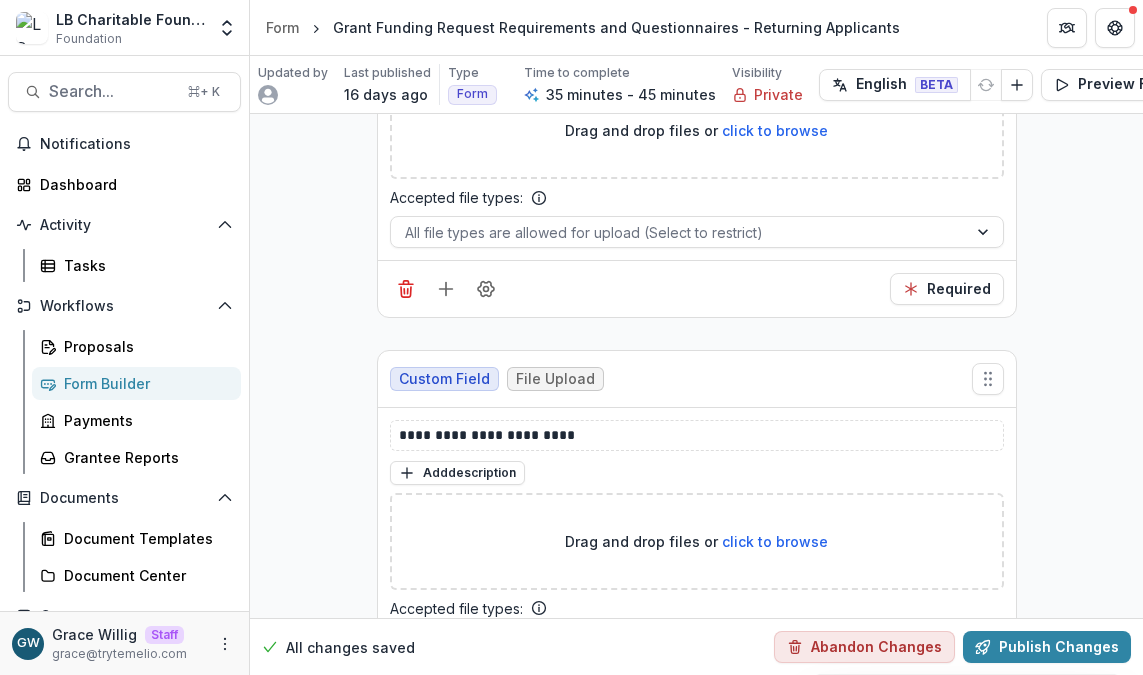 scroll, scrollTop: 3374, scrollLeft: 0, axis: vertical 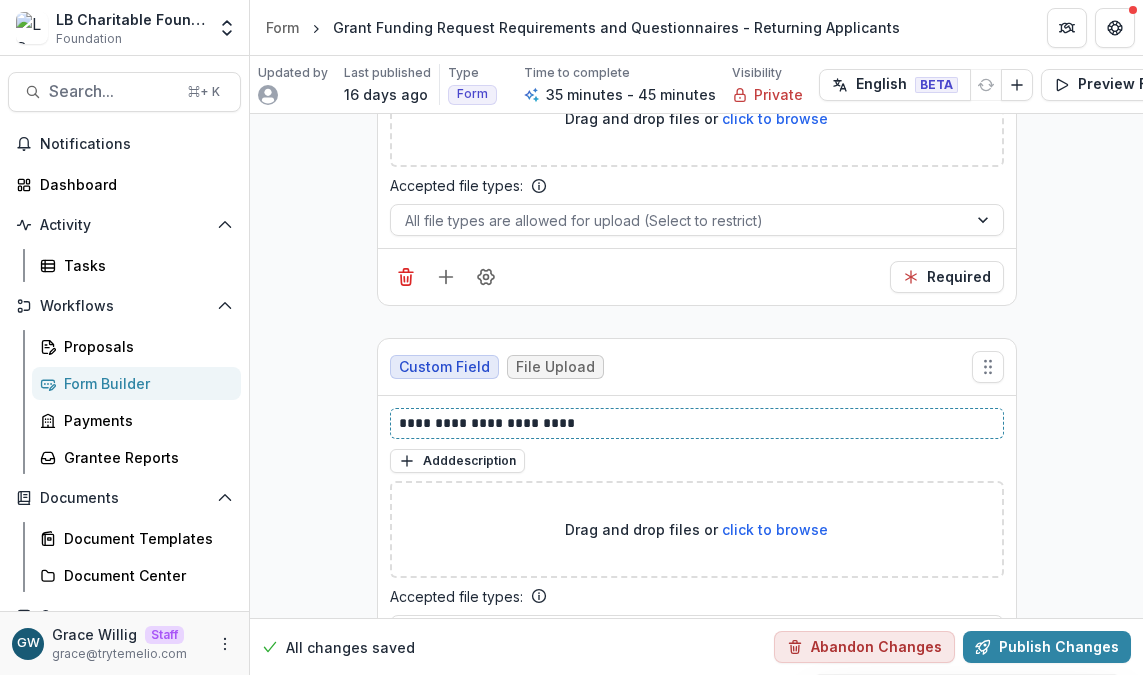 click on "**********" at bounding box center [697, 423] 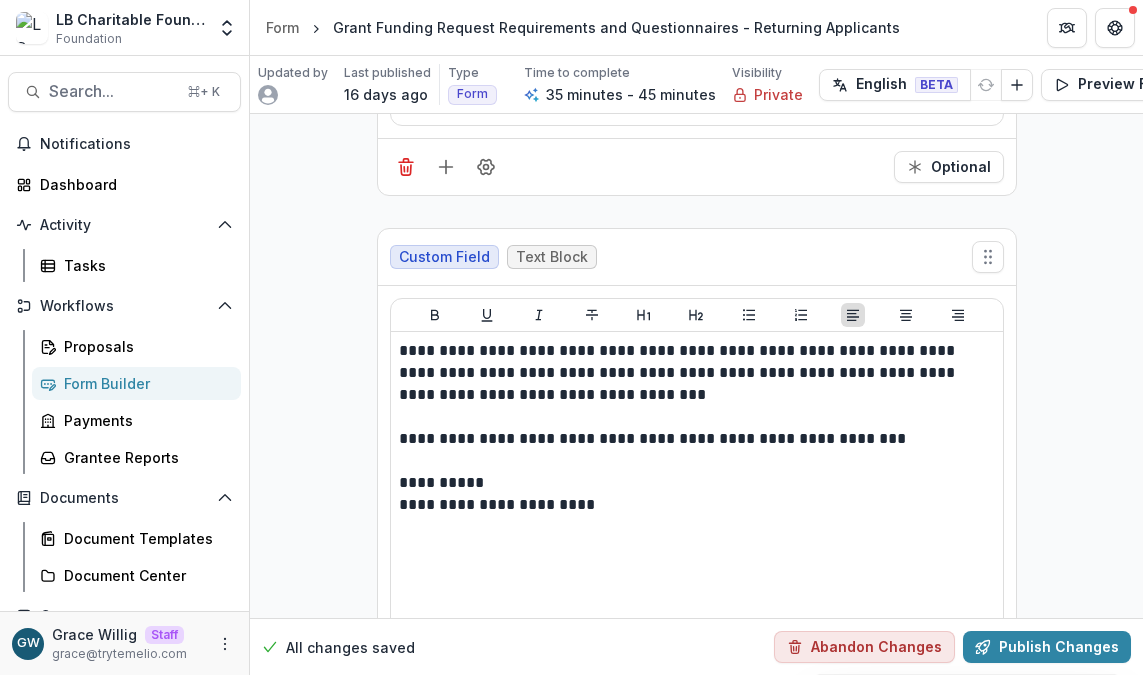 scroll, scrollTop: 9581, scrollLeft: 0, axis: vertical 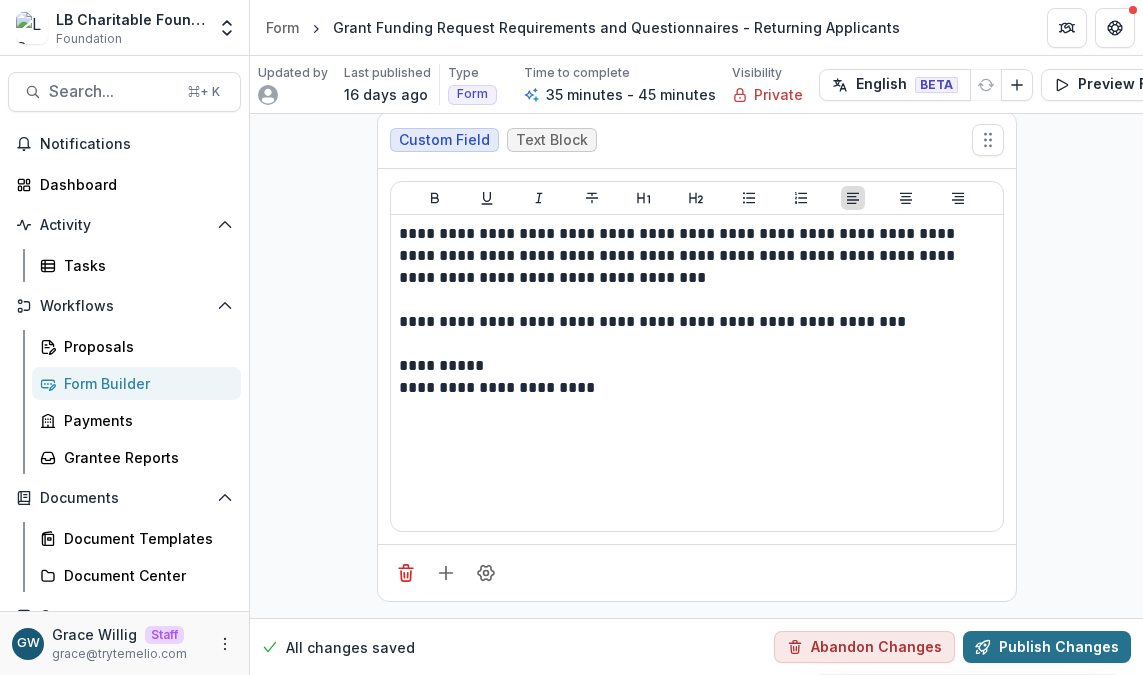 click on "Publish Changes" at bounding box center (1047, 647) 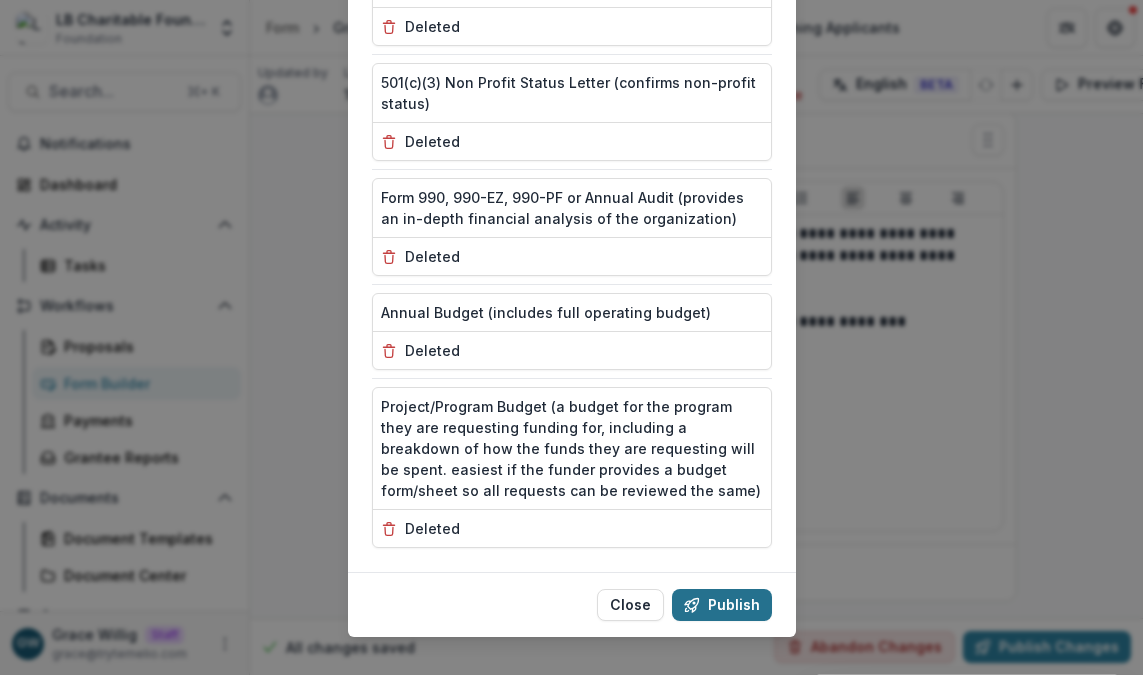scroll, scrollTop: 5462, scrollLeft: 0, axis: vertical 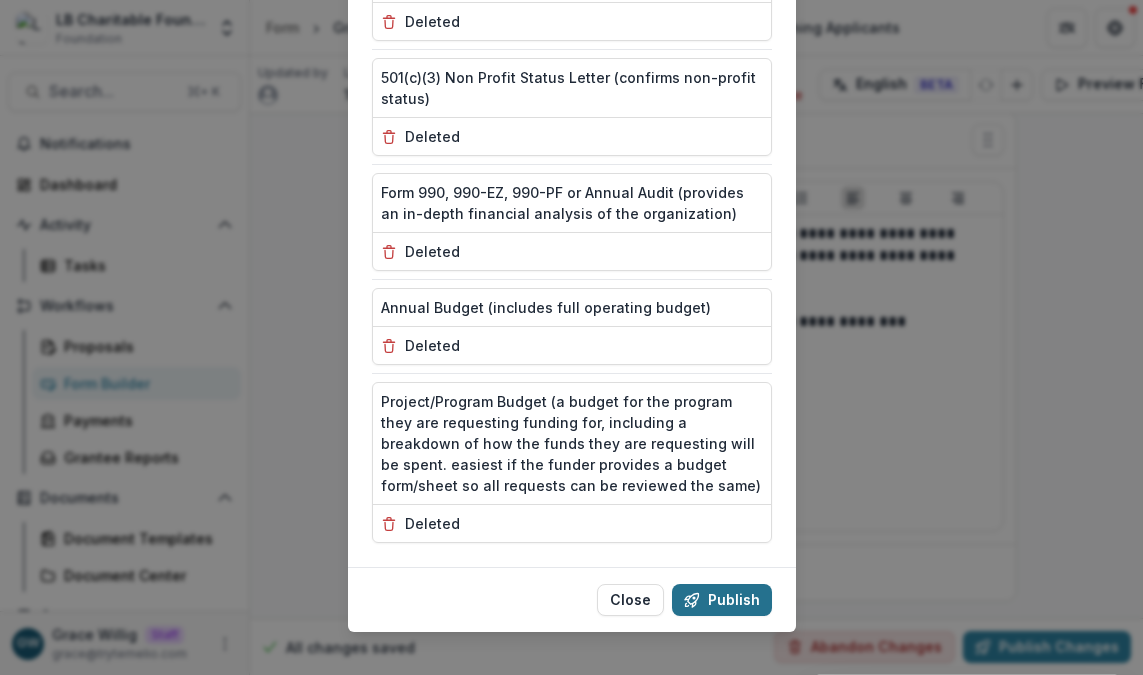 click on "Publish" at bounding box center [722, 600] 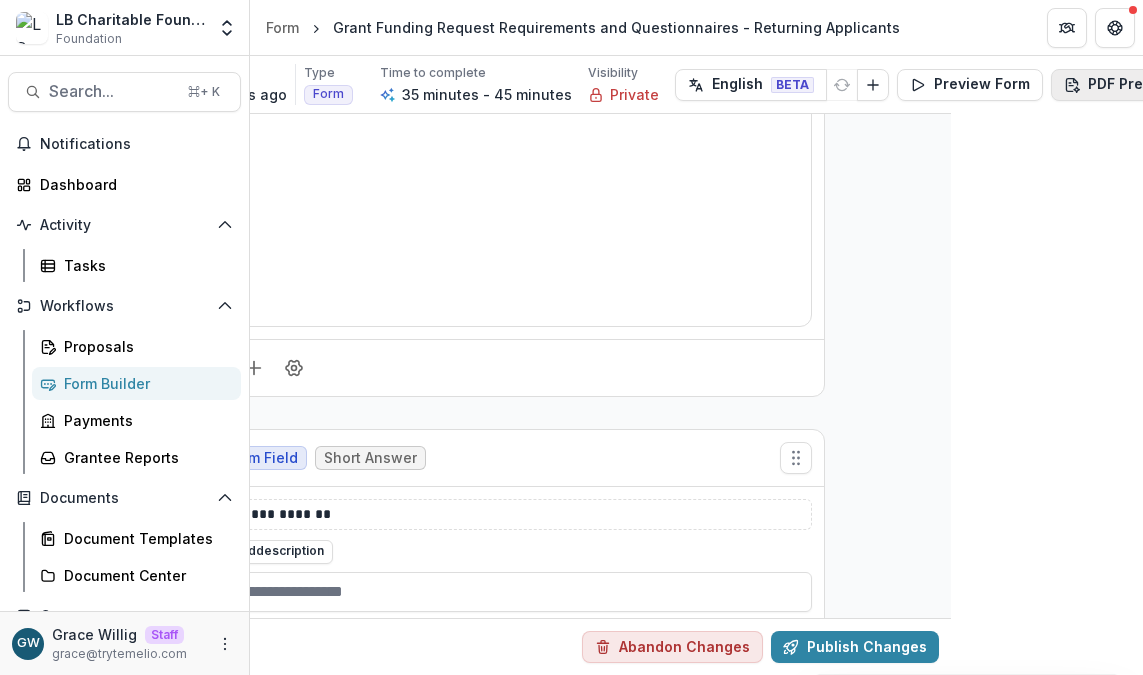 scroll, scrollTop: 747, scrollLeft: 250, axis: both 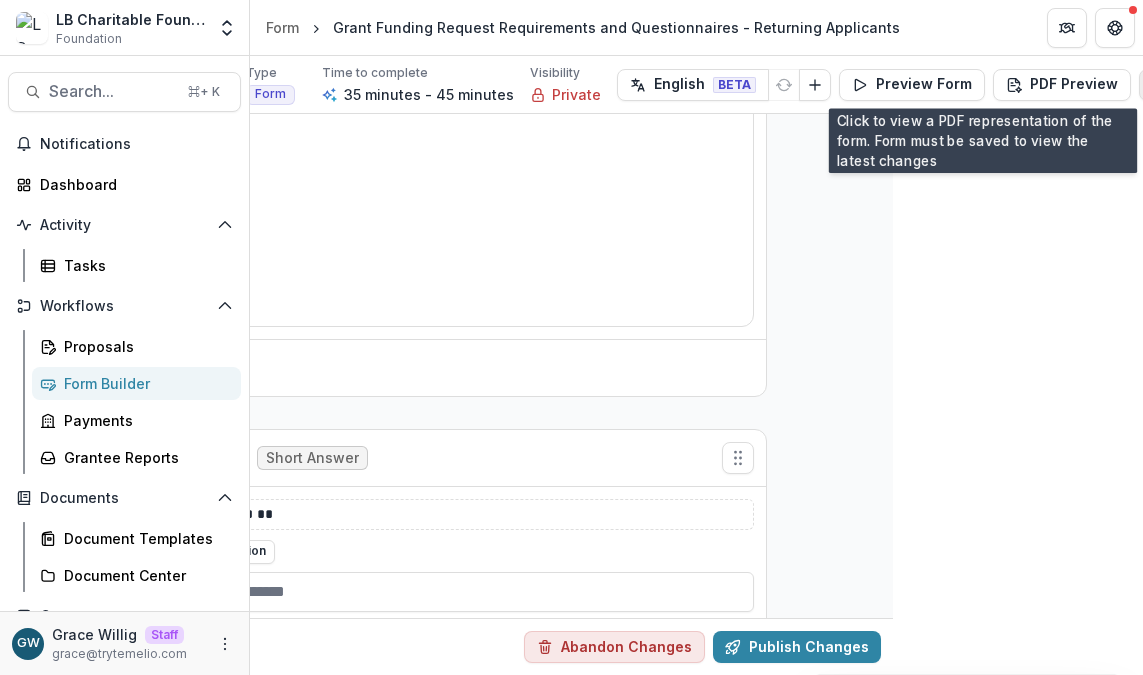 click at bounding box center [1155, 85] 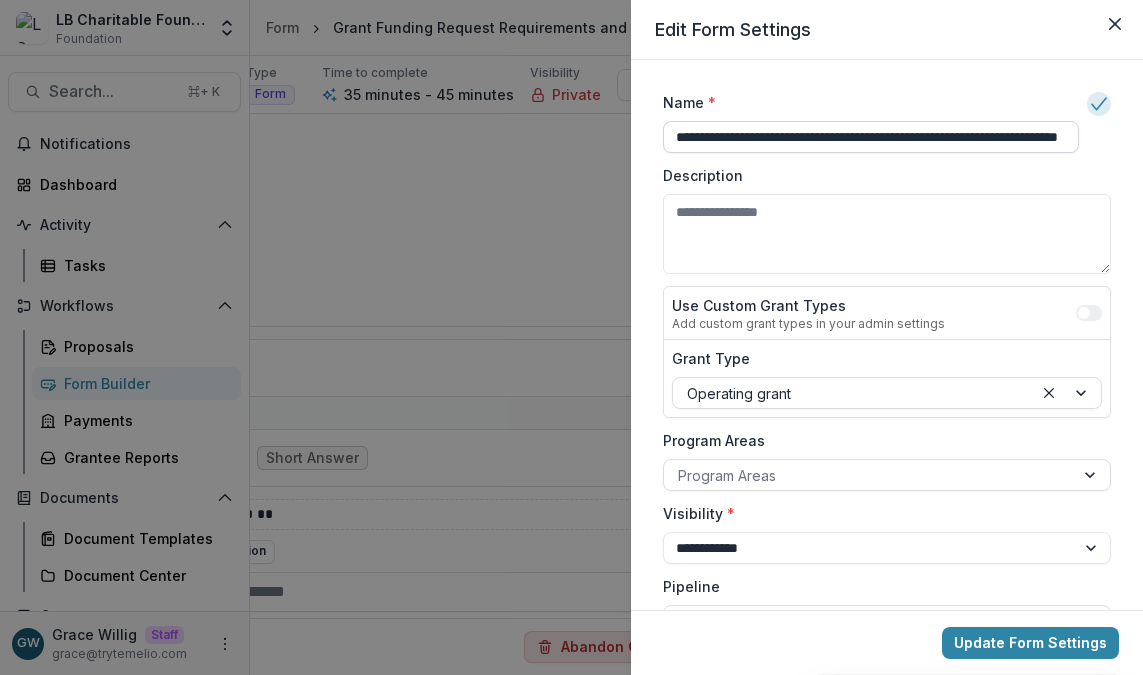 click on "**********" at bounding box center [871, 137] 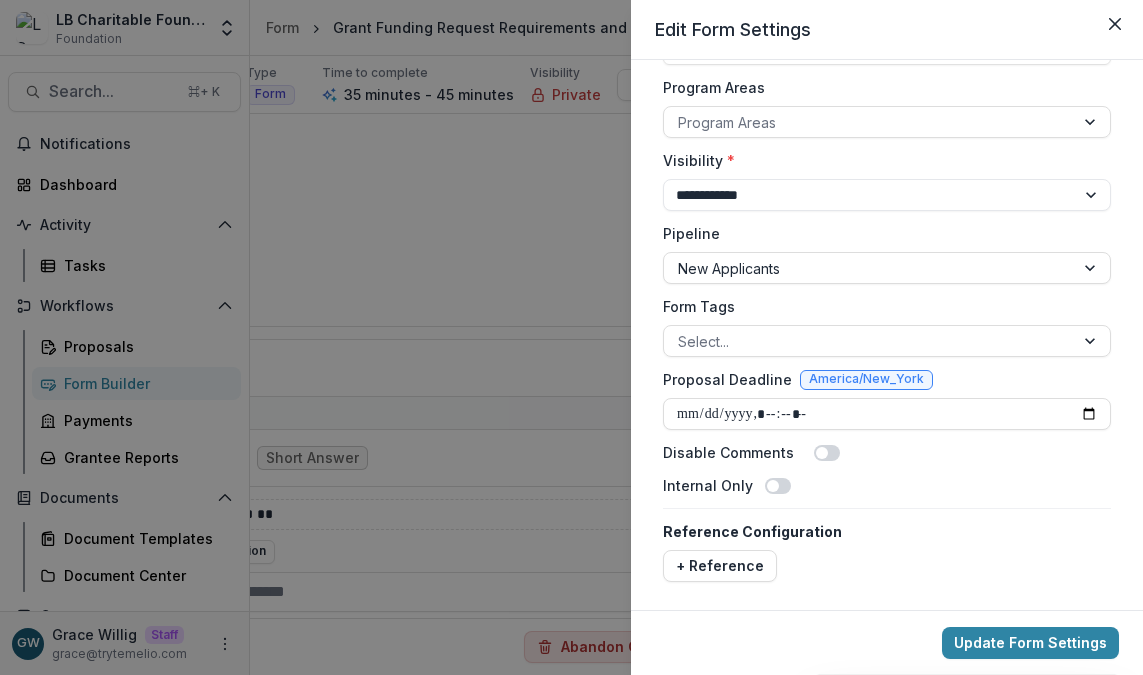 scroll, scrollTop: 356, scrollLeft: 0, axis: vertical 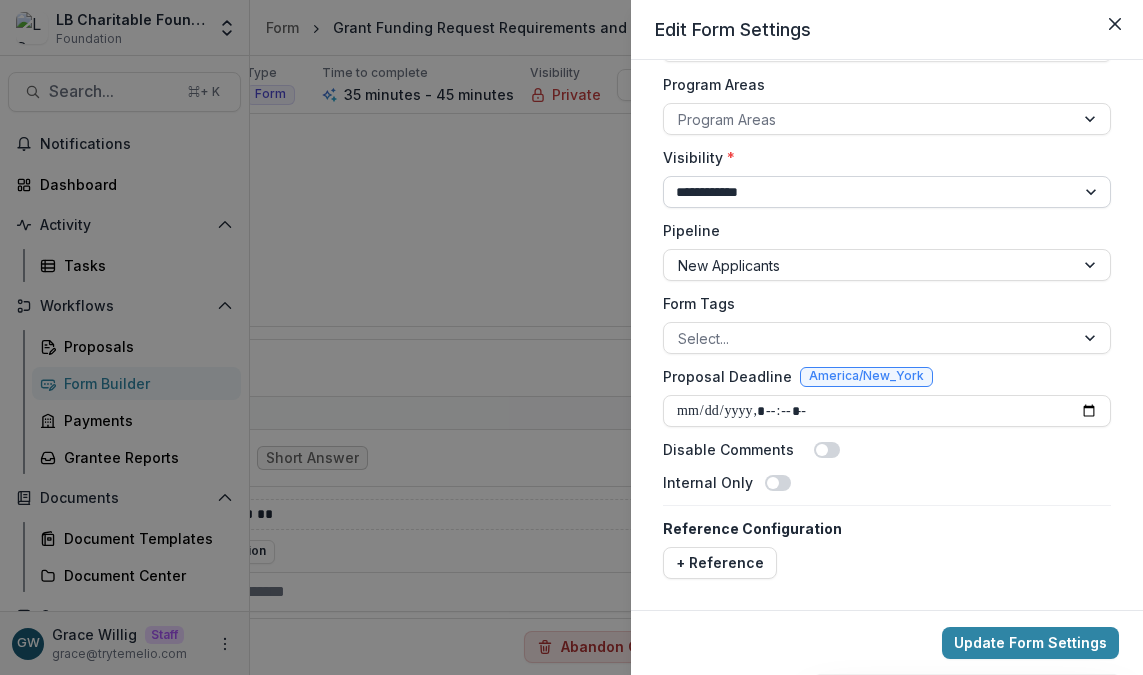 type on "**********" 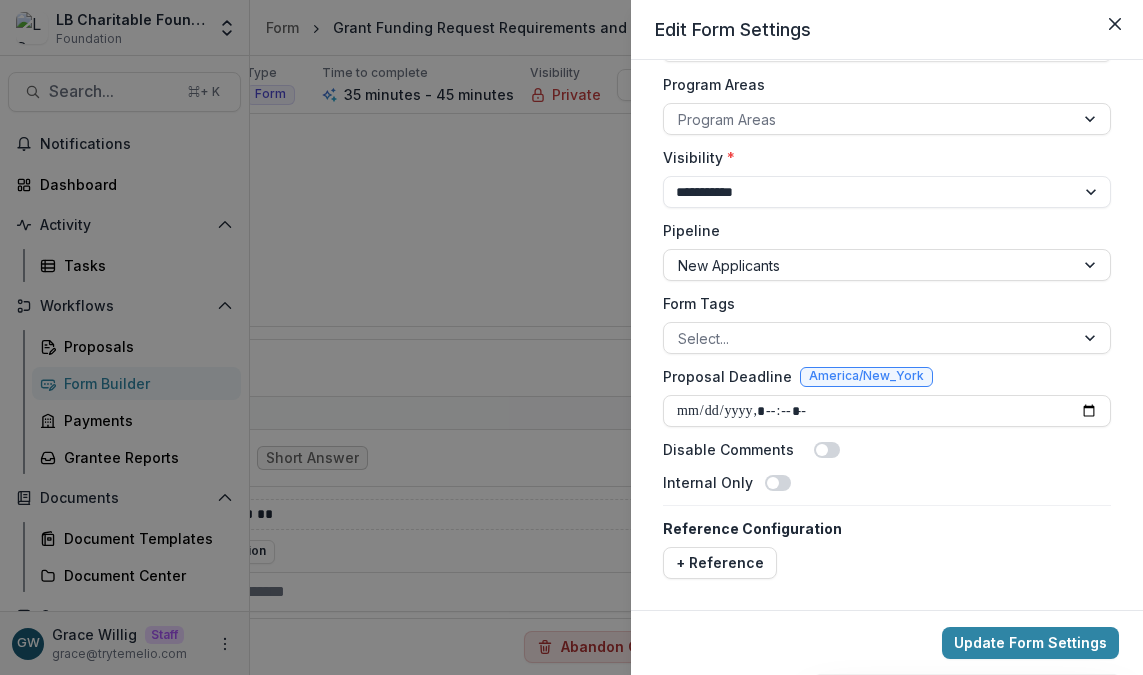 scroll, scrollTop: 392, scrollLeft: 0, axis: vertical 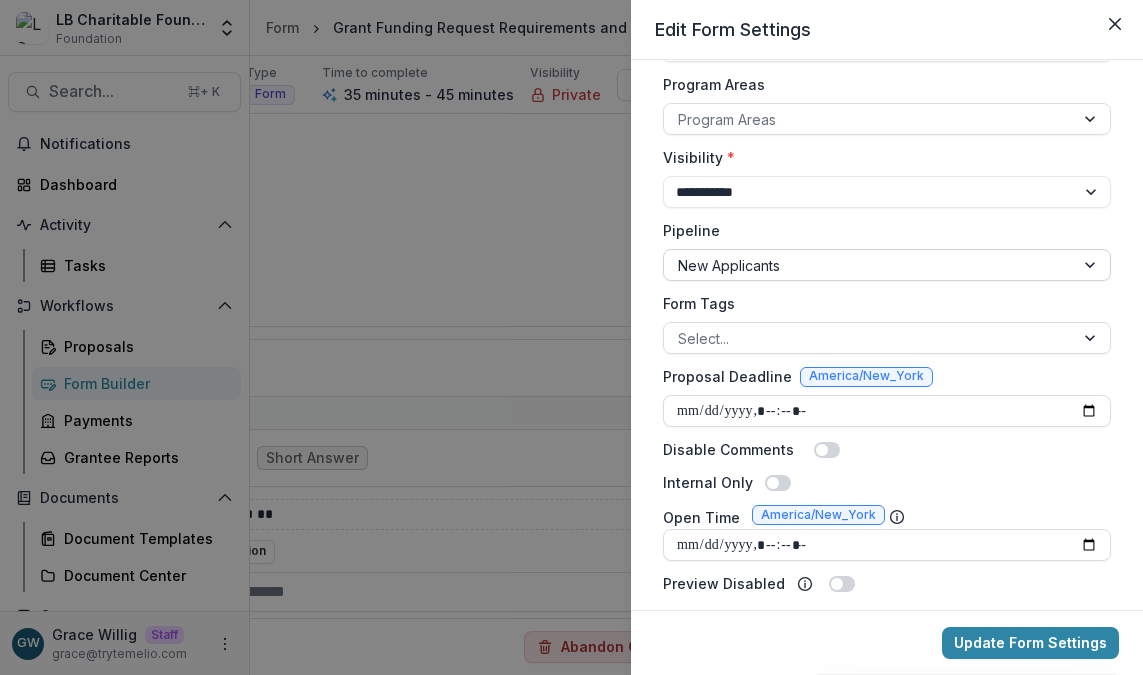 click at bounding box center [869, 265] 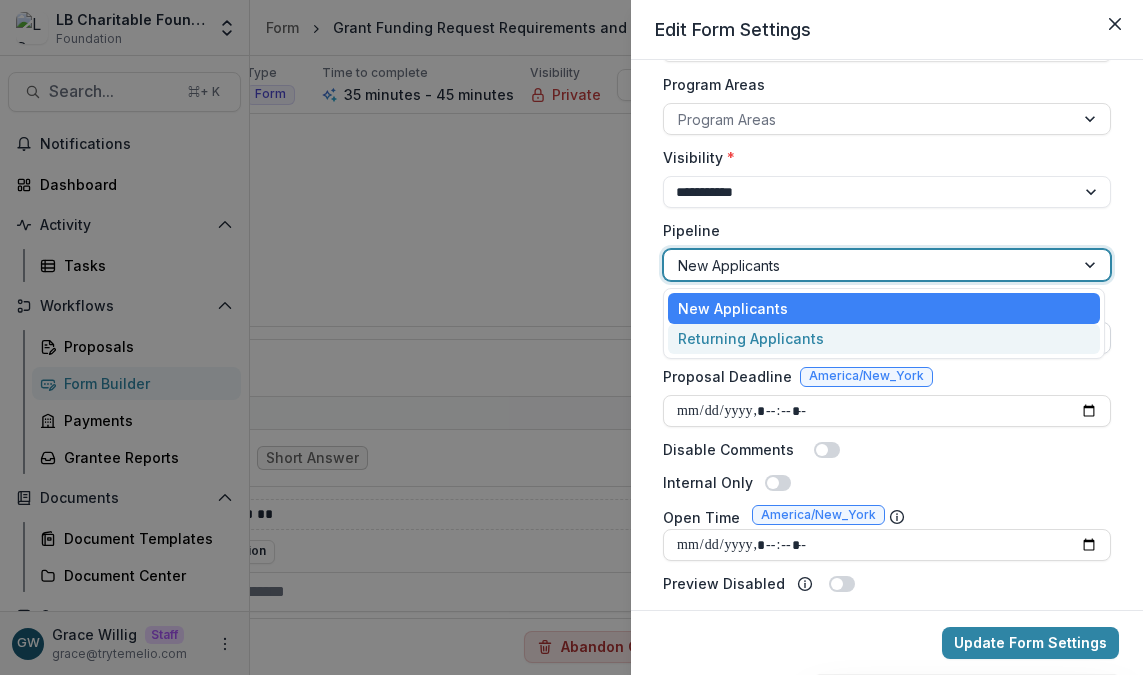 click on "Returning Applicants" at bounding box center [884, 339] 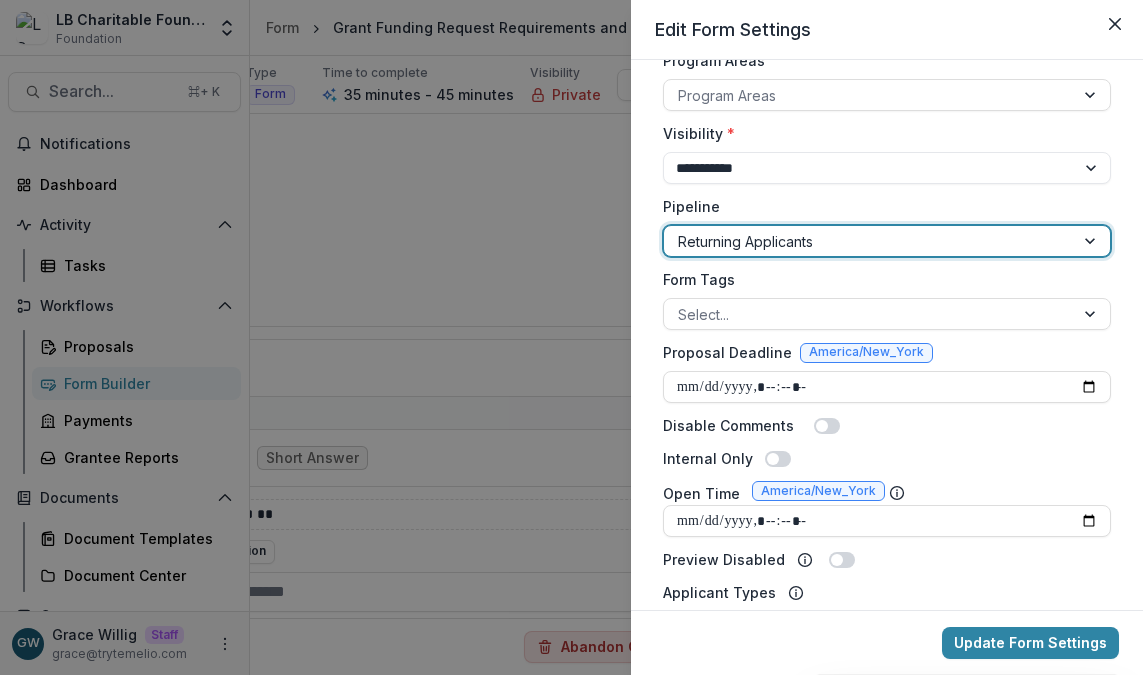 scroll, scrollTop: 416, scrollLeft: 0, axis: vertical 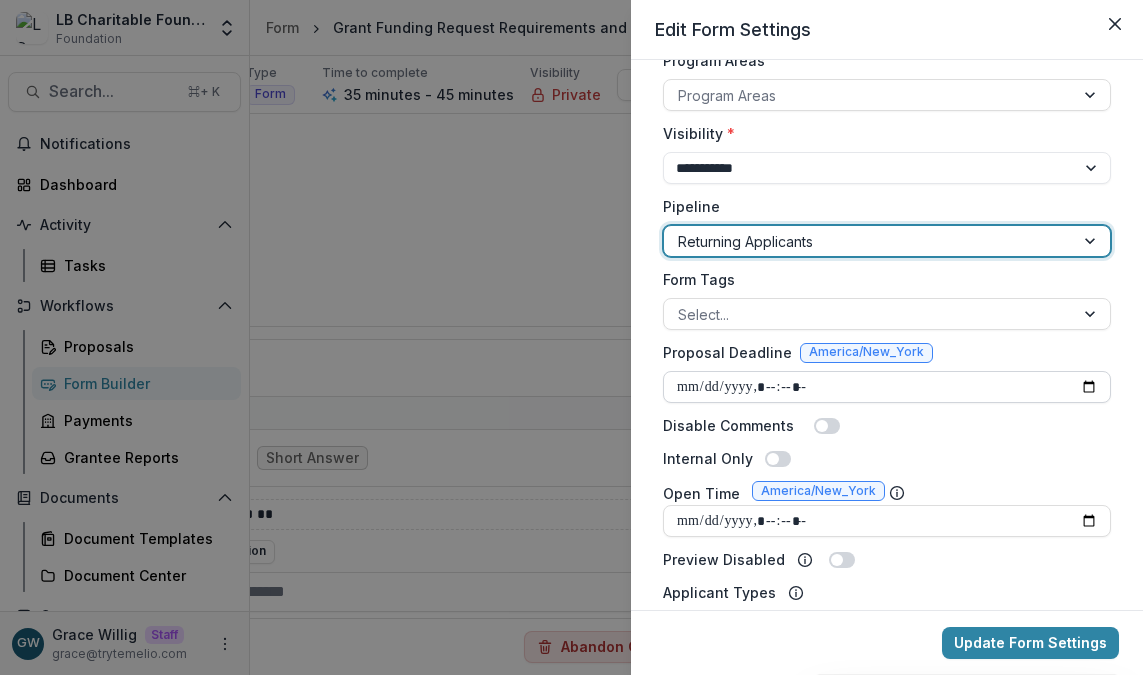 click on "Proposal Deadline" at bounding box center [887, 387] 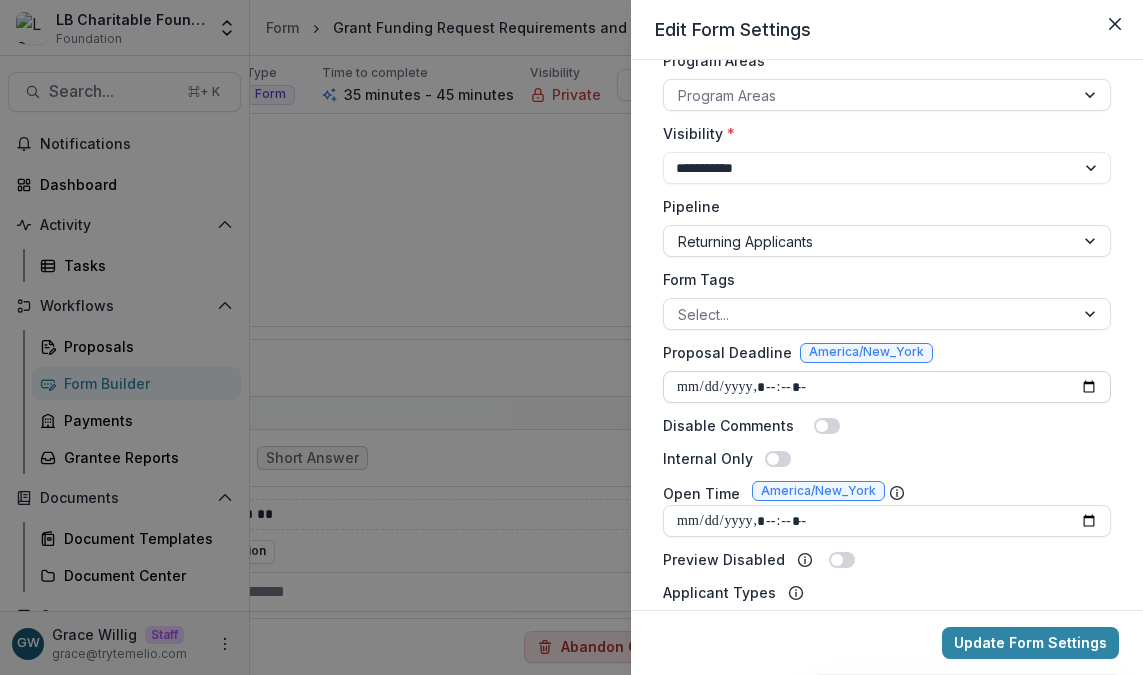 type 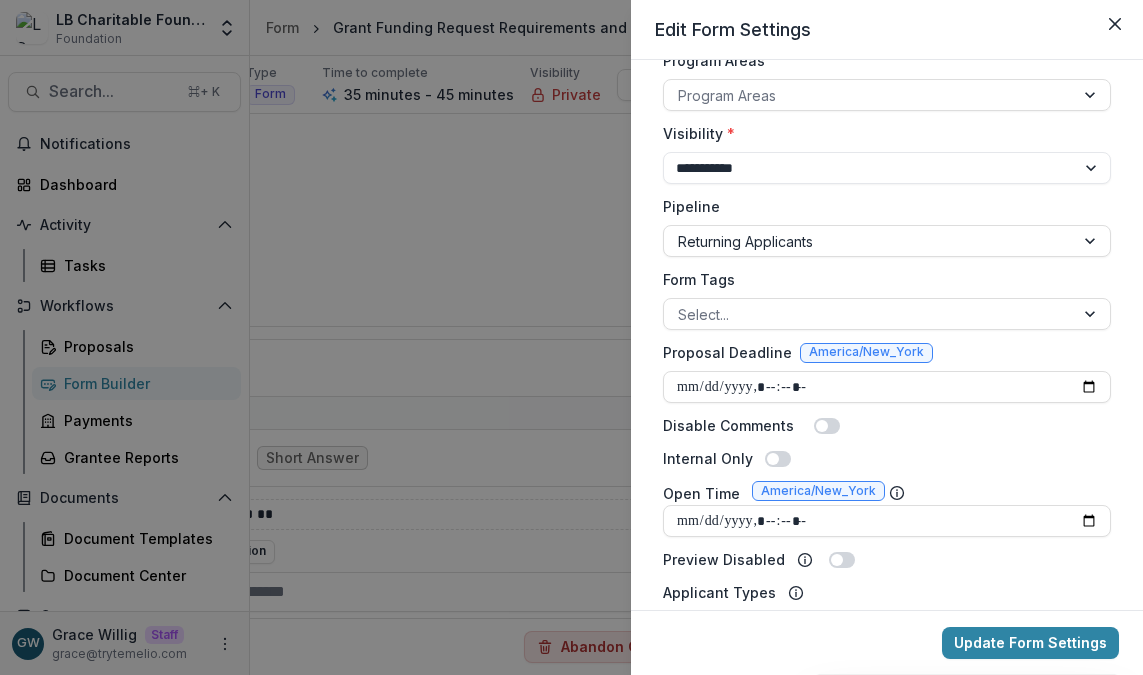 click on "Proposal Deadline America/New_York" at bounding box center [887, 356] 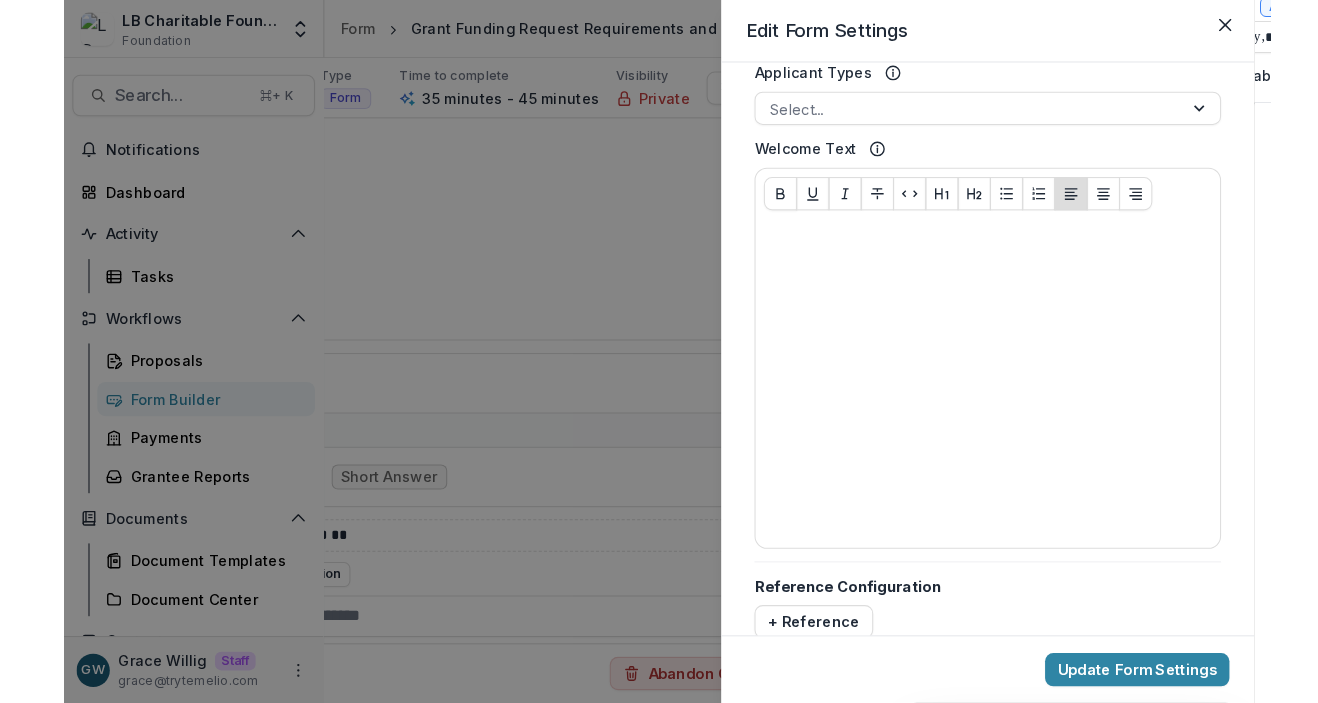 scroll, scrollTop: 944, scrollLeft: 0, axis: vertical 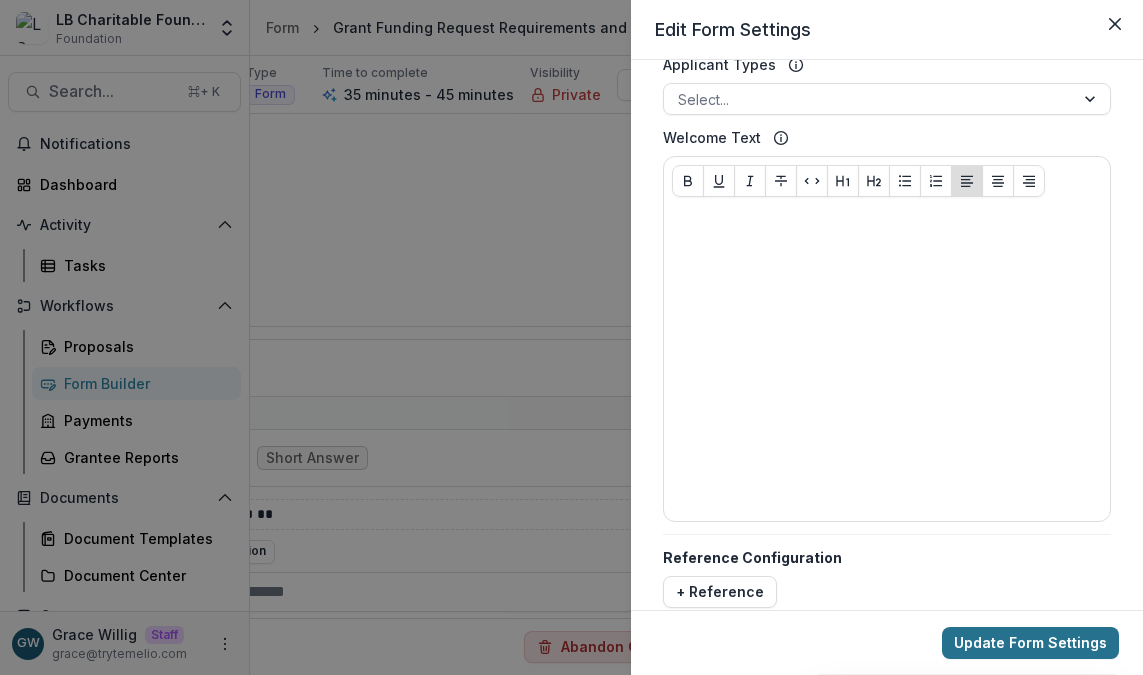 click on "Update Form Settings" at bounding box center (1030, 643) 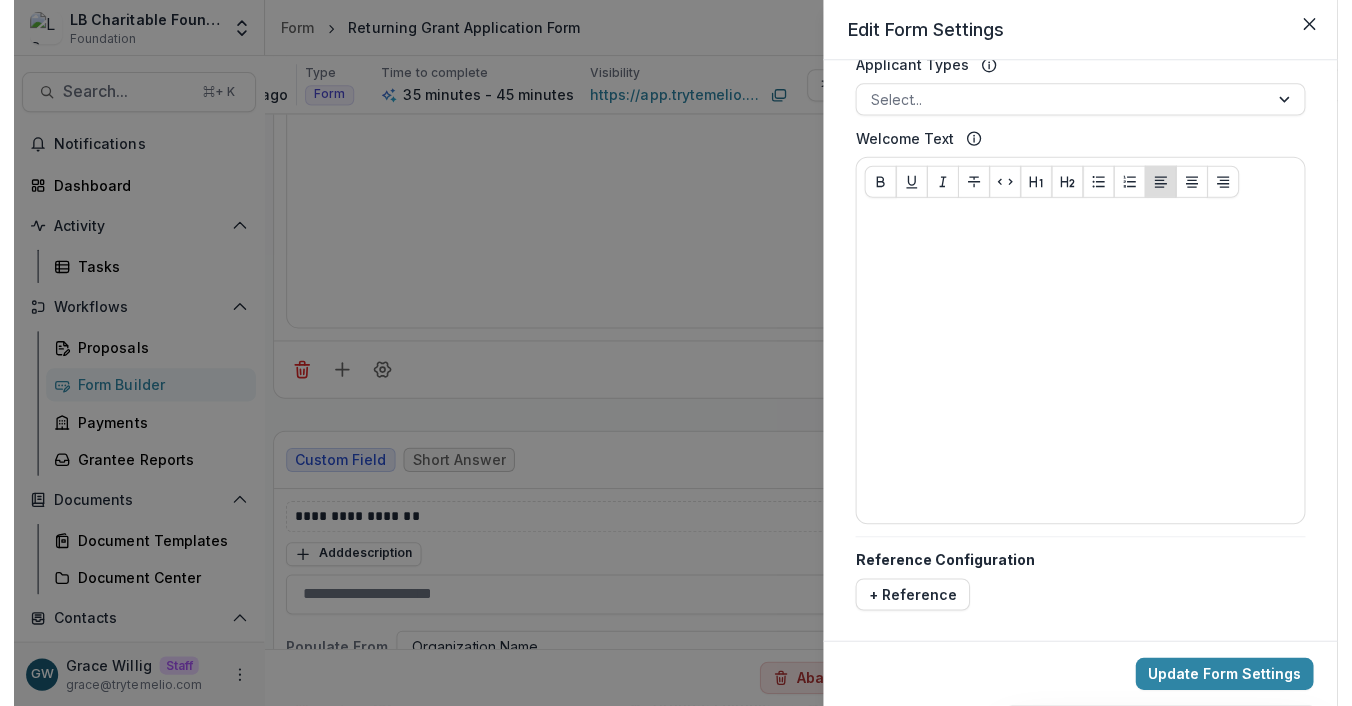 scroll, scrollTop: 747, scrollLeft: 172, axis: both 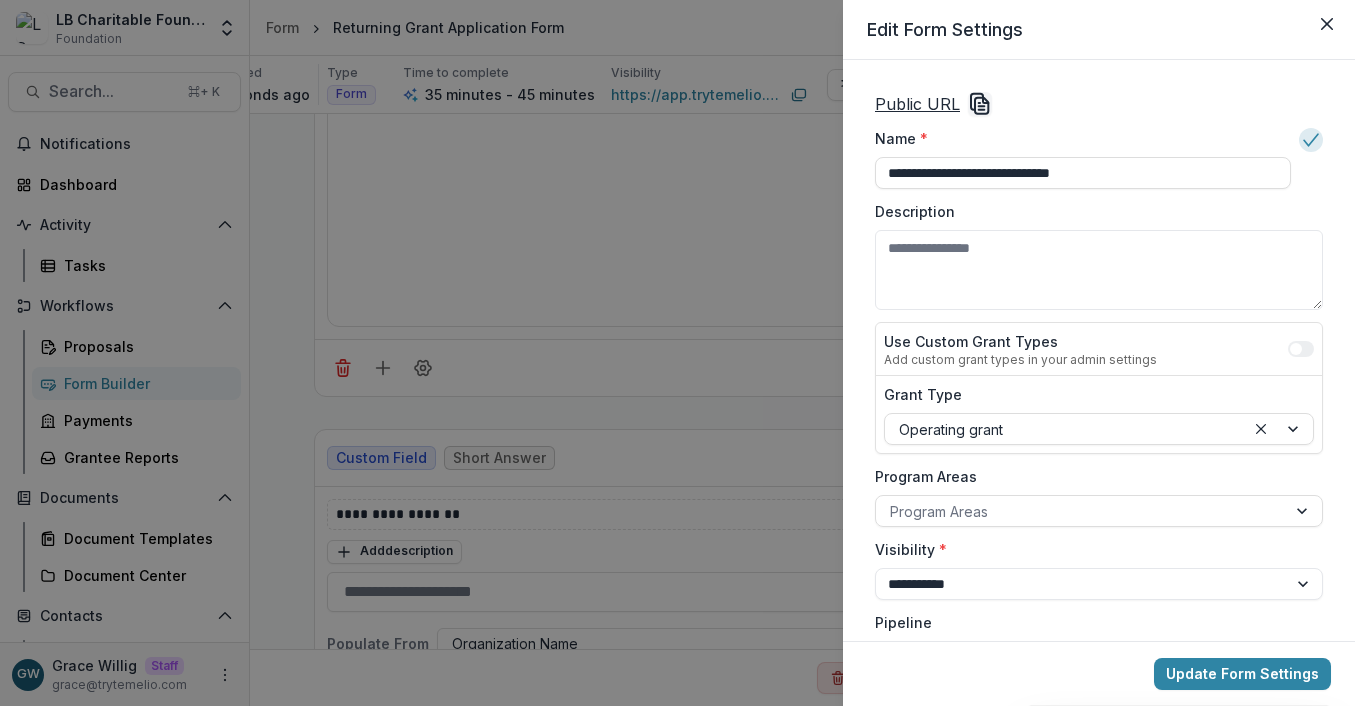 click 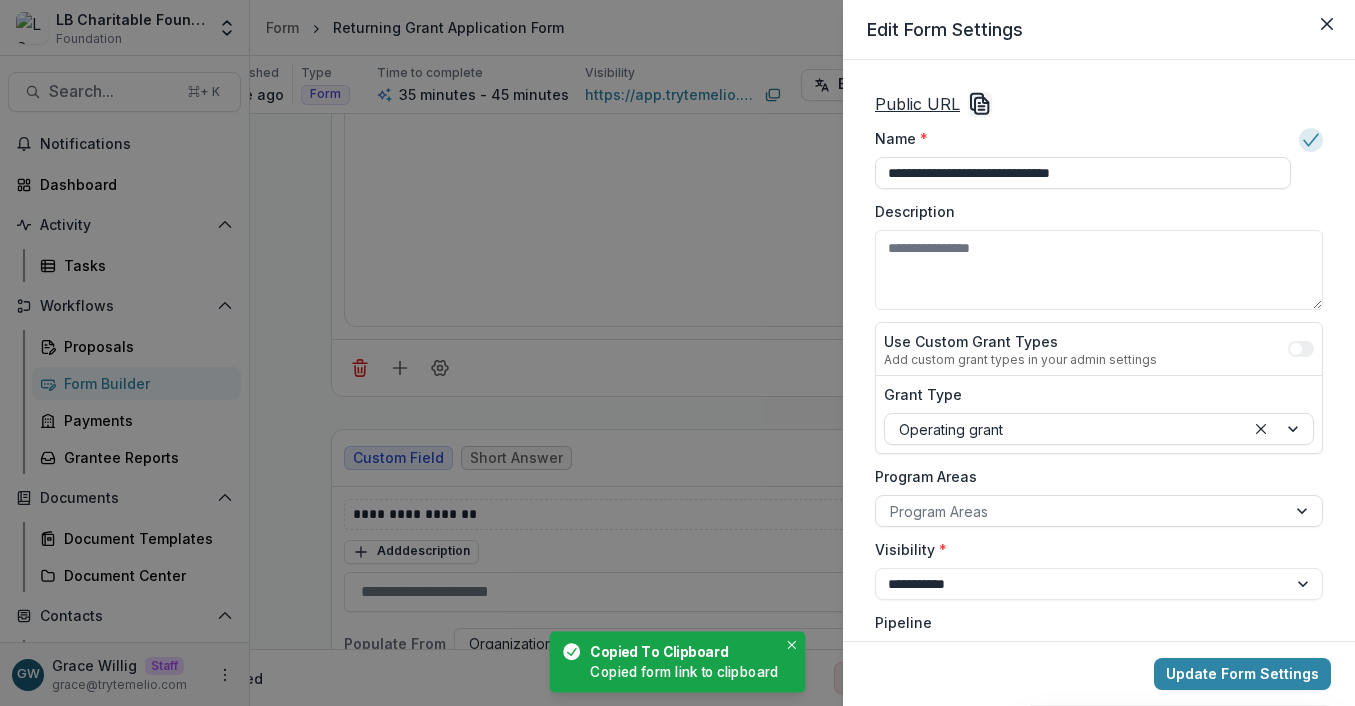 scroll, scrollTop: 747, scrollLeft: 130, axis: both 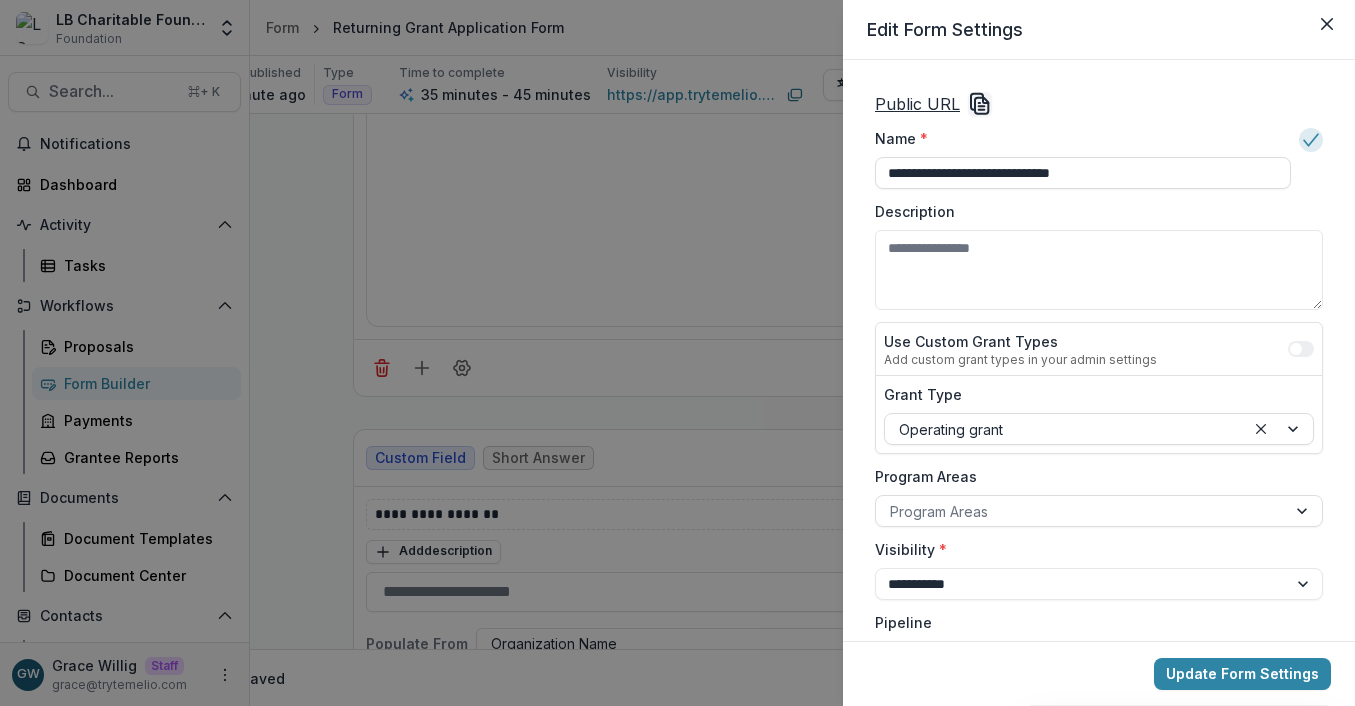 drag, startPoint x: 704, startPoint y: 232, endPoint x: 713, endPoint y: 252, distance: 21.931713 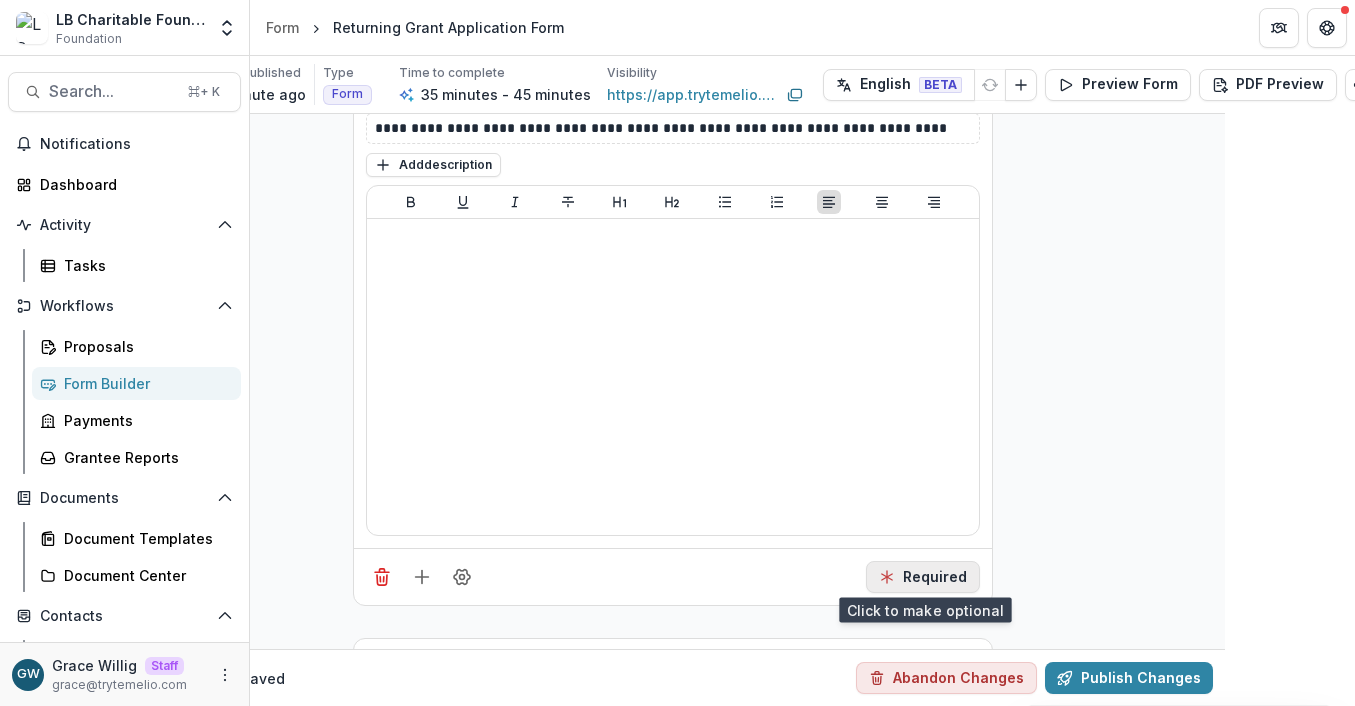 click 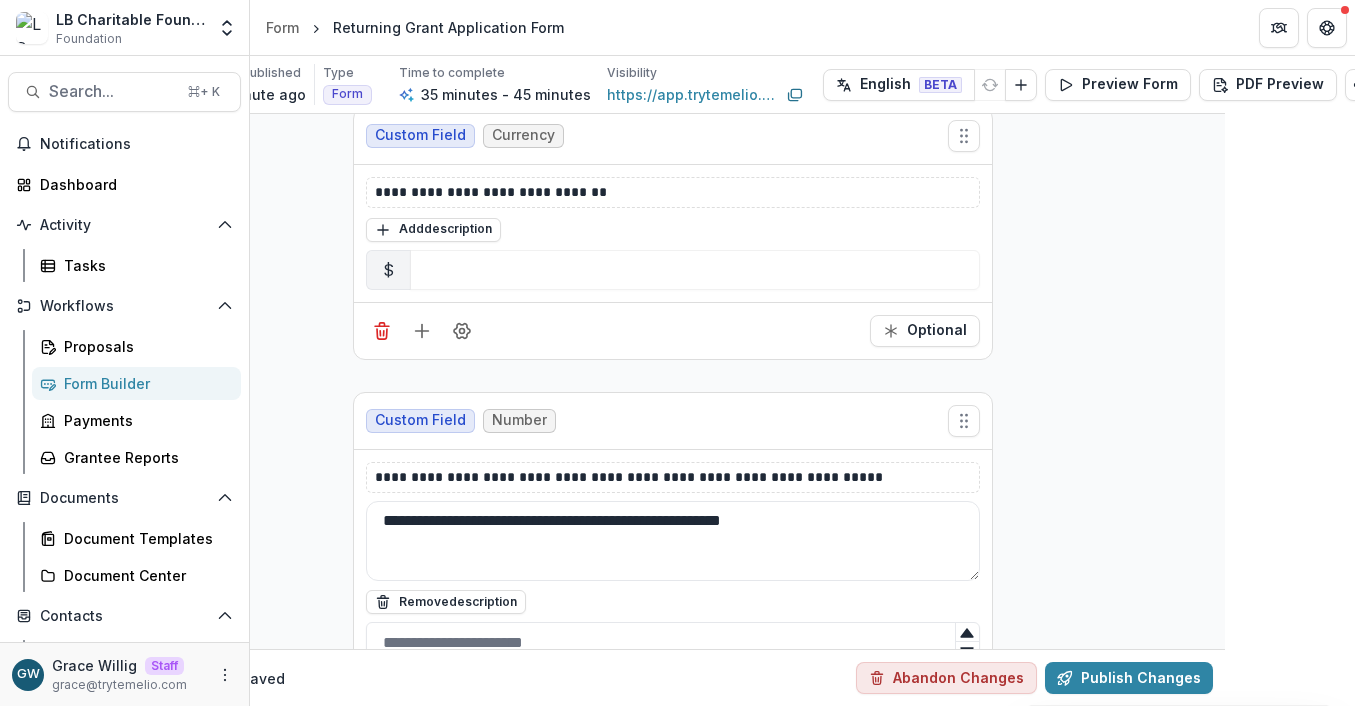 scroll, scrollTop: 9143, scrollLeft: 130, axis: both 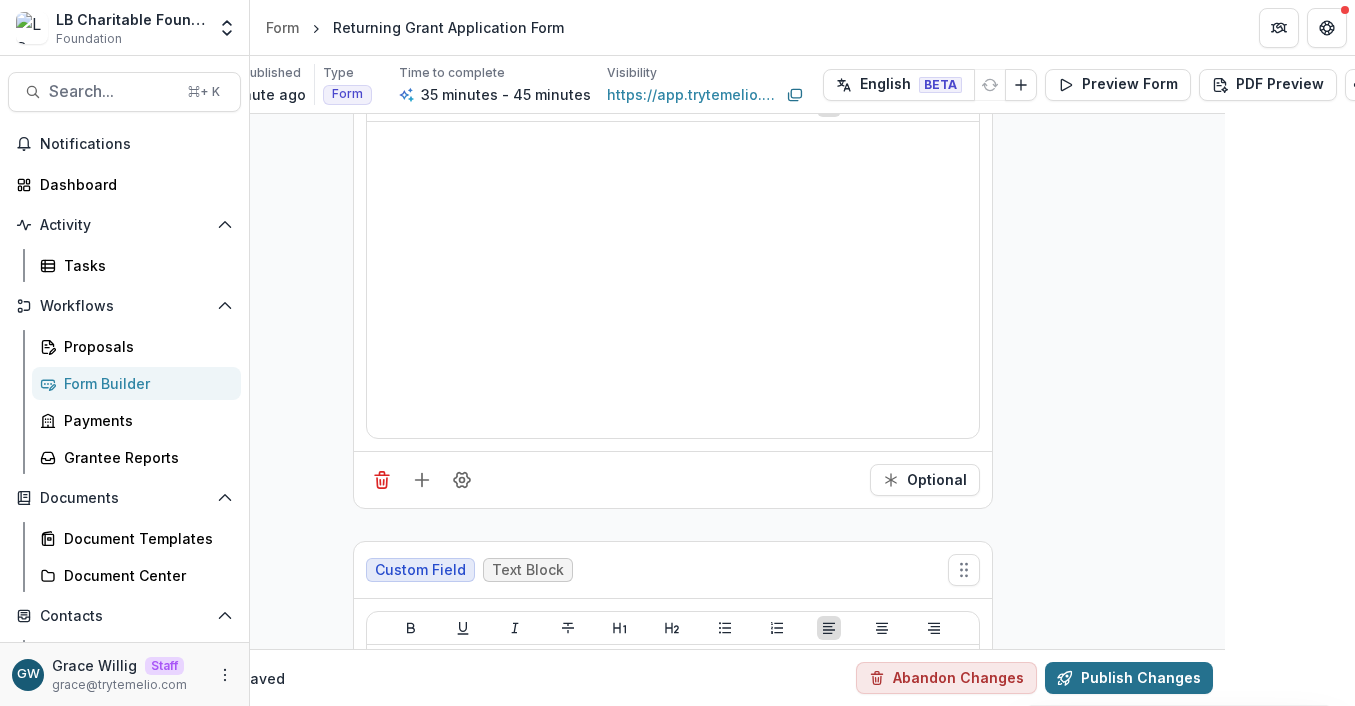click on "Publish Changes" at bounding box center (1129, 678) 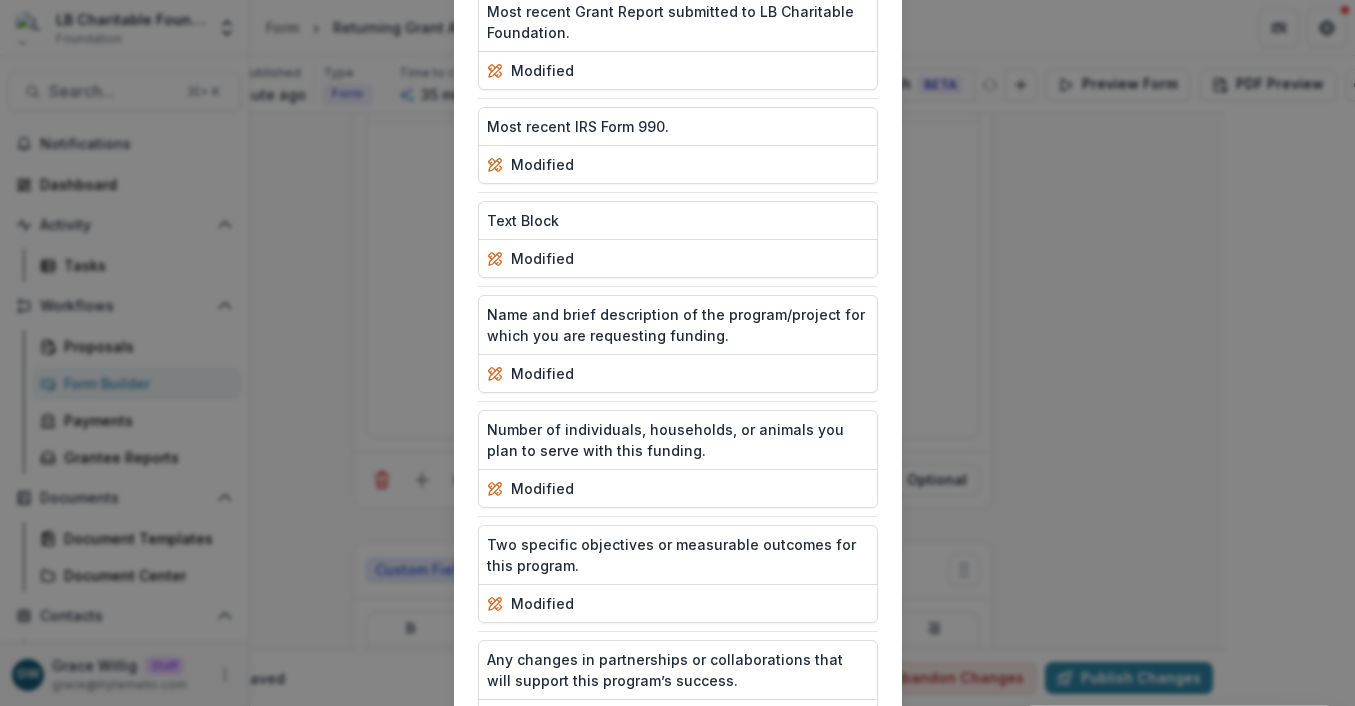scroll, scrollTop: 1741, scrollLeft: 0, axis: vertical 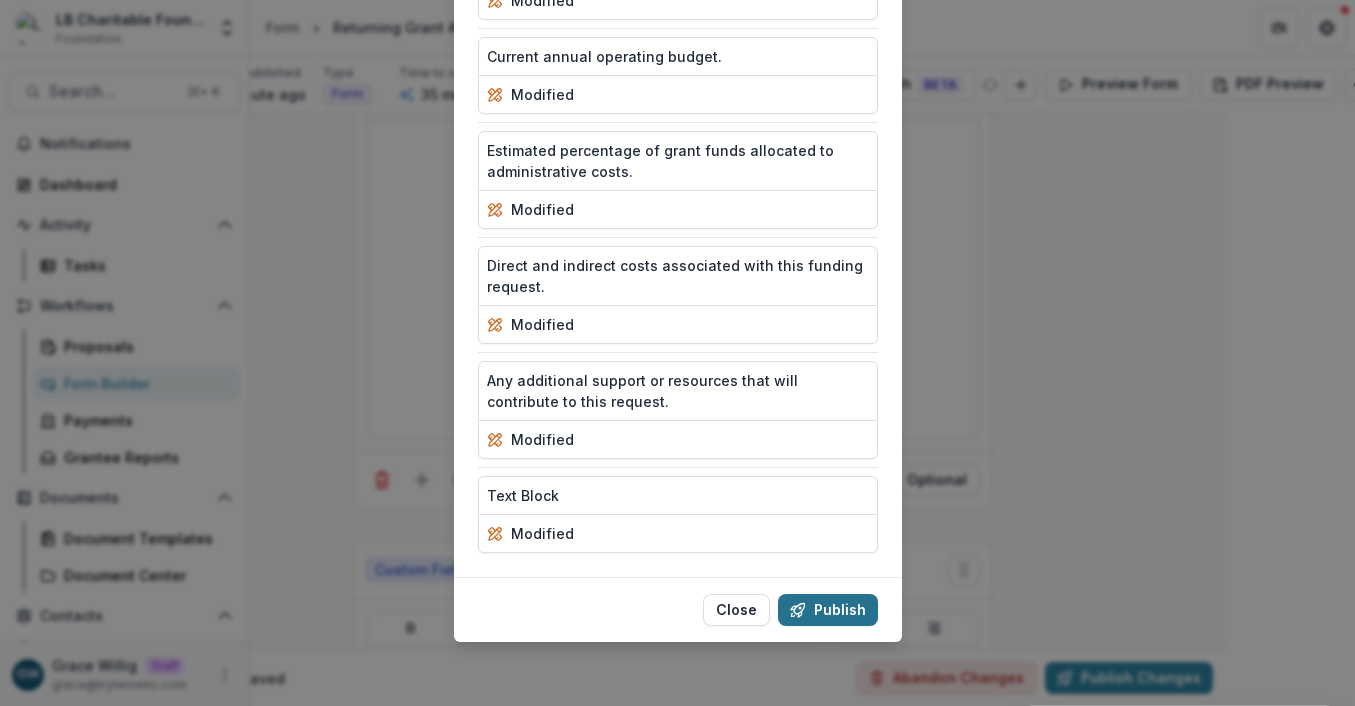 click on "Publish" at bounding box center [828, 610] 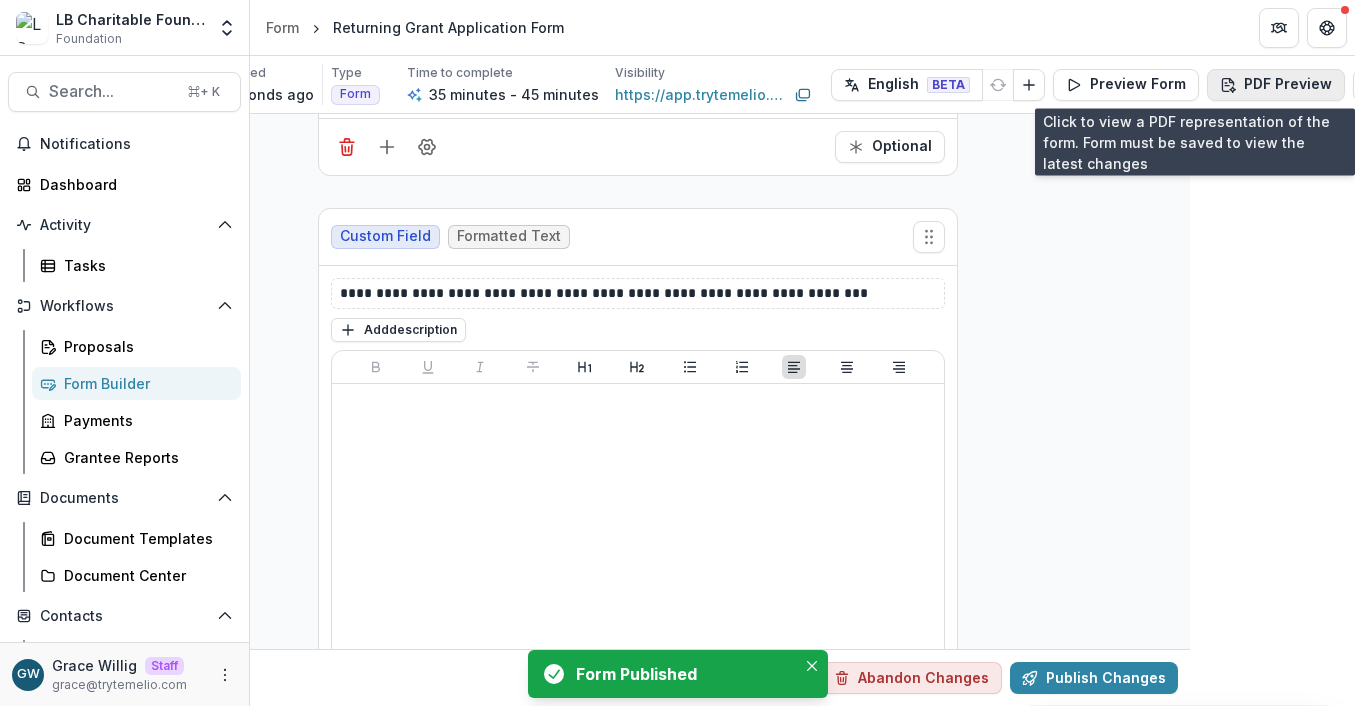 scroll, scrollTop: 8881, scrollLeft: 169, axis: both 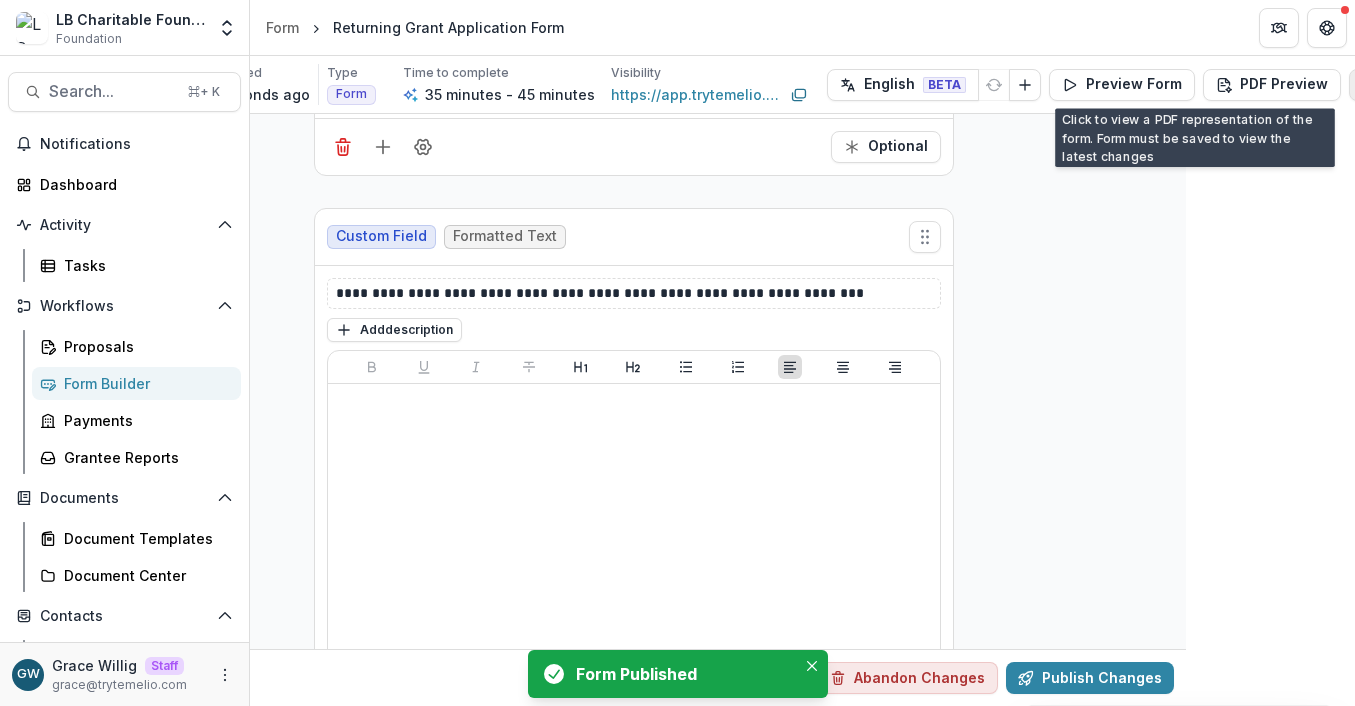 click 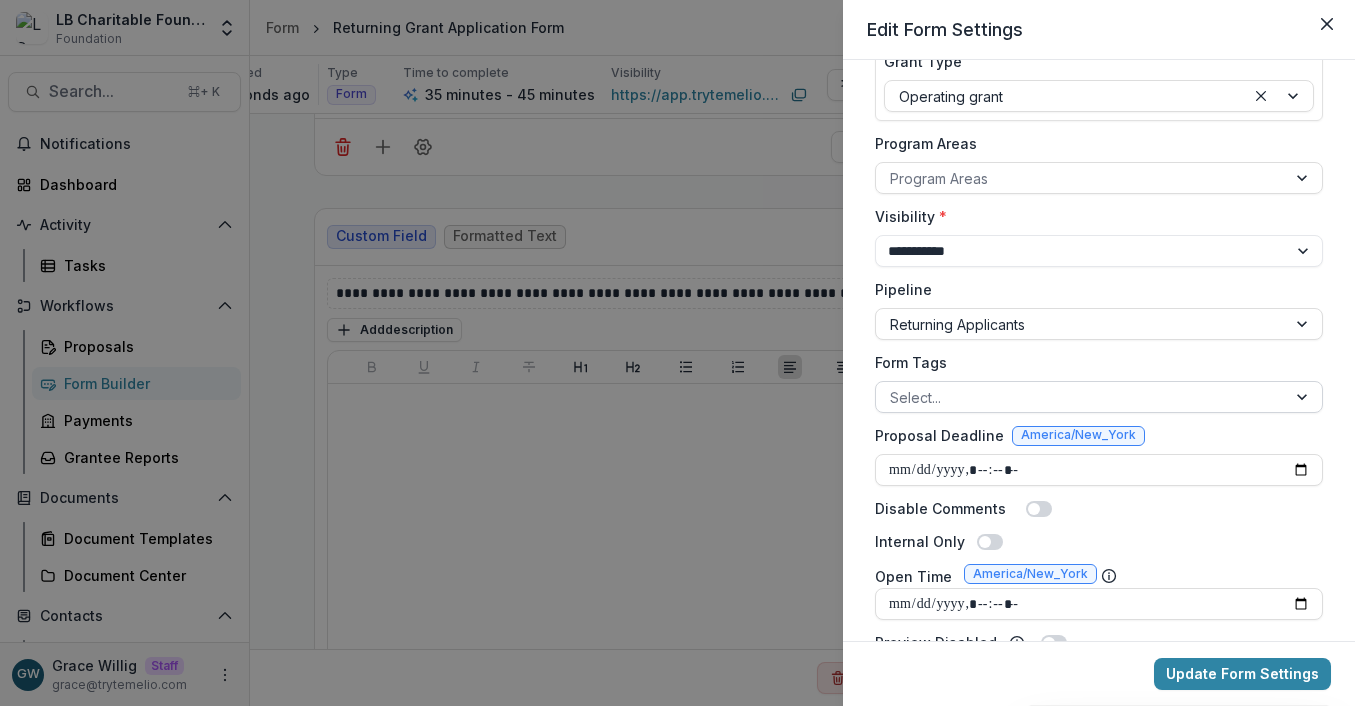 scroll, scrollTop: 426, scrollLeft: 0, axis: vertical 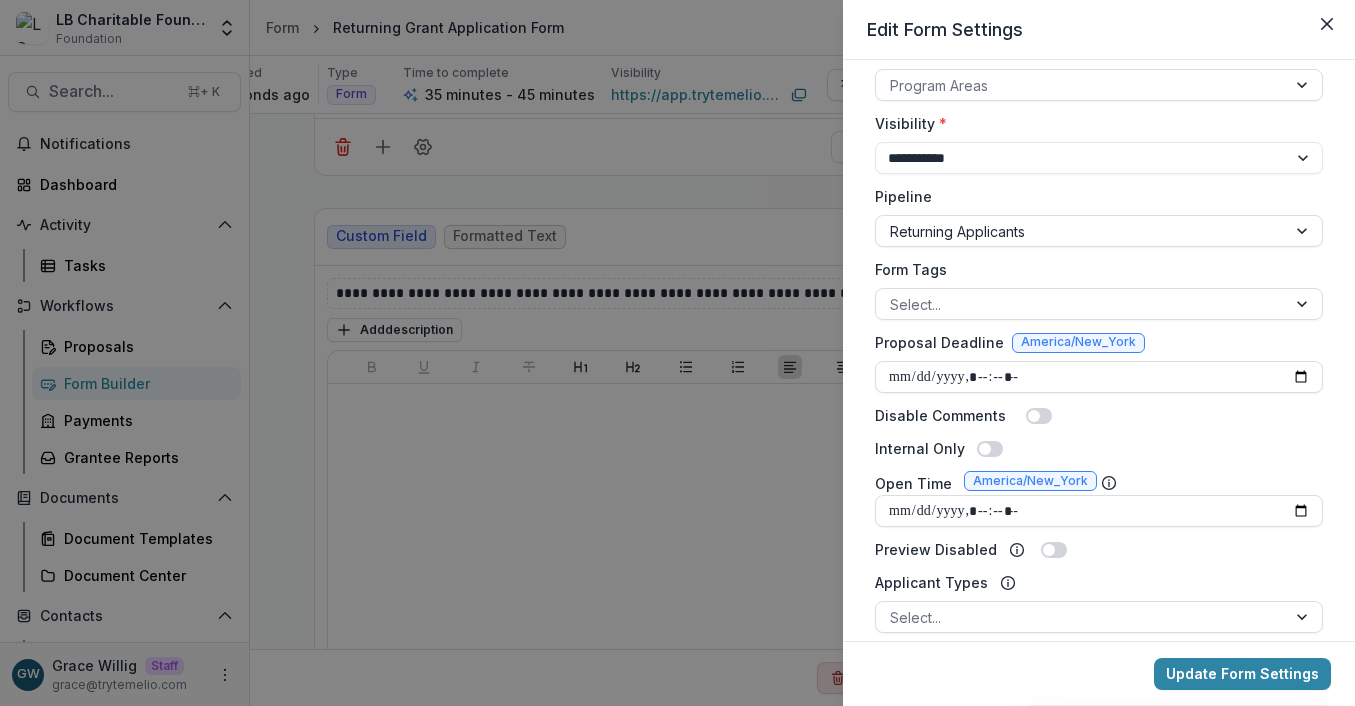 drag, startPoint x: 1327, startPoint y: 21, endPoint x: 1219, endPoint y: 41, distance: 109.83624 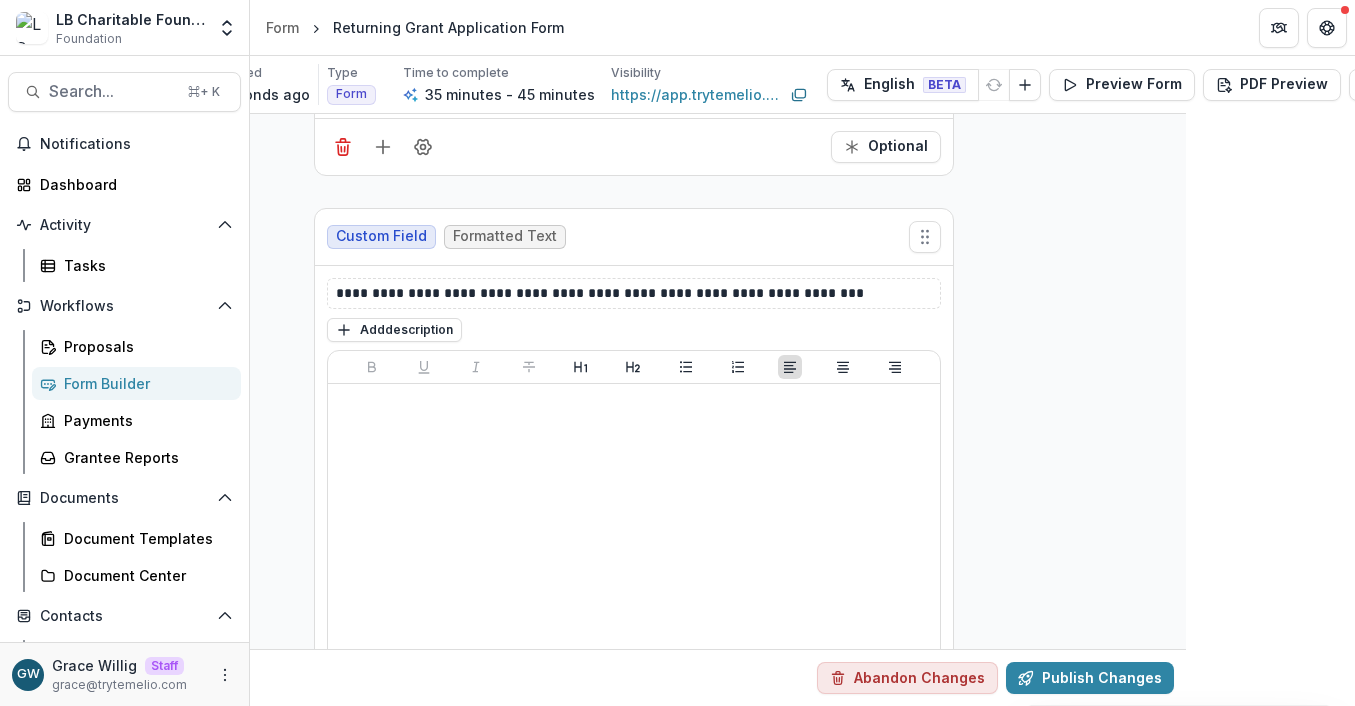 click on "Form Builder" at bounding box center (144, 383) 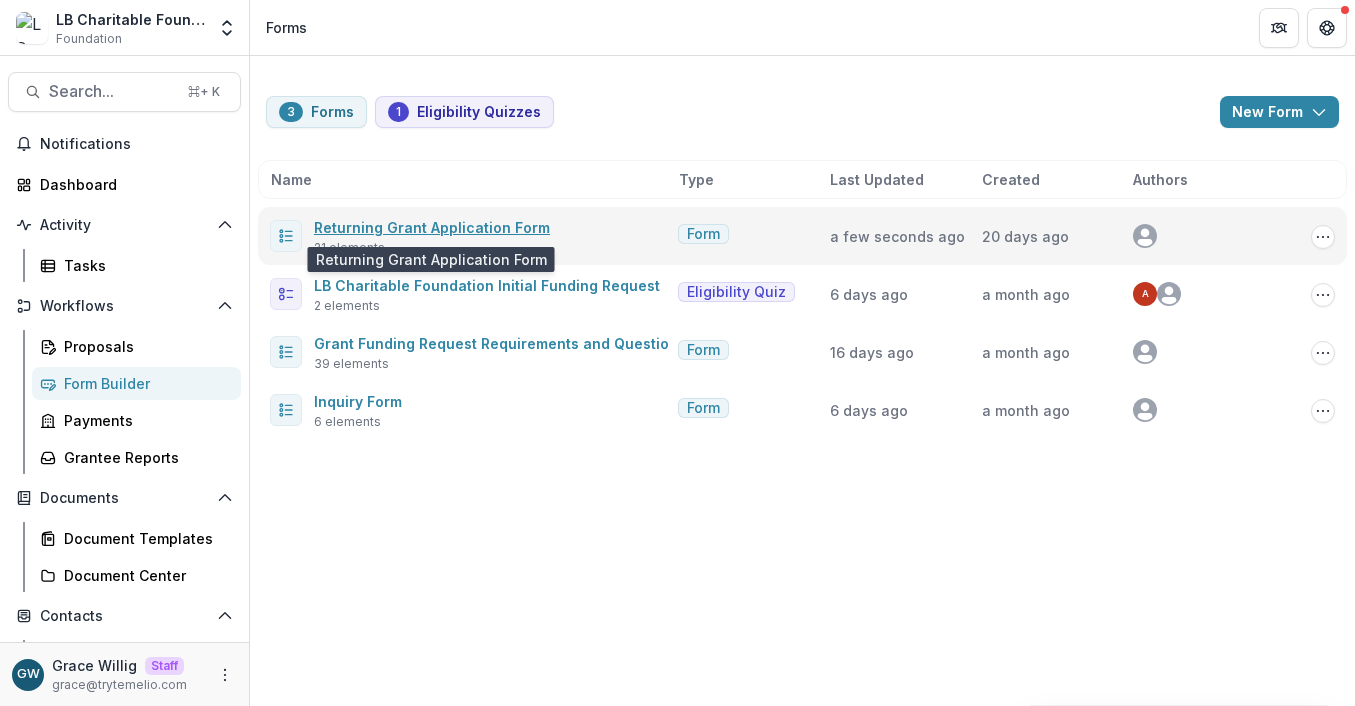 click on "Returning Grant Application Form" at bounding box center (432, 227) 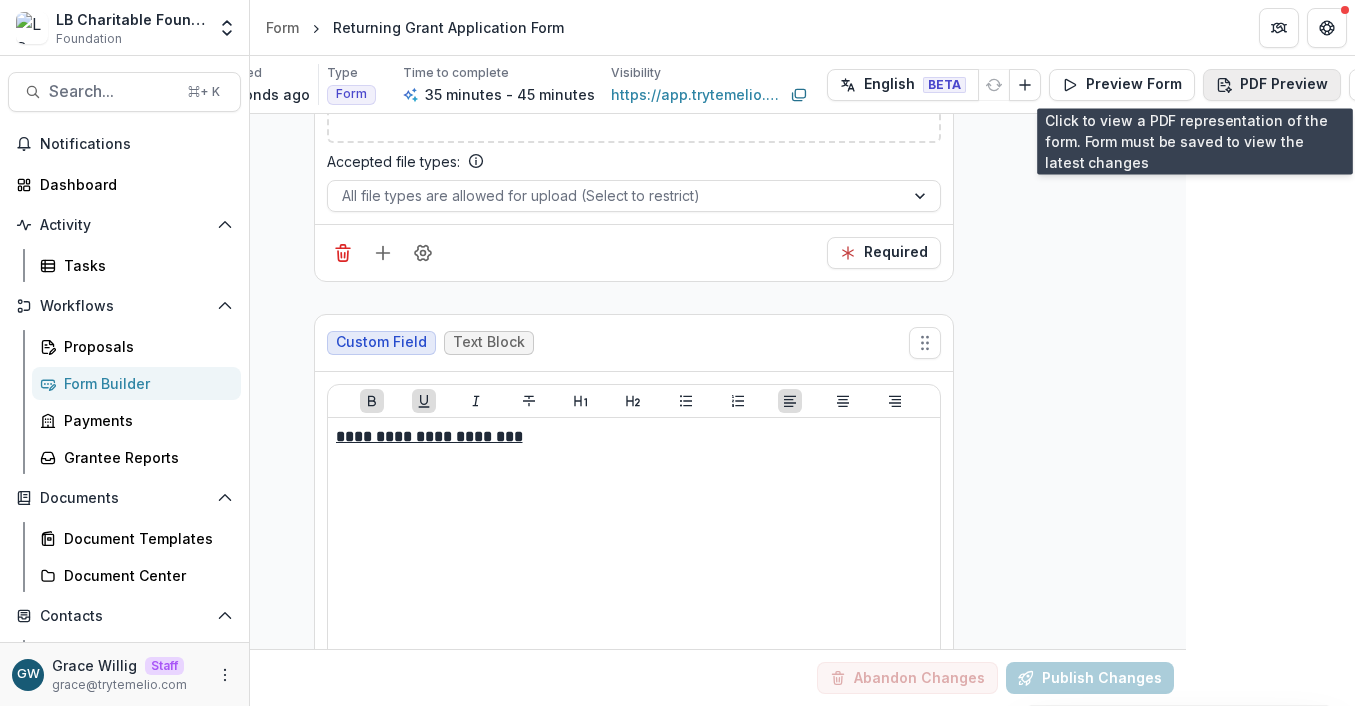 scroll, scrollTop: 3809, scrollLeft: 169, axis: both 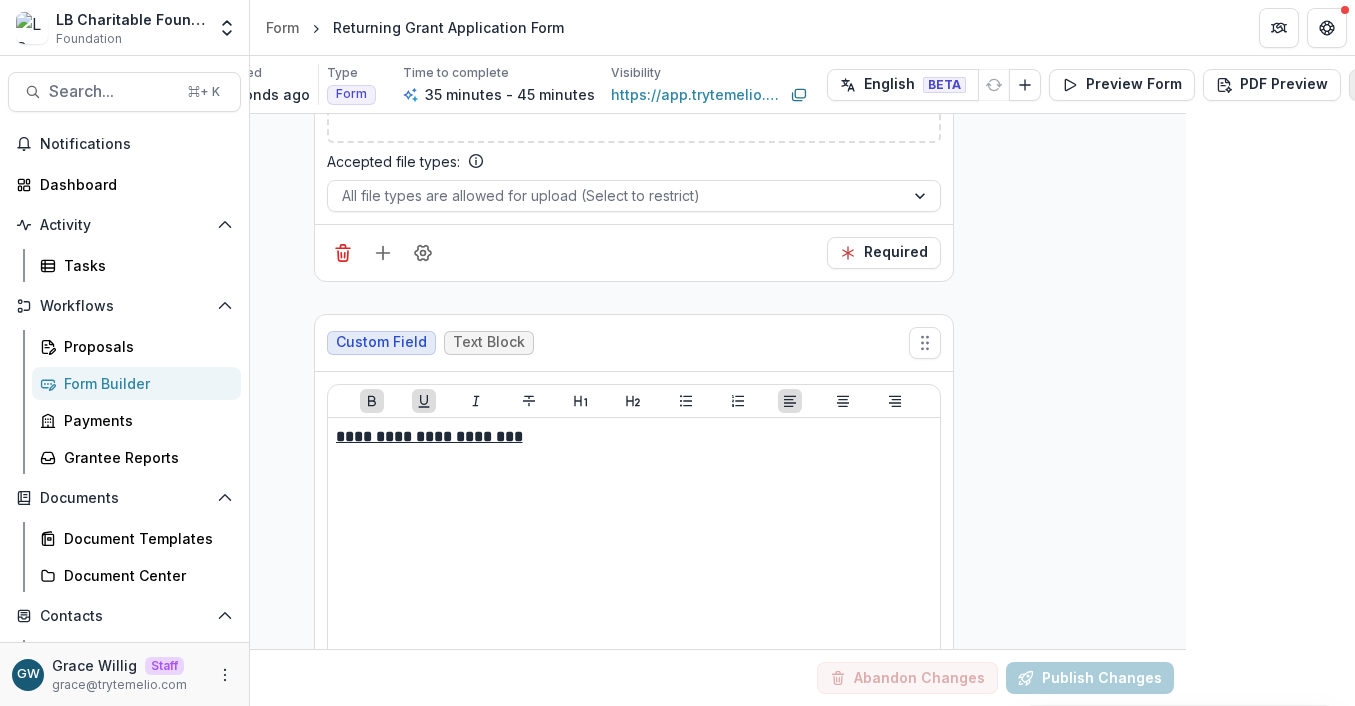 click at bounding box center [1365, 85] 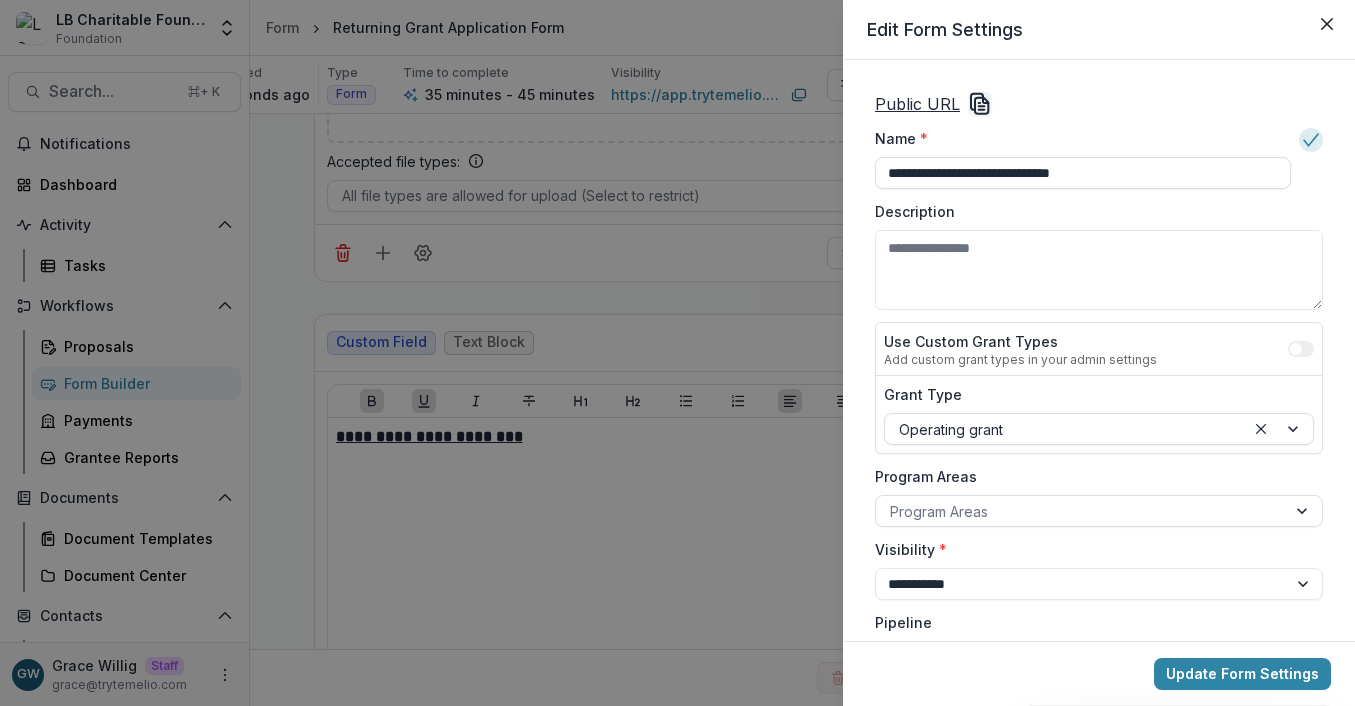click 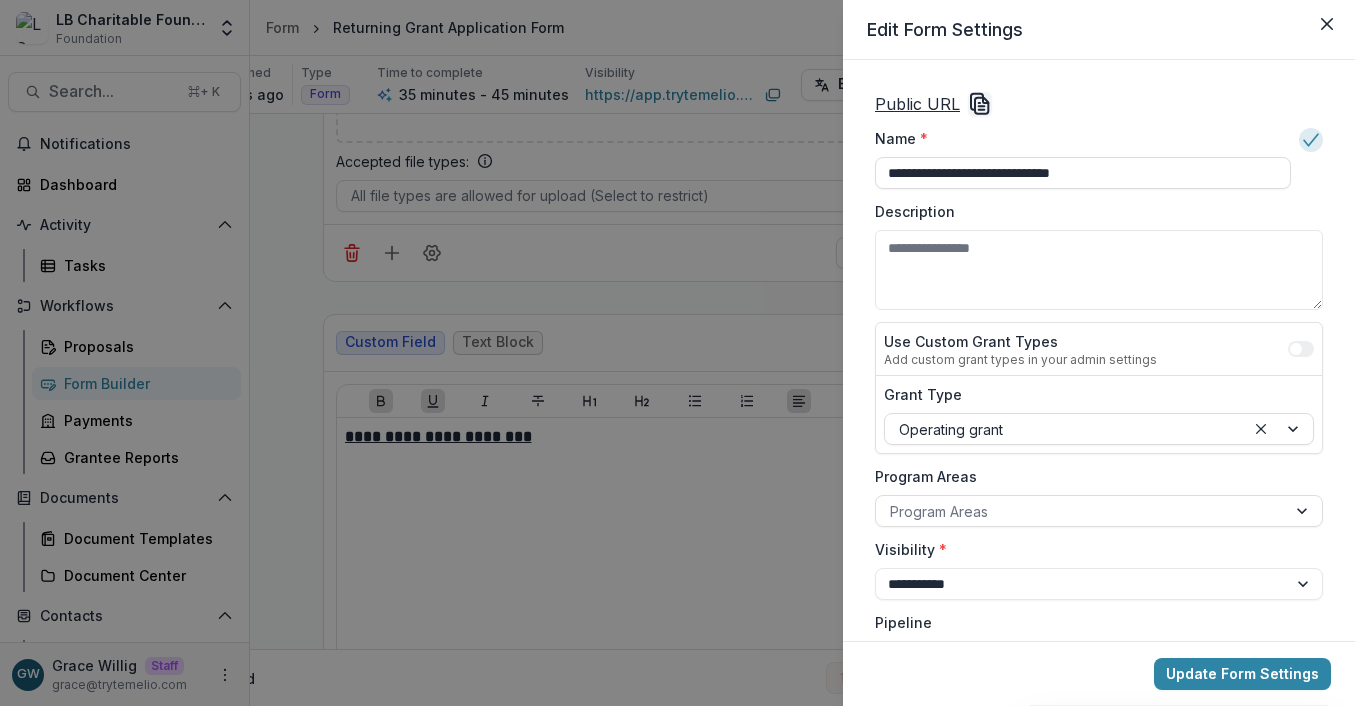 scroll, scrollTop: 3809, scrollLeft: 130, axis: both 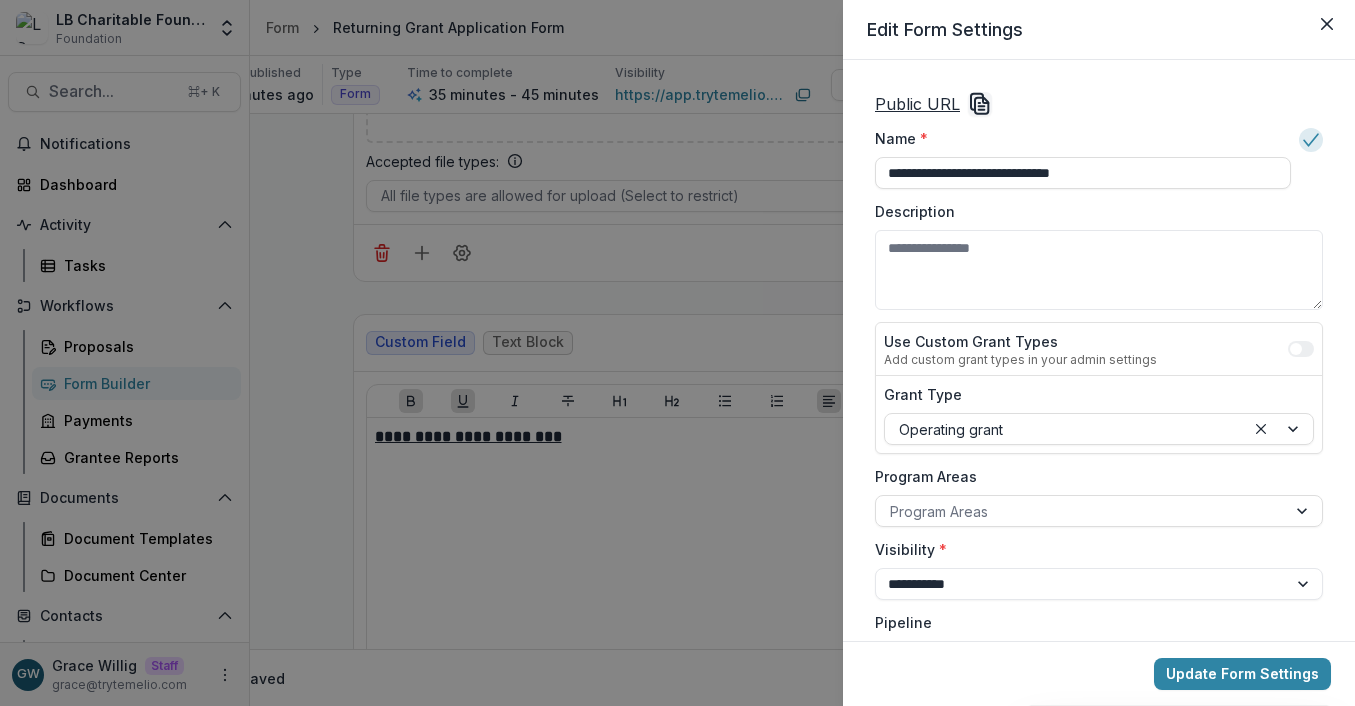 click on "**********" at bounding box center [677, 353] 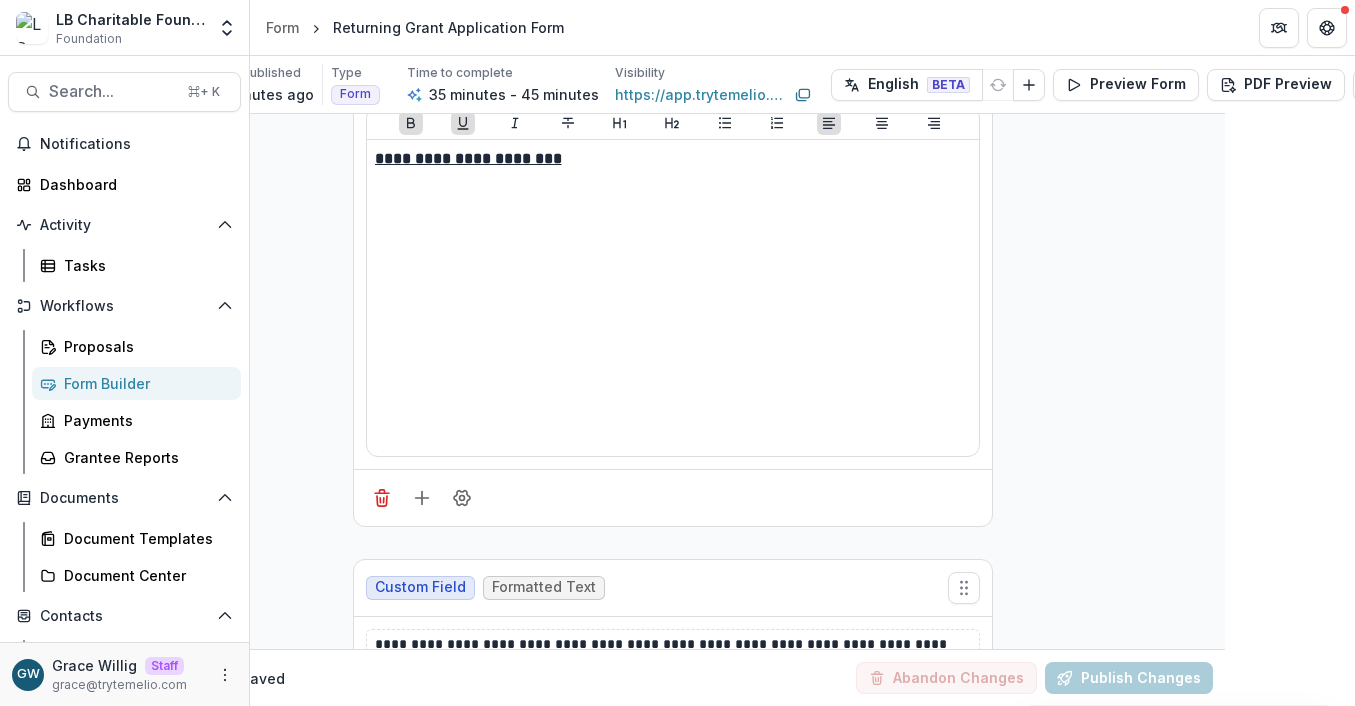 scroll, scrollTop: 4248, scrollLeft: 130, axis: both 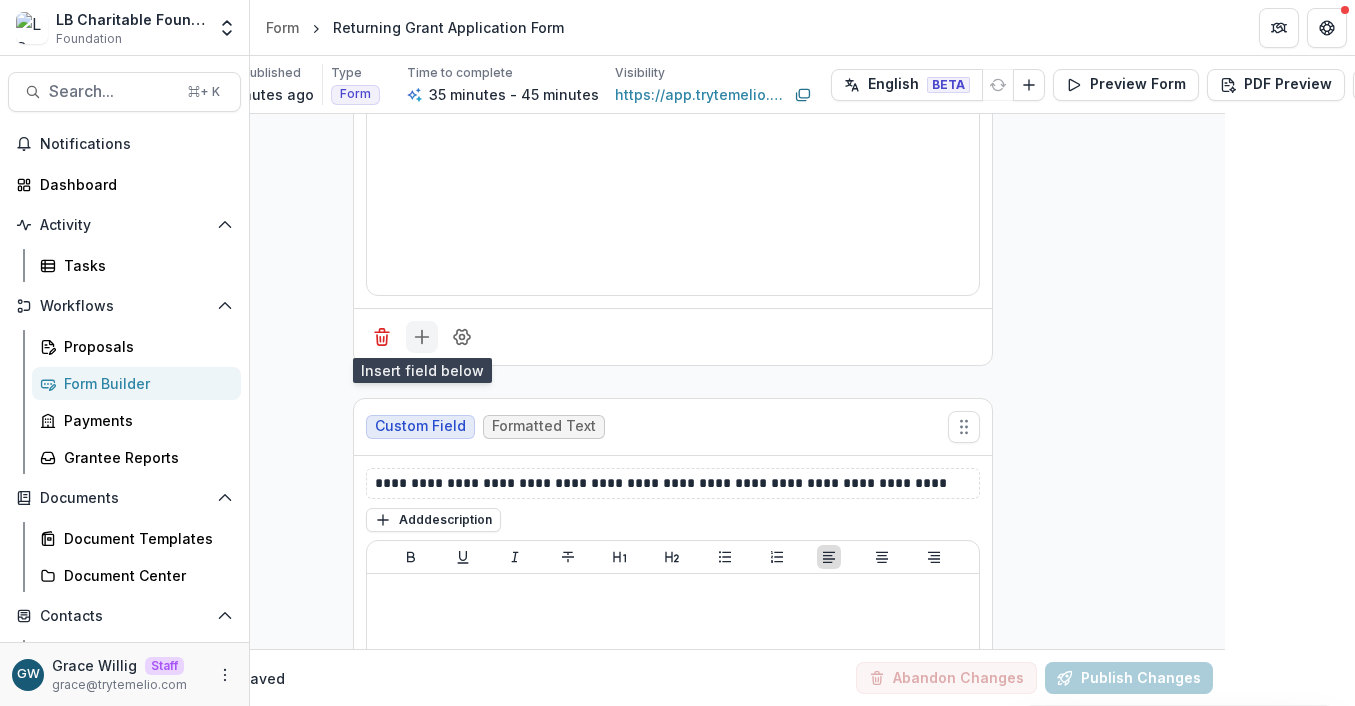 click 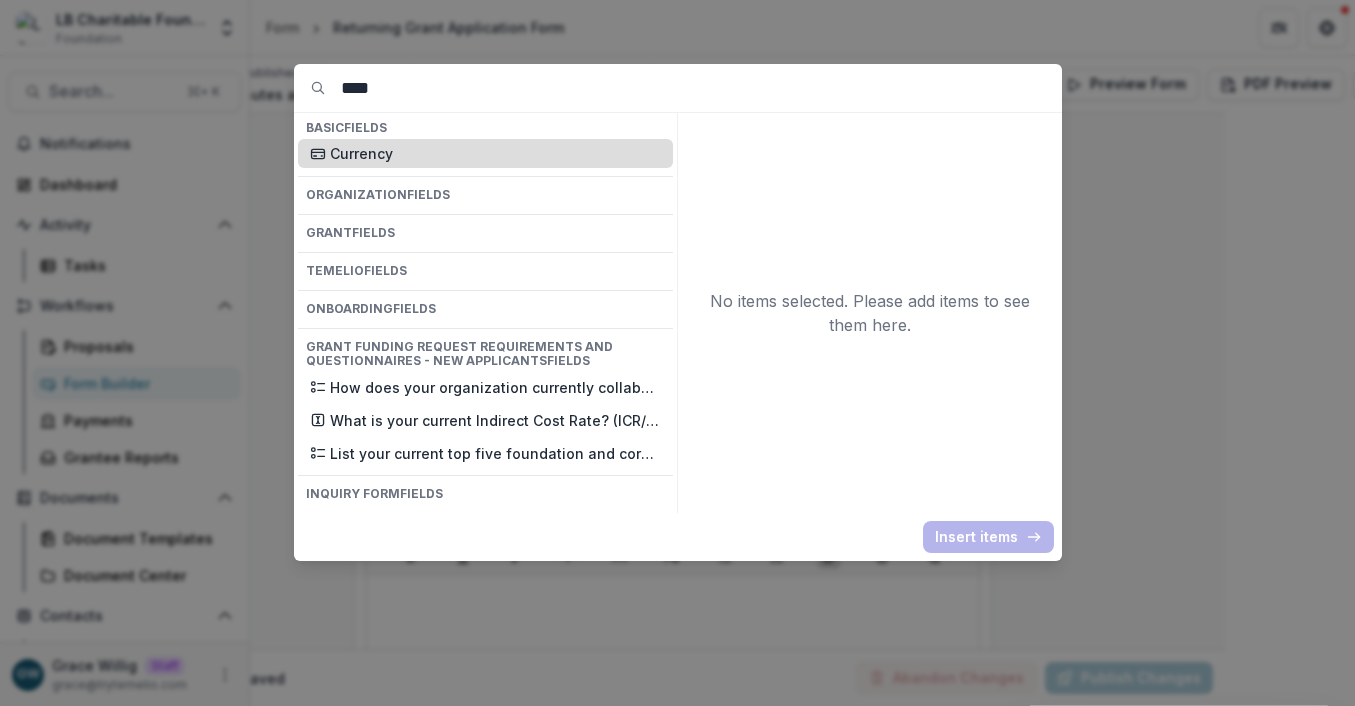 type on "****" 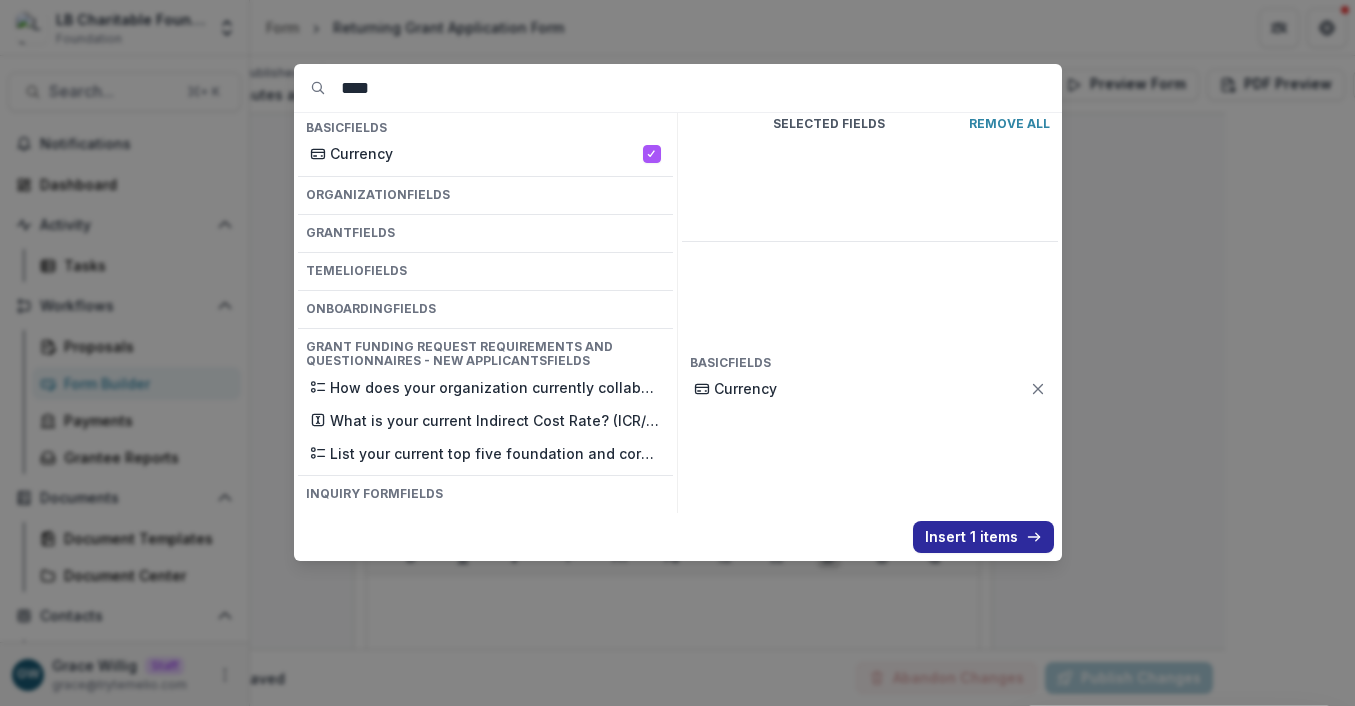 click on "Insert 1 items" at bounding box center (983, 537) 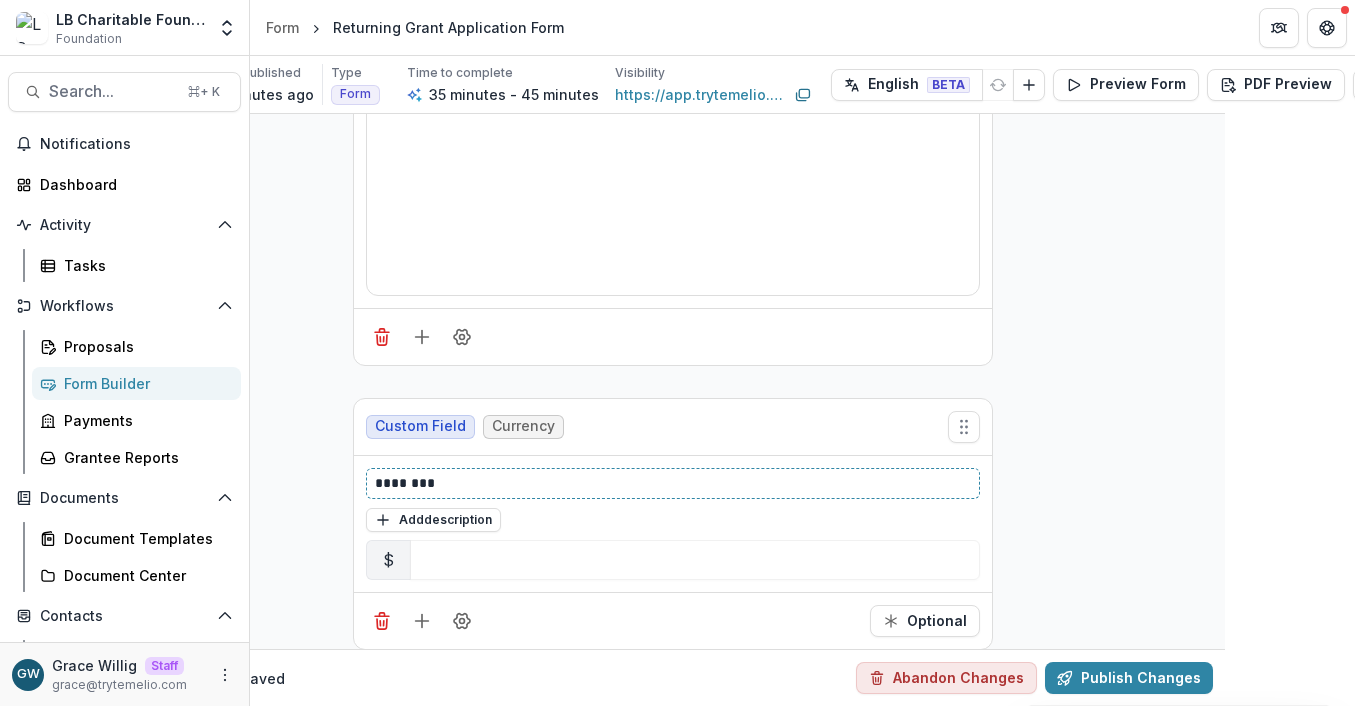 click on "********" at bounding box center [673, 483] 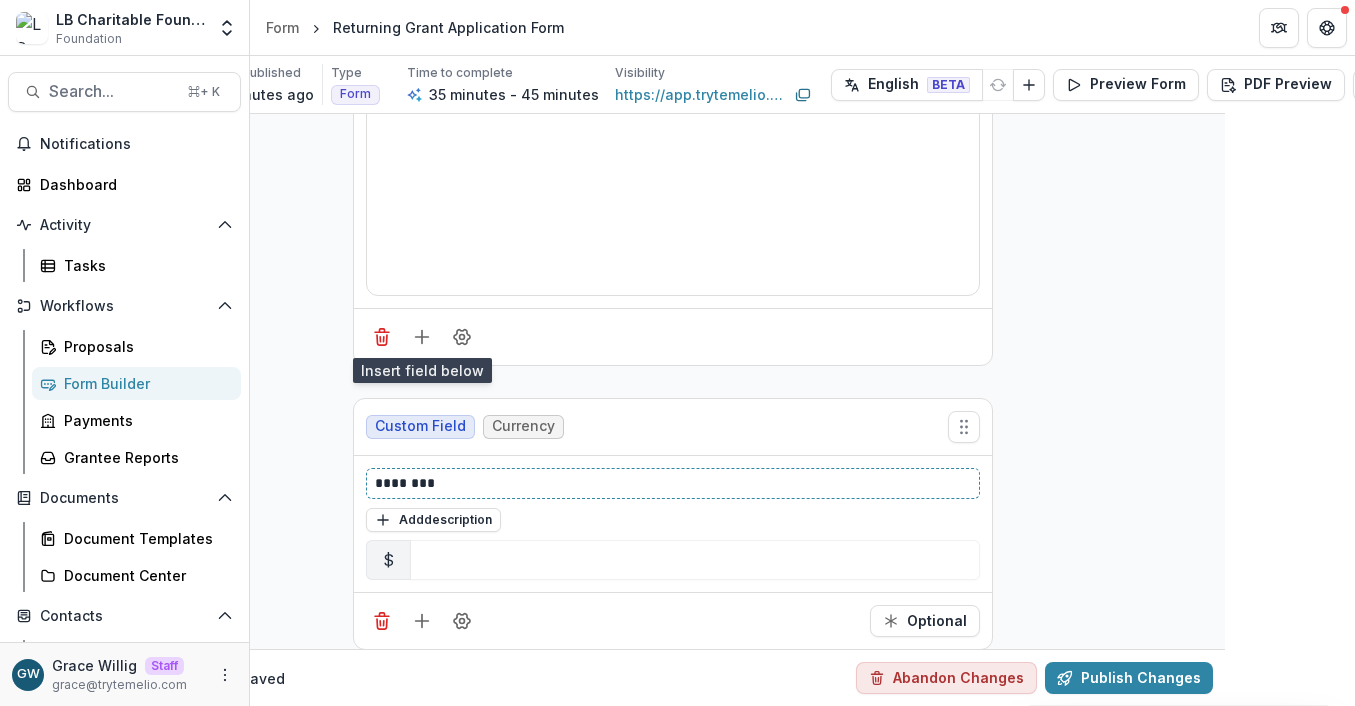 click on "********" at bounding box center [673, 483] 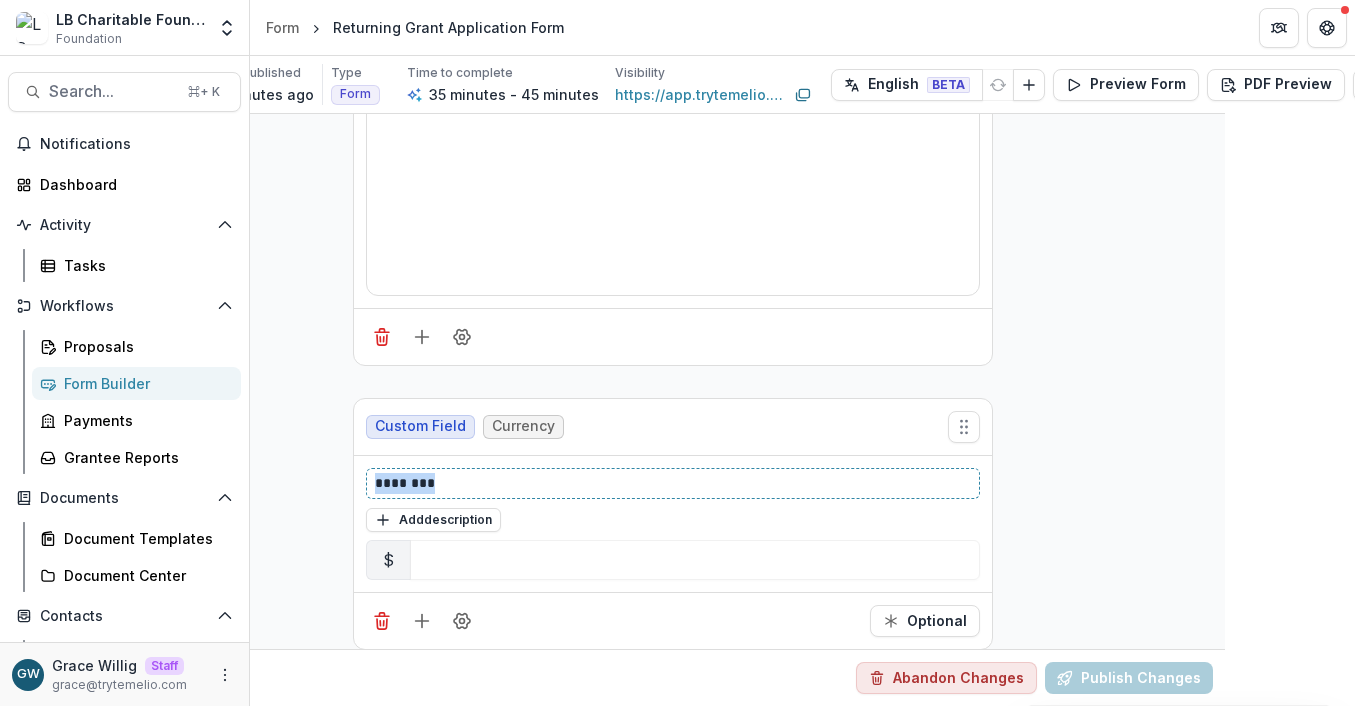 click on "********" at bounding box center (673, 483) 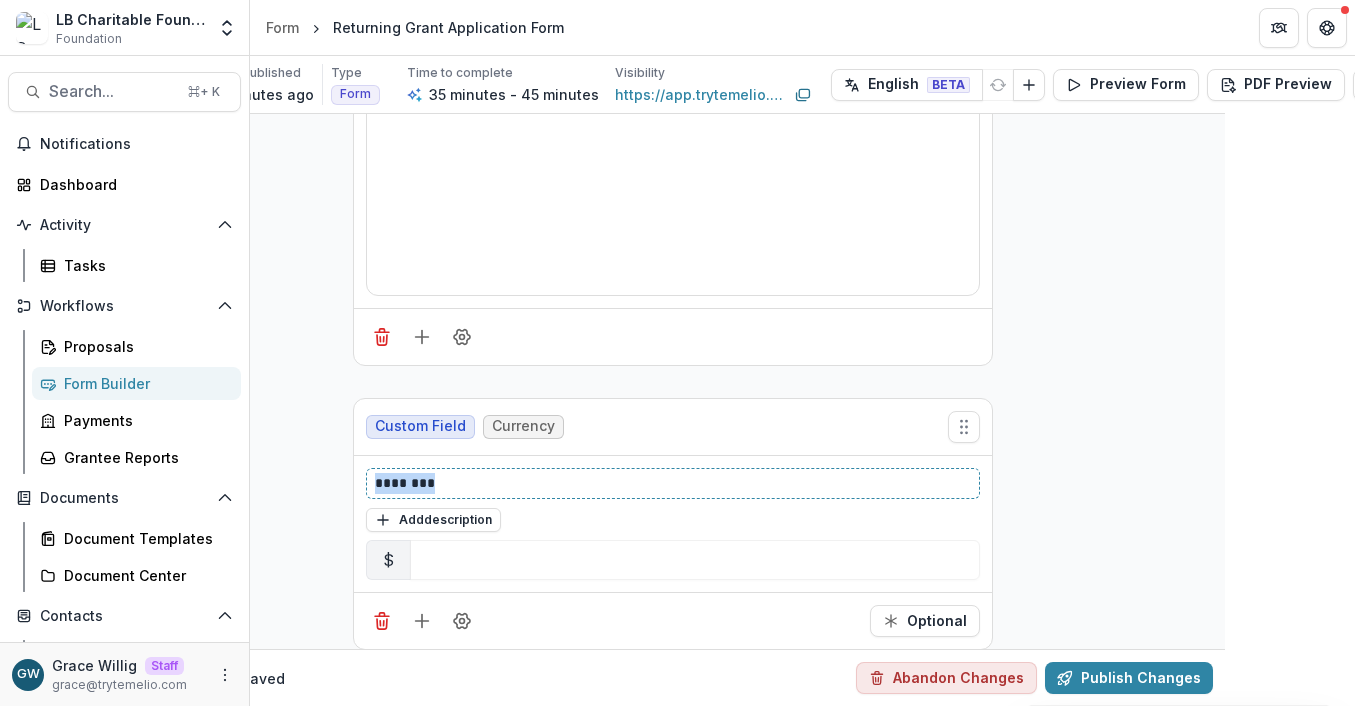 type 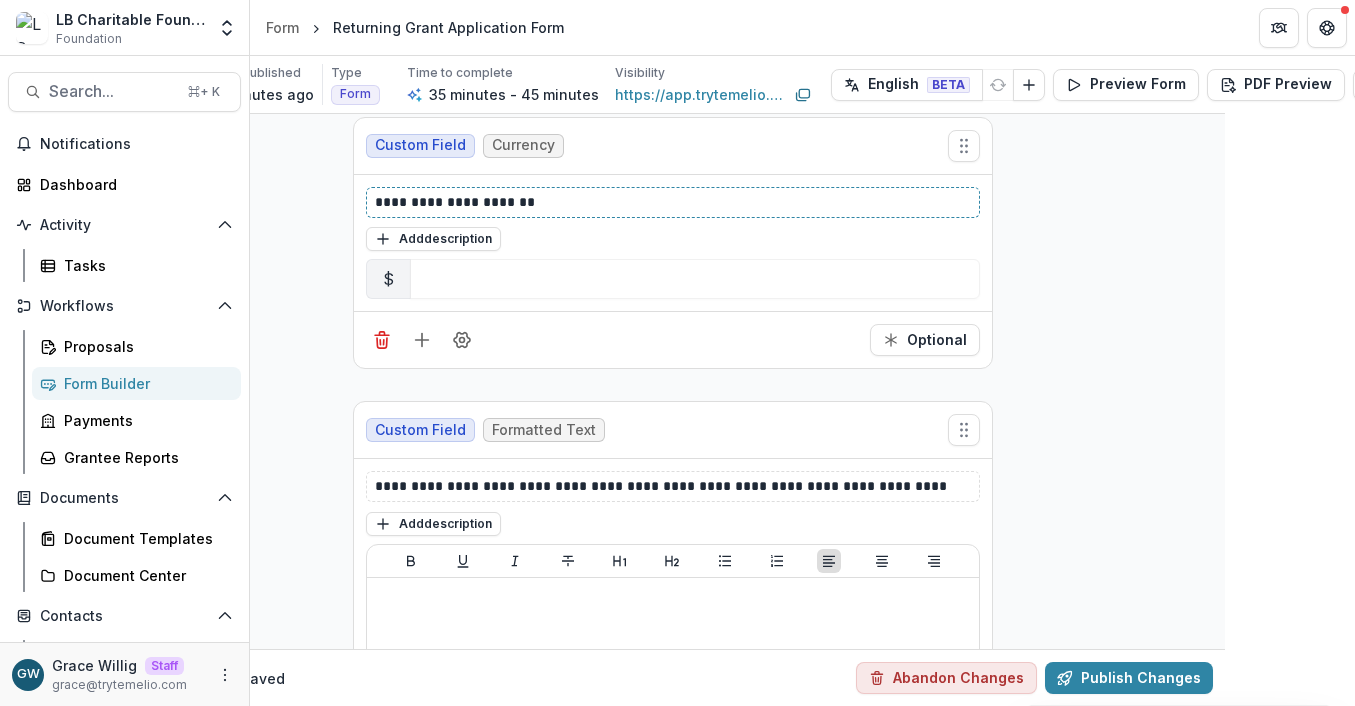 scroll, scrollTop: 4535, scrollLeft: 130, axis: both 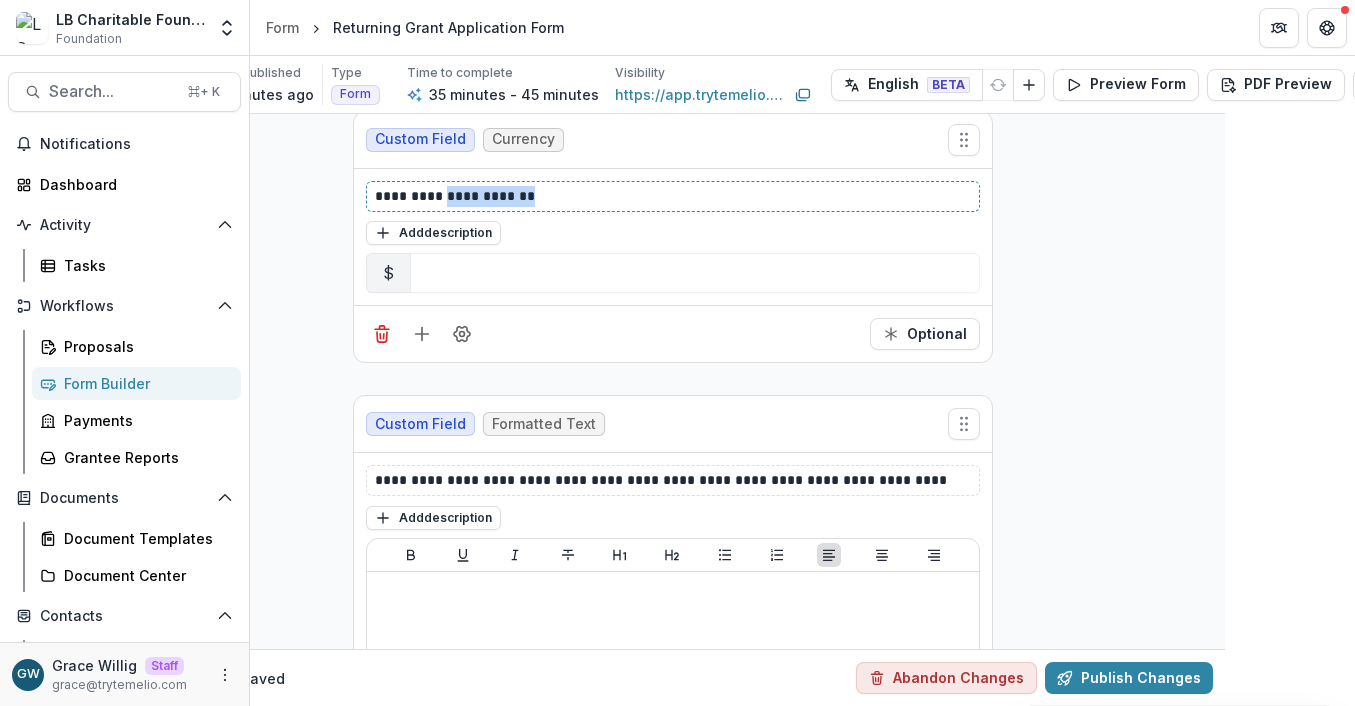 drag, startPoint x: 564, startPoint y: 188, endPoint x: 448, endPoint y: 201, distance: 116.72617 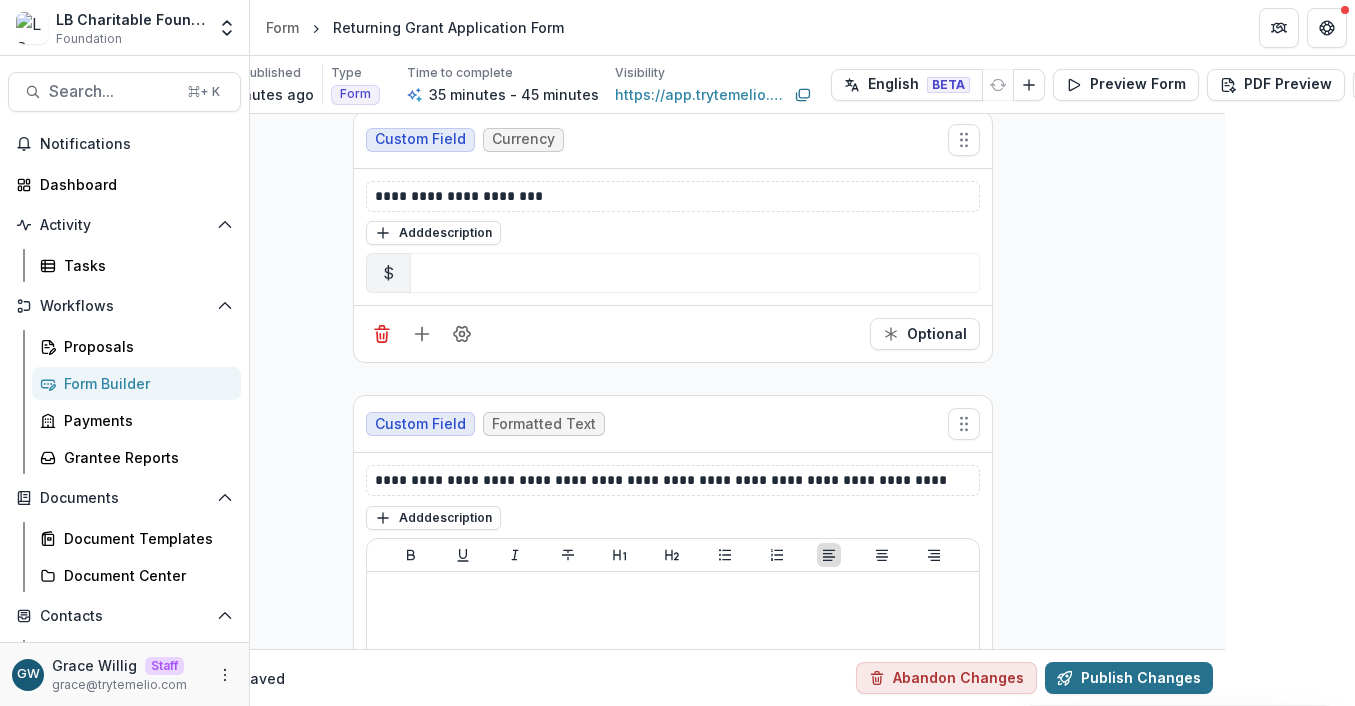 click on "Publish Changes" at bounding box center (1129, 678) 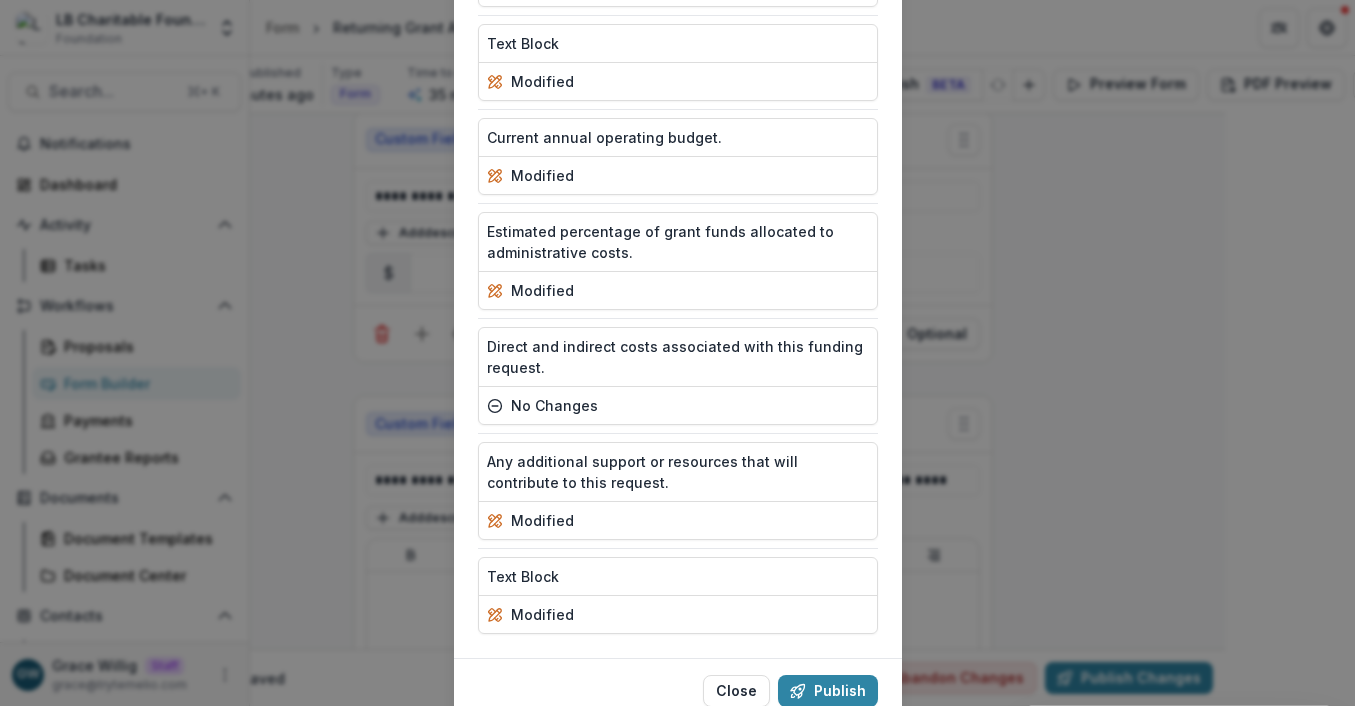 scroll, scrollTop: 1835, scrollLeft: 0, axis: vertical 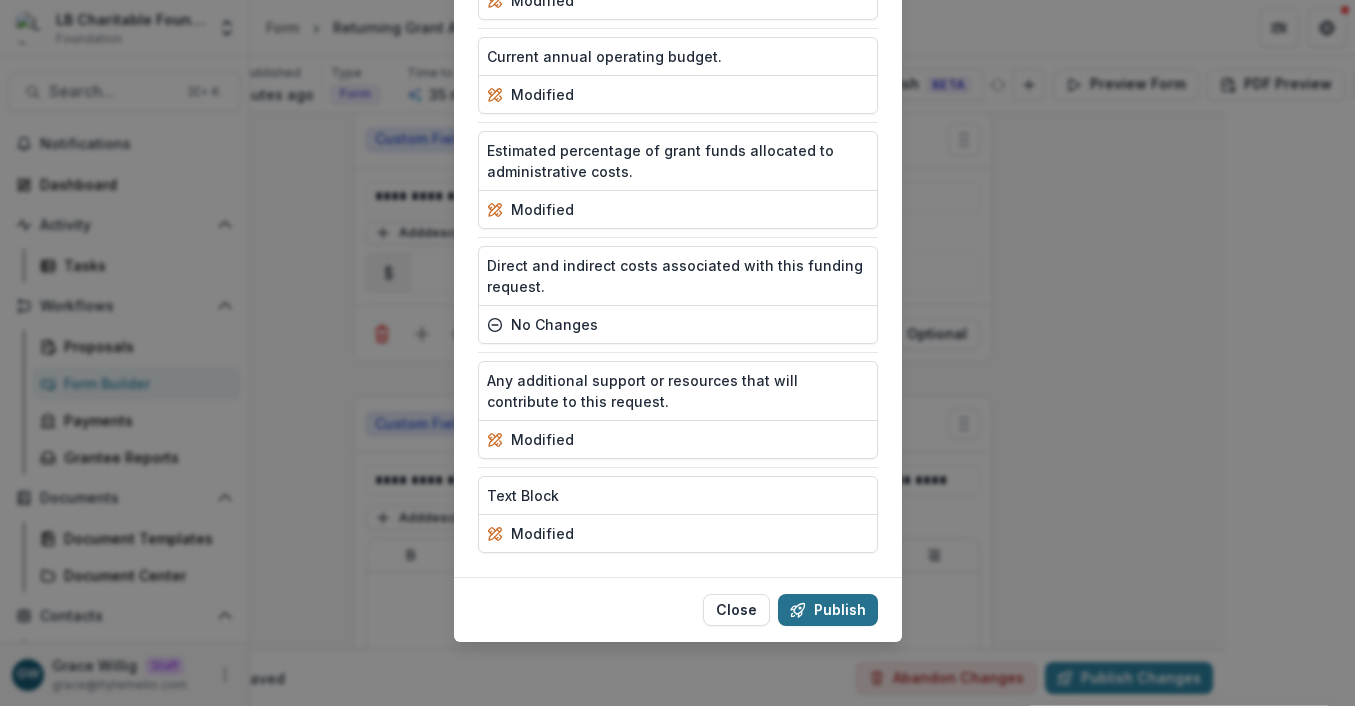 click on "Publish" at bounding box center (828, 610) 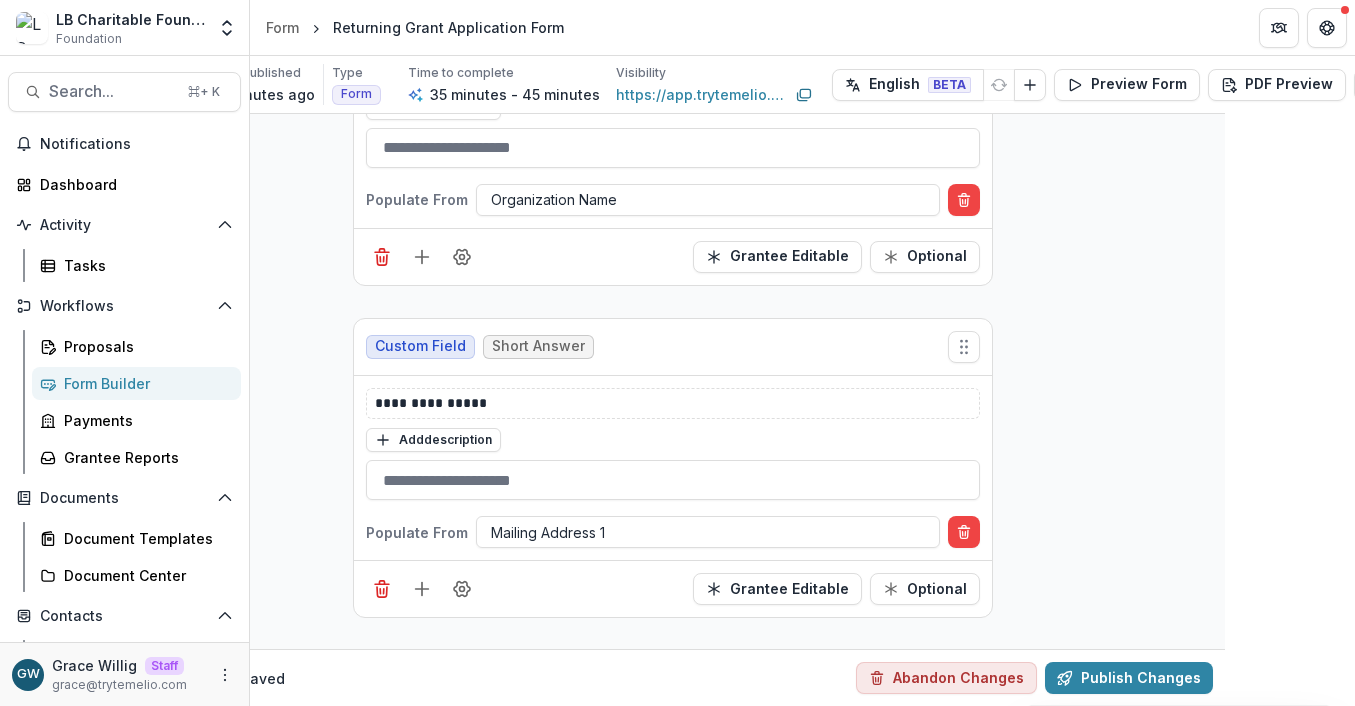 scroll, scrollTop: 591, scrollLeft: 130, axis: both 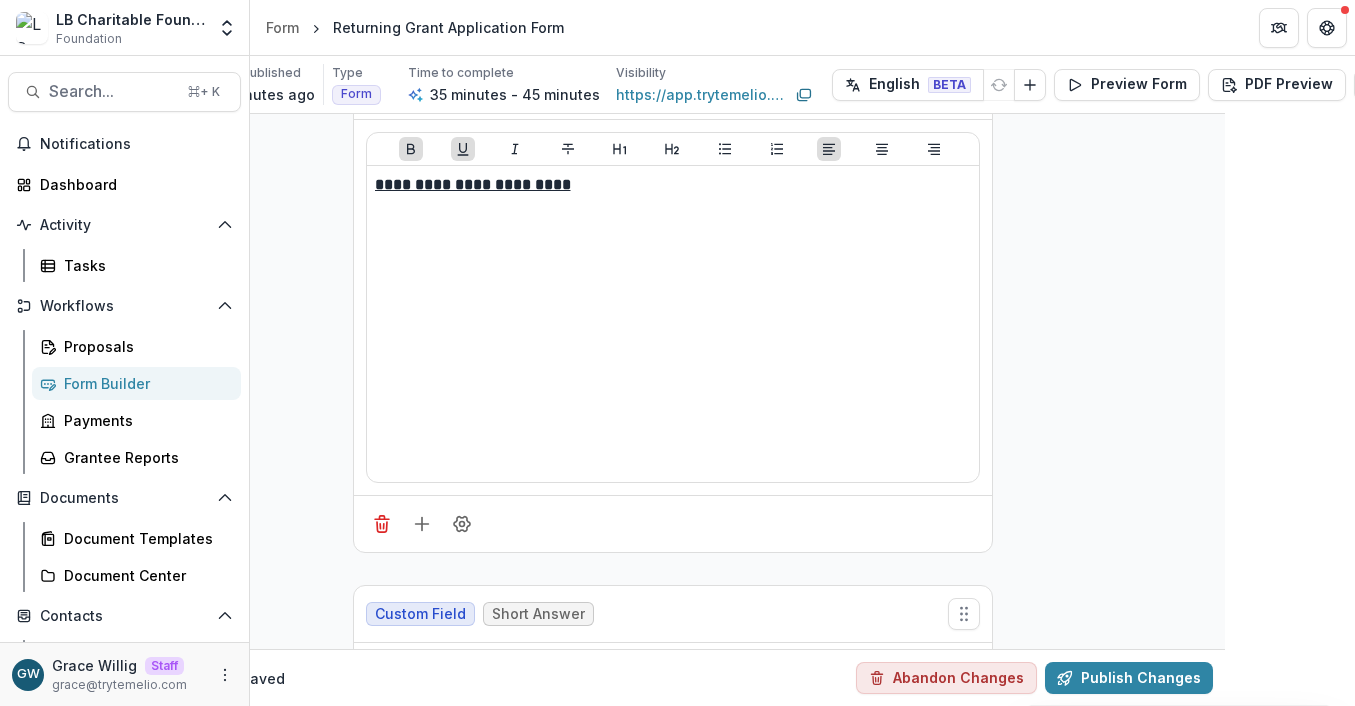 click 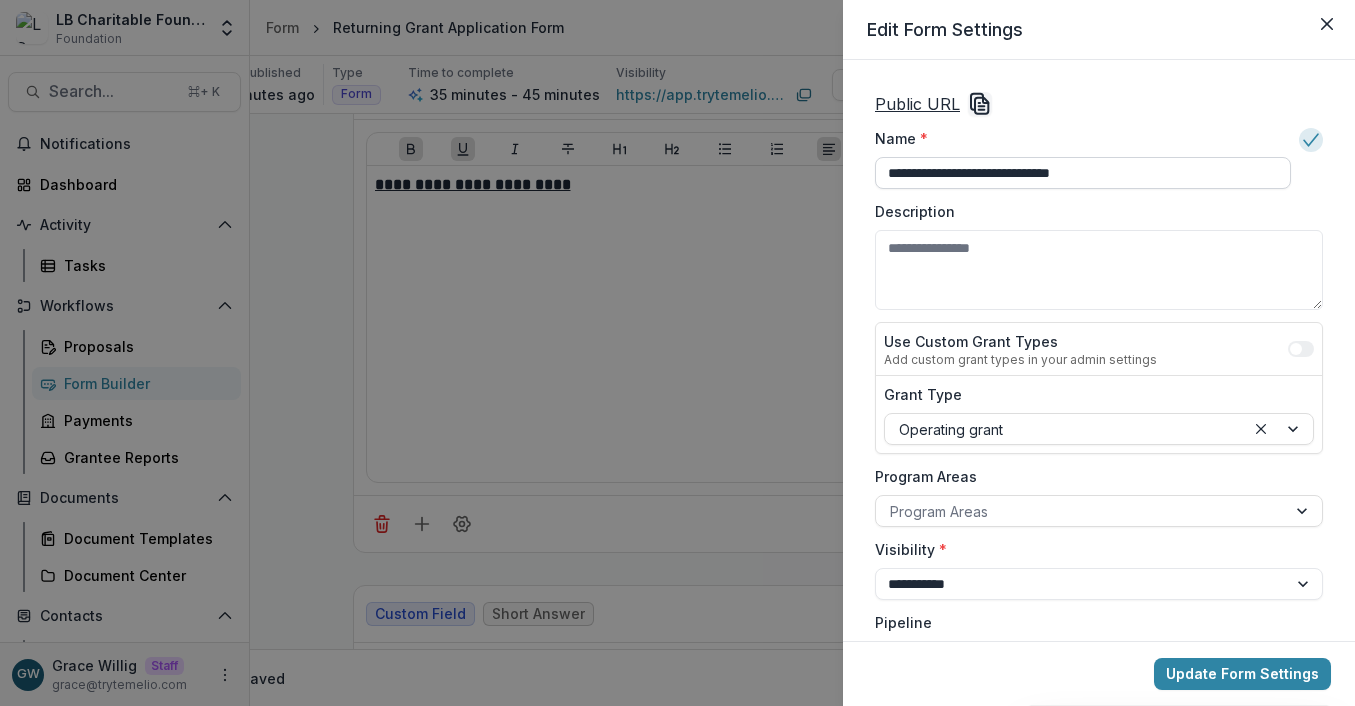 click on "**********" at bounding box center (1083, 173) 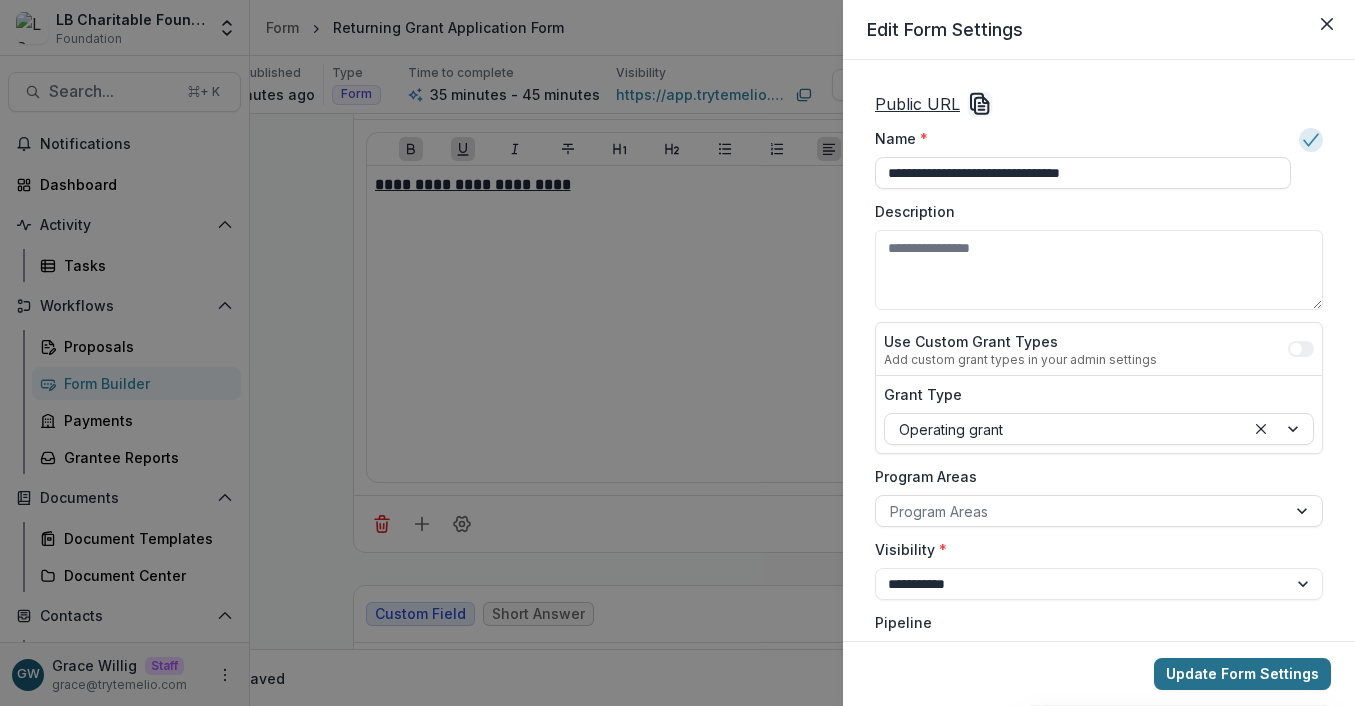 type on "**********" 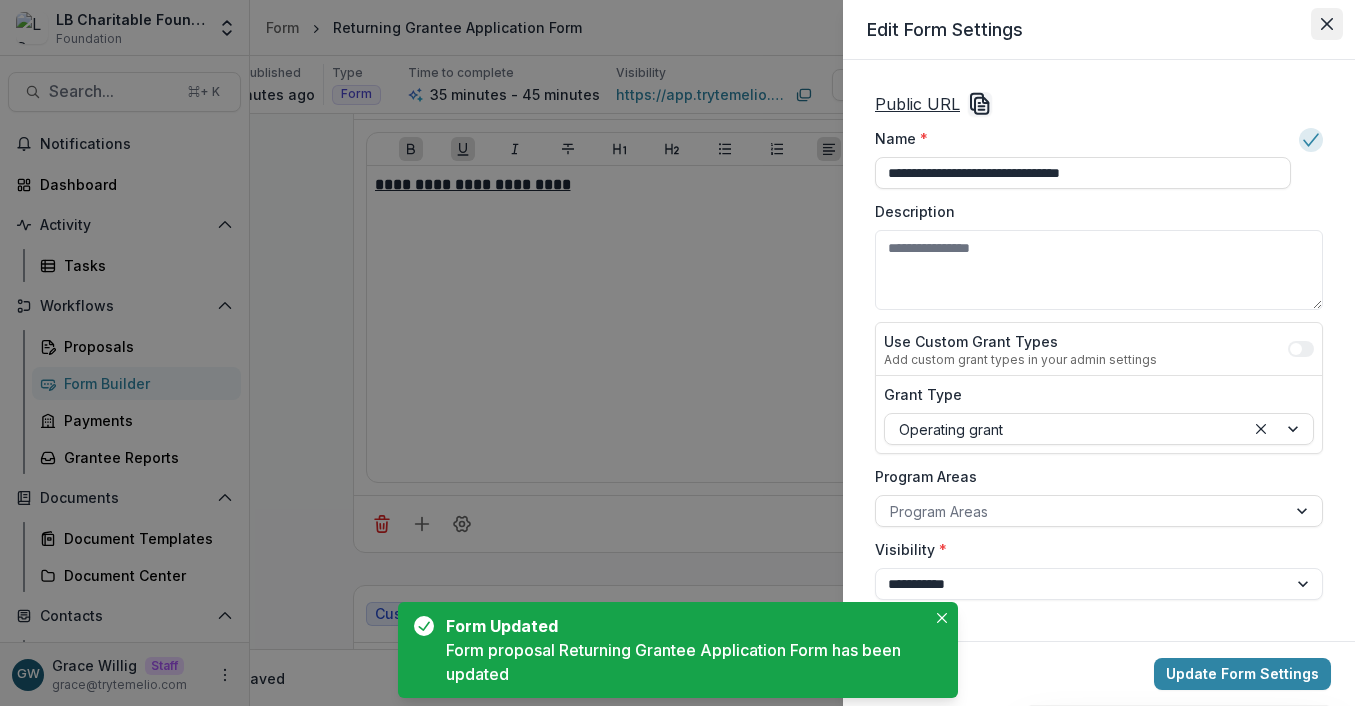 click 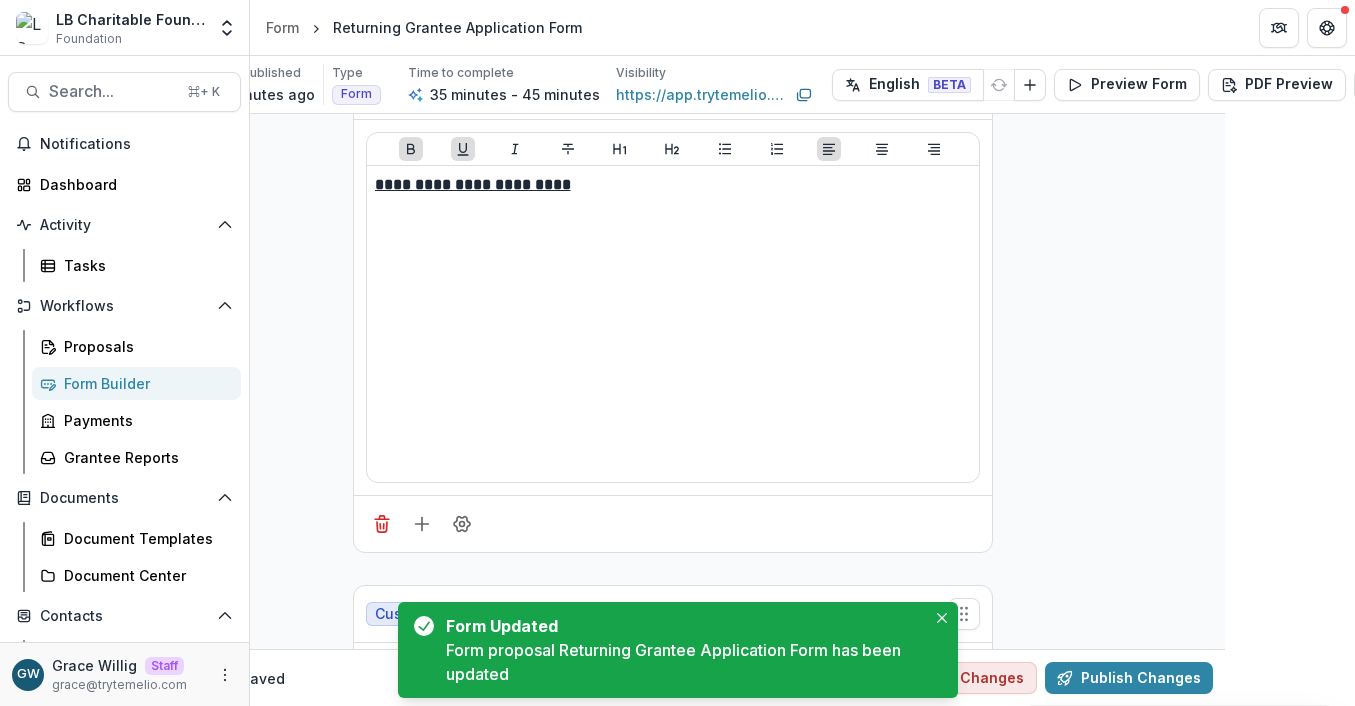 scroll, scrollTop: 0, scrollLeft: 130, axis: horizontal 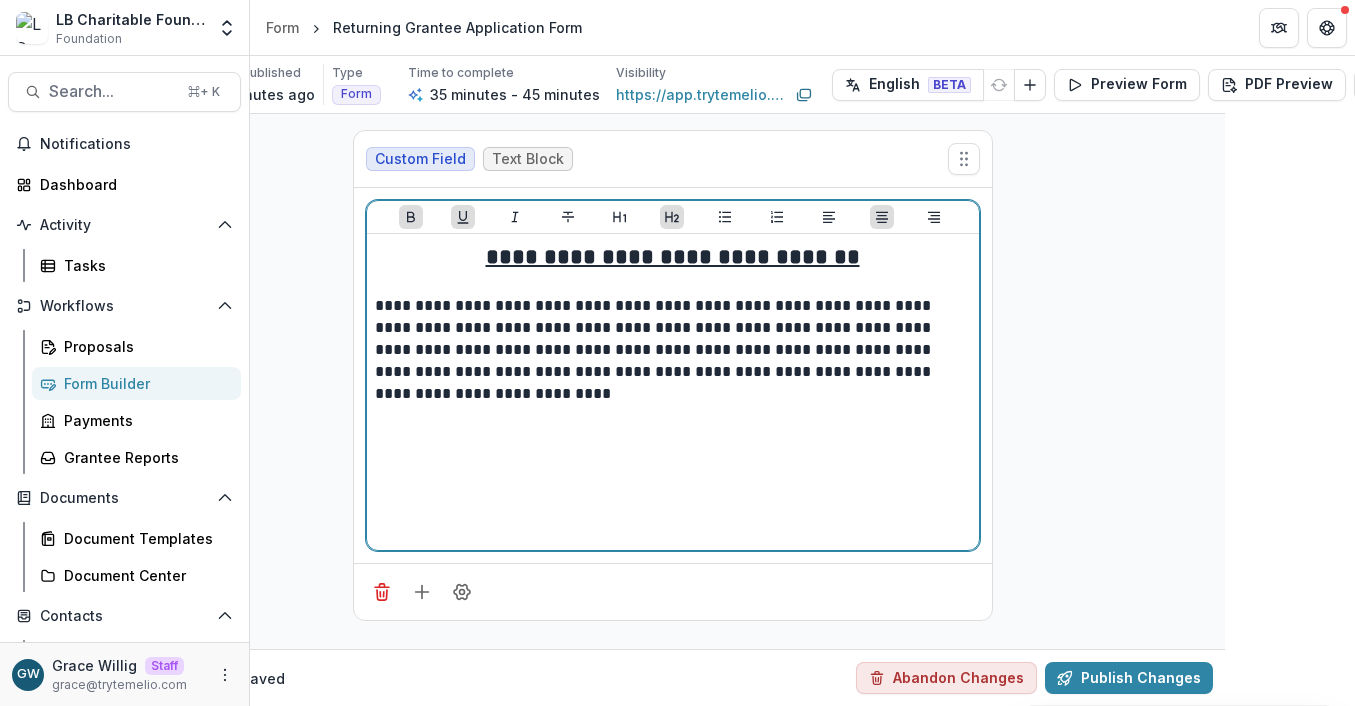 click on "**********" at bounding box center (673, 257) 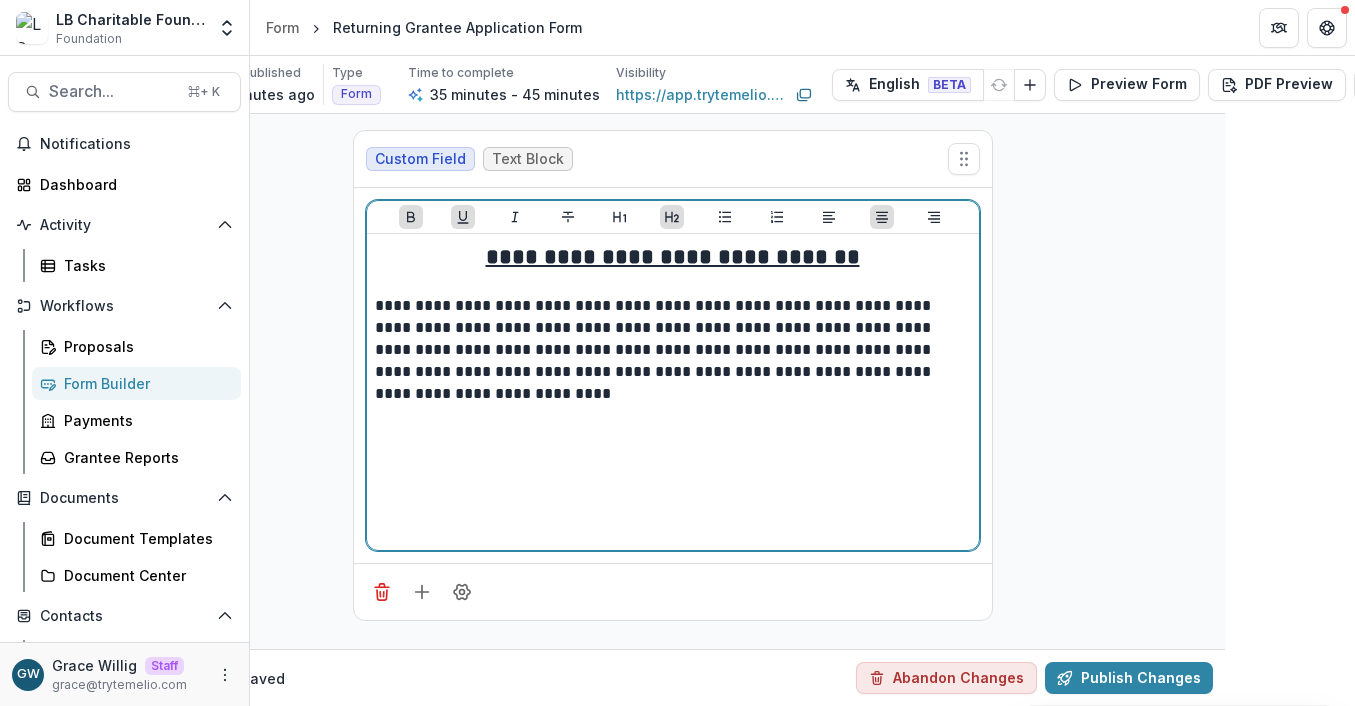 click on "**********" at bounding box center [673, 257] 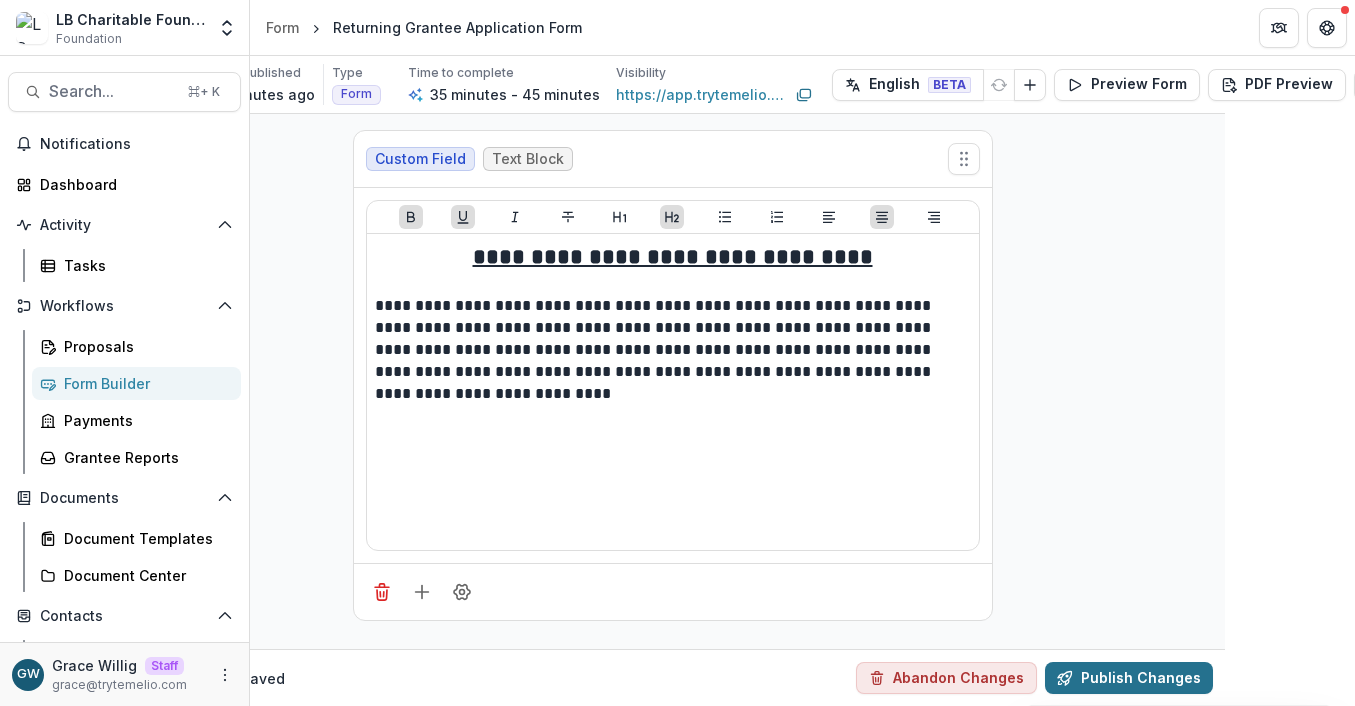 click on "Publish Changes" at bounding box center [1129, 678] 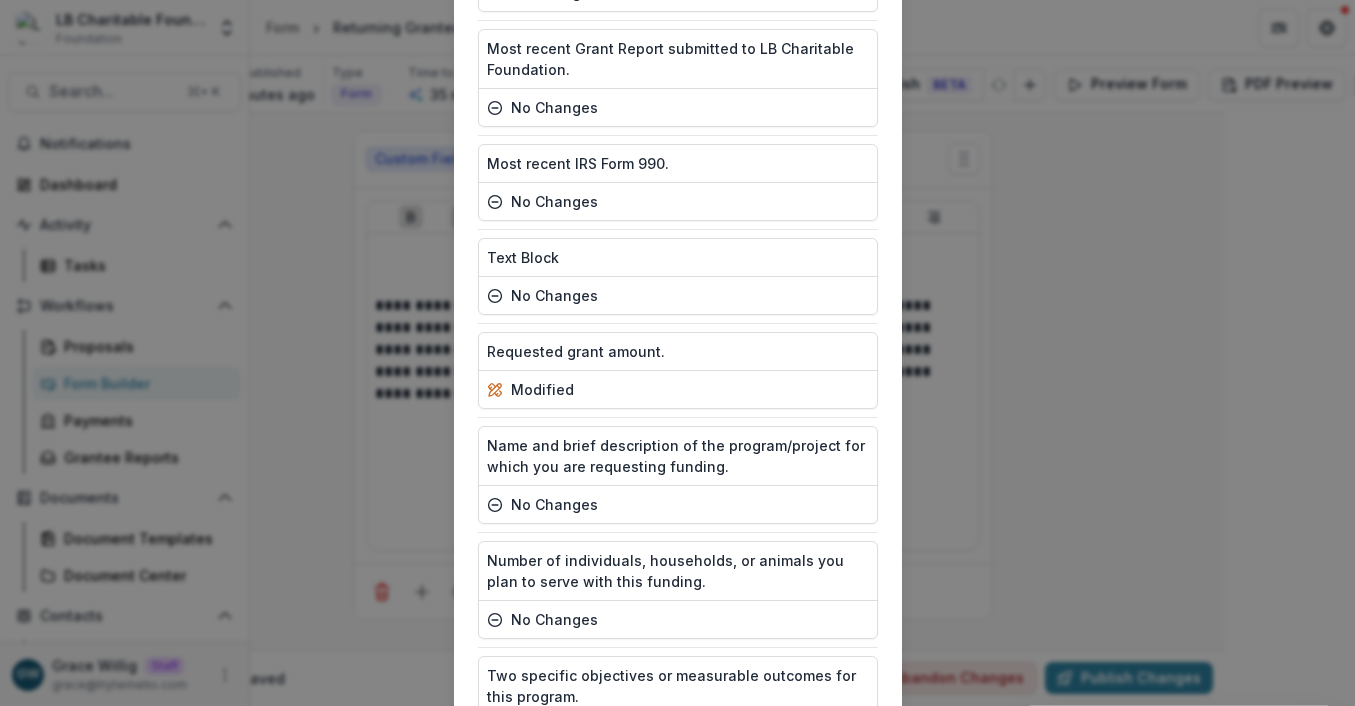 scroll, scrollTop: 1835, scrollLeft: 0, axis: vertical 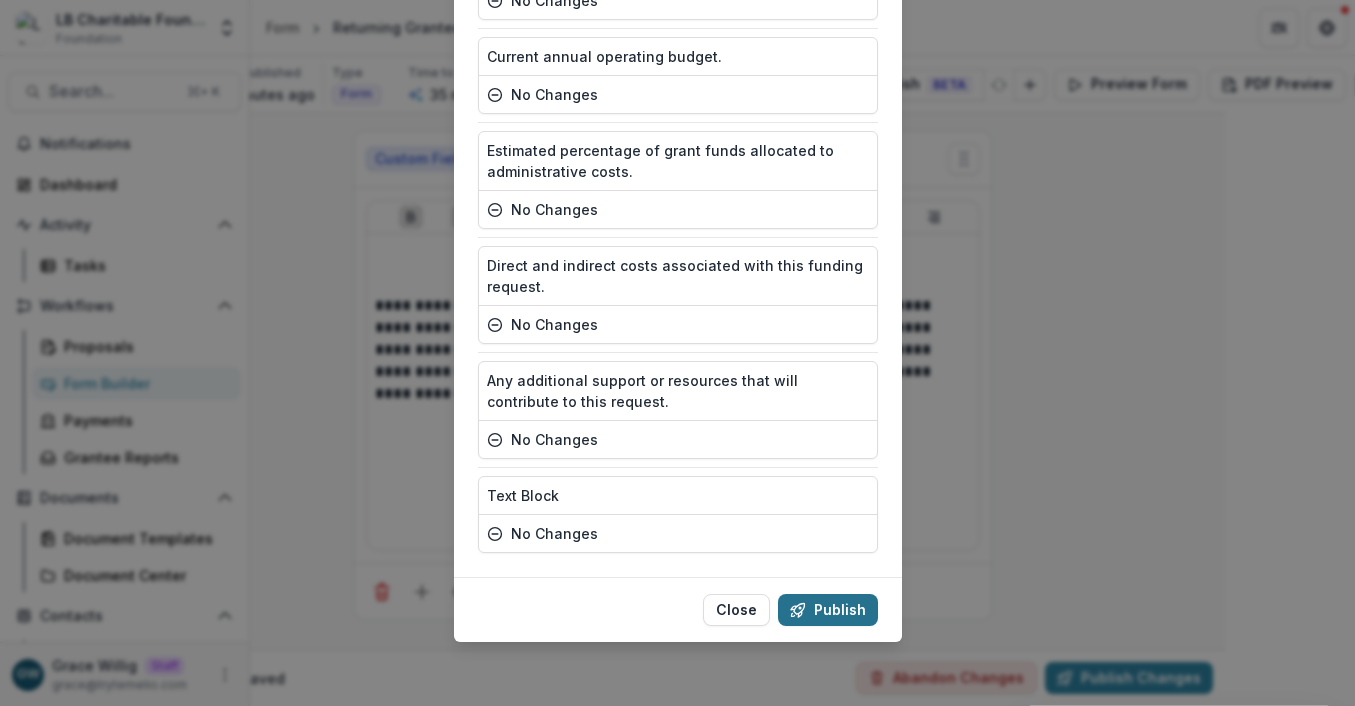click on "Publish" at bounding box center (828, 610) 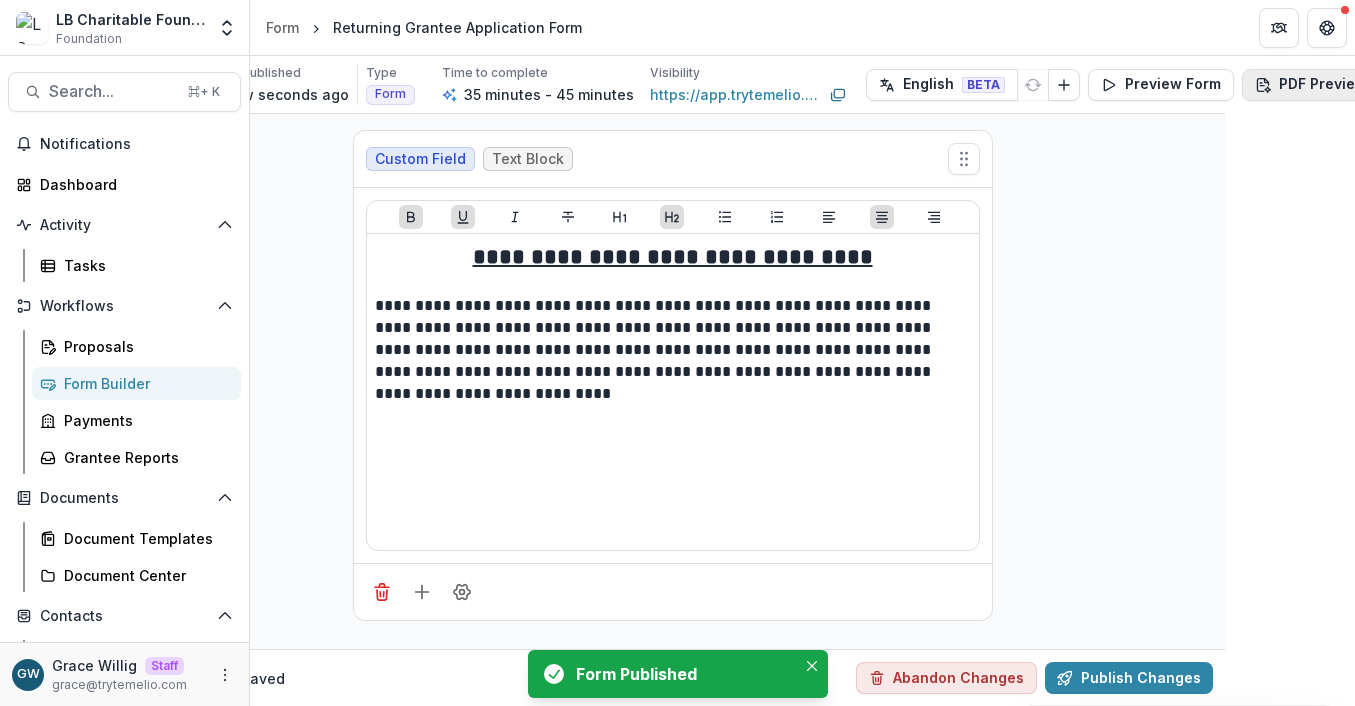 scroll, scrollTop: 0, scrollLeft: 169, axis: horizontal 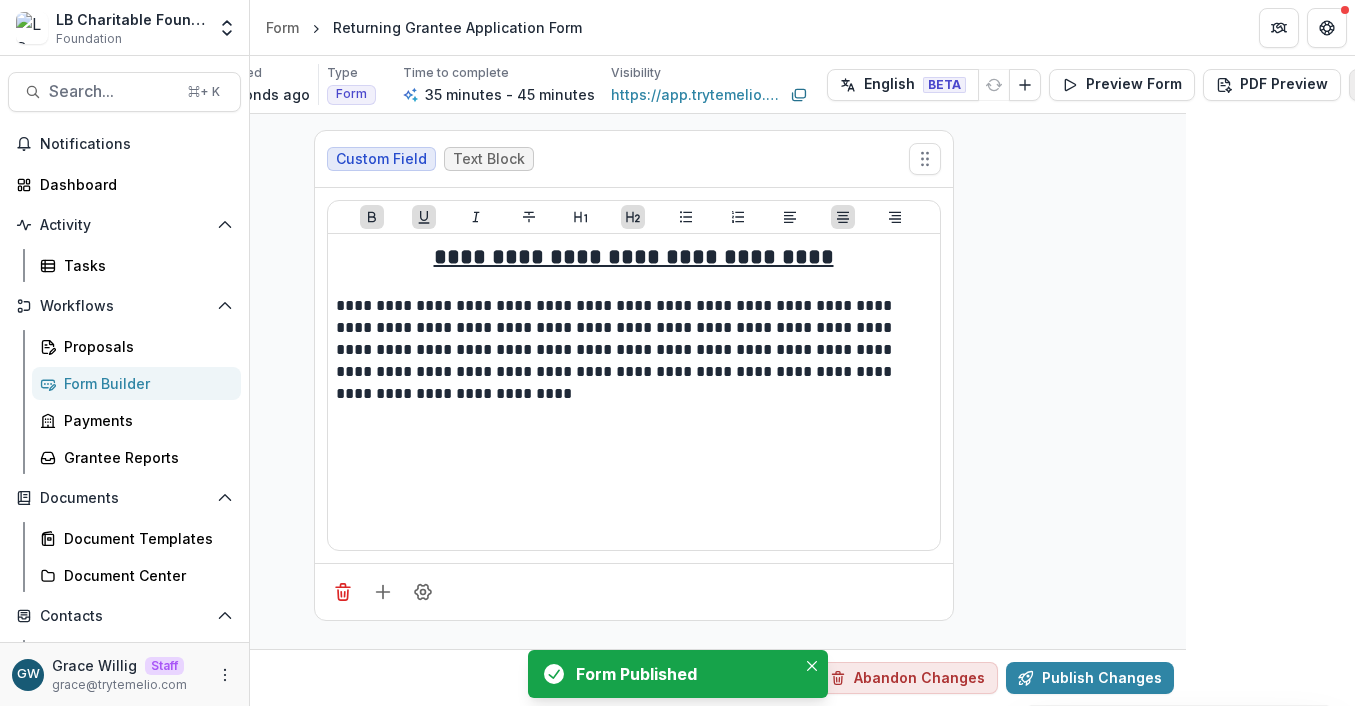 click 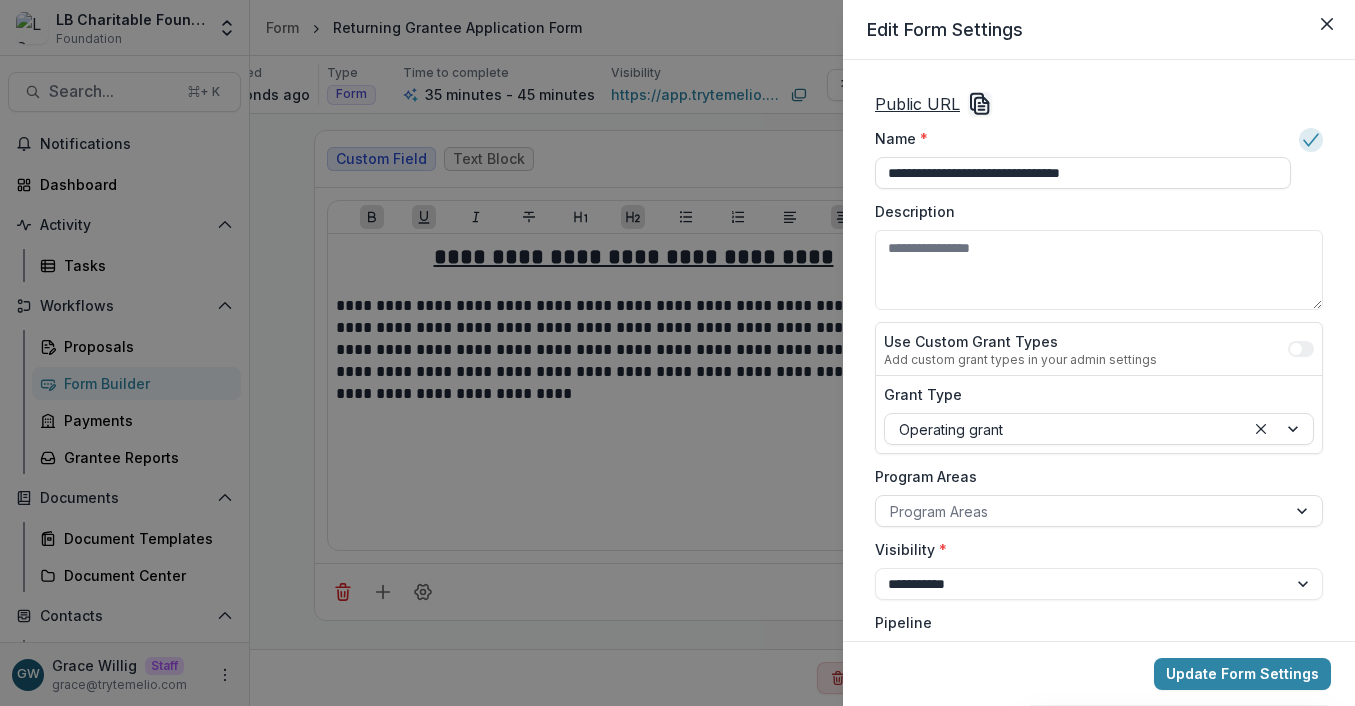 click on "Public URL" at bounding box center [1099, 104] 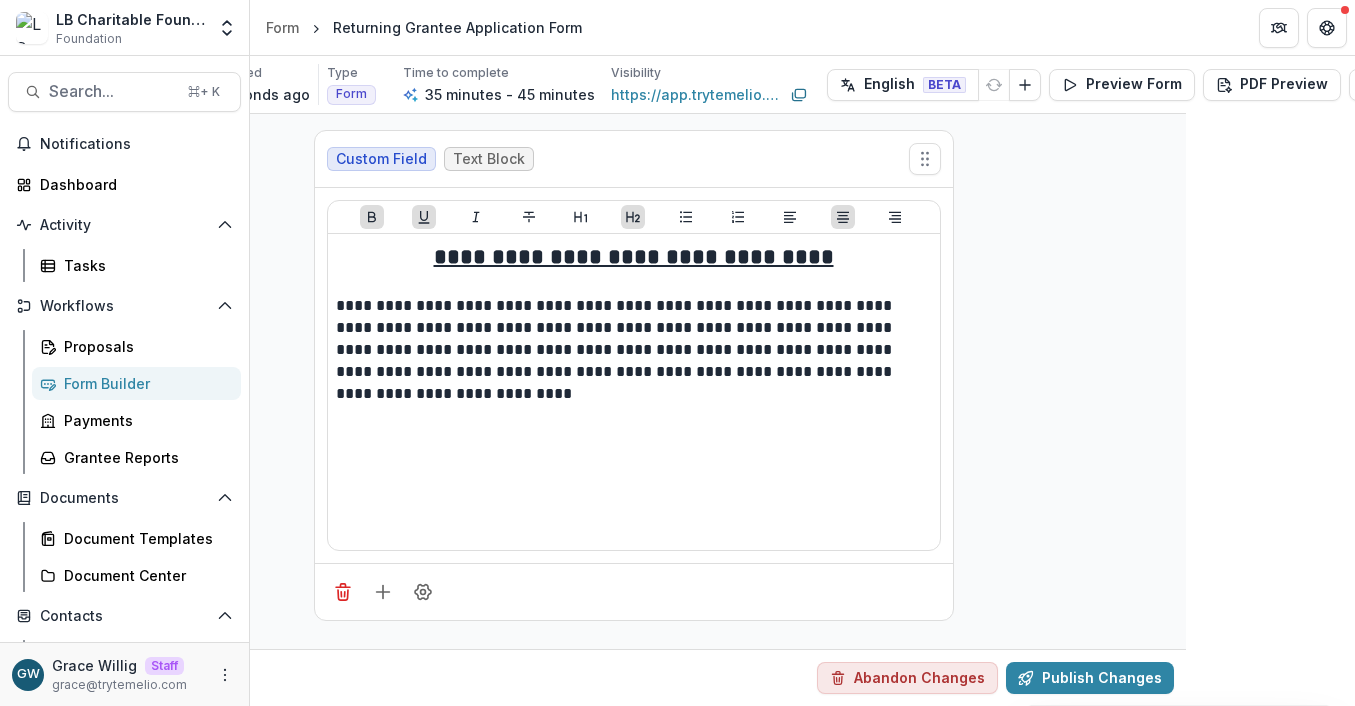 click on "Form Builder" at bounding box center (144, 383) 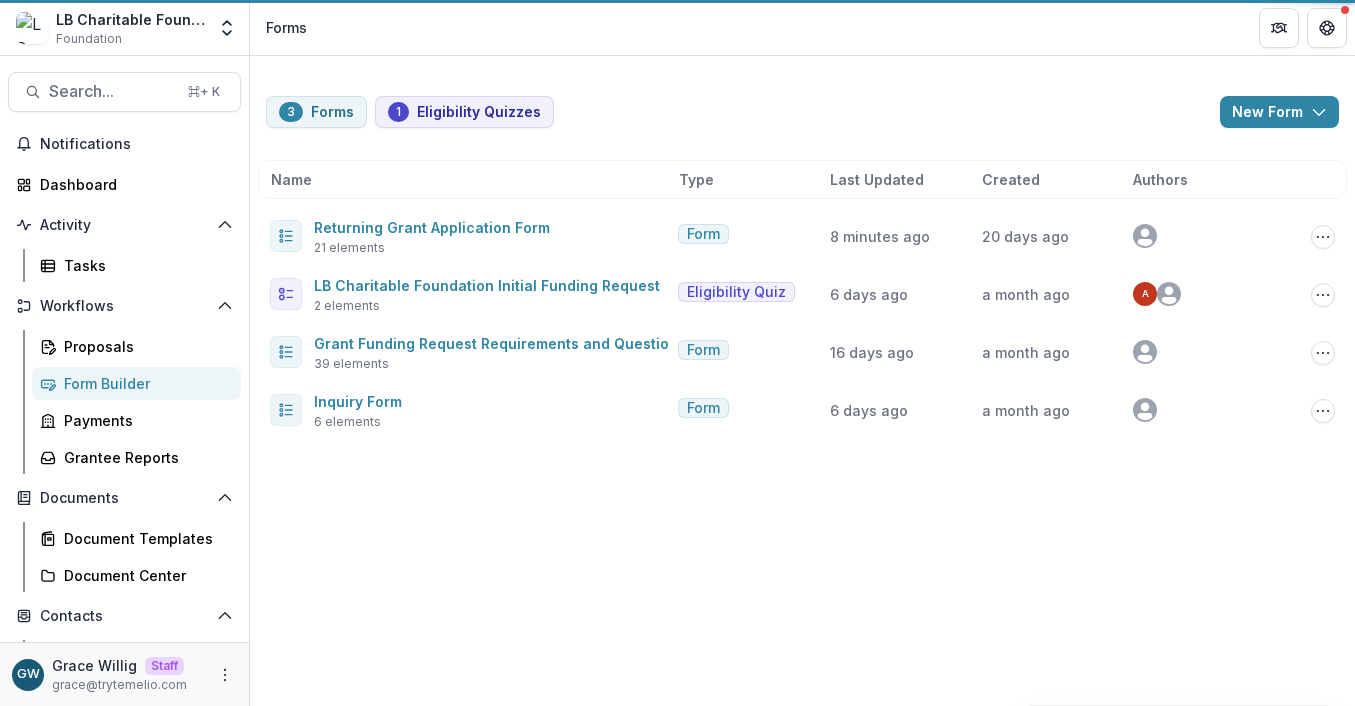 scroll, scrollTop: 0, scrollLeft: 0, axis: both 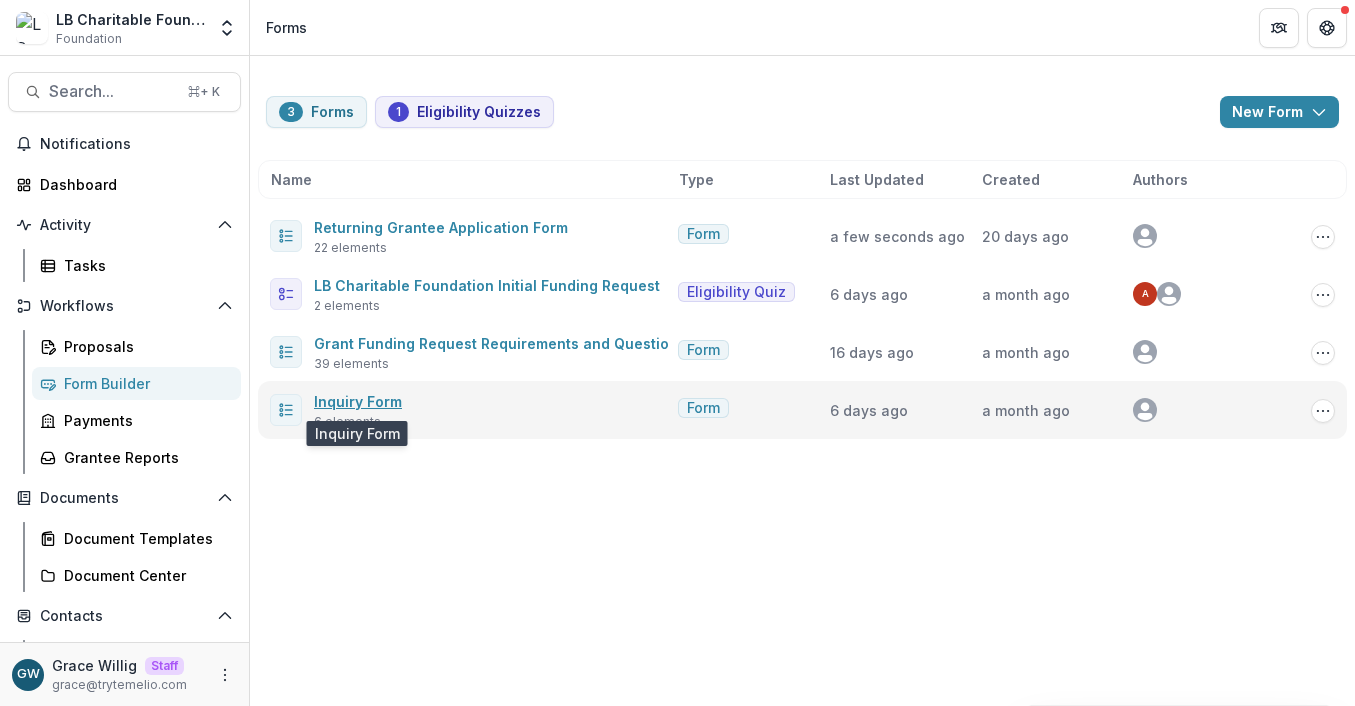 click on "Inquiry Form" at bounding box center (358, 401) 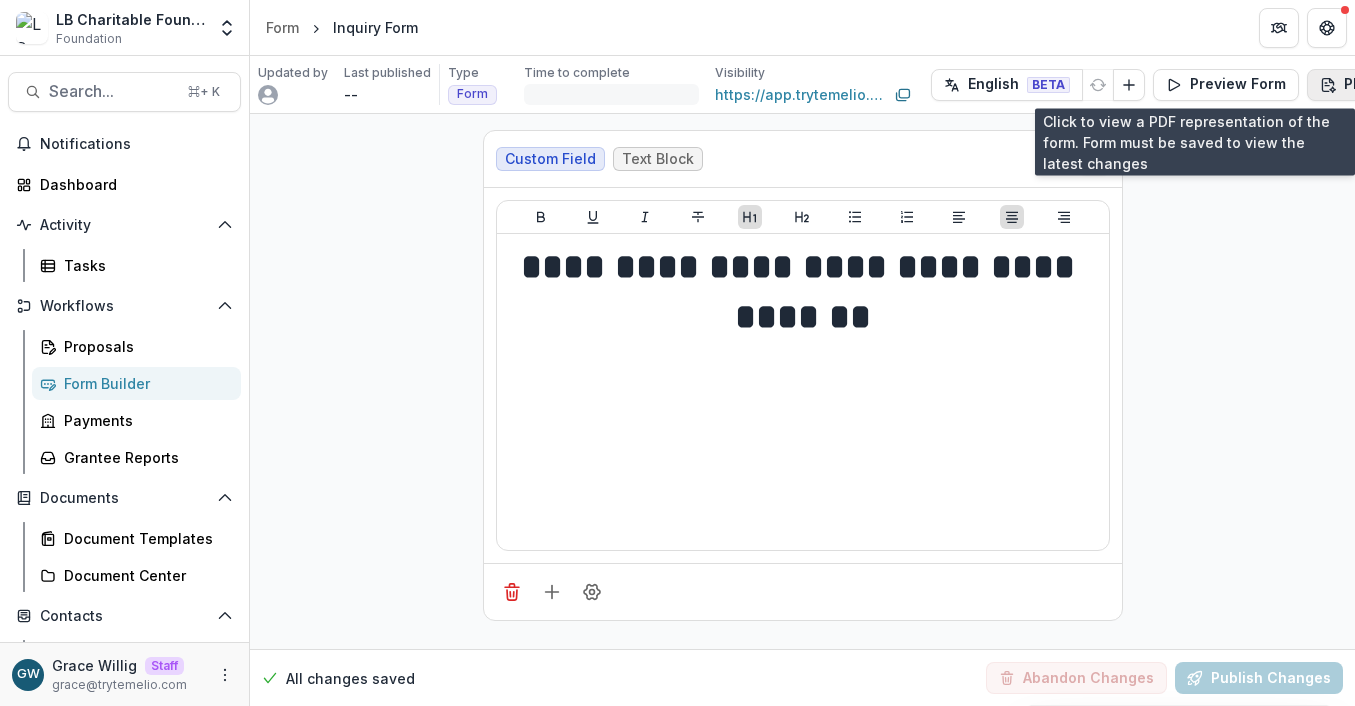 scroll, scrollTop: 0, scrollLeft: 111, axis: horizontal 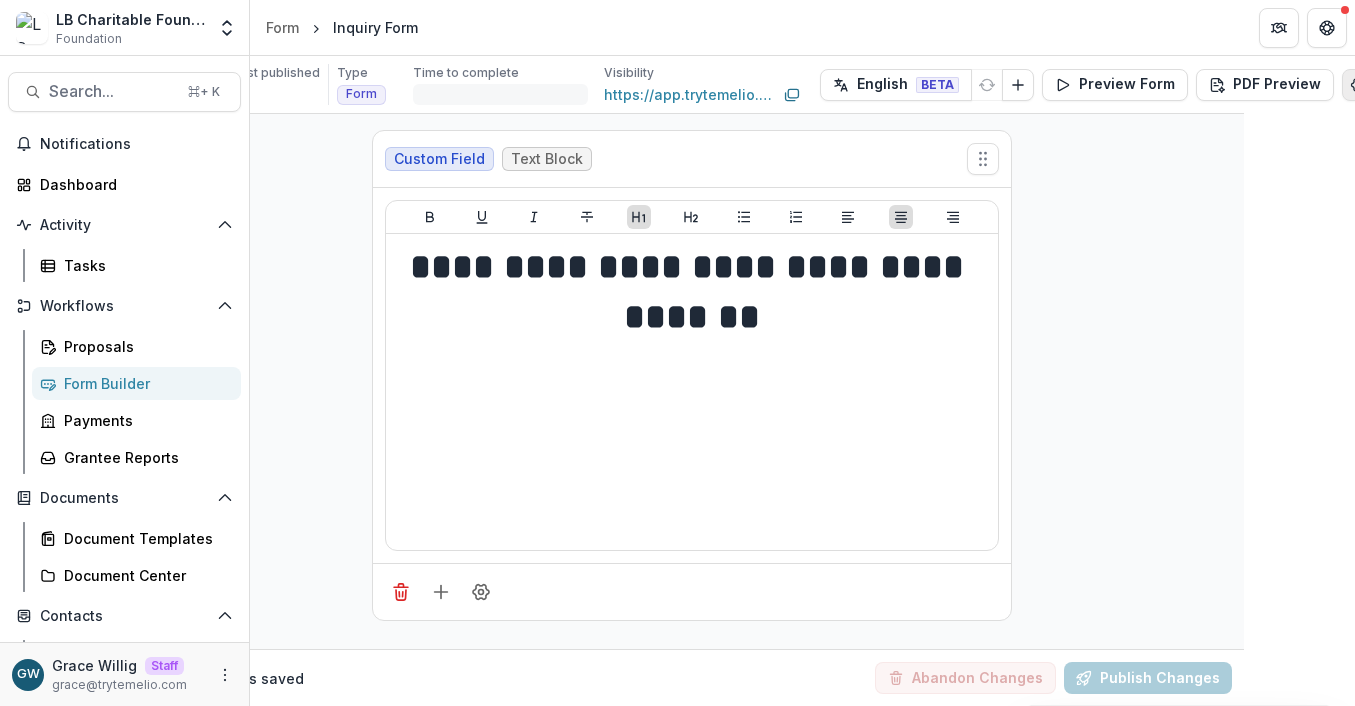 click 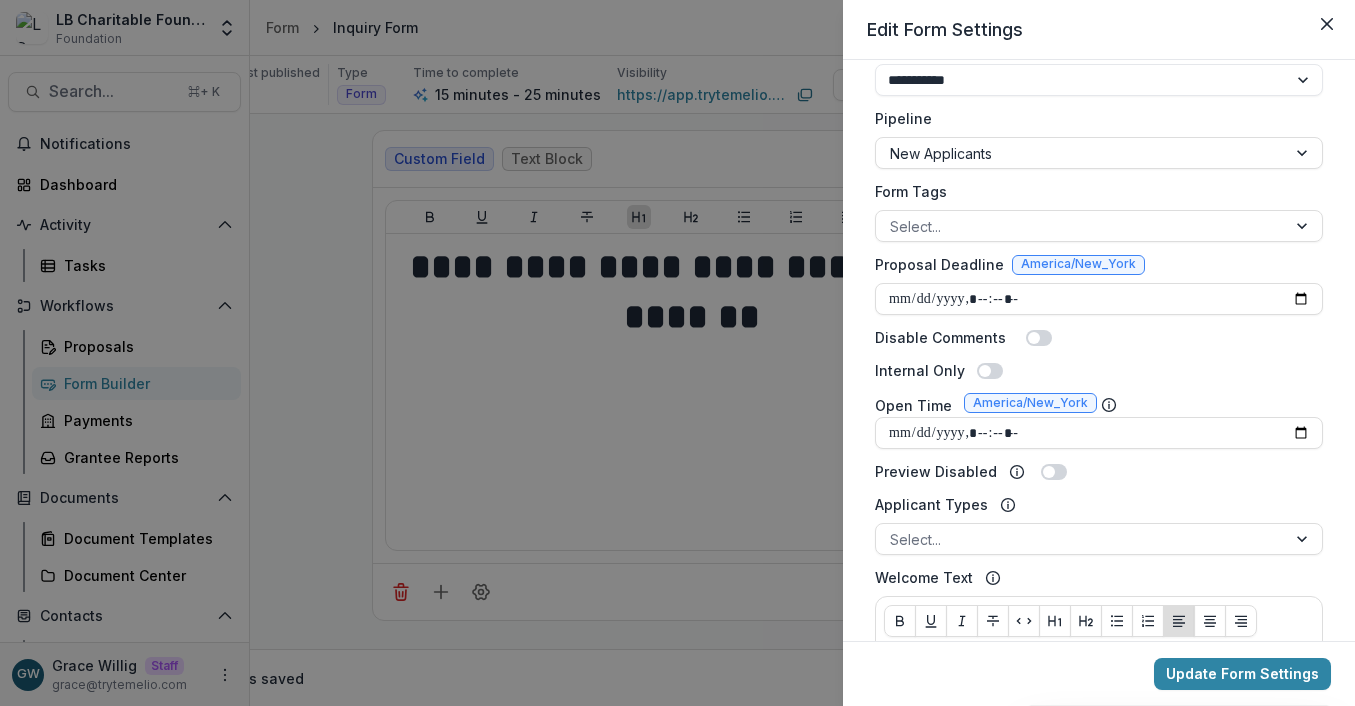 scroll, scrollTop: 0, scrollLeft: 0, axis: both 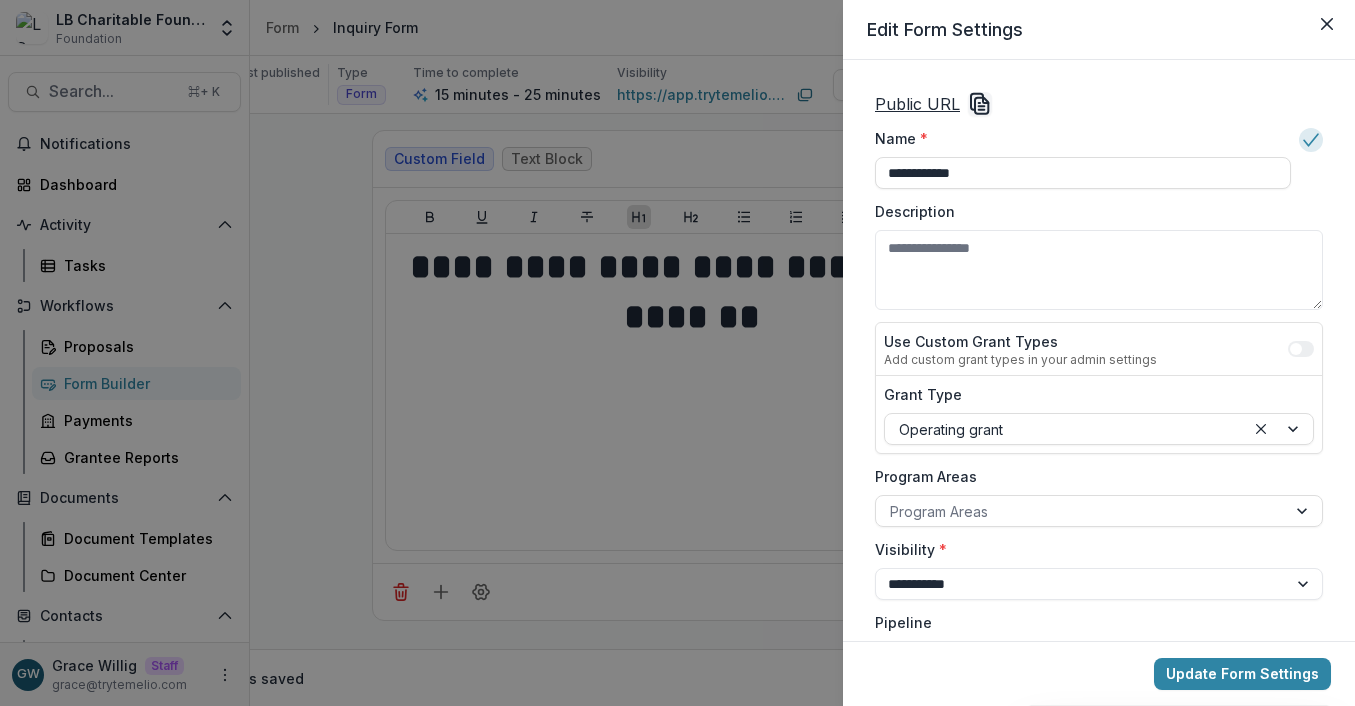 click 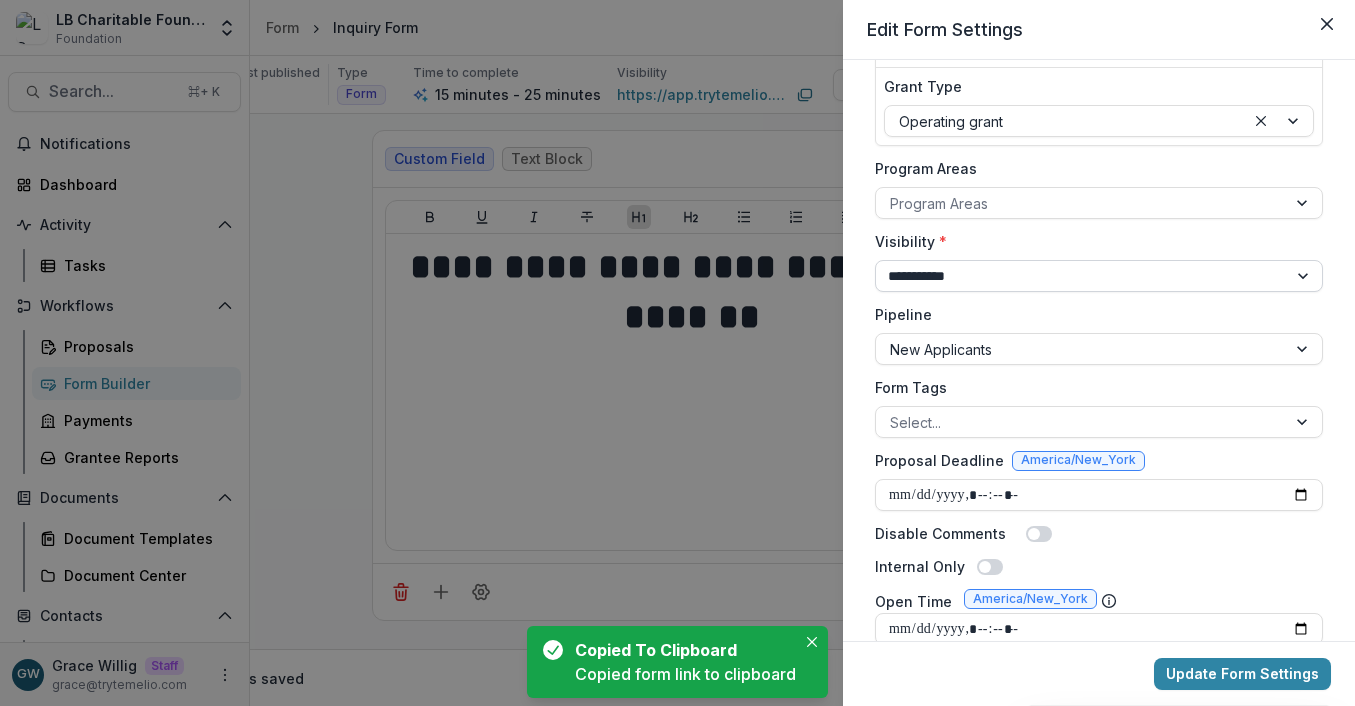 scroll, scrollTop: 315, scrollLeft: 0, axis: vertical 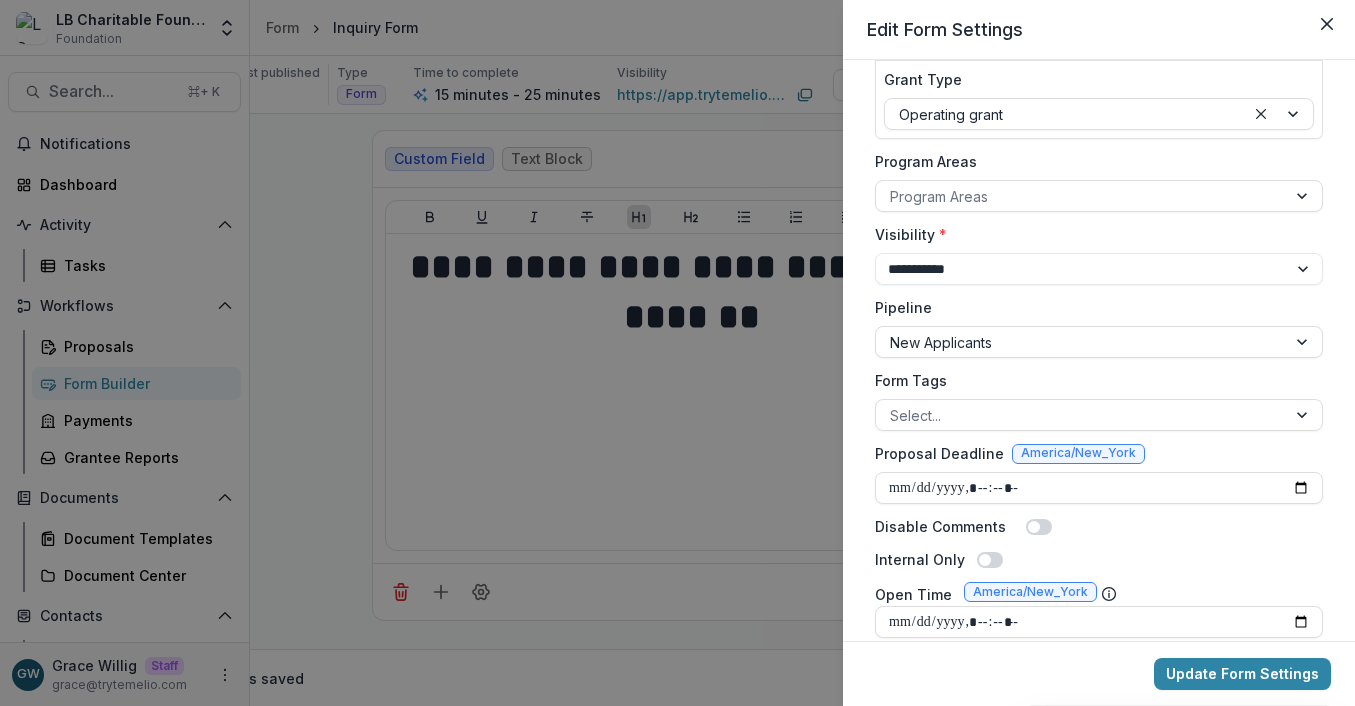 click on "**********" at bounding box center [677, 353] 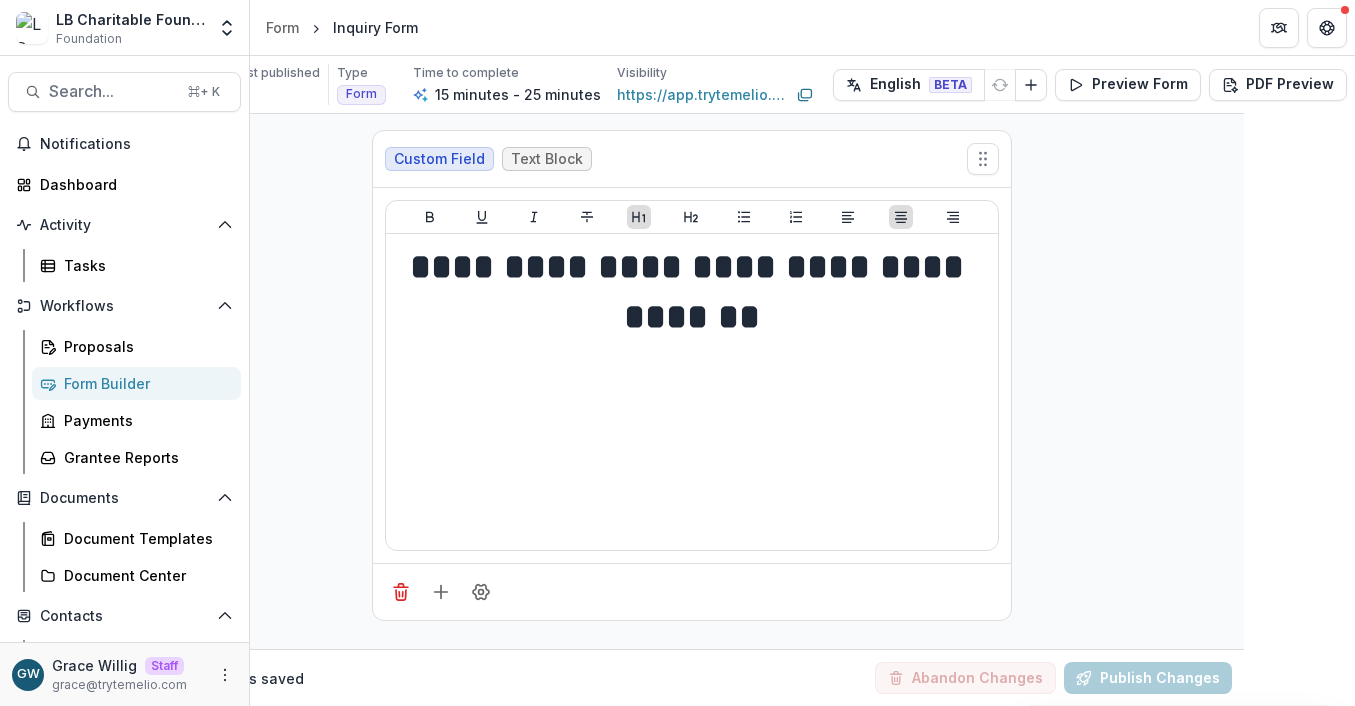 click on "Form Builder" at bounding box center [144, 383] 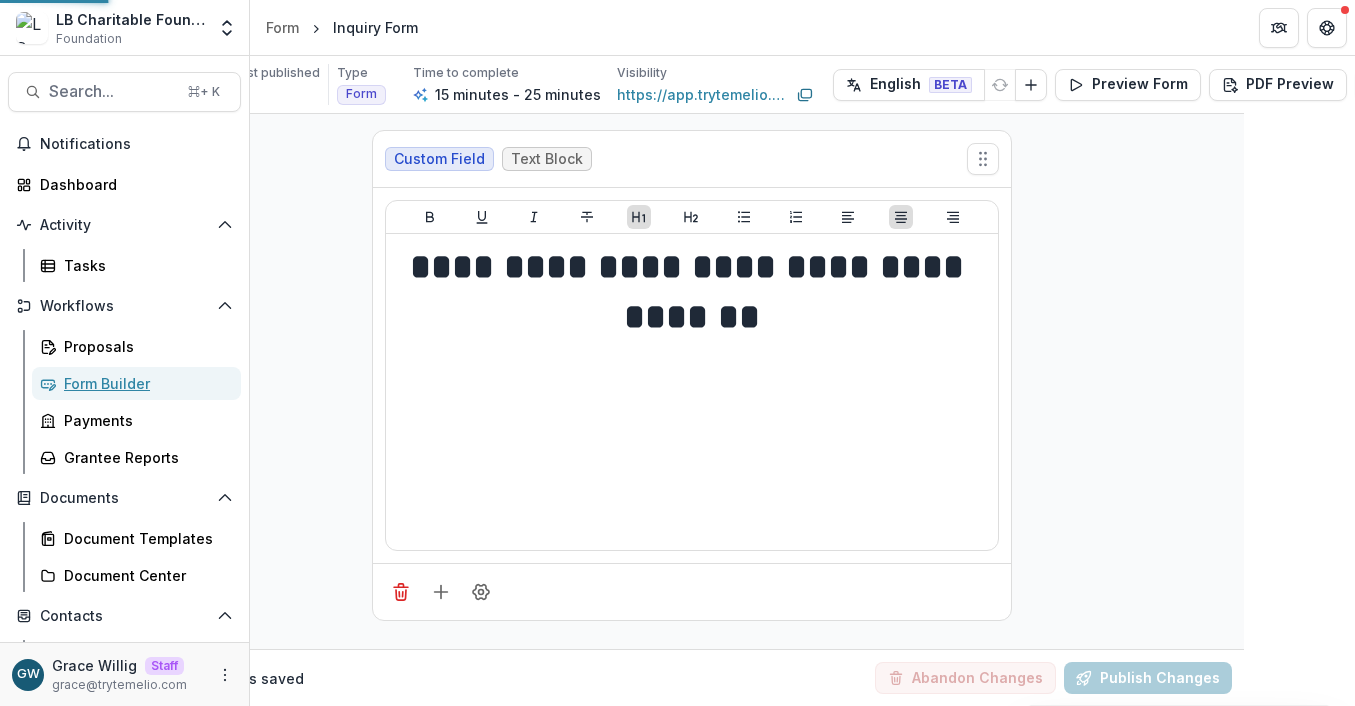 scroll, scrollTop: 0, scrollLeft: 0, axis: both 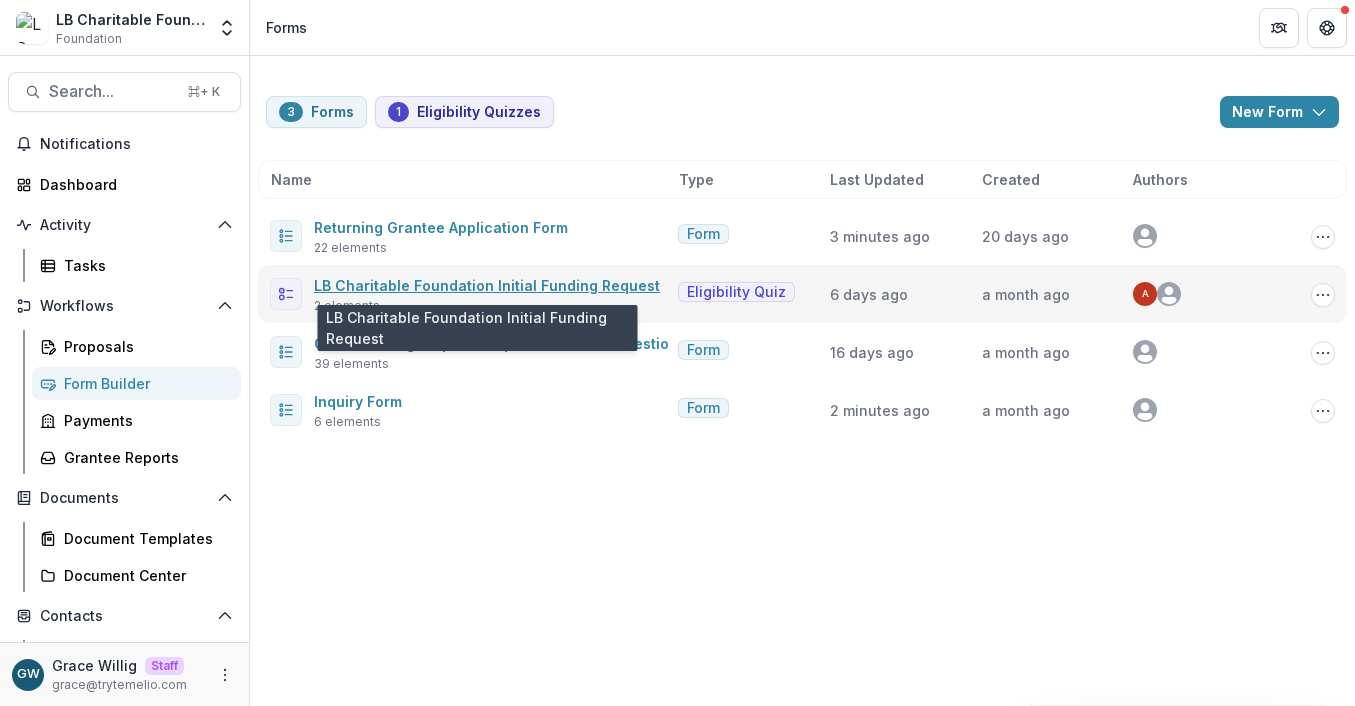 click on "LB Charitable Foundation Initial Funding Request" at bounding box center (487, 285) 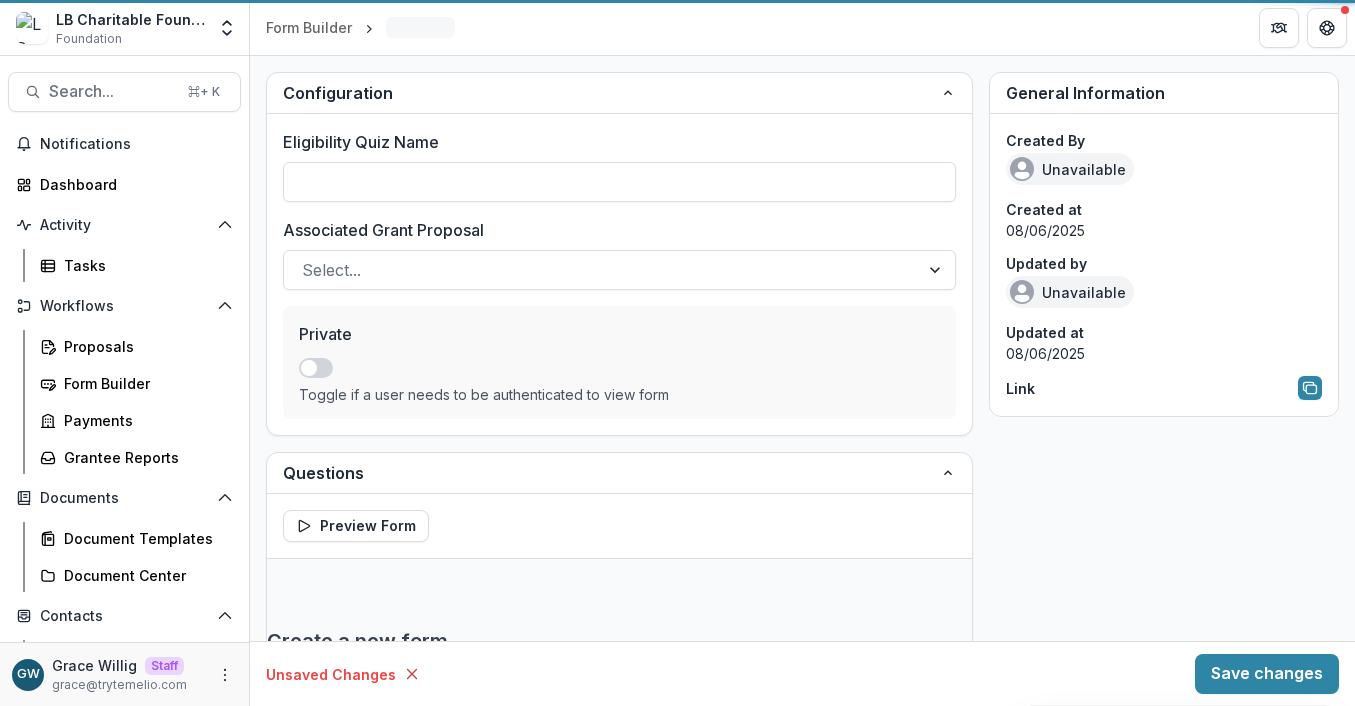 type on "**********" 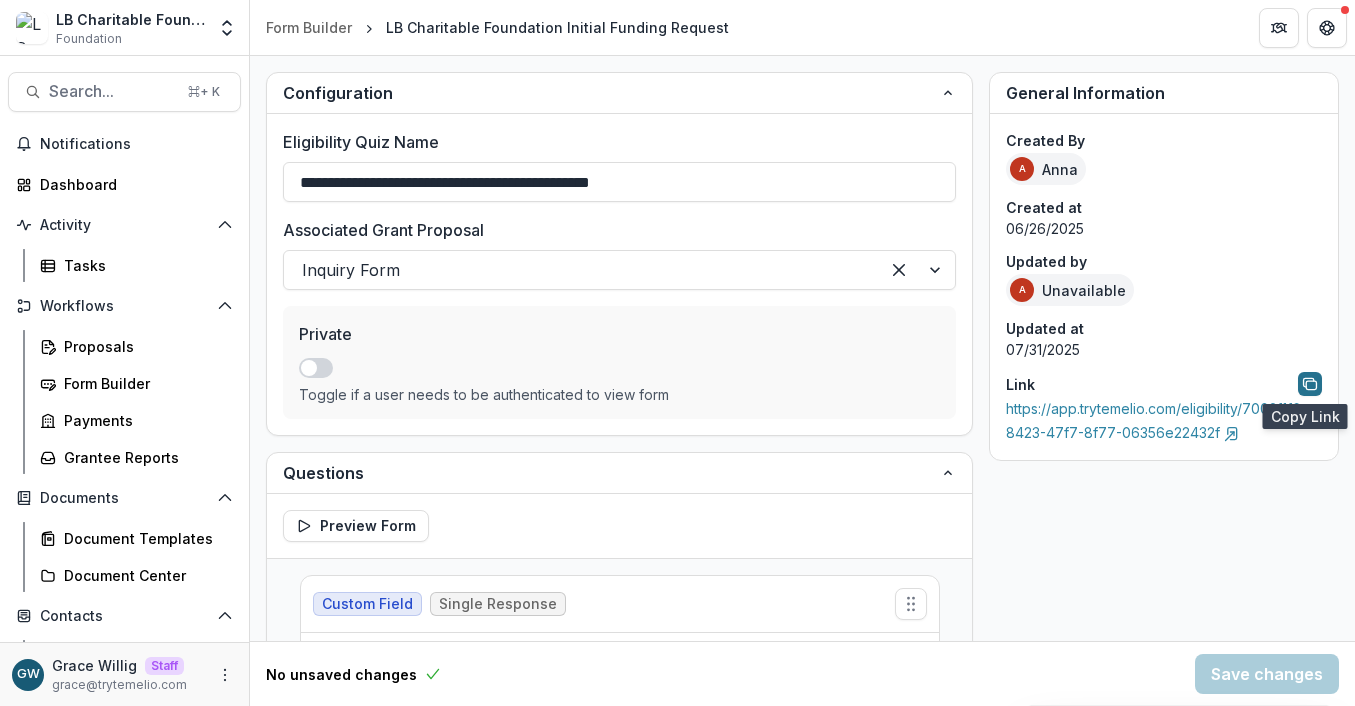 click 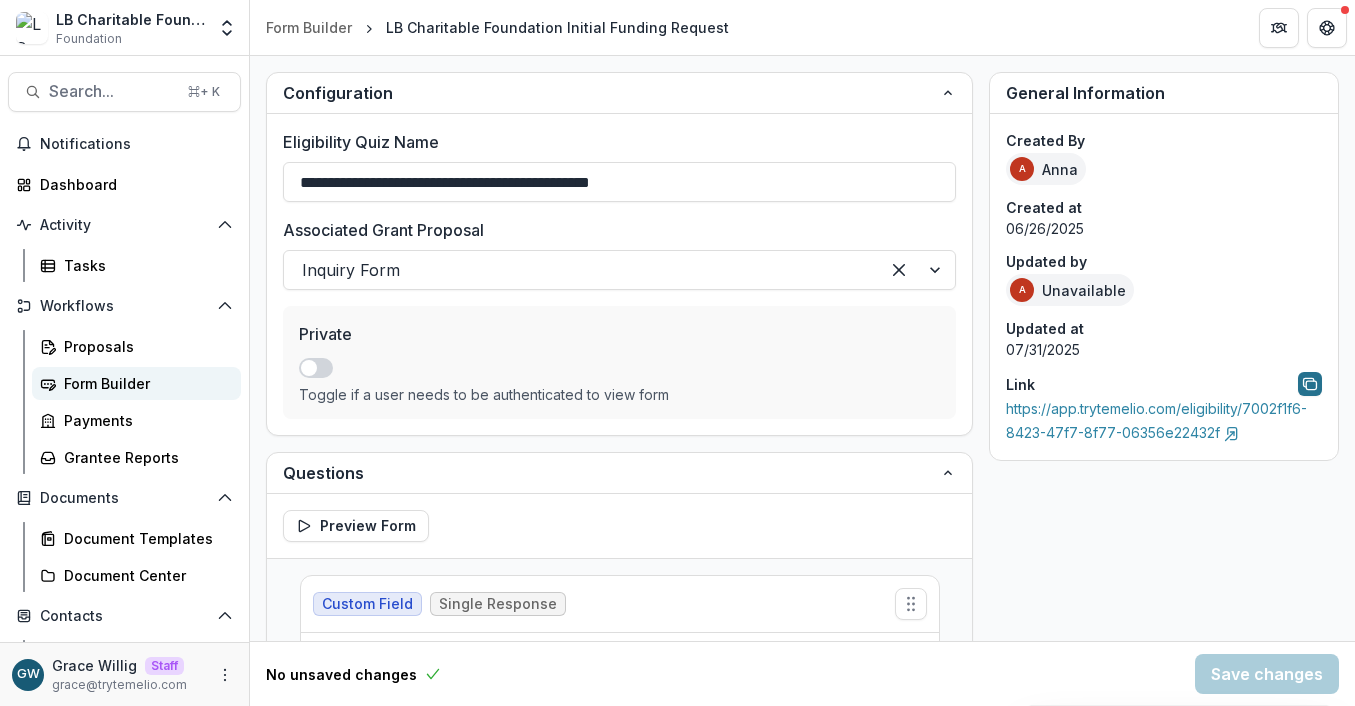 click on "Form Builder" at bounding box center (144, 383) 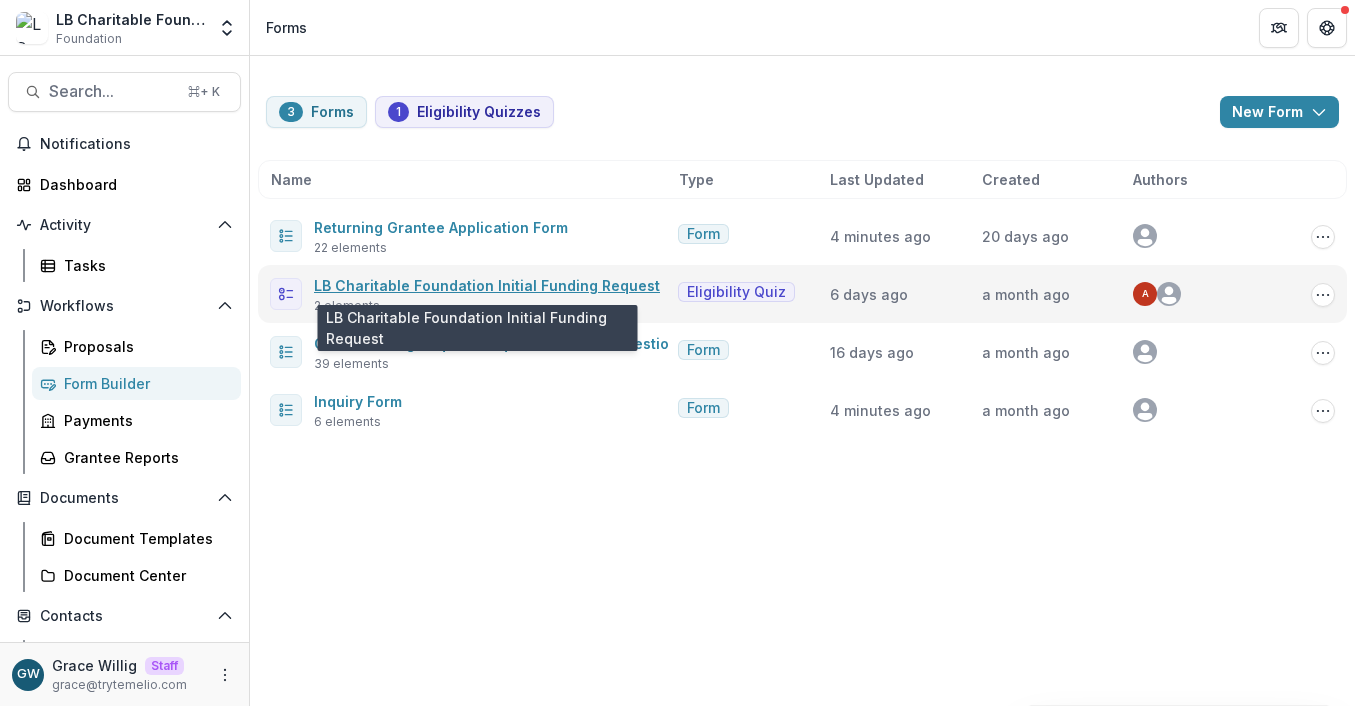 click on "LB Charitable Foundation Initial Funding Request" at bounding box center (487, 285) 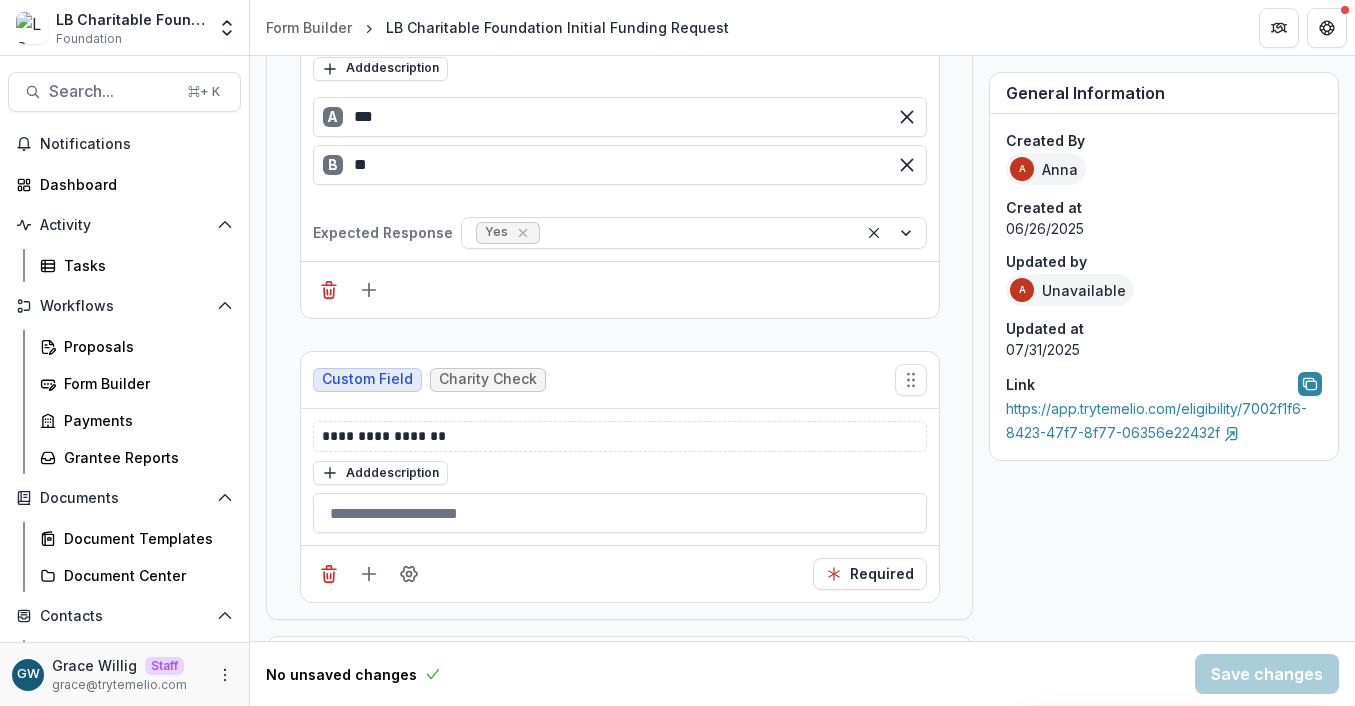 scroll, scrollTop: 625, scrollLeft: 0, axis: vertical 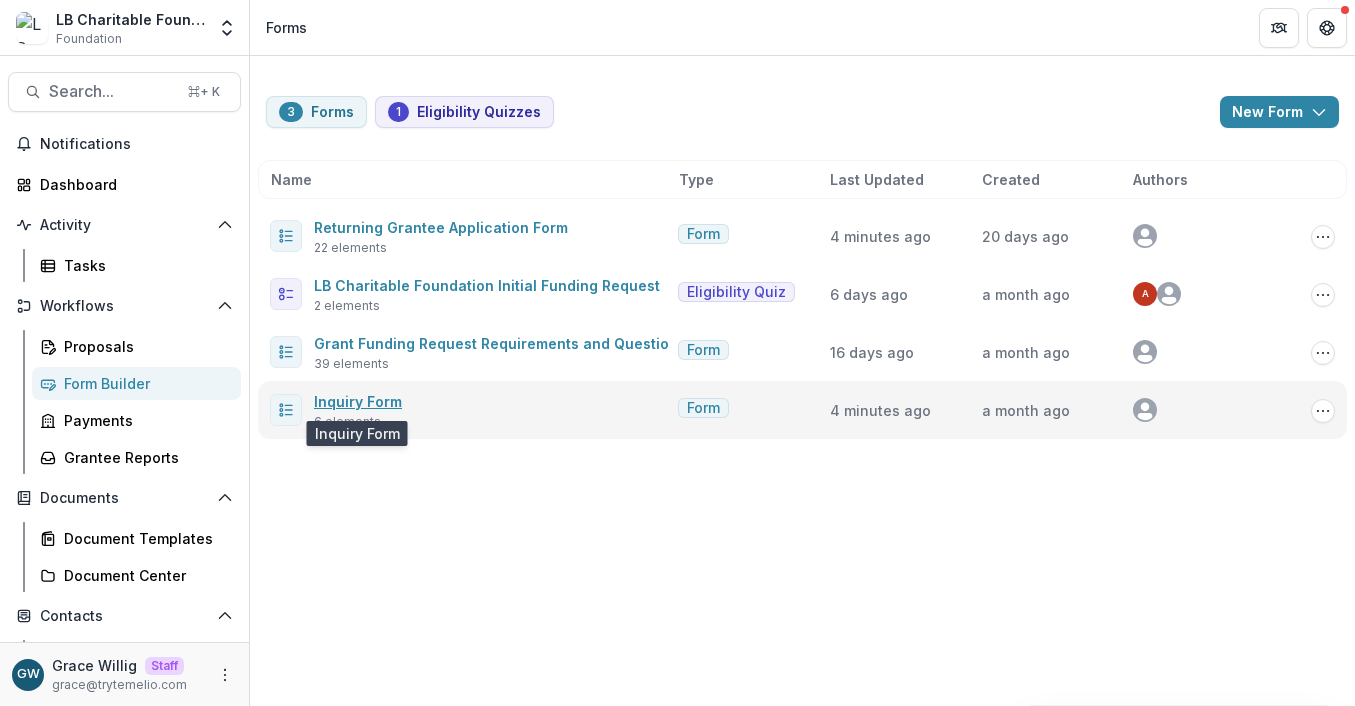 click on "Inquiry Form" at bounding box center (358, 401) 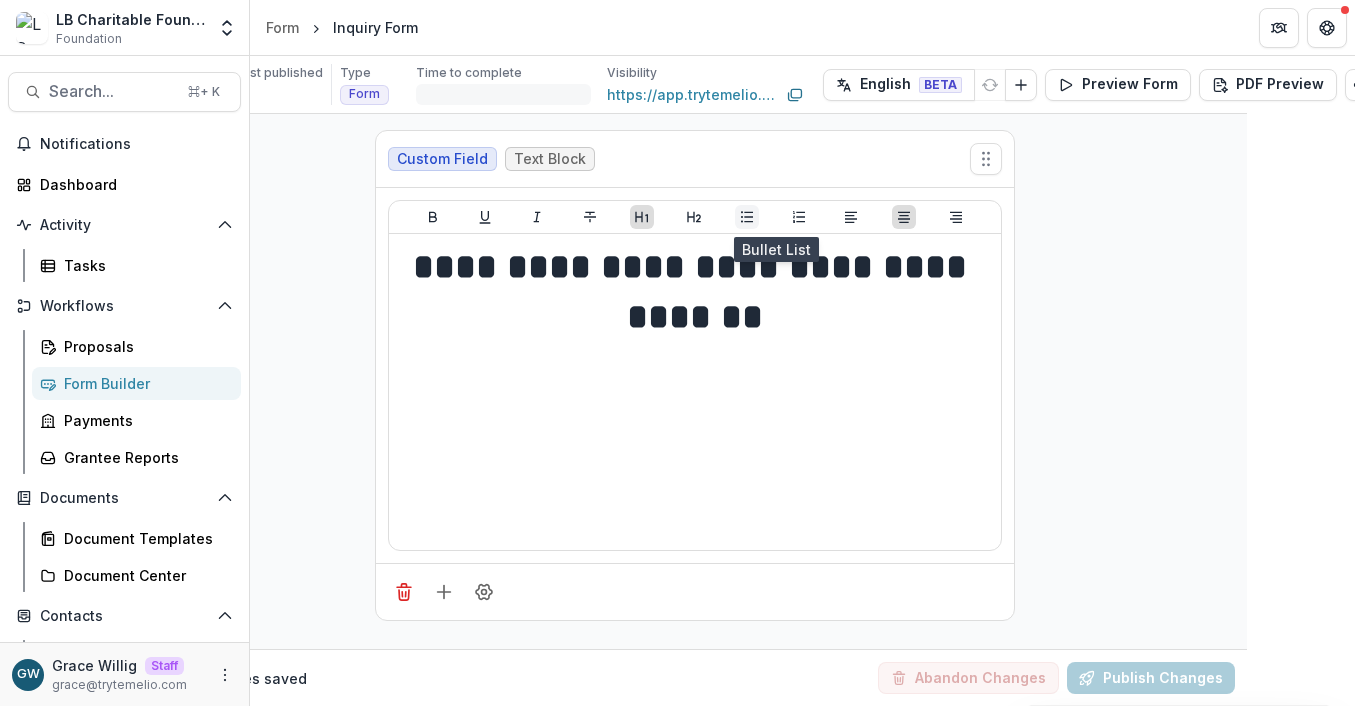 scroll, scrollTop: 0, scrollLeft: 111, axis: horizontal 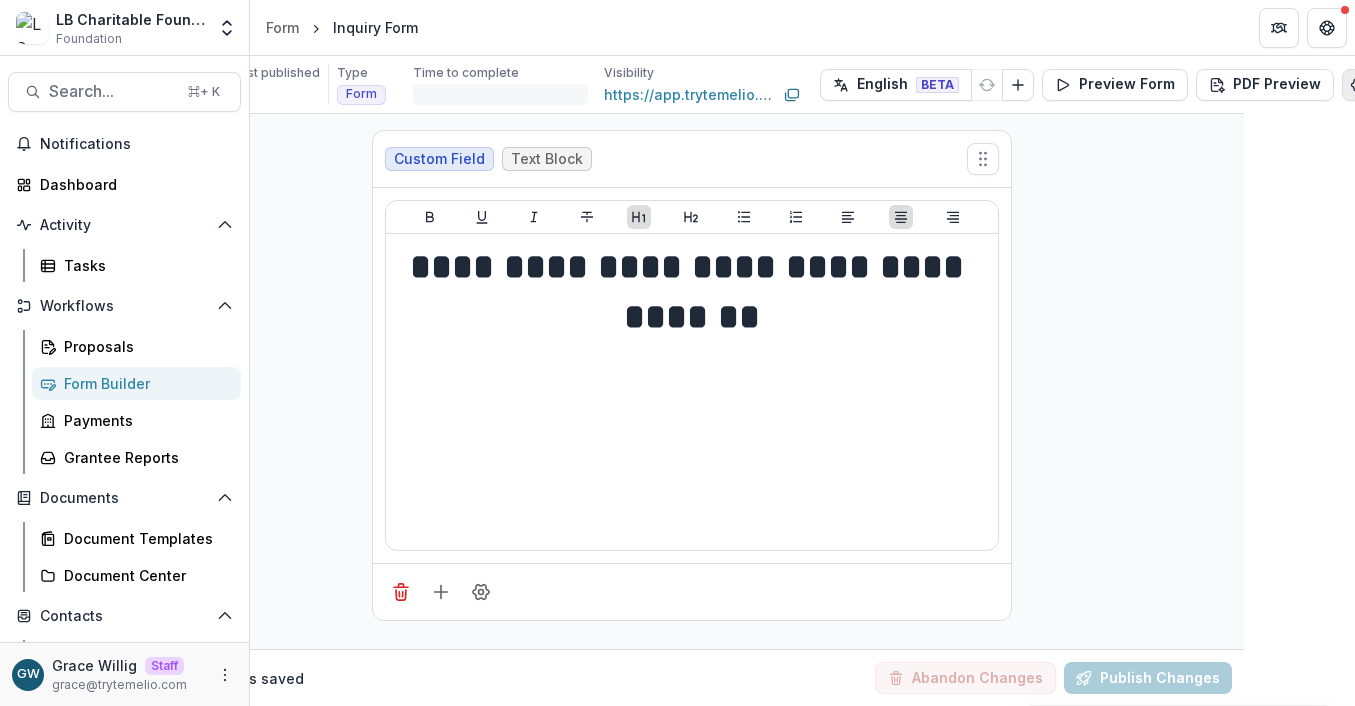 click 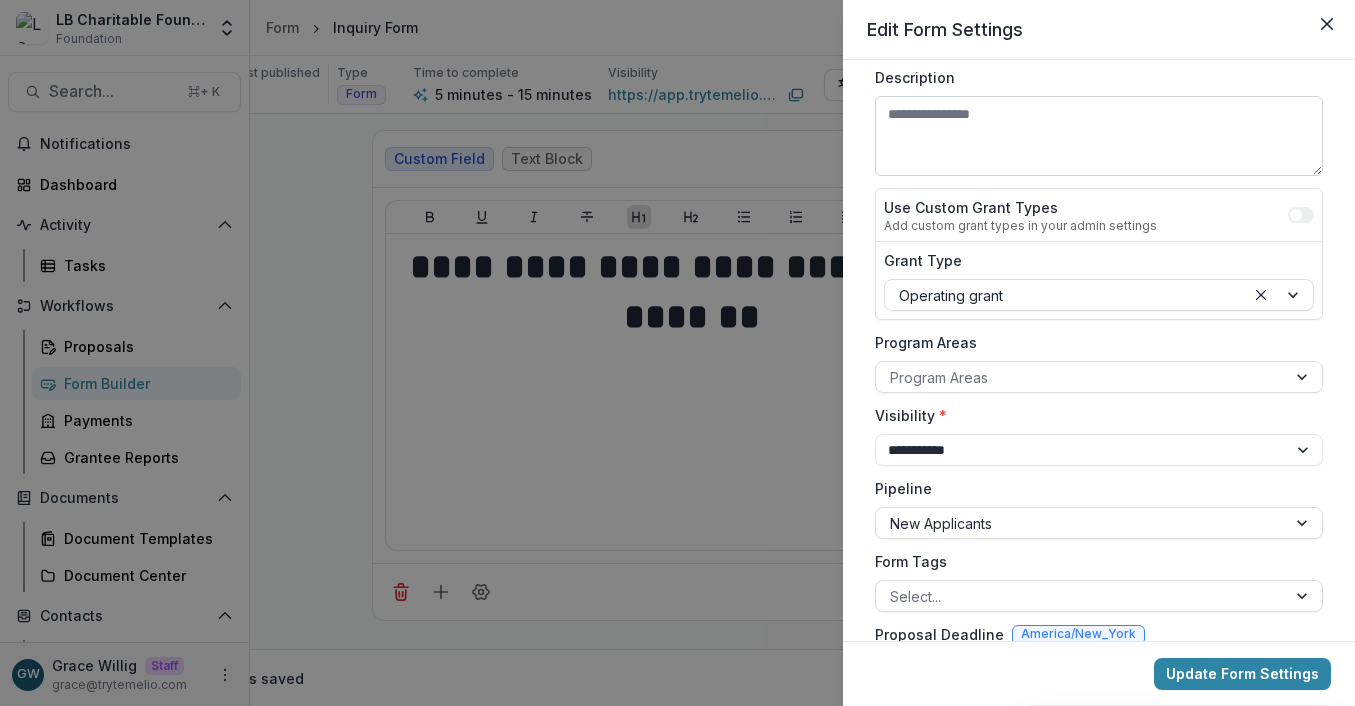 scroll, scrollTop: 140, scrollLeft: 0, axis: vertical 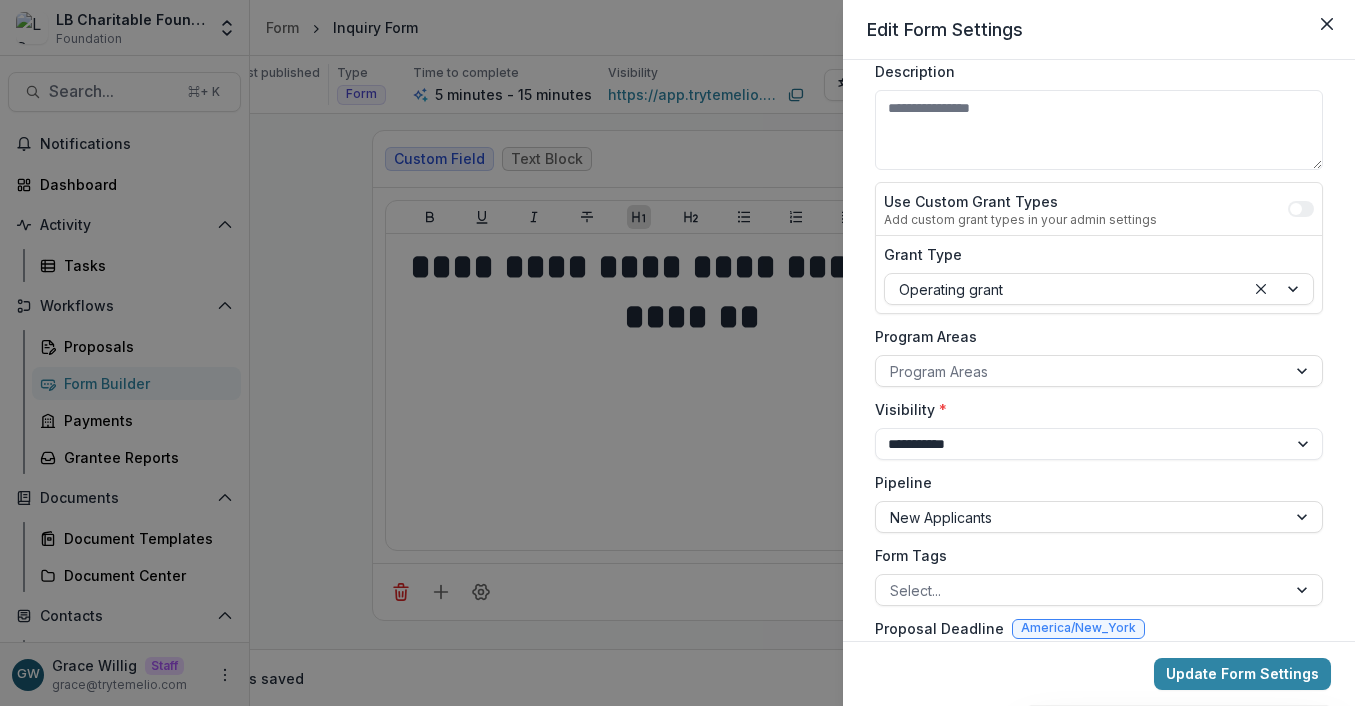 click on "**********" at bounding box center (677, 353) 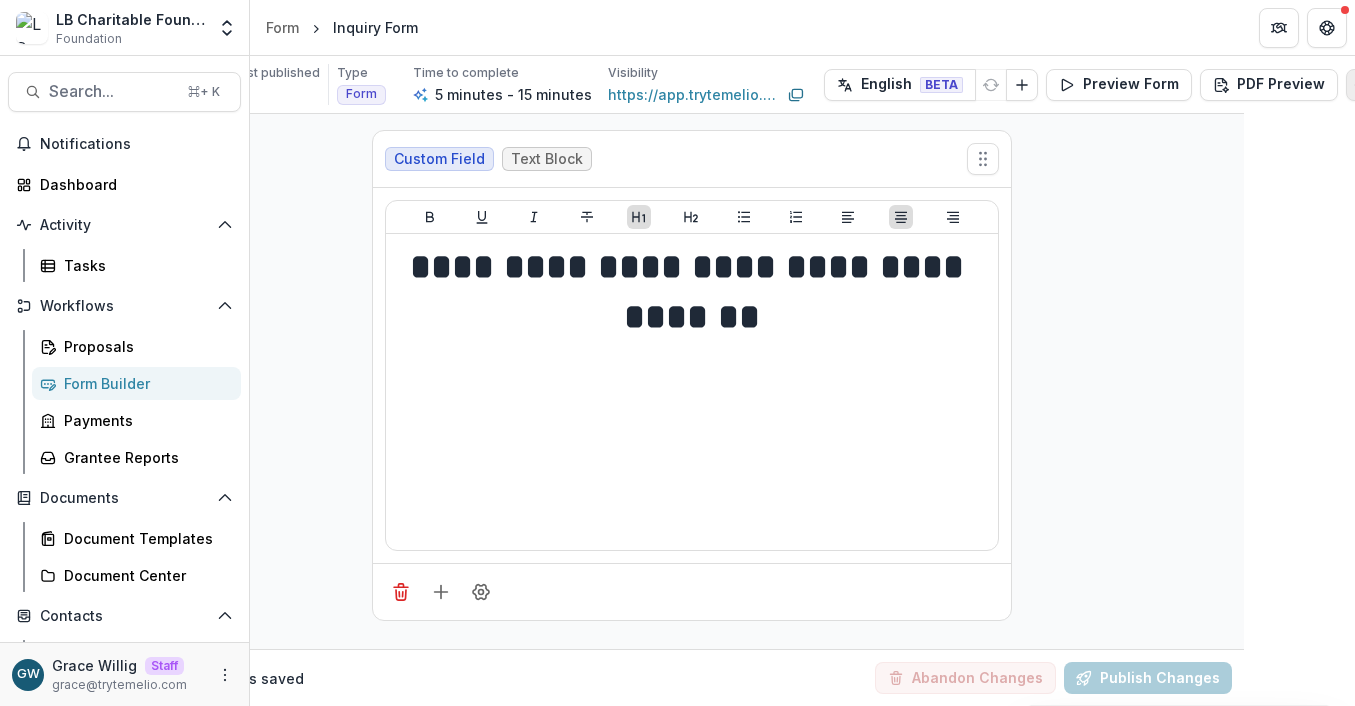 click at bounding box center (1362, 85) 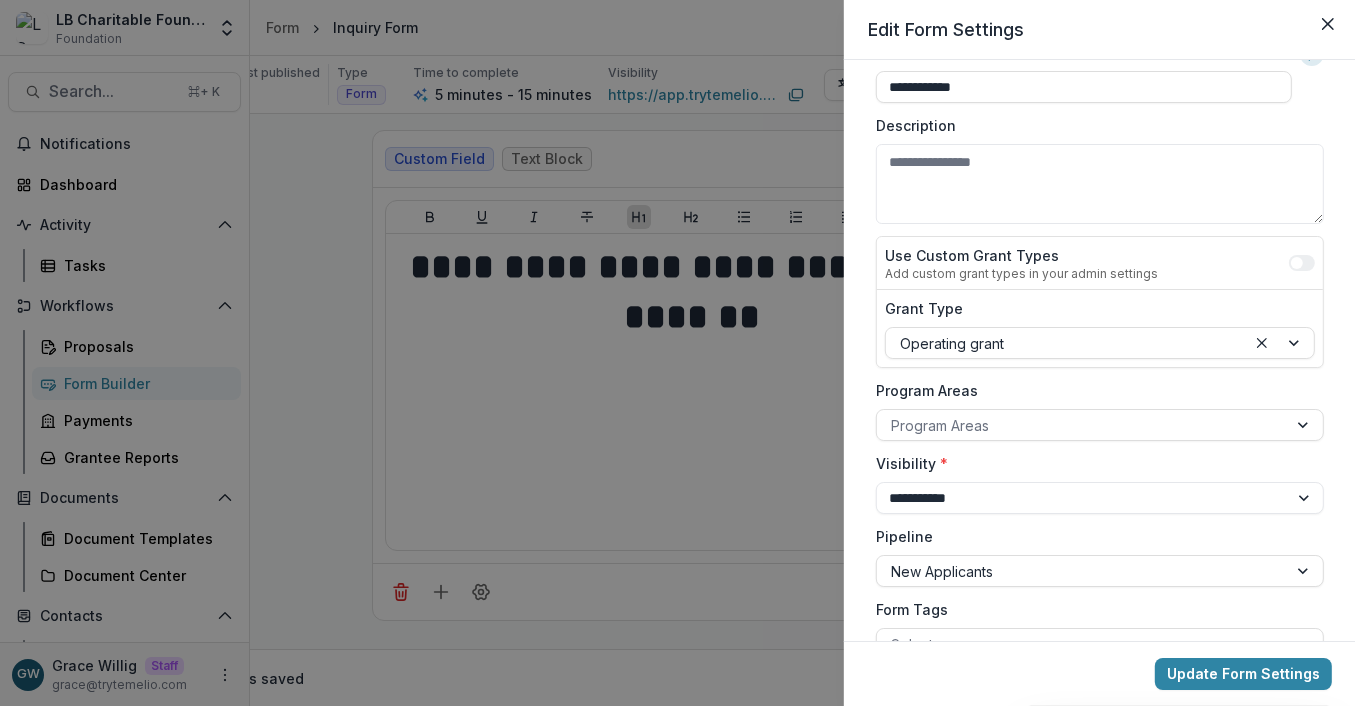 scroll, scrollTop: 456, scrollLeft: 0, axis: vertical 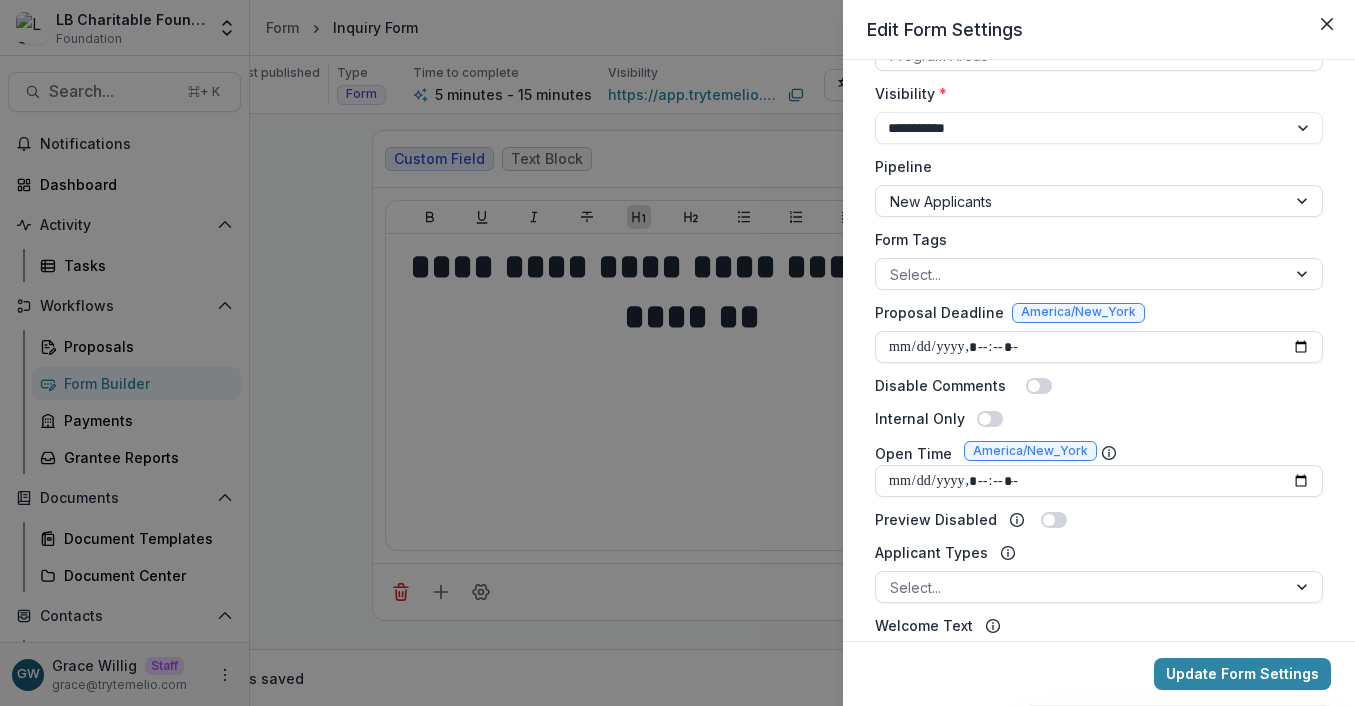 click on "**********" at bounding box center (677, 353) 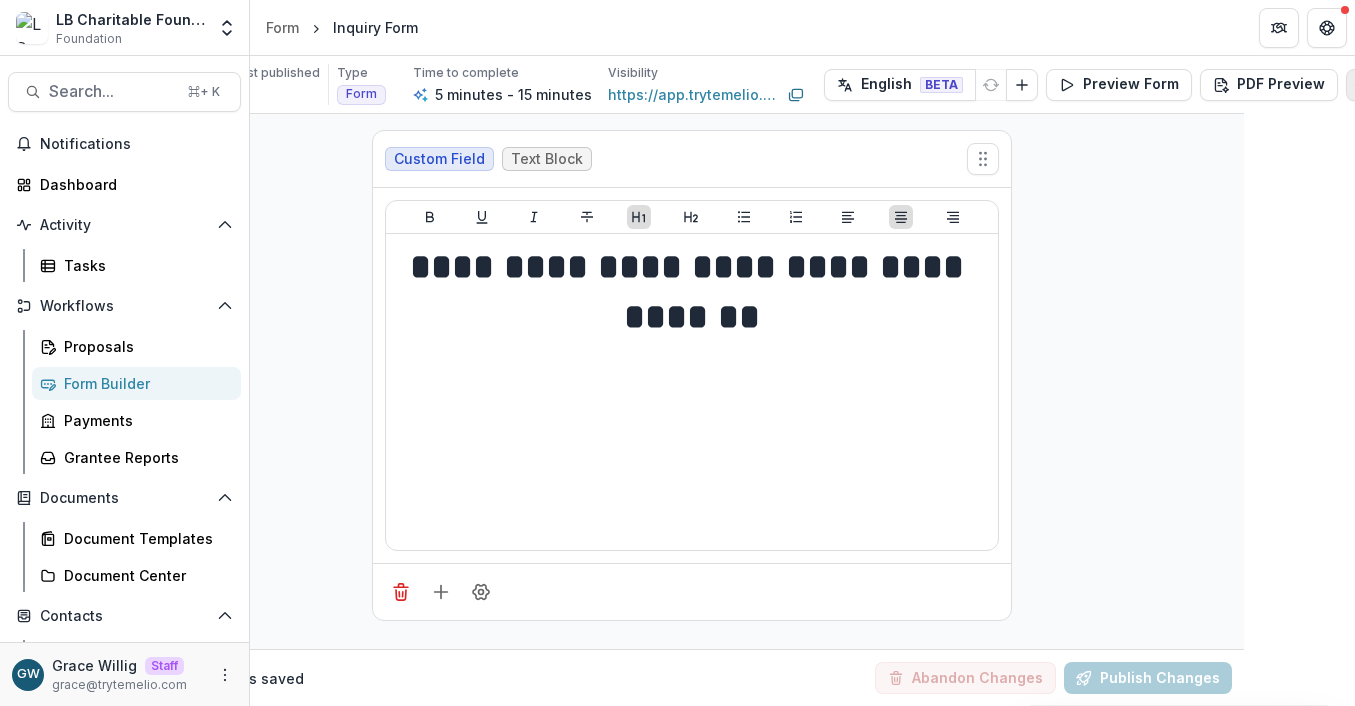 click at bounding box center [1362, 85] 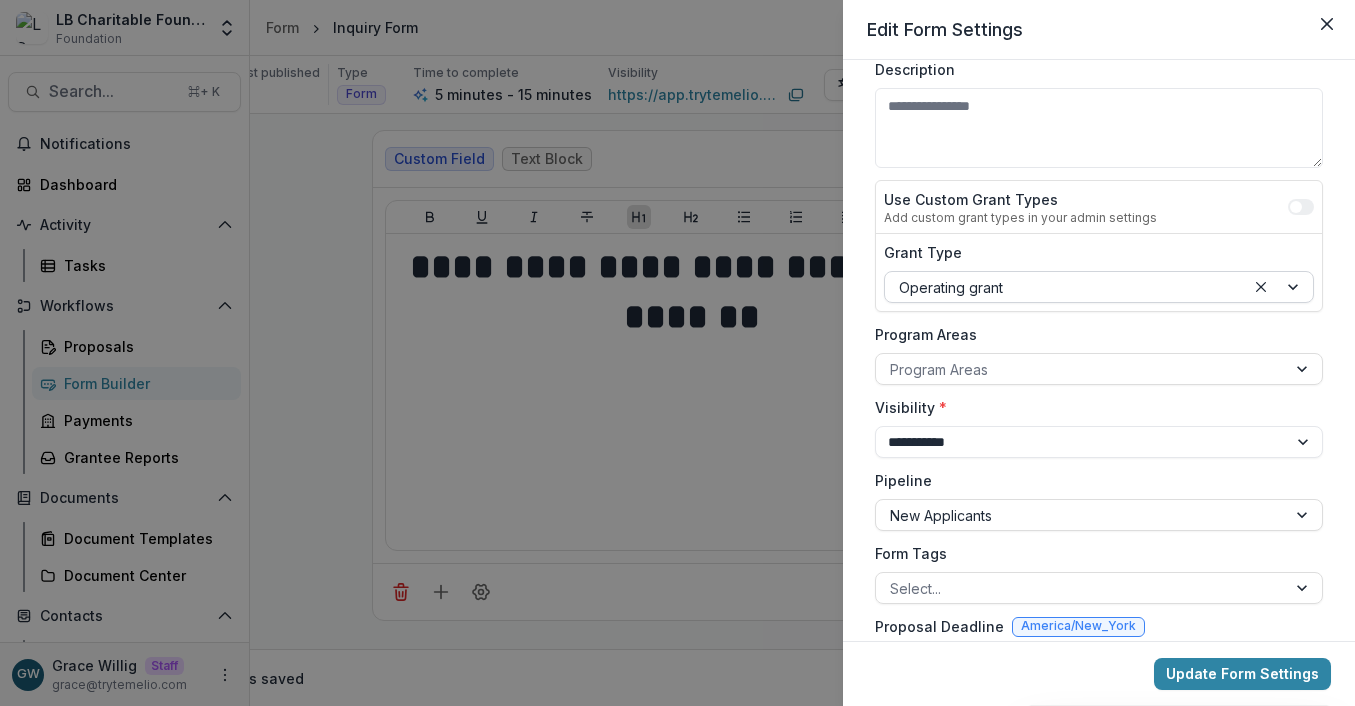 scroll, scrollTop: 156, scrollLeft: 0, axis: vertical 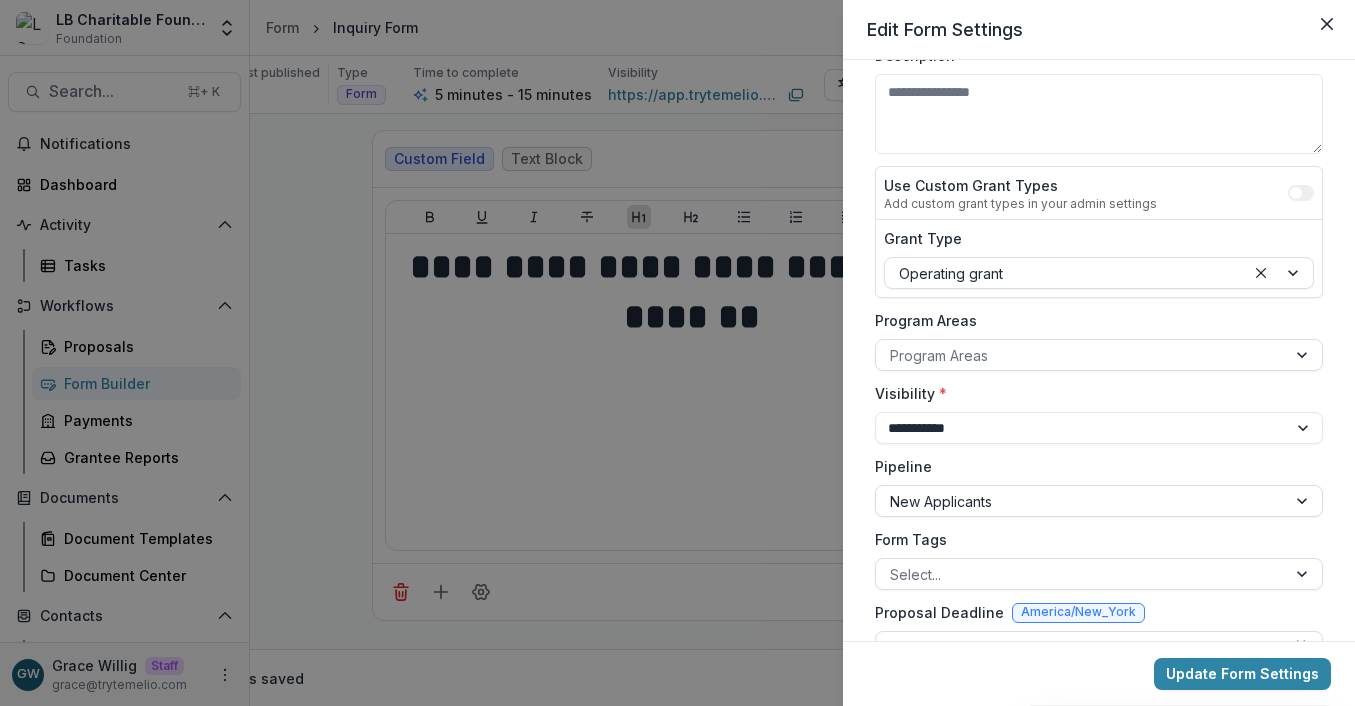 click on "**********" at bounding box center (677, 353) 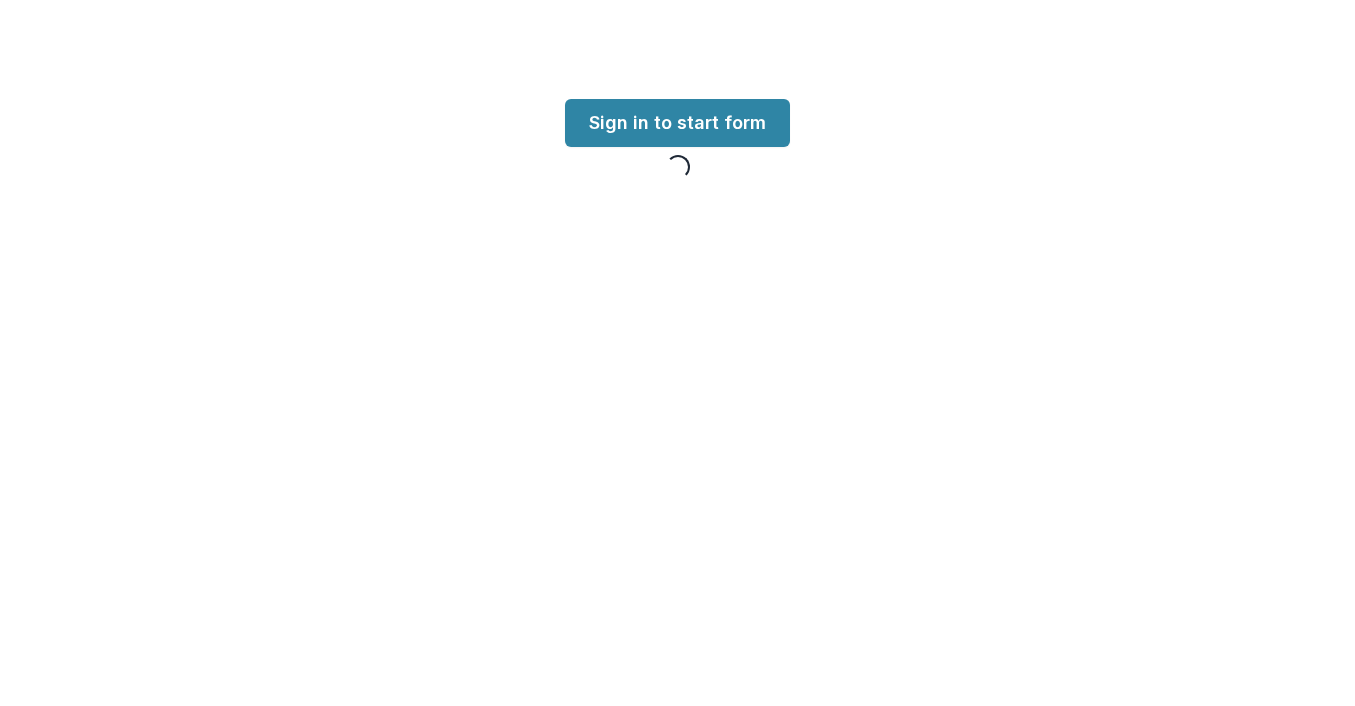 scroll, scrollTop: 0, scrollLeft: 0, axis: both 